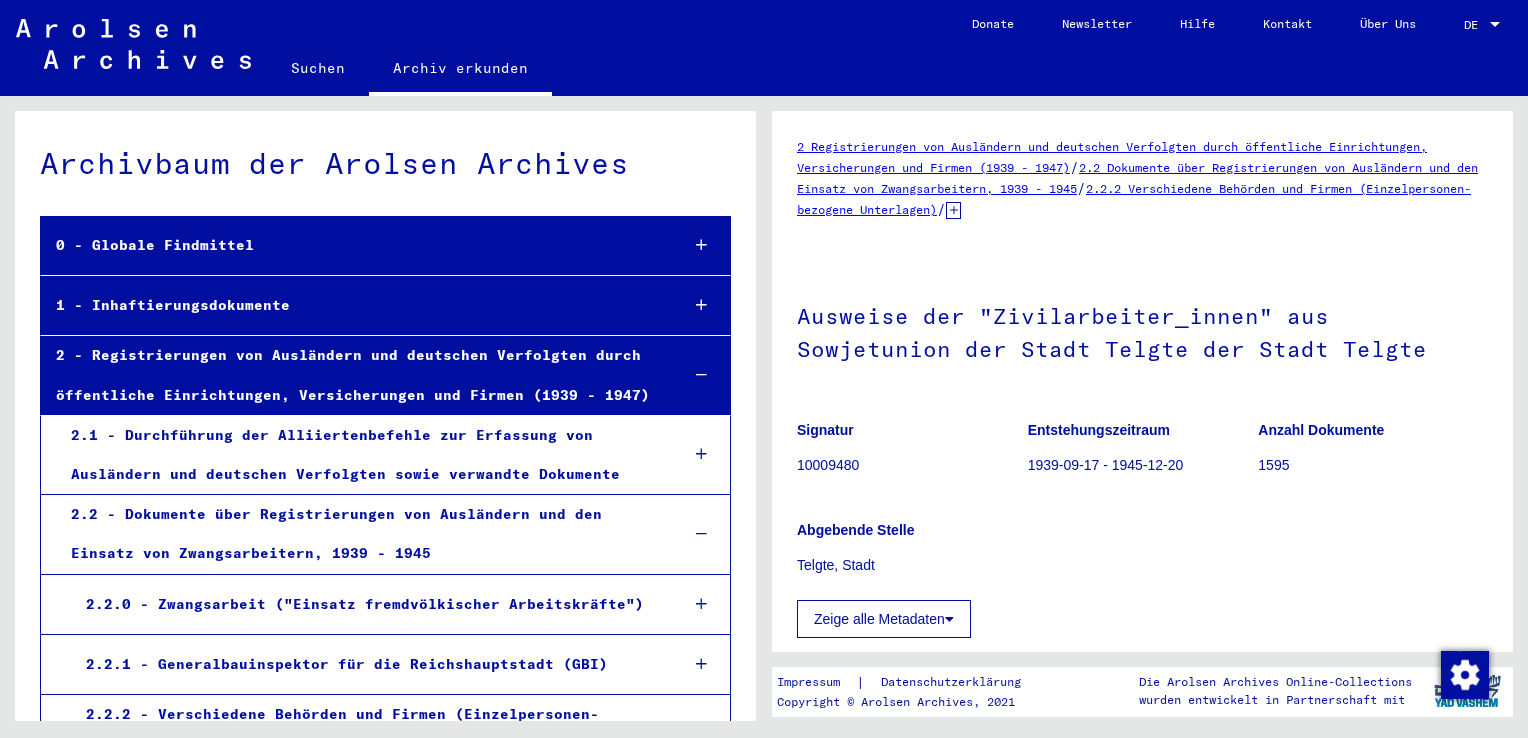 scroll, scrollTop: 0, scrollLeft: 0, axis: both 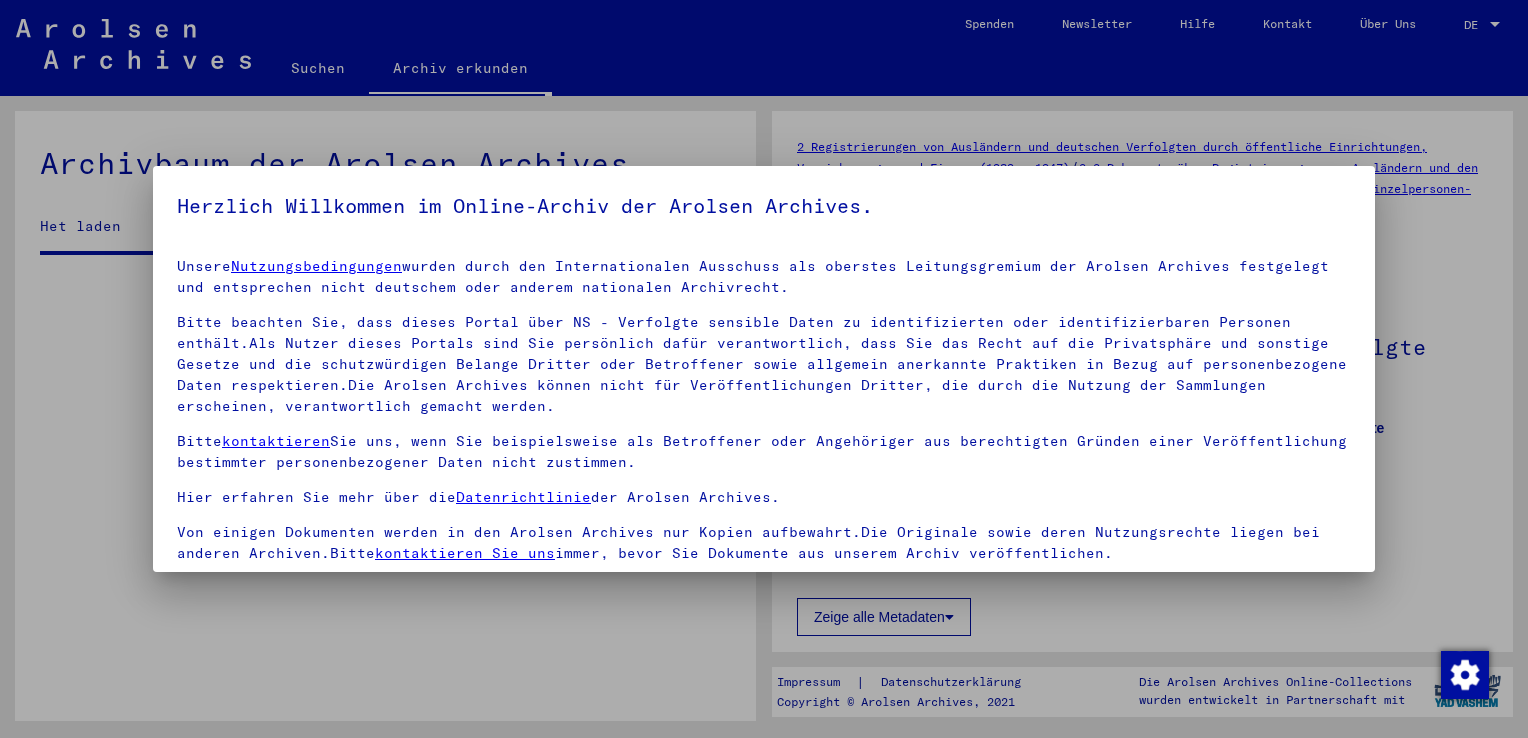 drag, startPoint x: 1508, startPoint y: 166, endPoint x: 1506, endPoint y: 279, distance: 113.0177 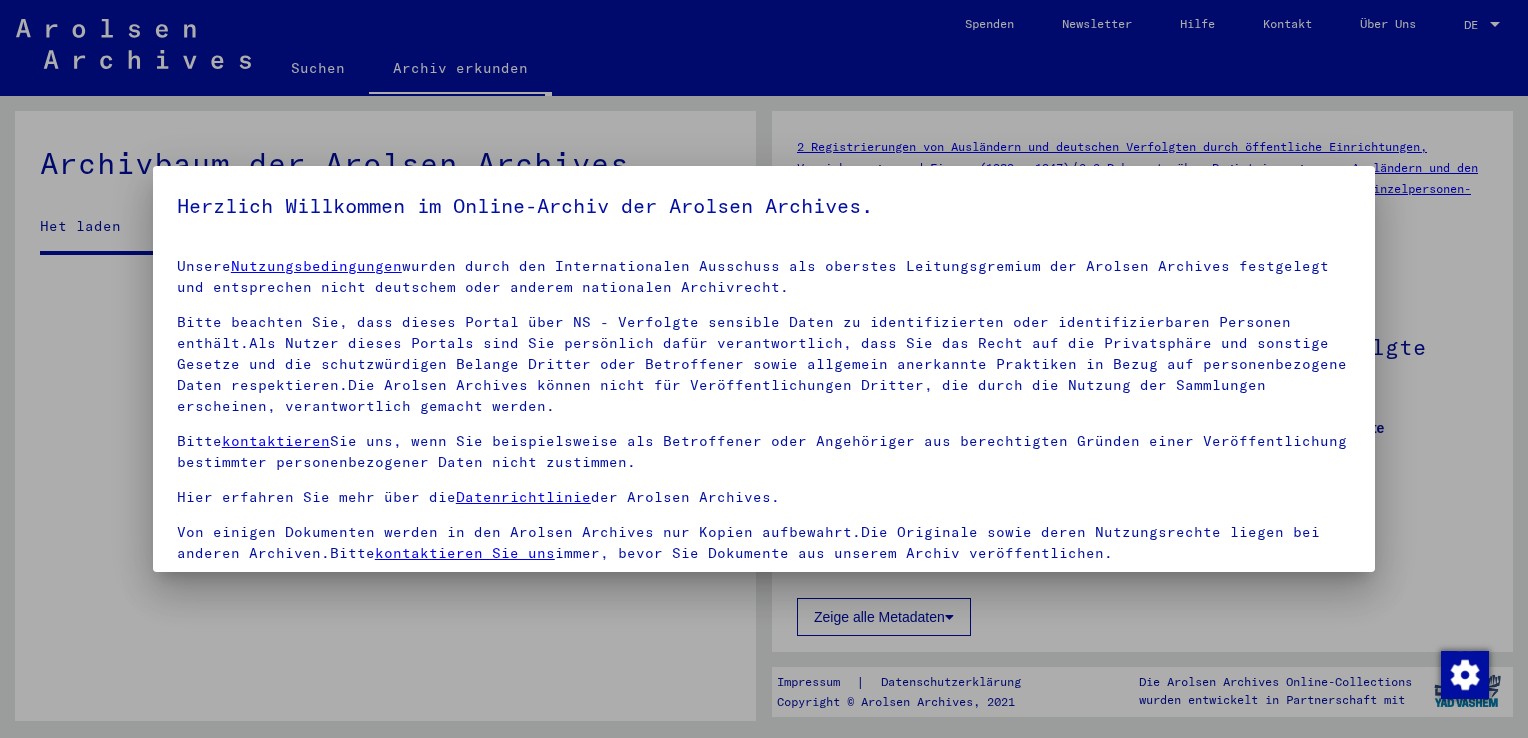 scroll, scrollTop: 173, scrollLeft: 0, axis: vertical 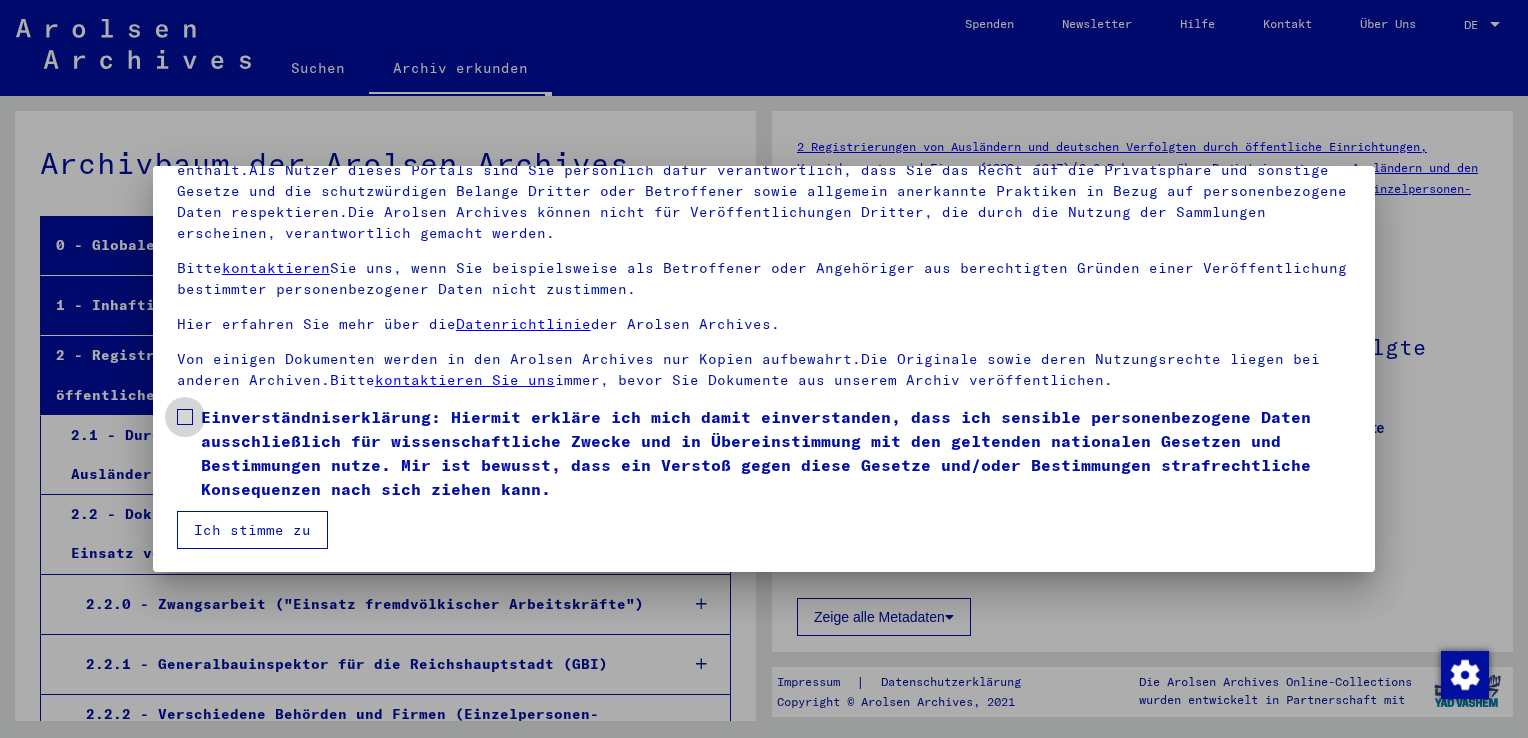 click at bounding box center [185, 417] 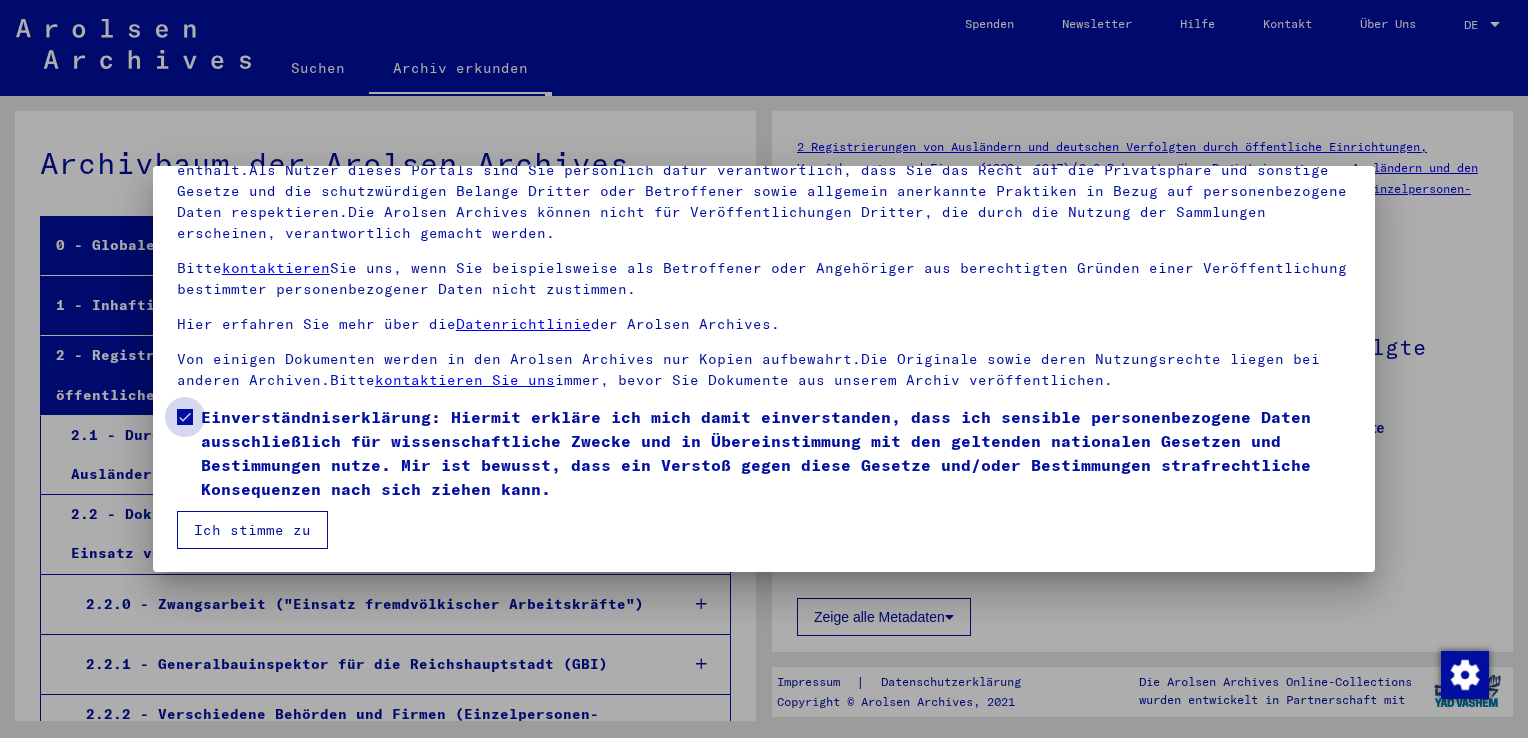 scroll, scrollTop: 110014, scrollLeft: 0, axis: vertical 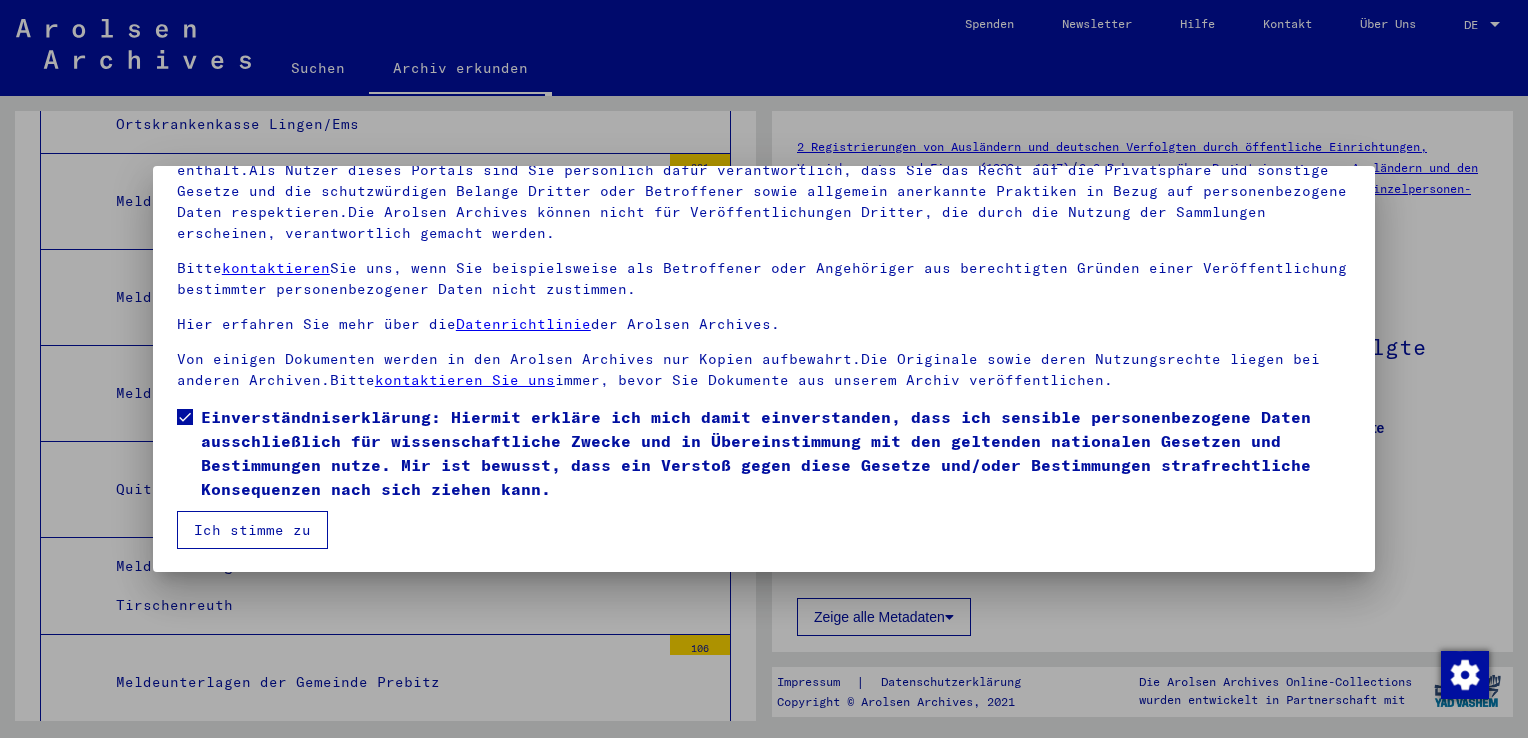 click on "Ich stimme zu" at bounding box center (252, 530) 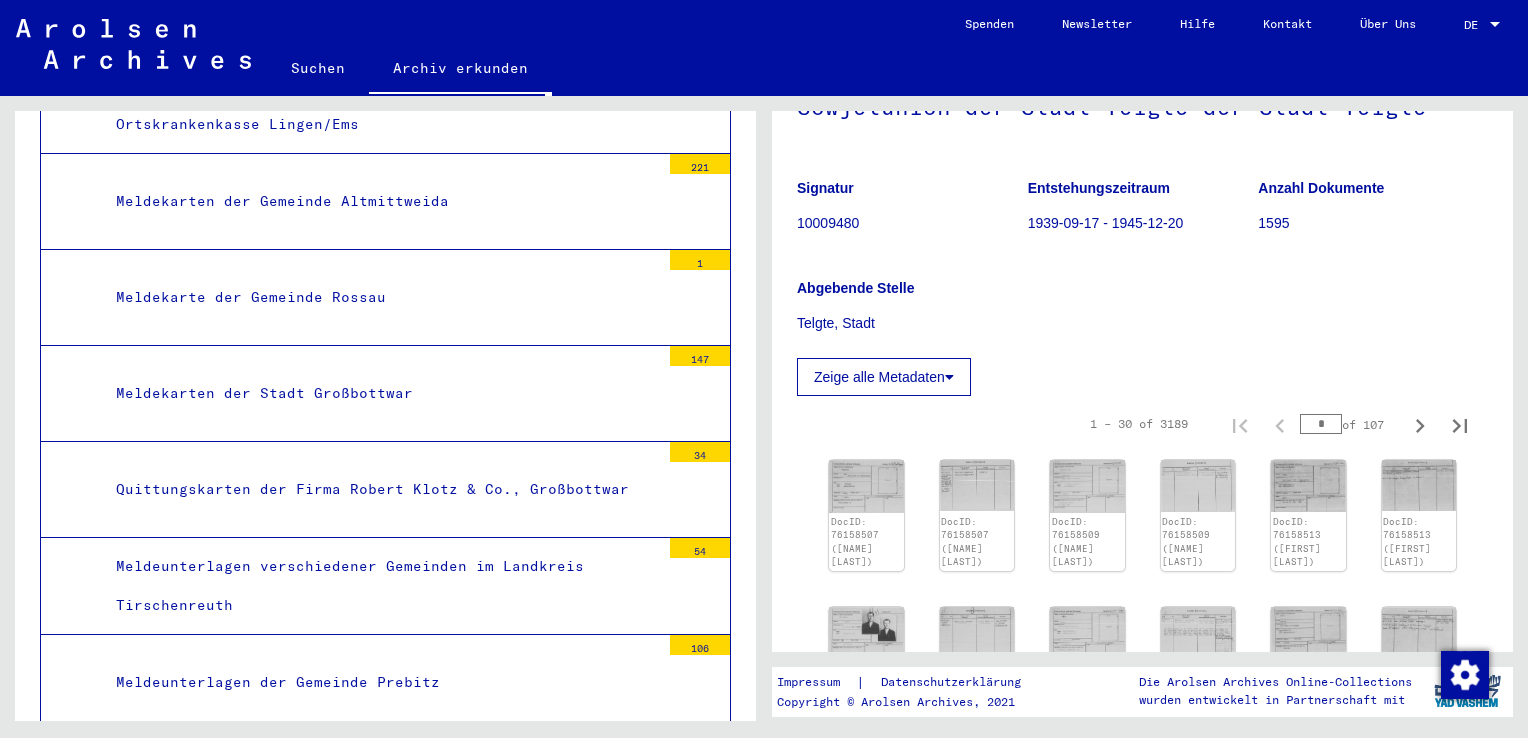 scroll, scrollTop: 239, scrollLeft: 0, axis: vertical 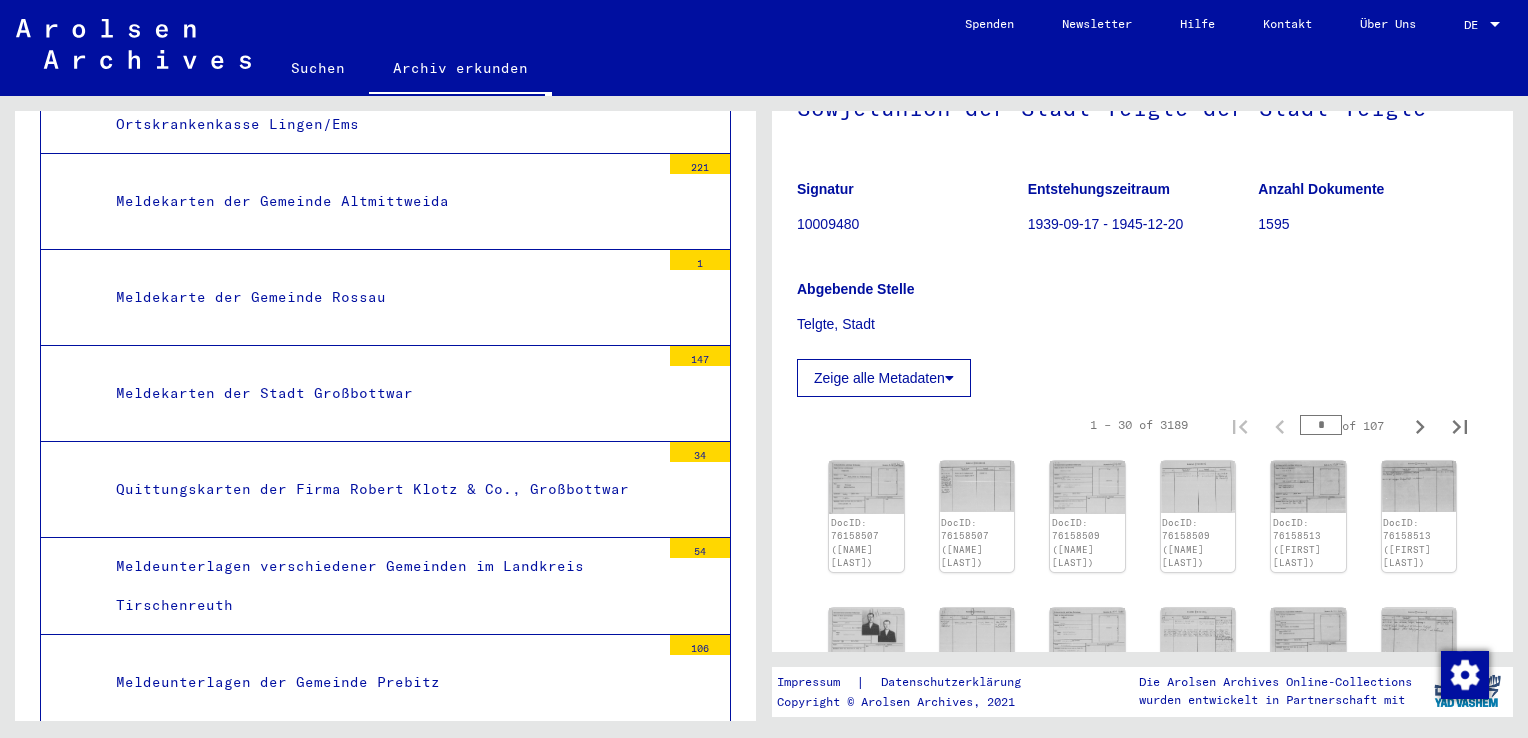 click on "*" at bounding box center [1321, 425] 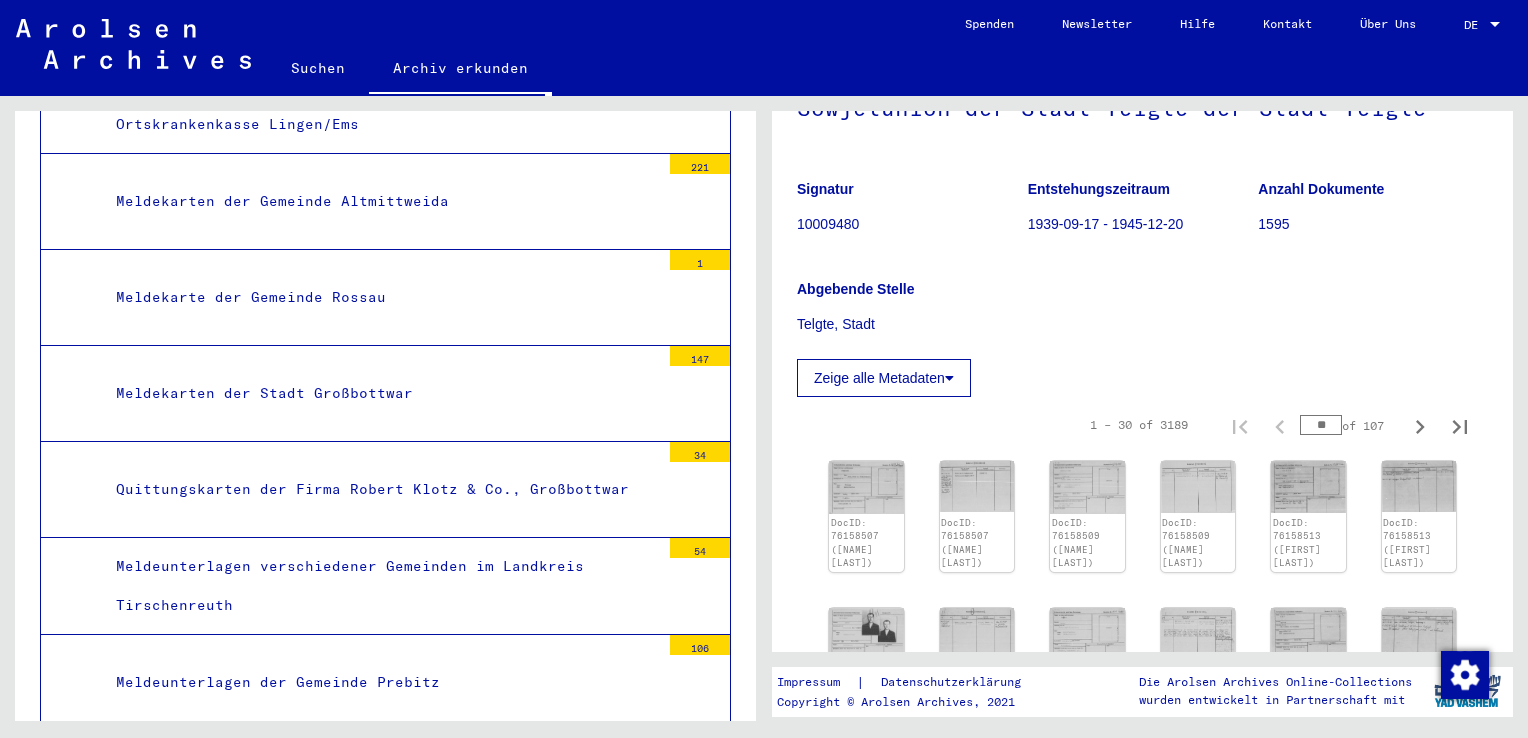 type on "**" 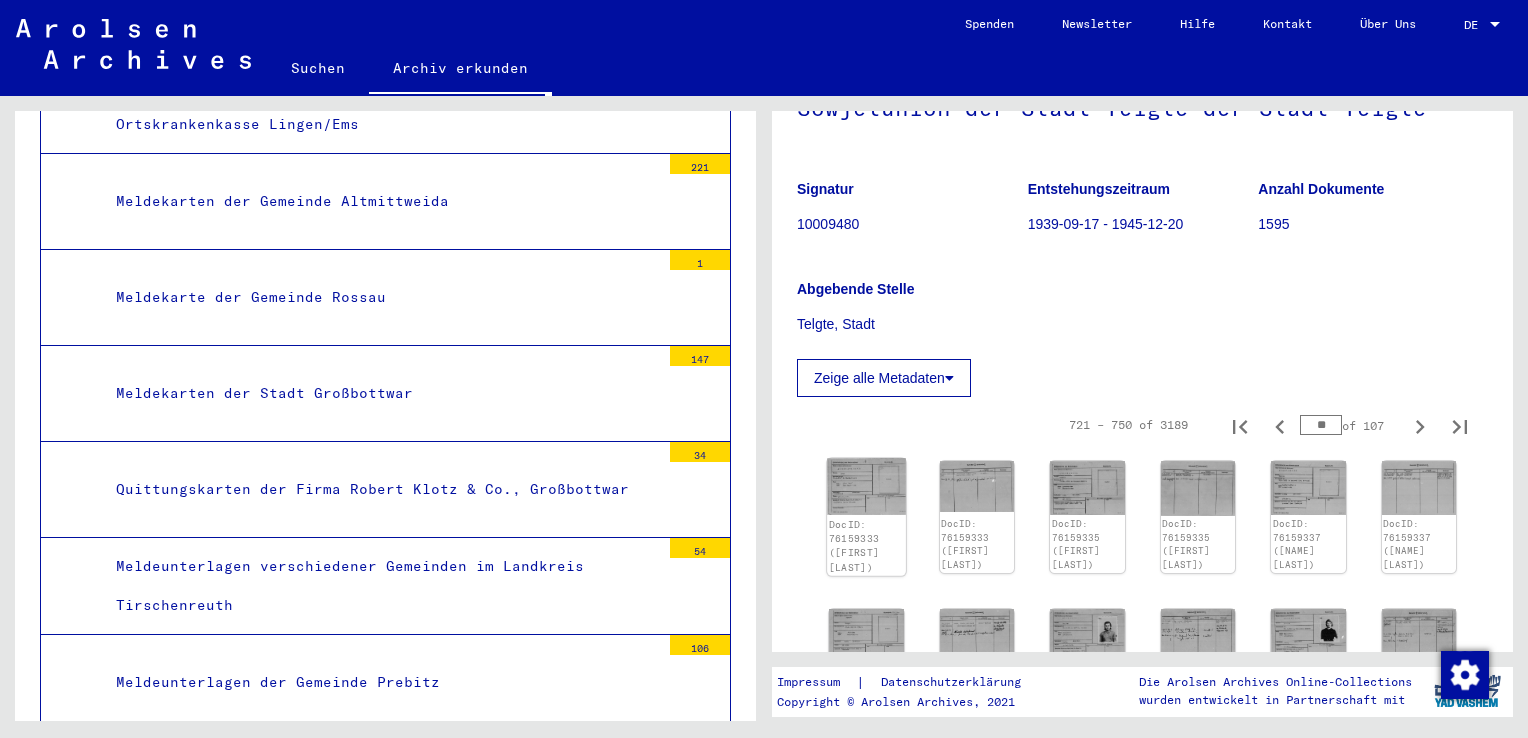 click 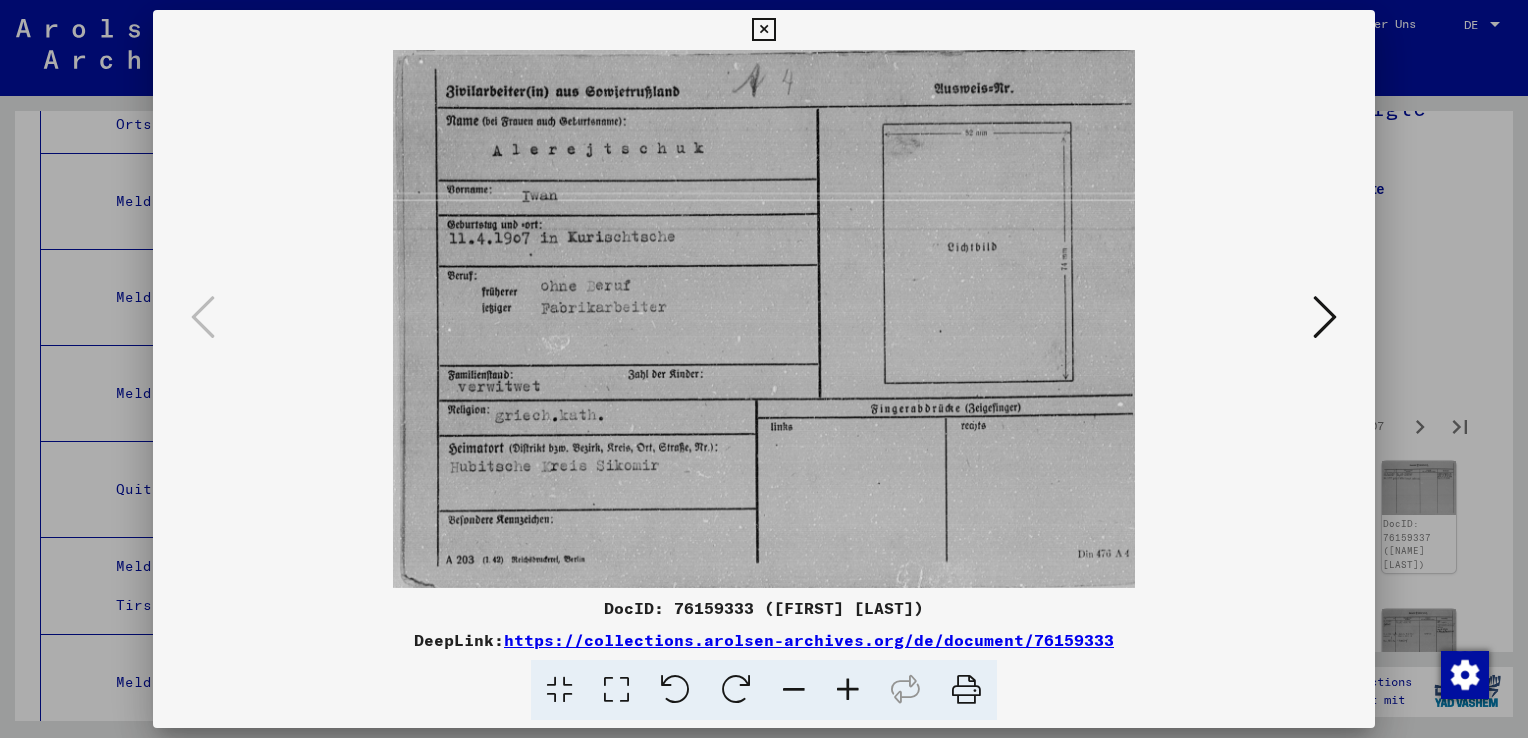 click at bounding box center [1325, 317] 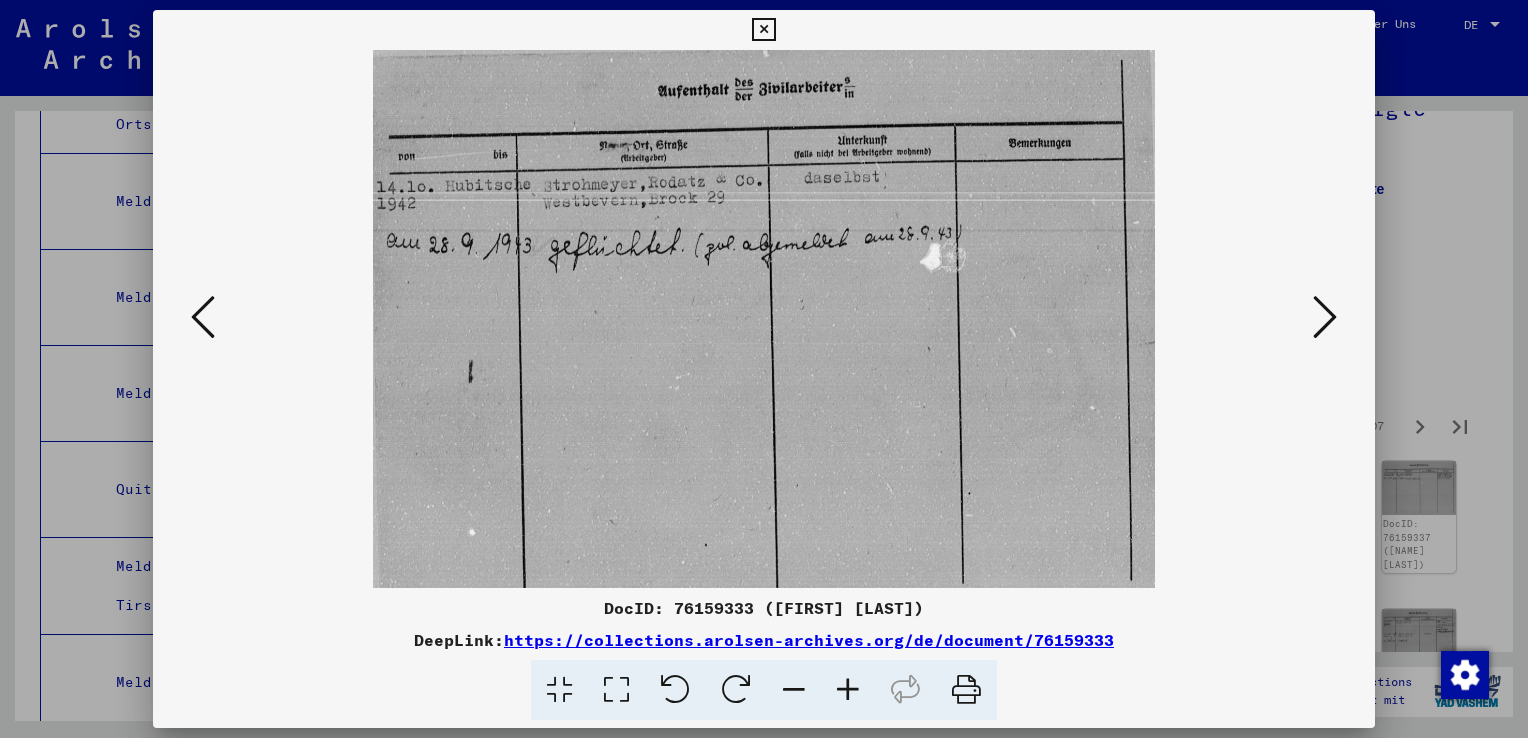 click at bounding box center (1325, 317) 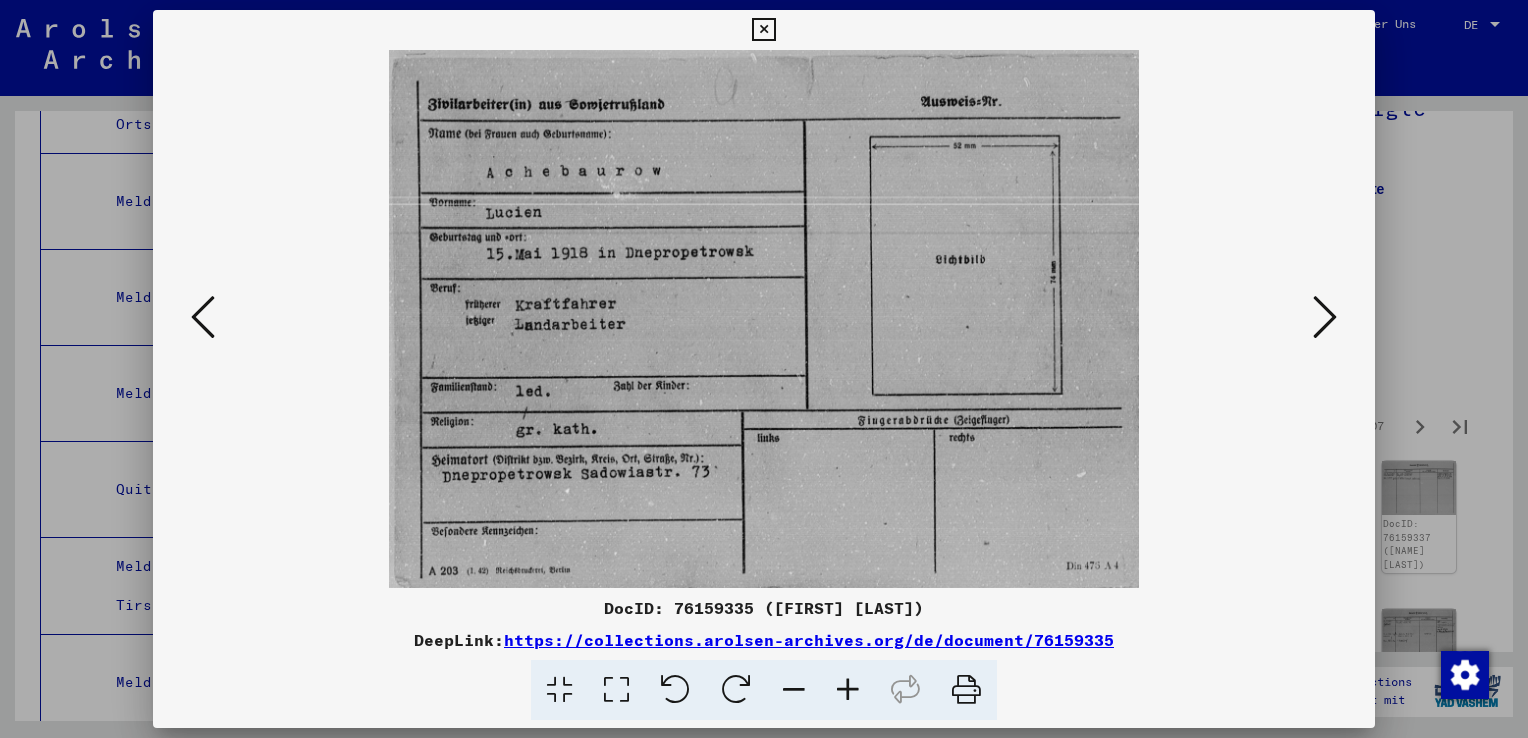 click at bounding box center (1325, 317) 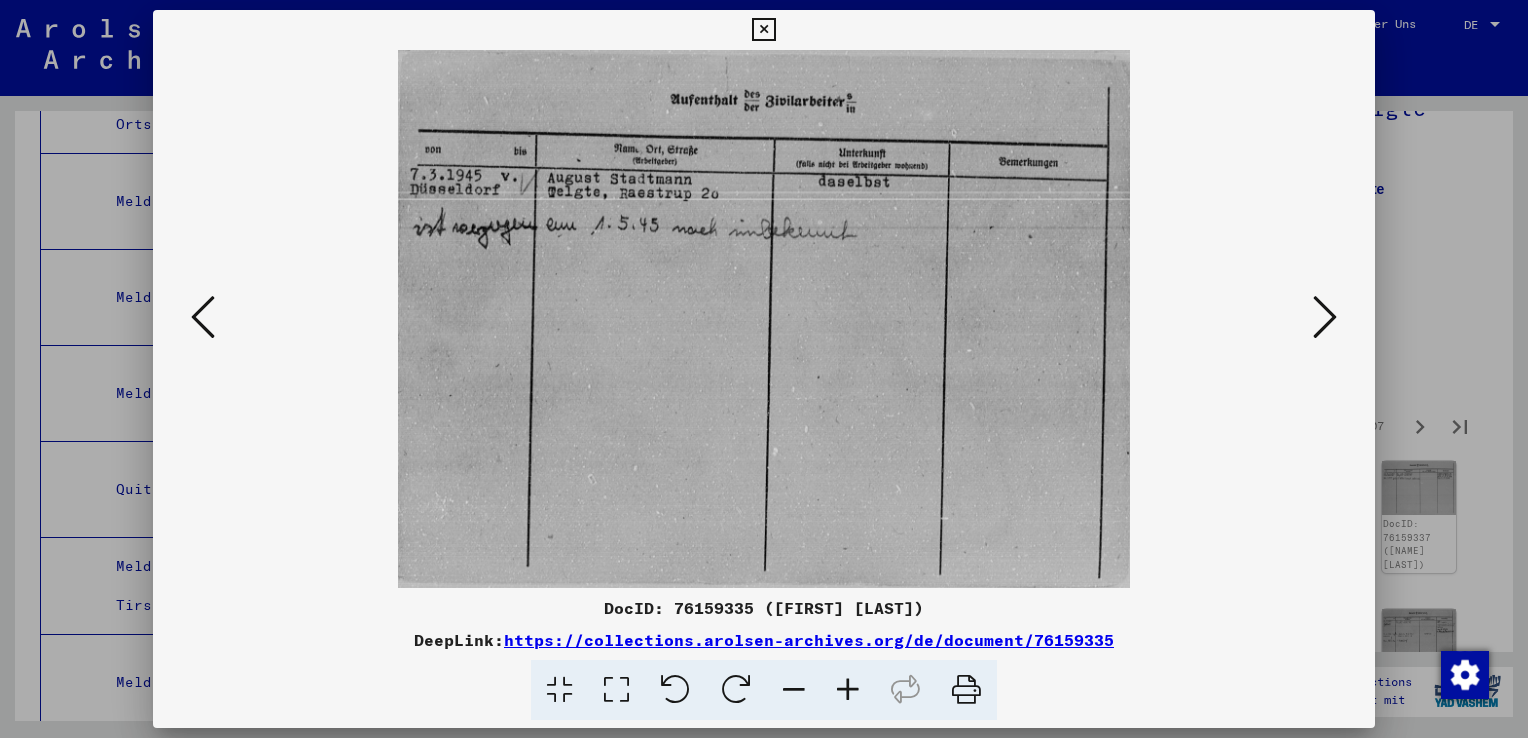click at bounding box center [1325, 317] 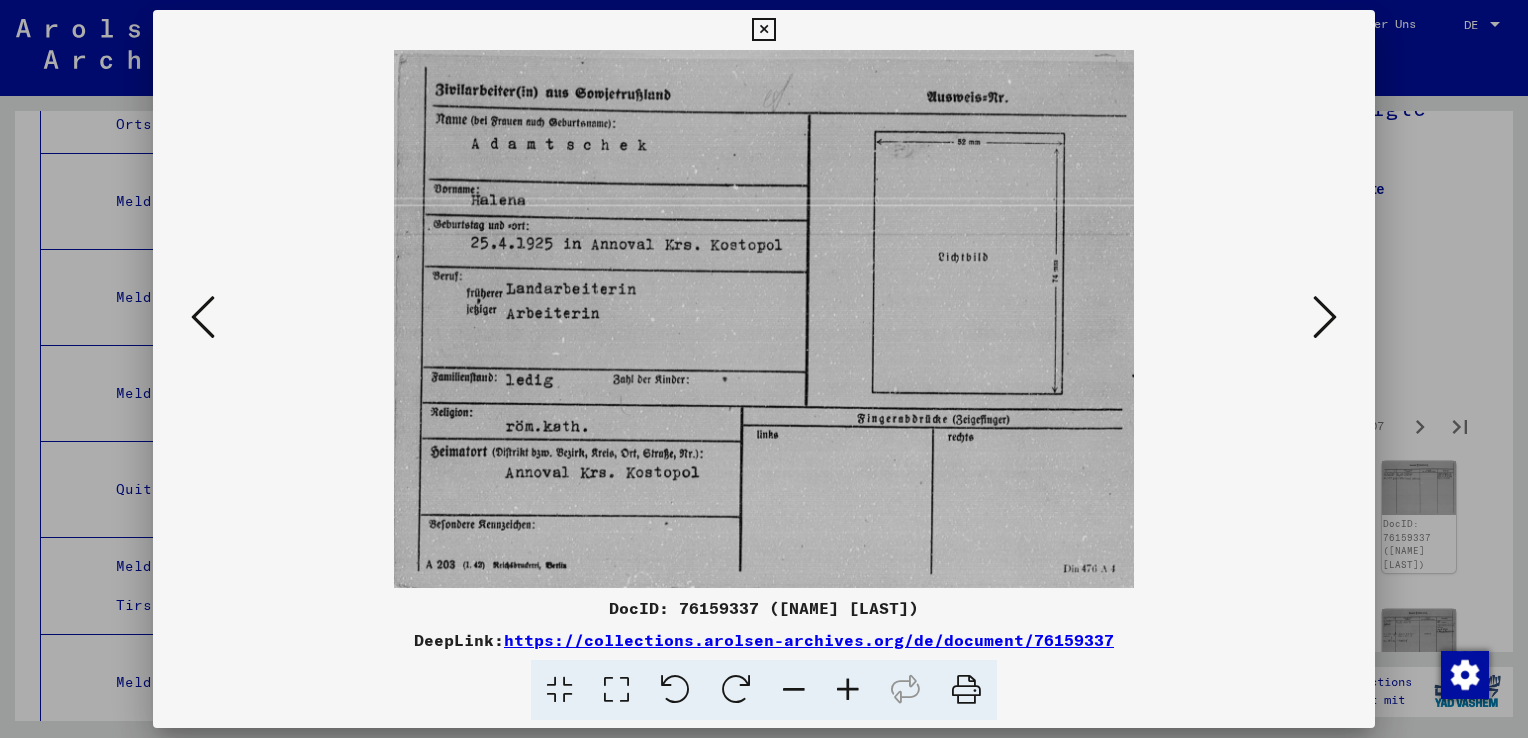 click at bounding box center [1325, 317] 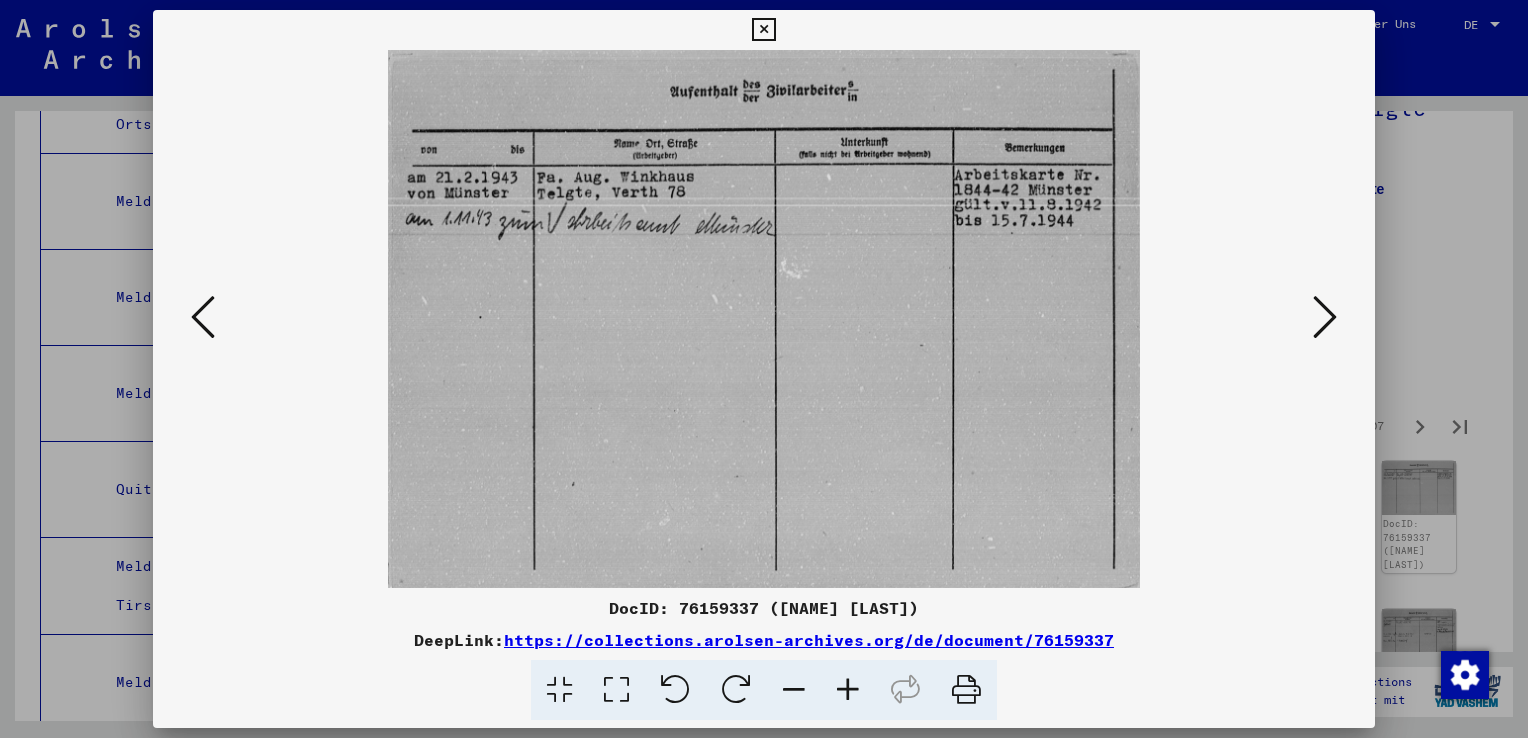 click at bounding box center [1325, 317] 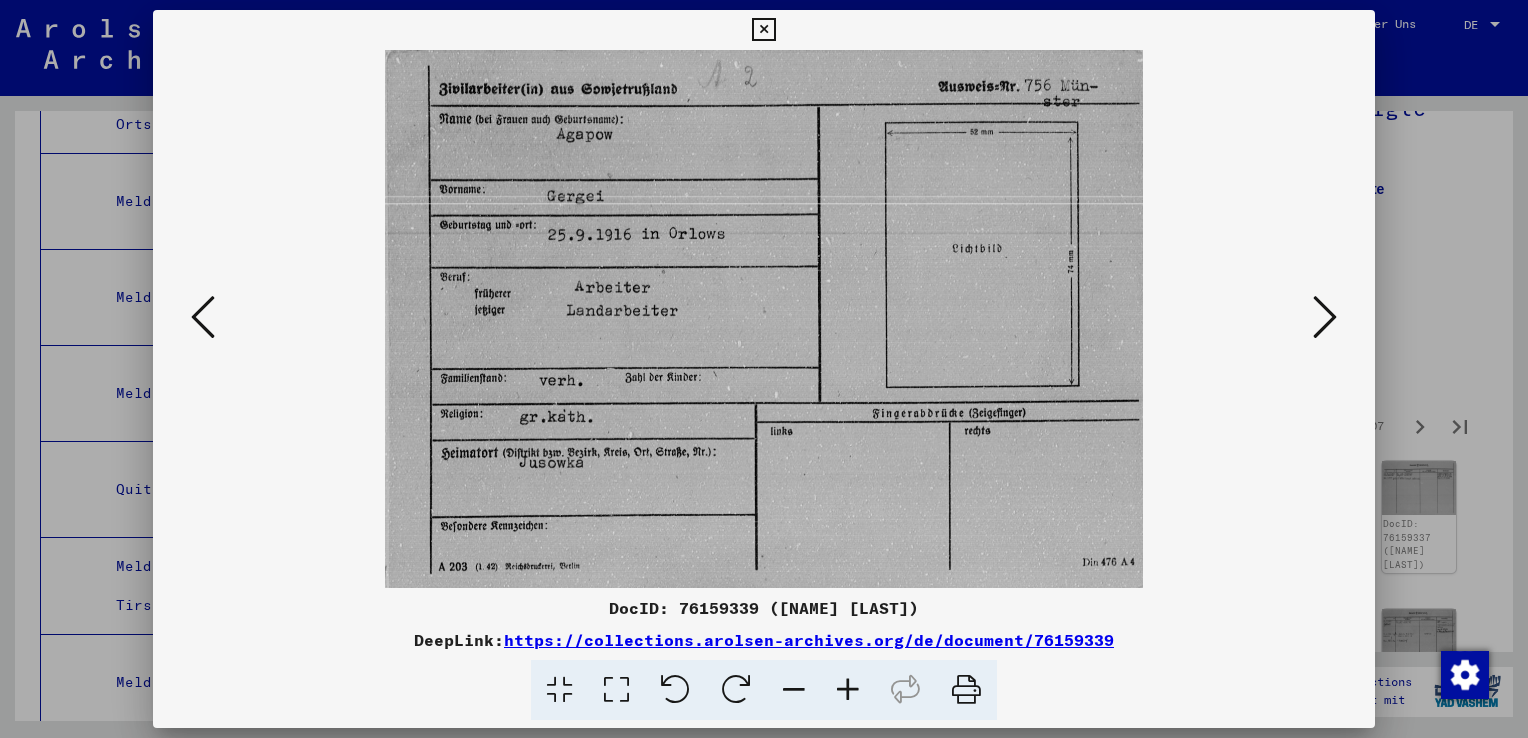 click at bounding box center (1325, 317) 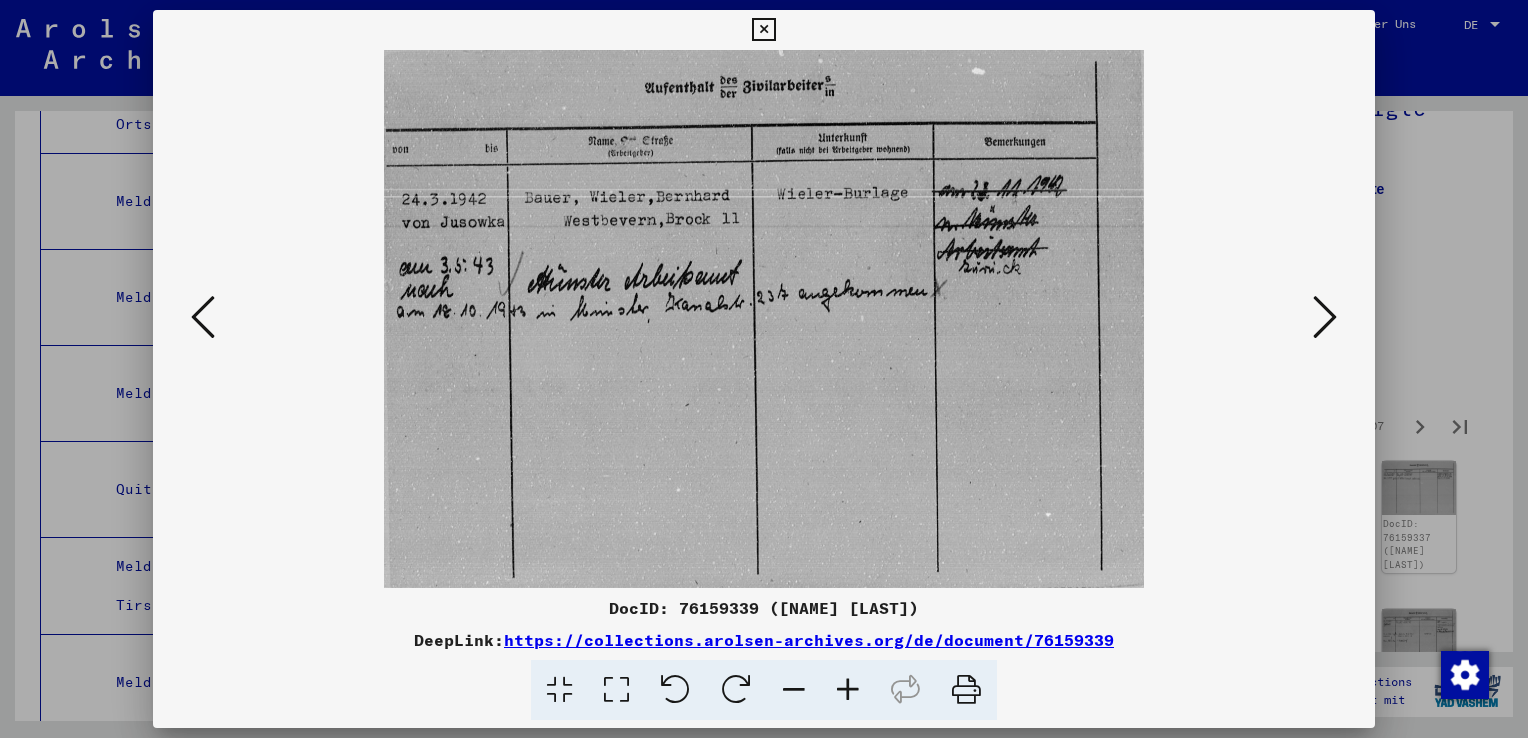 click at bounding box center (1325, 317) 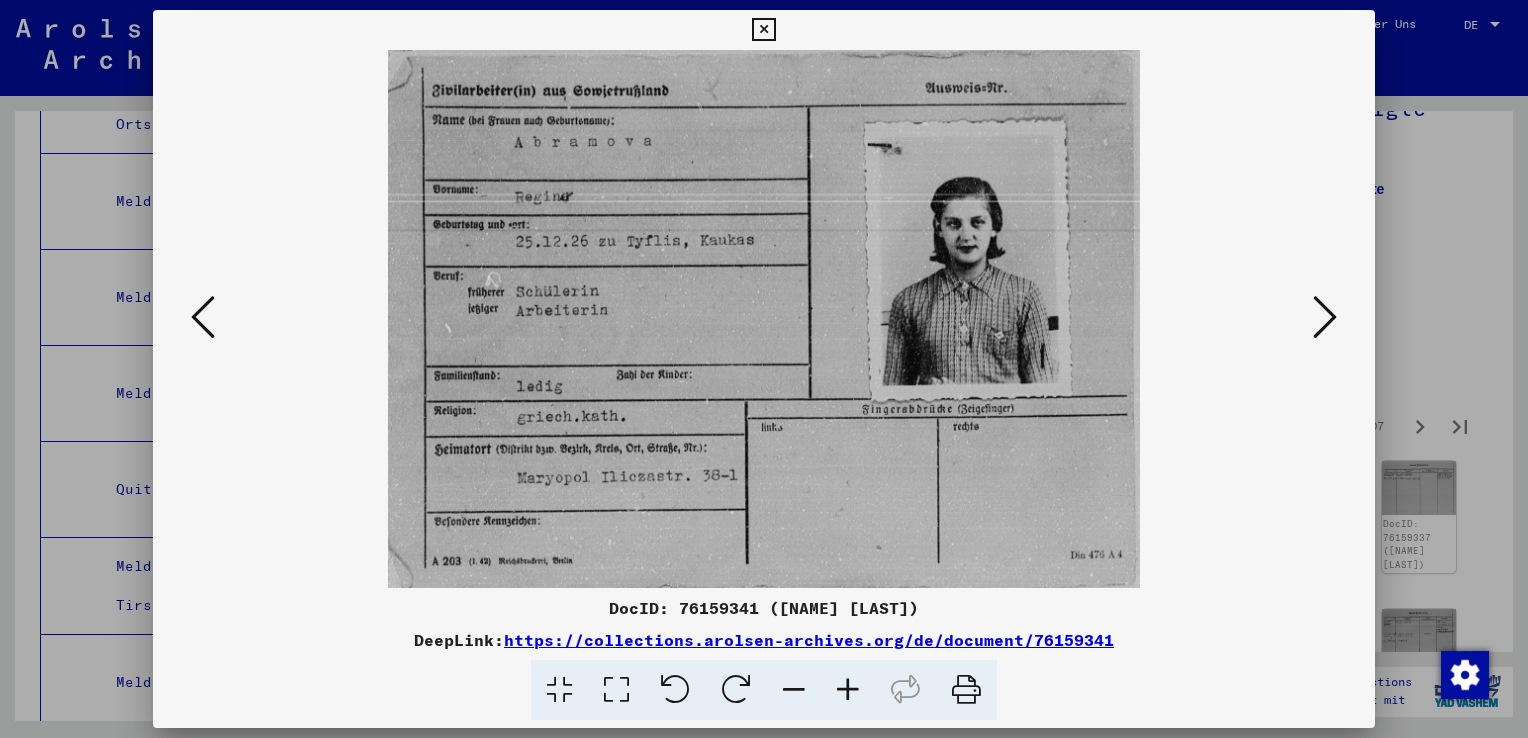 click at bounding box center [203, 317] 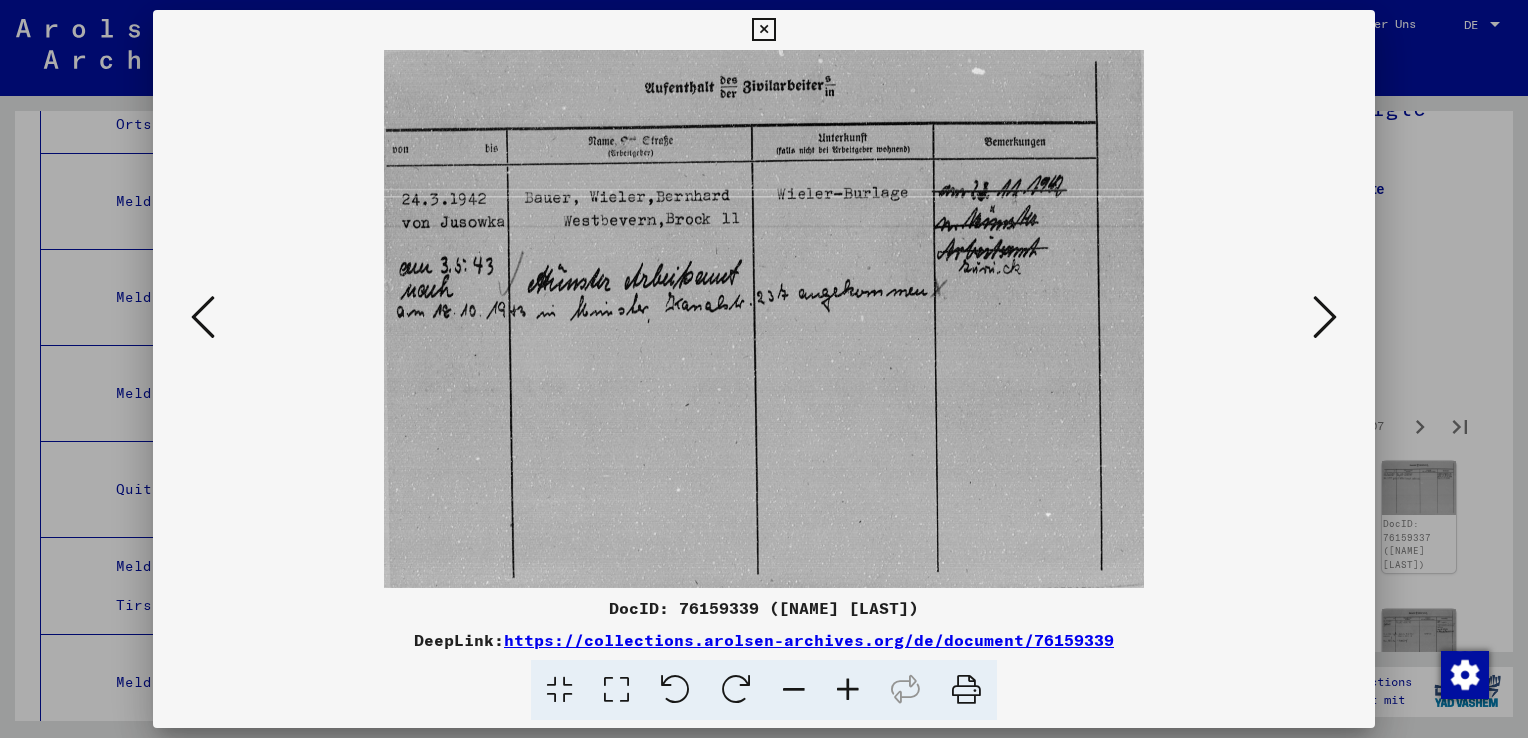 click at bounding box center [1325, 317] 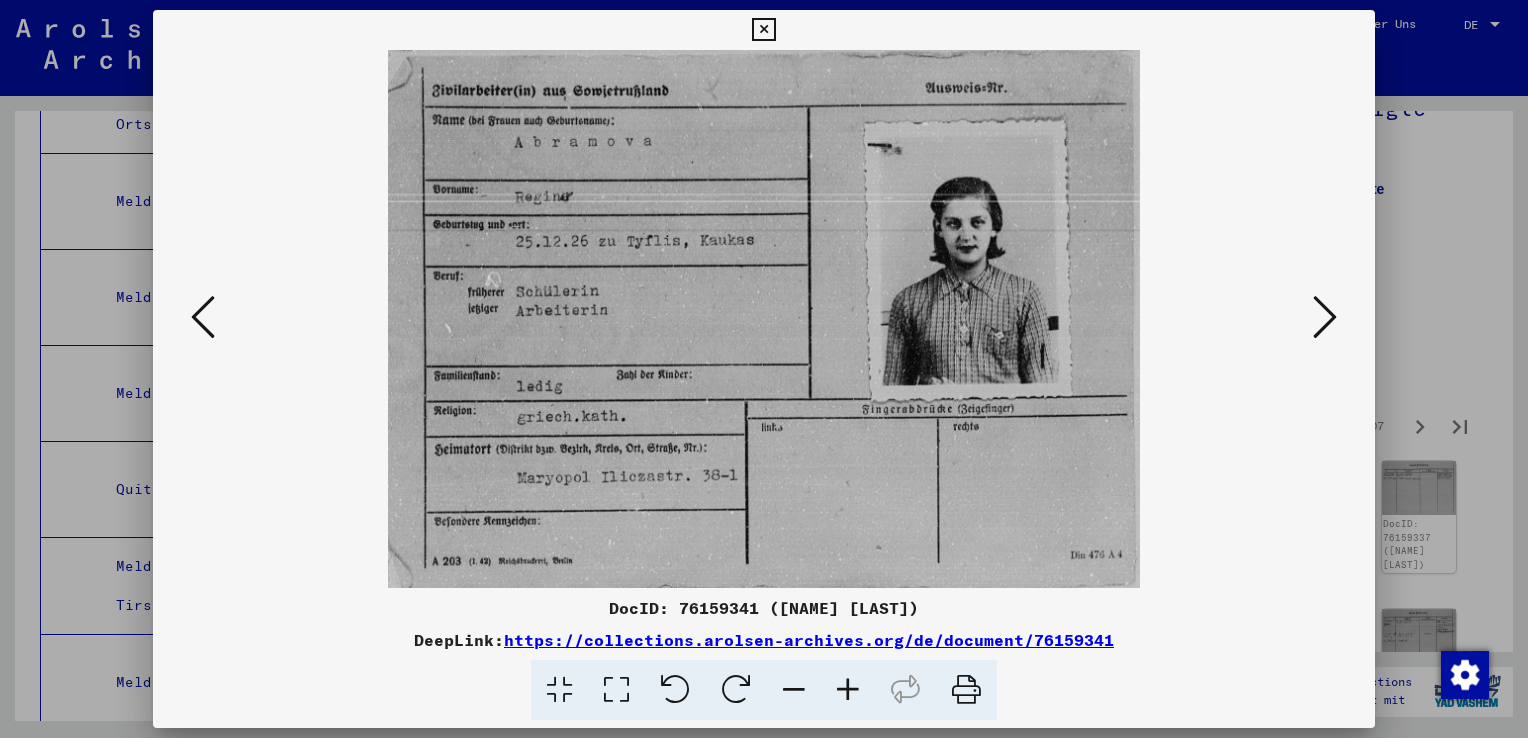 click at bounding box center [1325, 317] 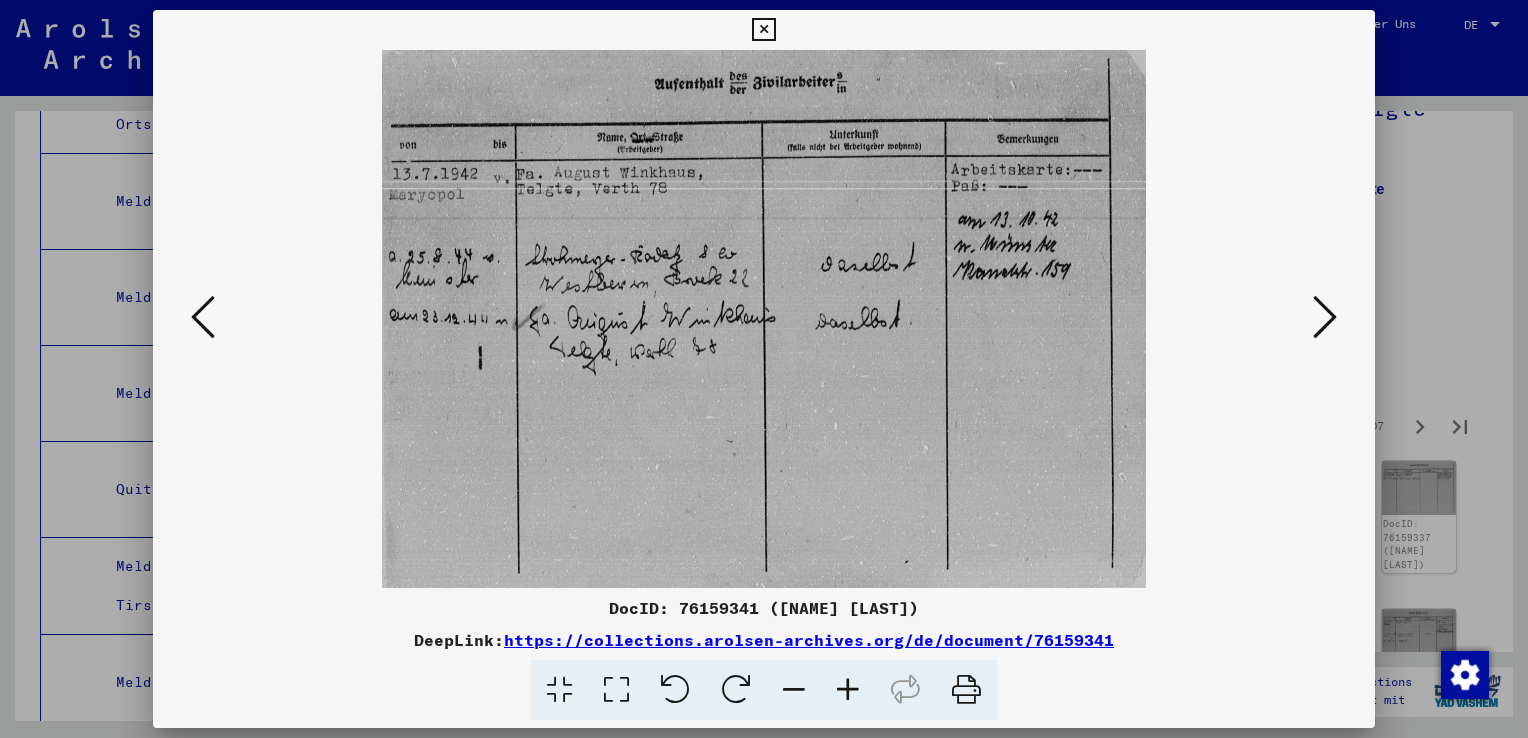click at bounding box center [1325, 317] 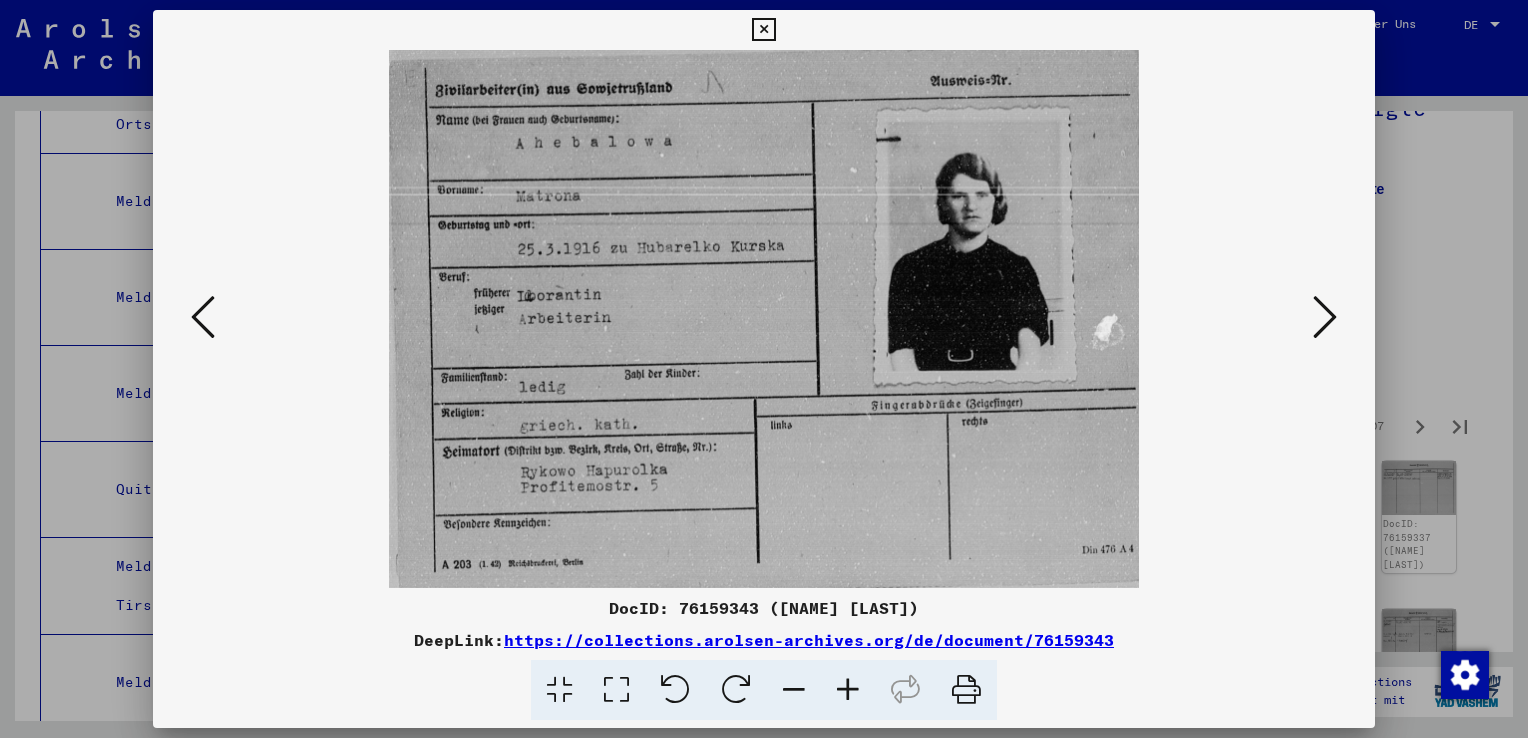 click at bounding box center (1325, 317) 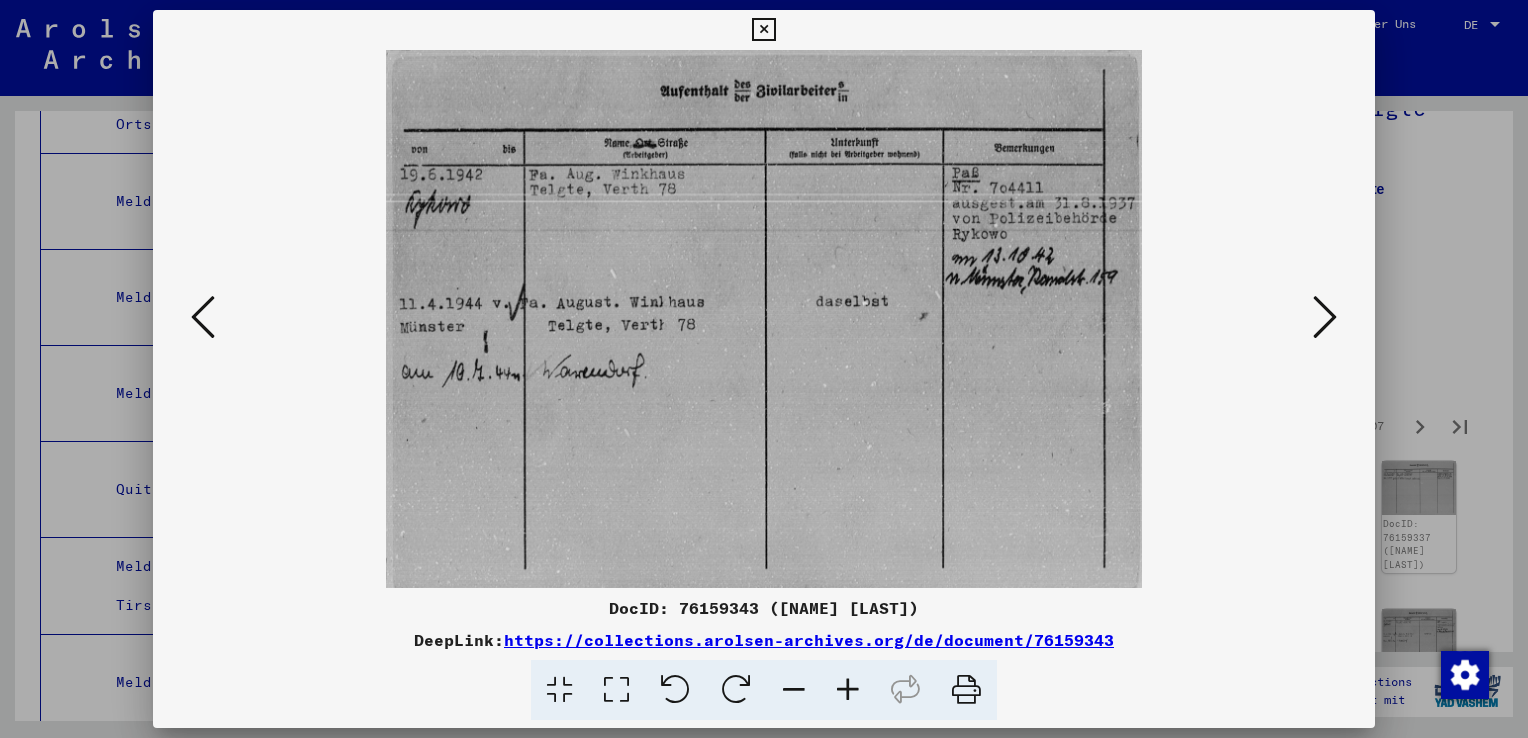 click at bounding box center (1325, 317) 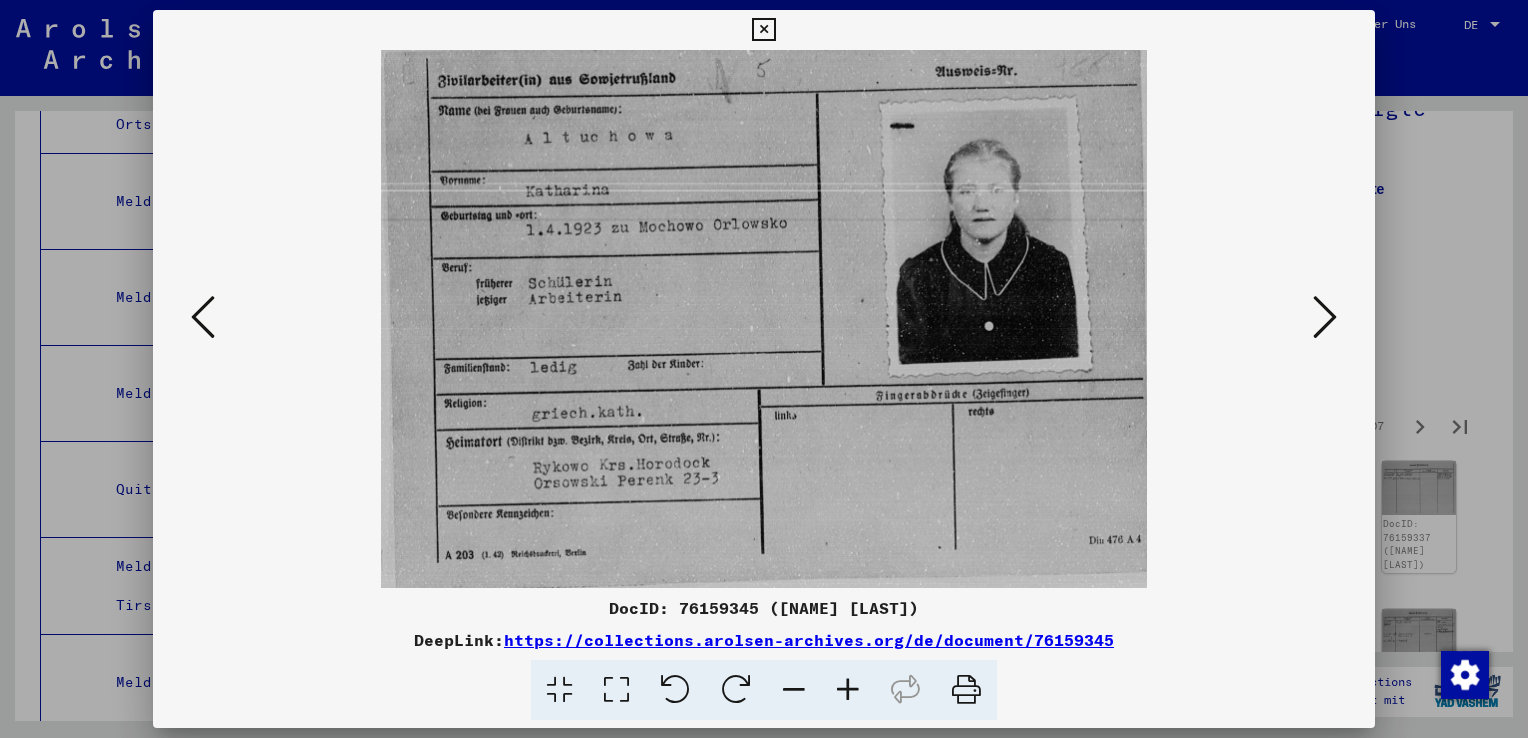 click at bounding box center (1325, 317) 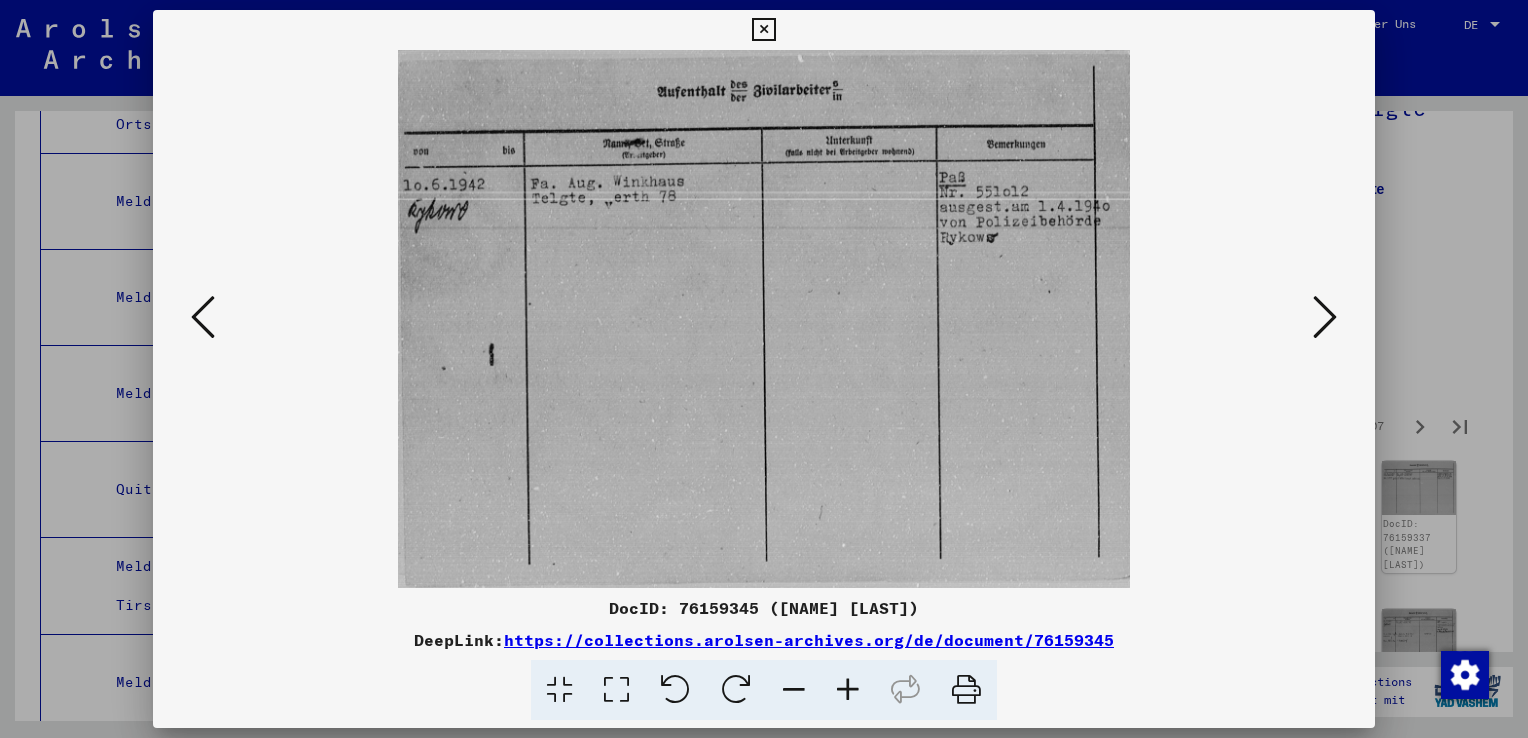 click at bounding box center [1325, 317] 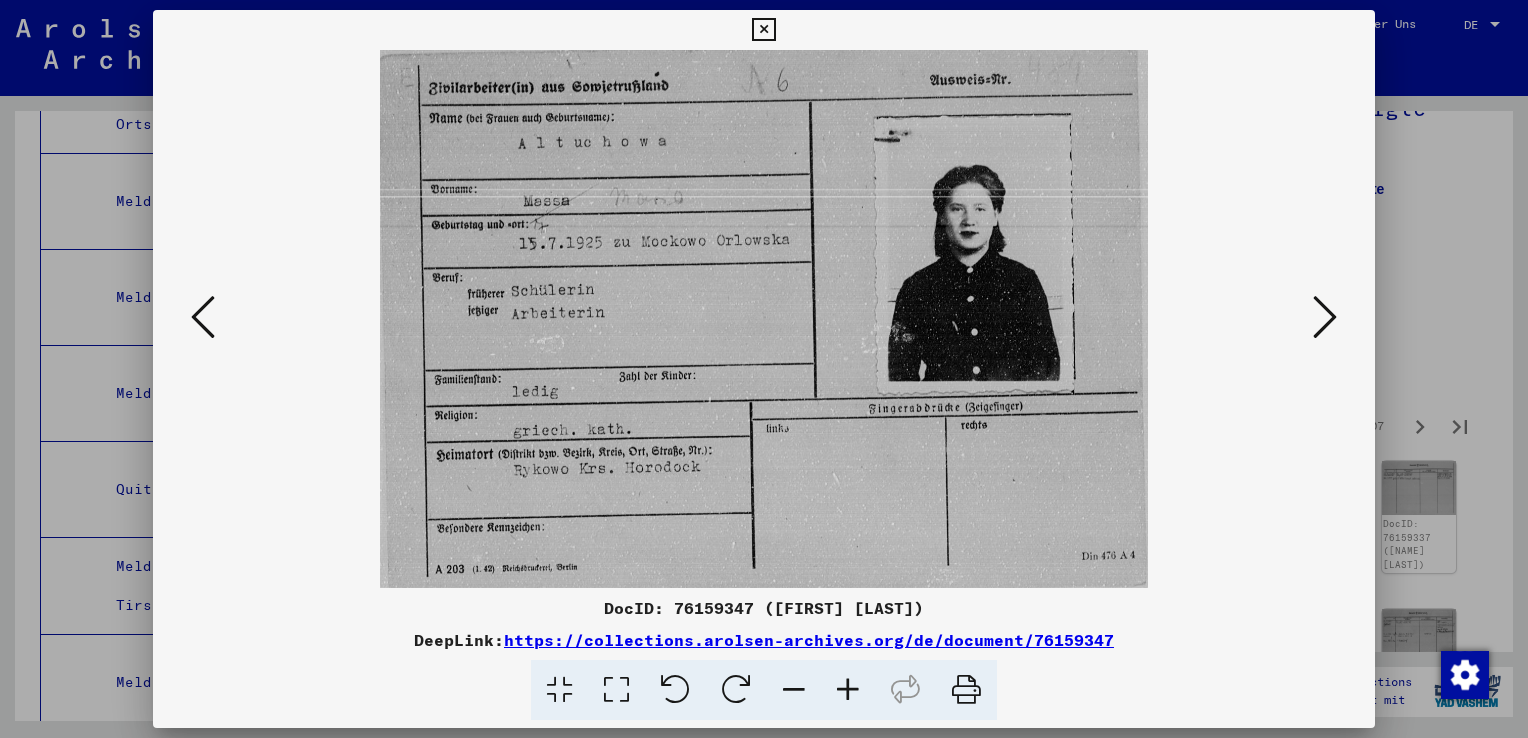 click at bounding box center [1325, 317] 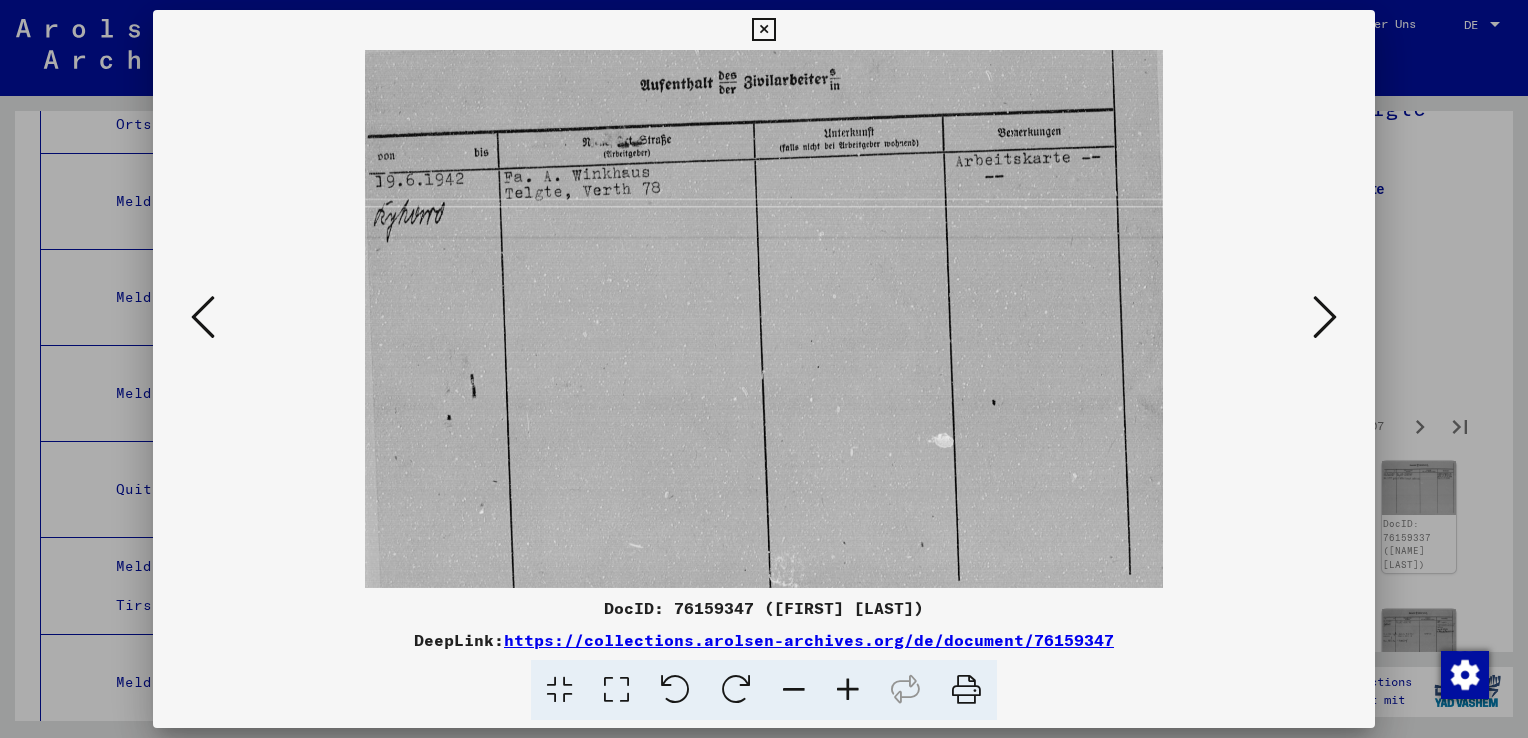 click at bounding box center [1325, 317] 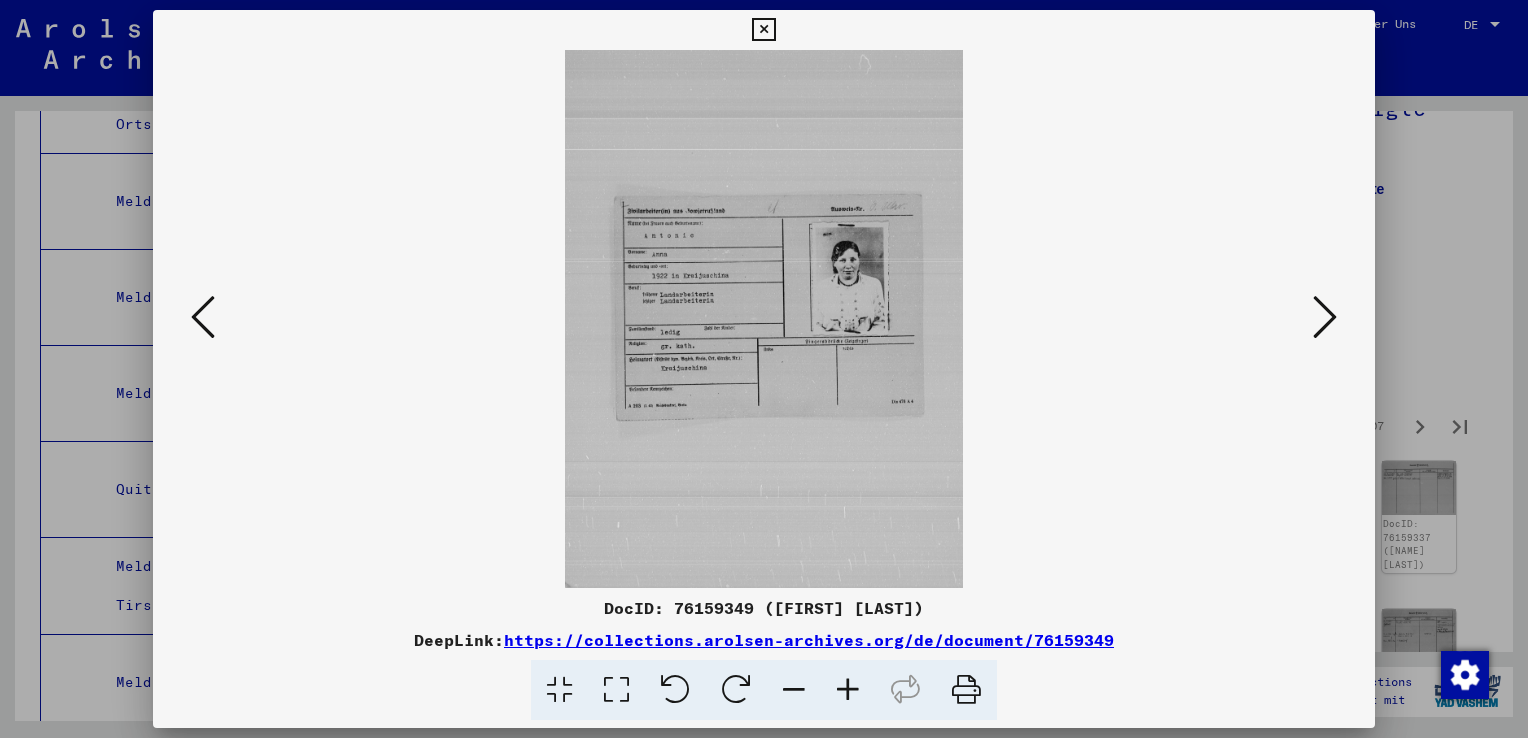 click at bounding box center [1325, 317] 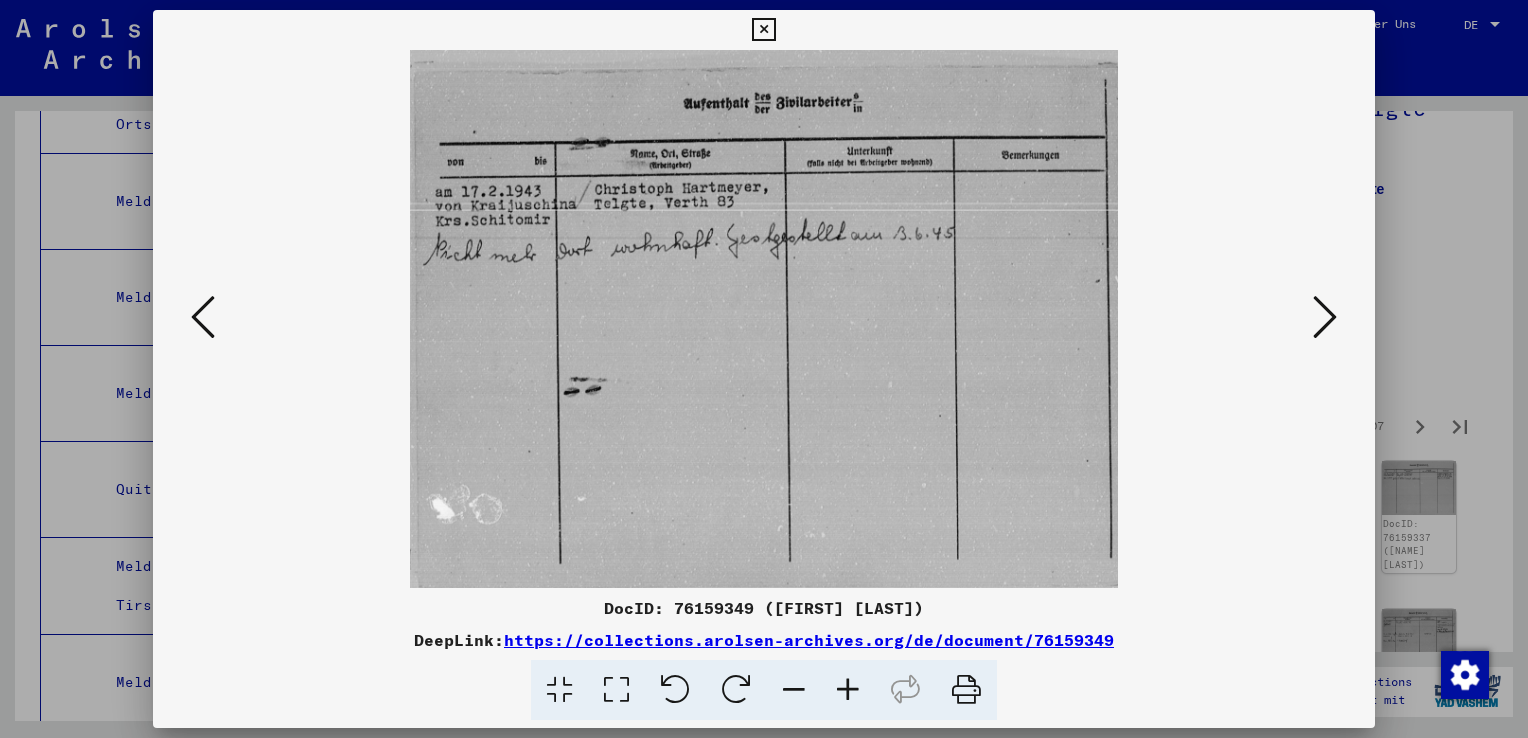 click at bounding box center [1325, 317] 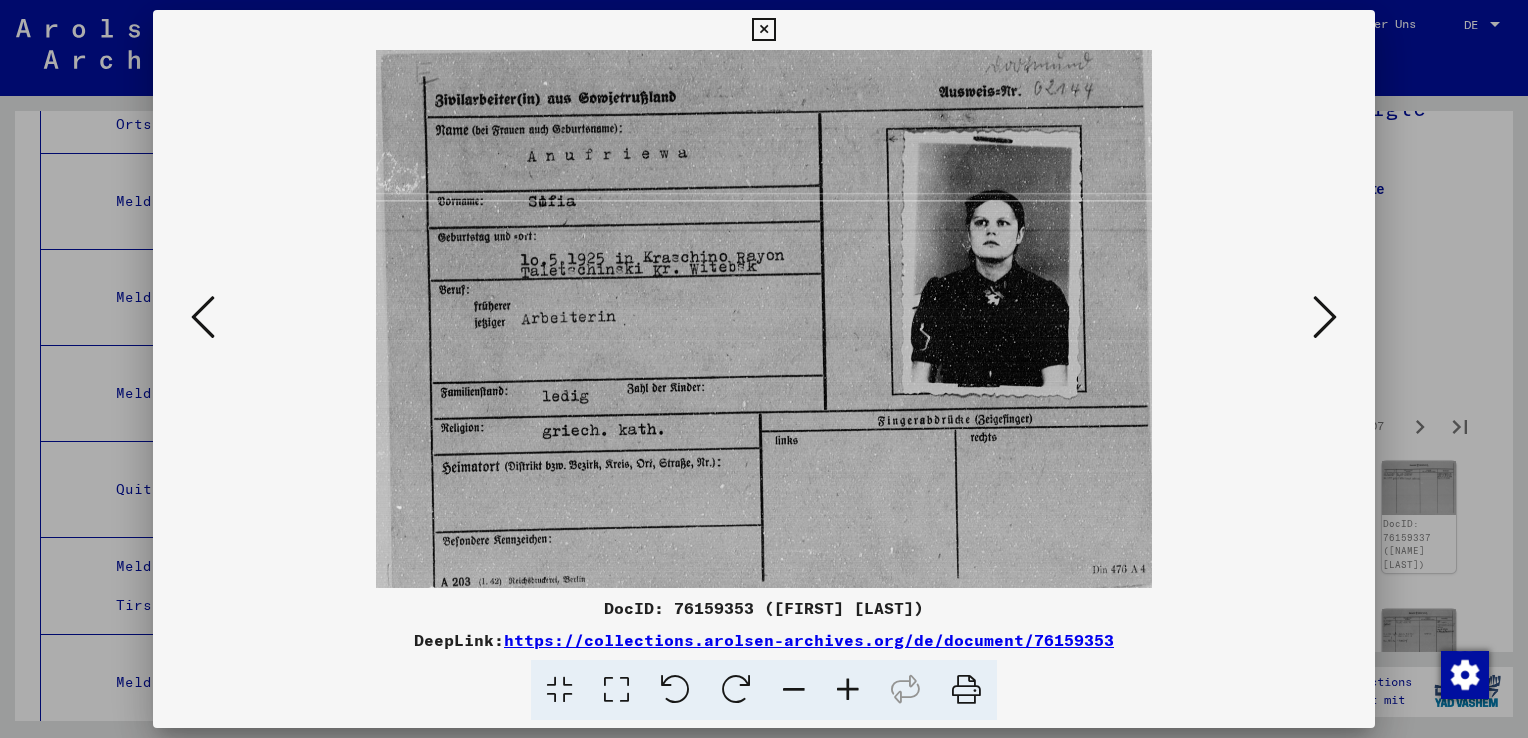 click at bounding box center [1325, 317] 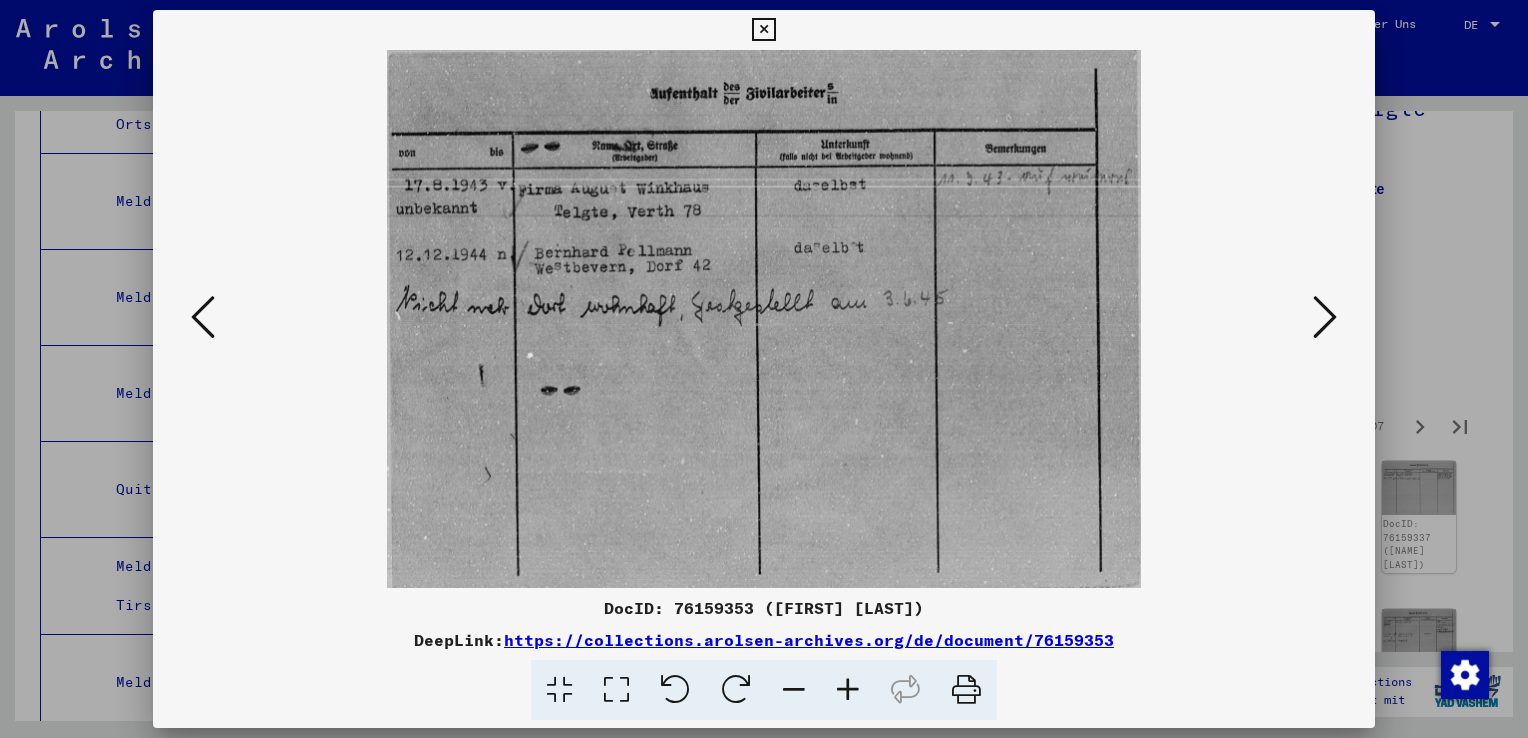 click at bounding box center (1325, 317) 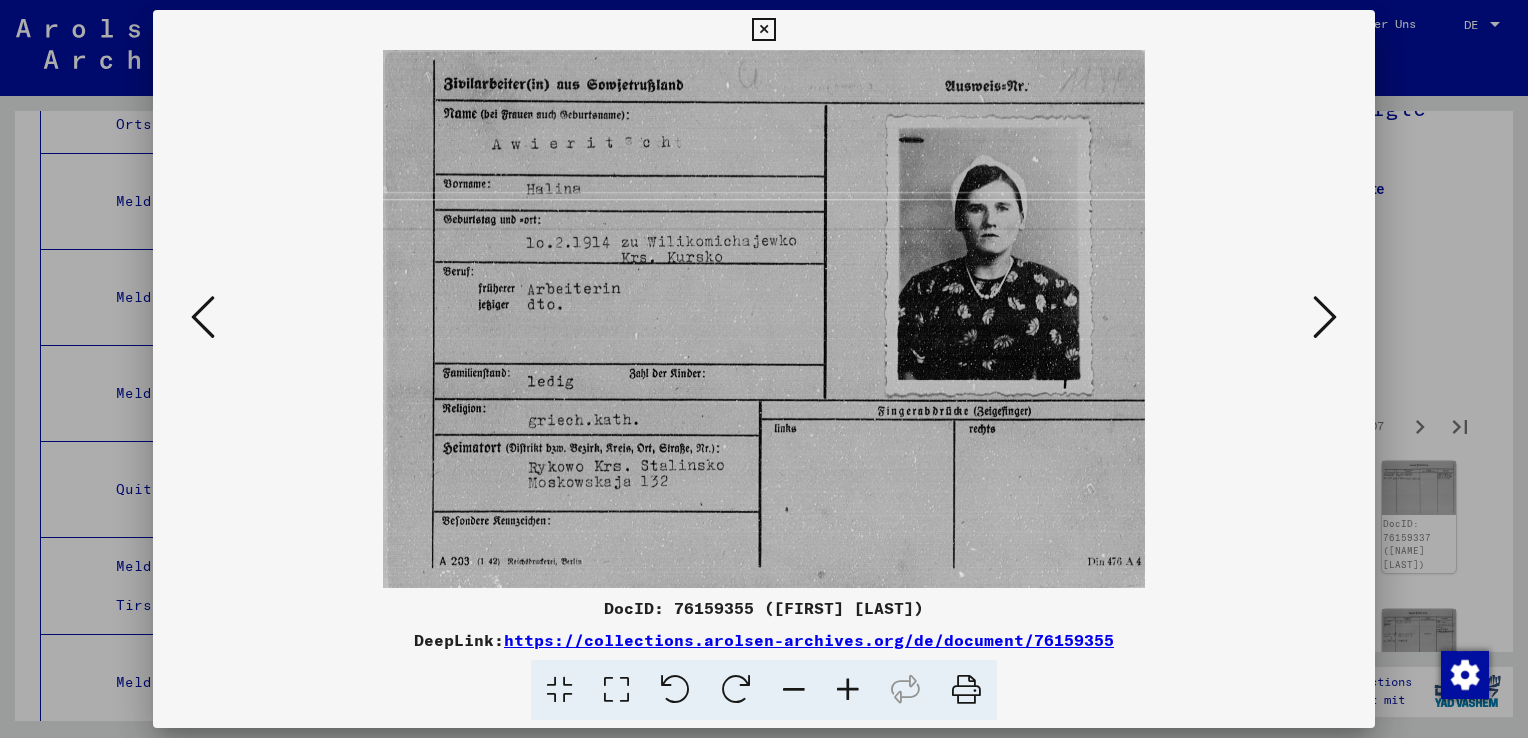 click at bounding box center (1325, 317) 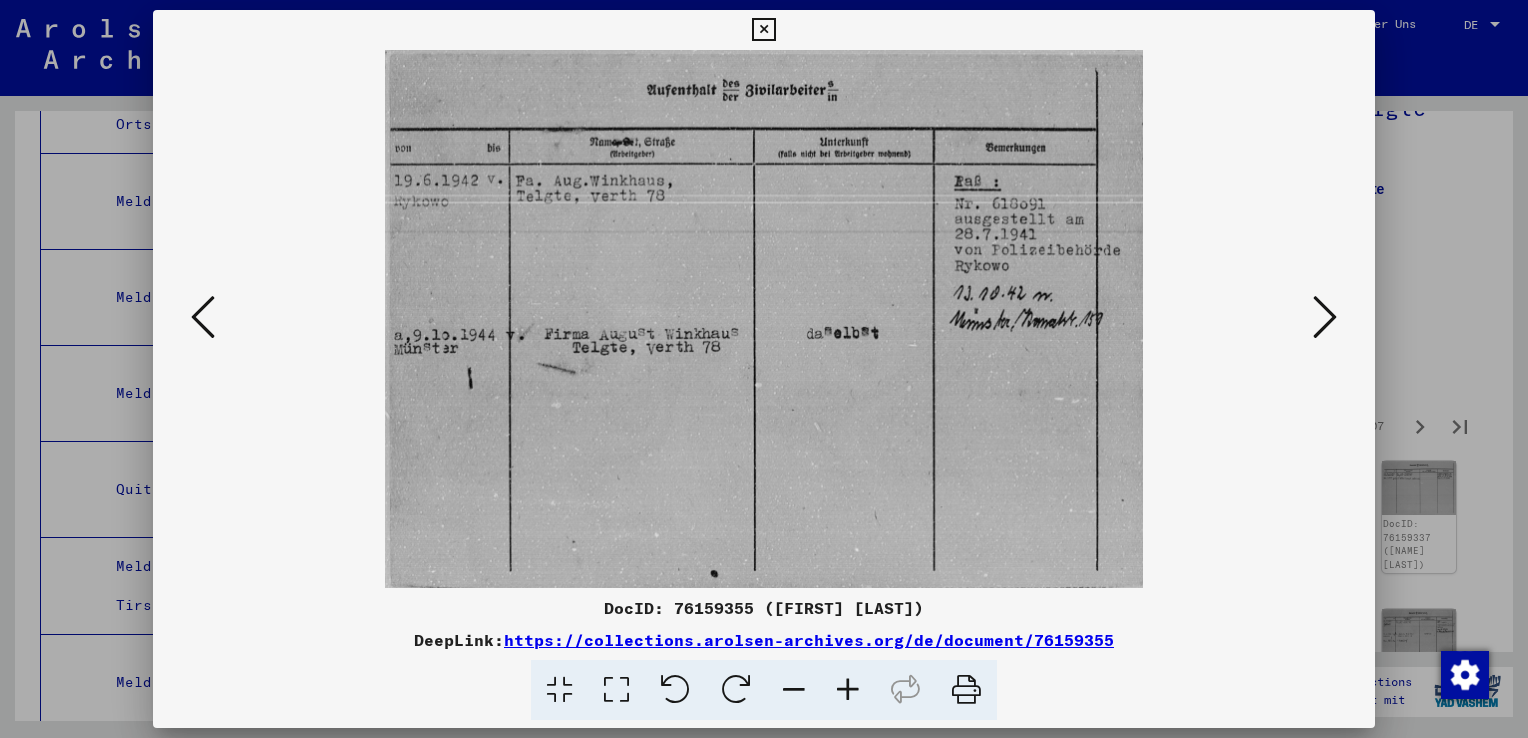 click at bounding box center (1325, 317) 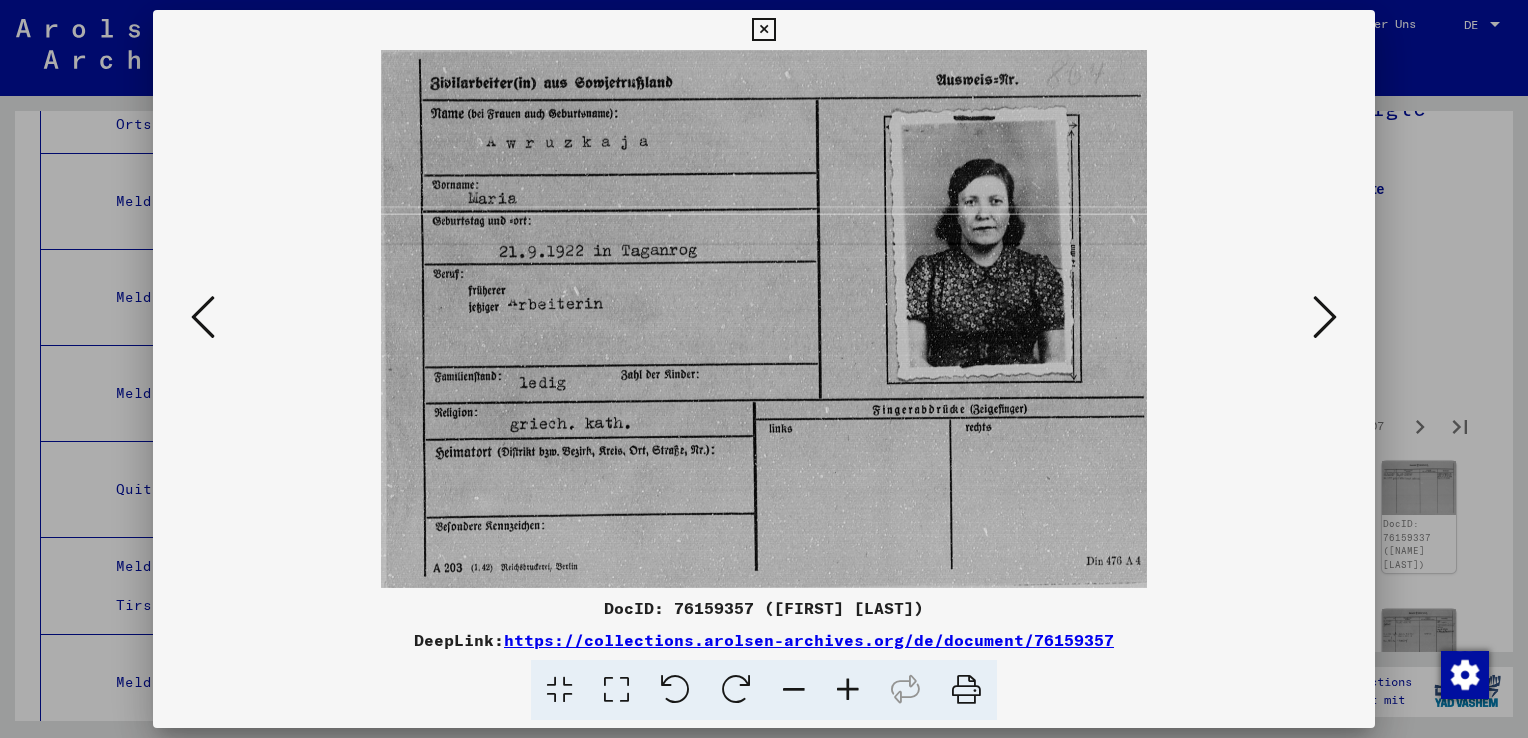 click at bounding box center (203, 317) 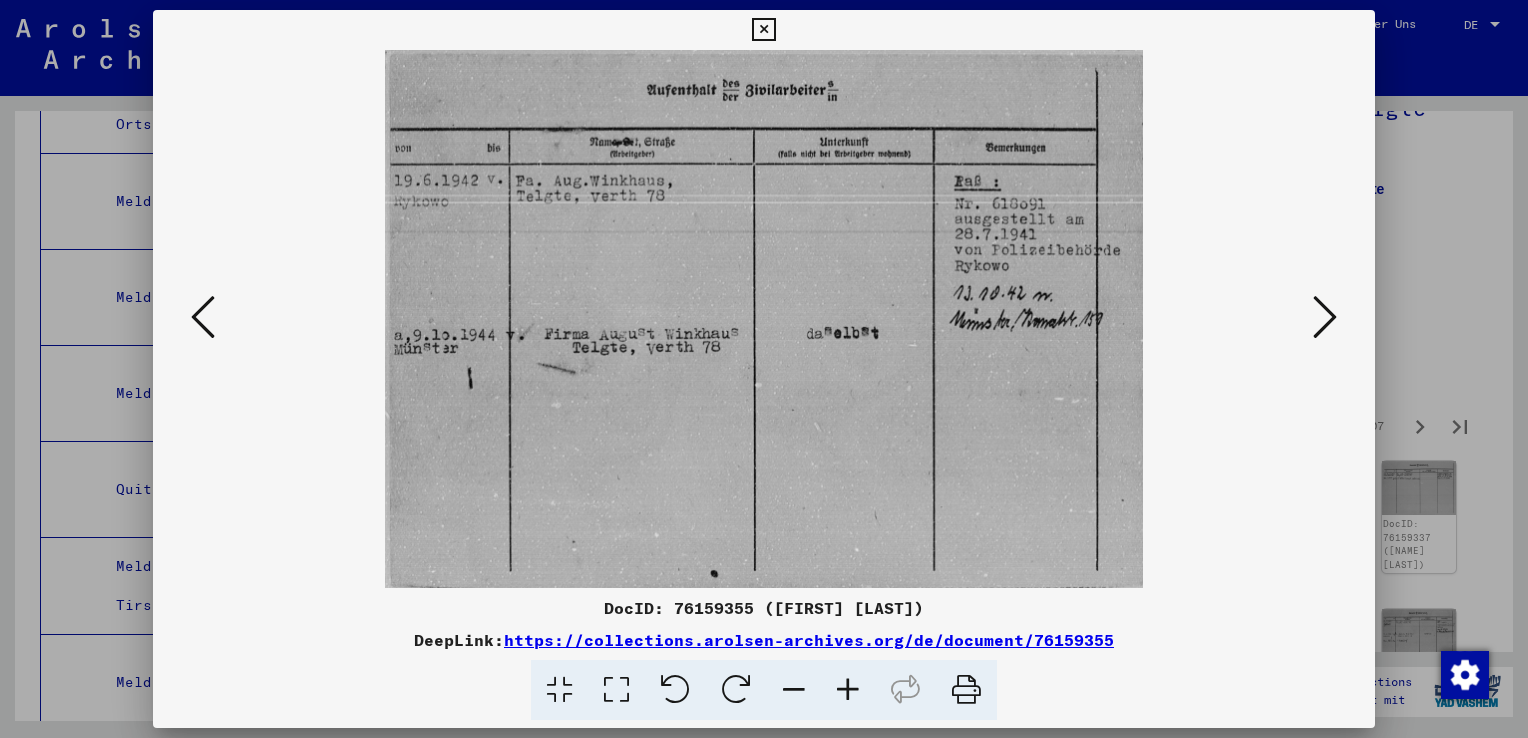 click at bounding box center [1325, 317] 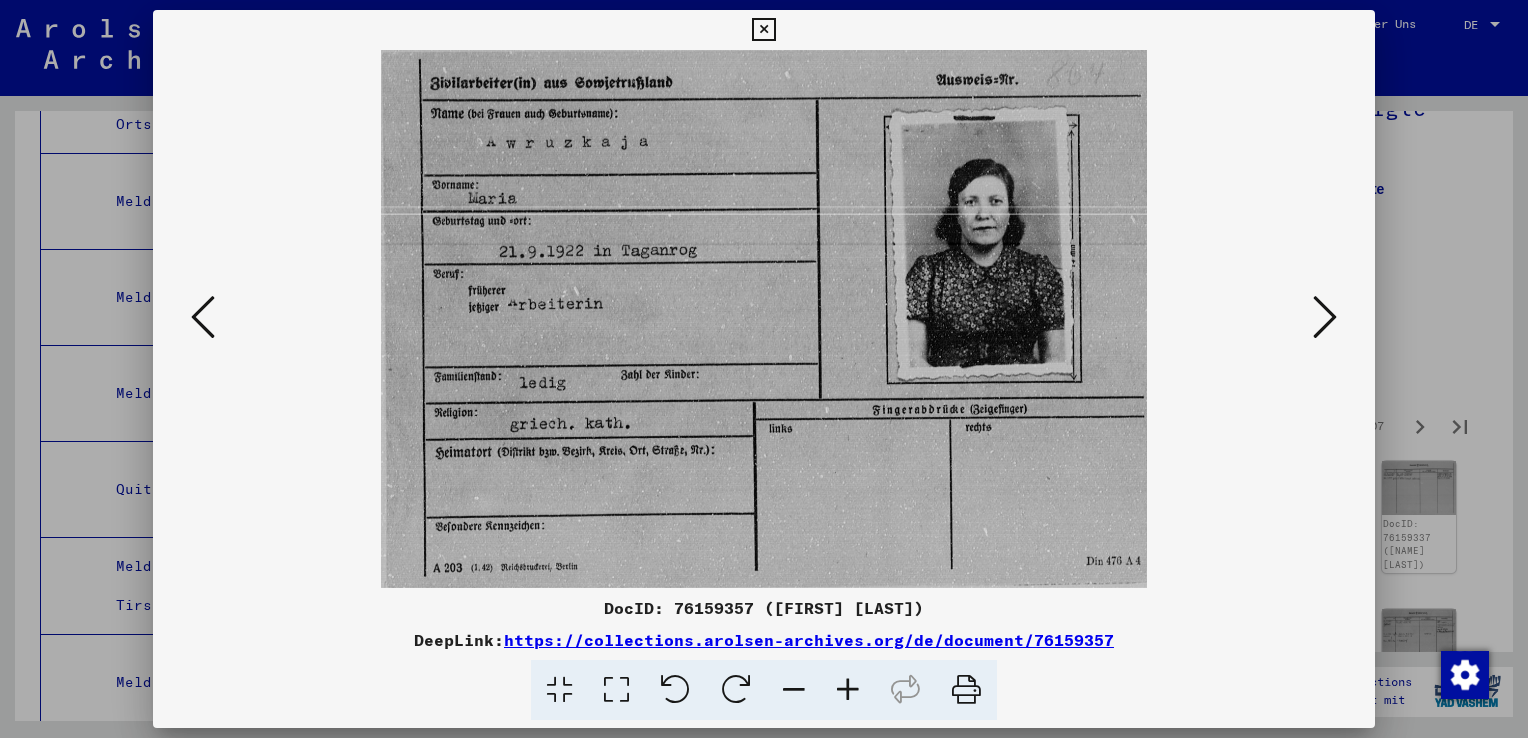 click at bounding box center [1325, 317] 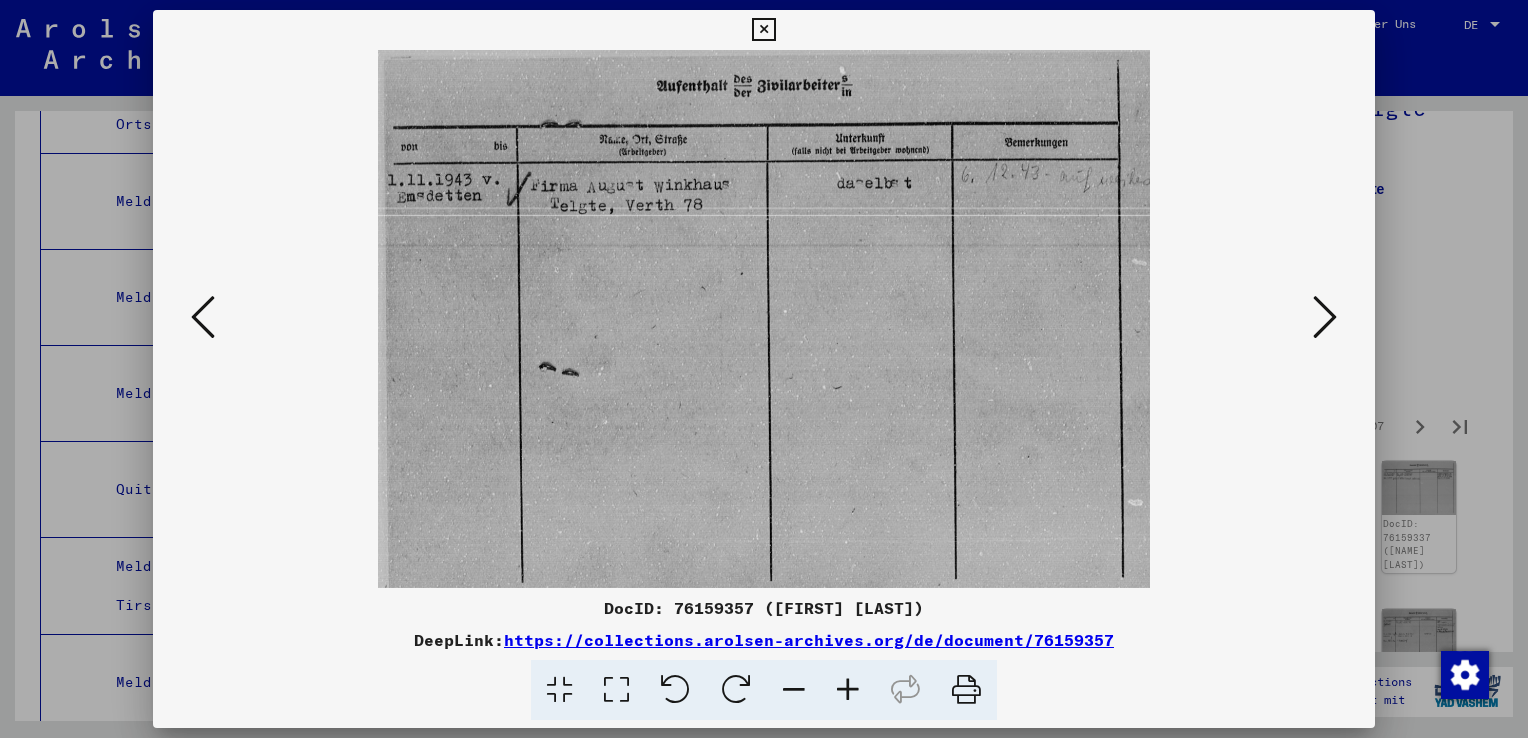 click at bounding box center [1325, 317] 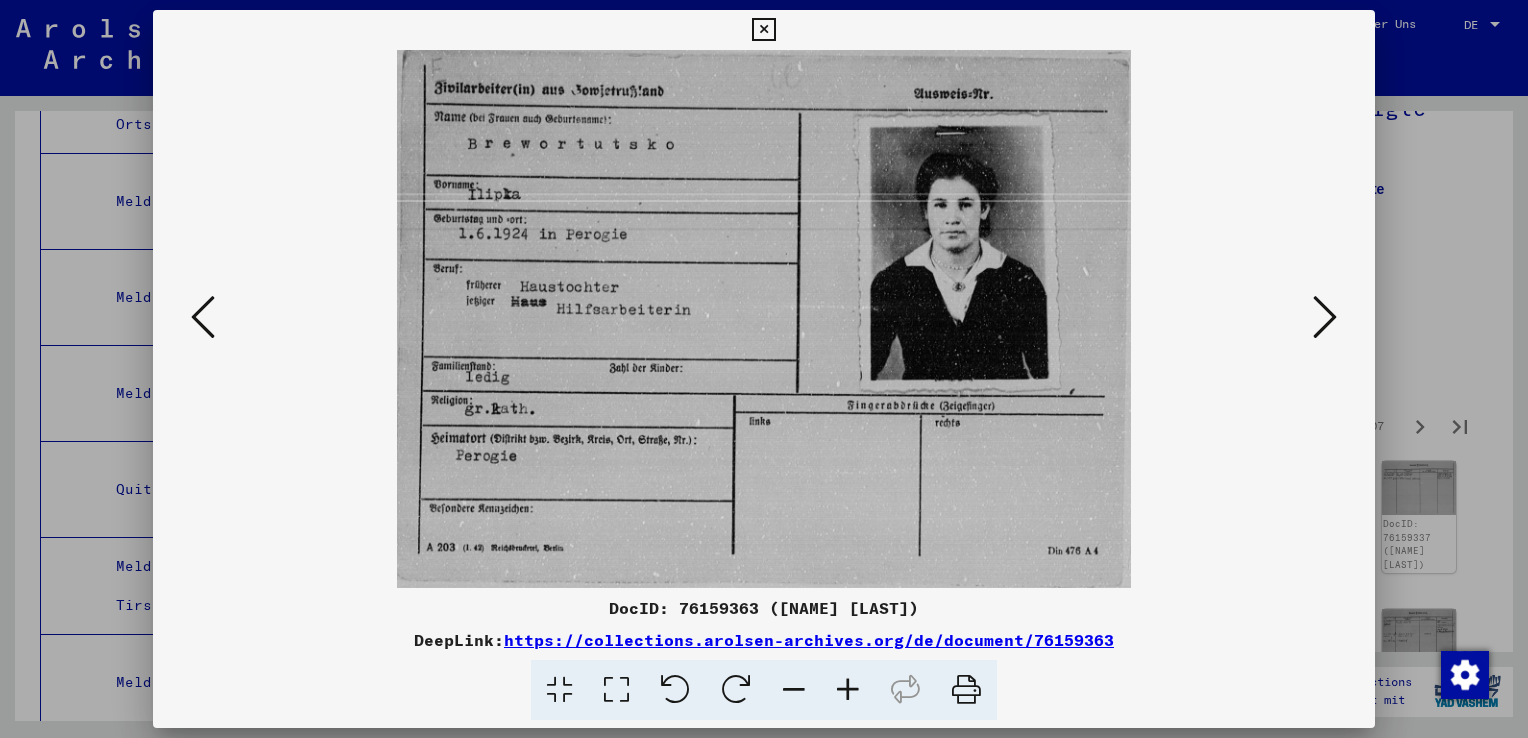 click at bounding box center (1325, 317) 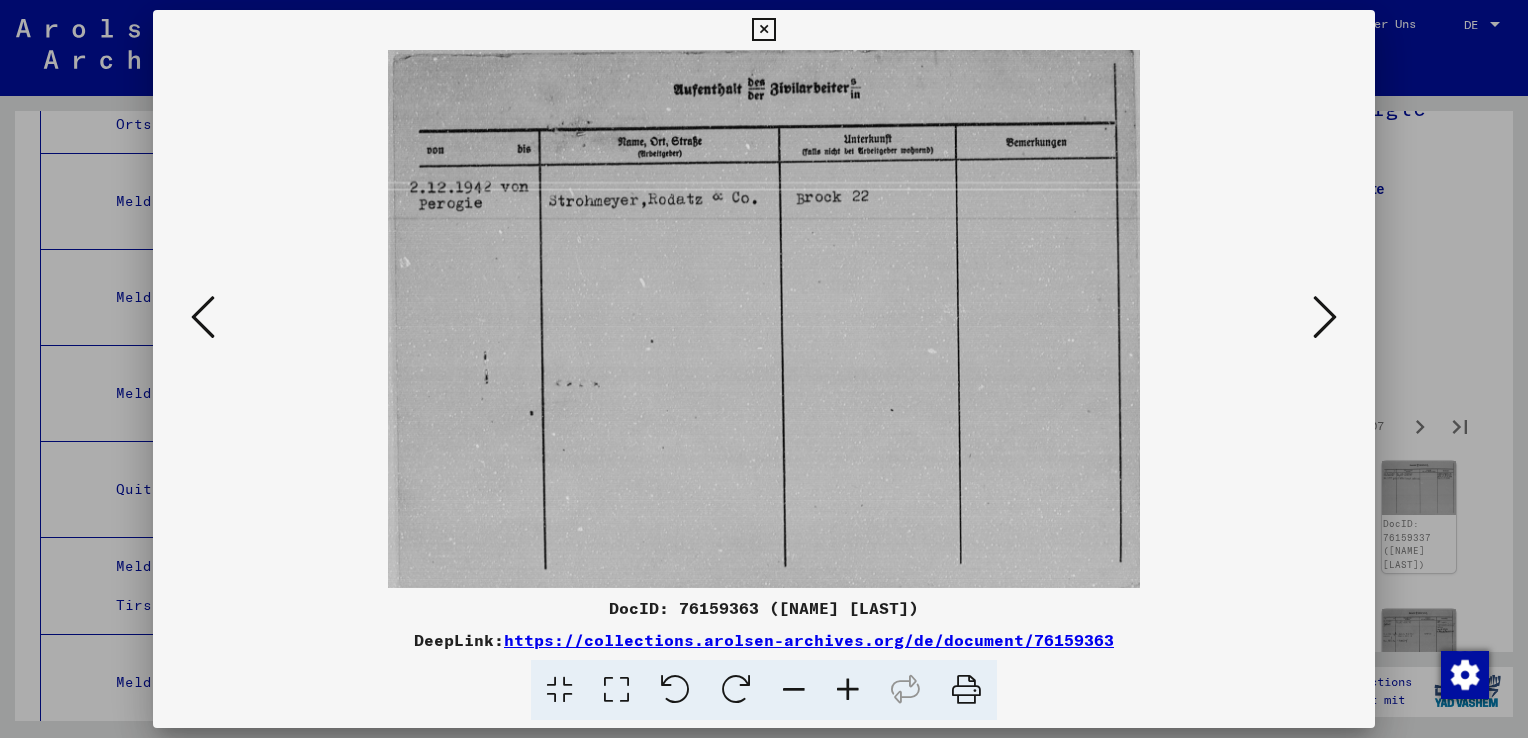 click at bounding box center (1325, 317) 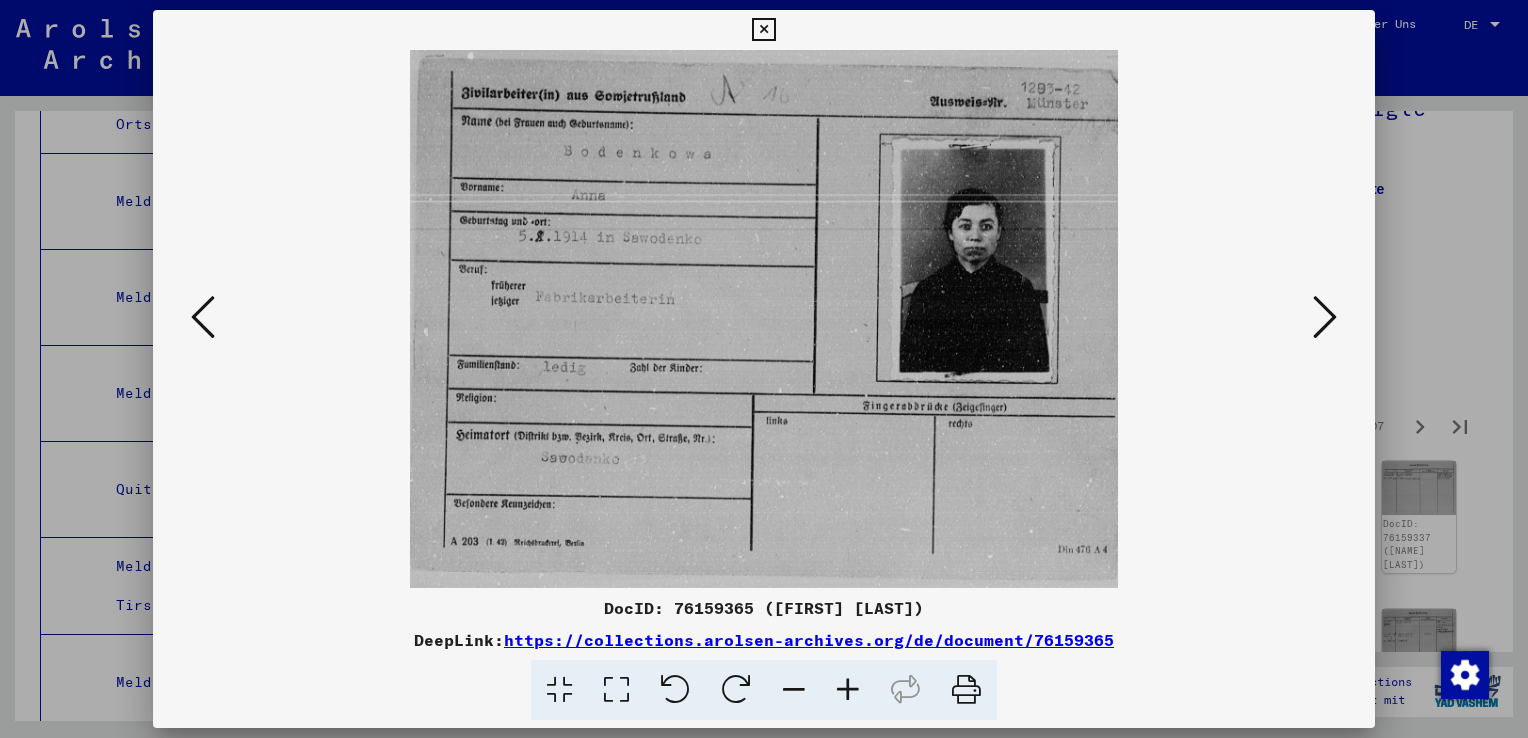 click at bounding box center (1325, 317) 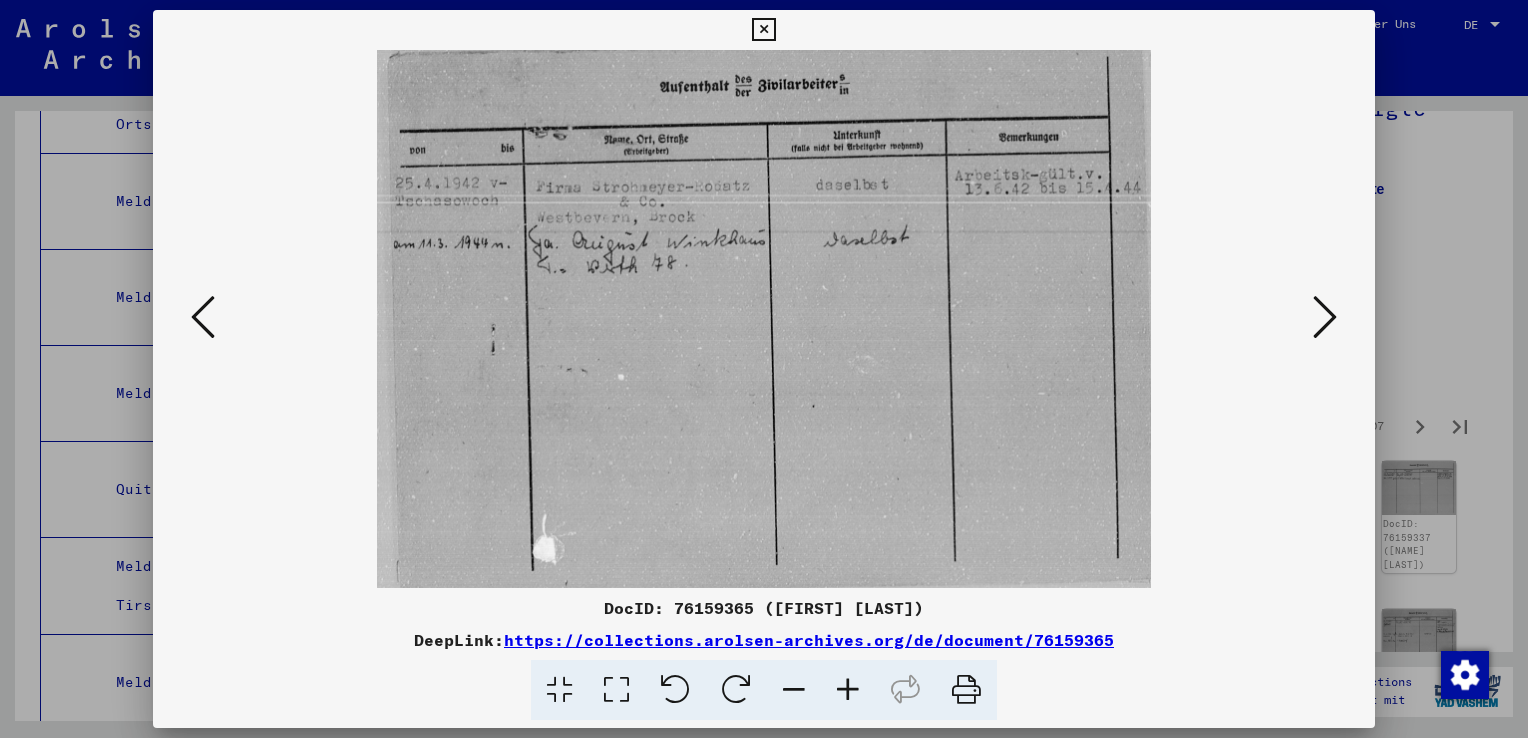 click at bounding box center [1325, 317] 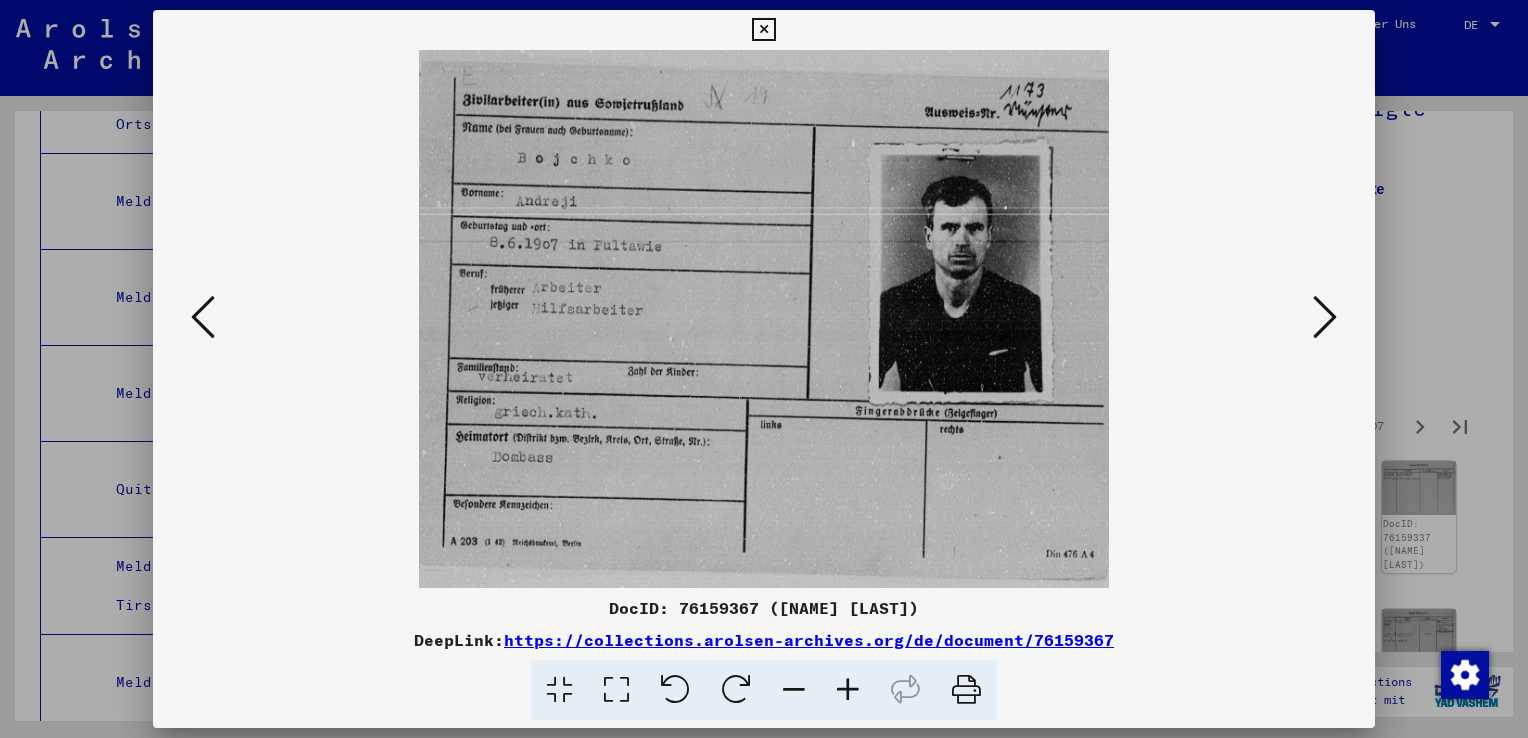 click at bounding box center (1325, 317) 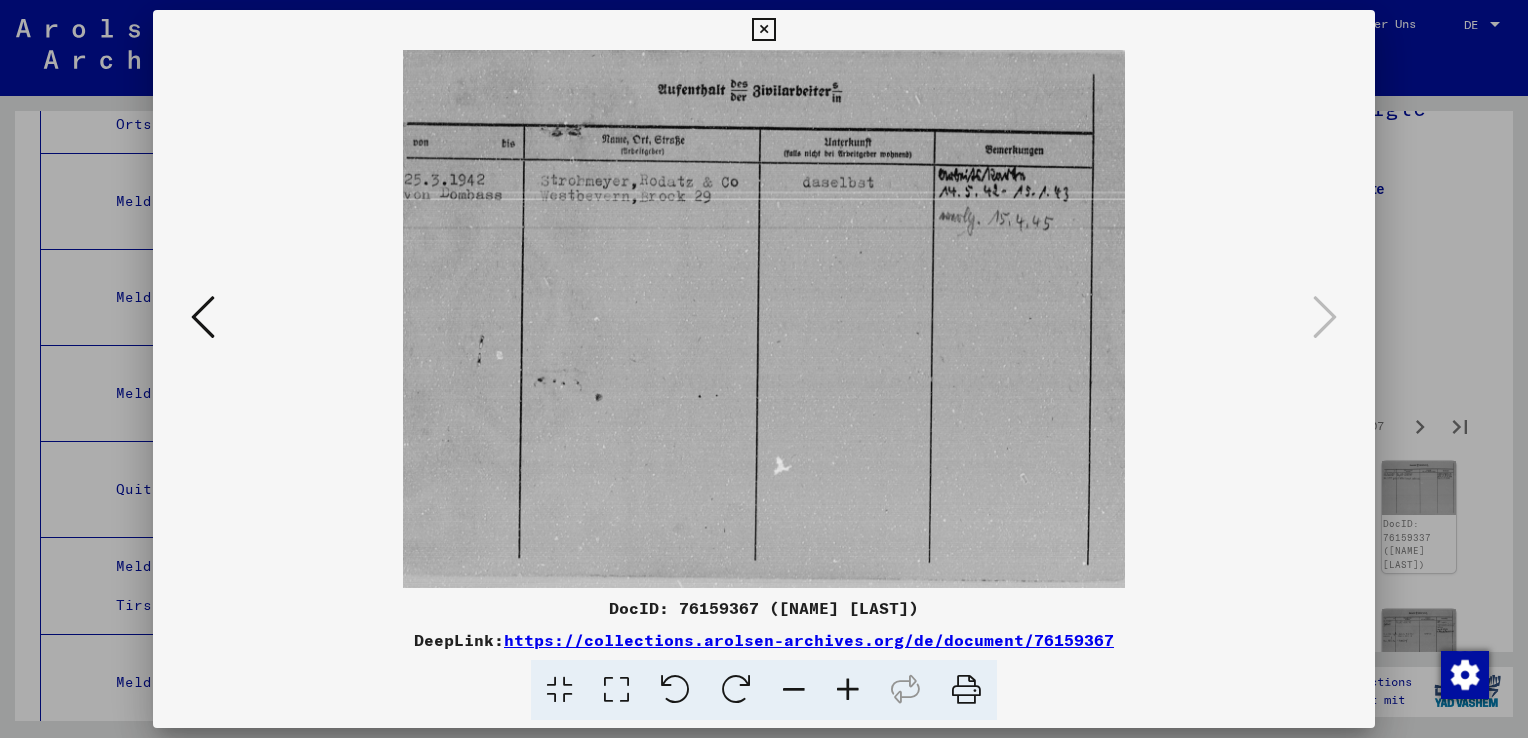 click at bounding box center [764, 369] 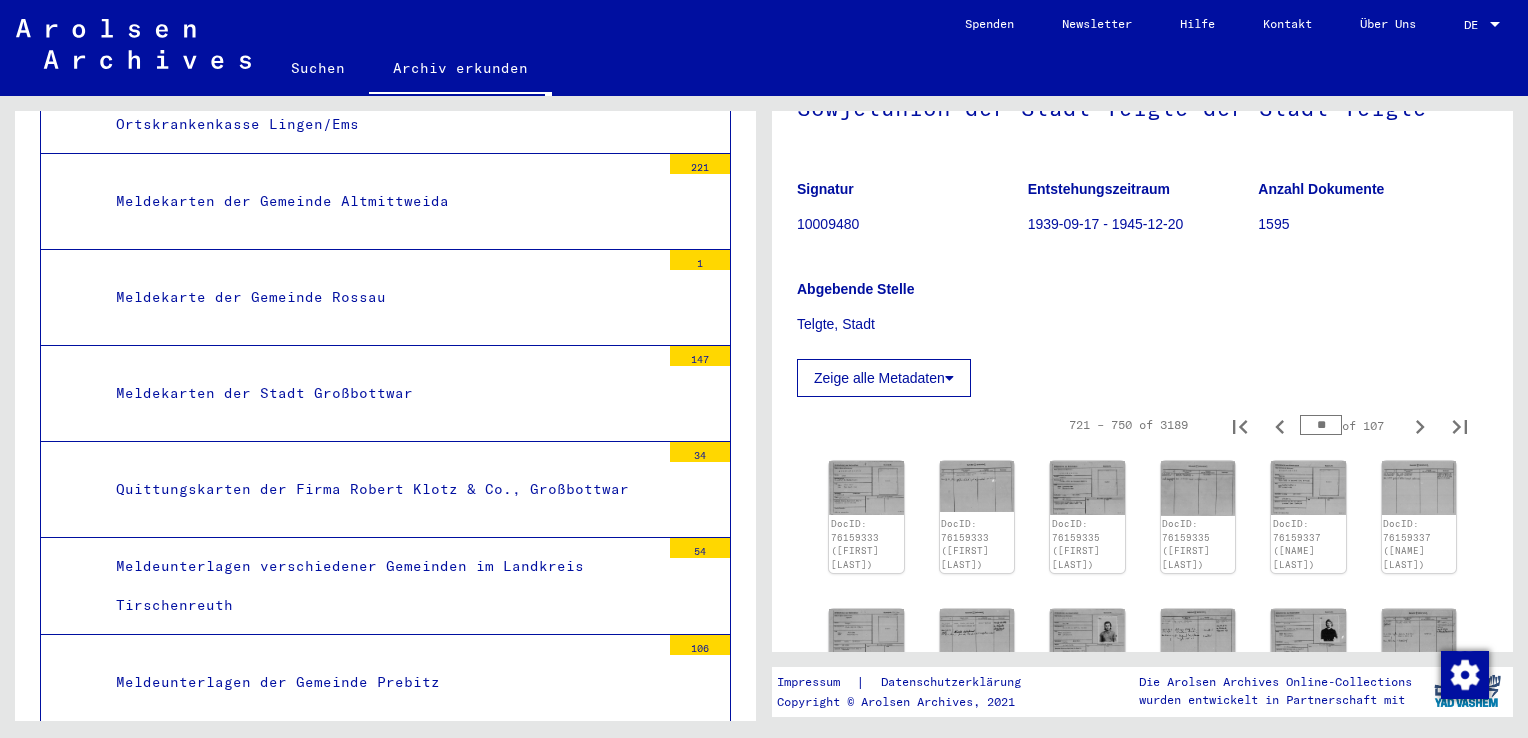 click 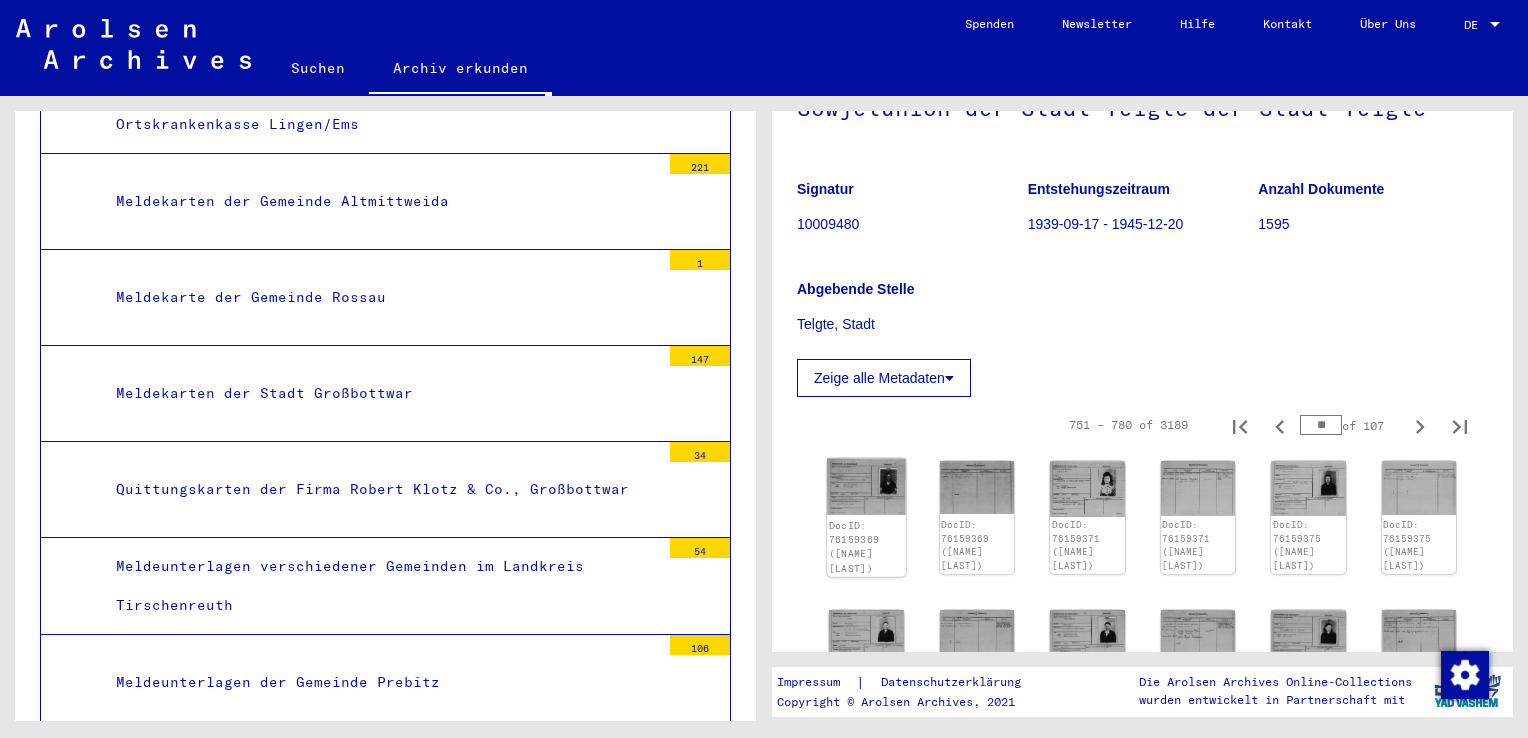 click 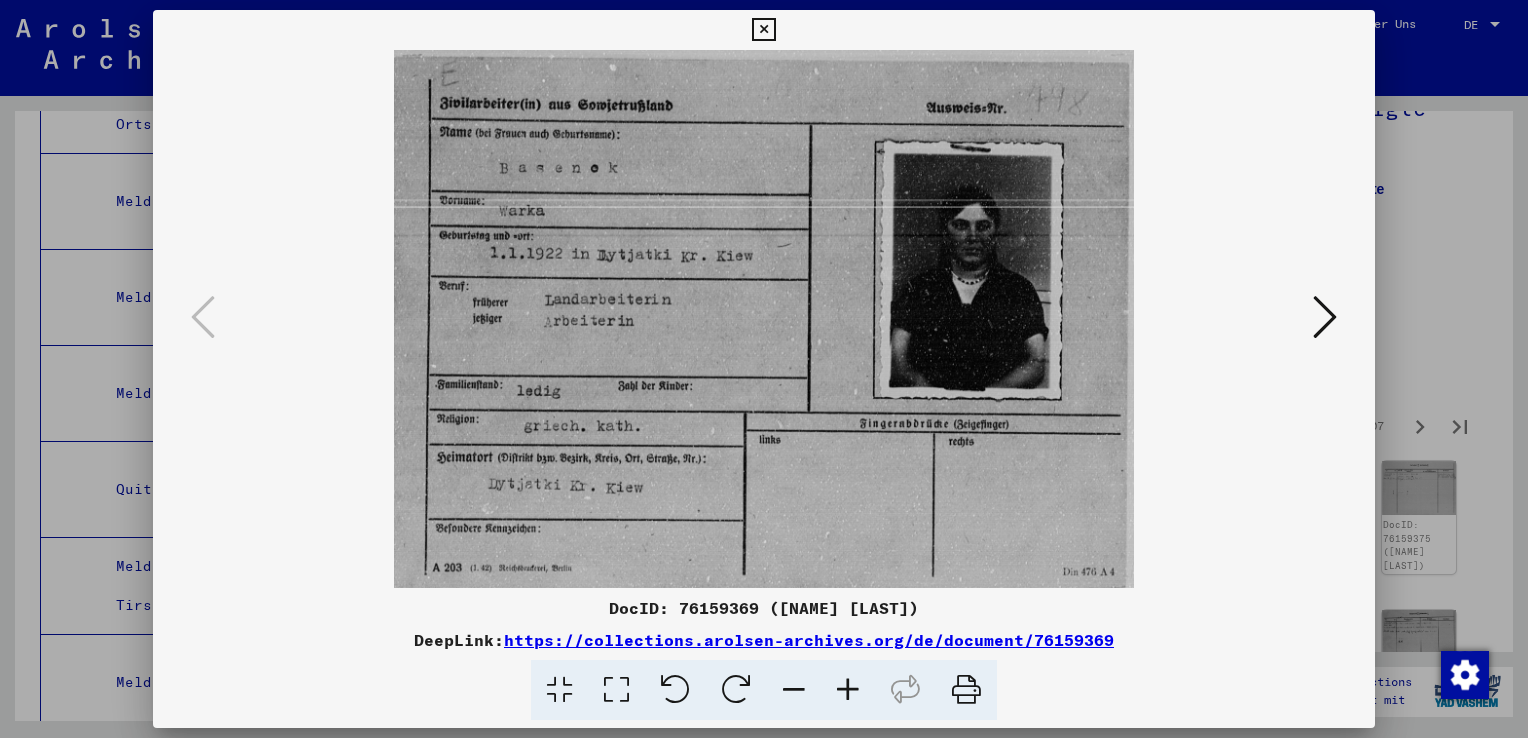 click at bounding box center (1325, 317) 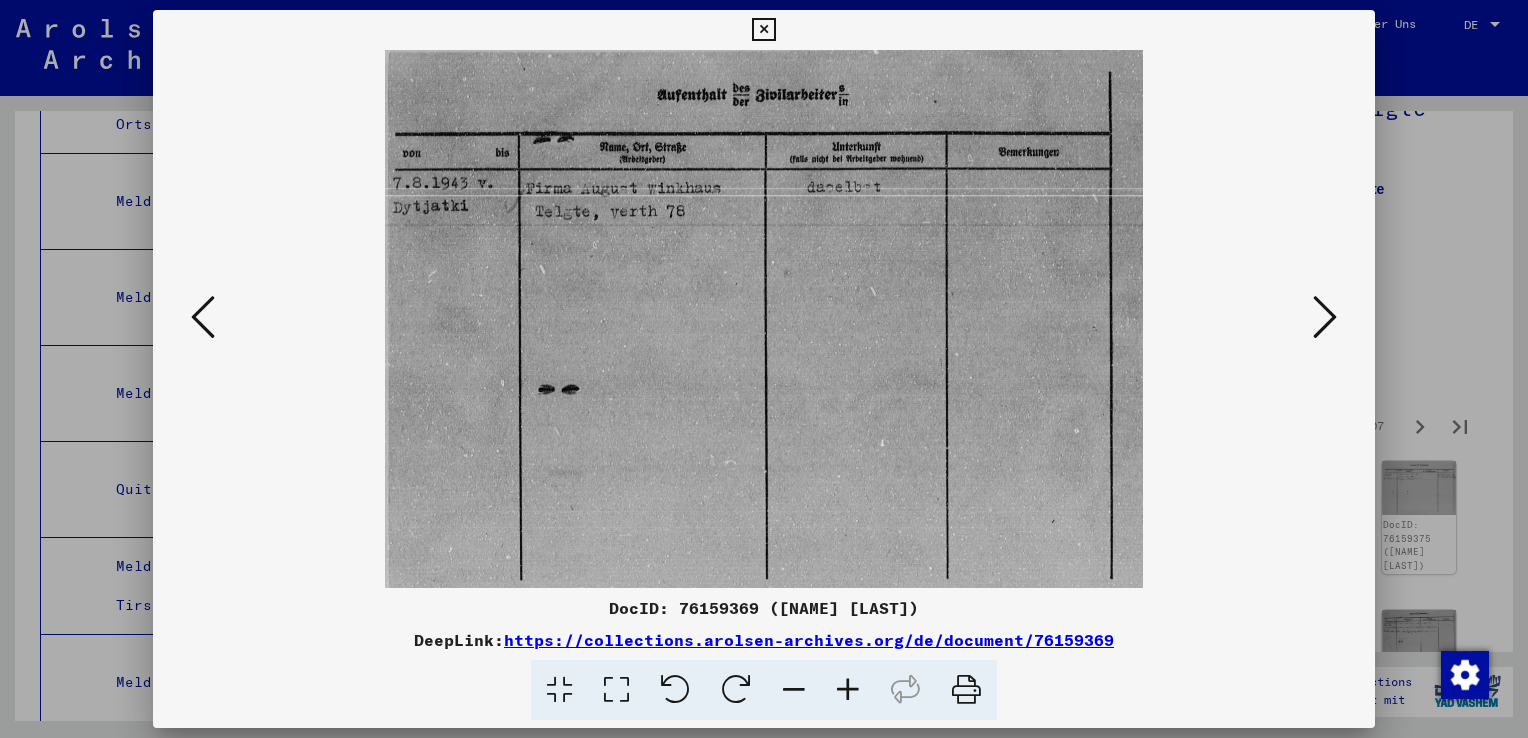 click at bounding box center (1325, 317) 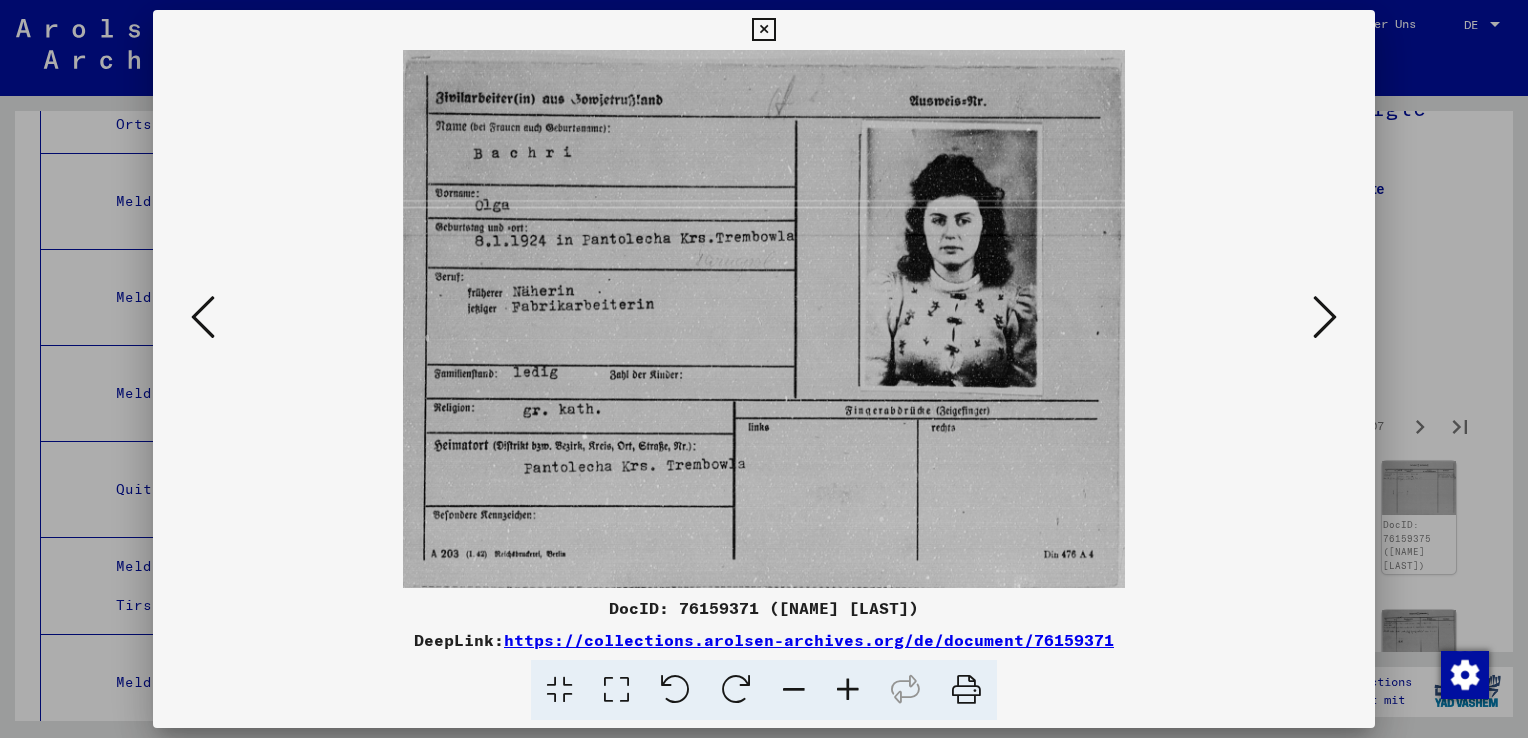 click at bounding box center [1325, 317] 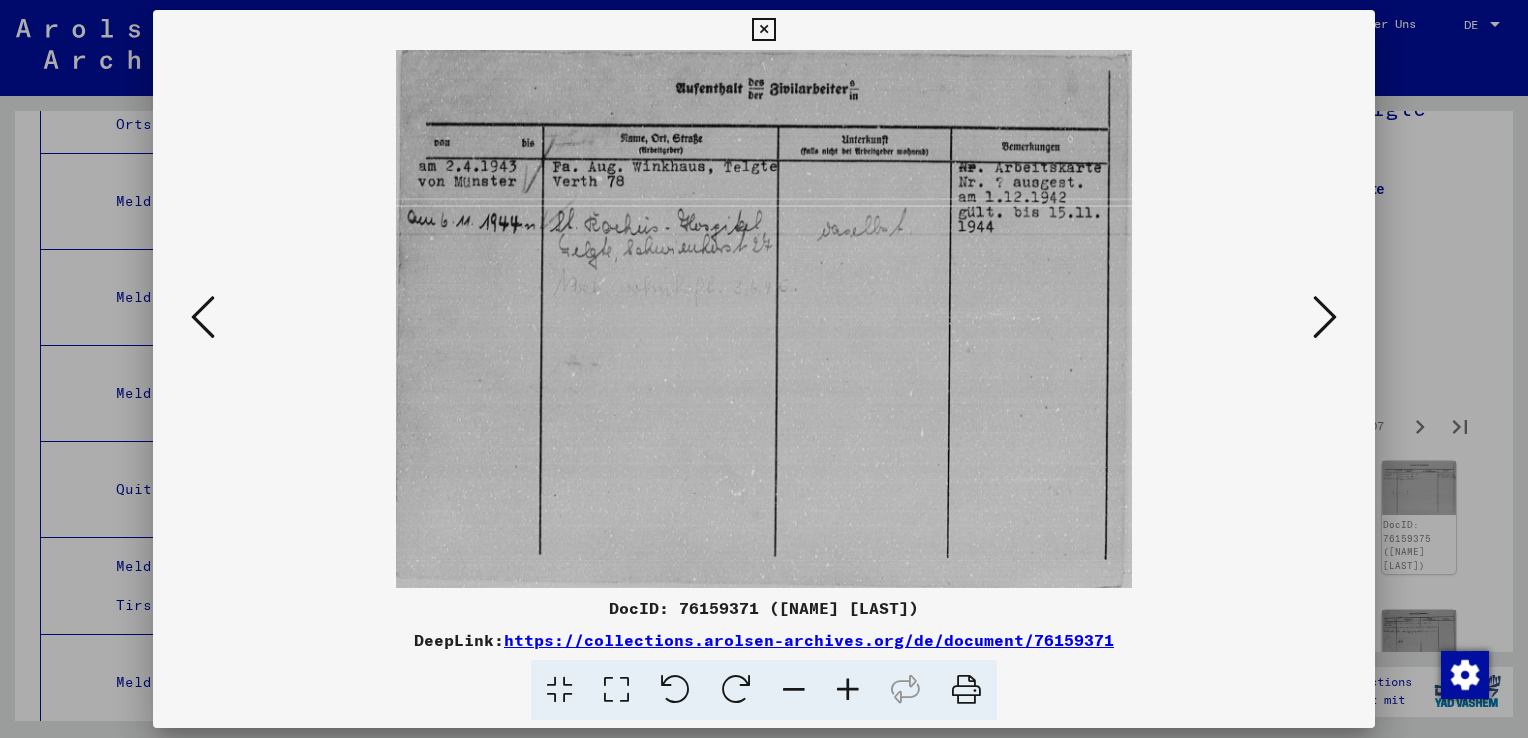 click at bounding box center (1325, 317) 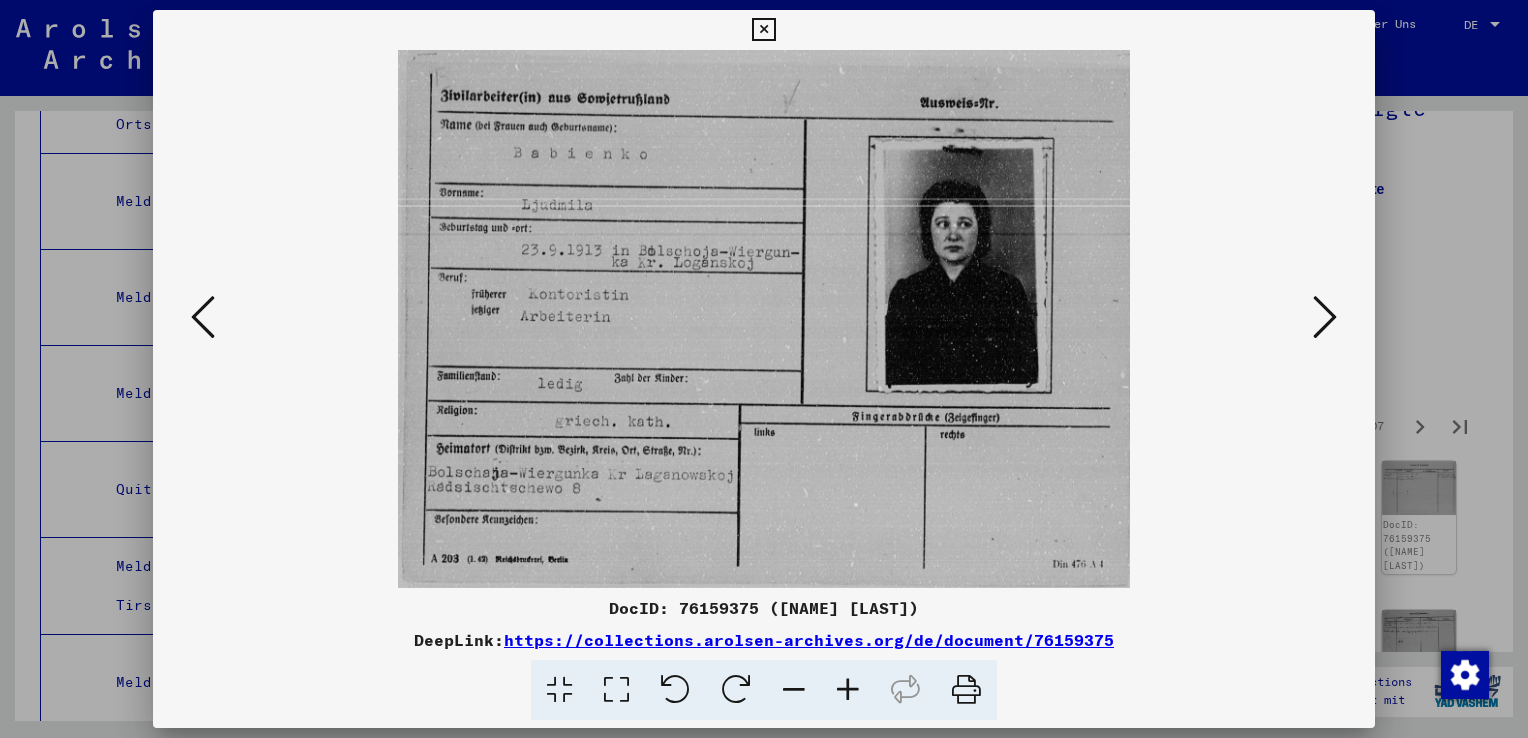 click at bounding box center [1325, 317] 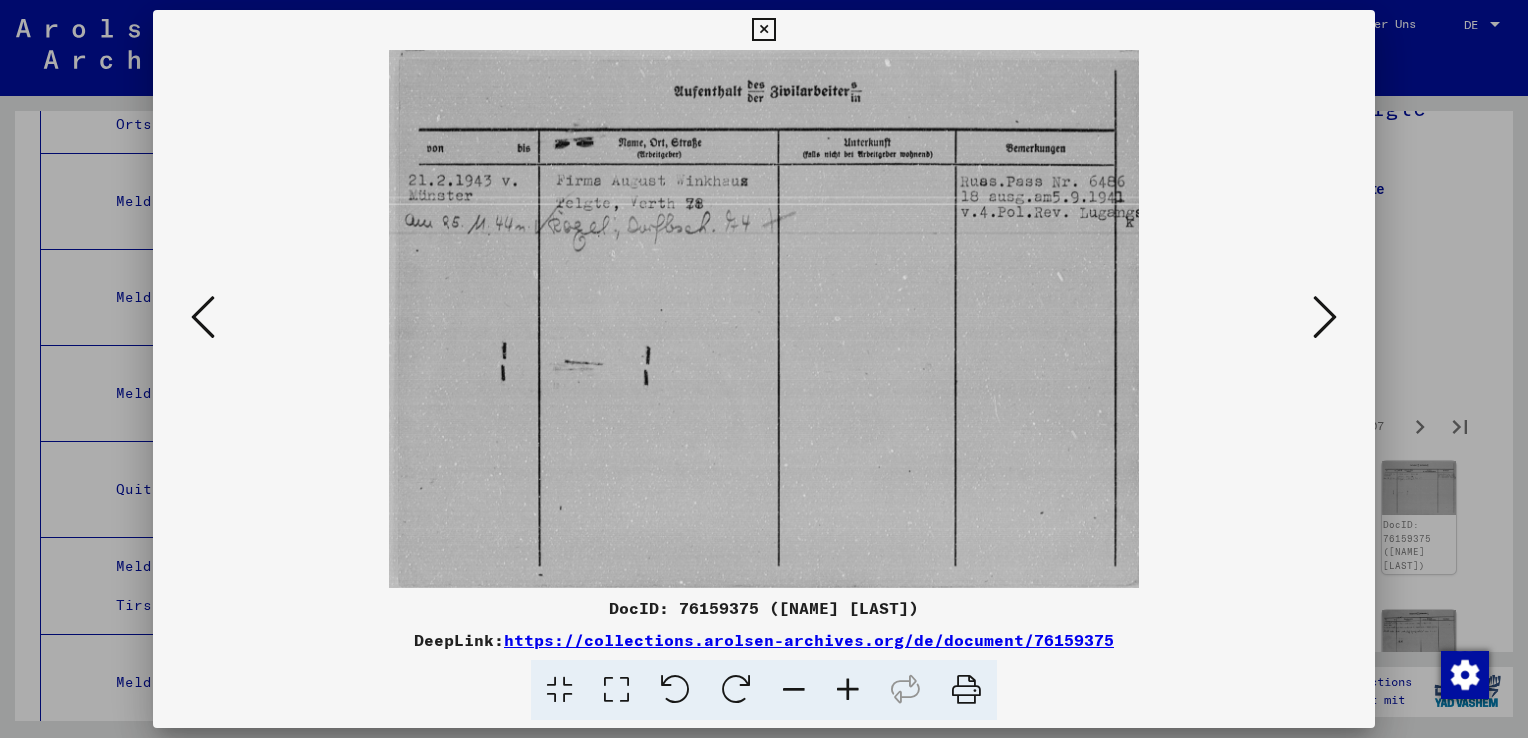 click at bounding box center (1325, 317) 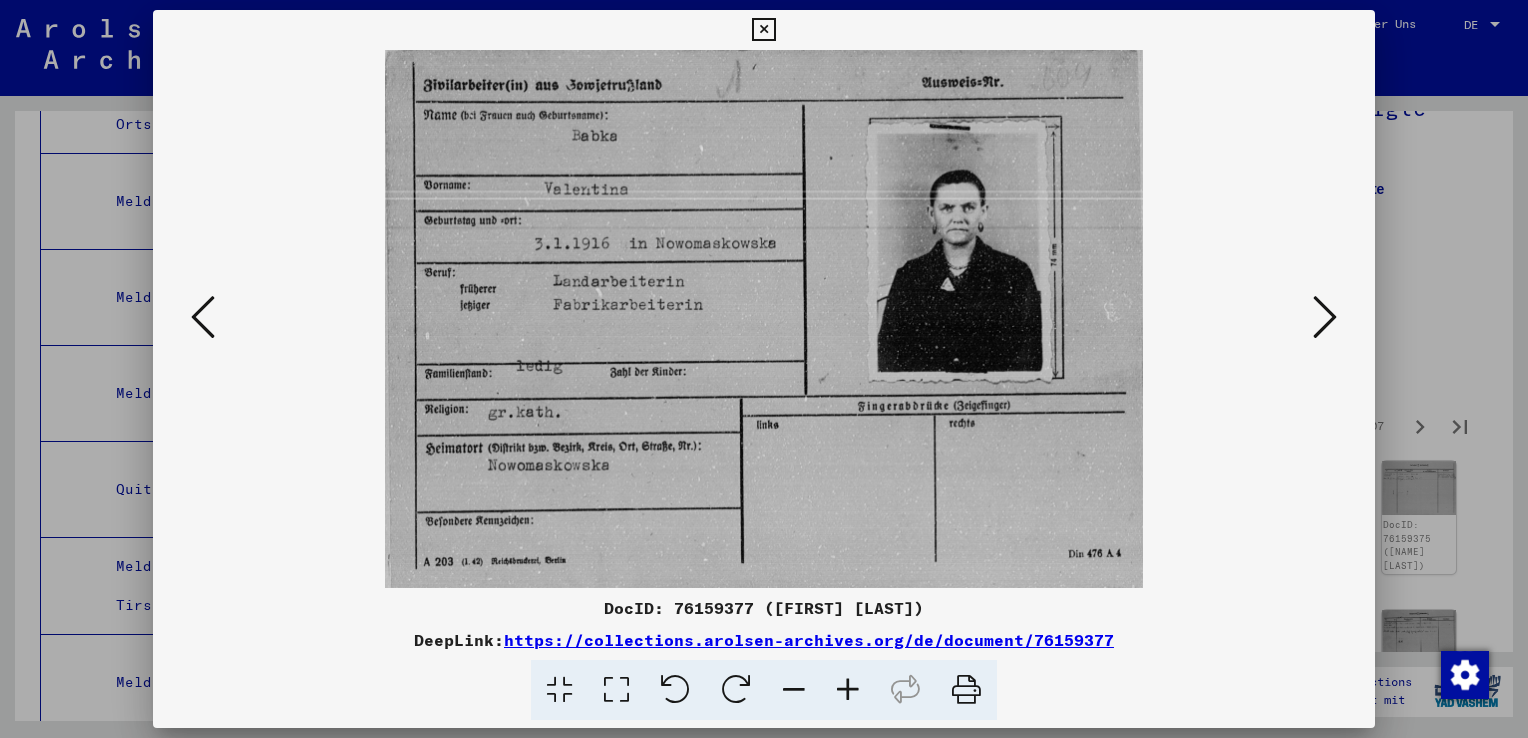 click at bounding box center (1325, 317) 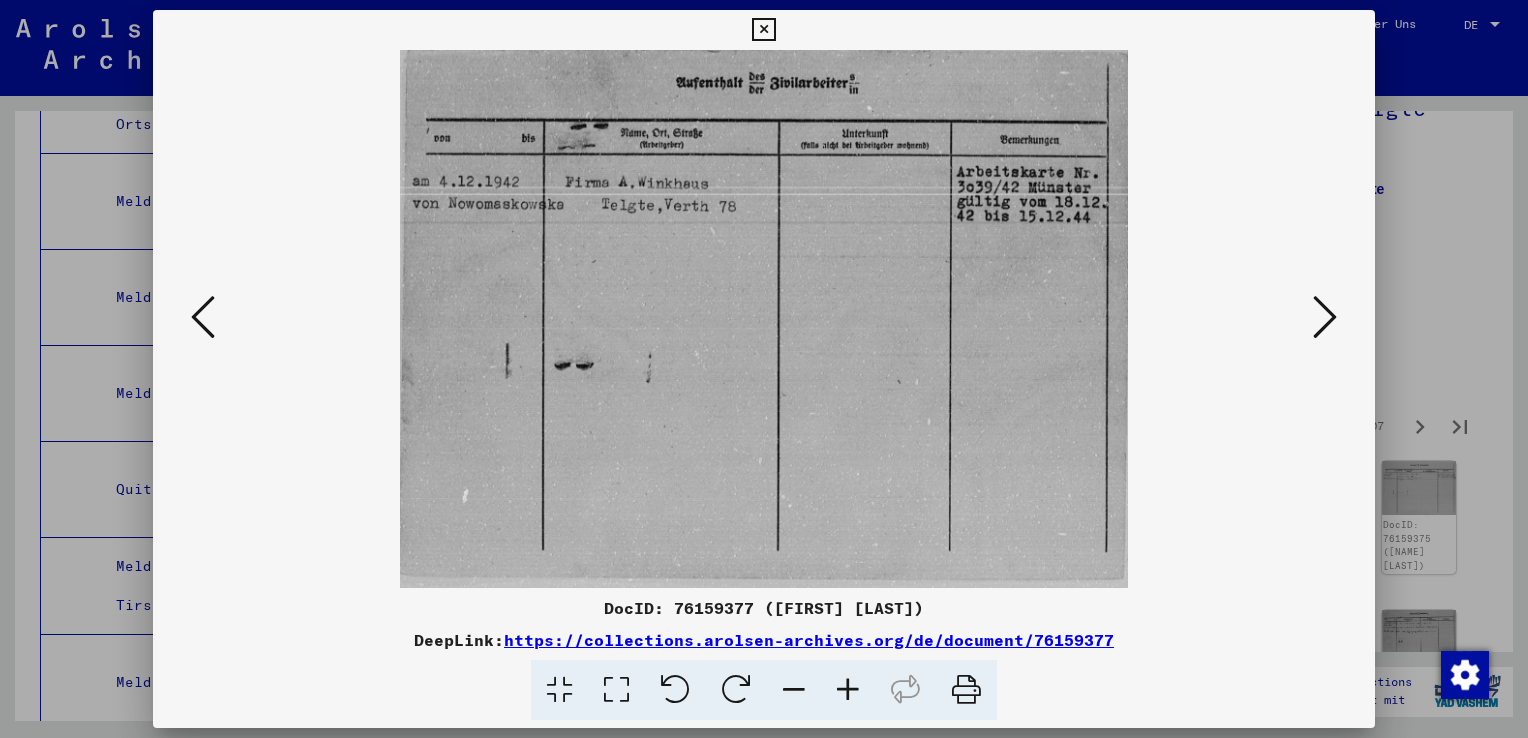 click at bounding box center [1325, 317] 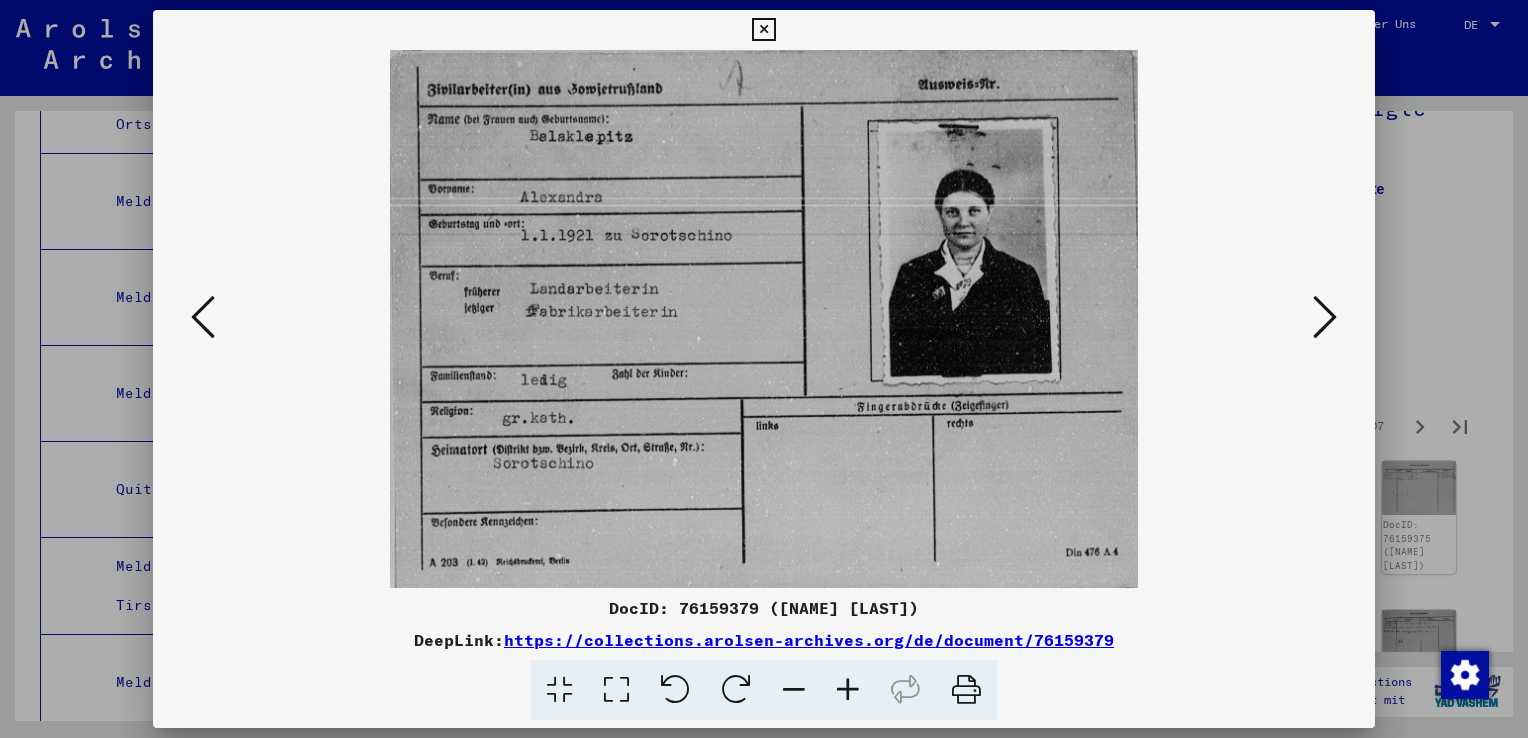 click at bounding box center [1325, 317] 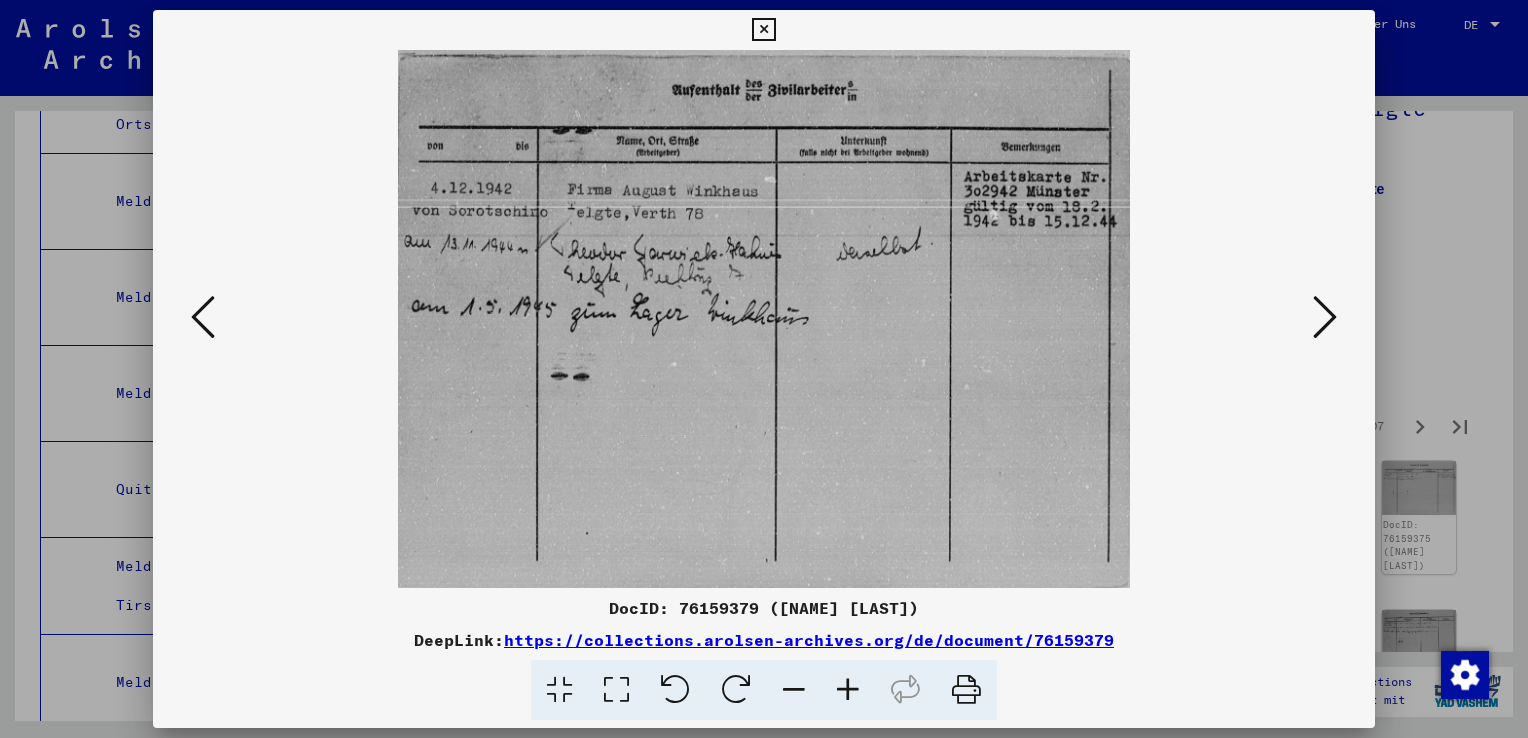click at bounding box center (1325, 317) 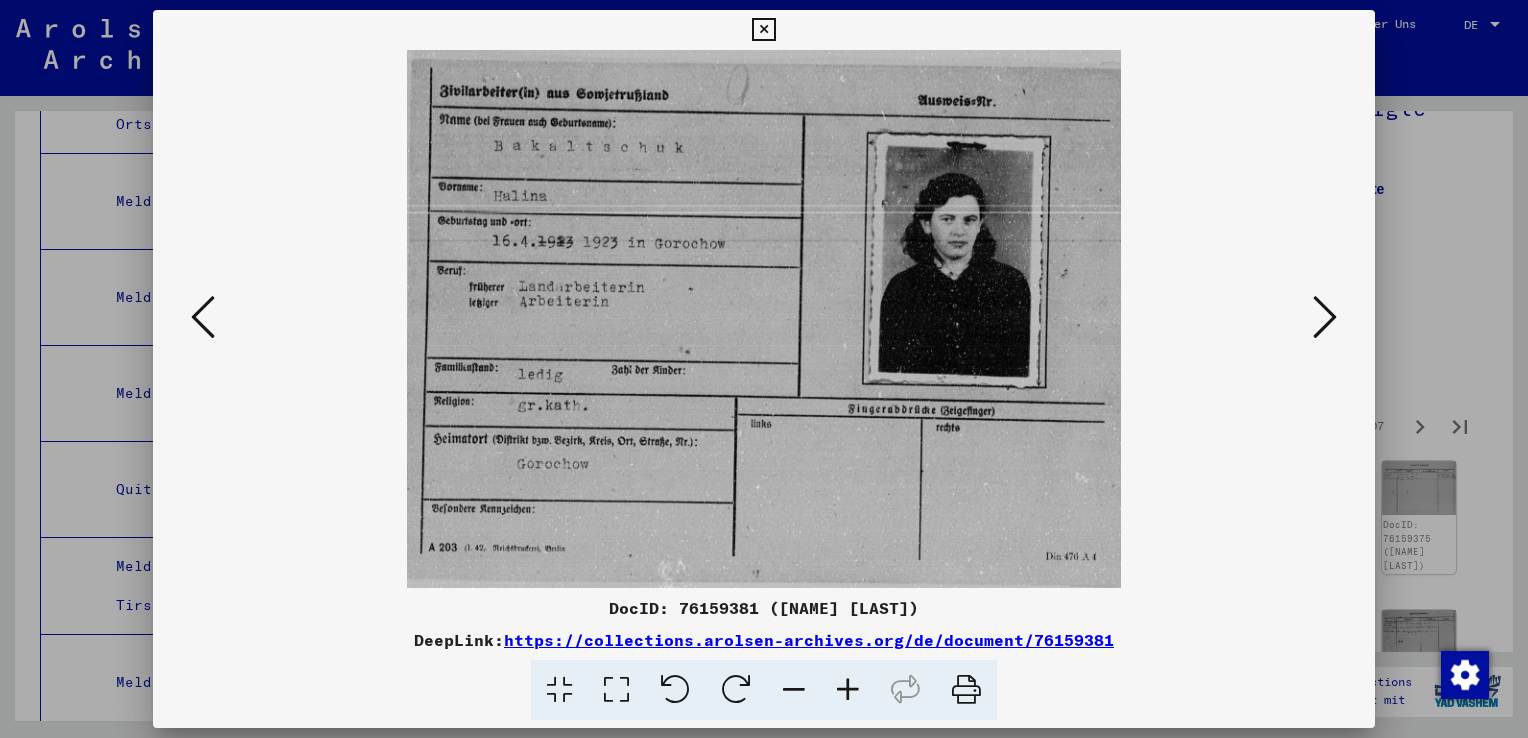 click at bounding box center (203, 317) 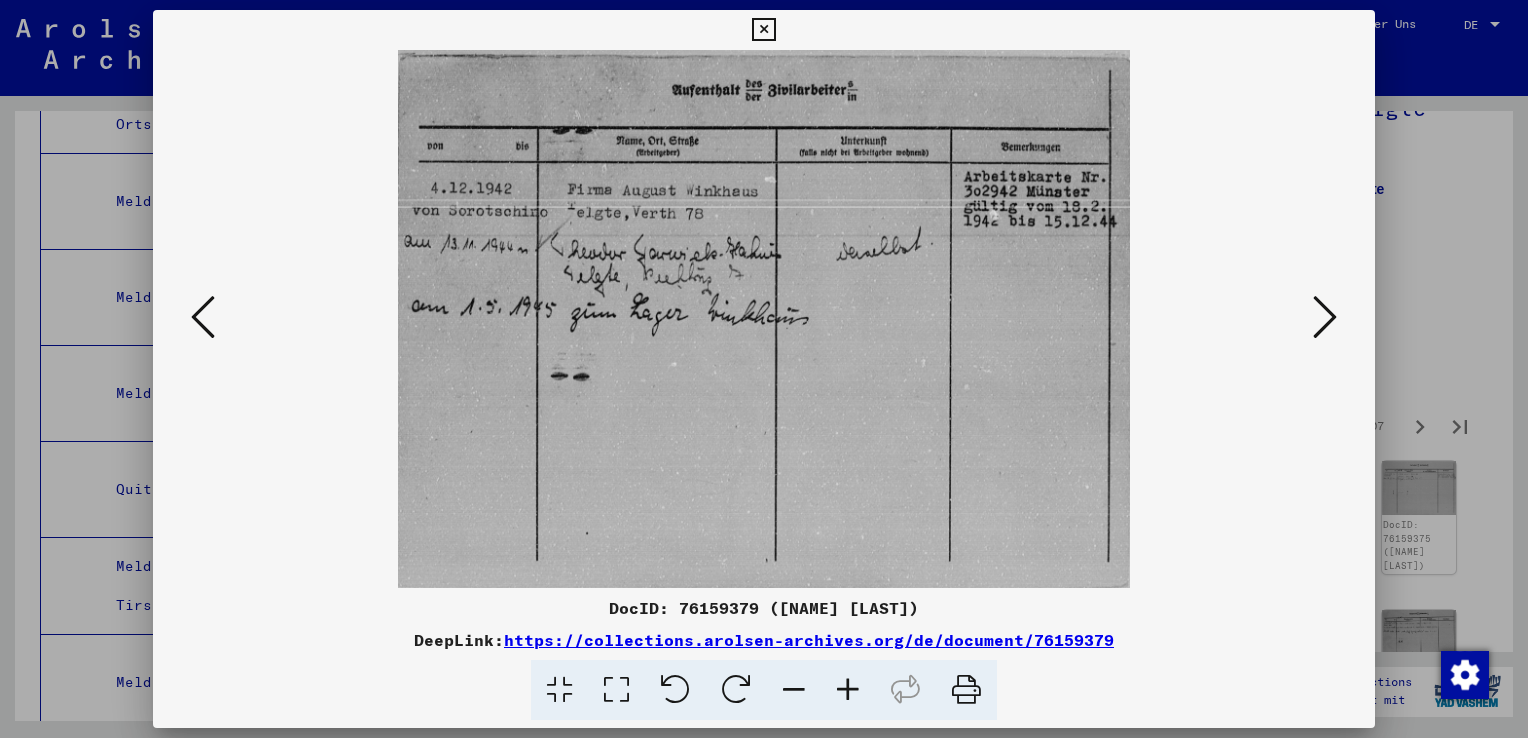 click at bounding box center [1325, 317] 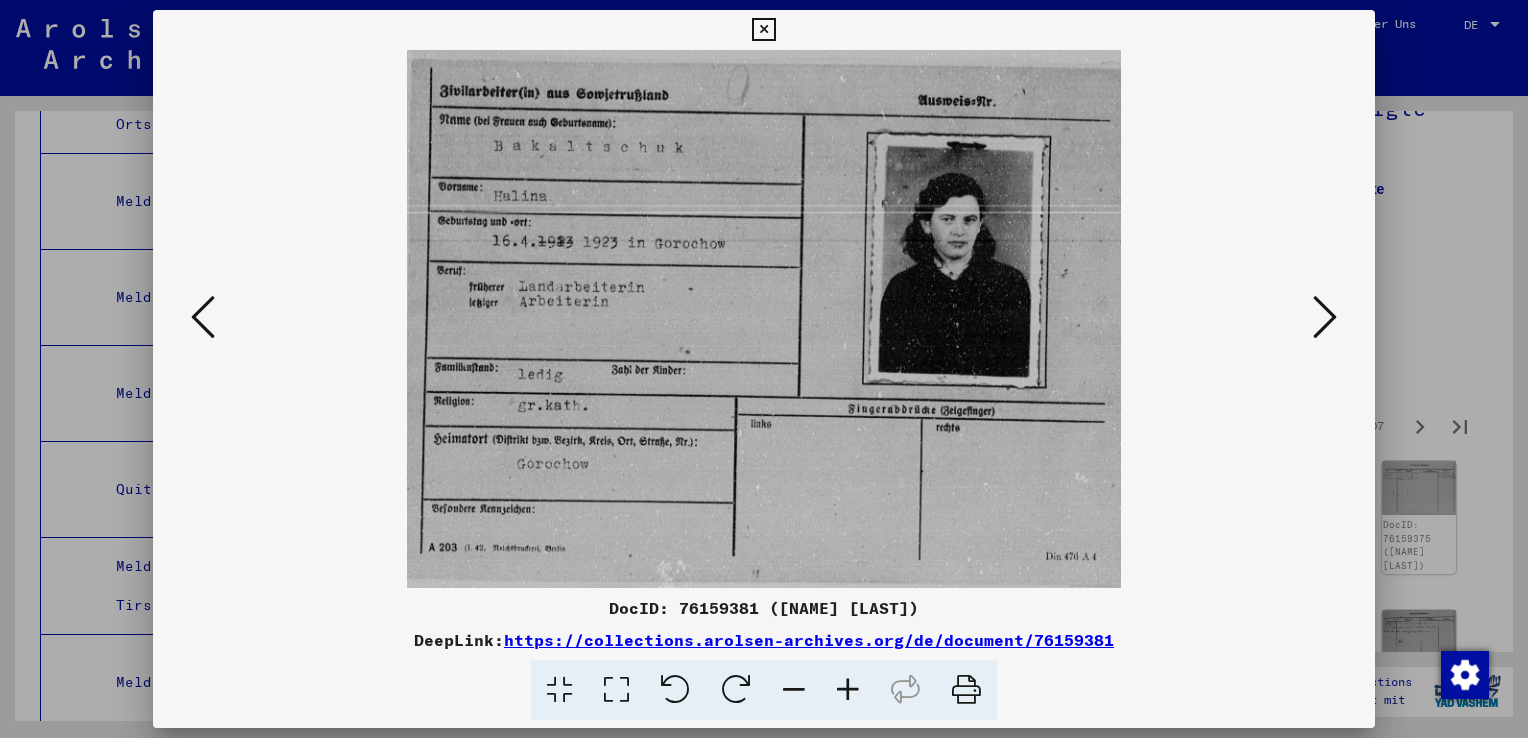 click at bounding box center (1325, 317) 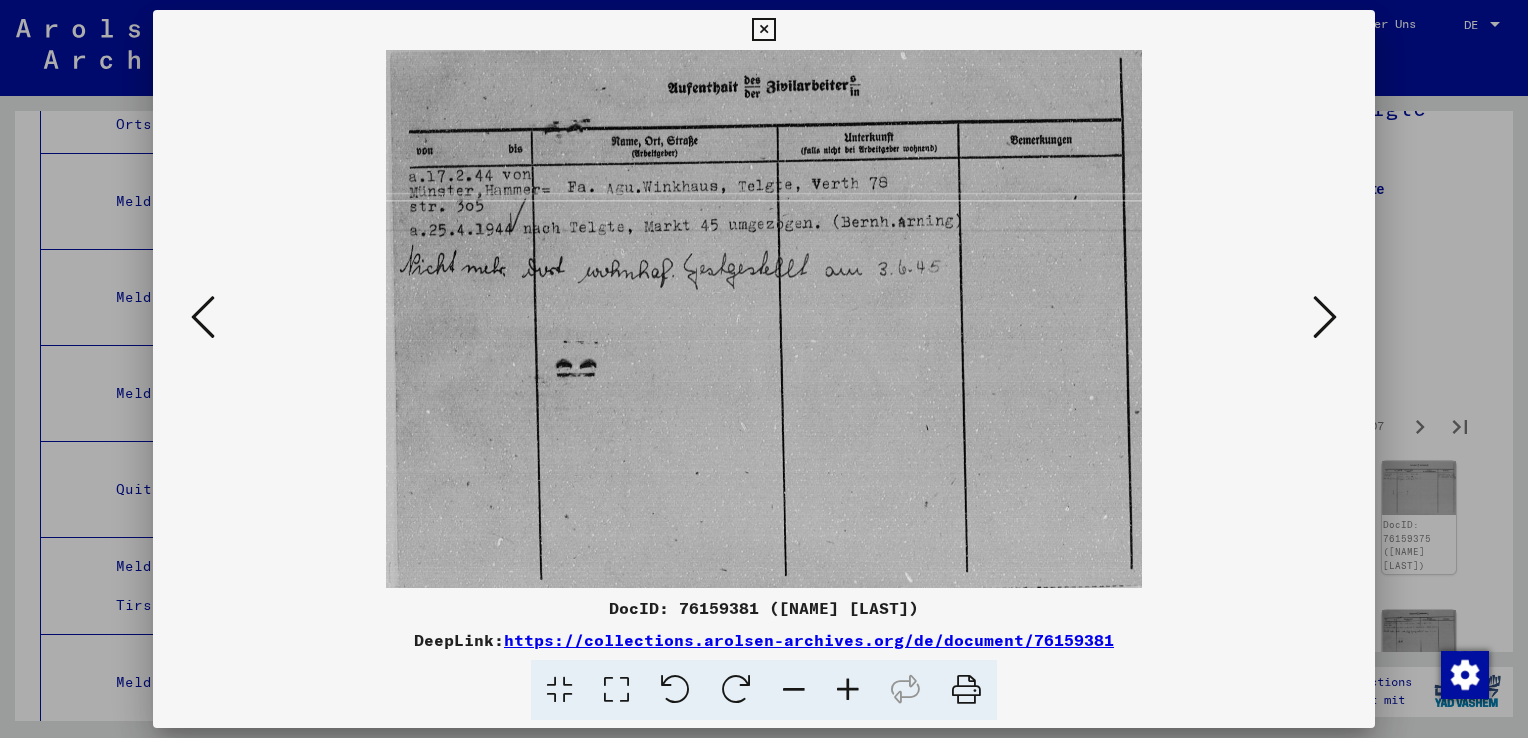 click at bounding box center [1325, 317] 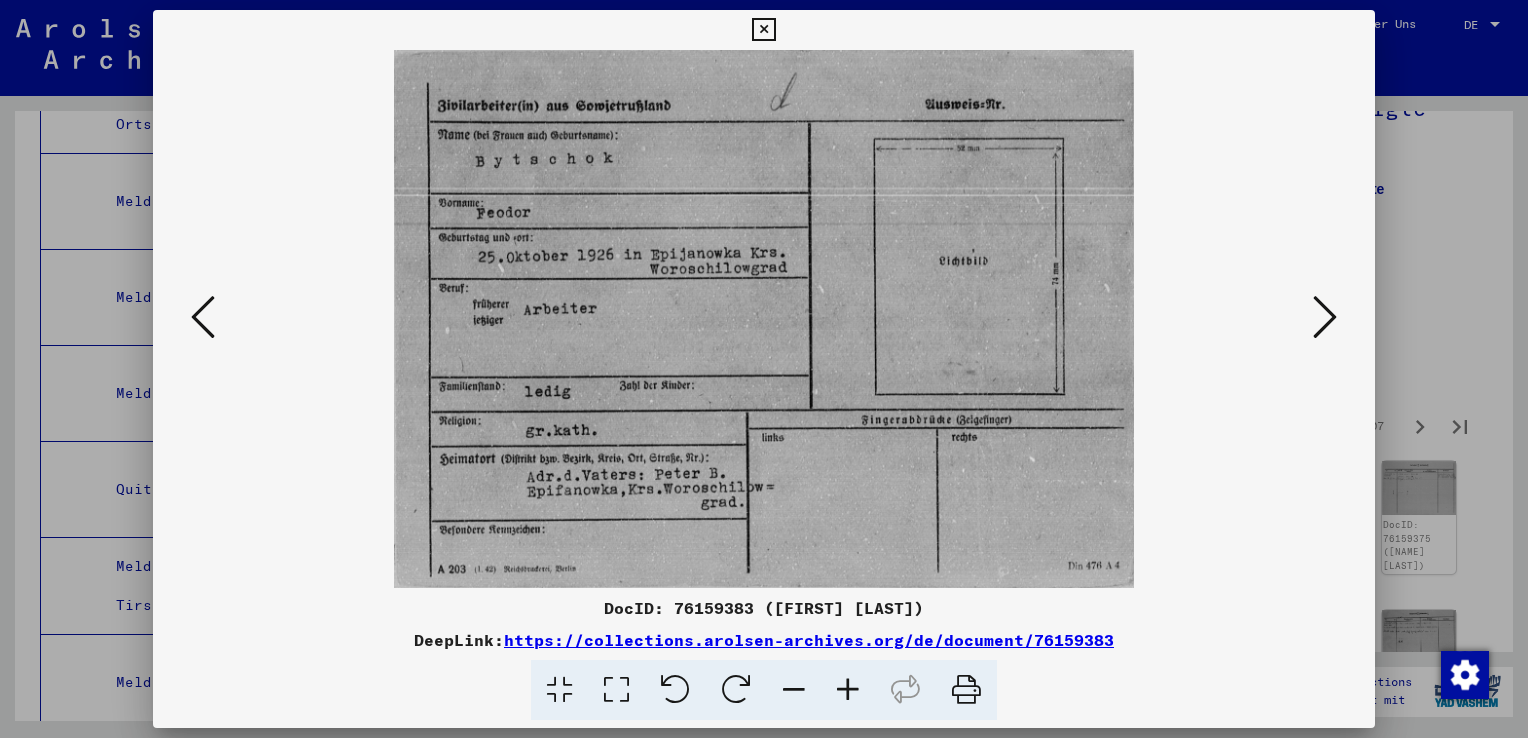 click at bounding box center (1325, 317) 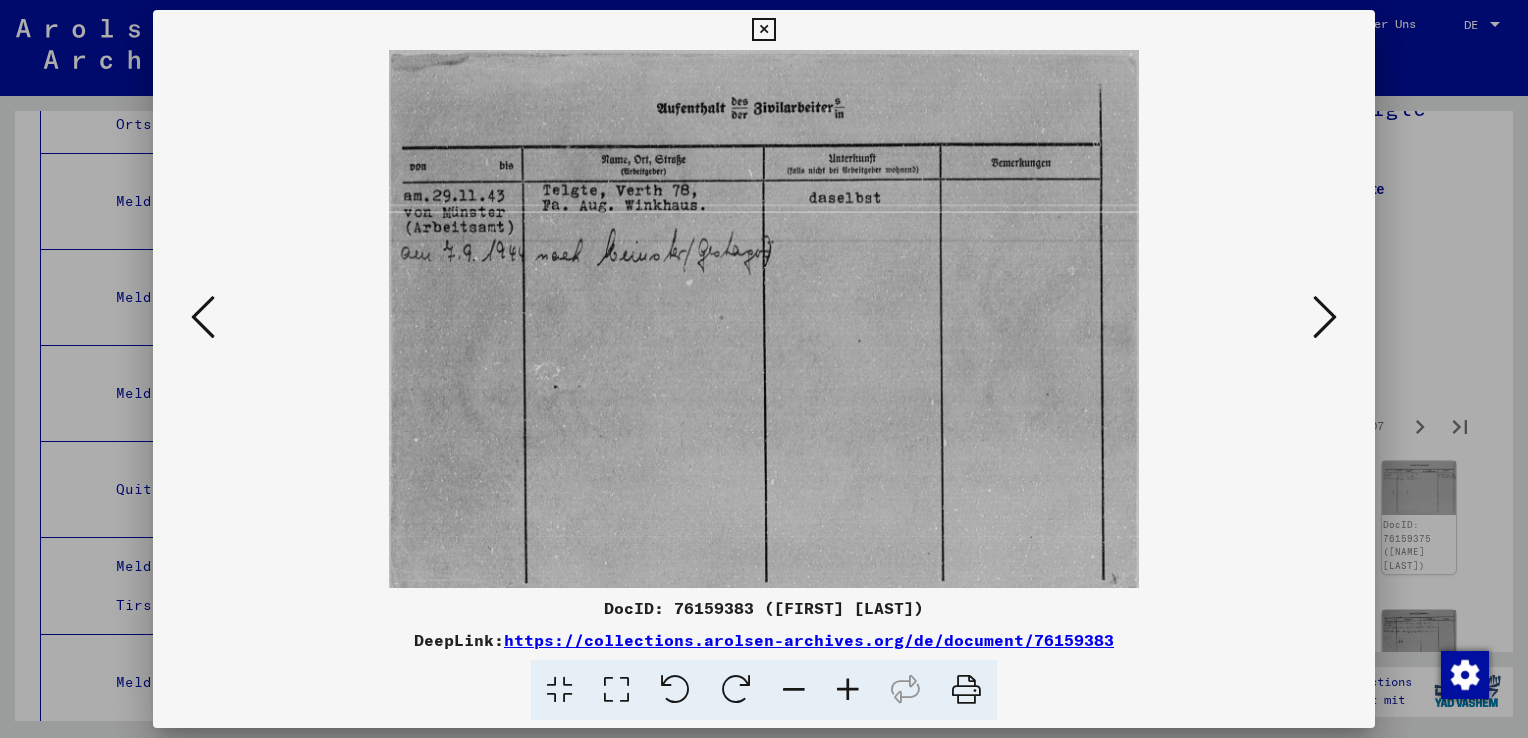 click at bounding box center (1325, 317) 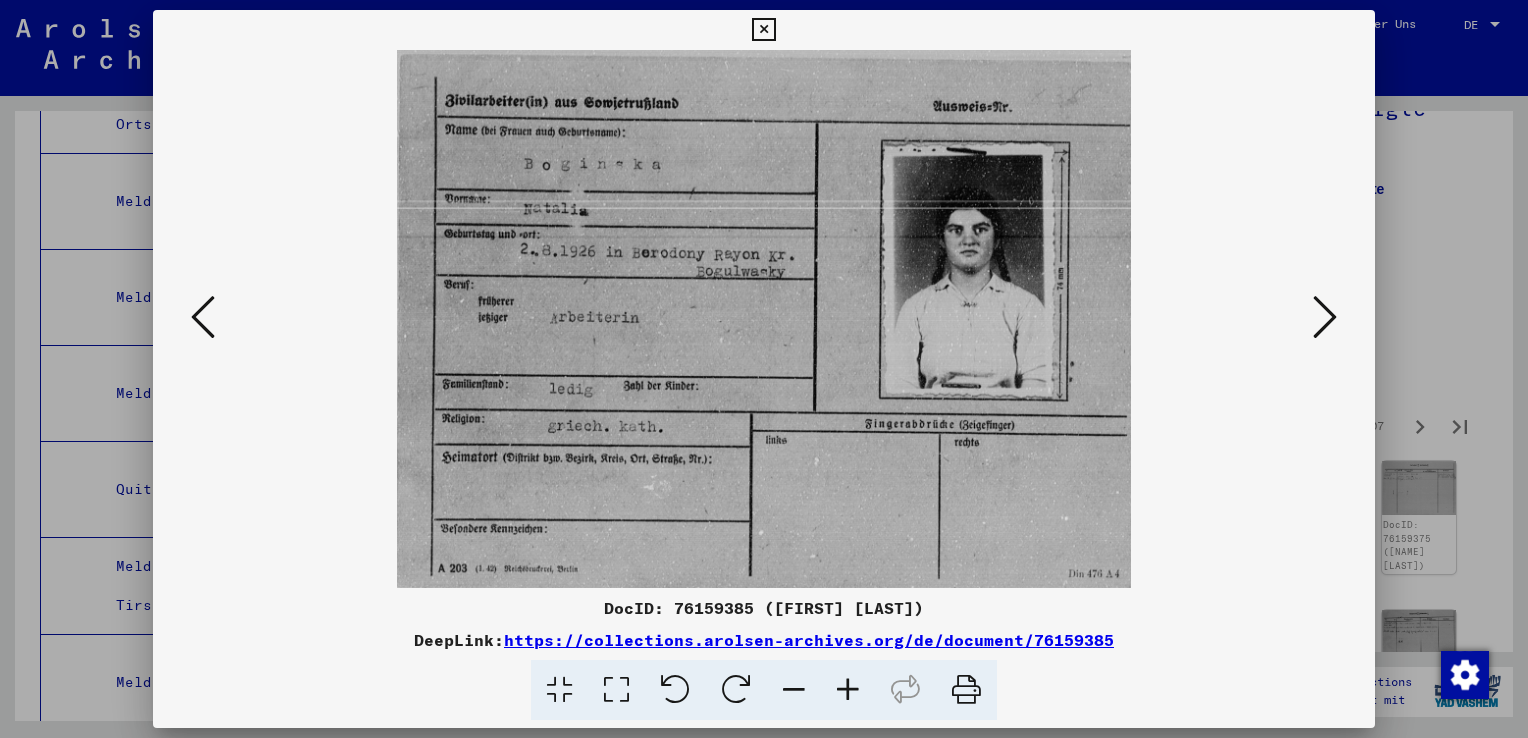 click at bounding box center [1325, 318] 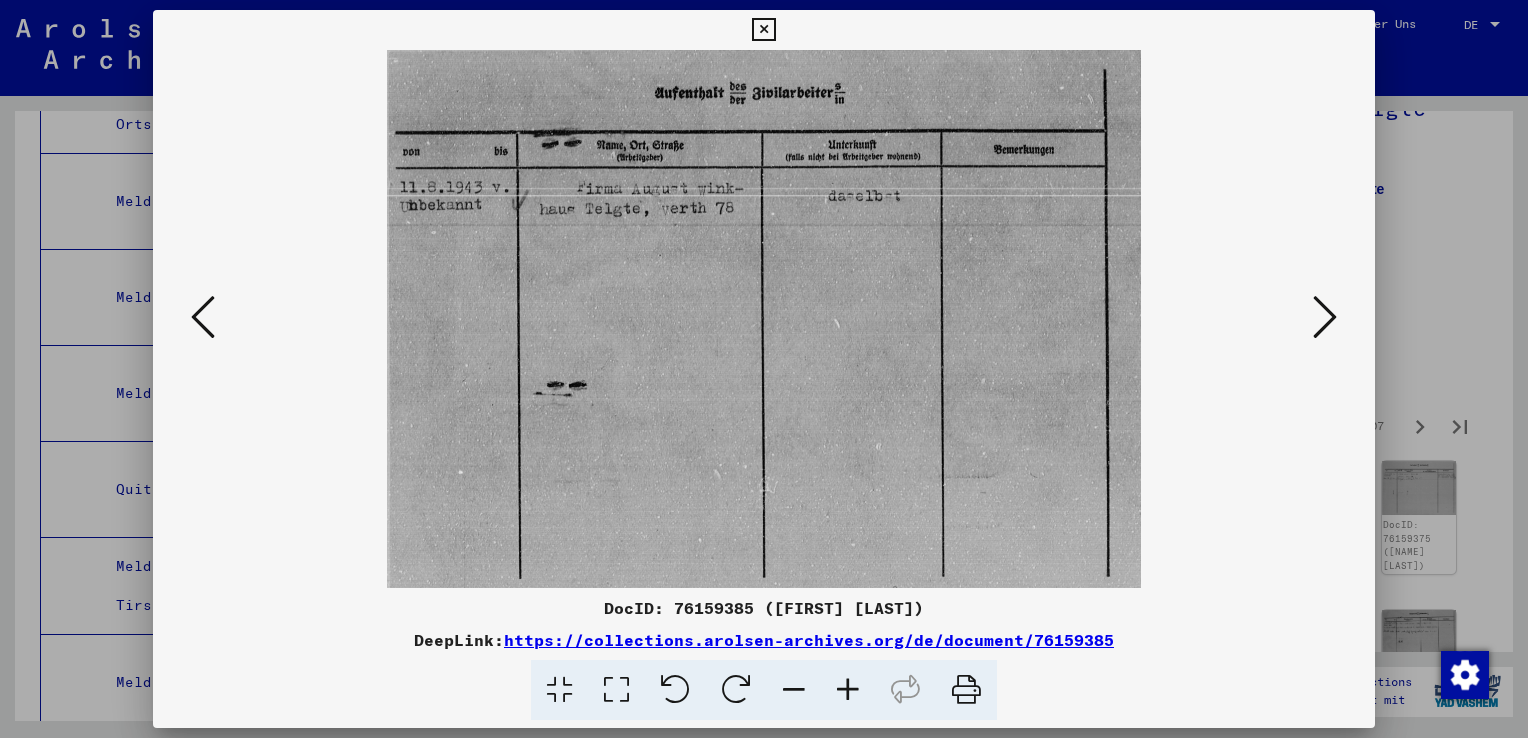 click at bounding box center (1325, 317) 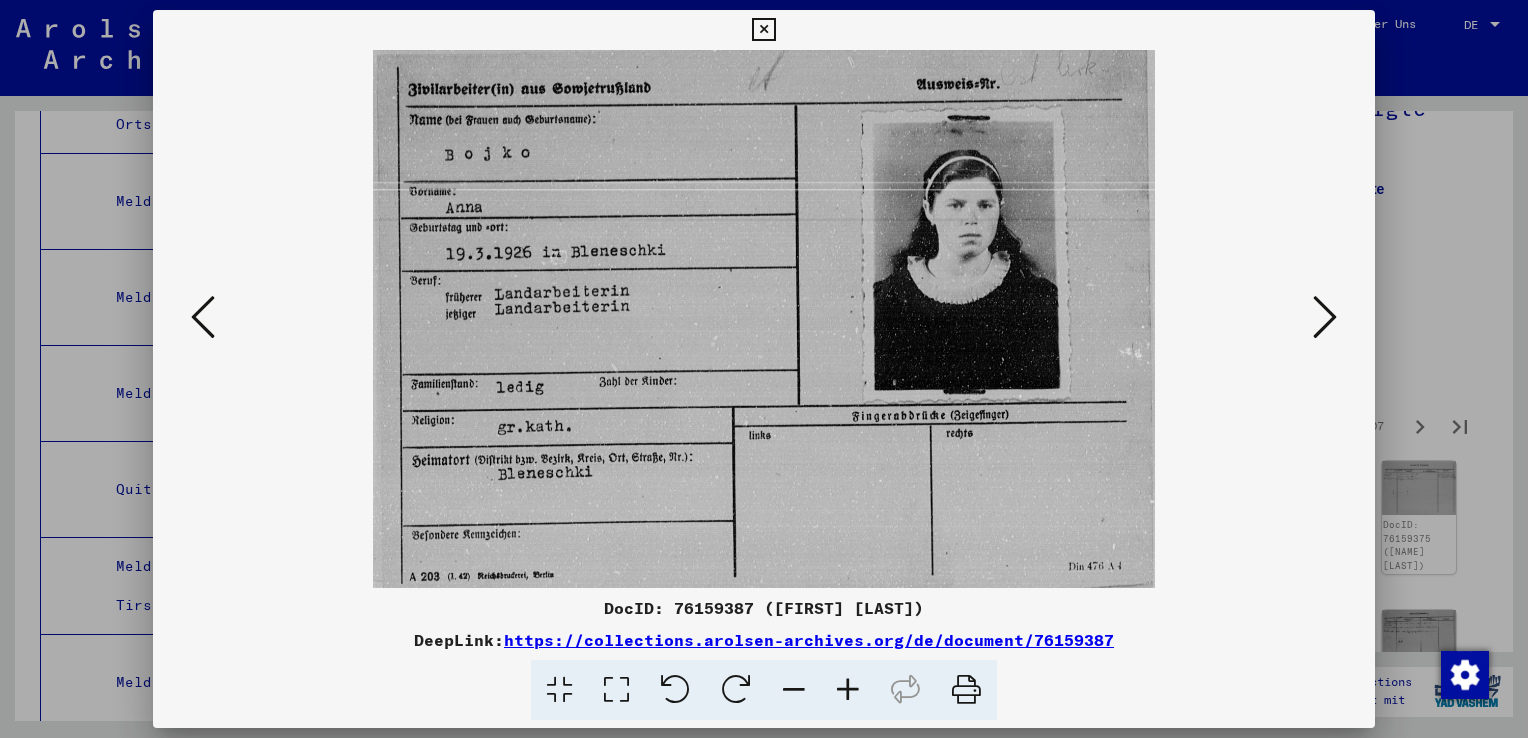 click at bounding box center [1325, 317] 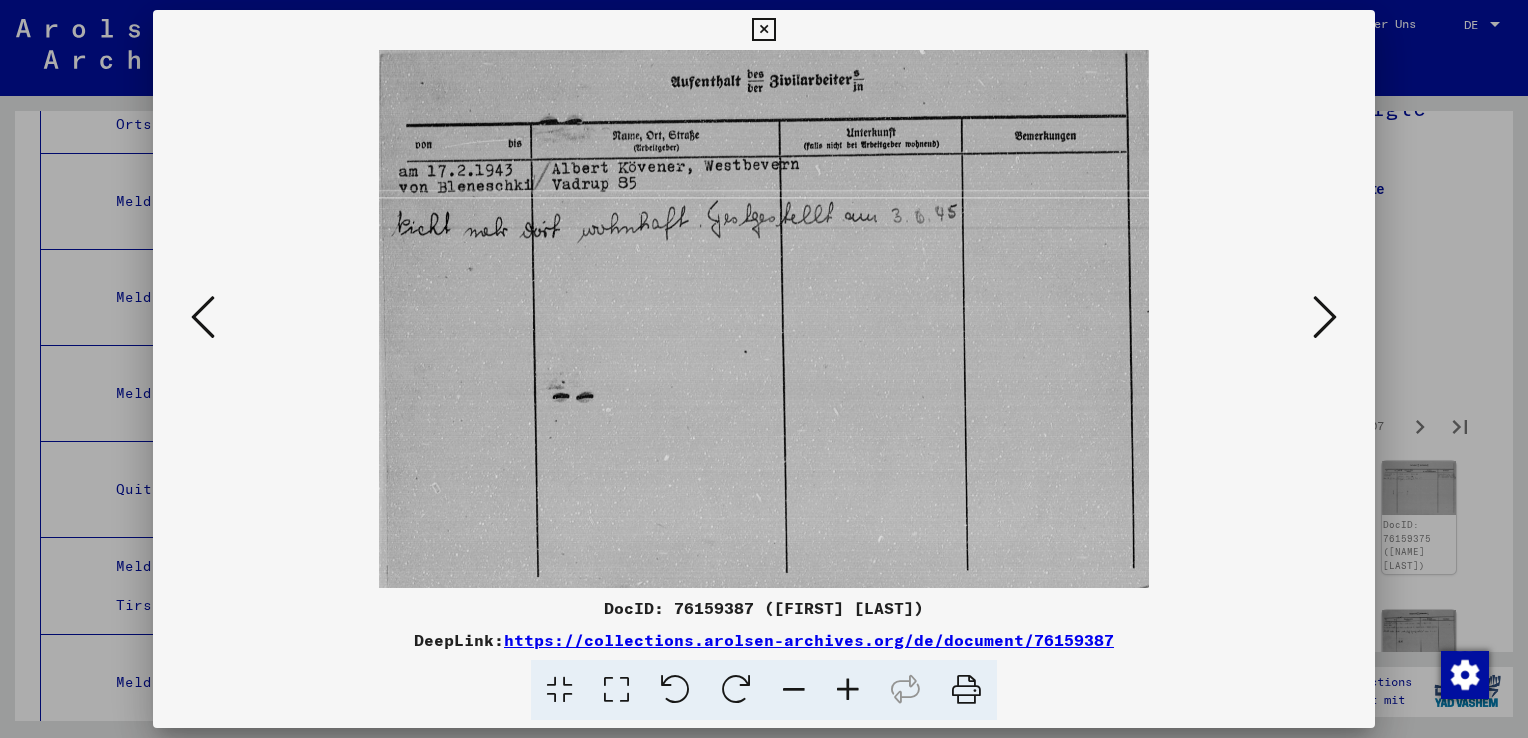 click at bounding box center [1325, 317] 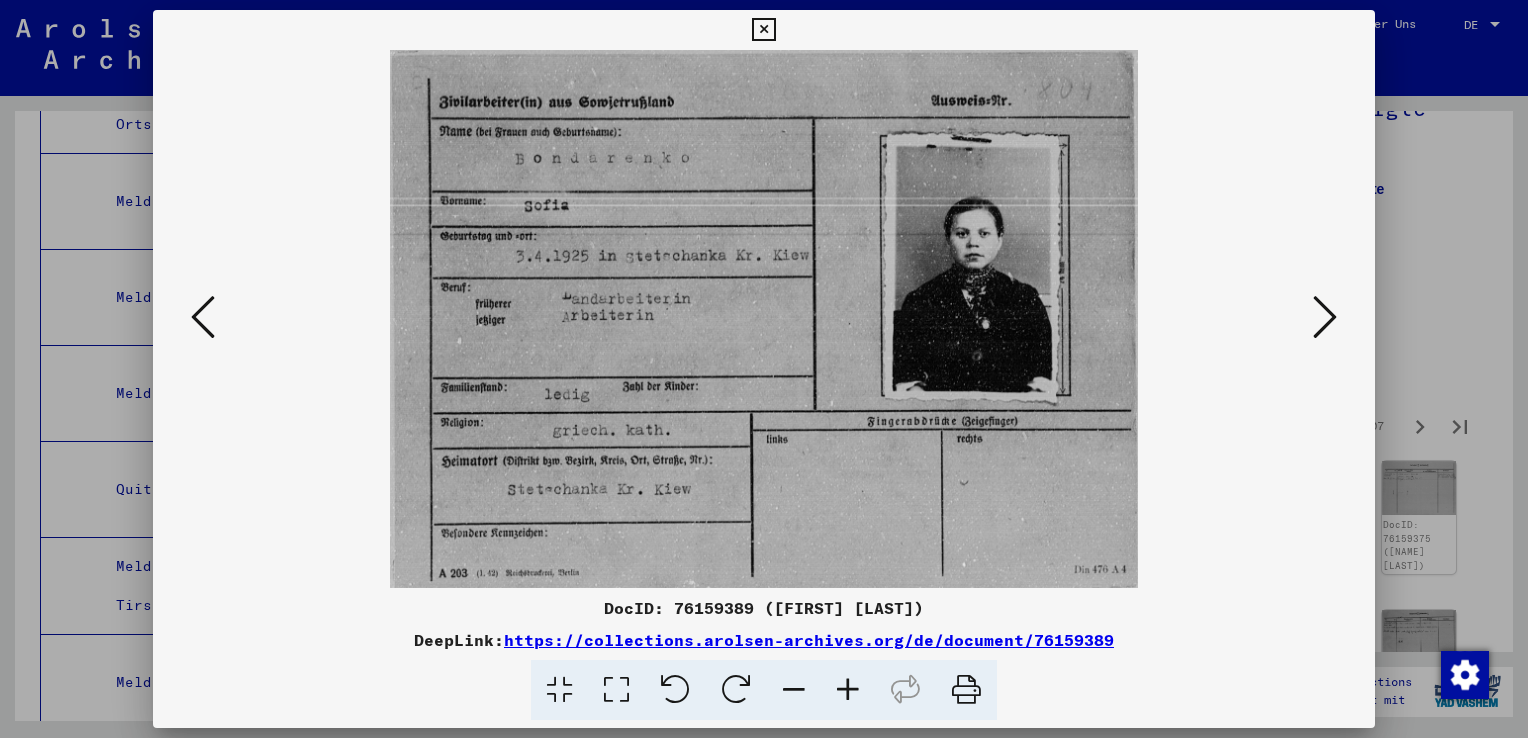 click at bounding box center [1325, 317] 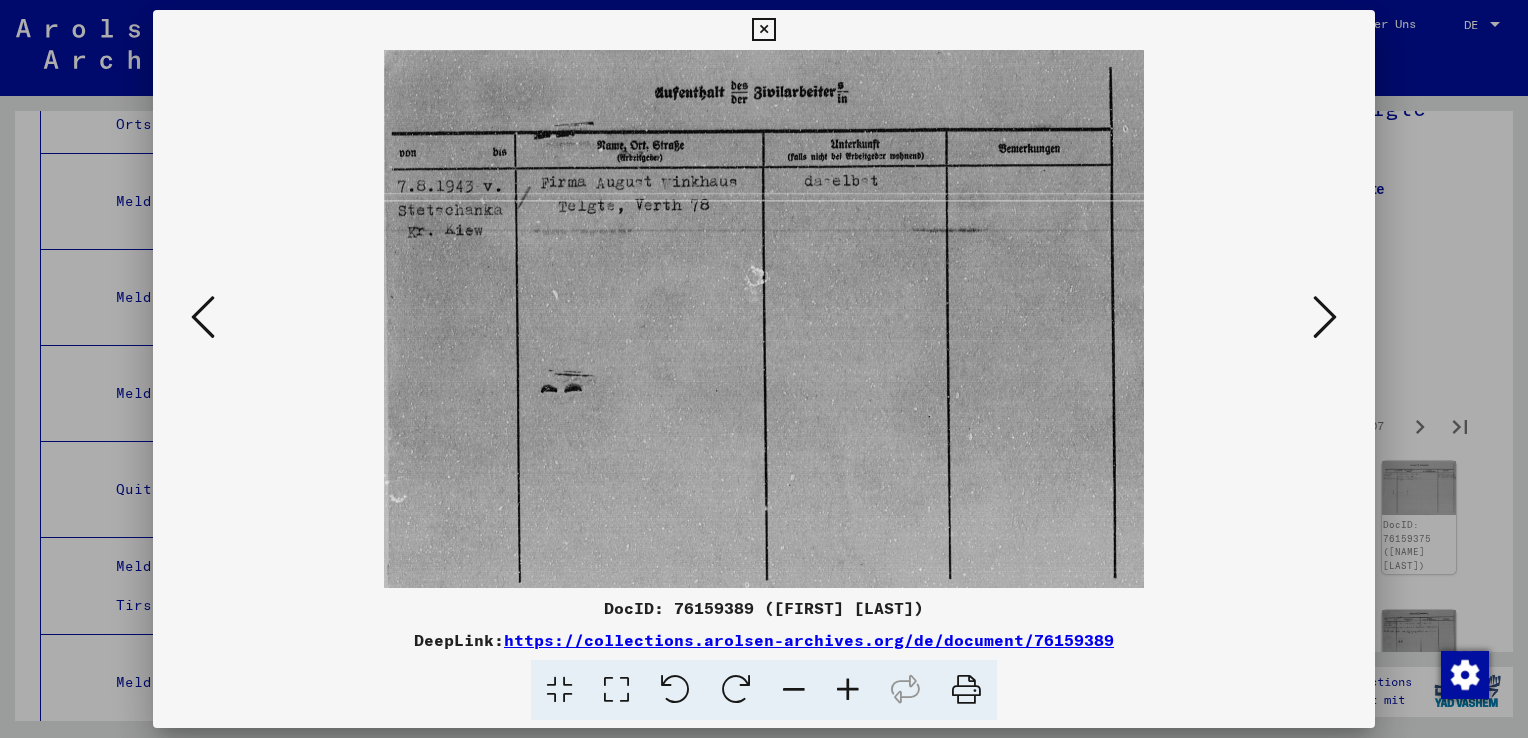 click at bounding box center (1325, 317) 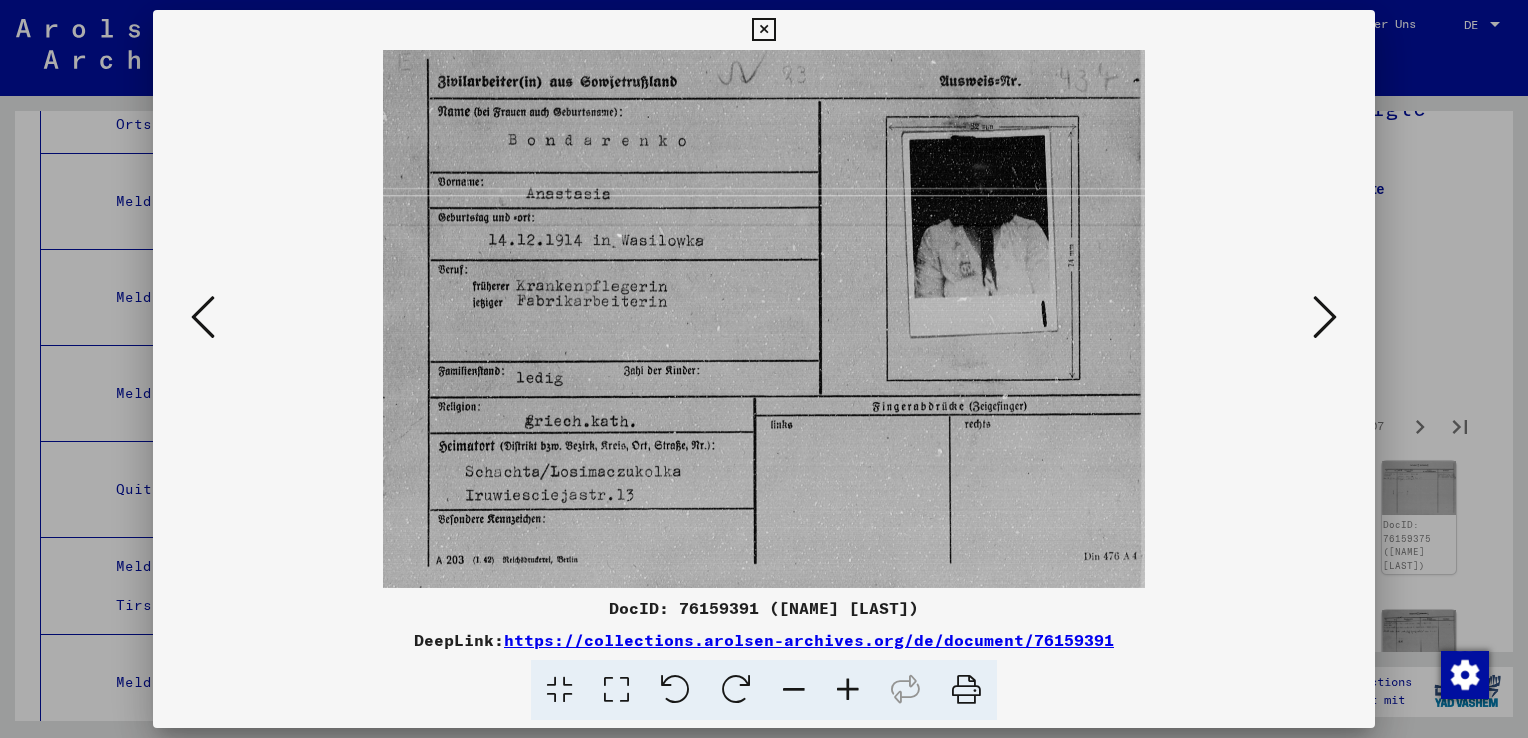 click at bounding box center [1325, 317] 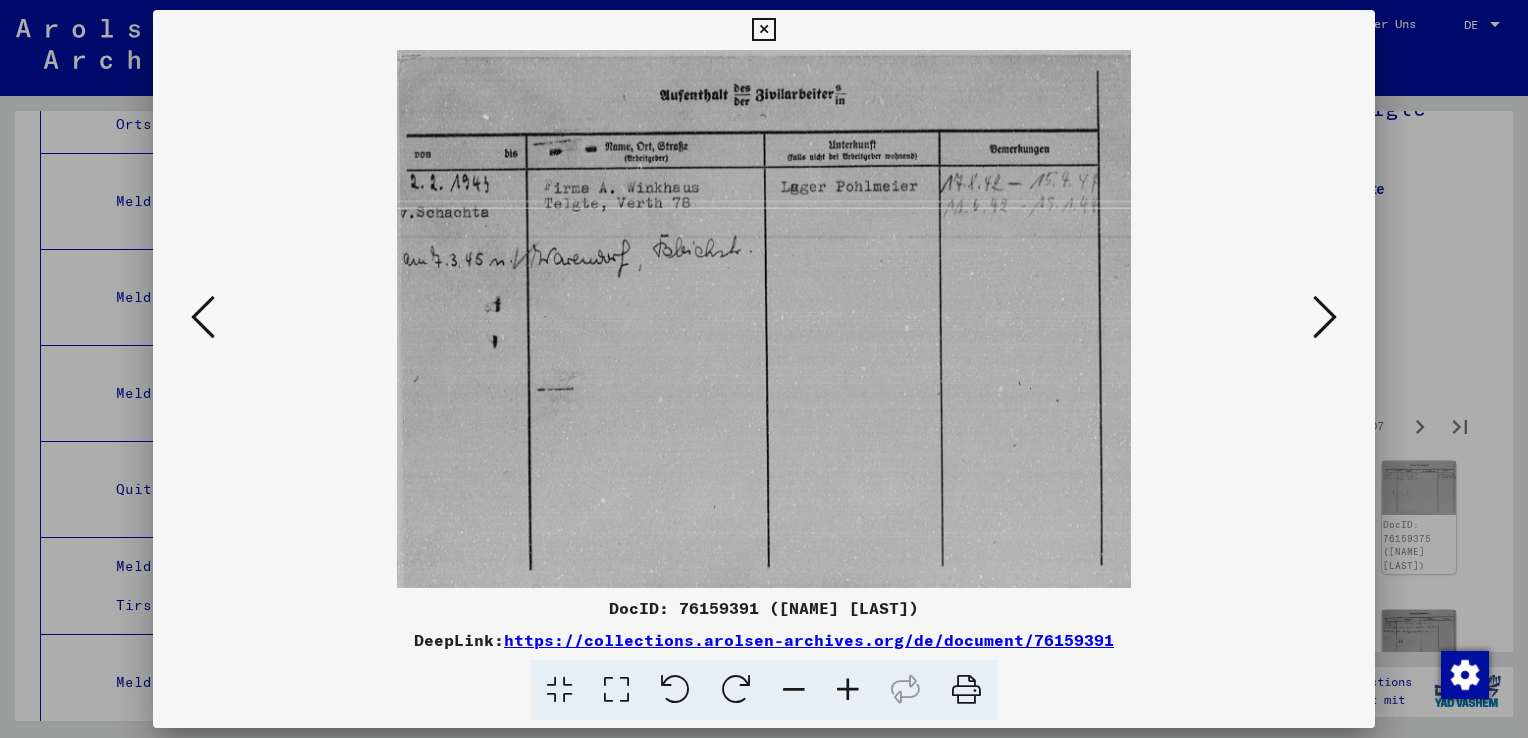 click at bounding box center (1325, 317) 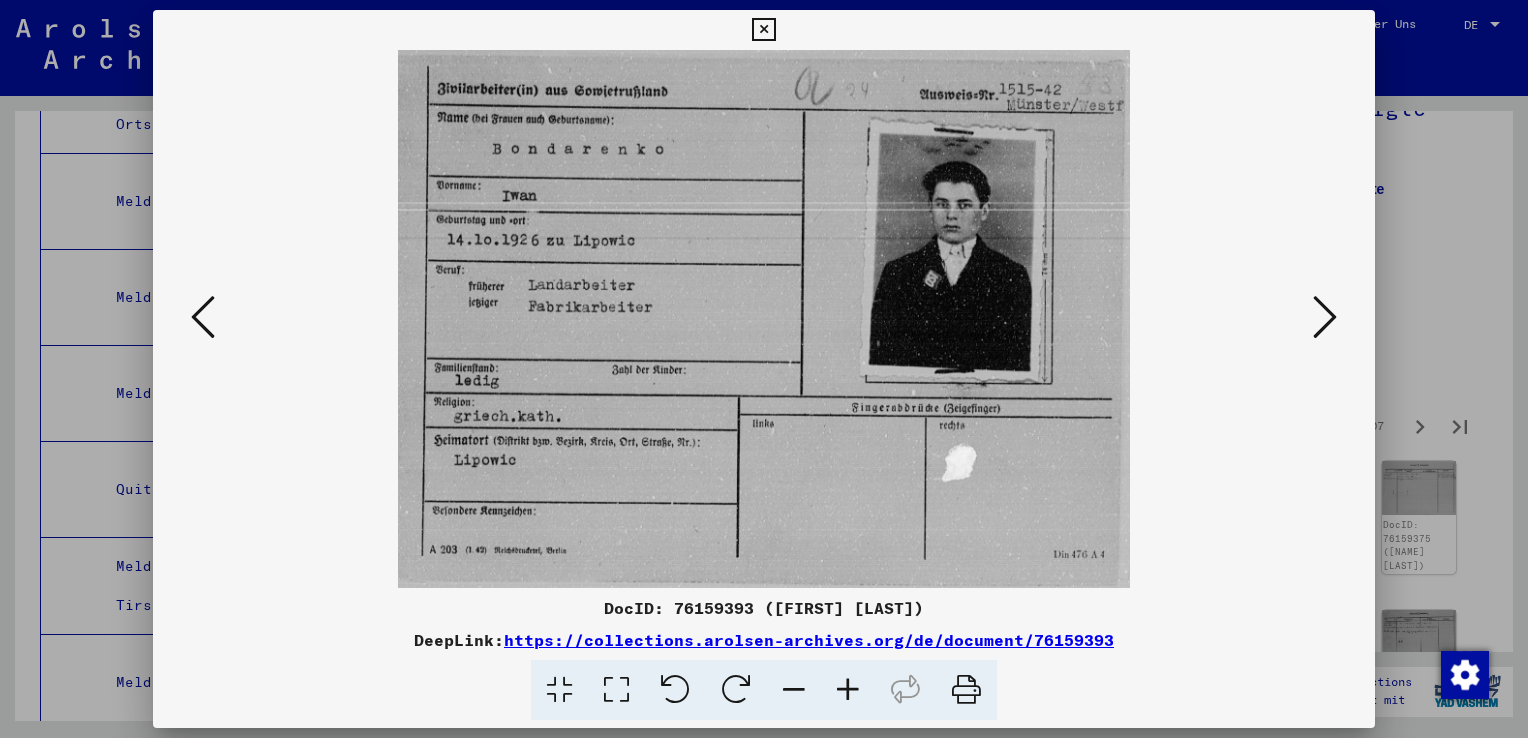click at bounding box center (1325, 317) 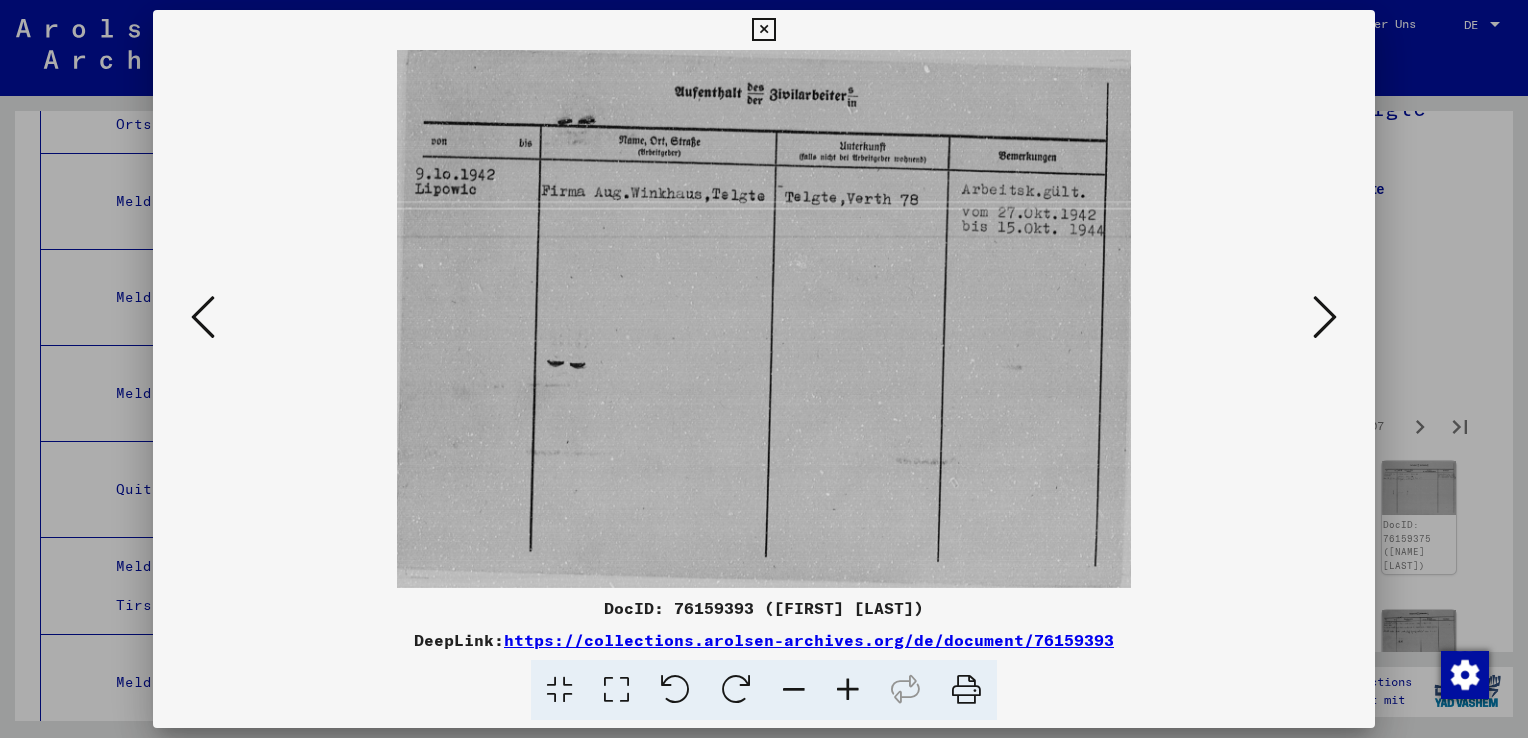 click at bounding box center [1325, 318] 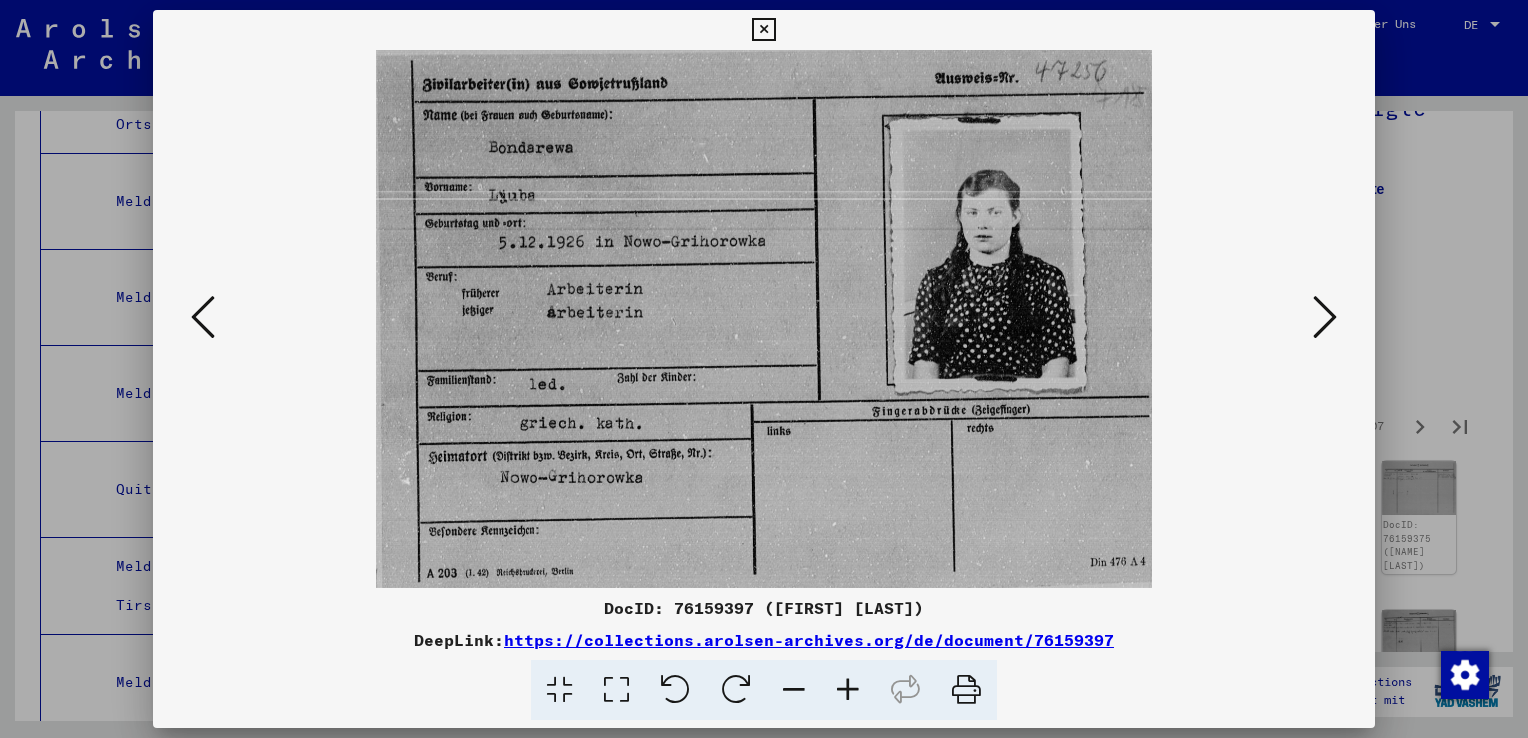 click at bounding box center [1325, 317] 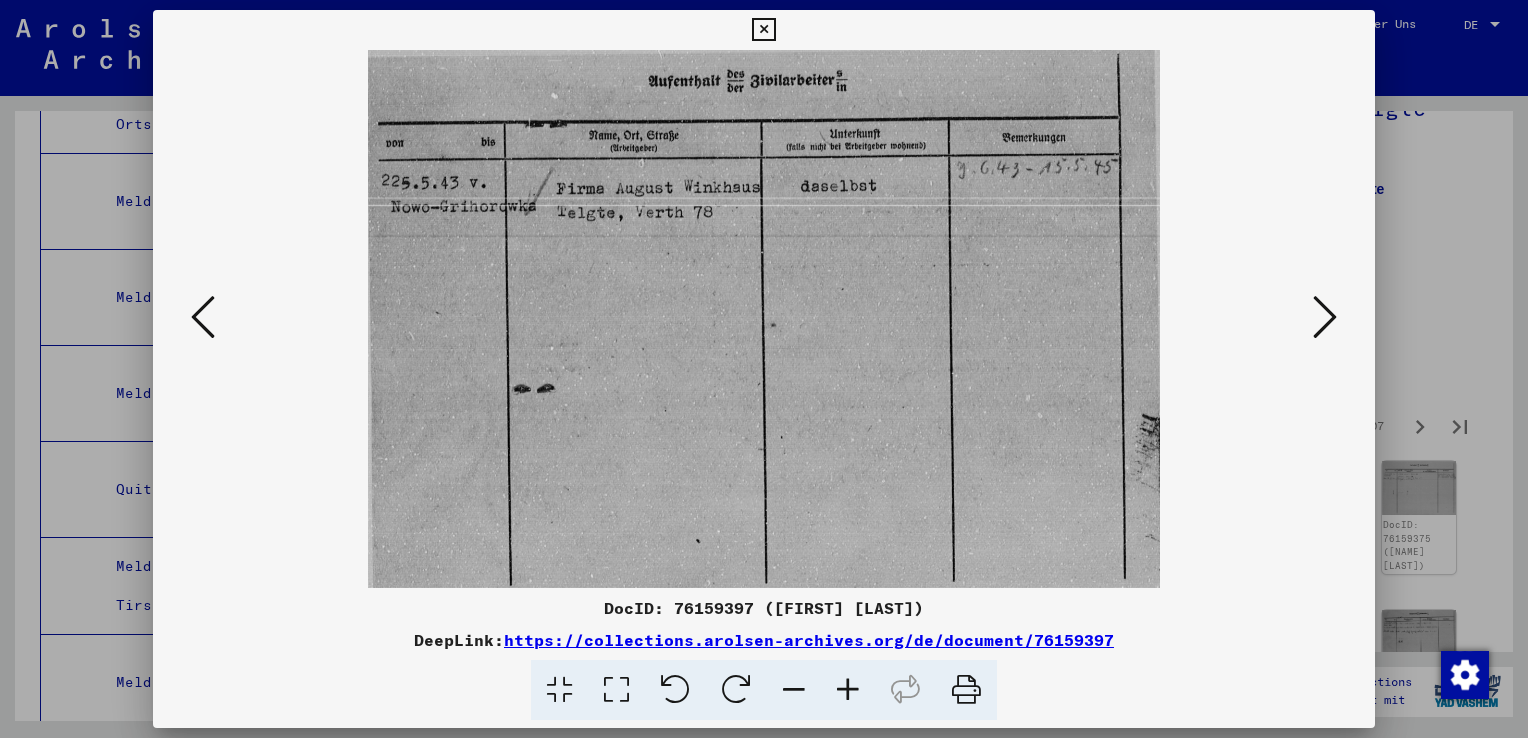 click at bounding box center [1325, 318] 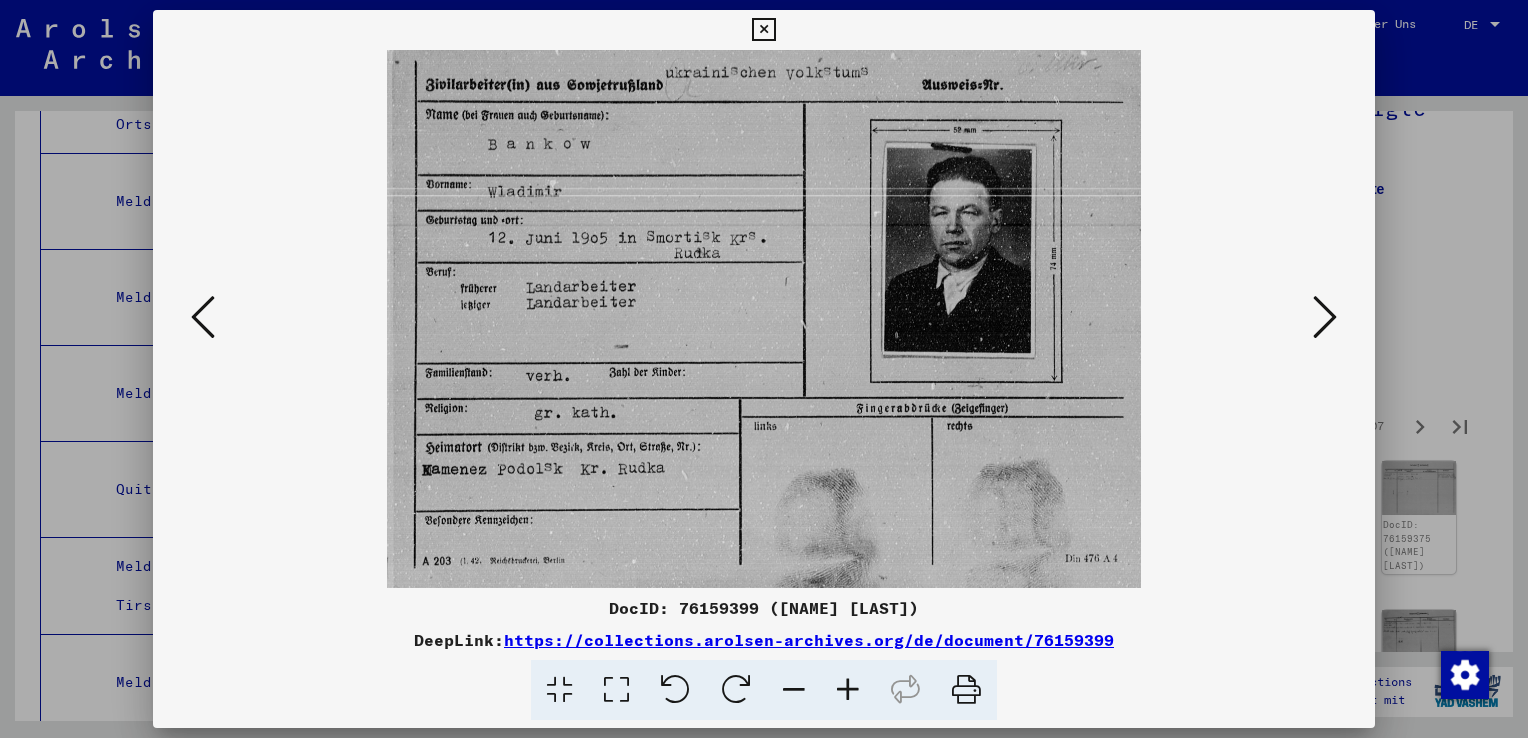click at bounding box center [1325, 318] 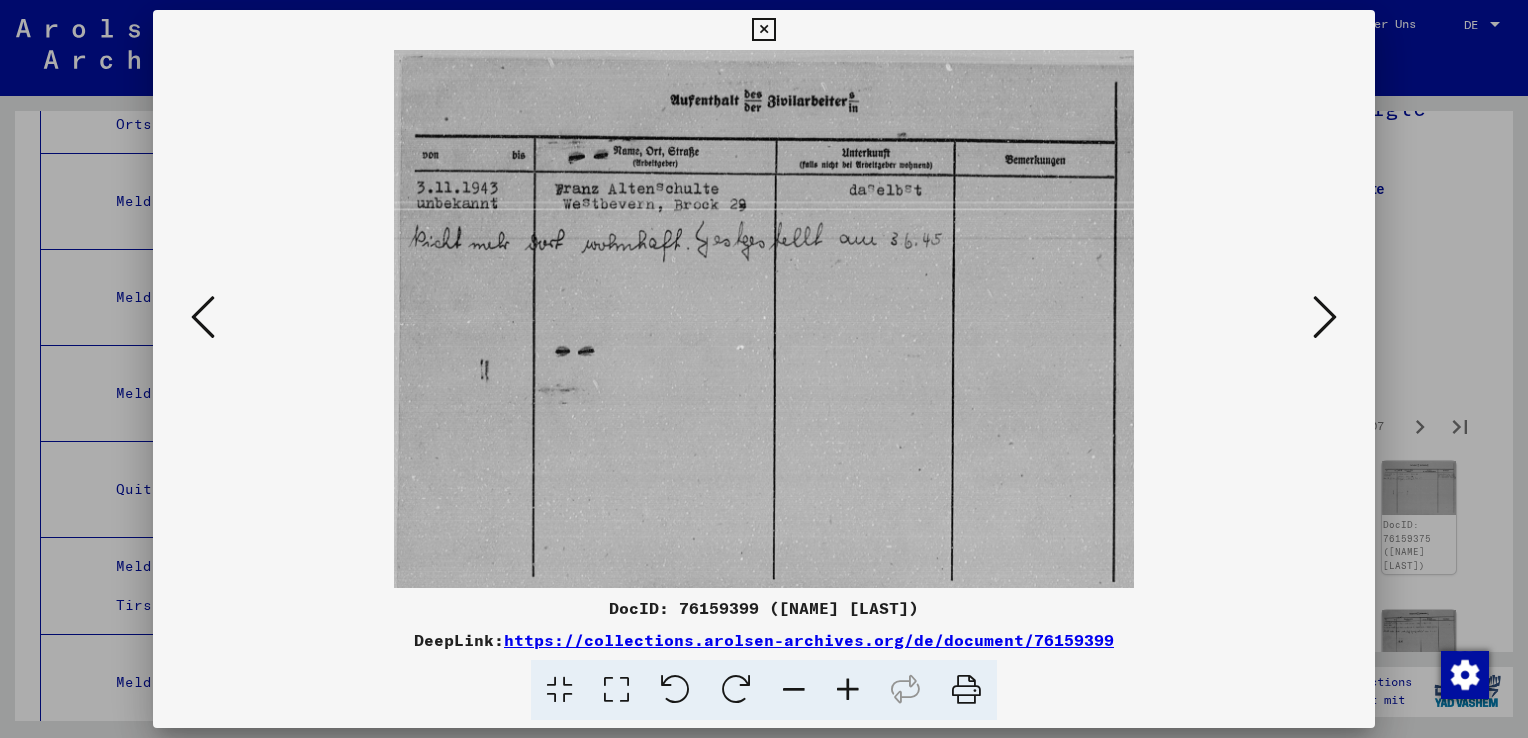 click at bounding box center [1325, 318] 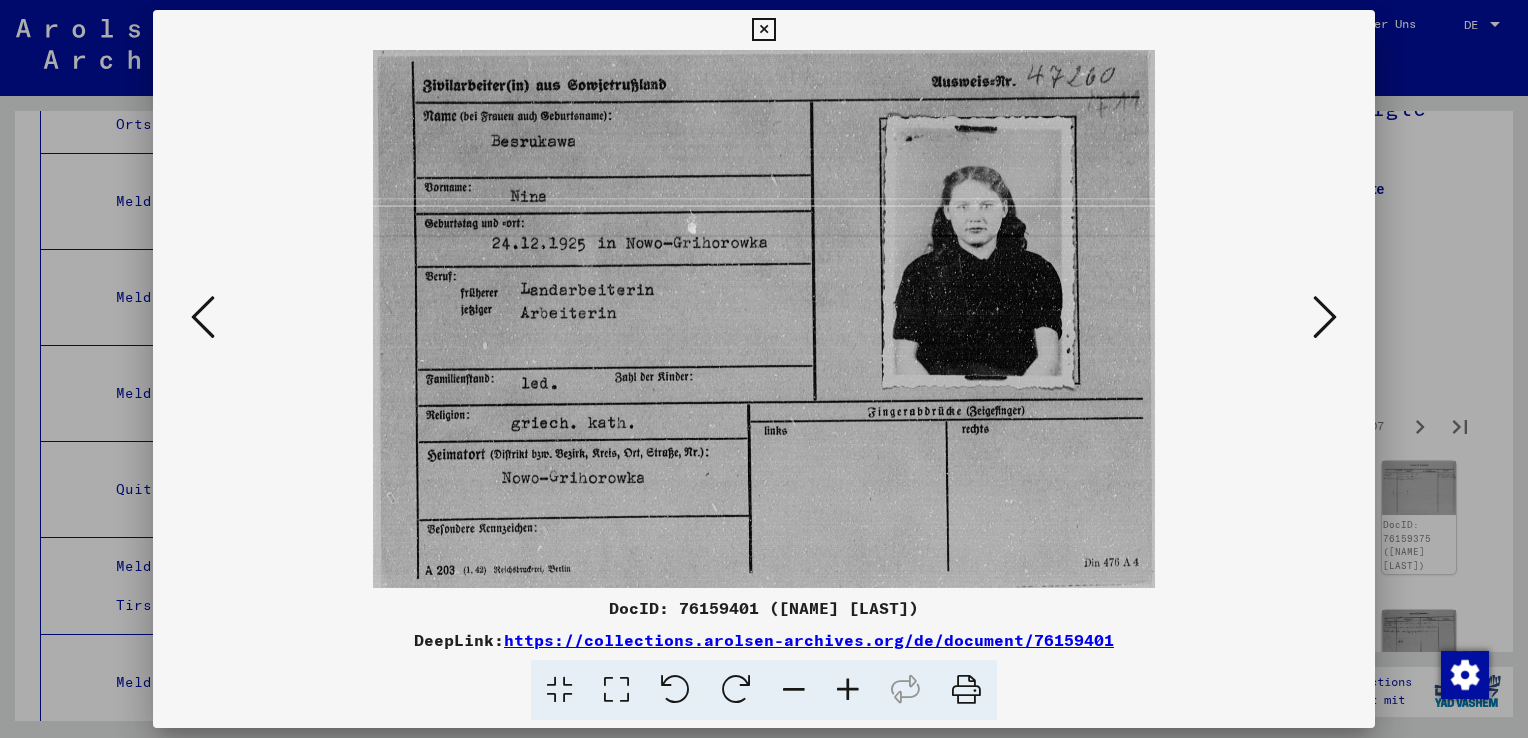 click at bounding box center (1325, 317) 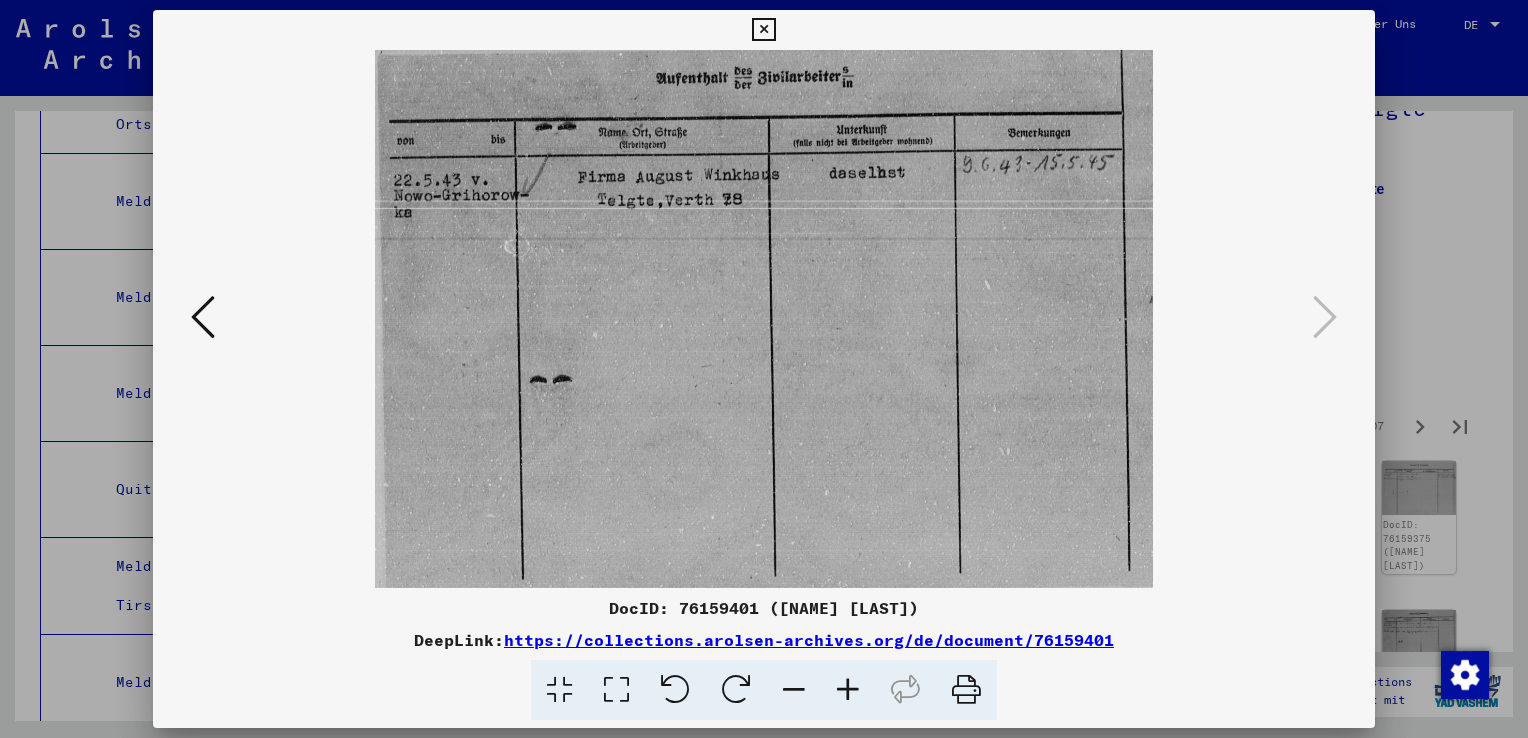 click at bounding box center (764, 369) 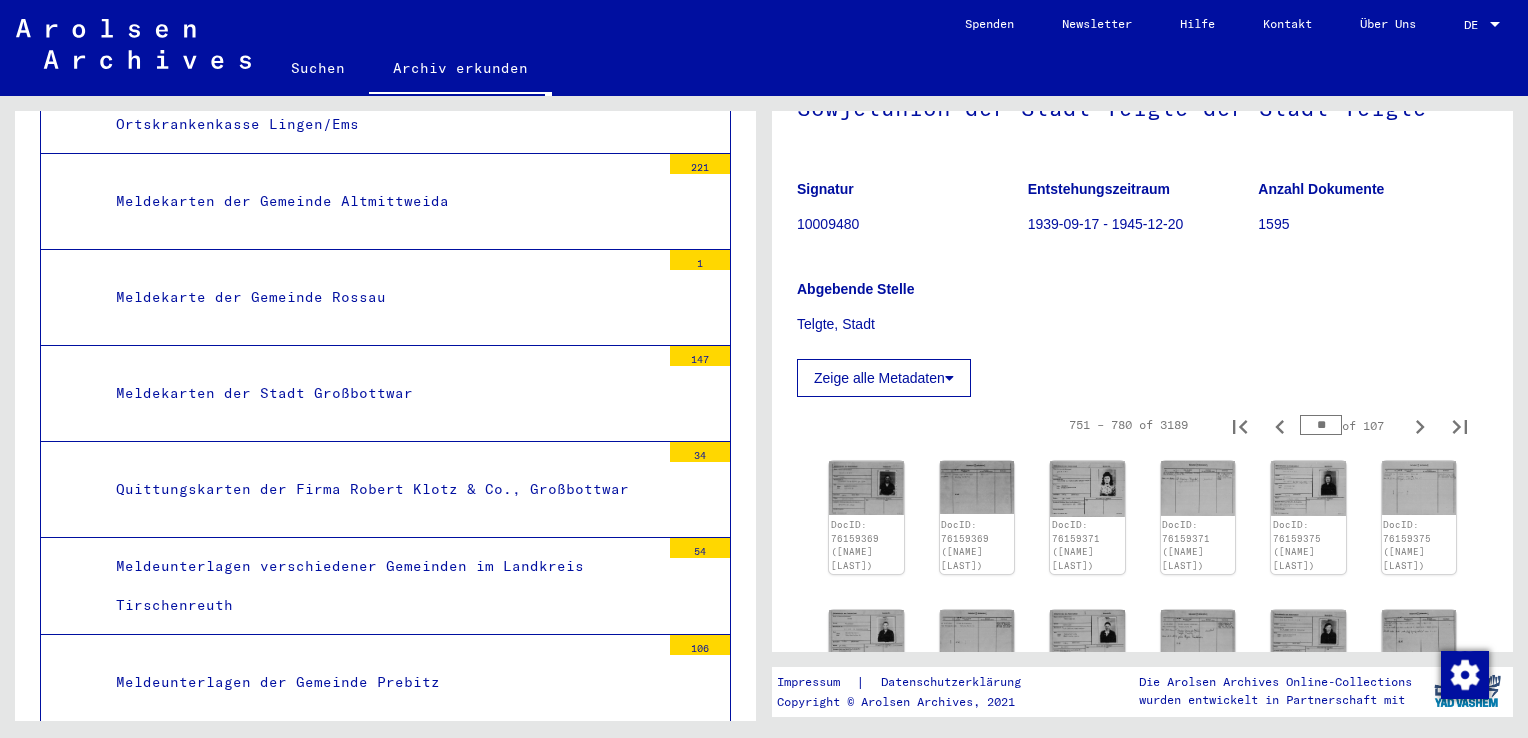 click 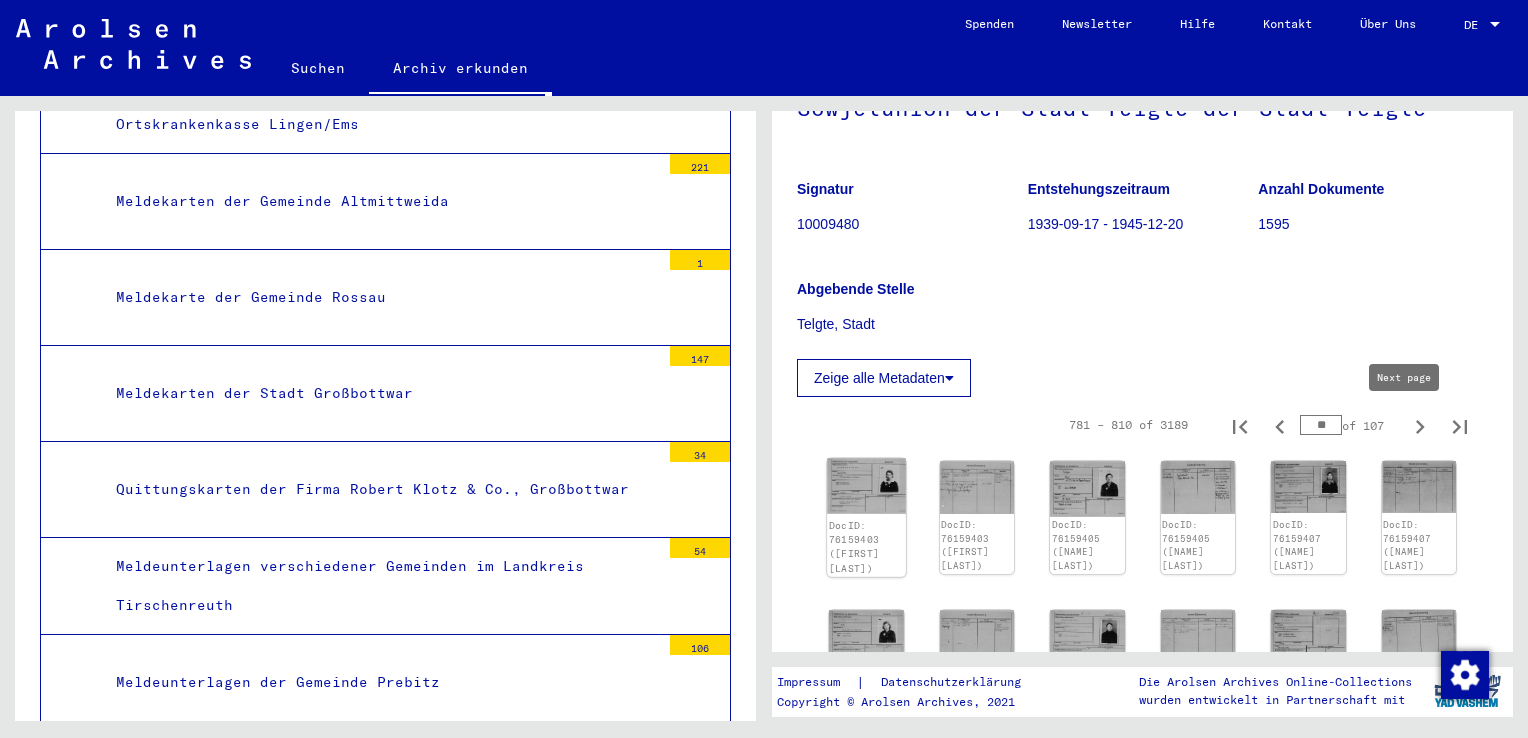 click 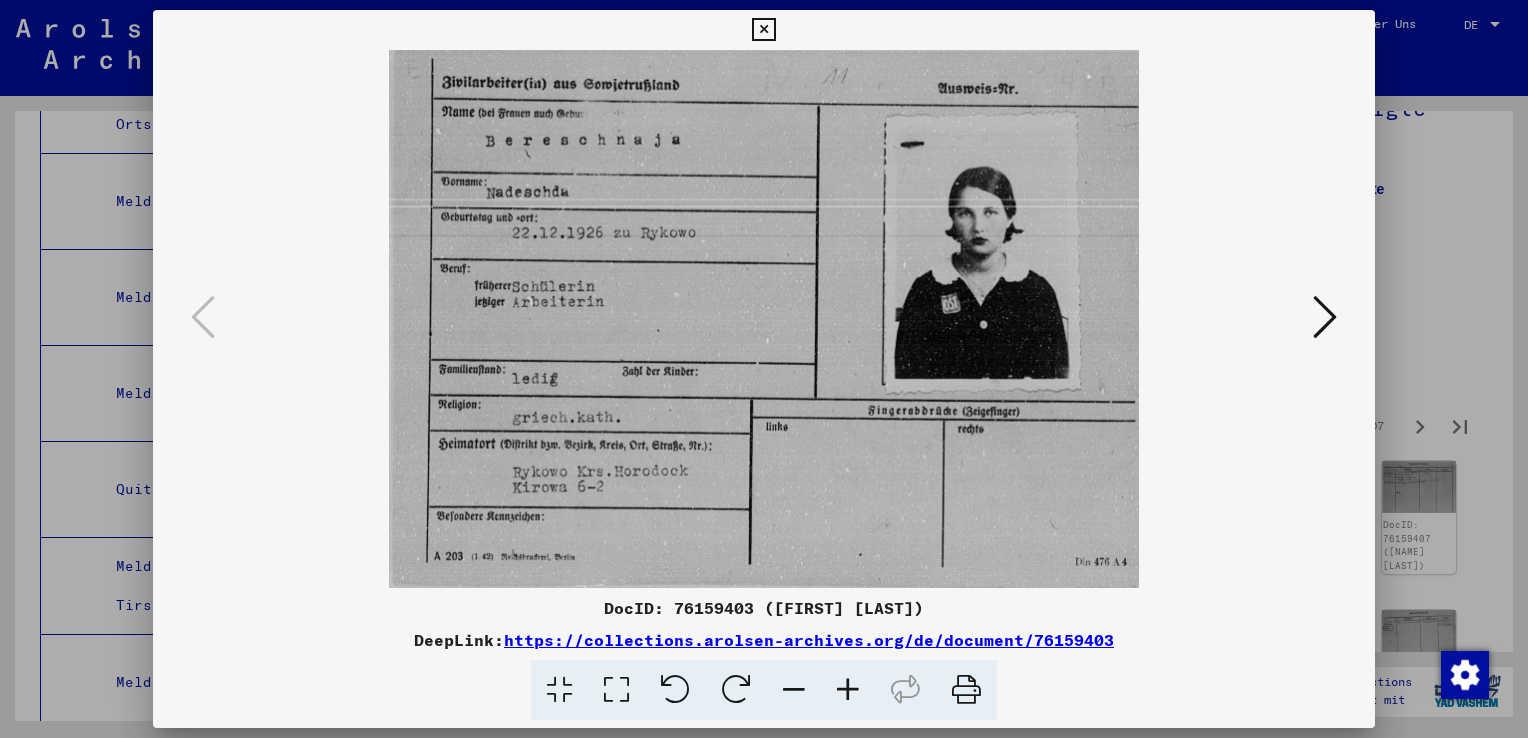 click at bounding box center (1325, 318) 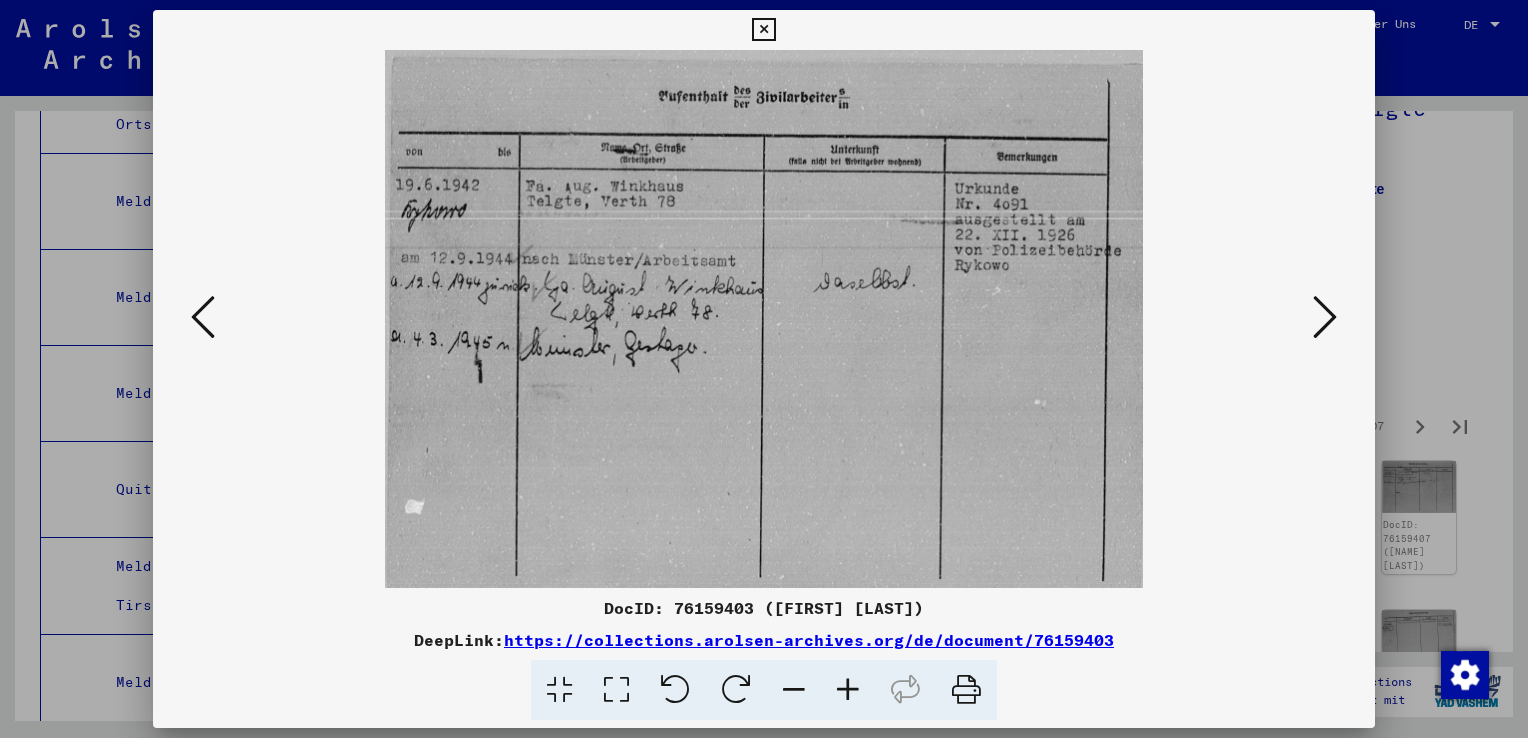 click at bounding box center (1325, 318) 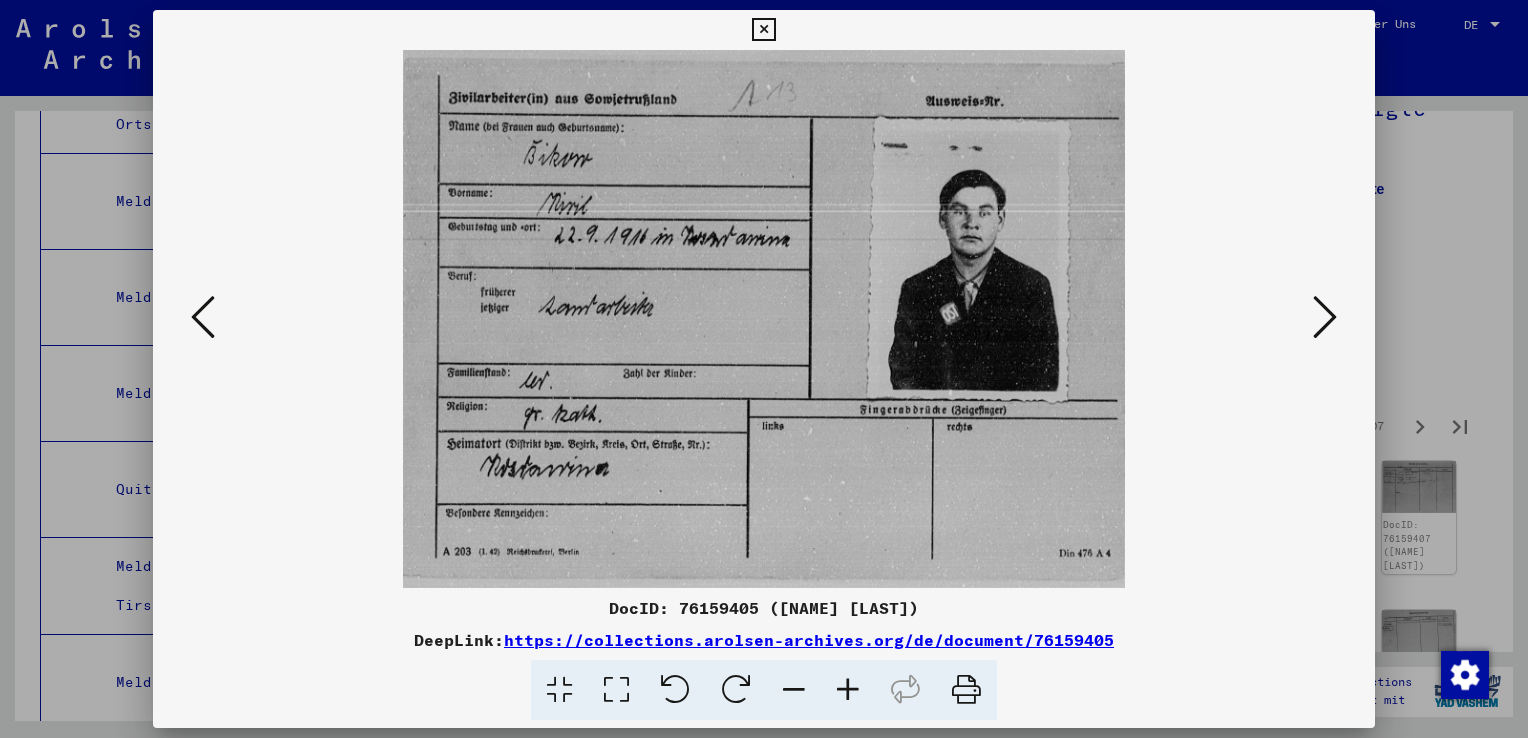 click at bounding box center [1325, 318] 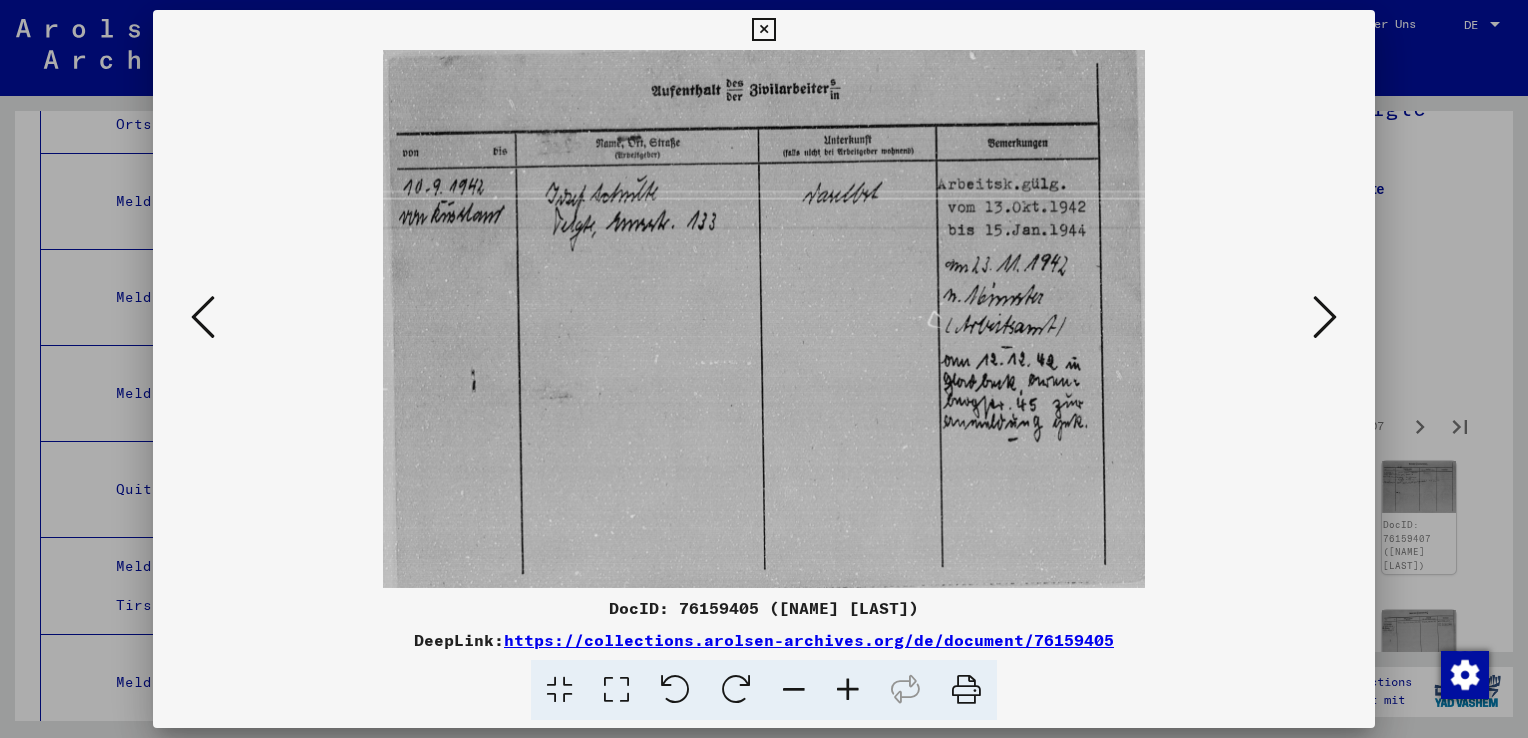 click at bounding box center (764, 319) 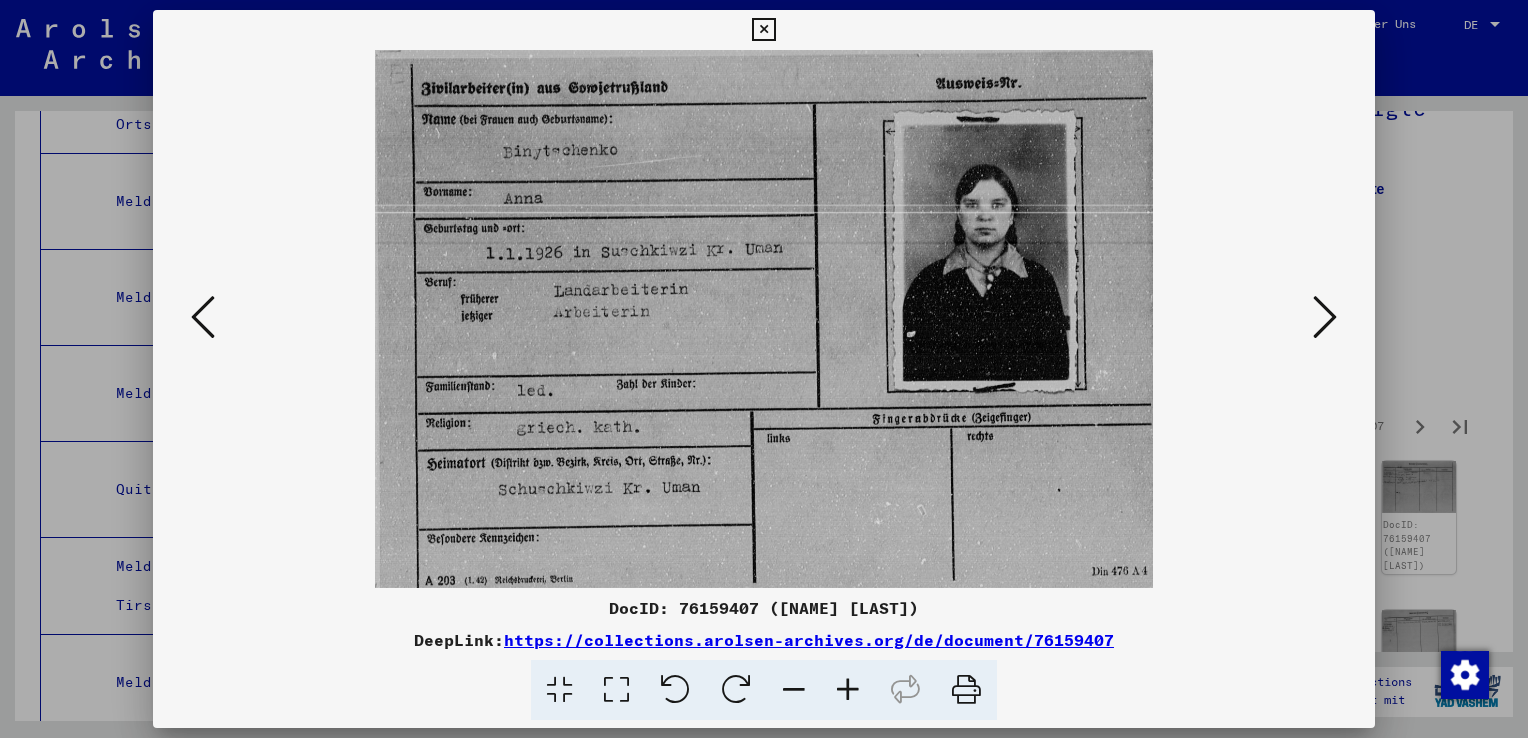 click at bounding box center (1325, 318) 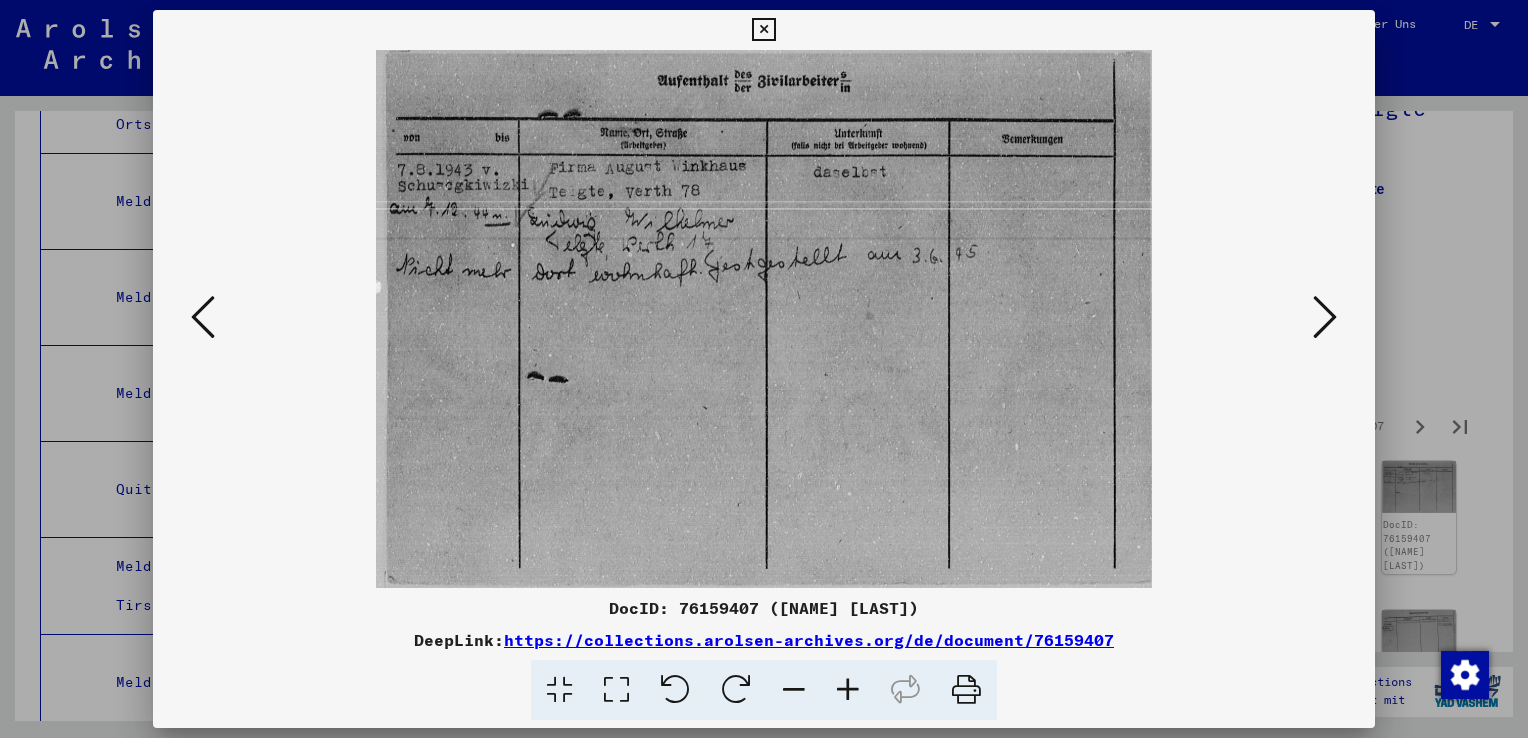 click at bounding box center (1325, 318) 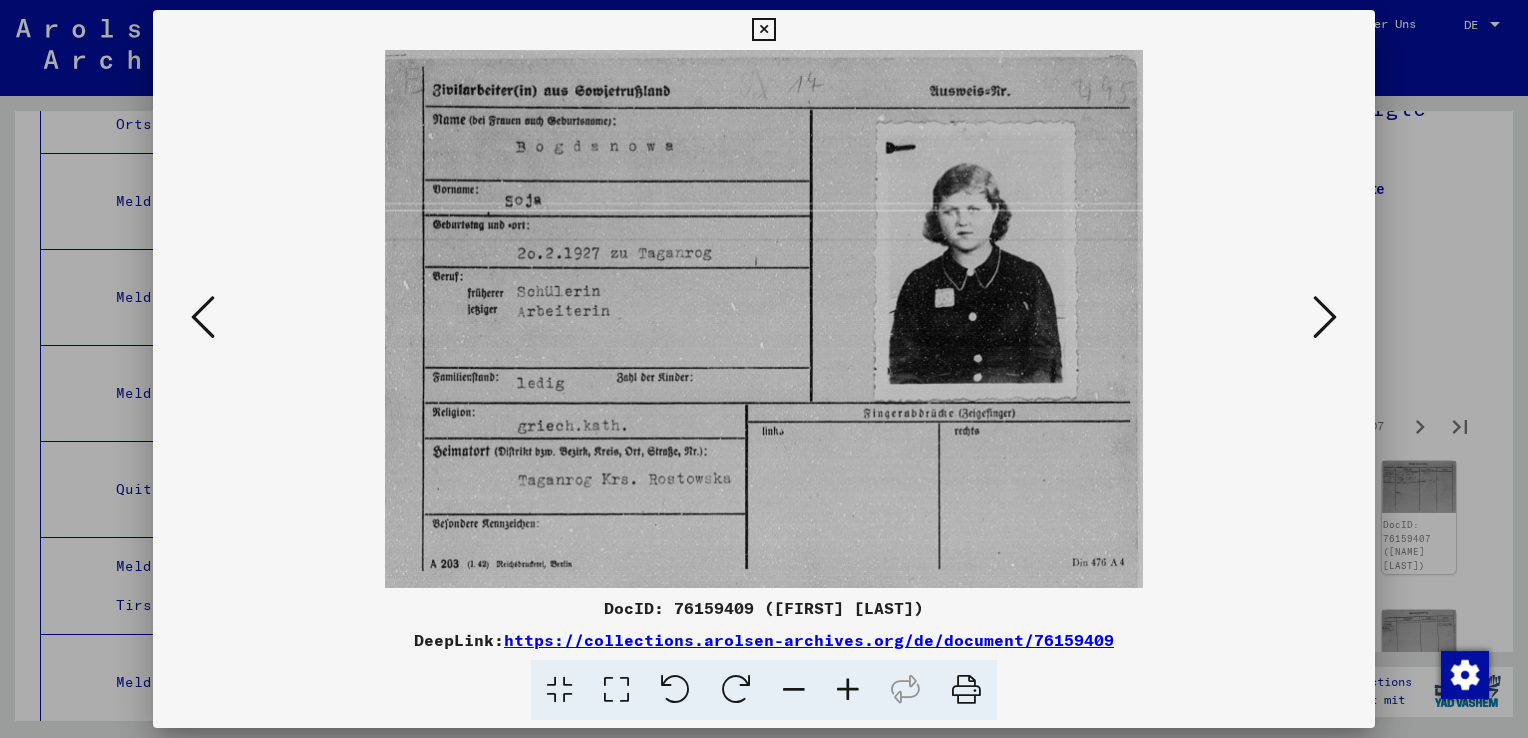 click at bounding box center [1325, 318] 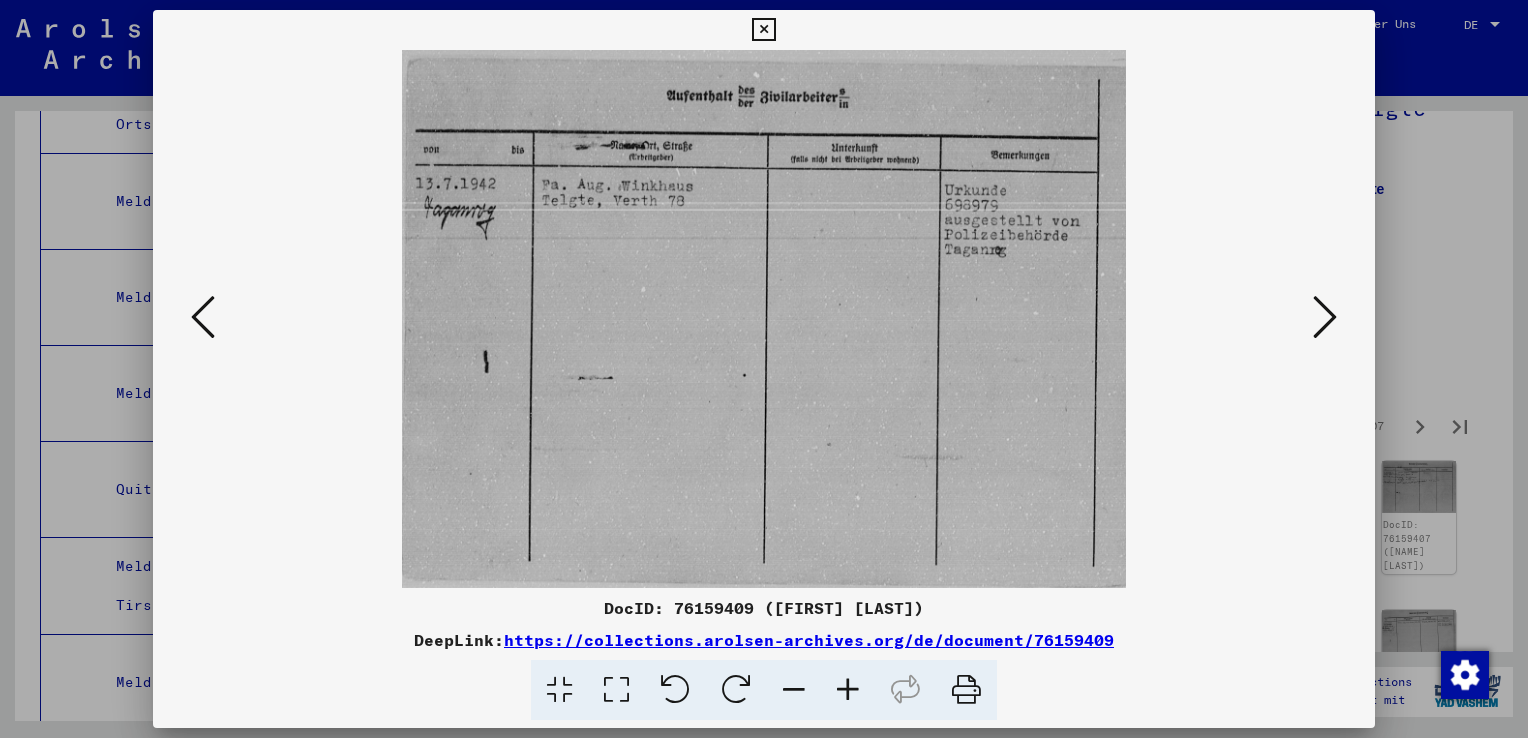 click at bounding box center [1325, 318] 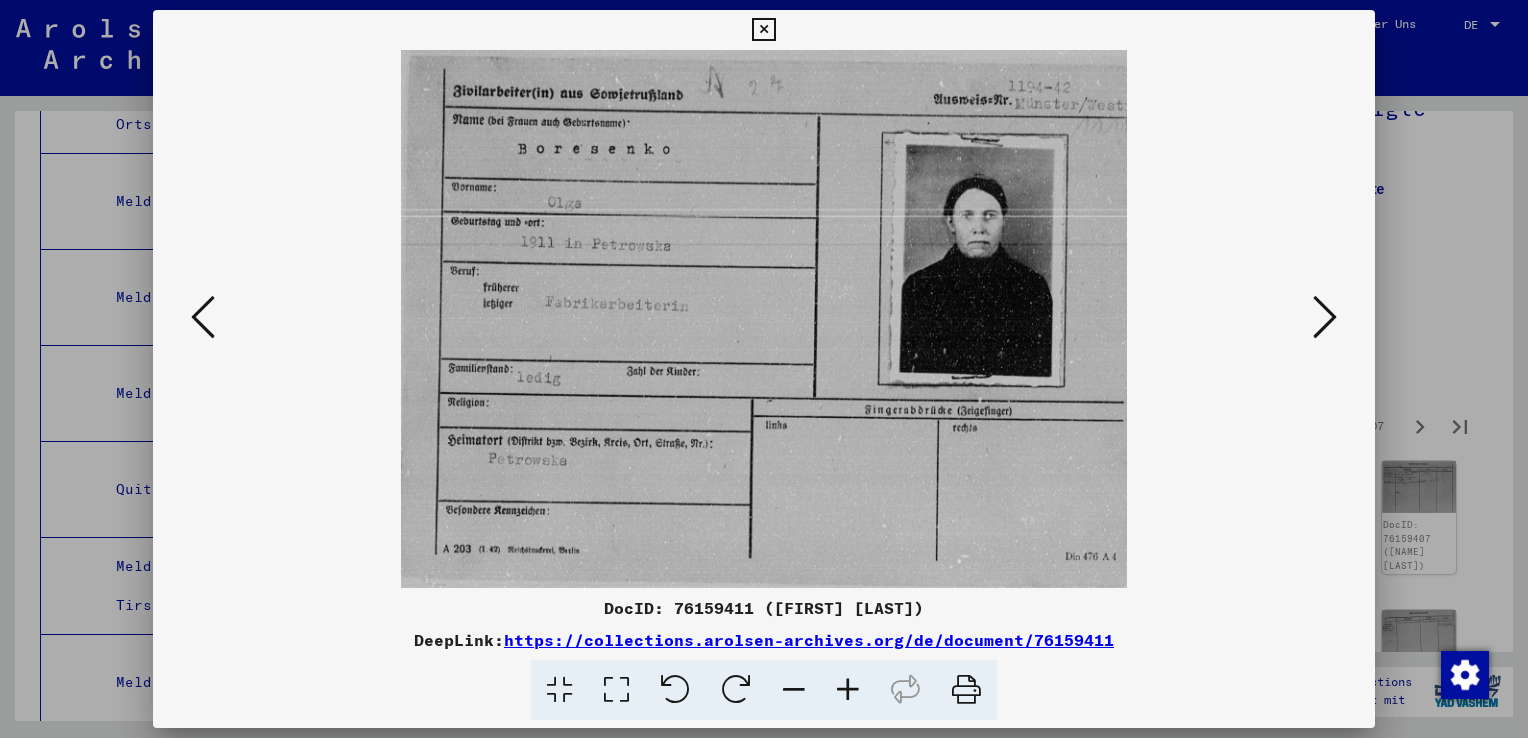 click at bounding box center [1325, 318] 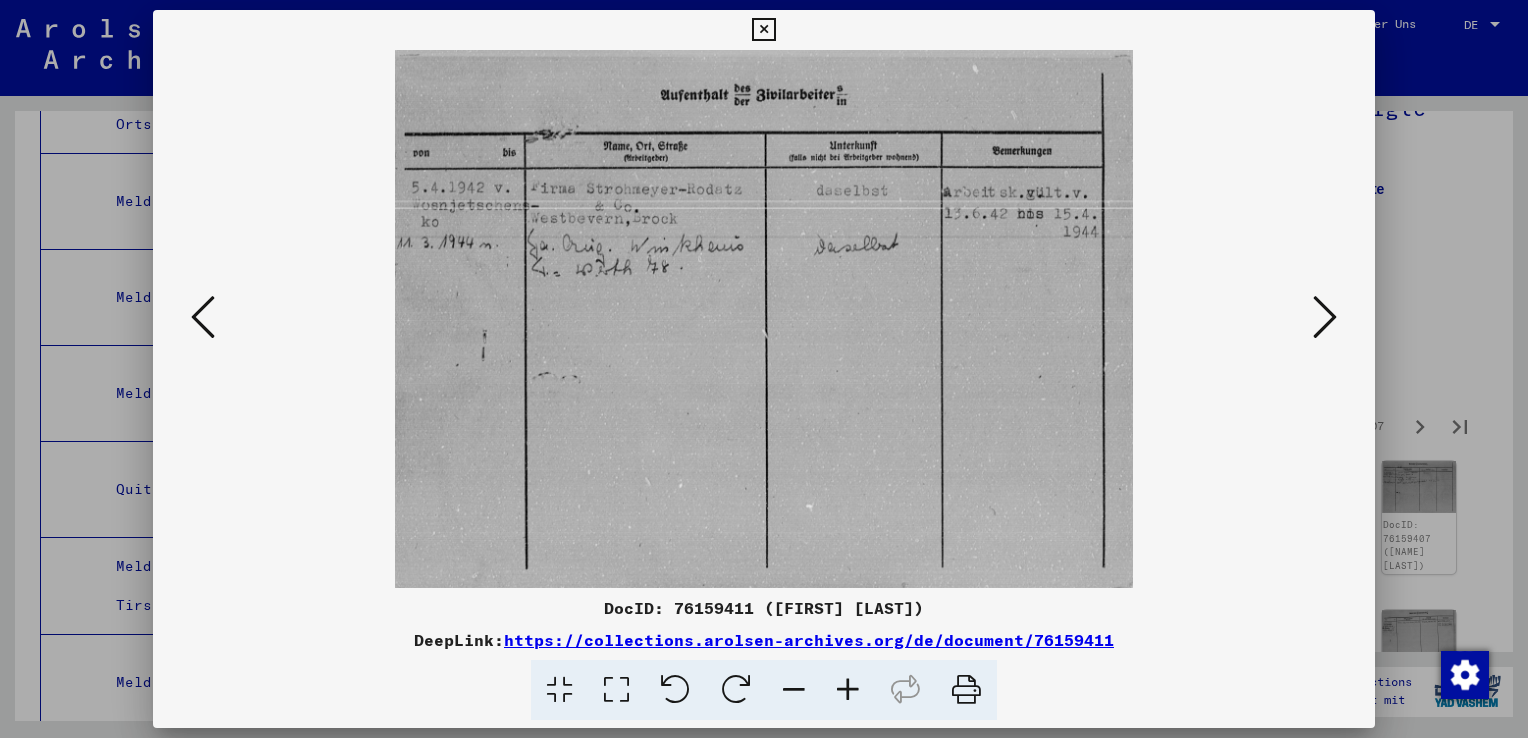 click at bounding box center [1325, 318] 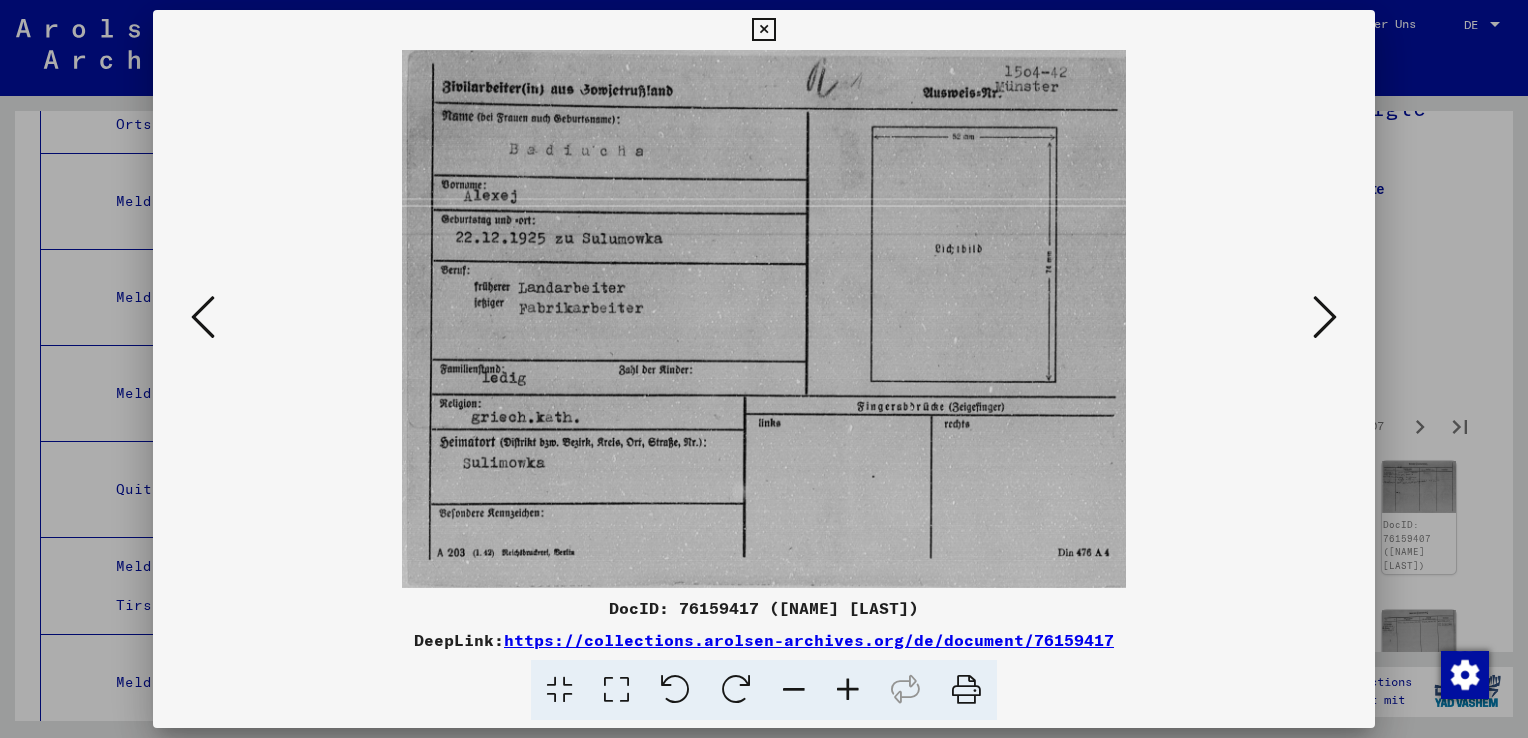 click at bounding box center [1325, 317] 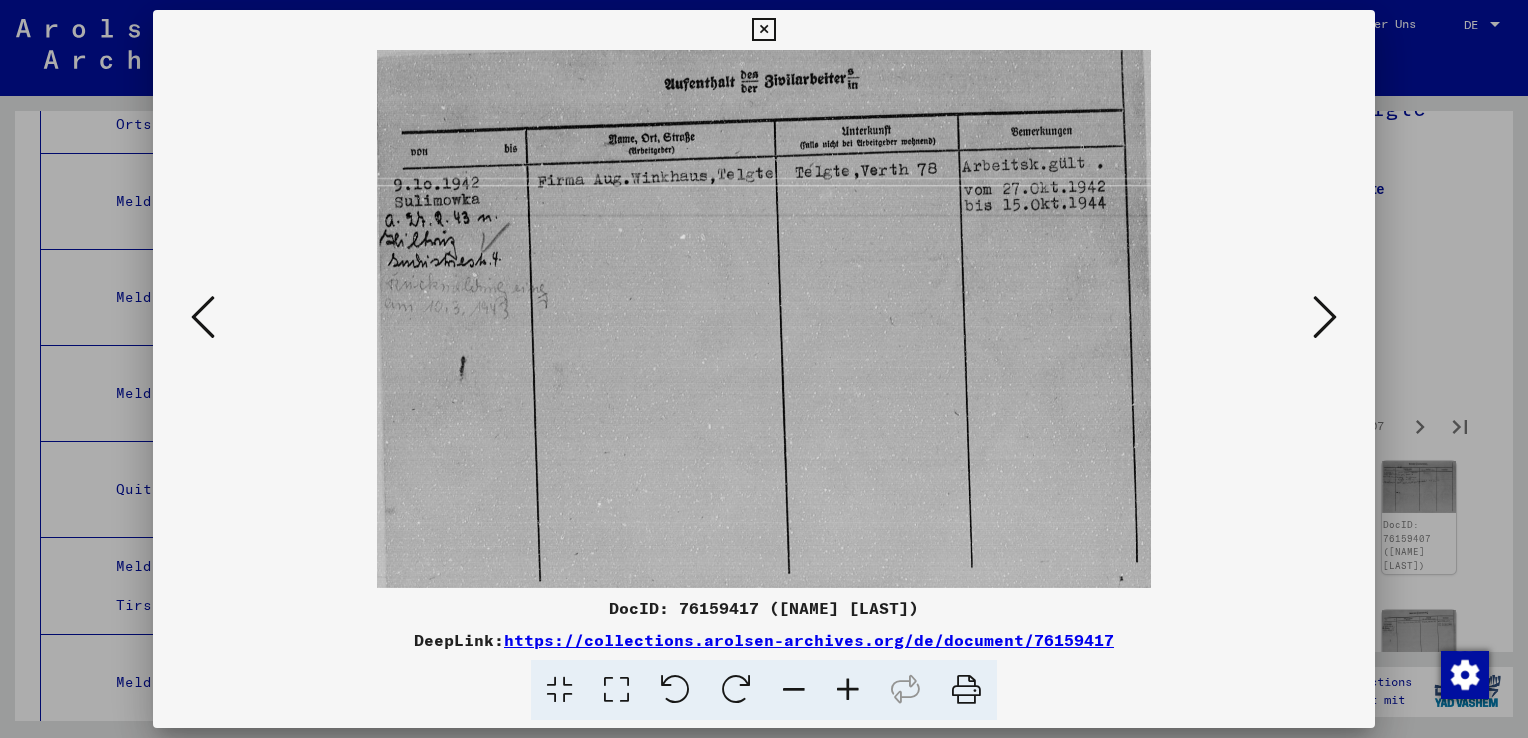 click at bounding box center [1325, 317] 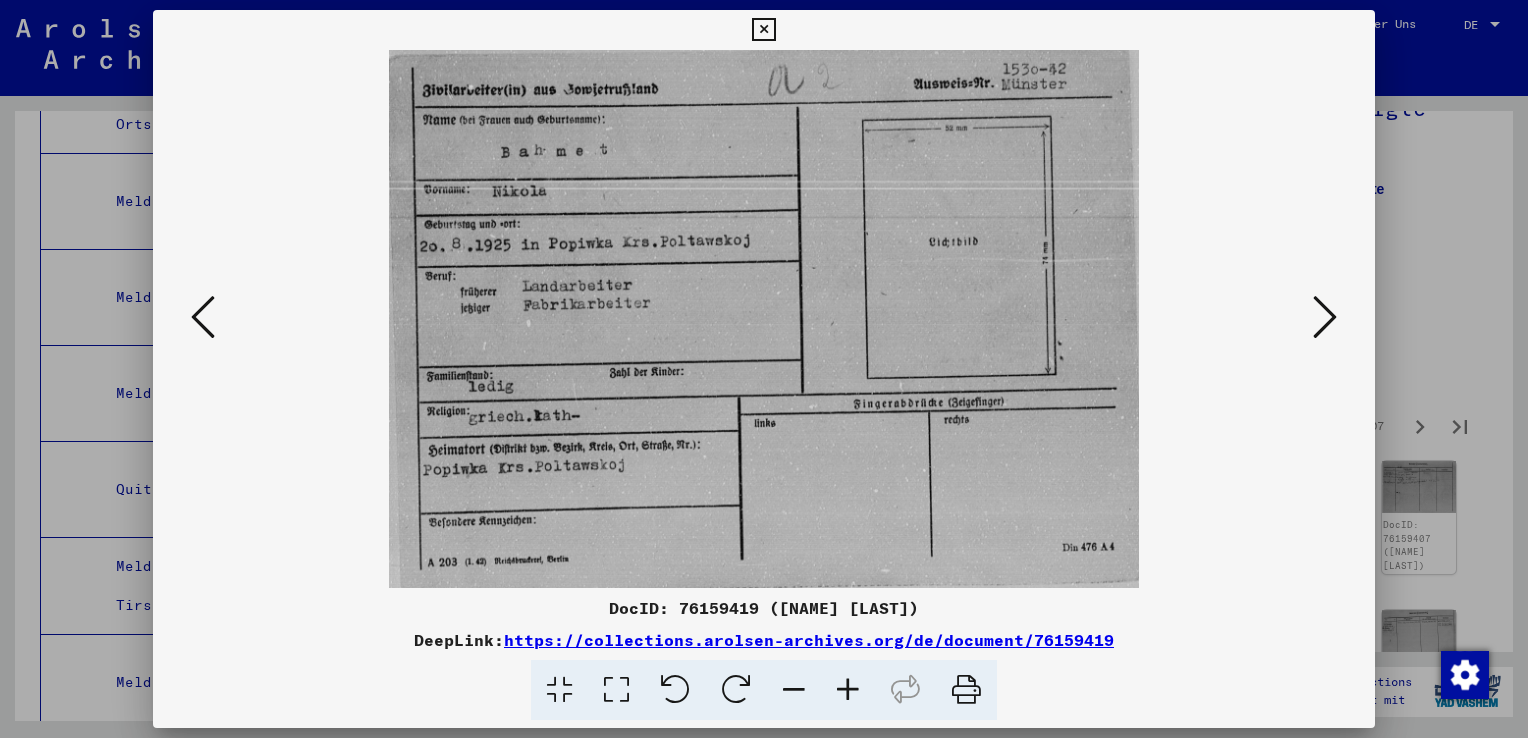 click at bounding box center (1325, 317) 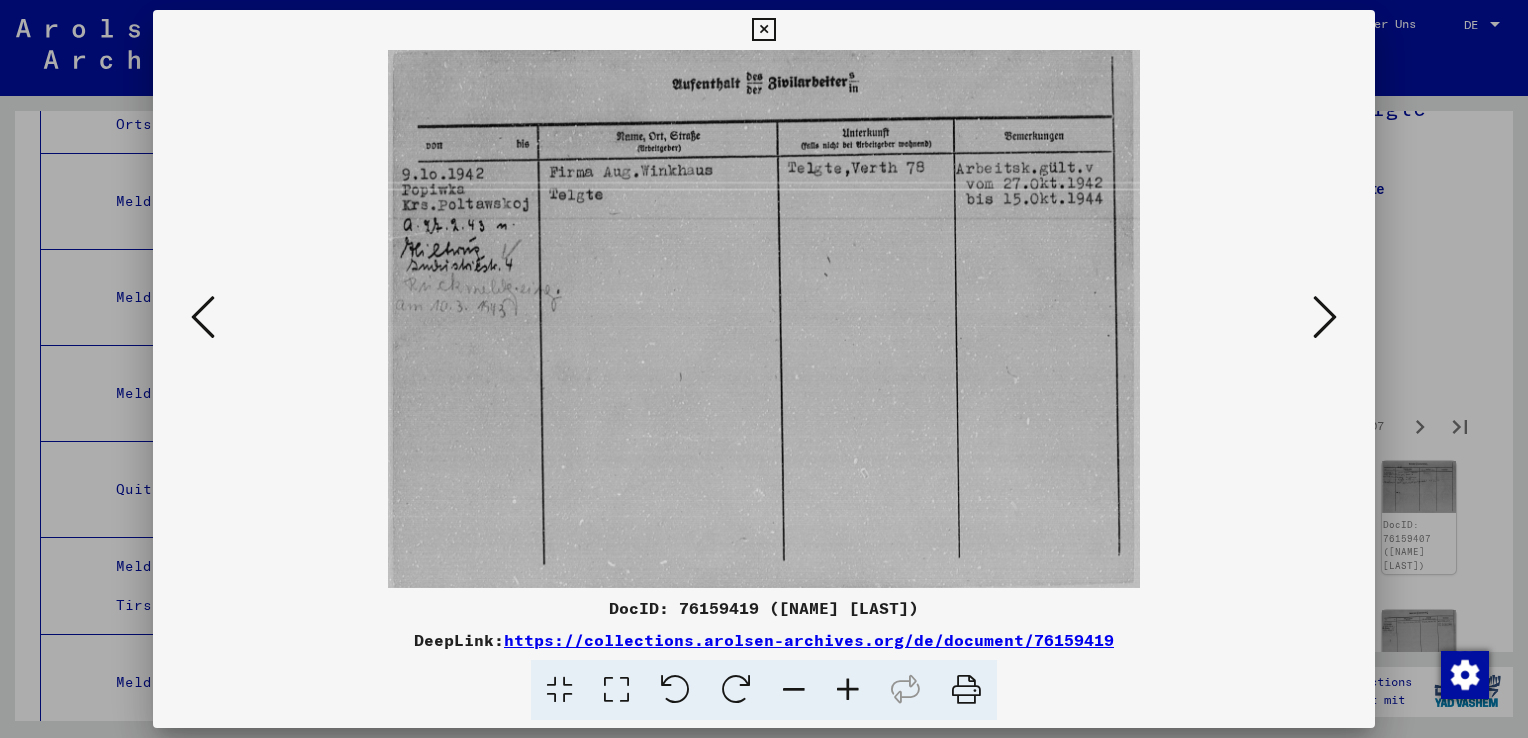 click at bounding box center (1325, 317) 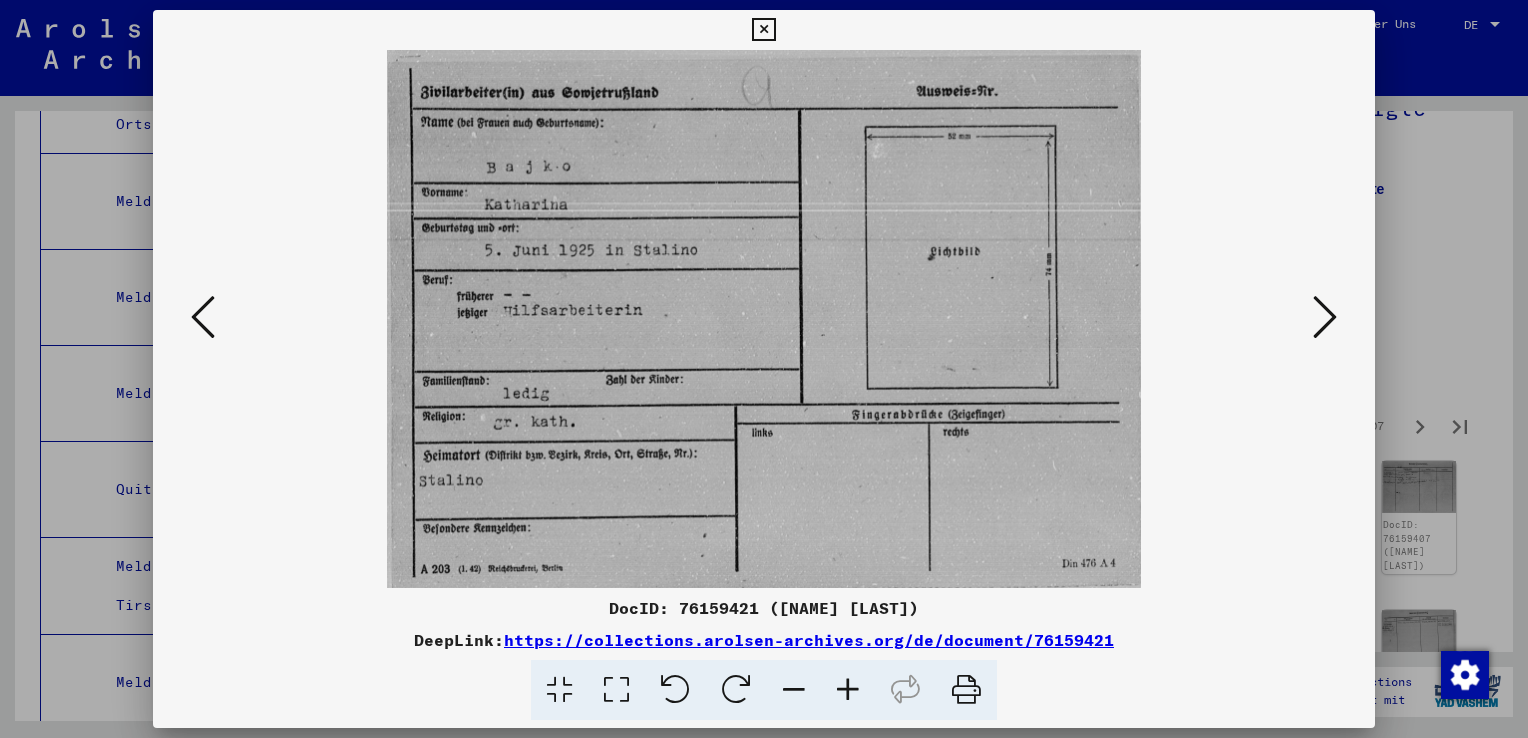 click at bounding box center [1325, 317] 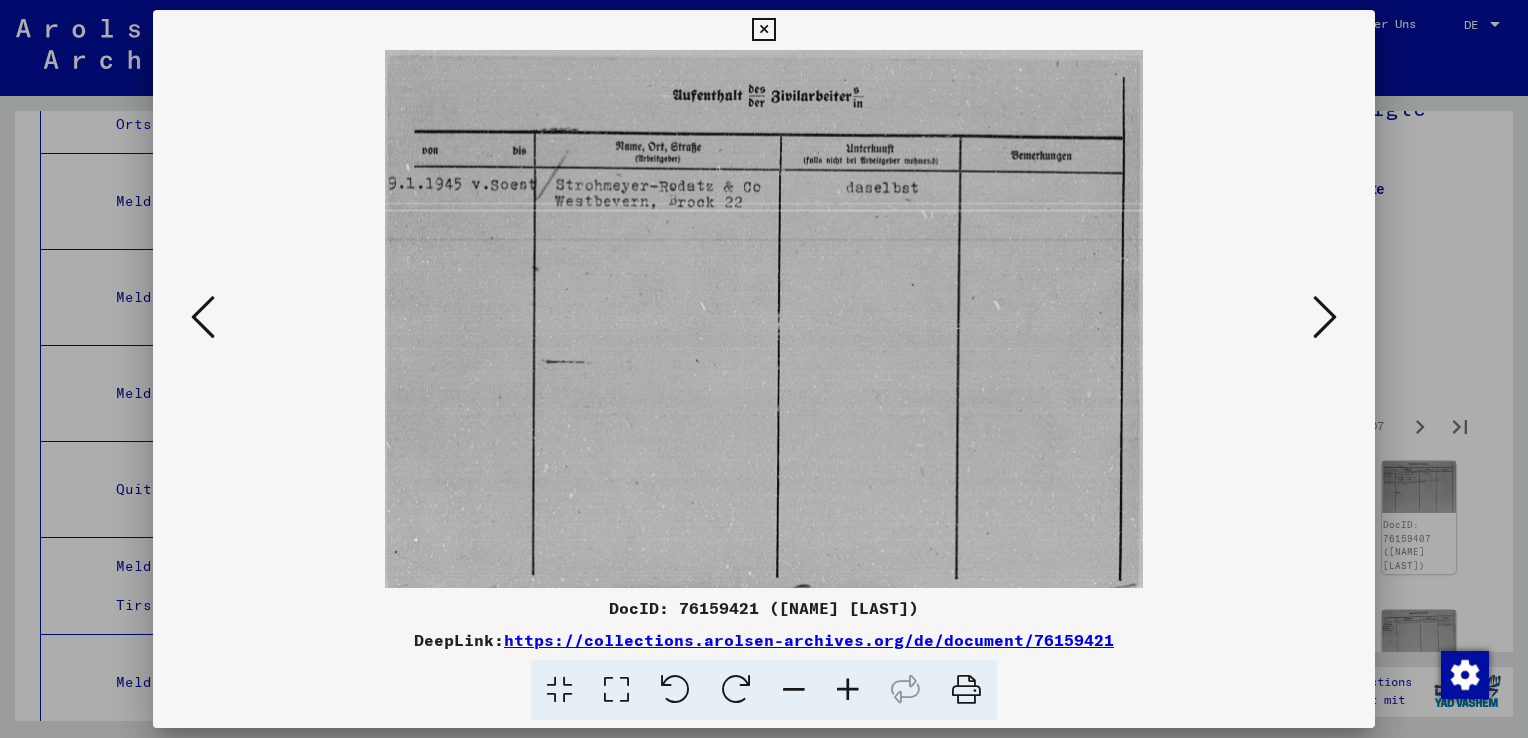 click at bounding box center (1325, 317) 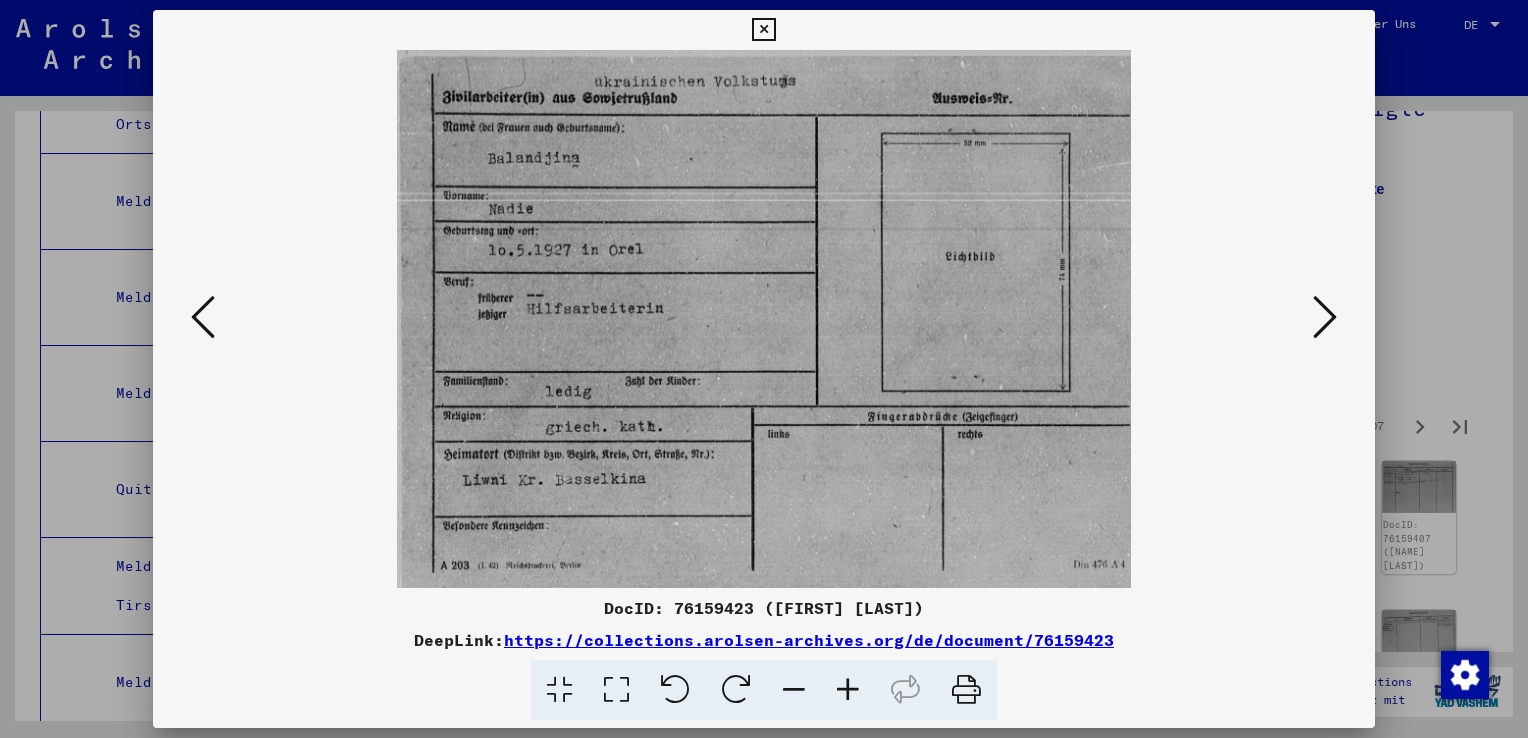 click at bounding box center [1325, 317] 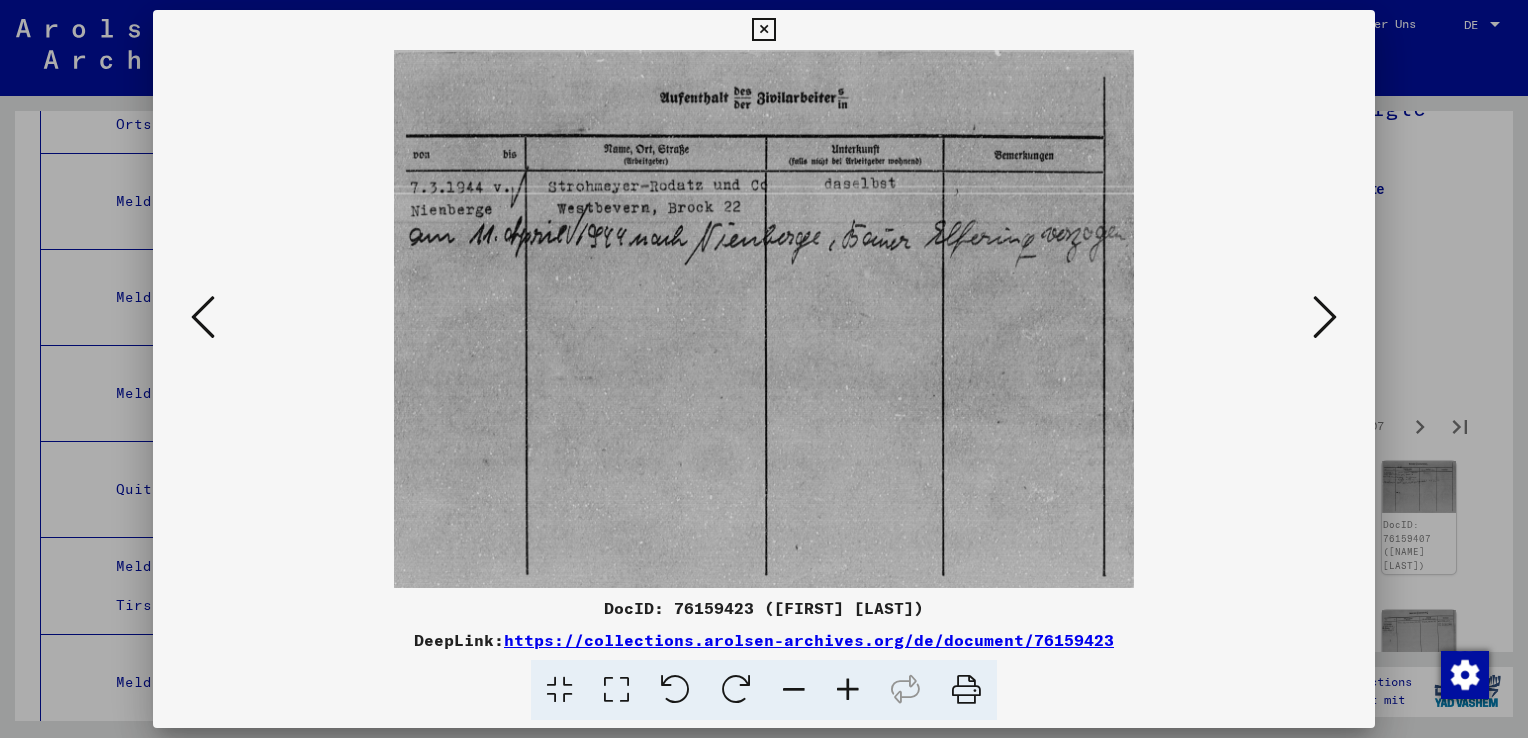 click at bounding box center (1325, 317) 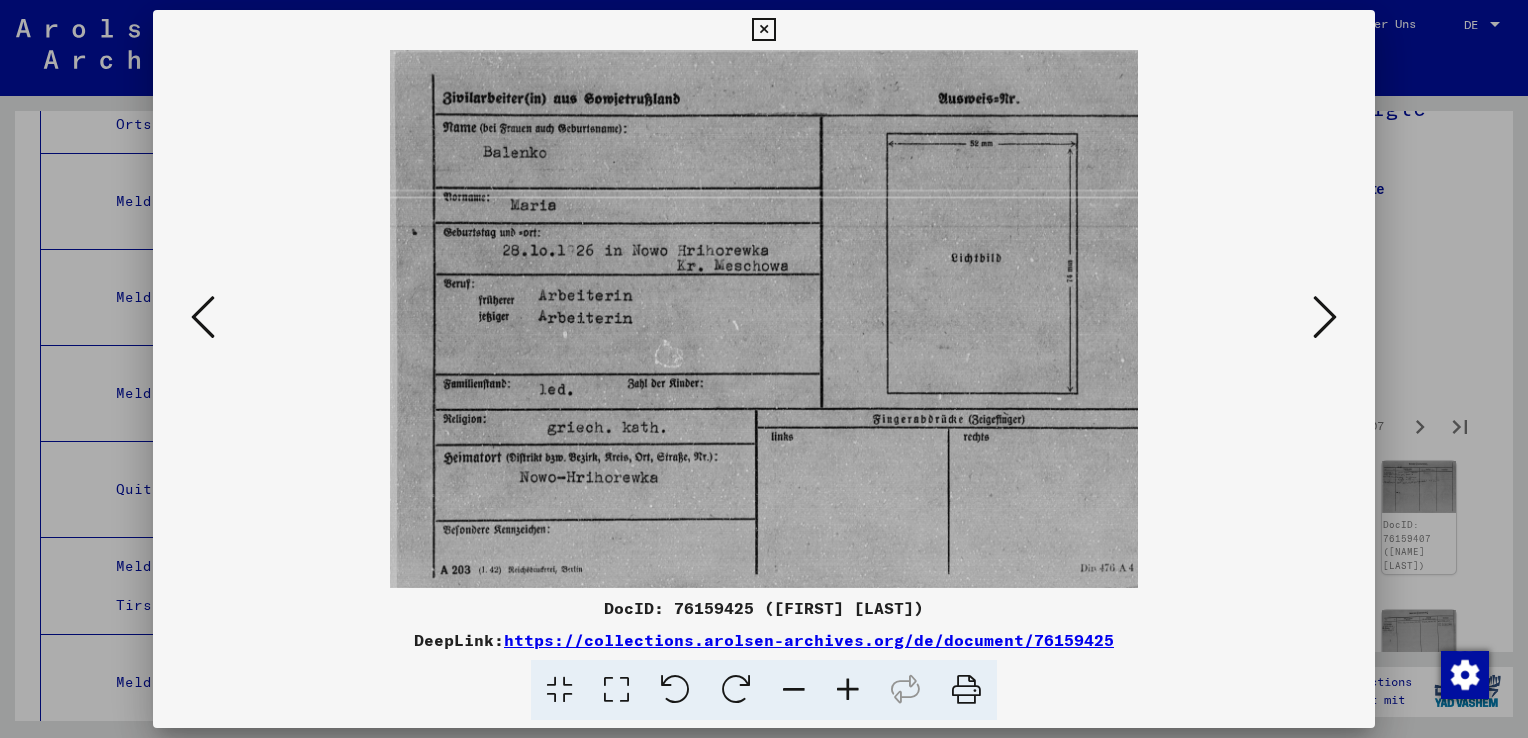 click at bounding box center [1325, 317] 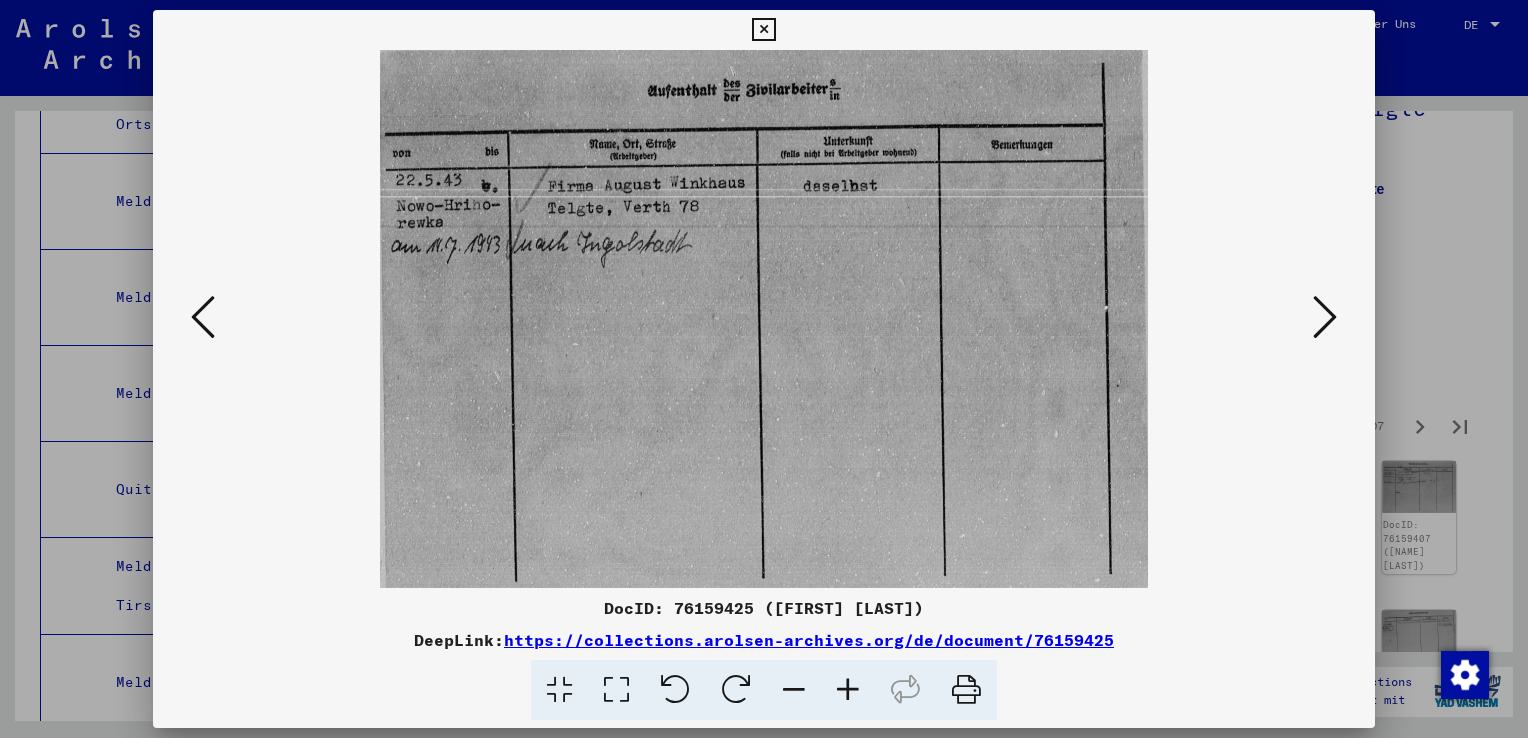 click at bounding box center (1325, 317) 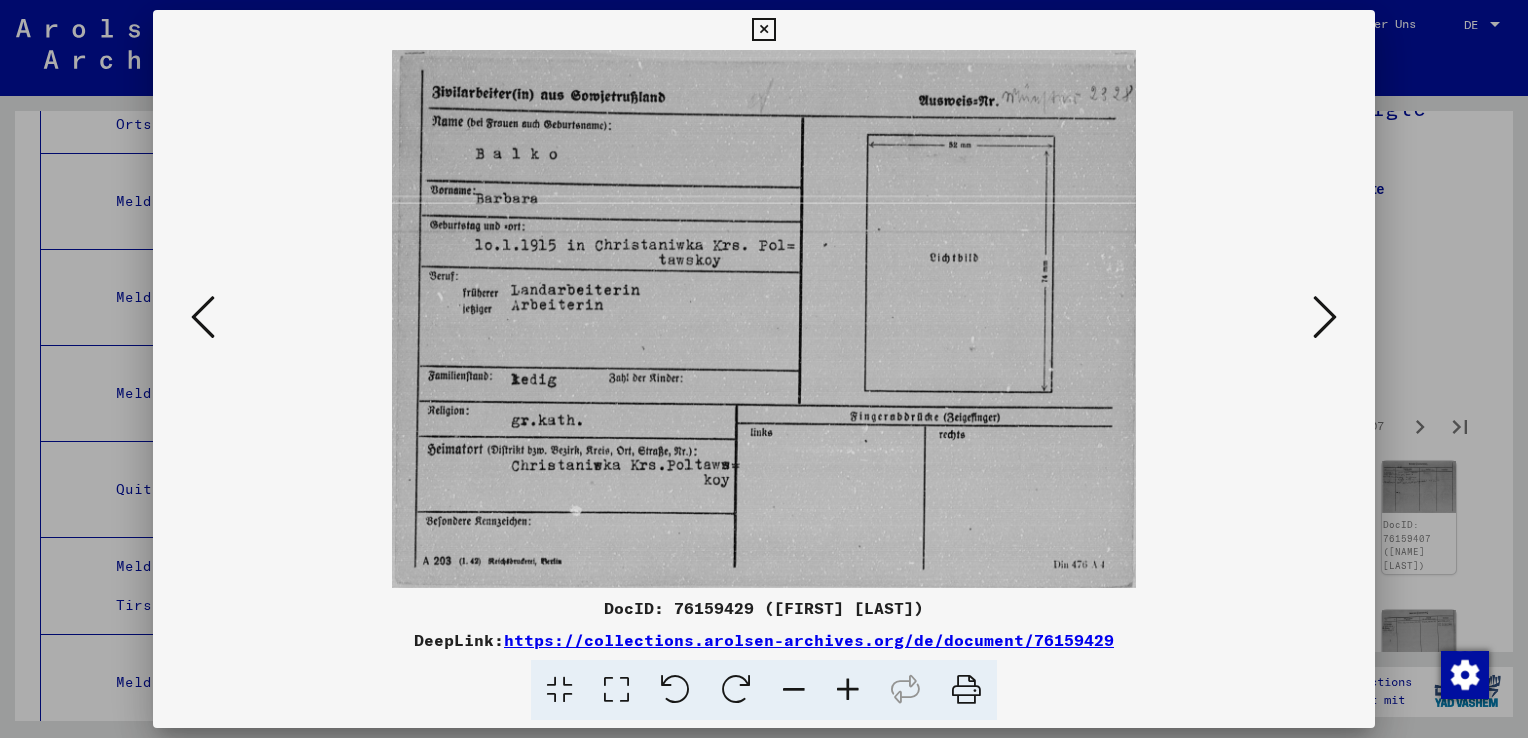 click at bounding box center (1325, 318) 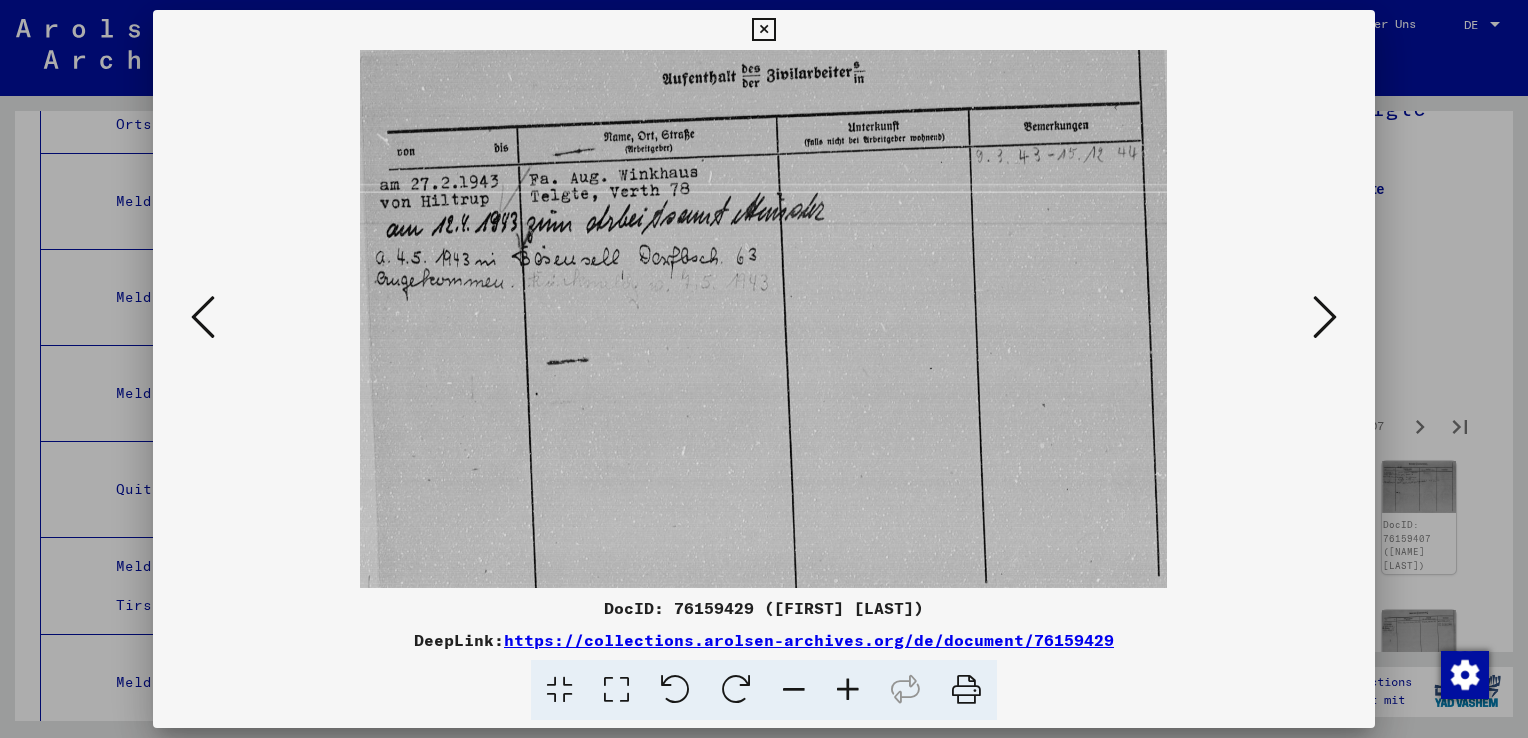 click at bounding box center (1325, 317) 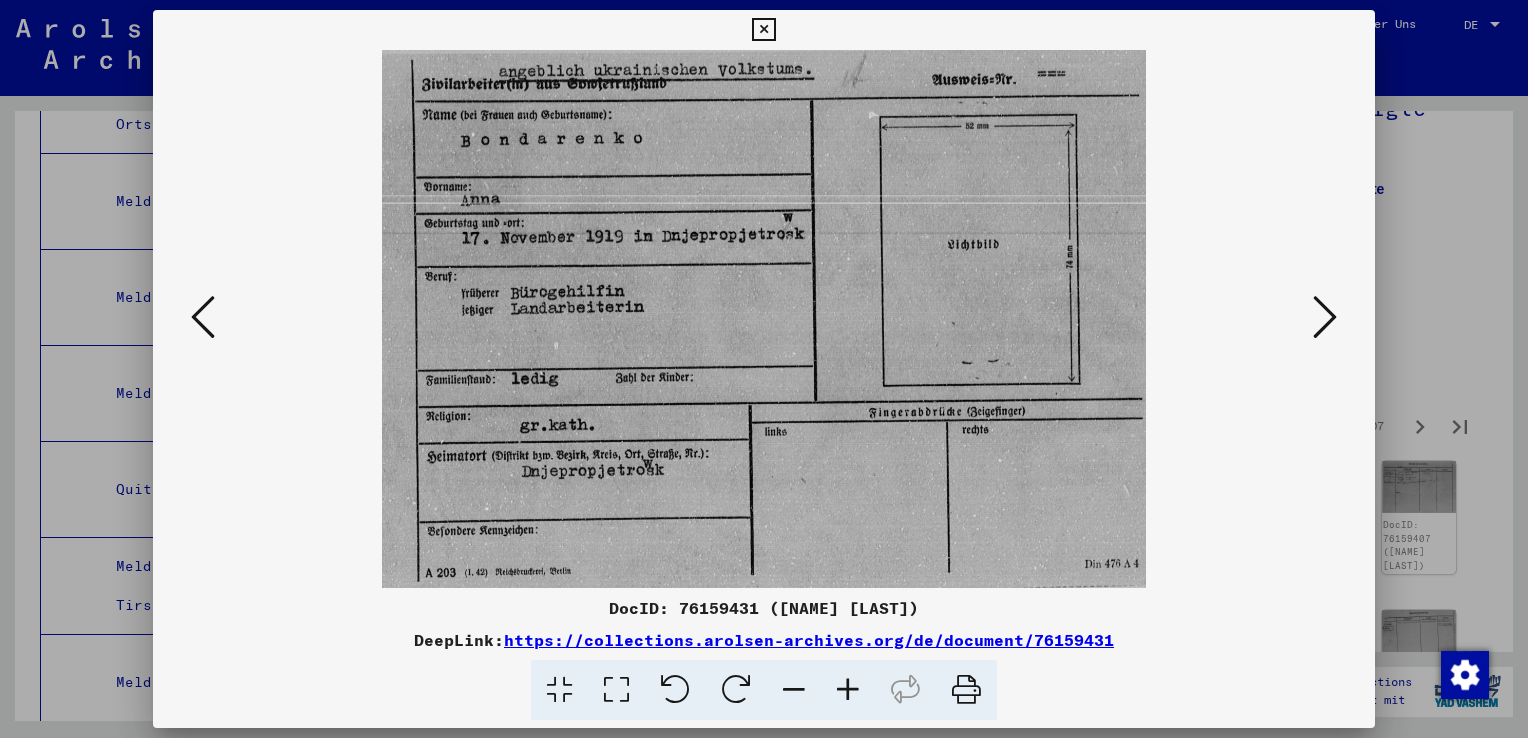 click at bounding box center [203, 317] 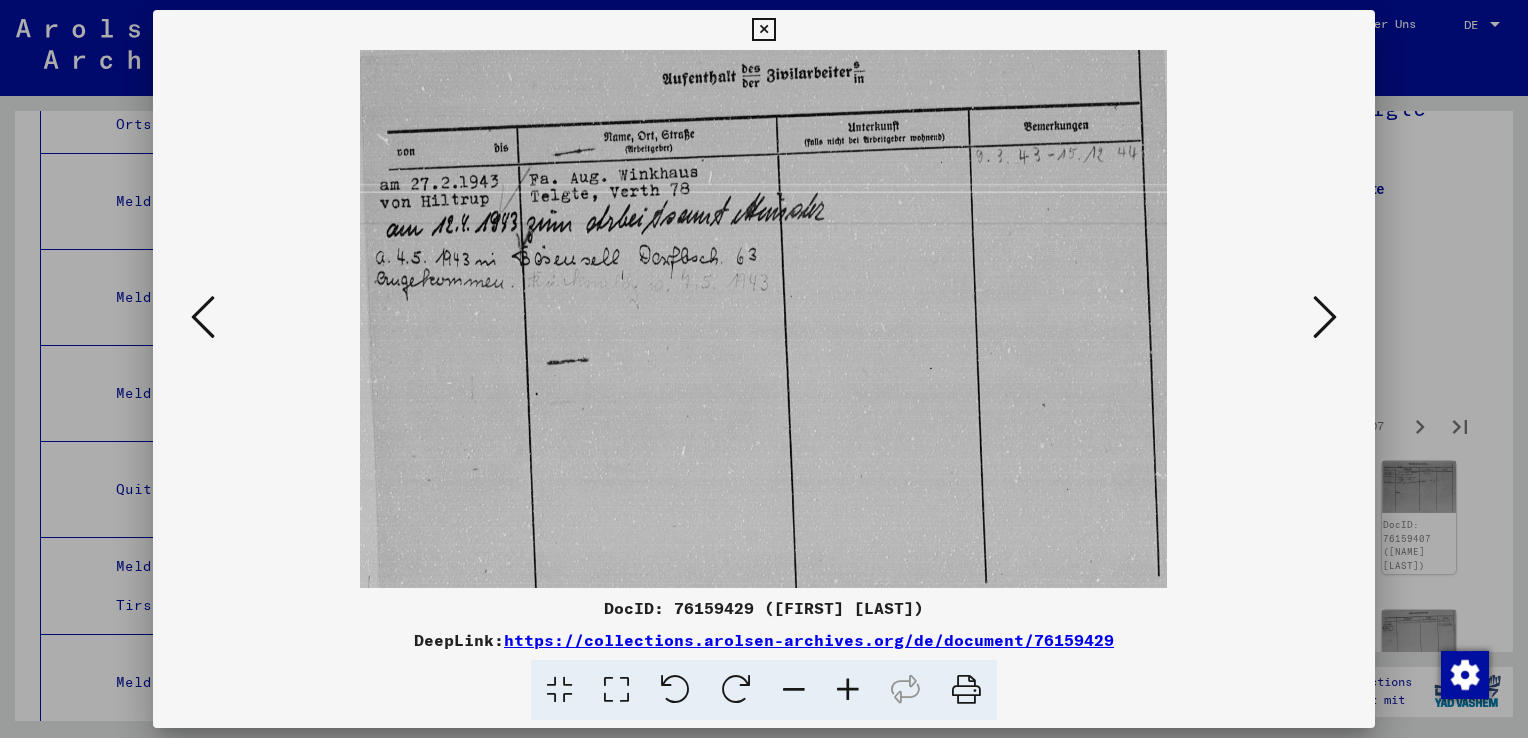 click at bounding box center [1325, 317] 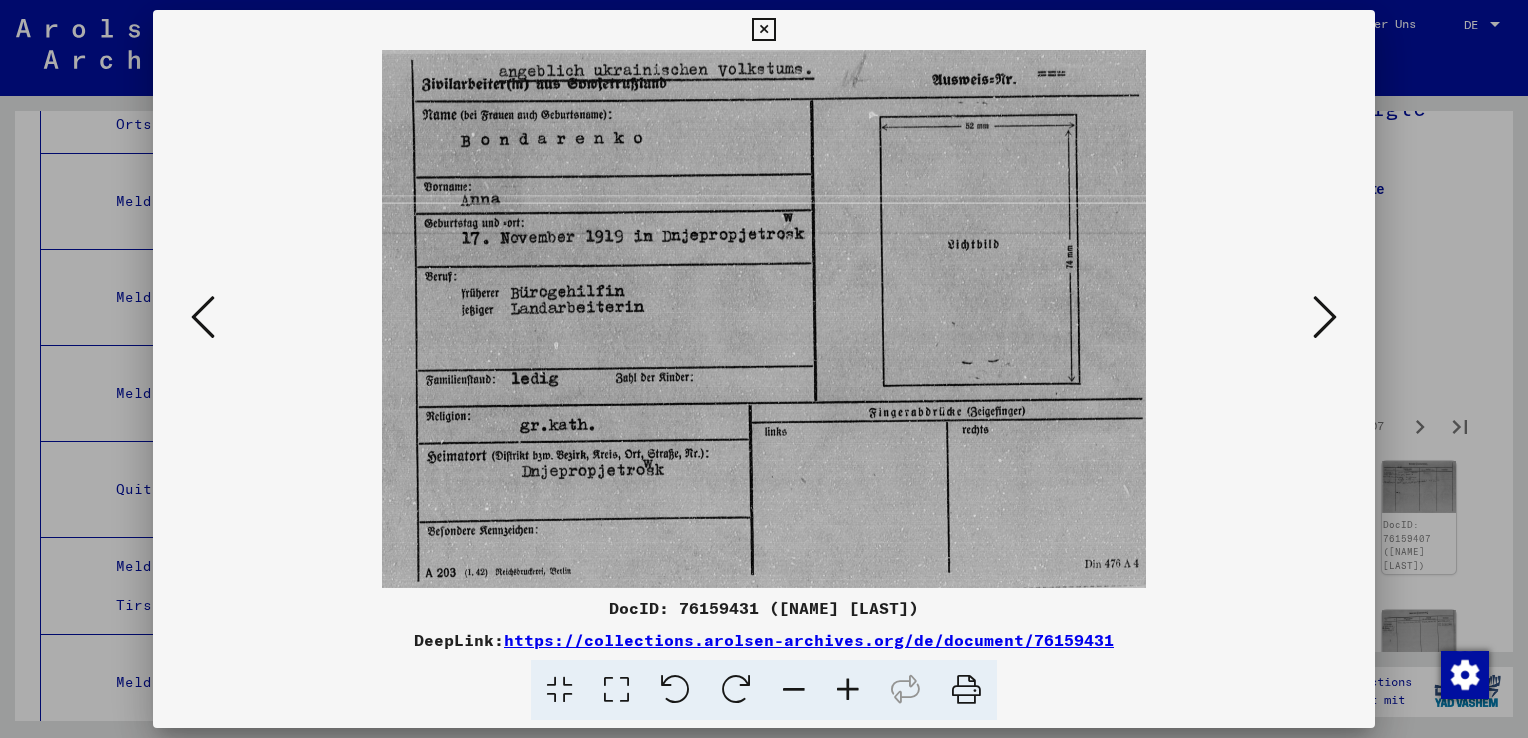 click at bounding box center [1325, 317] 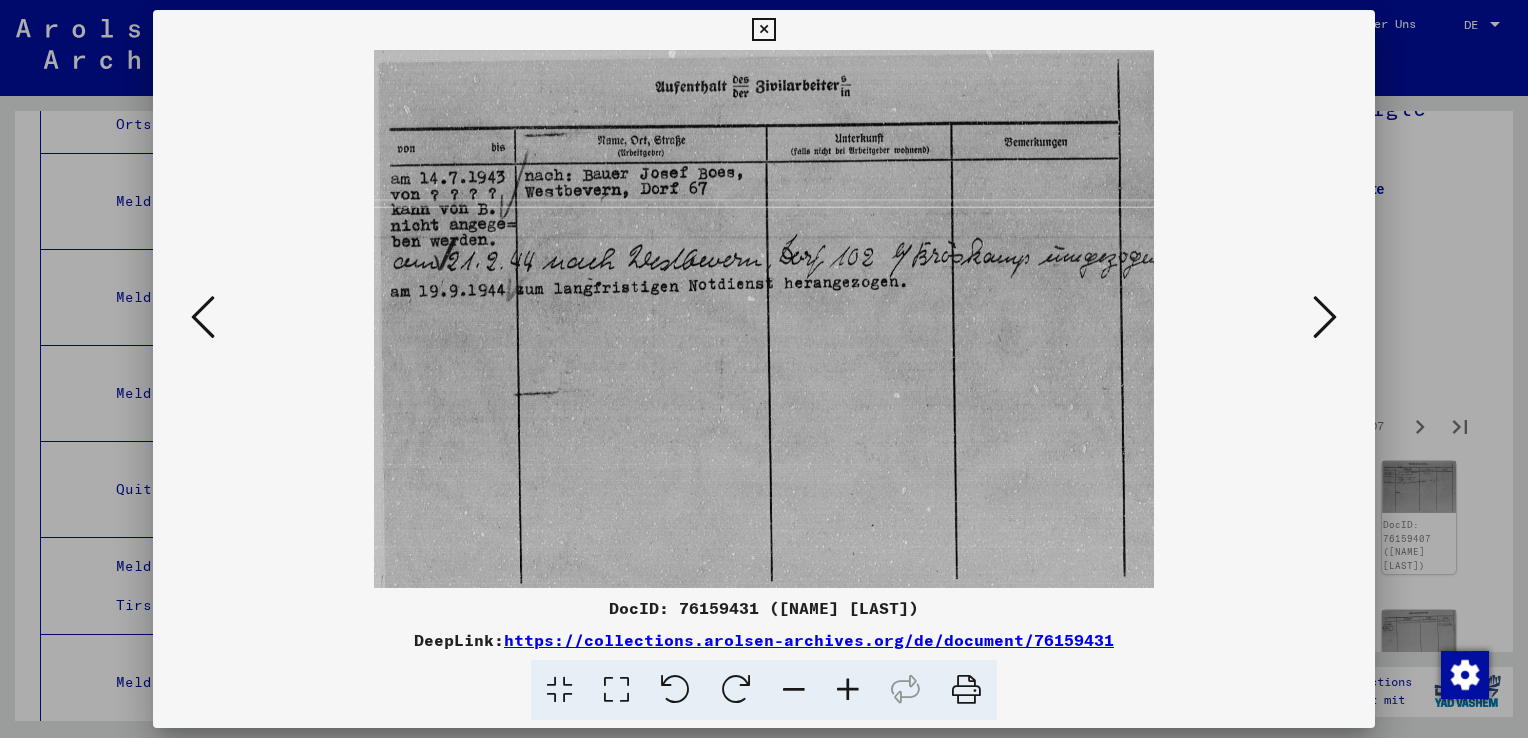 click at bounding box center [1325, 317] 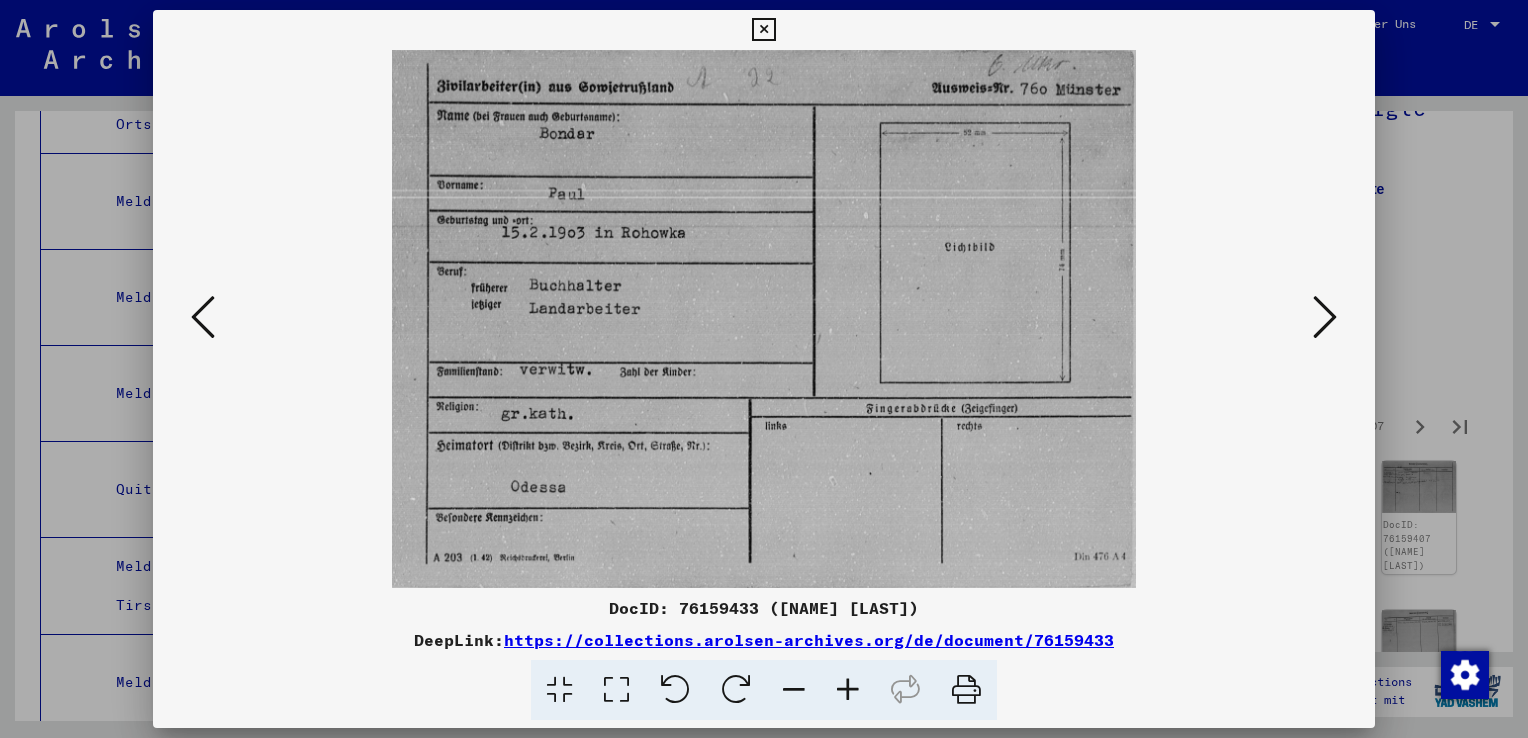 click at bounding box center [1325, 317] 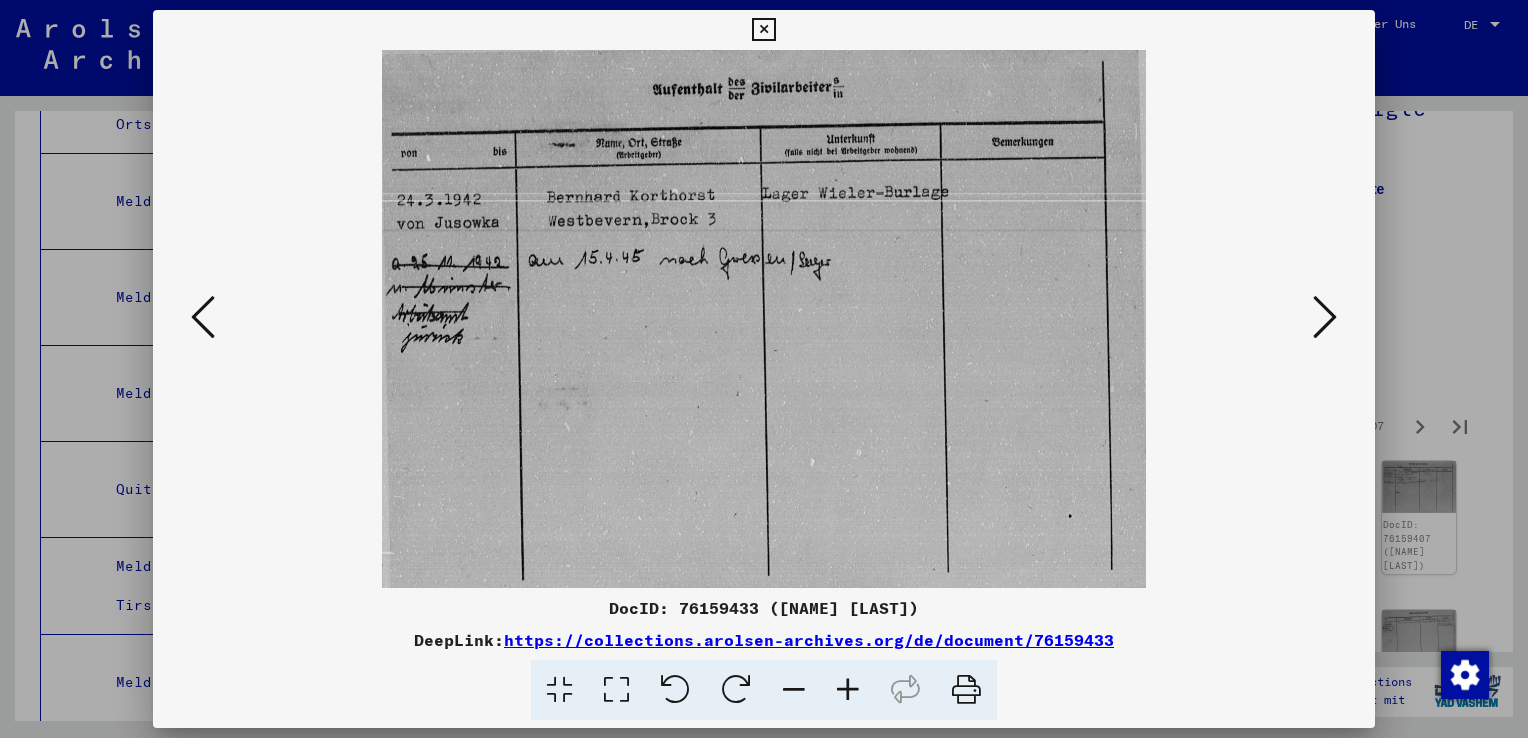 click at bounding box center [1325, 317] 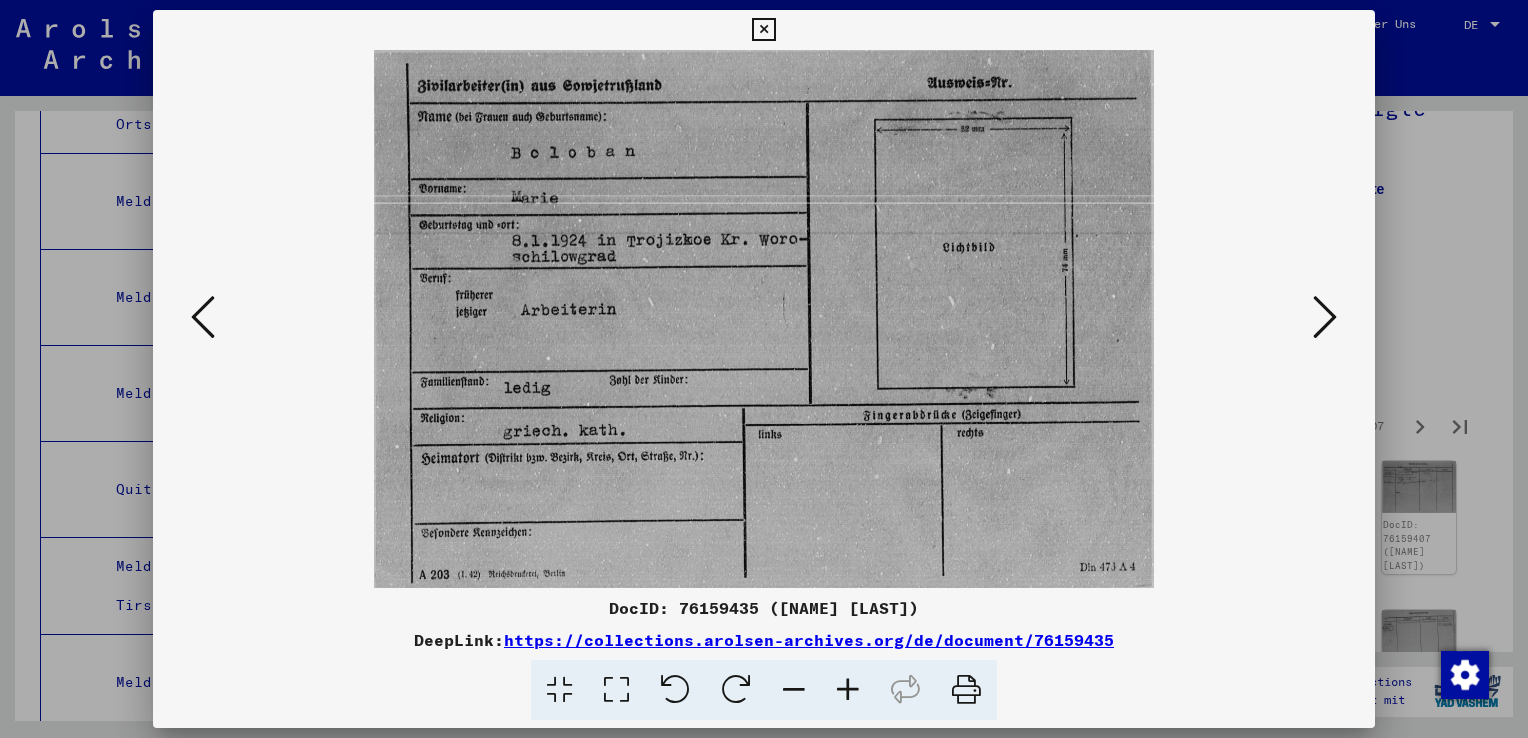 click at bounding box center [1325, 317] 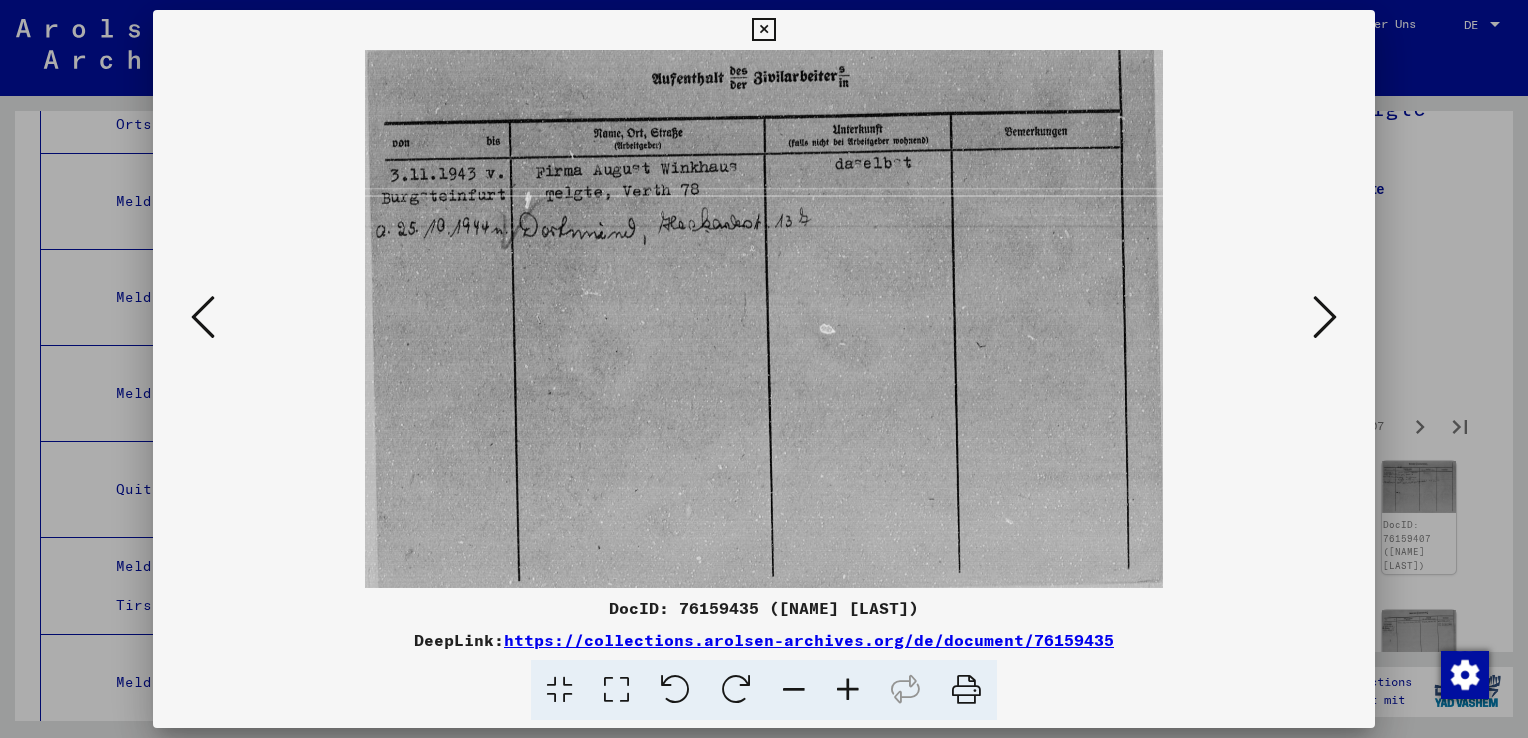 click at bounding box center (1325, 317) 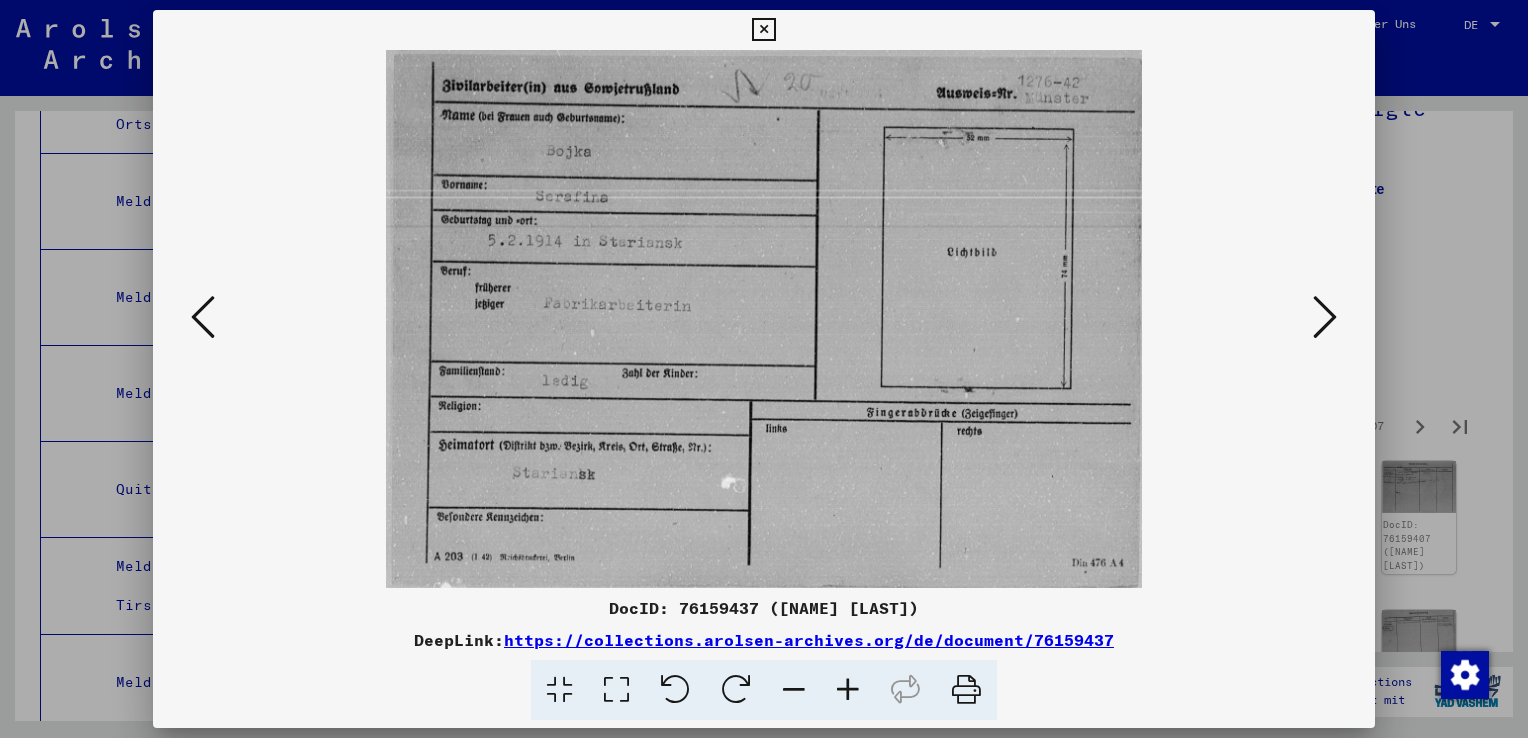click at bounding box center [1325, 317] 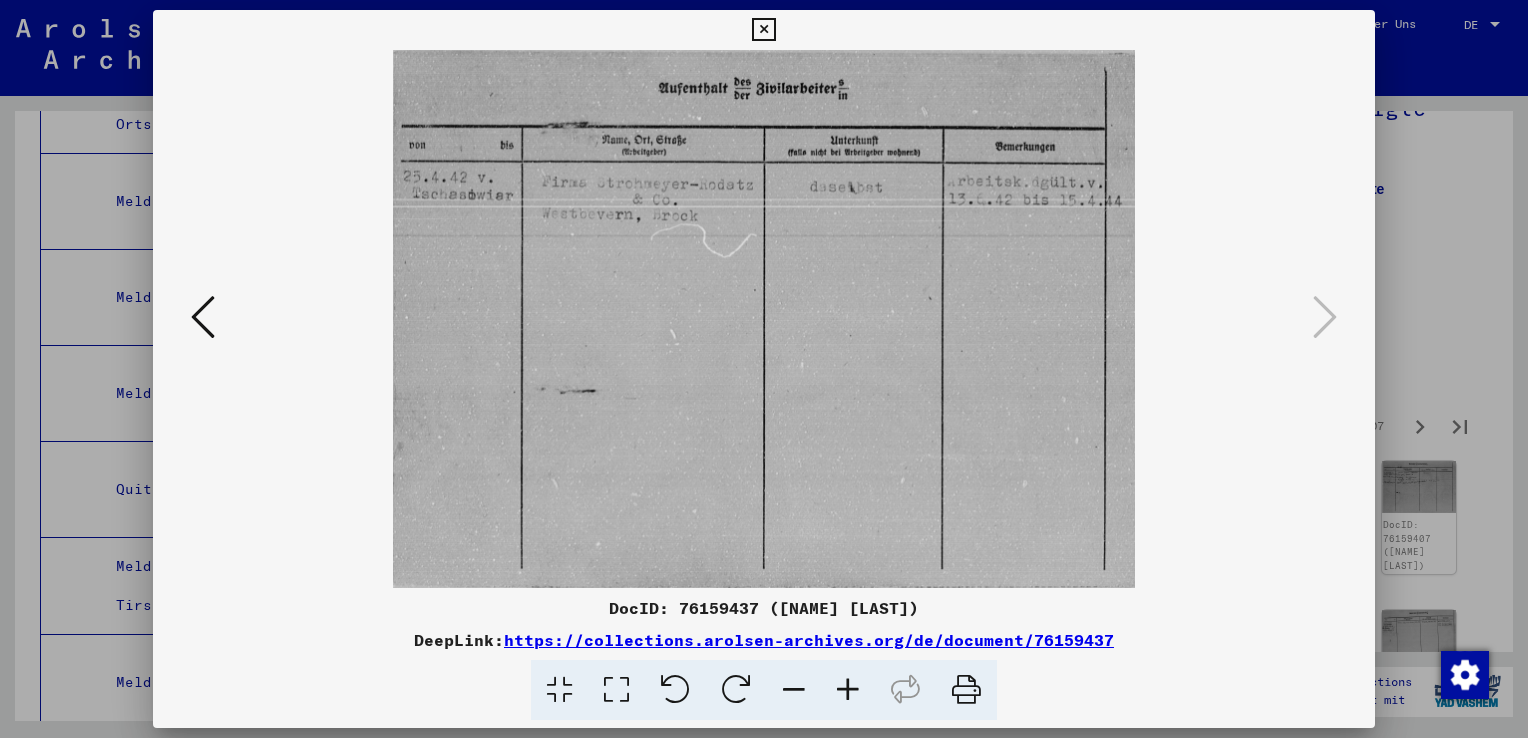 click at bounding box center [764, 369] 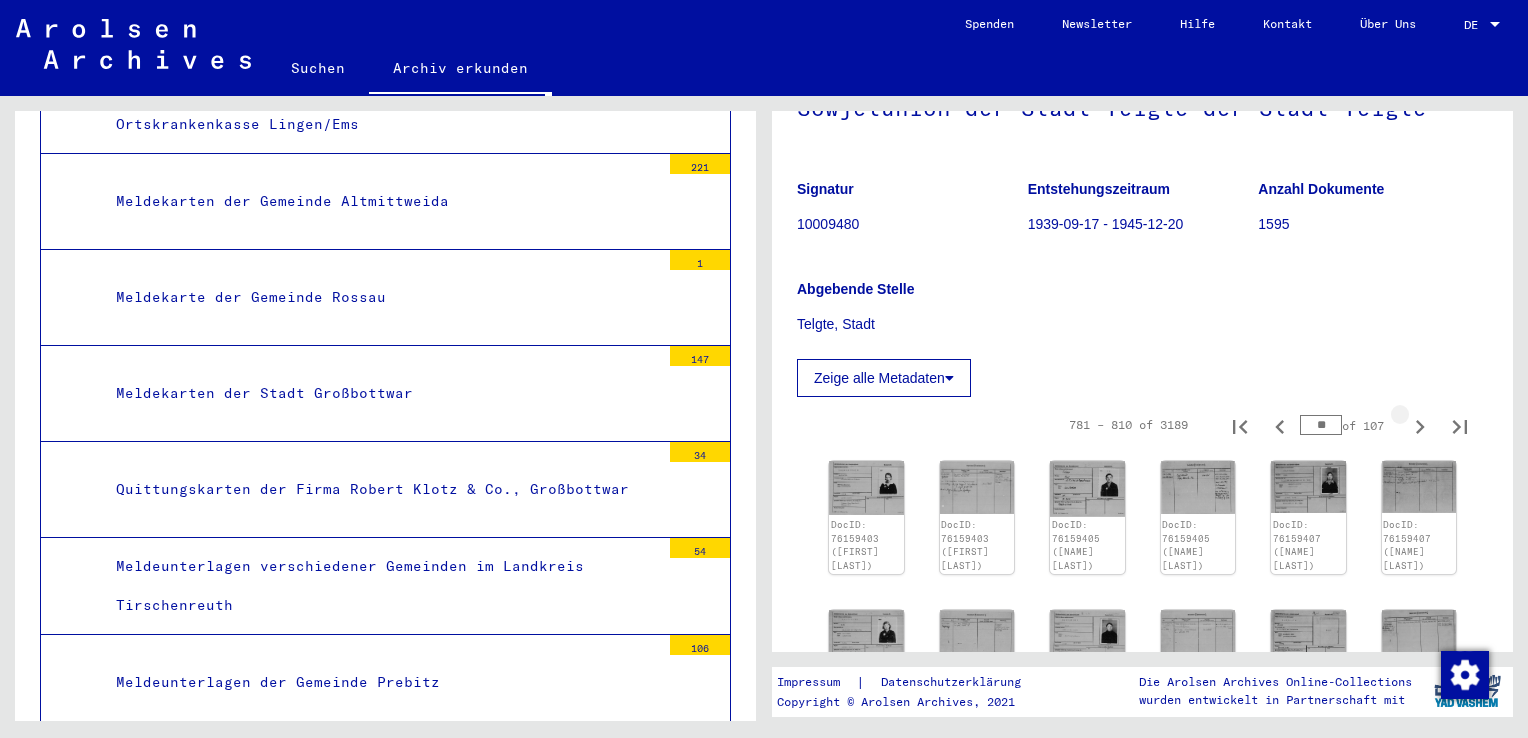 click 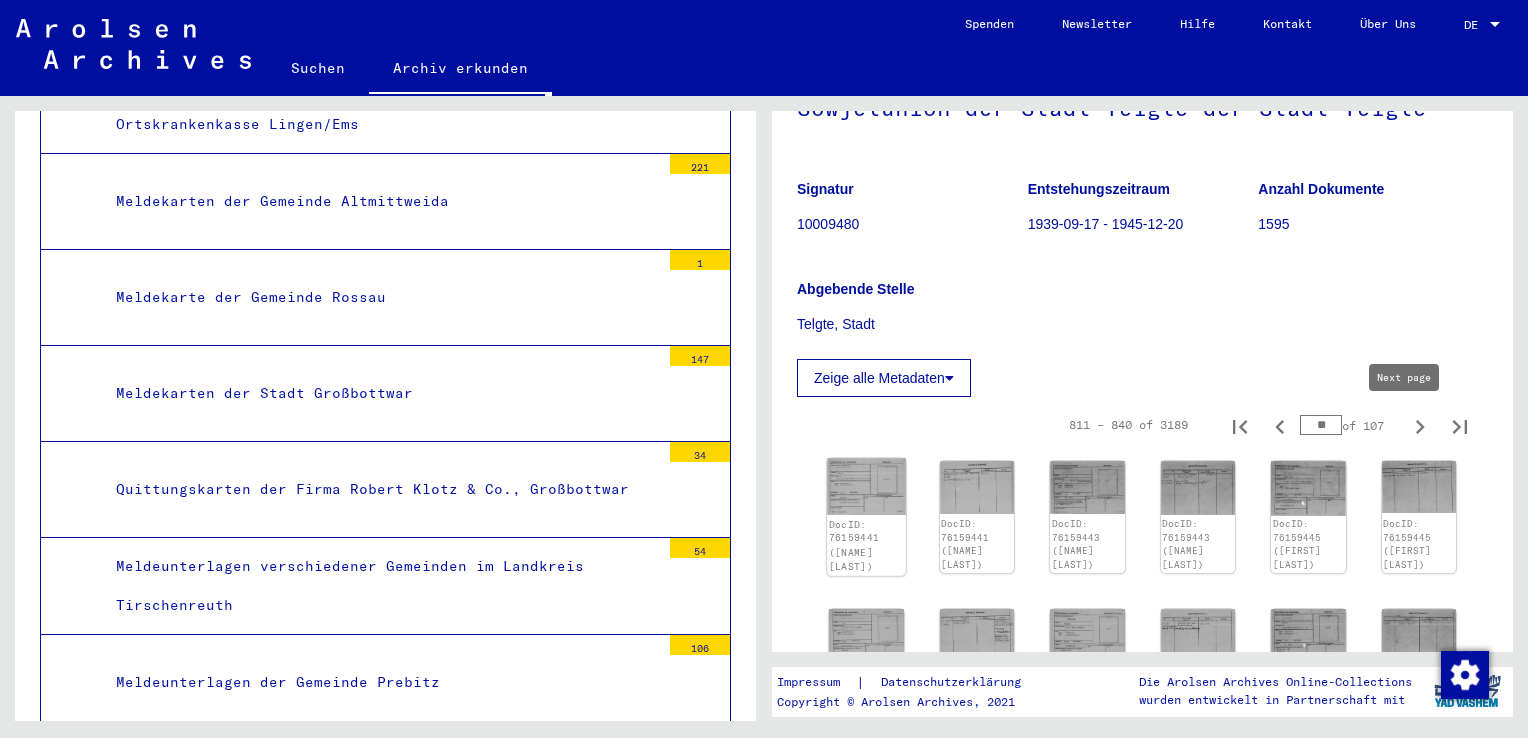 click 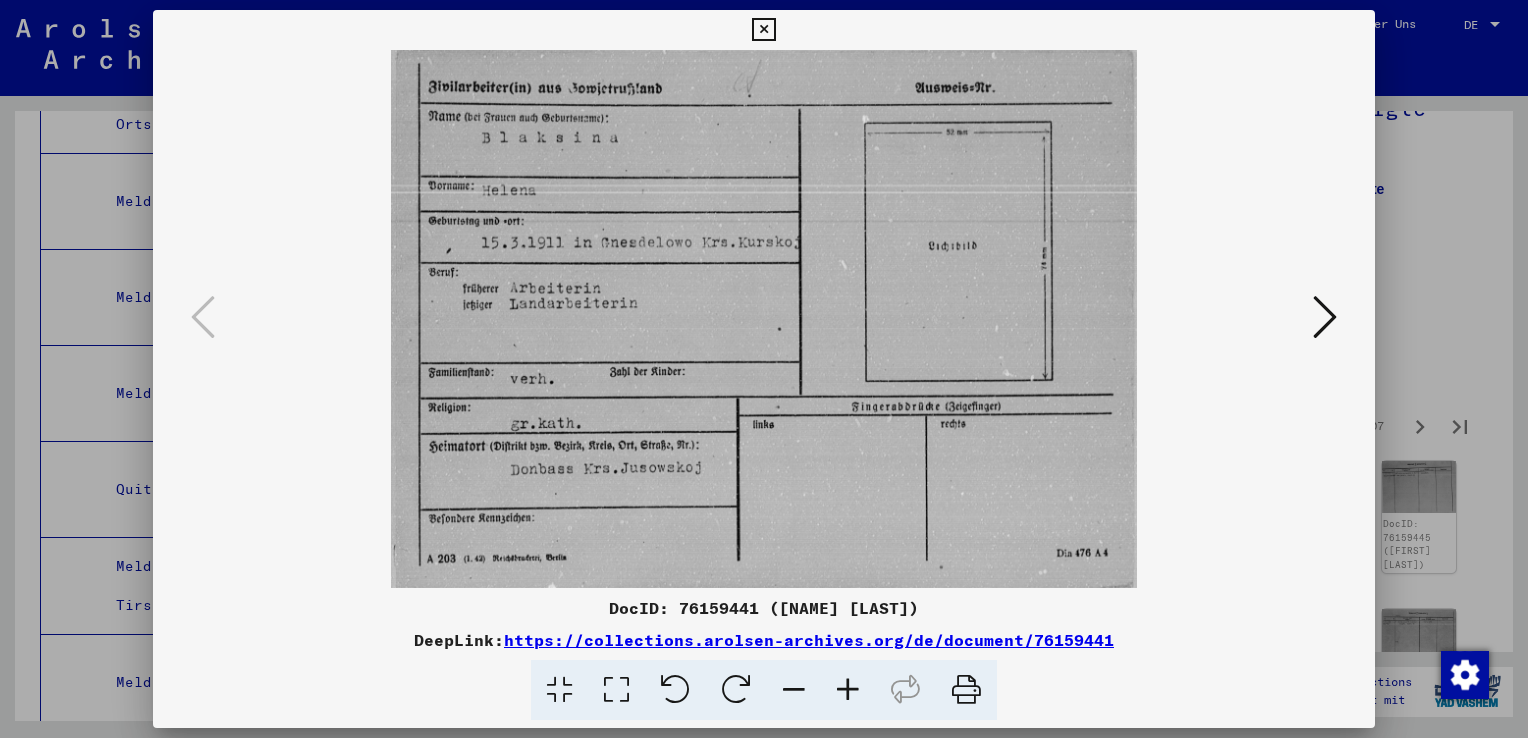 click at bounding box center (1325, 318) 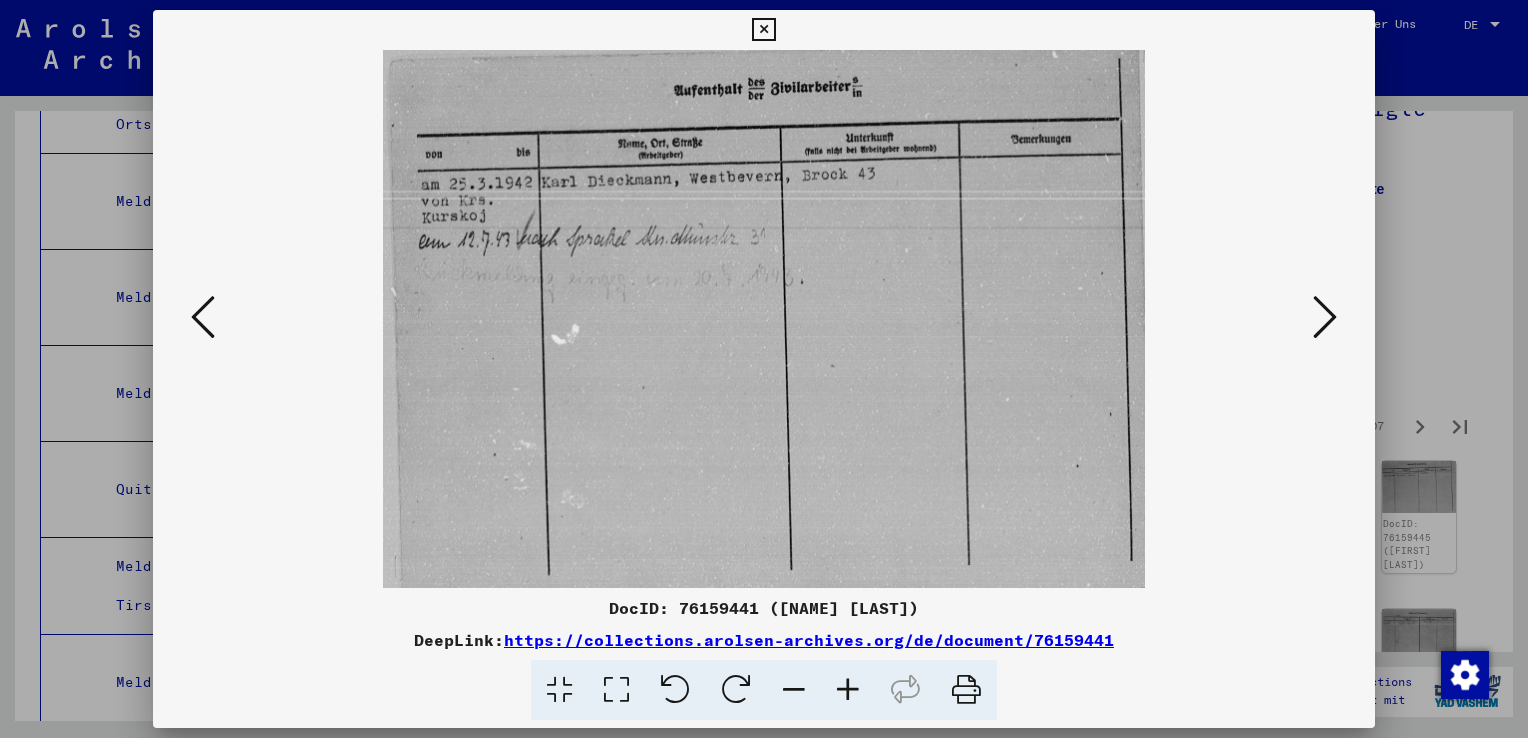 click at bounding box center (1325, 318) 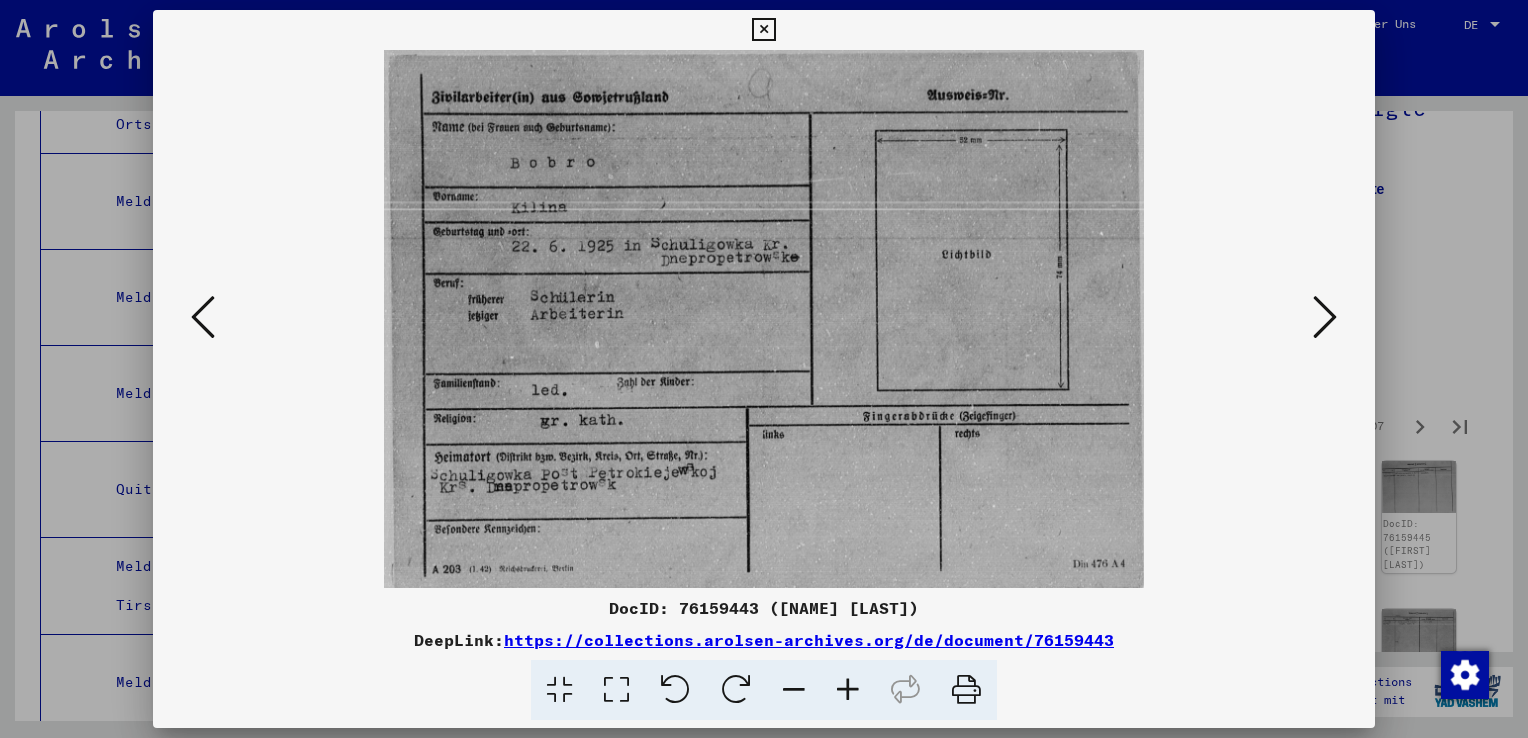 click at bounding box center (1325, 318) 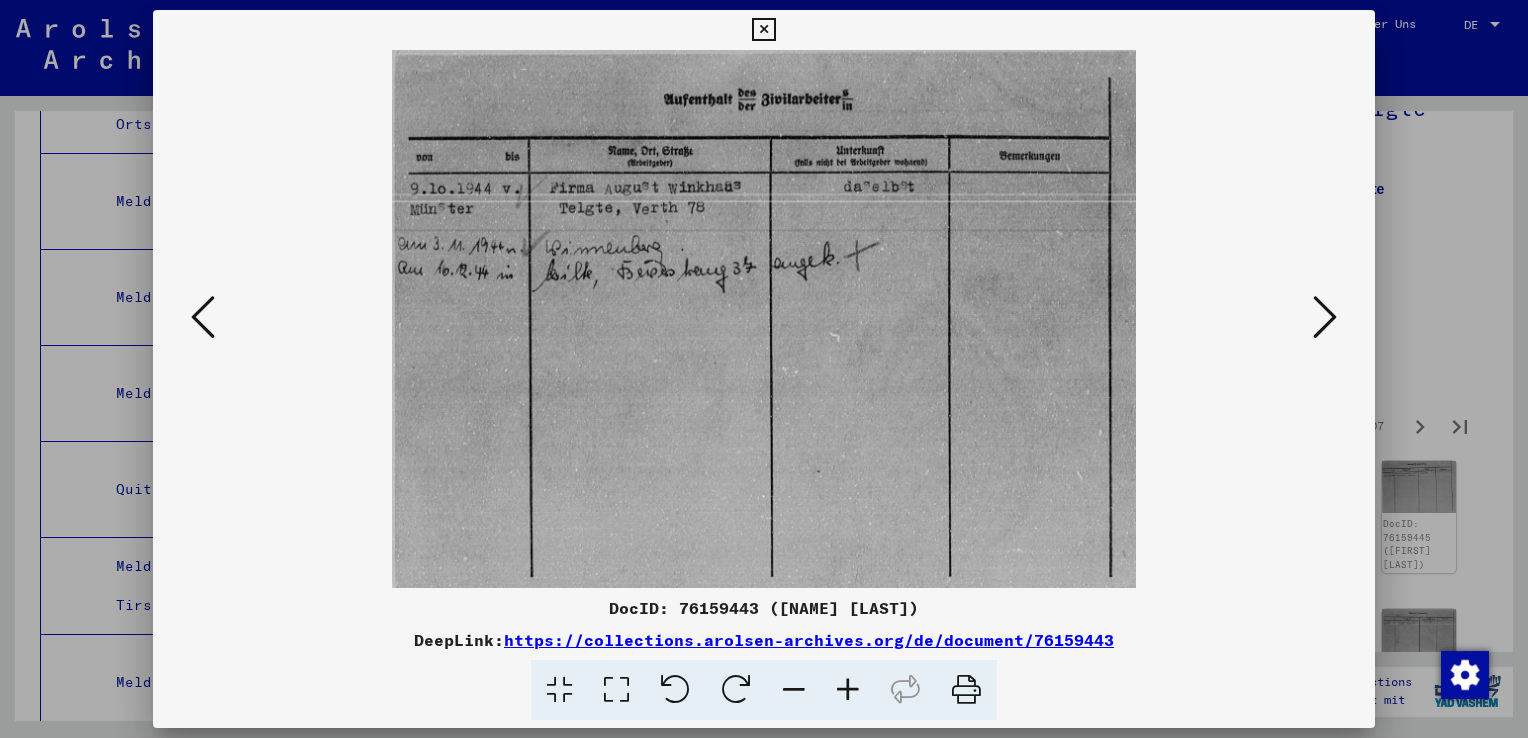 click at bounding box center [1325, 318] 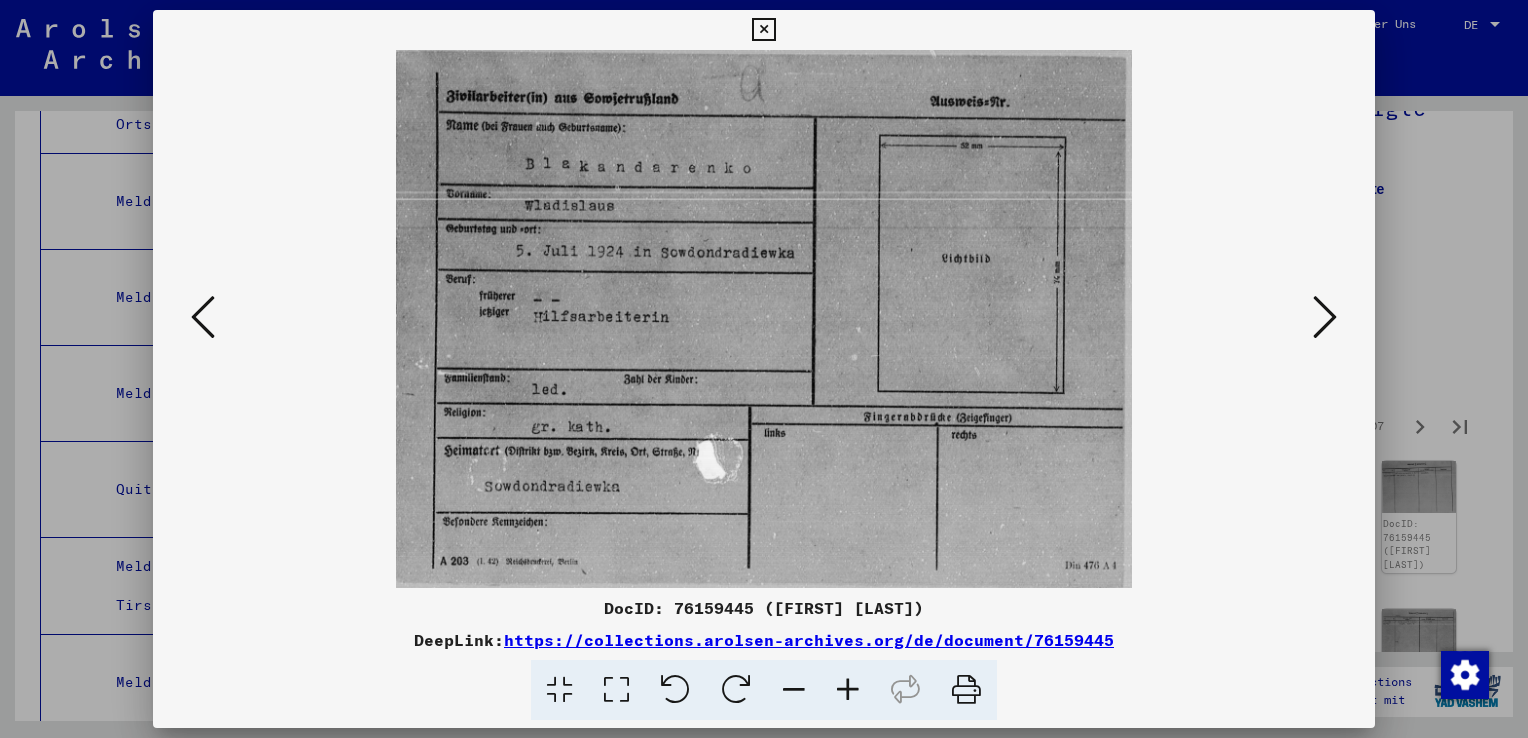 click at bounding box center [1325, 317] 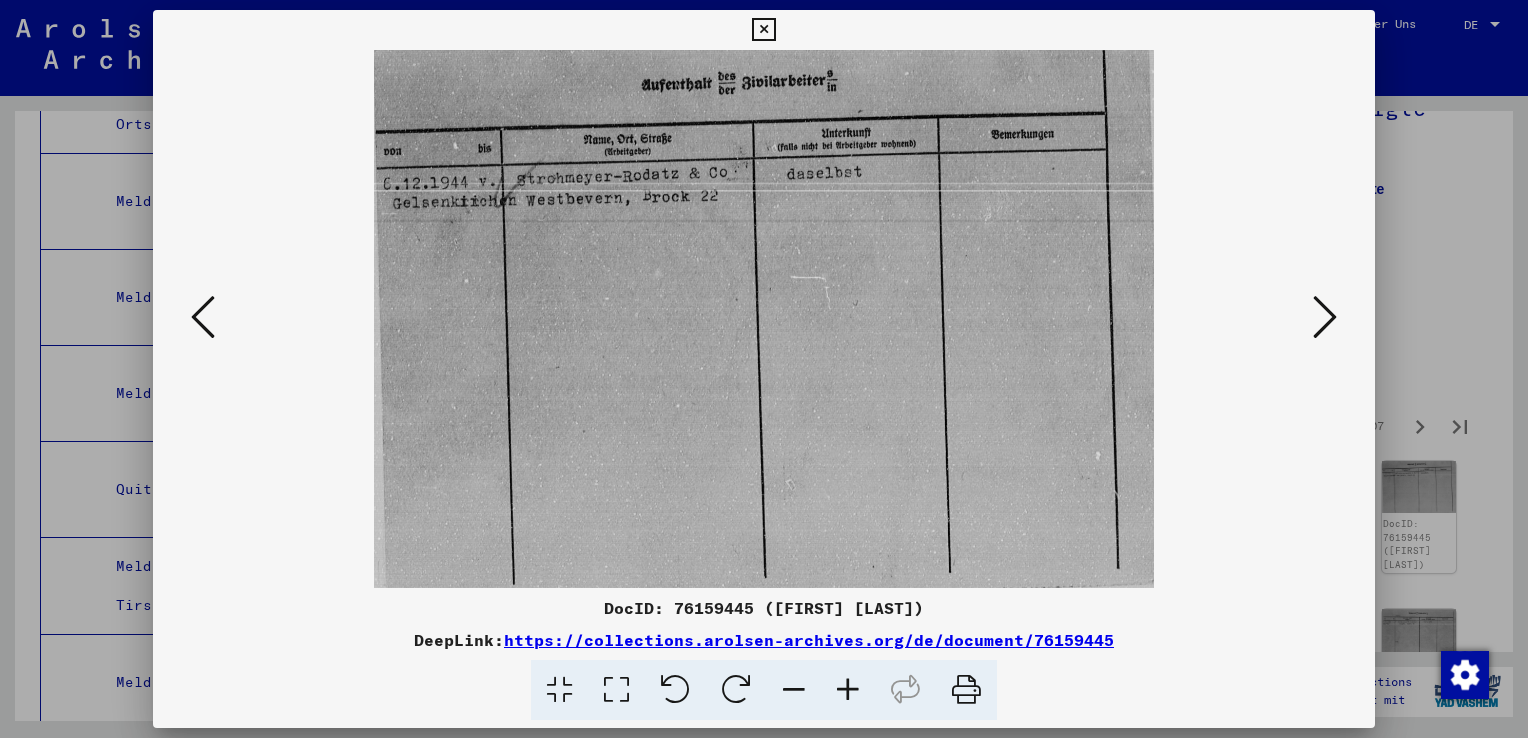 click at bounding box center (1325, 318) 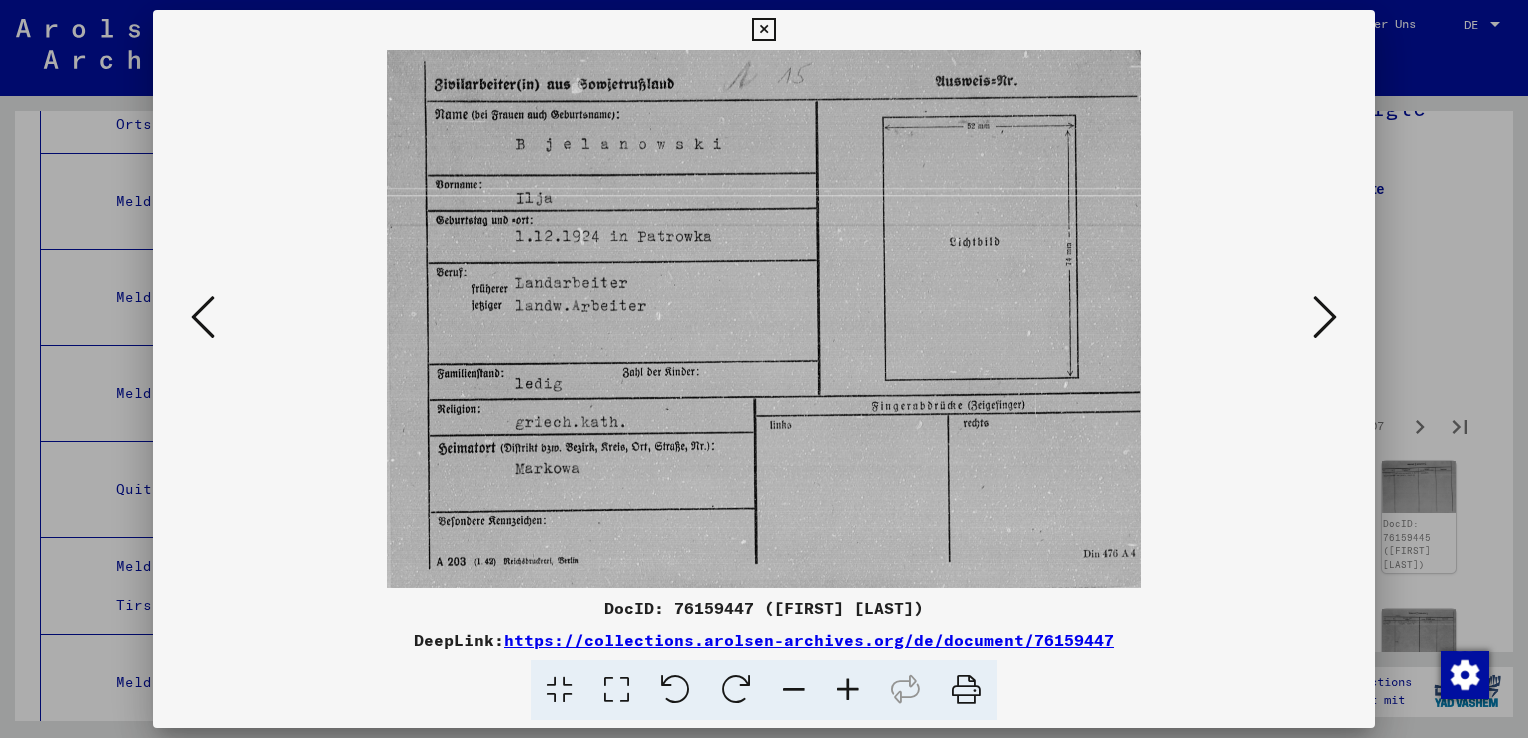 click at bounding box center [1325, 317] 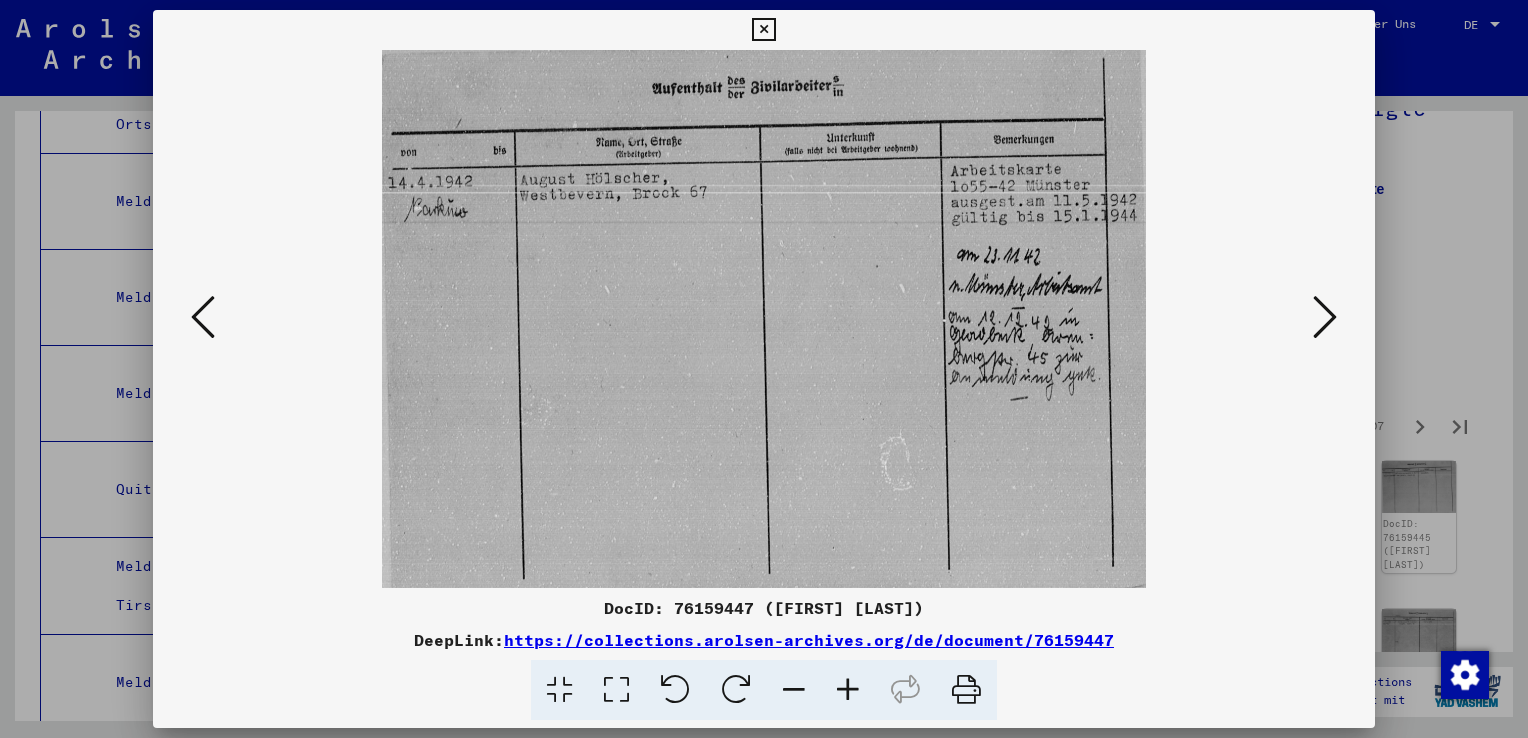 click at bounding box center [1325, 318] 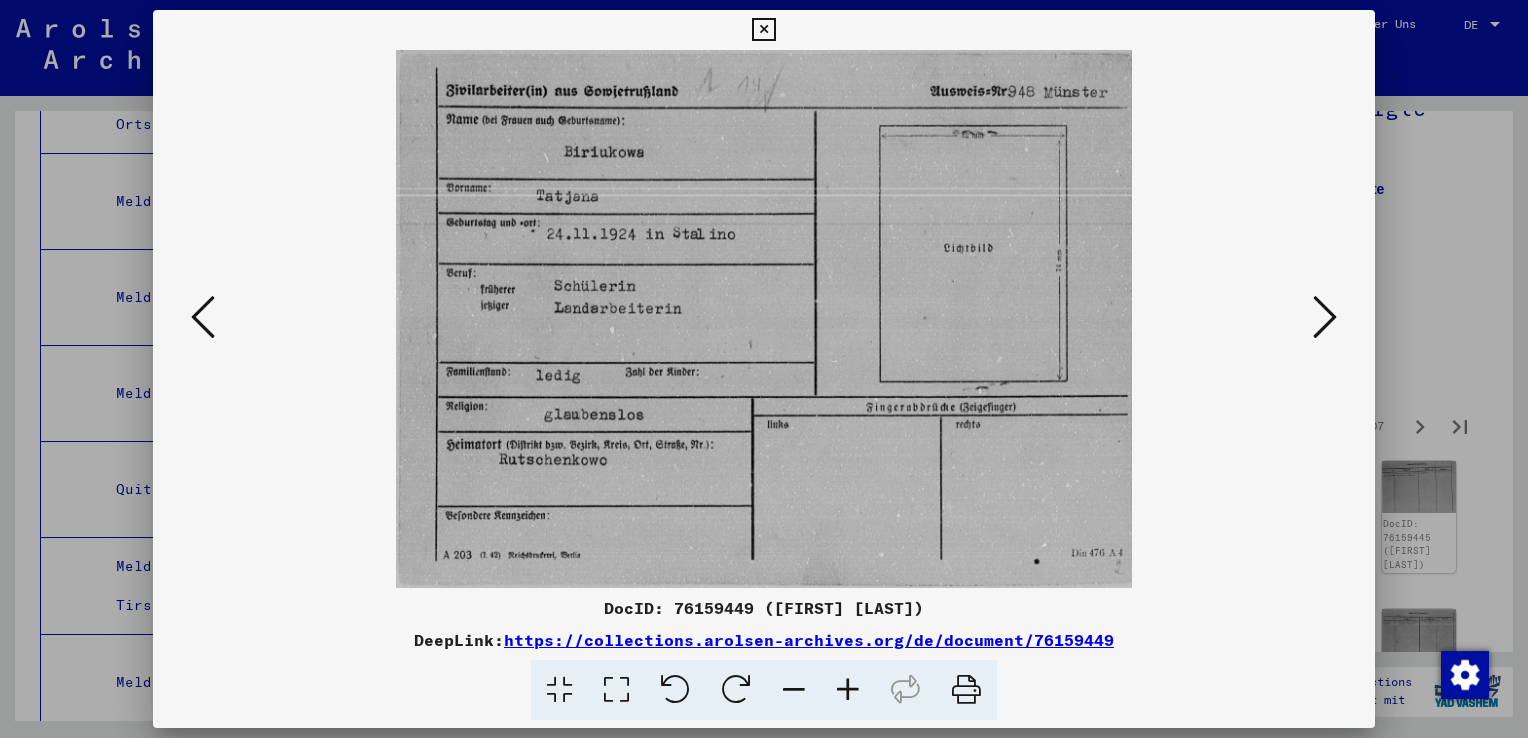 click at bounding box center (1325, 318) 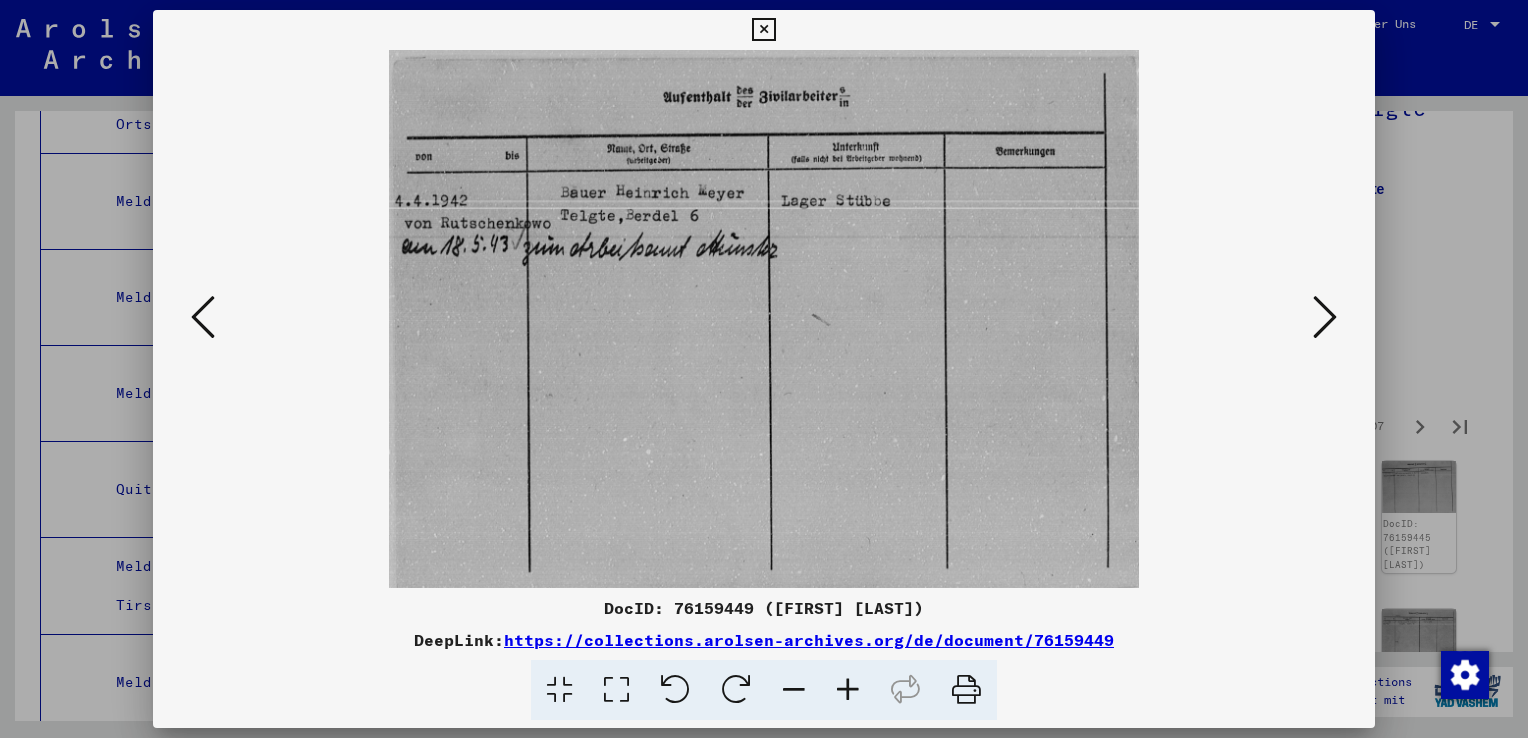 click at bounding box center (1325, 318) 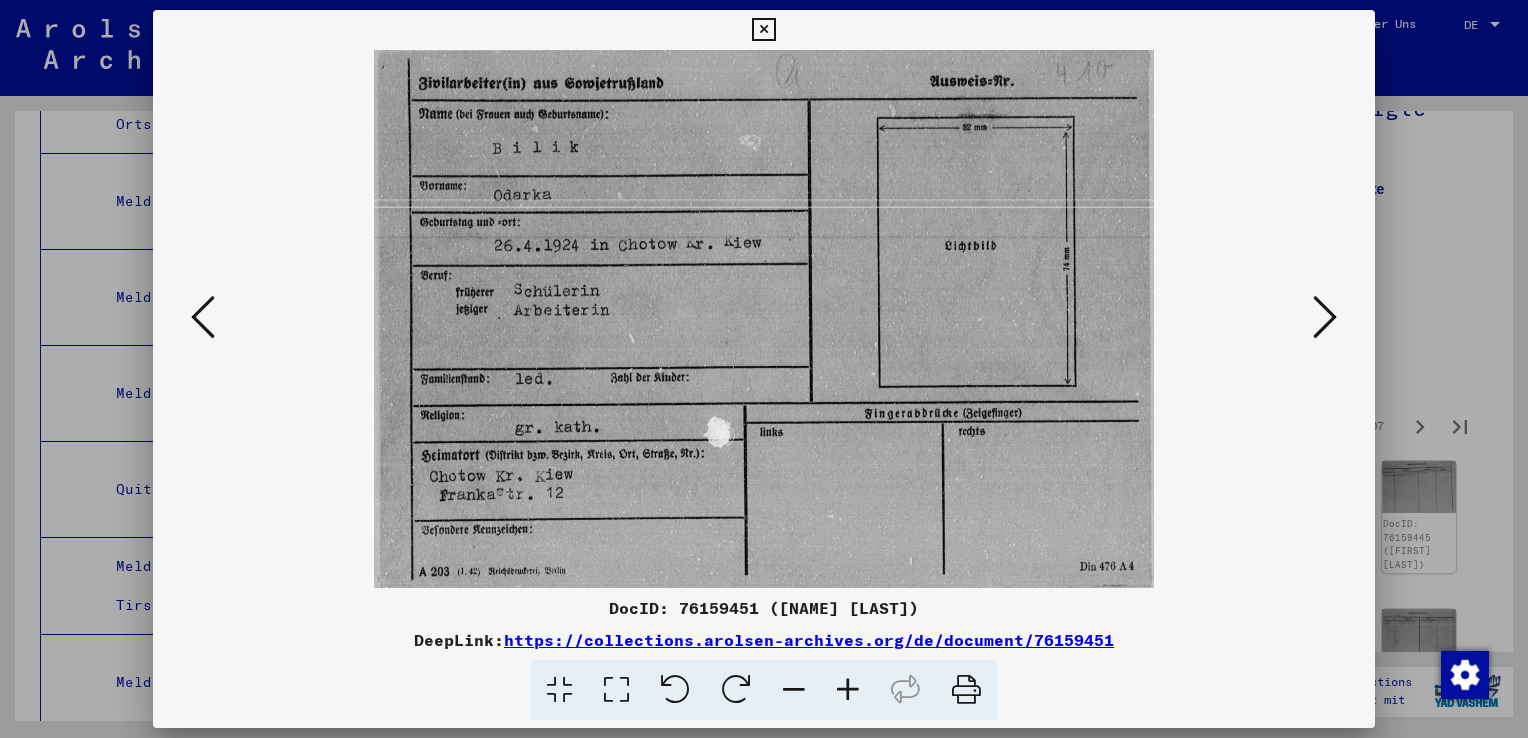 click at bounding box center [203, 317] 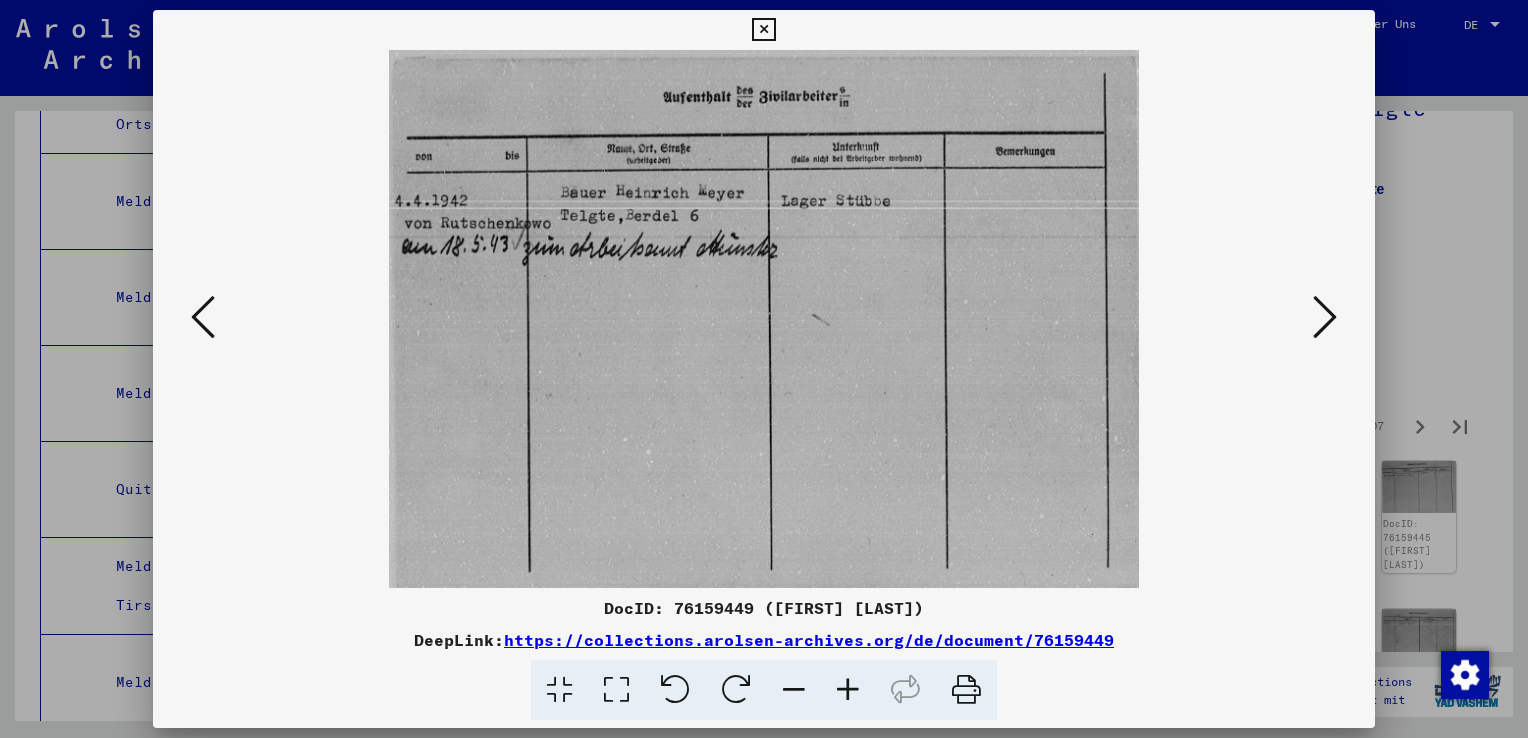 click at bounding box center (1325, 317) 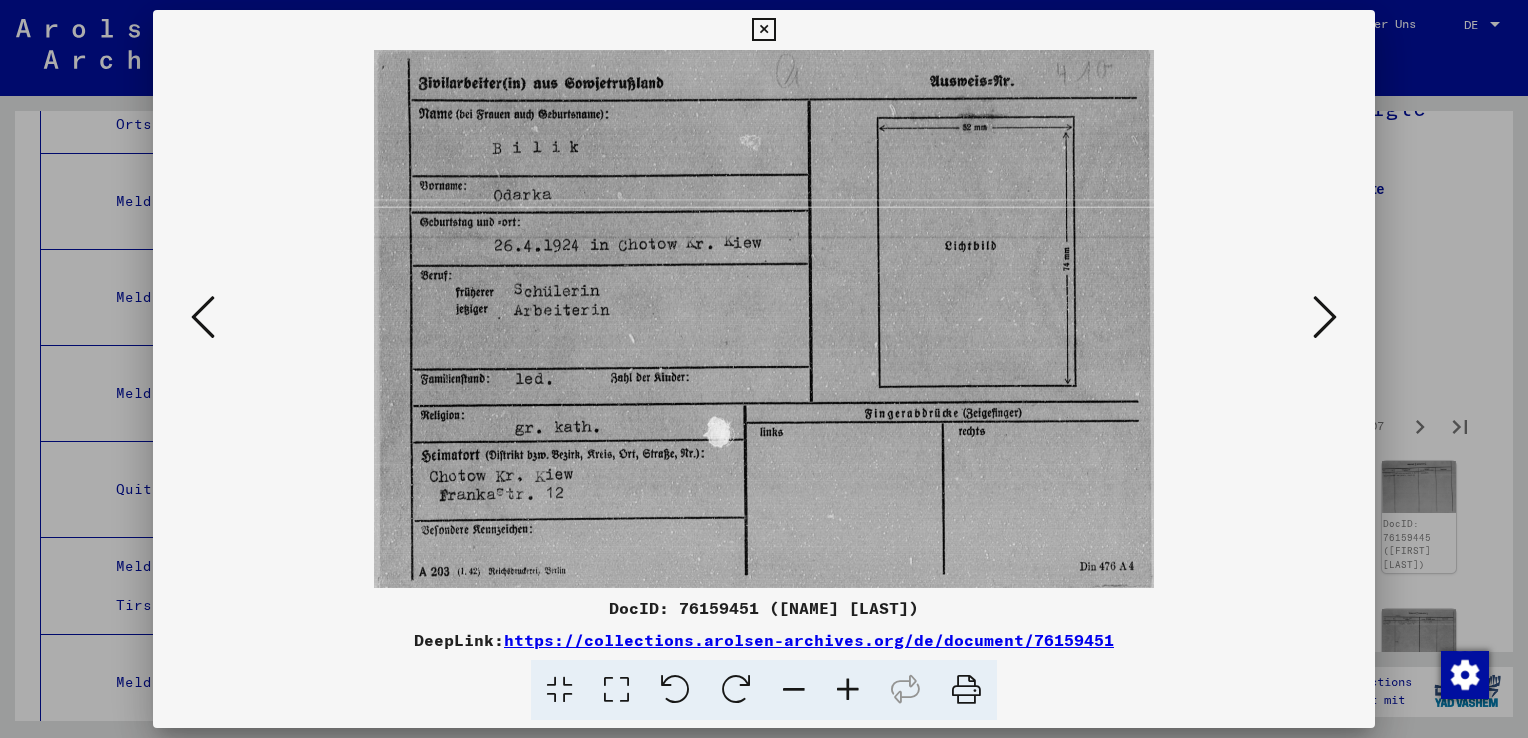 click at bounding box center (1325, 318) 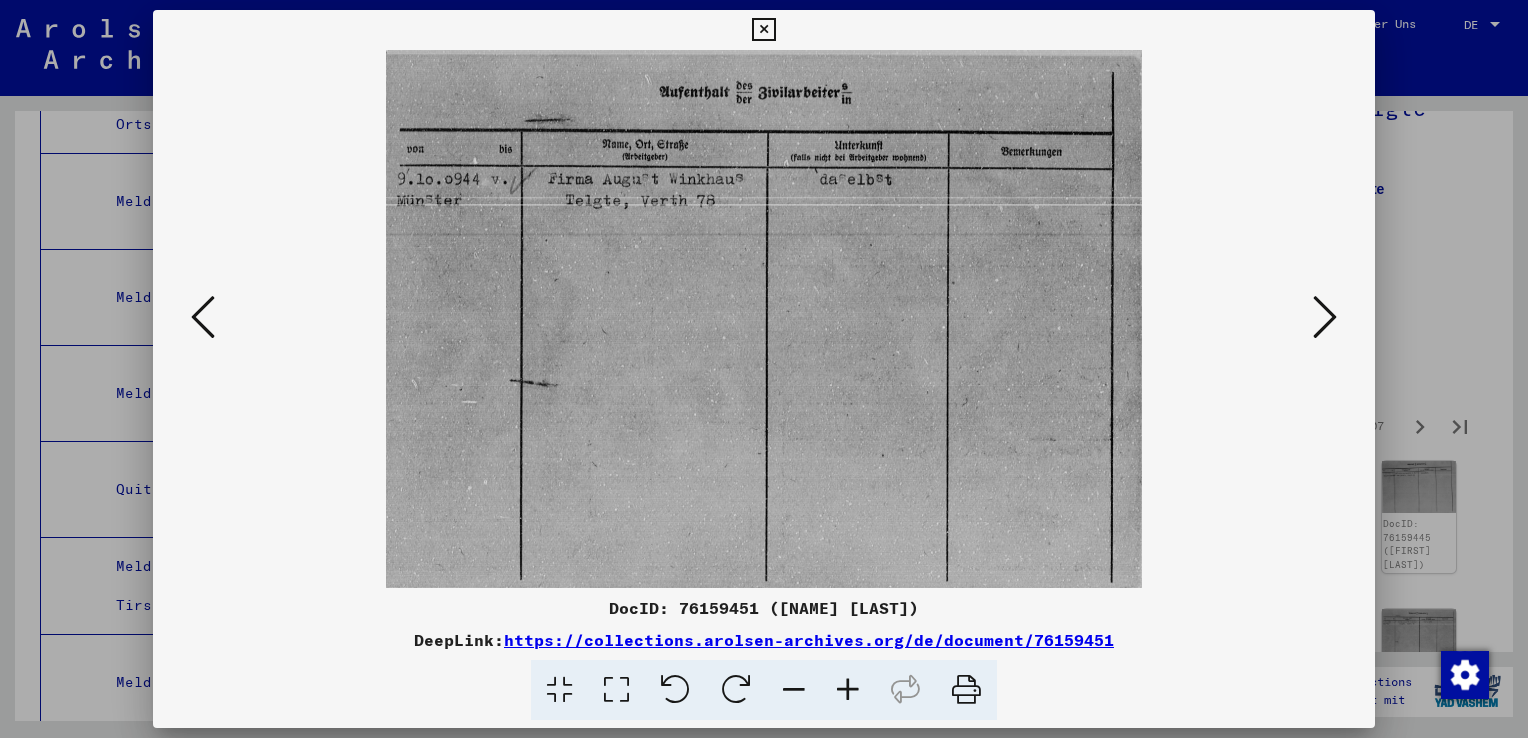 click at bounding box center [764, 319] 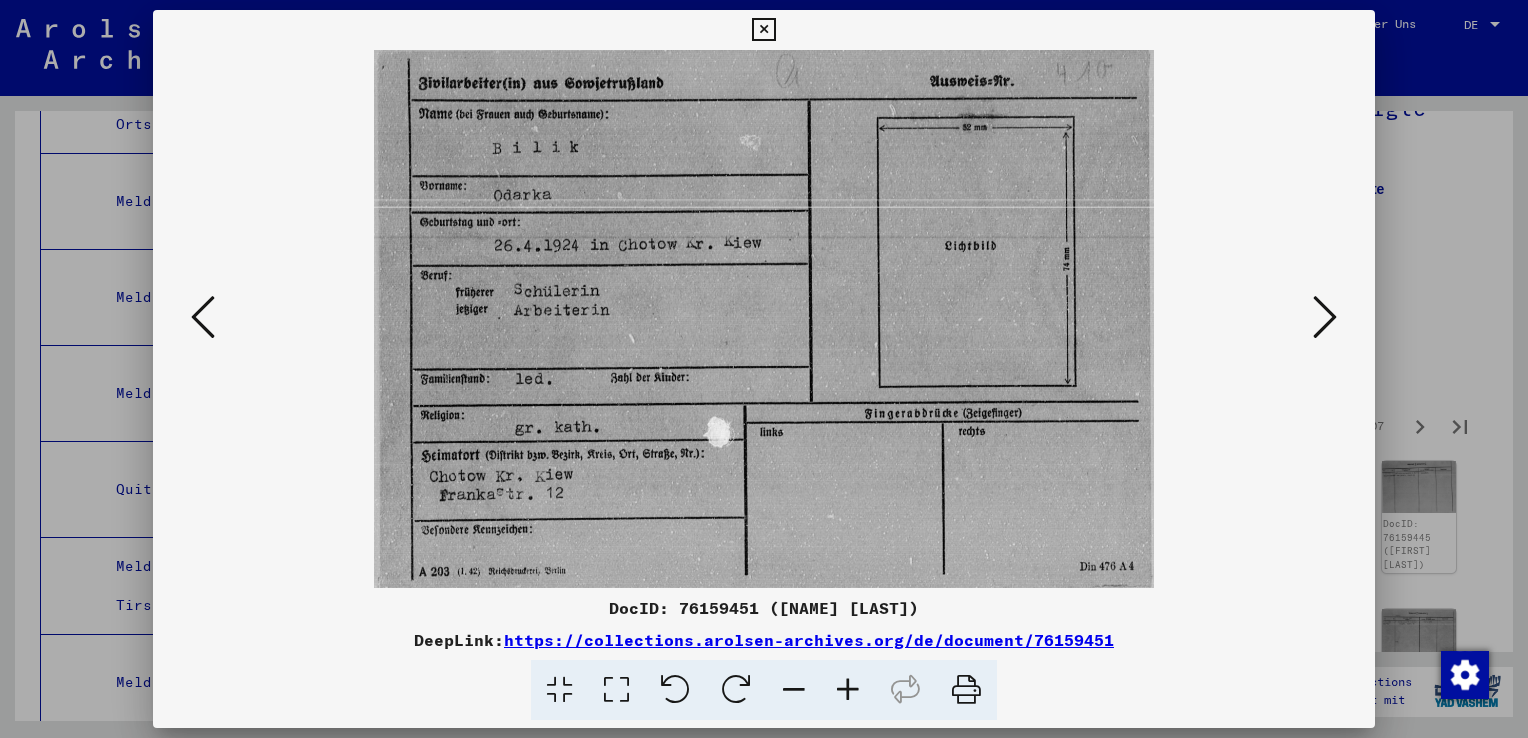 click at bounding box center [203, 317] 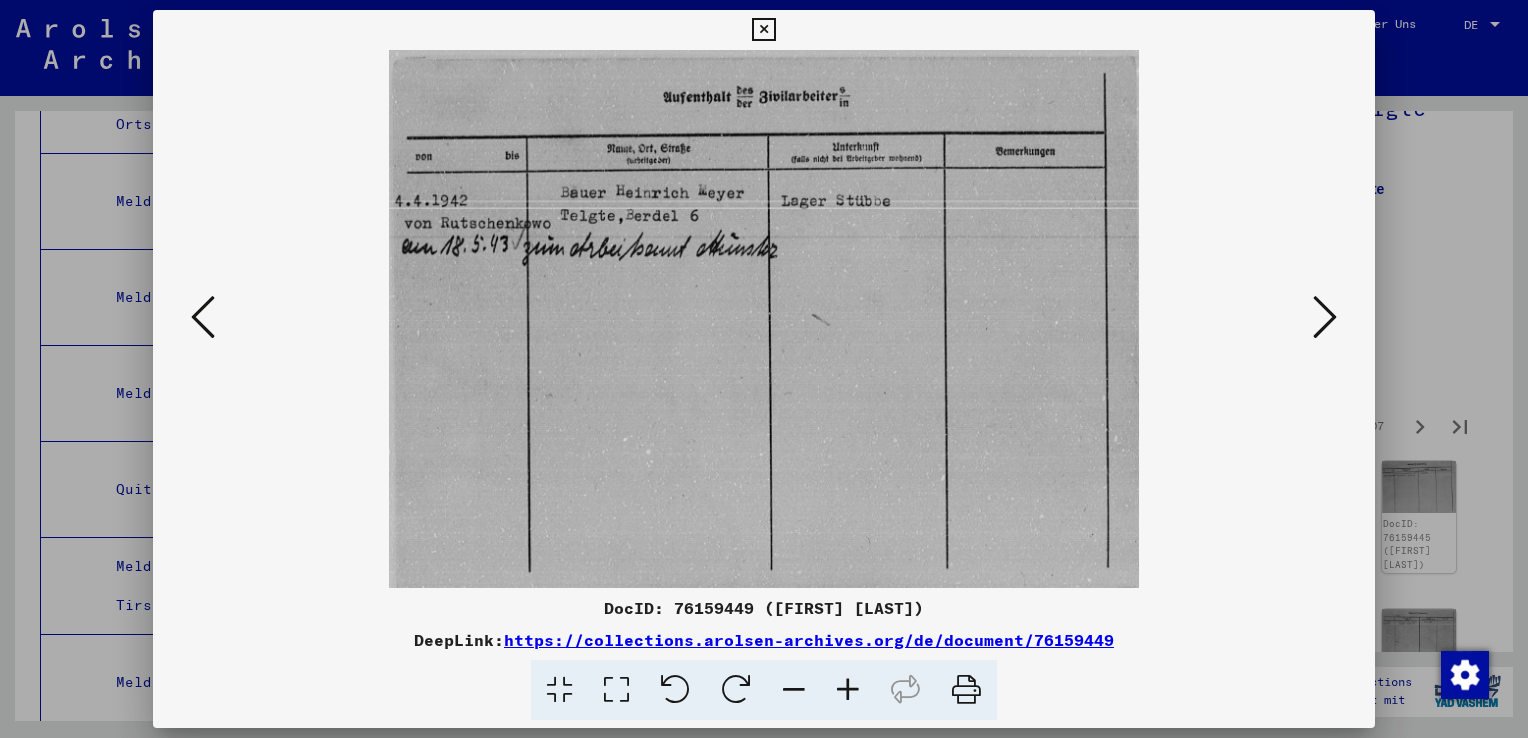 click at bounding box center [1325, 318] 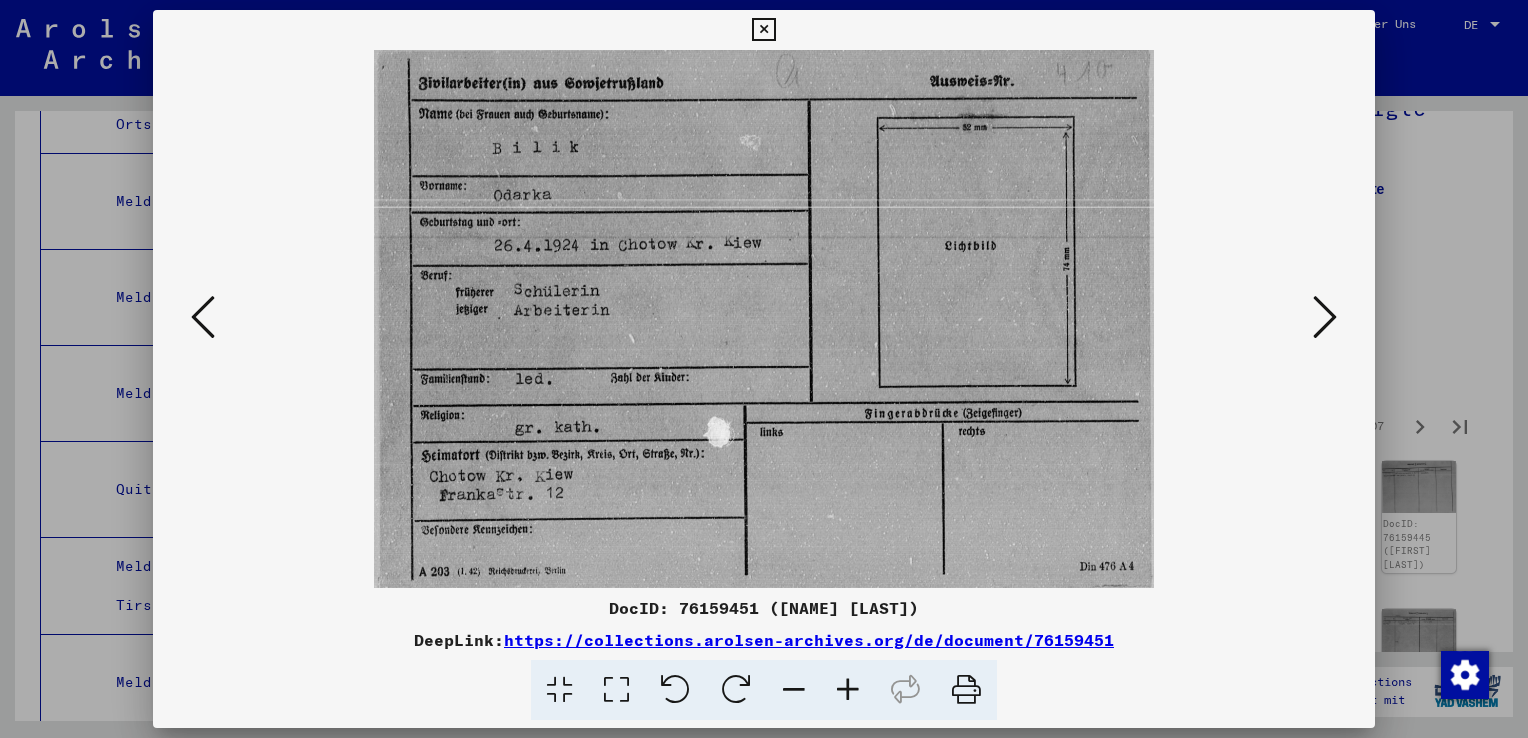 click at bounding box center (1325, 317) 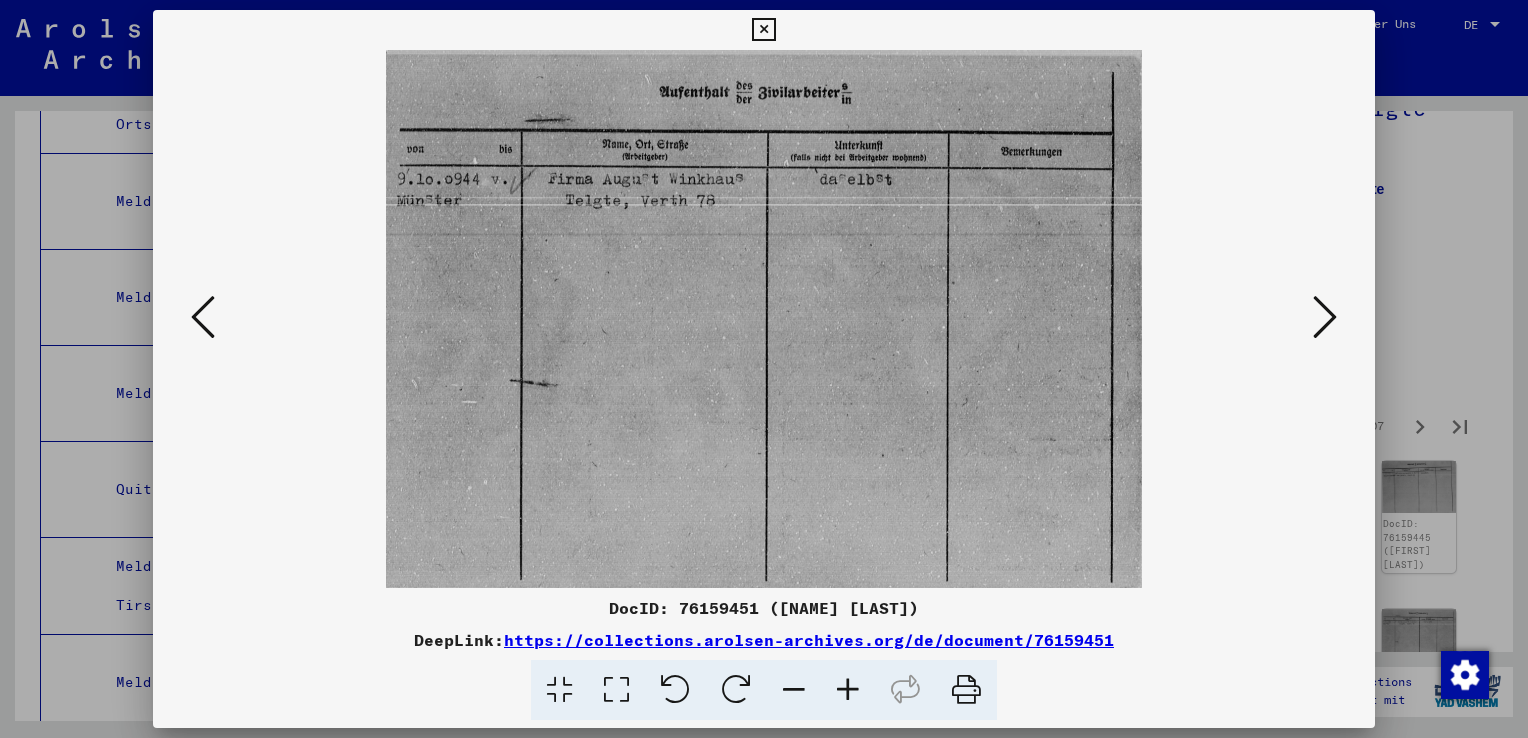 click at bounding box center [1325, 318] 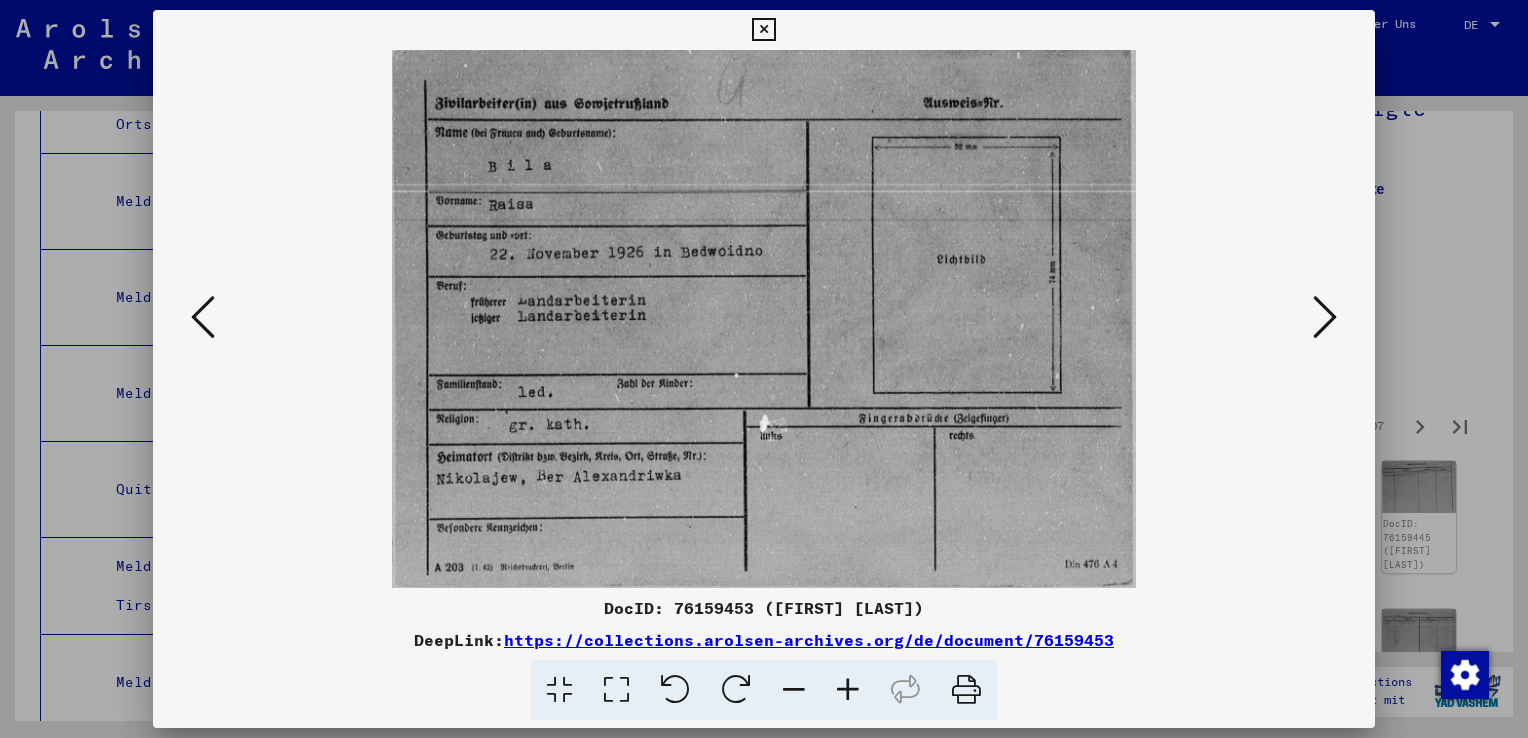 click at bounding box center (1325, 318) 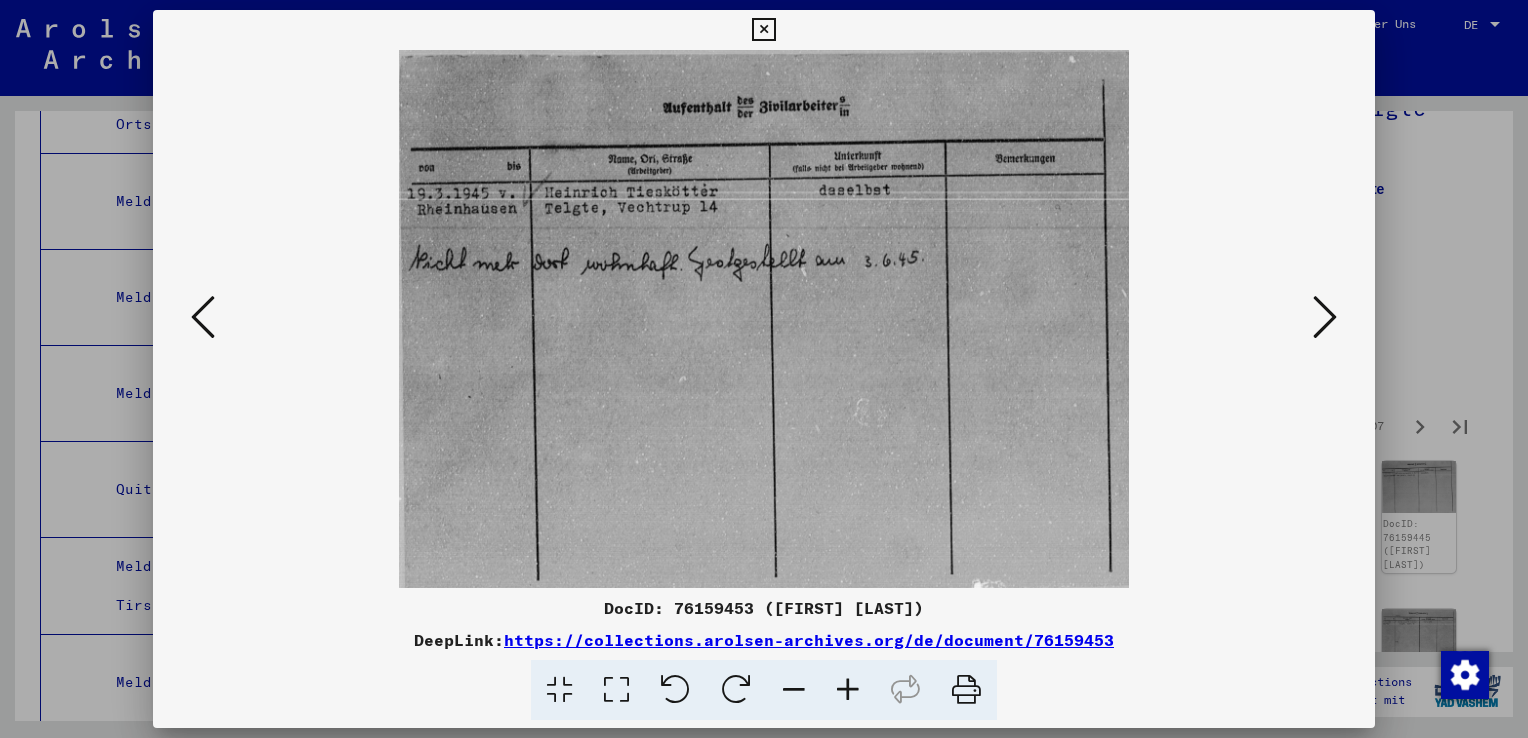 click at bounding box center [1325, 318] 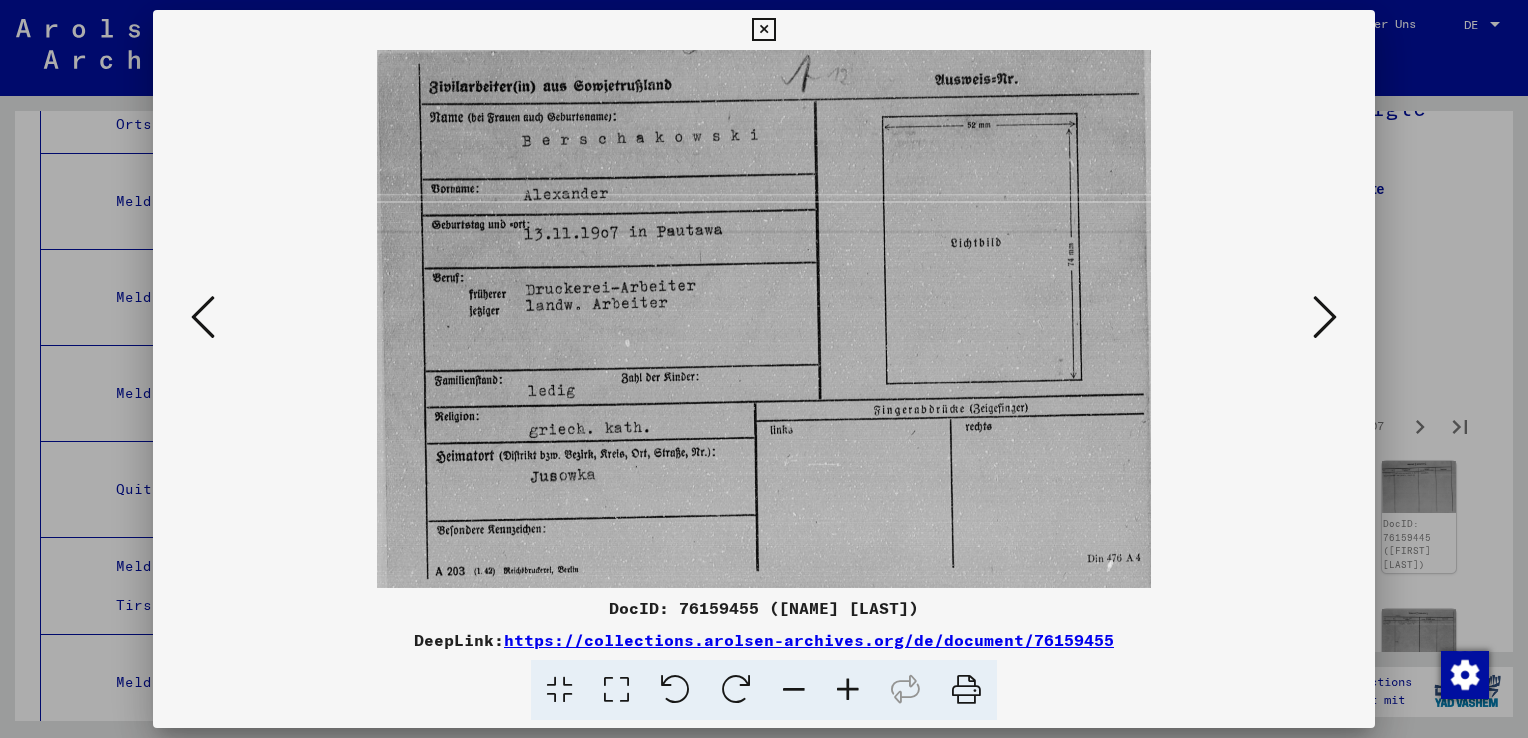 click at bounding box center [1325, 318] 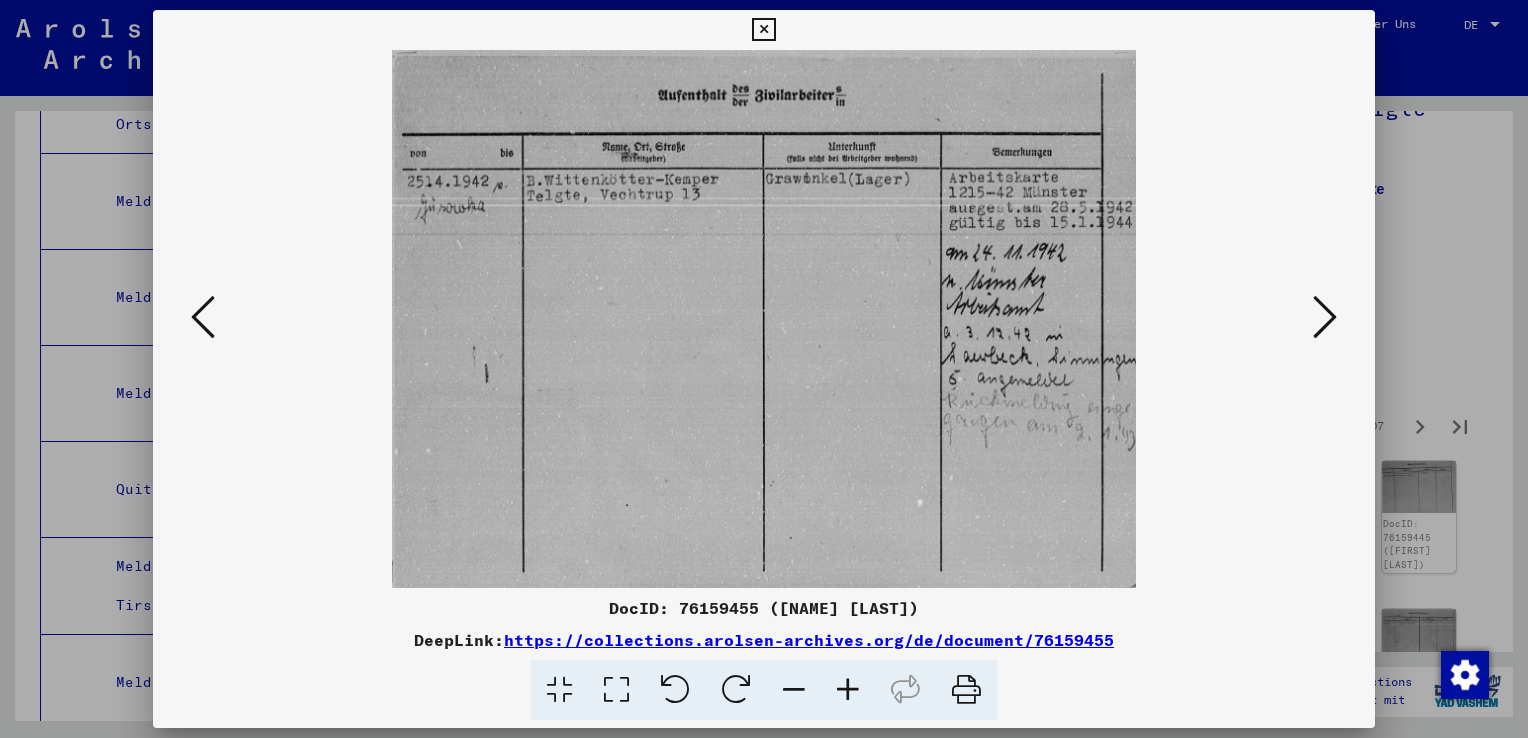 click at bounding box center (1325, 318) 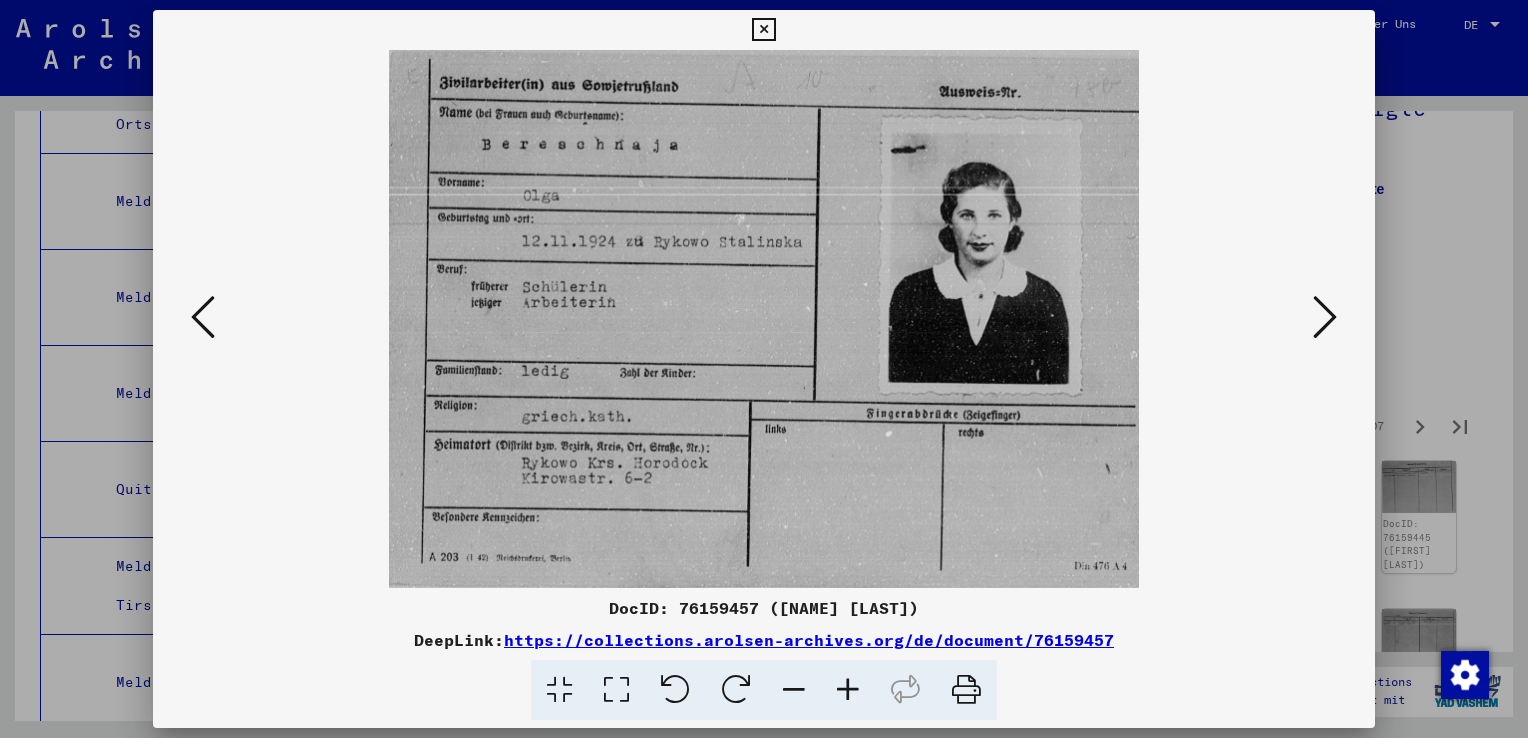 click at bounding box center [1325, 318] 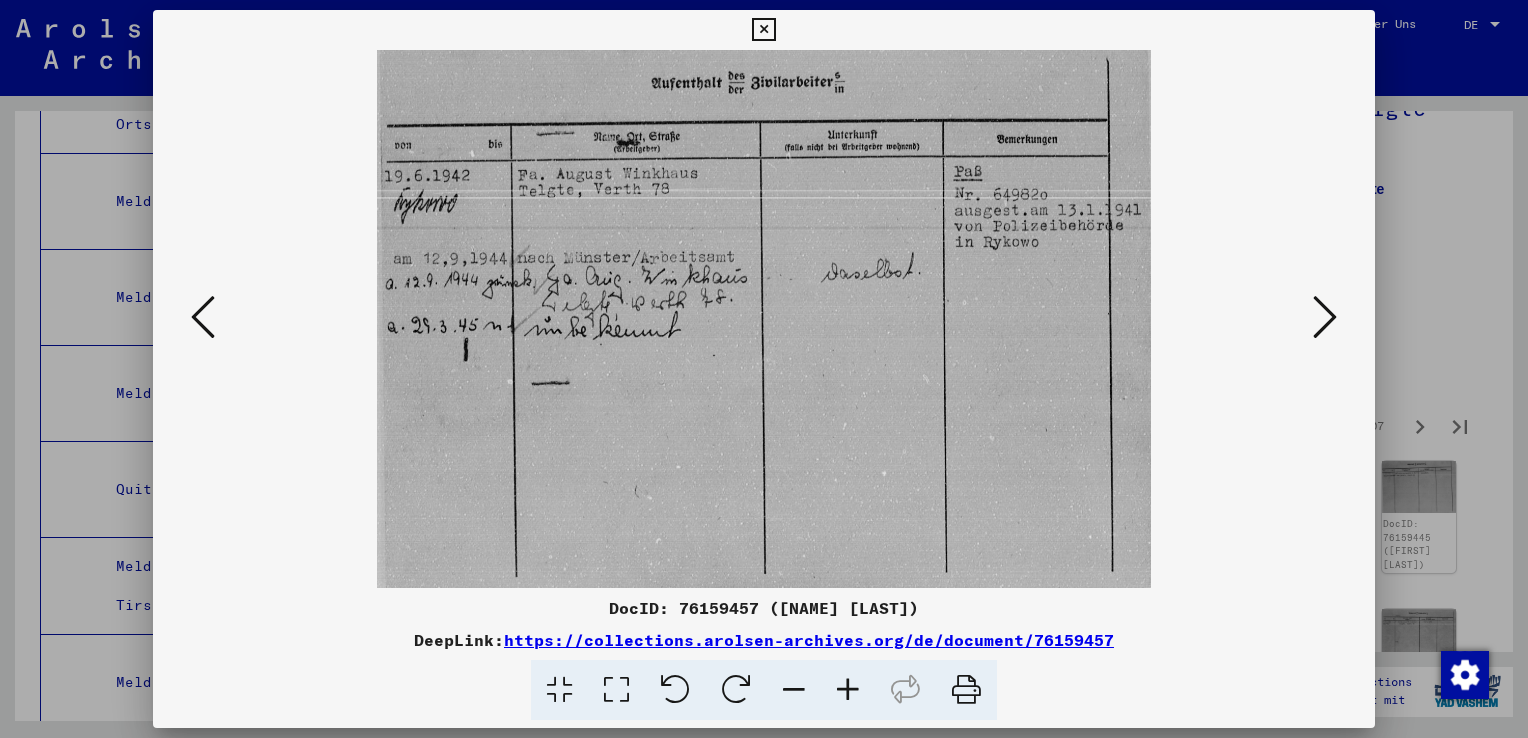 click at bounding box center (1325, 318) 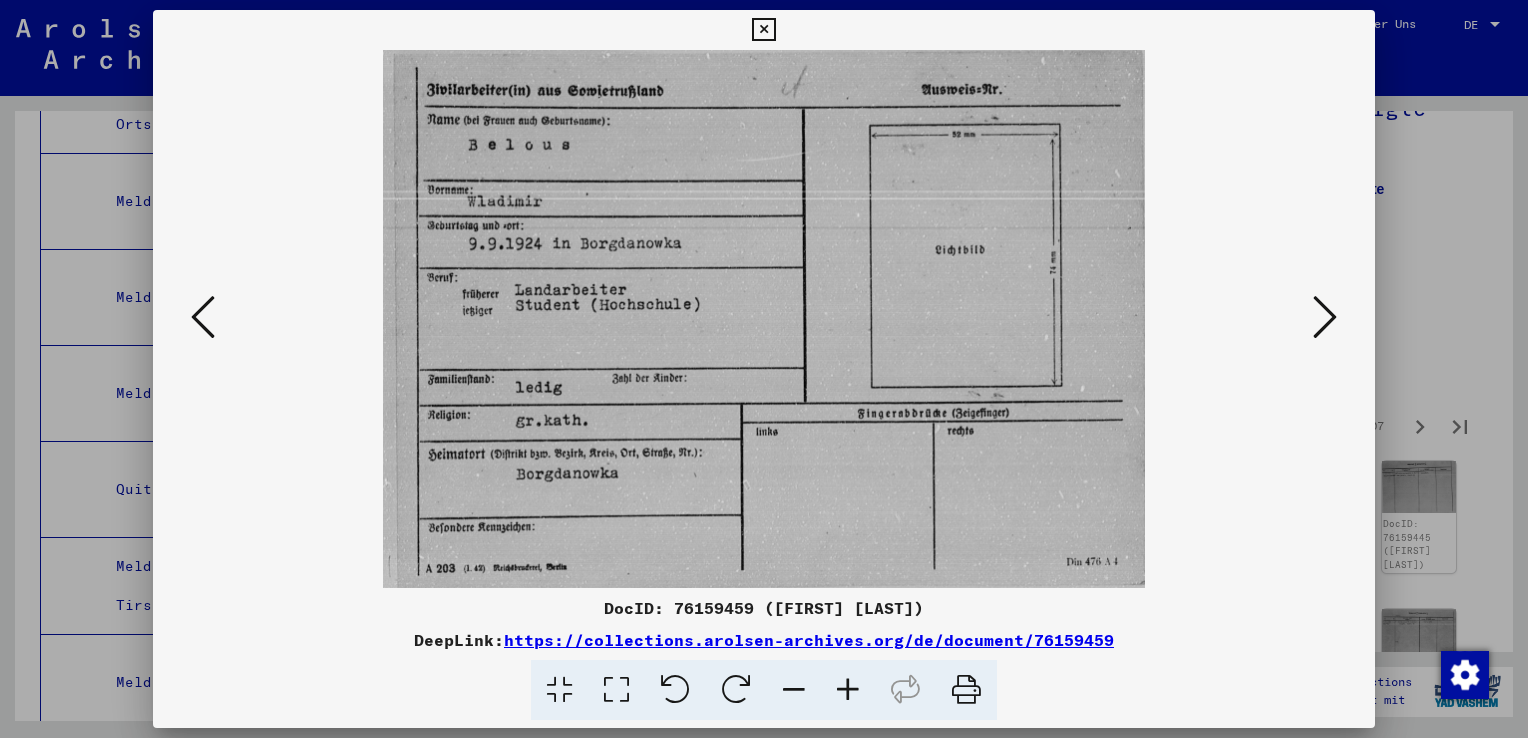 click at bounding box center (1325, 318) 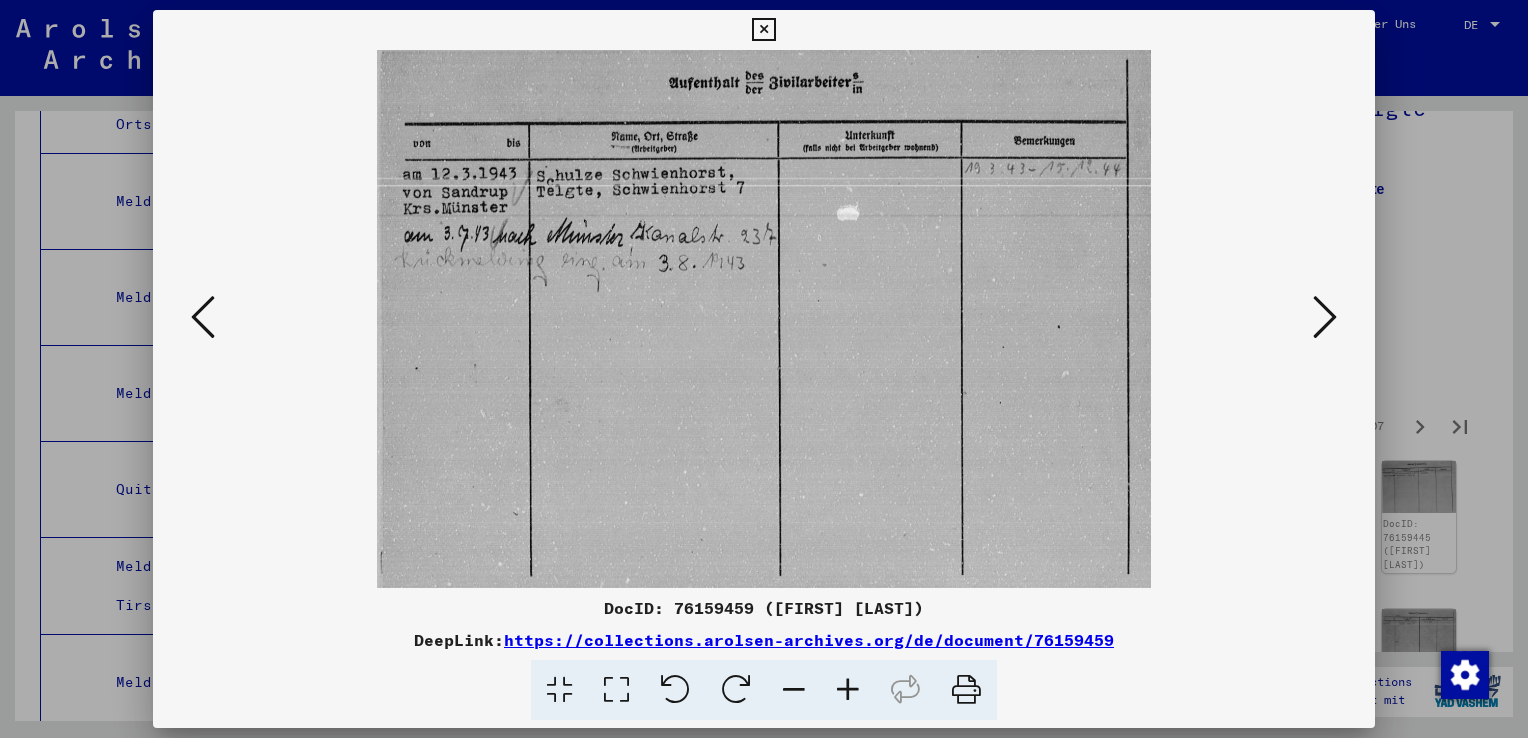 click at bounding box center (1325, 317) 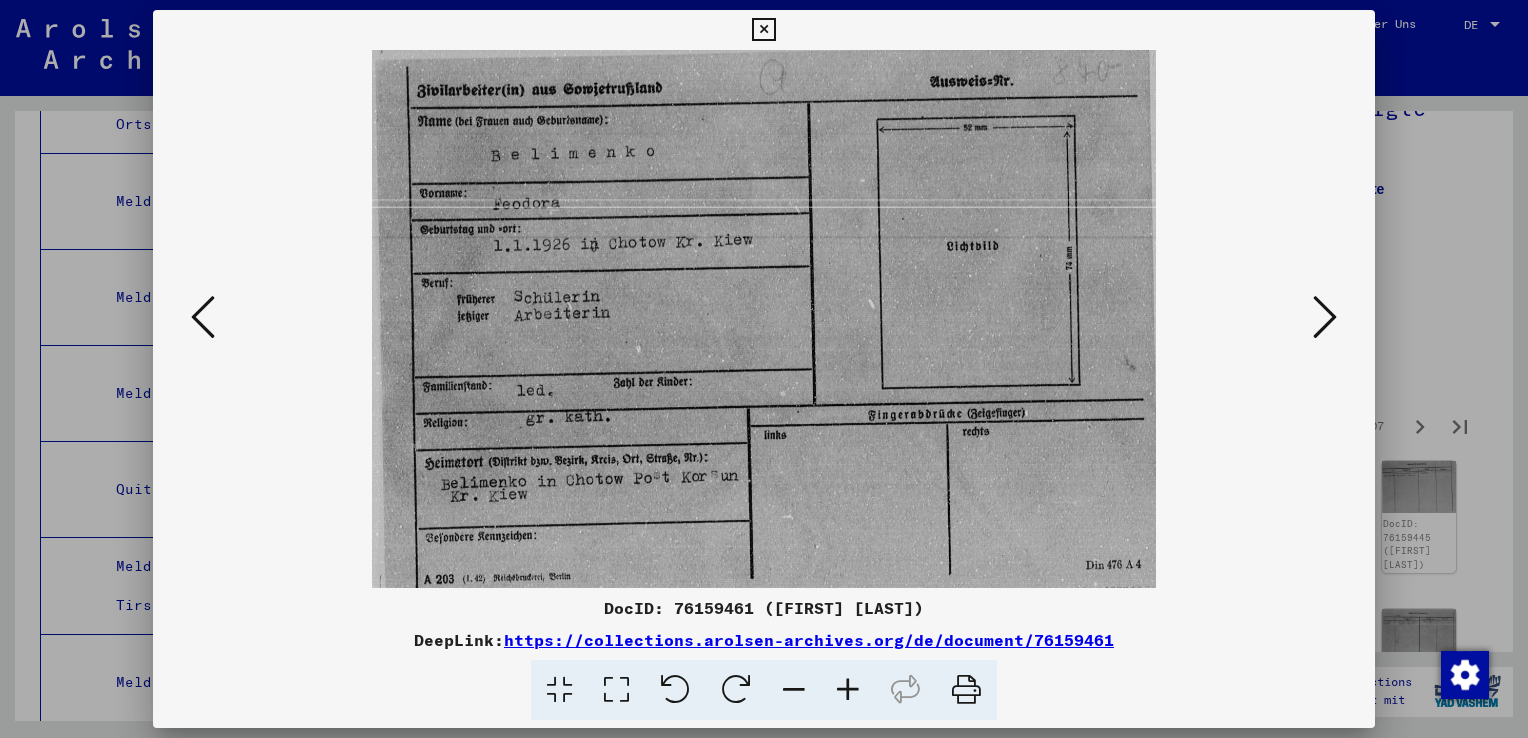 click at bounding box center [1325, 317] 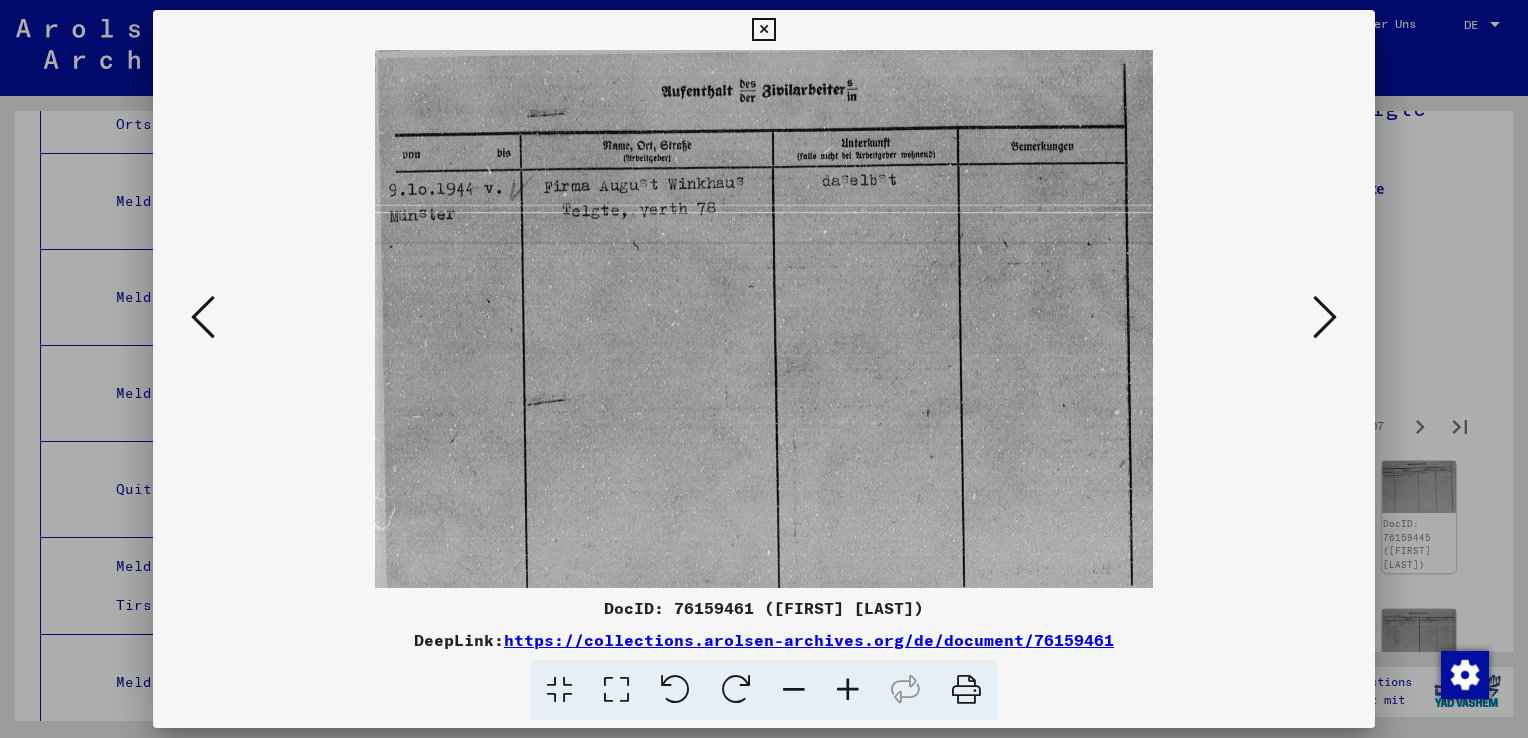 click at bounding box center (1325, 318) 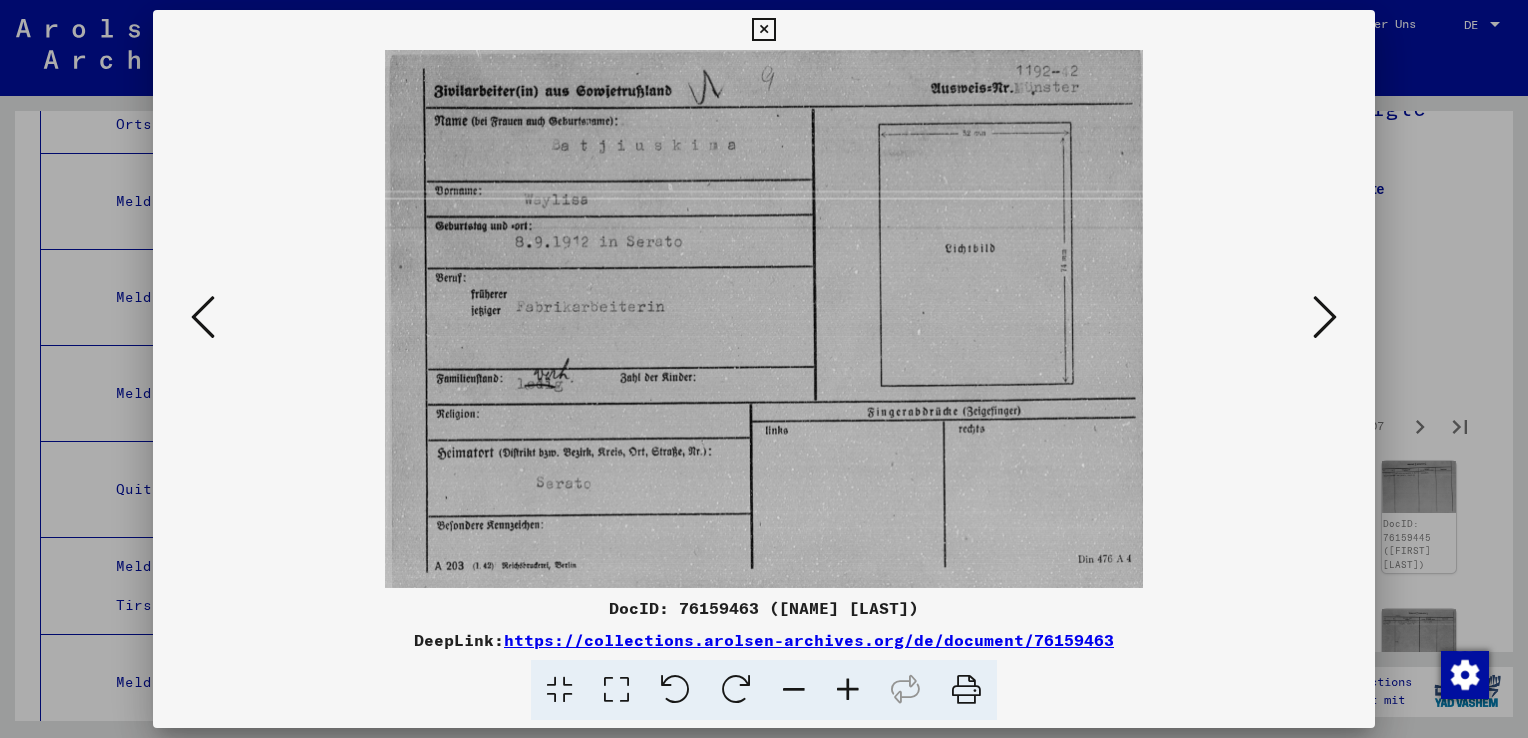 click at bounding box center [1325, 318] 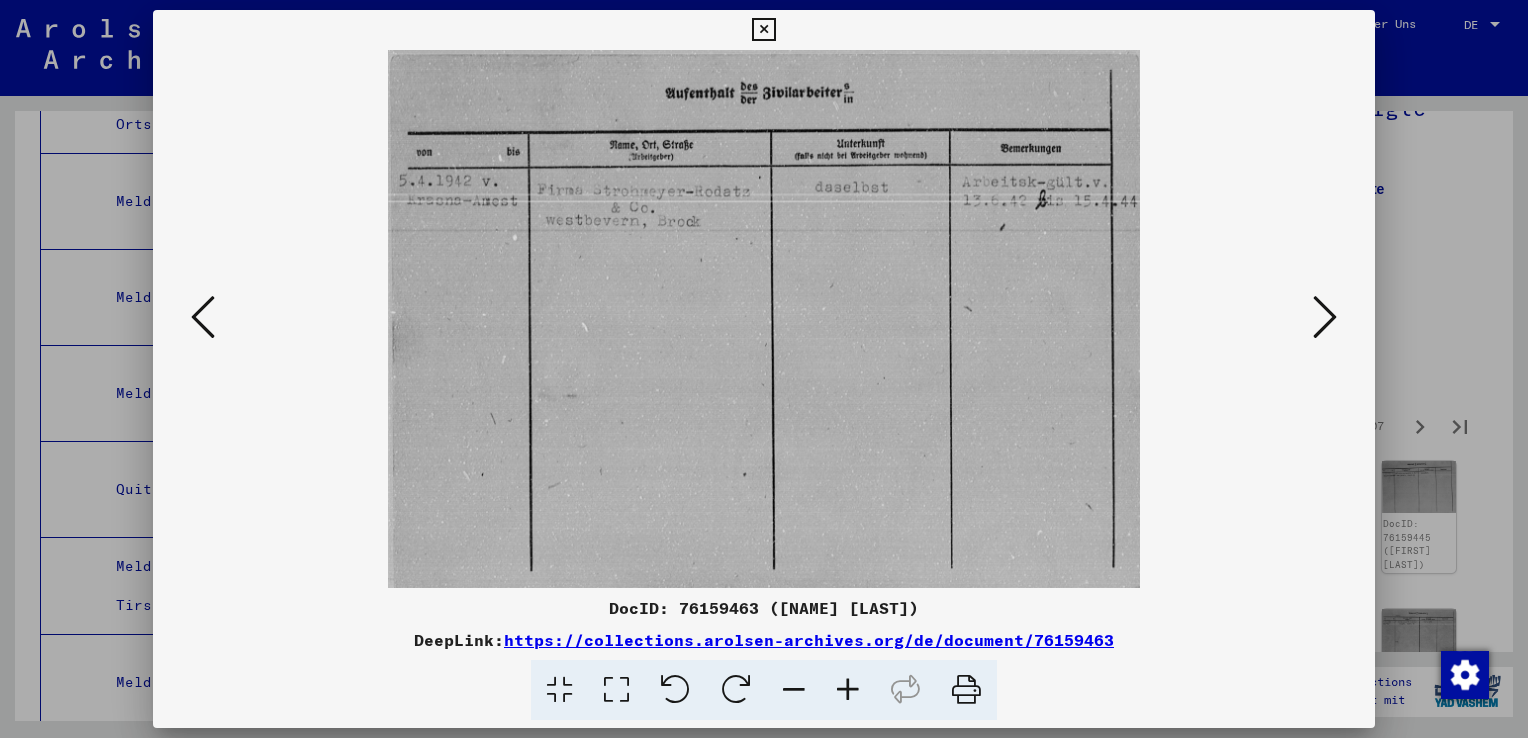 click at bounding box center (1325, 318) 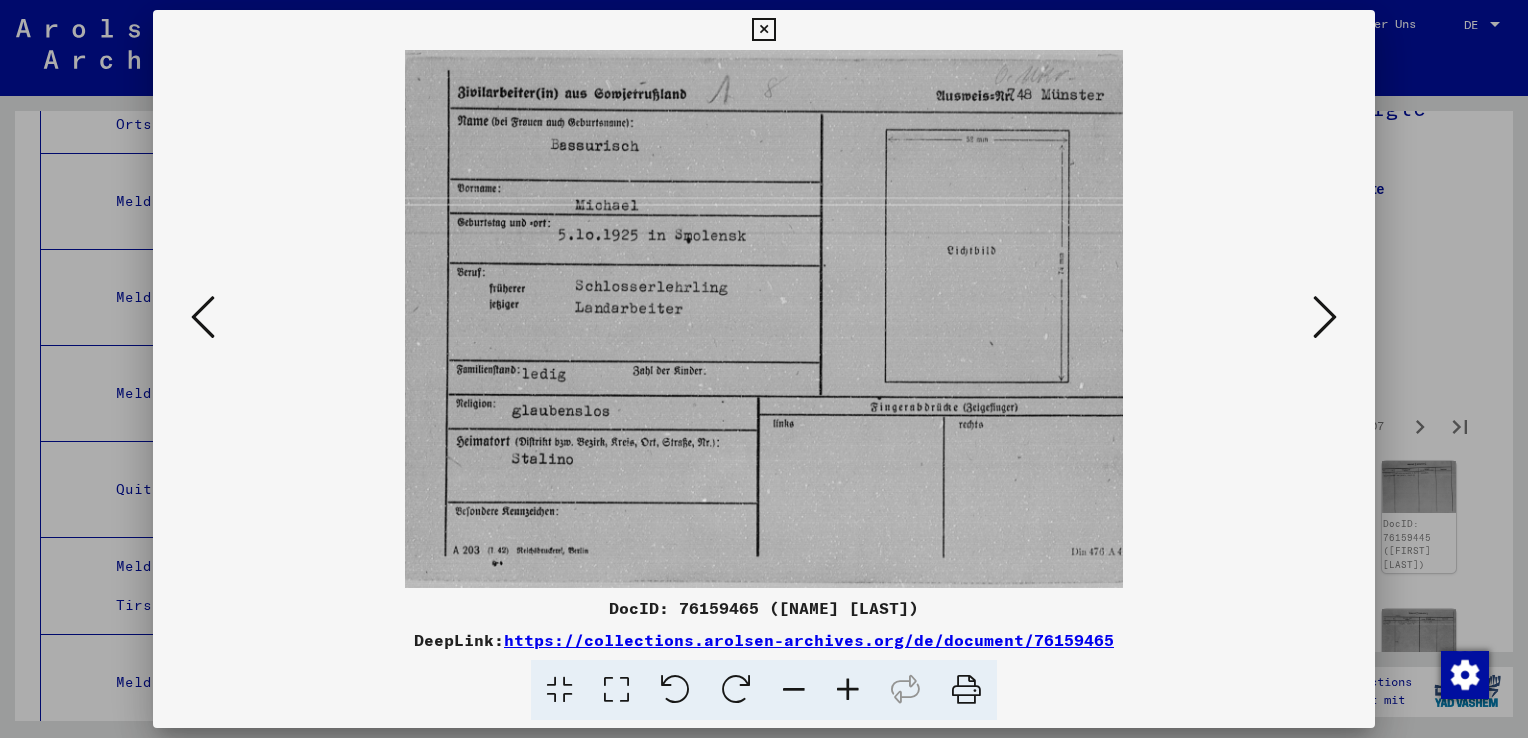 click at bounding box center [1325, 318] 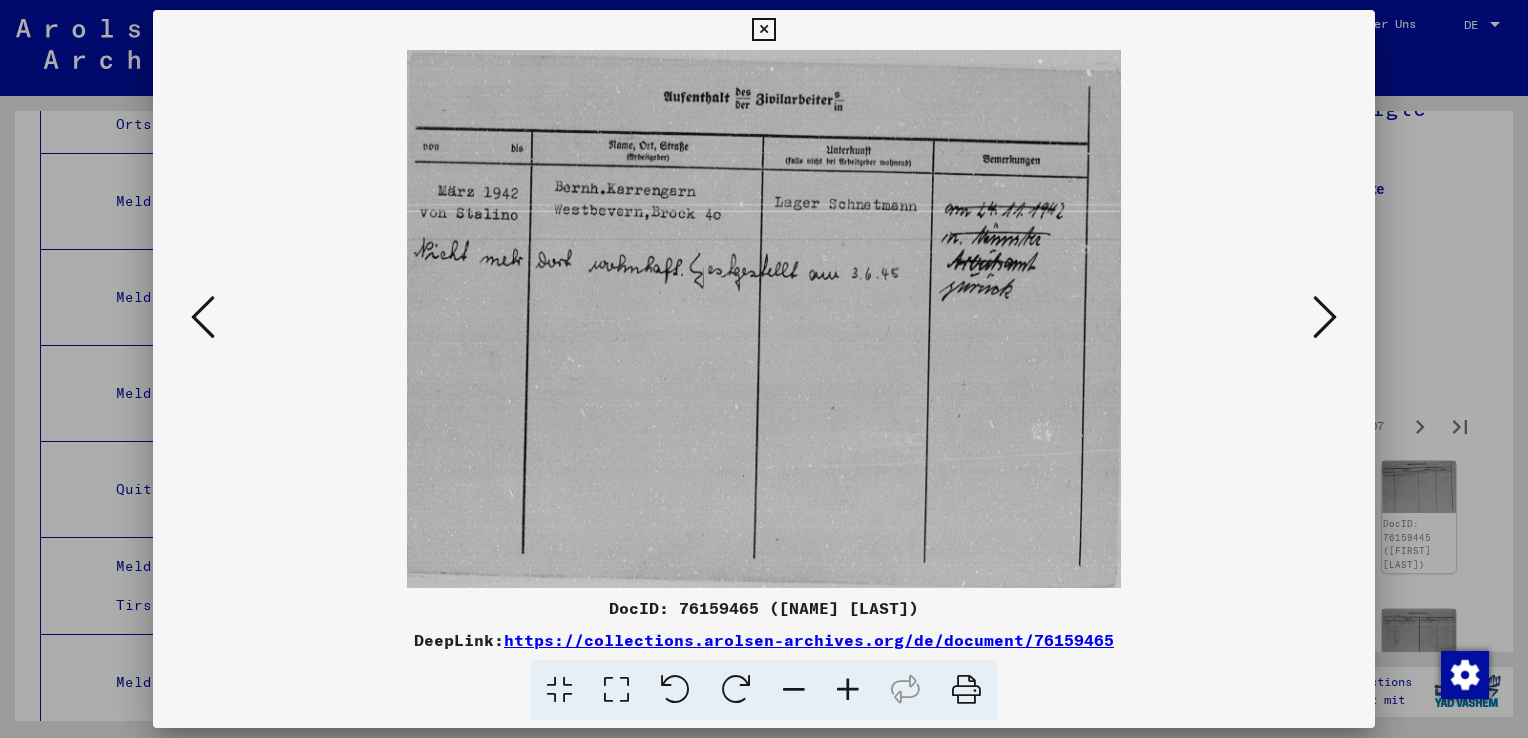 click at bounding box center [1325, 318] 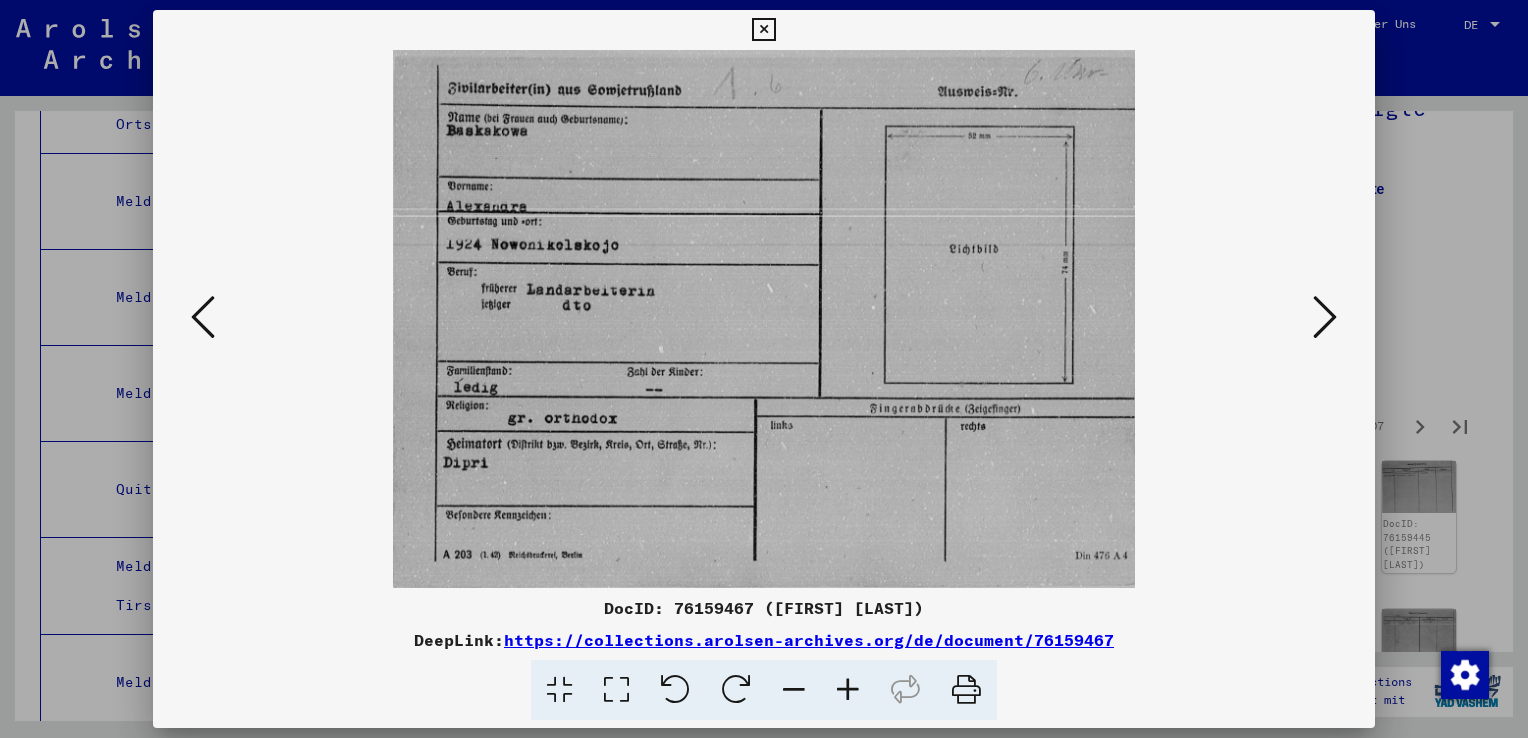 click at bounding box center (1325, 318) 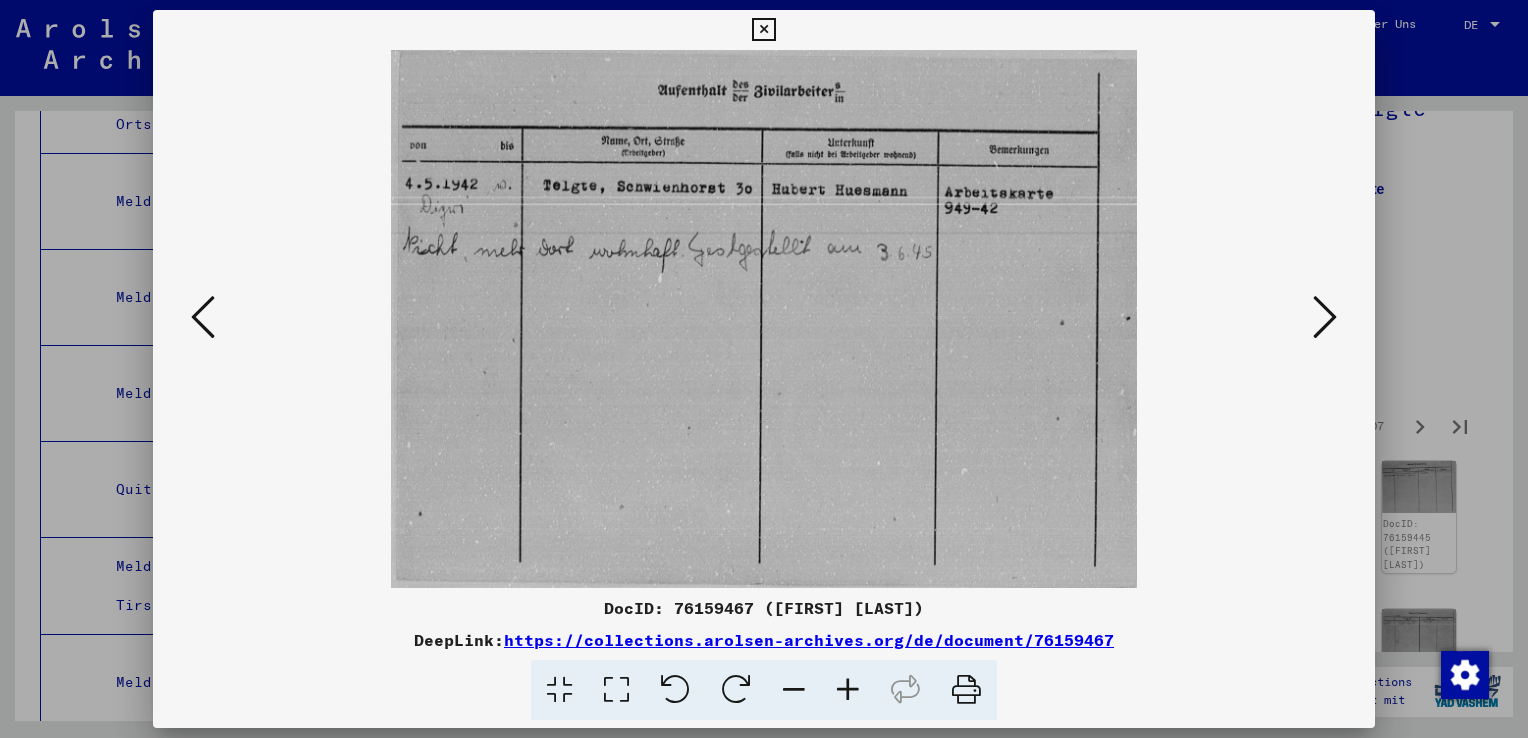 click at bounding box center [1325, 318] 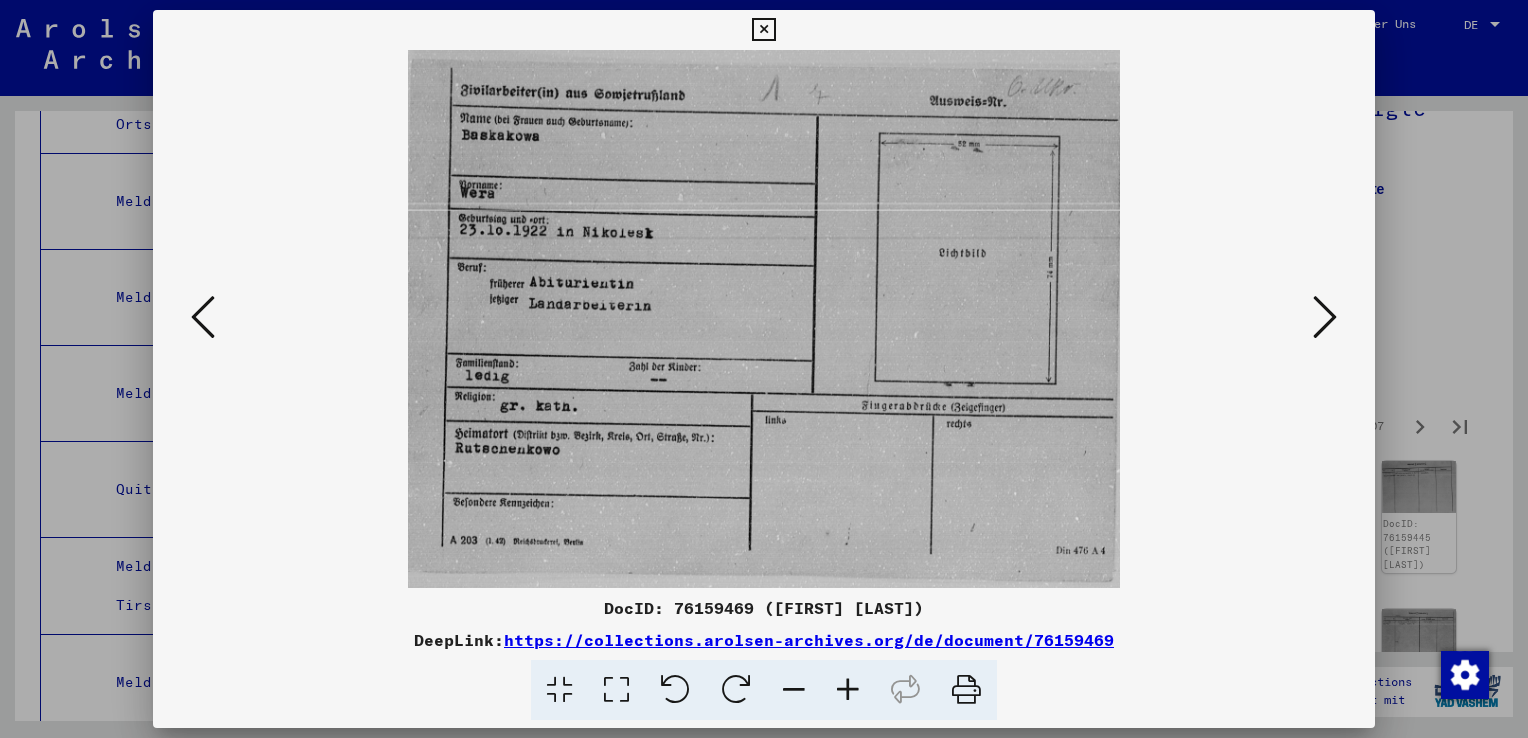 click at bounding box center (1325, 318) 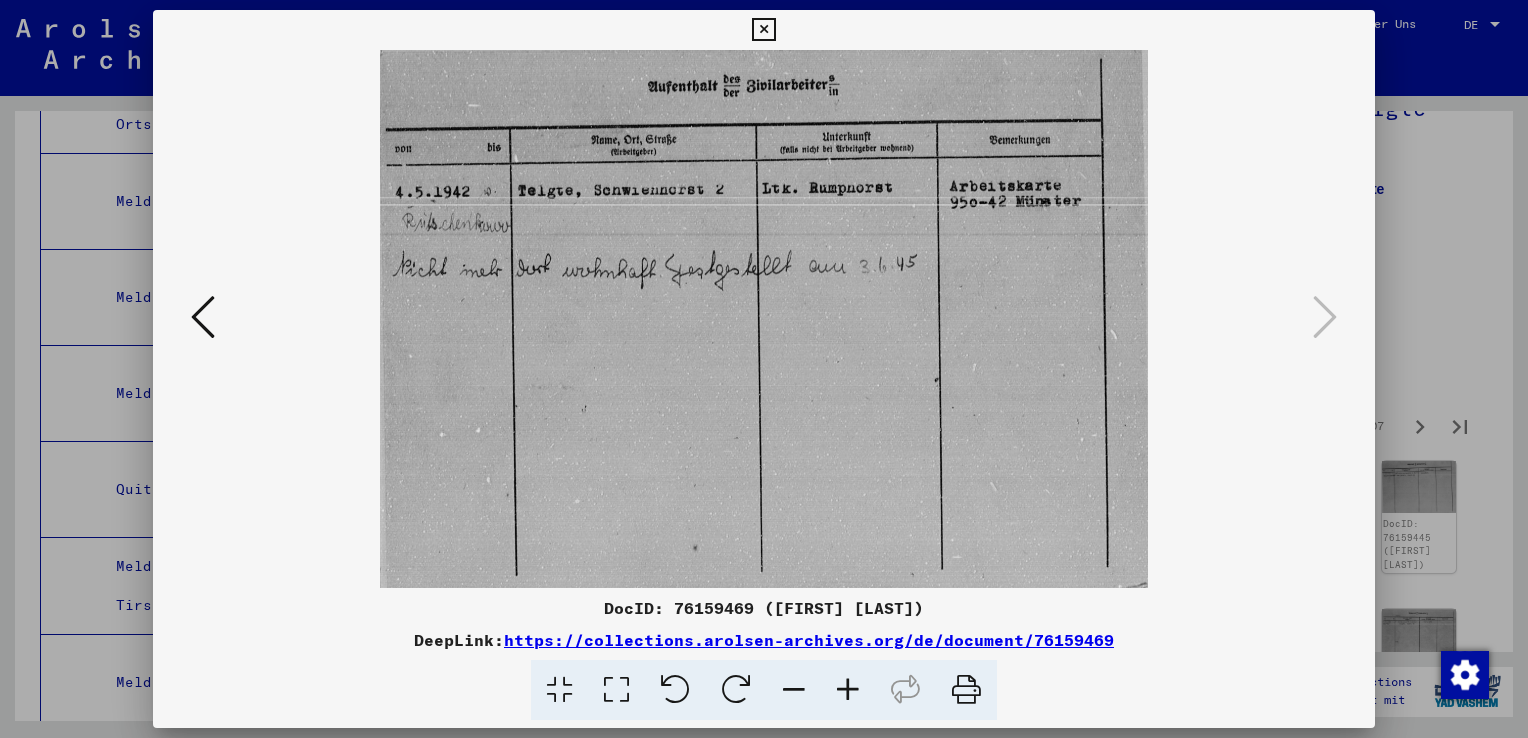 click at bounding box center (764, 369) 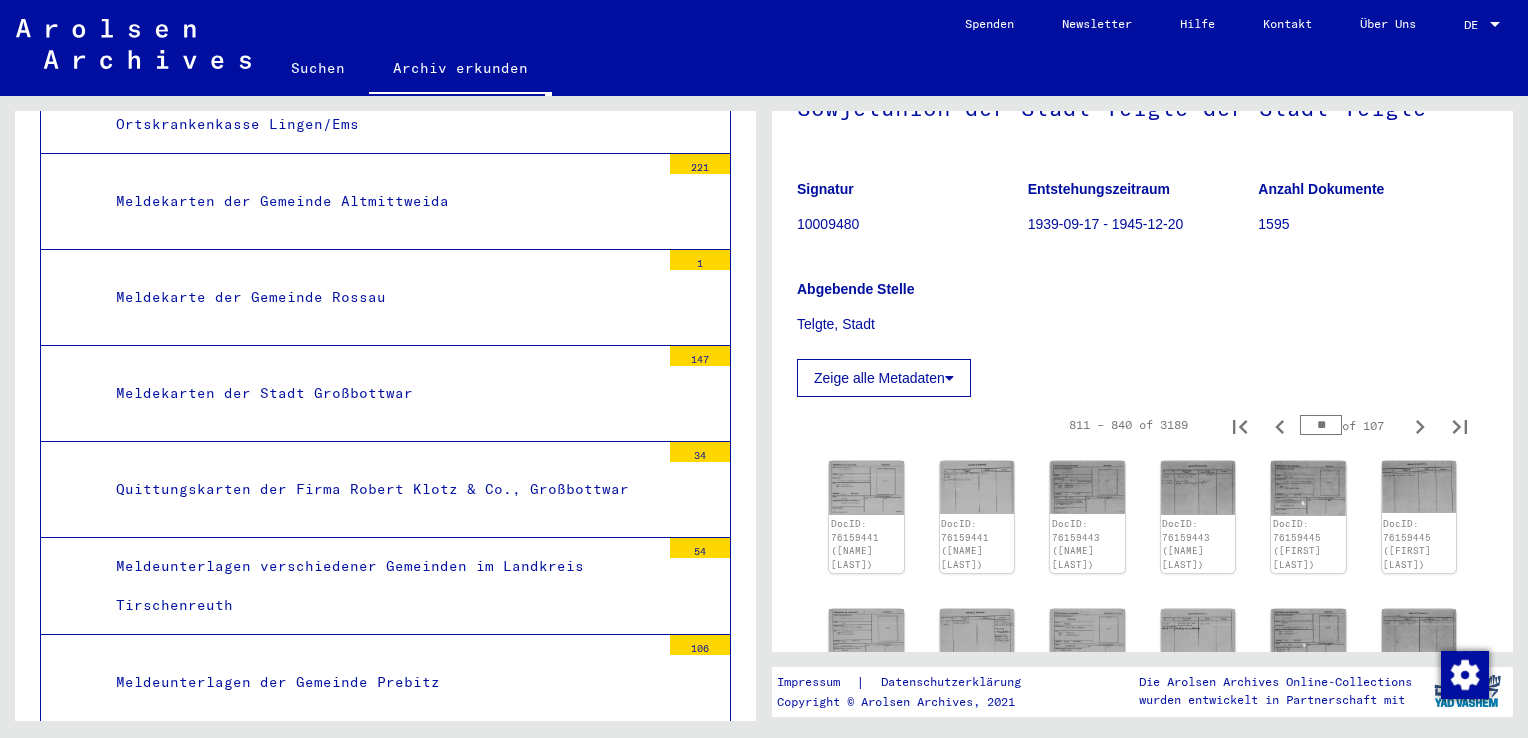 click 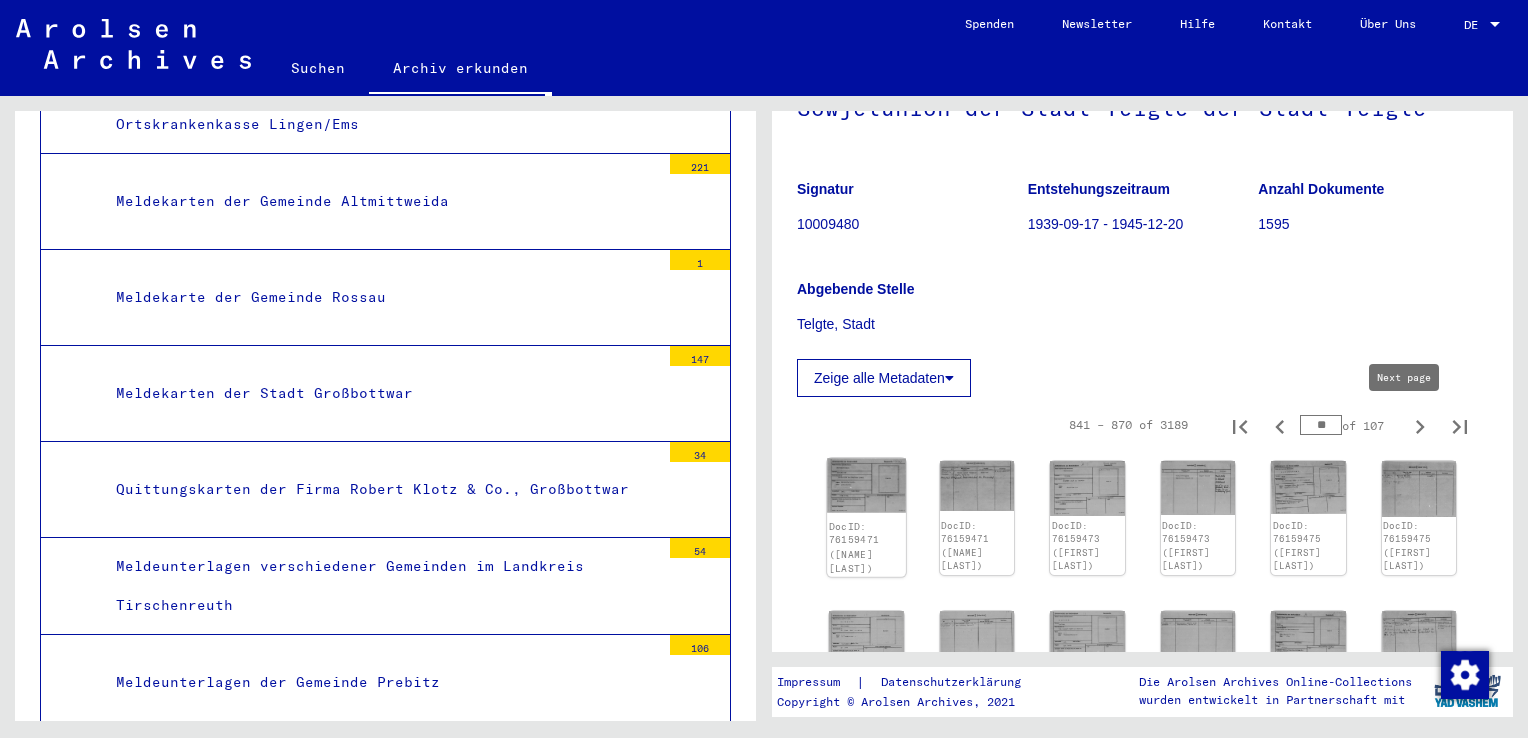 click 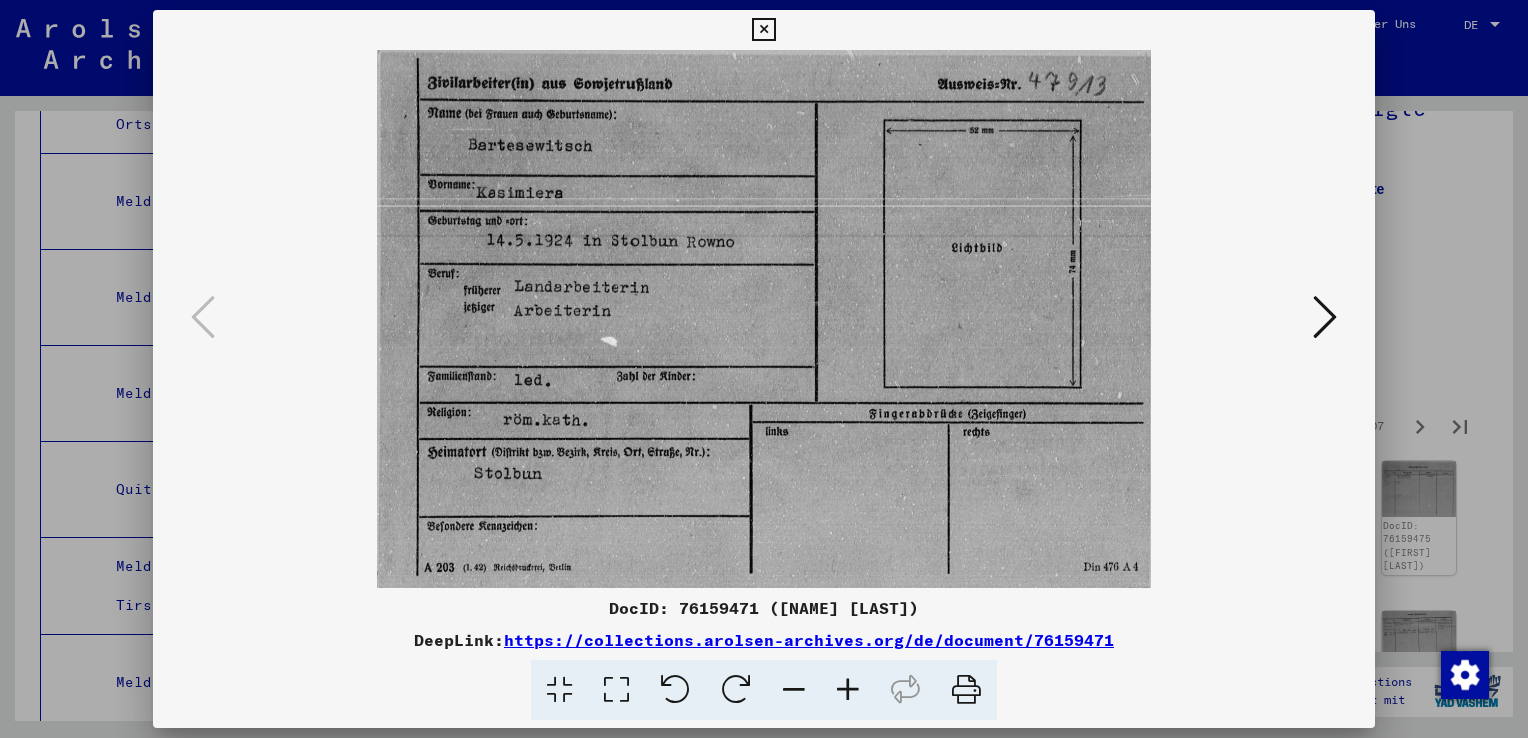 click at bounding box center [1325, 317] 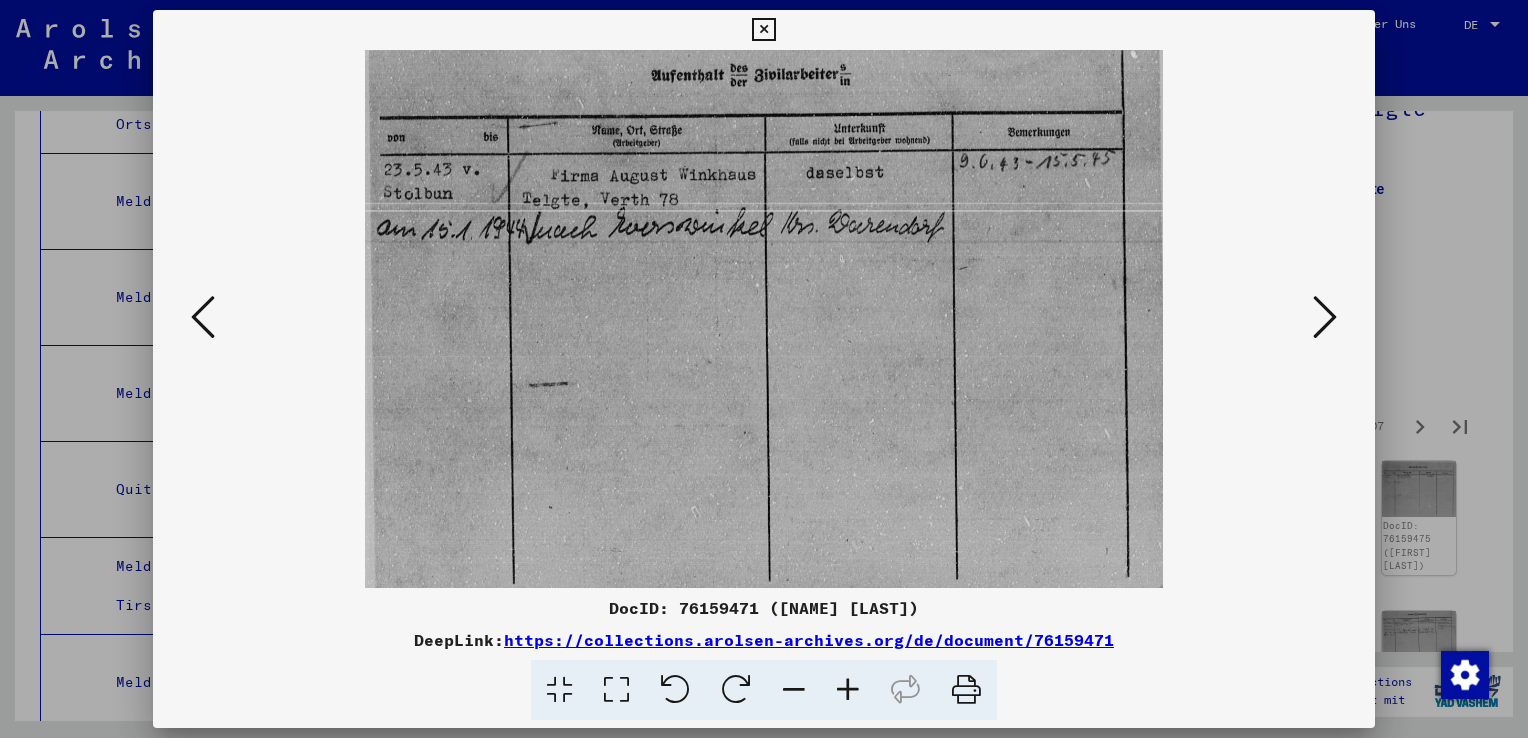 click at bounding box center [1325, 317] 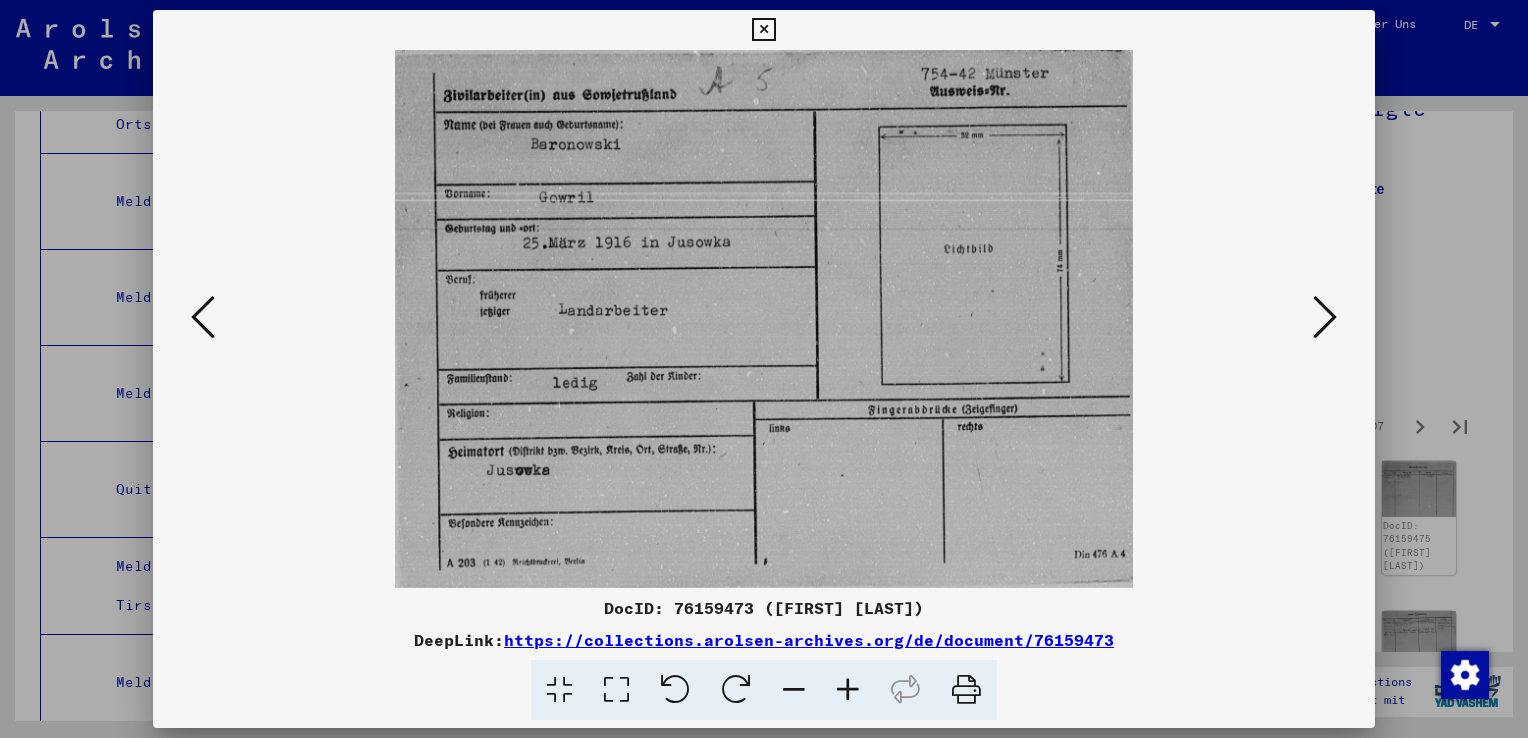 click at bounding box center [1325, 318] 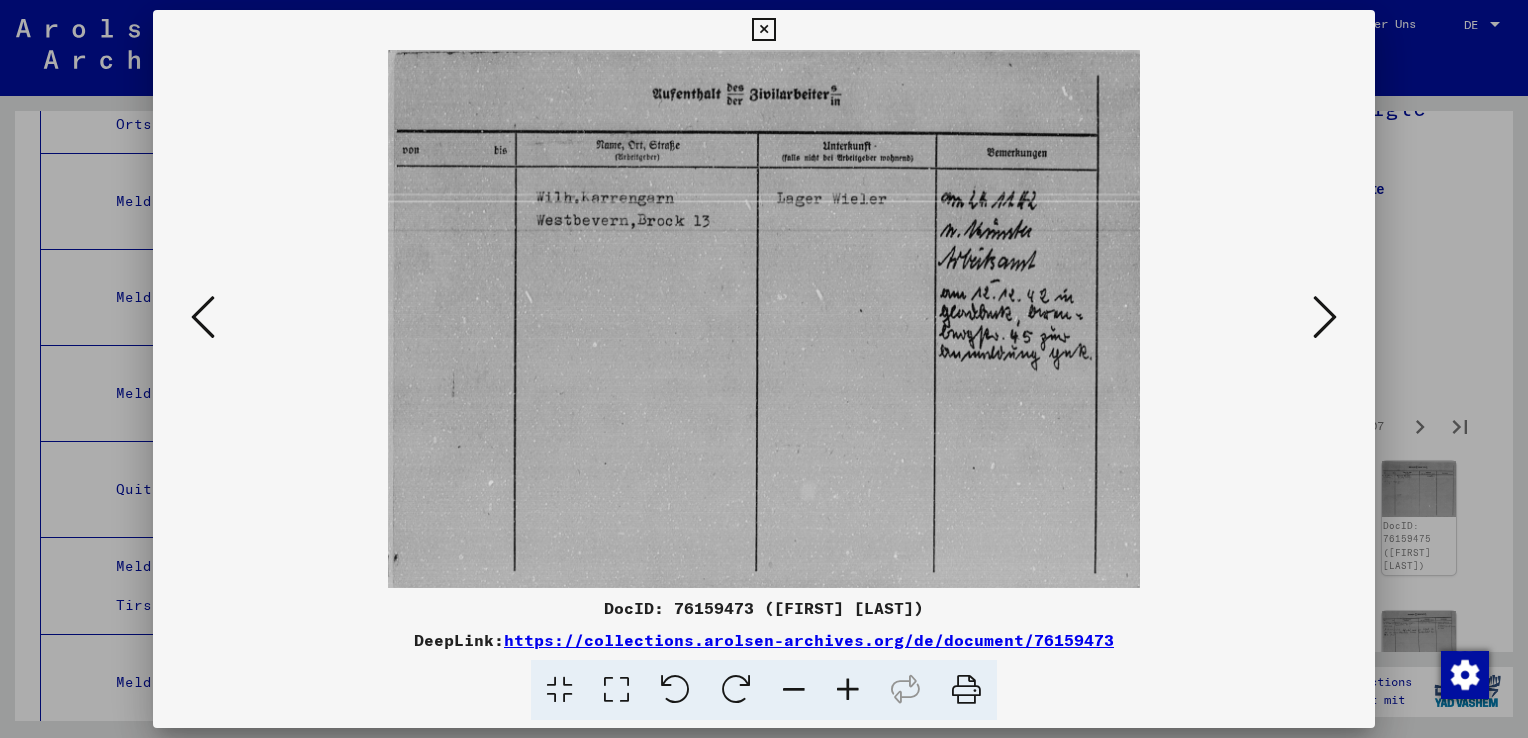 click at bounding box center (1325, 317) 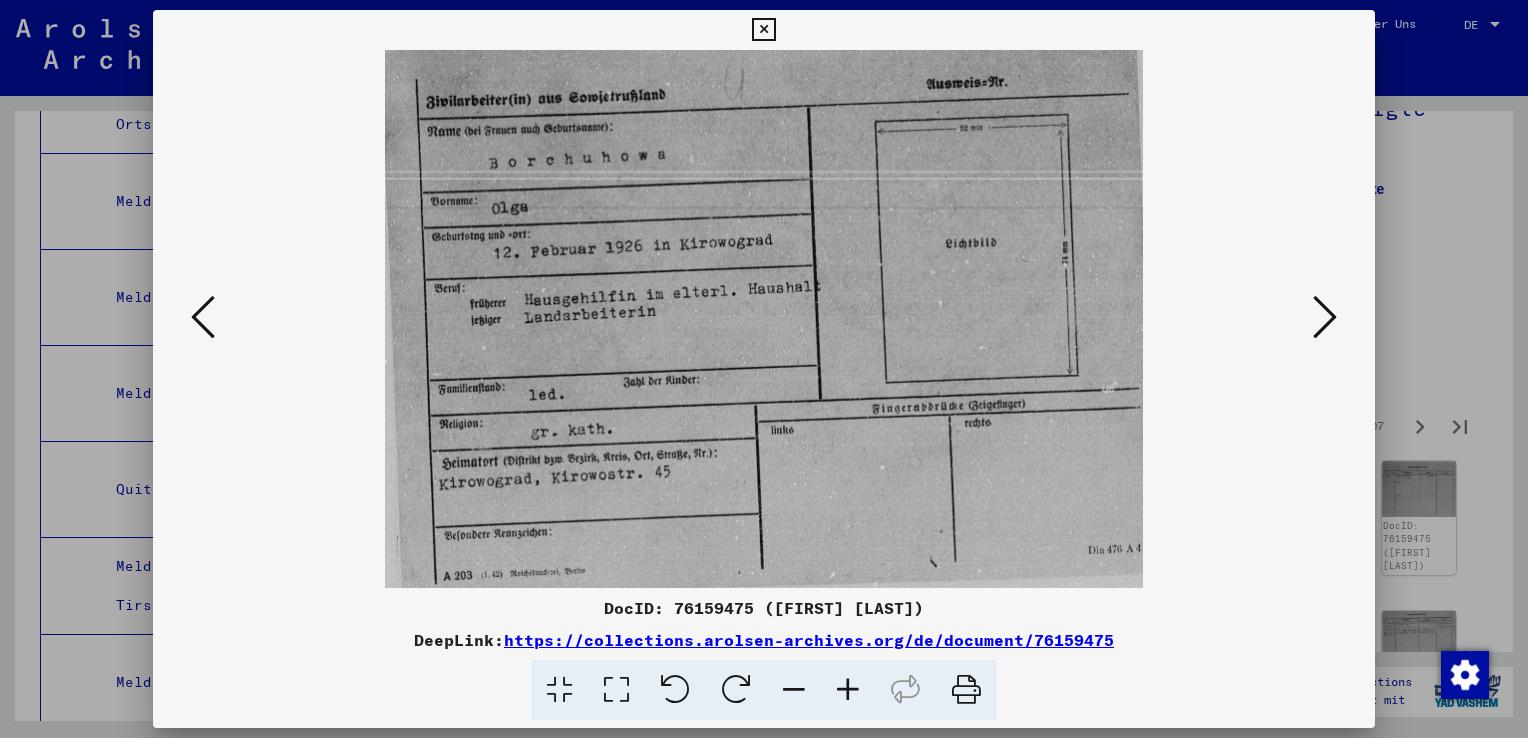 click at bounding box center (1325, 317) 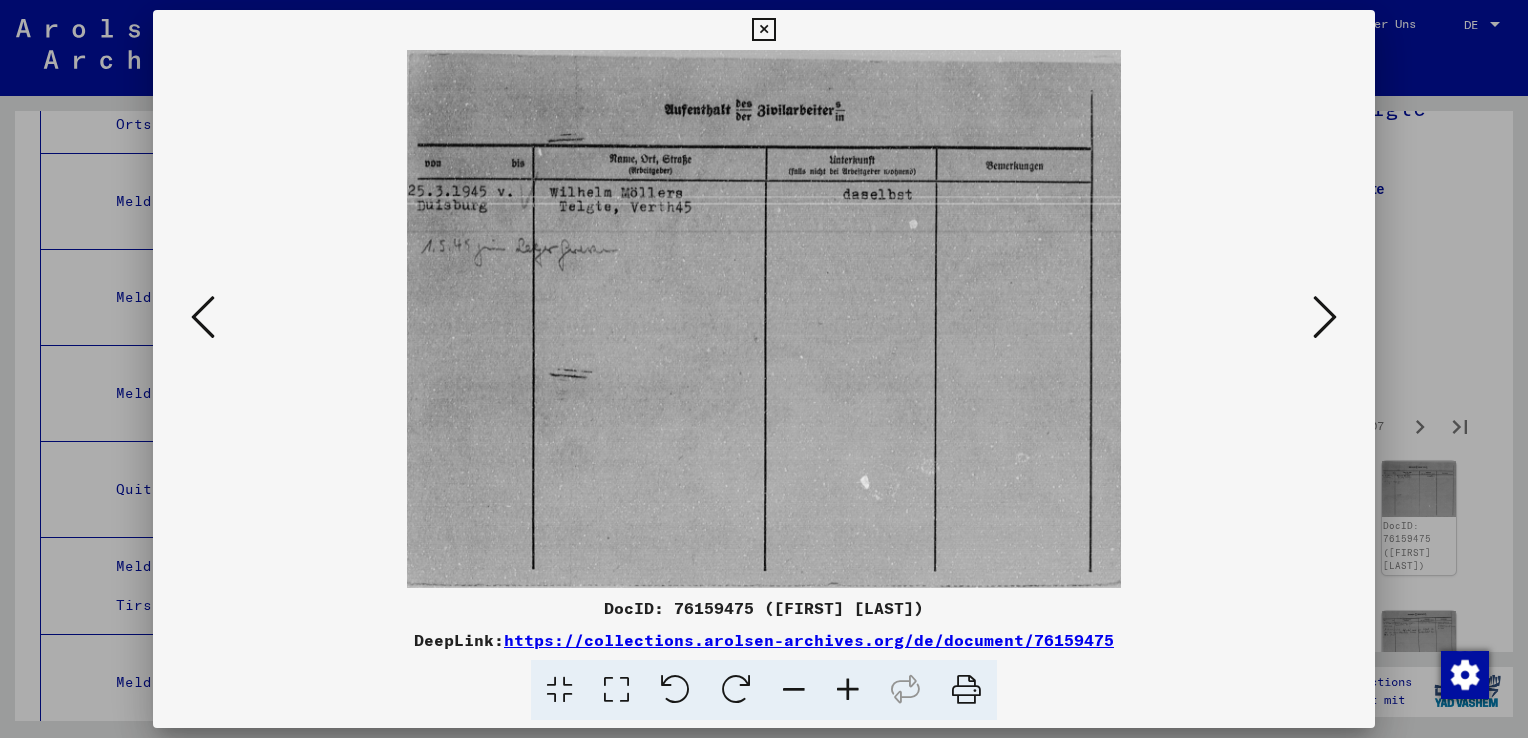 click at bounding box center (203, 317) 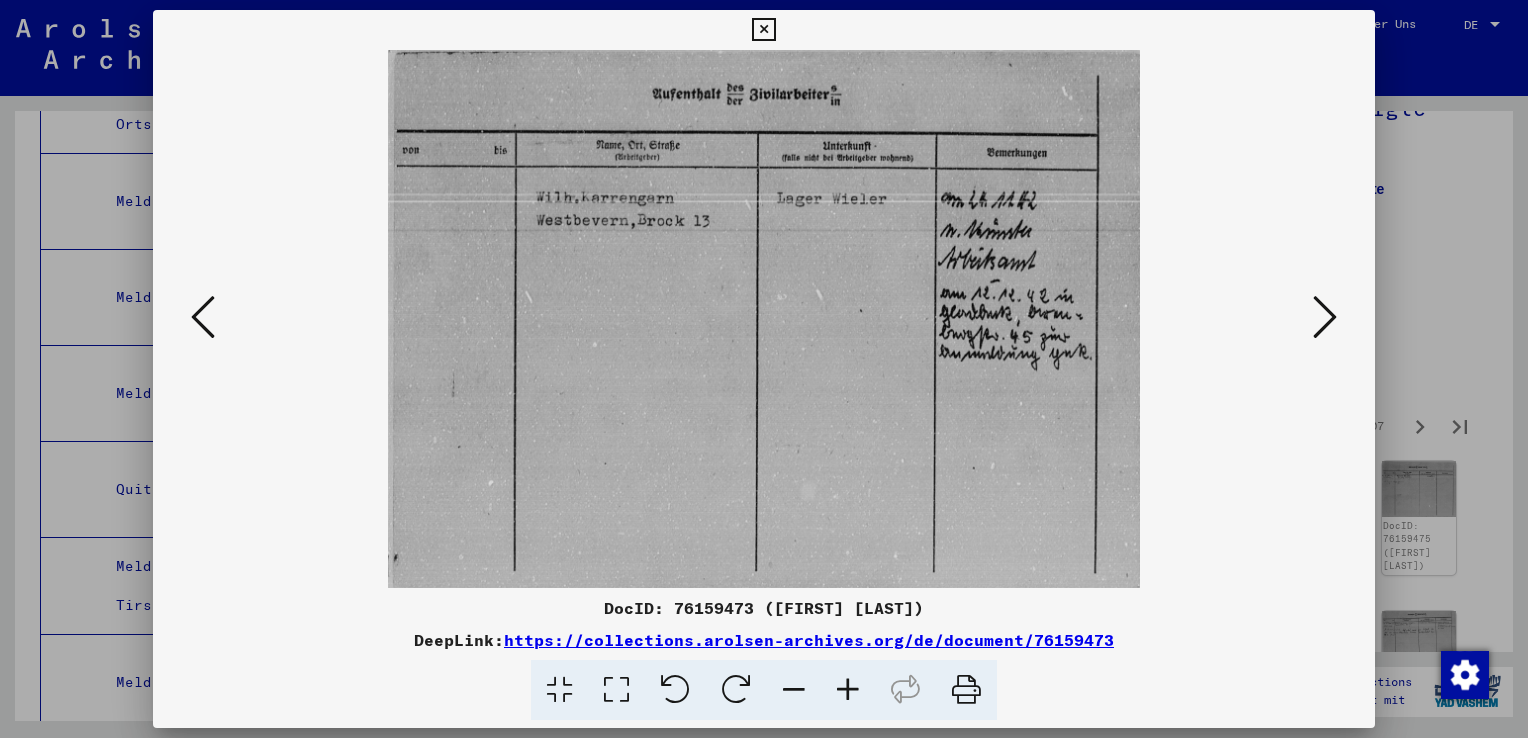 click at bounding box center [1325, 317] 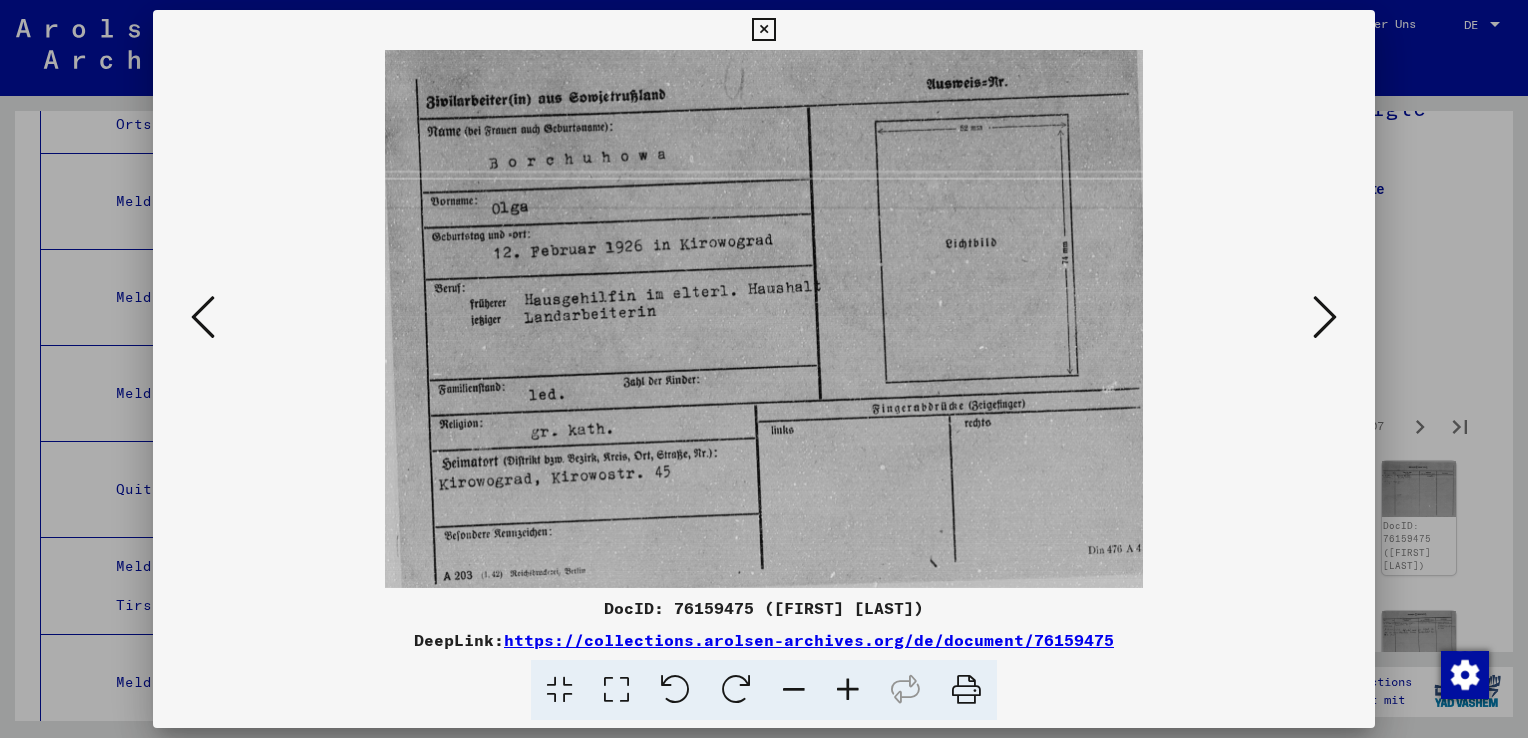 click at bounding box center [1325, 317] 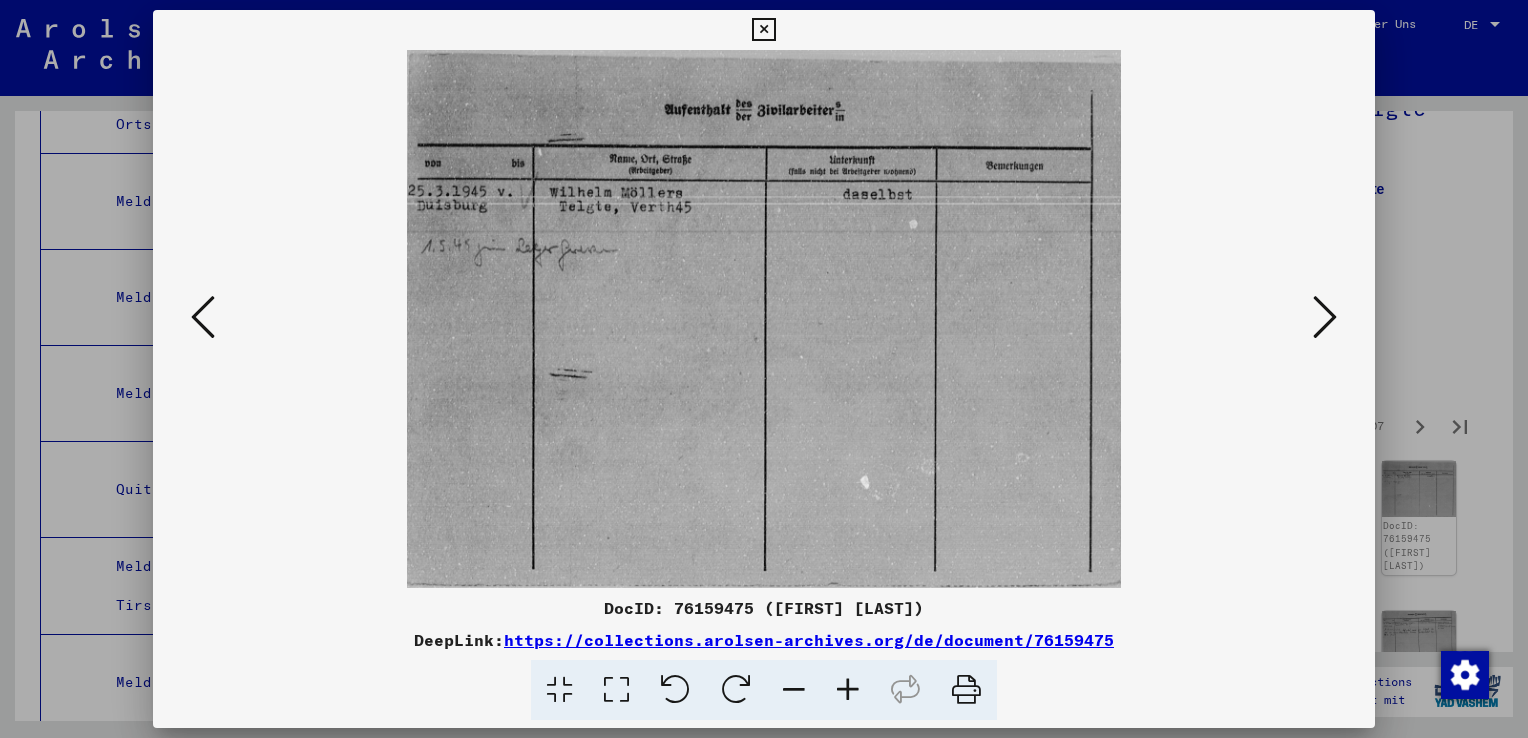 click at bounding box center (1325, 317) 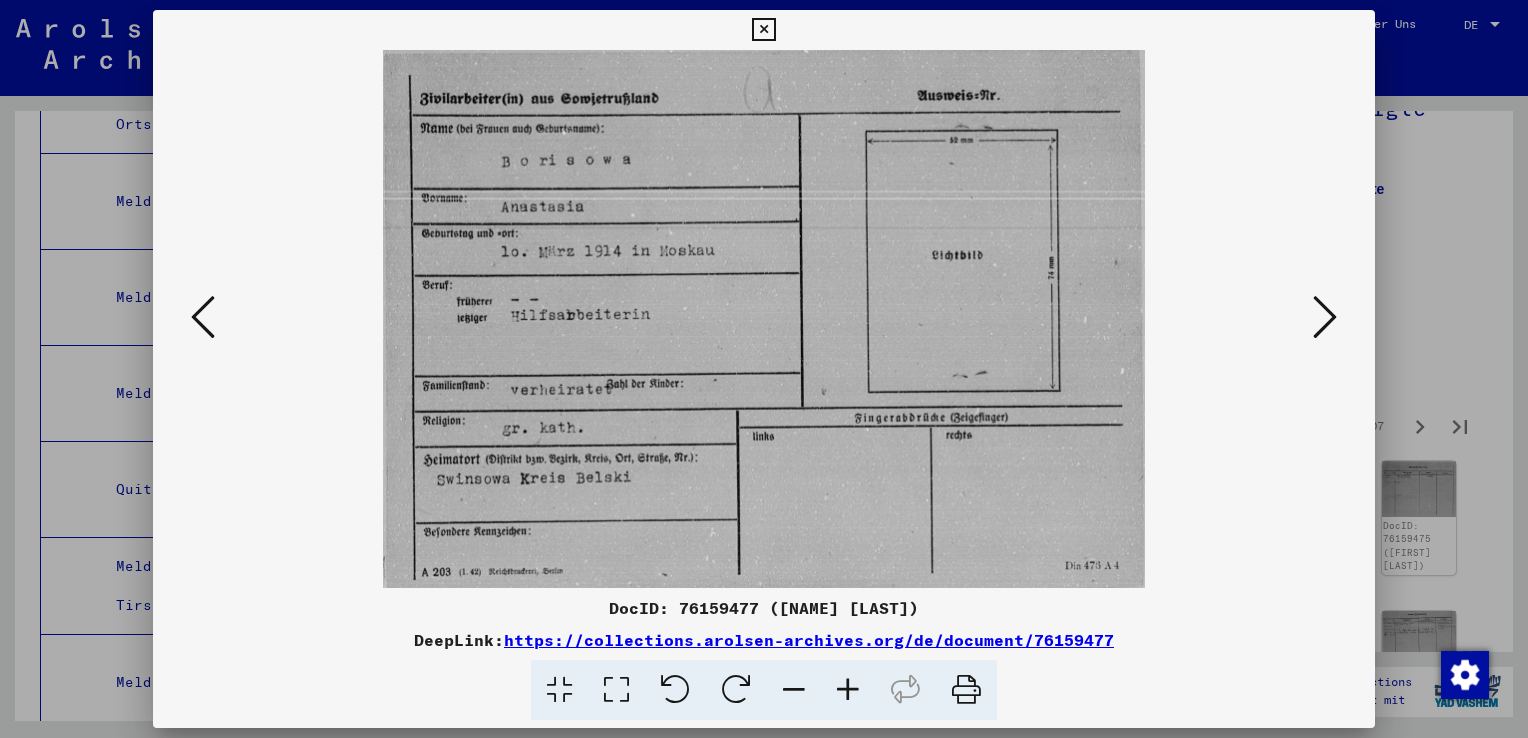 click at bounding box center [1325, 317] 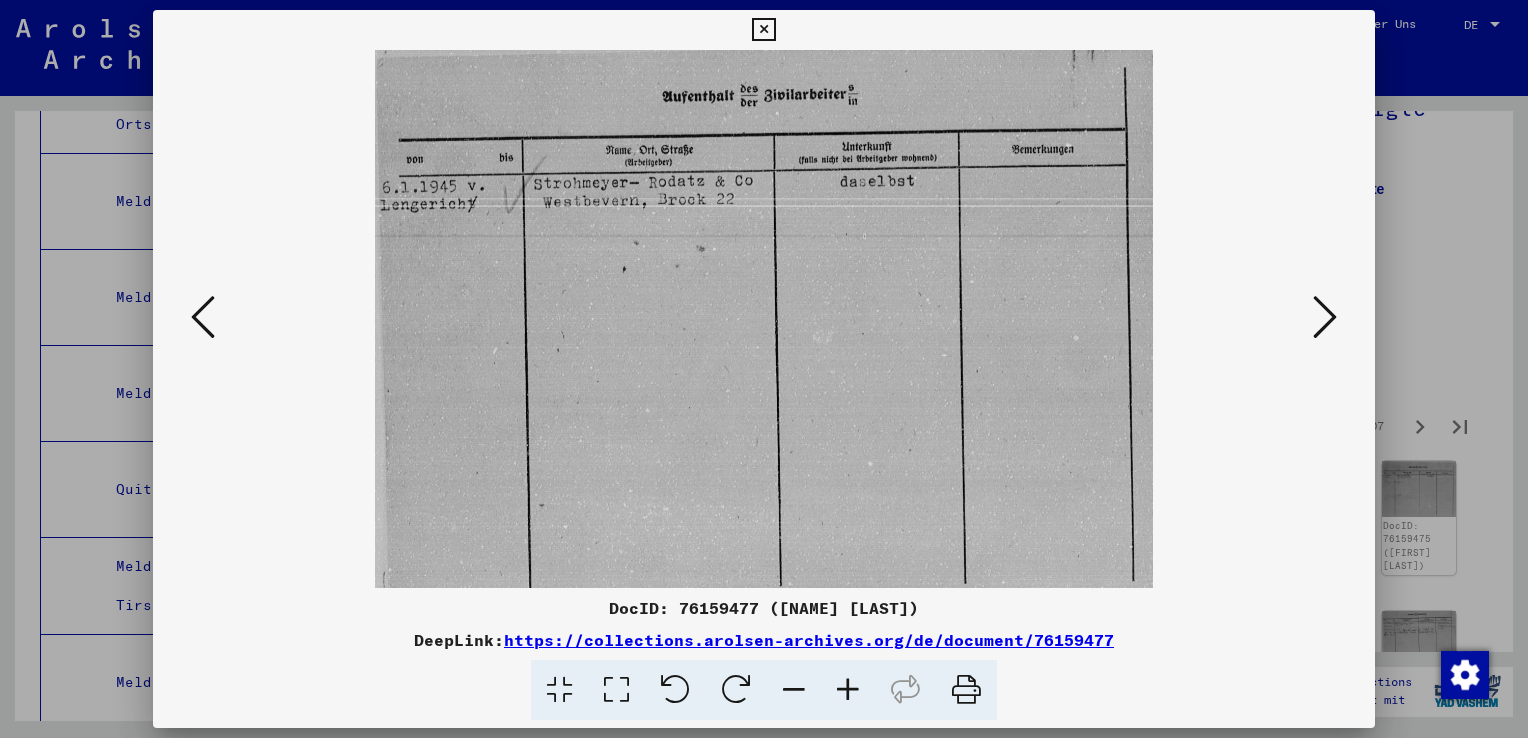 click at bounding box center (1325, 317) 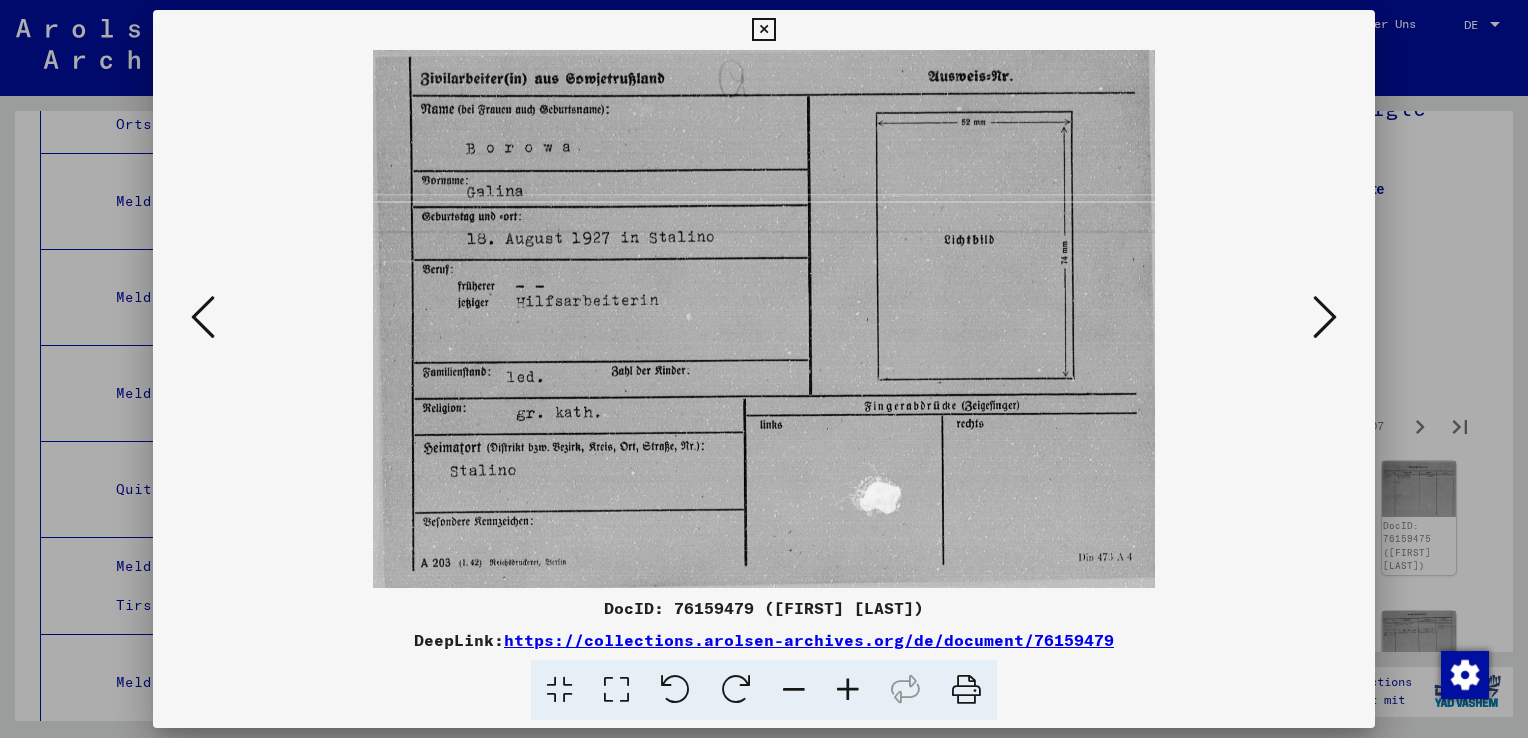 click at bounding box center [1325, 317] 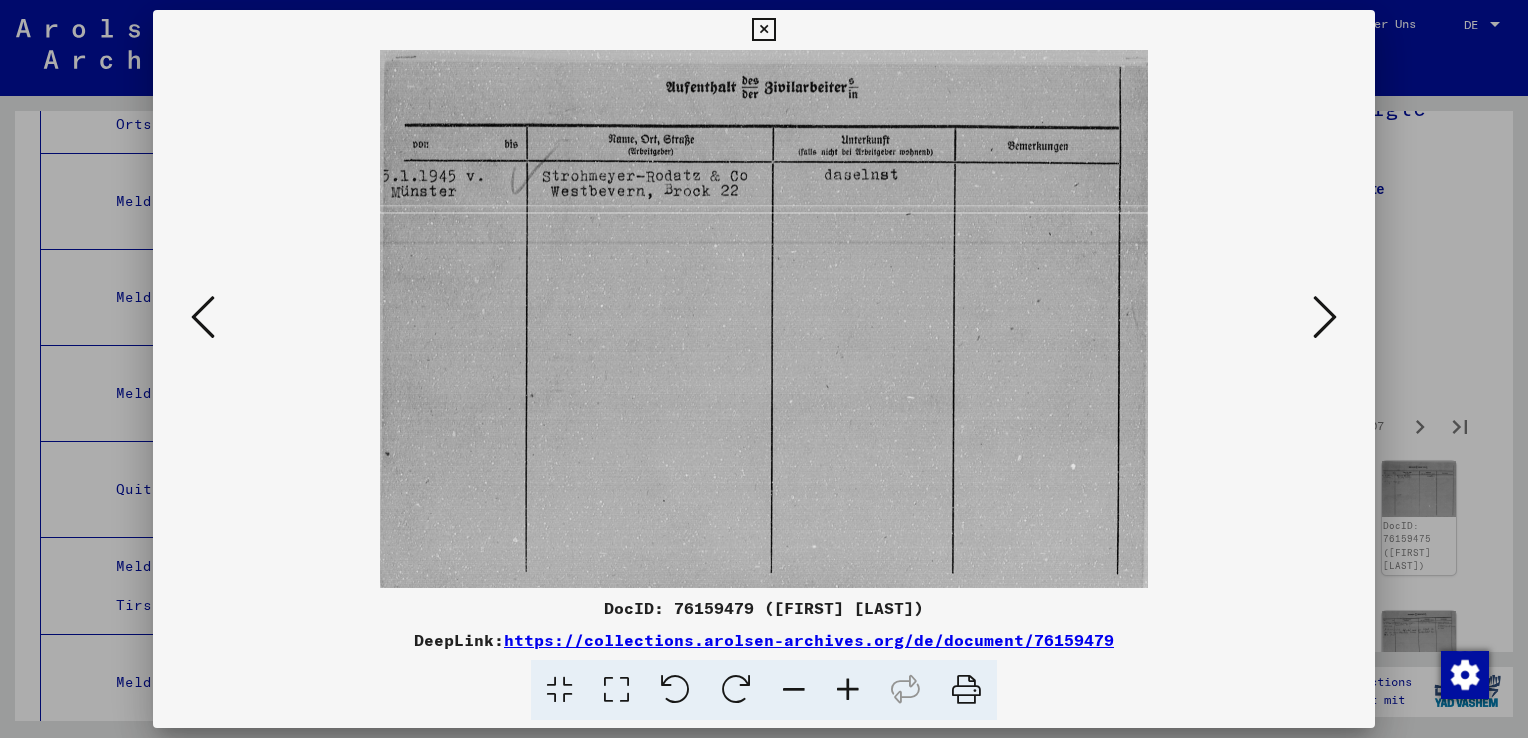 click at bounding box center (1325, 317) 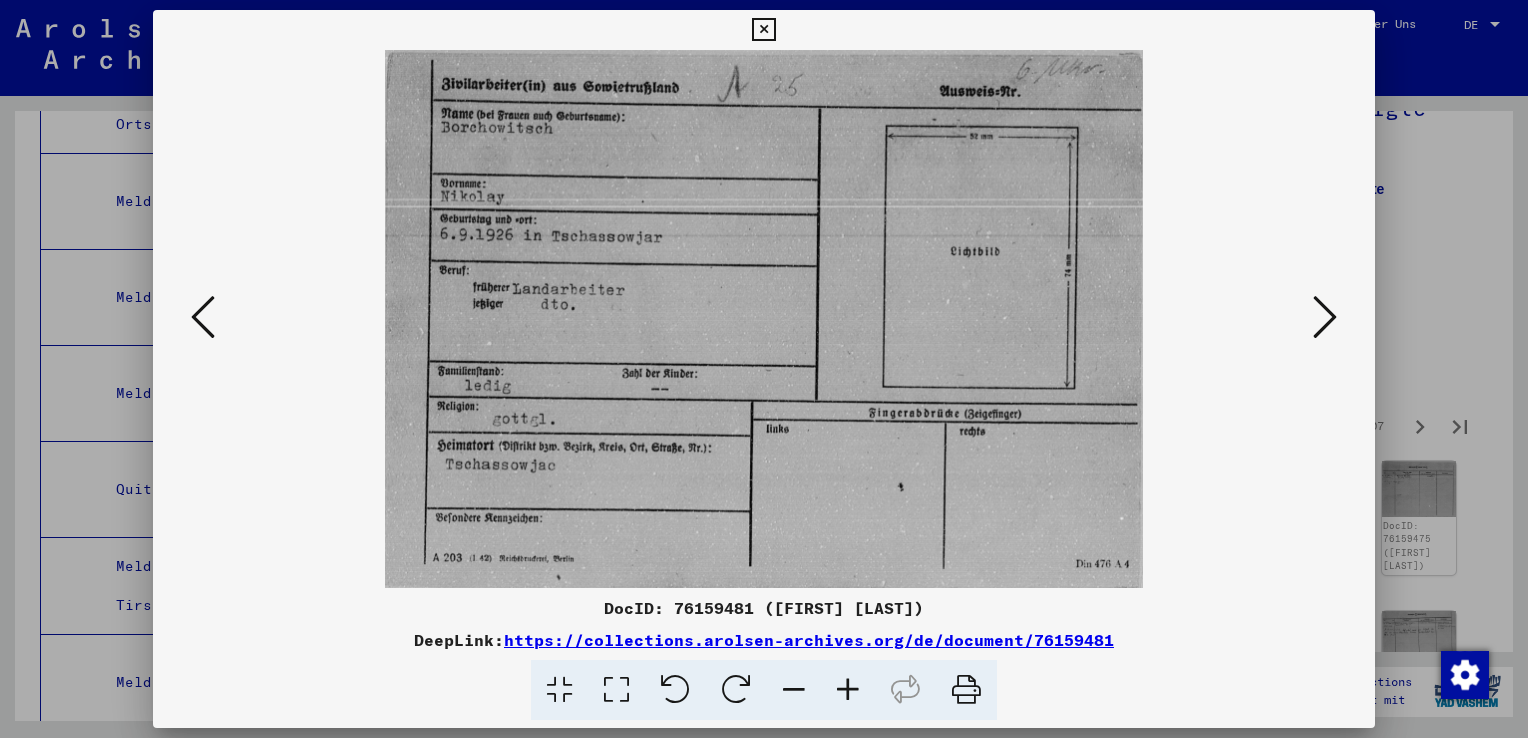 click at bounding box center [1325, 317] 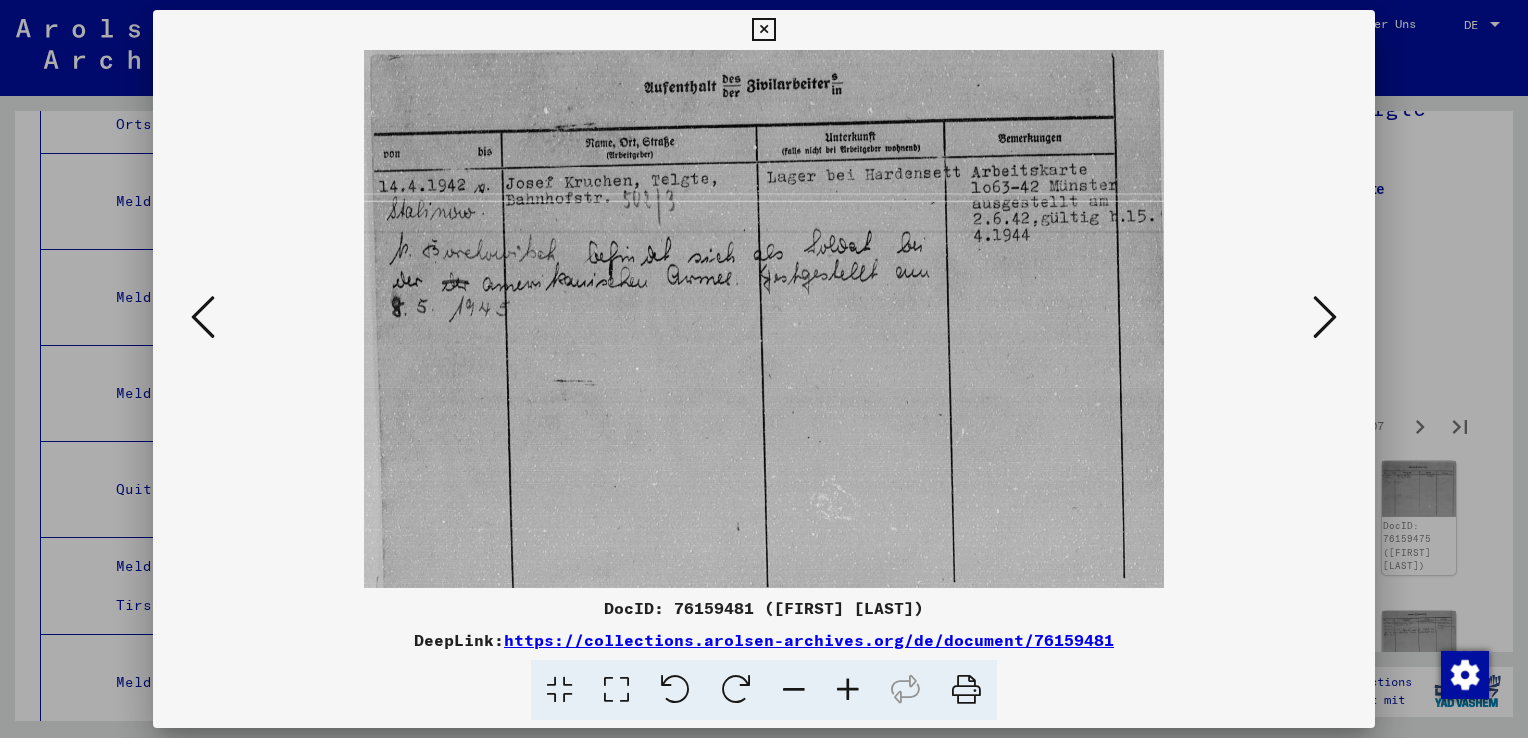 click at bounding box center (203, 317) 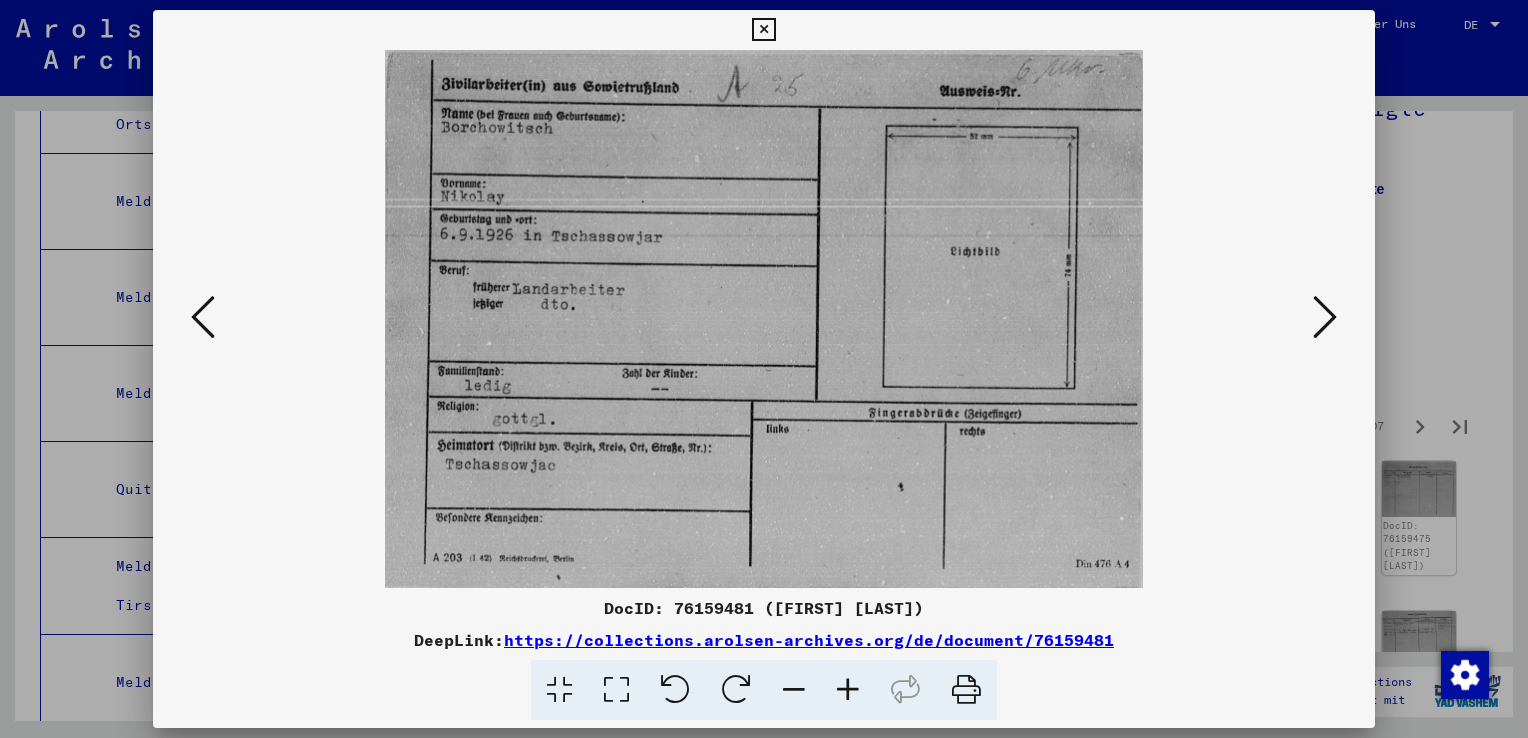 click at bounding box center (203, 317) 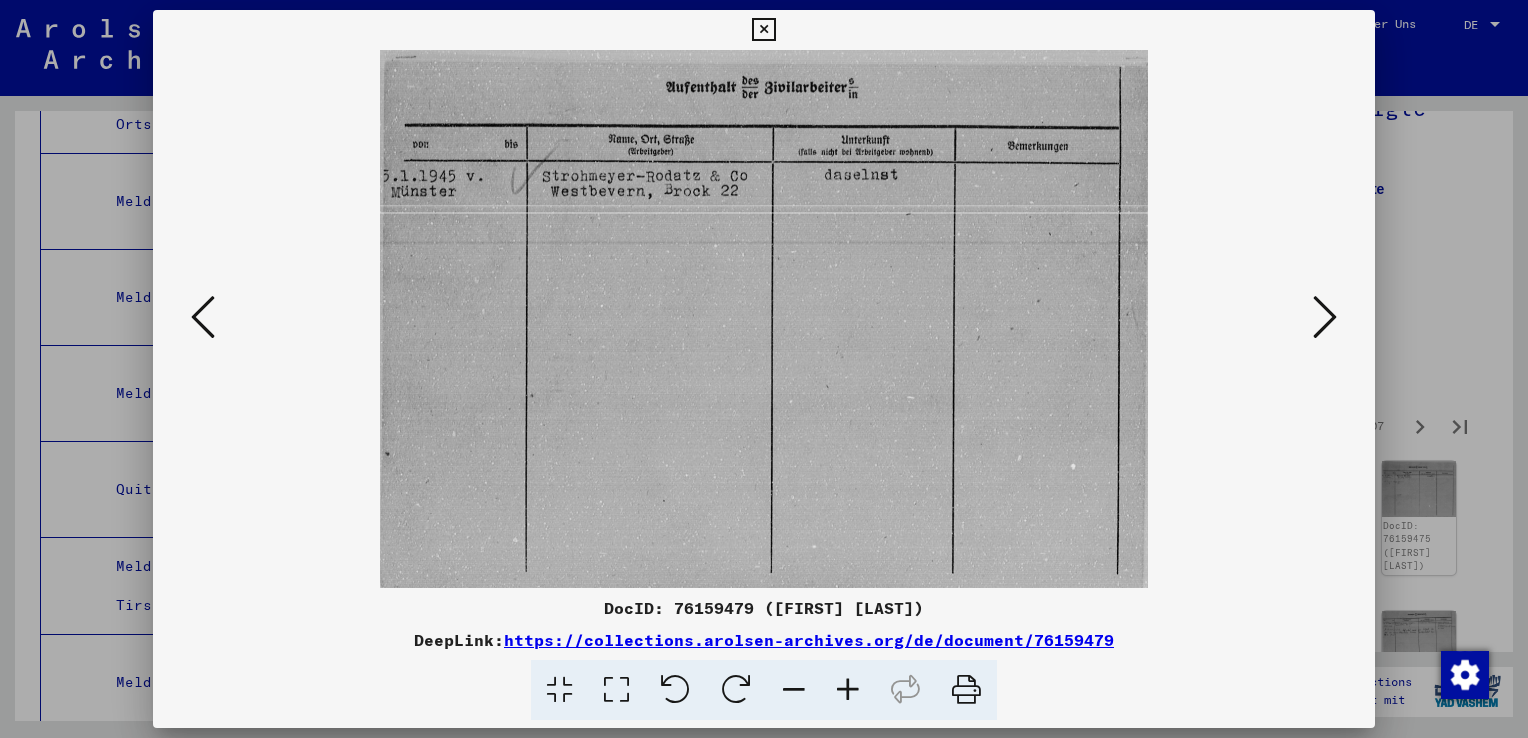 click at bounding box center (1325, 317) 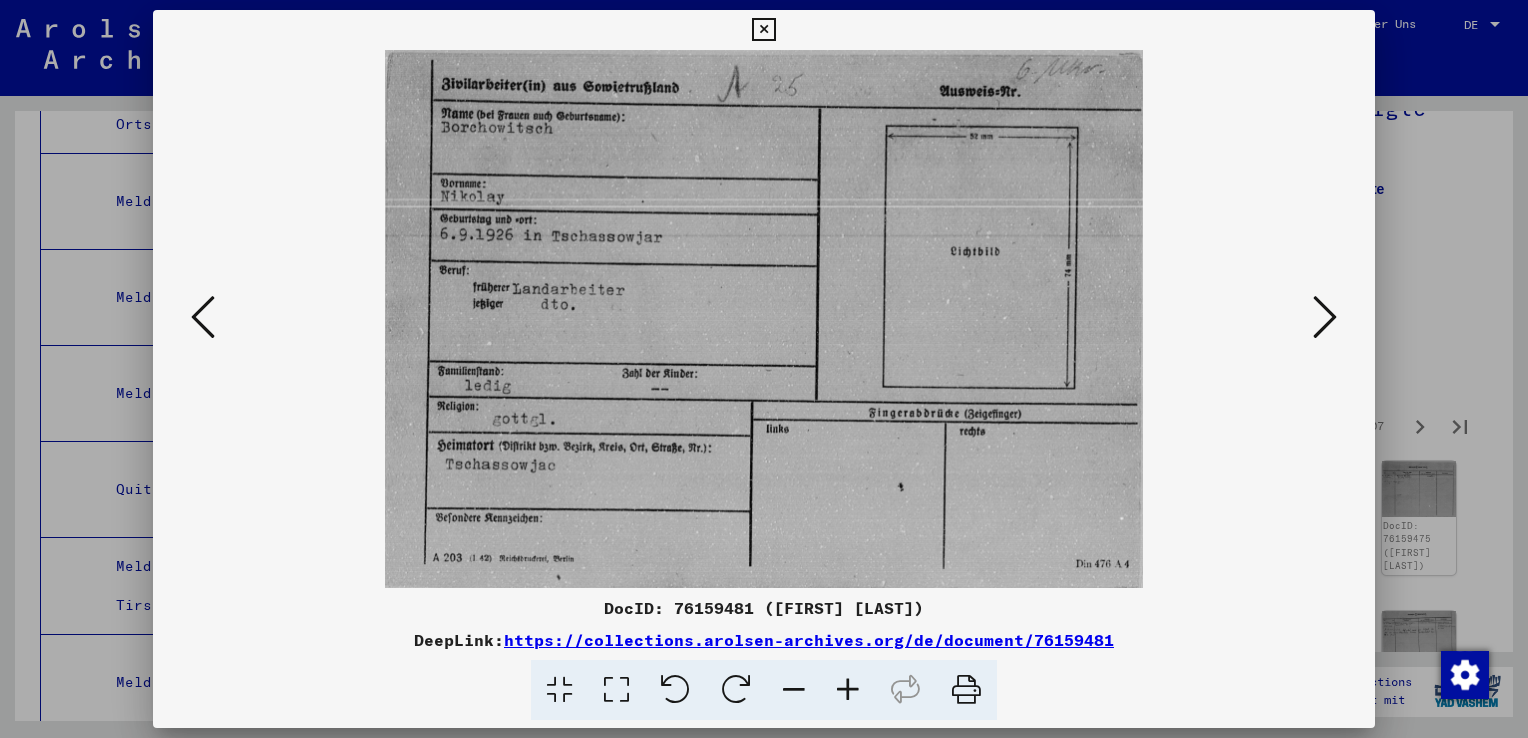 click at bounding box center [1325, 317] 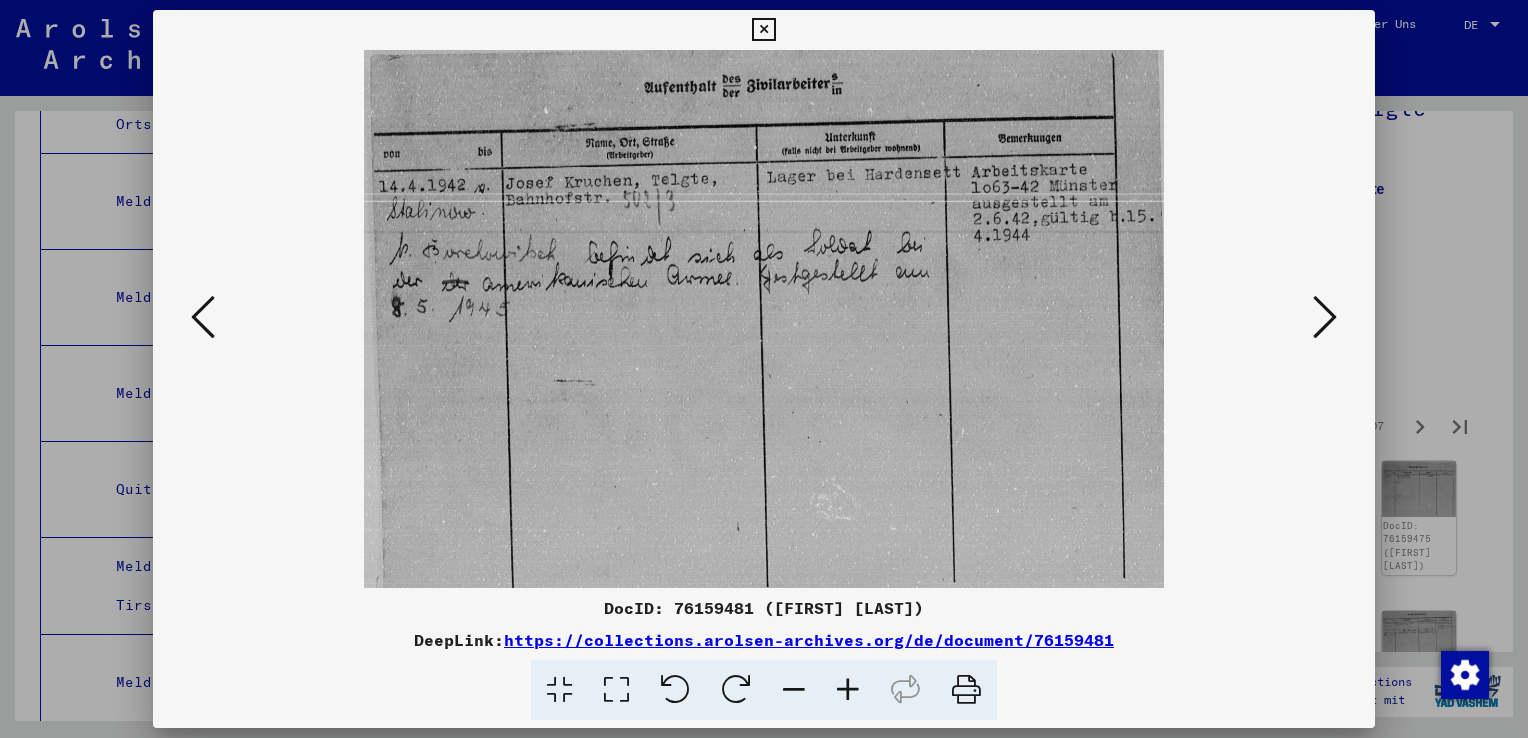 click at bounding box center [1325, 317] 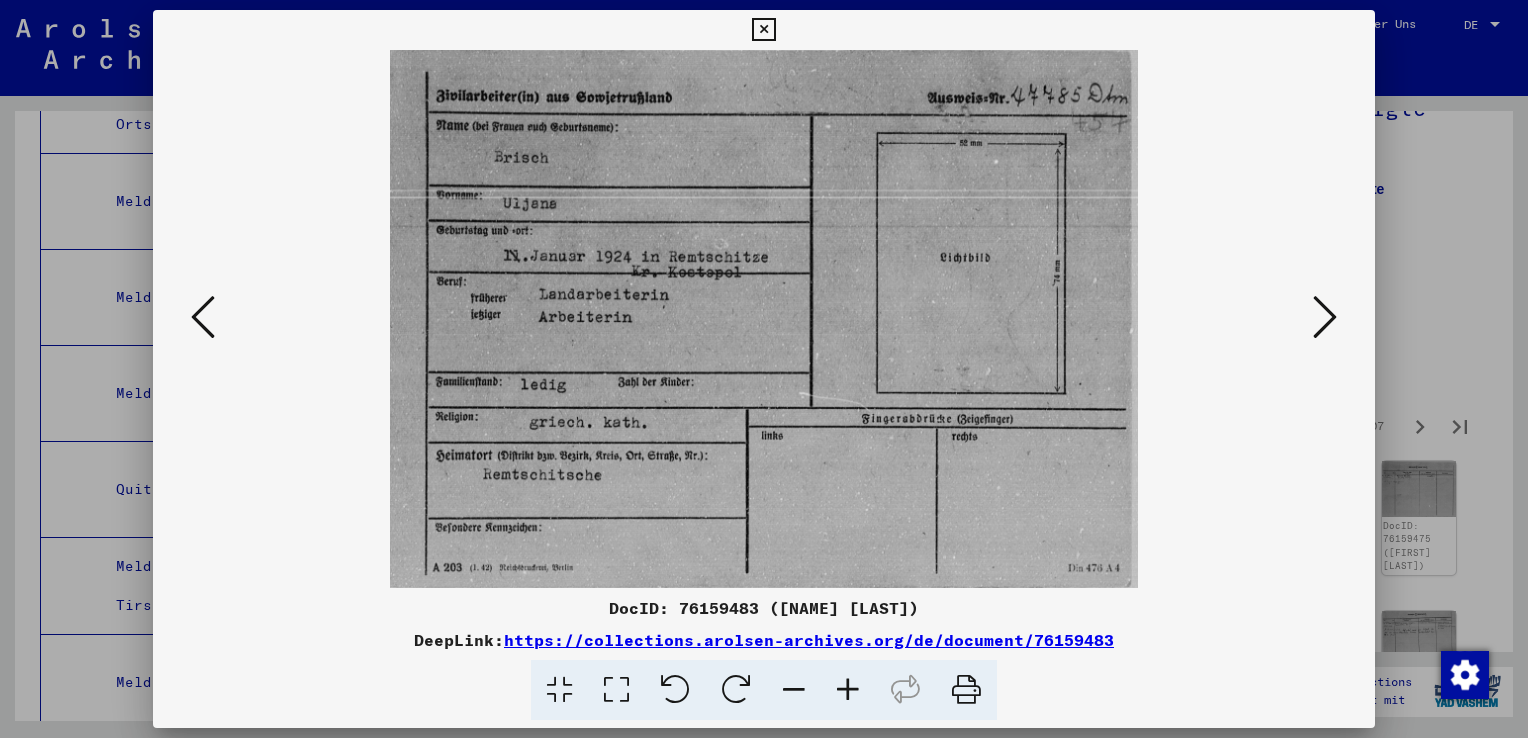 click at bounding box center [1325, 317] 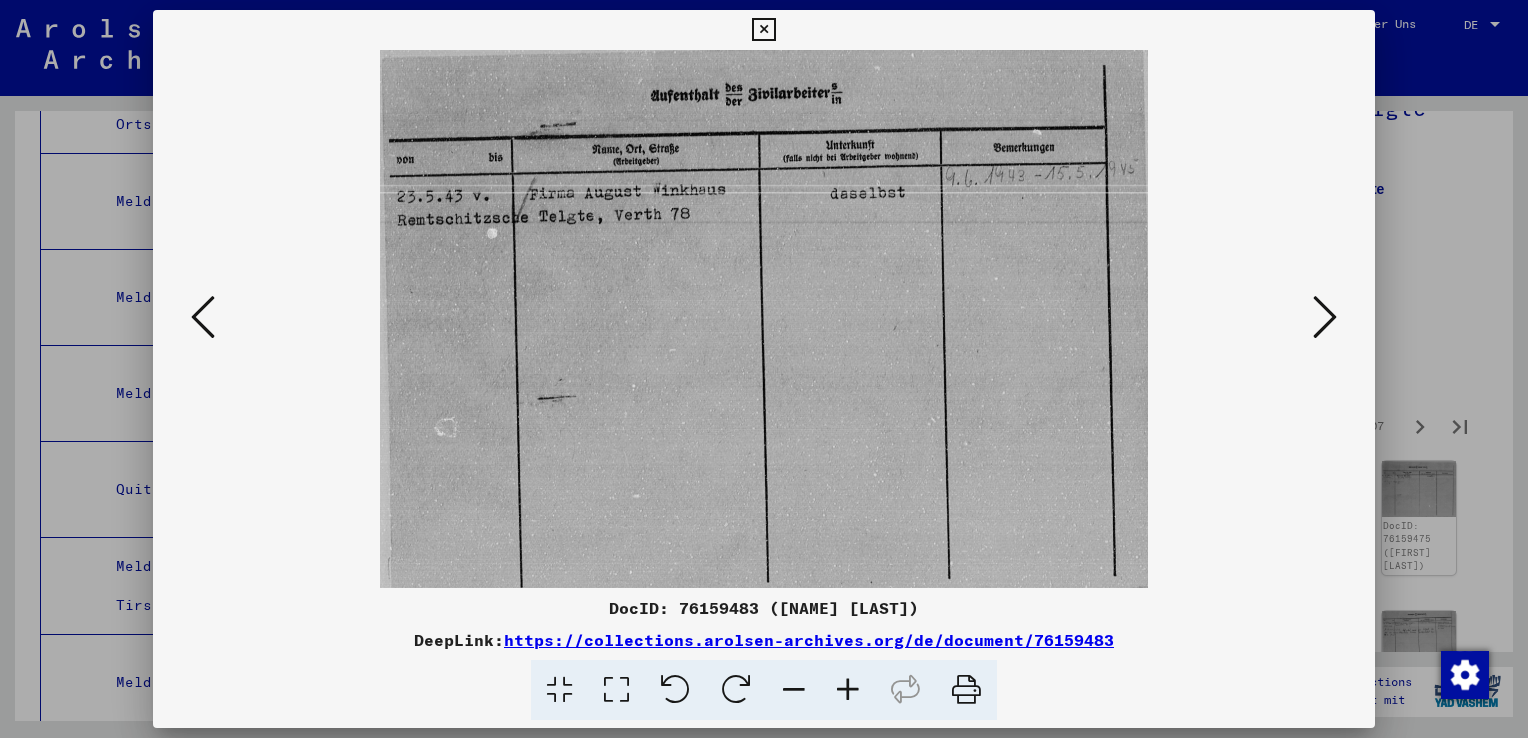 click at bounding box center (1325, 317) 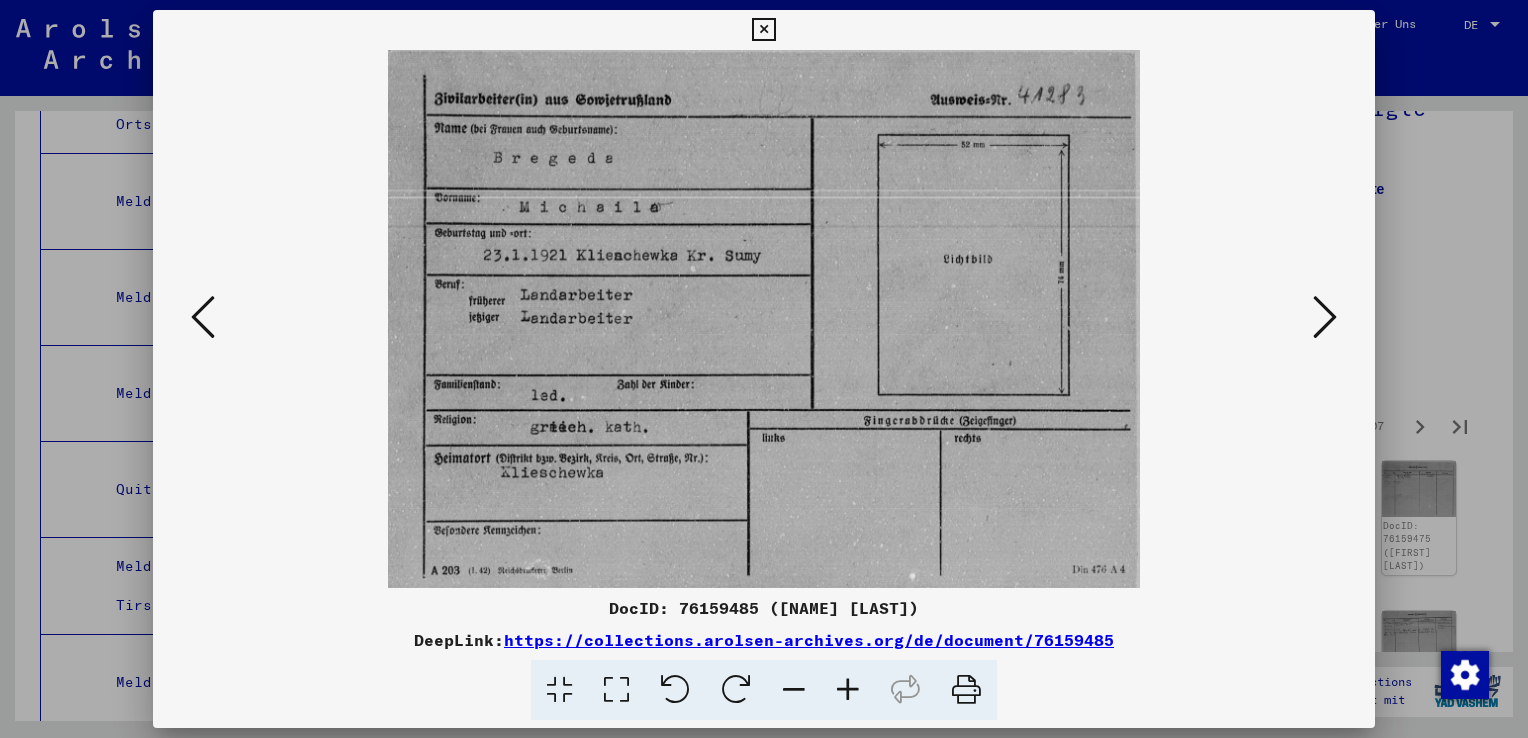 click at bounding box center [1325, 317] 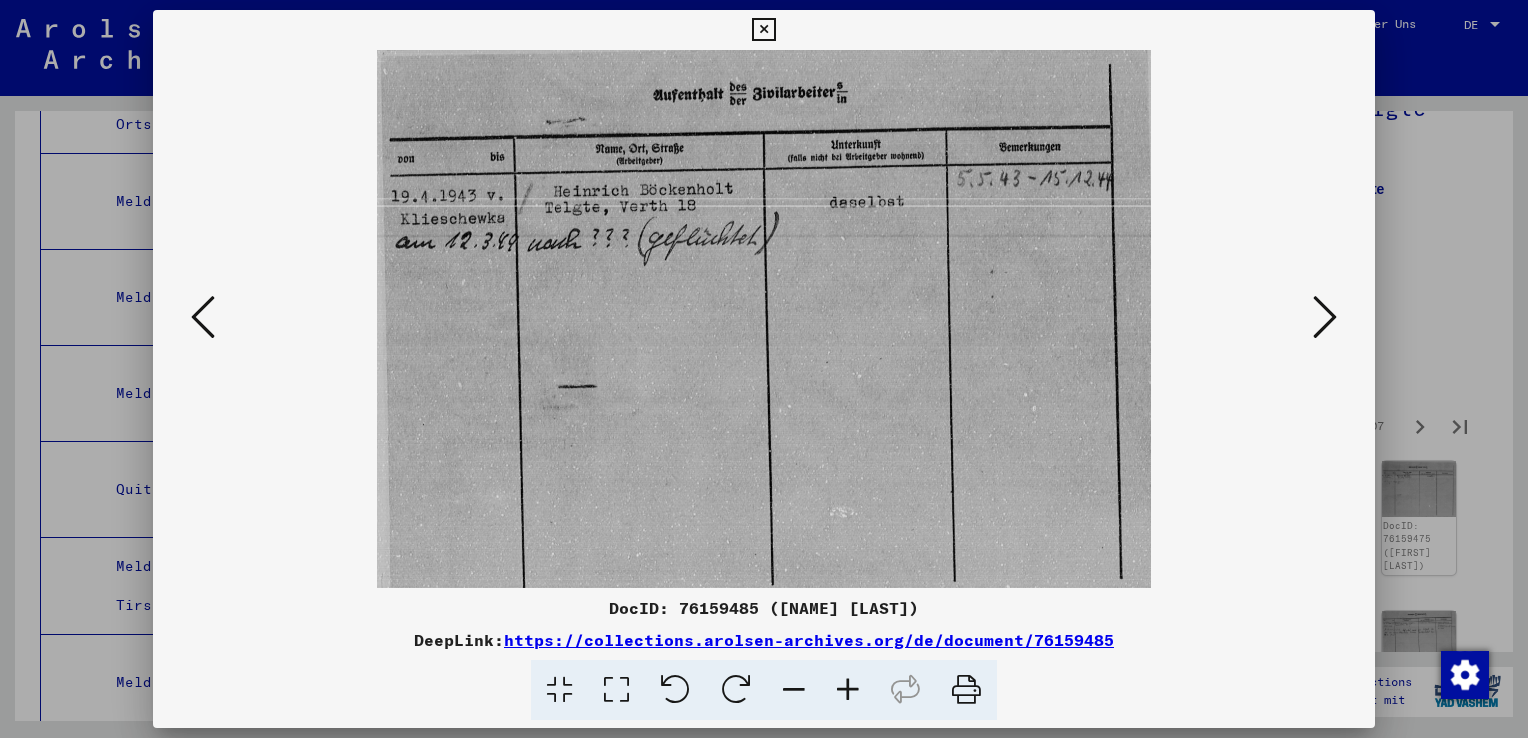 click at bounding box center [1325, 317] 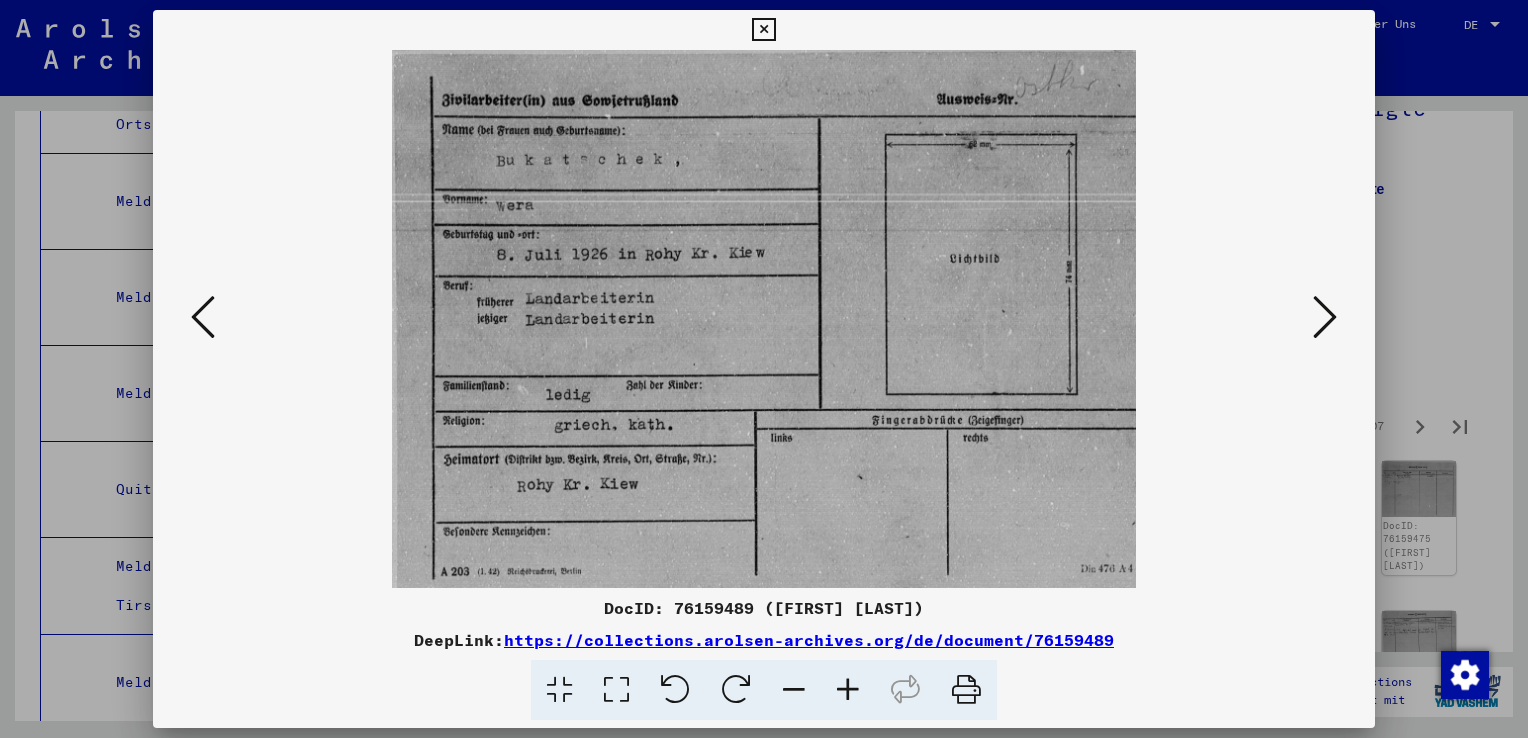 click at bounding box center [1325, 317] 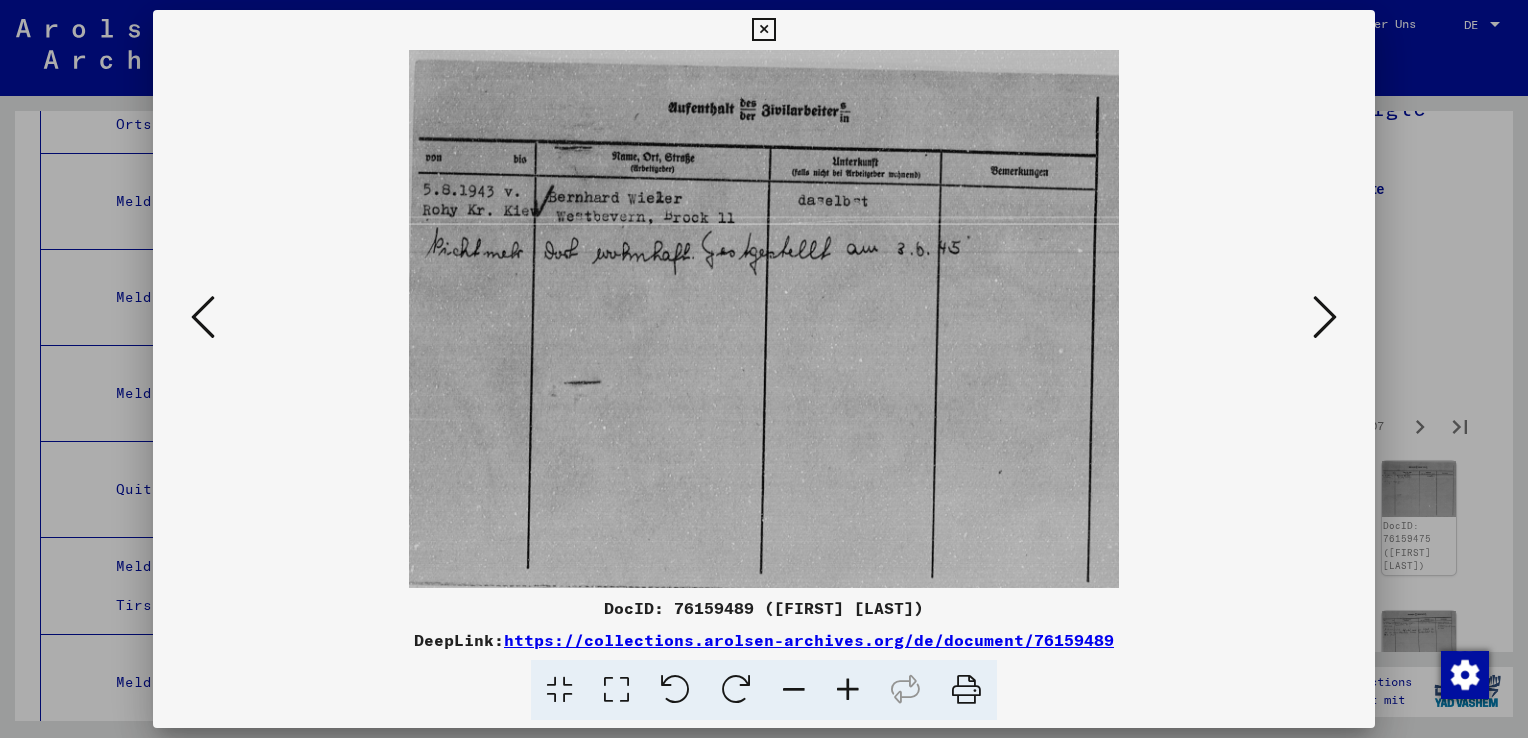 click at bounding box center (1325, 317) 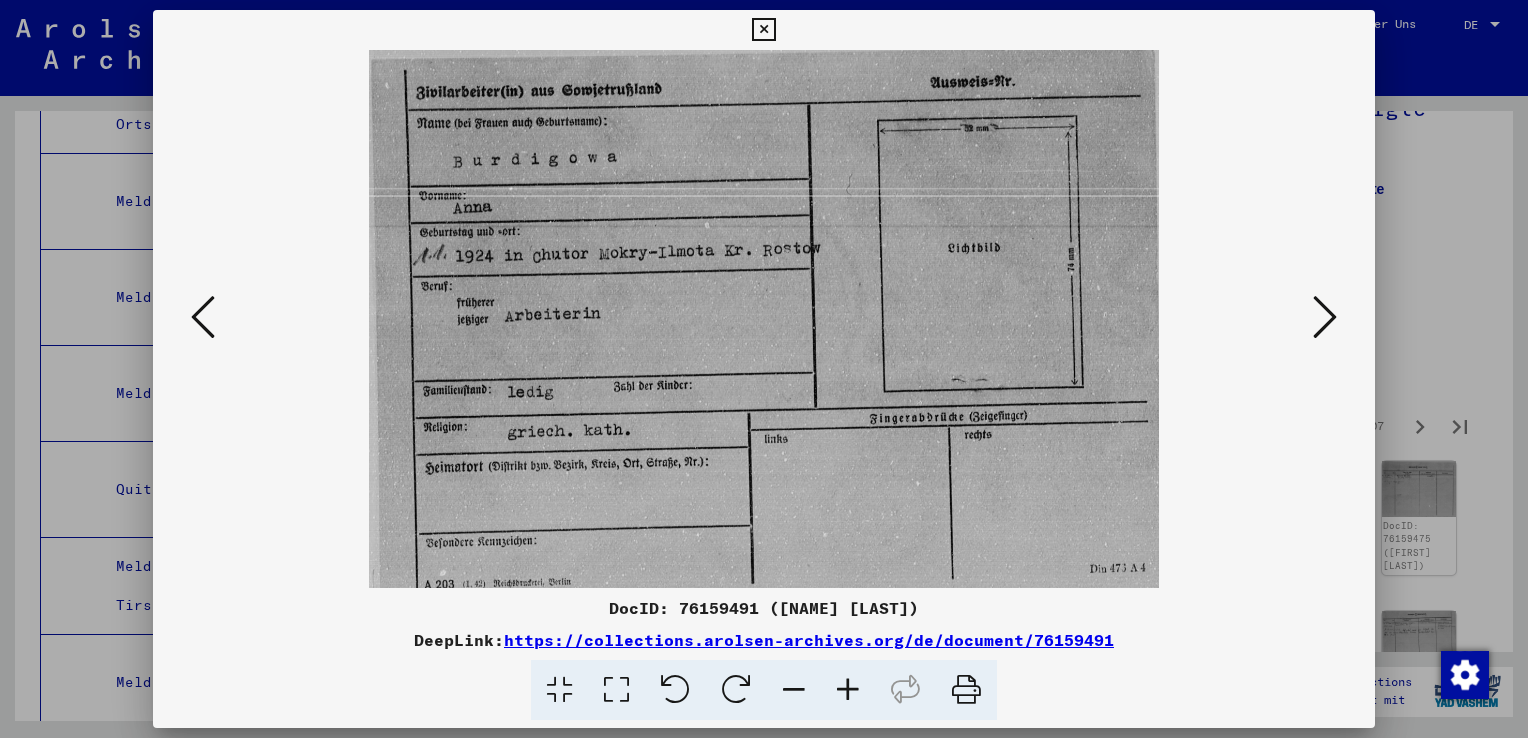 click at bounding box center (1325, 317) 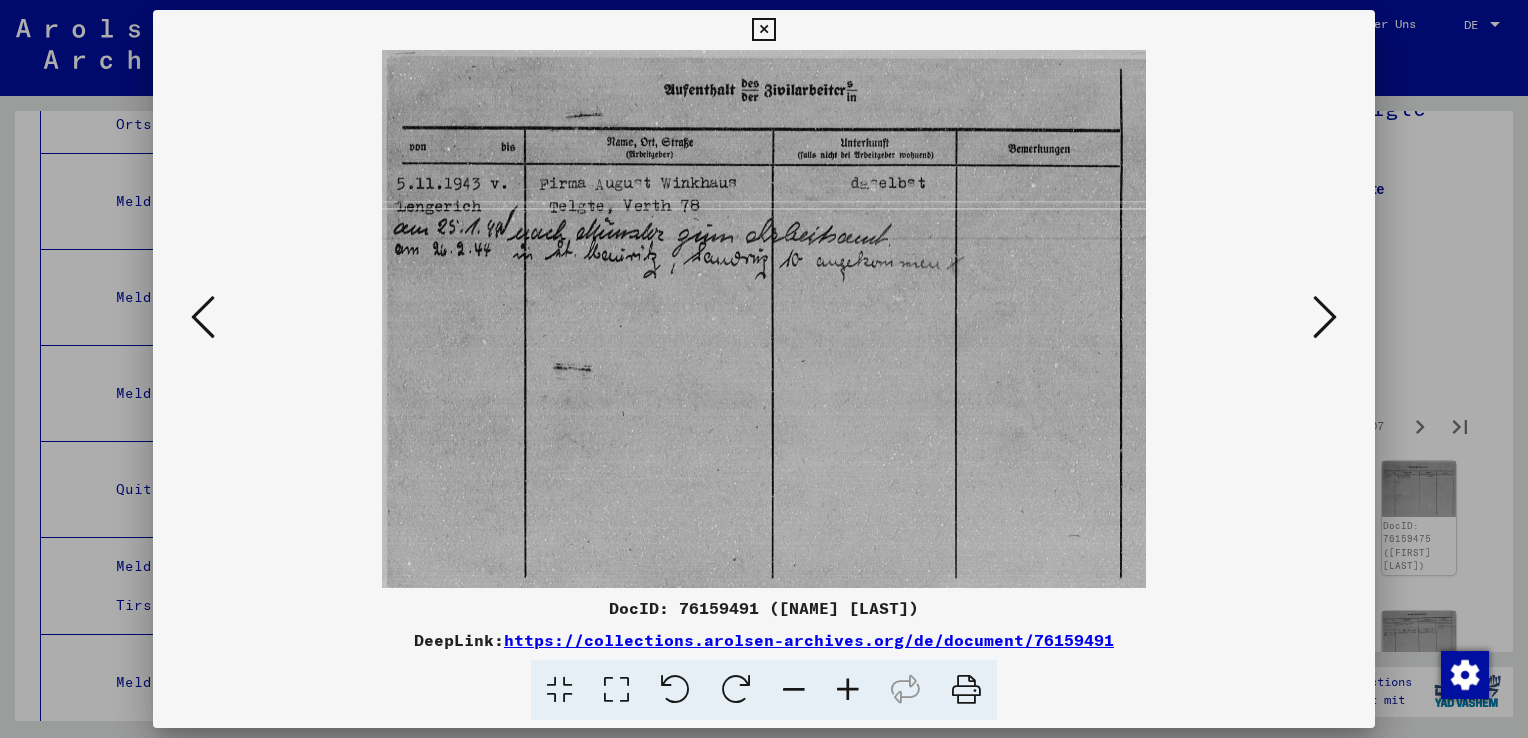 click at bounding box center [1325, 317] 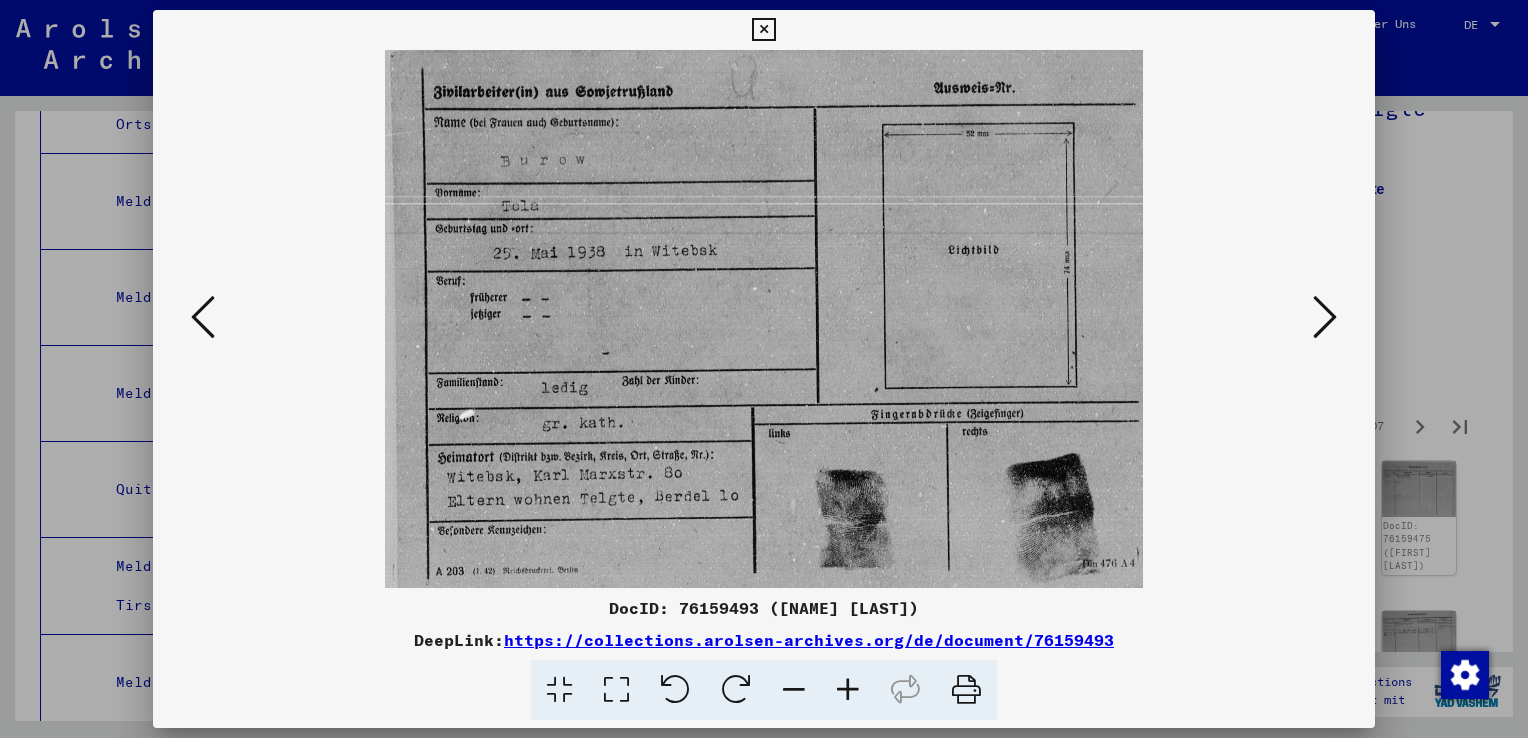 click at bounding box center [1325, 317] 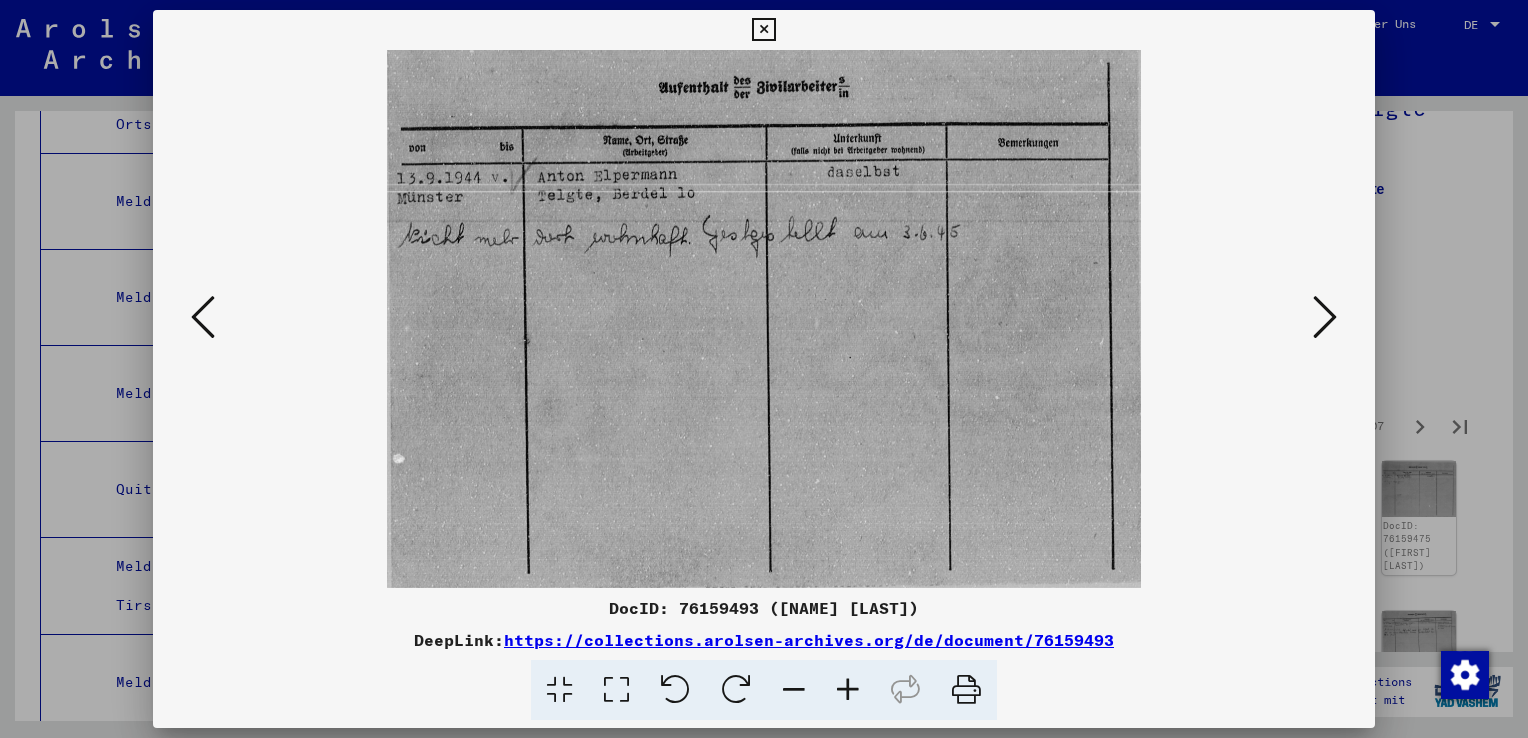 click at bounding box center [1325, 317] 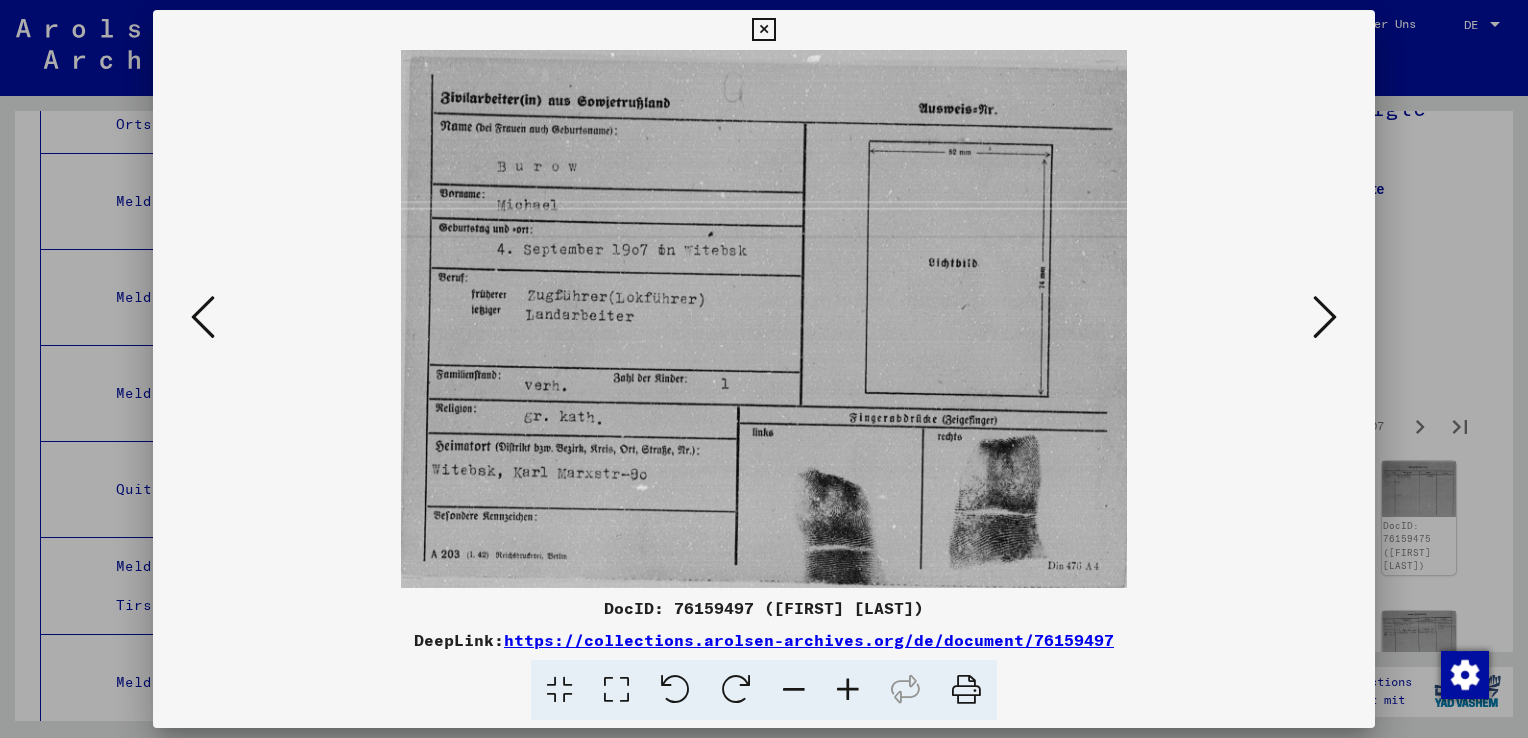click at bounding box center [1325, 317] 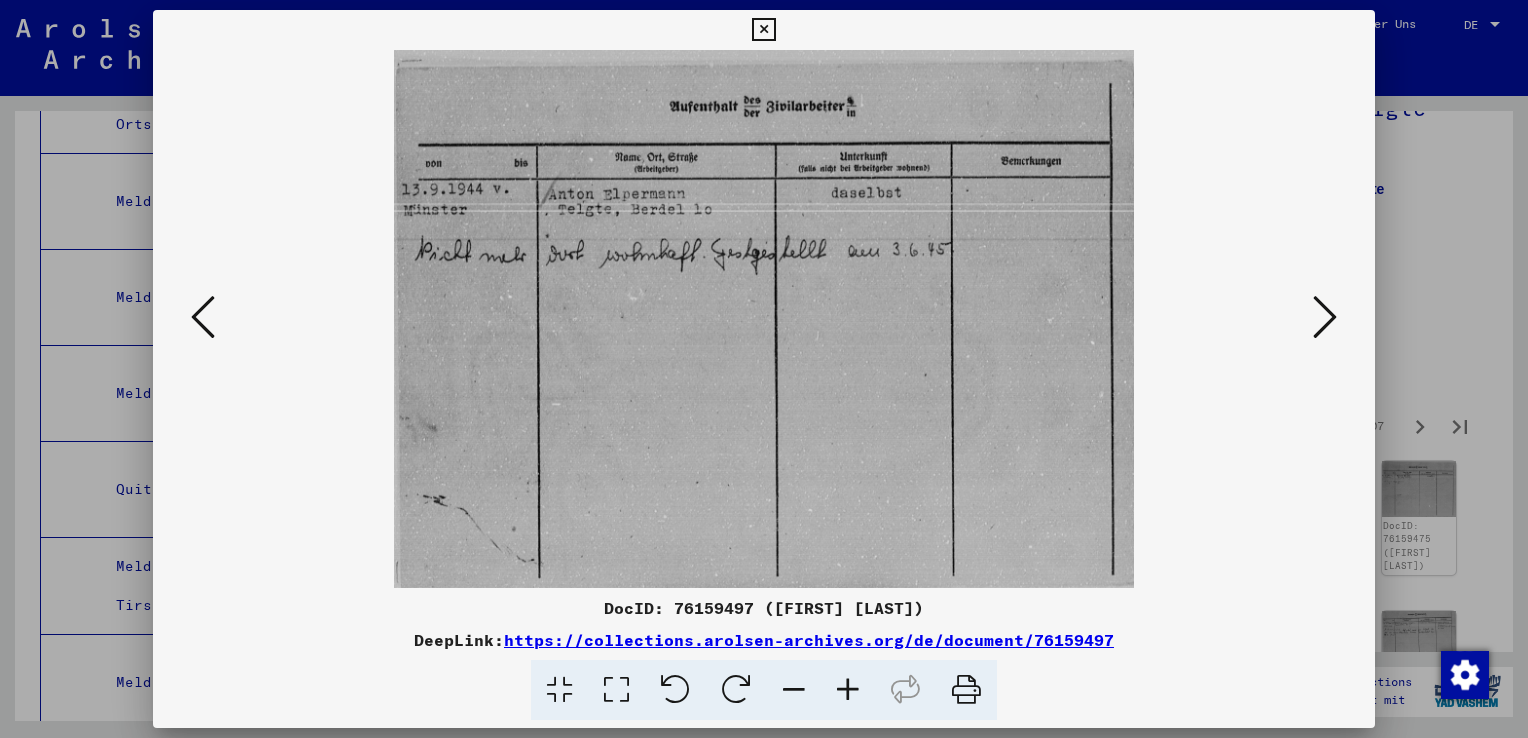 click at bounding box center [1325, 317] 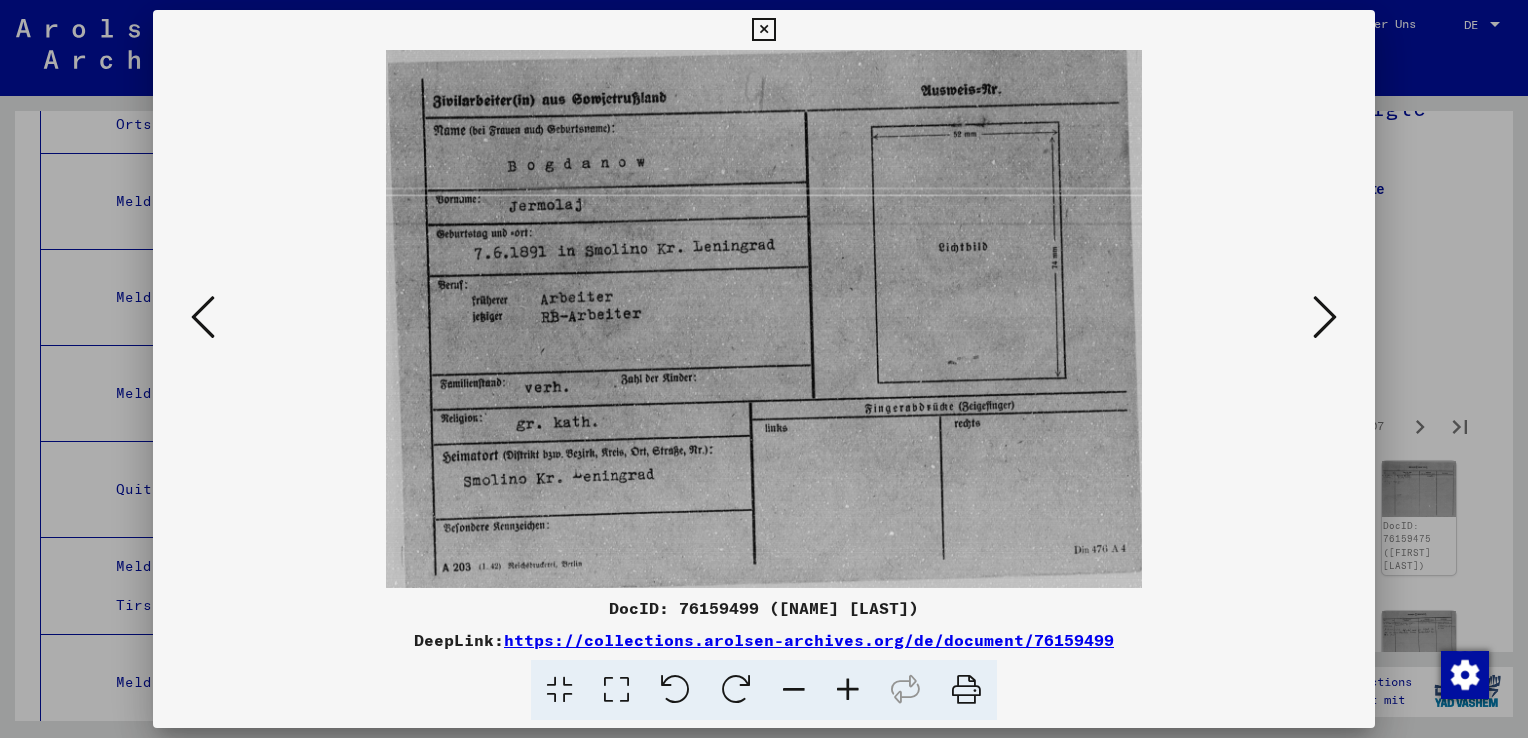 click at bounding box center [1325, 317] 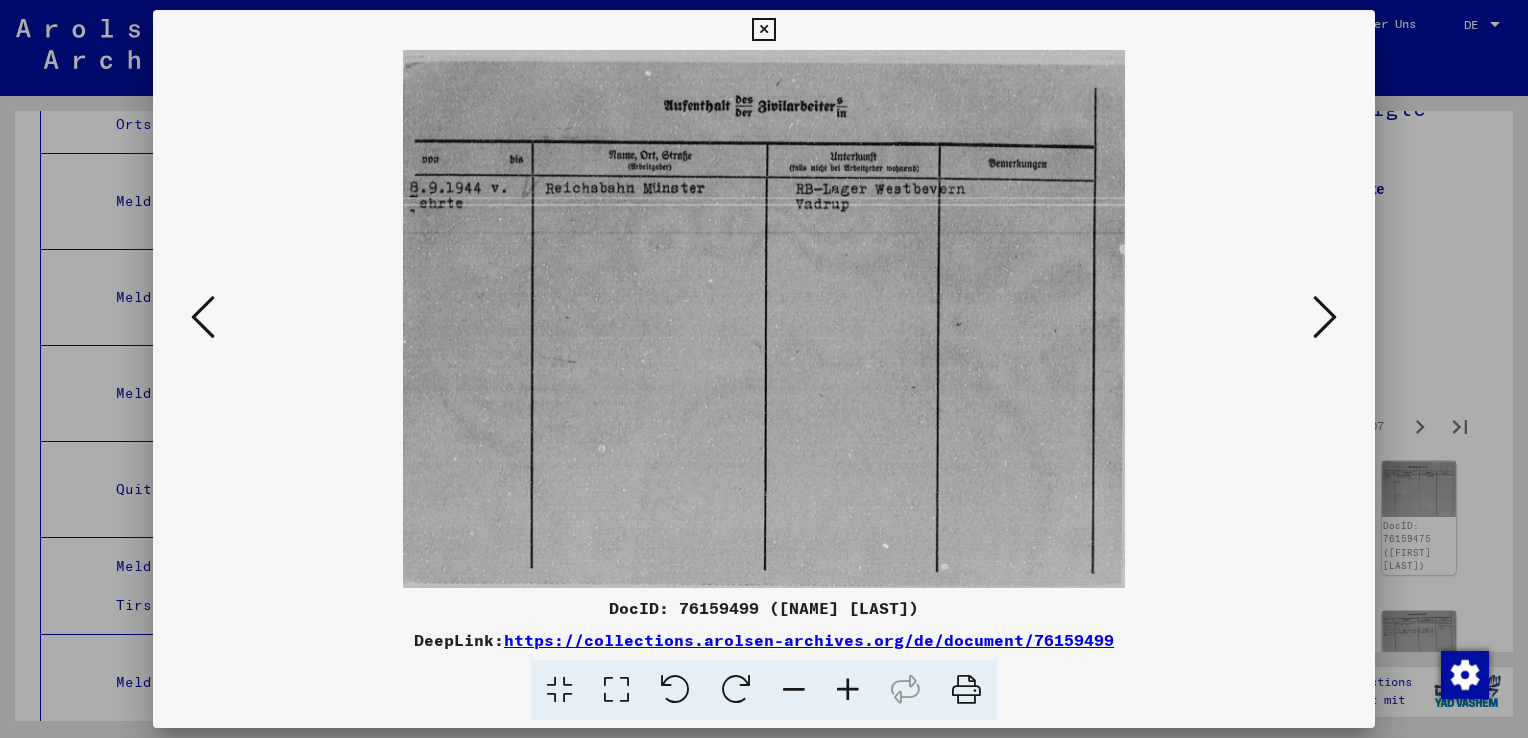 click at bounding box center [1325, 317] 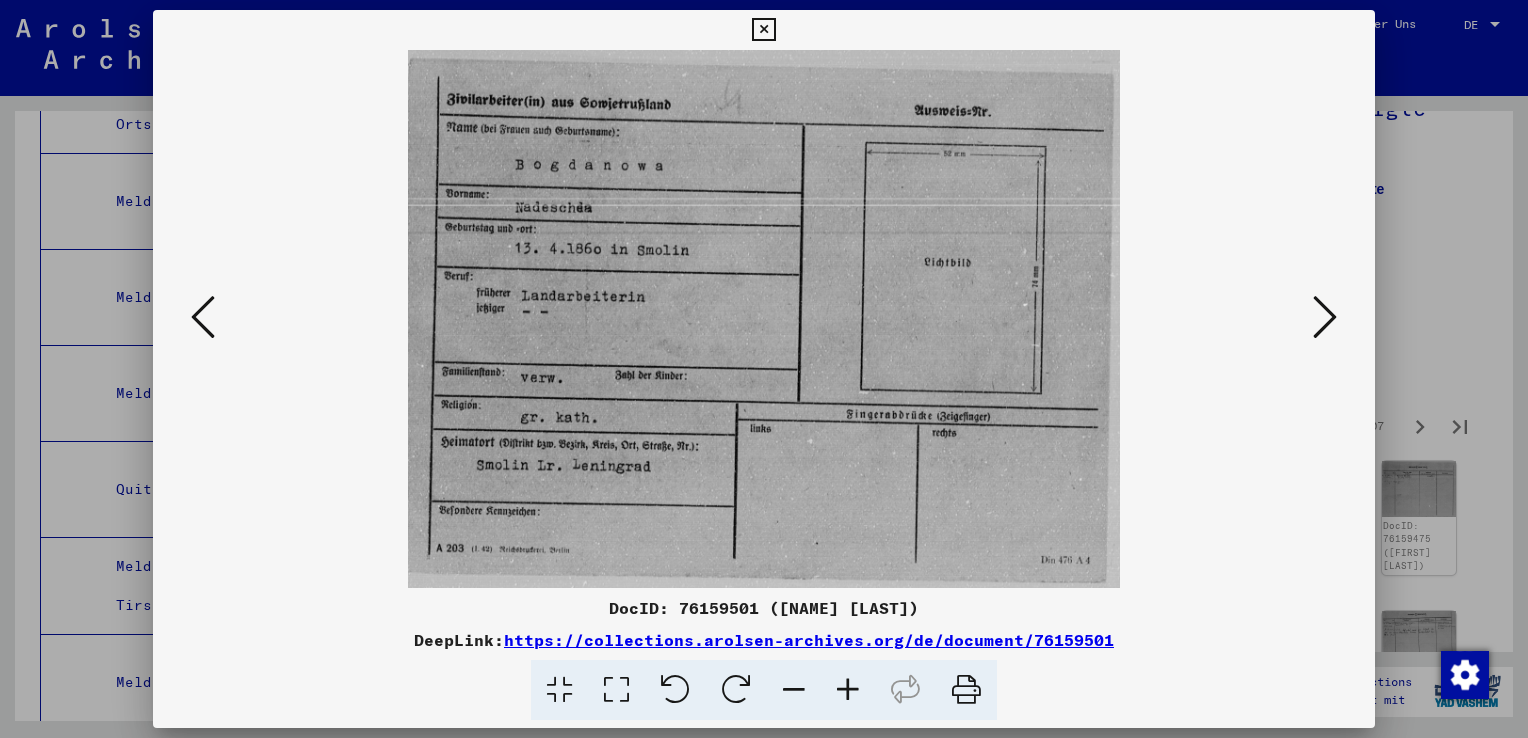 click at bounding box center (1325, 317) 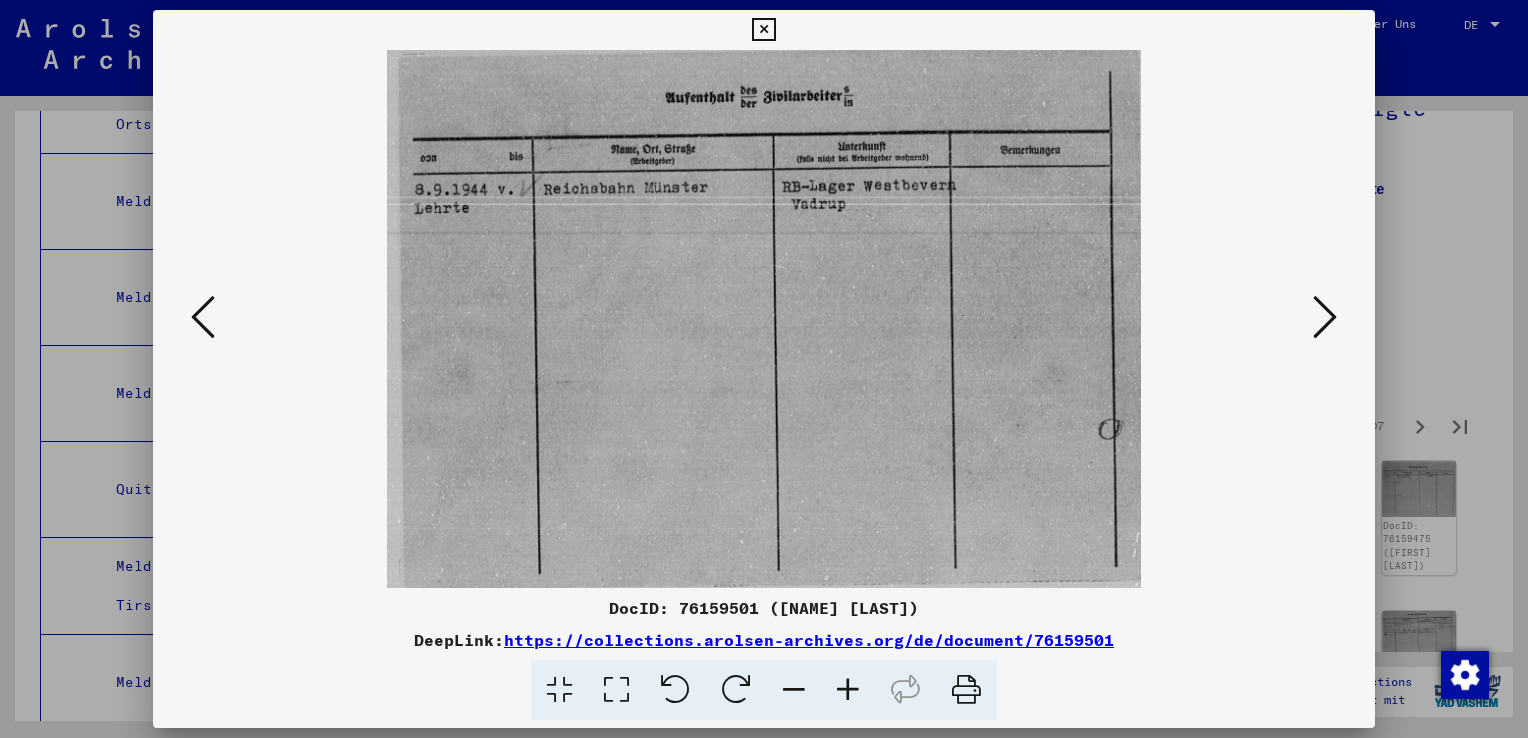 click at bounding box center (1325, 317) 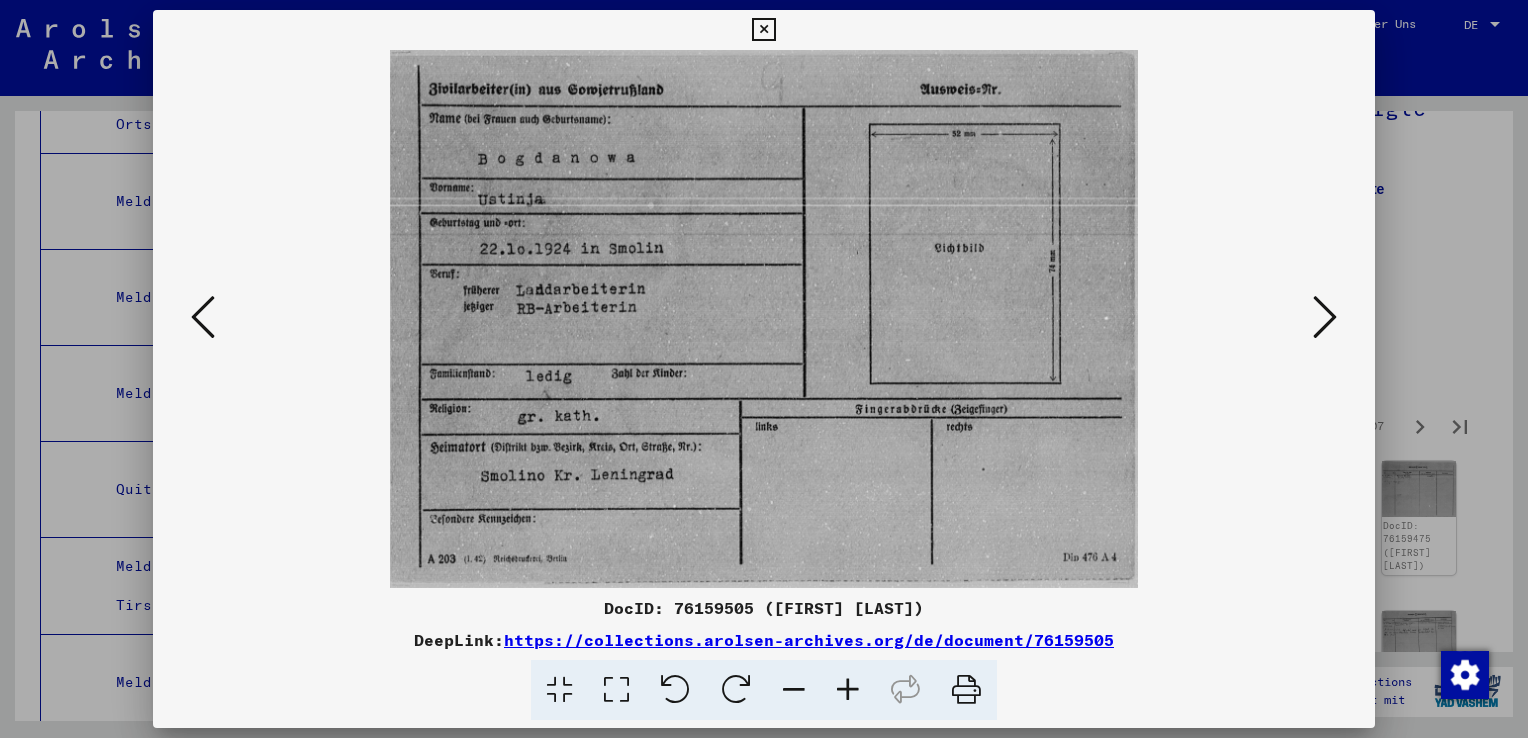 click at bounding box center (1325, 317) 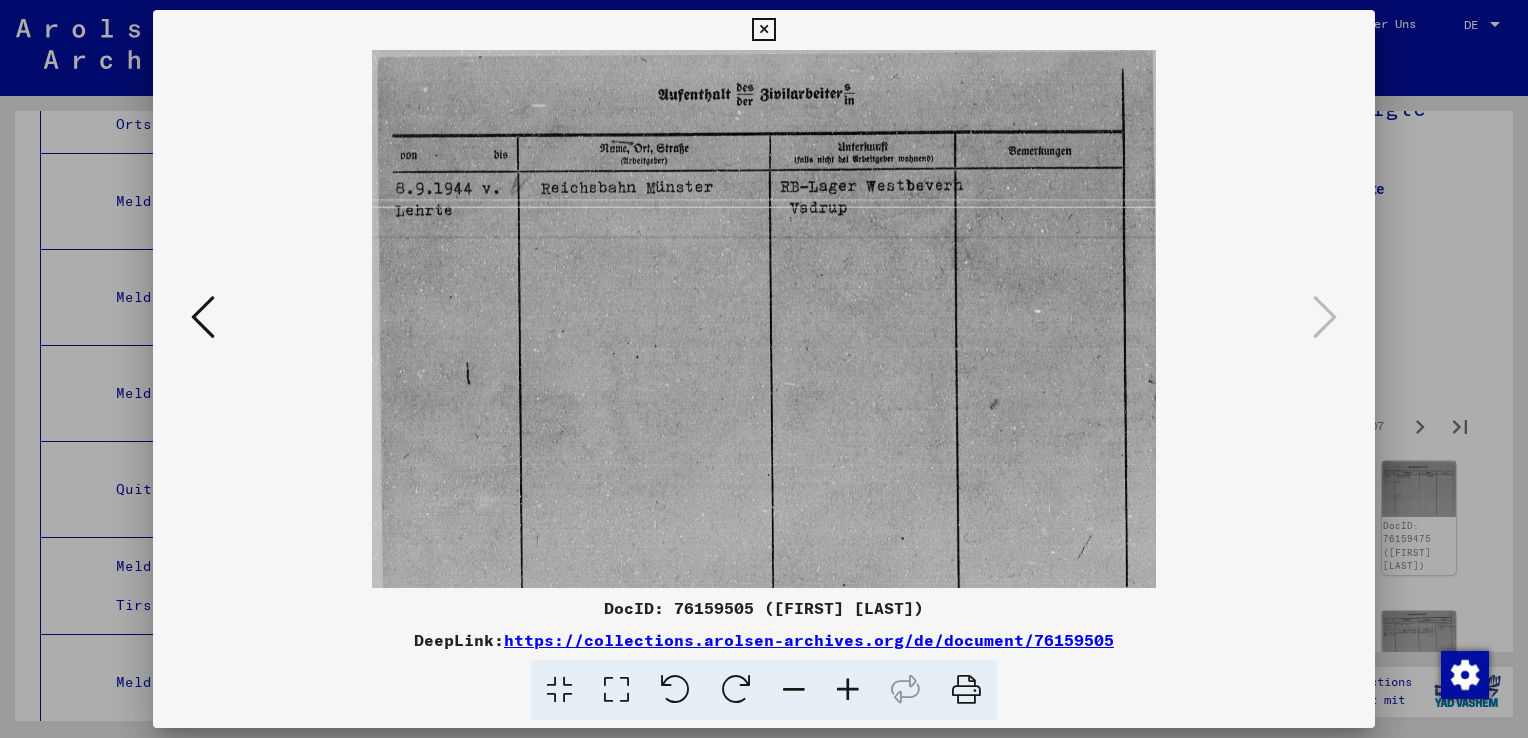 drag, startPoint x: 1447, startPoint y: 202, endPoint x: 1415, endPoint y: 355, distance: 156.3106 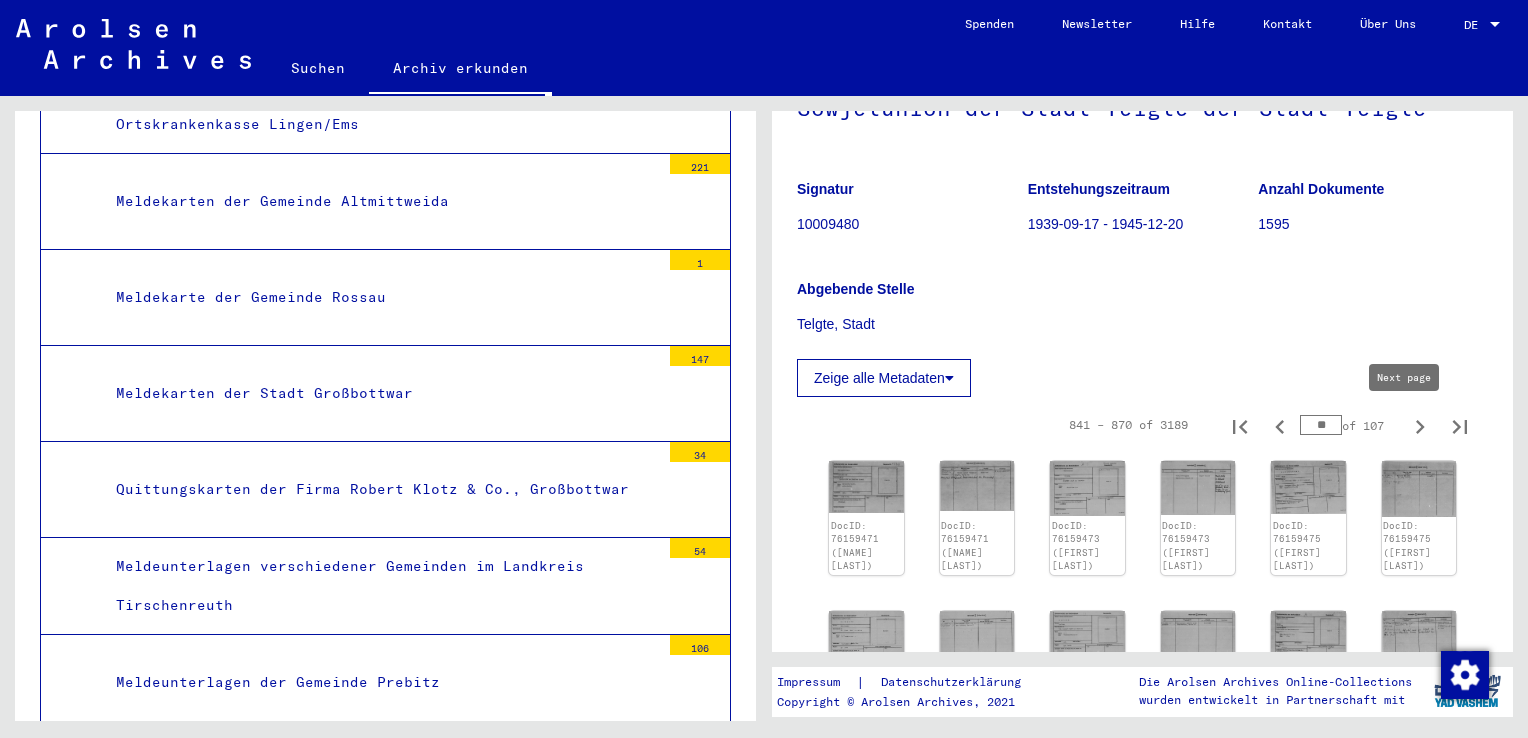 click 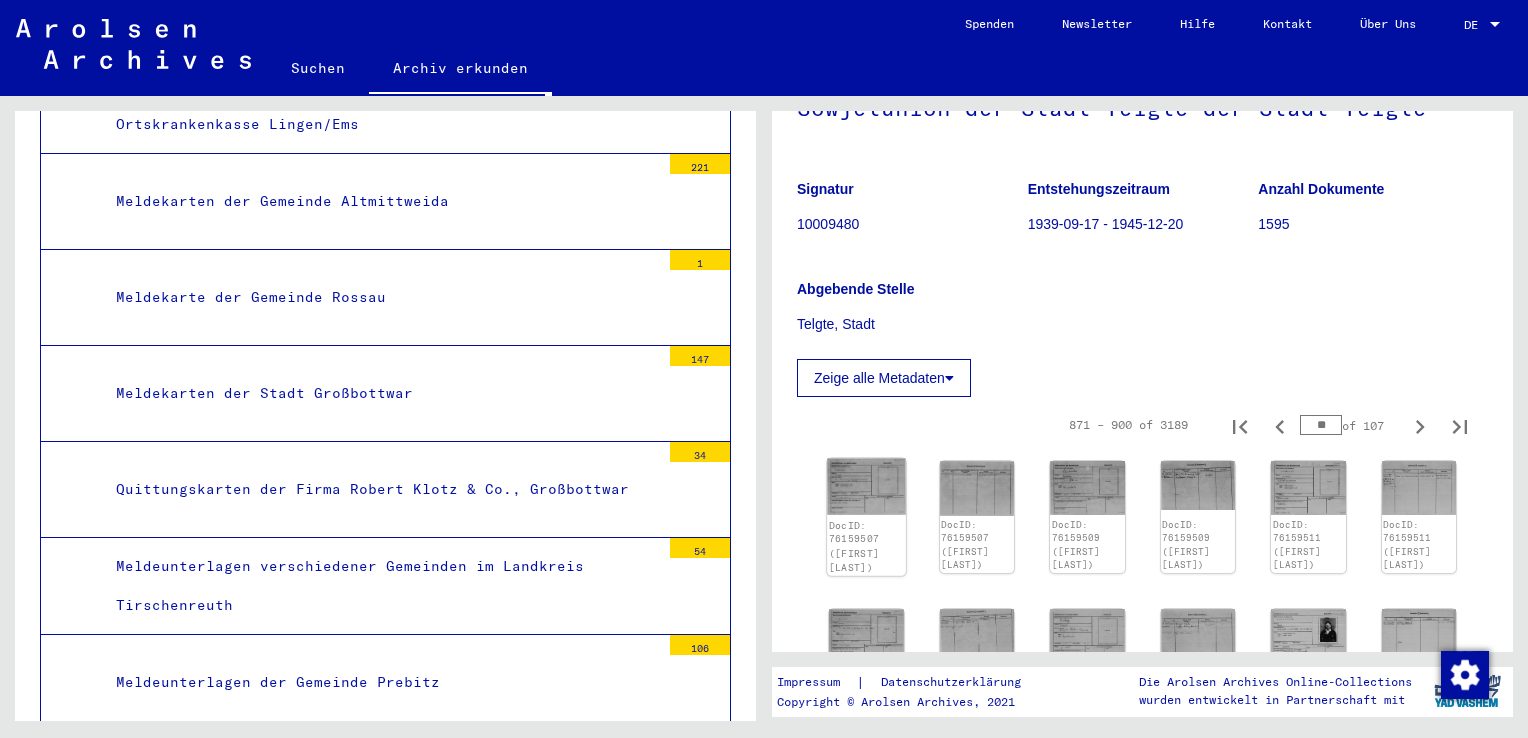 click 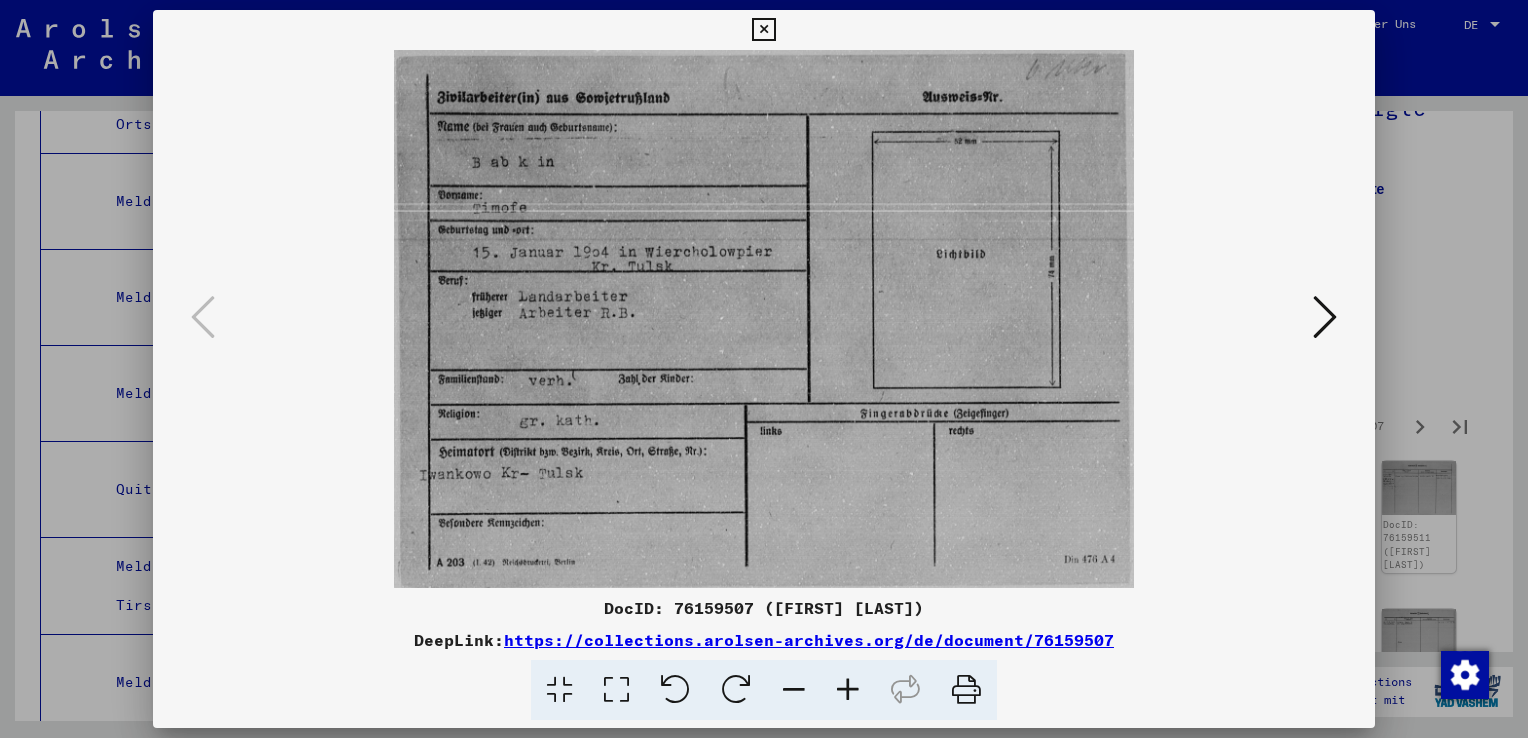 click at bounding box center (1325, 317) 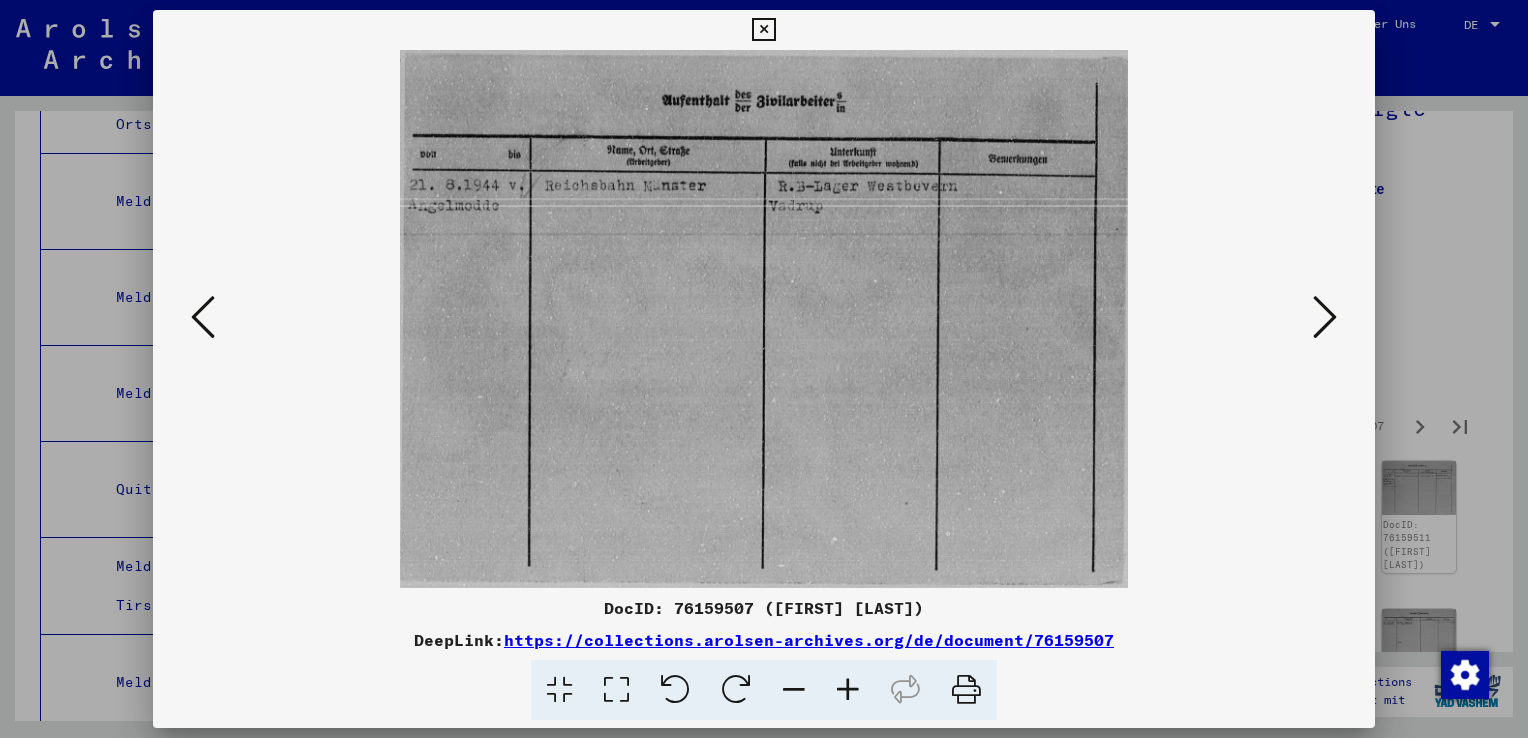 click at bounding box center (1325, 317) 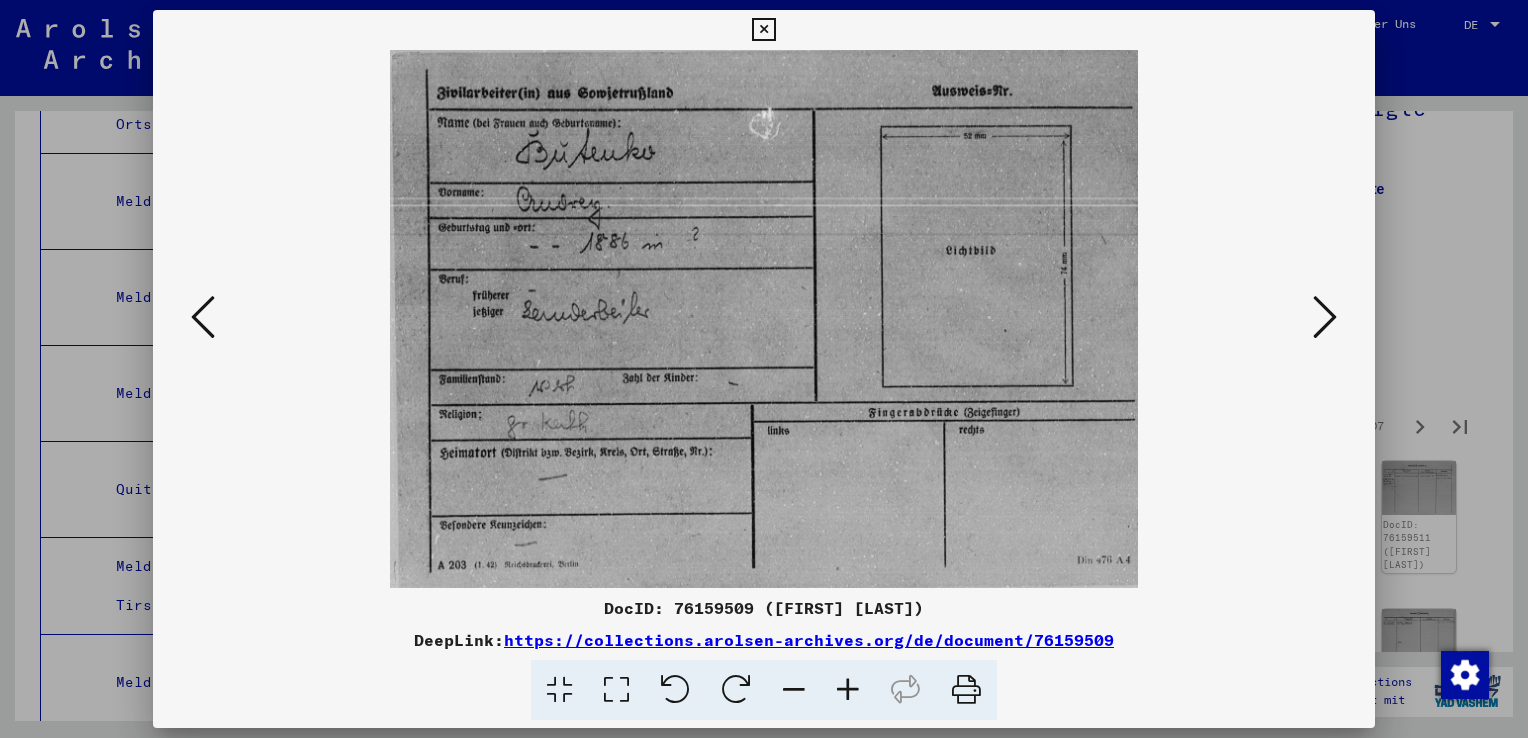 click at bounding box center (1325, 317) 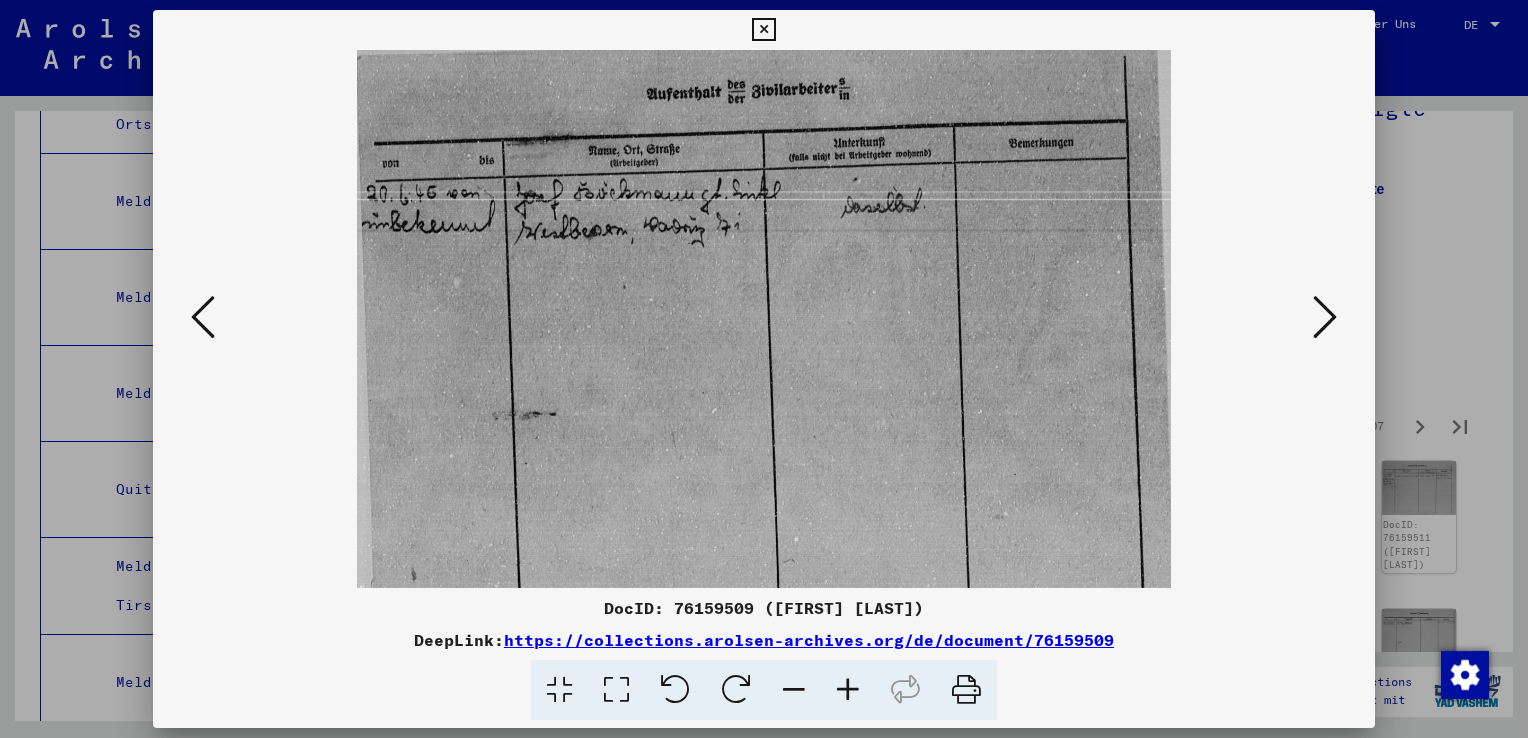 click at bounding box center [1325, 317] 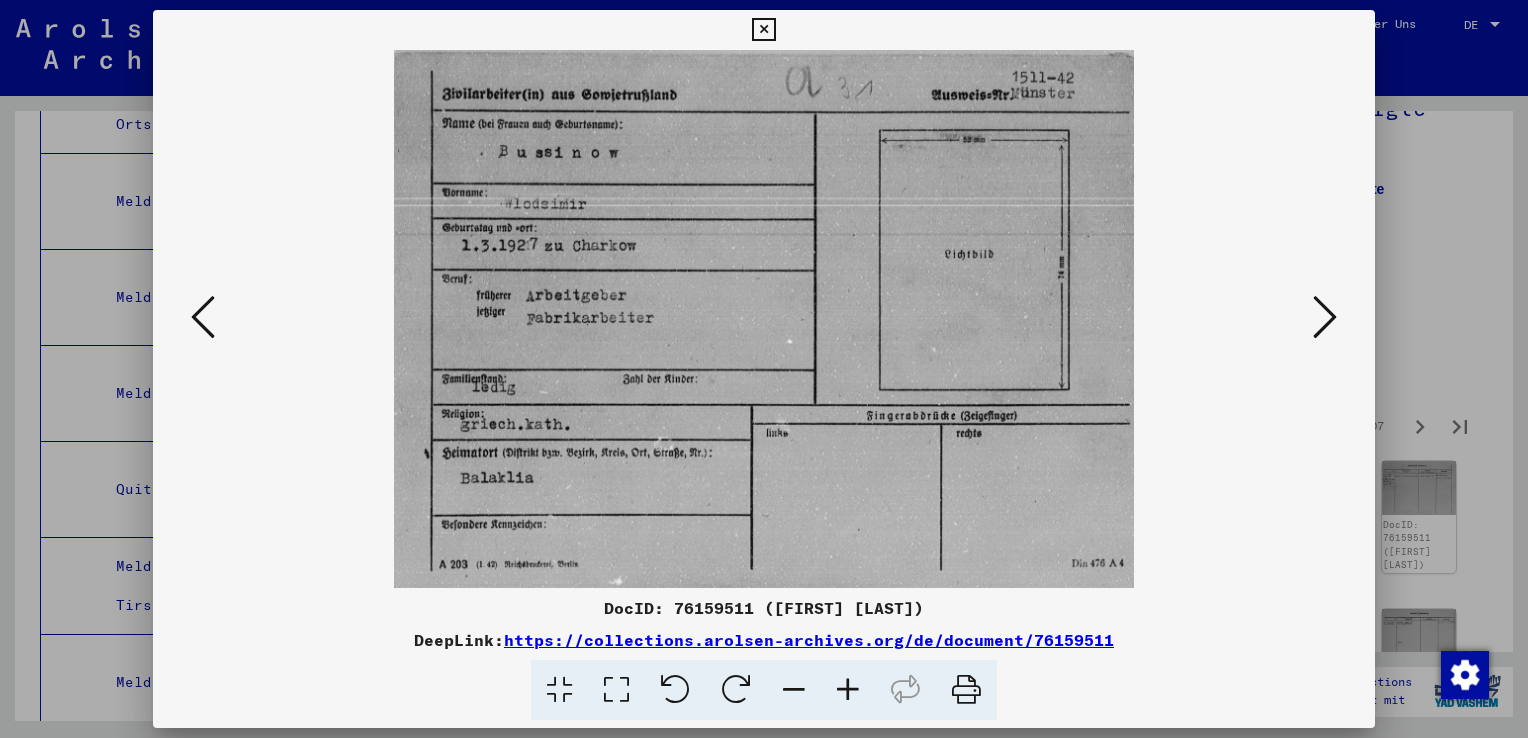 click at bounding box center (1325, 317) 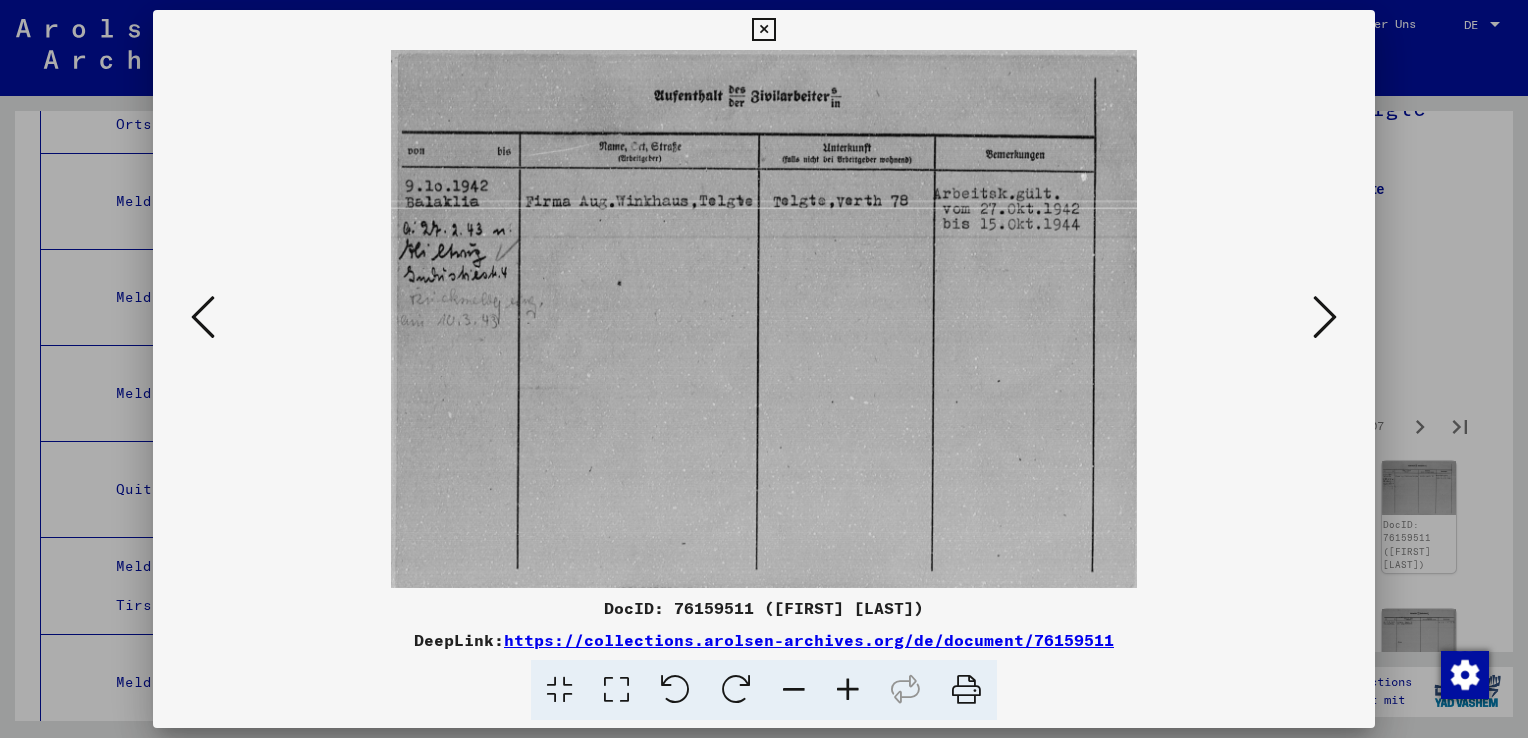 click at bounding box center (1325, 317) 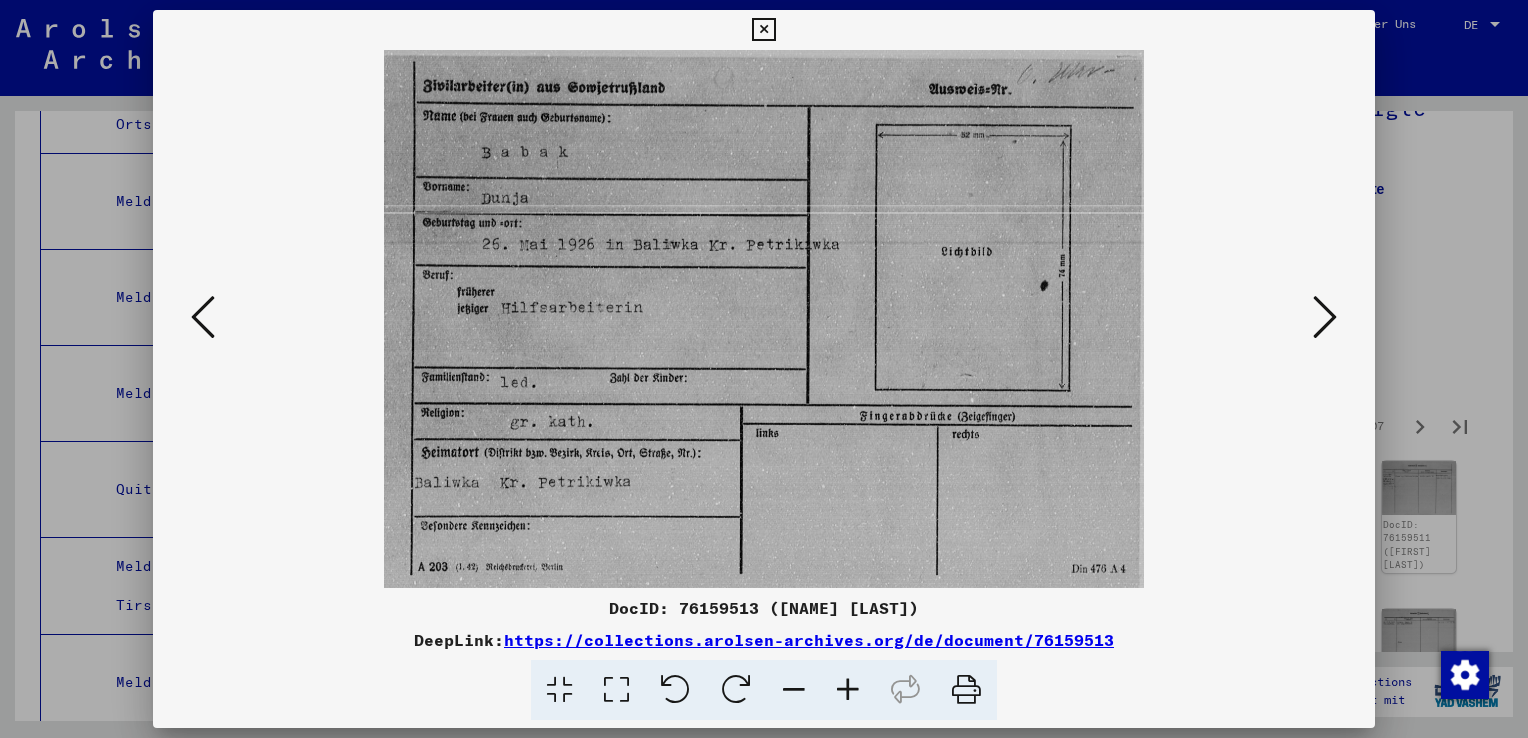 click at bounding box center (1325, 317) 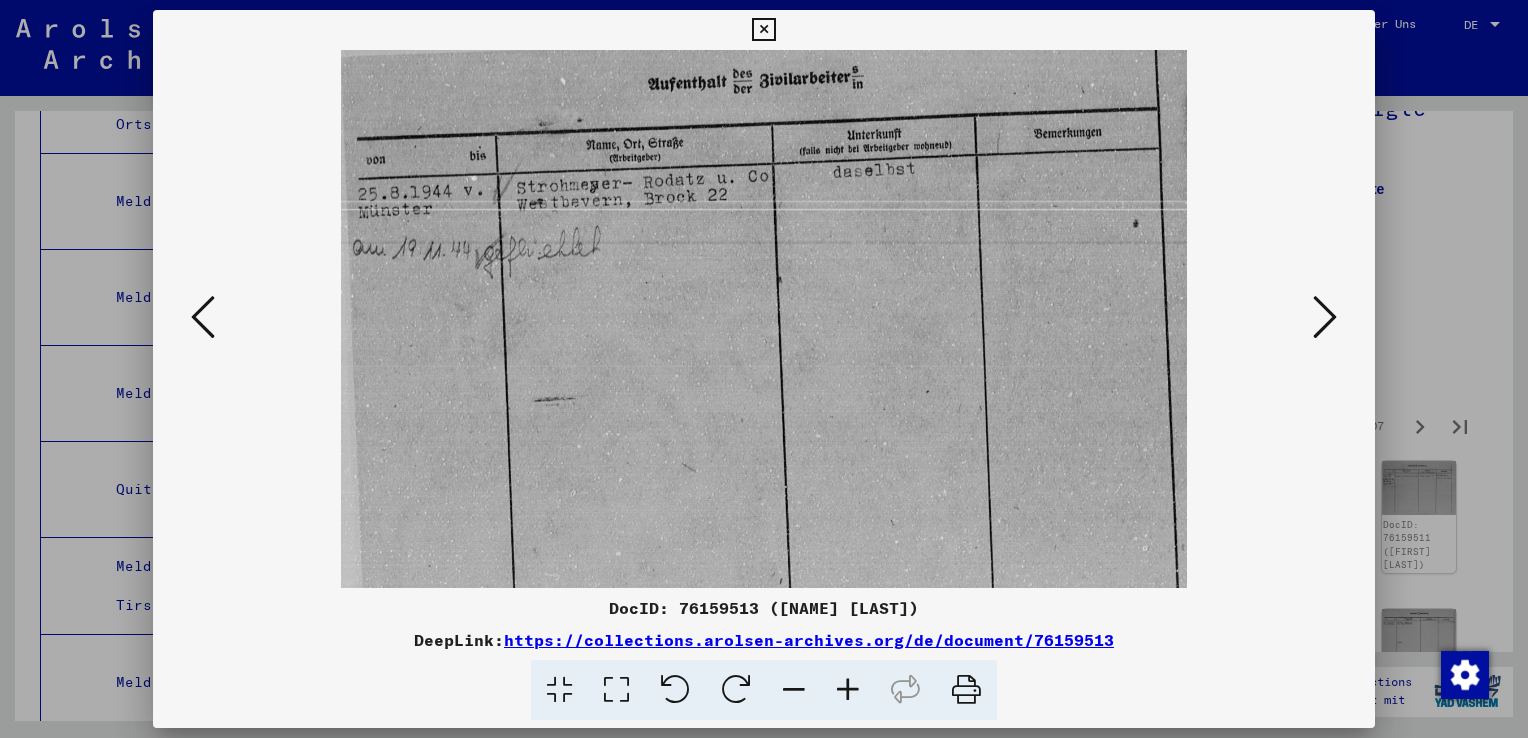 click at bounding box center [1325, 317] 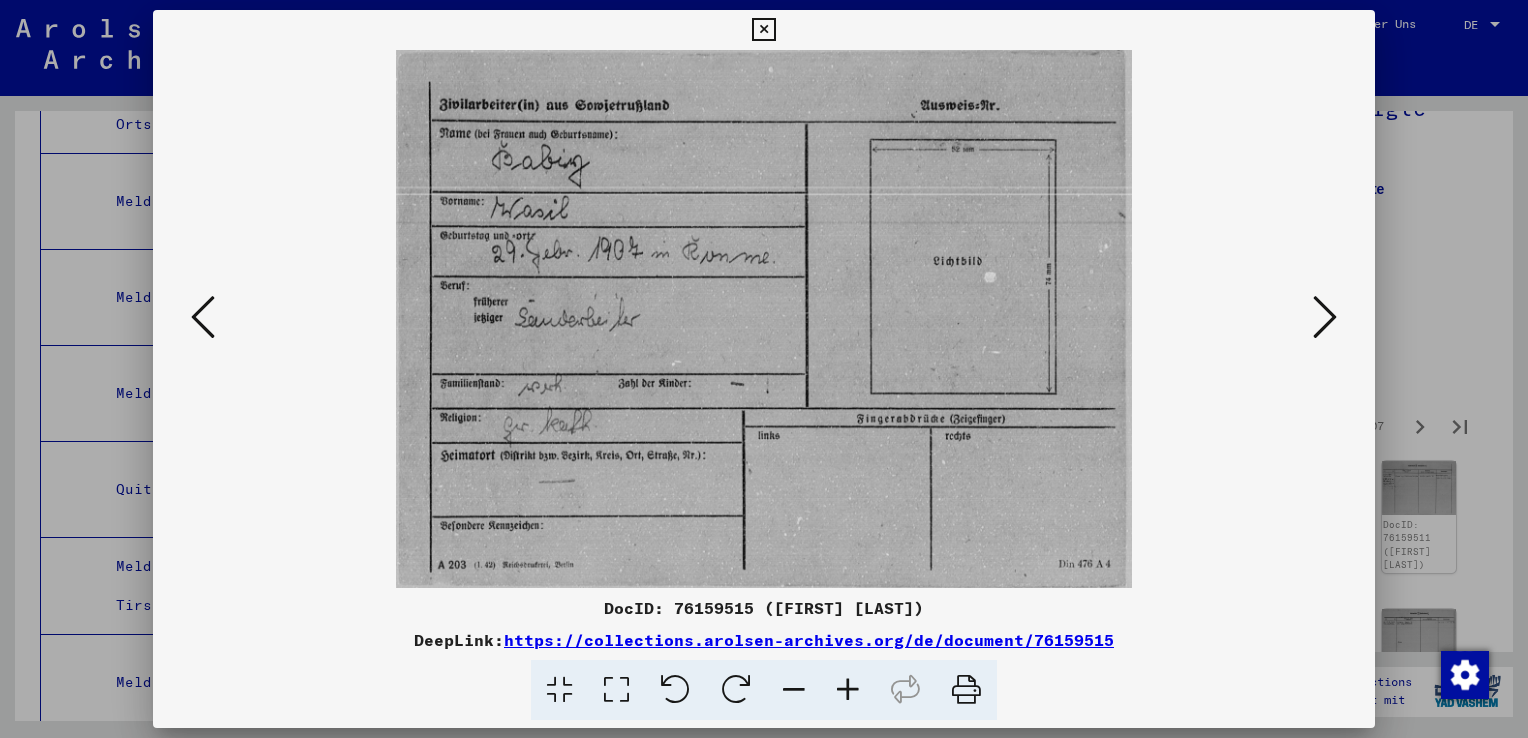 click at bounding box center [1325, 317] 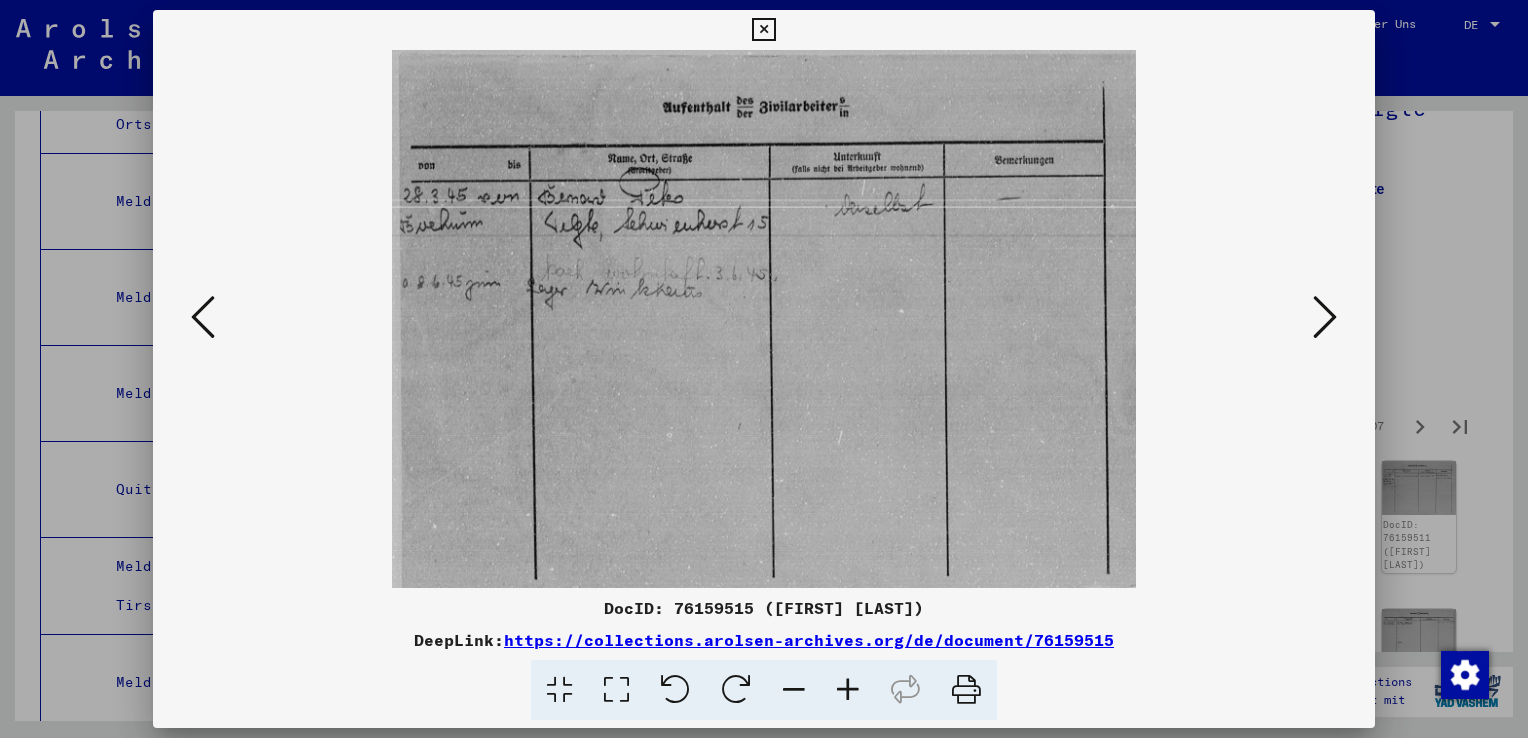click at bounding box center [1325, 317] 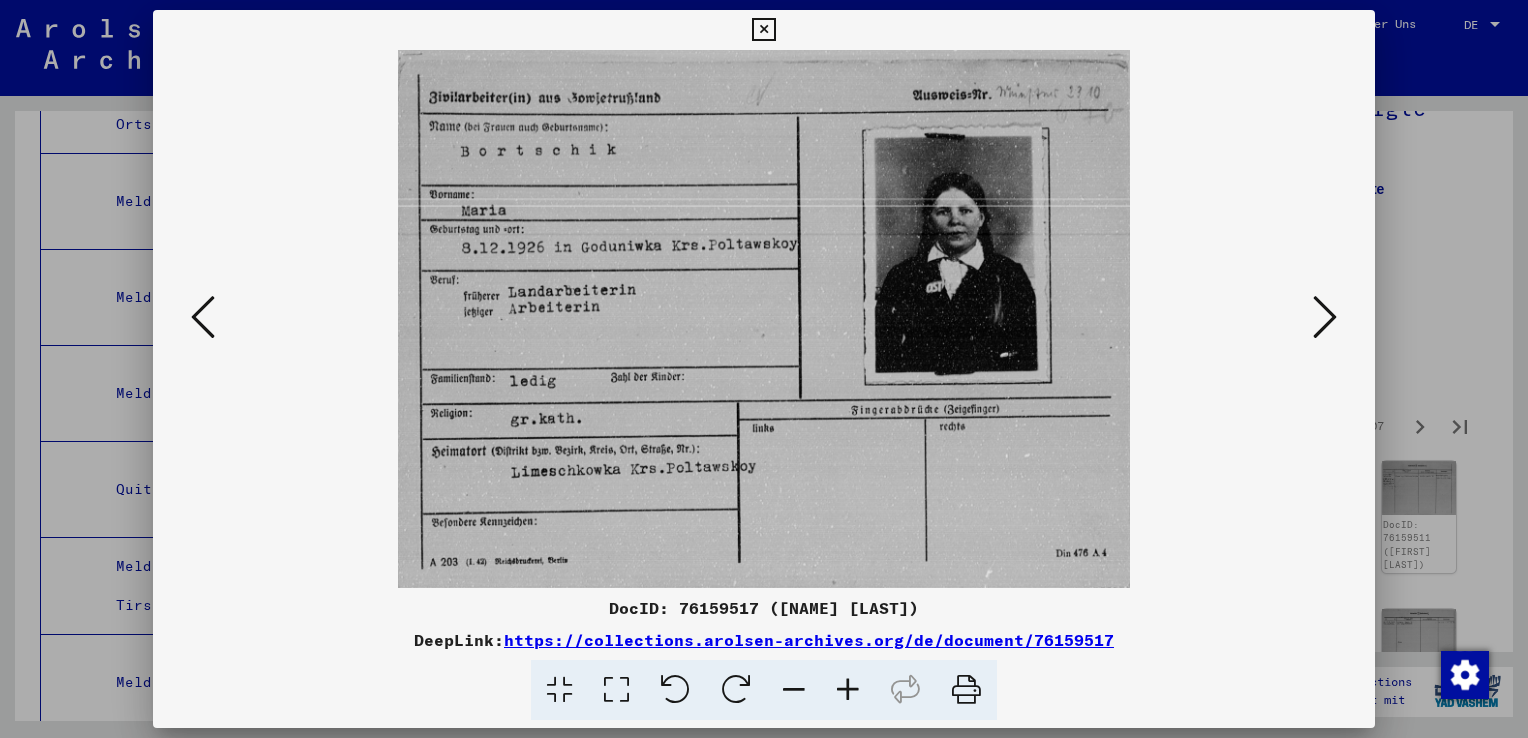 click at bounding box center [1325, 317] 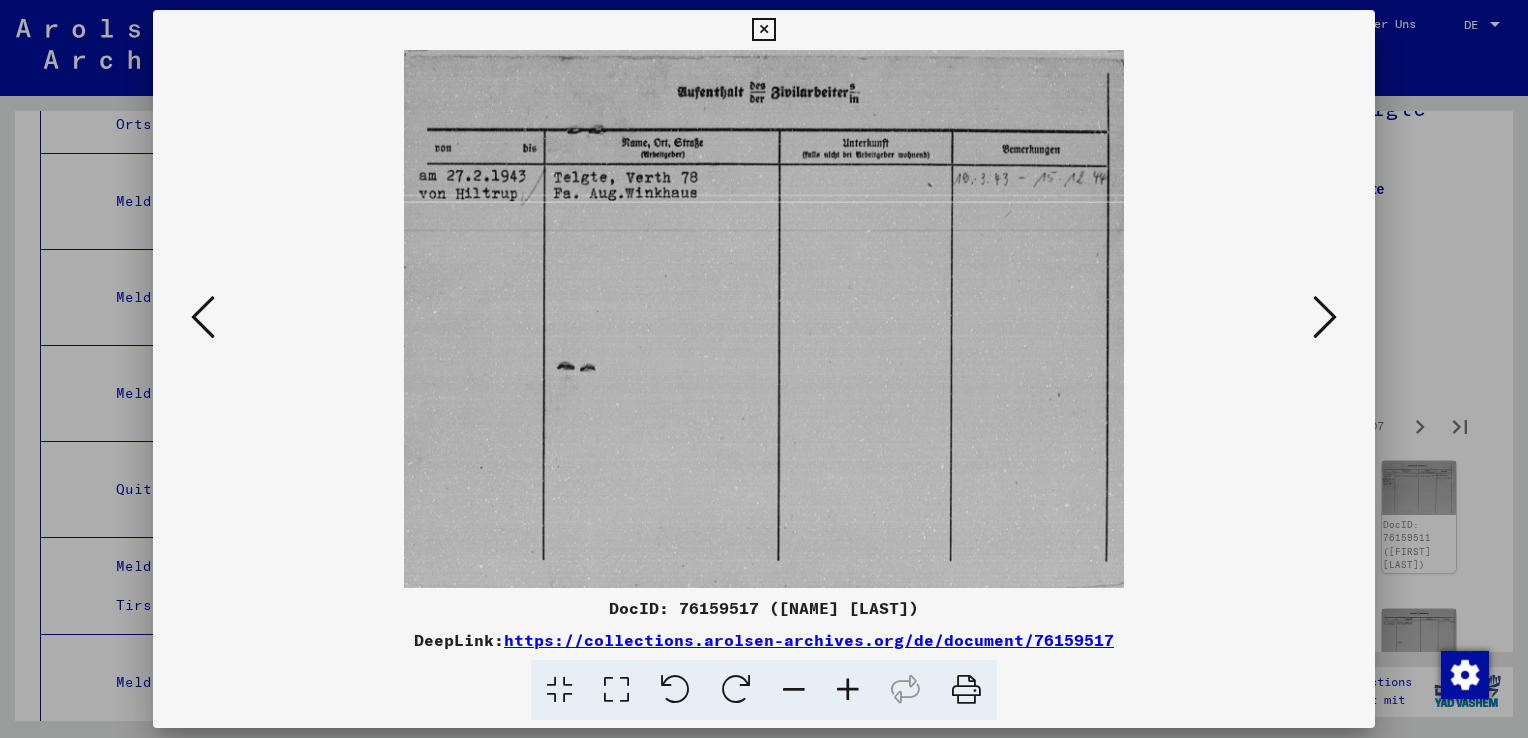 click at bounding box center [203, 317] 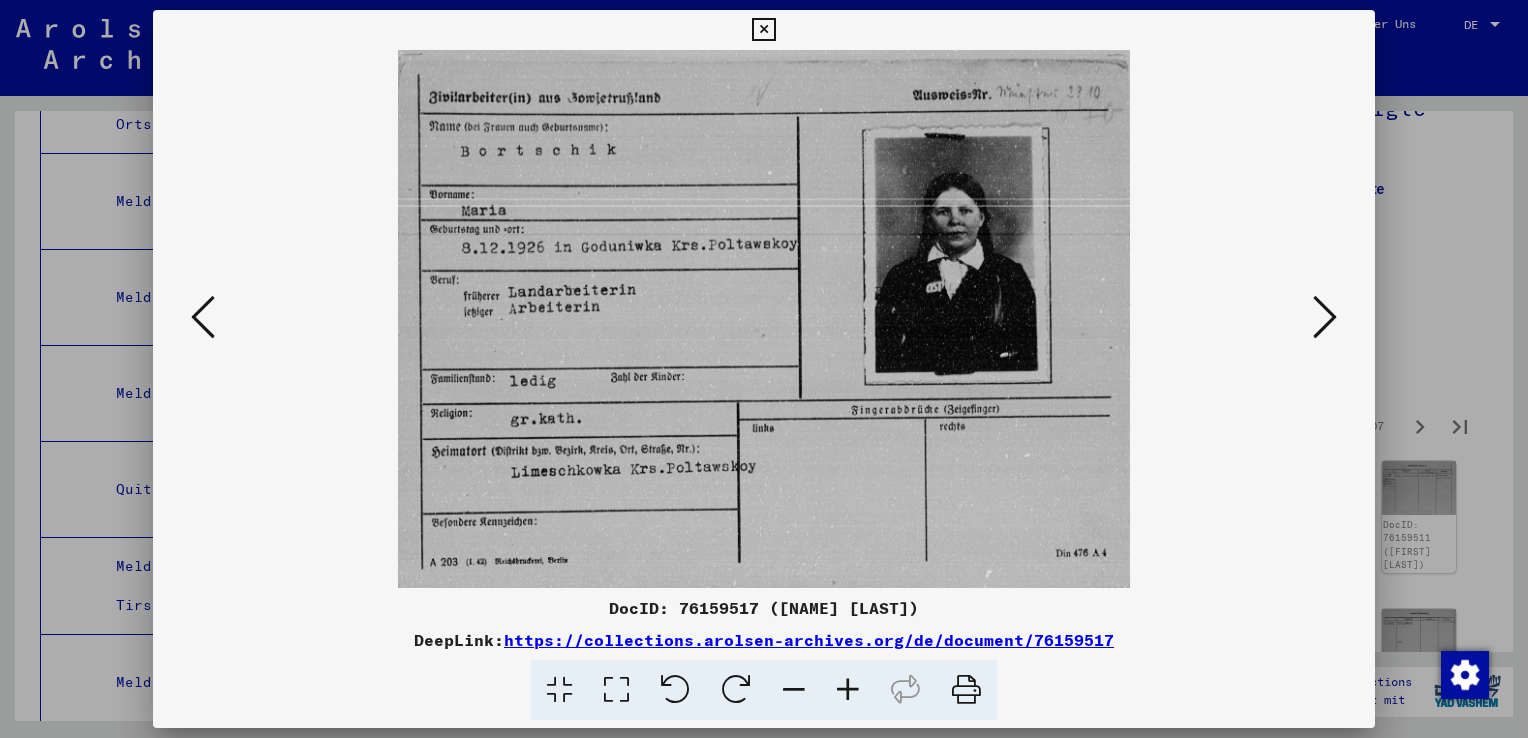 click at bounding box center (203, 317) 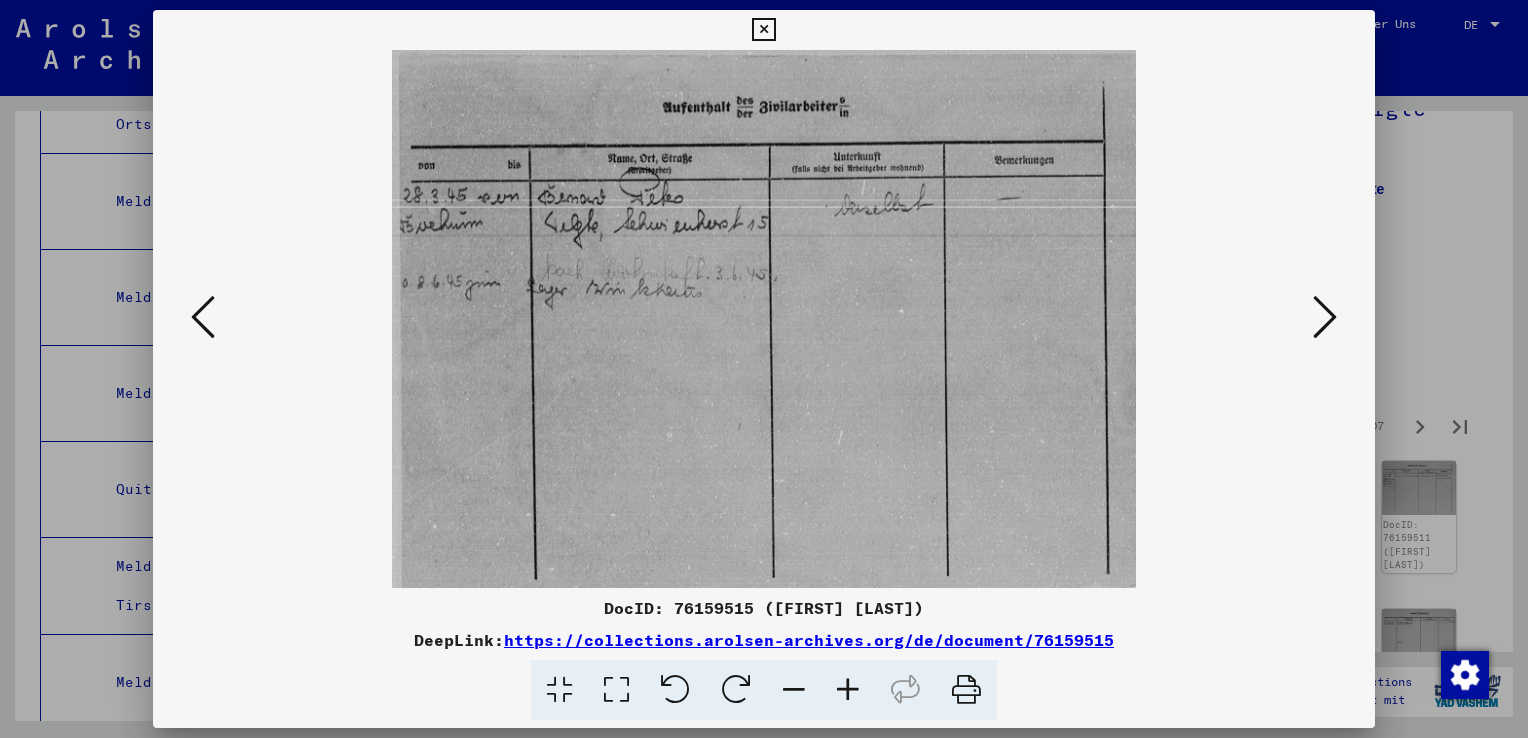 click at bounding box center (1325, 317) 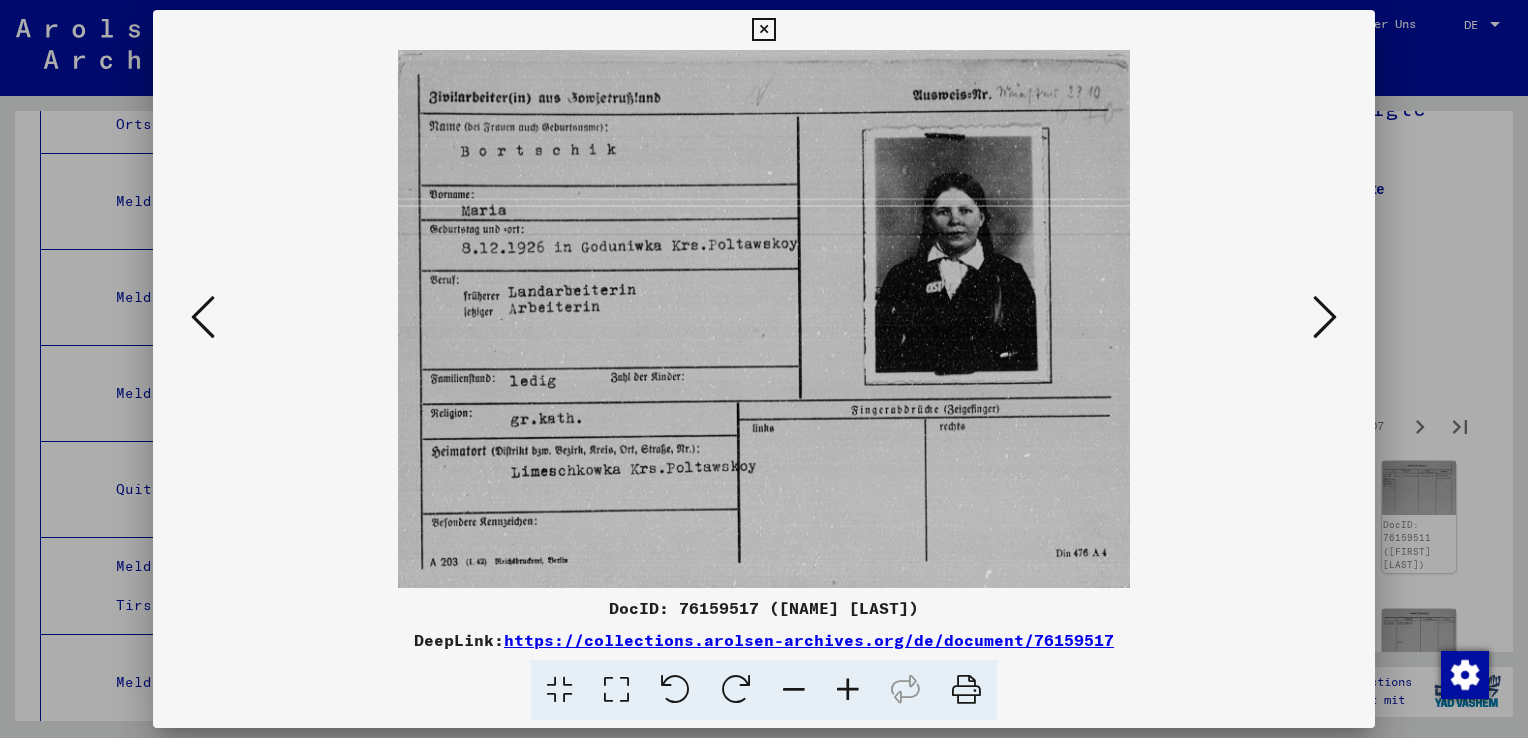 click at bounding box center [1325, 317] 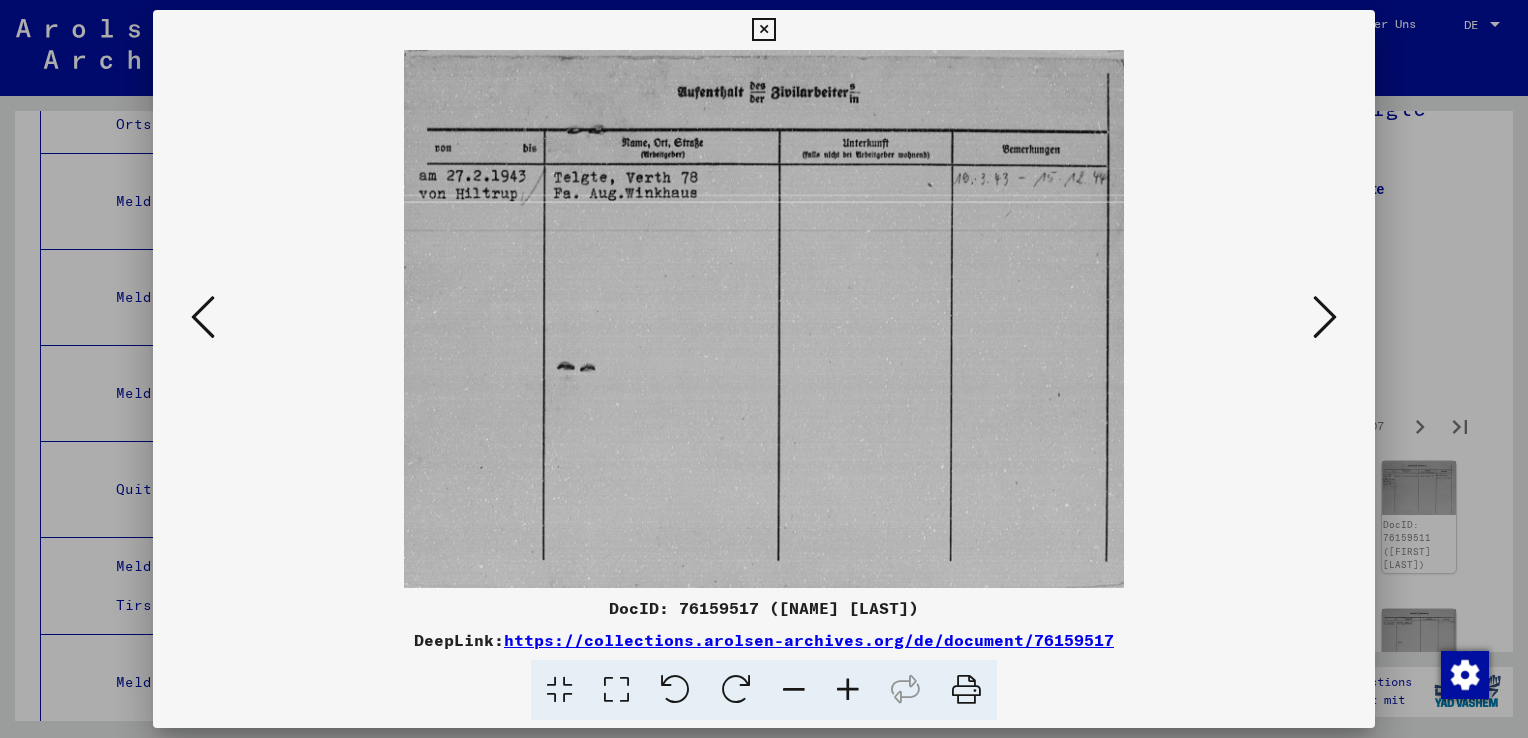 click at bounding box center (1325, 317) 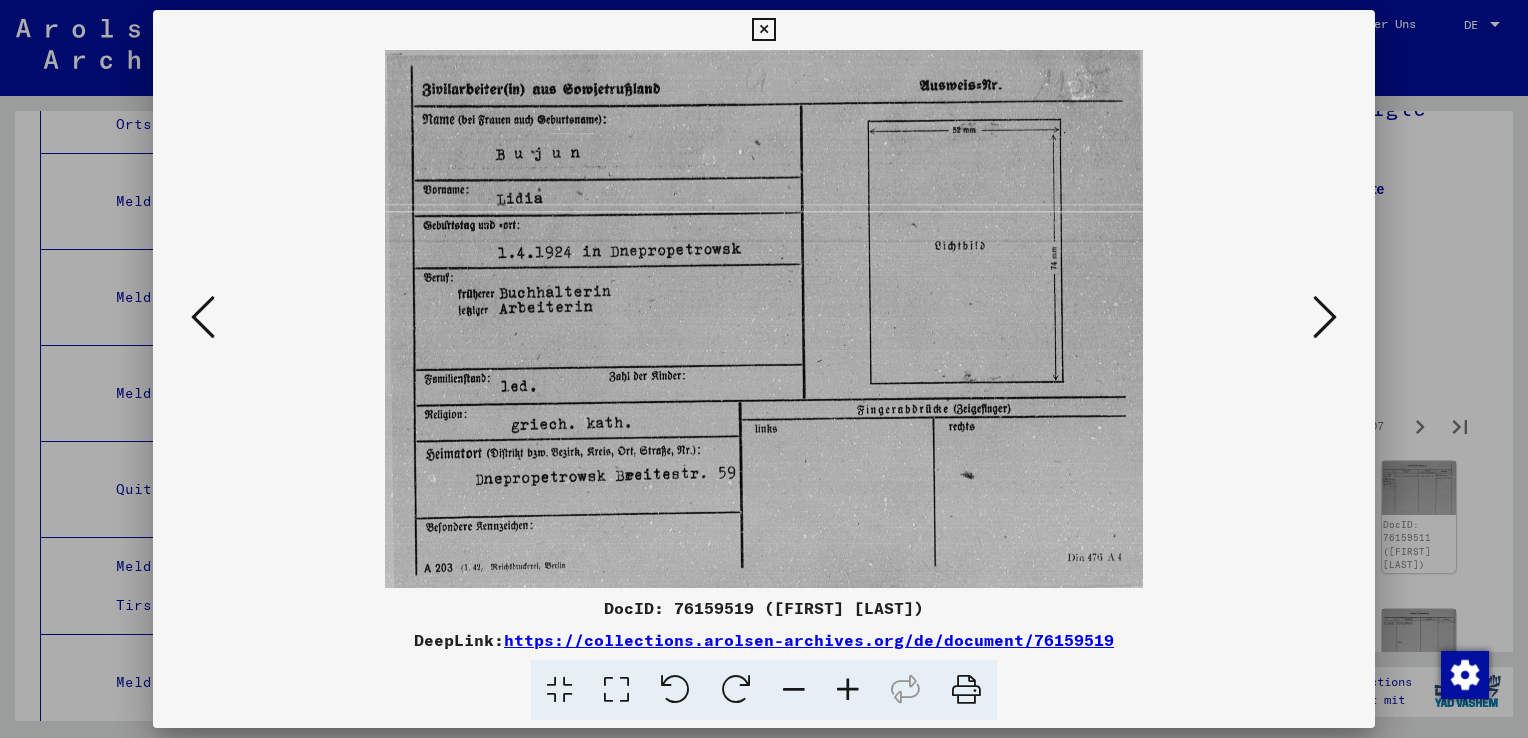 click at bounding box center (1325, 317) 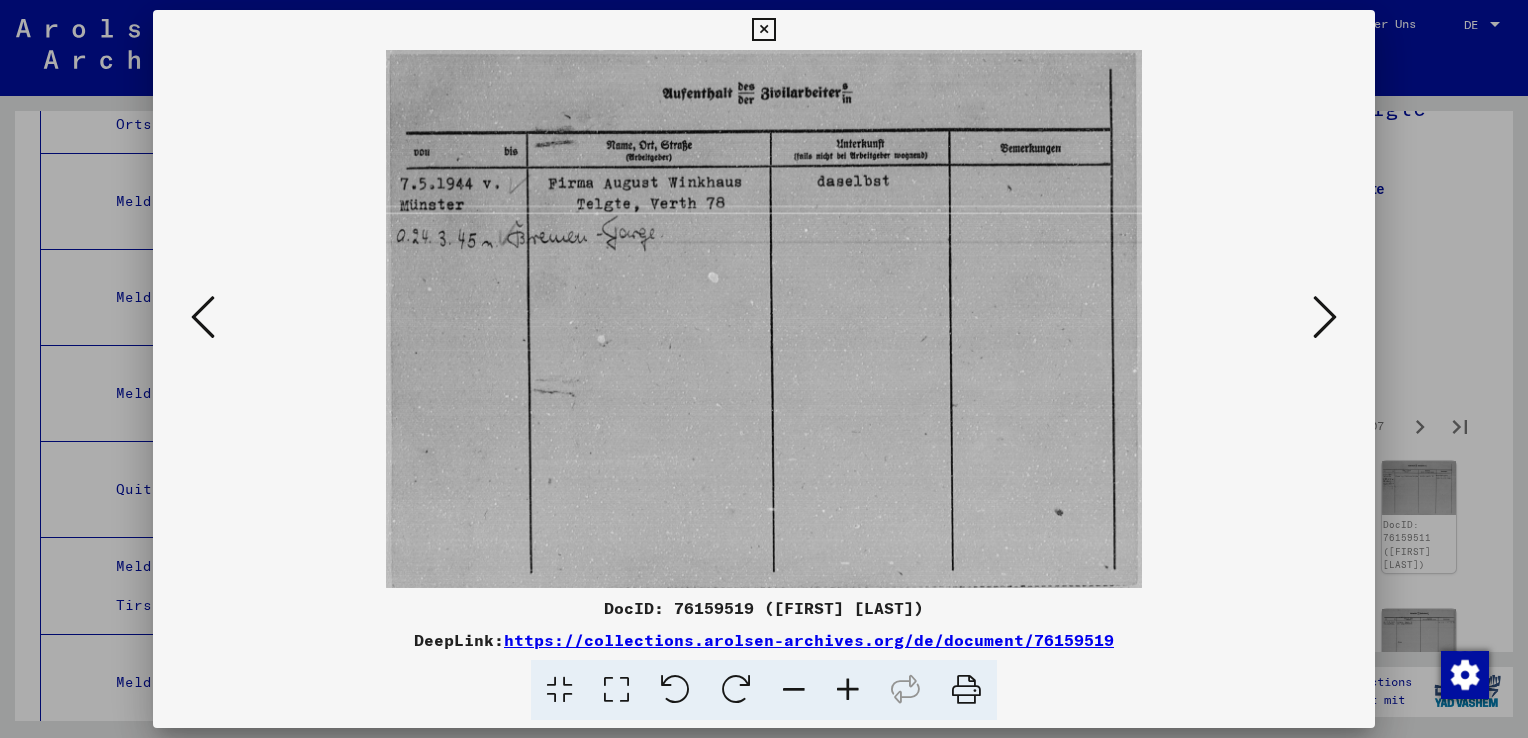click at bounding box center [1325, 317] 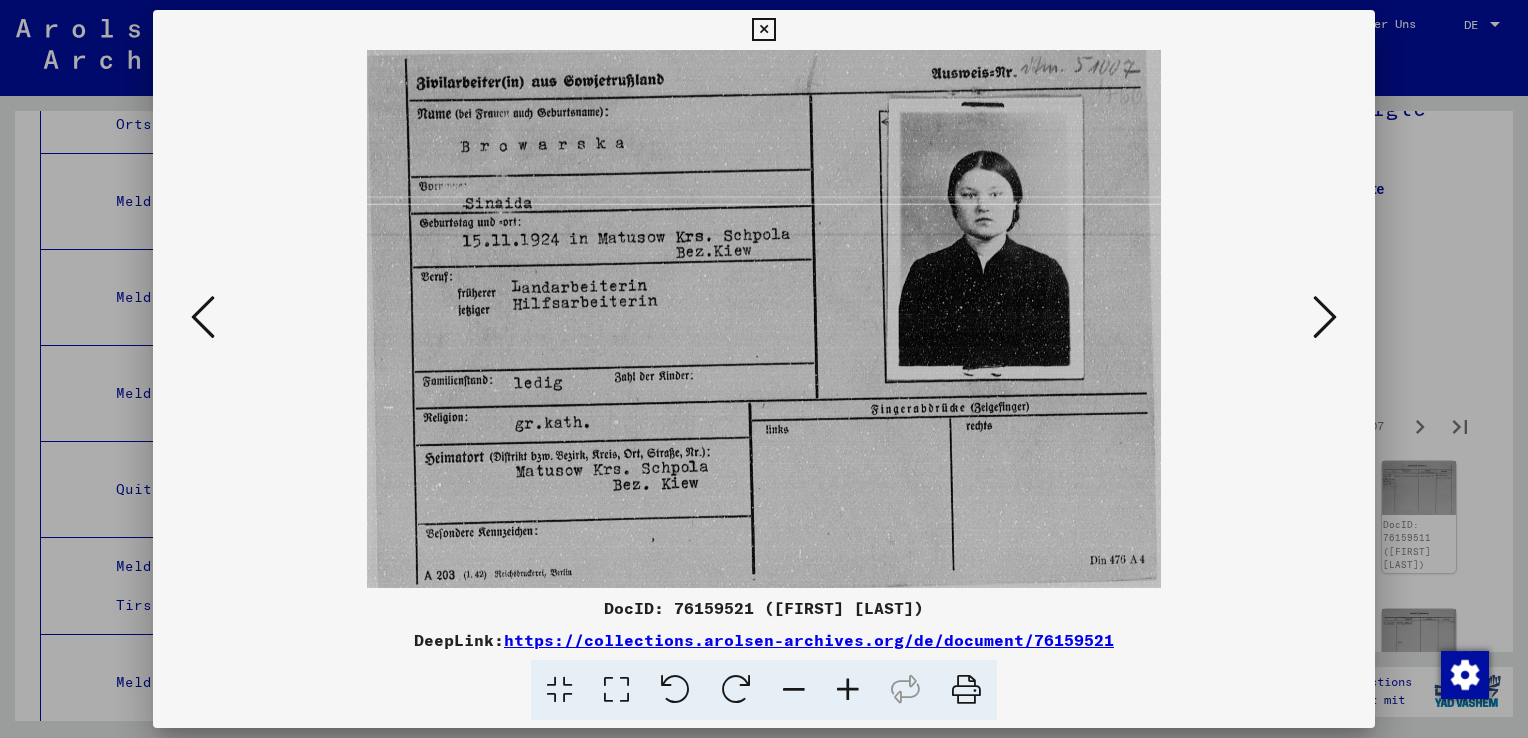 click at bounding box center [1325, 317] 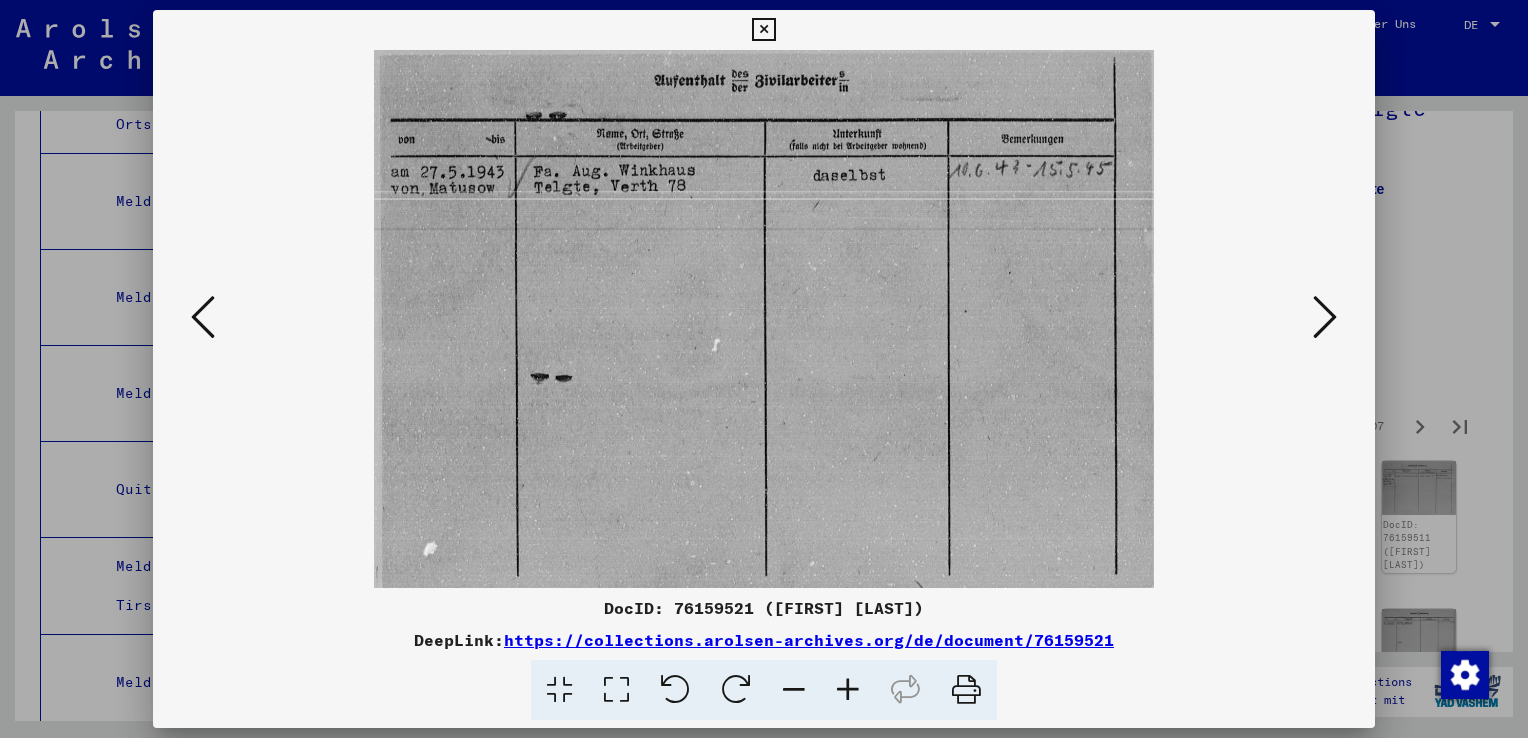 click at bounding box center (1325, 317) 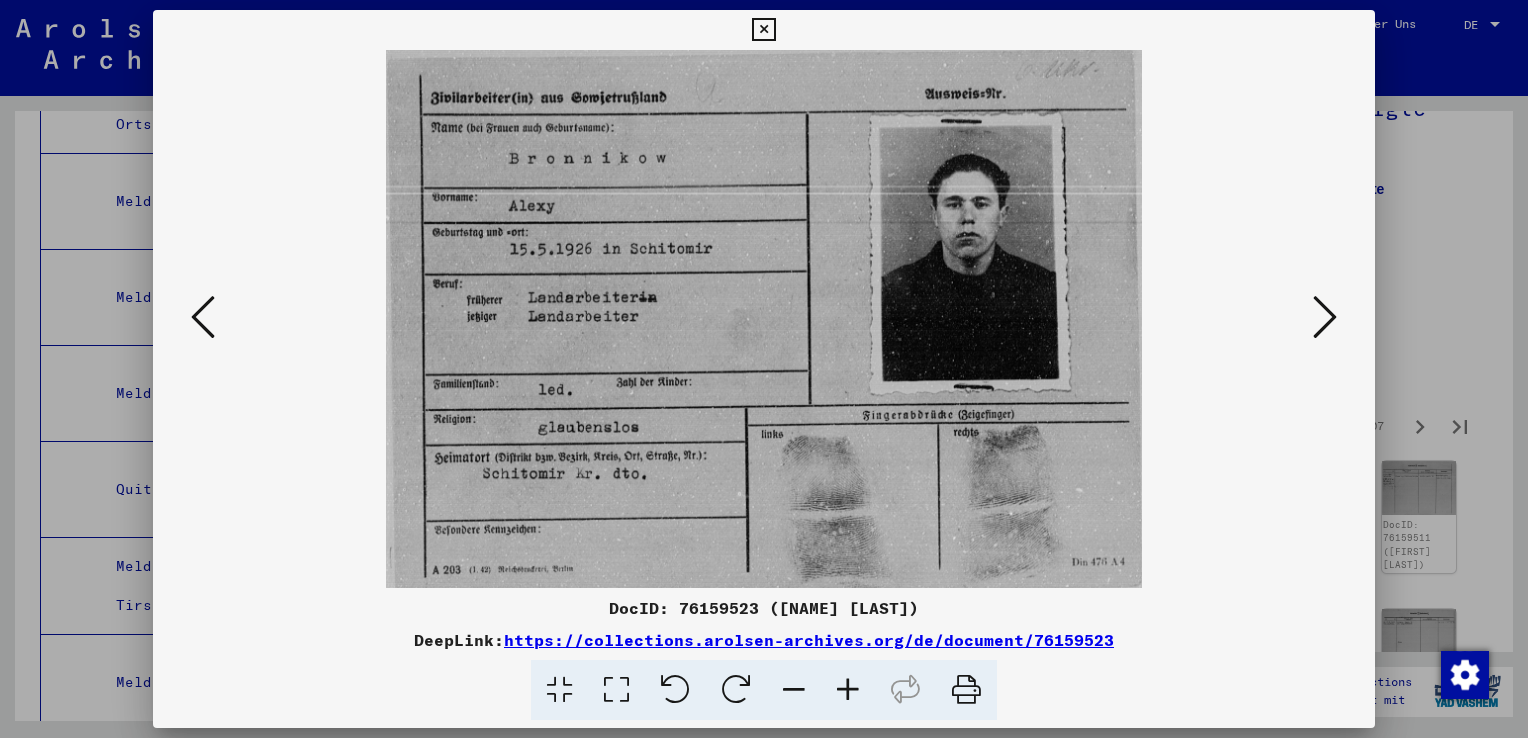click at bounding box center [1325, 317] 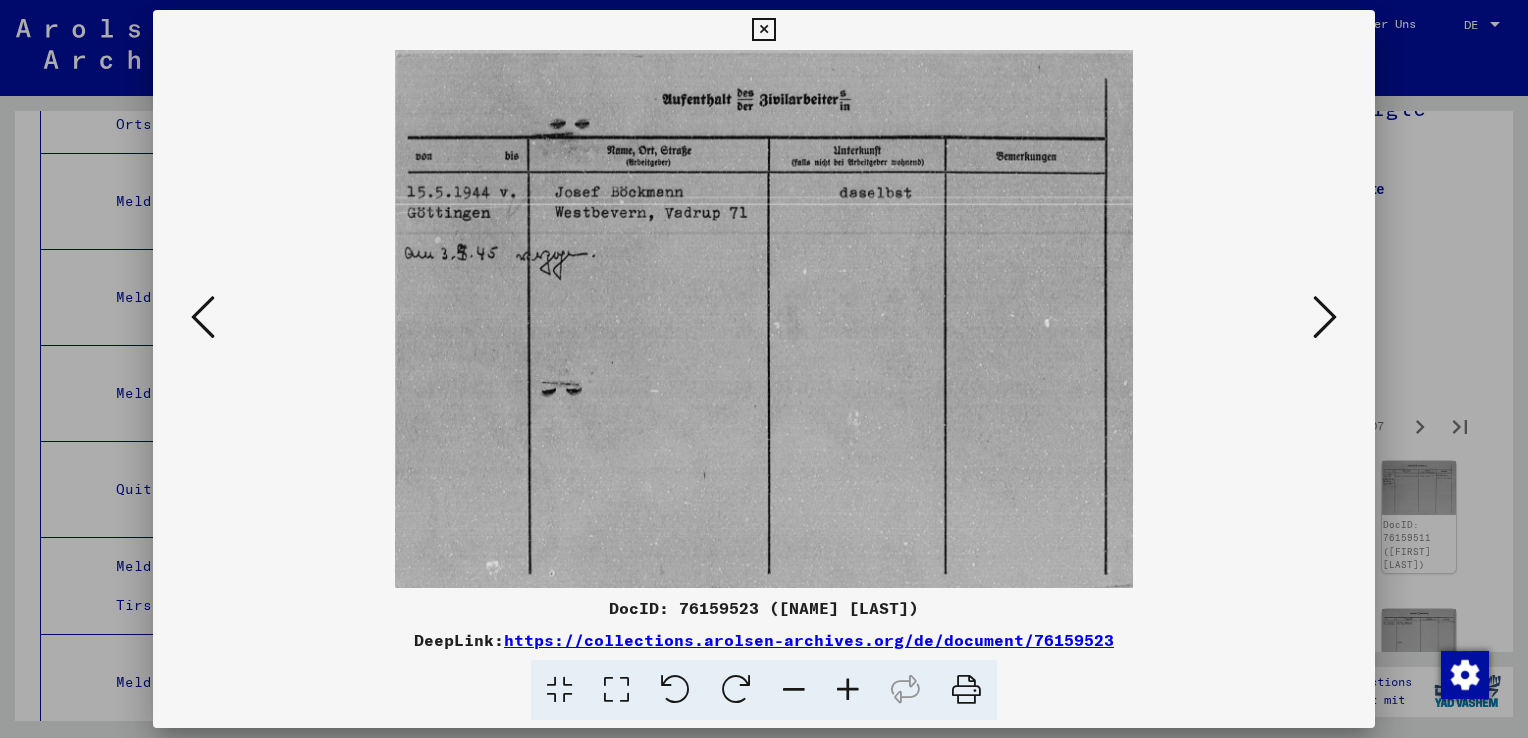 click at bounding box center [1325, 317] 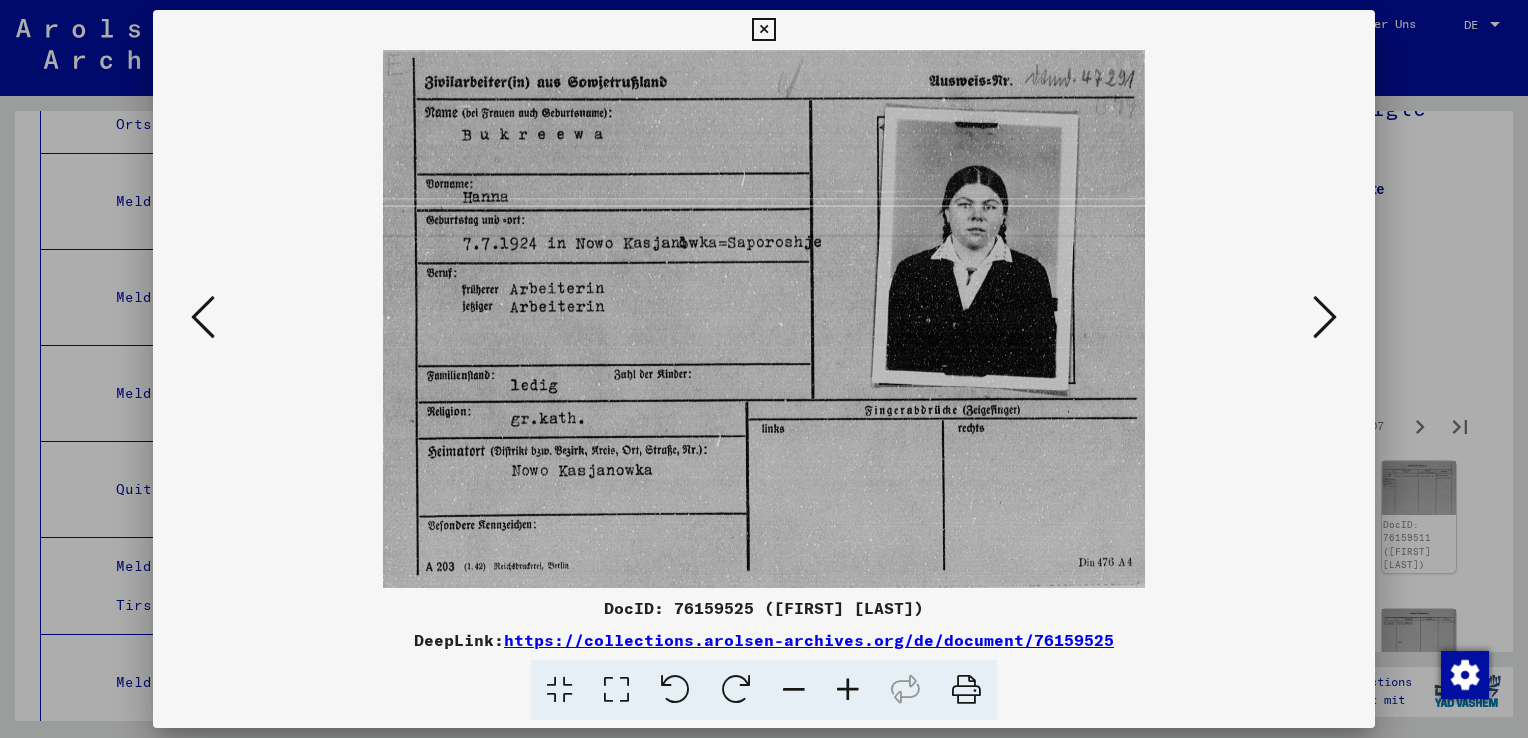 click at bounding box center [1325, 317] 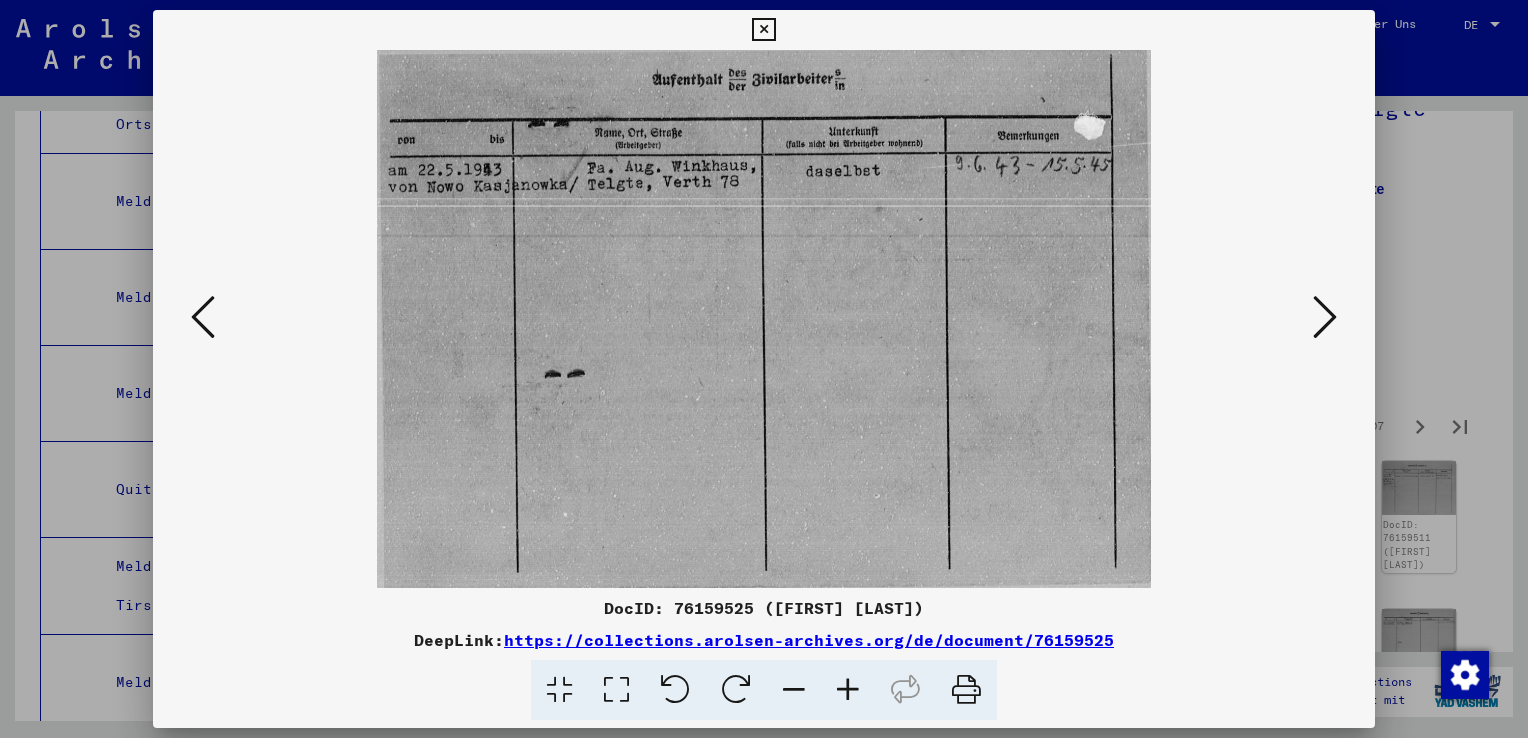 click at bounding box center [1325, 317] 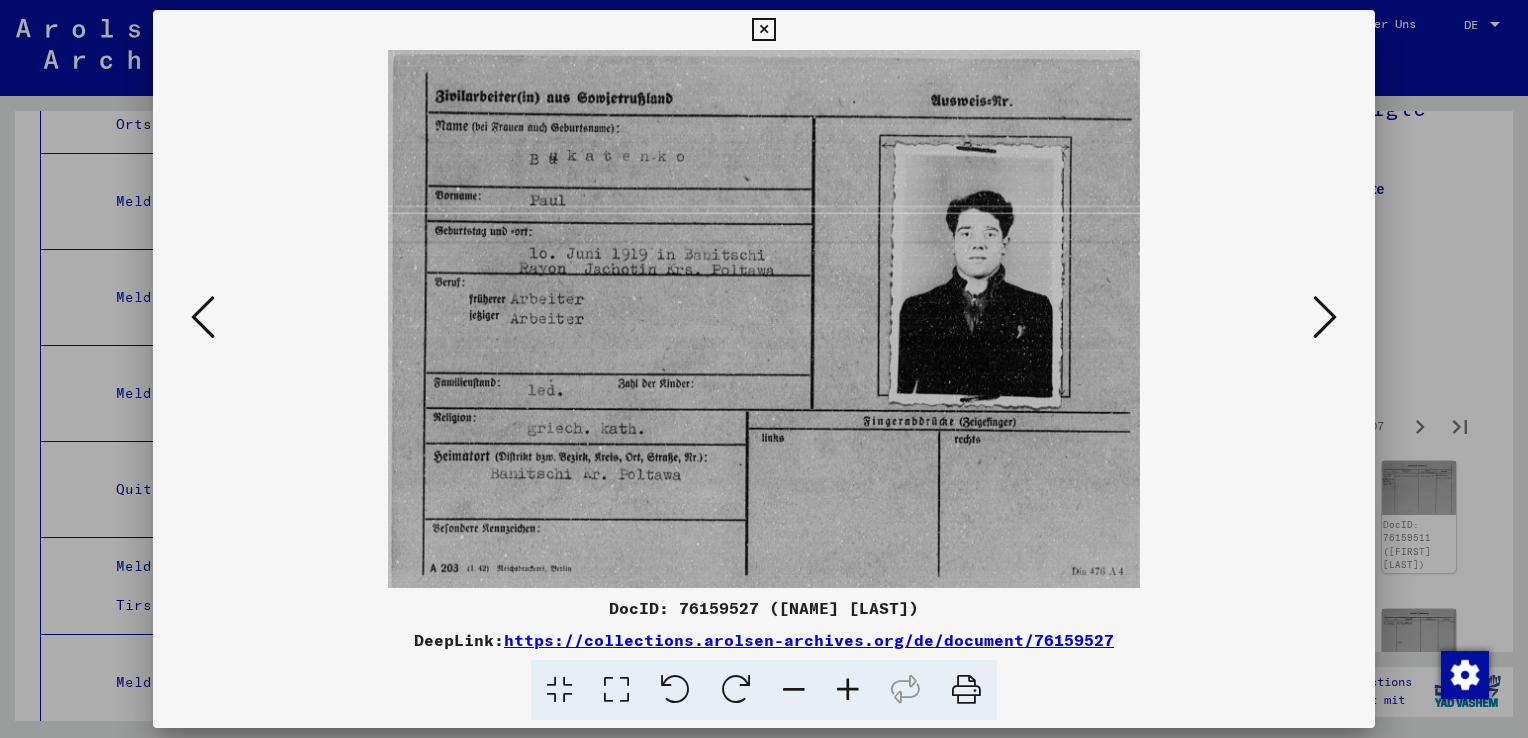 click at bounding box center [1325, 317] 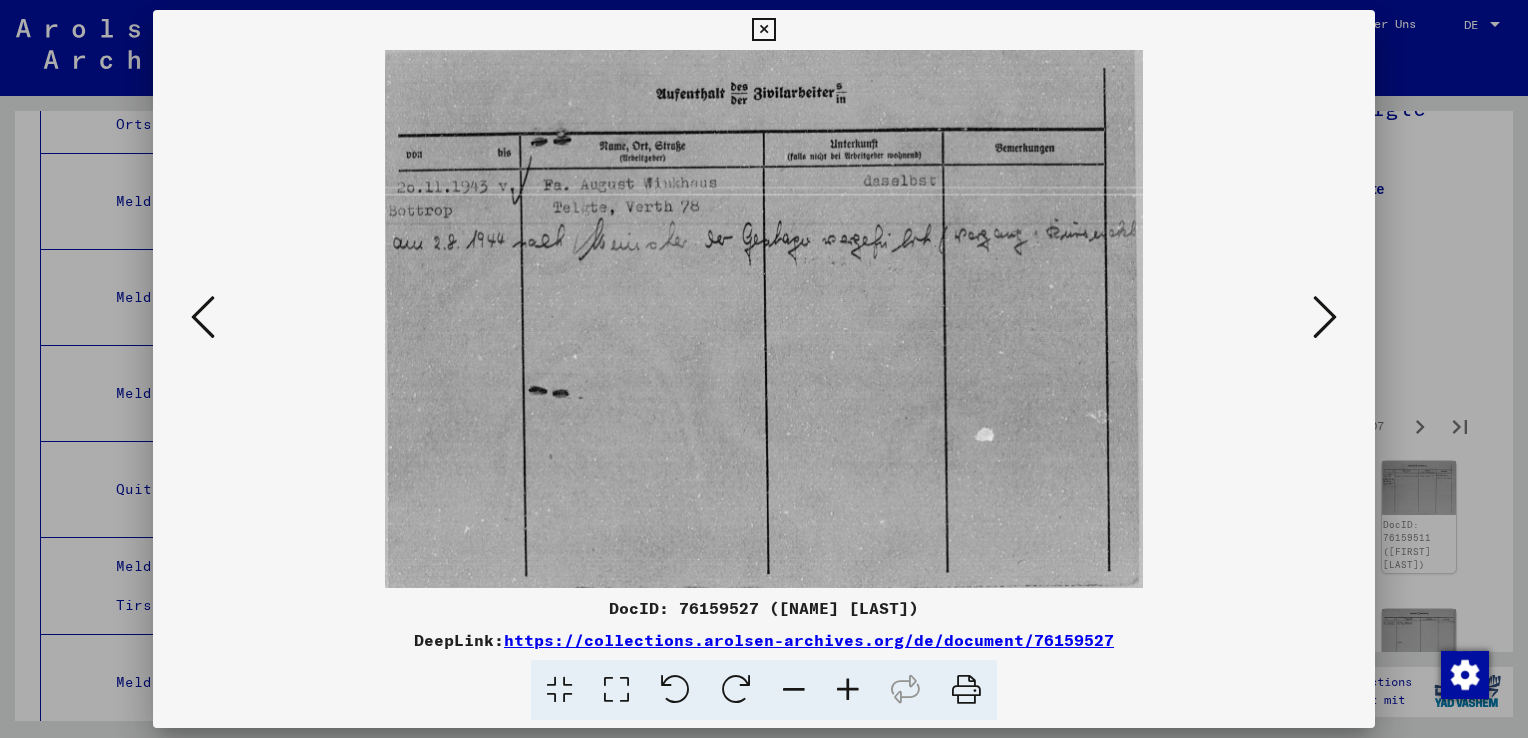 click at bounding box center [1325, 317] 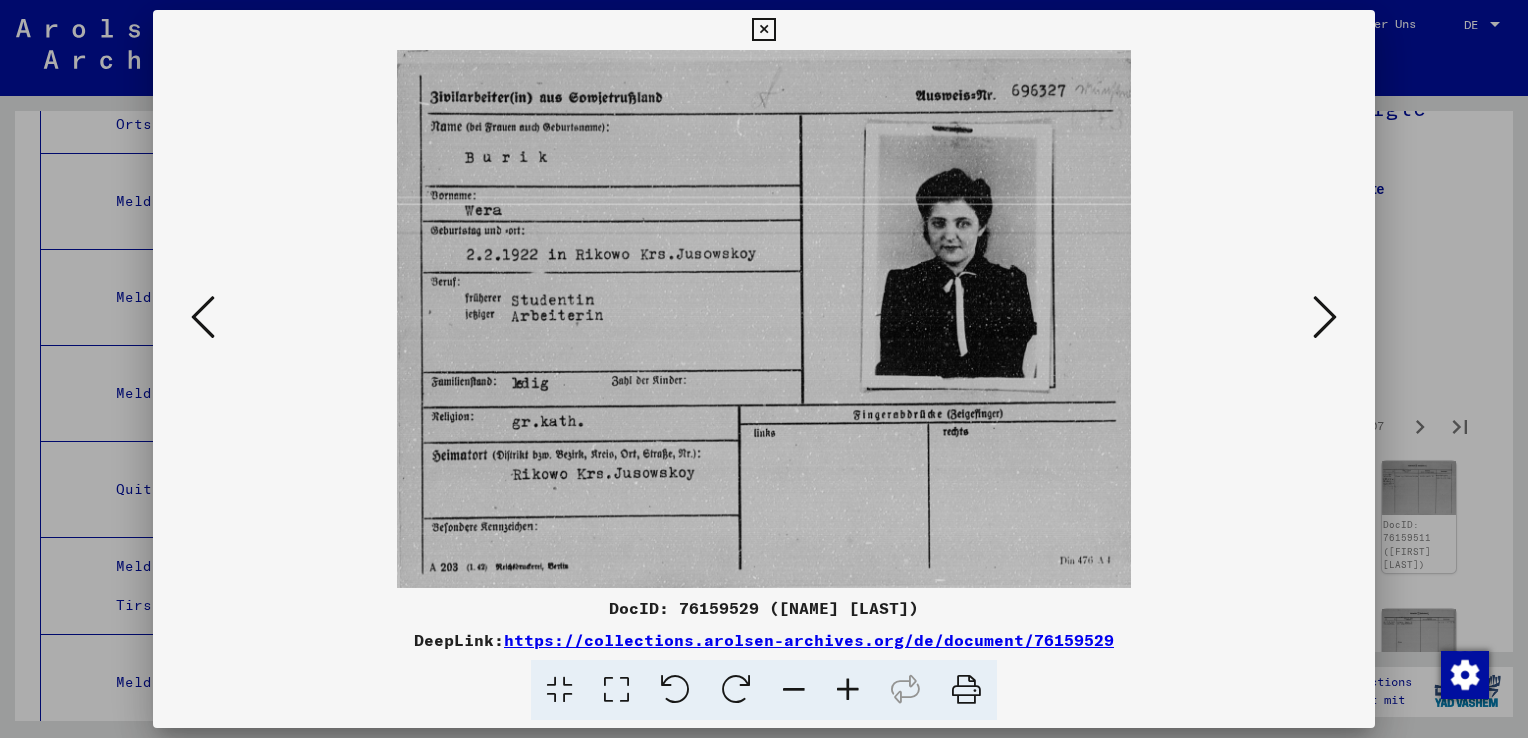 click at bounding box center (1325, 317) 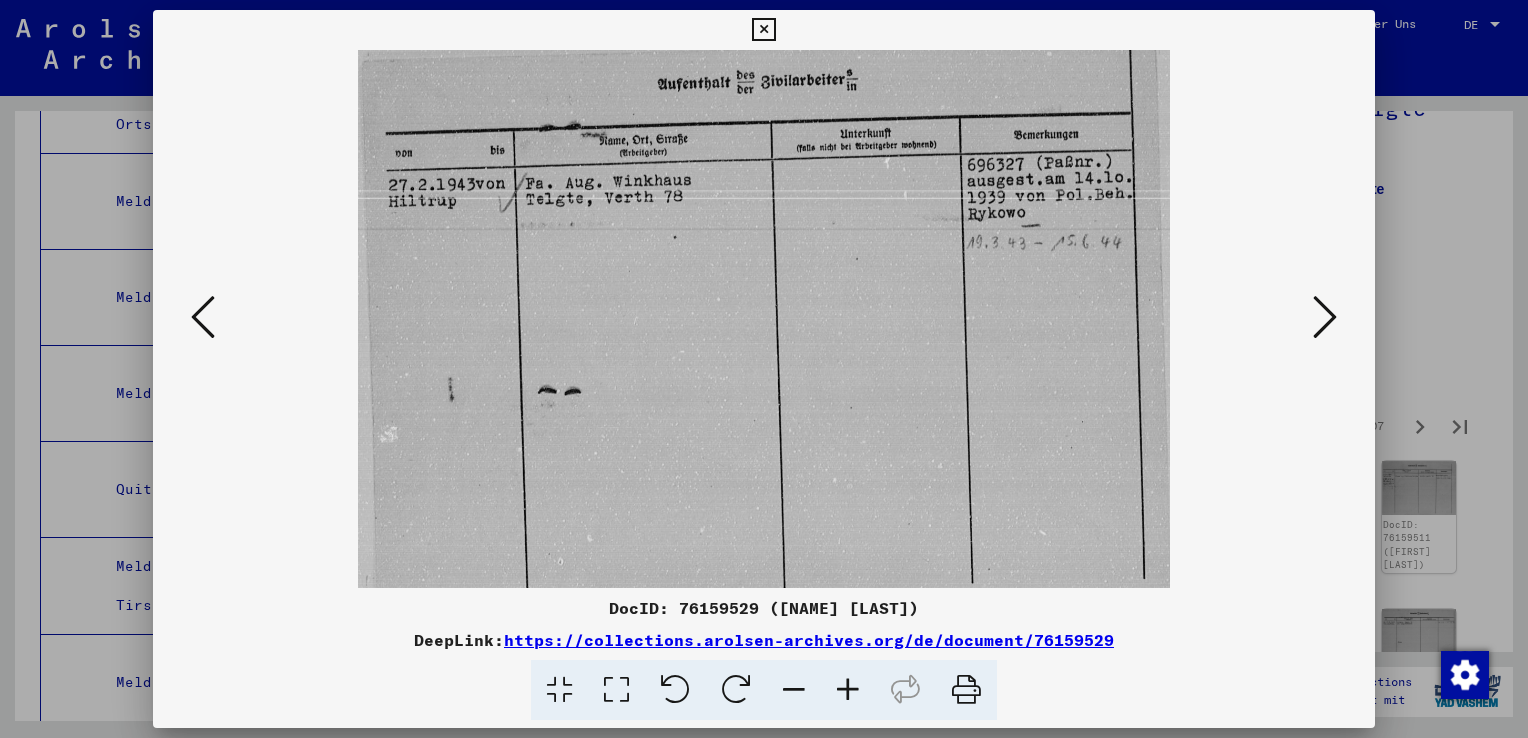 click at bounding box center (1325, 317) 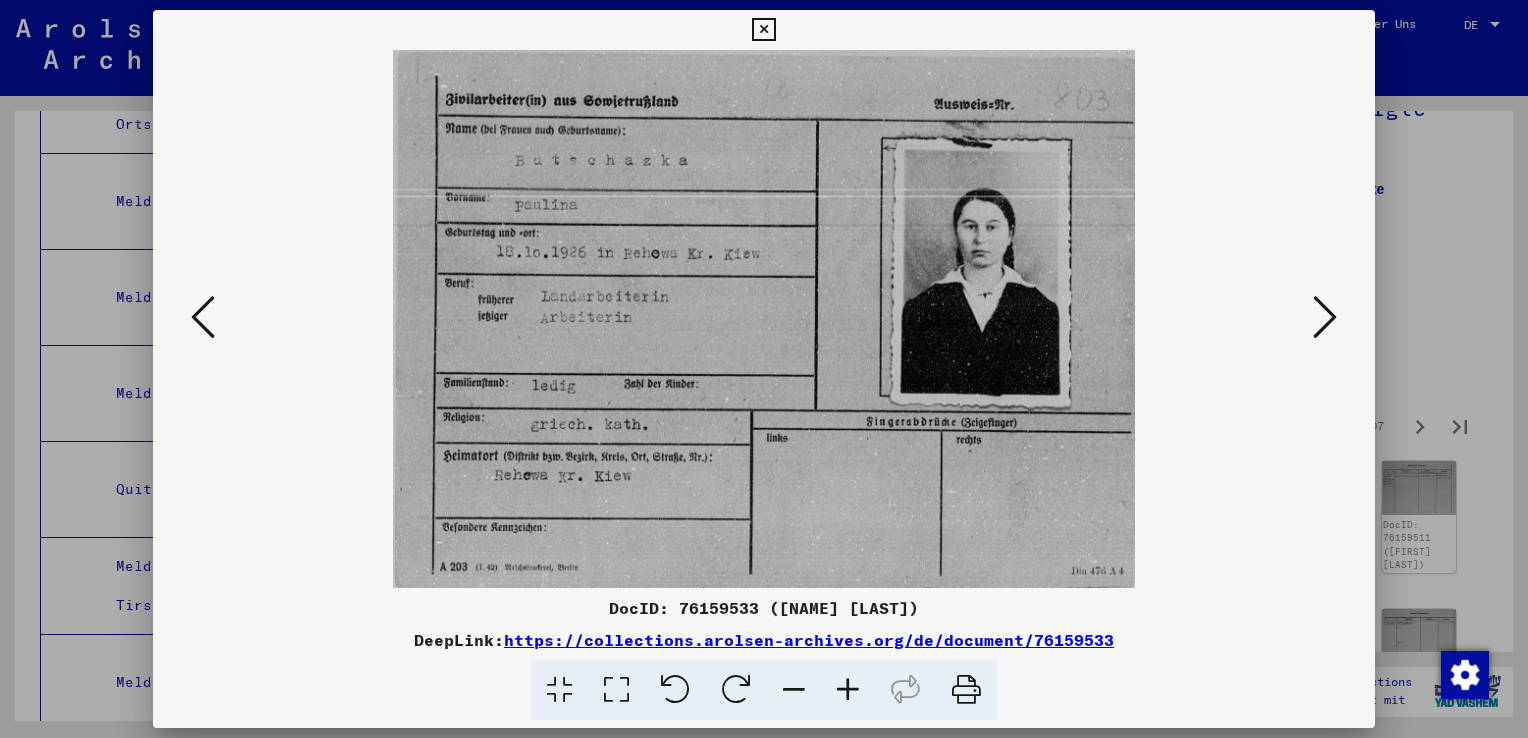 click at bounding box center [1325, 317] 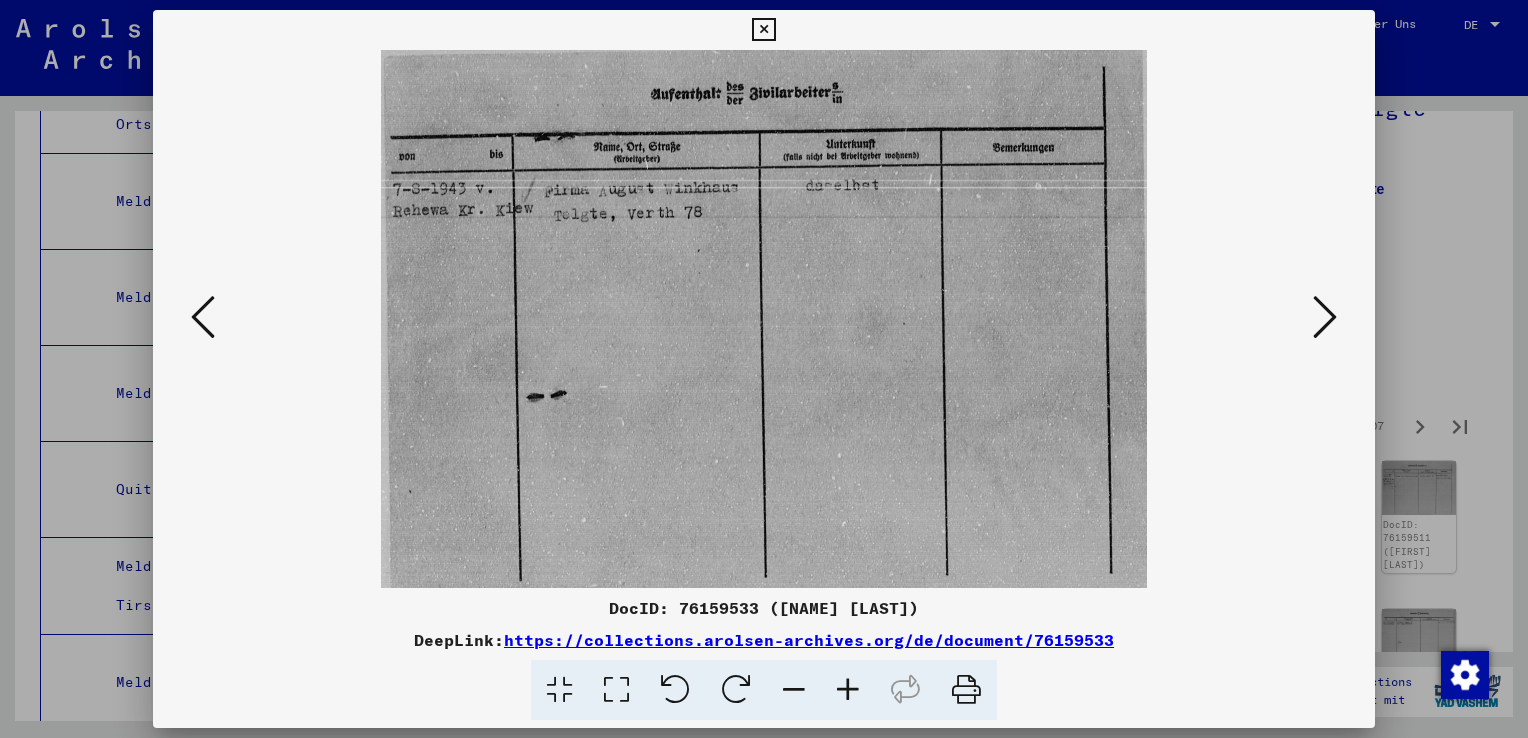 click at bounding box center (1325, 317) 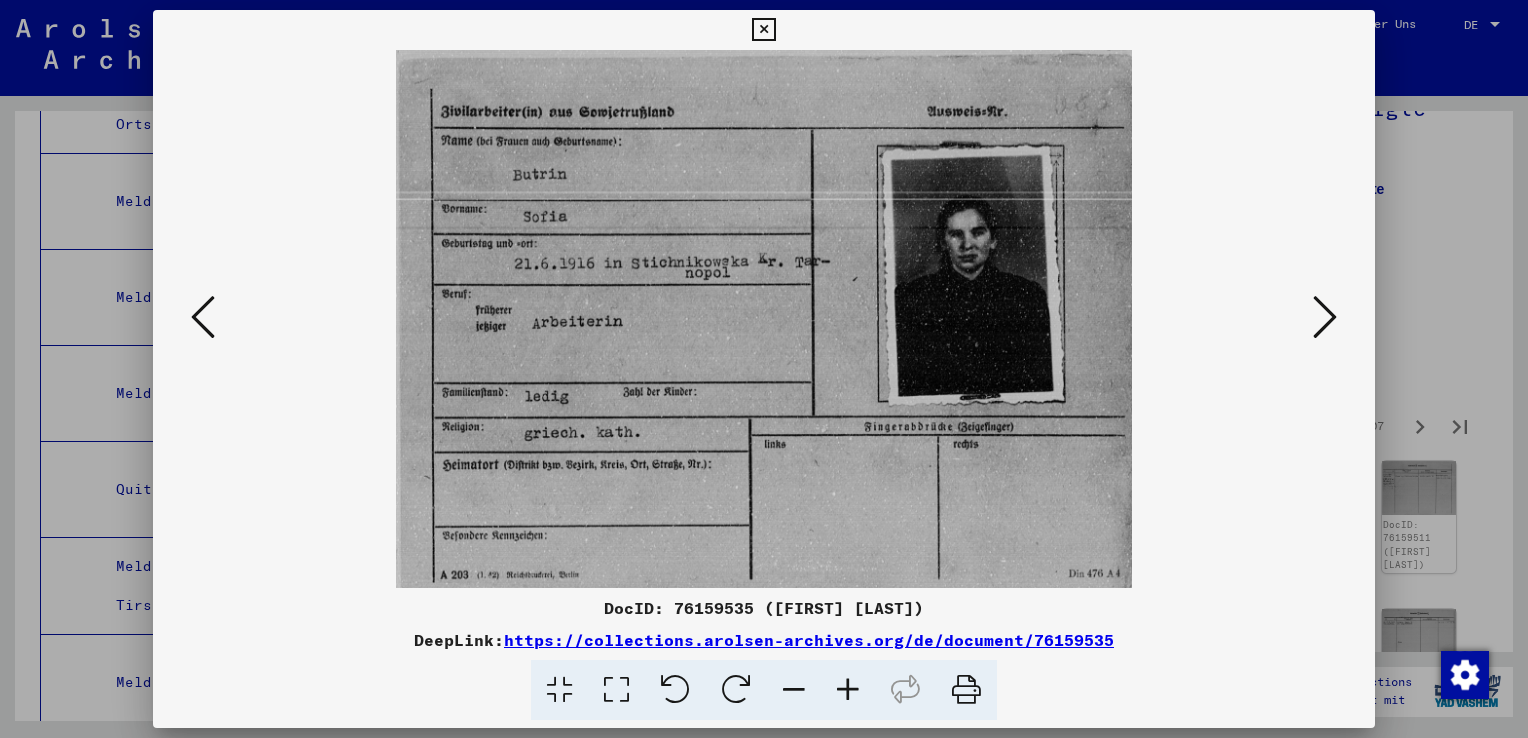 click at bounding box center [1325, 317] 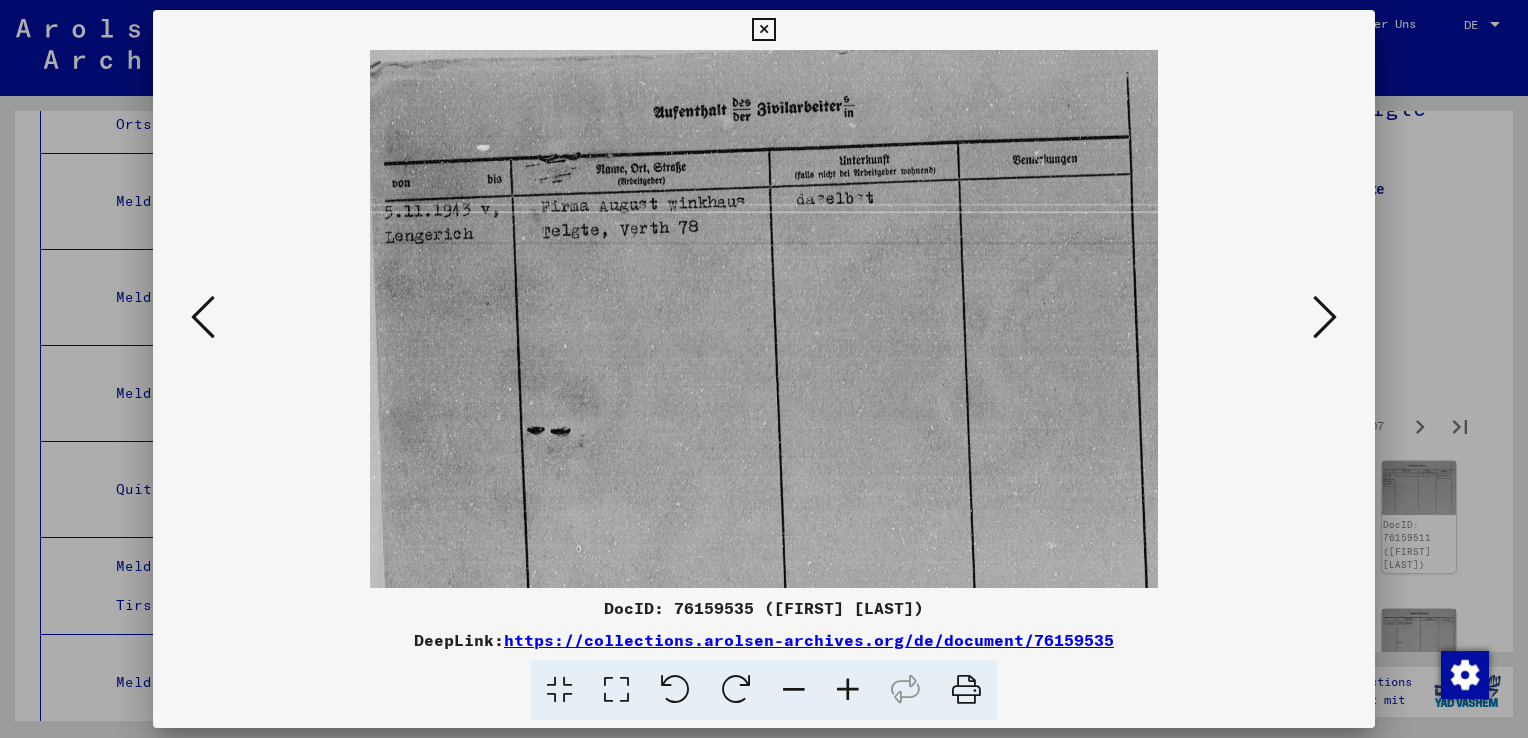 click at bounding box center (1325, 317) 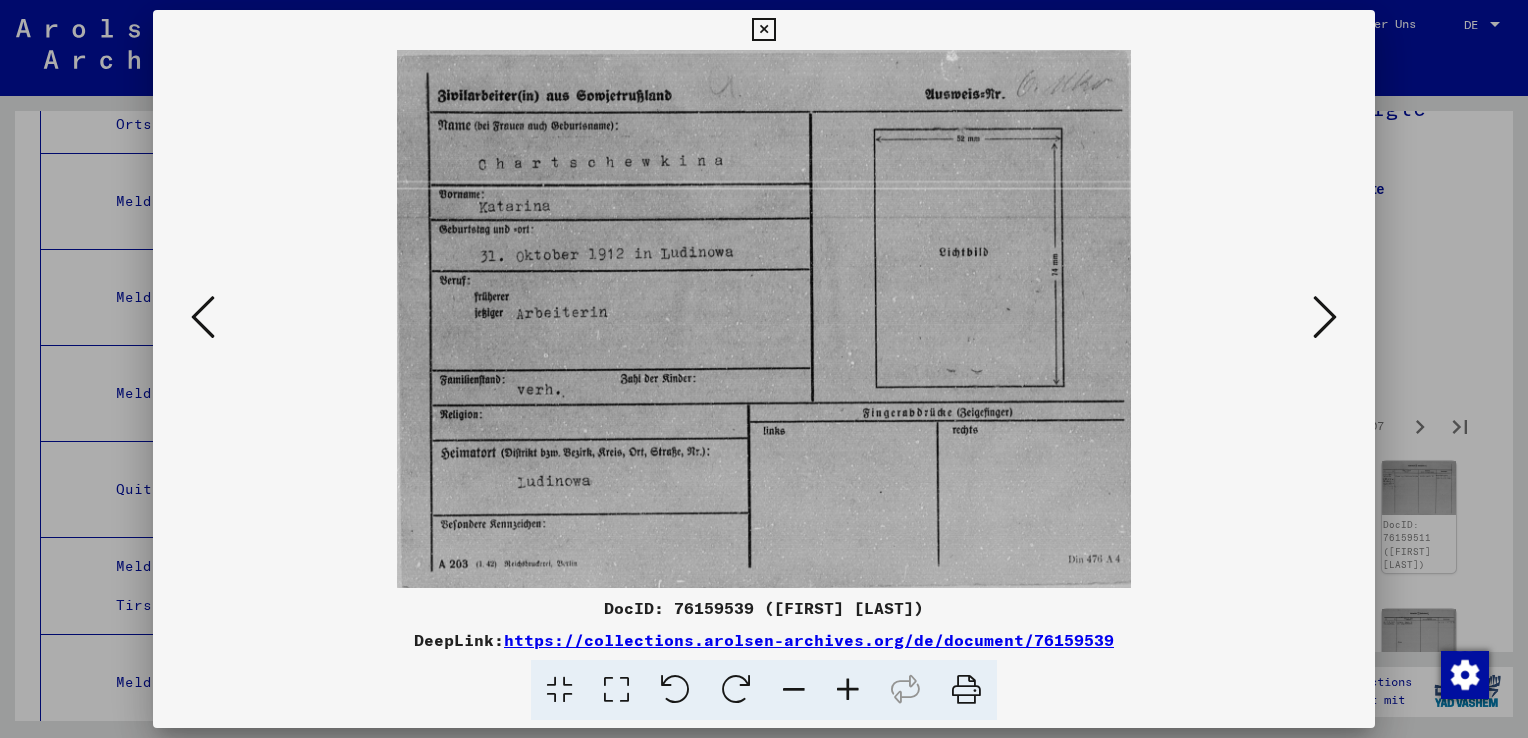 click at bounding box center [1325, 317] 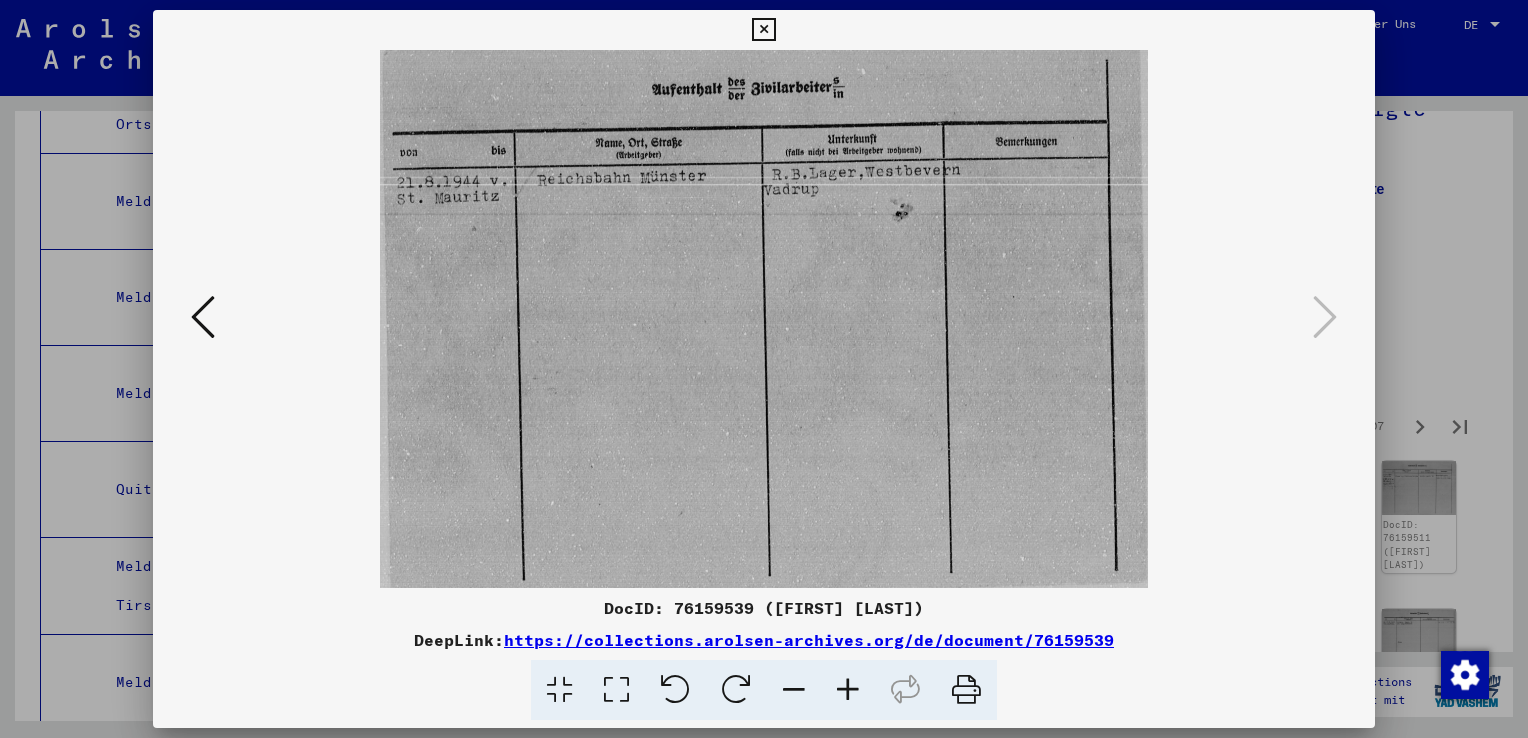 click at bounding box center (764, 369) 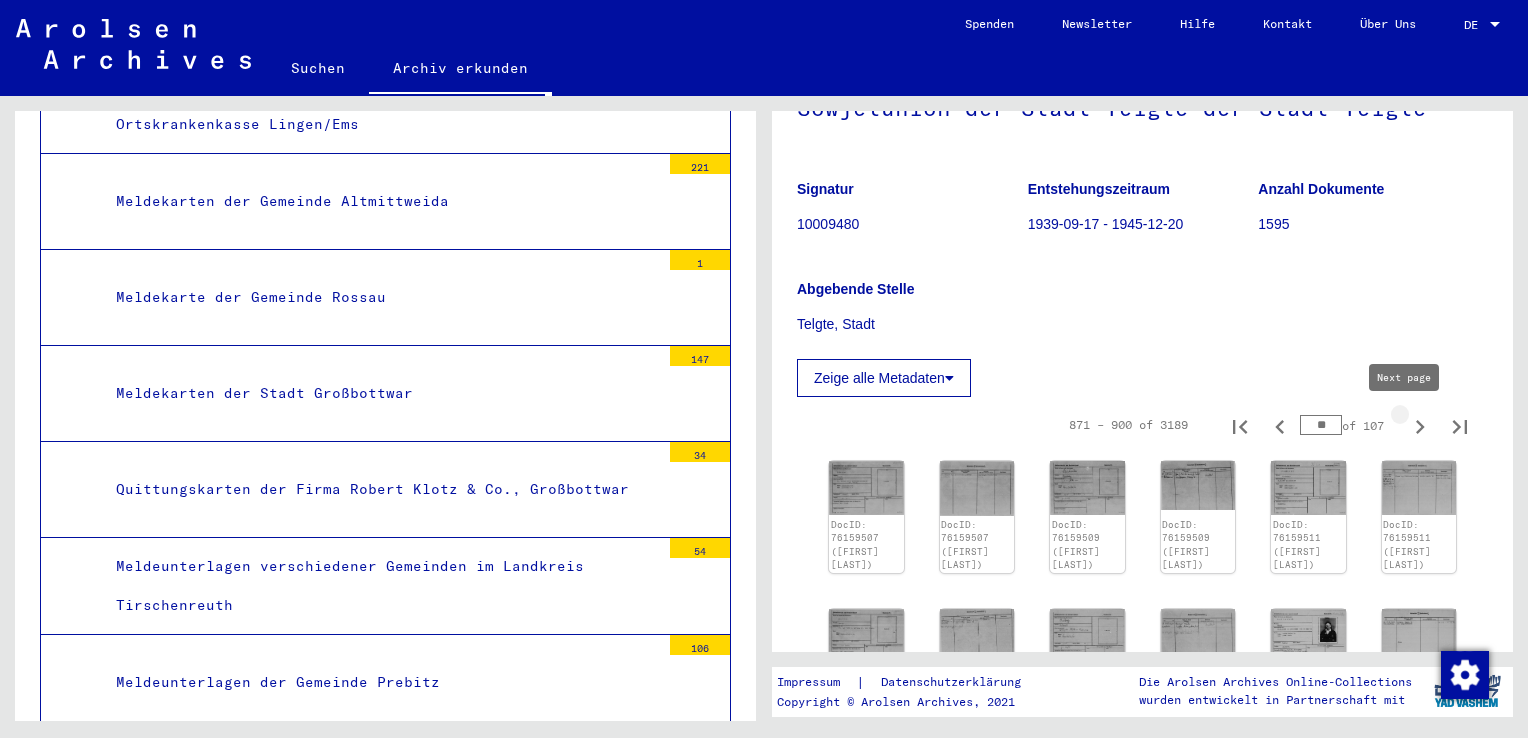 click 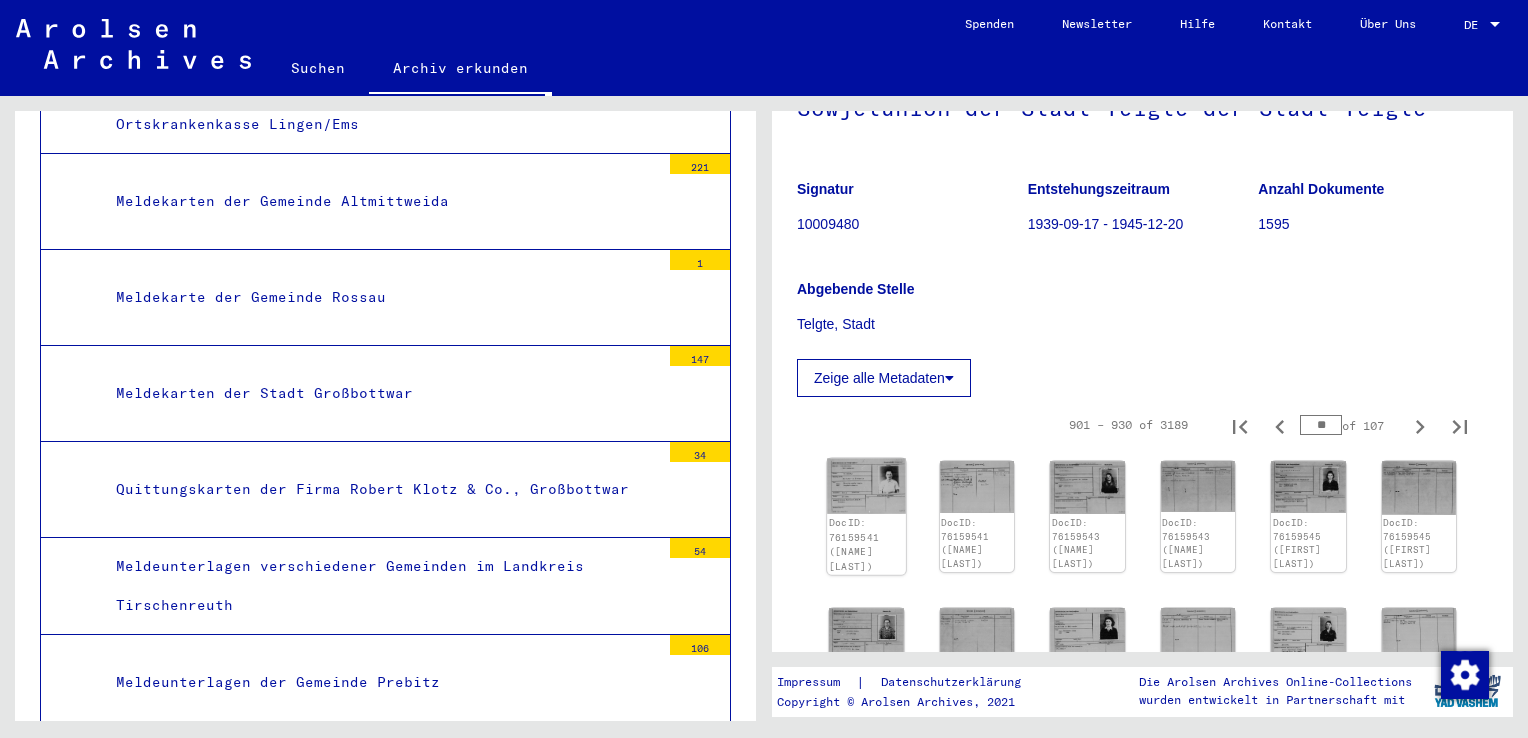 click 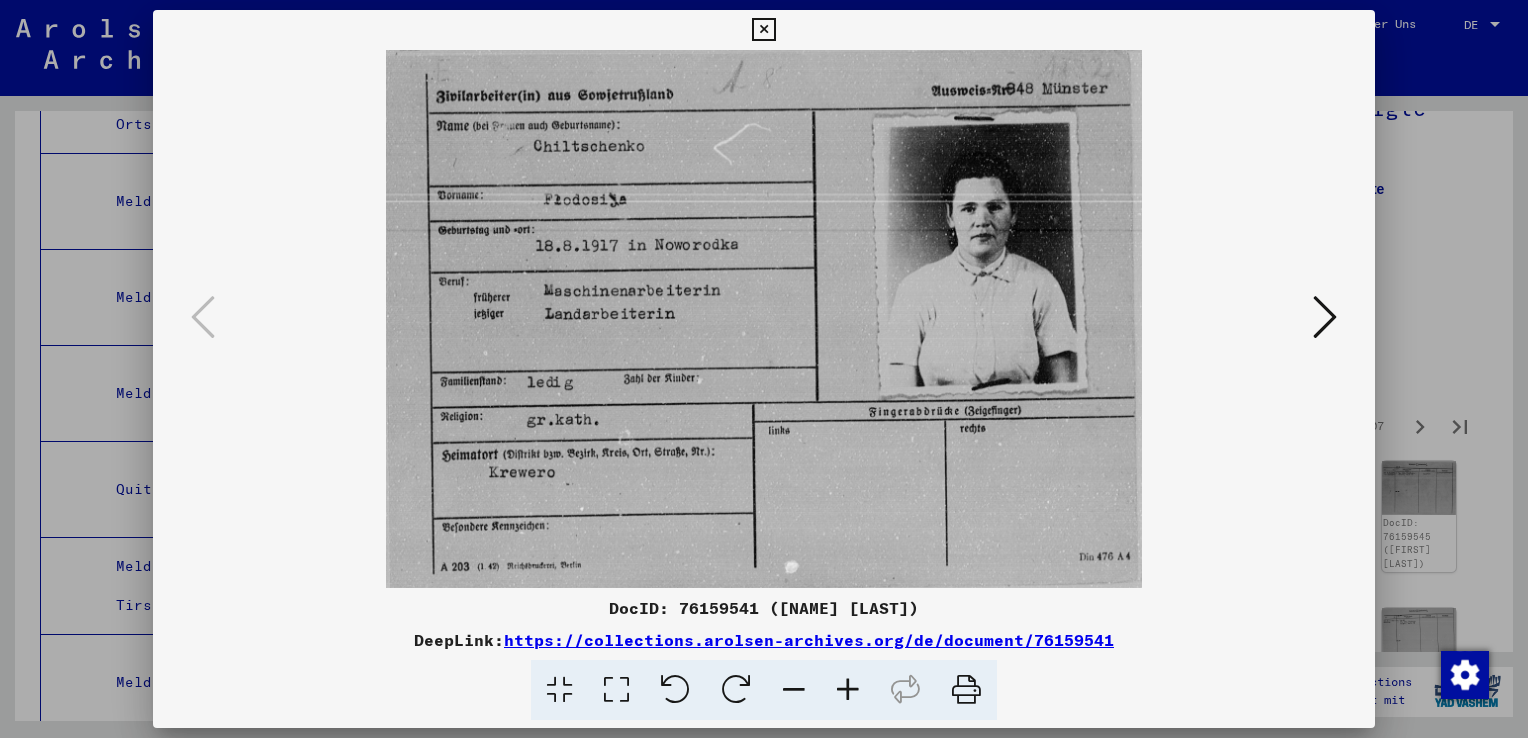 click at bounding box center [1325, 317] 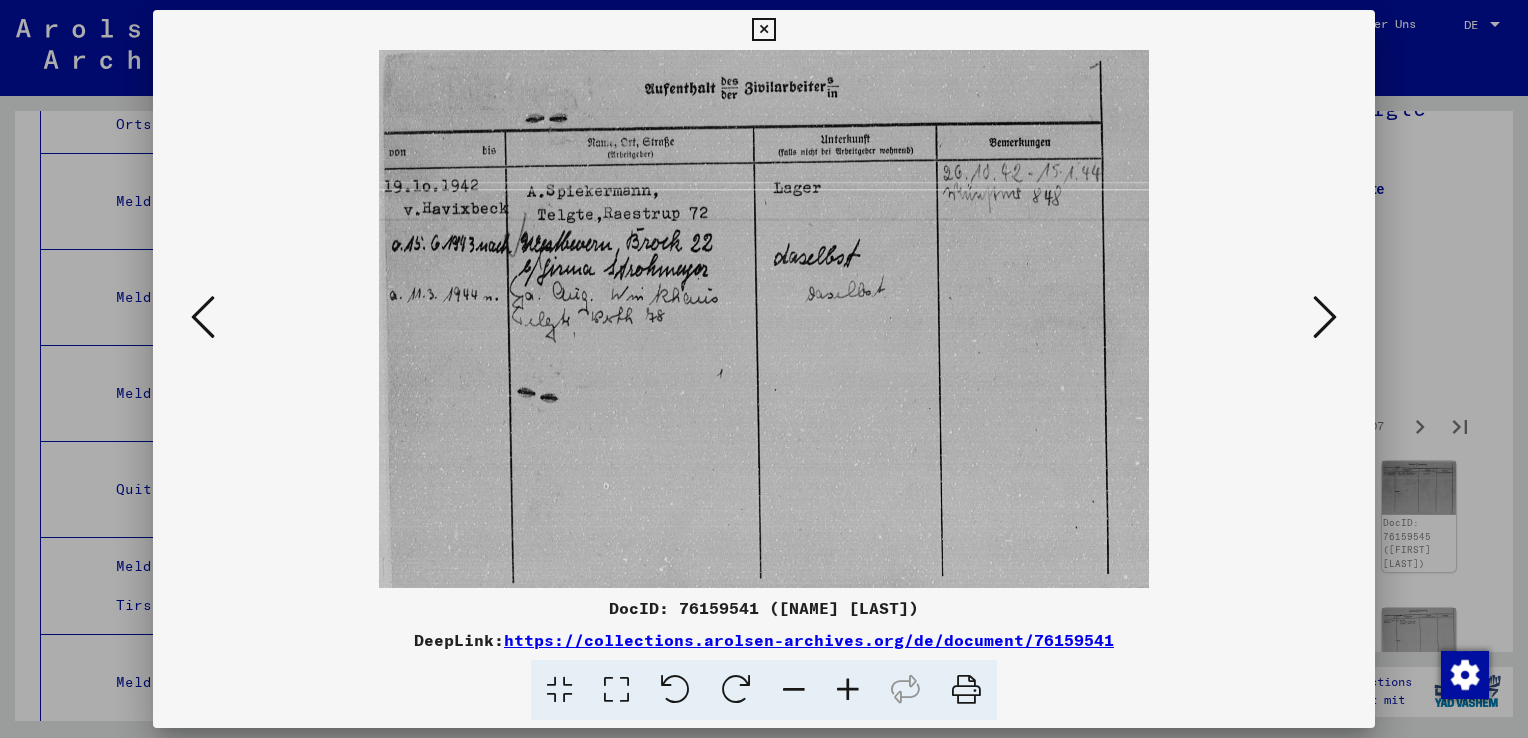 click at bounding box center [1325, 317] 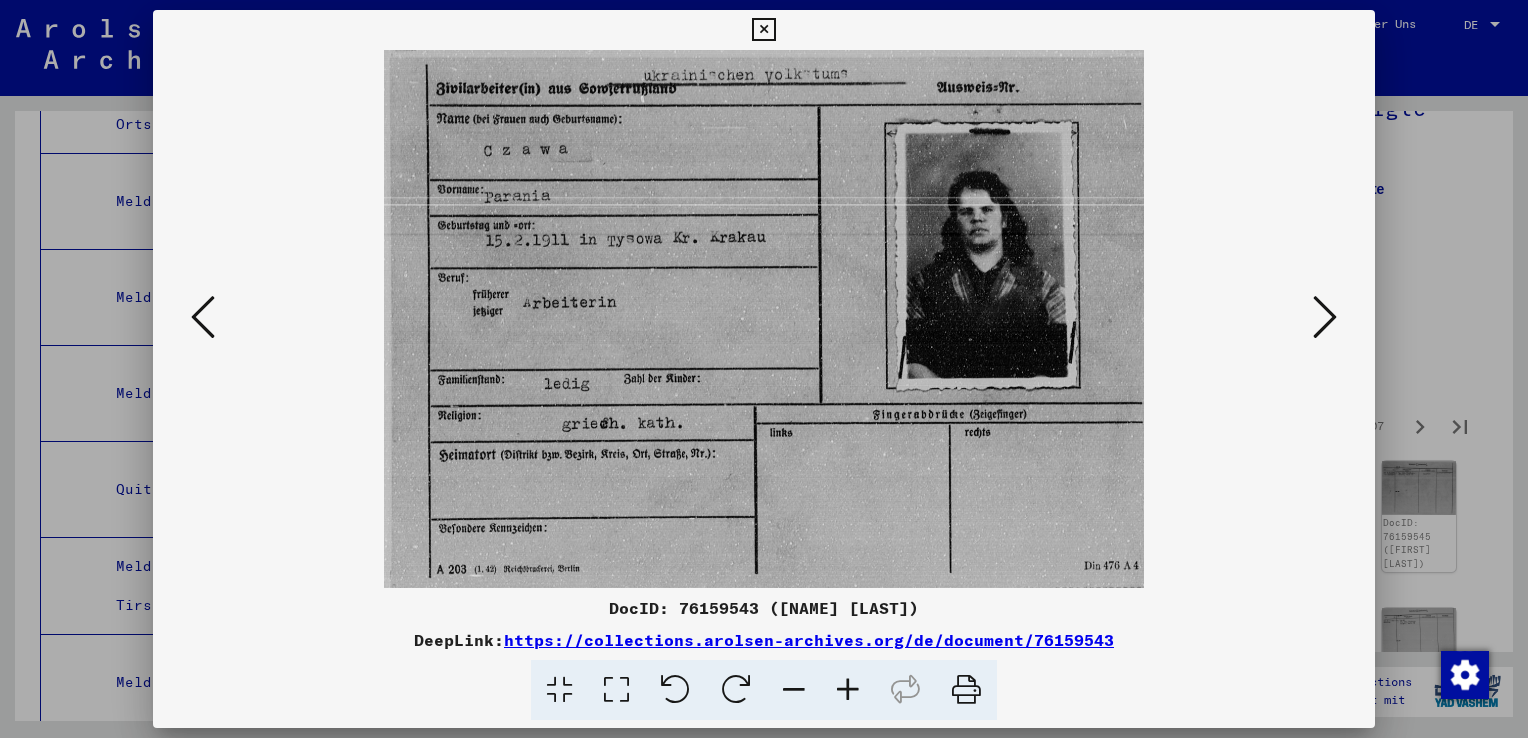 click at bounding box center [1325, 317] 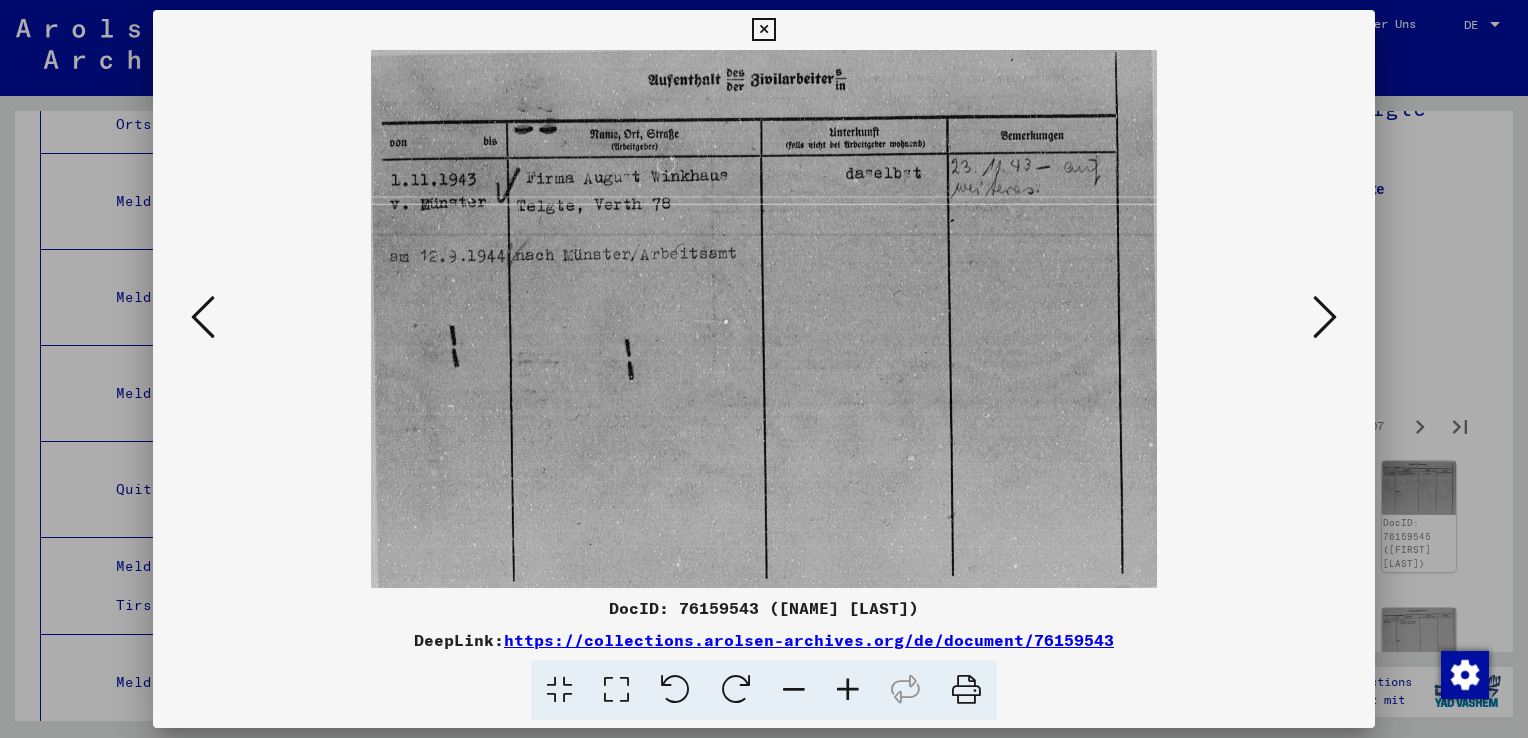 click at bounding box center [1325, 317] 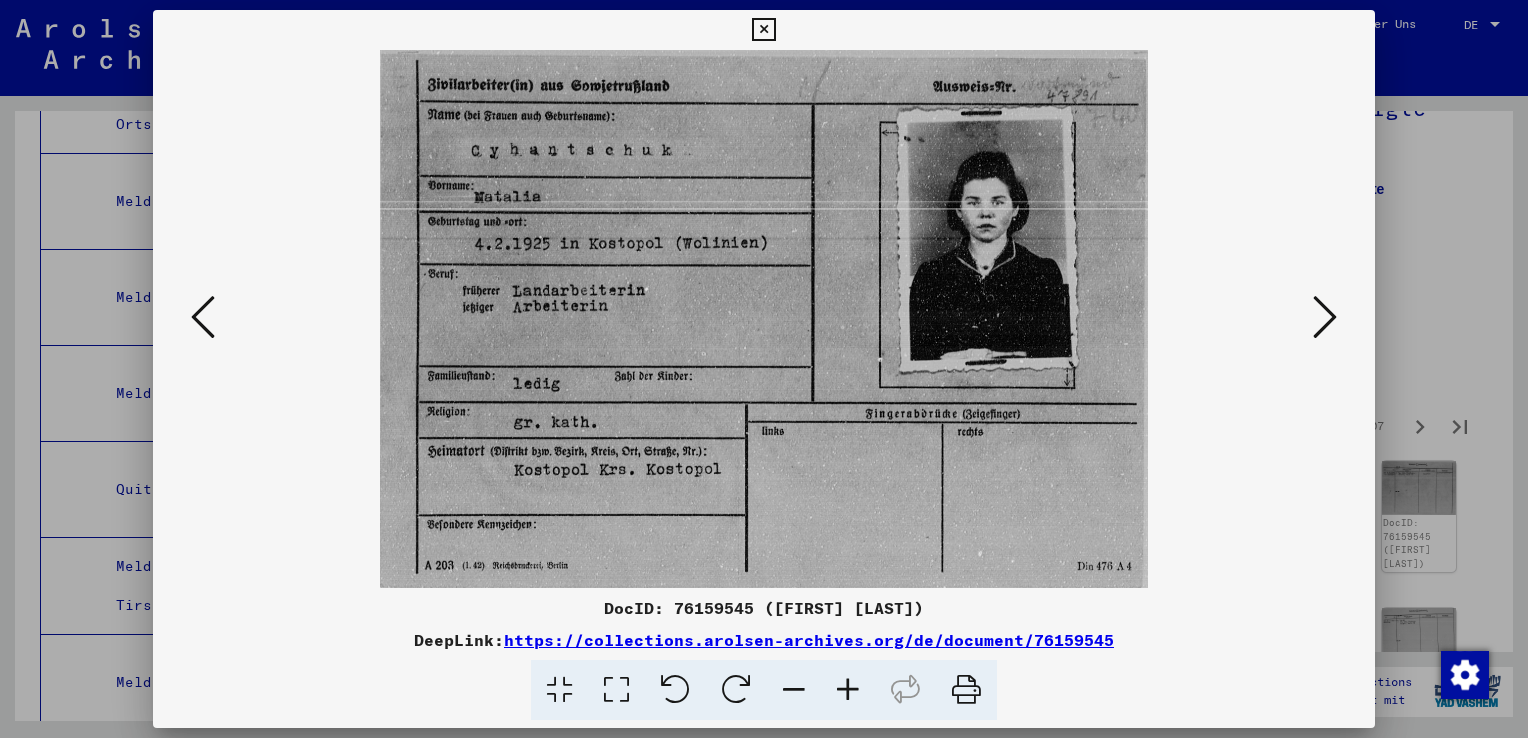 click at bounding box center [1325, 317] 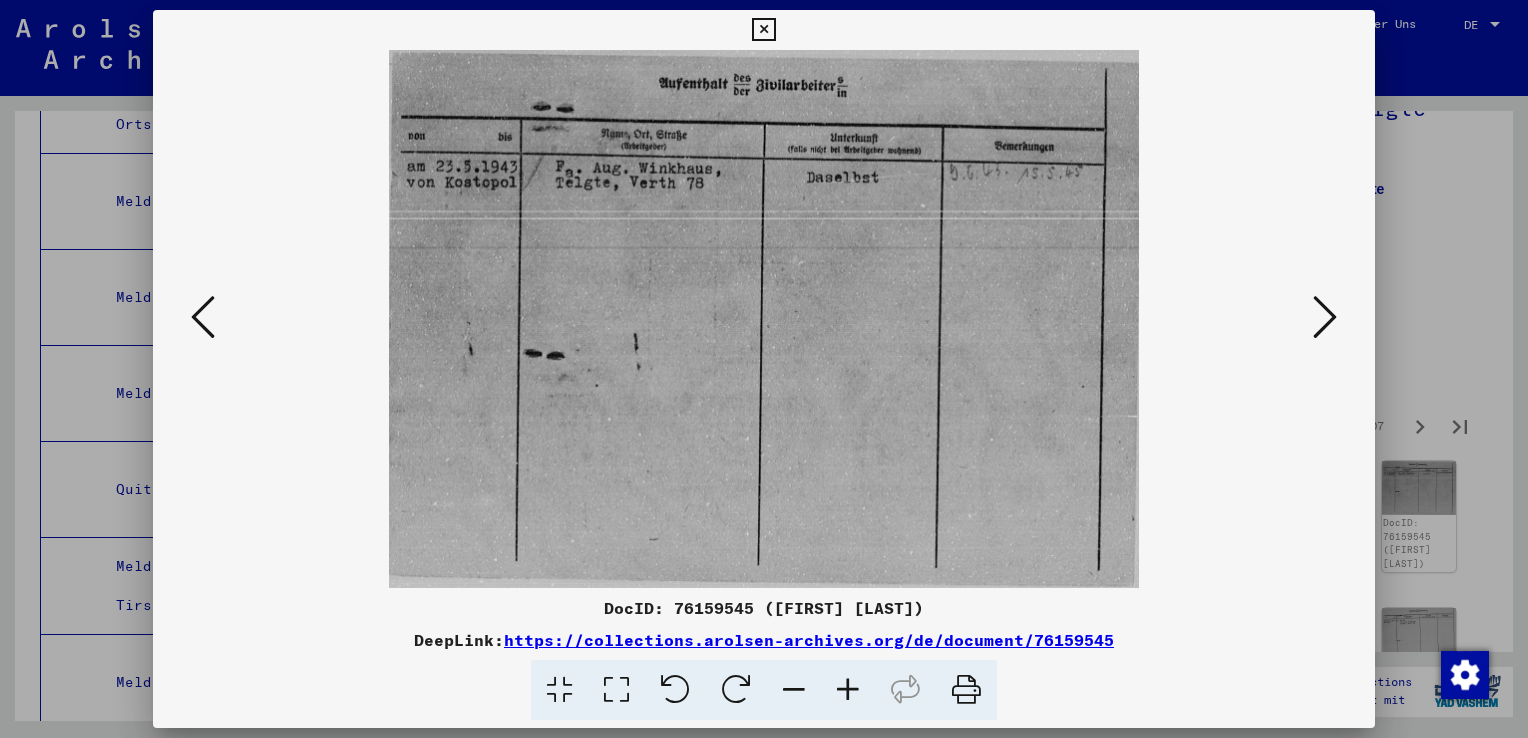 click at bounding box center (1325, 317) 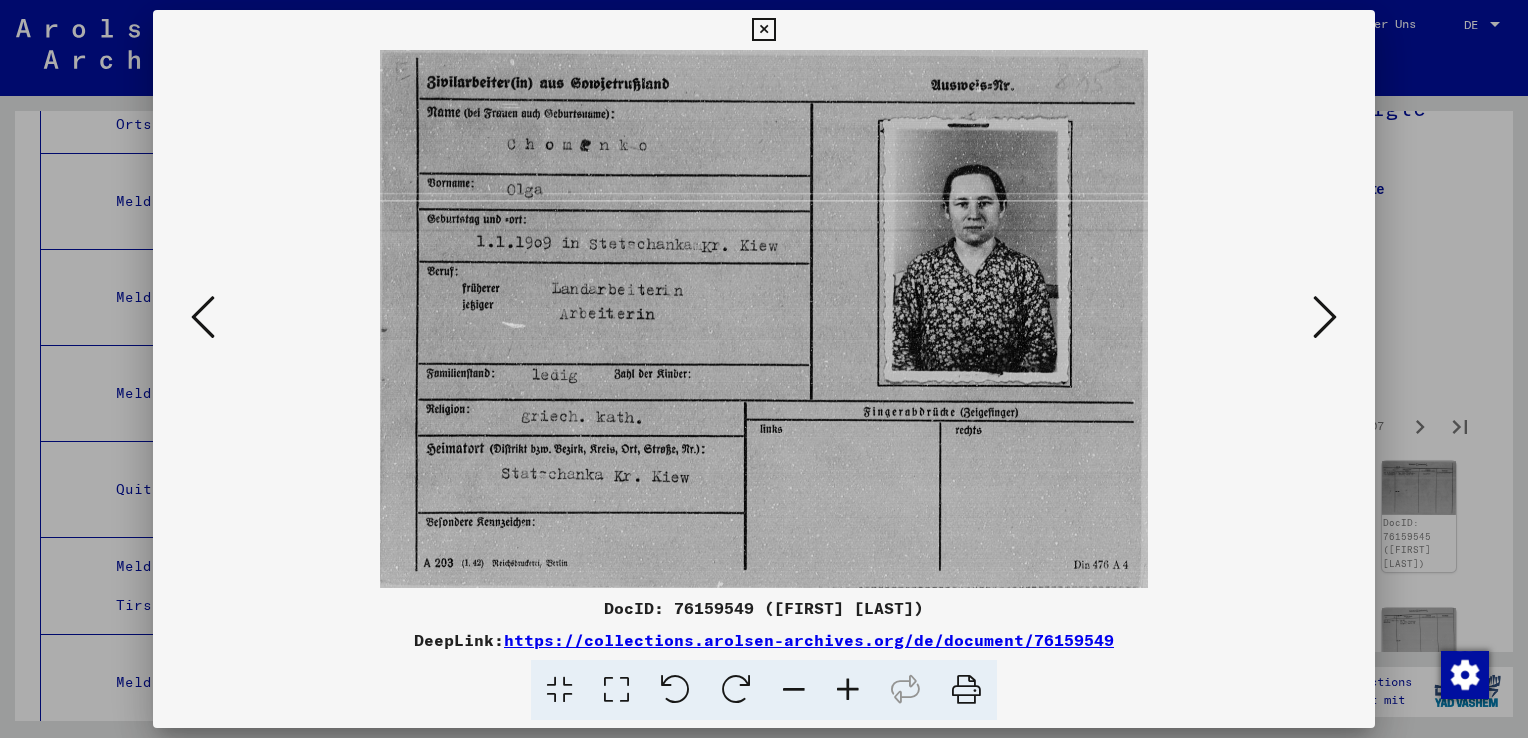 click at bounding box center (1325, 317) 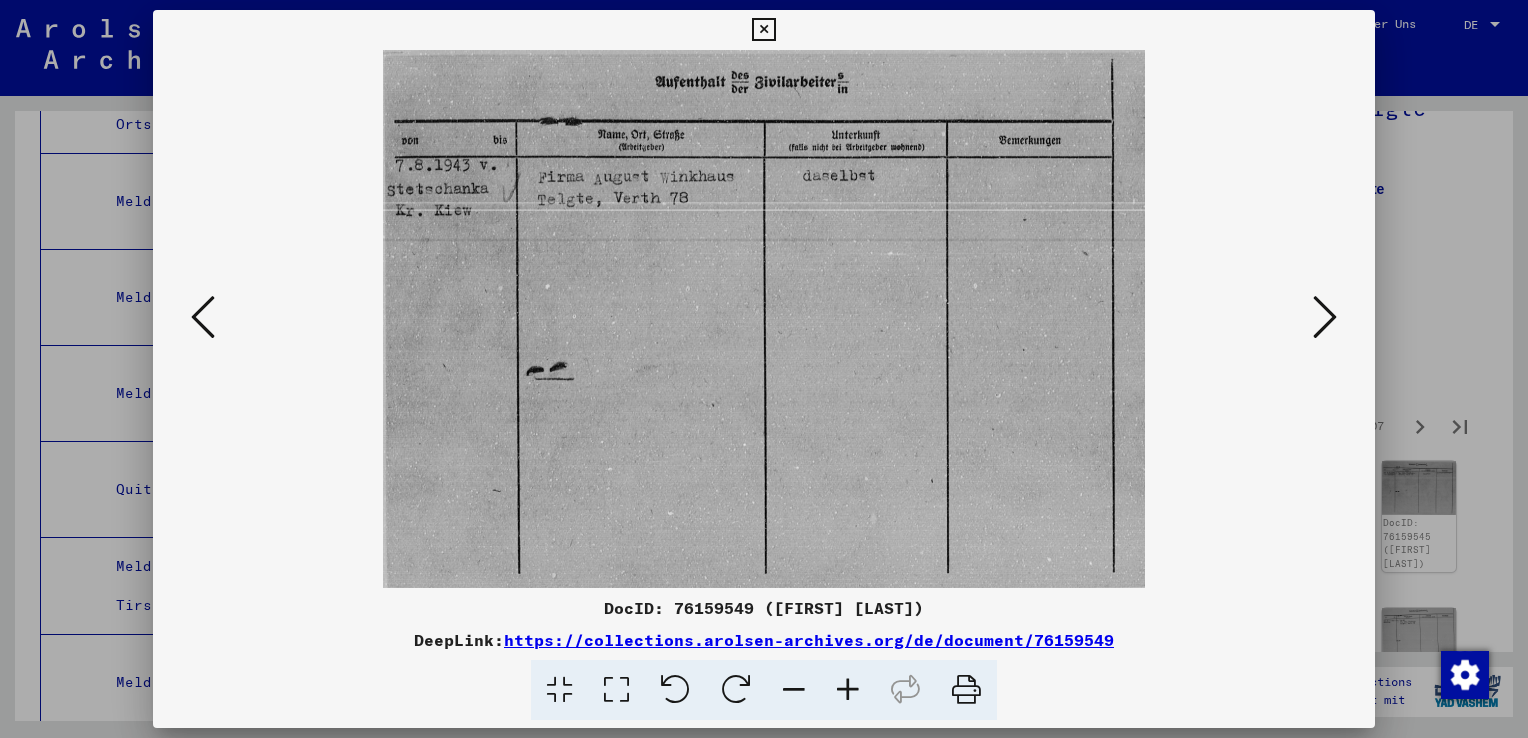 click at bounding box center [1325, 317] 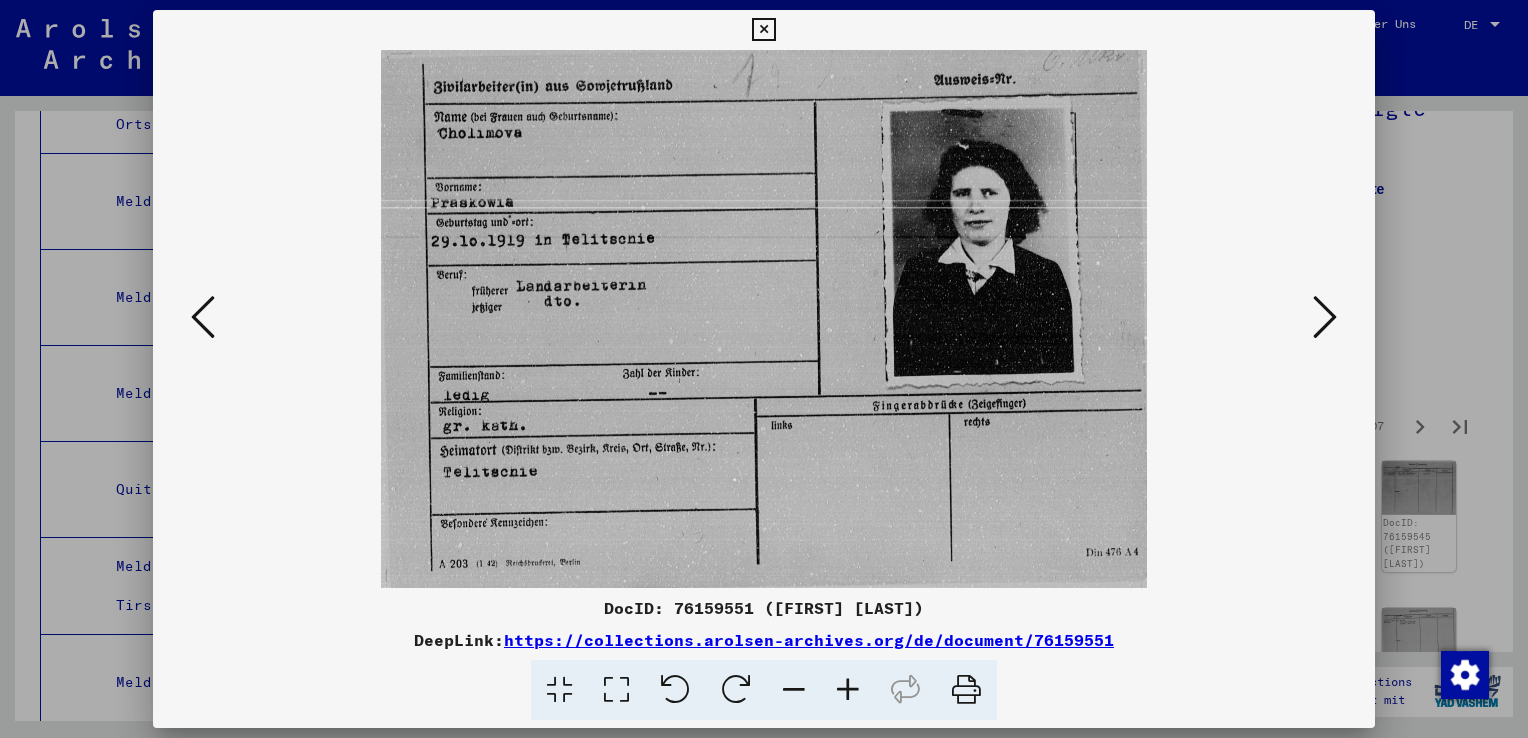 click at bounding box center (1325, 317) 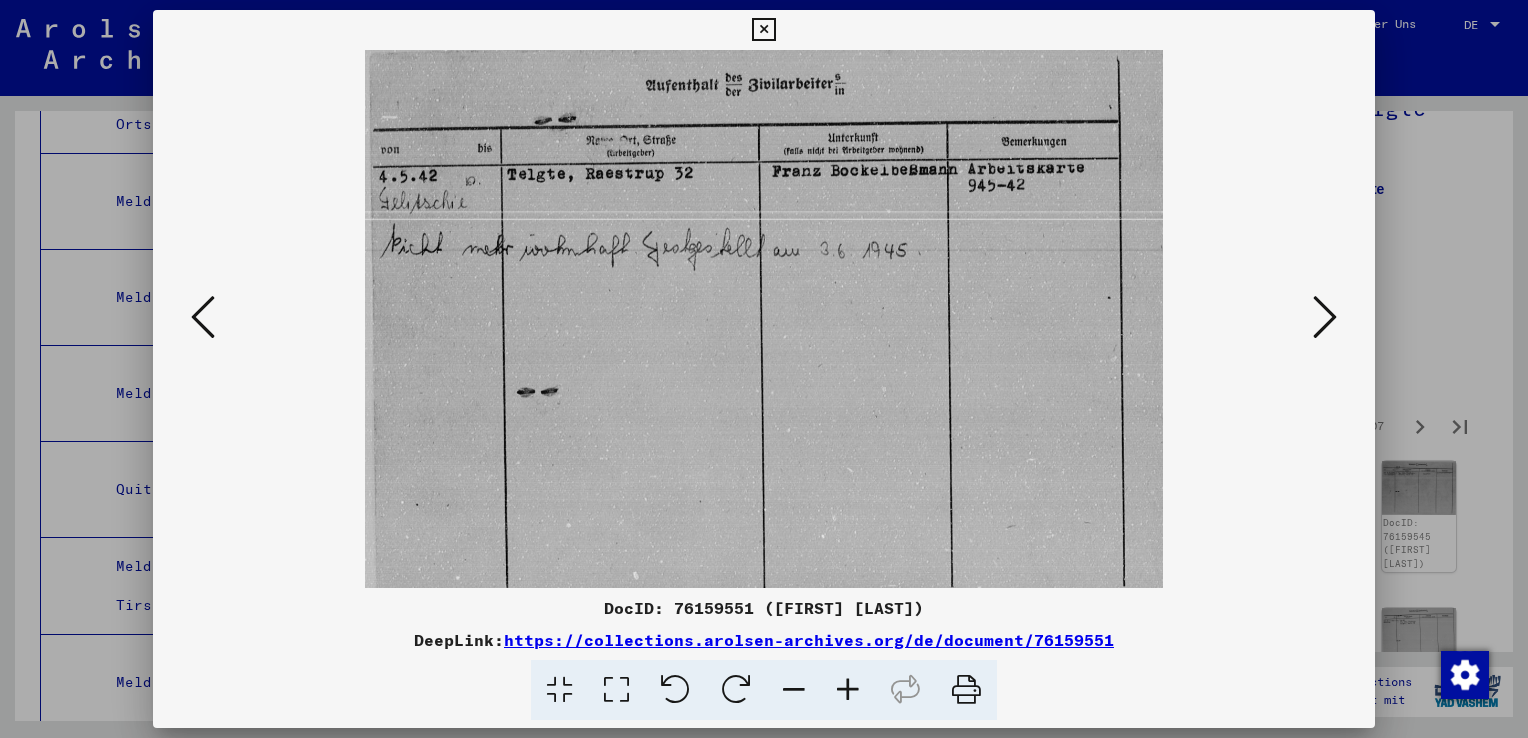 click at bounding box center (1325, 317) 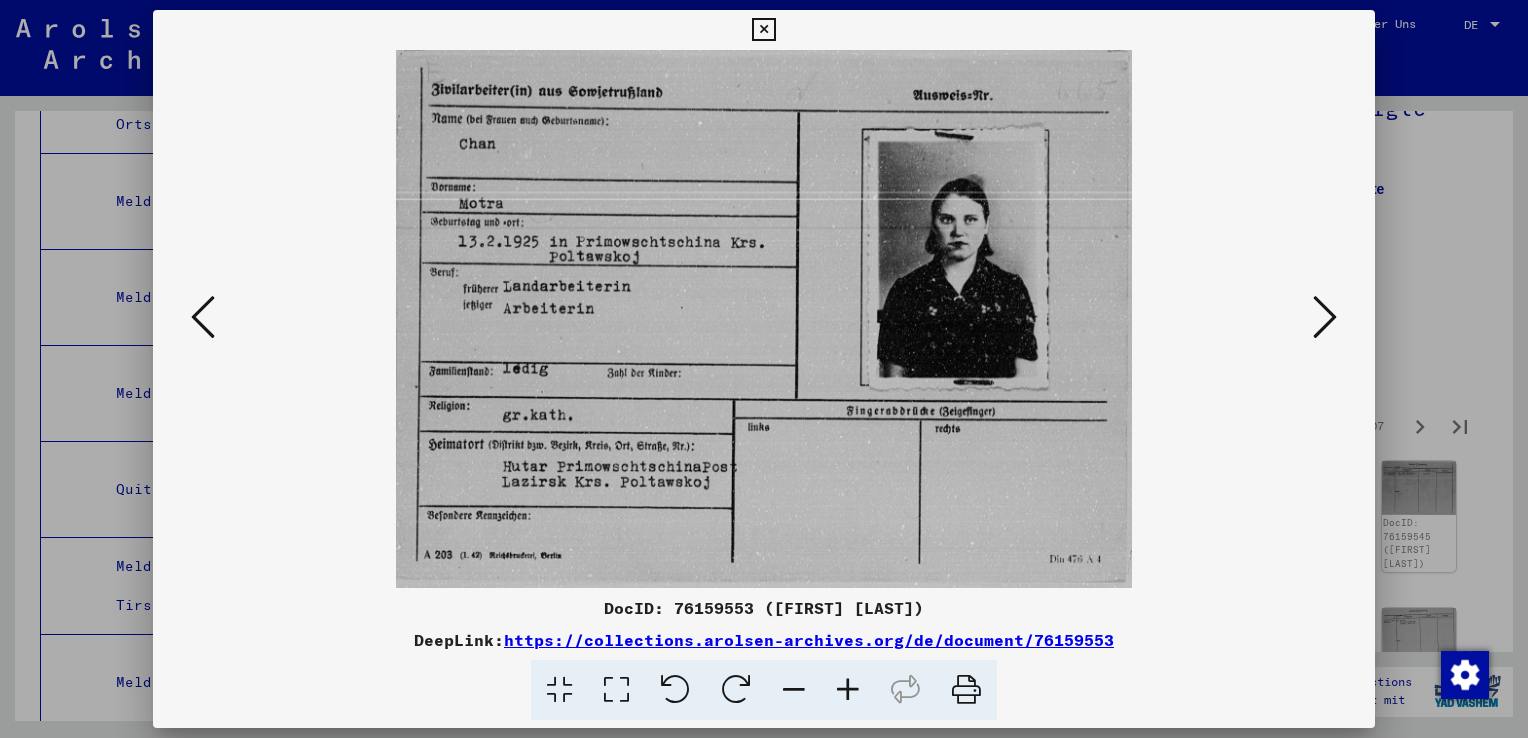 click at bounding box center [1325, 317] 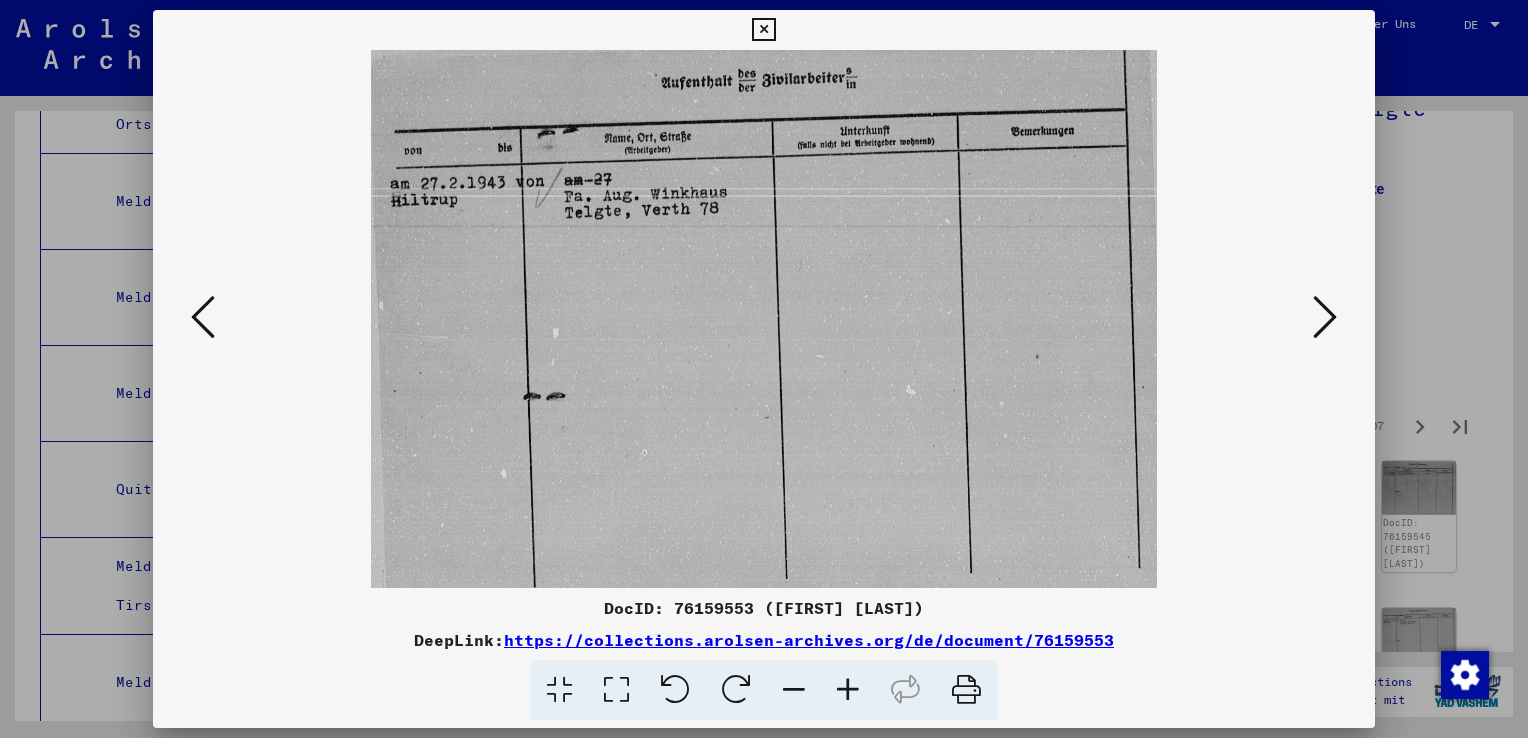 click at bounding box center [1325, 317] 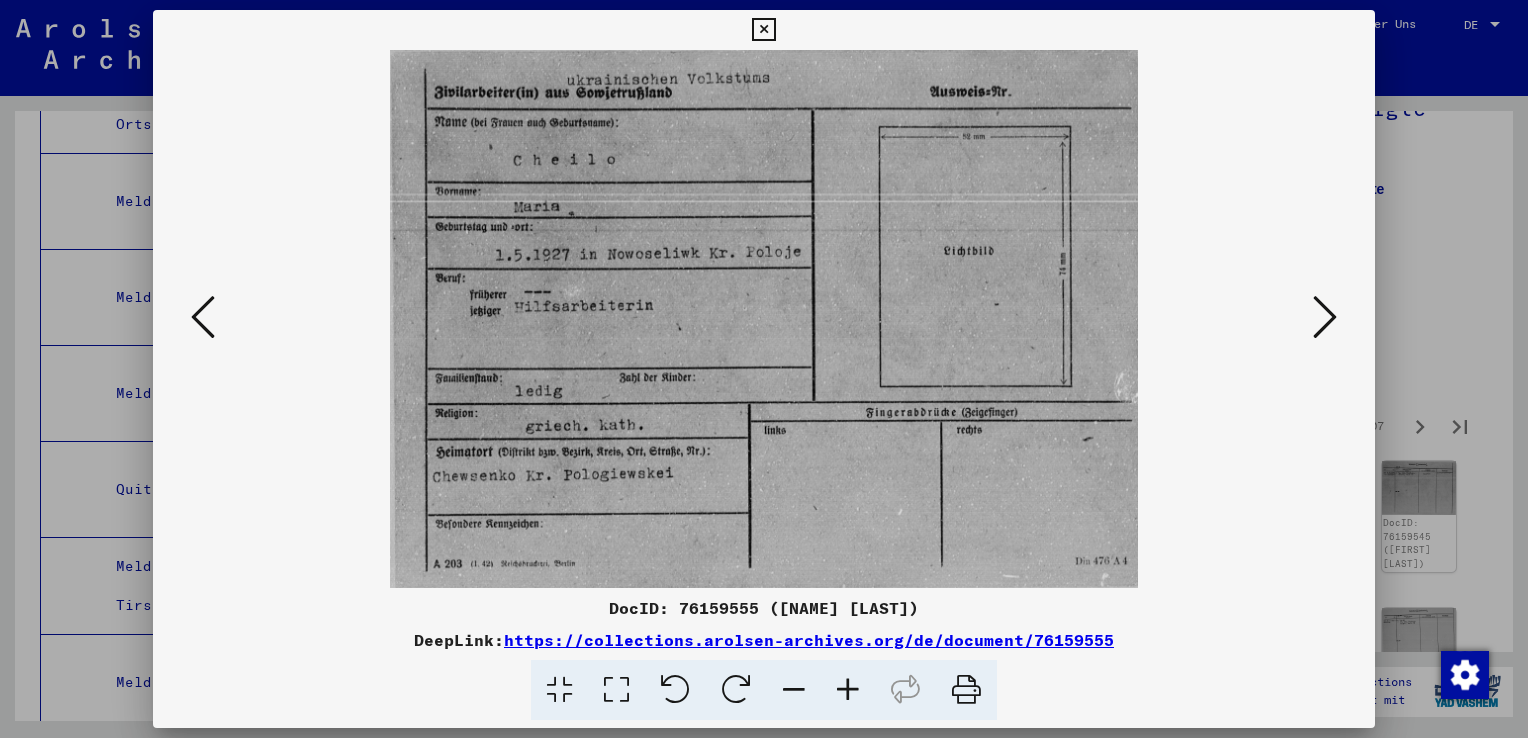 click at bounding box center (1325, 317) 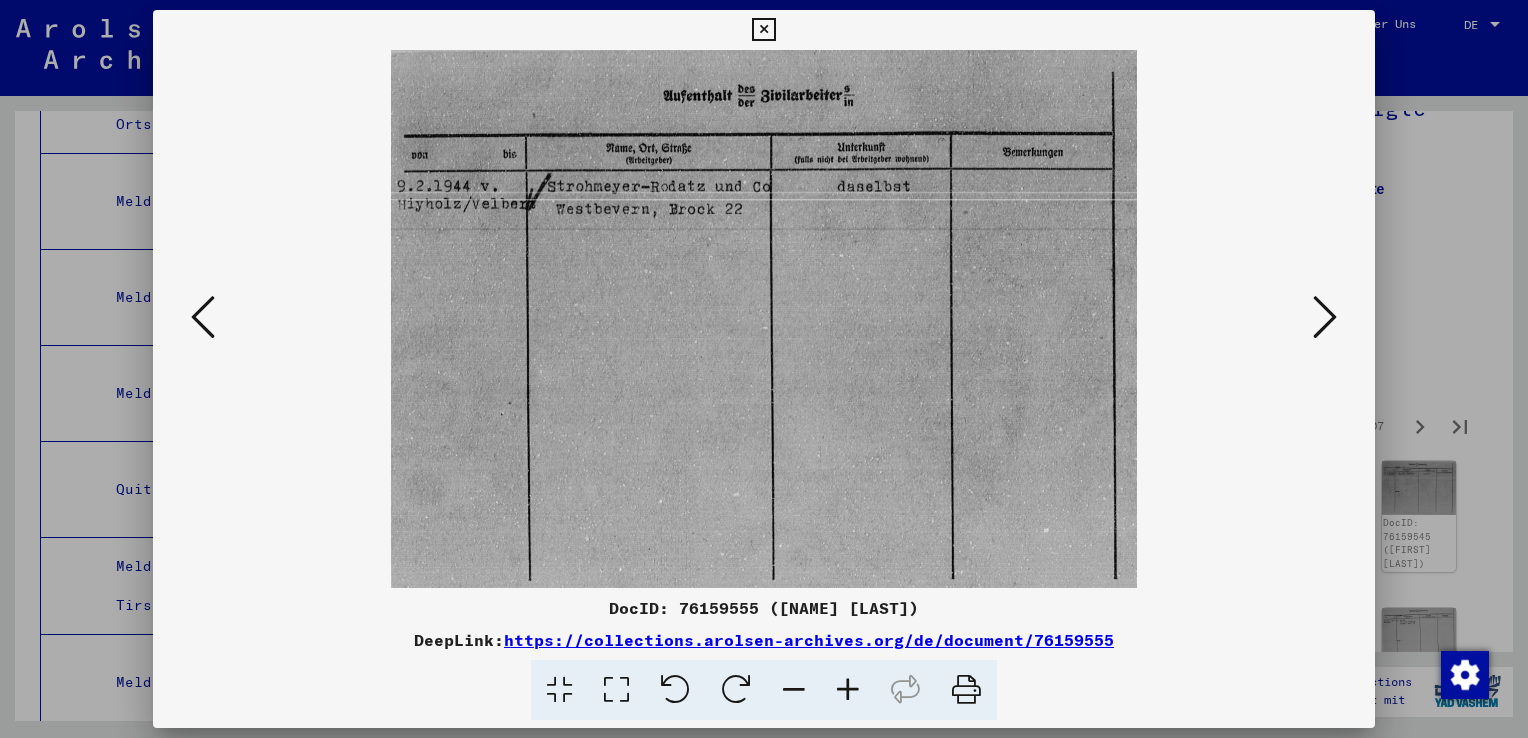 click at bounding box center (1325, 317) 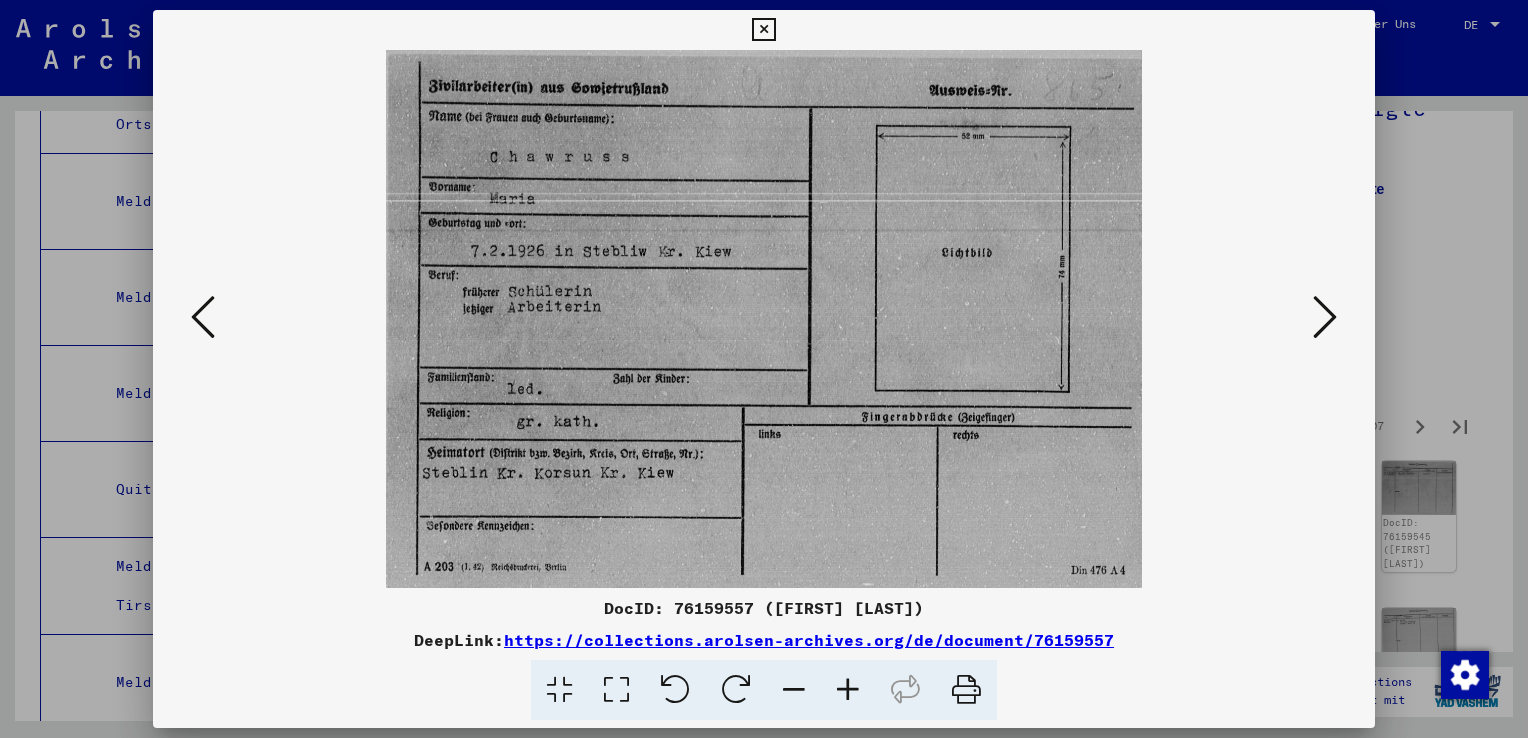 click at bounding box center (1325, 317) 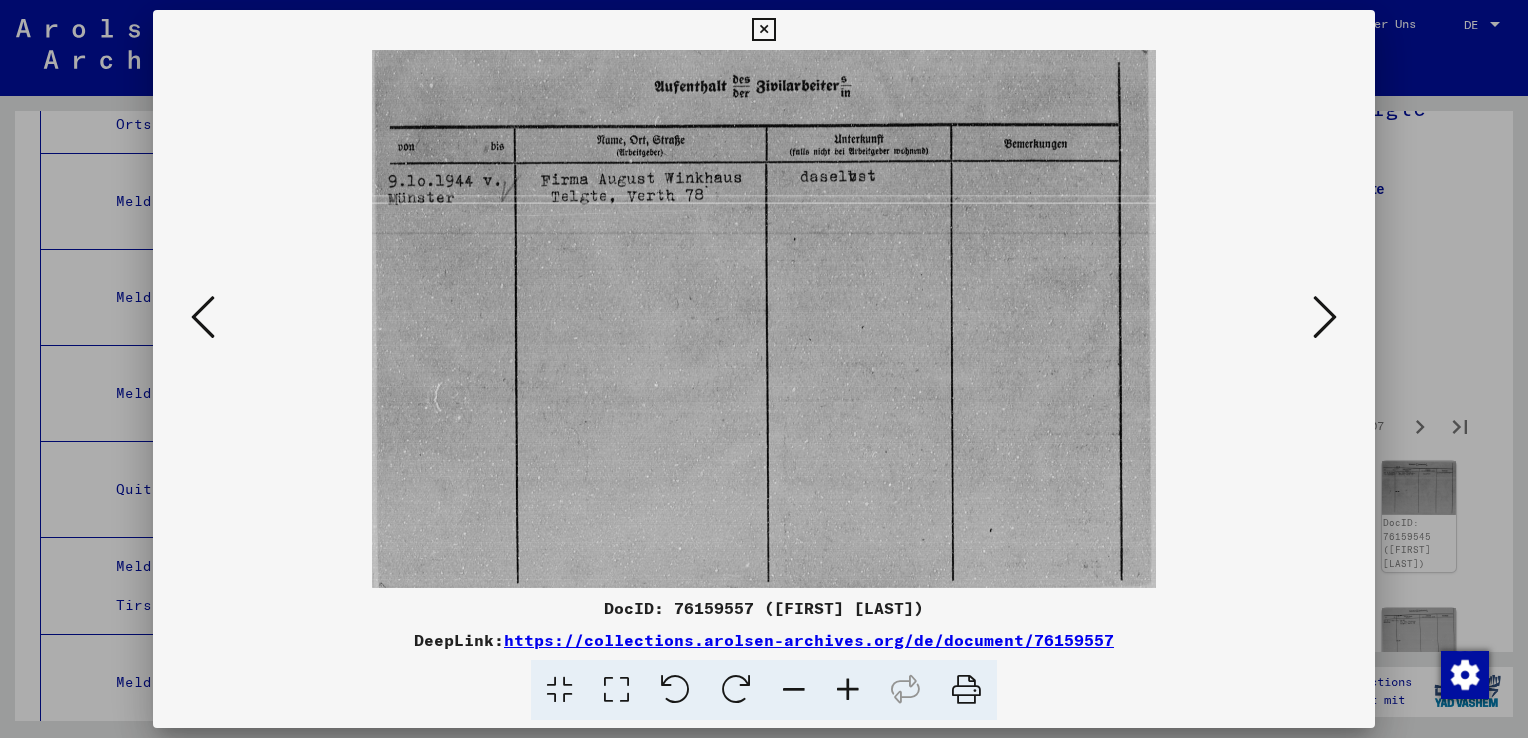 click at bounding box center (1325, 317) 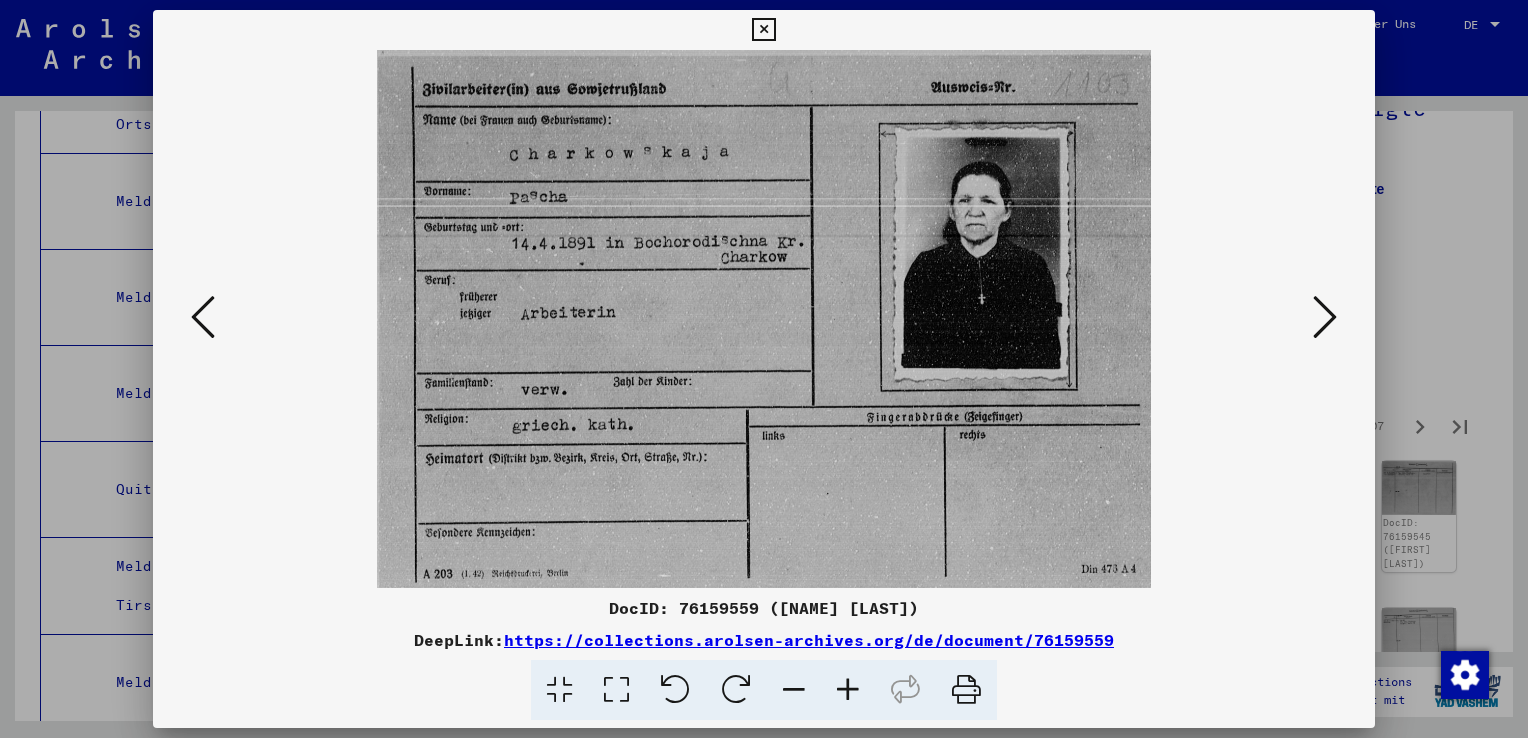 click at bounding box center (1325, 317) 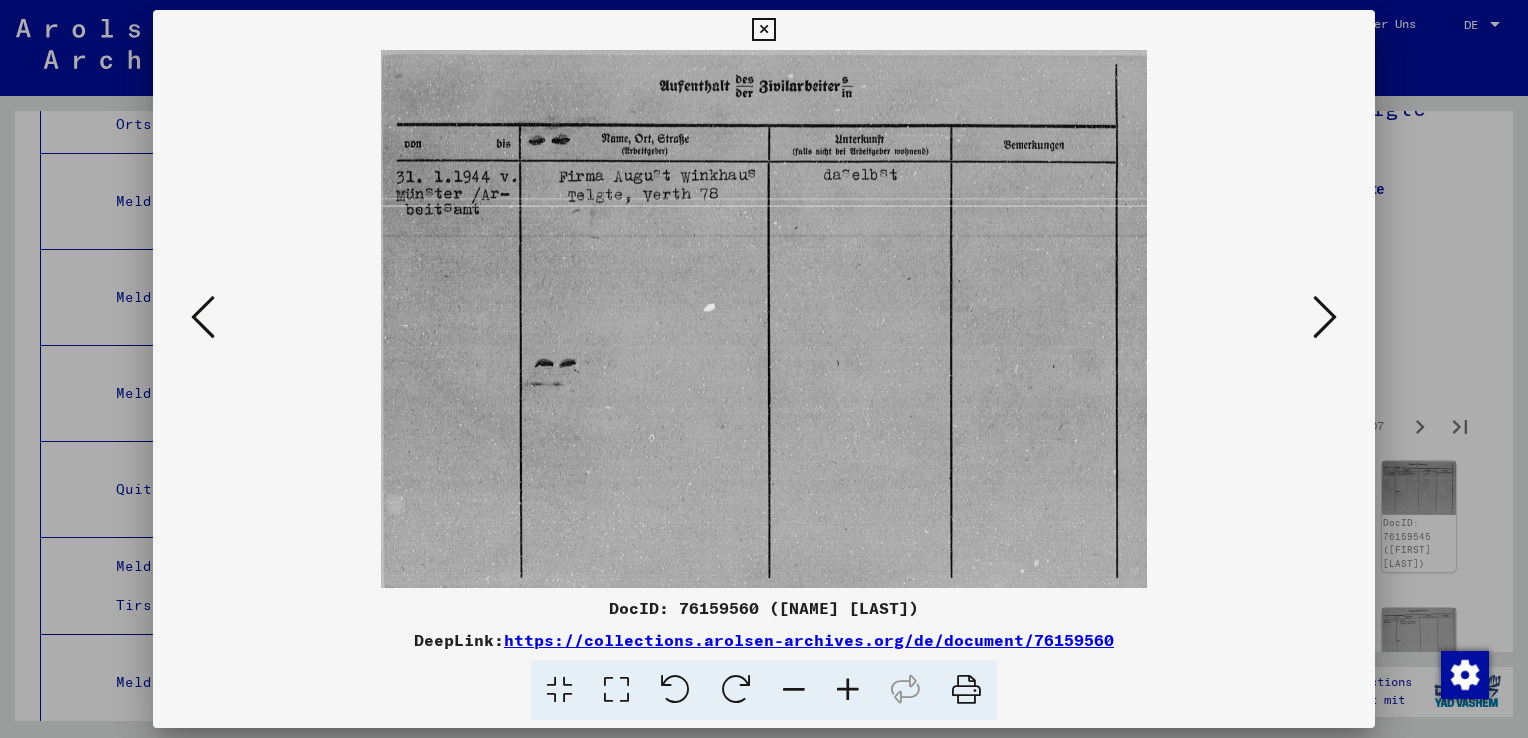 click at bounding box center (1325, 317) 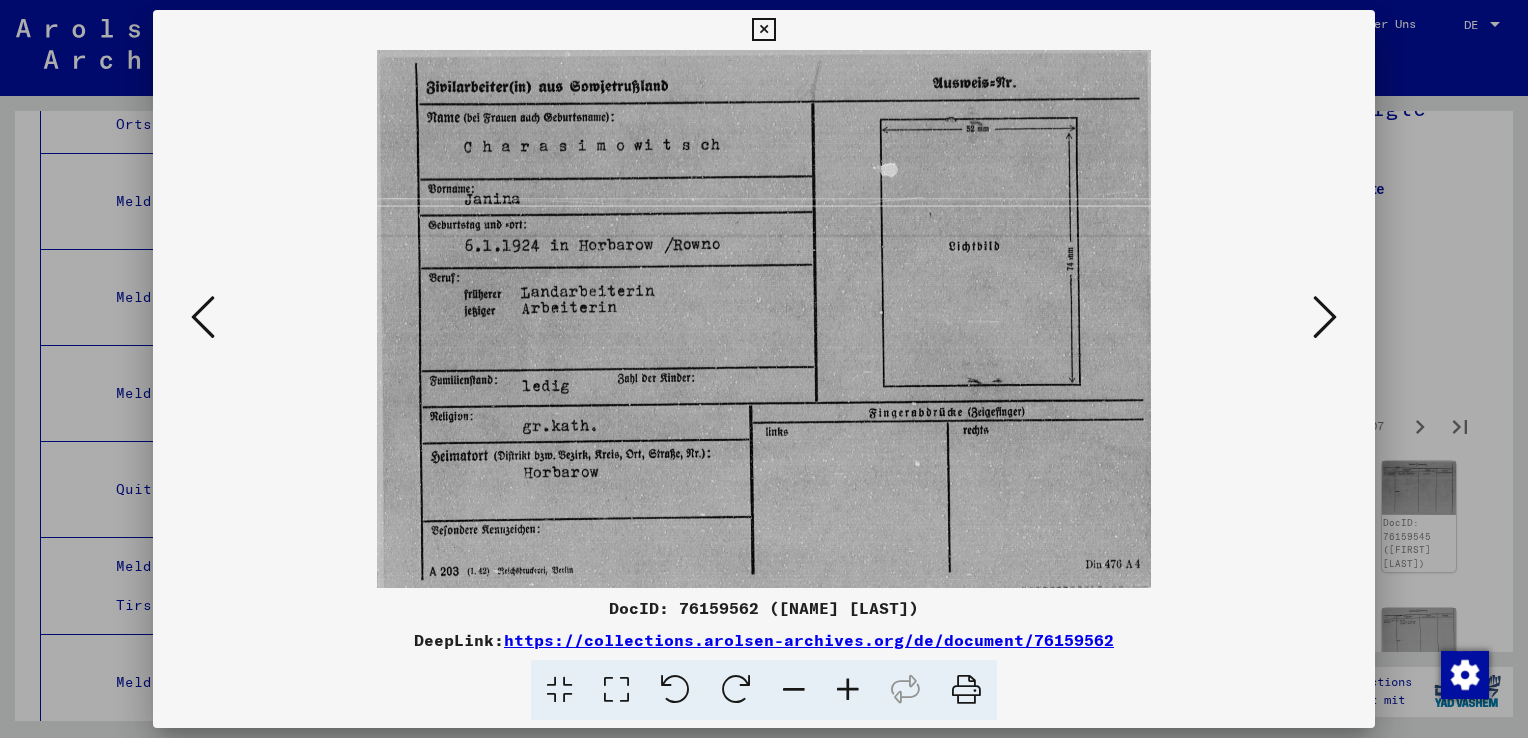 click at bounding box center [1325, 317] 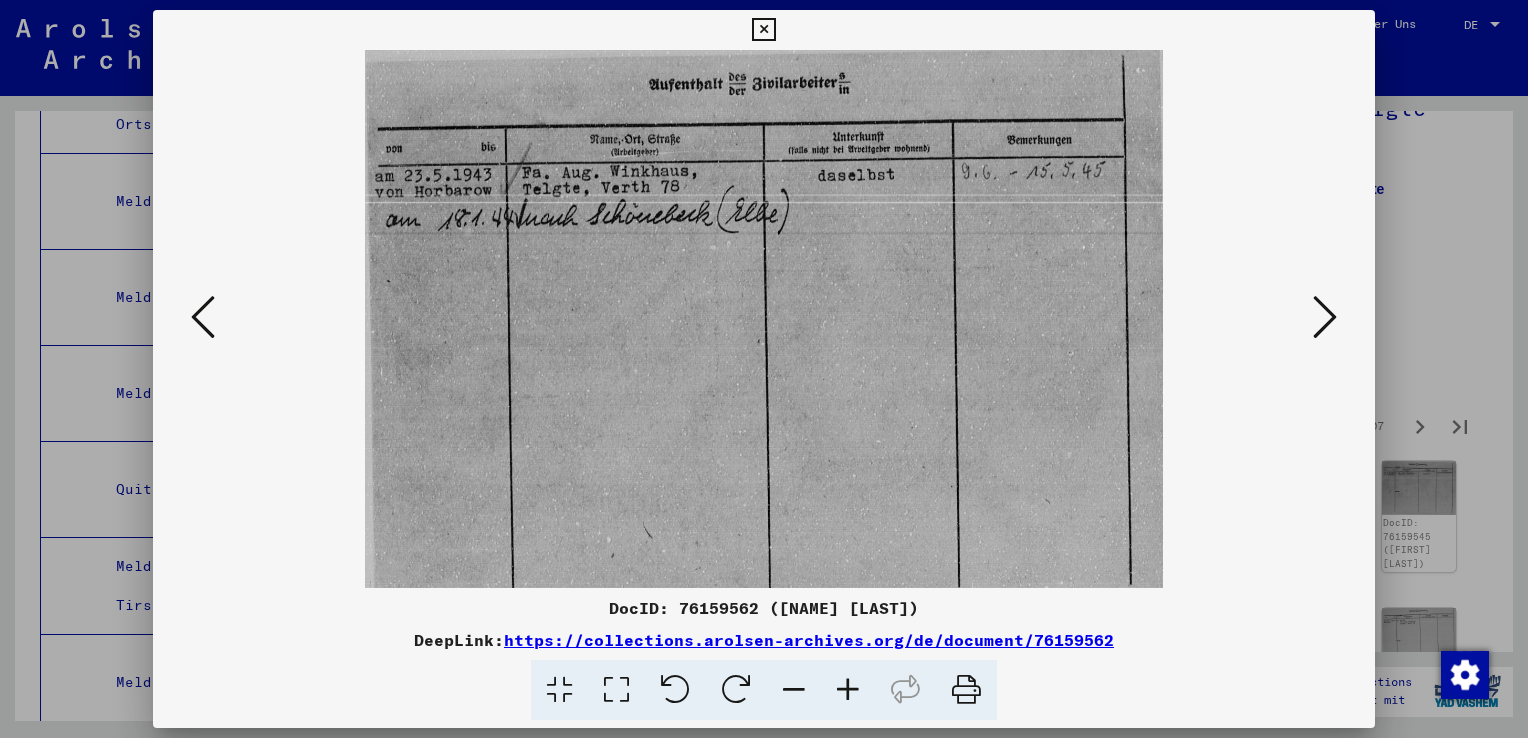 click at bounding box center [1325, 317] 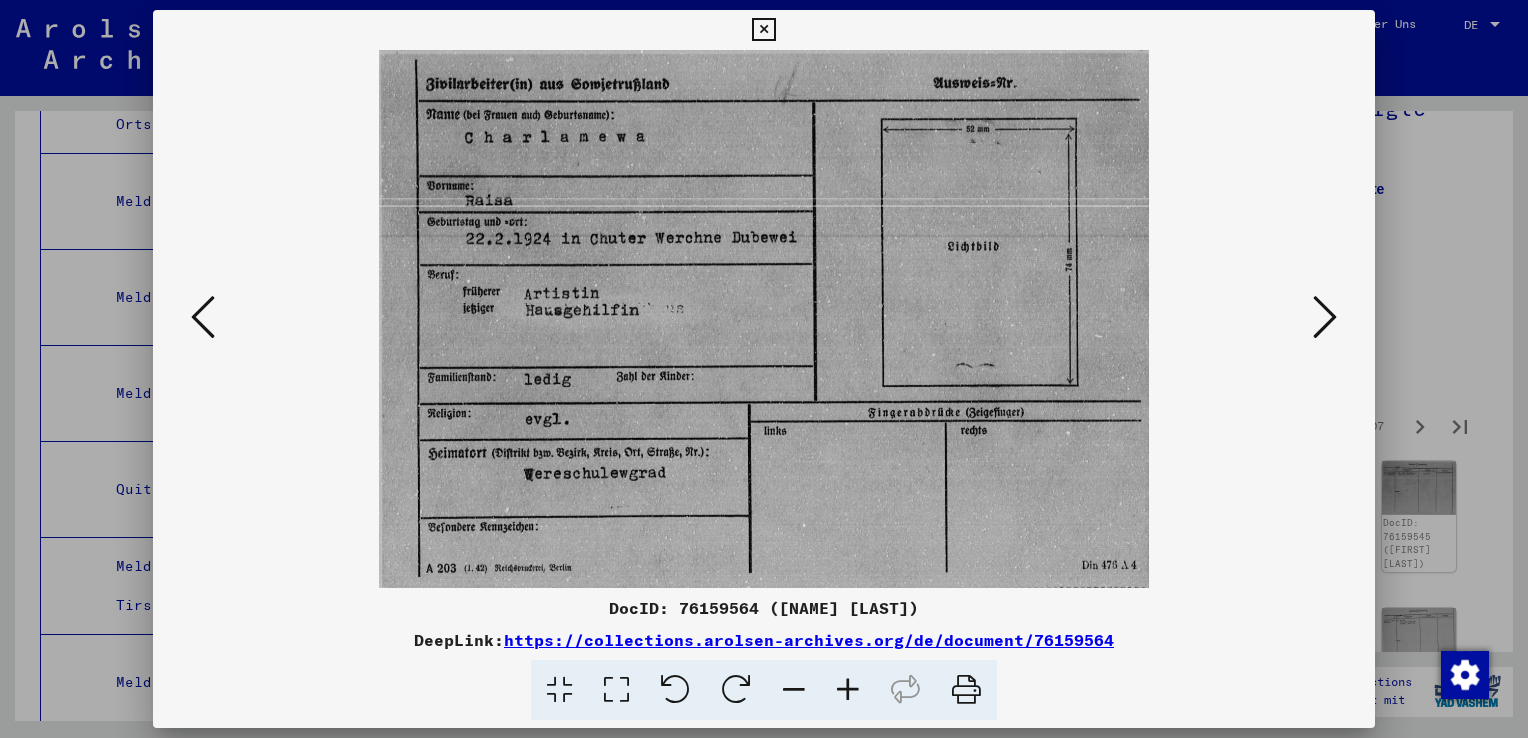 click at bounding box center [1325, 317] 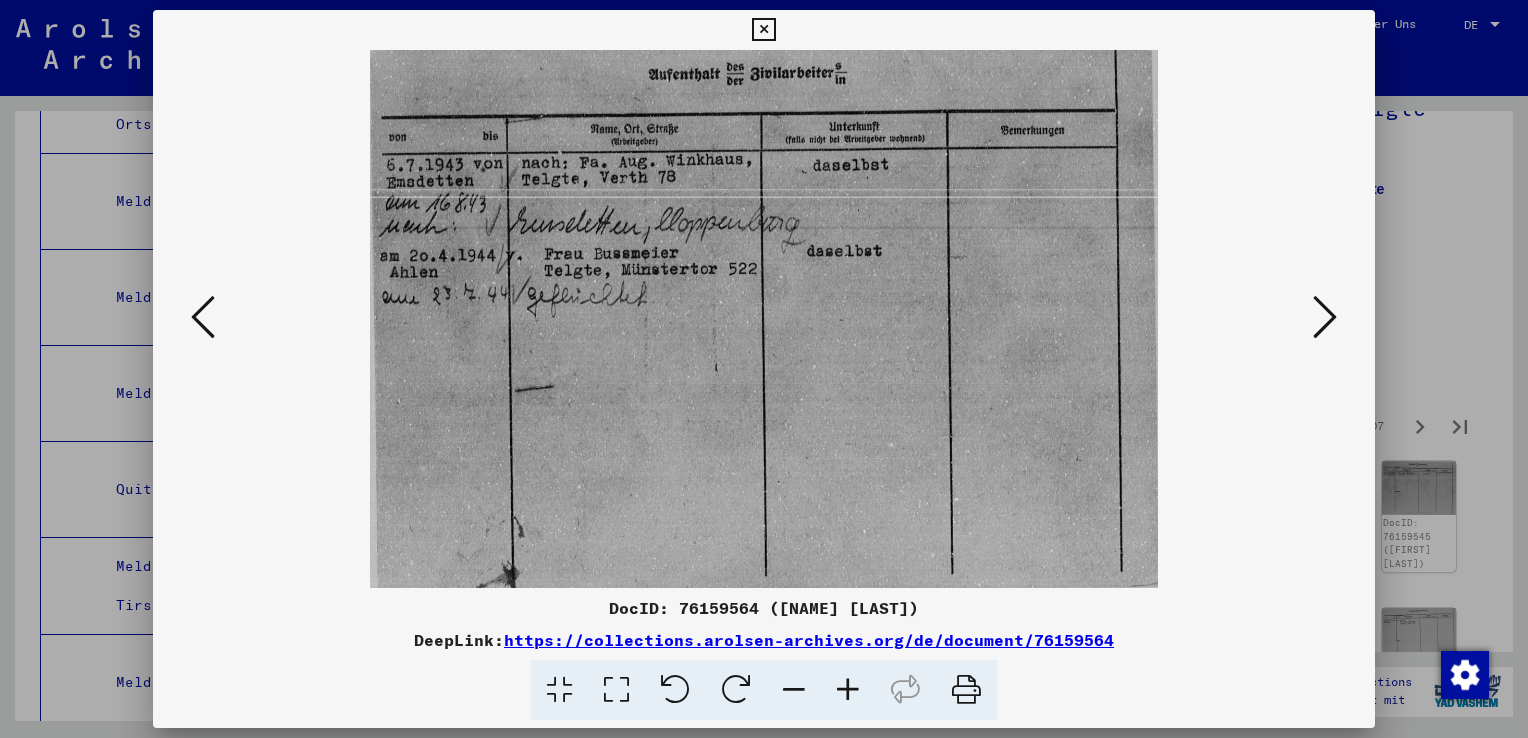 click at bounding box center (1325, 317) 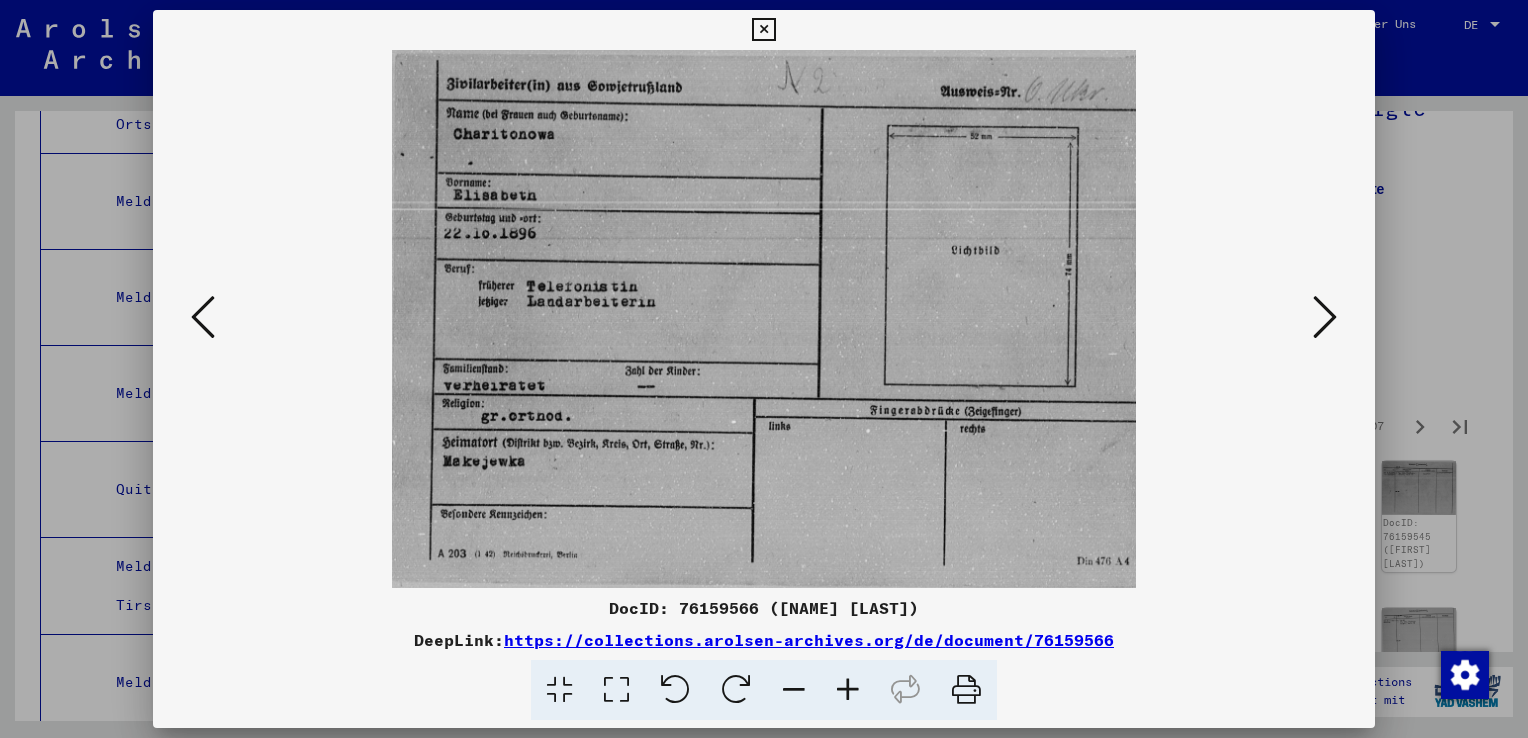 click at bounding box center (1325, 317) 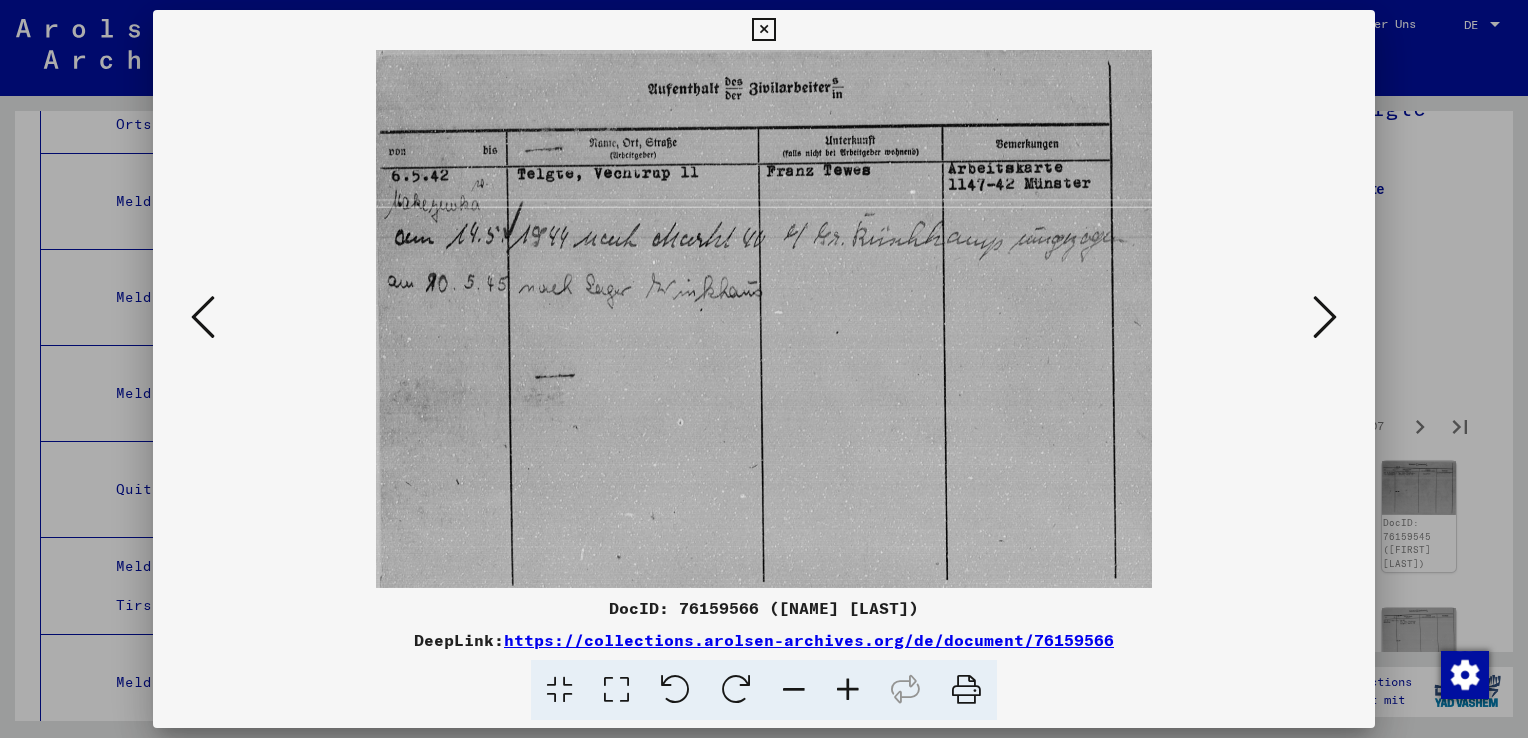 click at bounding box center [1325, 317] 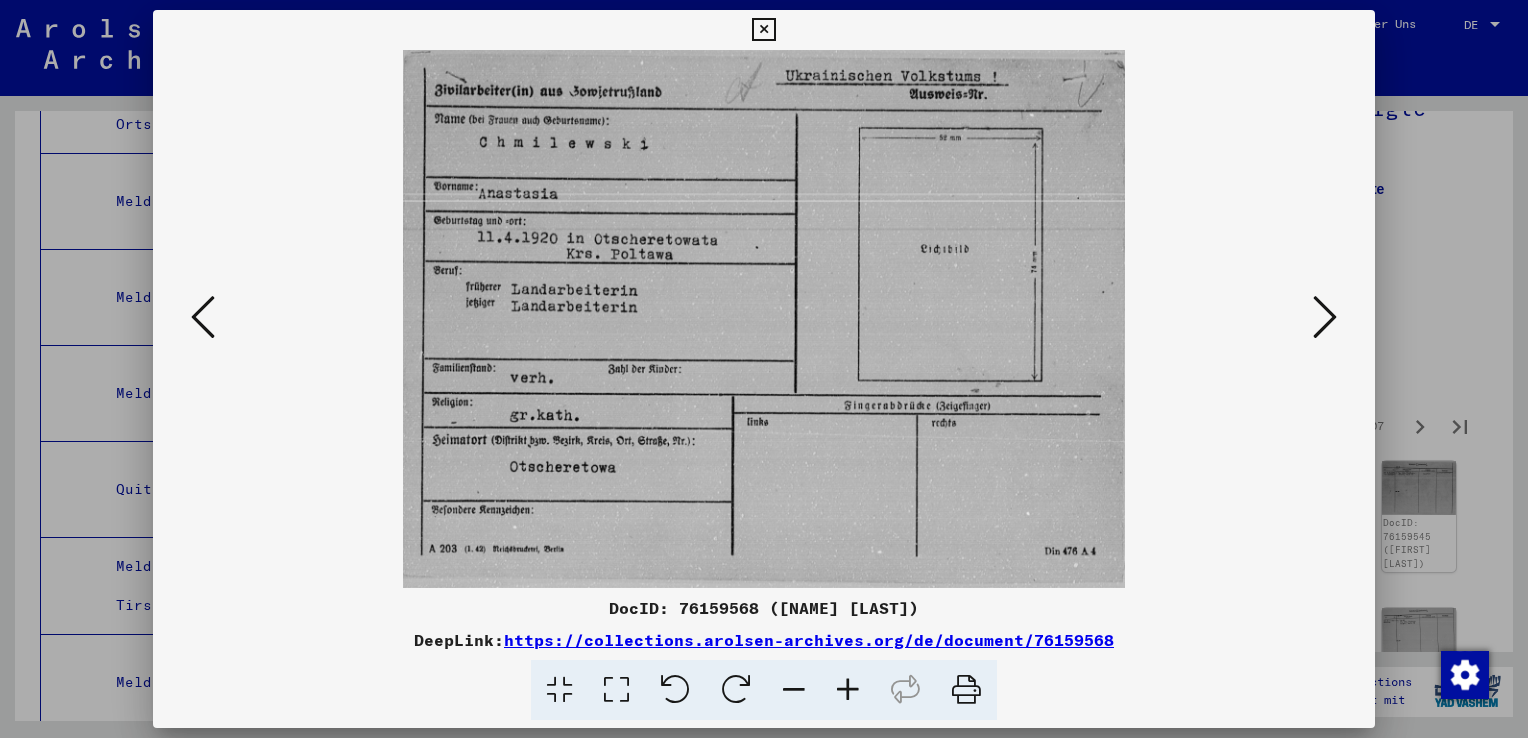 click at bounding box center (1325, 317) 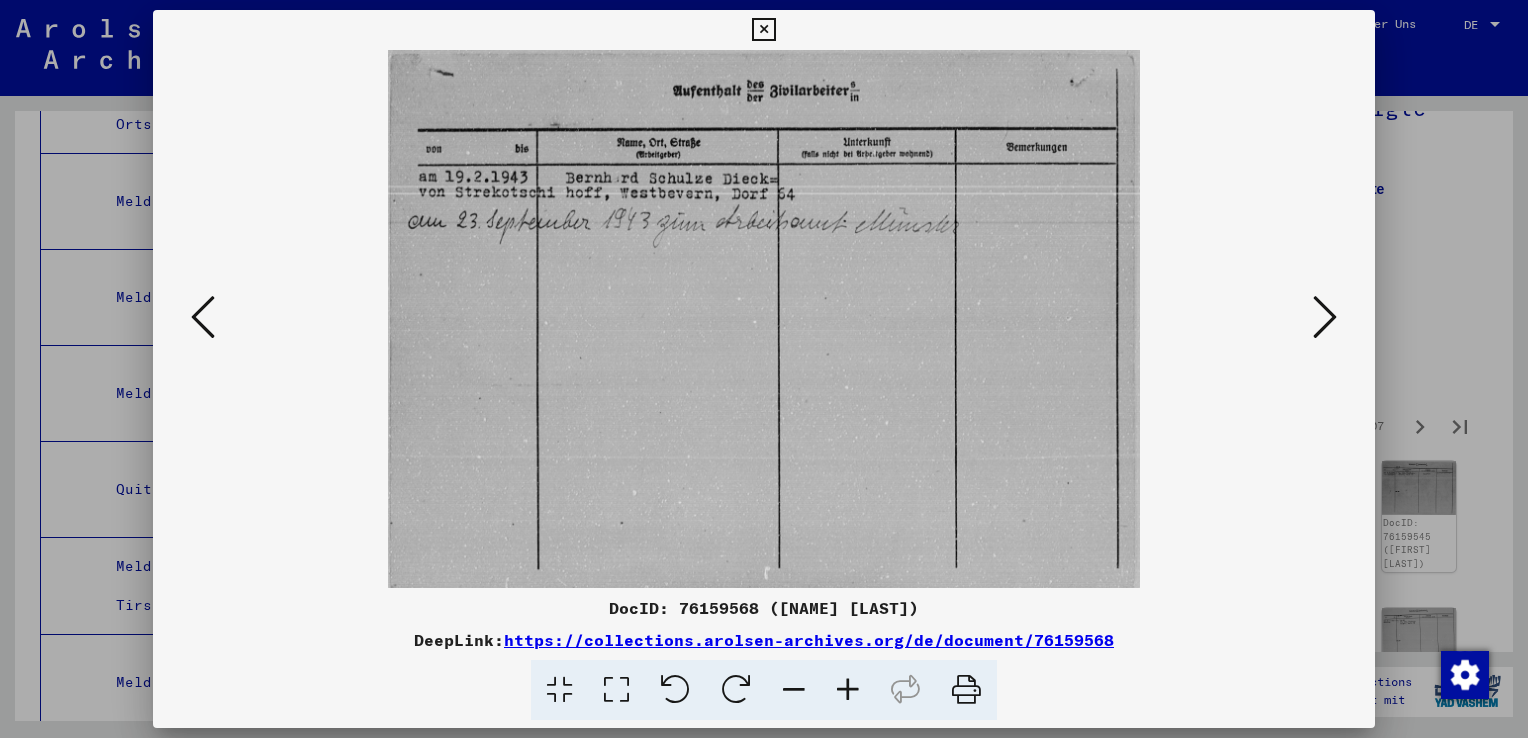 click at bounding box center (1325, 317) 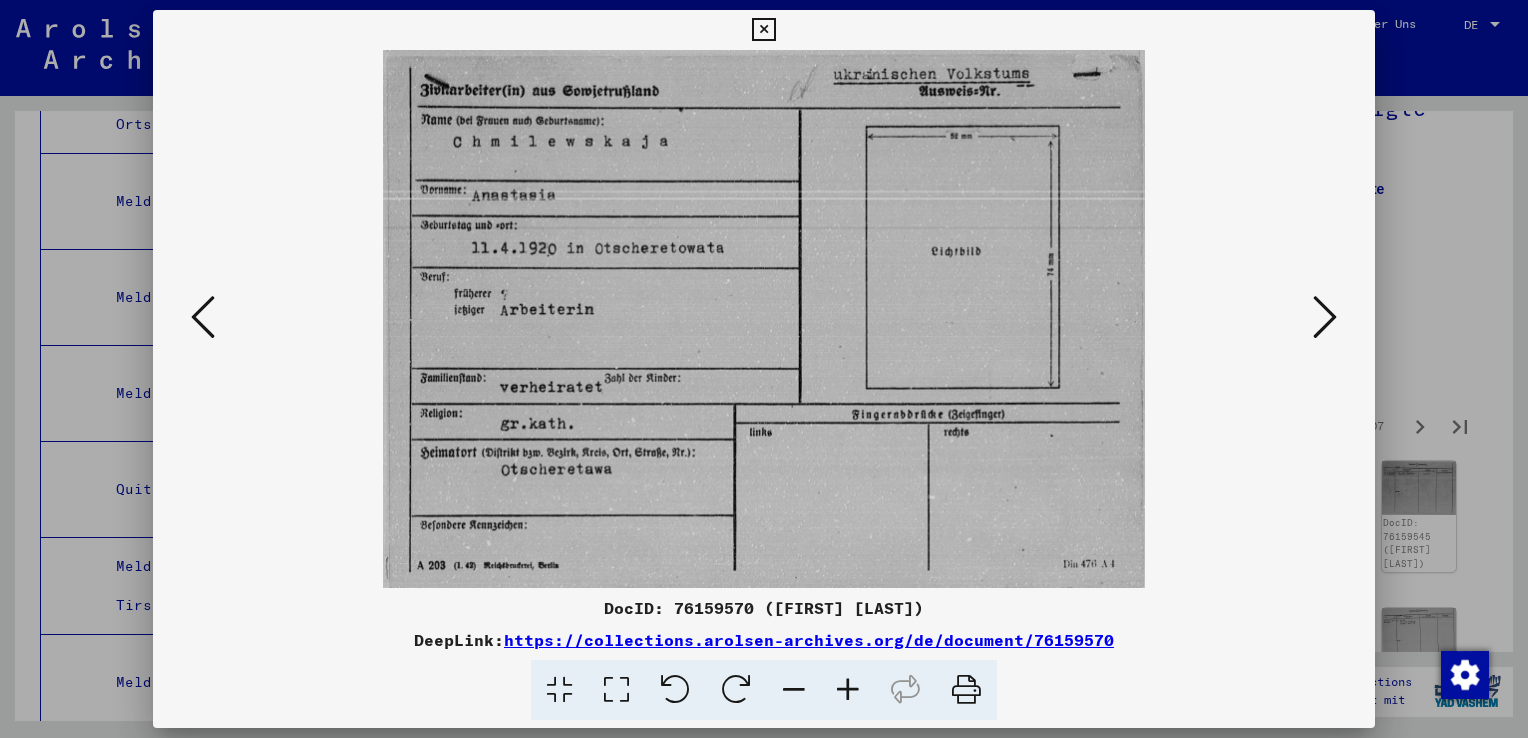 click at bounding box center (1325, 317) 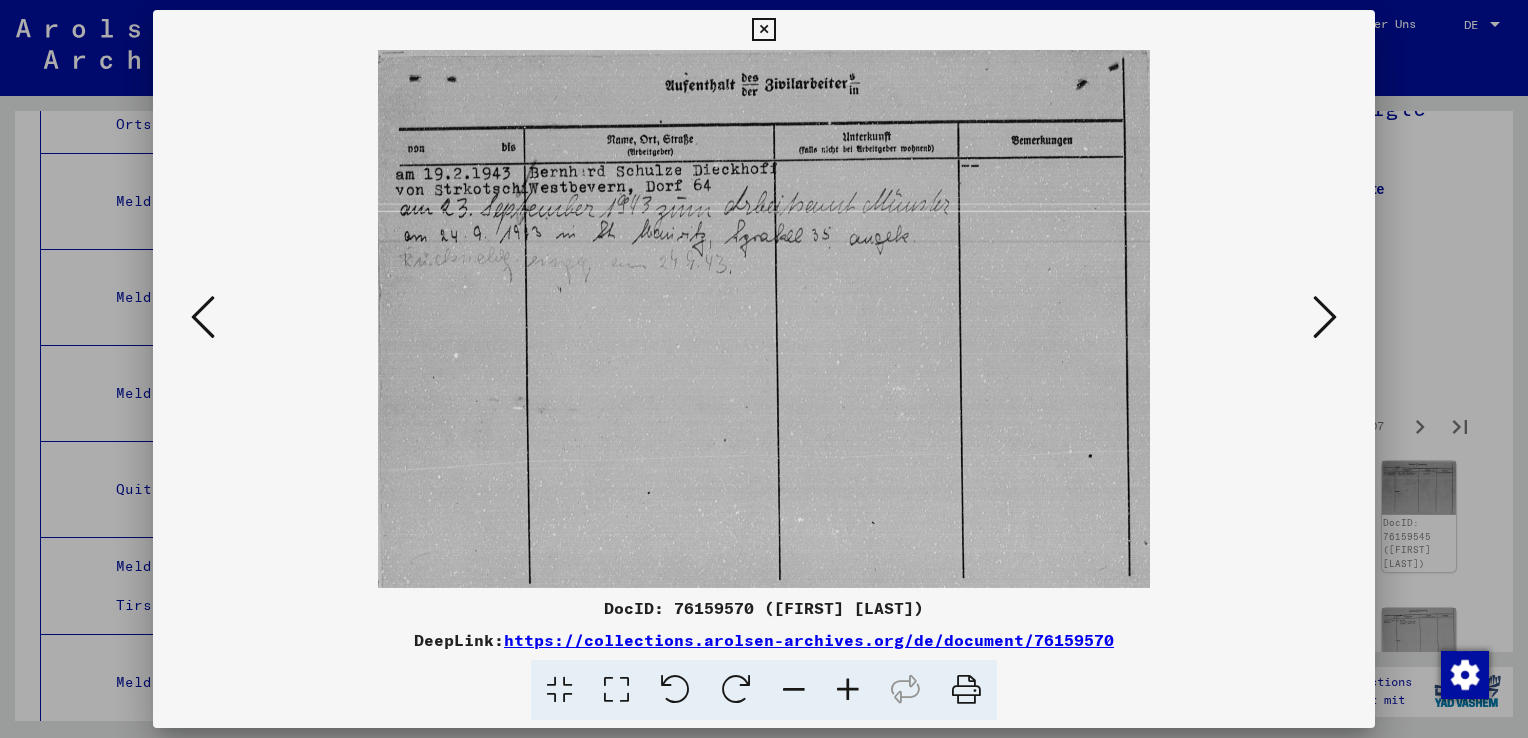 click at bounding box center (1325, 317) 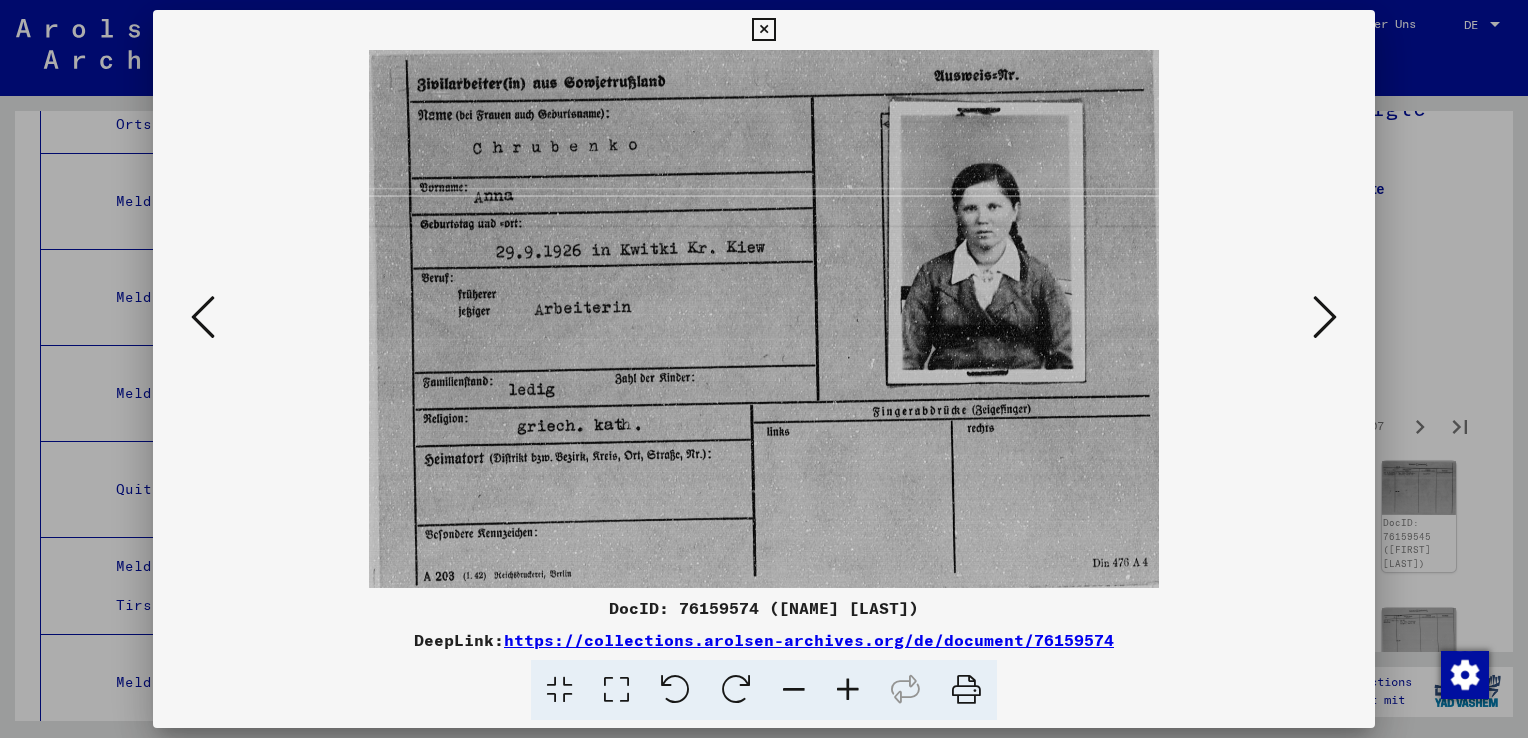 click at bounding box center [1325, 317] 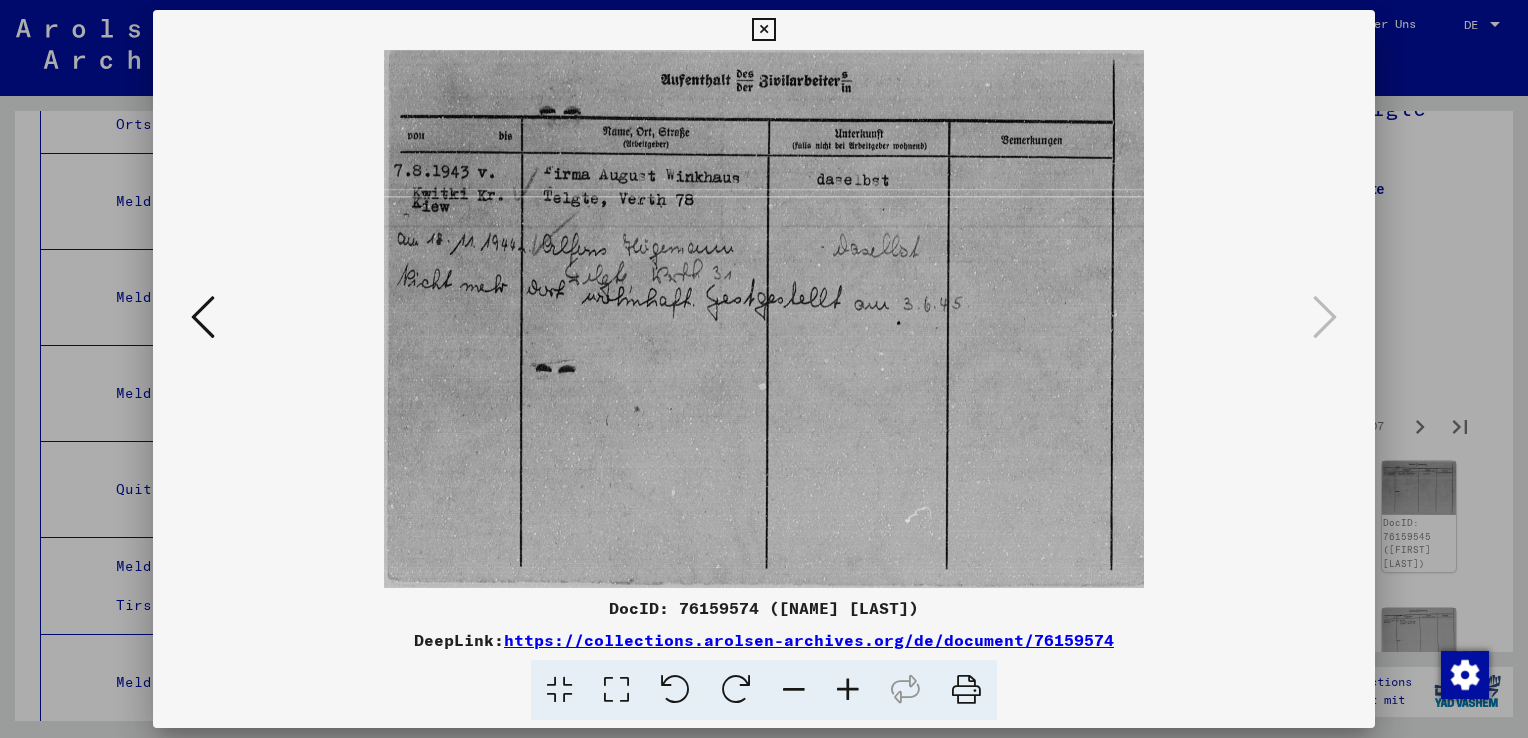 click at bounding box center [764, 369] 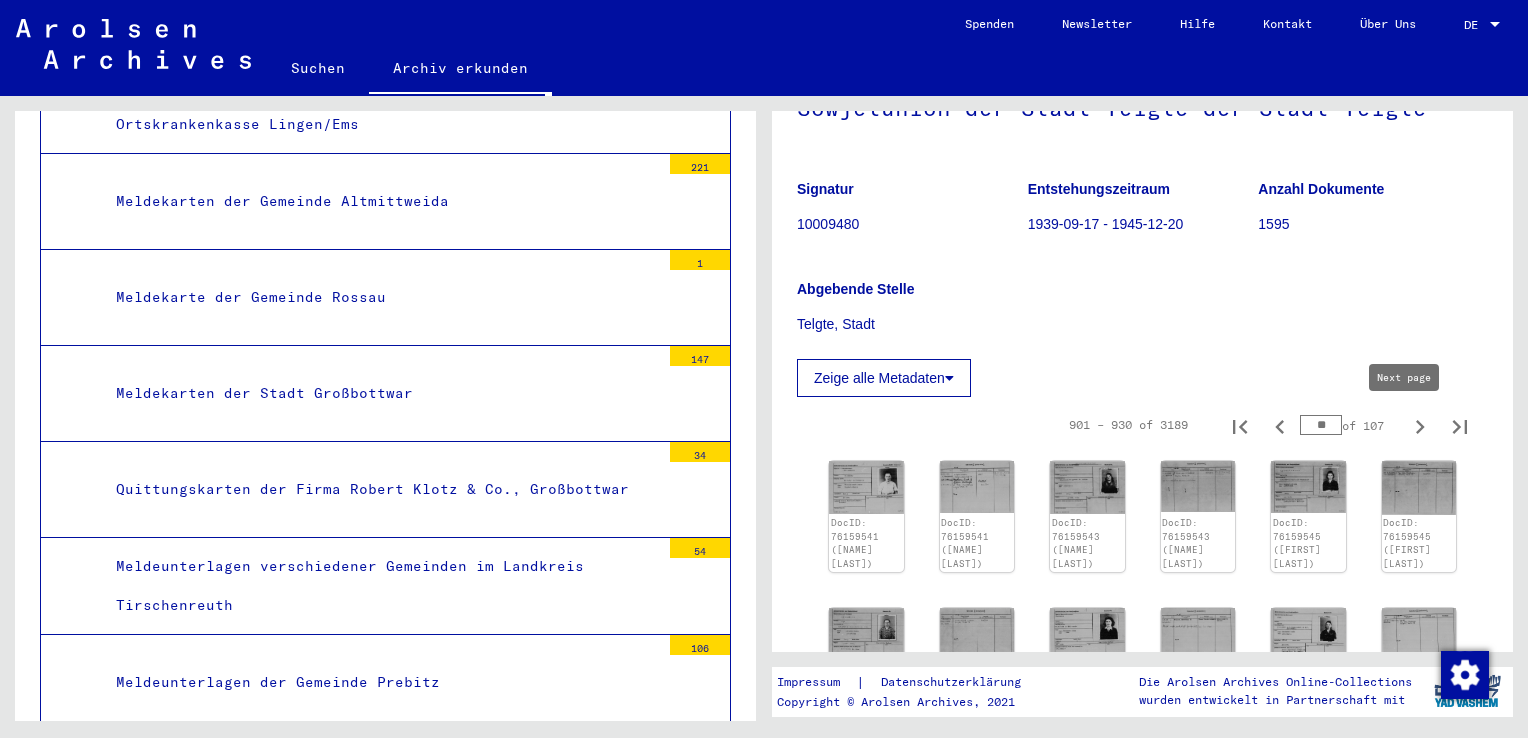 click 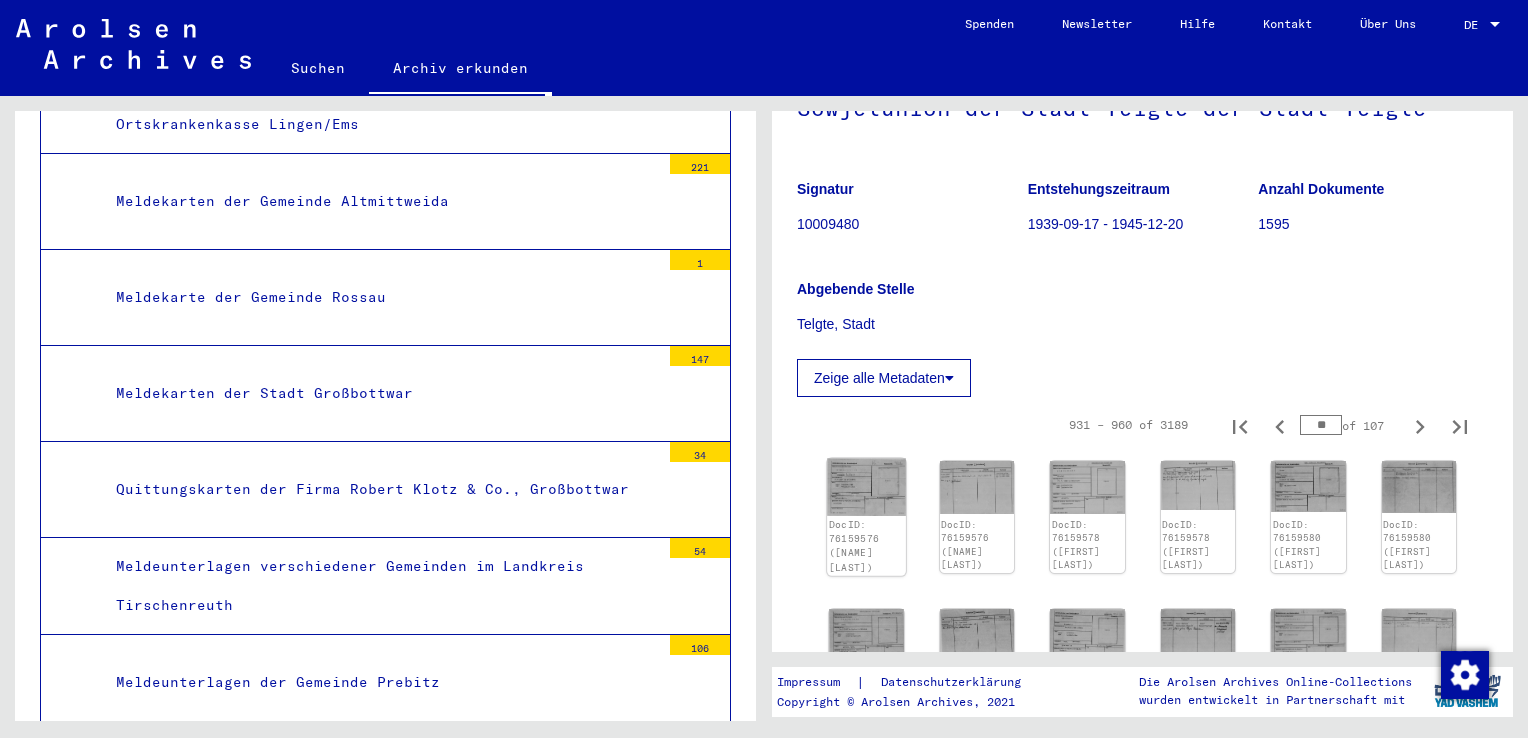 click 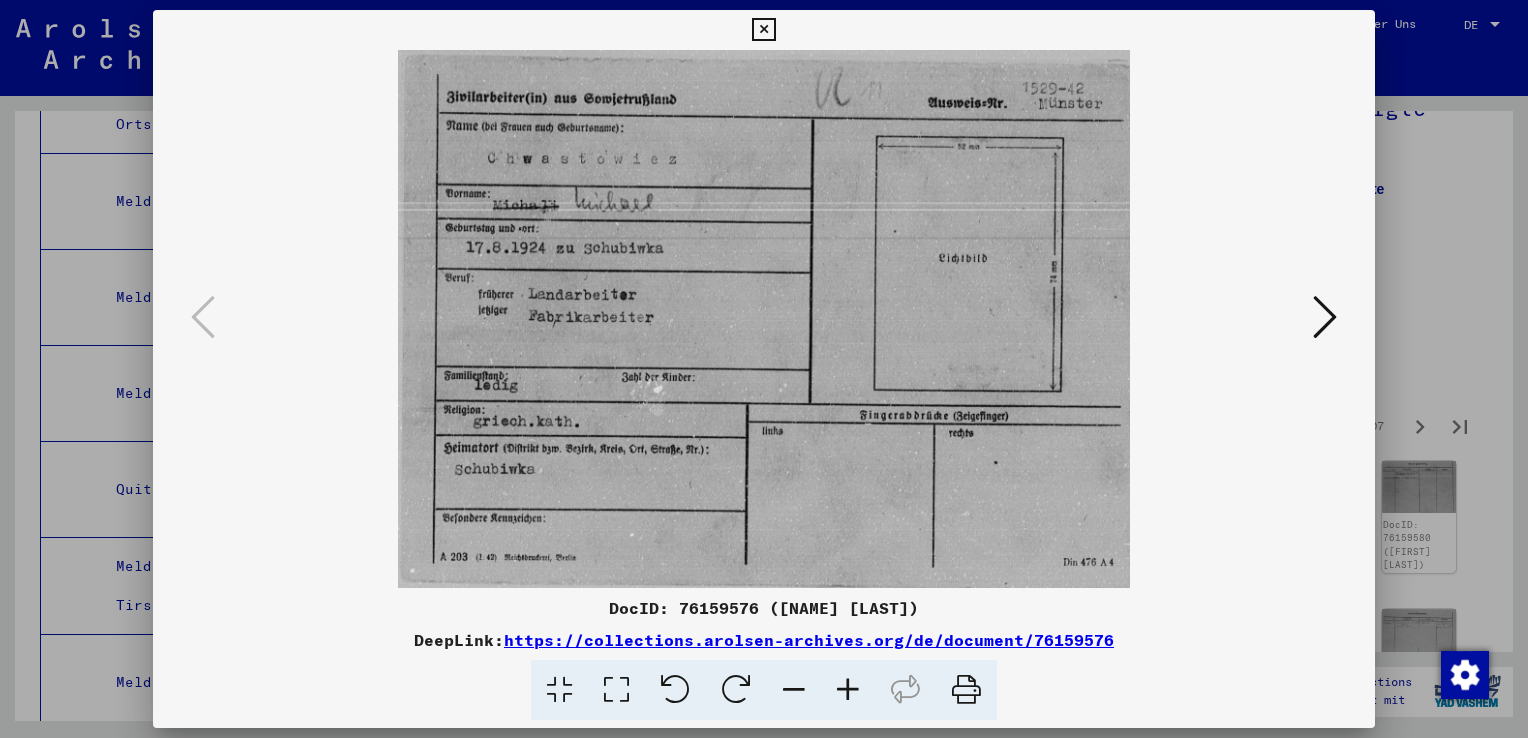 click at bounding box center [1325, 317] 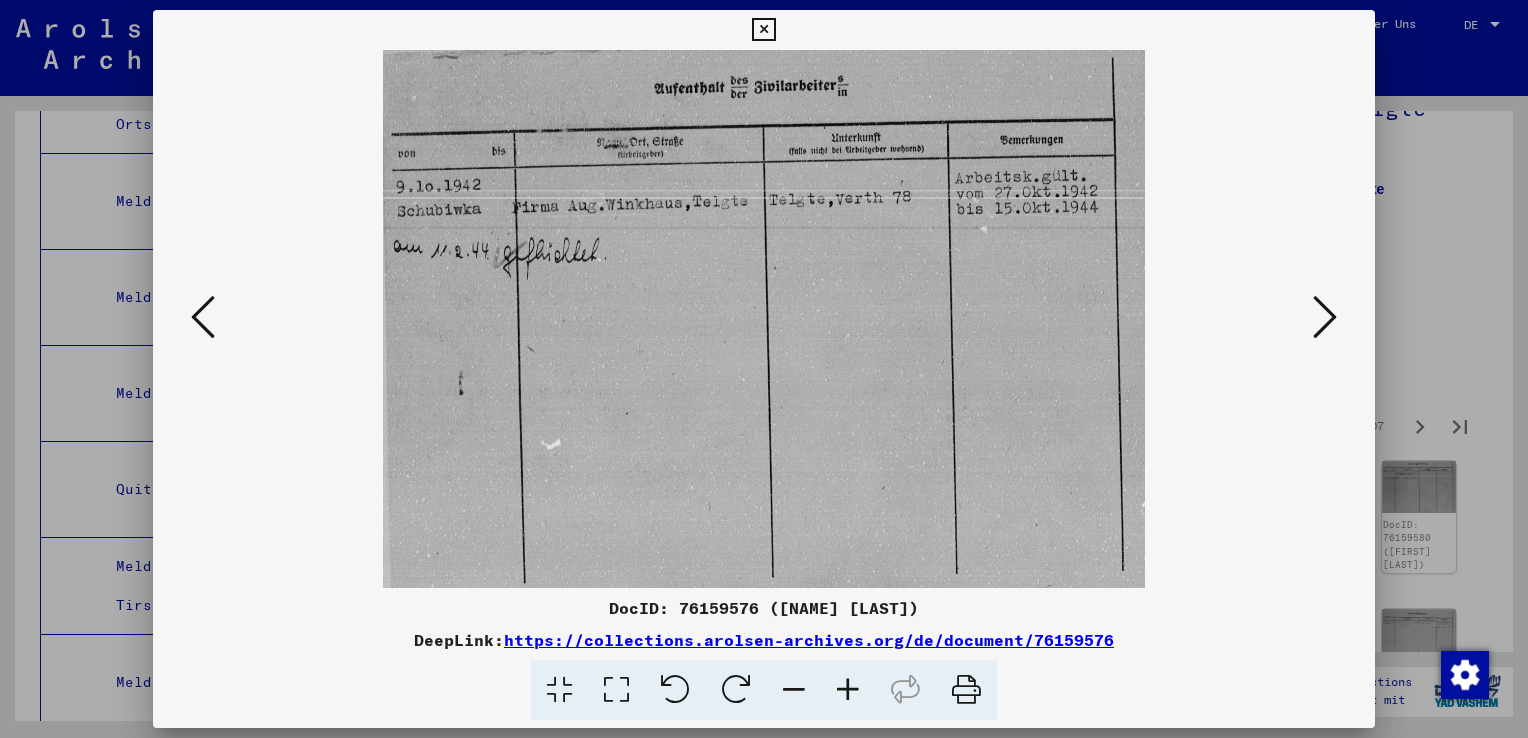 click at bounding box center (1325, 317) 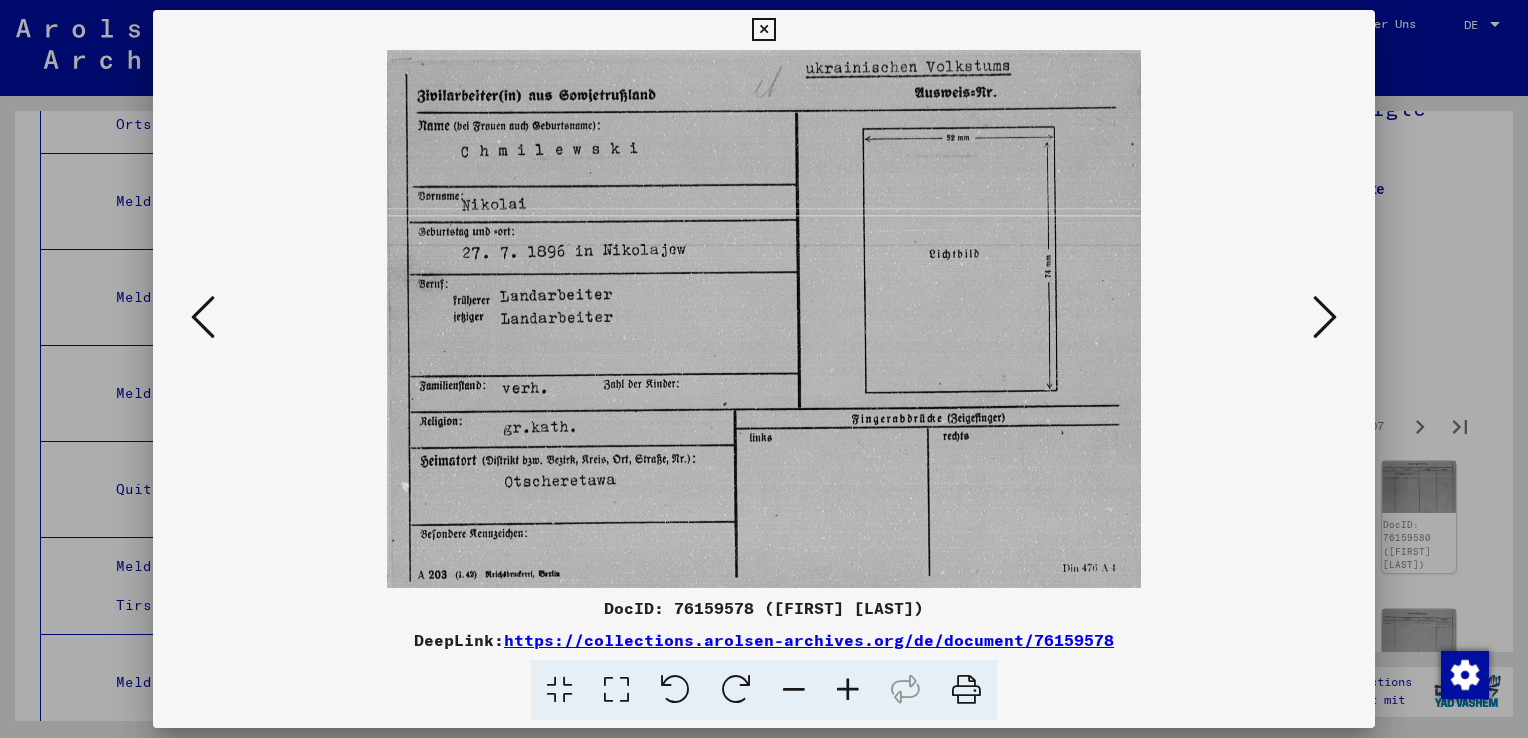 click at bounding box center (1325, 317) 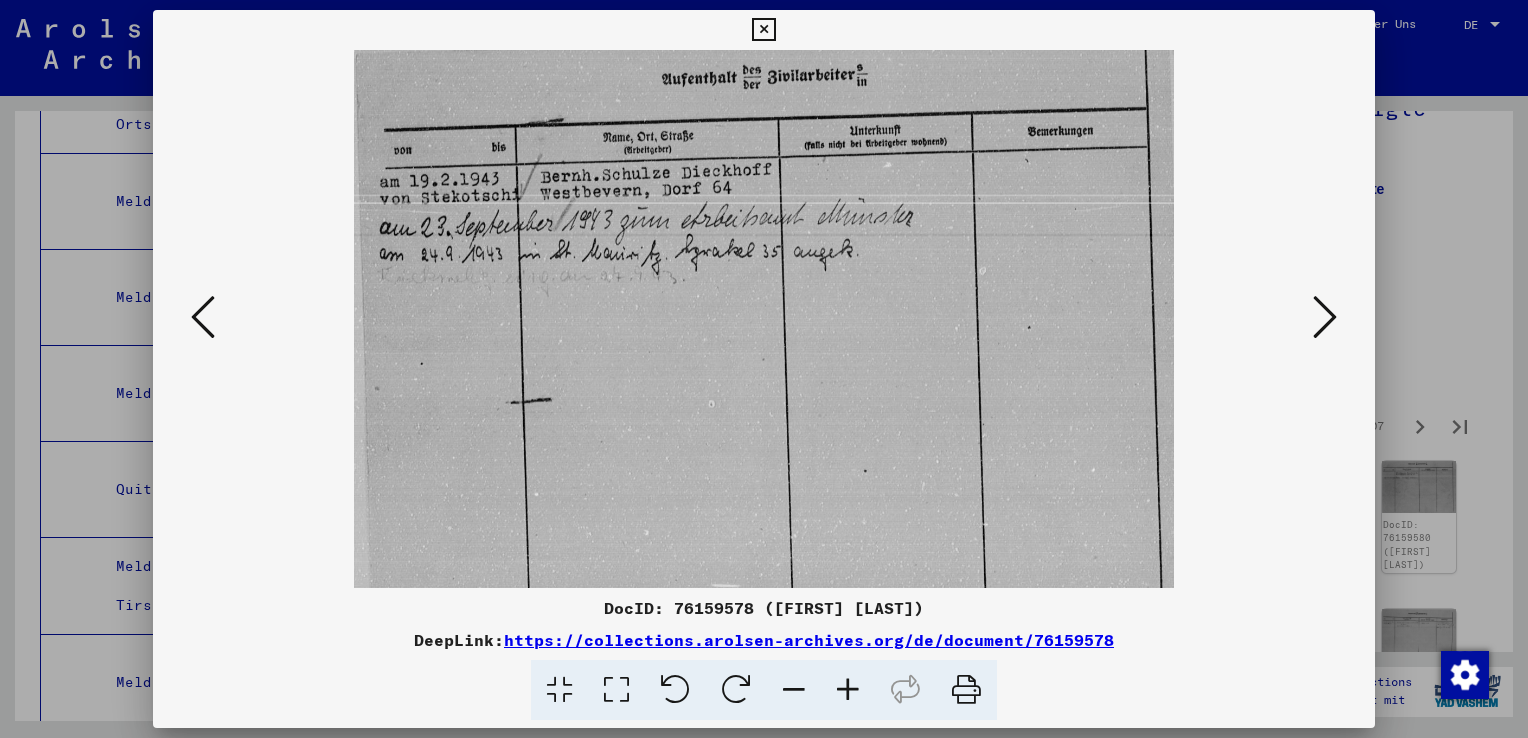 click at bounding box center [1325, 317] 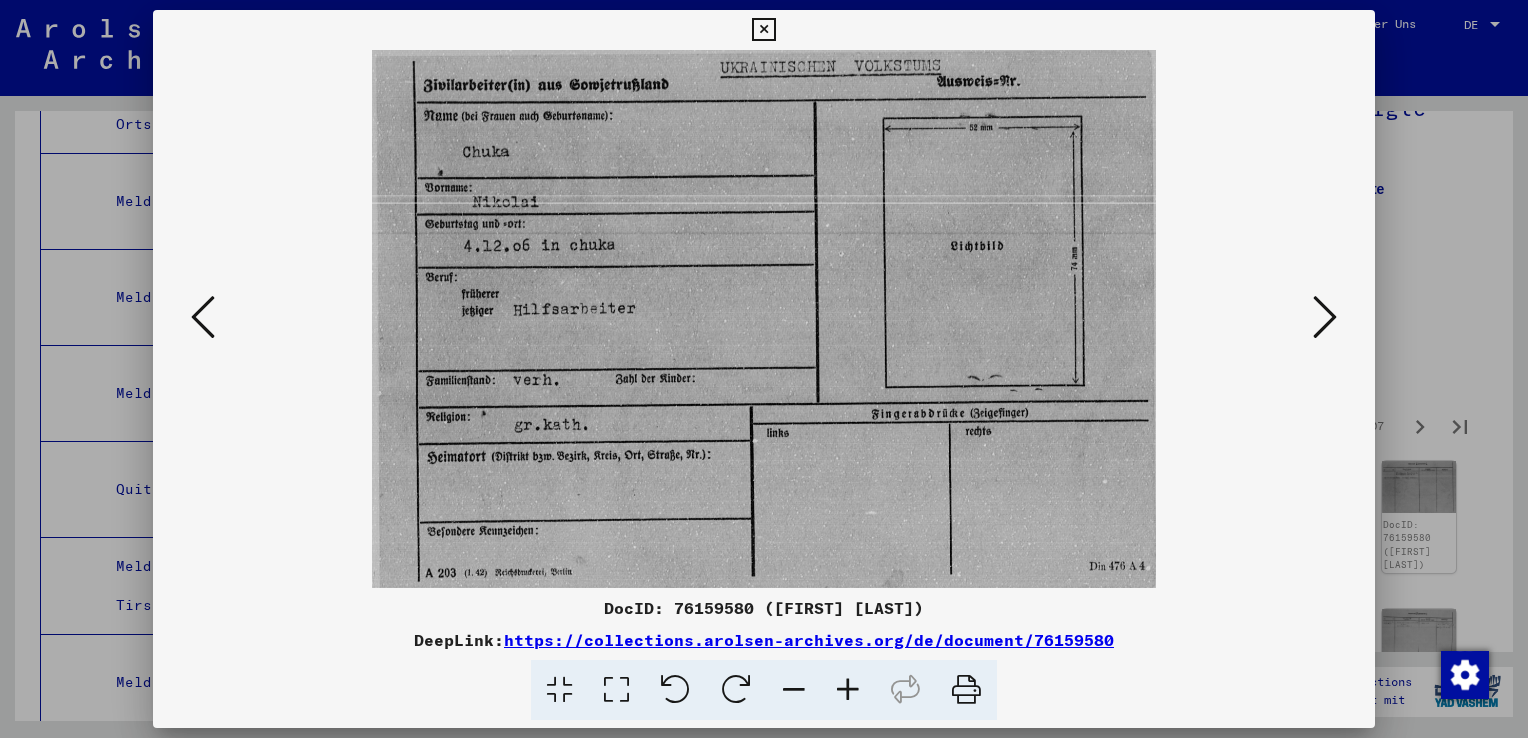 click at bounding box center [203, 317] 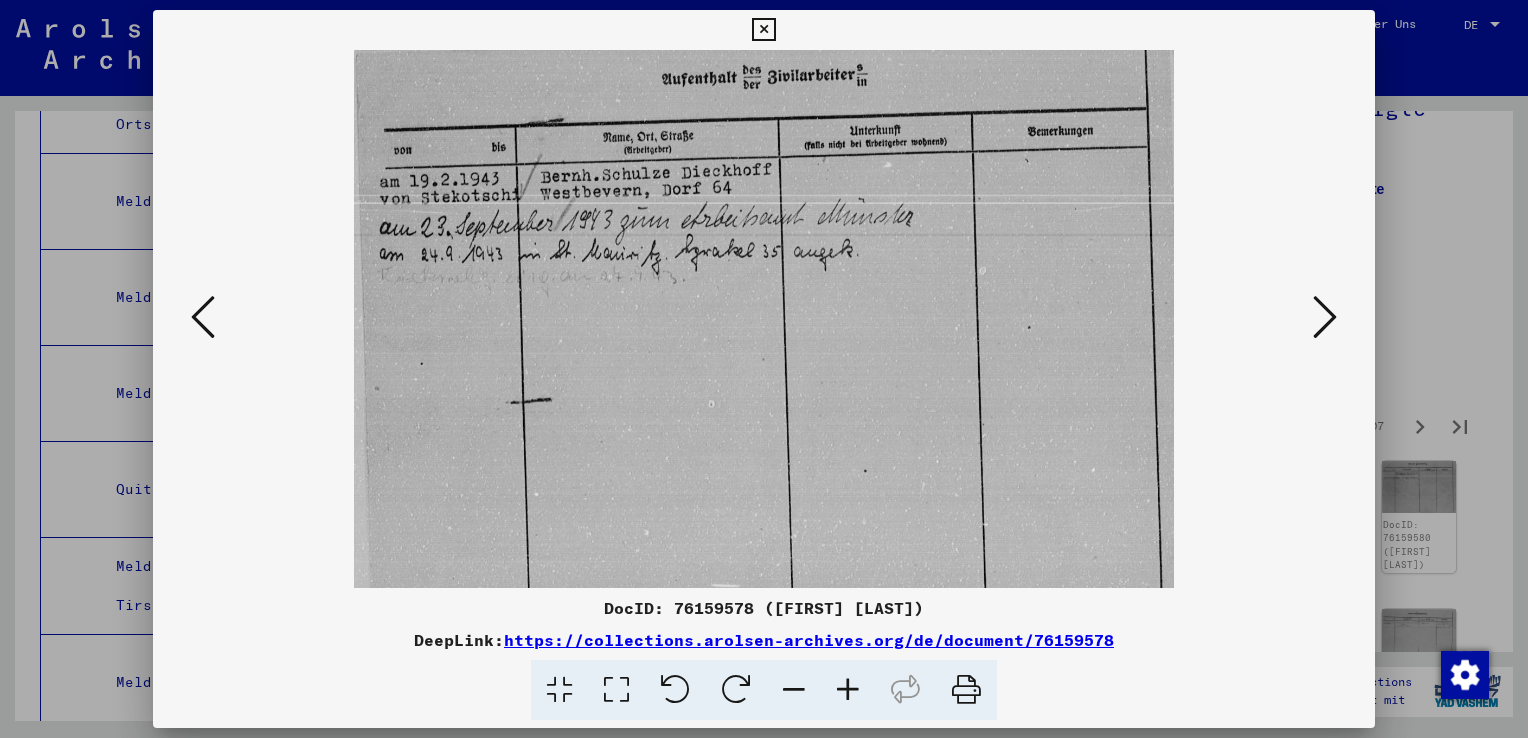 click at bounding box center (1325, 317) 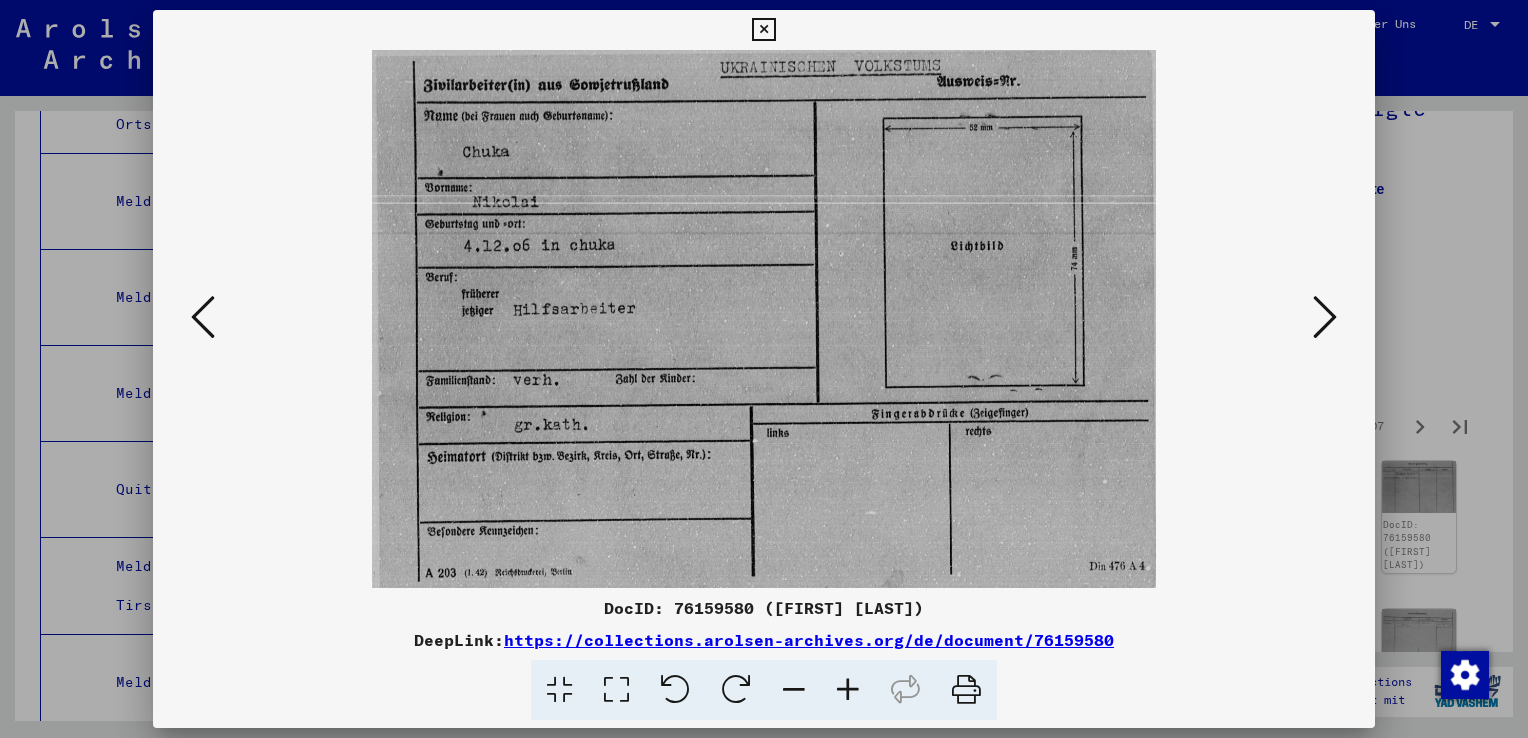 click at bounding box center (1325, 317) 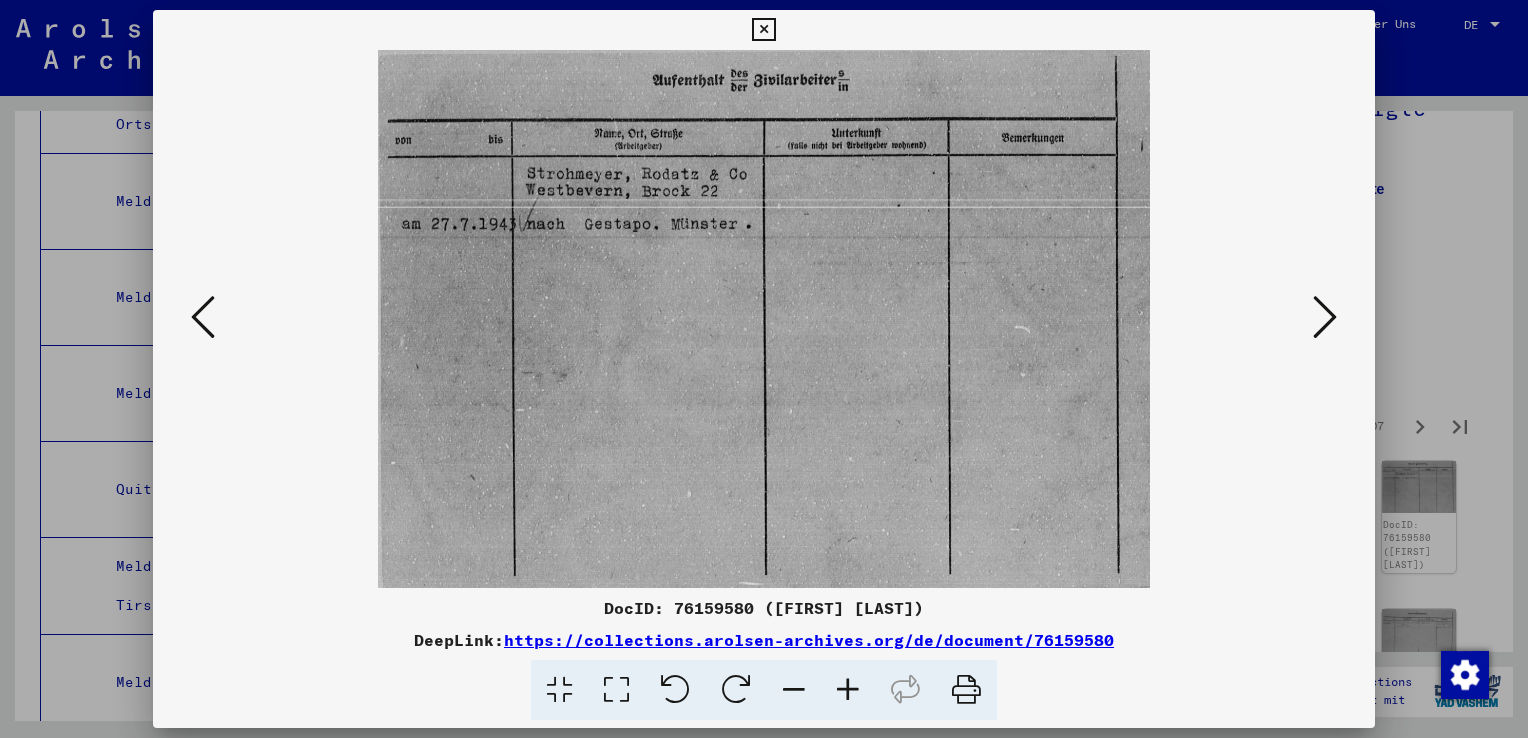 click at bounding box center [1325, 317] 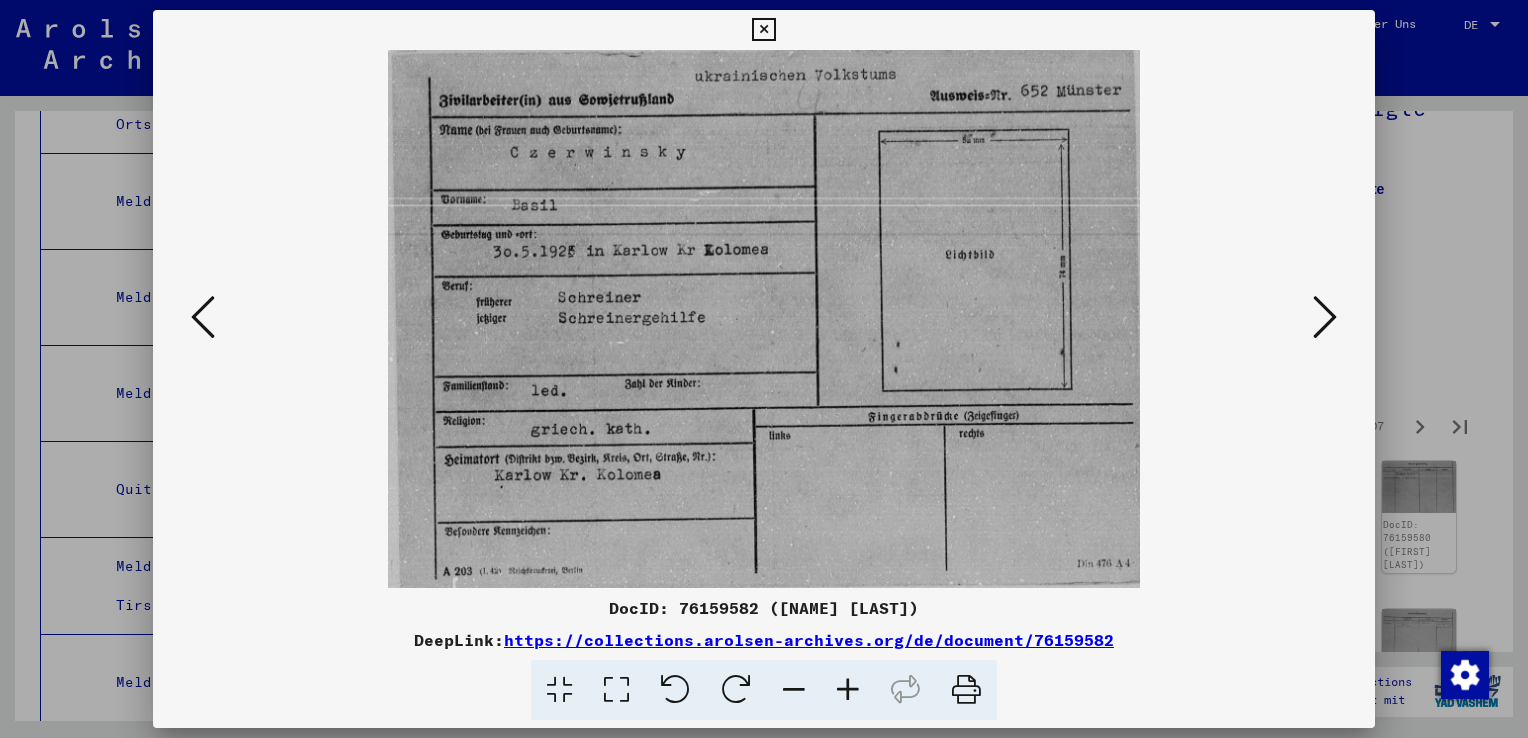 click at bounding box center (1325, 317) 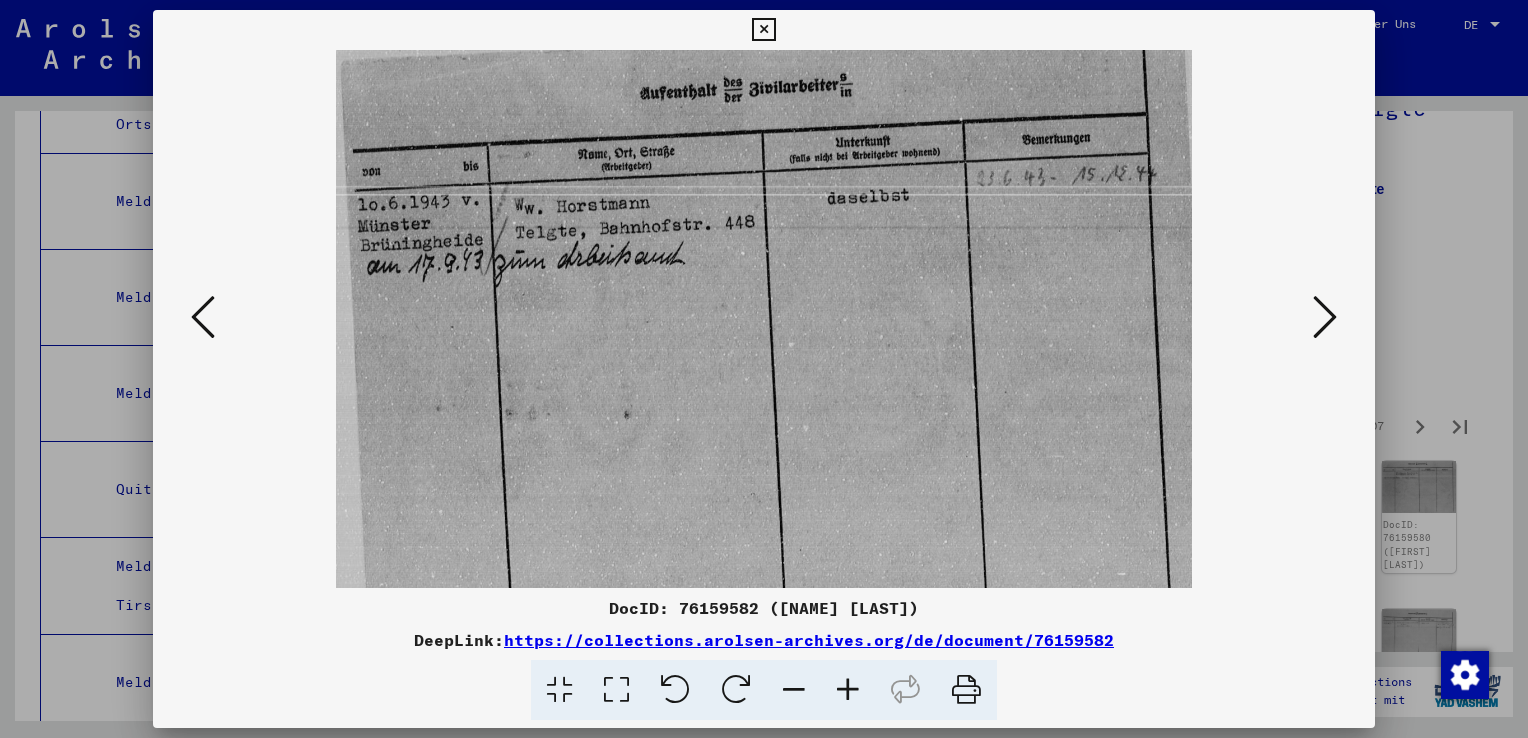 click at bounding box center (1325, 317) 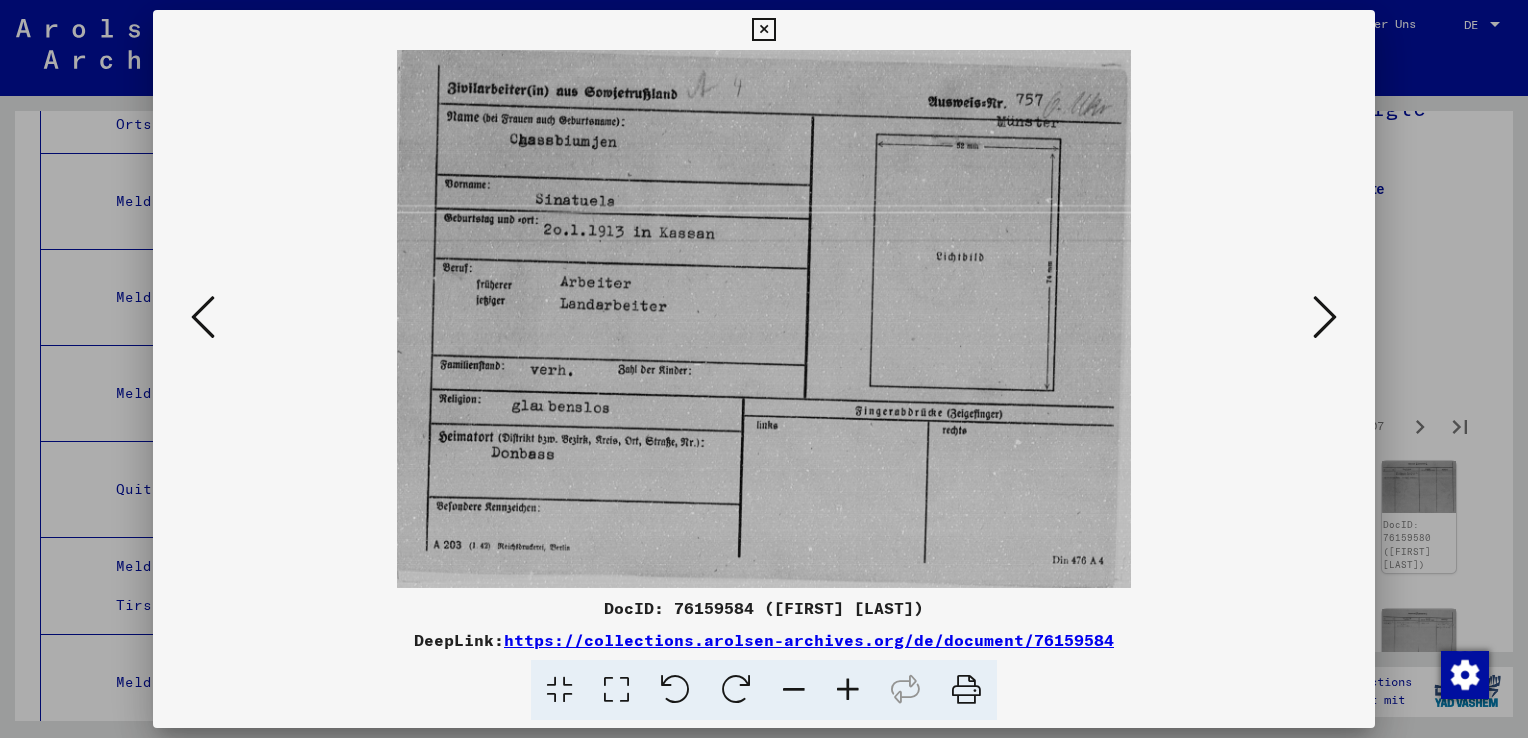 click at bounding box center (1325, 317) 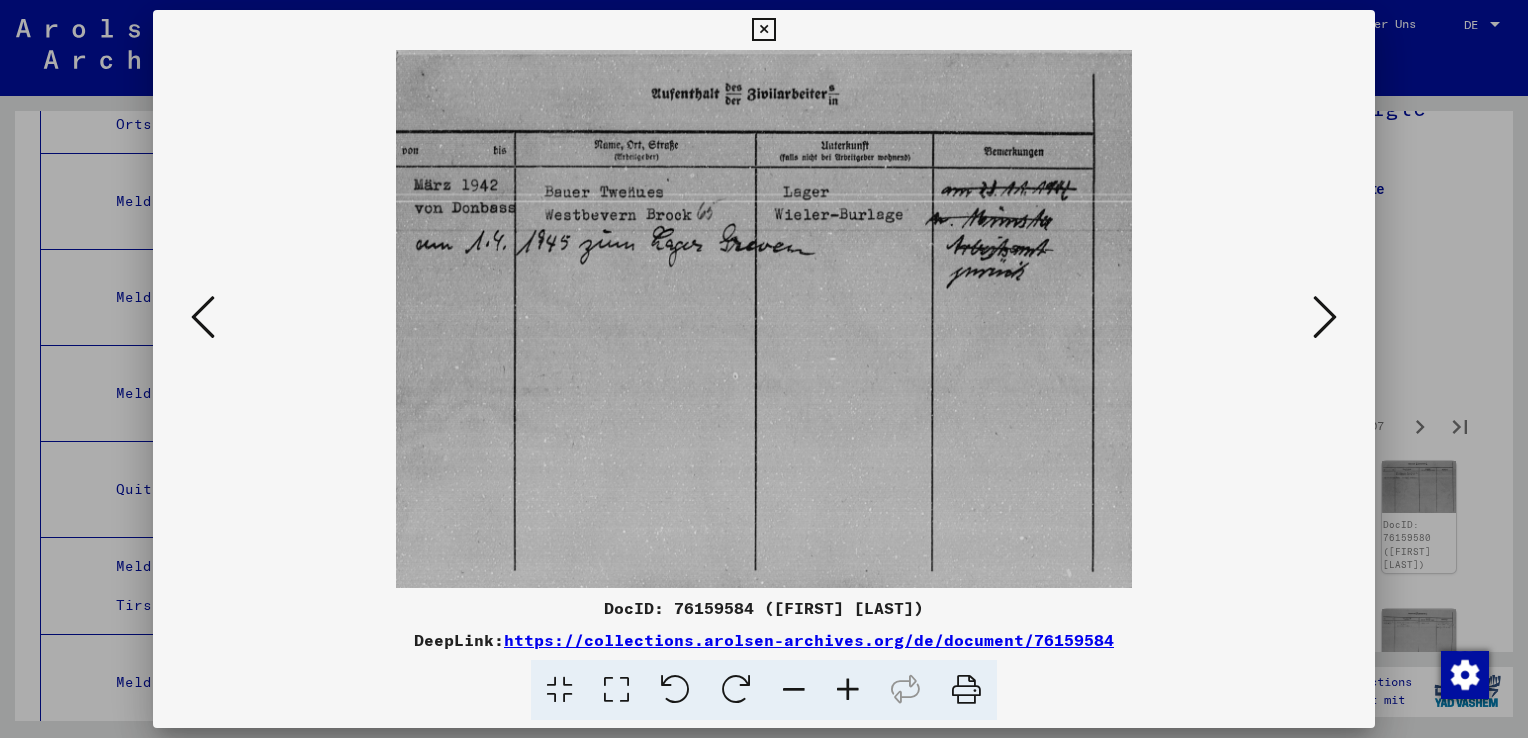 click at bounding box center (1325, 317) 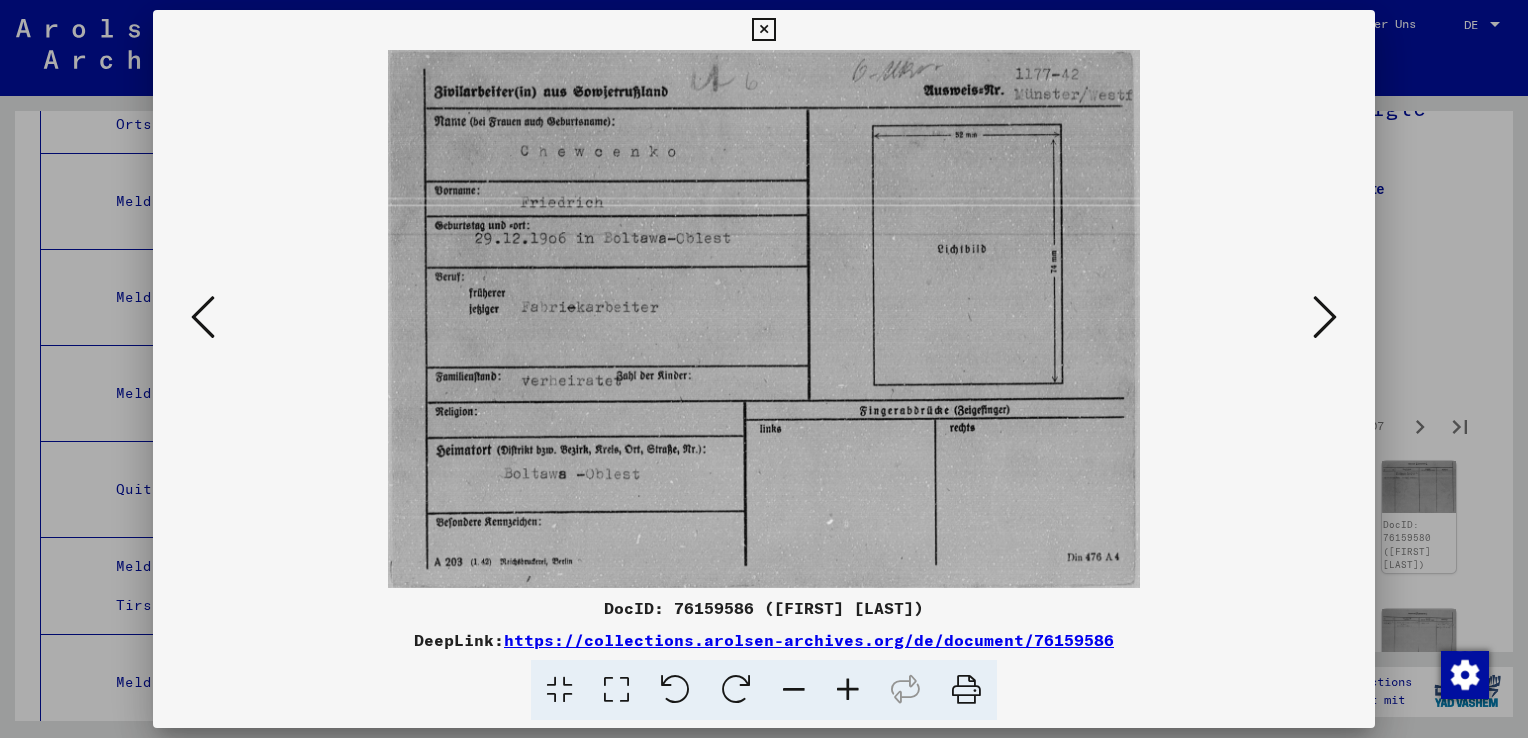 click at bounding box center [1325, 317] 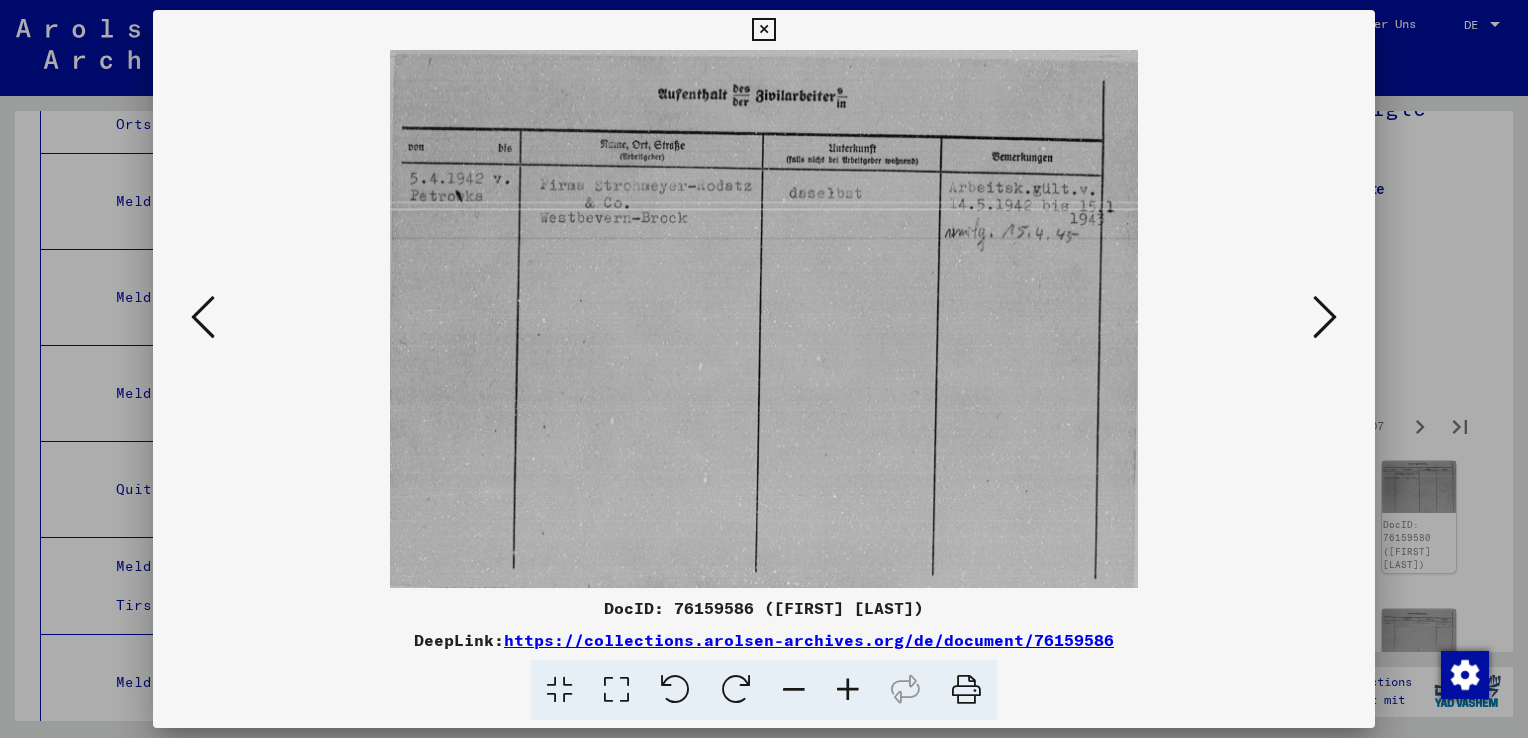 click at bounding box center [1325, 317] 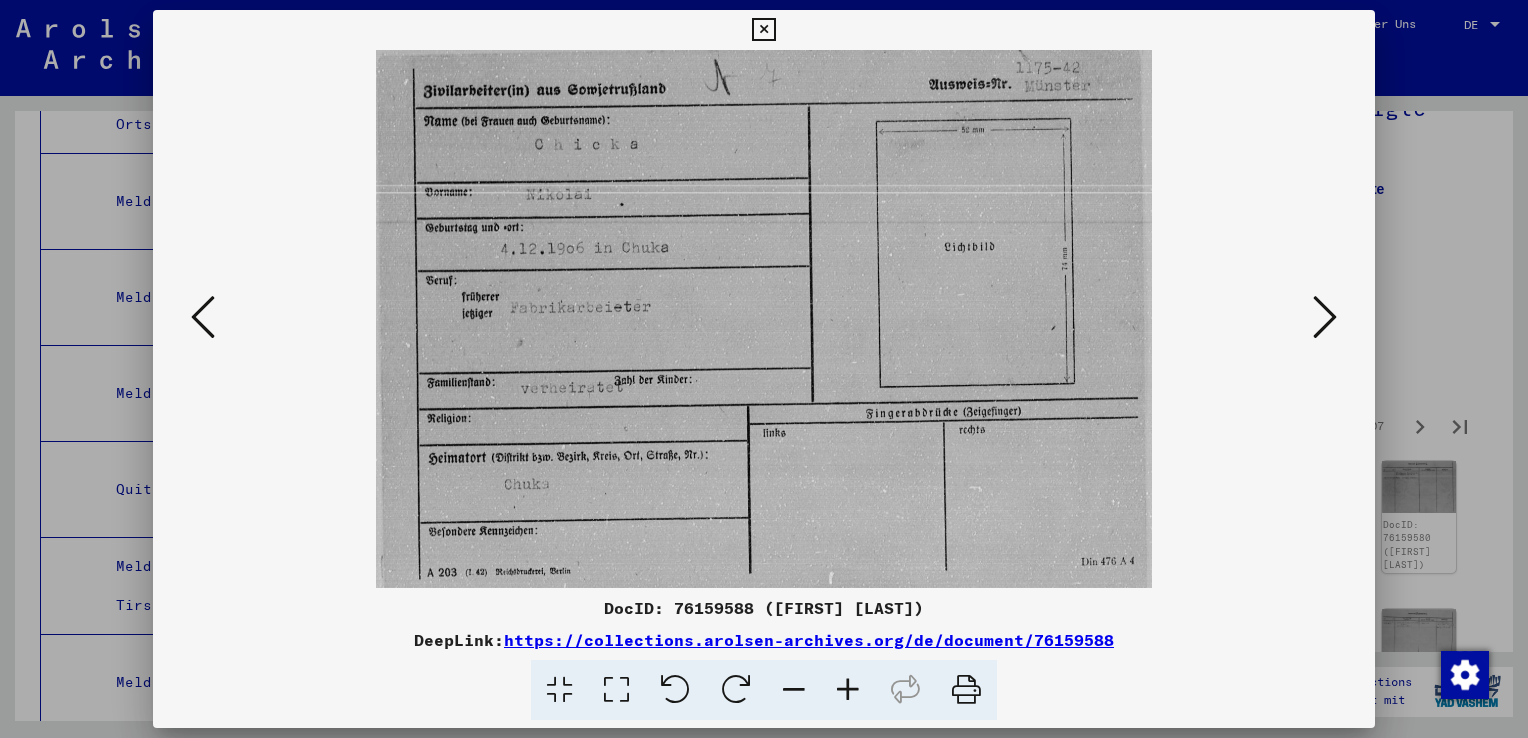 click at bounding box center (1325, 317) 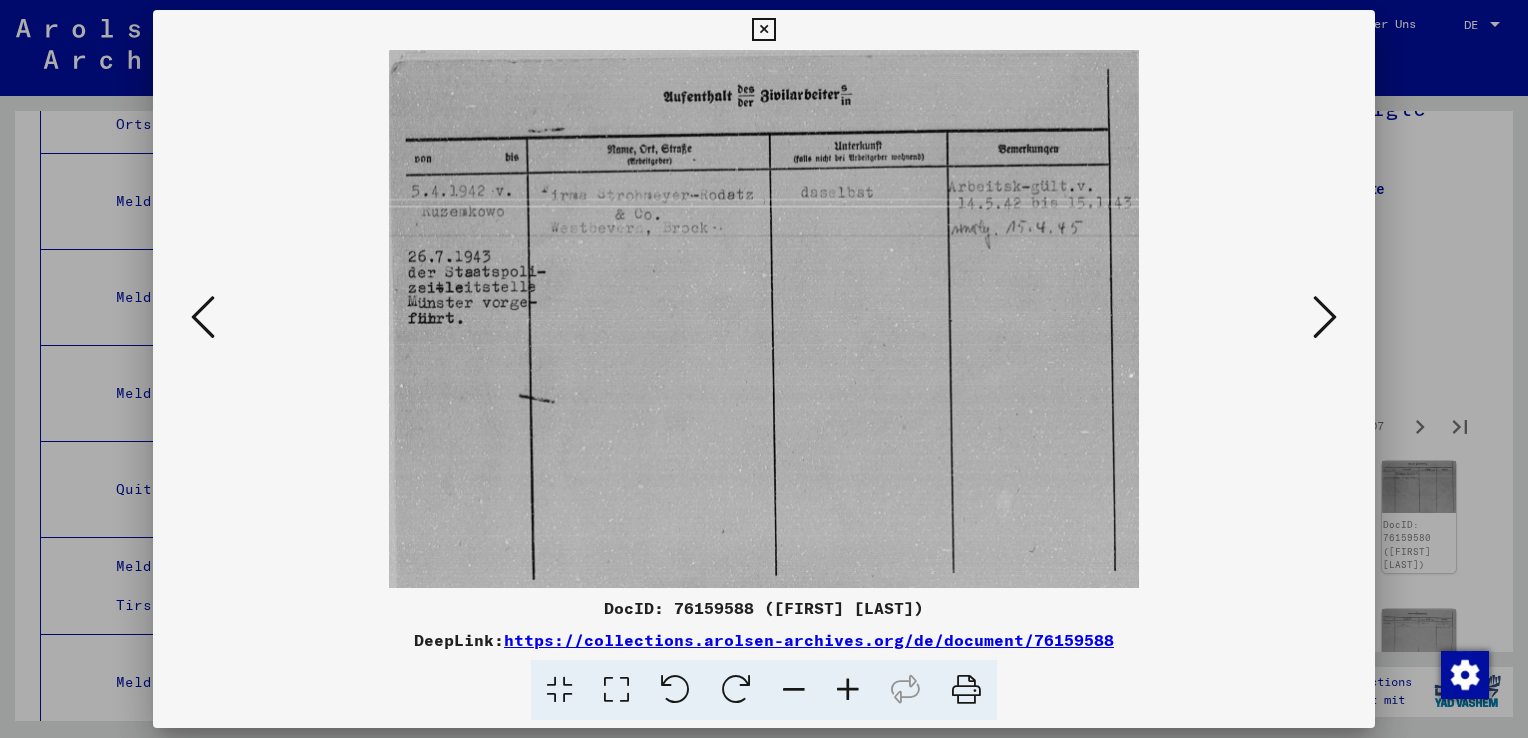 click at bounding box center [1325, 317] 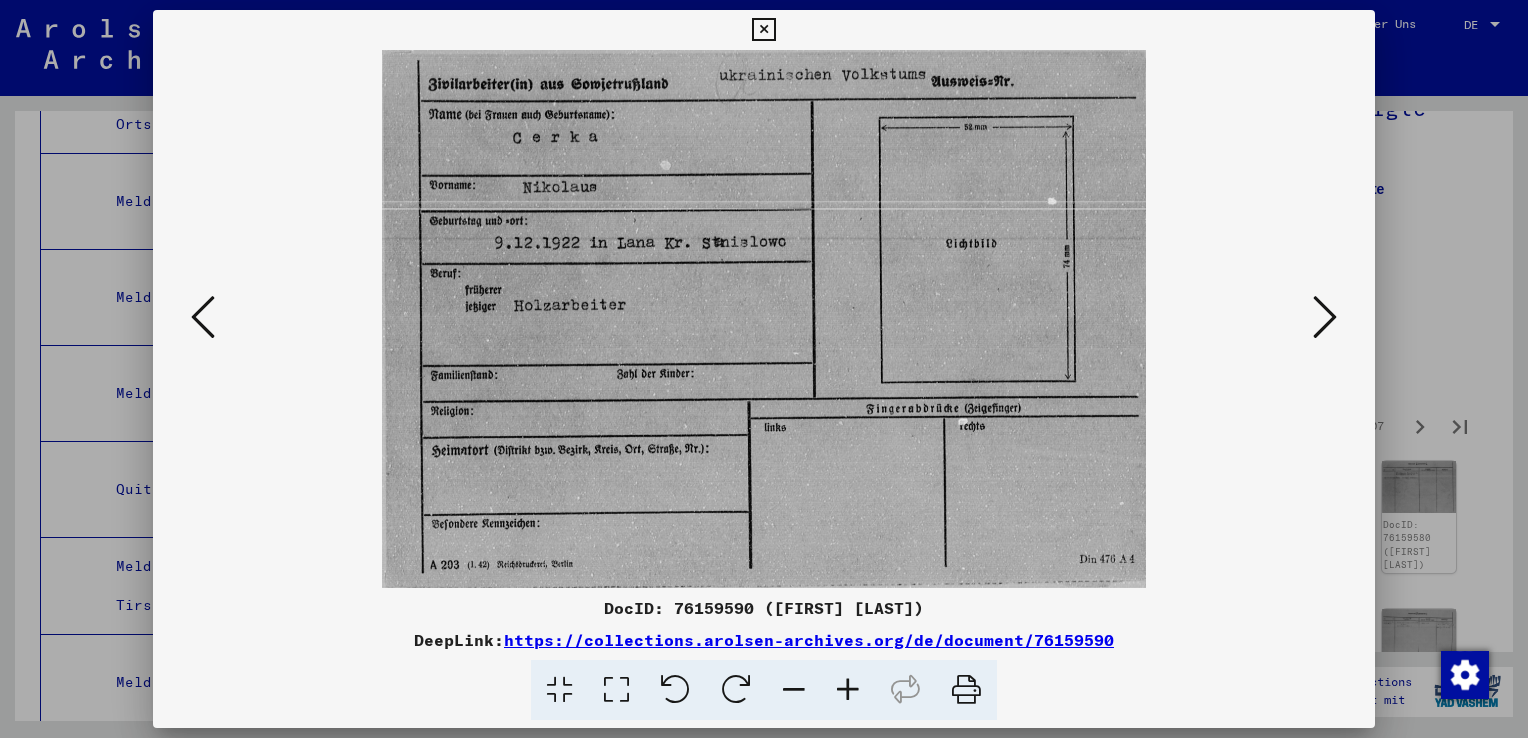 click at bounding box center [1325, 317] 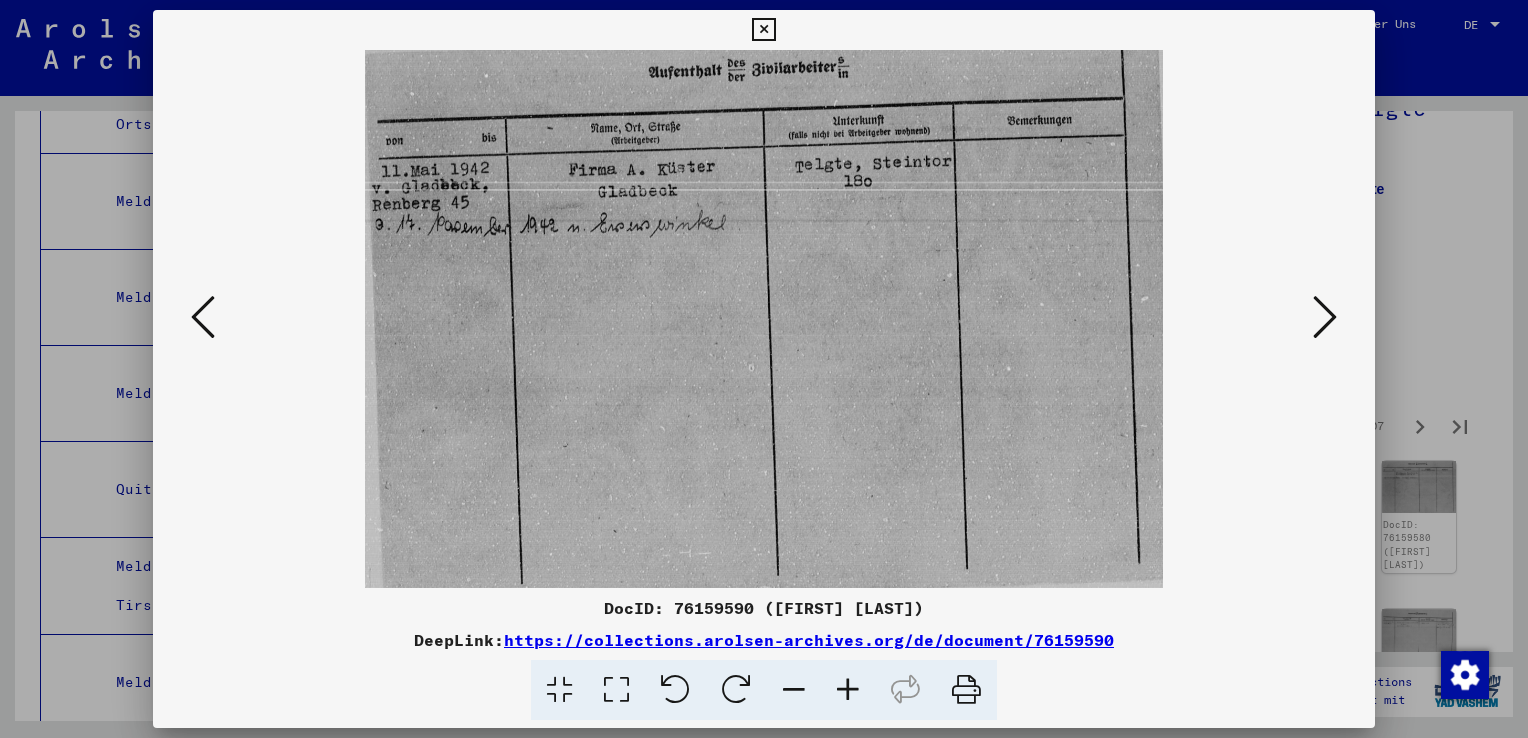 click at bounding box center [1325, 317] 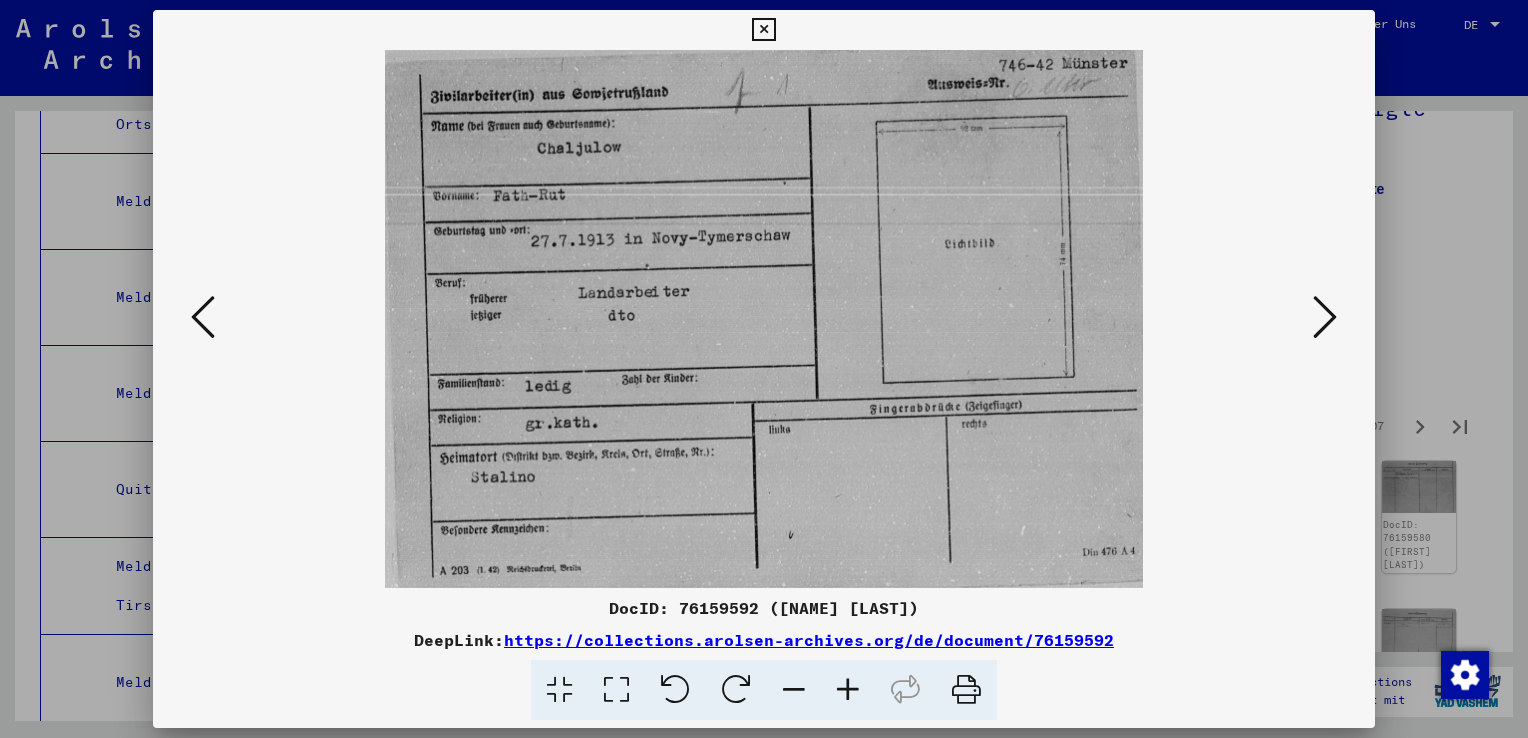 click at bounding box center (1325, 317) 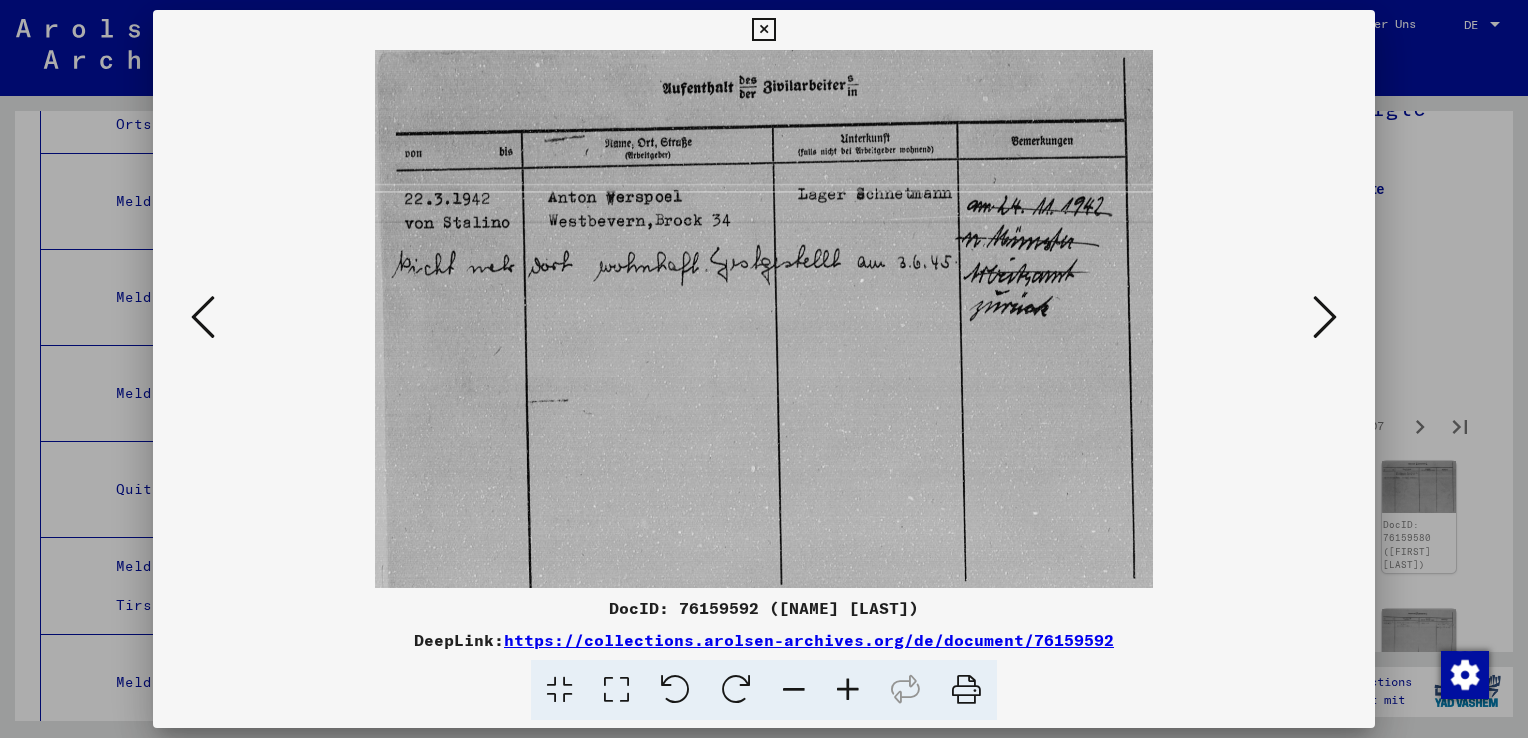 click at bounding box center [1325, 317] 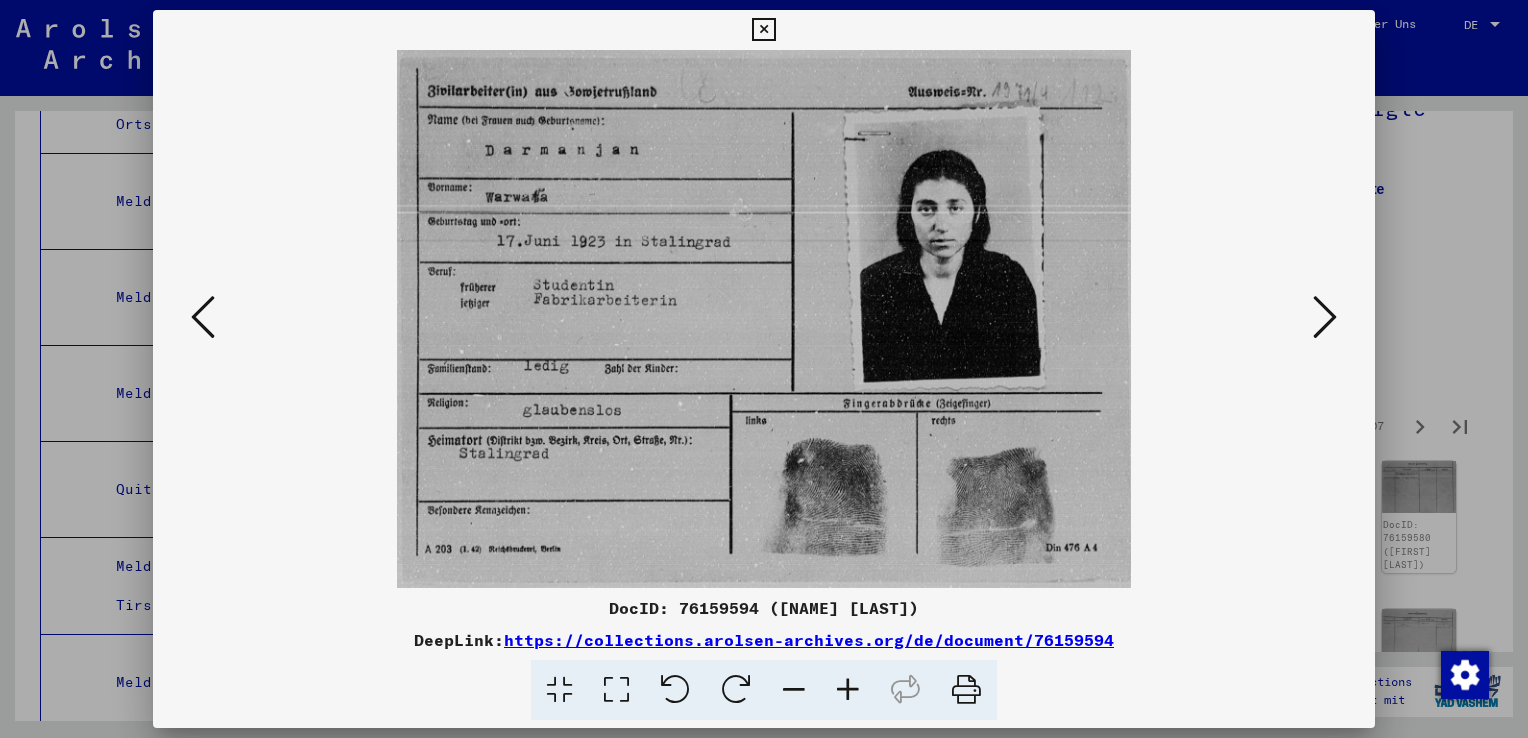 click at bounding box center (1325, 317) 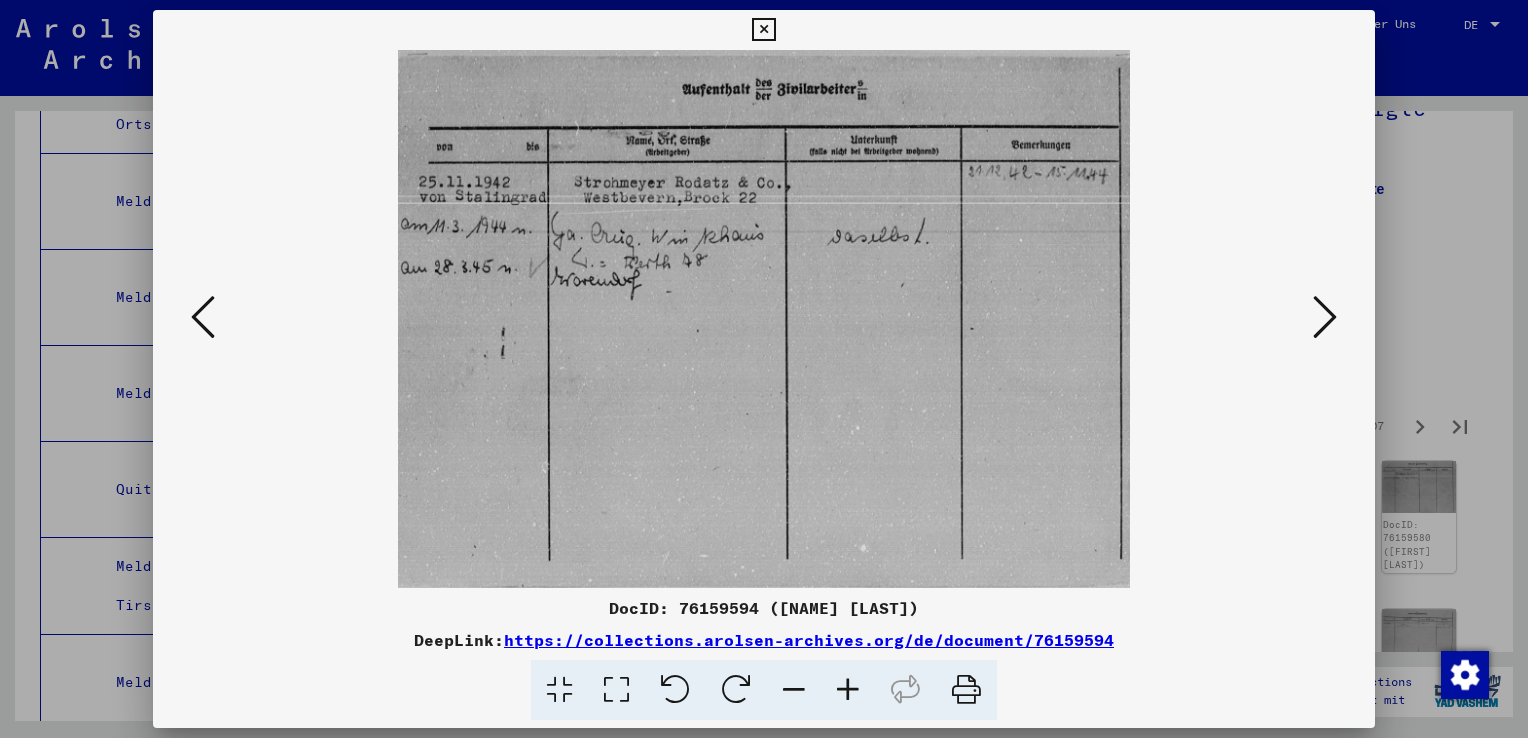 click at bounding box center [1325, 317] 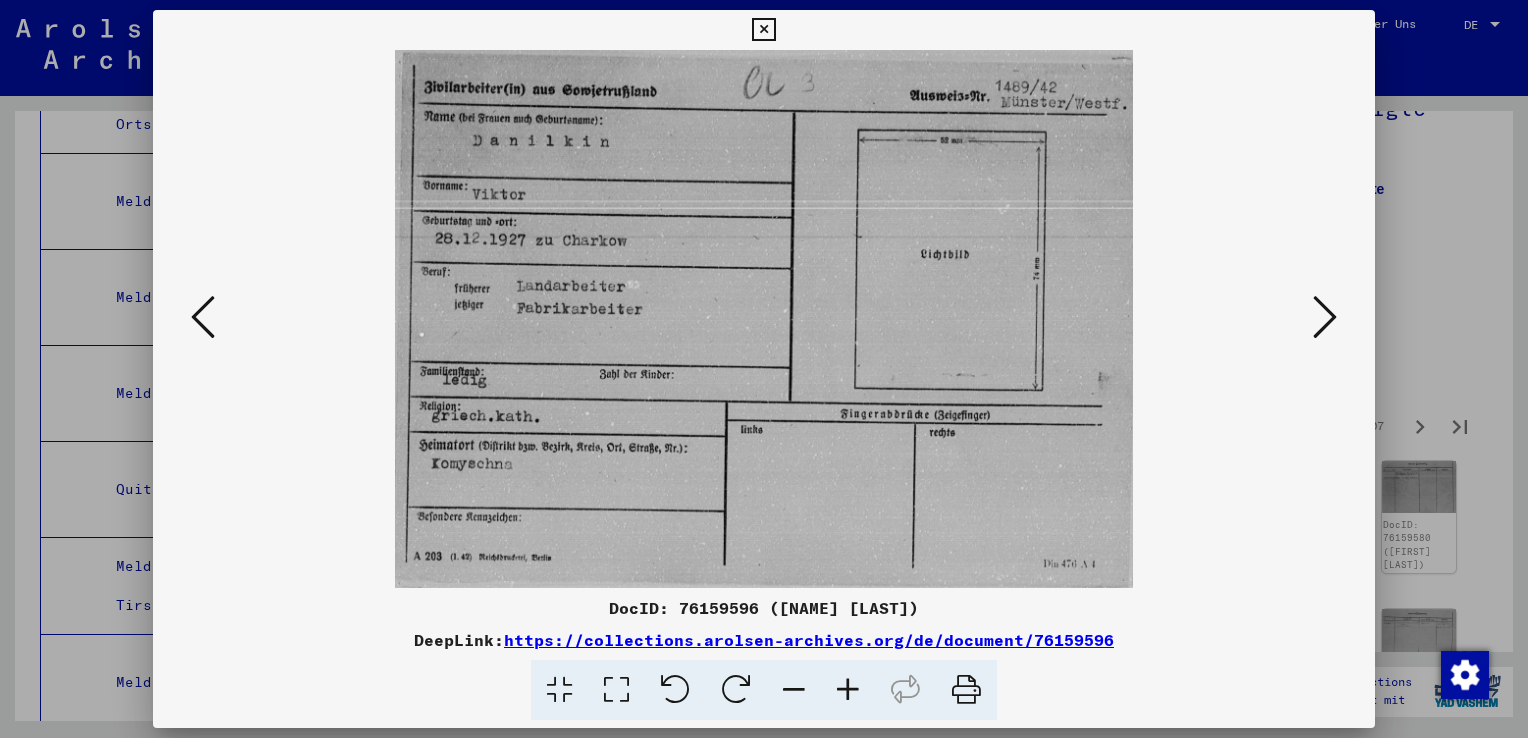click at bounding box center [1325, 317] 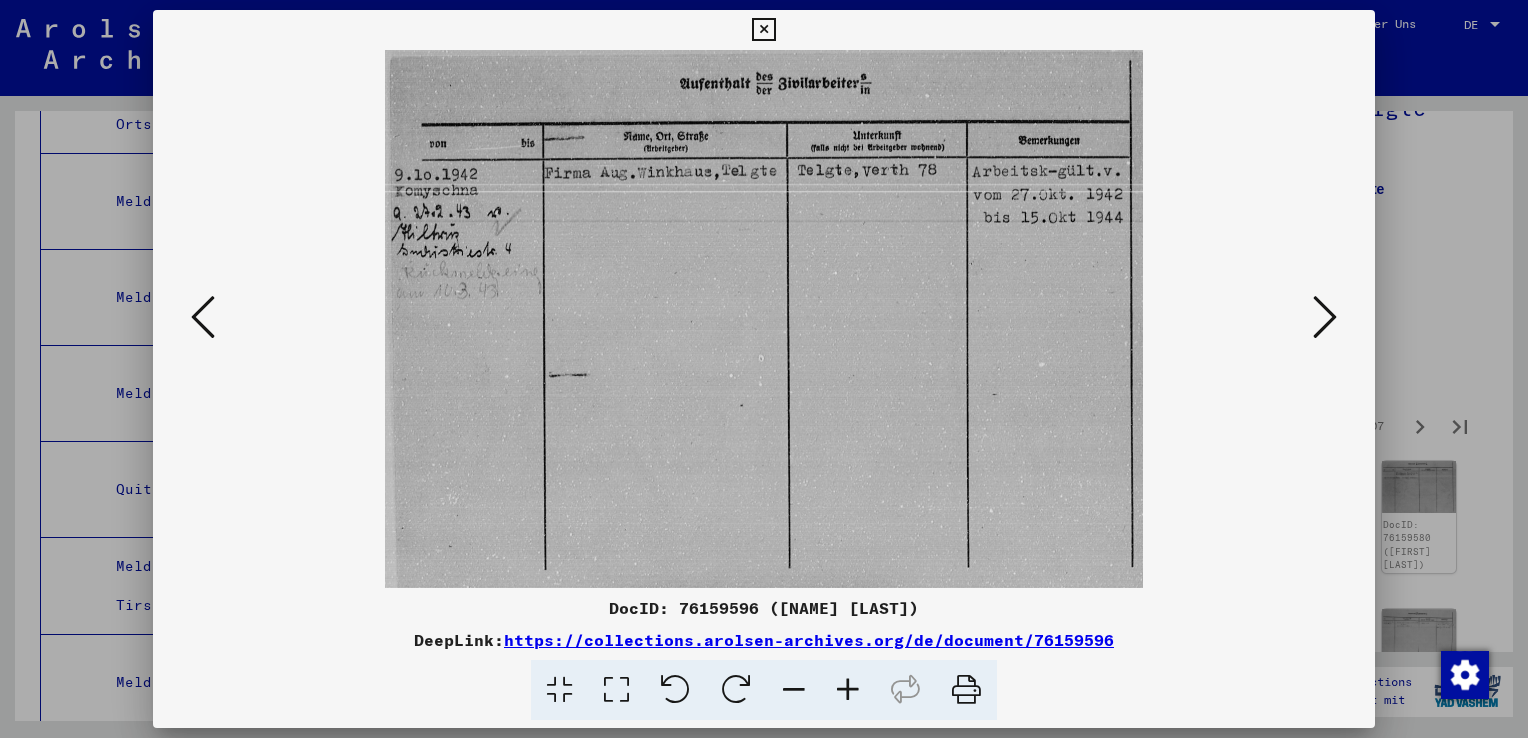 click at bounding box center [1325, 317] 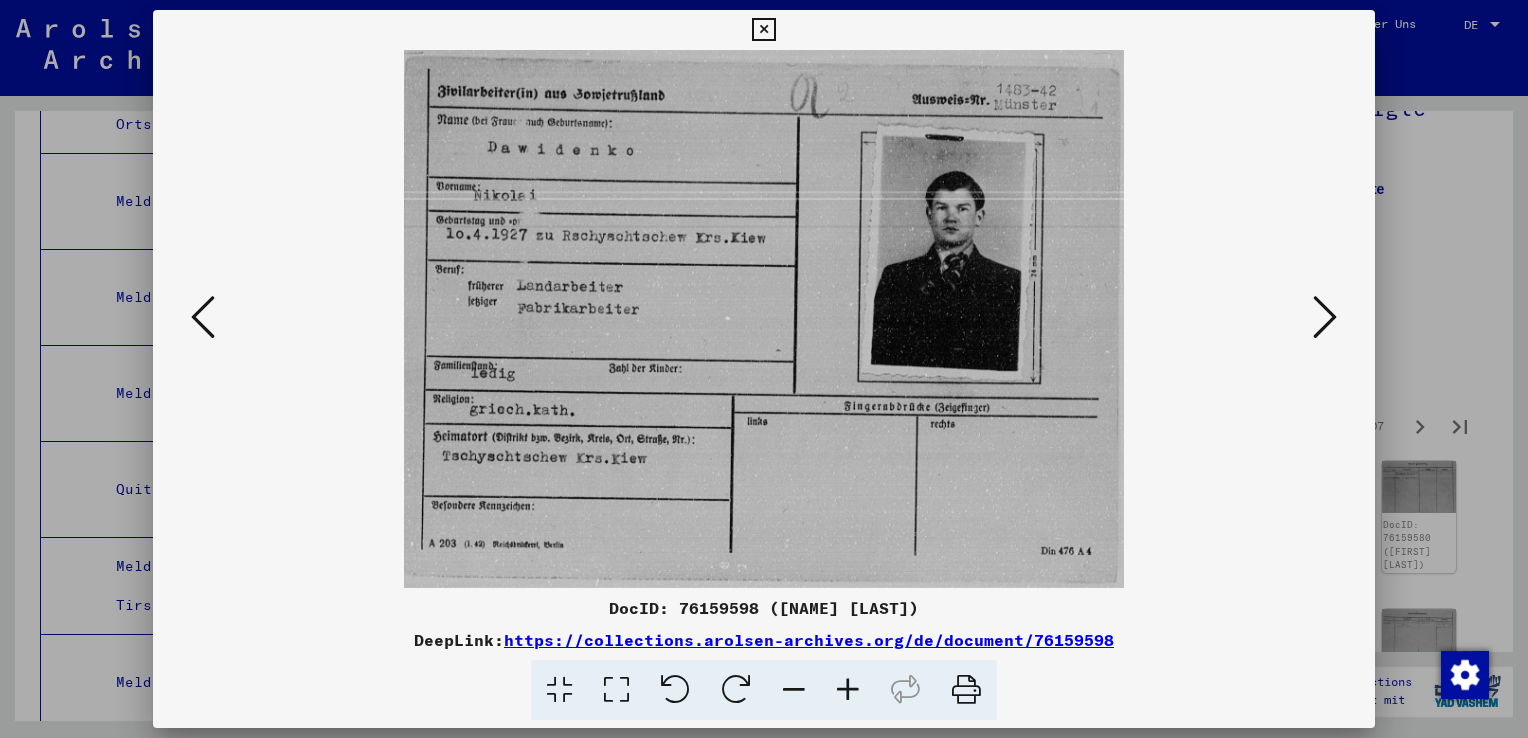 click at bounding box center (1325, 317) 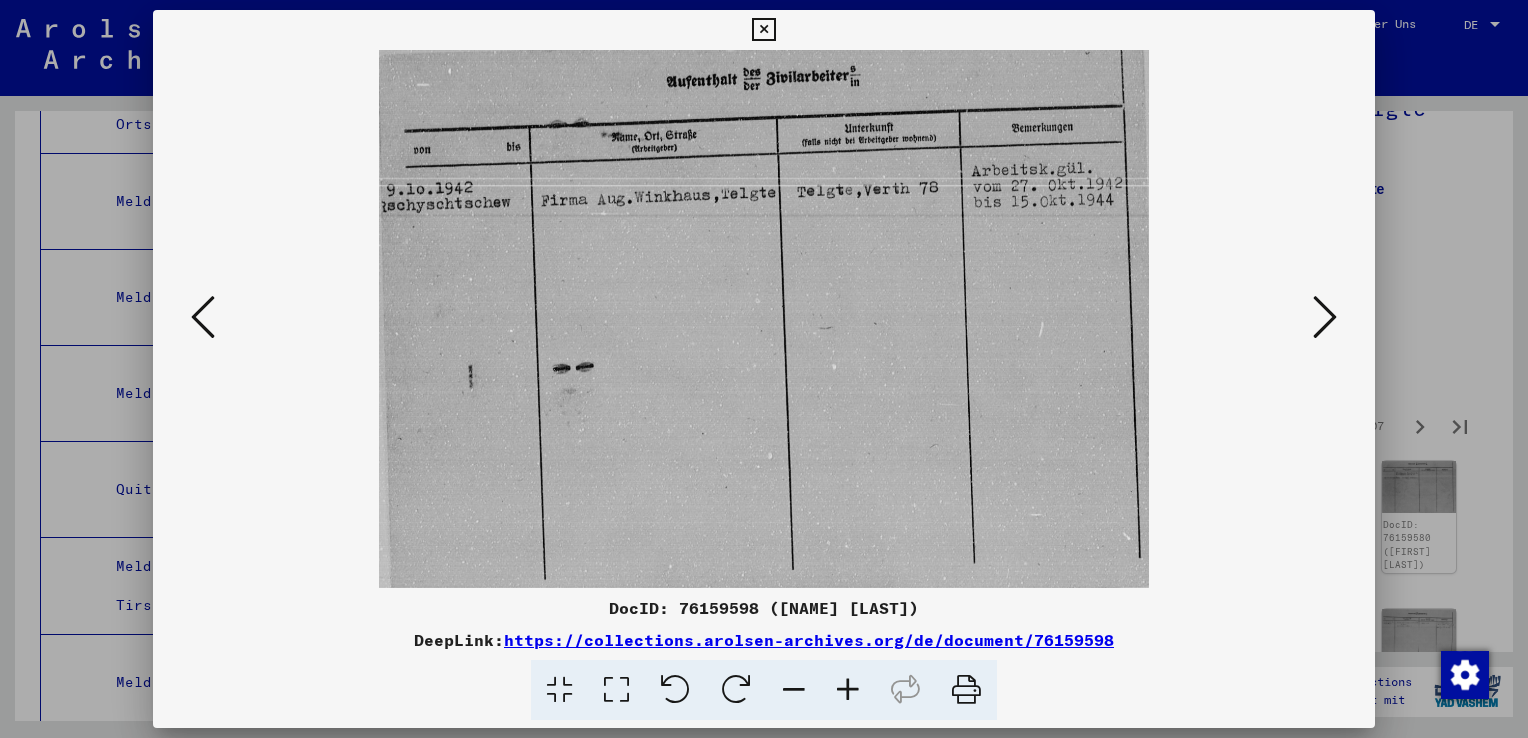 click at bounding box center (1325, 317) 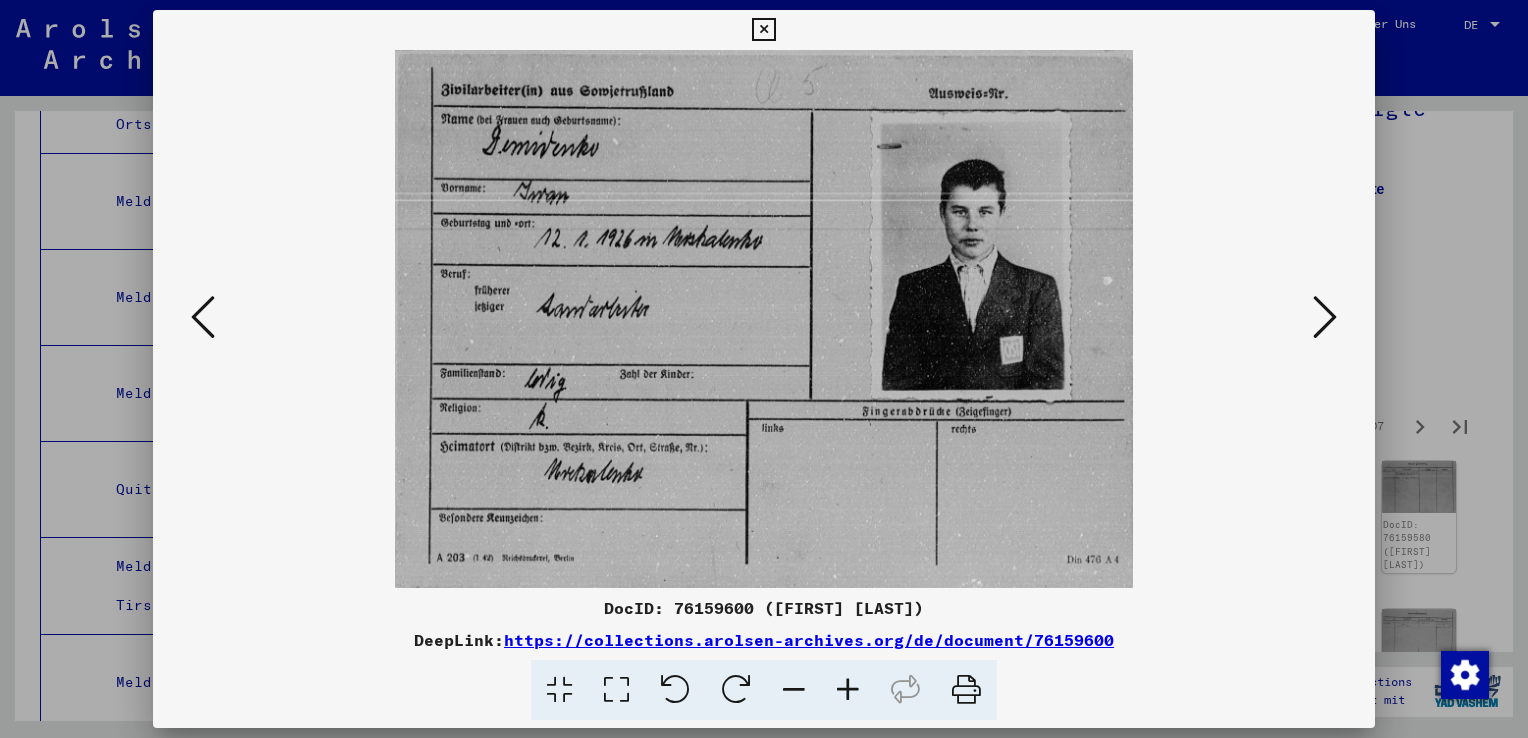 click at bounding box center [1325, 317] 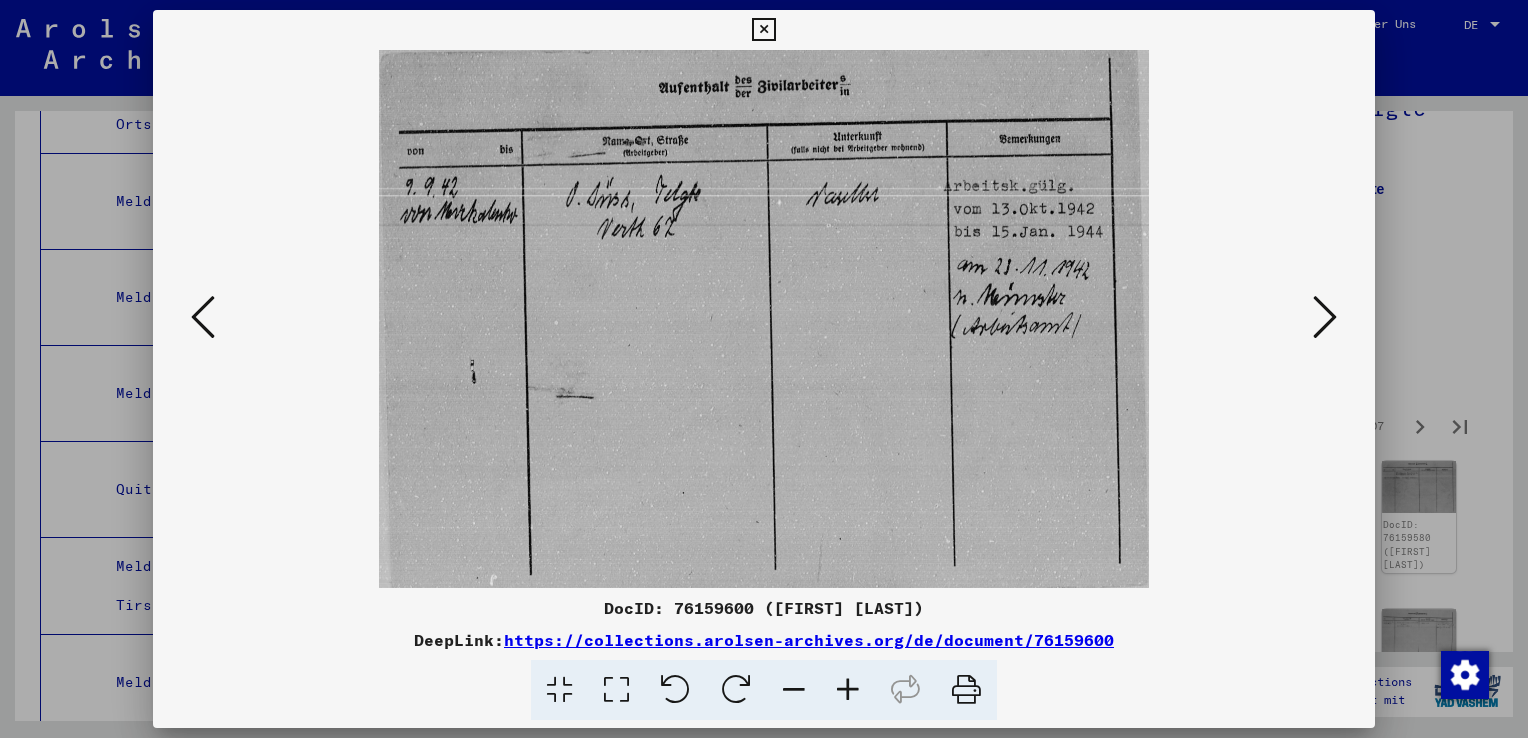 click at bounding box center (1325, 317) 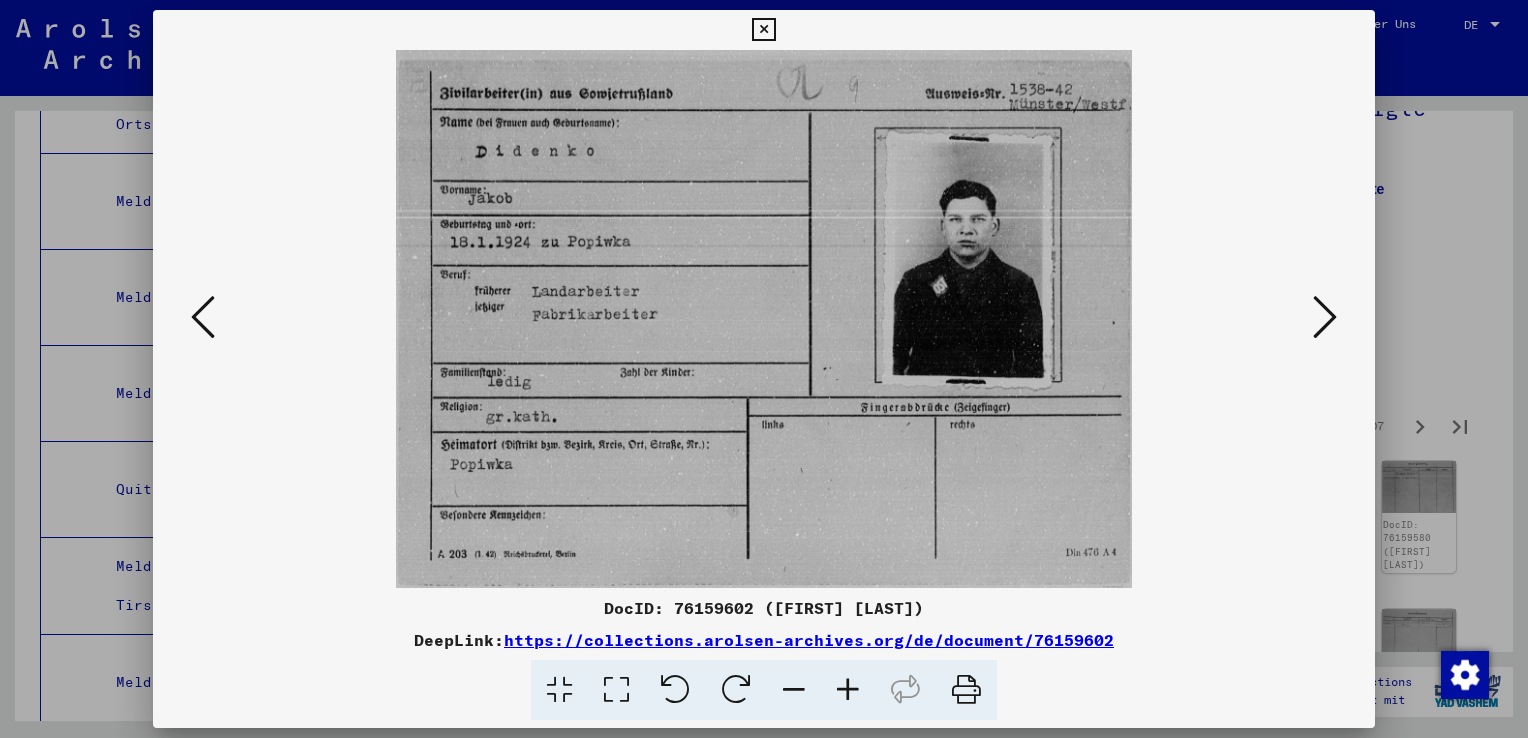 click at bounding box center [1325, 317] 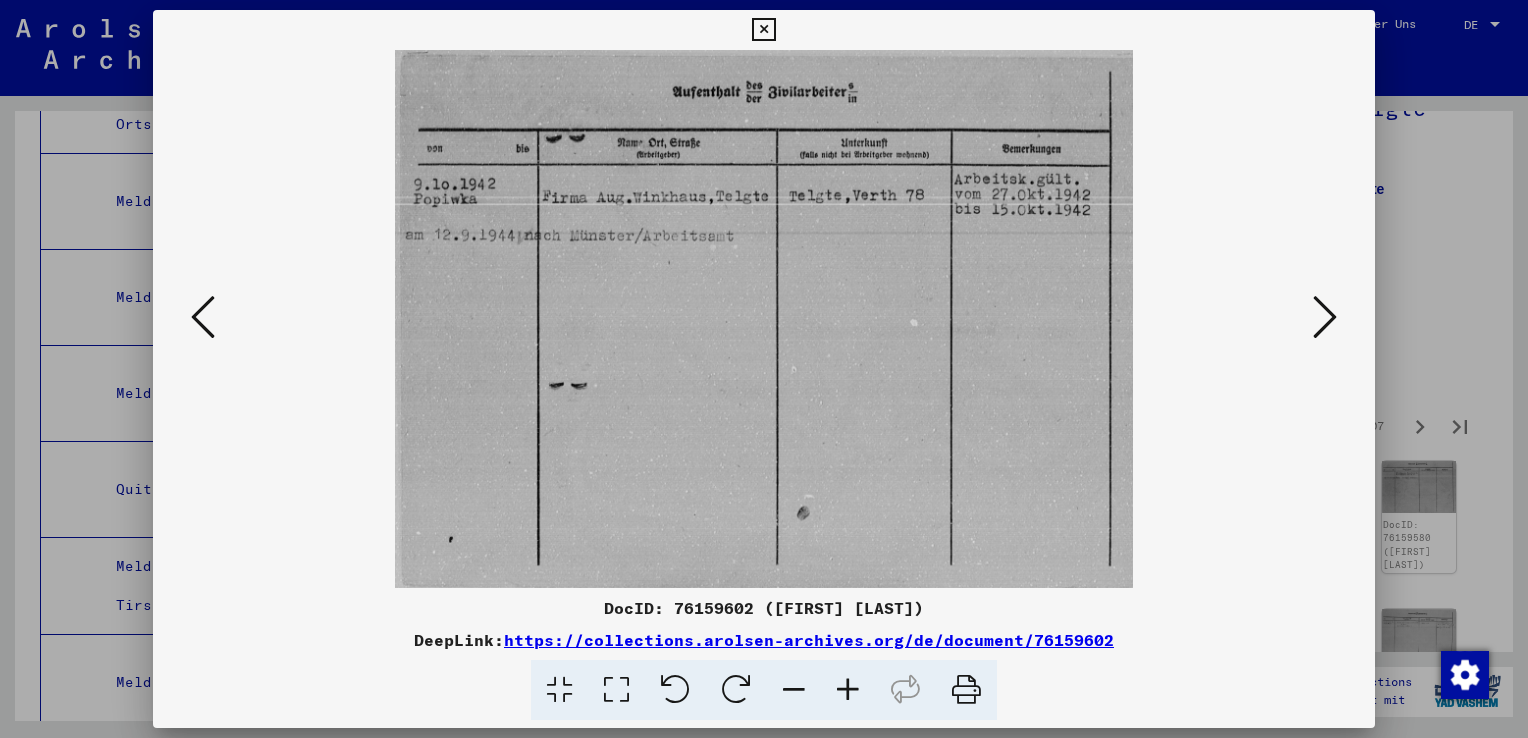 click at bounding box center [1325, 317] 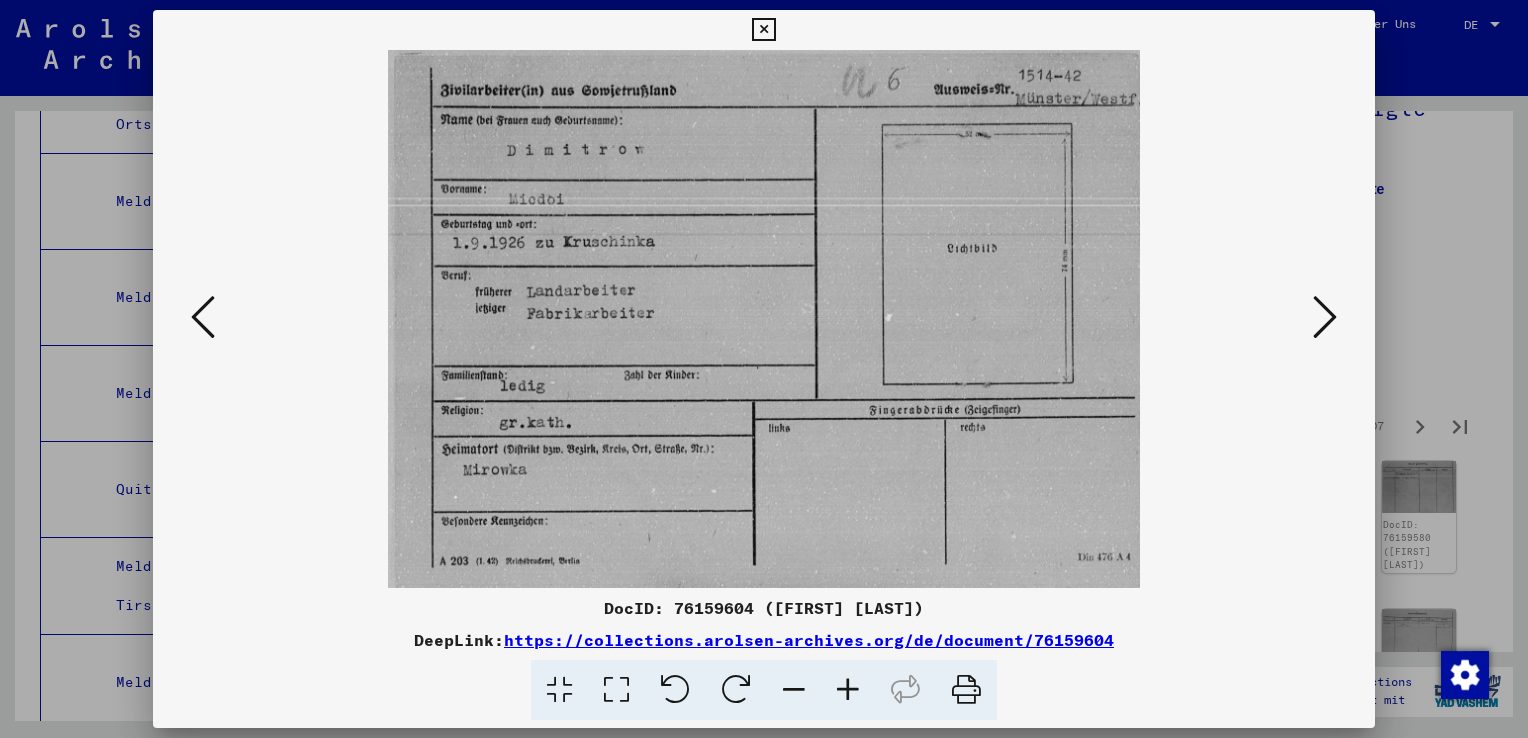 click at bounding box center [1325, 317] 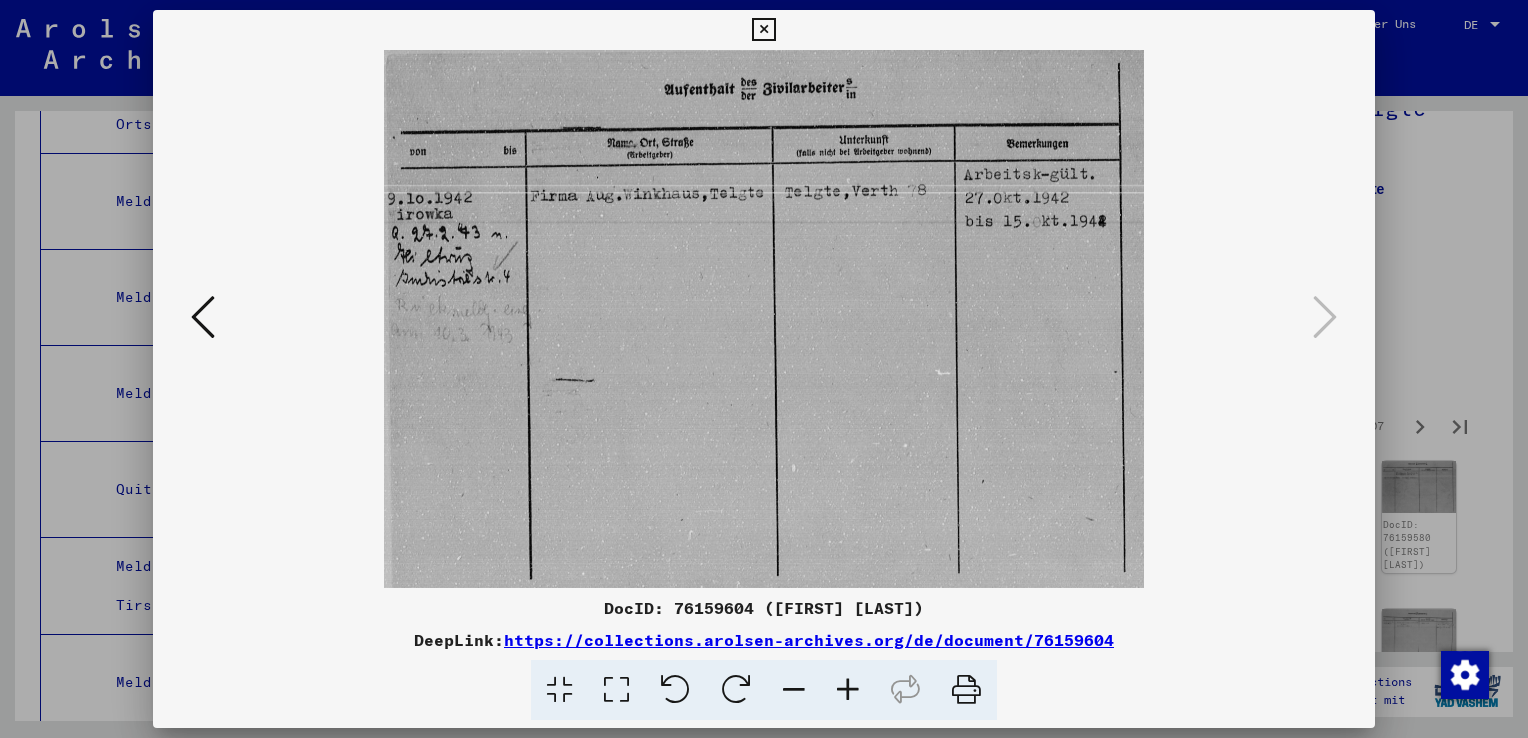 click at bounding box center [764, 369] 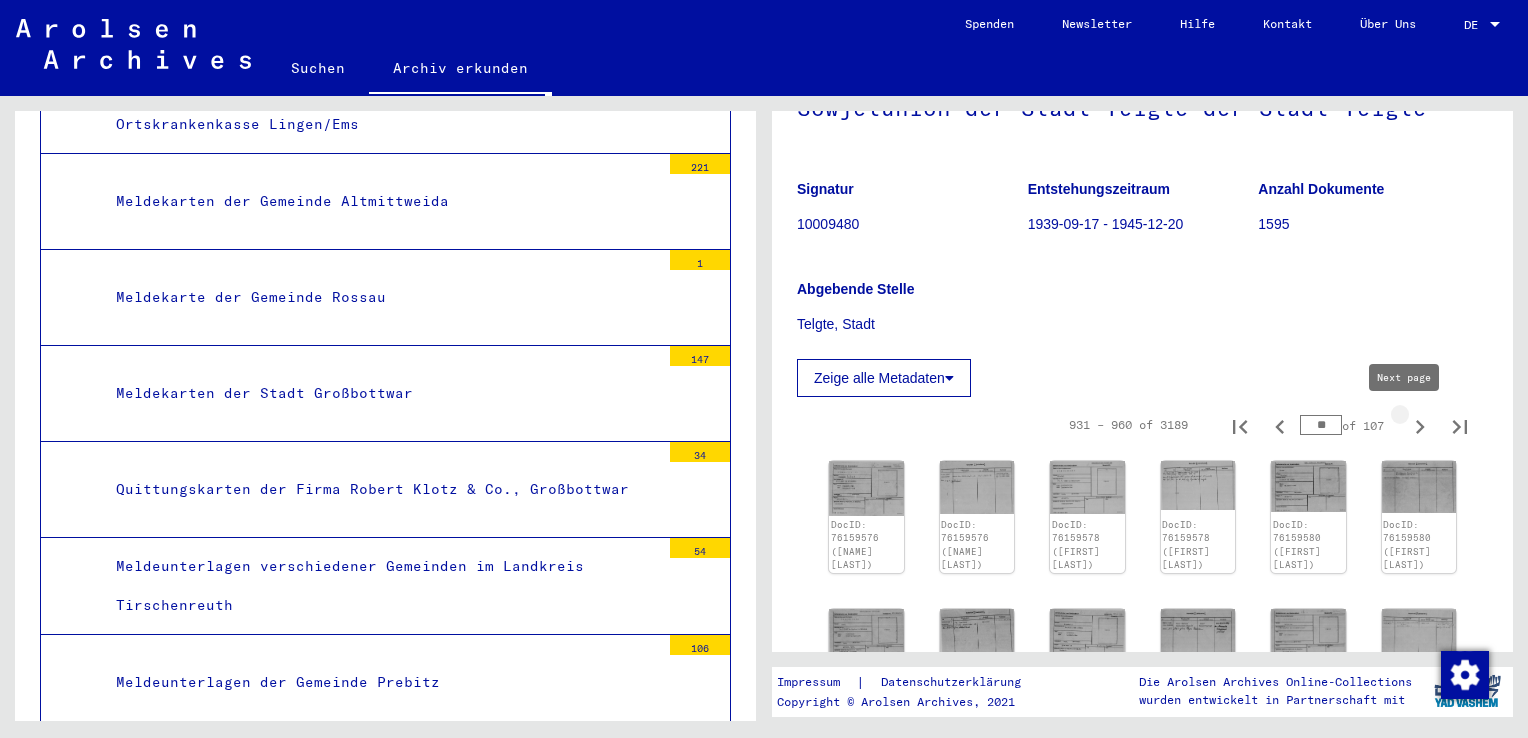 click 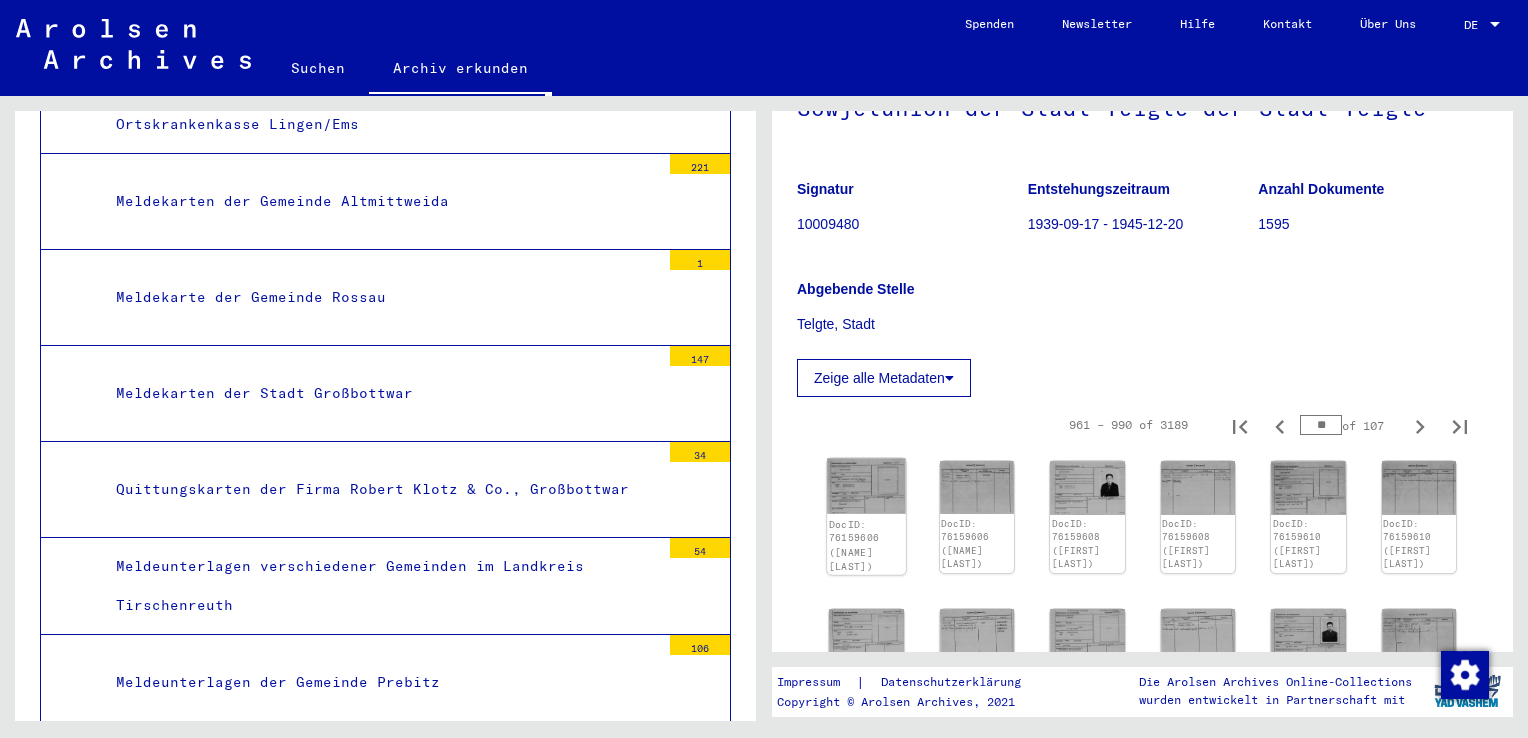 click 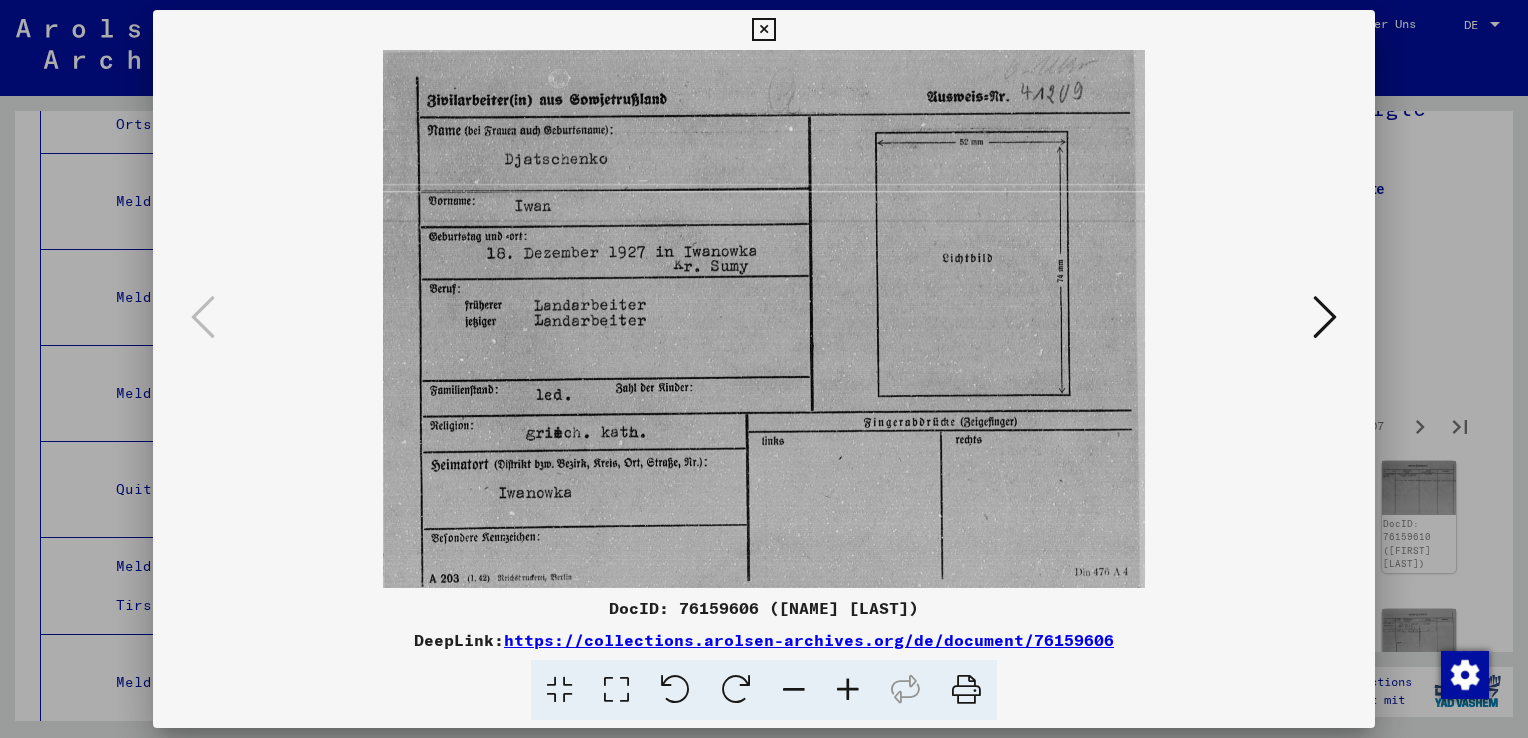 click at bounding box center (1325, 317) 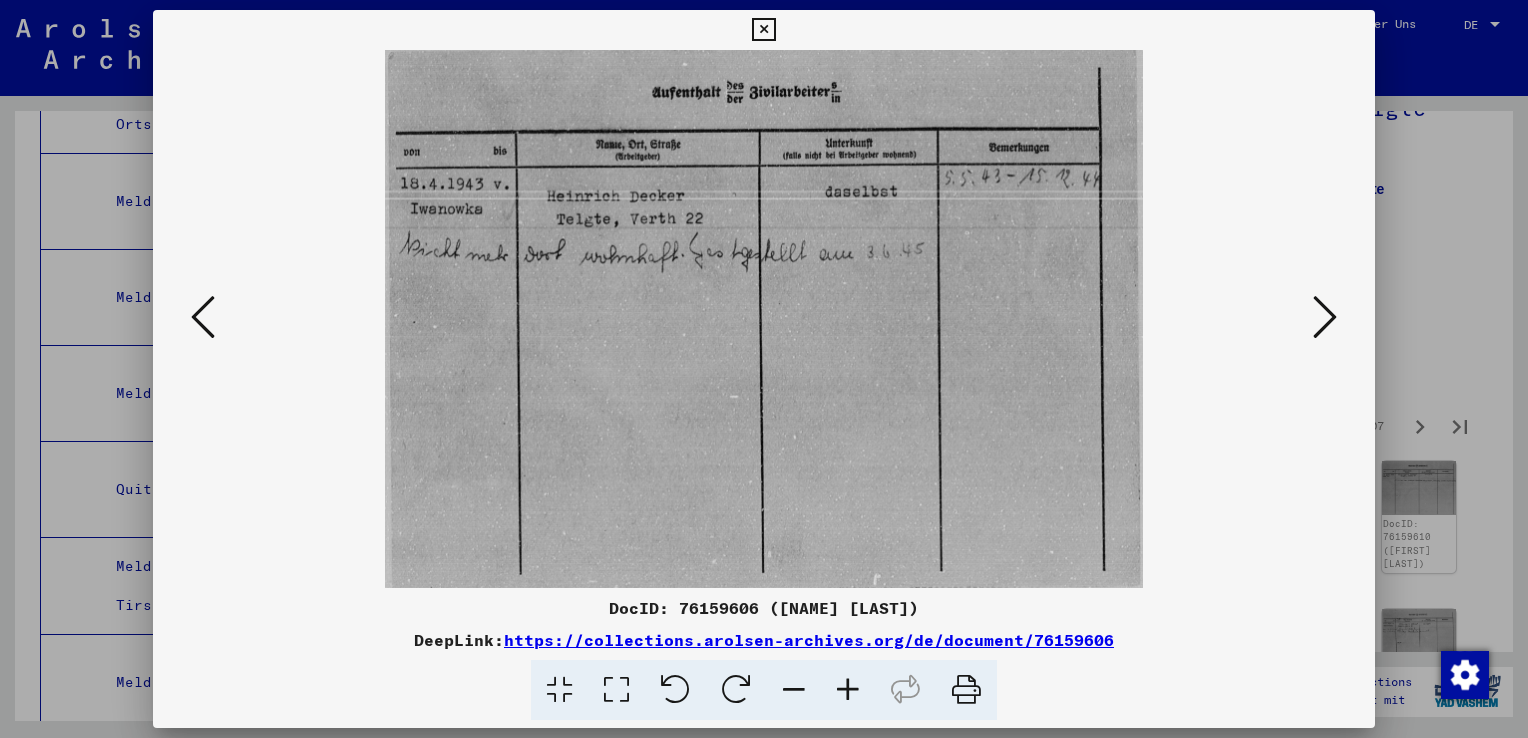 click at bounding box center (1325, 317) 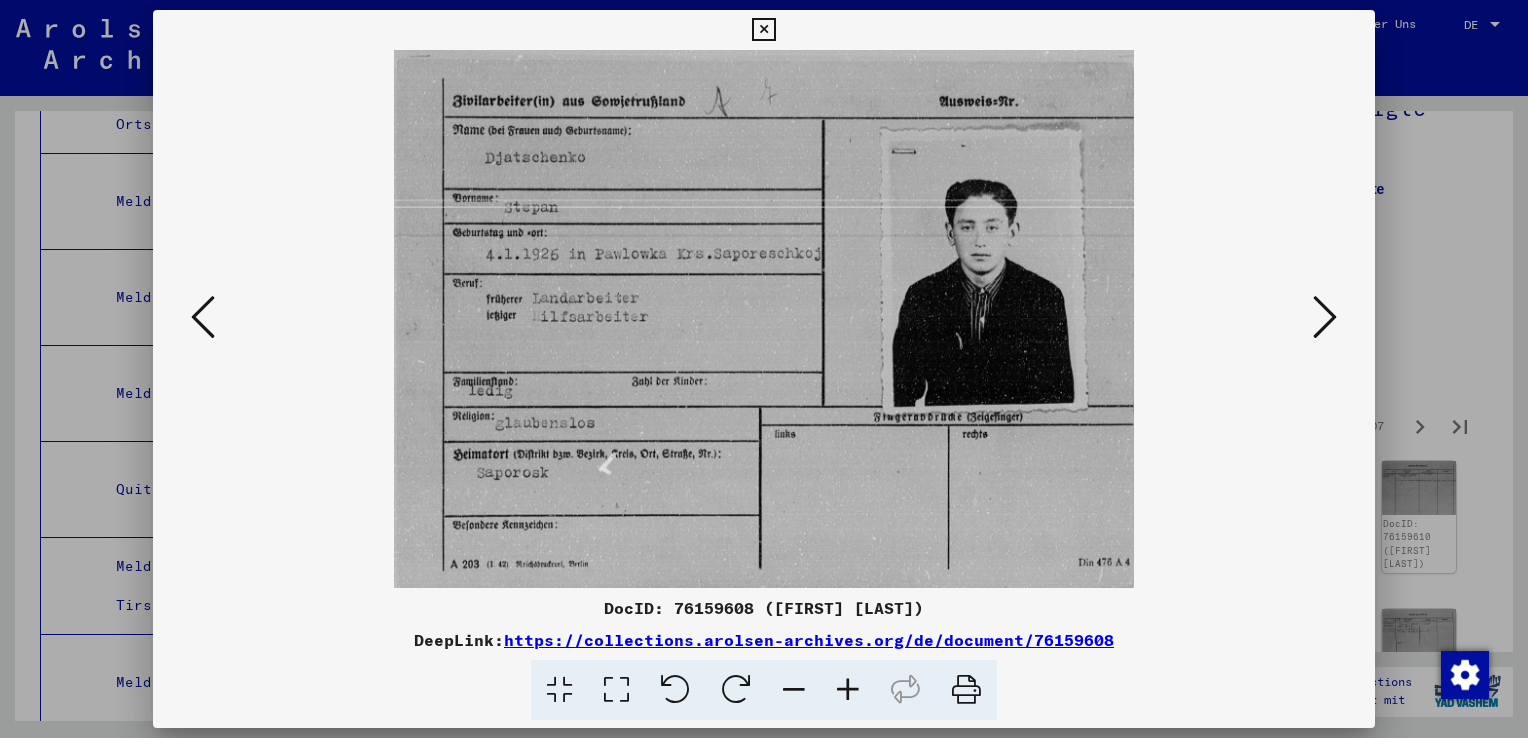 click at bounding box center [1325, 317] 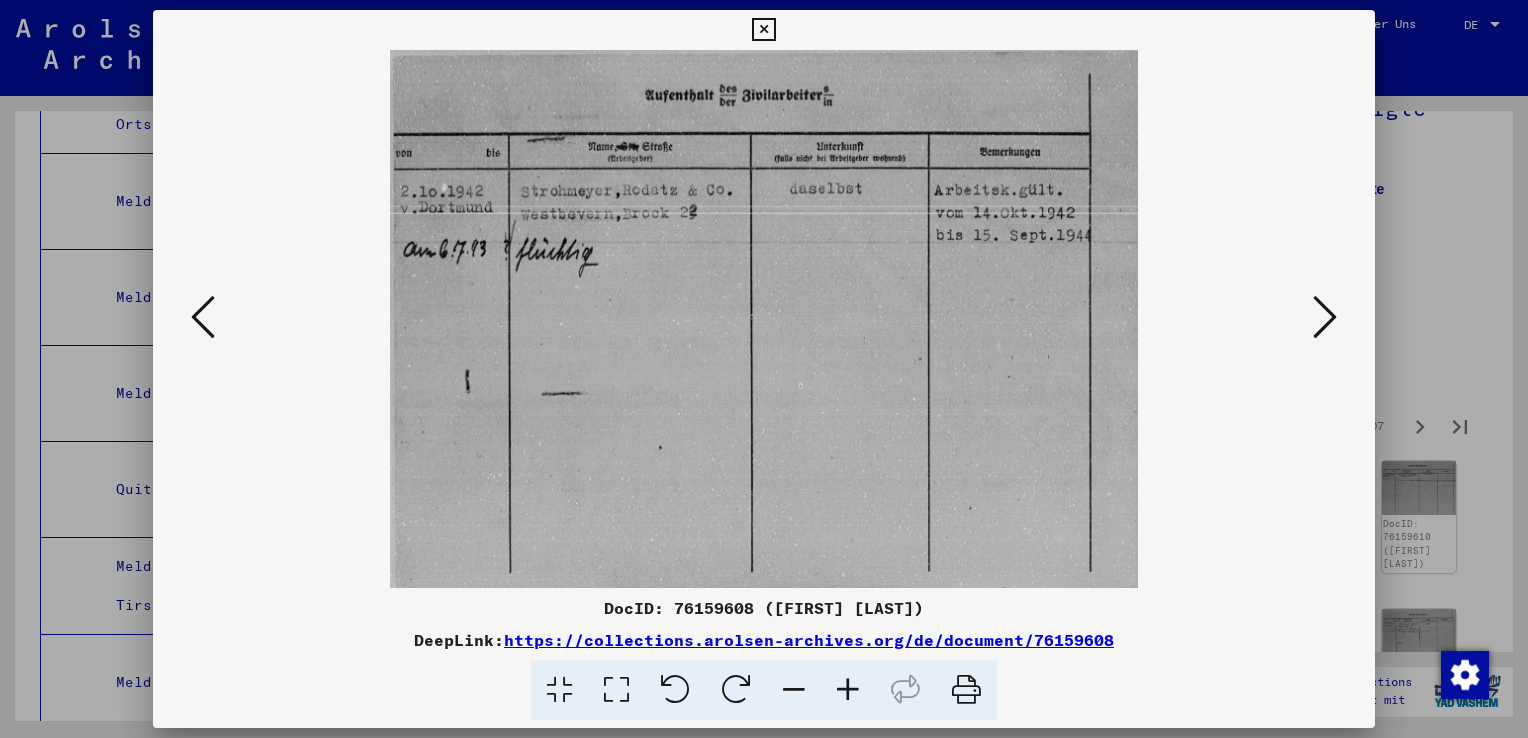 click at bounding box center [1325, 317] 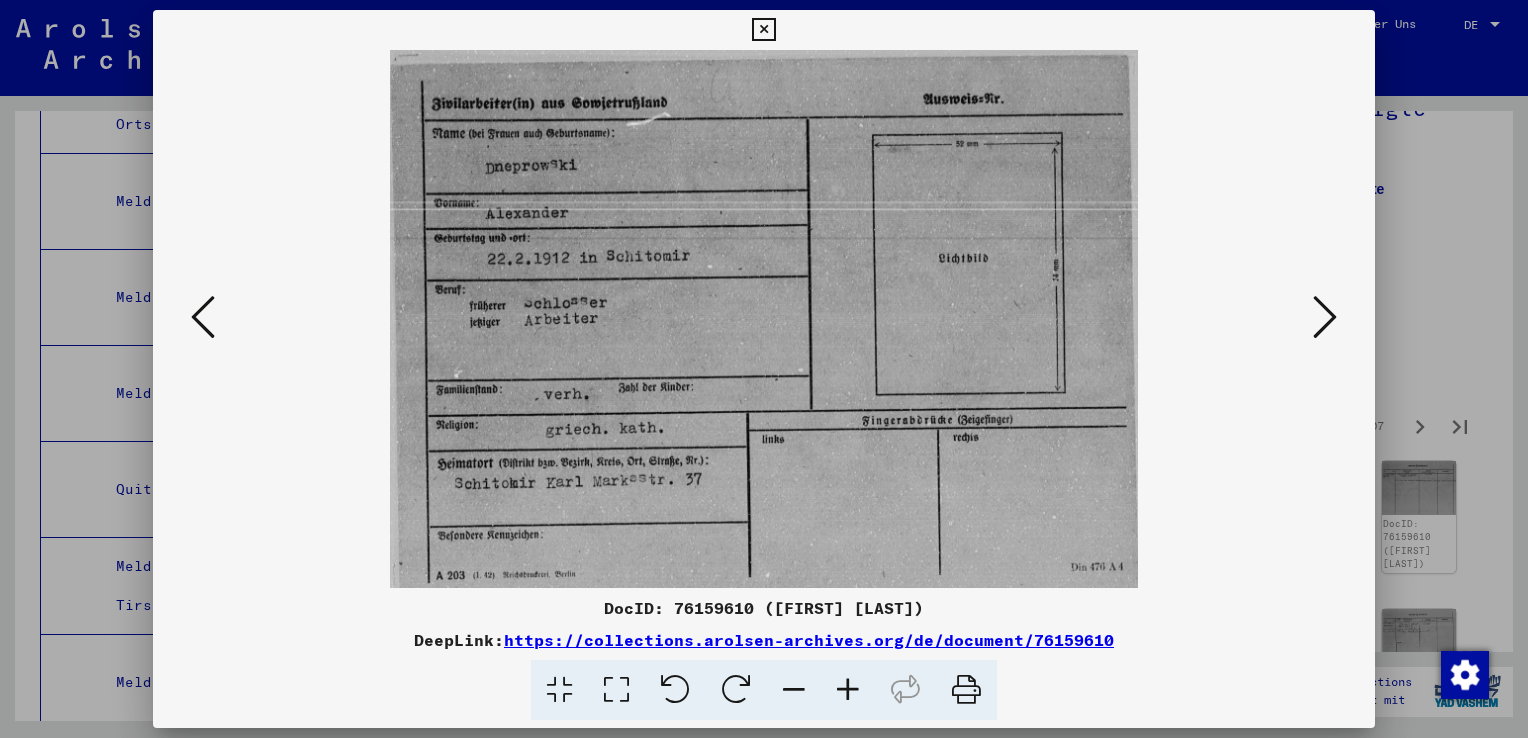 click at bounding box center [1325, 317] 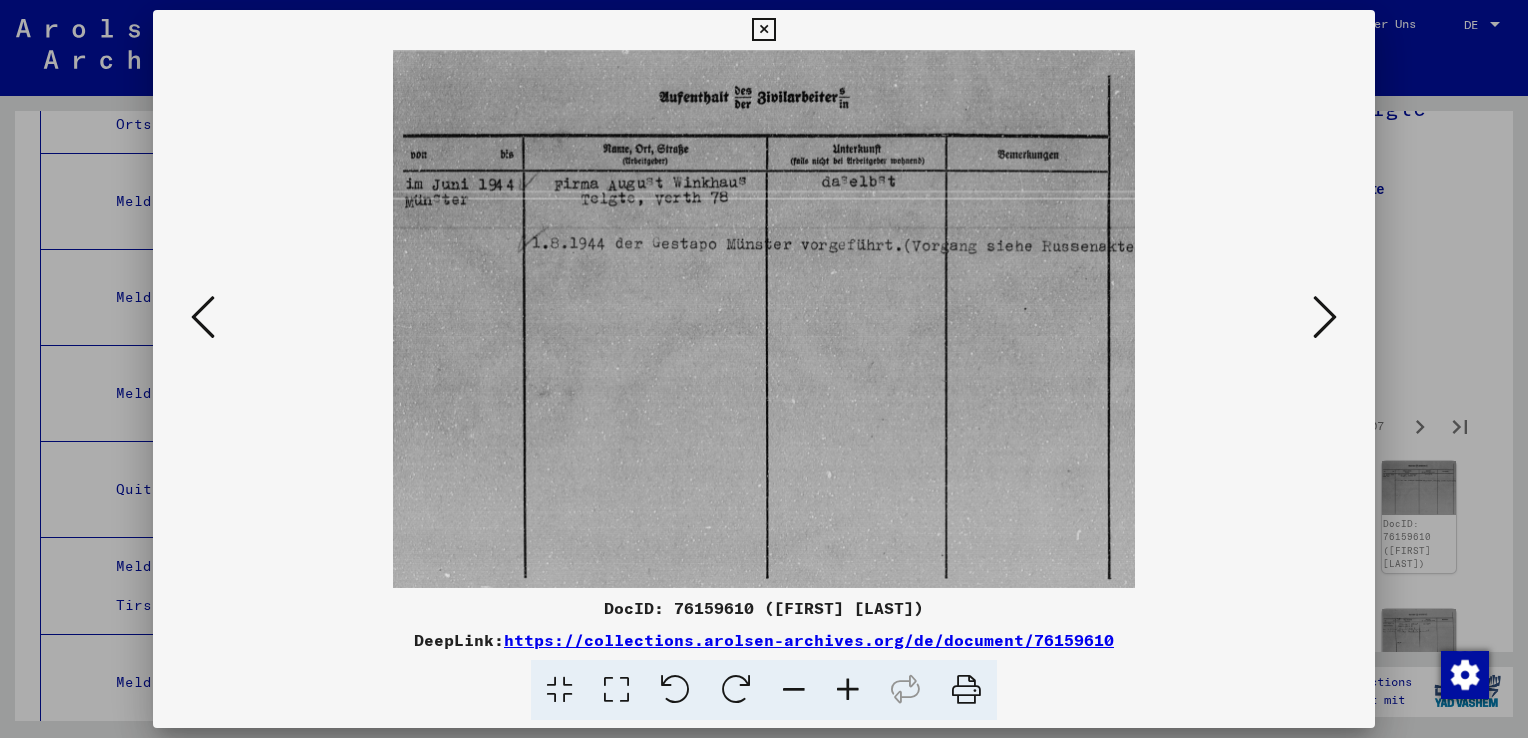 click at bounding box center (1325, 317) 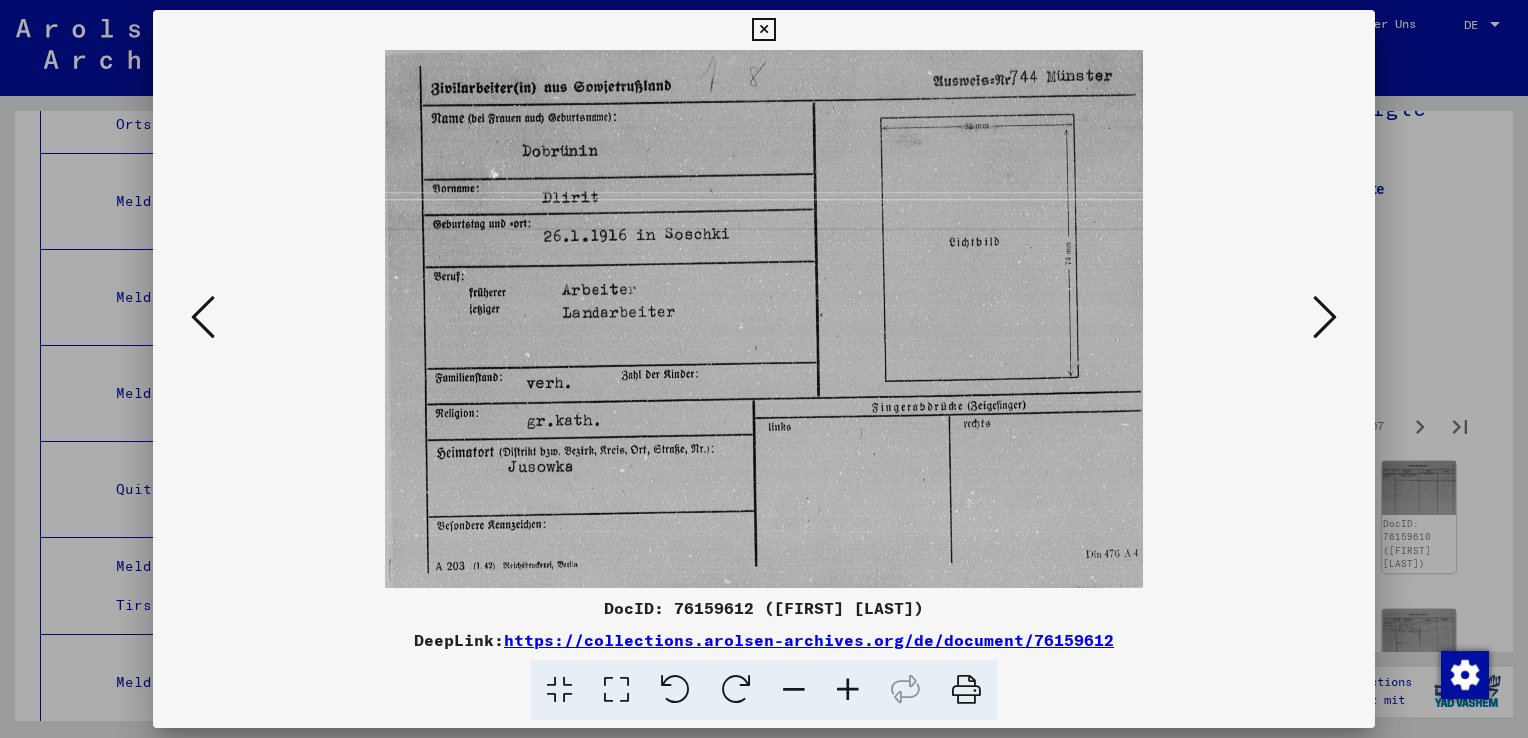 click at bounding box center [1325, 317] 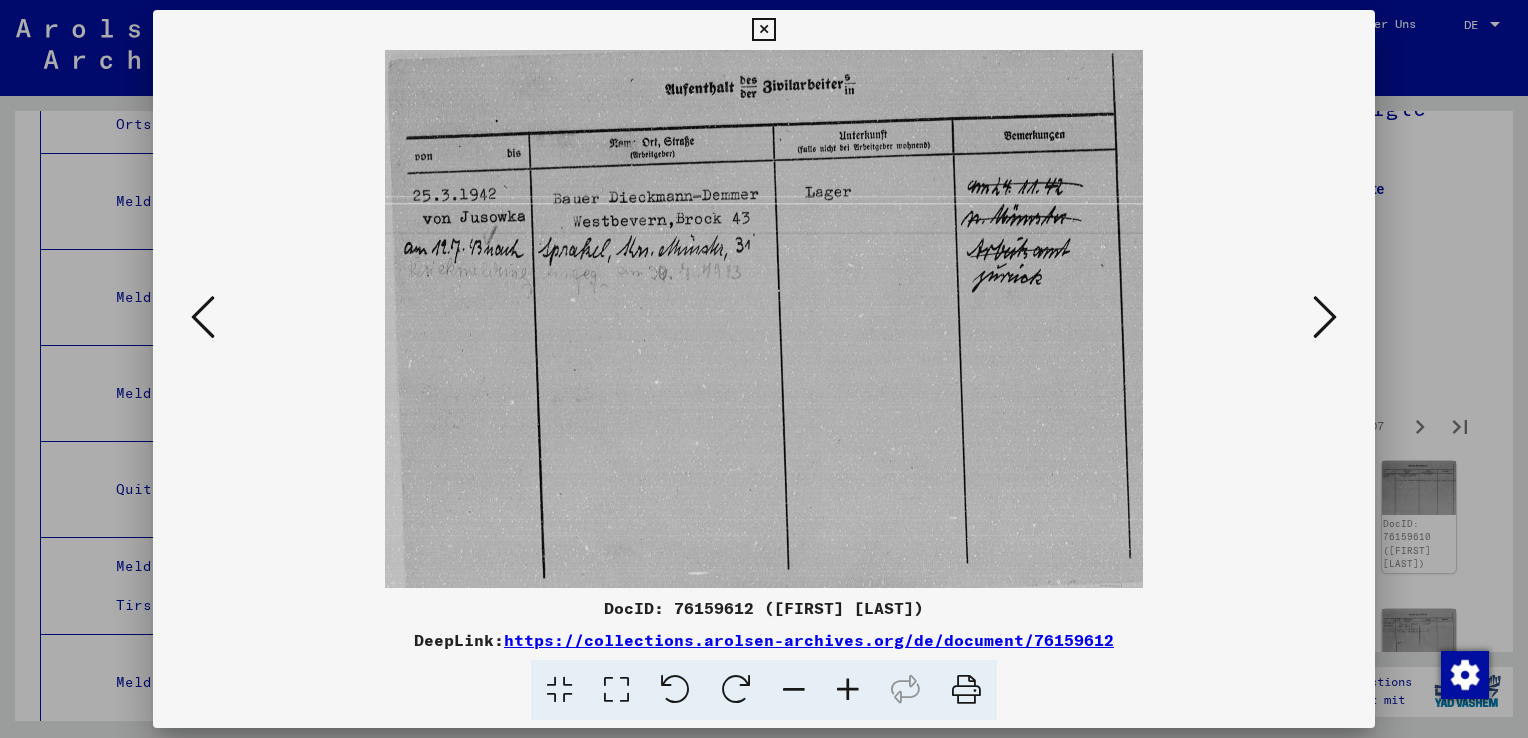 click at bounding box center [1325, 317] 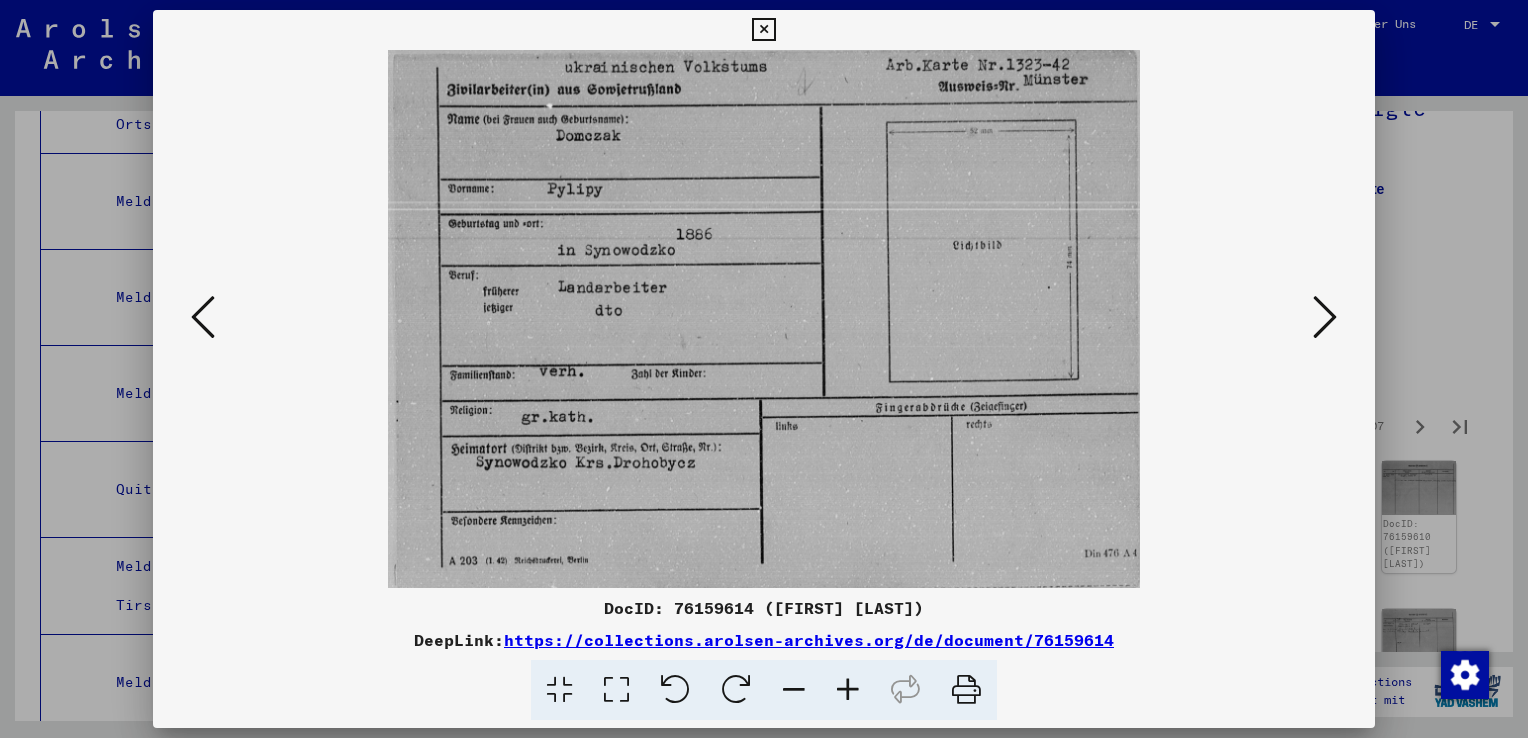 click at bounding box center (1325, 317) 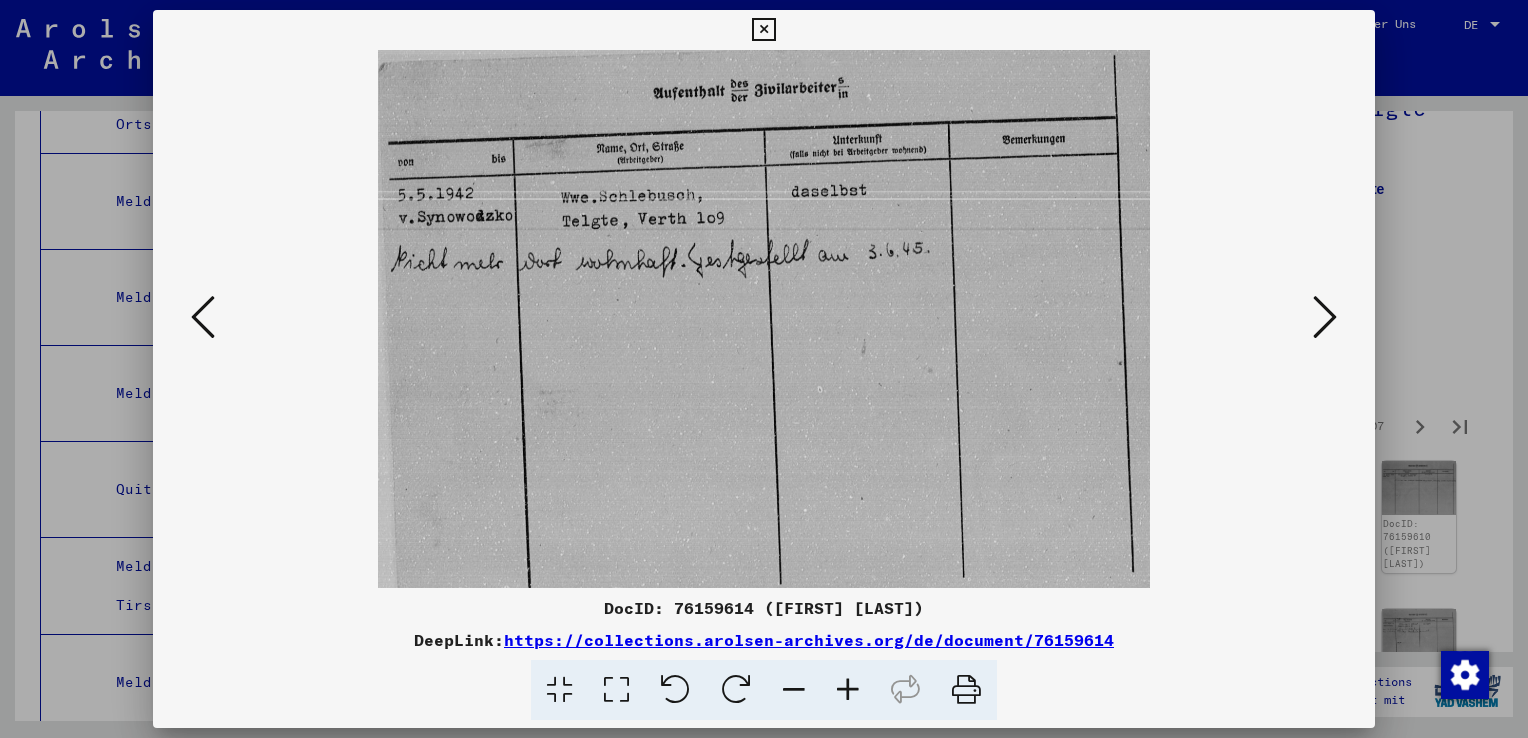click at bounding box center [1325, 317] 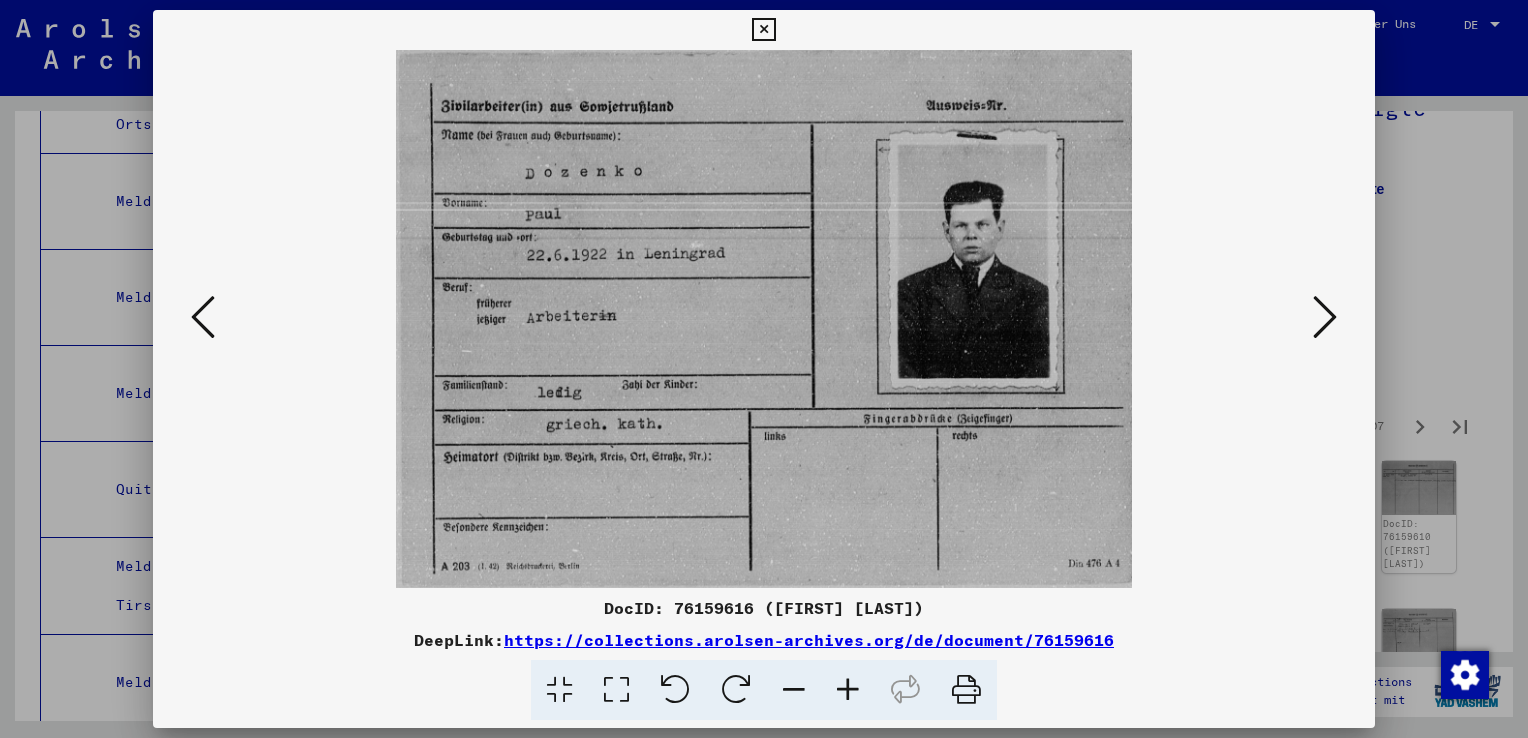 click at bounding box center (1325, 317) 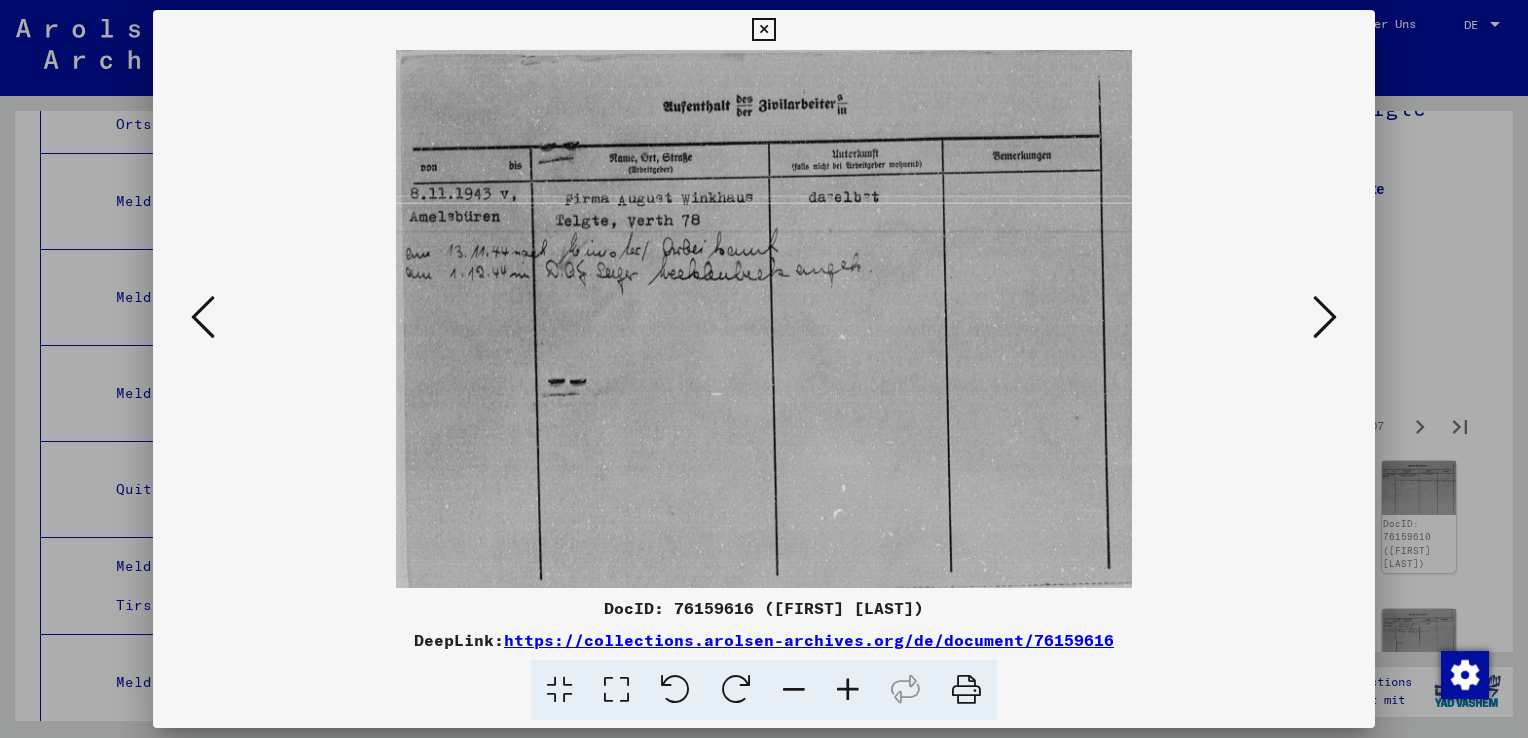 click at bounding box center [1325, 317] 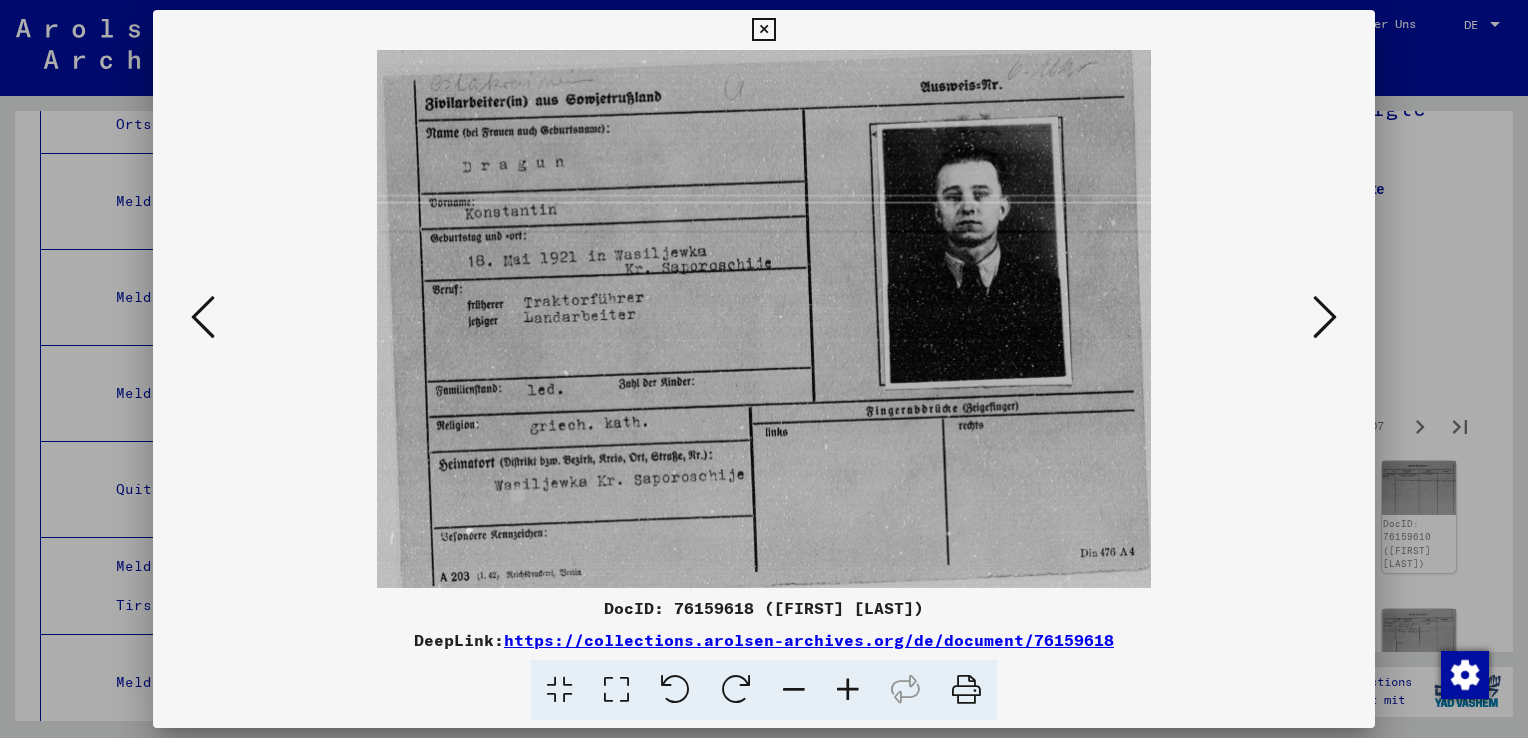 click at bounding box center [1325, 317] 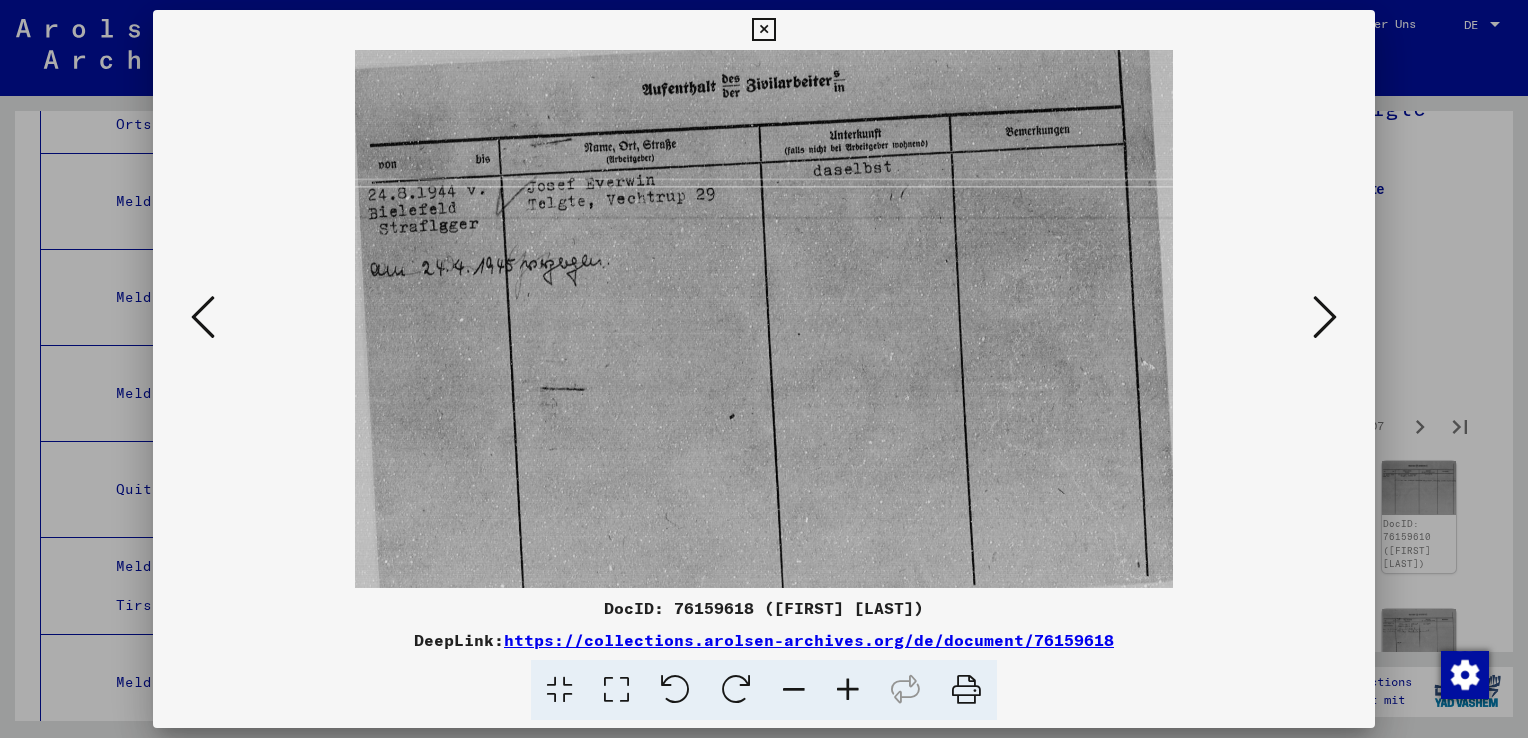 click at bounding box center (1325, 317) 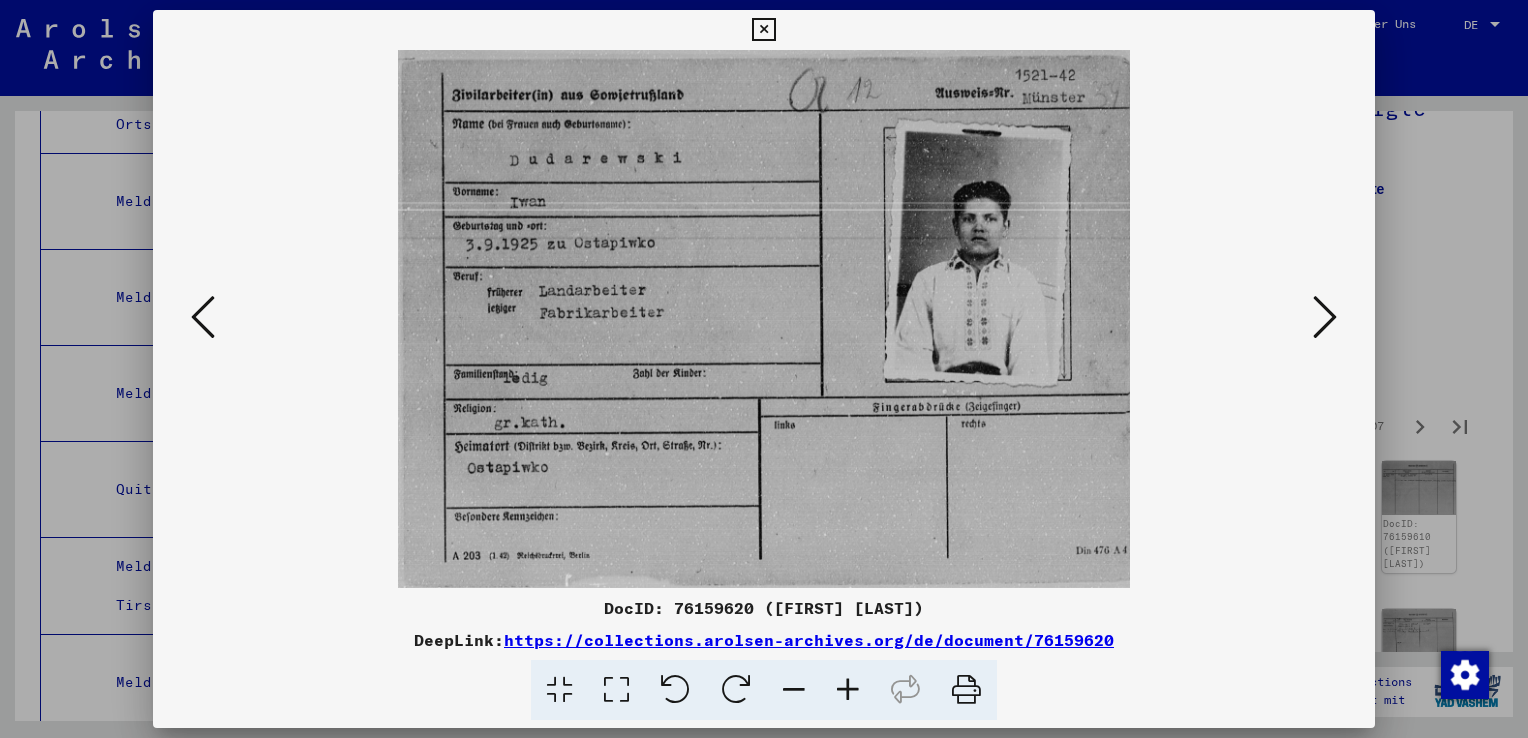 click at bounding box center (1325, 317) 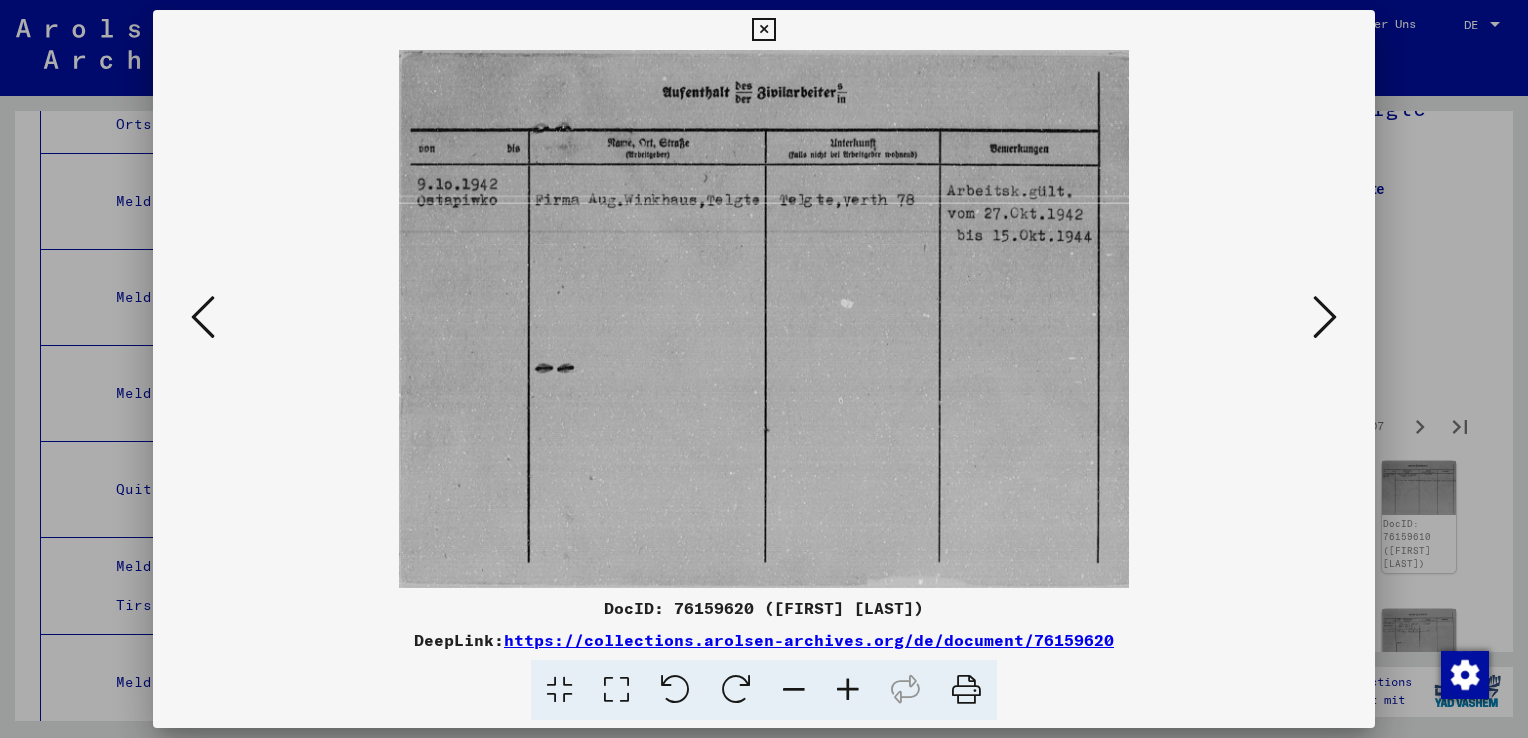 click at bounding box center (1325, 317) 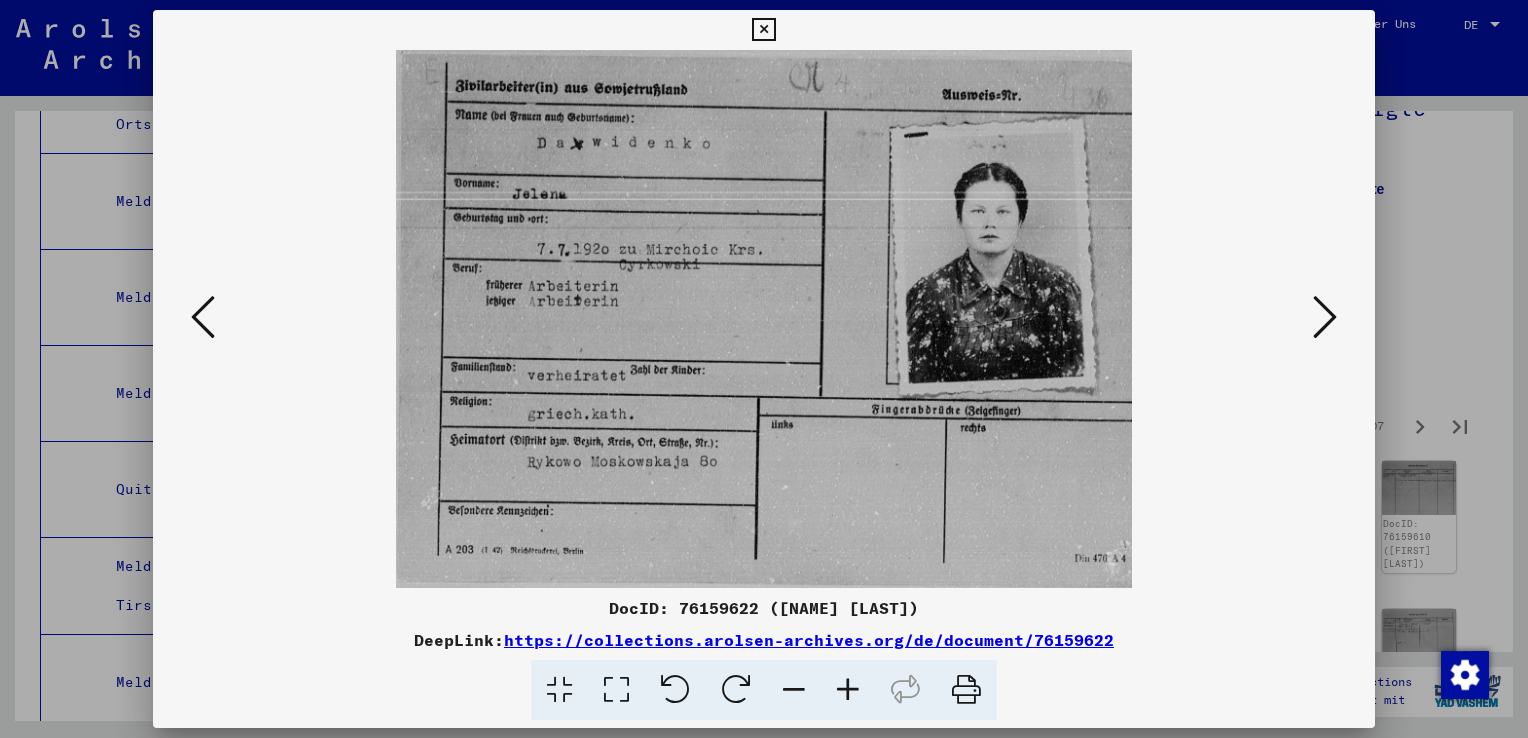 click at bounding box center [1325, 317] 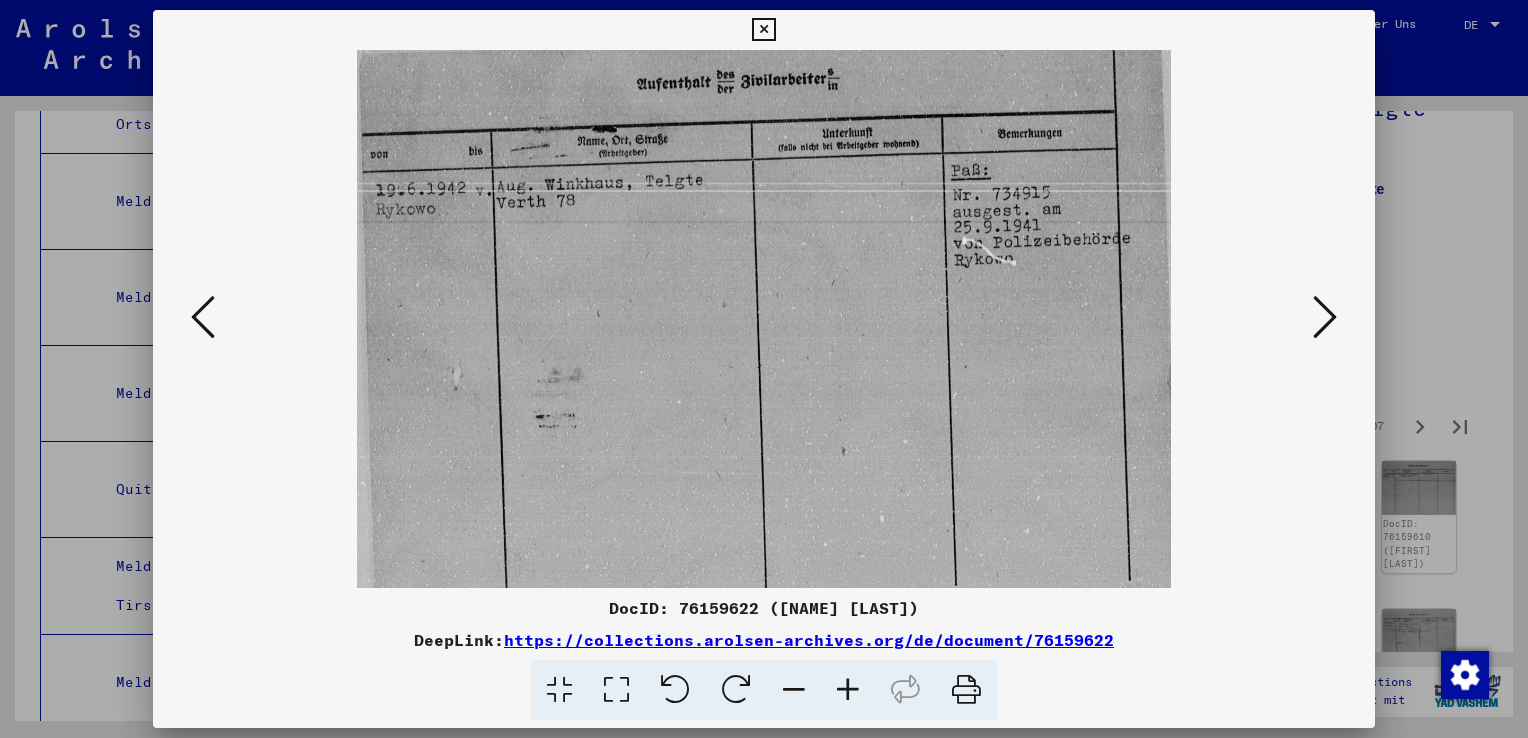 click at bounding box center [1325, 317] 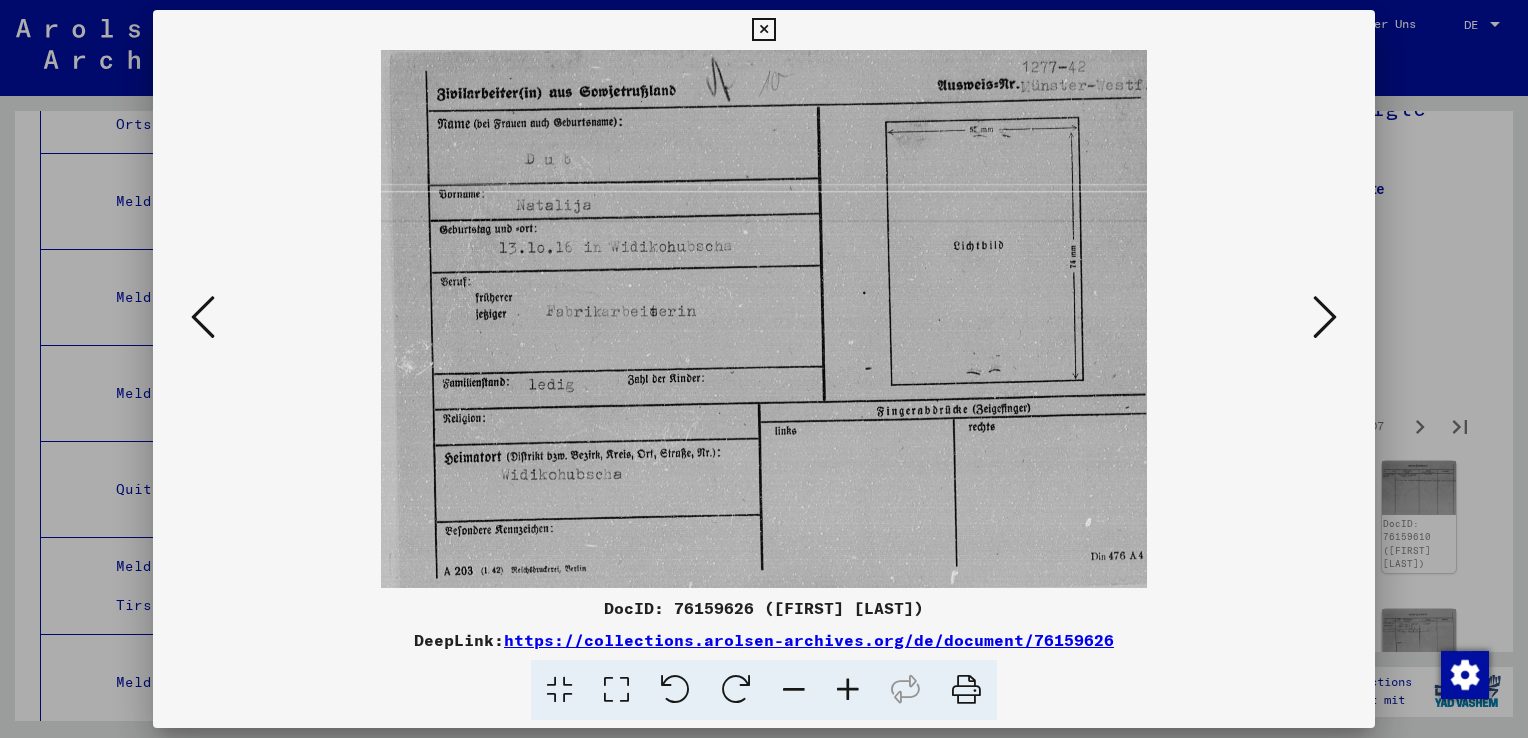 click at bounding box center (1325, 317) 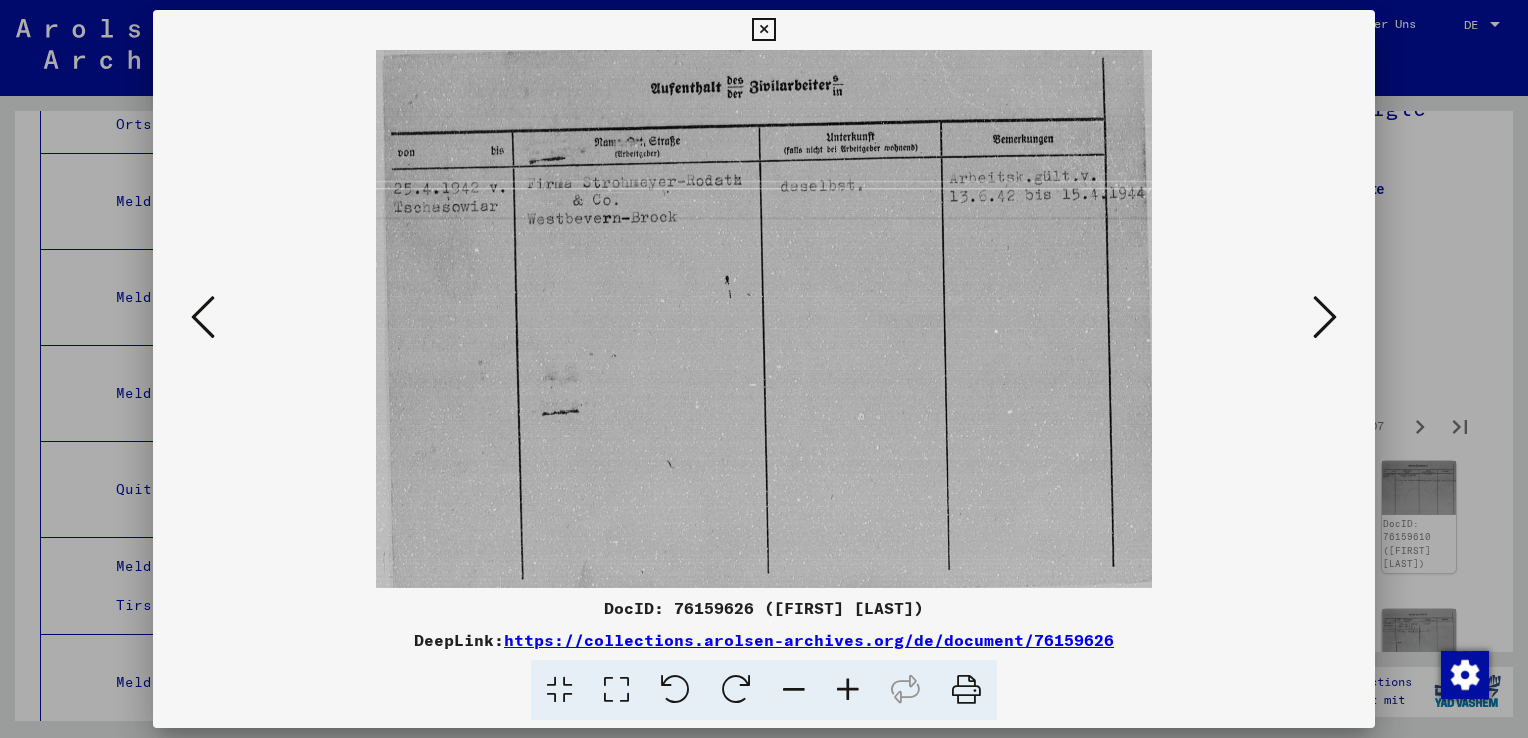 click at bounding box center [1325, 317] 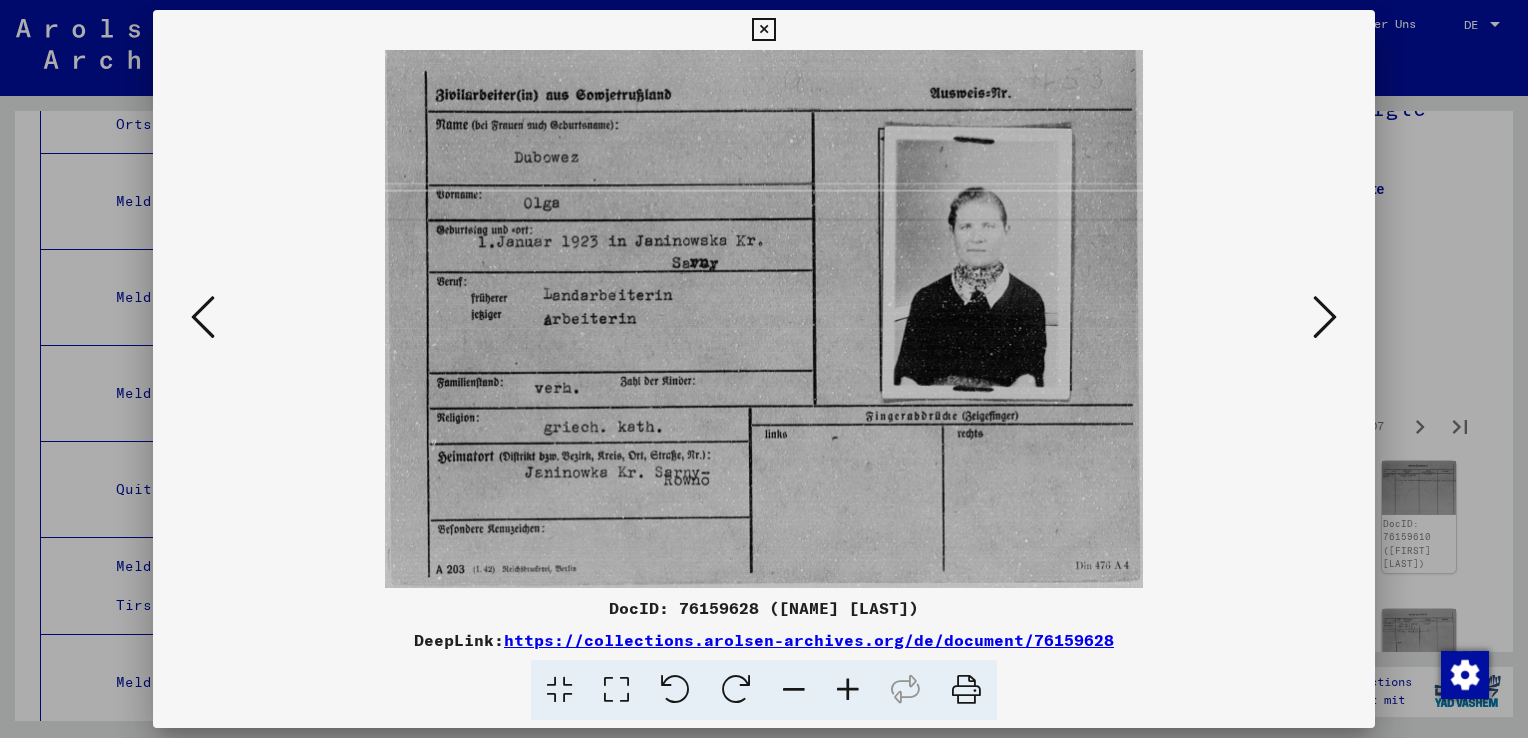 click at bounding box center [1325, 317] 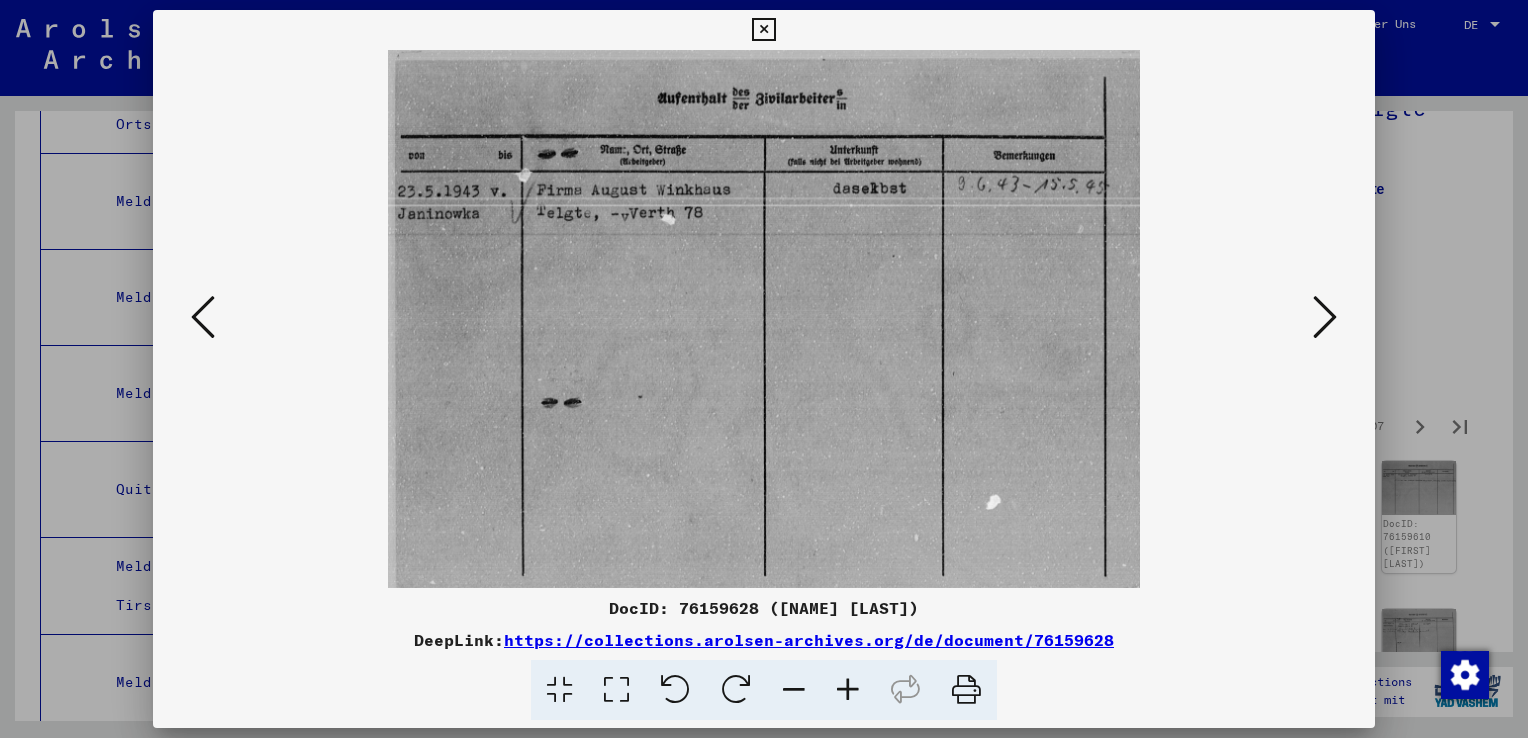 click at bounding box center [1325, 317] 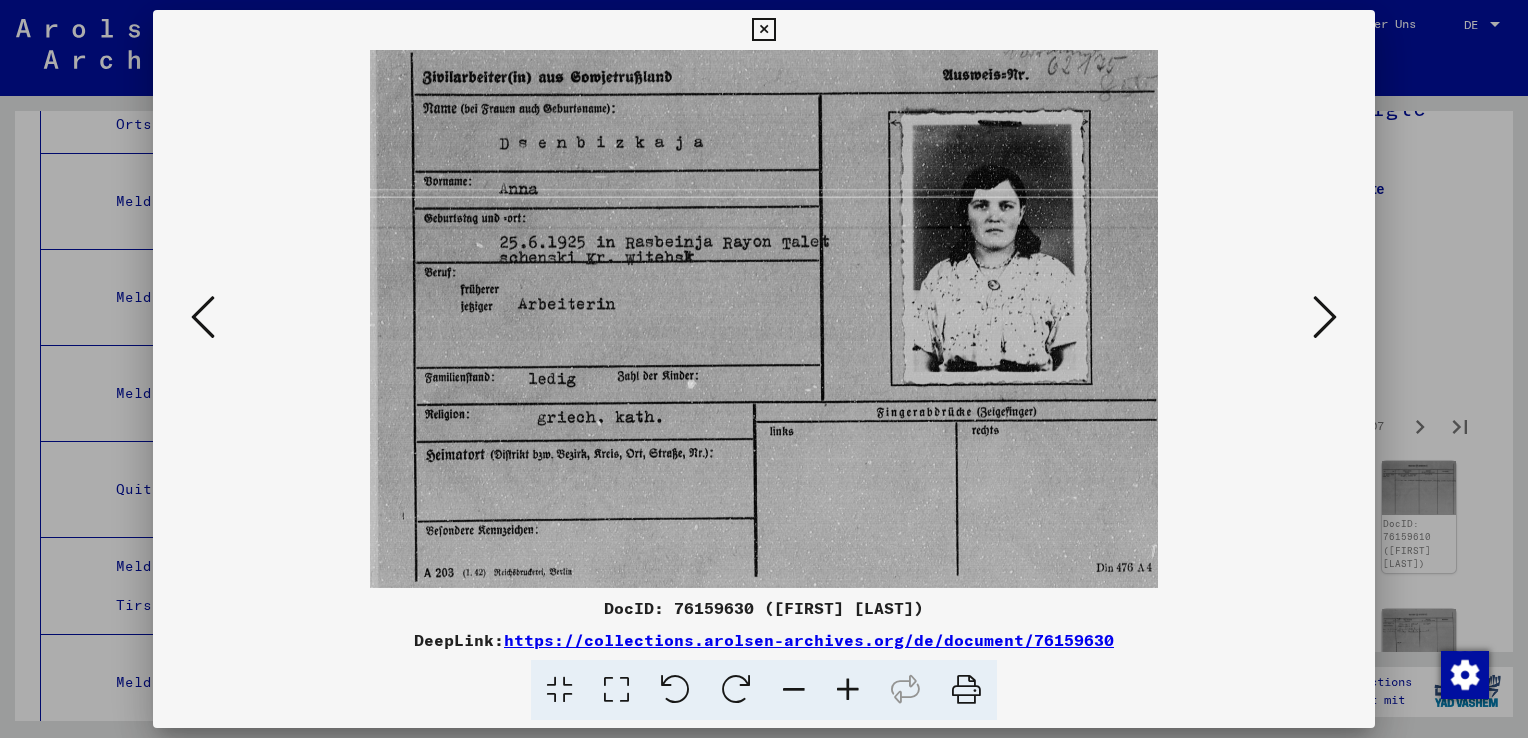 click at bounding box center (1325, 317) 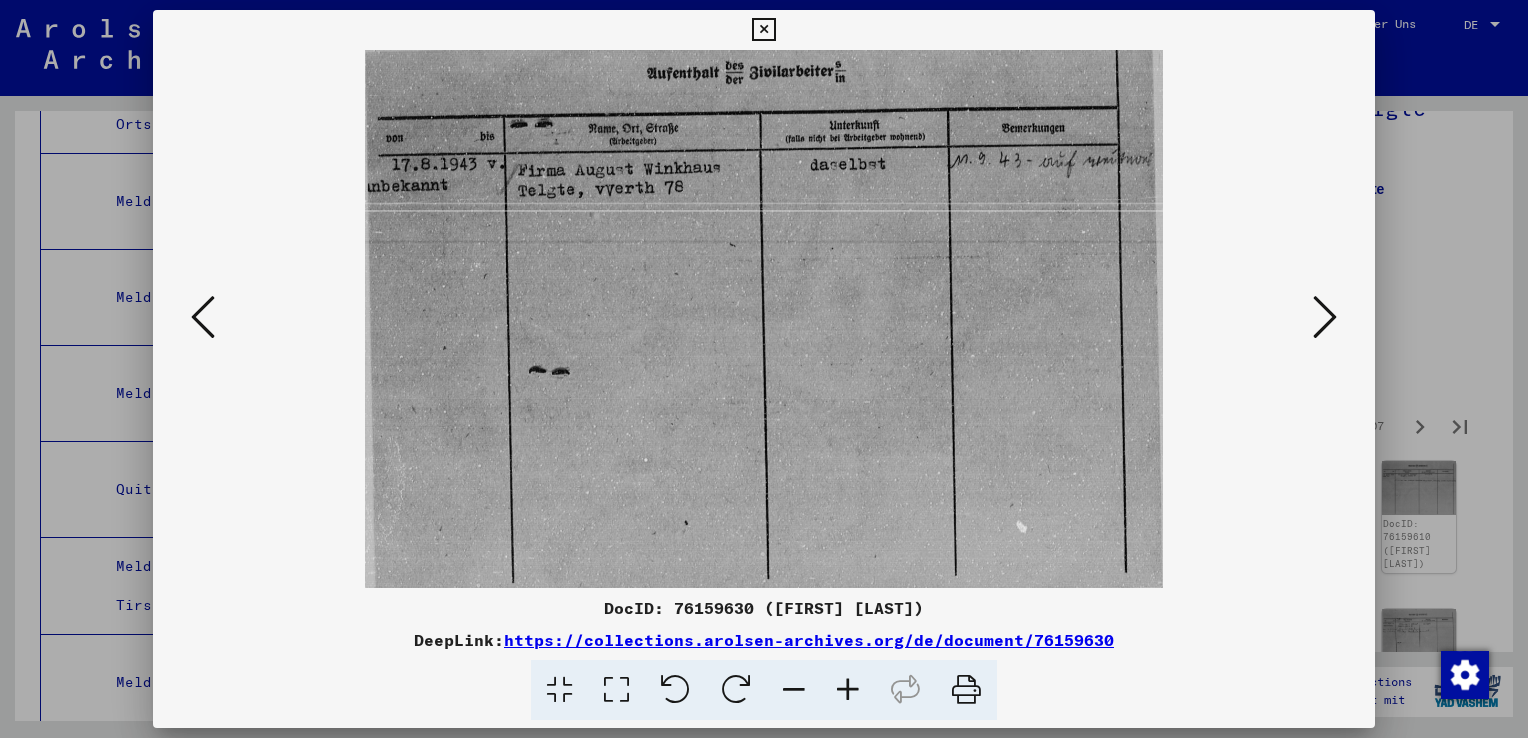 click at bounding box center [1325, 317] 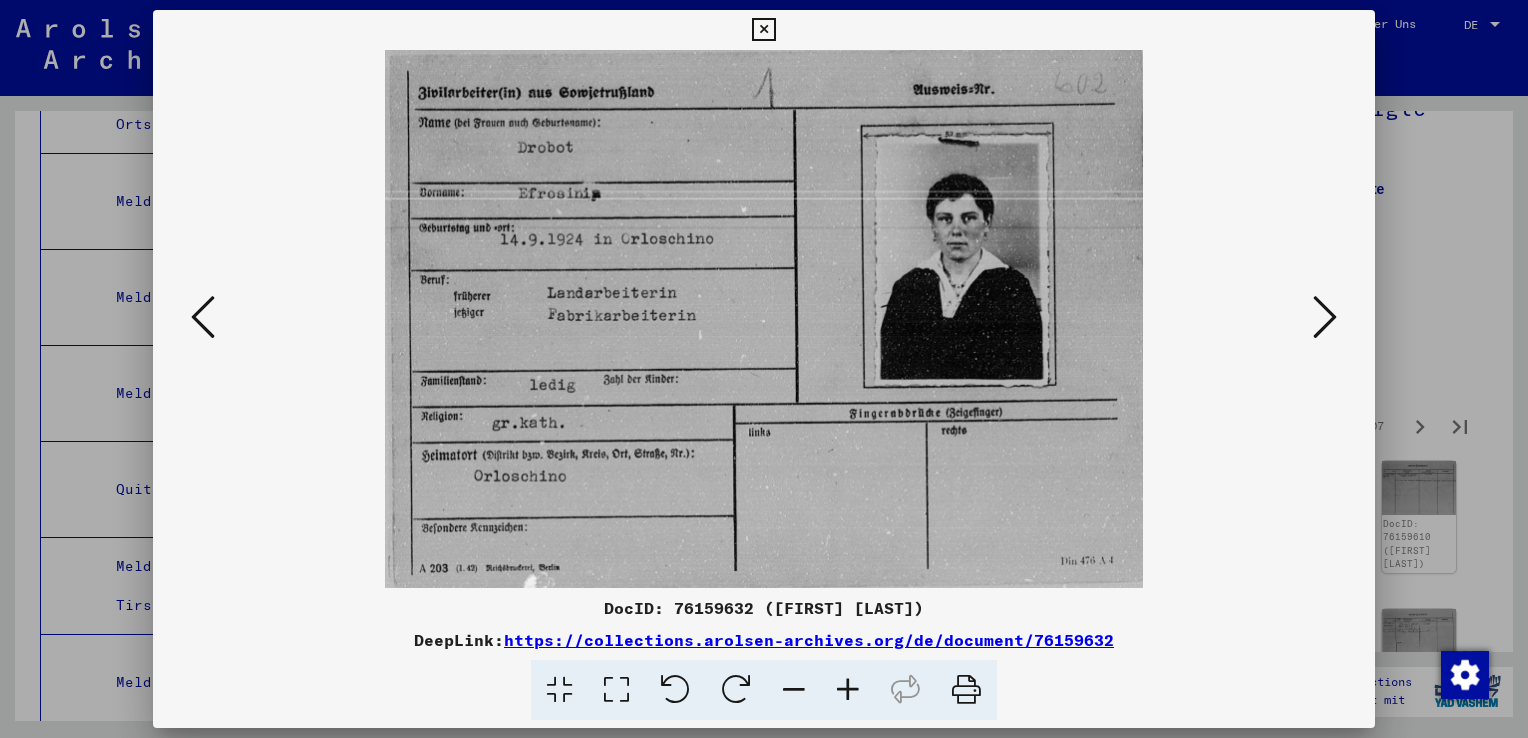 click at bounding box center [1325, 317] 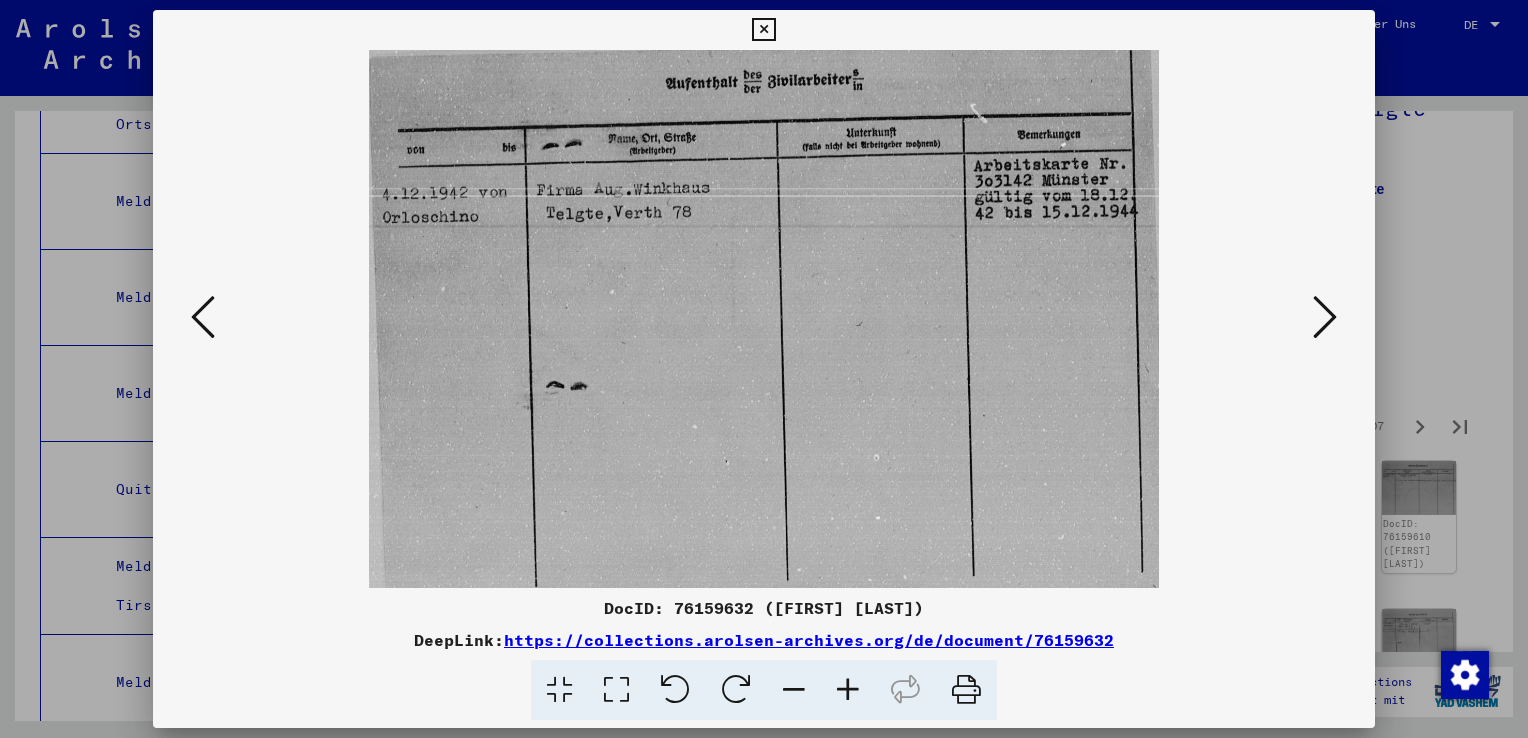 click at bounding box center [1325, 317] 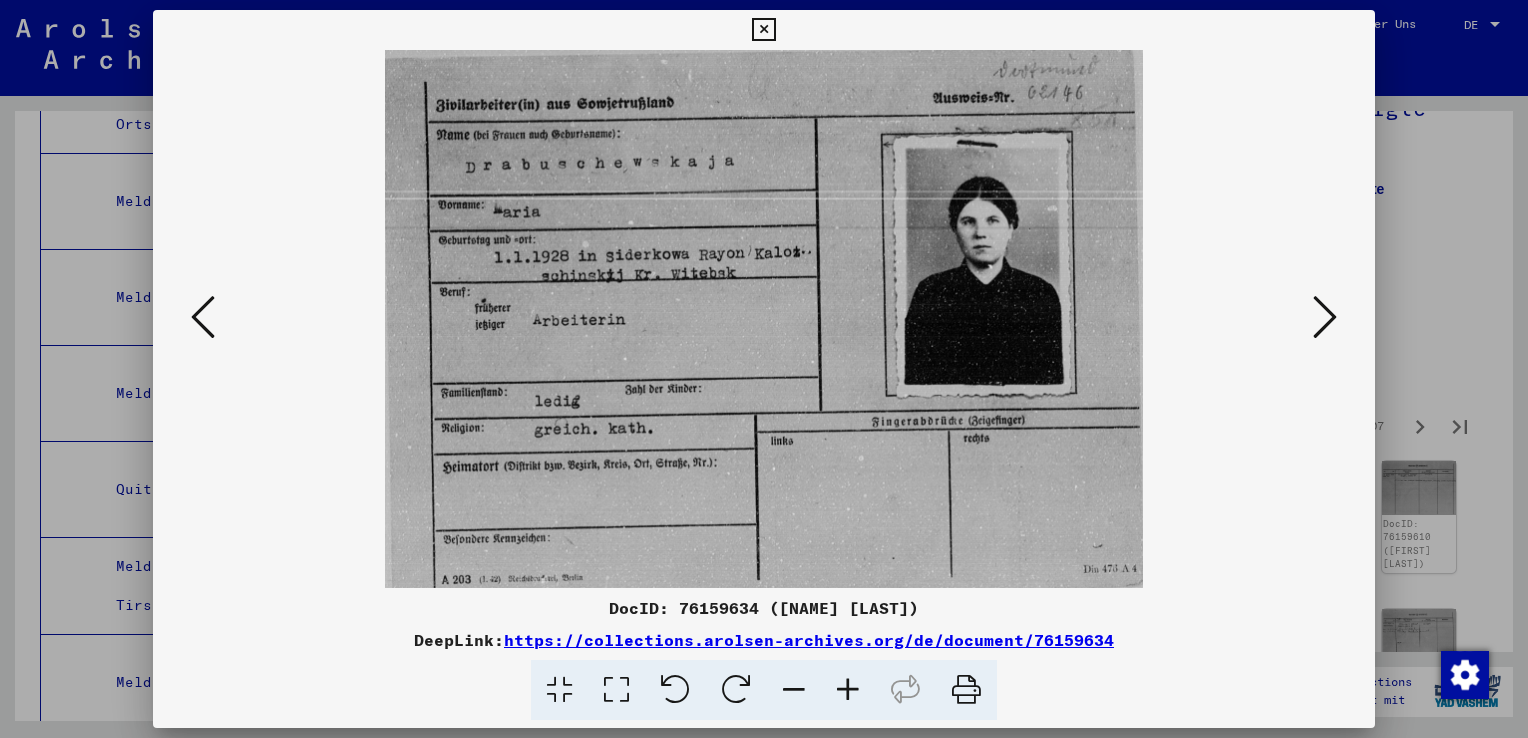 click at bounding box center [1325, 317] 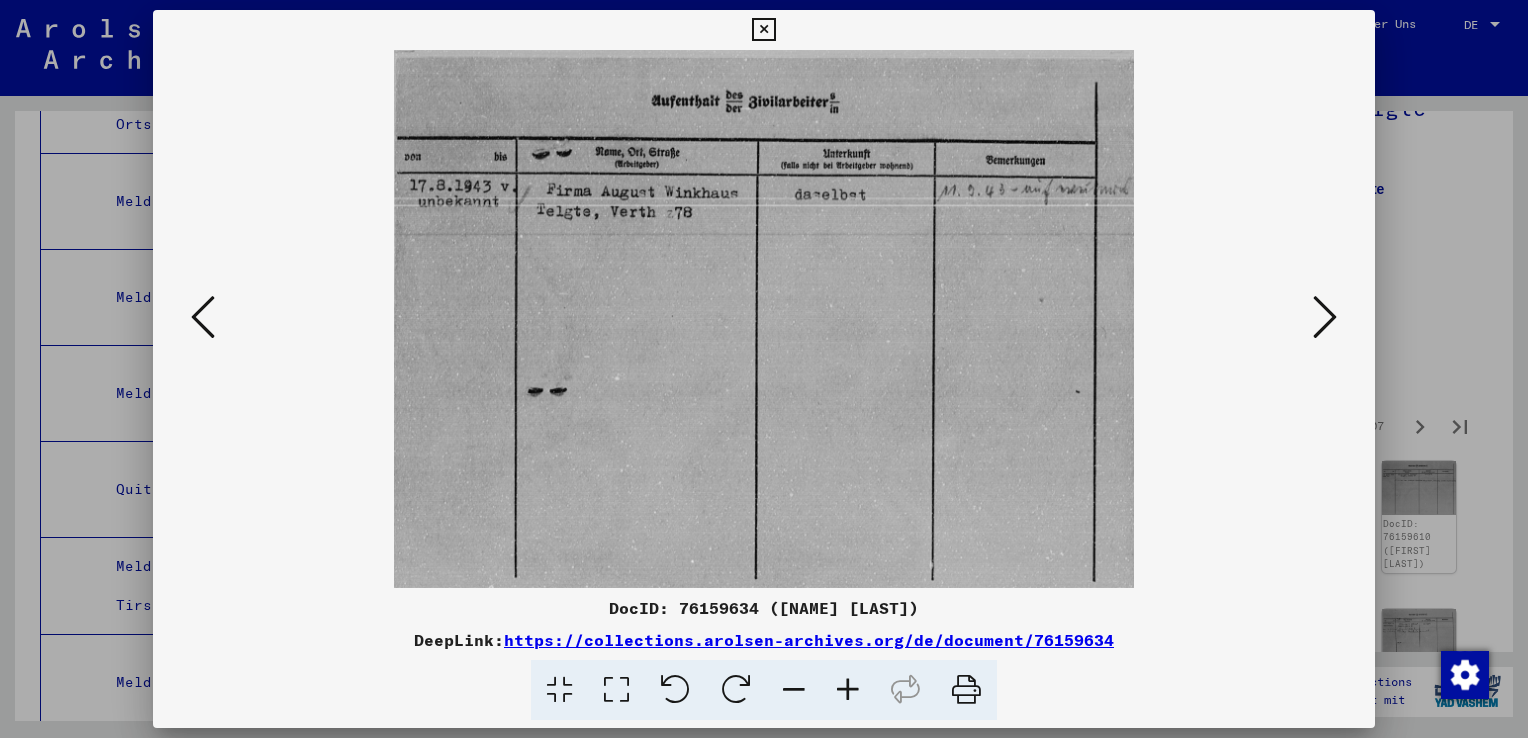 click at bounding box center (1325, 317) 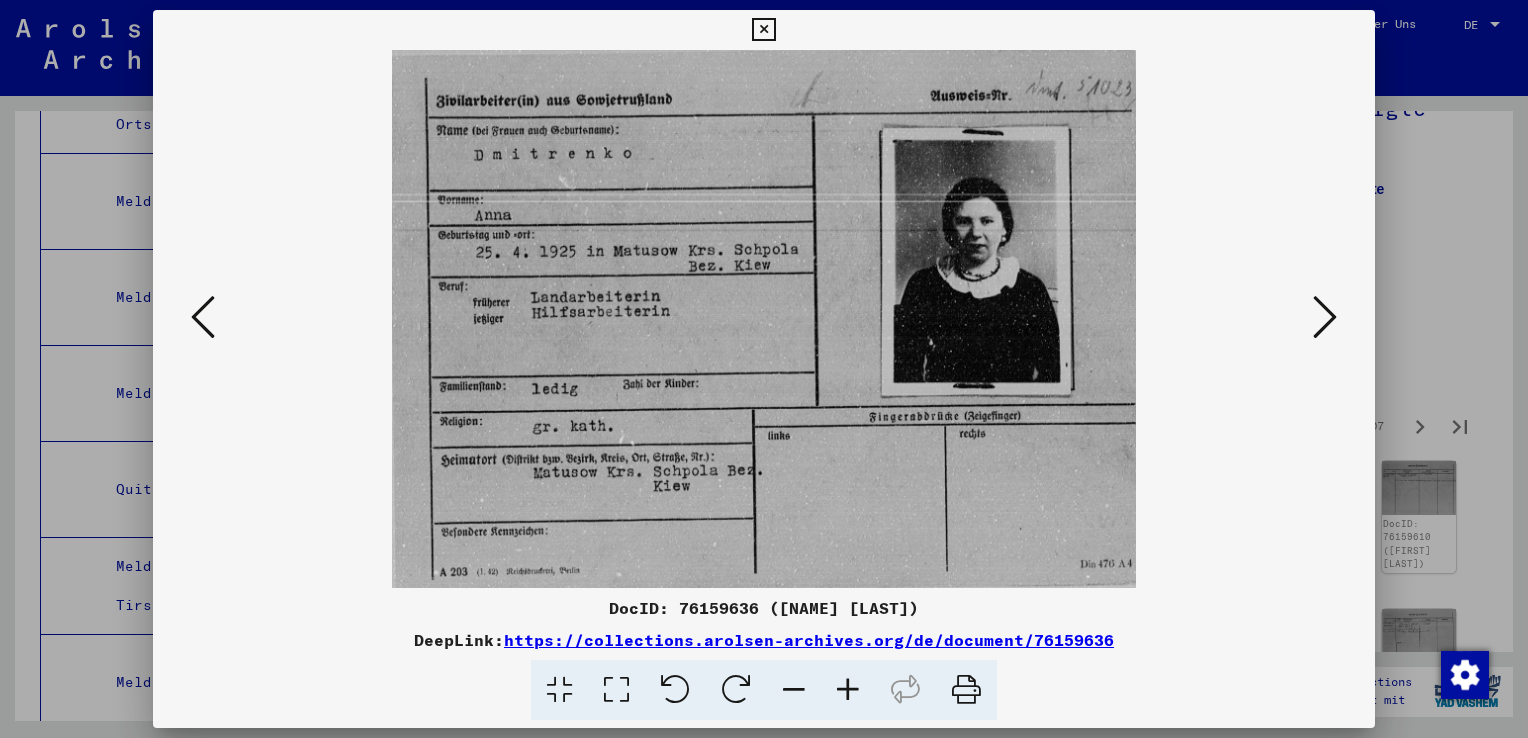 click at bounding box center [1325, 317] 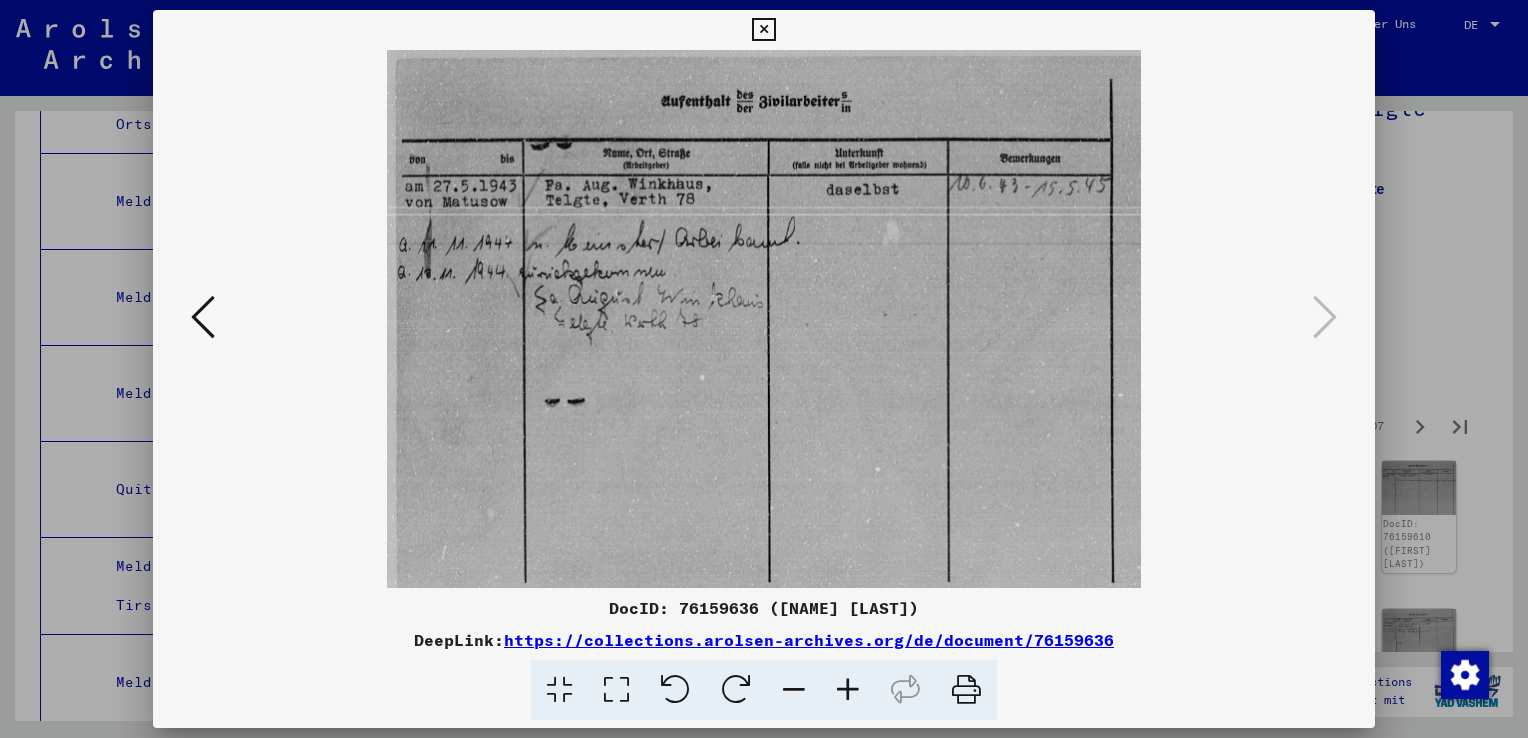 click at bounding box center [764, 369] 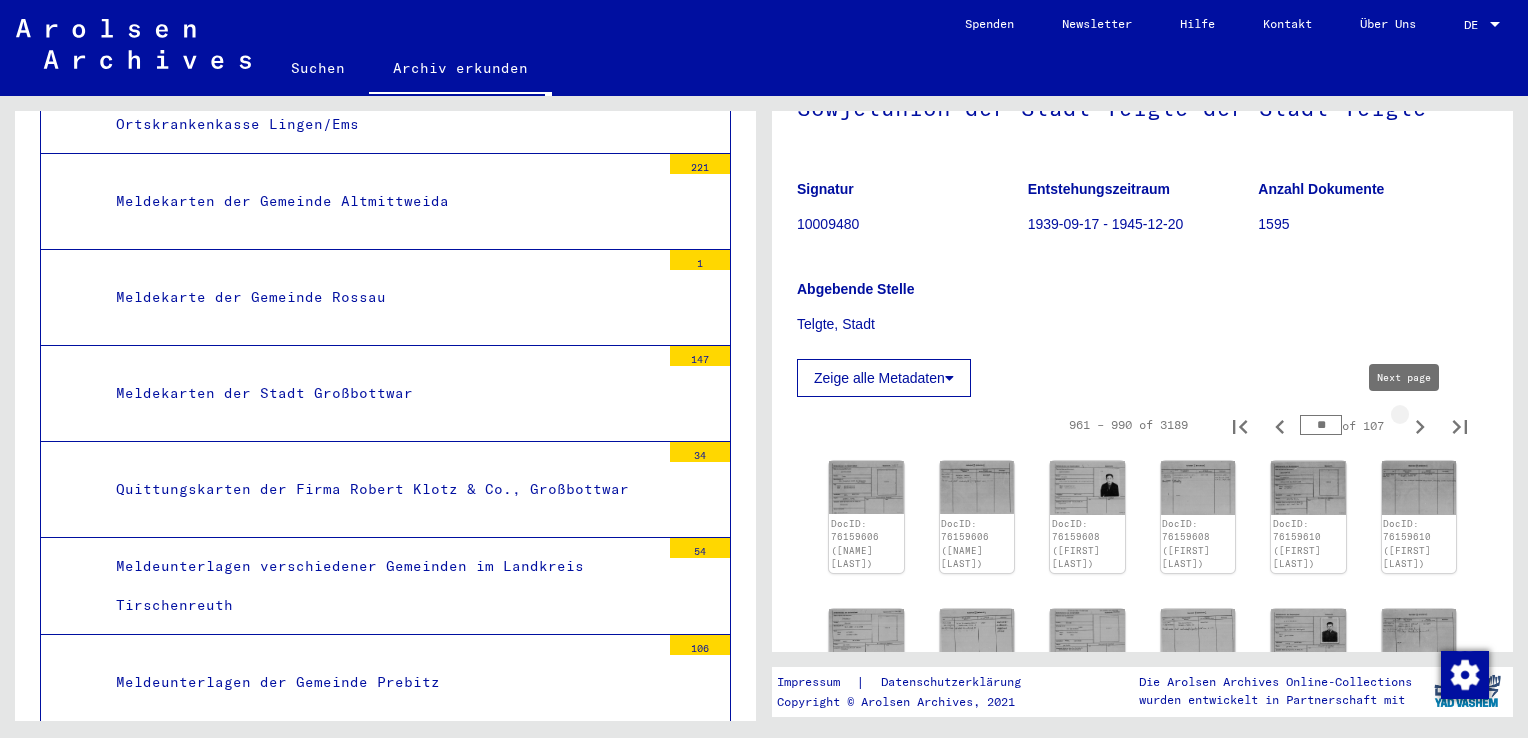 click 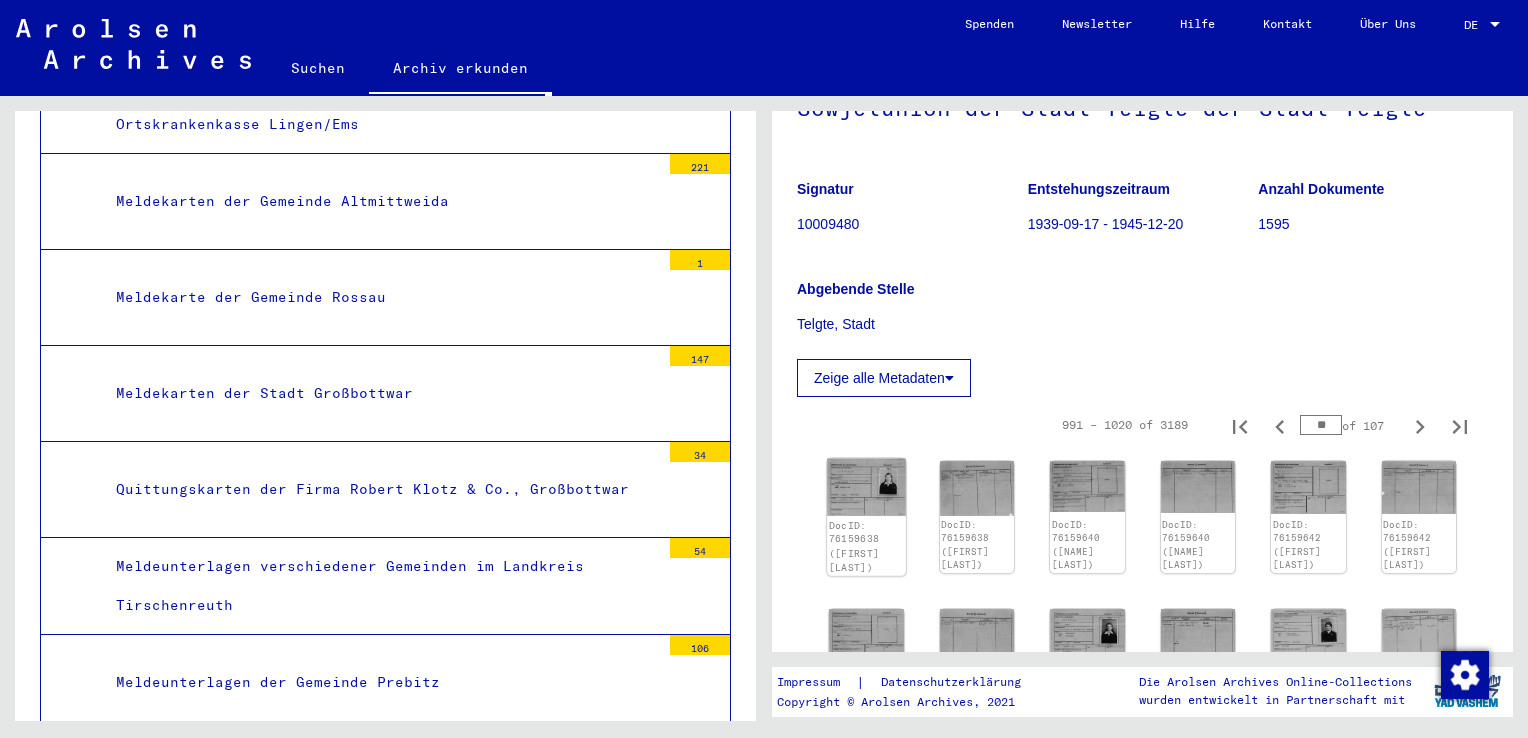 click 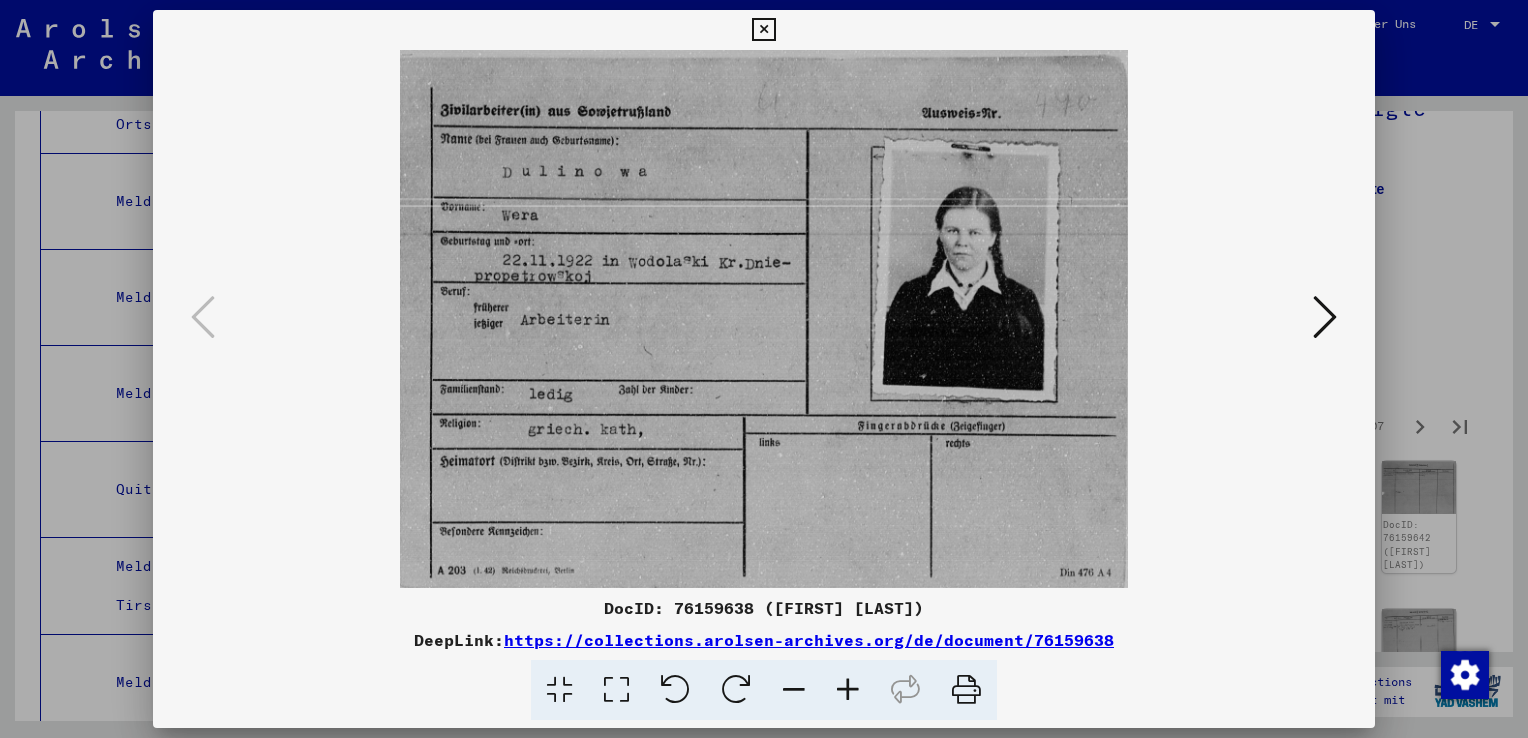 click at bounding box center [1325, 317] 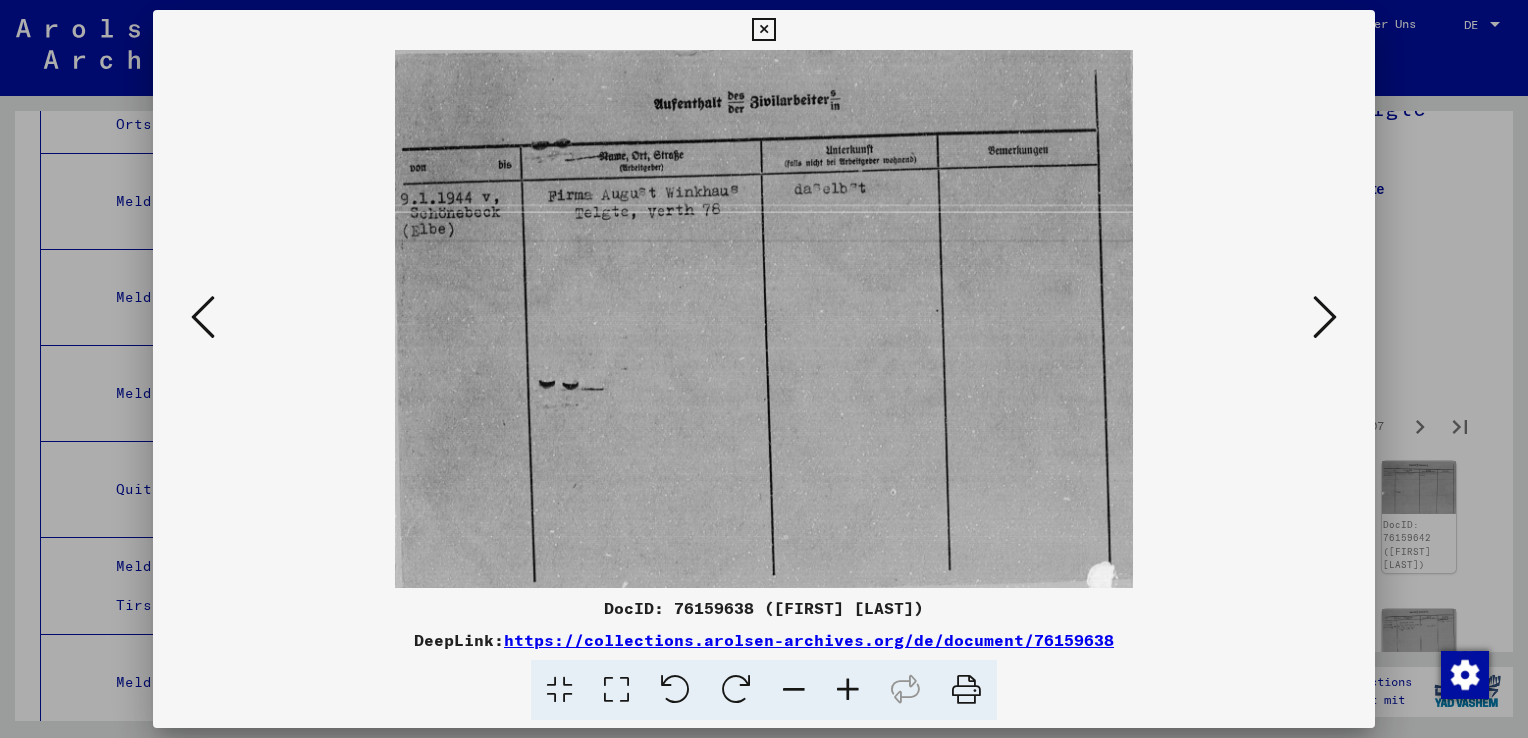 click at bounding box center [1325, 317] 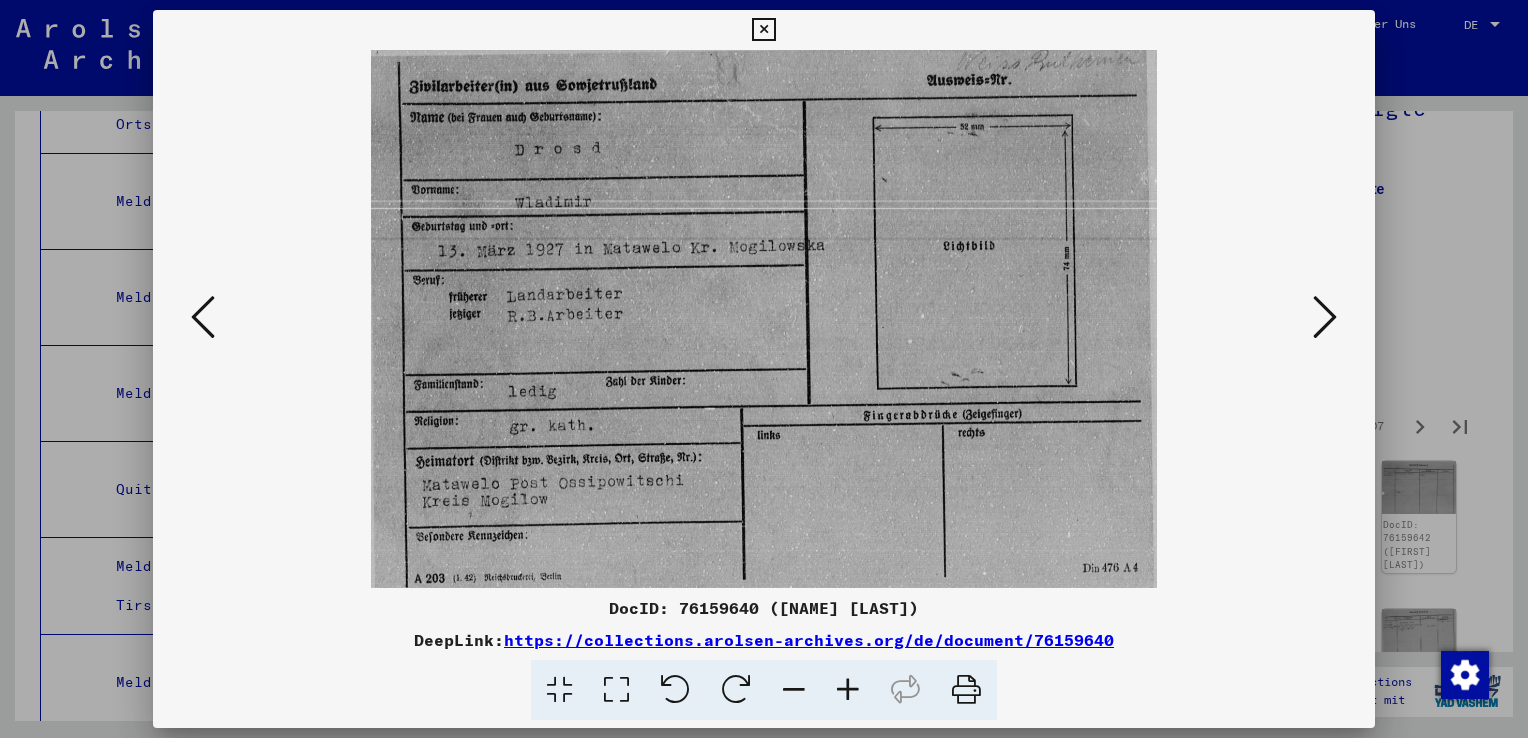click at bounding box center [1325, 317] 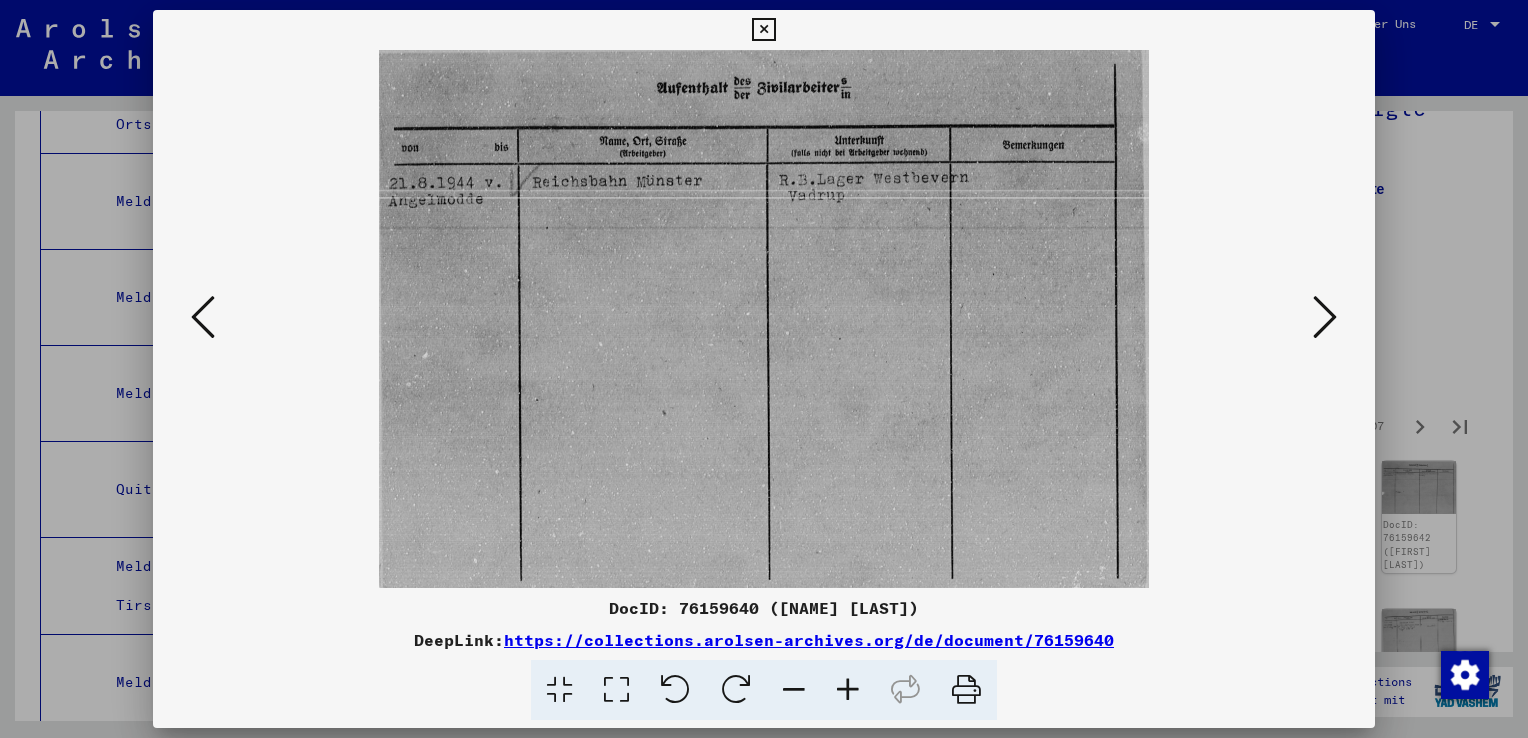 click at bounding box center [1325, 317] 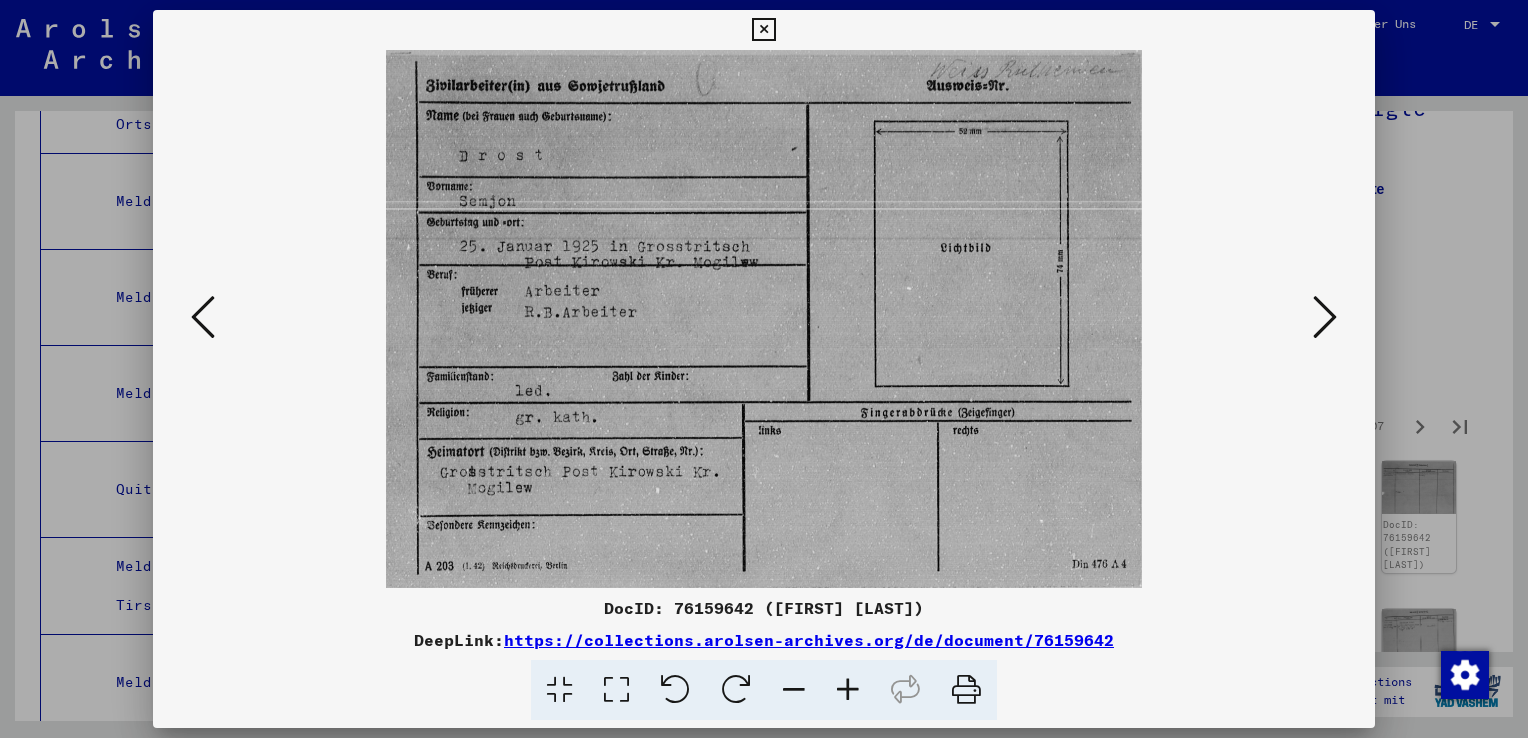 click at bounding box center [1325, 317] 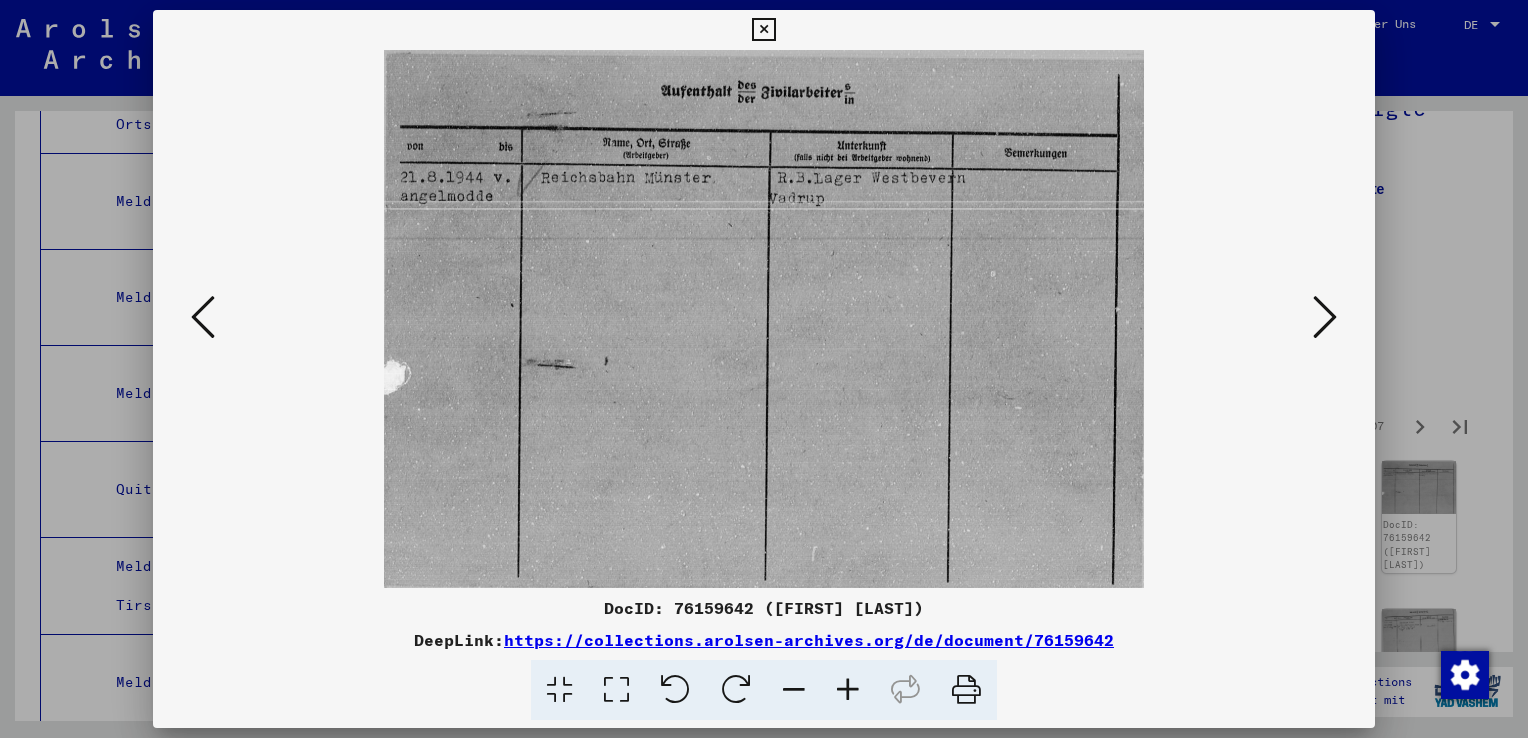 click at bounding box center [1325, 317] 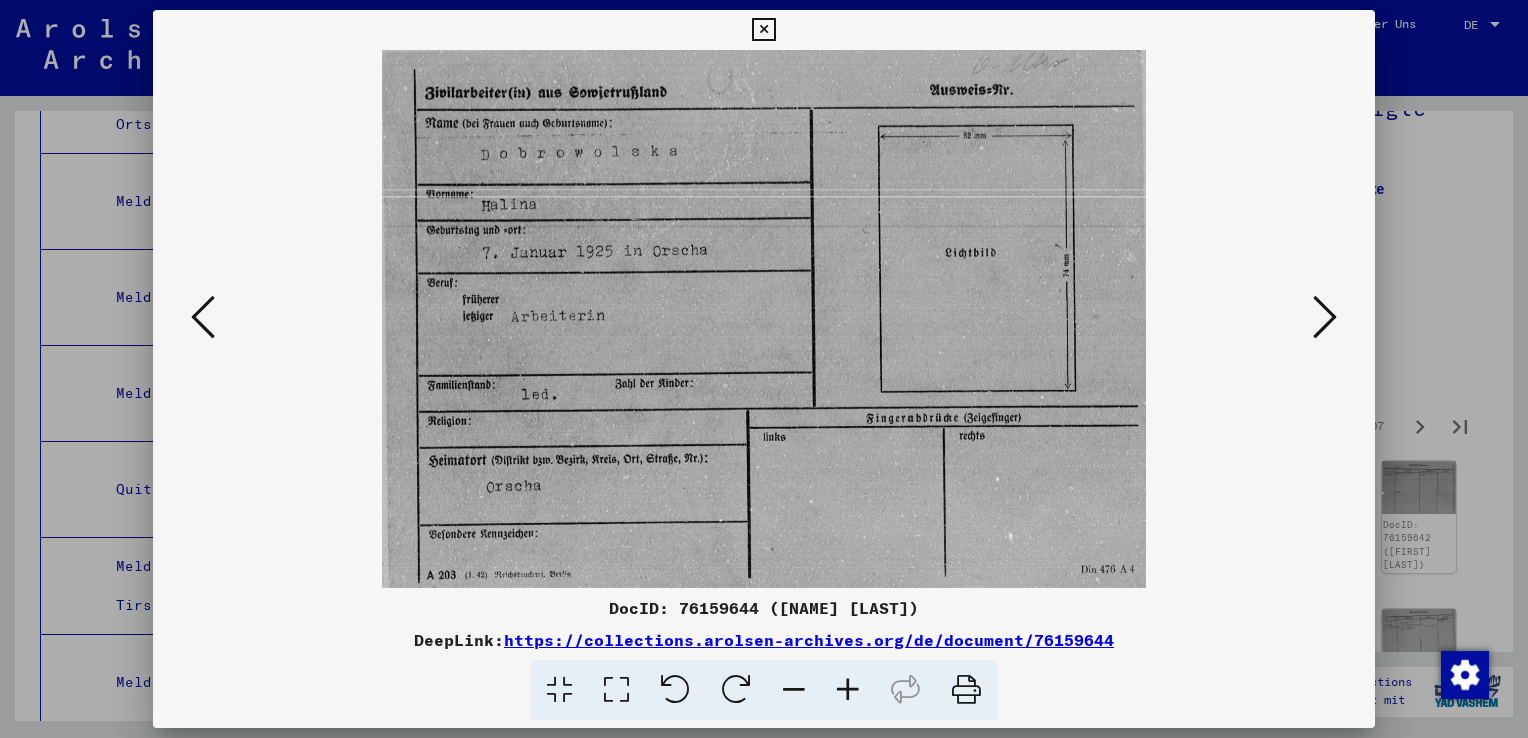 click at bounding box center [1325, 317] 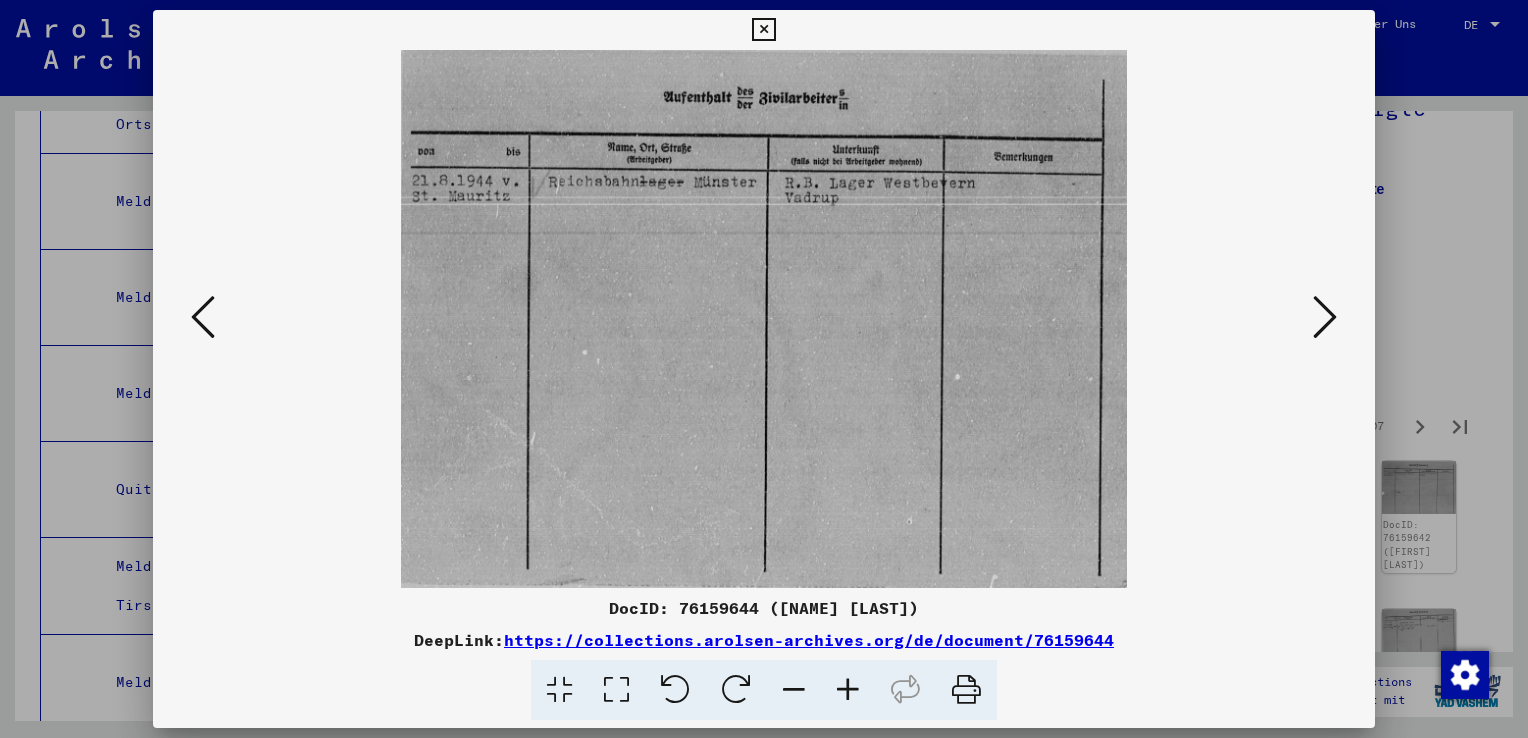 click at bounding box center [1325, 317] 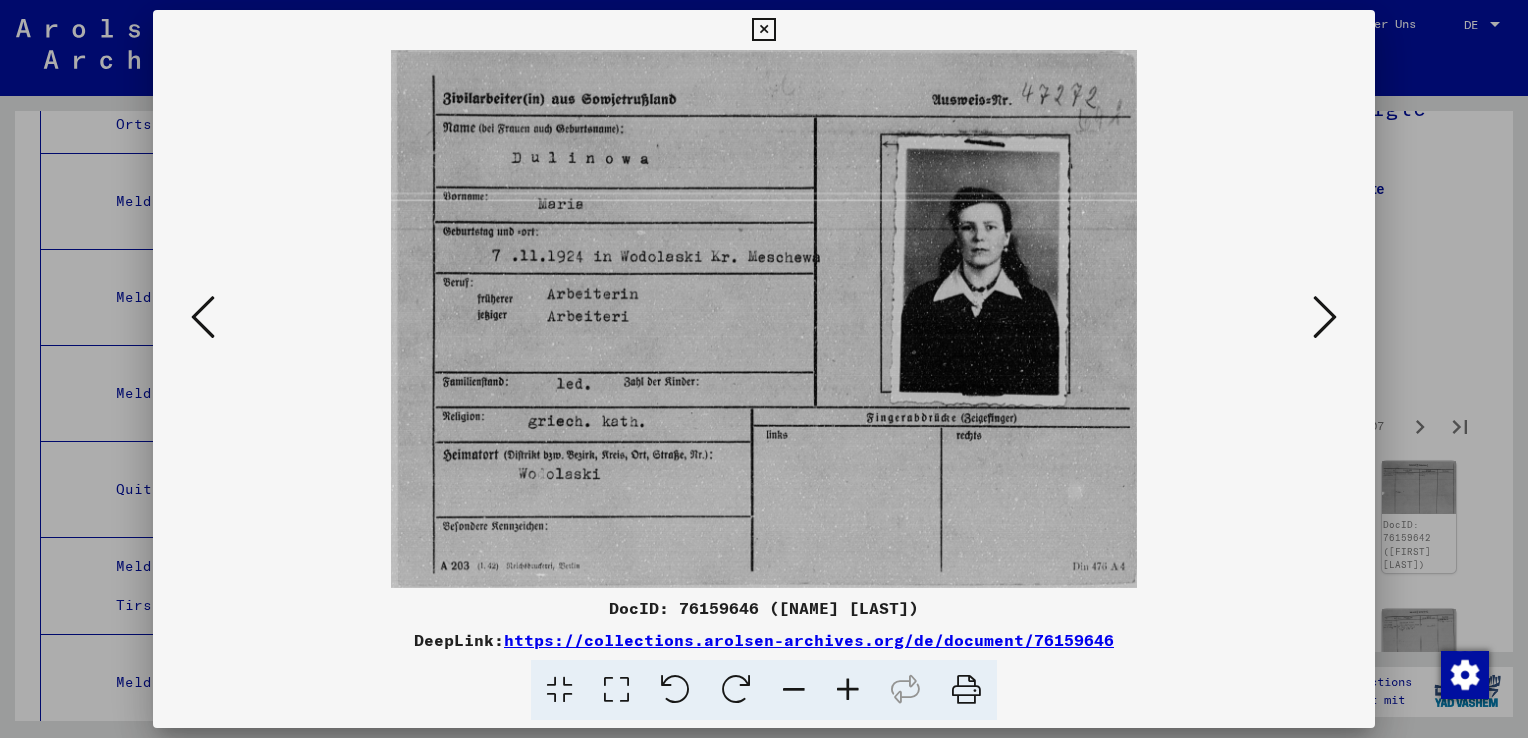 click at bounding box center (1325, 317) 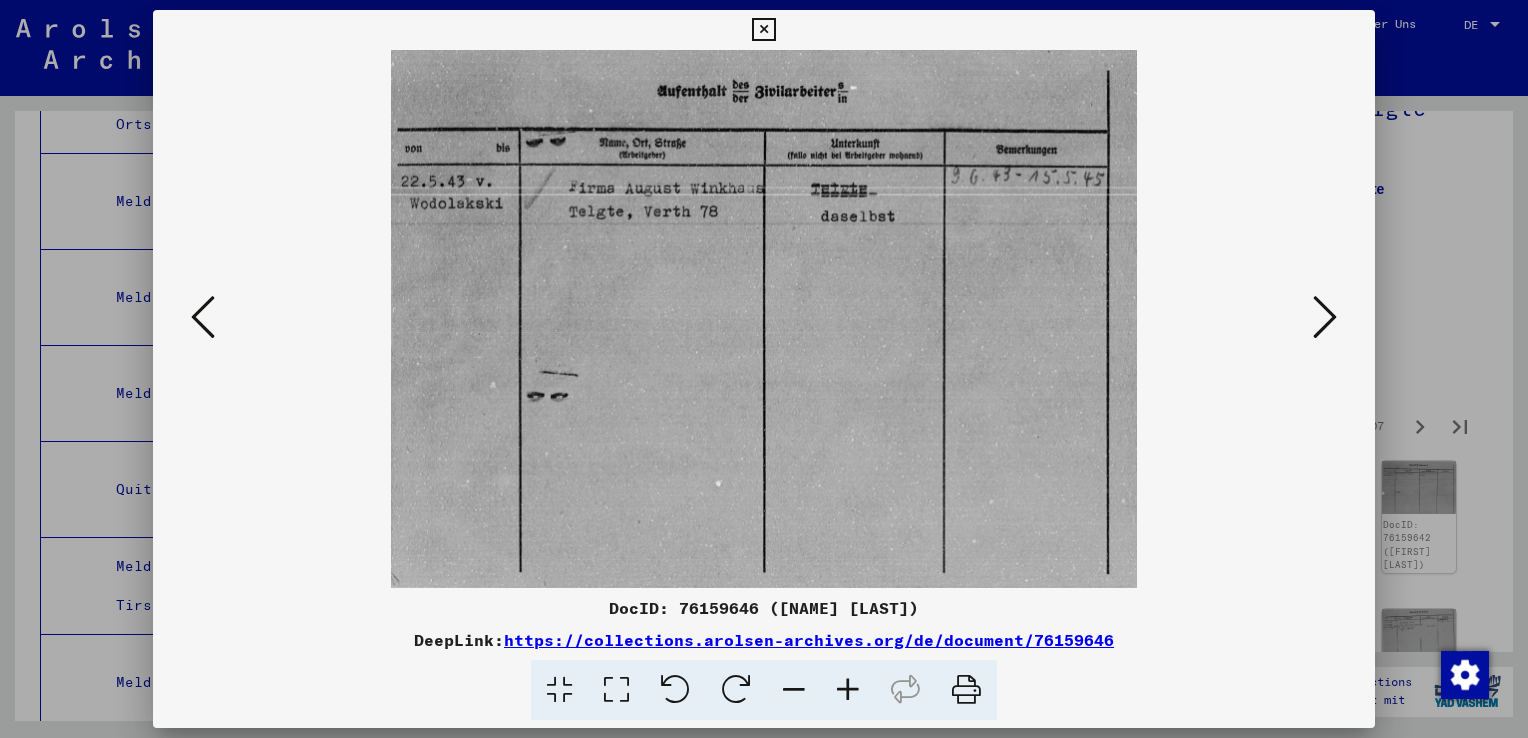 click at bounding box center [1325, 317] 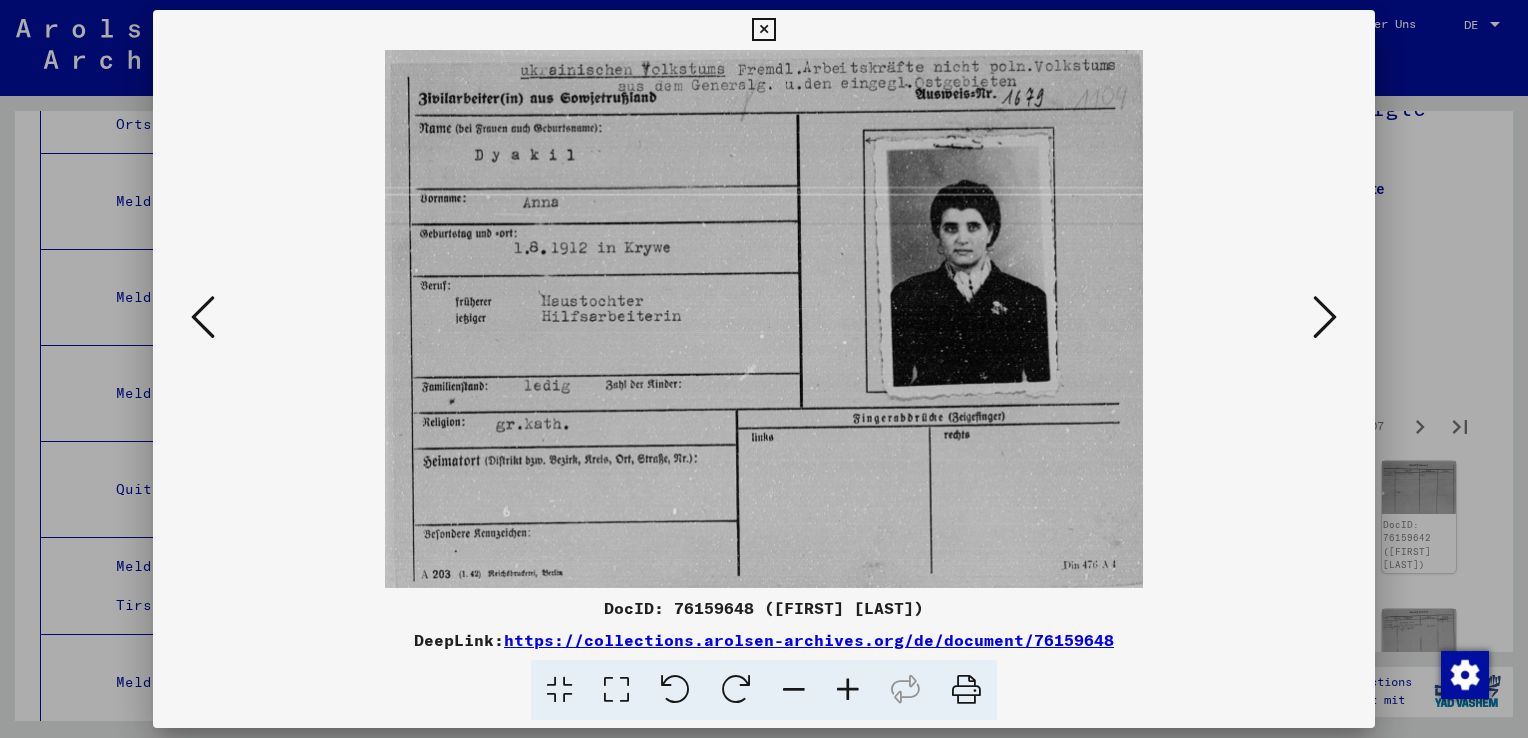 click at bounding box center (1325, 317) 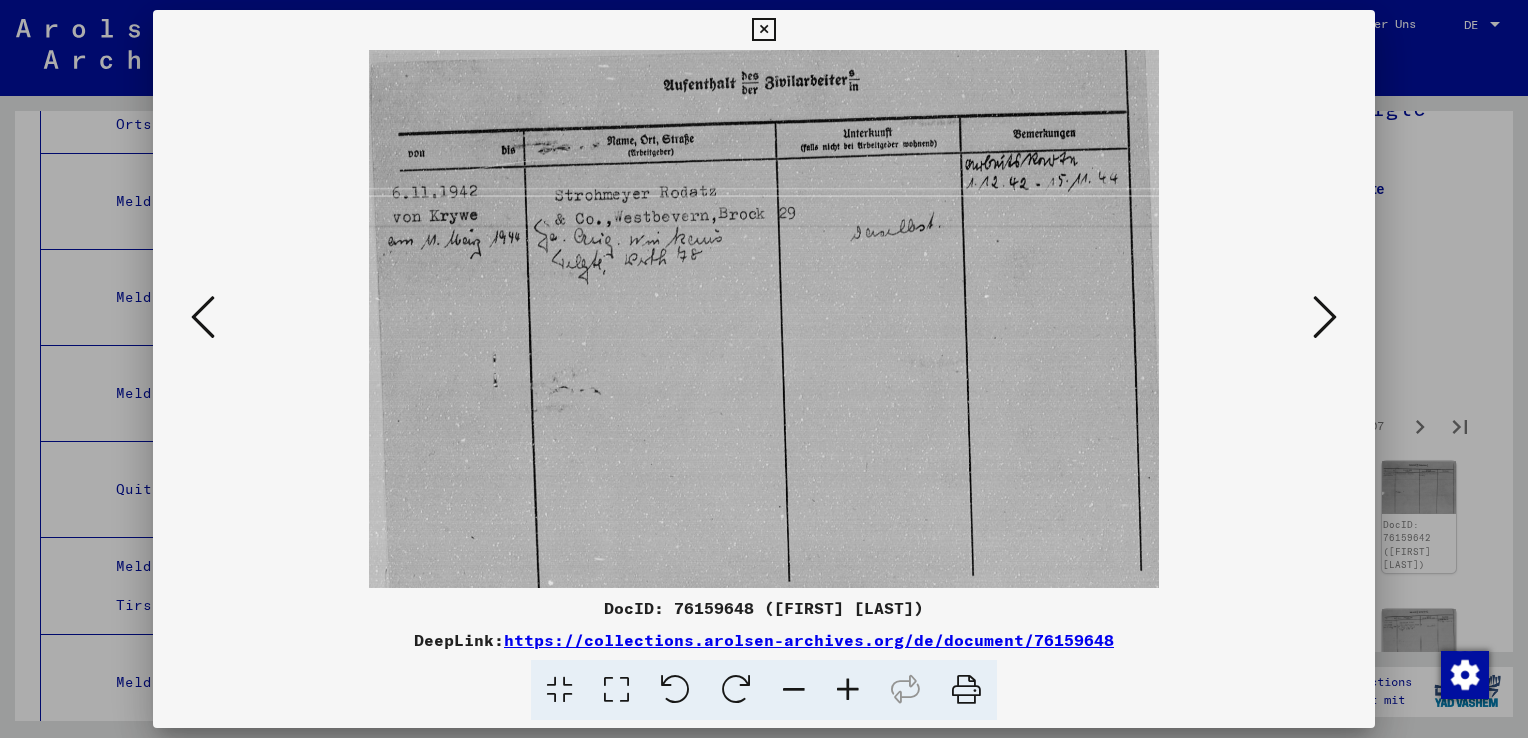 click at bounding box center [1325, 317] 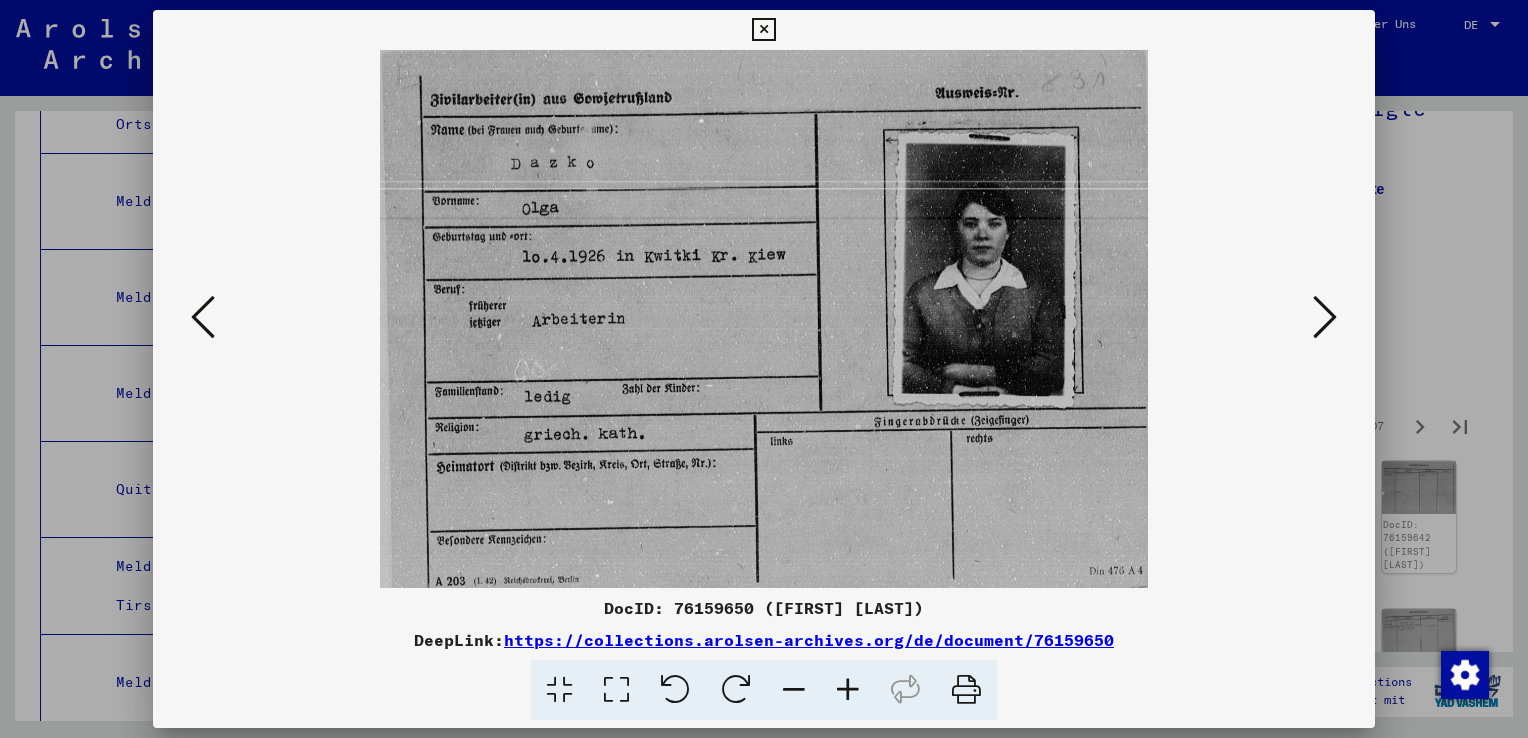 click at bounding box center [1325, 317] 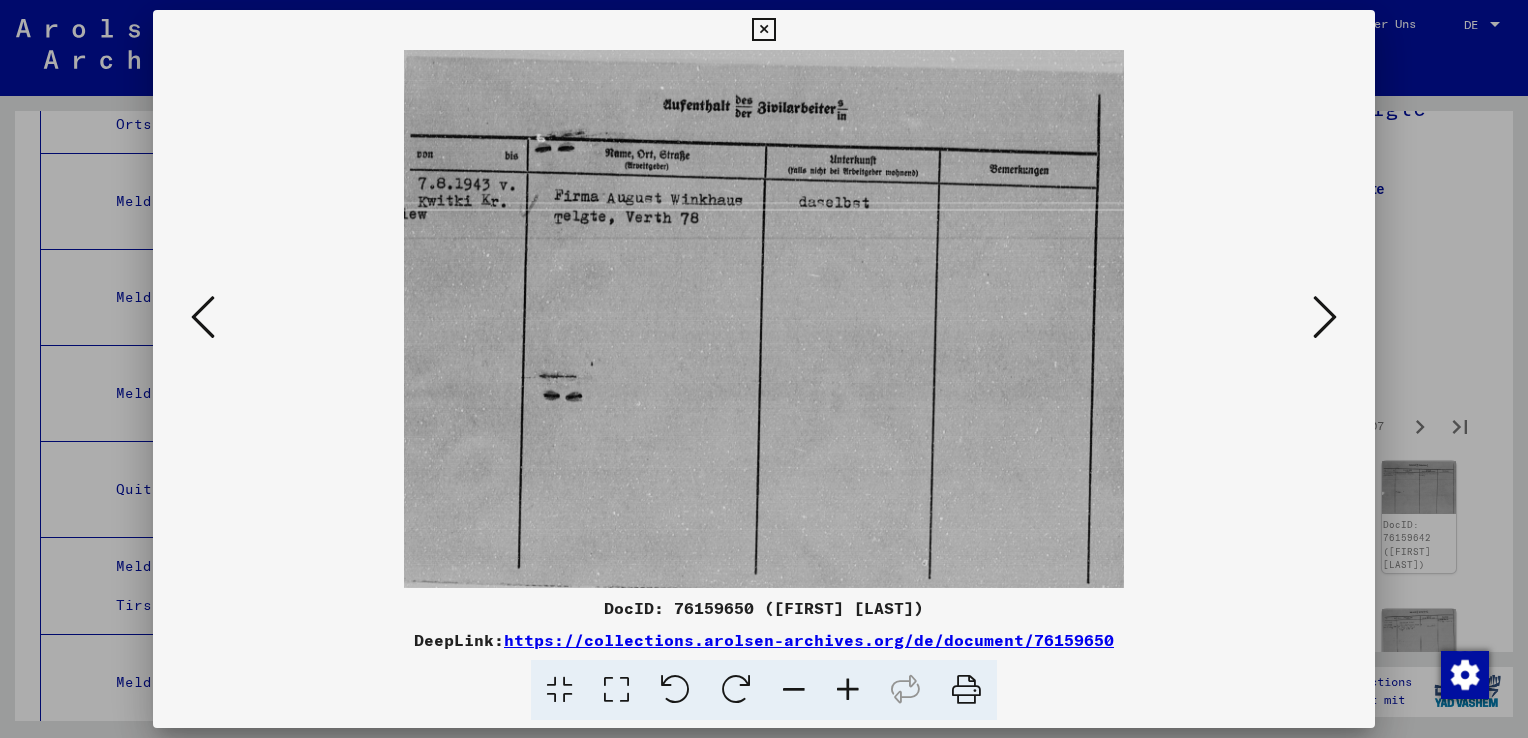 click at bounding box center [1325, 317] 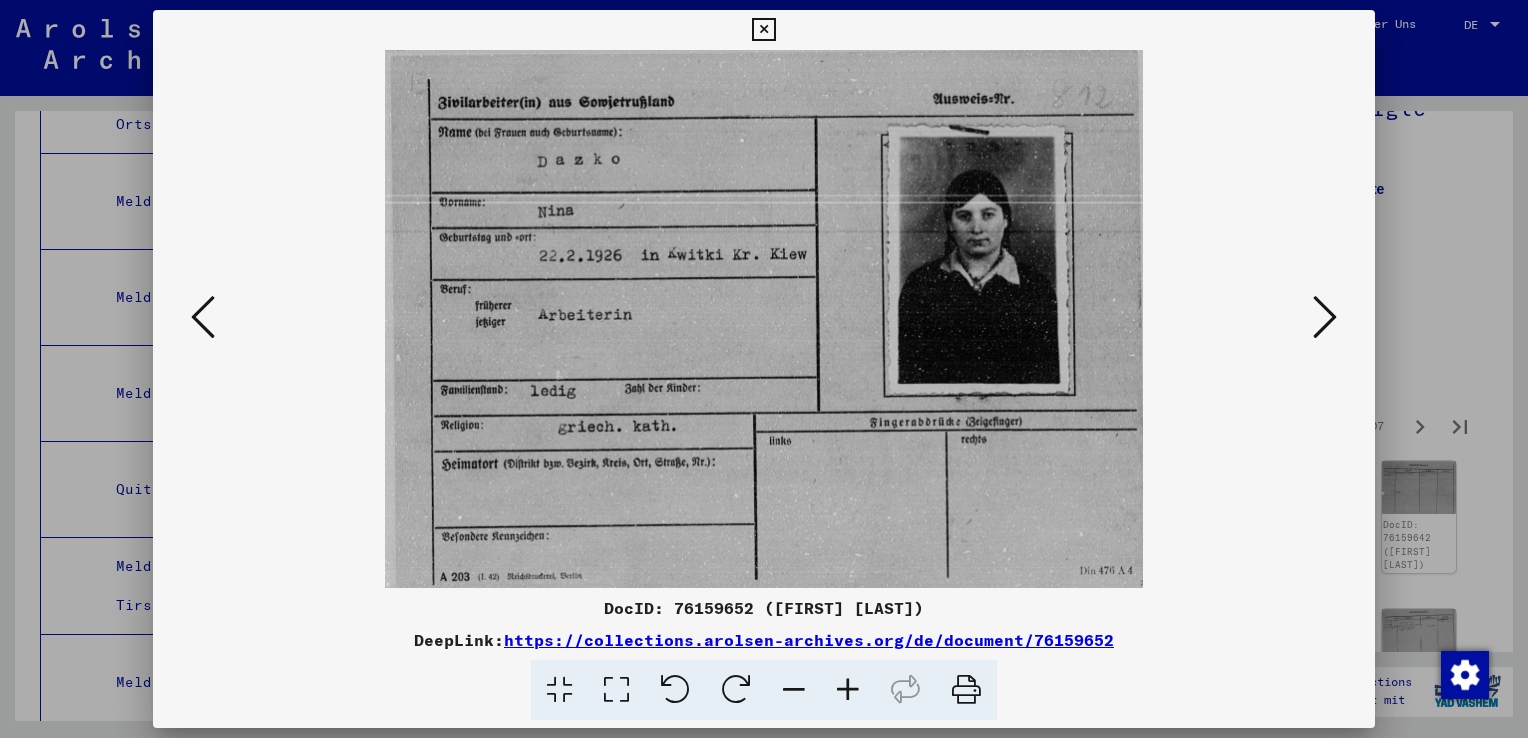 click at bounding box center [1325, 317] 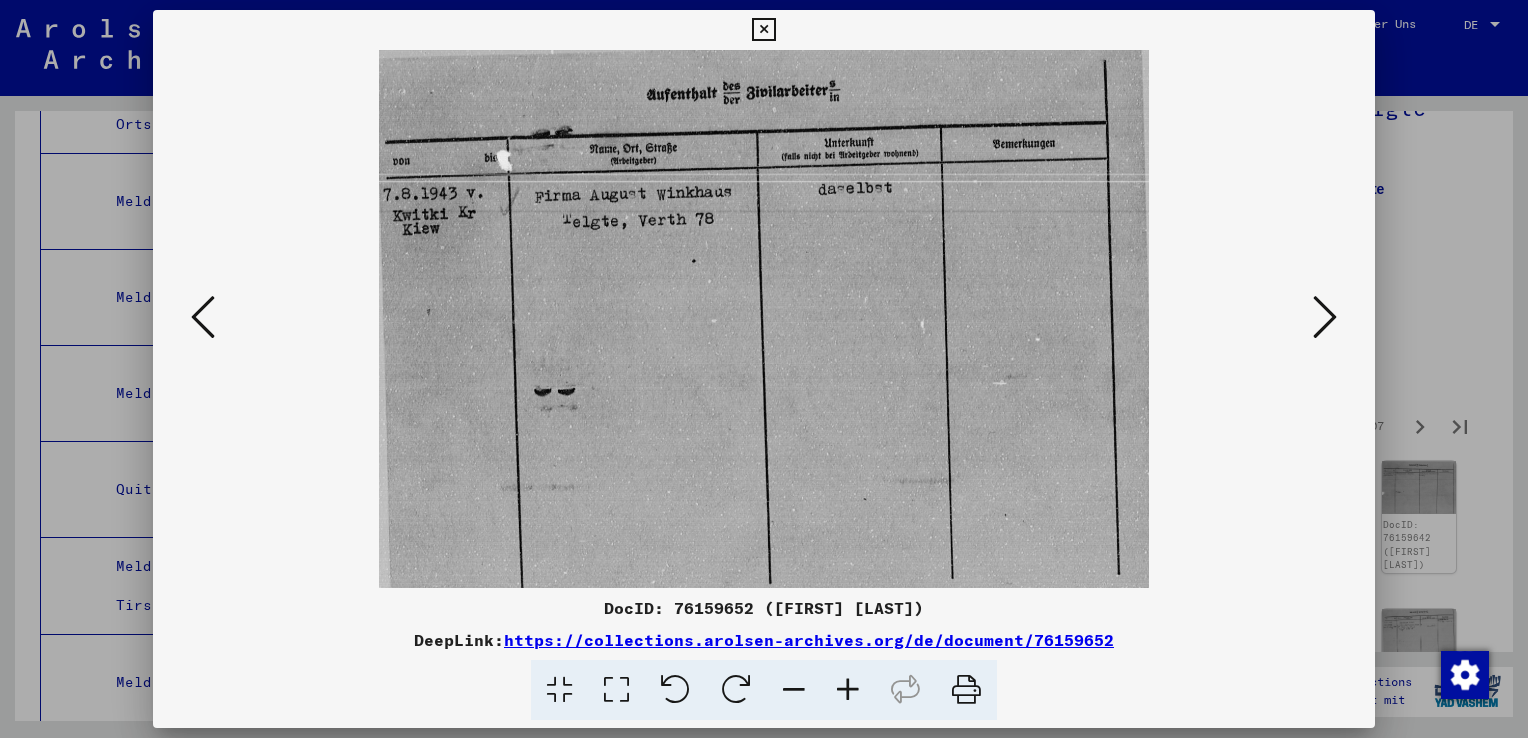 click at bounding box center [1325, 317] 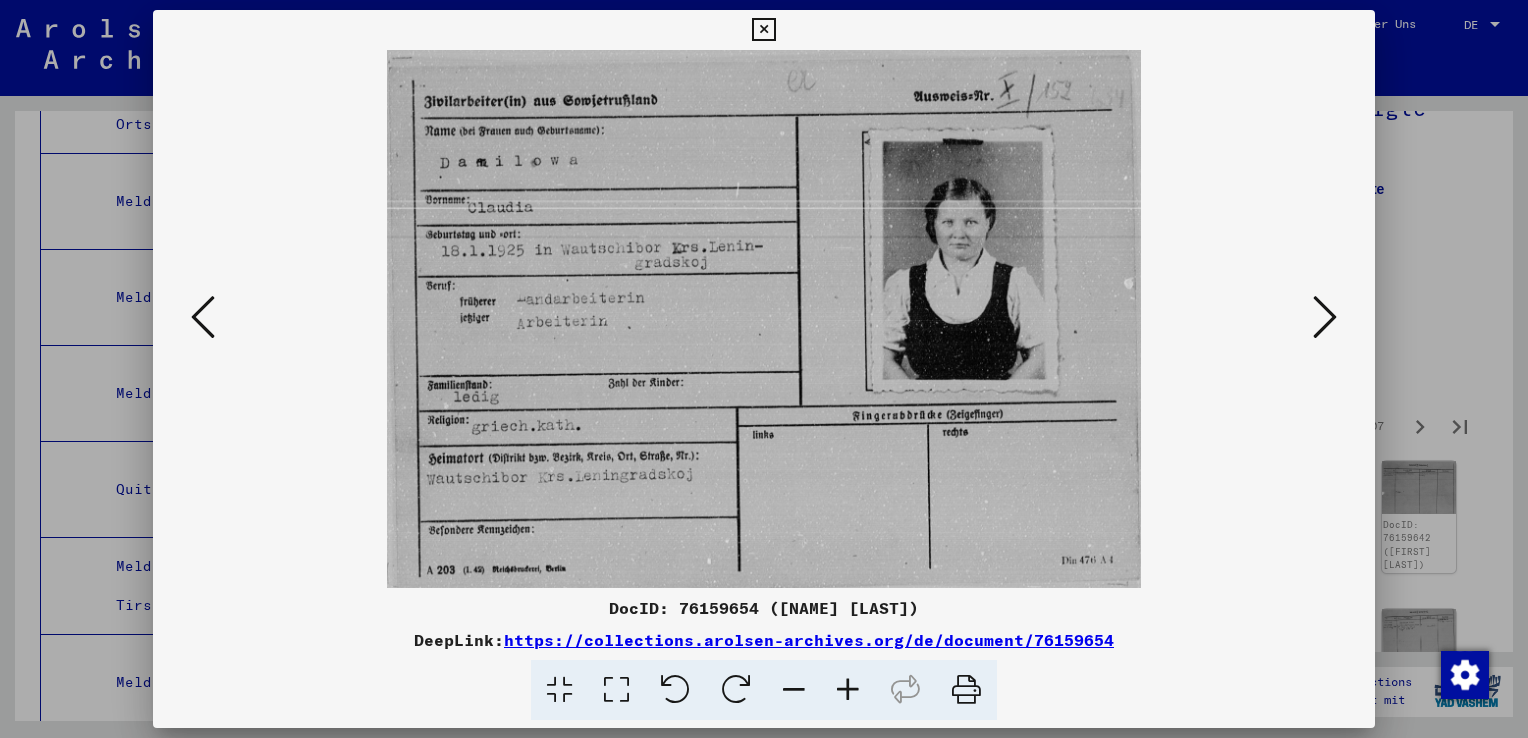 click at bounding box center [1325, 317] 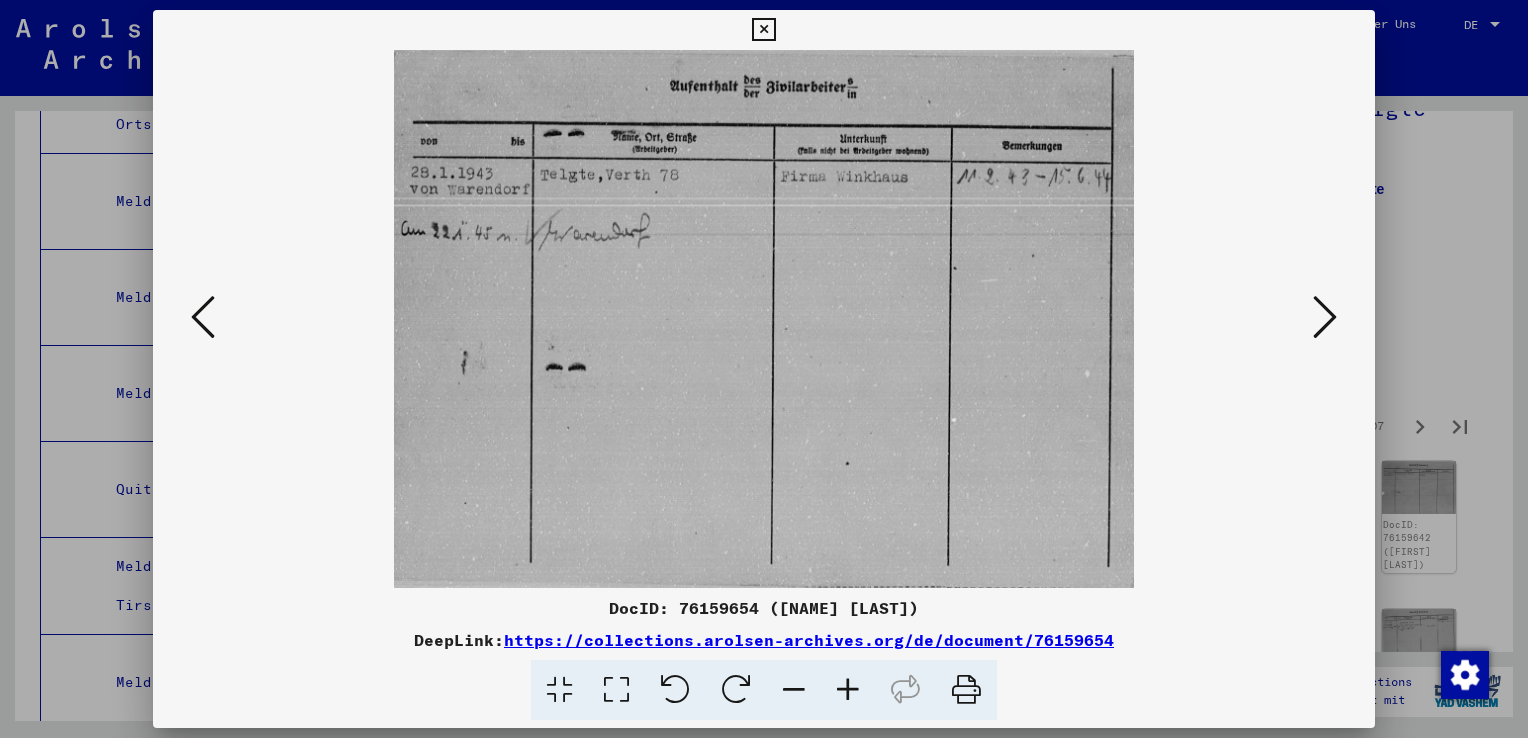 click at bounding box center [1325, 317] 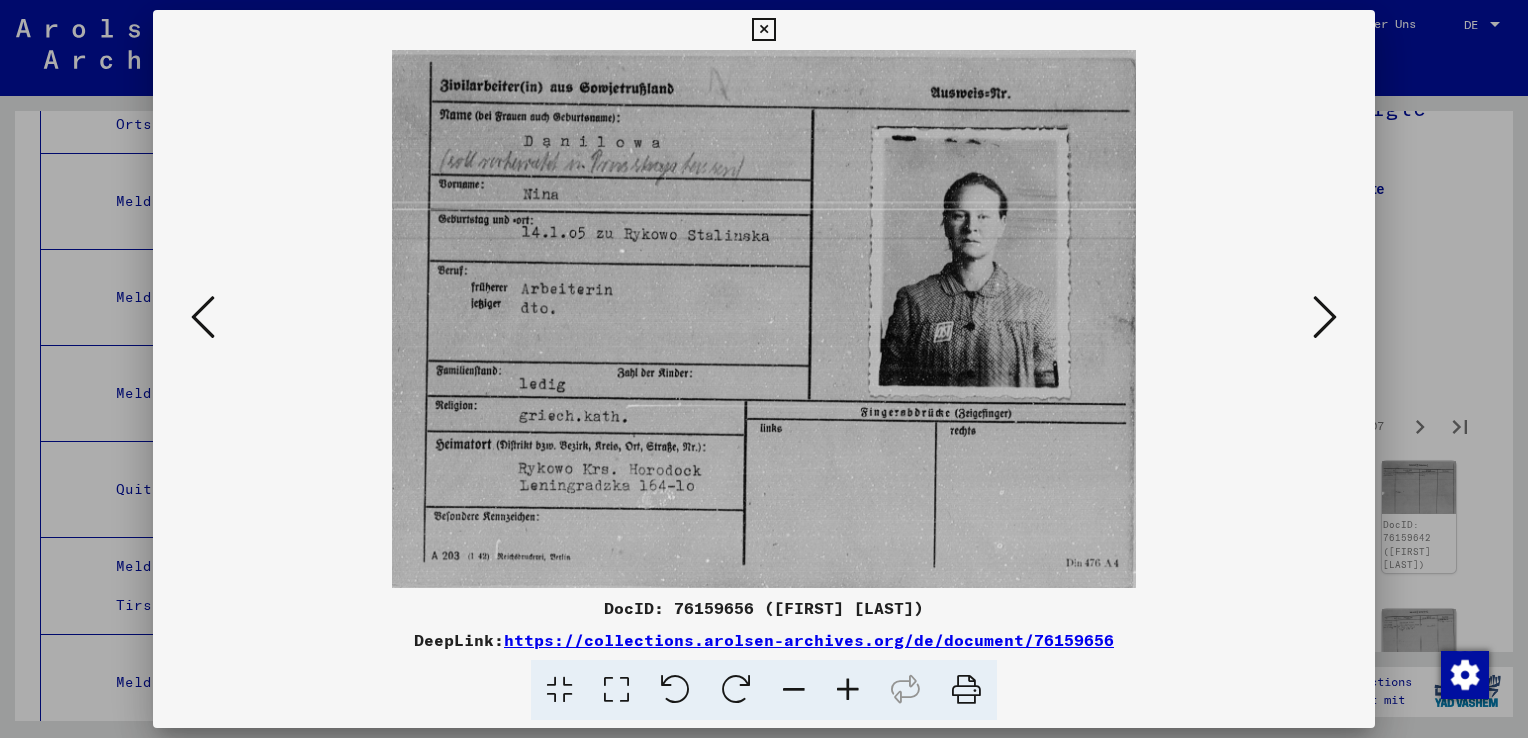 click at bounding box center (1325, 317) 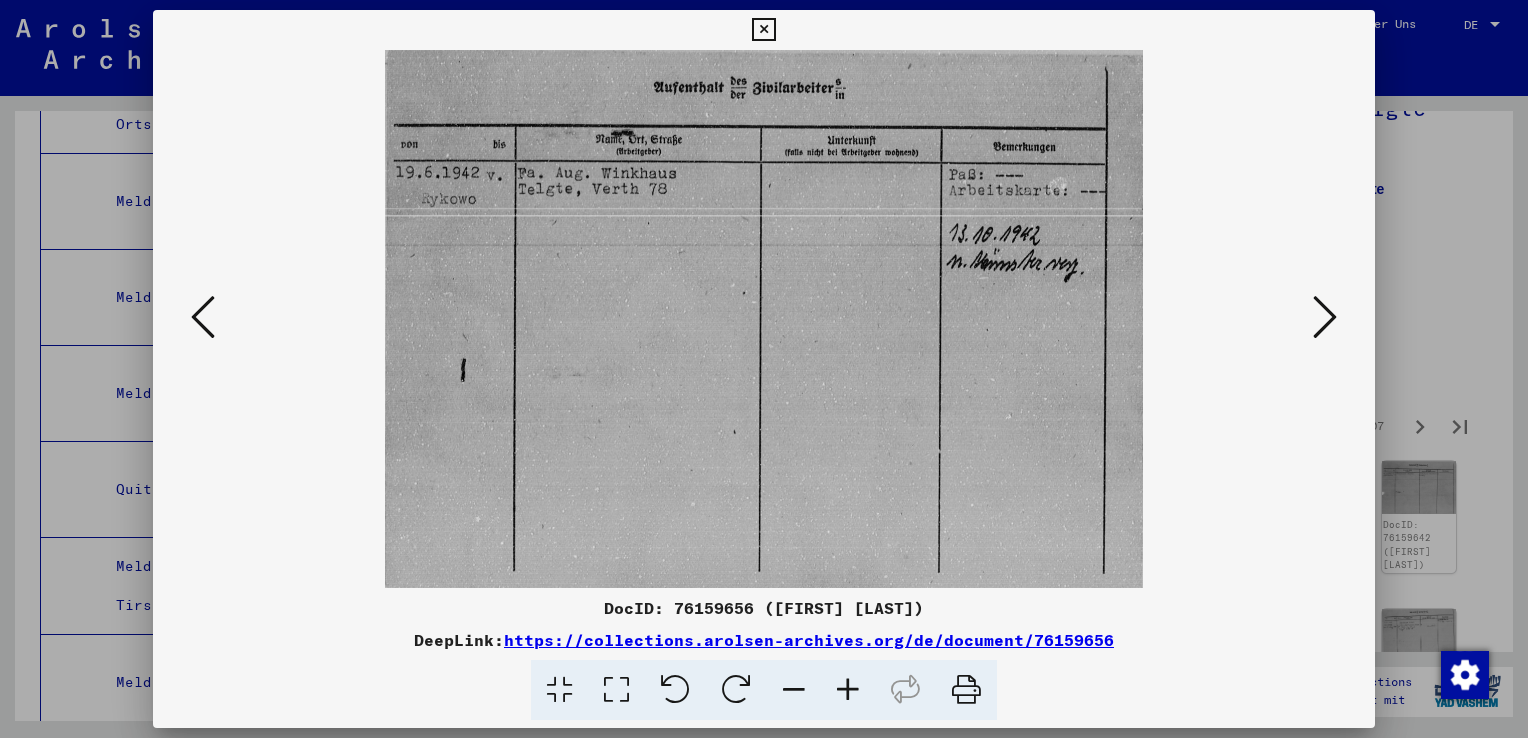 click at bounding box center [1325, 317] 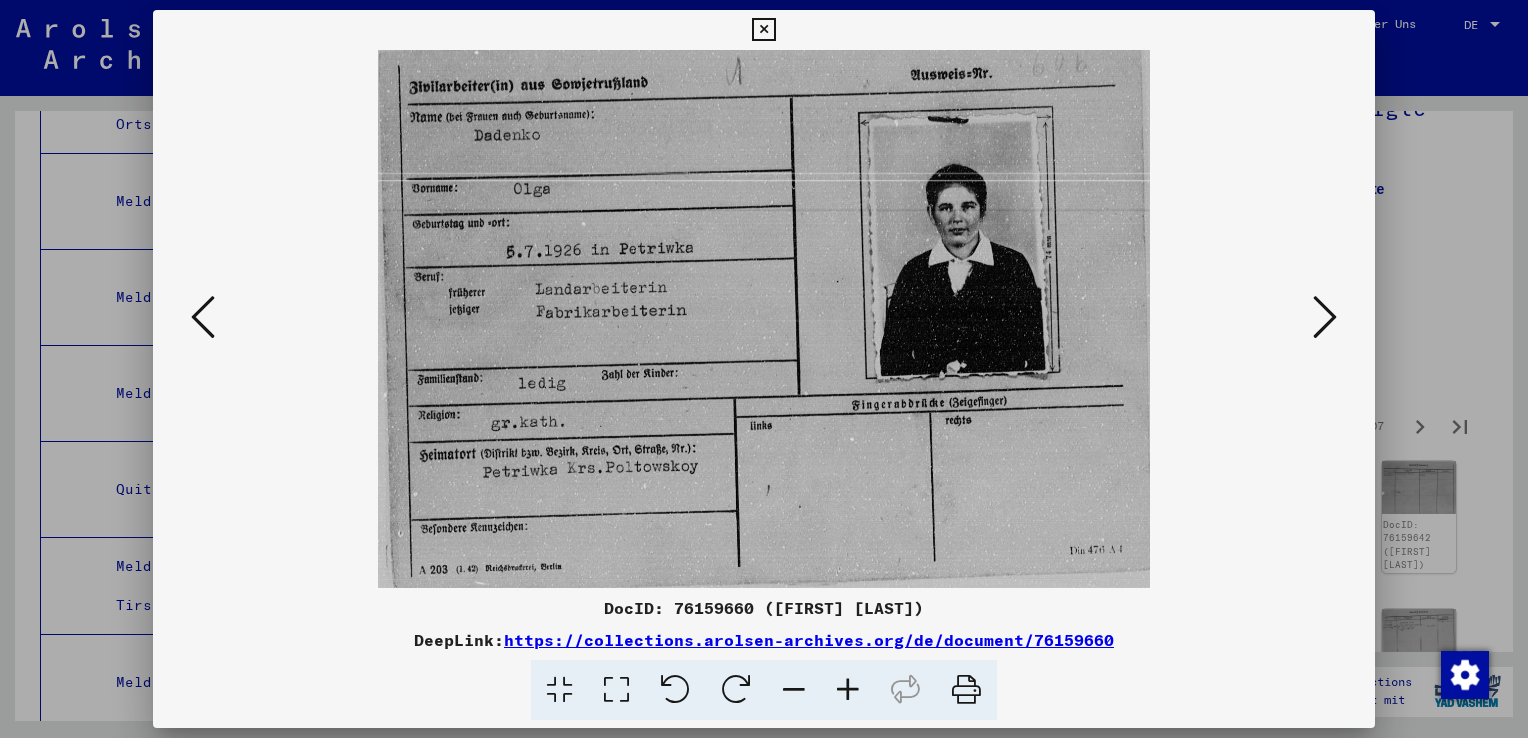 click at bounding box center (1325, 317) 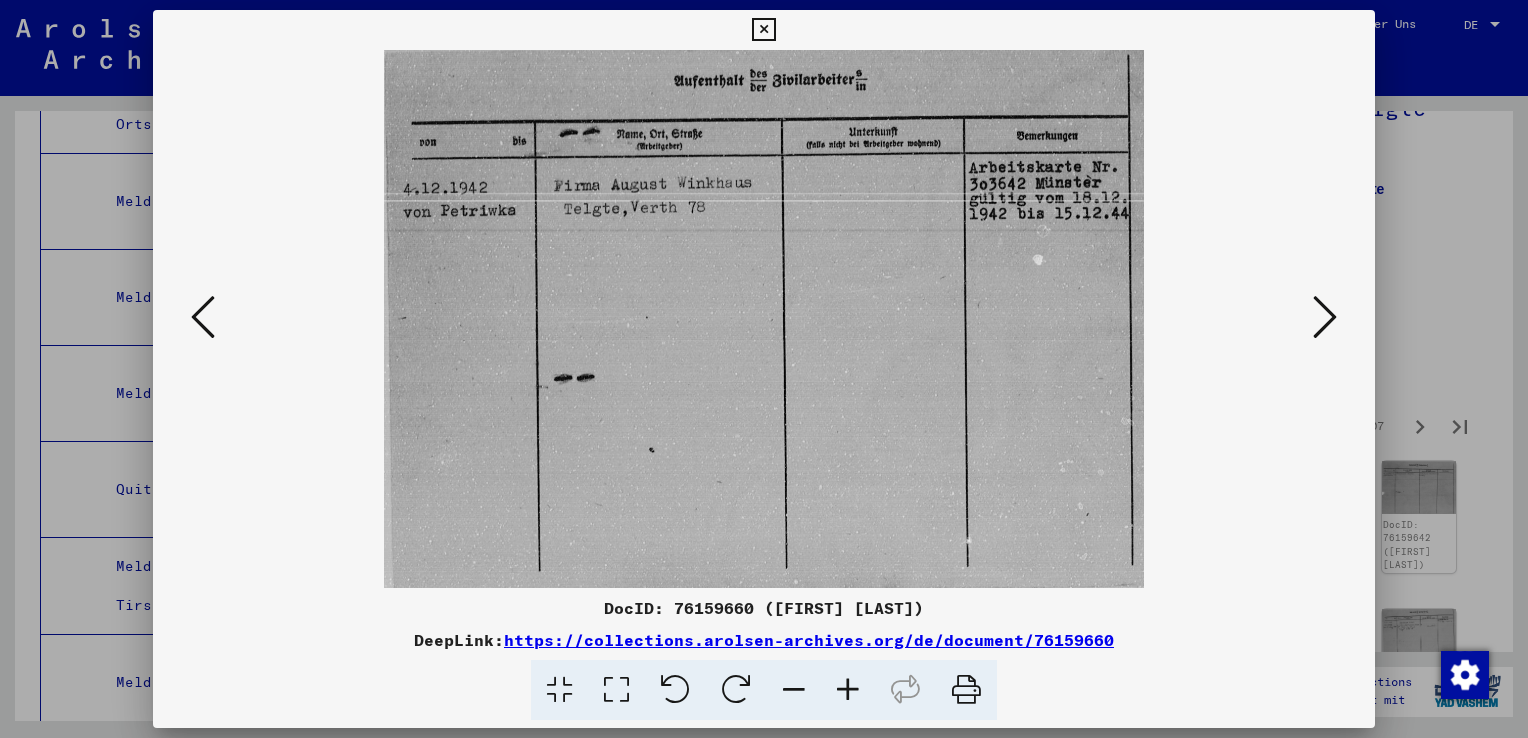 click at bounding box center (1325, 317) 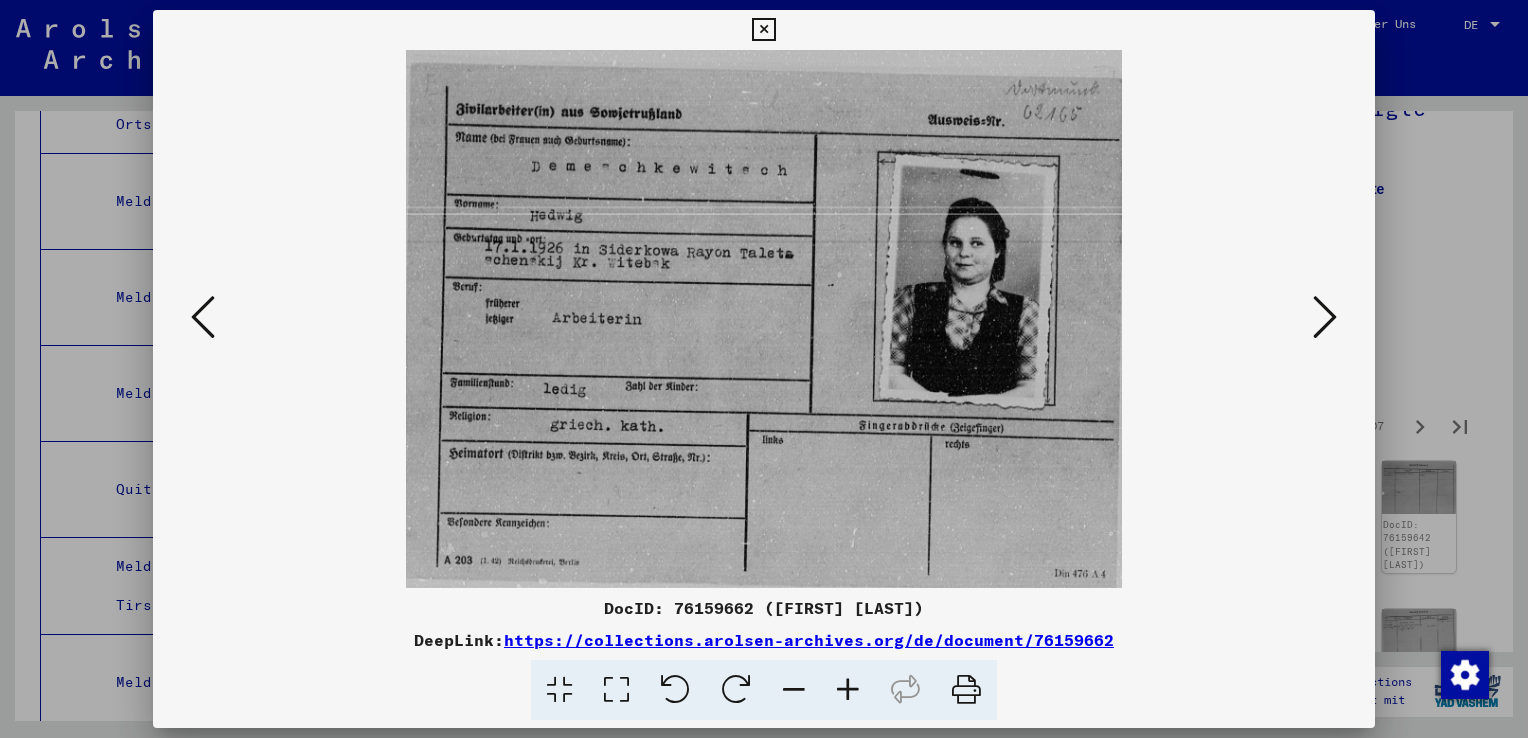 click at bounding box center (1325, 317) 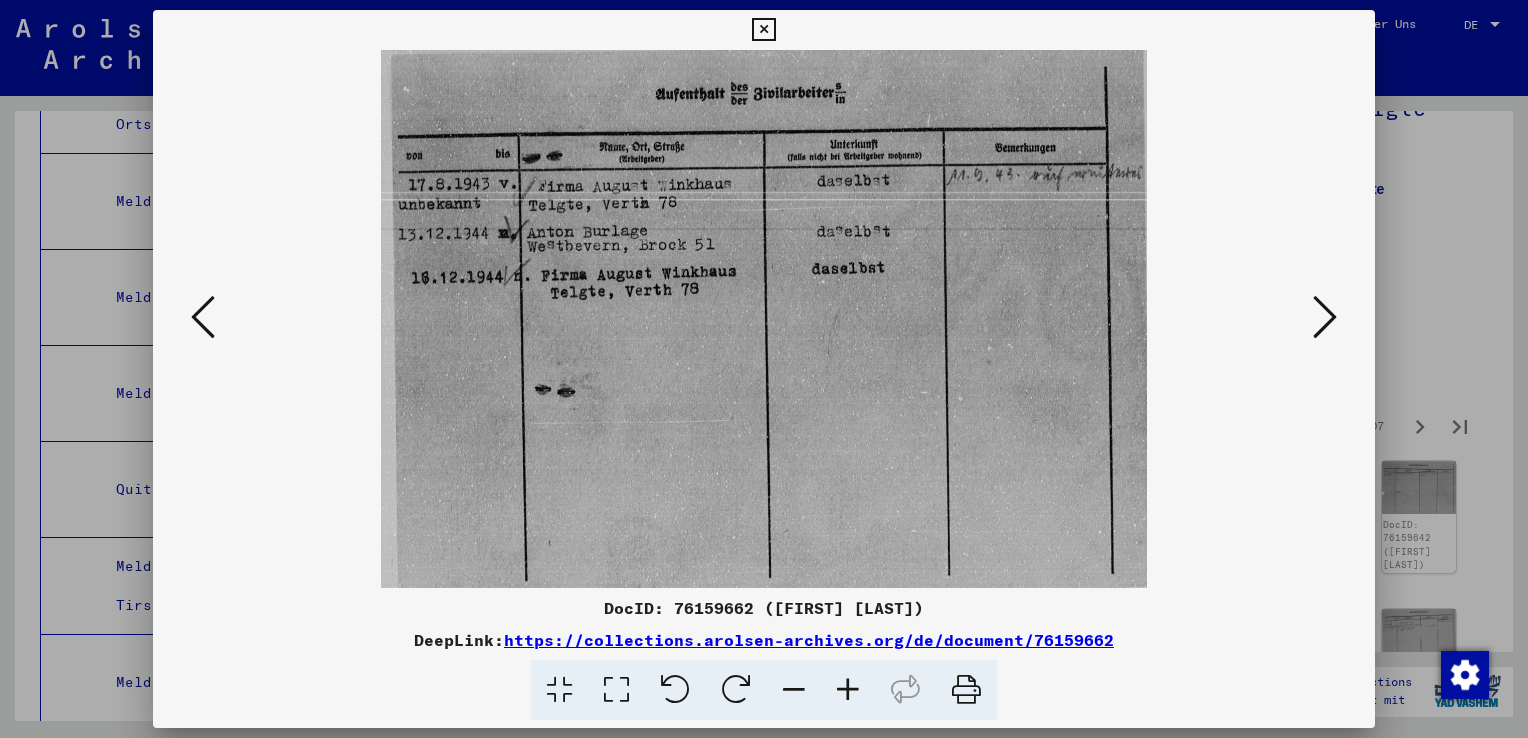 click at bounding box center [1325, 317] 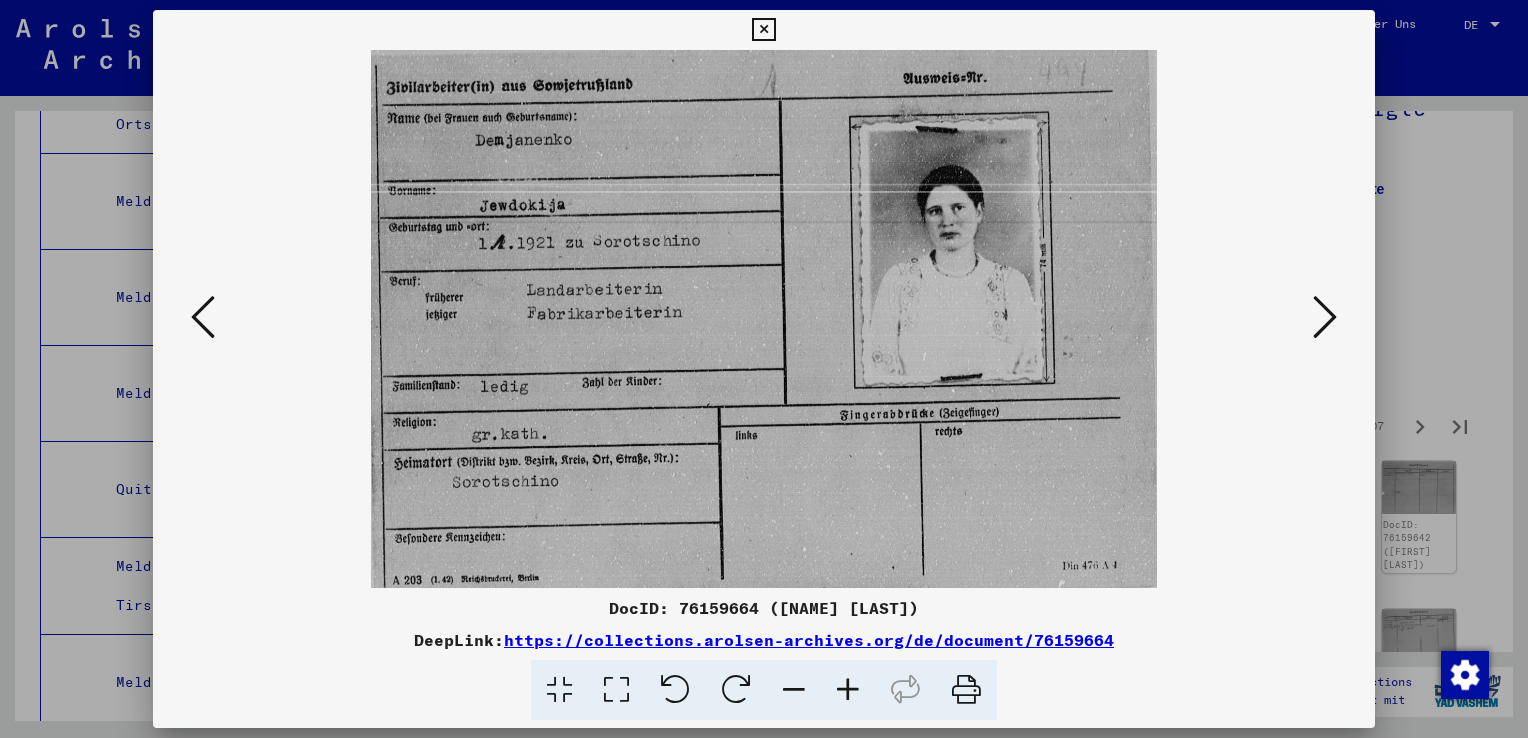 click at bounding box center (1325, 317) 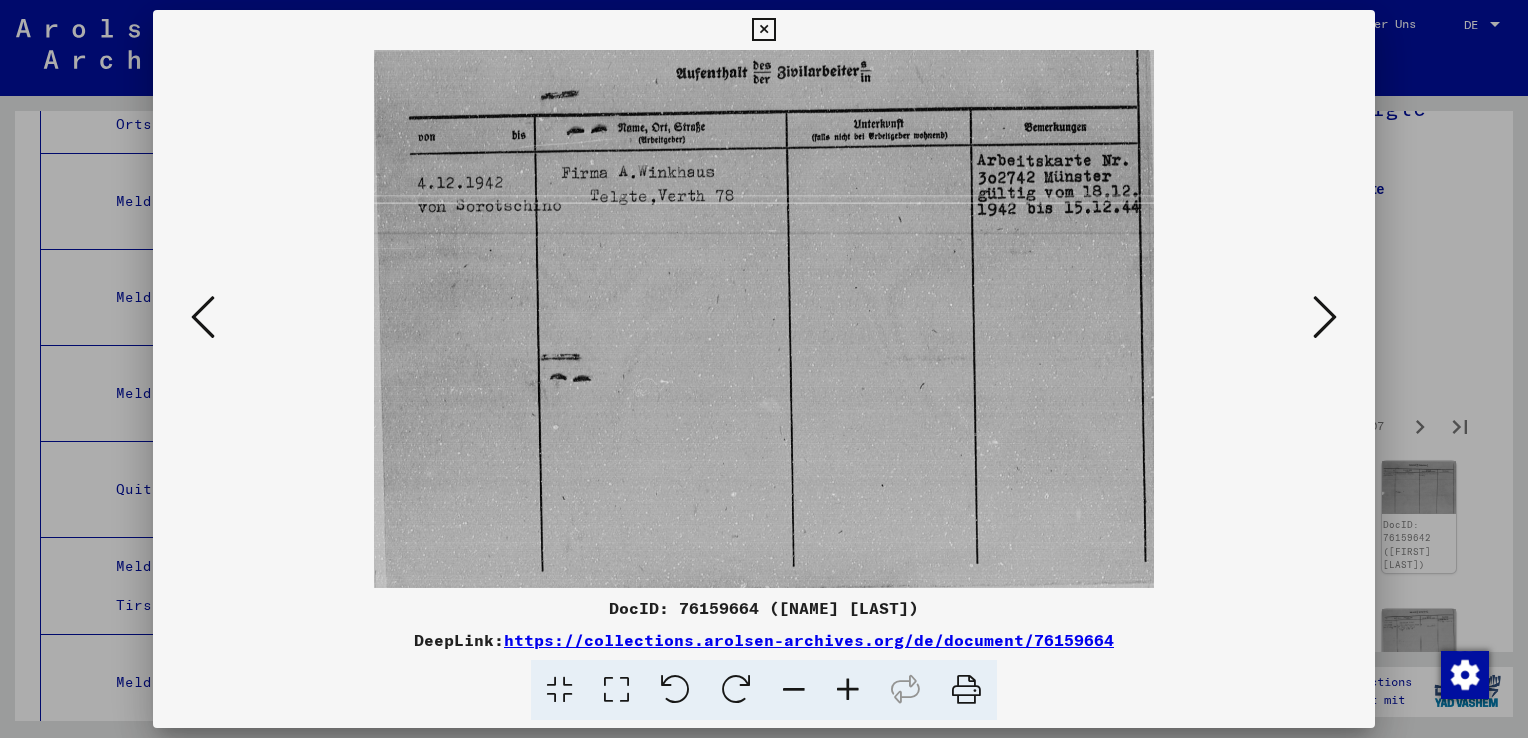 click at bounding box center [1325, 317] 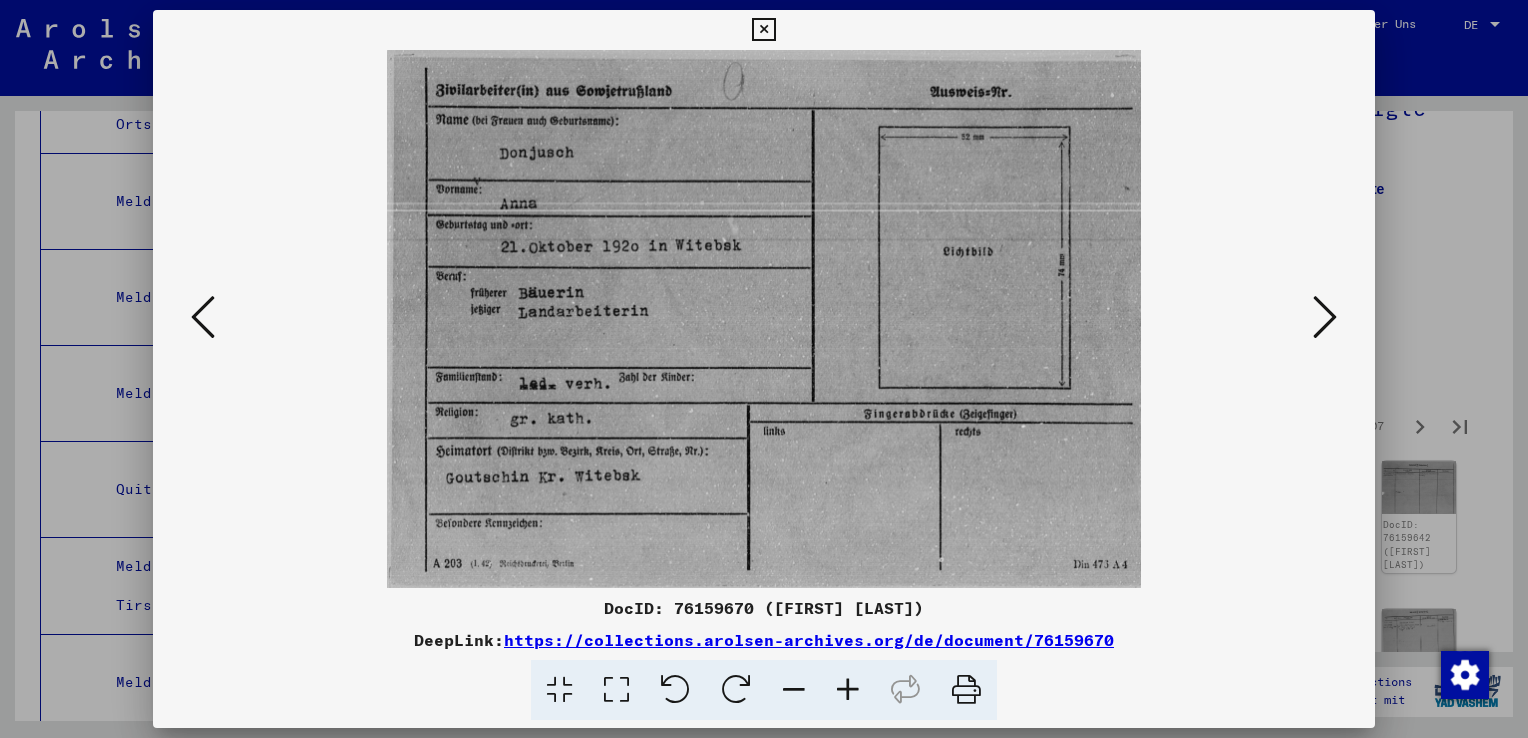 click at bounding box center (1325, 317) 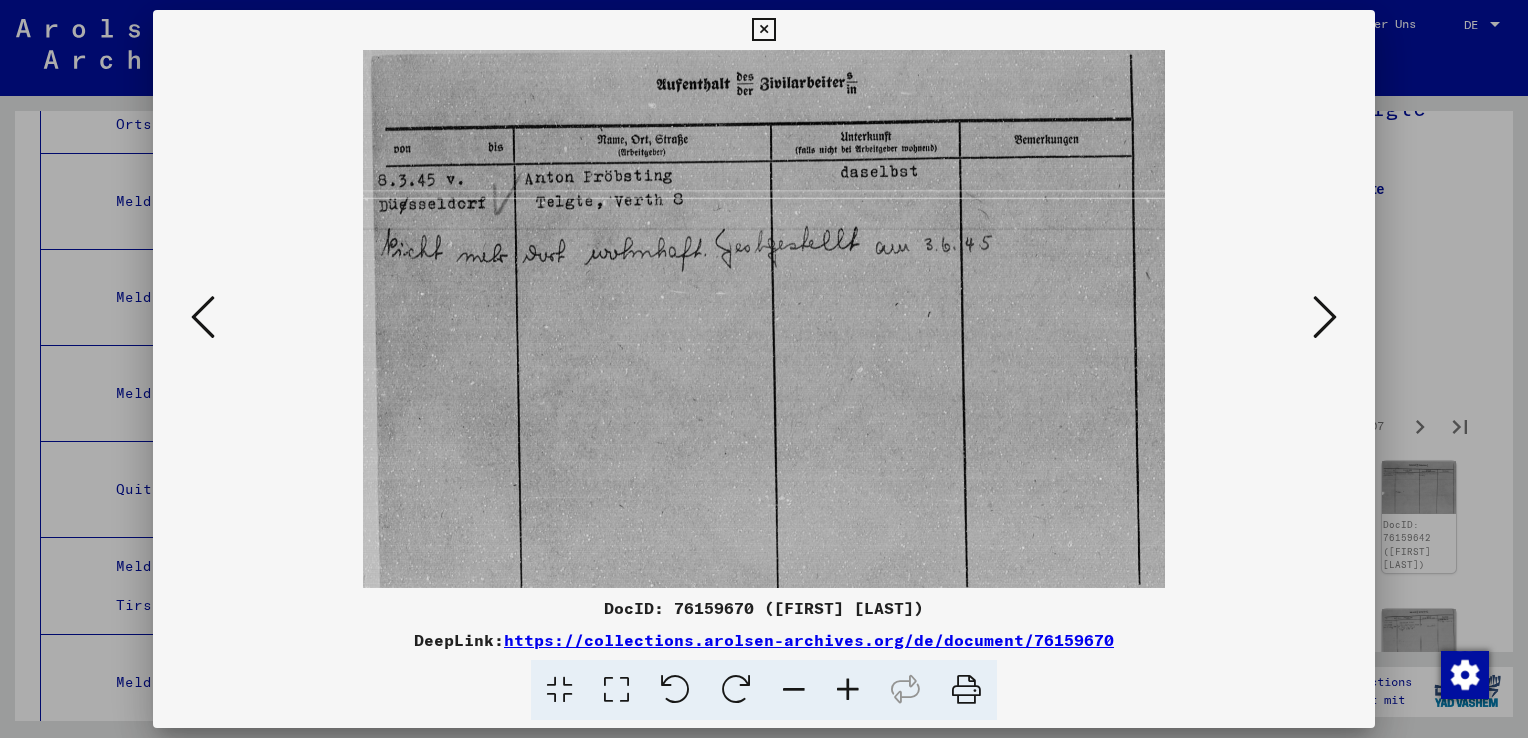 click at bounding box center (1325, 317) 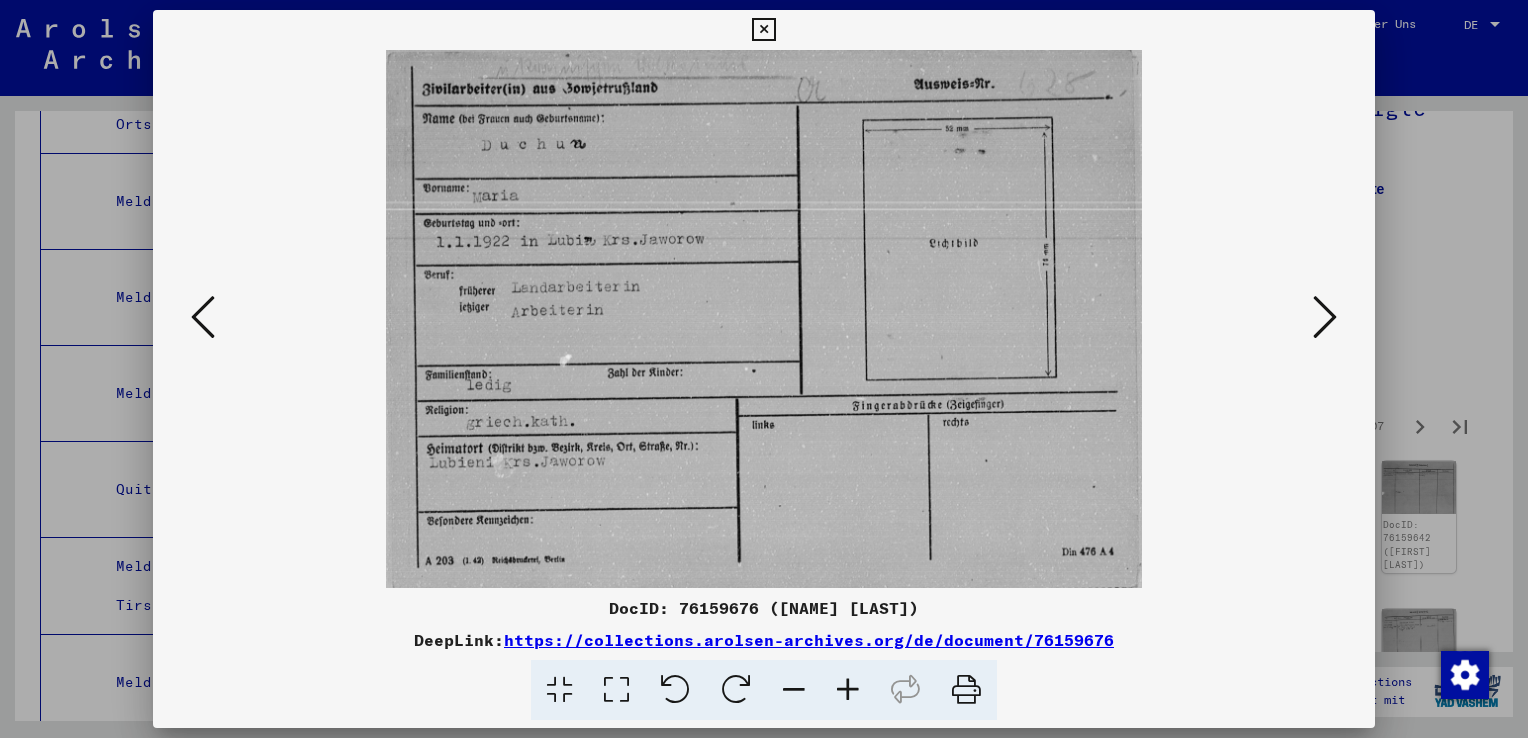 click at bounding box center (1325, 317) 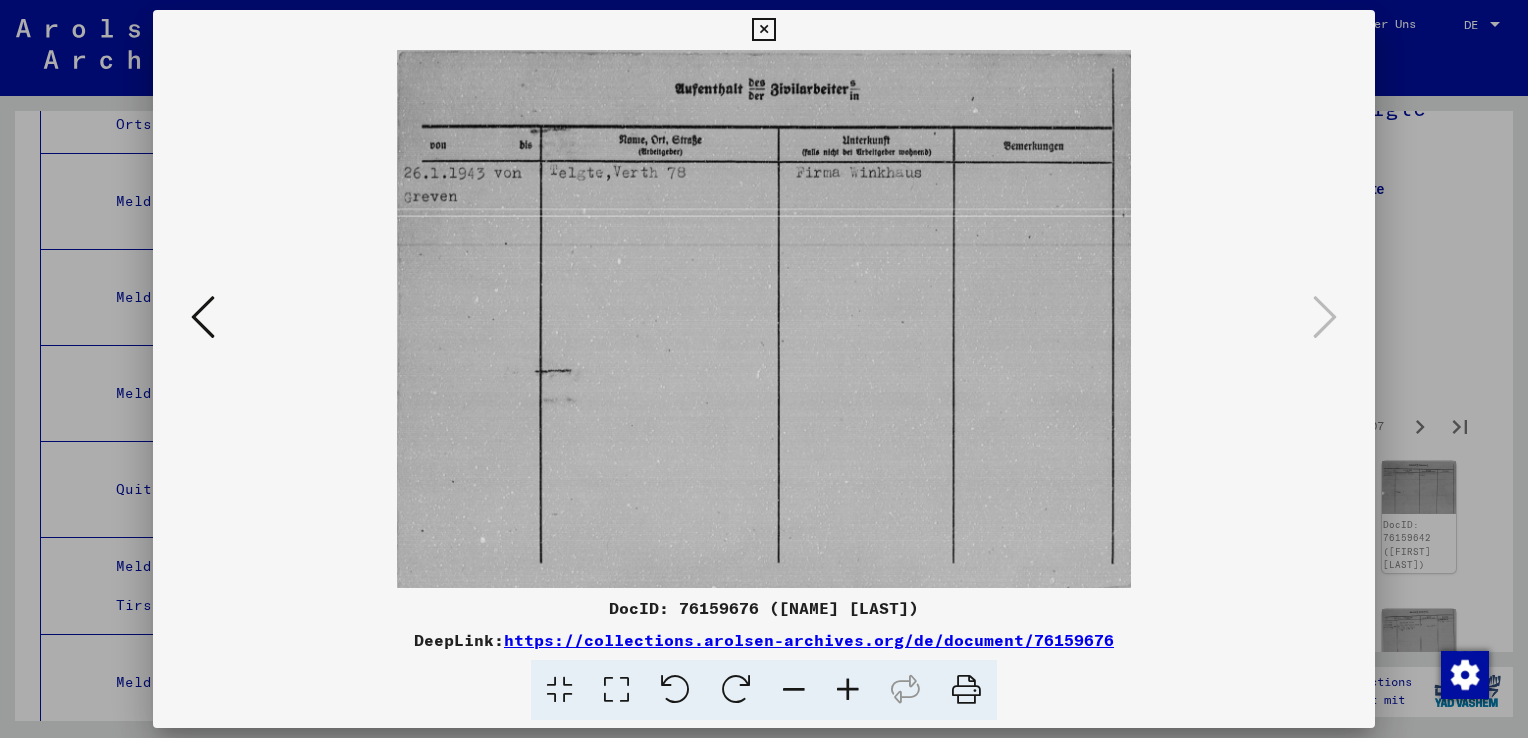 click at bounding box center (764, 369) 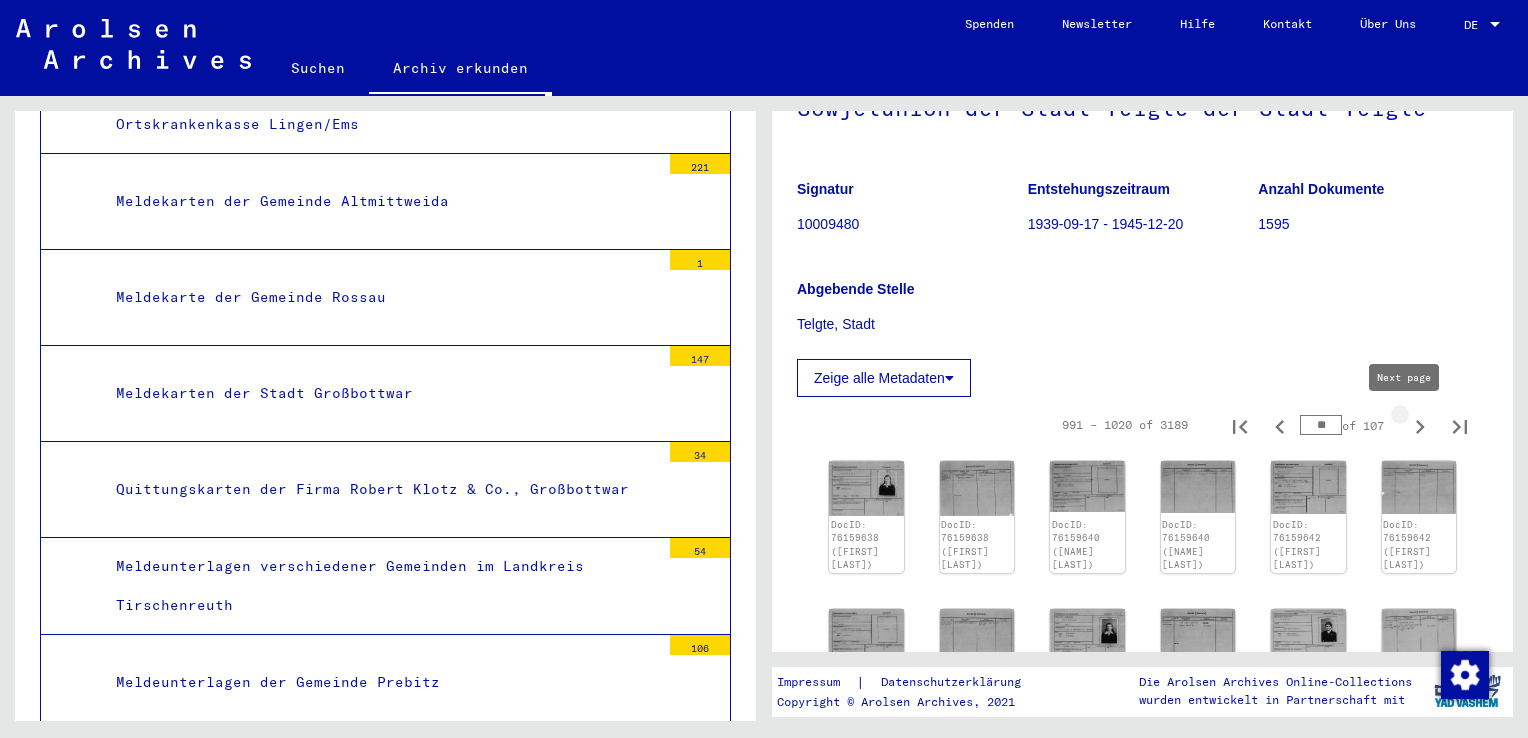 click 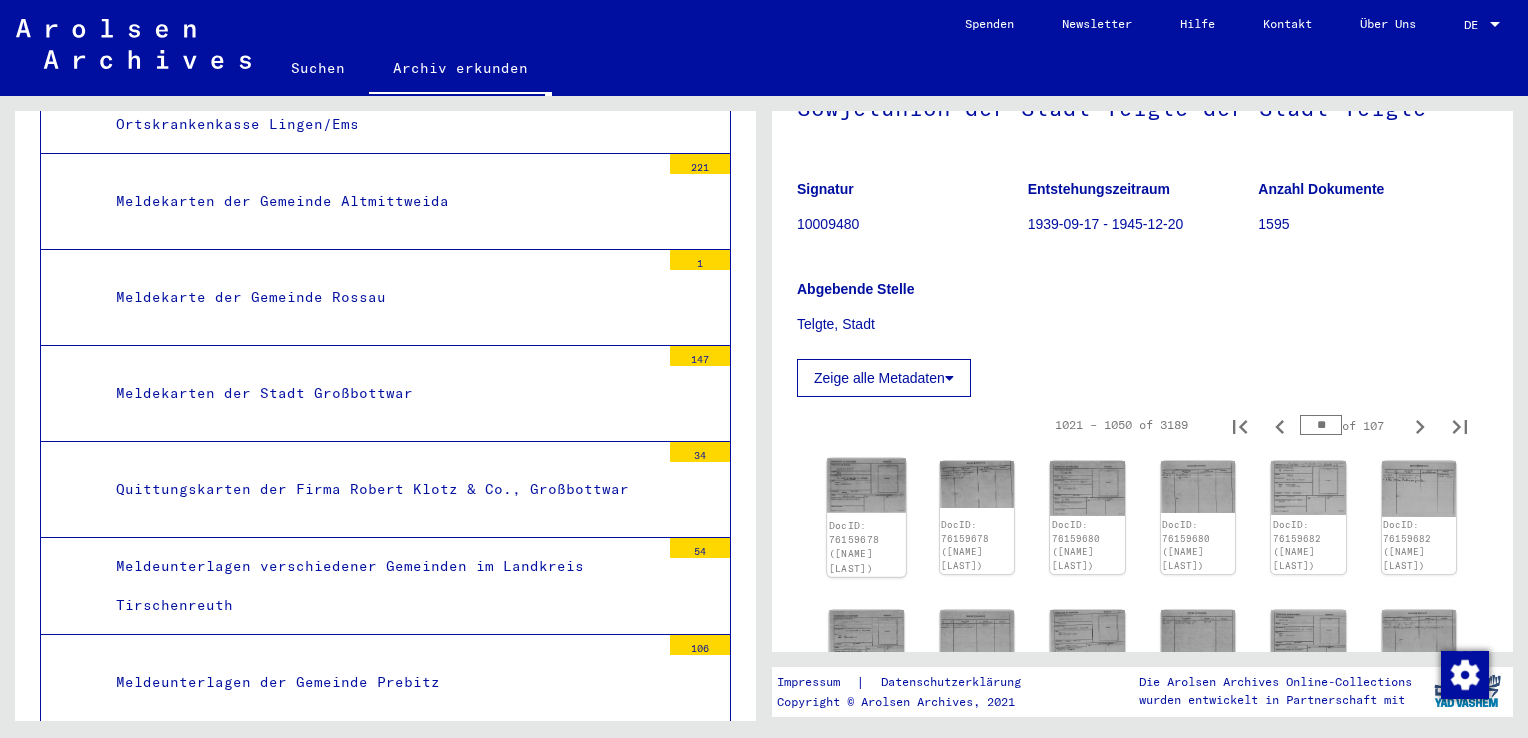 click 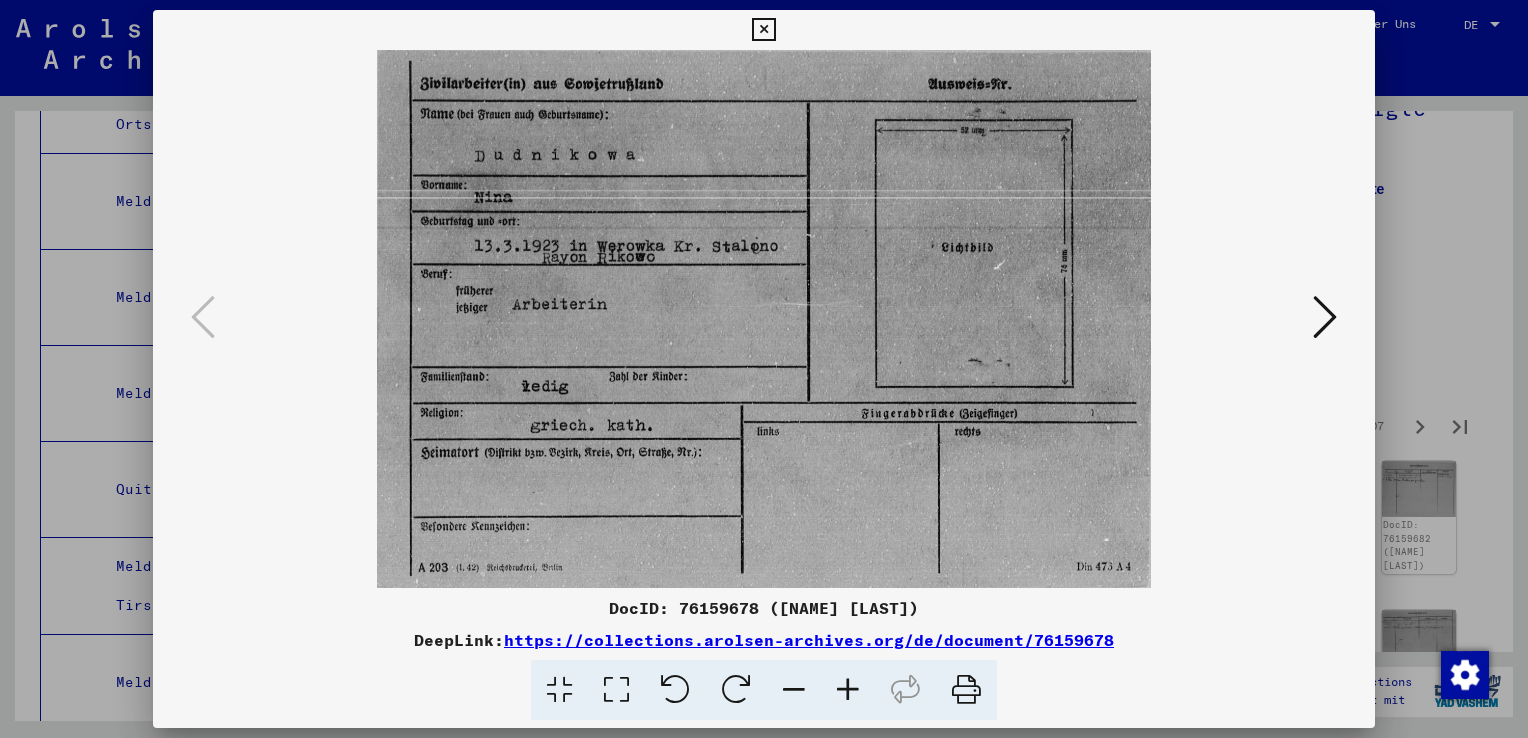 click at bounding box center [1325, 317] 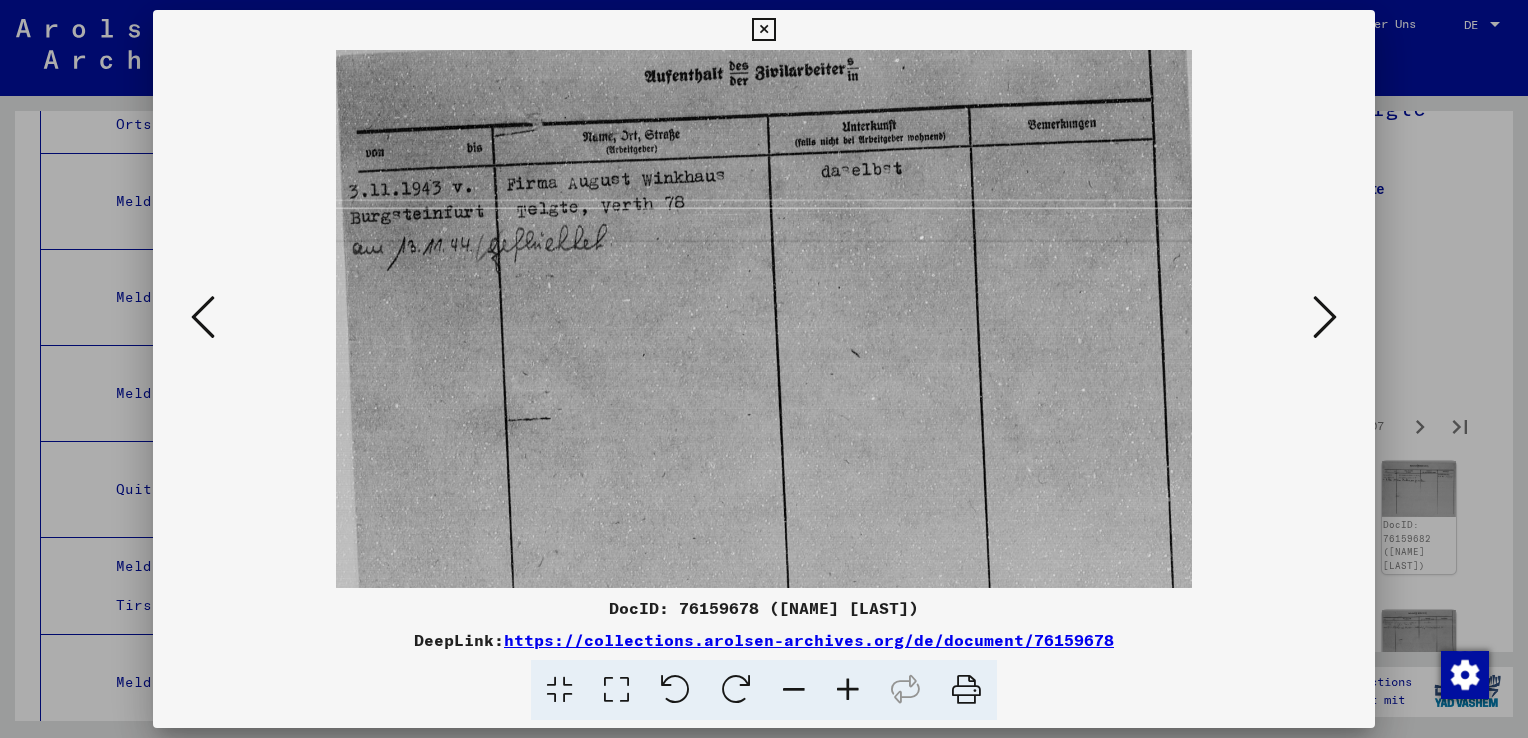click at bounding box center (1325, 317) 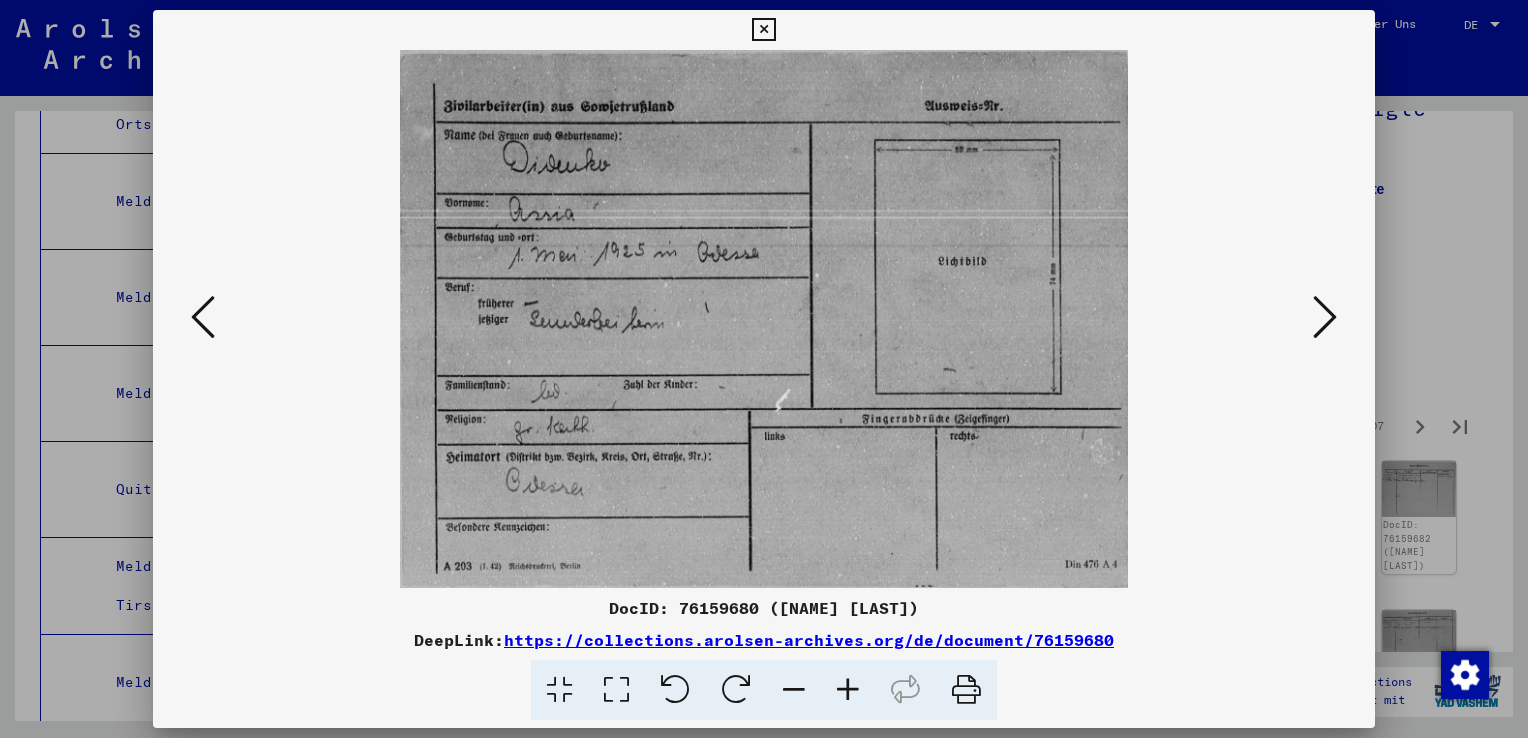 click at bounding box center (1325, 317) 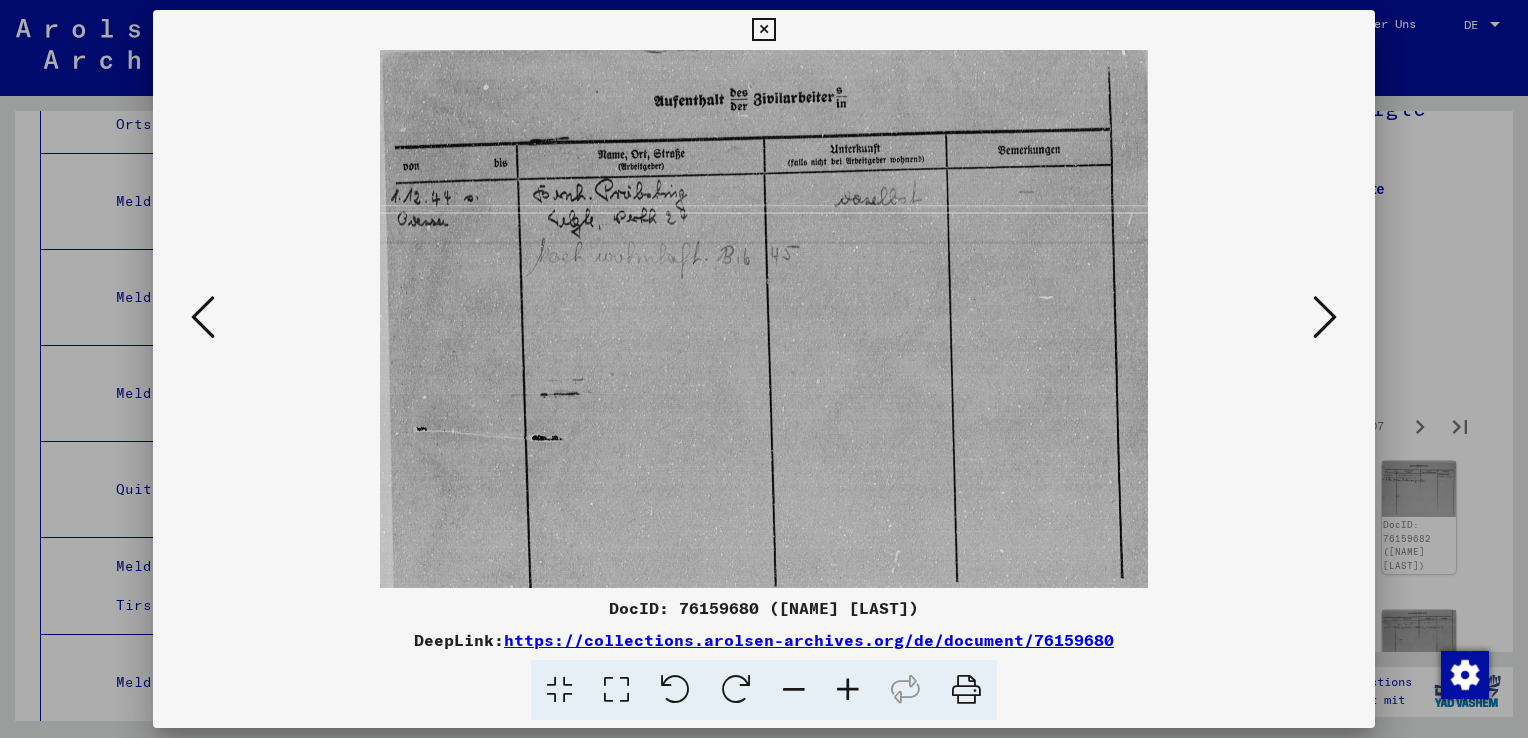 click at bounding box center [1325, 317] 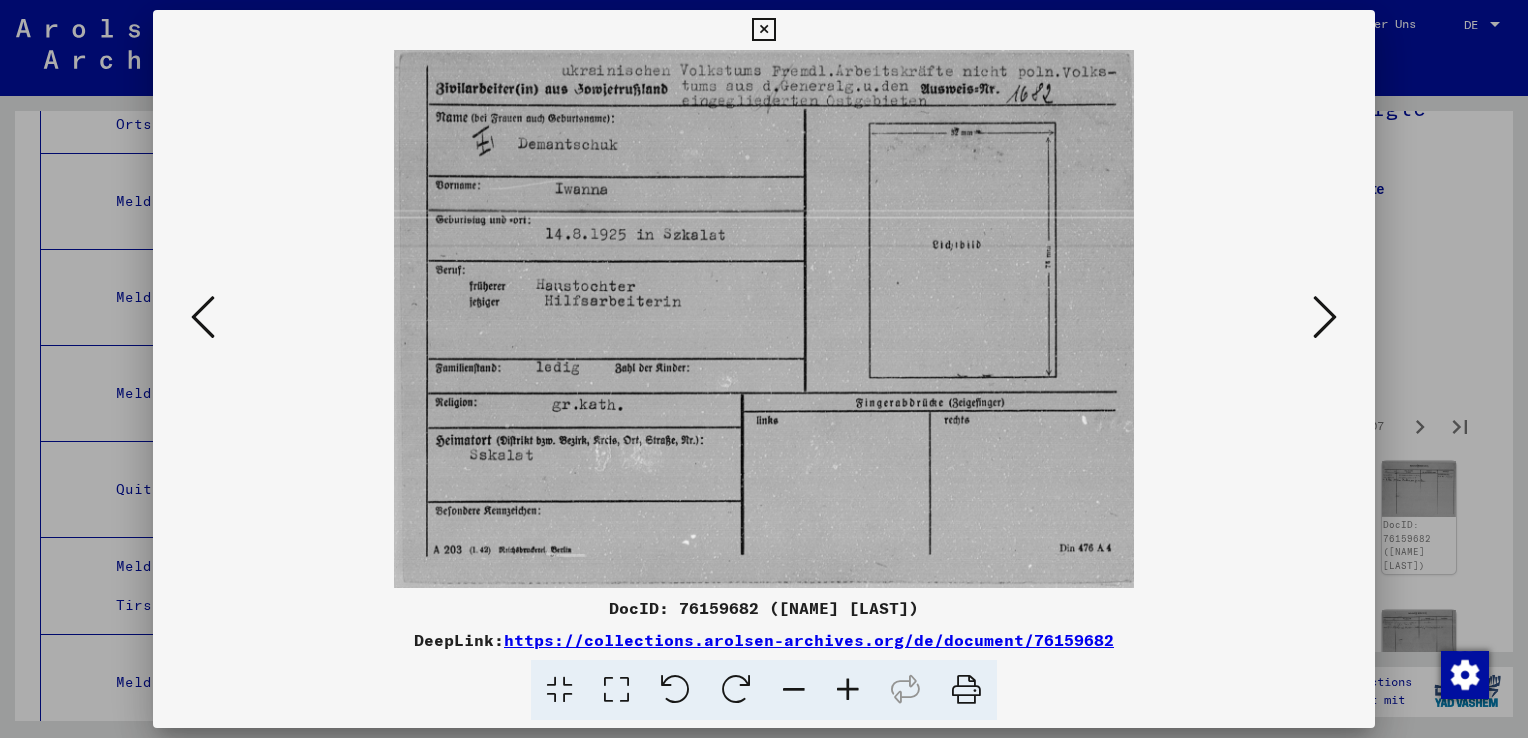 click at bounding box center [1325, 317] 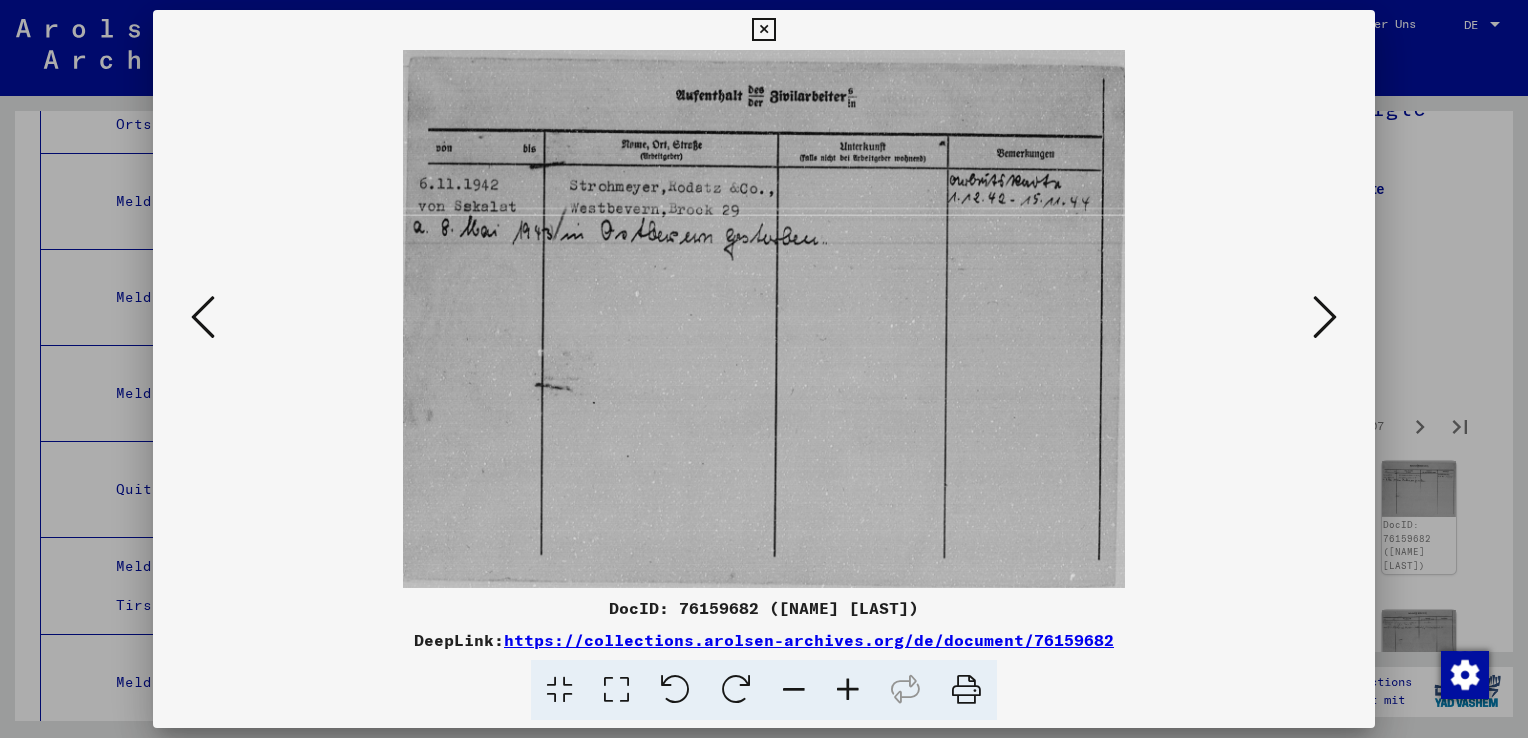 click at bounding box center (1325, 317) 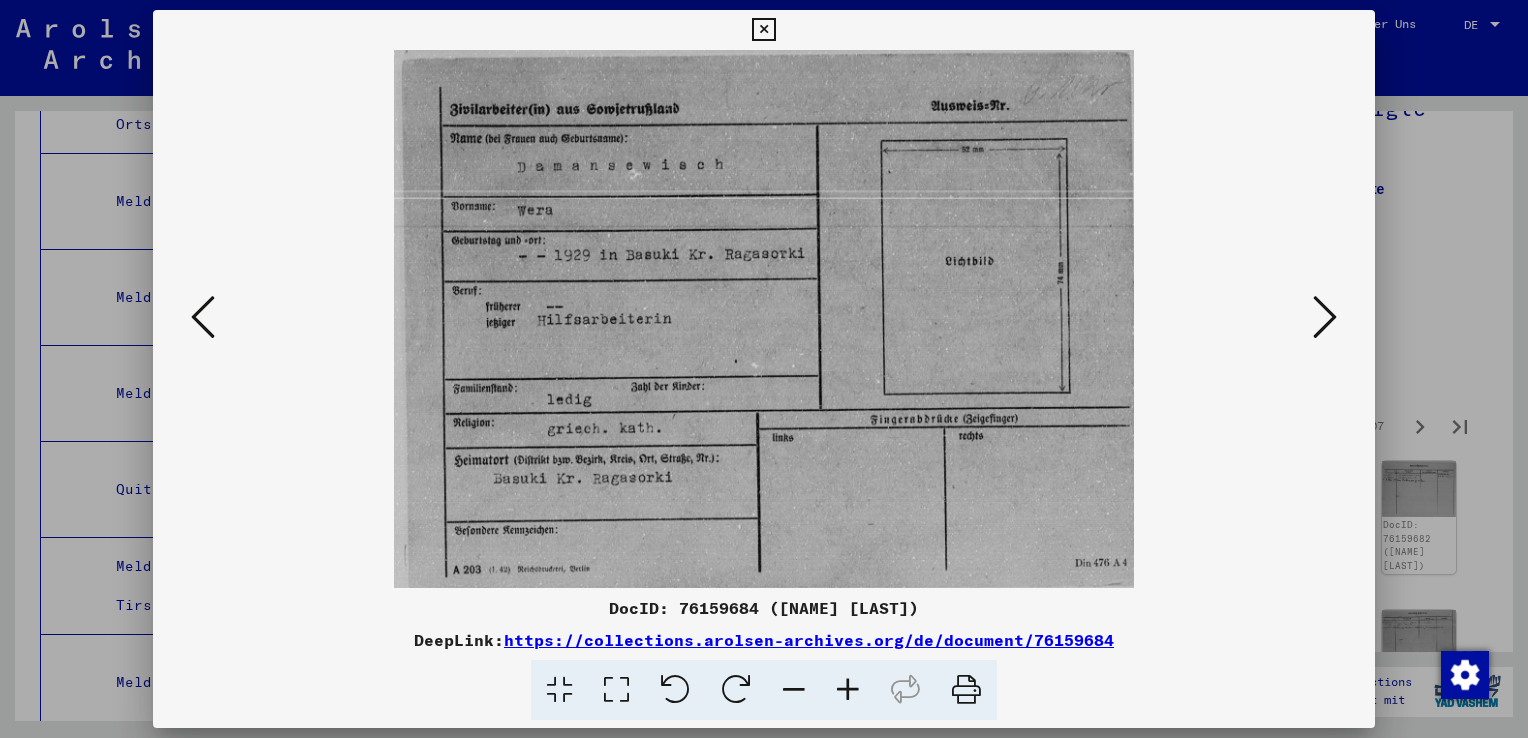 click at bounding box center [1325, 317] 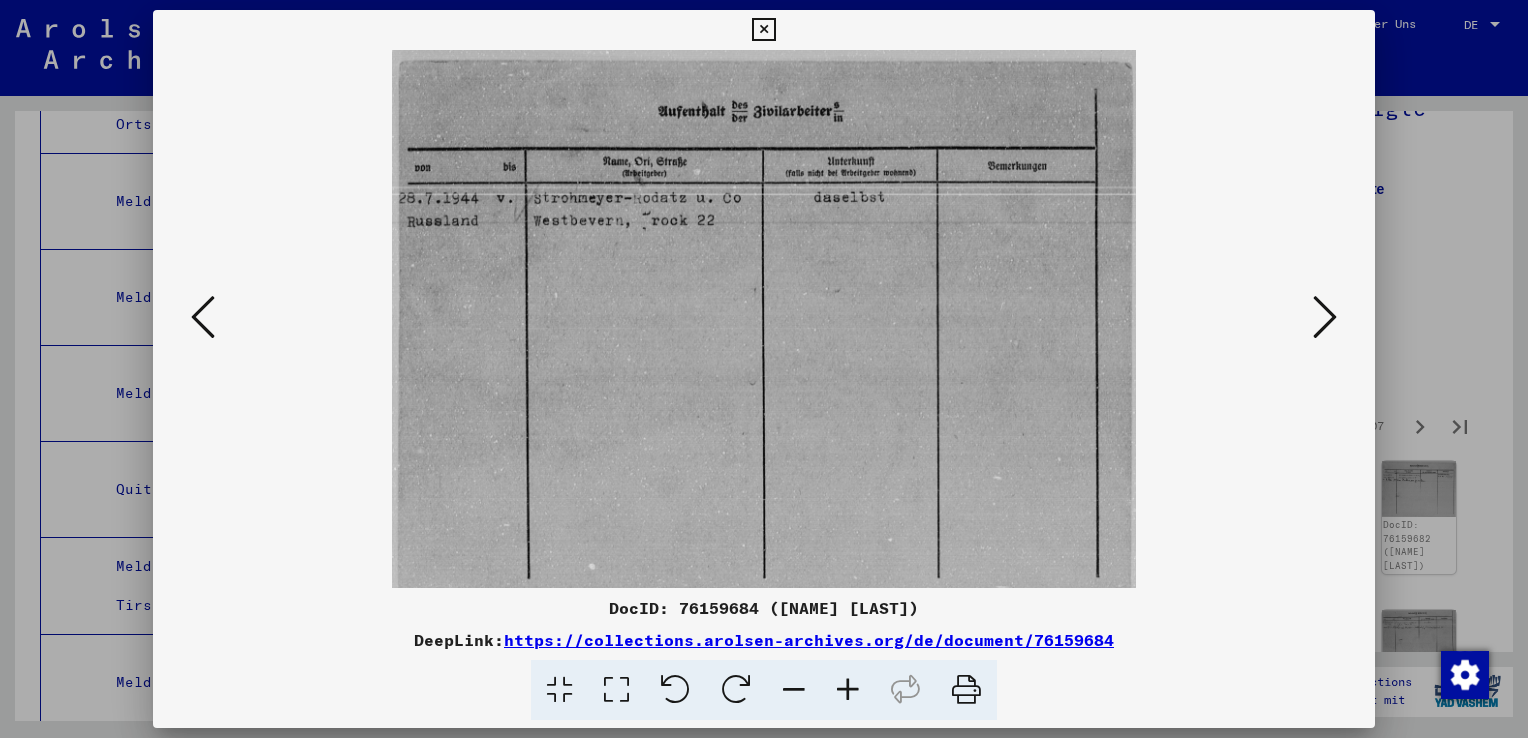 click at bounding box center [1325, 317] 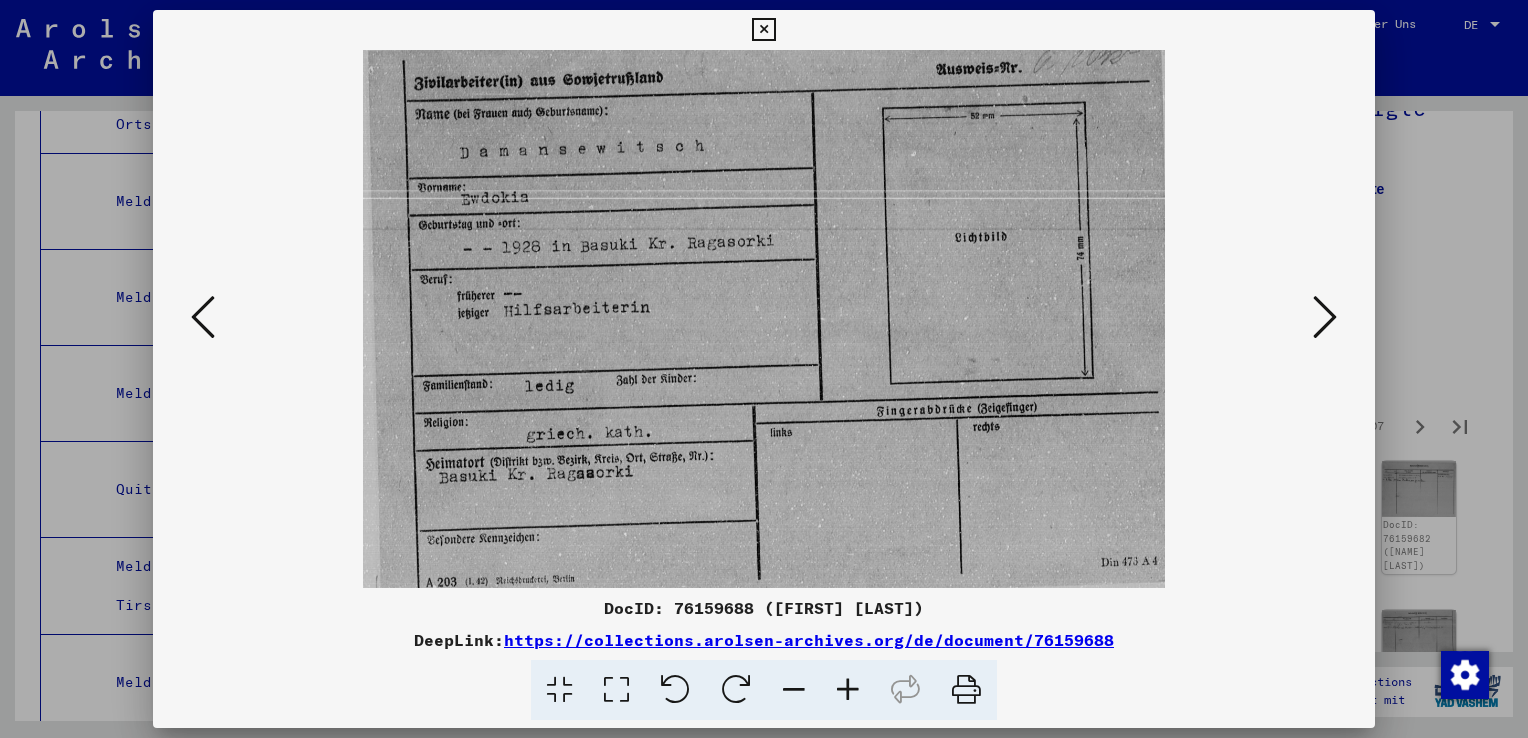 click at bounding box center (1325, 317) 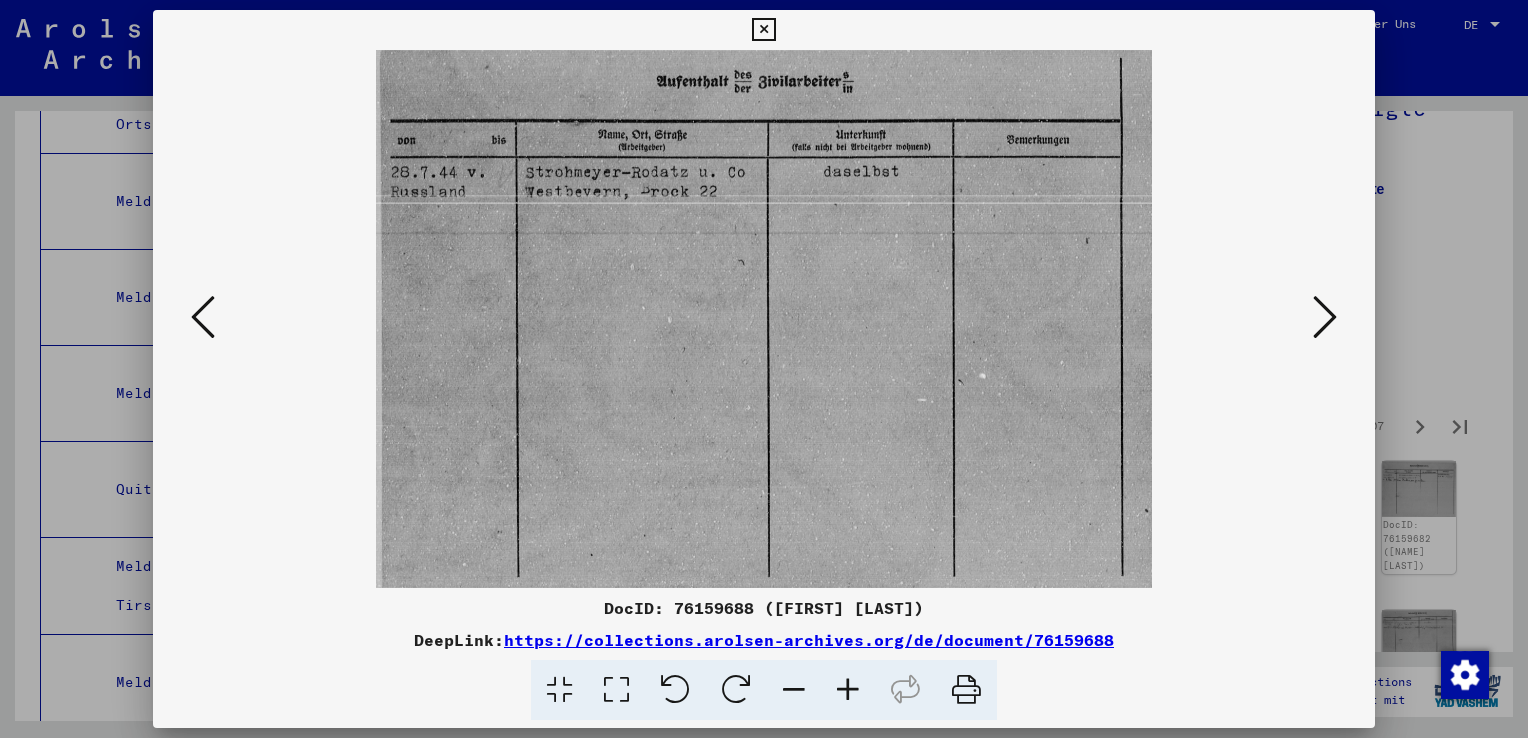 click at bounding box center (1325, 317) 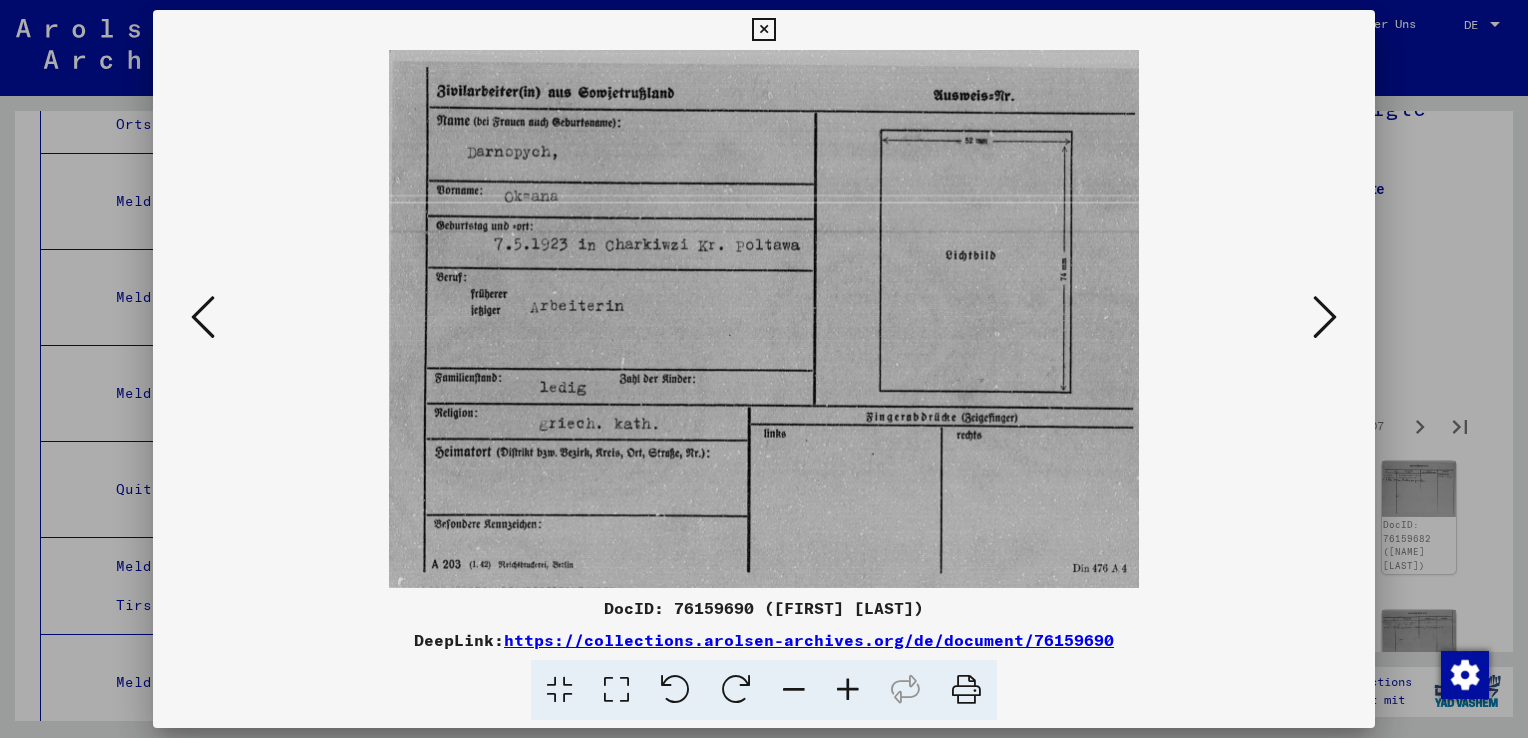 click at bounding box center (1325, 317) 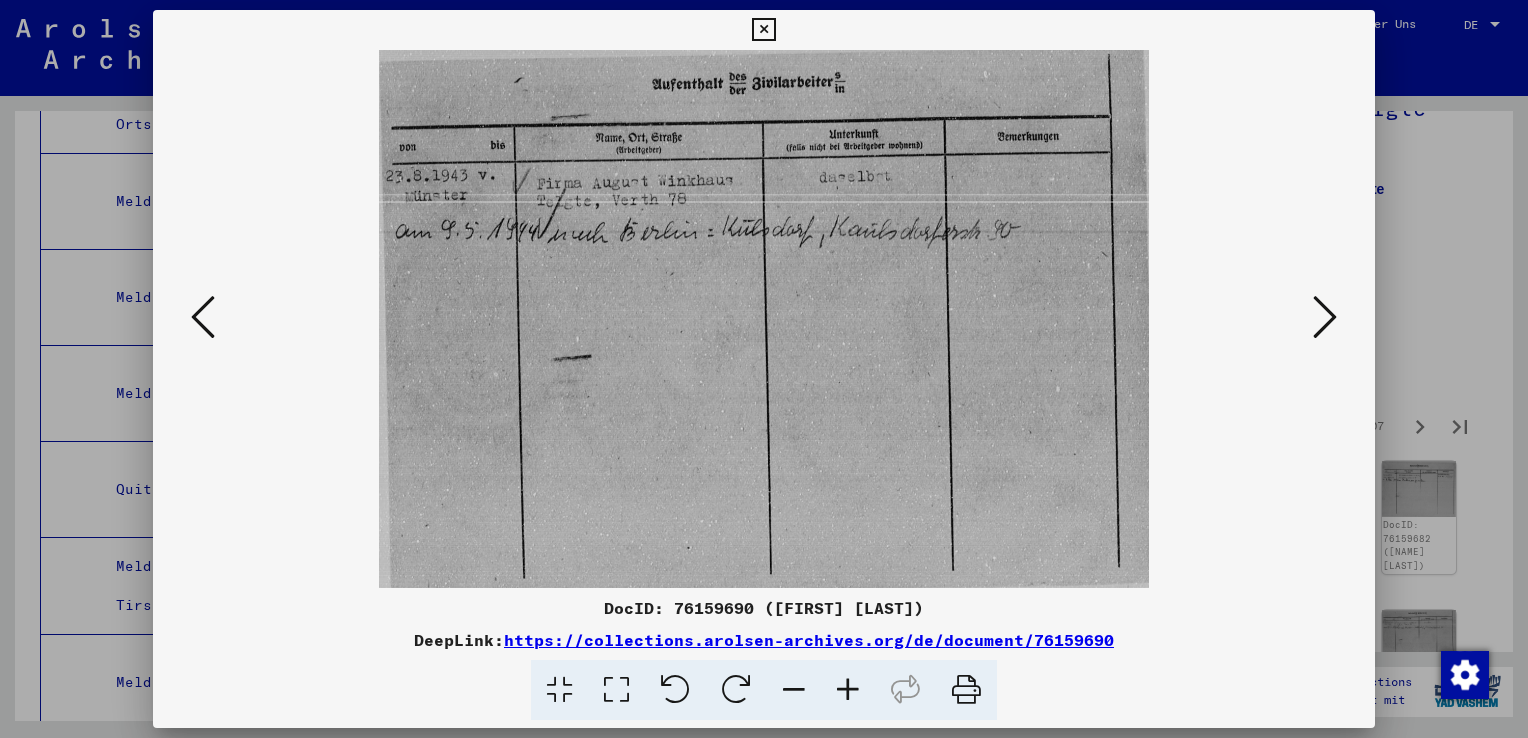 click at bounding box center [1325, 317] 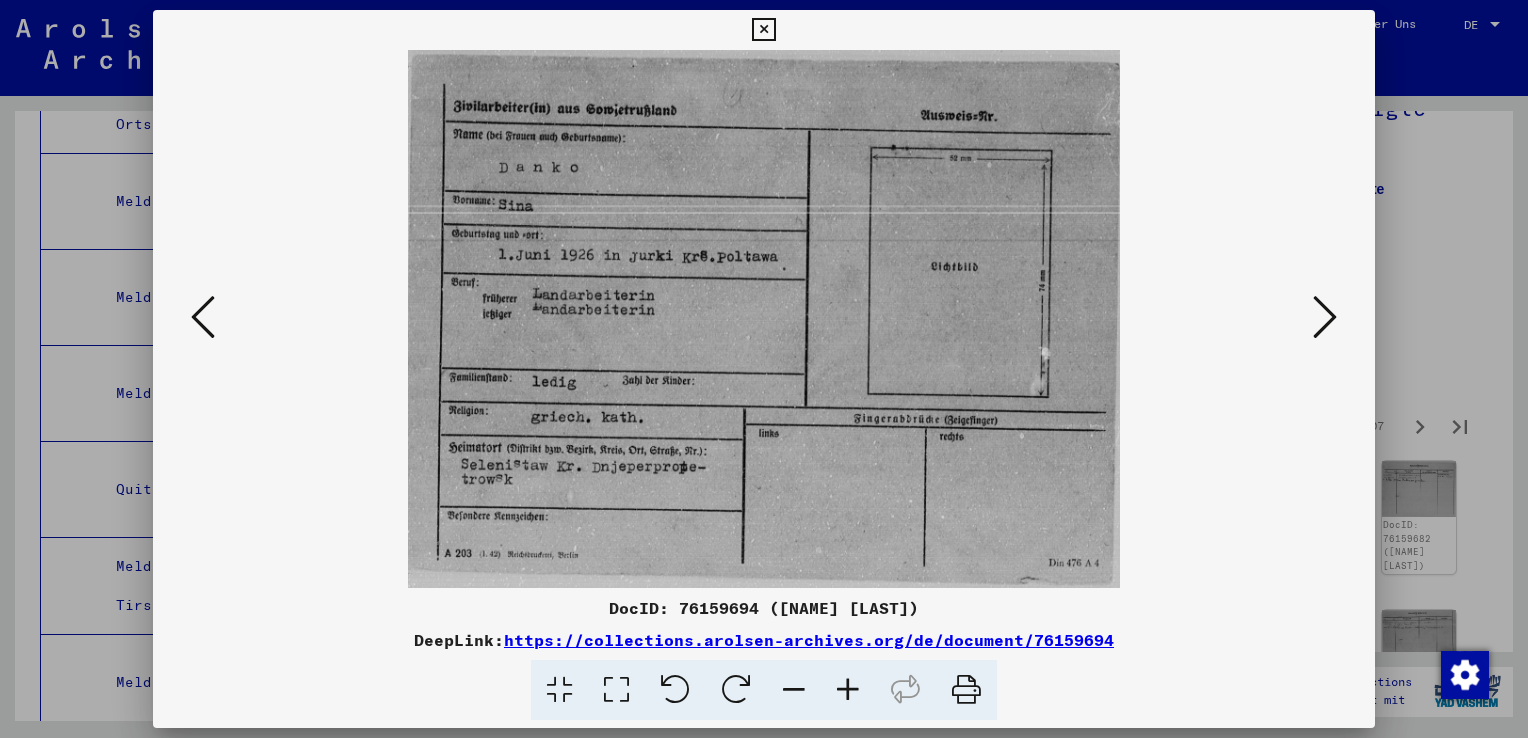 click at bounding box center (1325, 317) 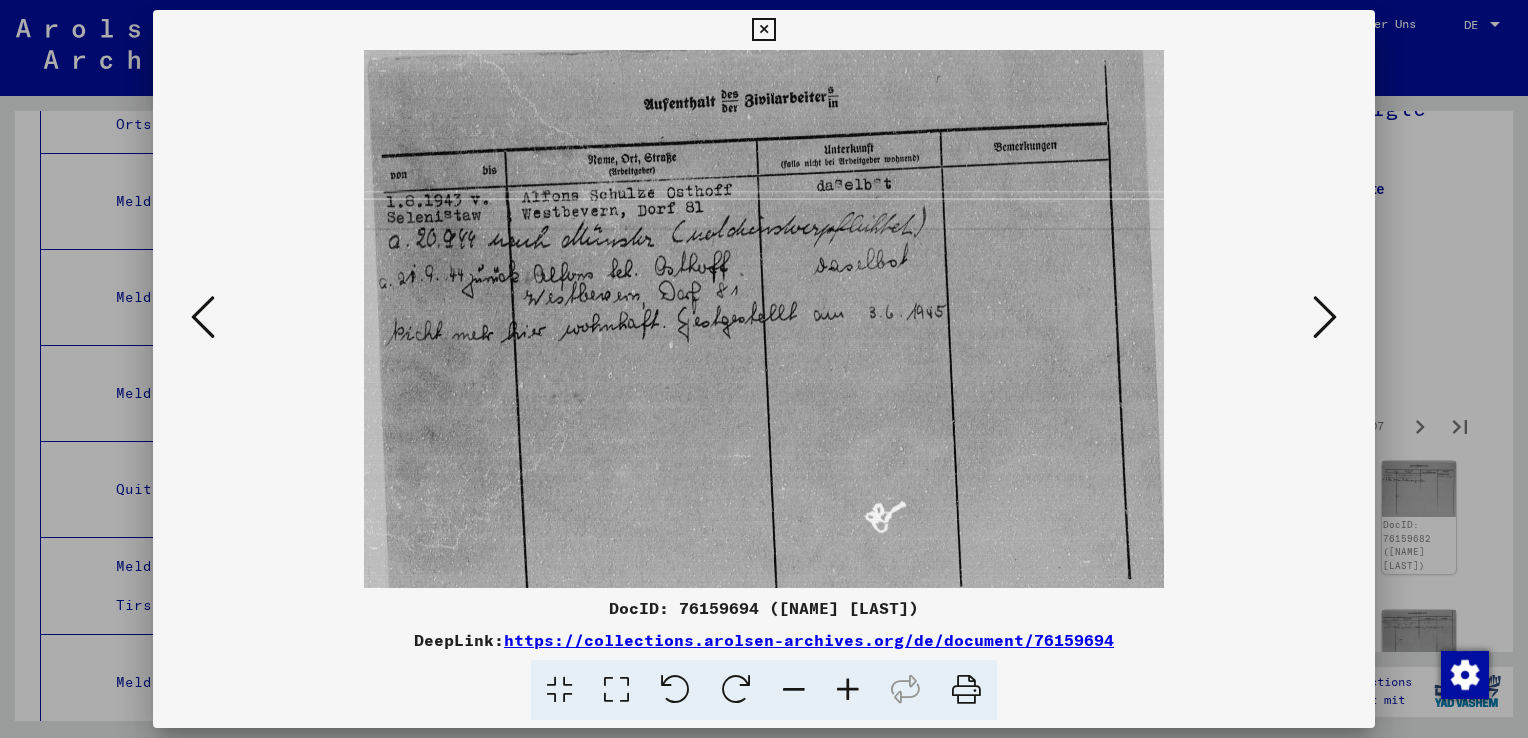 click at bounding box center [1325, 317] 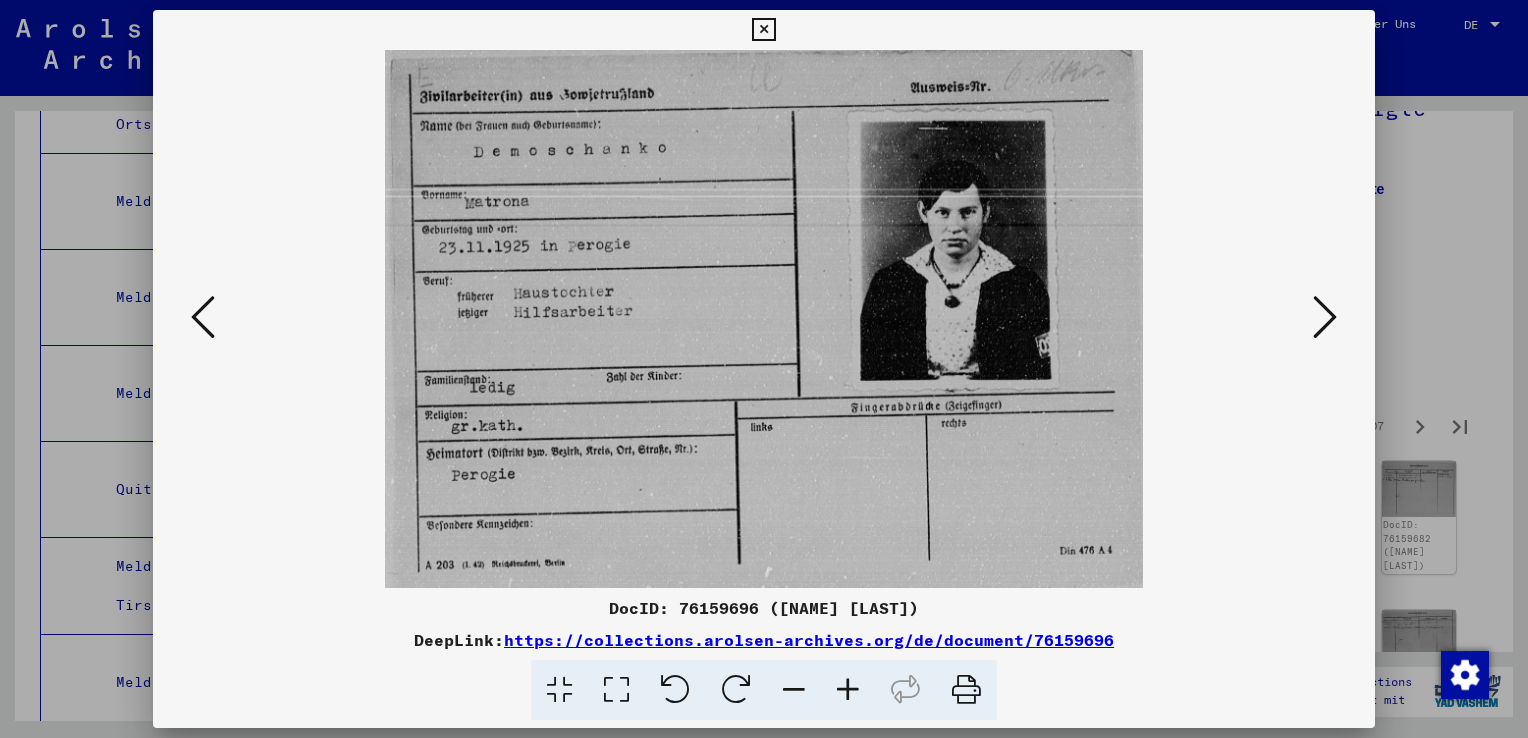 click at bounding box center (1325, 317) 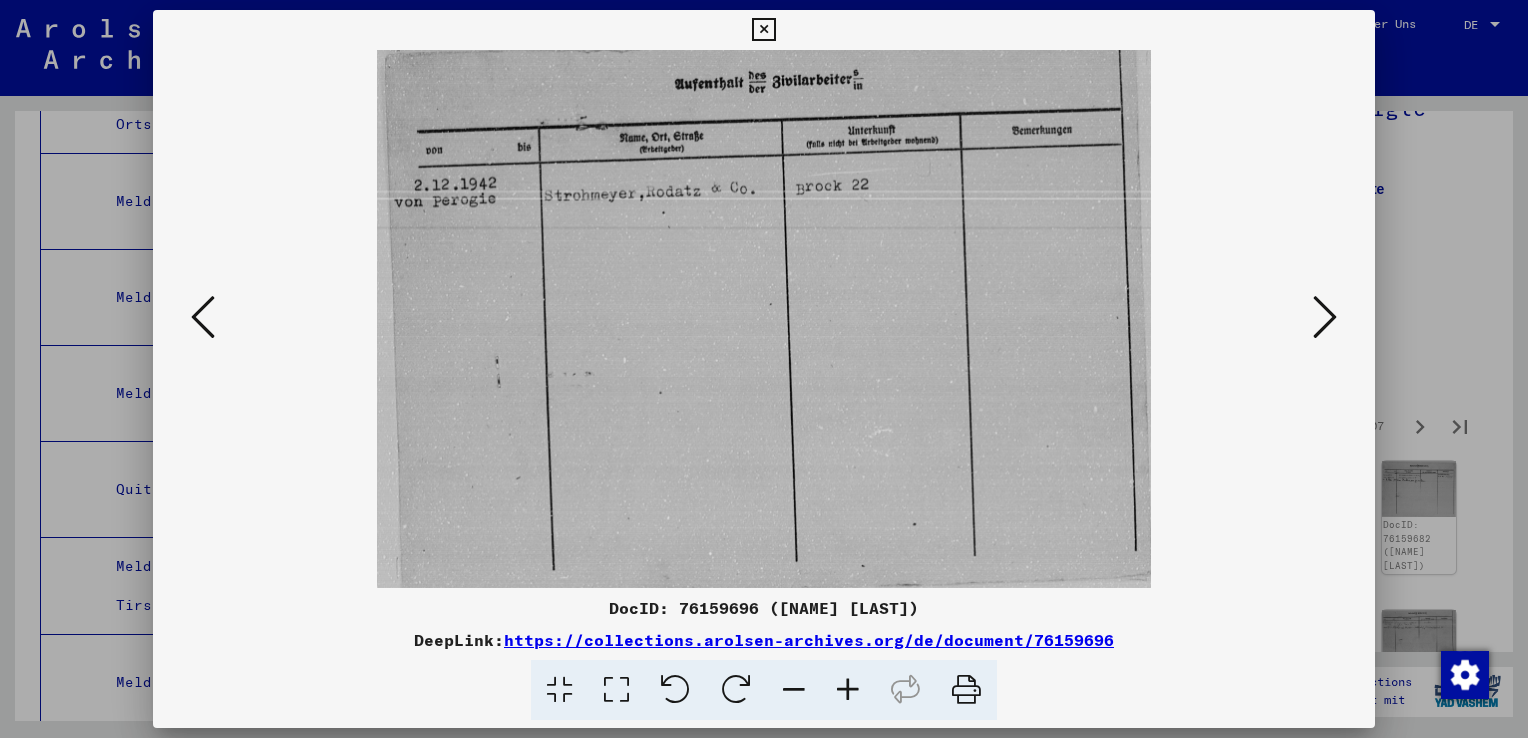 click at bounding box center (1325, 317) 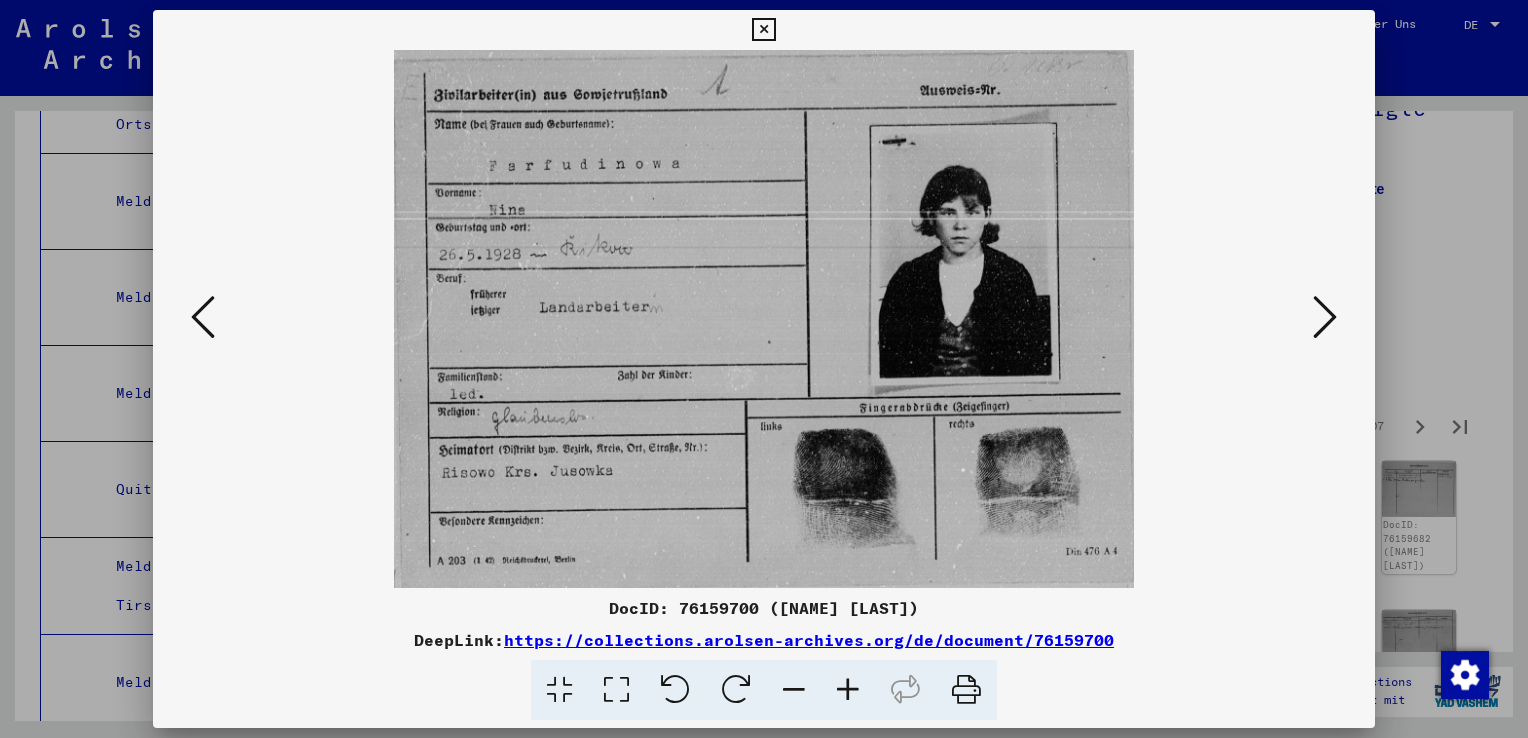 click at bounding box center [1325, 317] 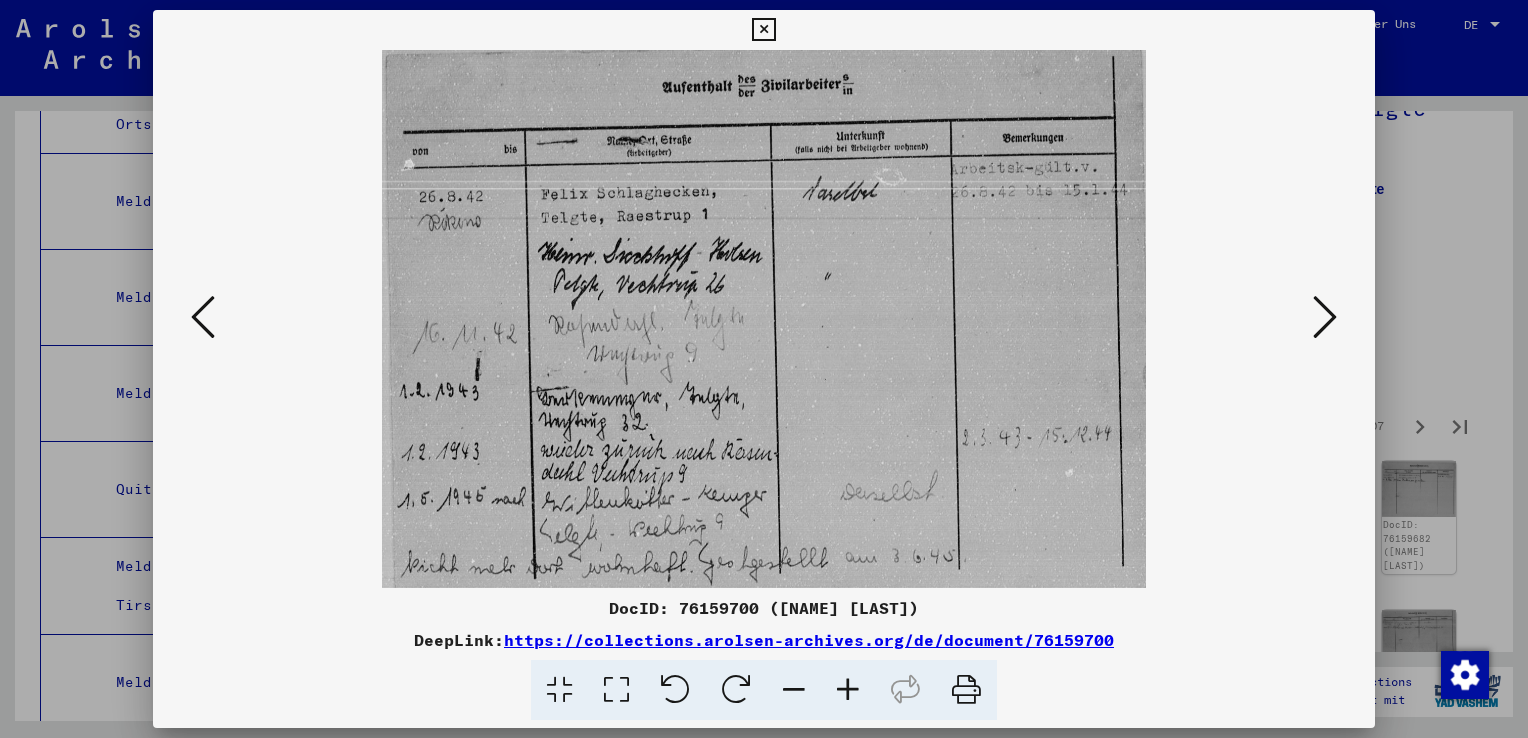 click at bounding box center (1325, 317) 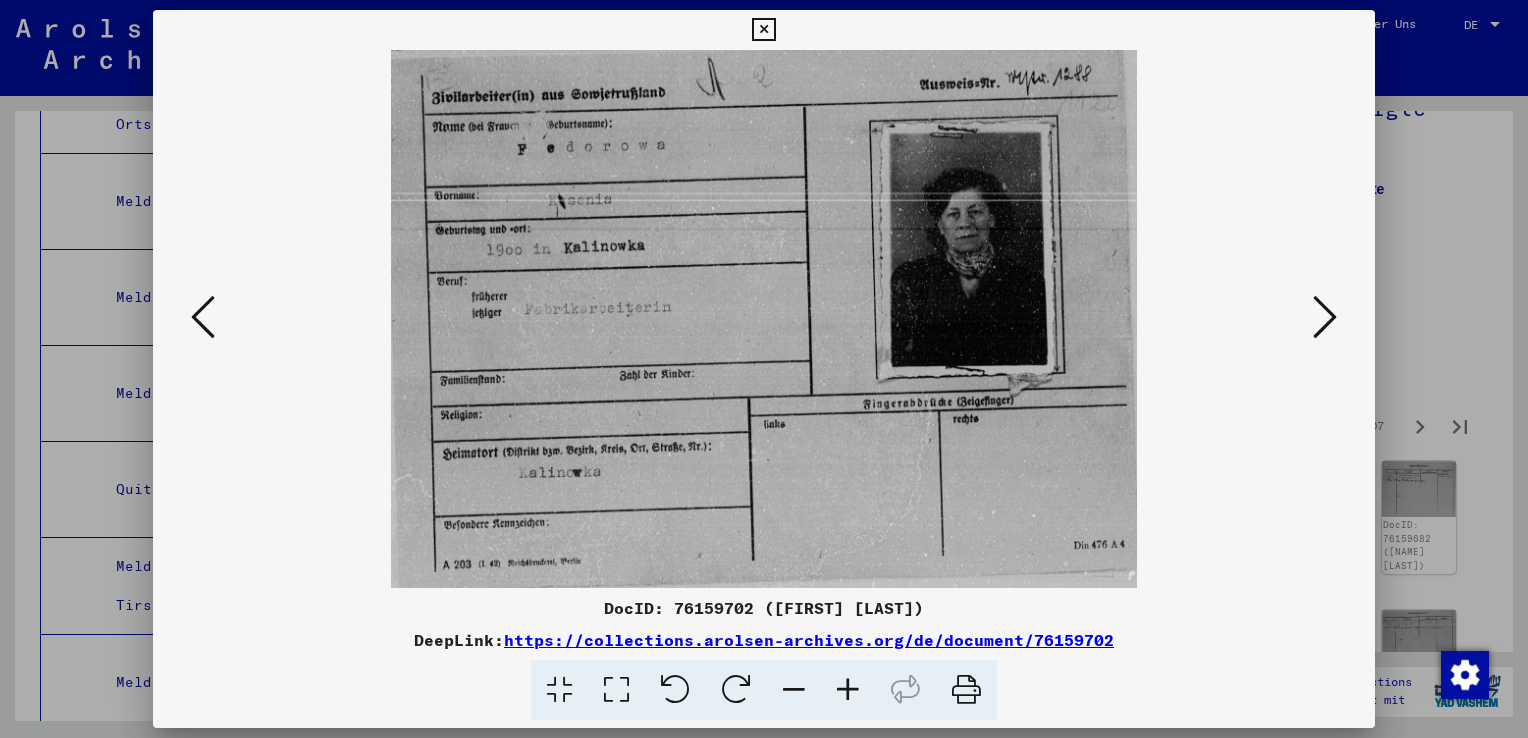 click at bounding box center (1325, 317) 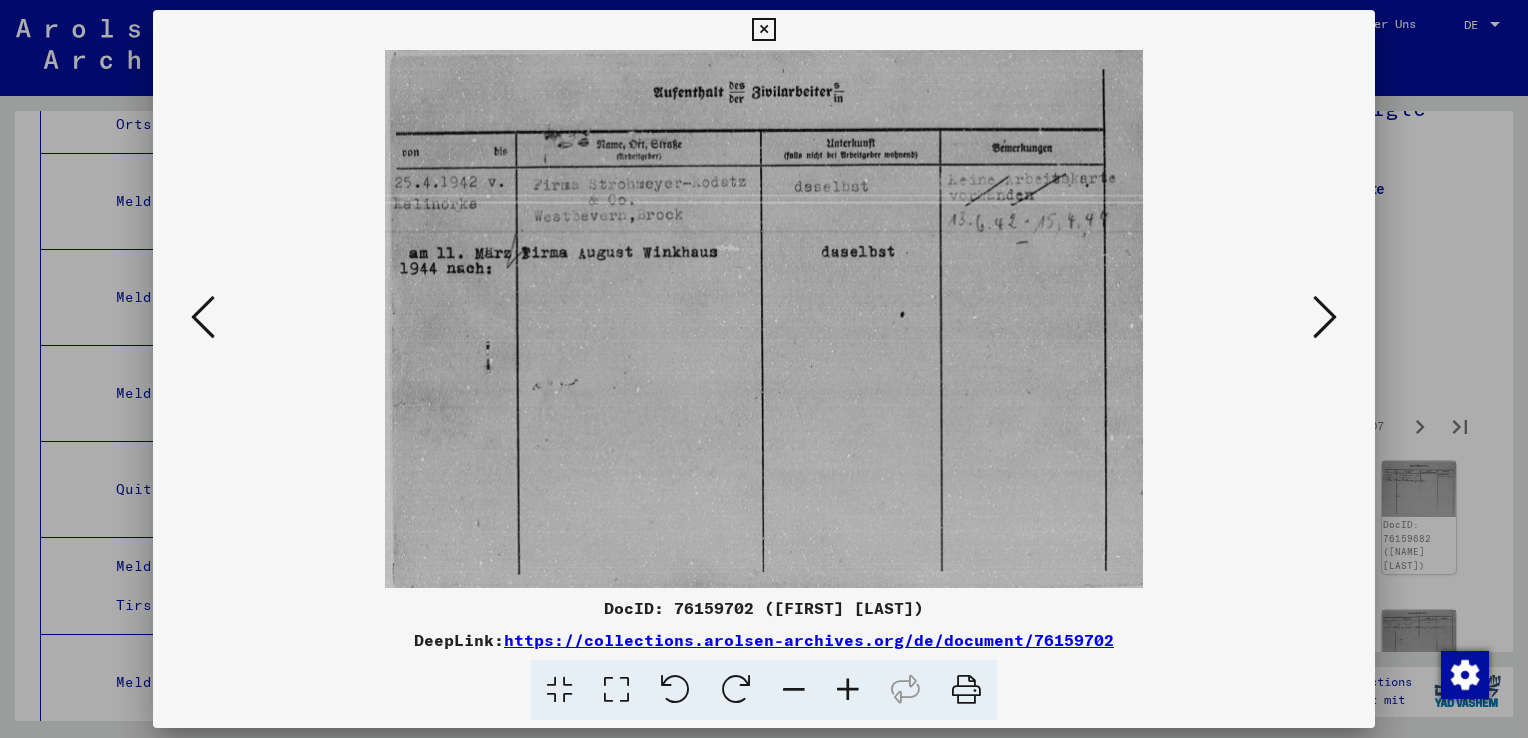 click at bounding box center [1325, 317] 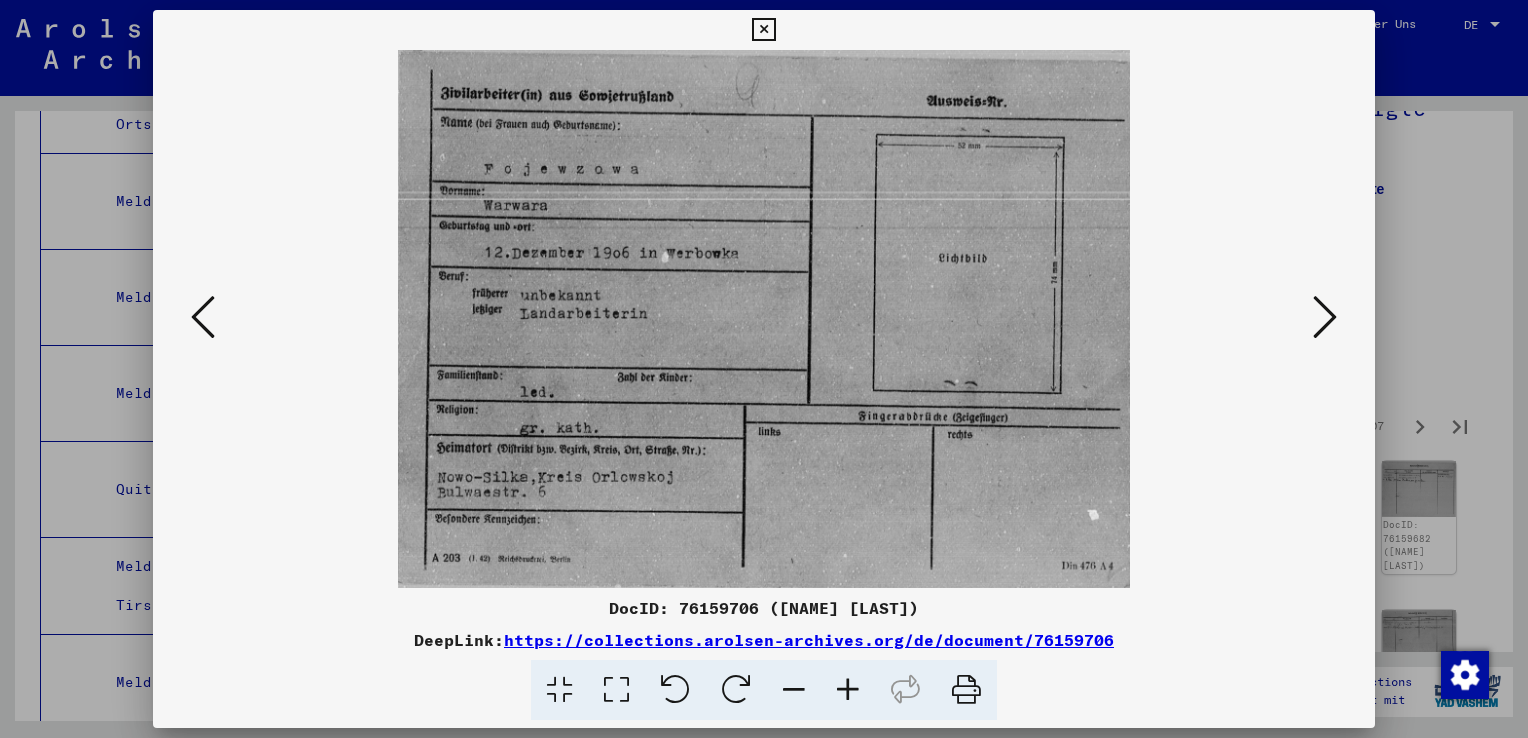 click at bounding box center (1325, 317) 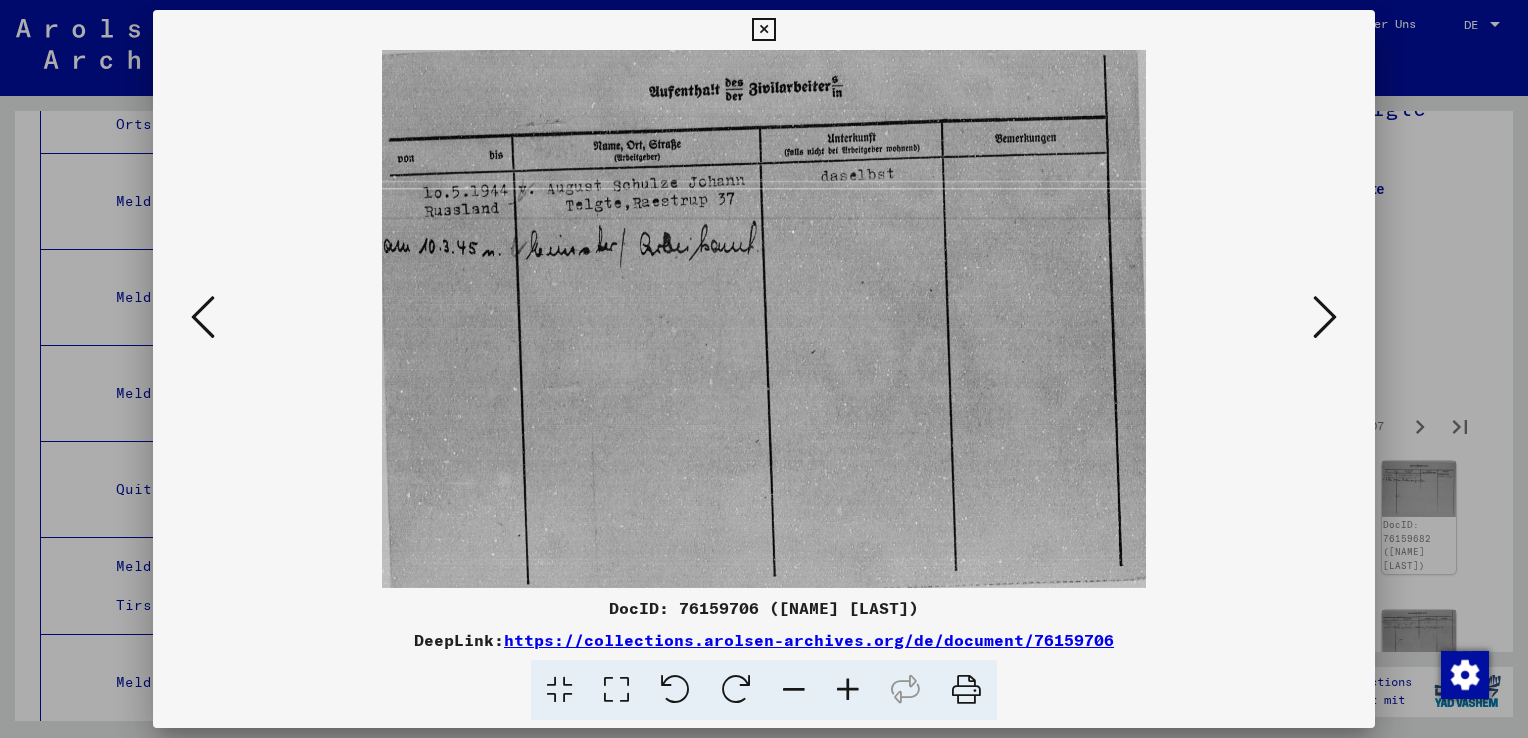 click at bounding box center (1325, 317) 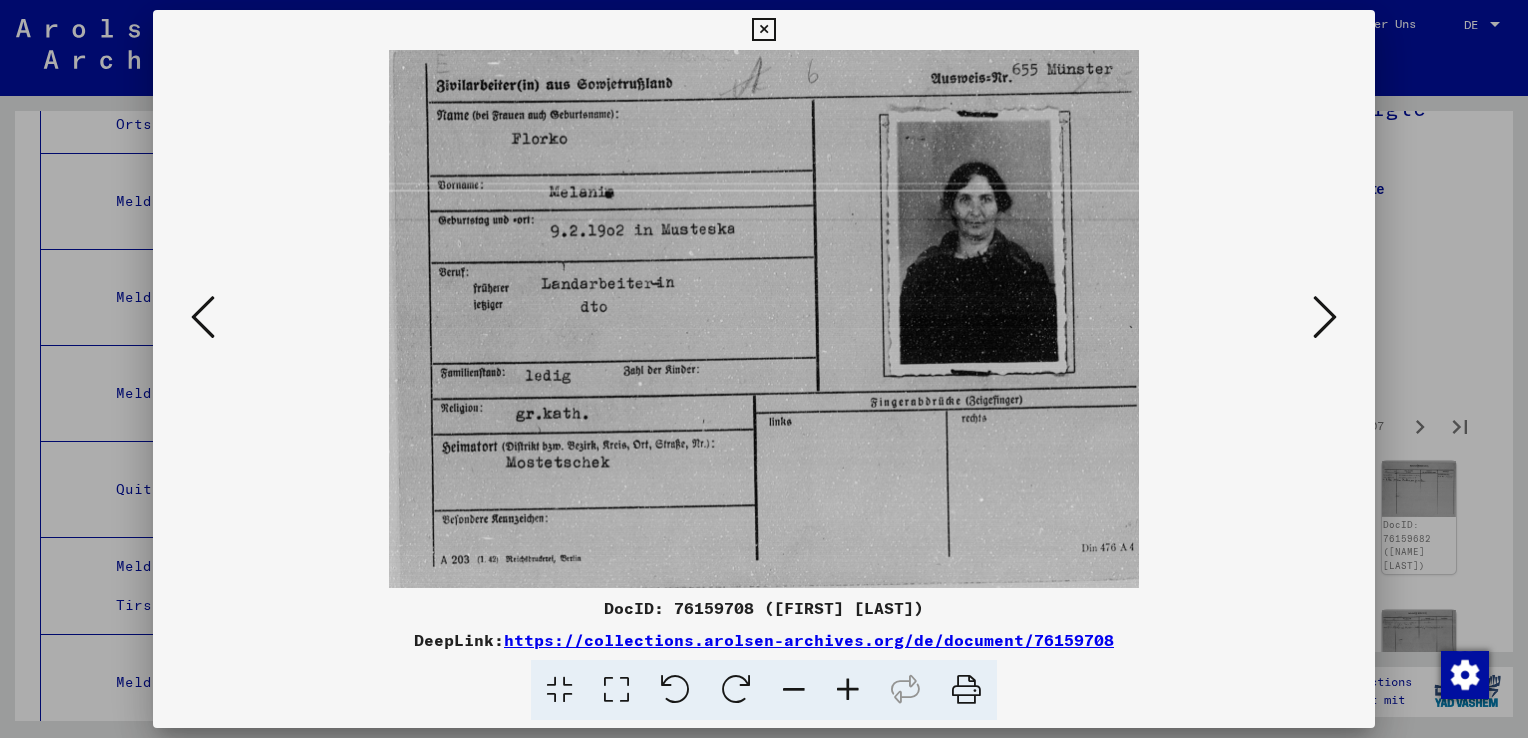 click at bounding box center (1325, 317) 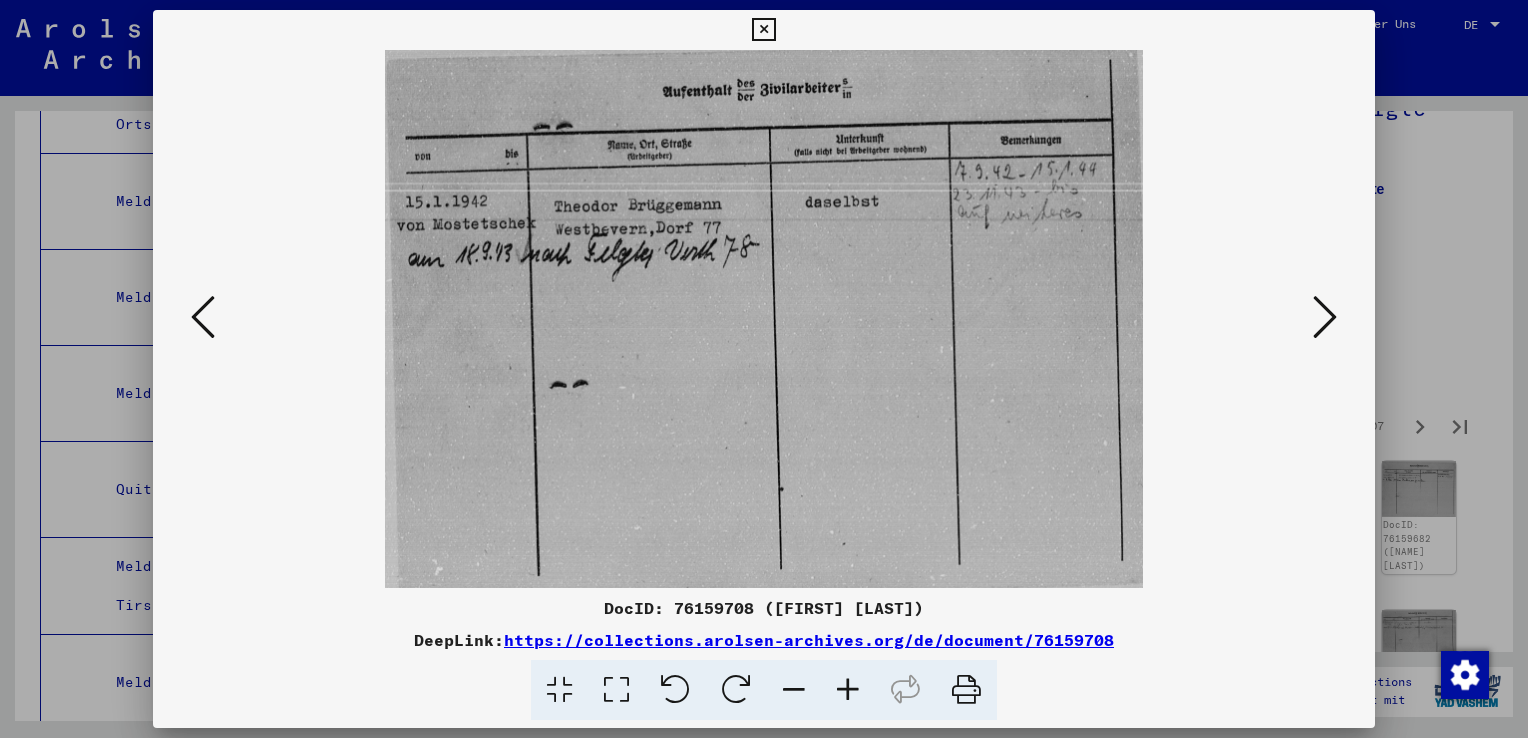 click at bounding box center [1325, 317] 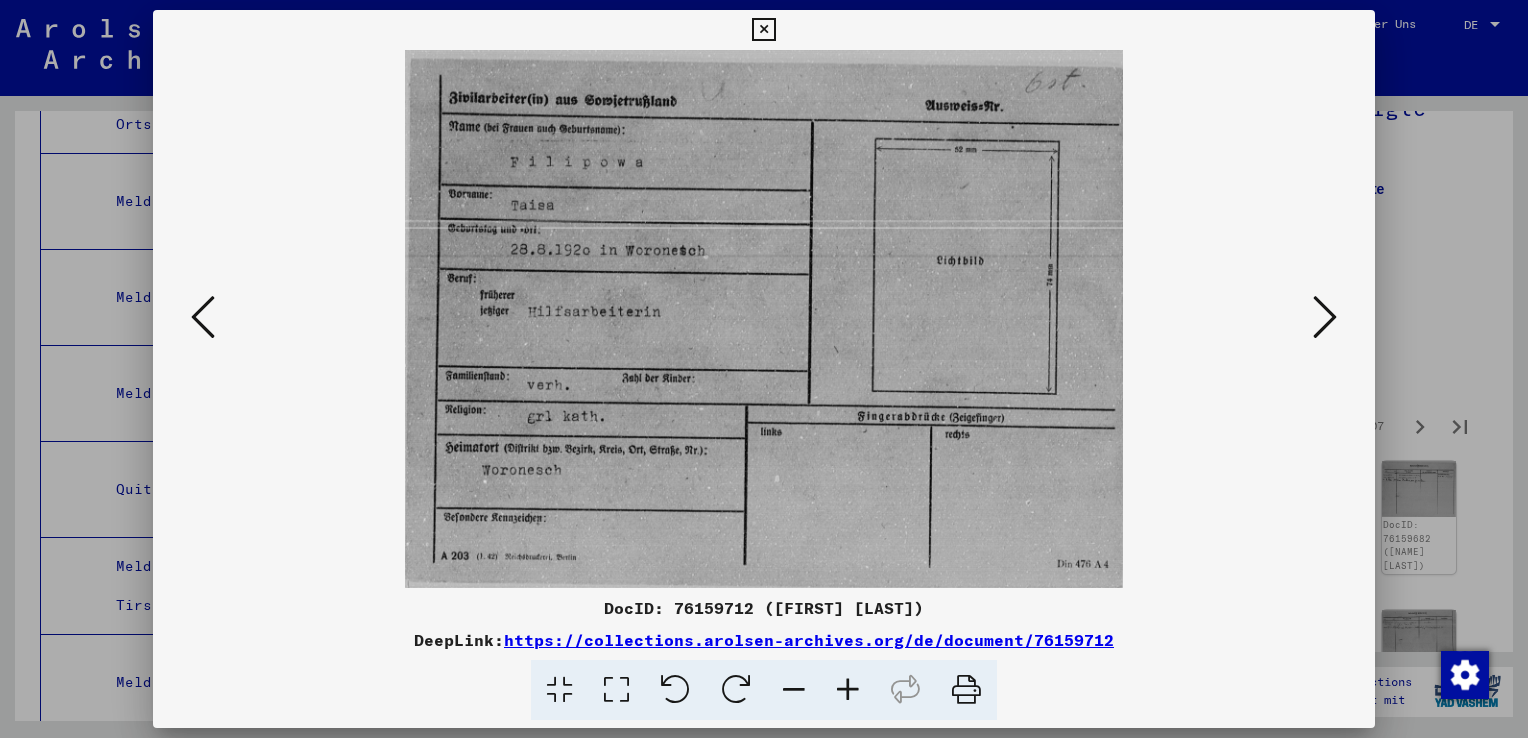 click at bounding box center [1325, 317] 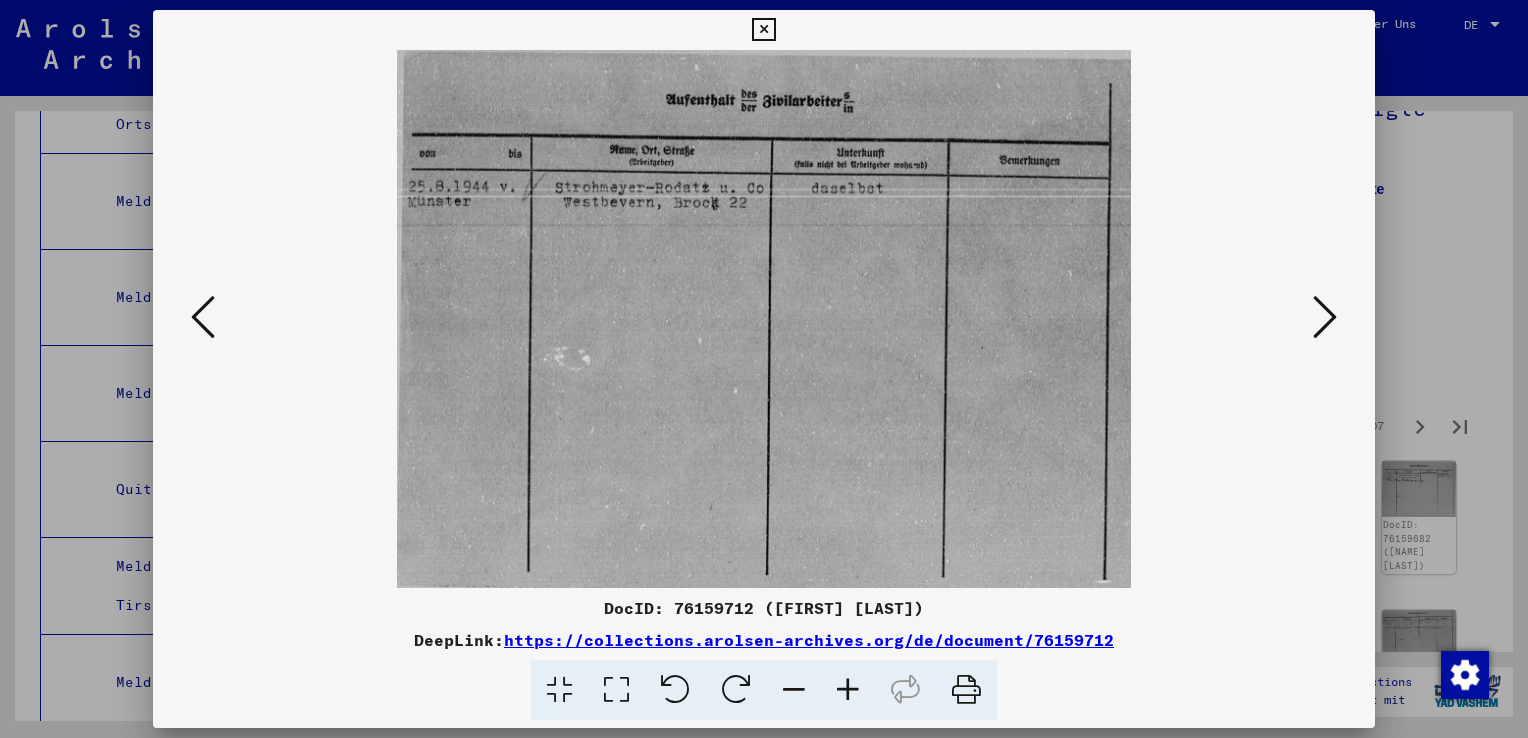 click at bounding box center (1325, 317) 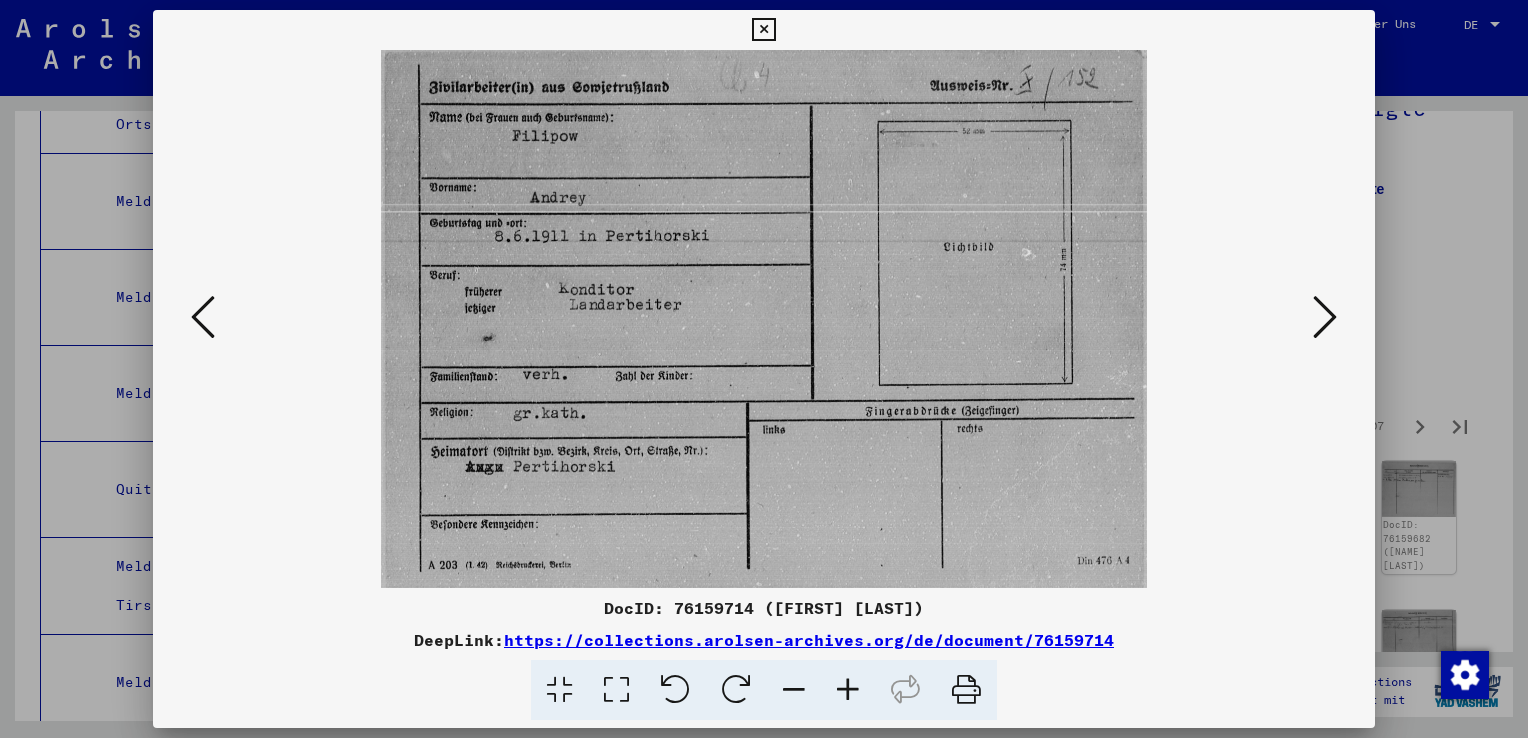 click at bounding box center (1325, 317) 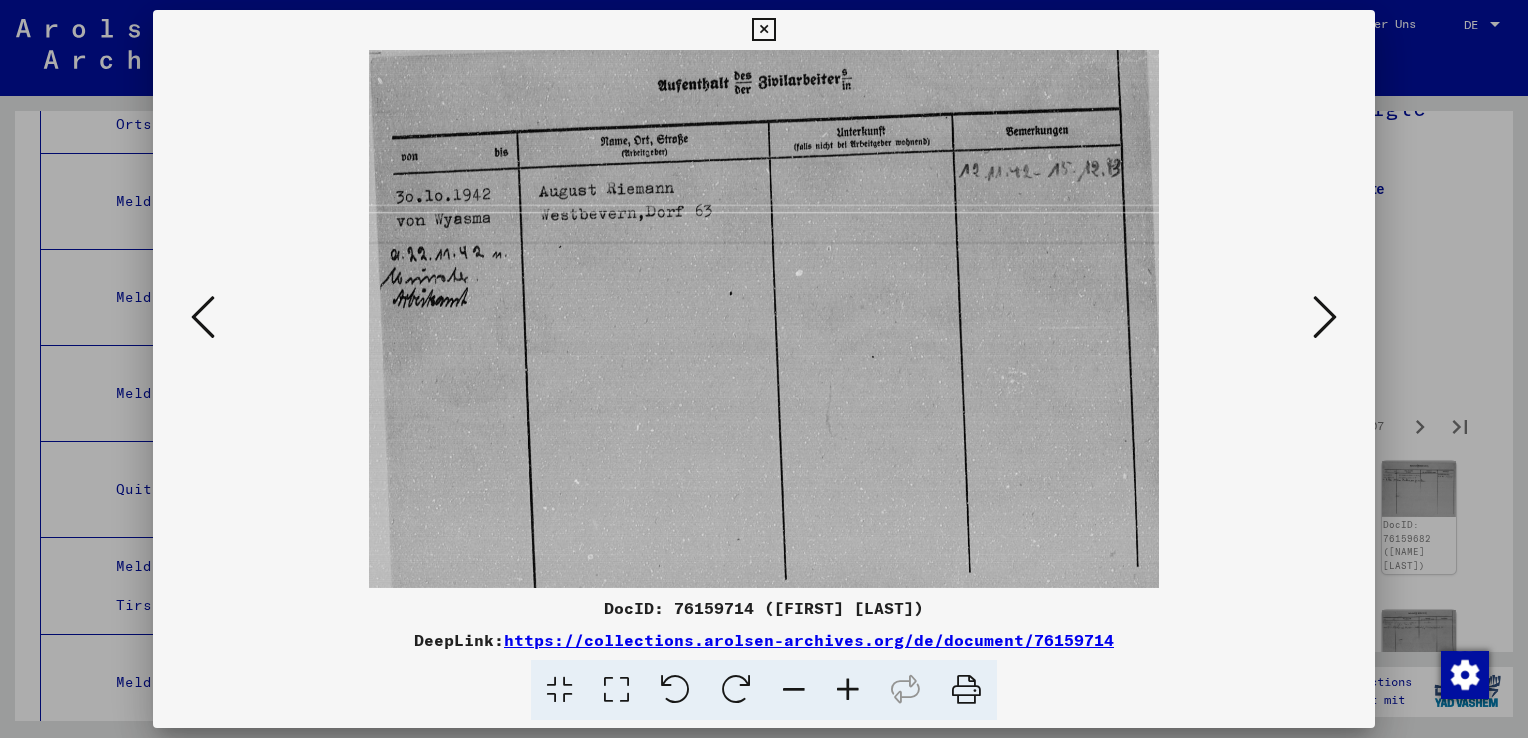 click at bounding box center [203, 317] 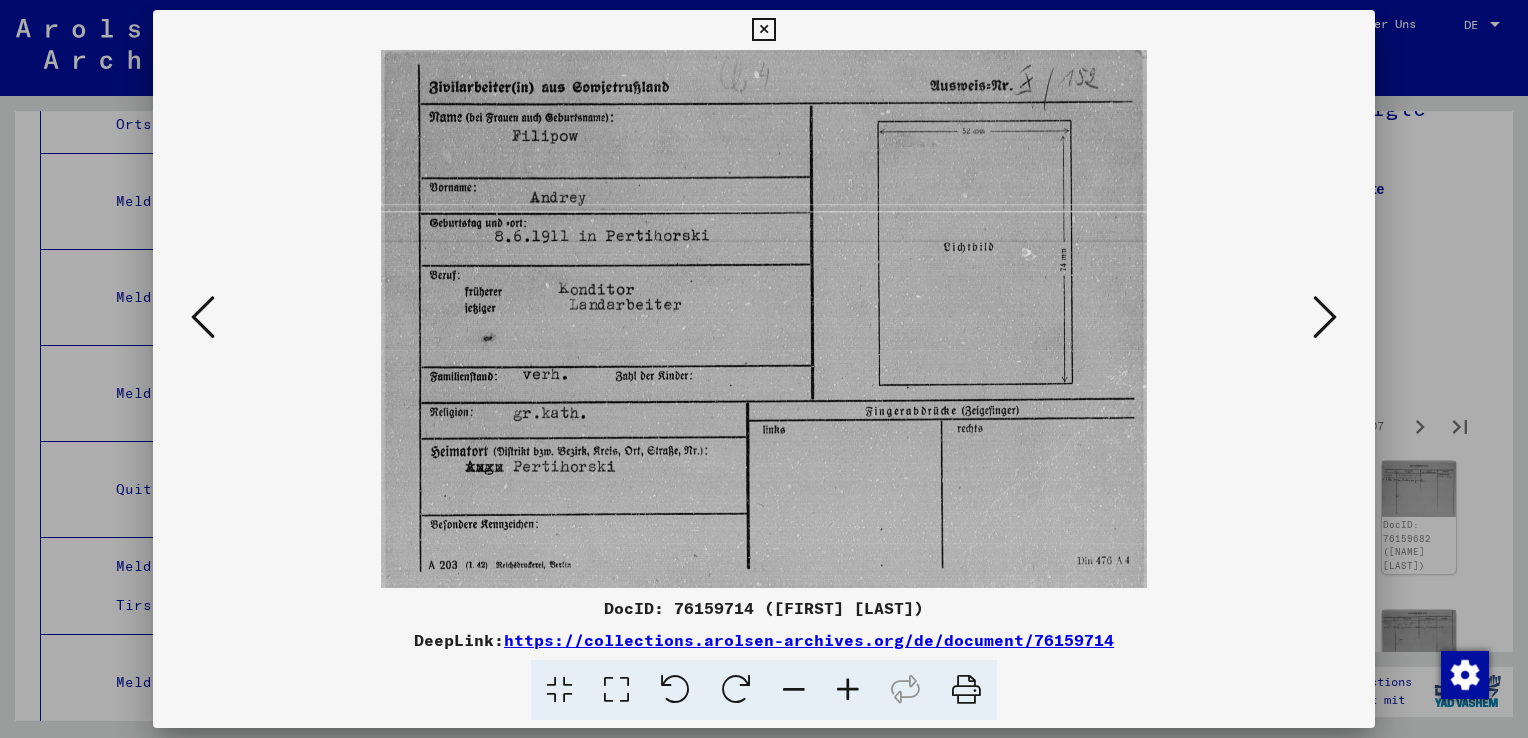 click at bounding box center [203, 317] 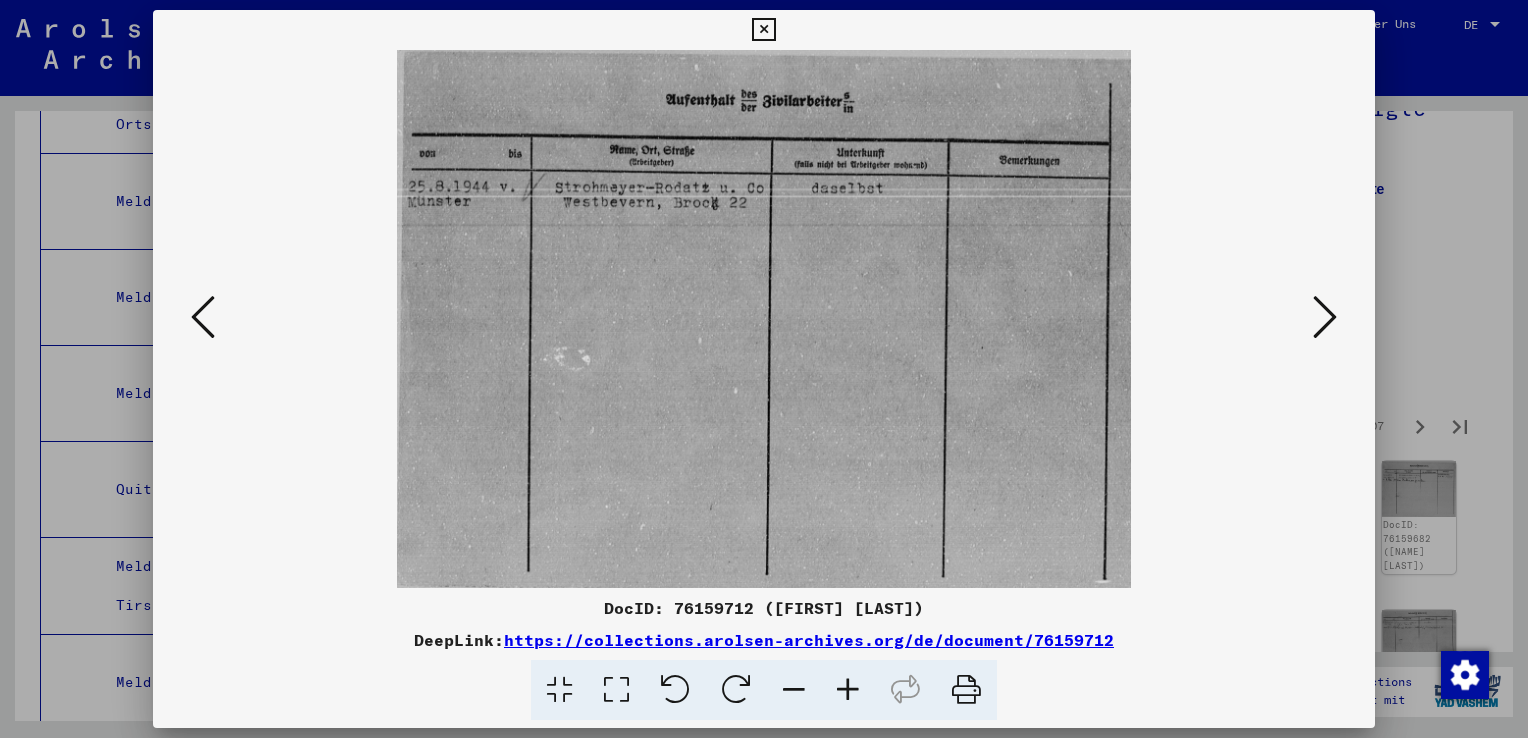 click at bounding box center (1325, 317) 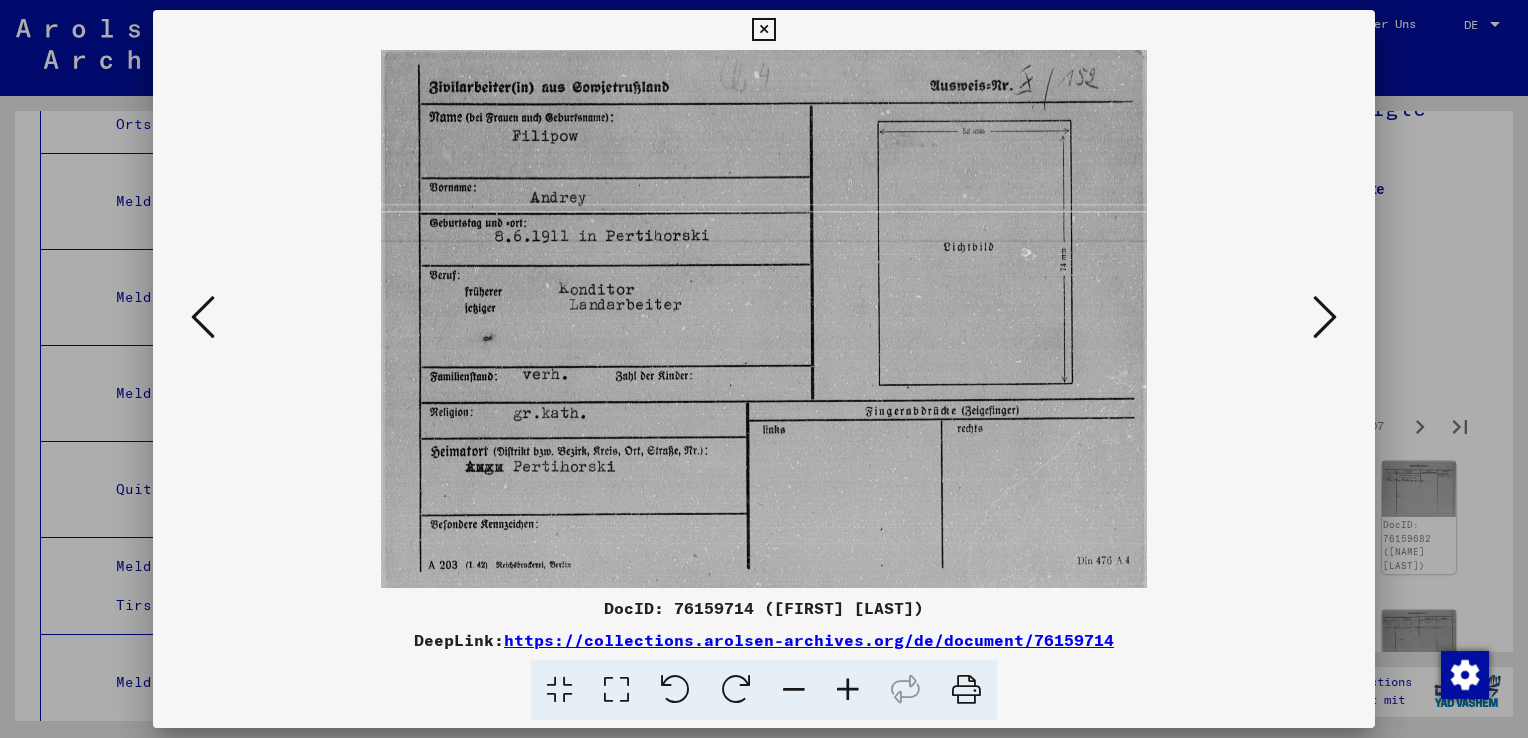 click at bounding box center (1325, 317) 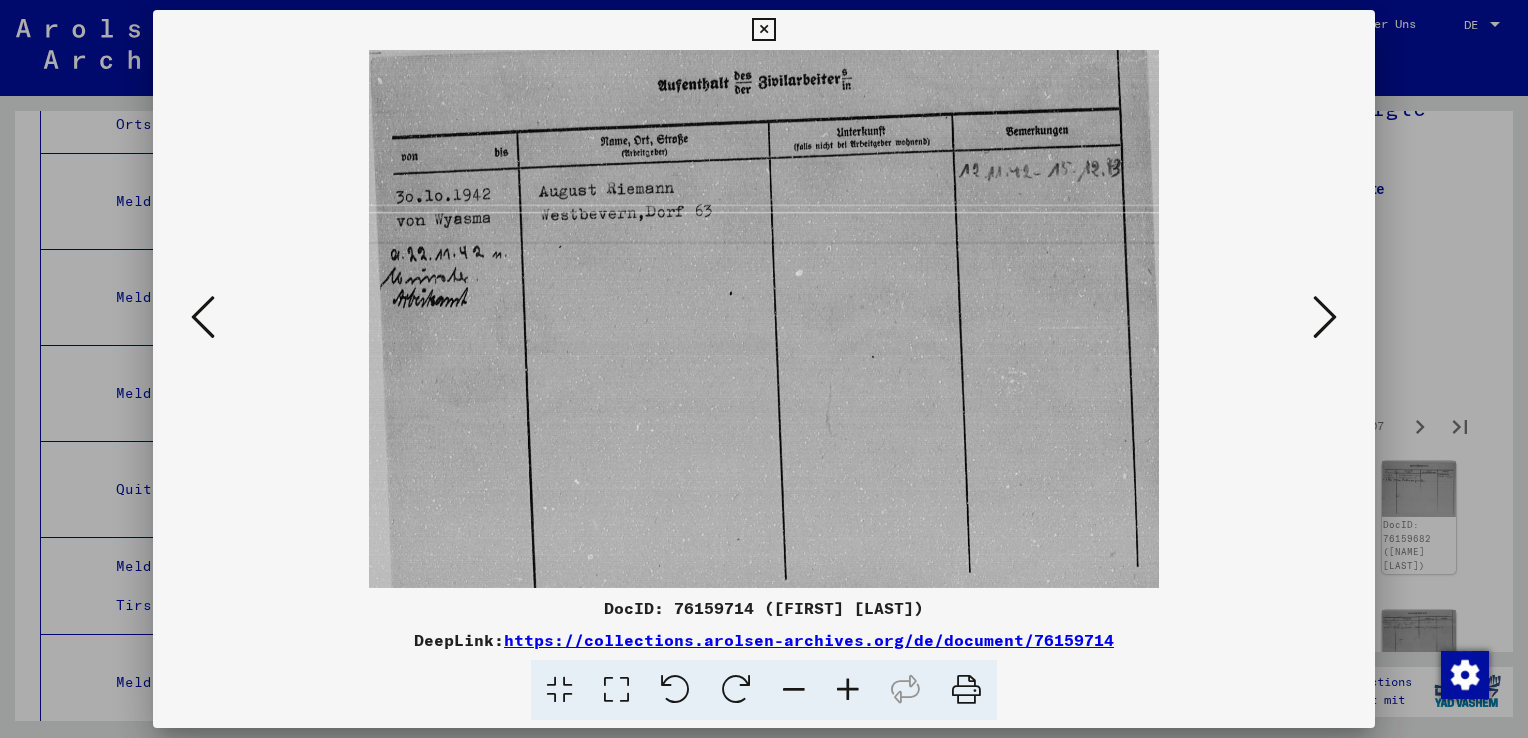 click at bounding box center [1325, 317] 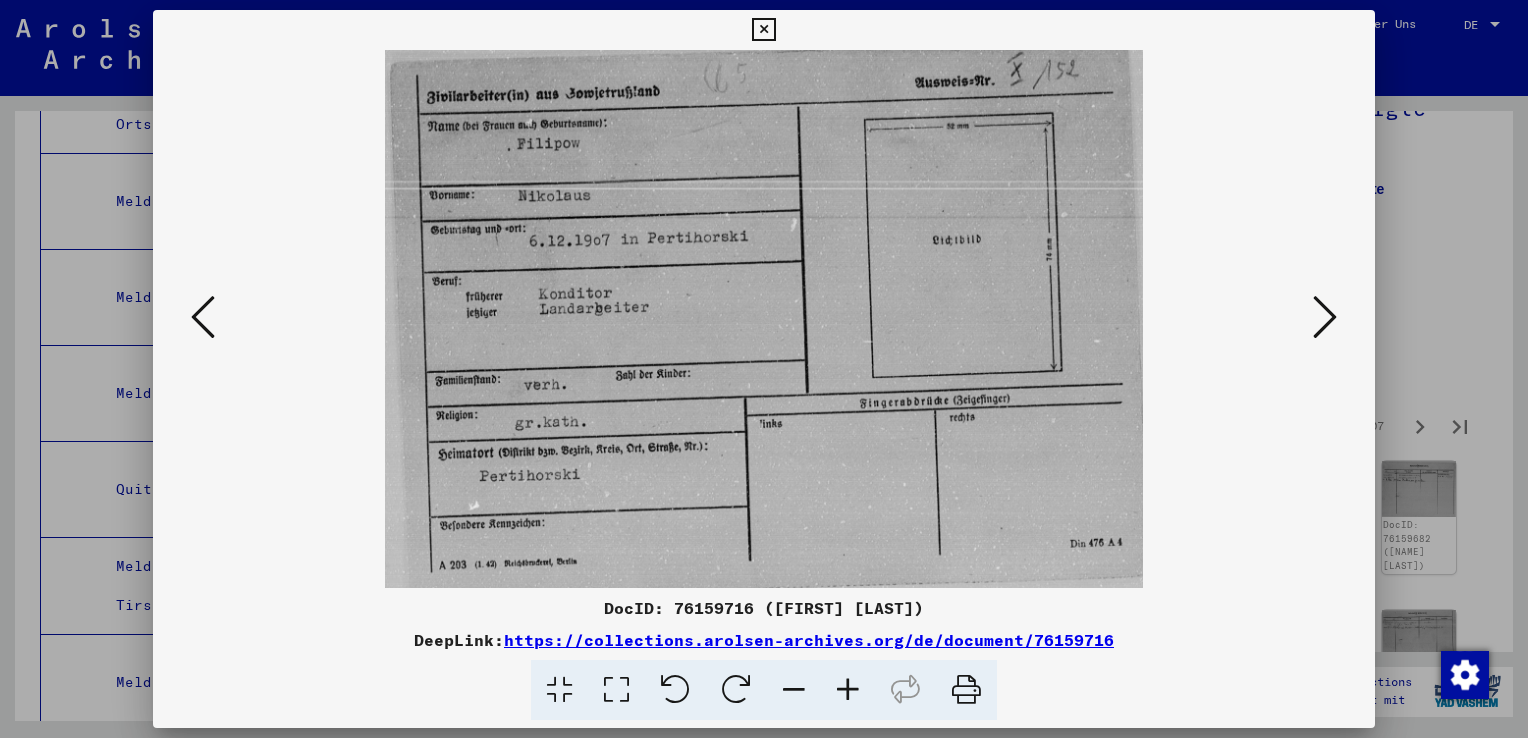 click at bounding box center (1325, 317) 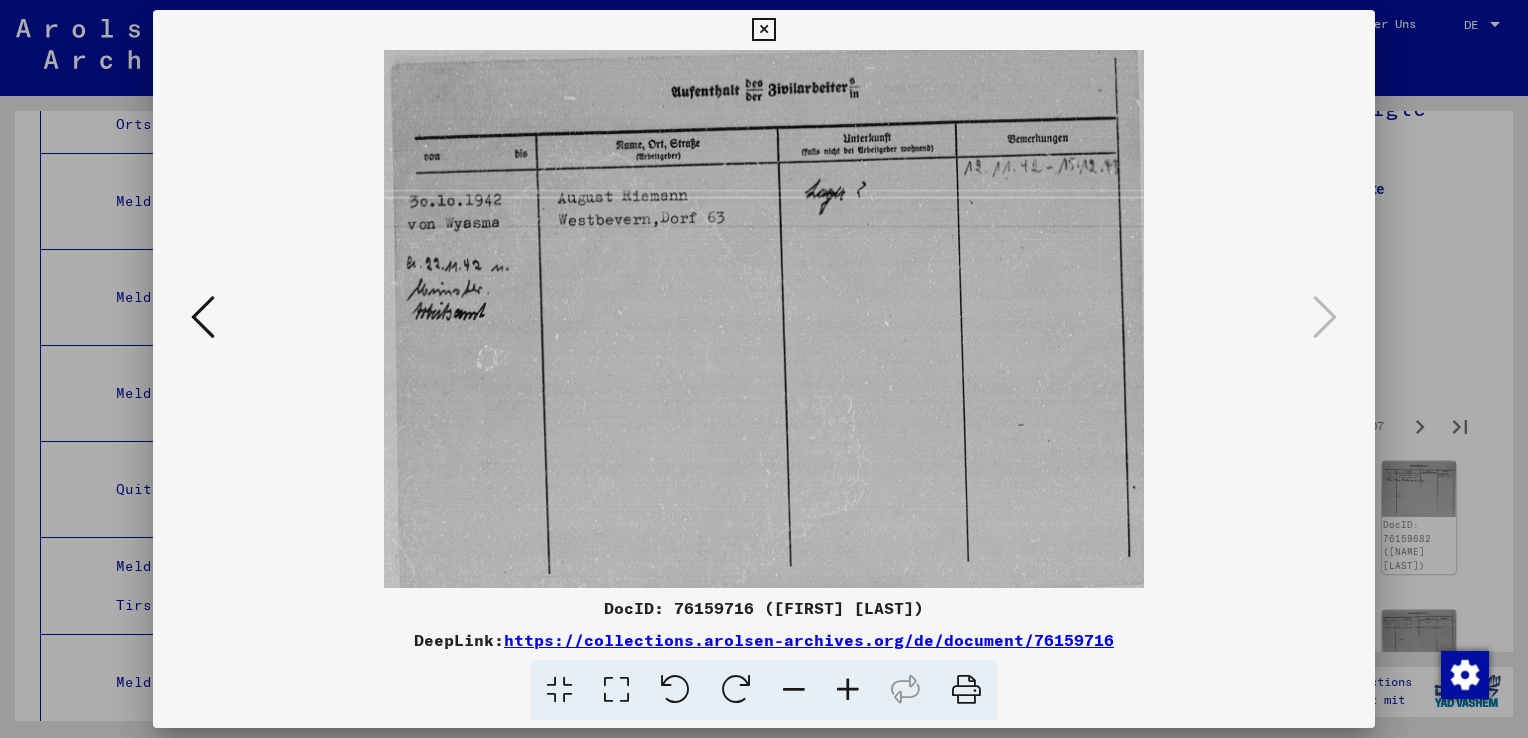 click at bounding box center [764, 369] 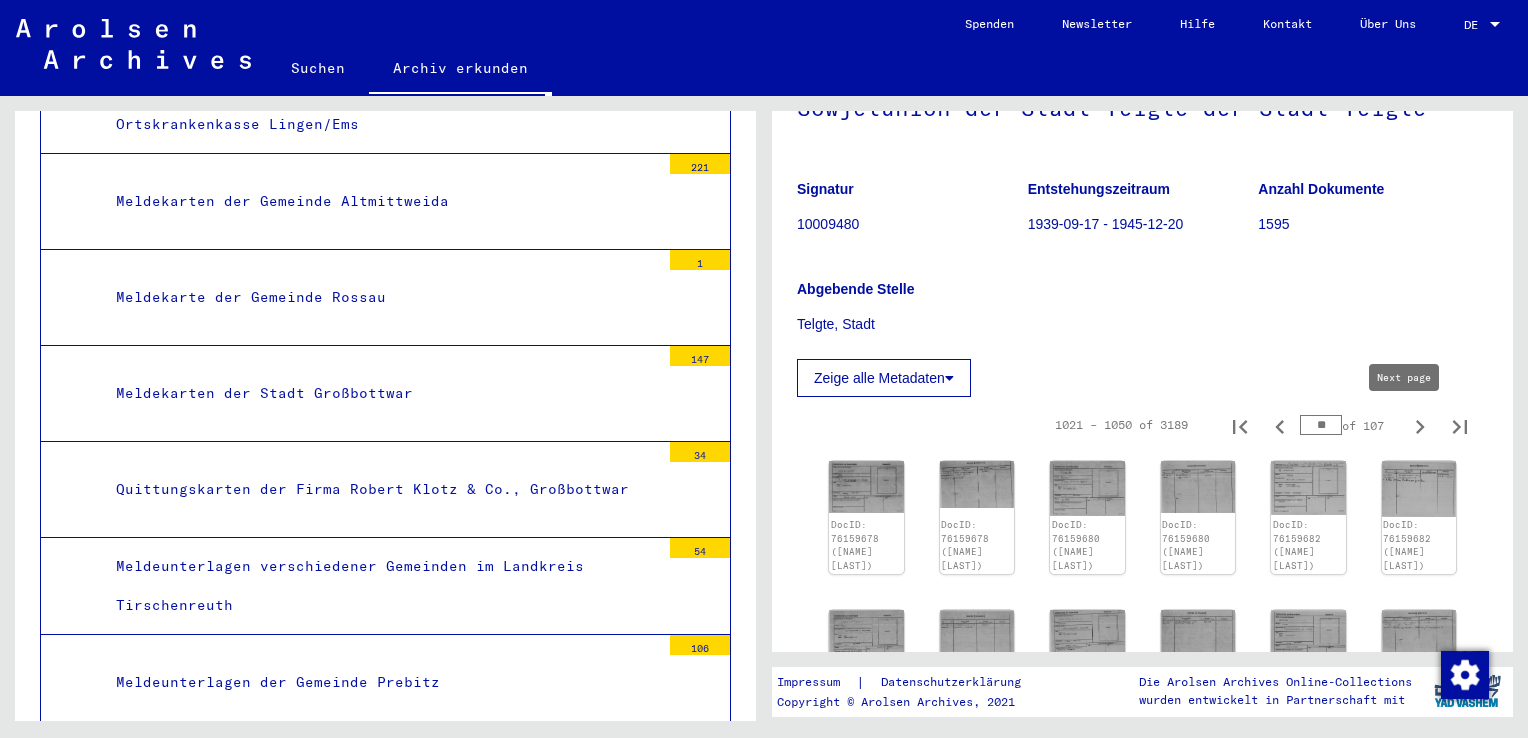 click 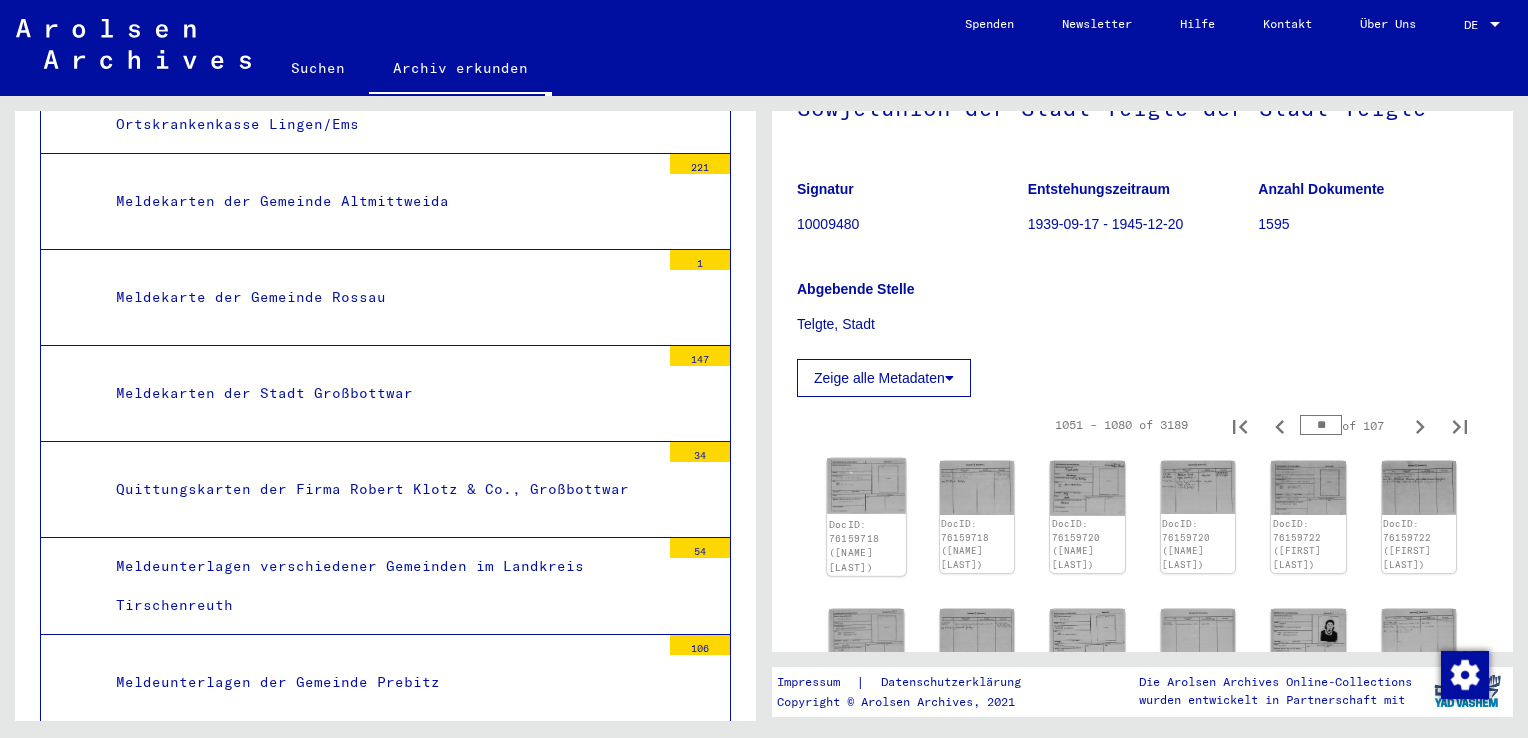 click 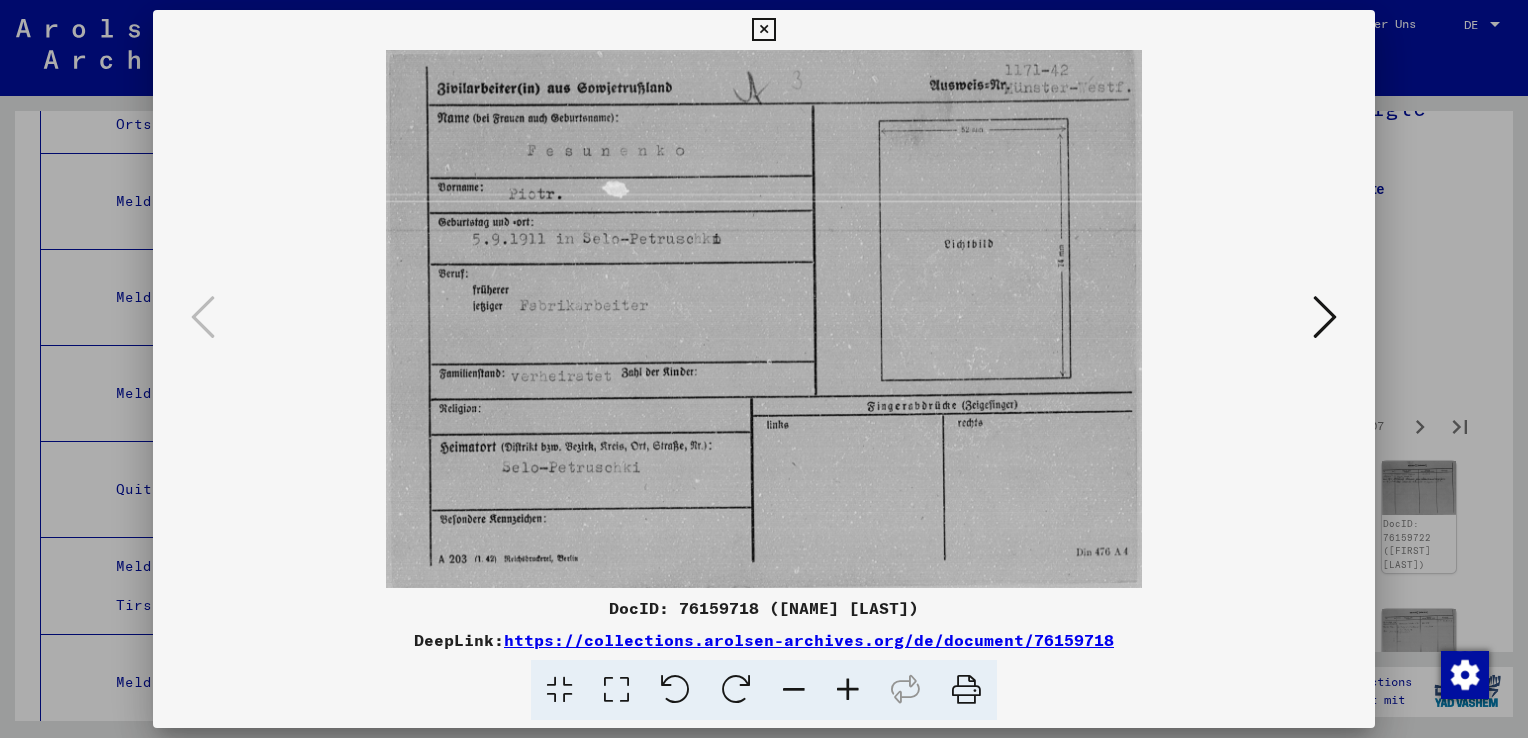click at bounding box center (1325, 317) 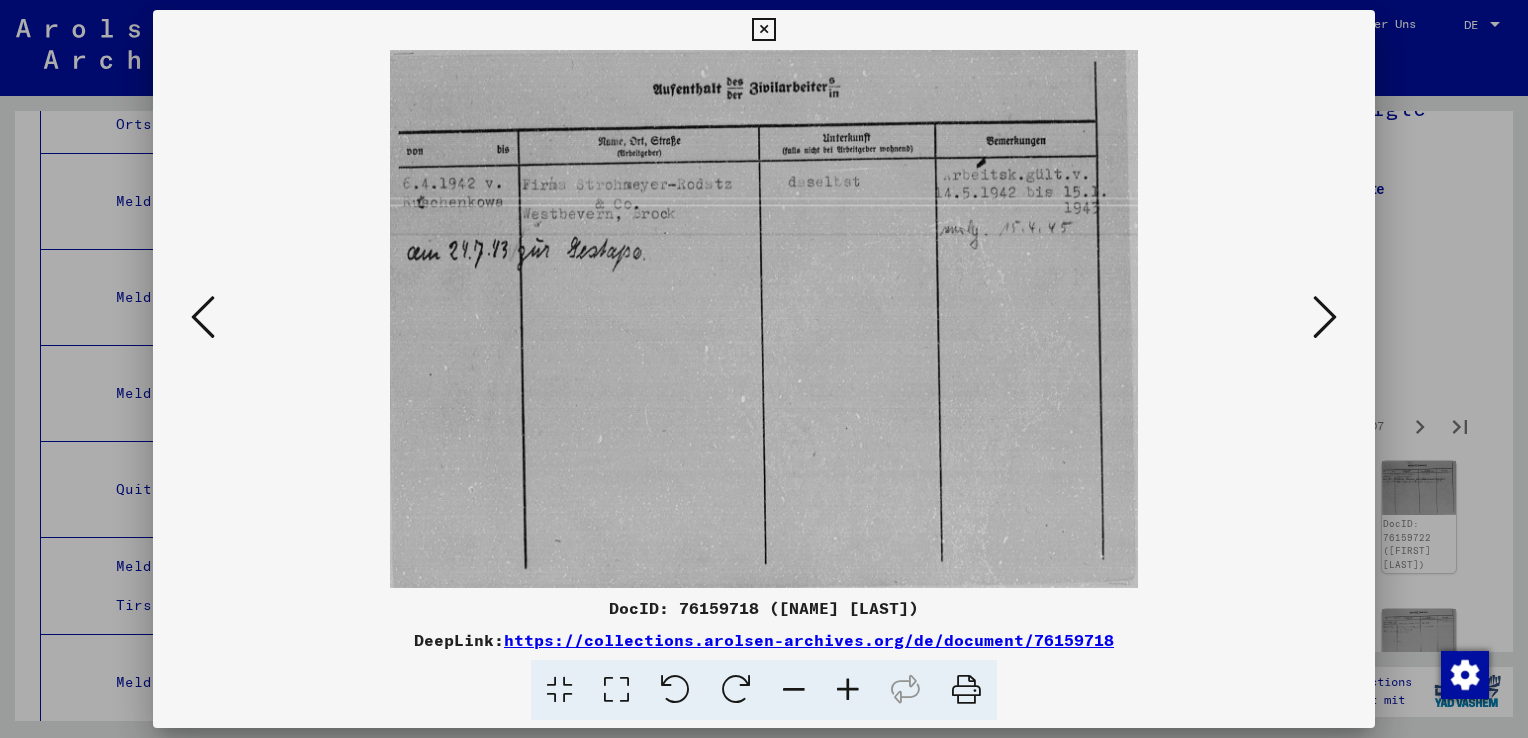 click at bounding box center (1325, 317) 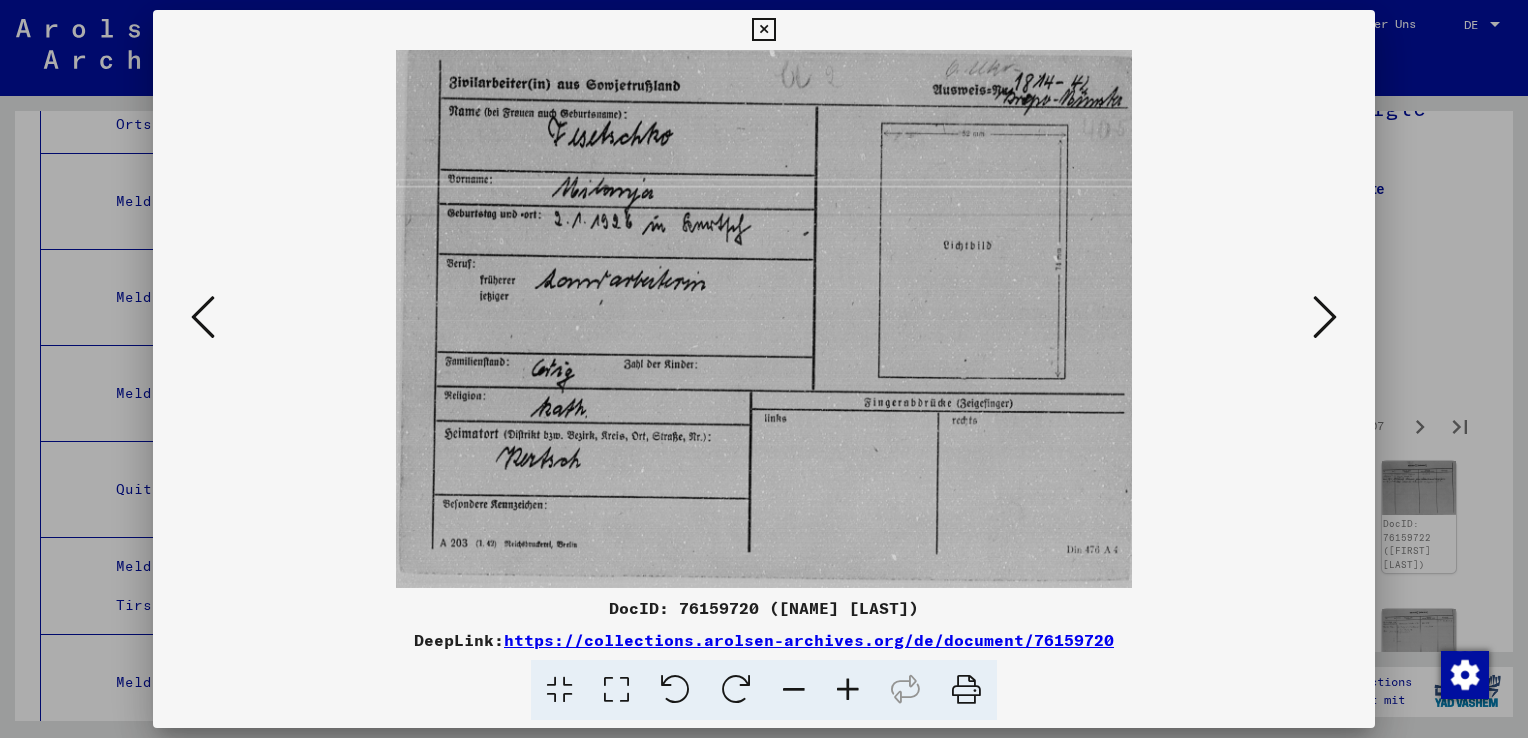 click at bounding box center (1325, 317) 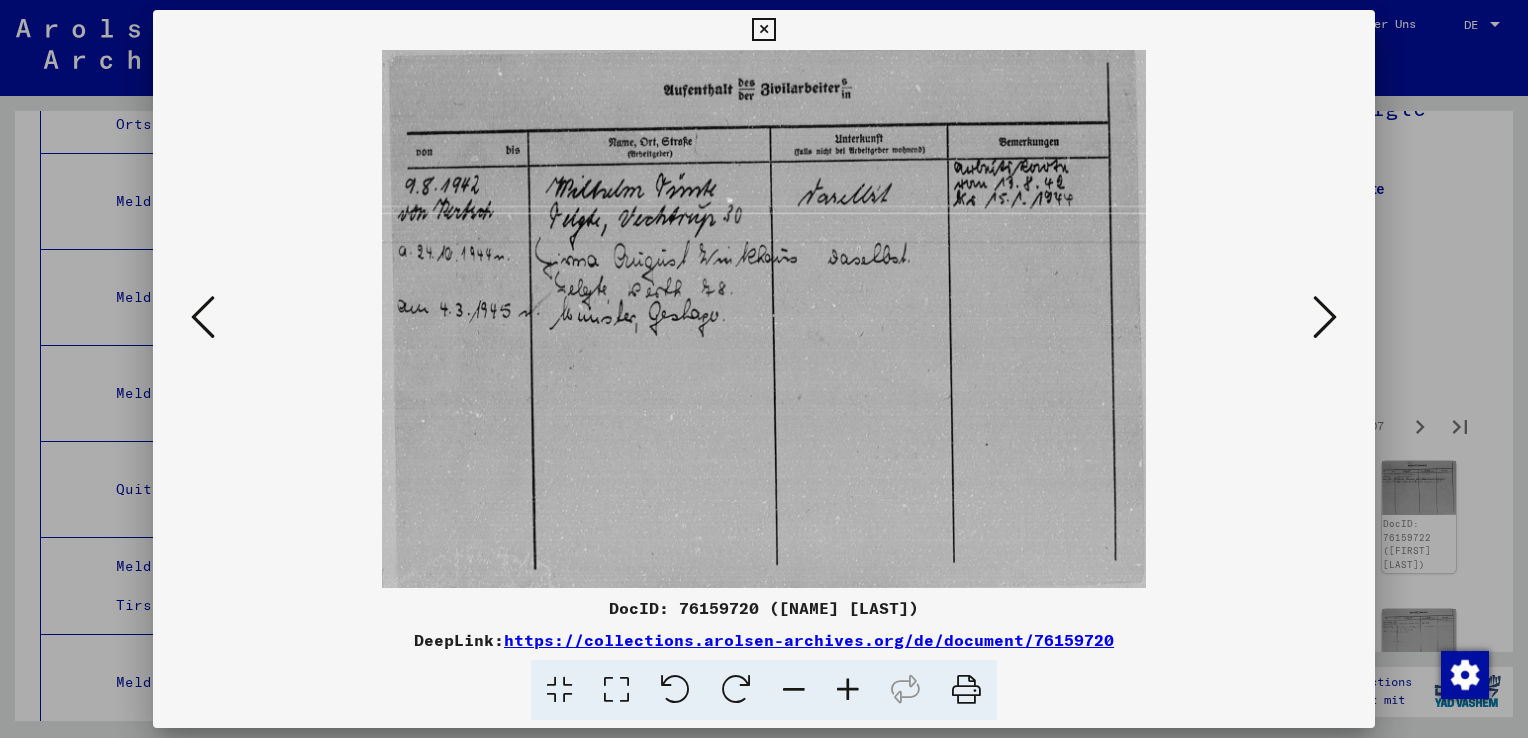 click at bounding box center (1325, 317) 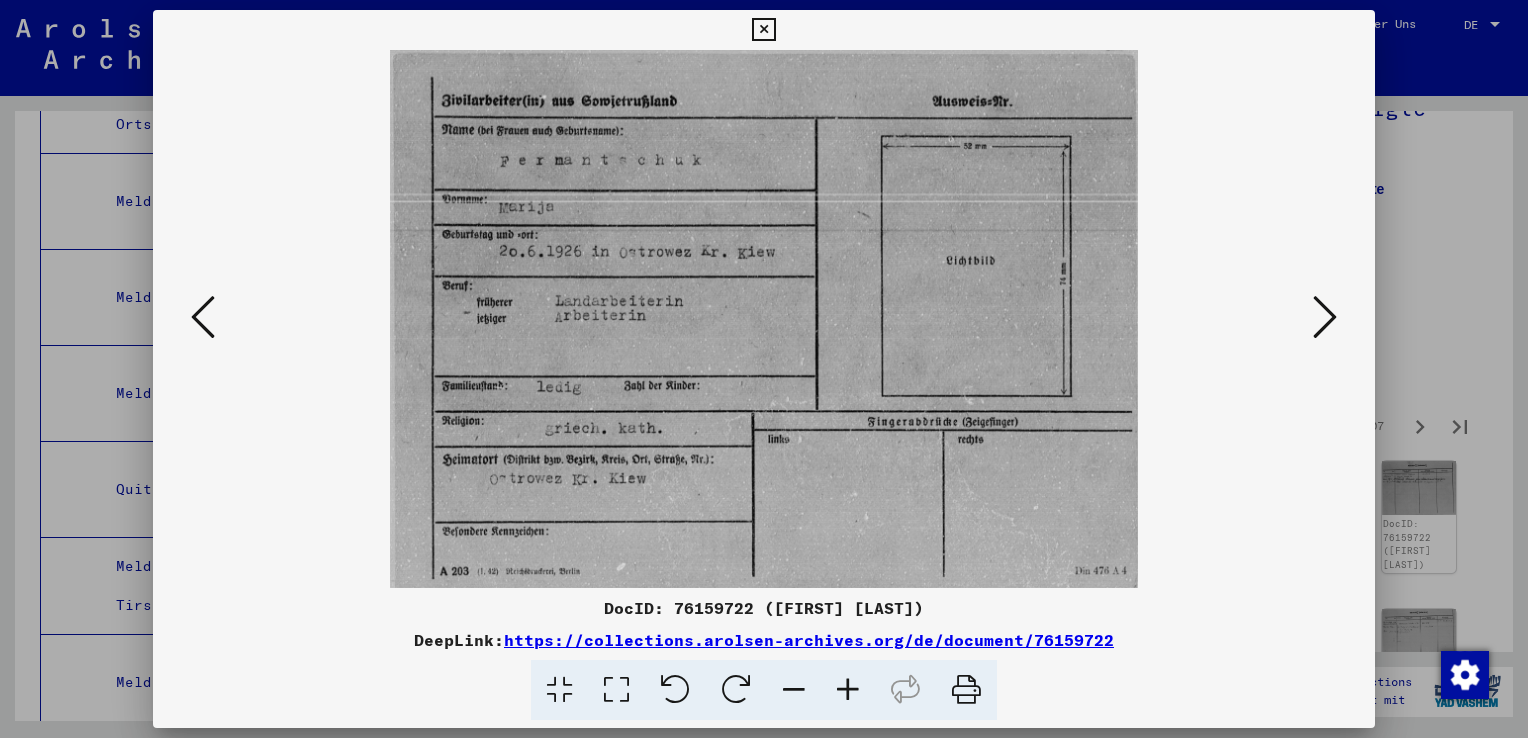 click at bounding box center [1325, 317] 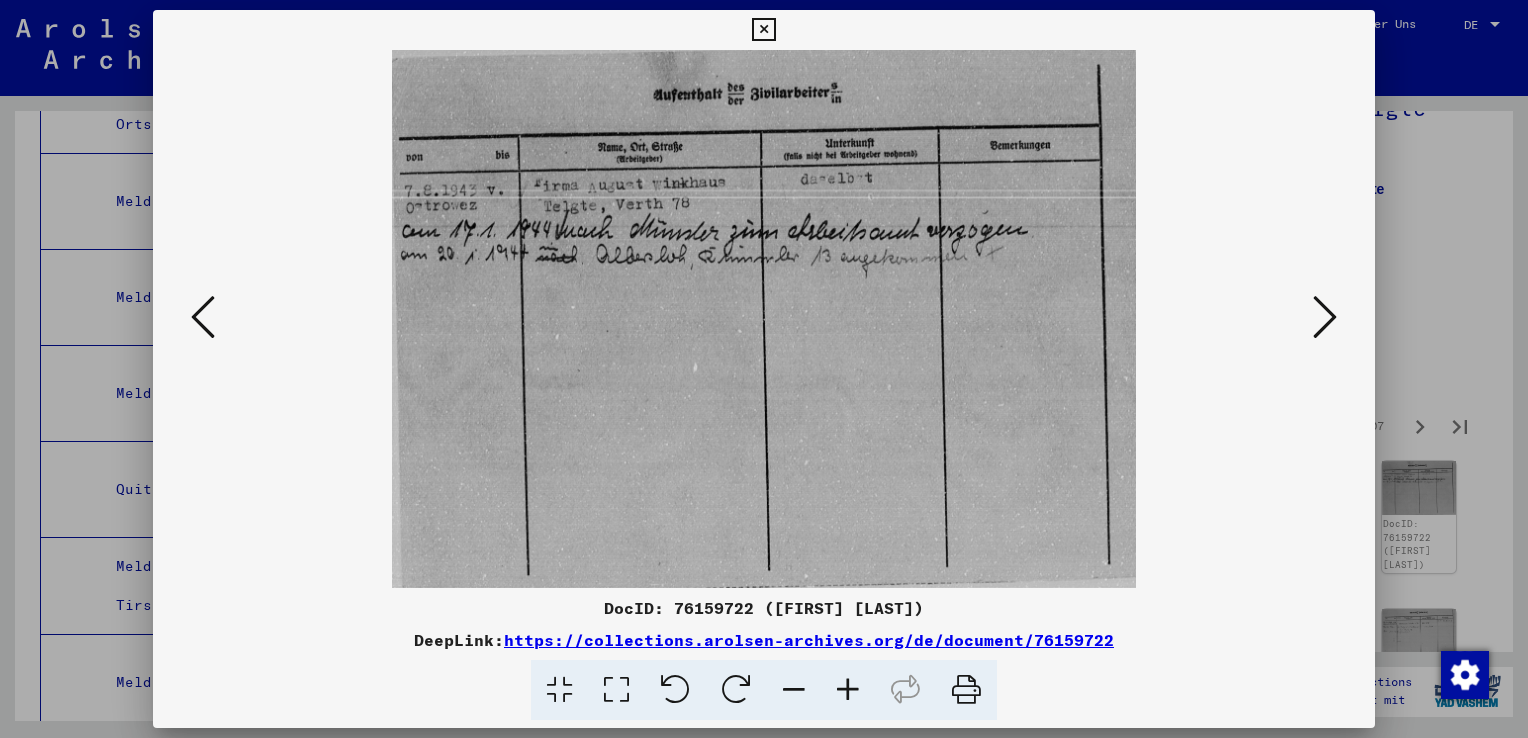 click at bounding box center (1325, 317) 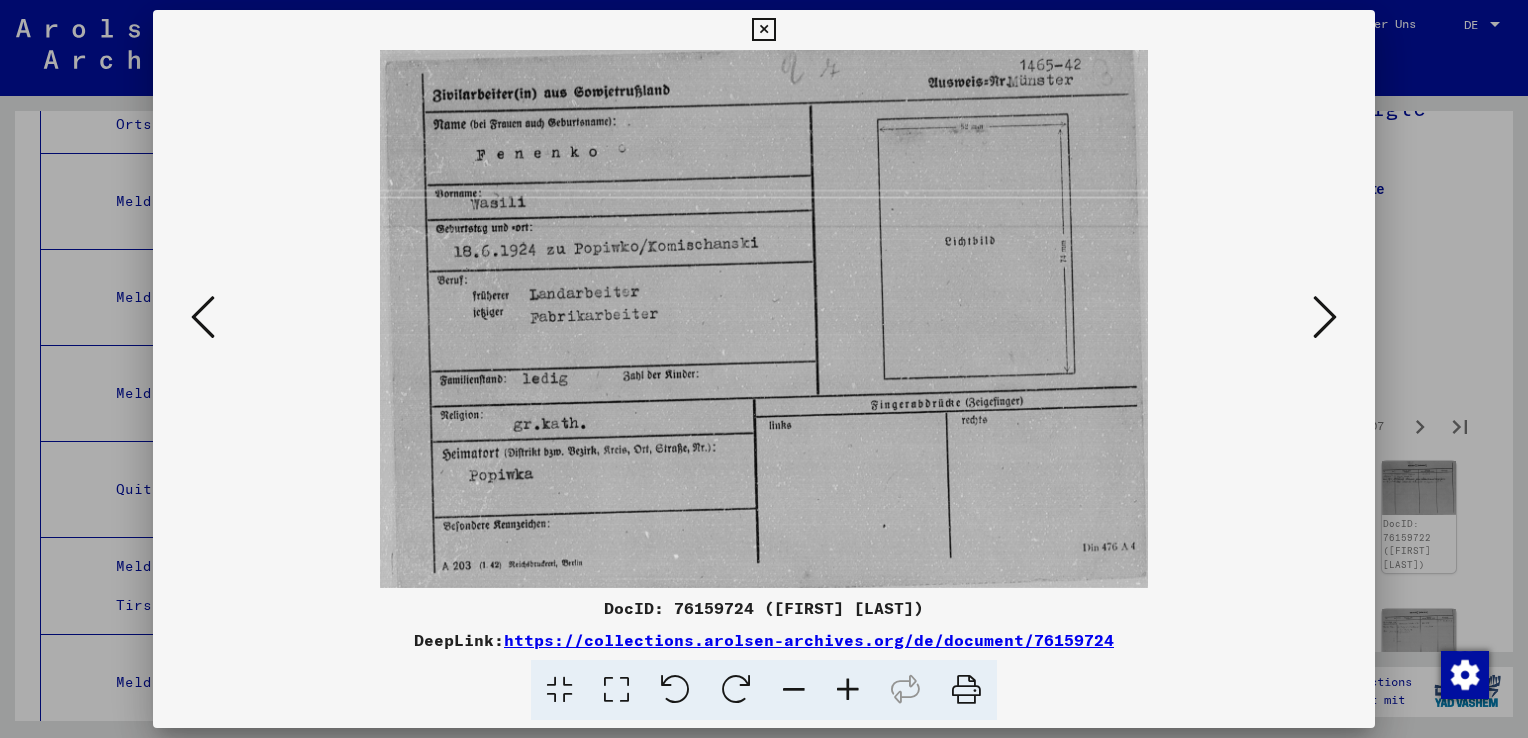 click at bounding box center [1325, 317] 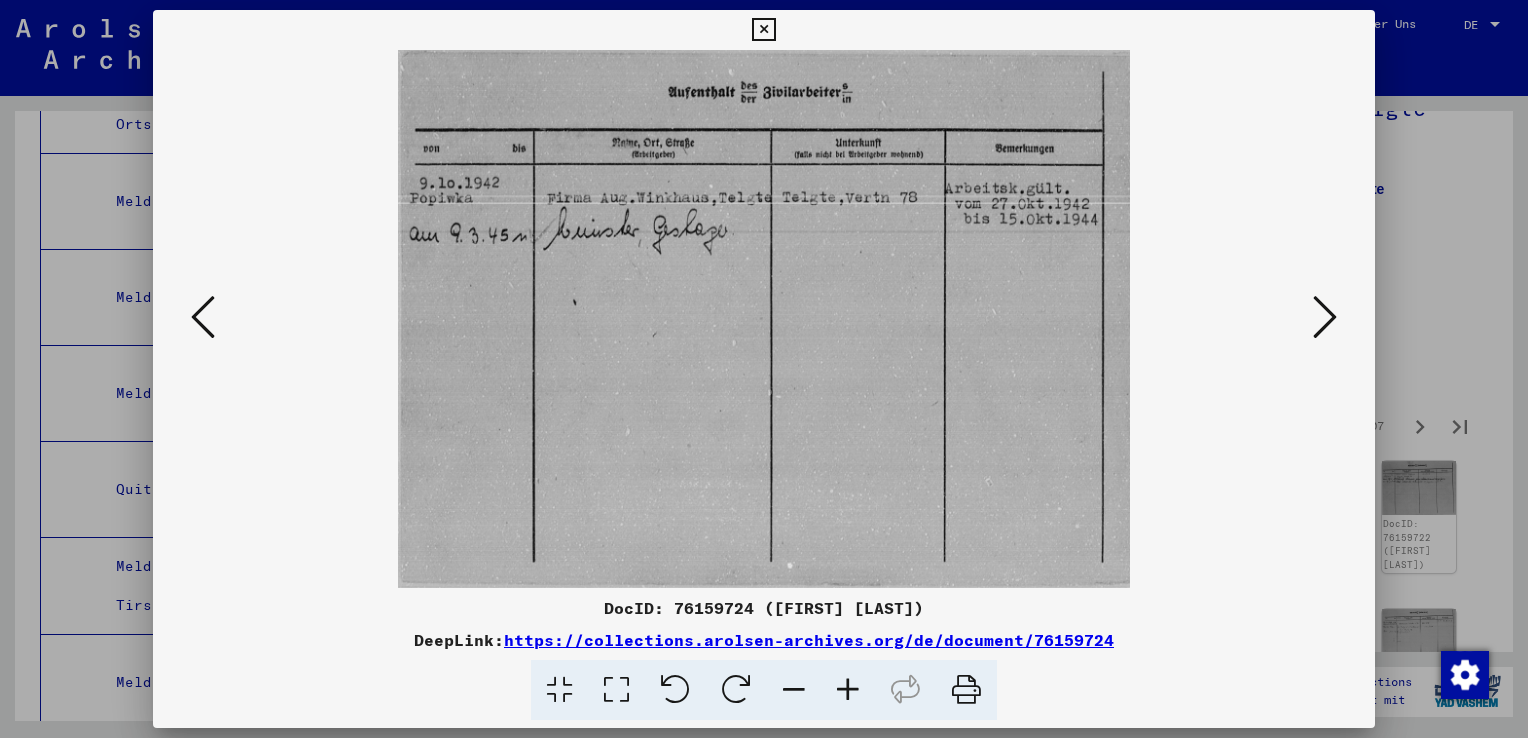 click at bounding box center (1325, 317) 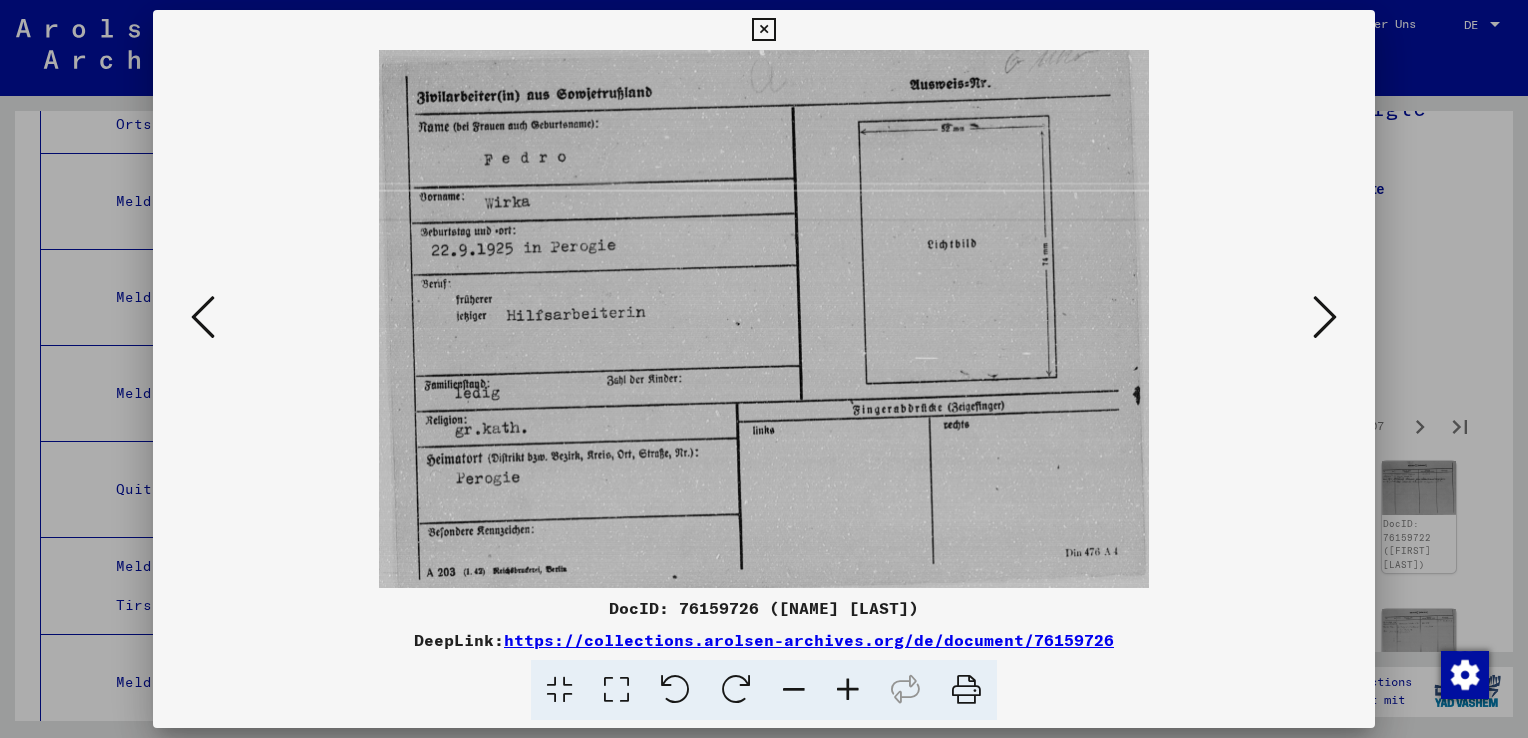 click at bounding box center [1325, 317] 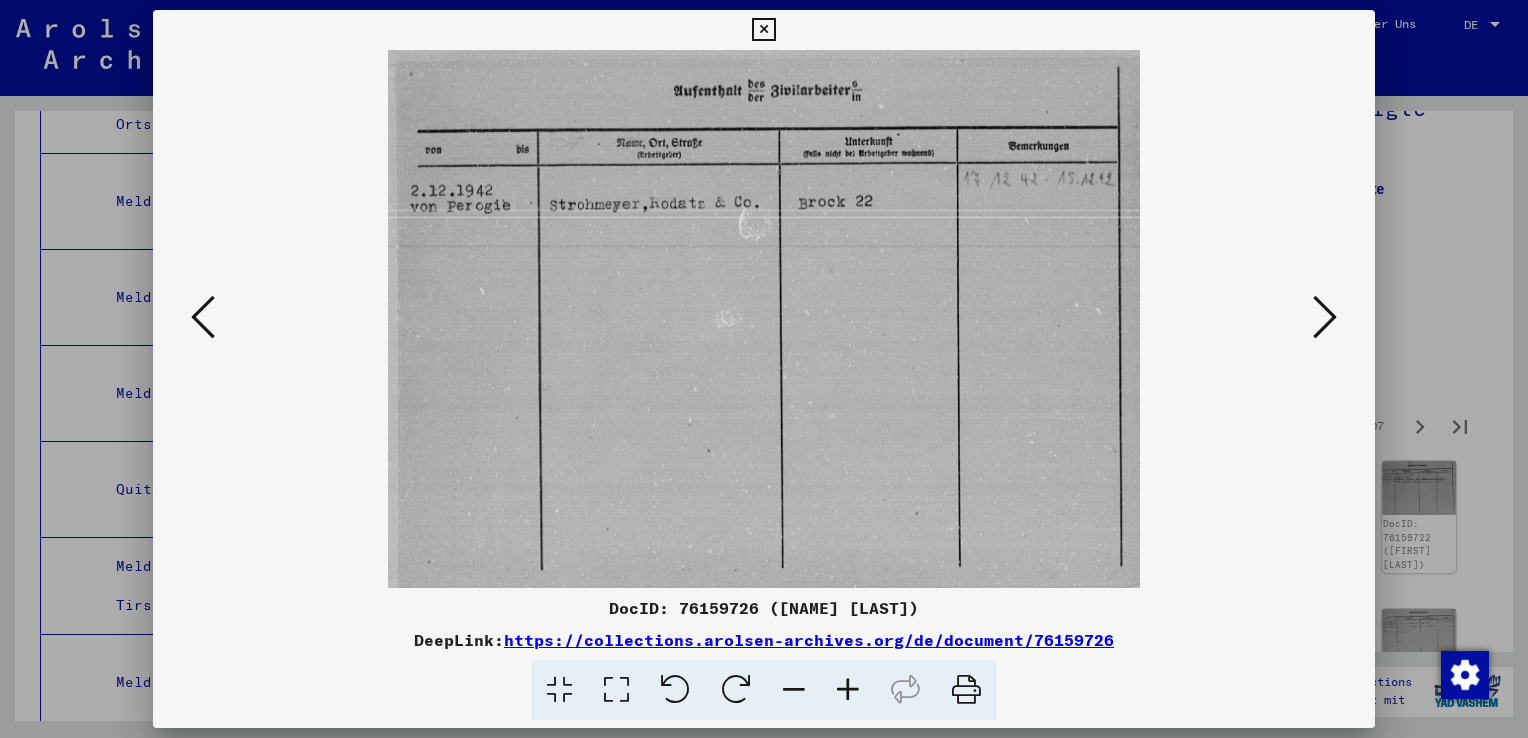 click at bounding box center [1325, 317] 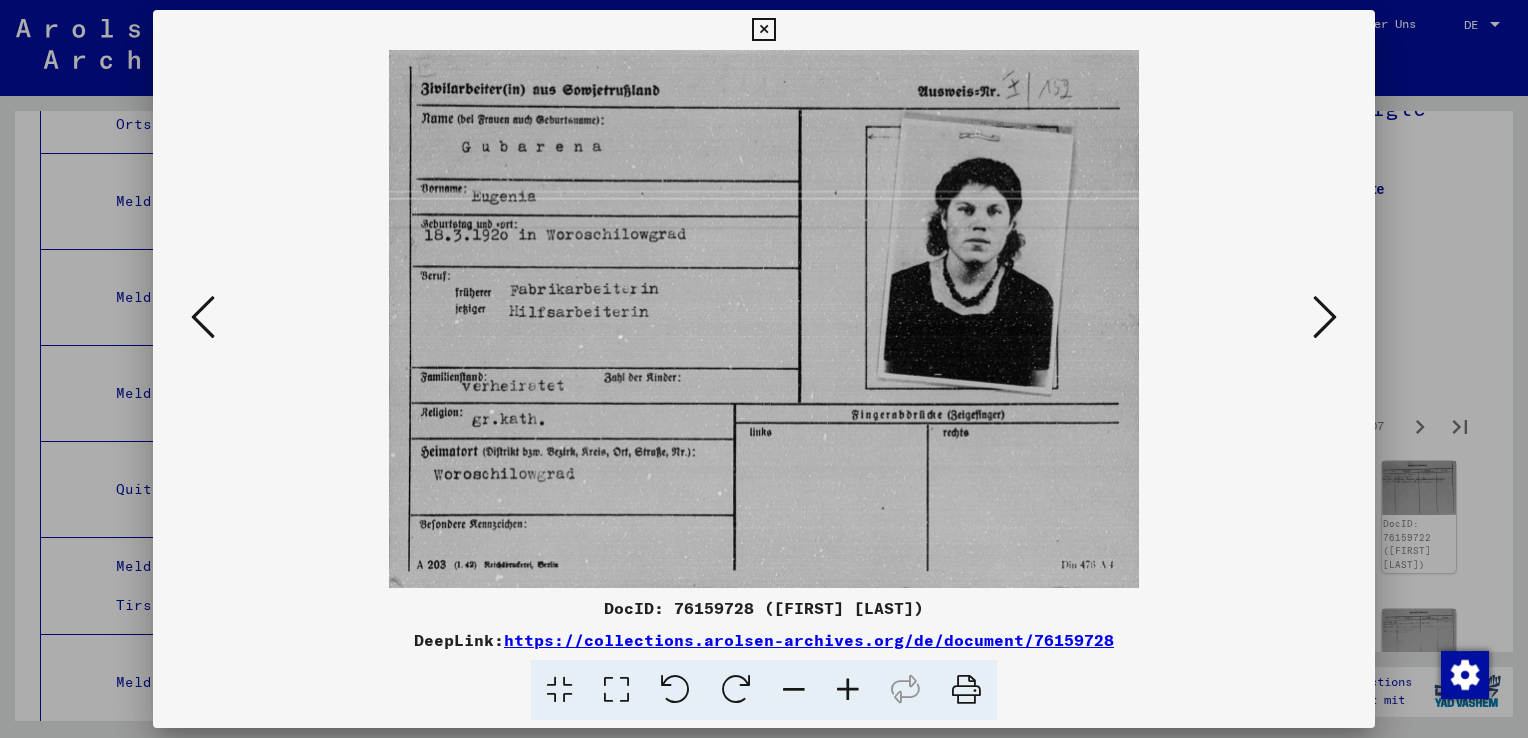 click at bounding box center (1325, 317) 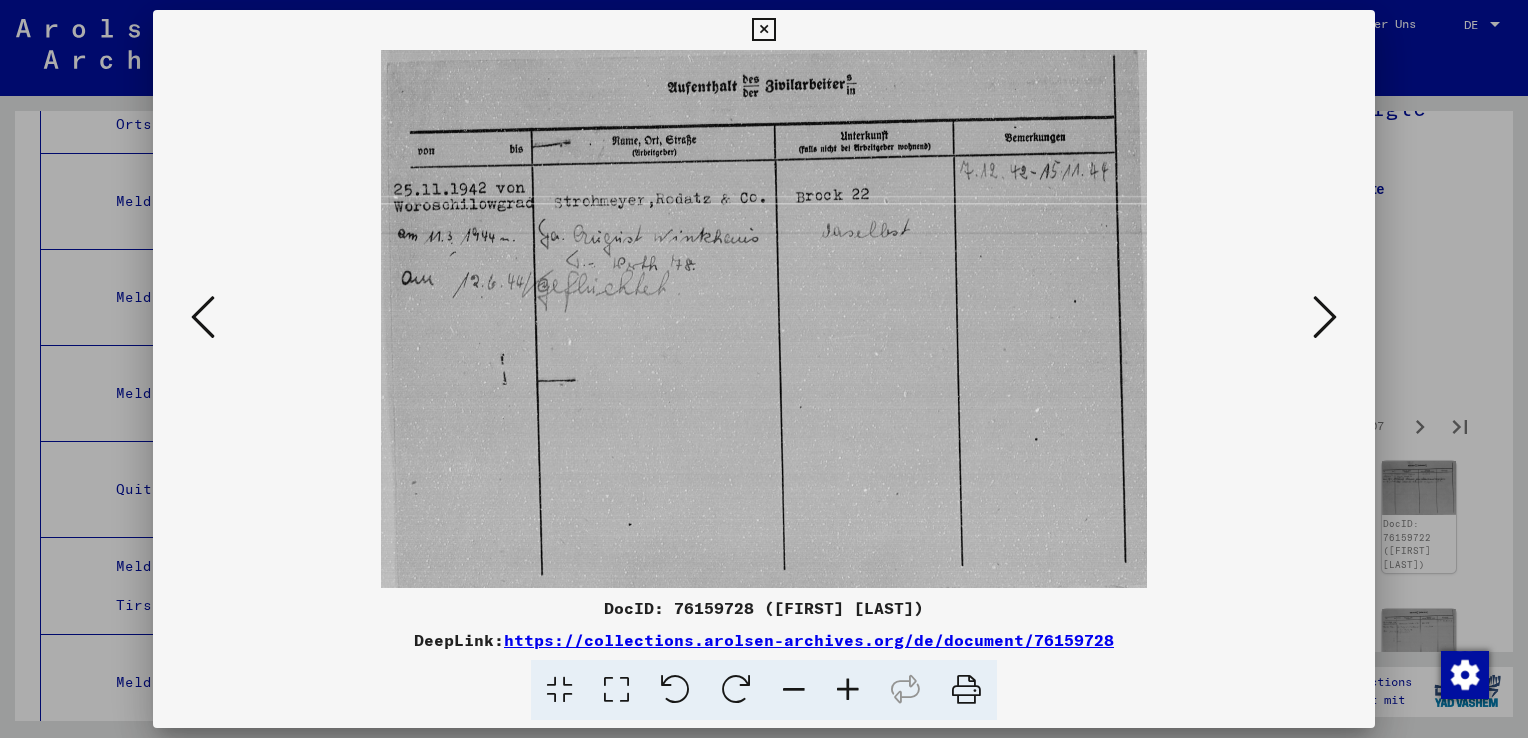 click at bounding box center [1325, 317] 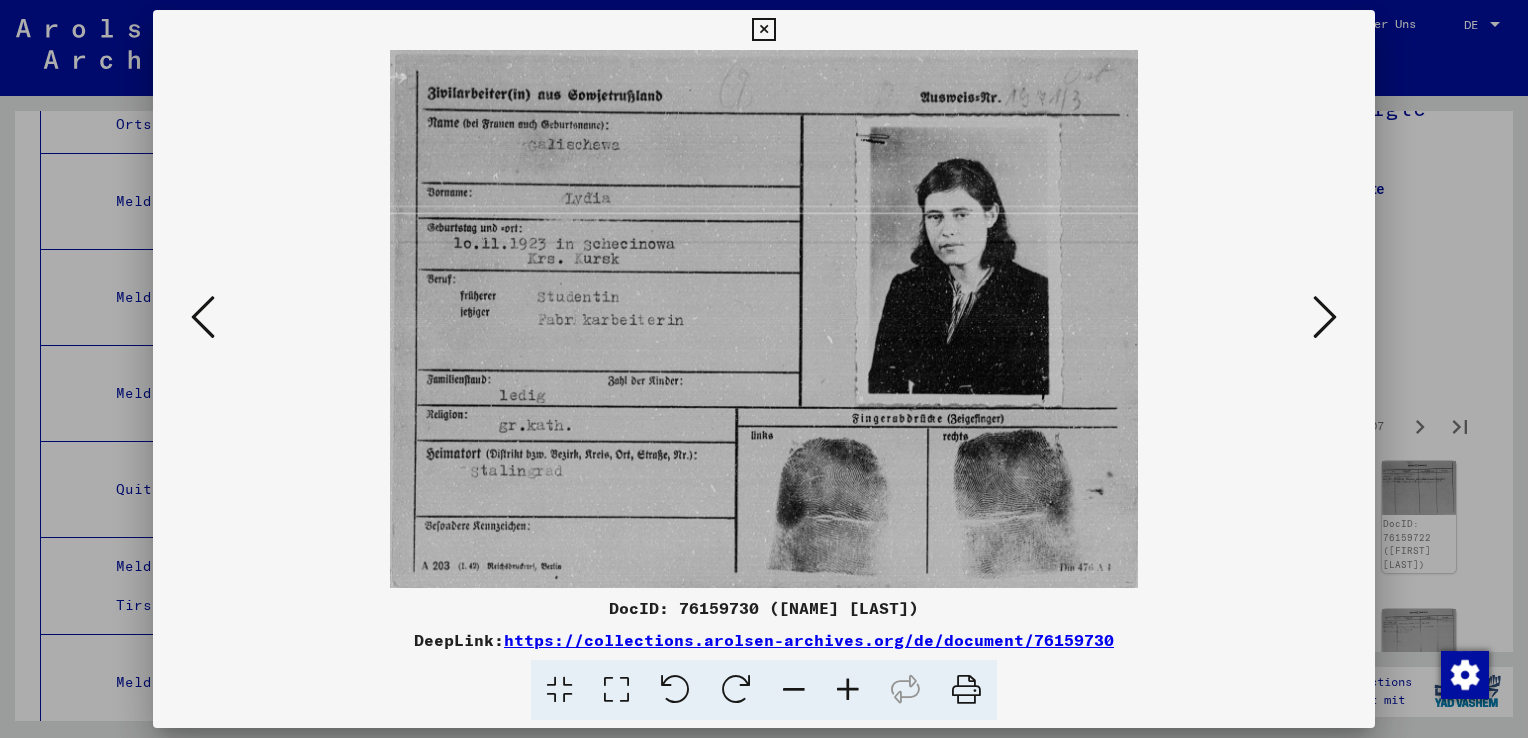 click at bounding box center (1325, 317) 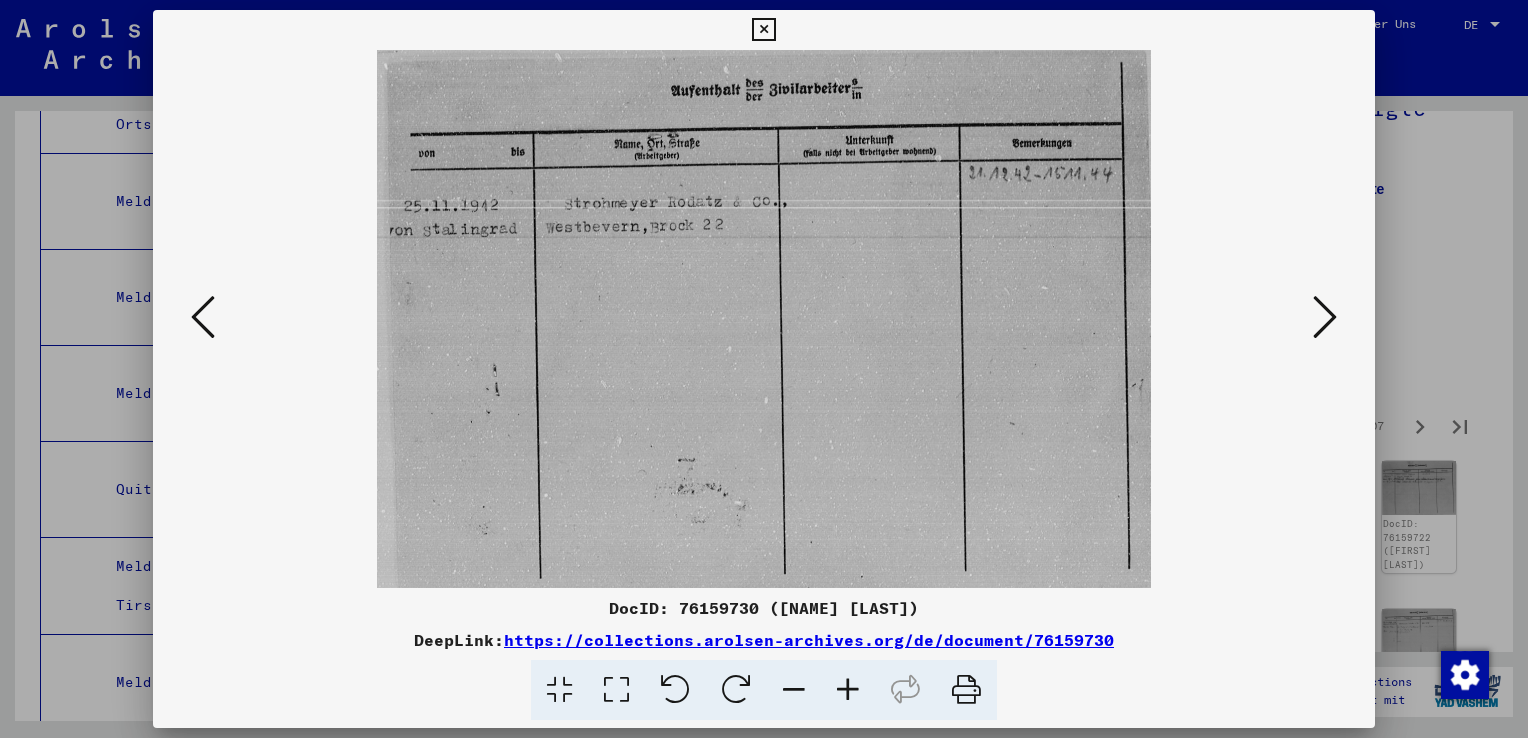 click at bounding box center (1325, 317) 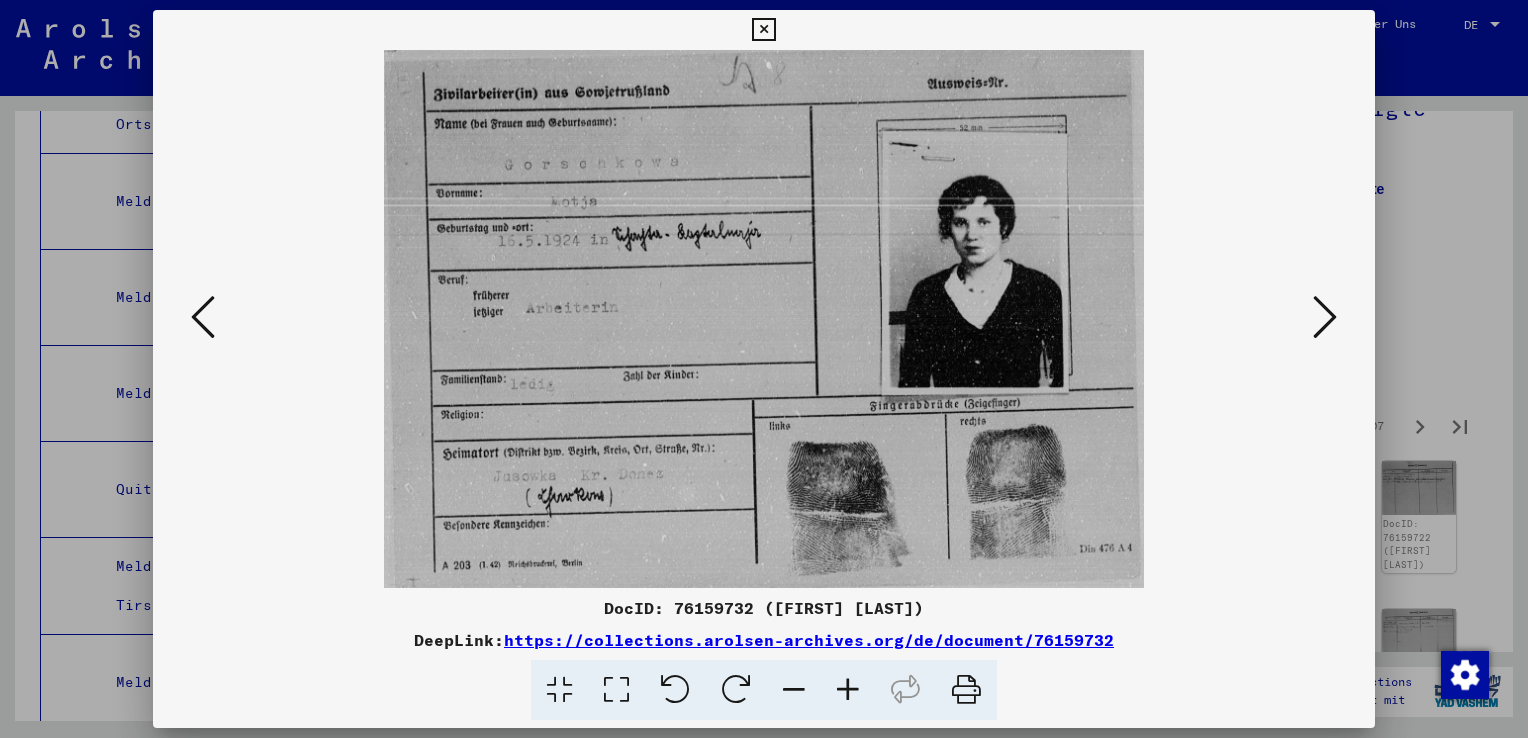 click at bounding box center [1325, 317] 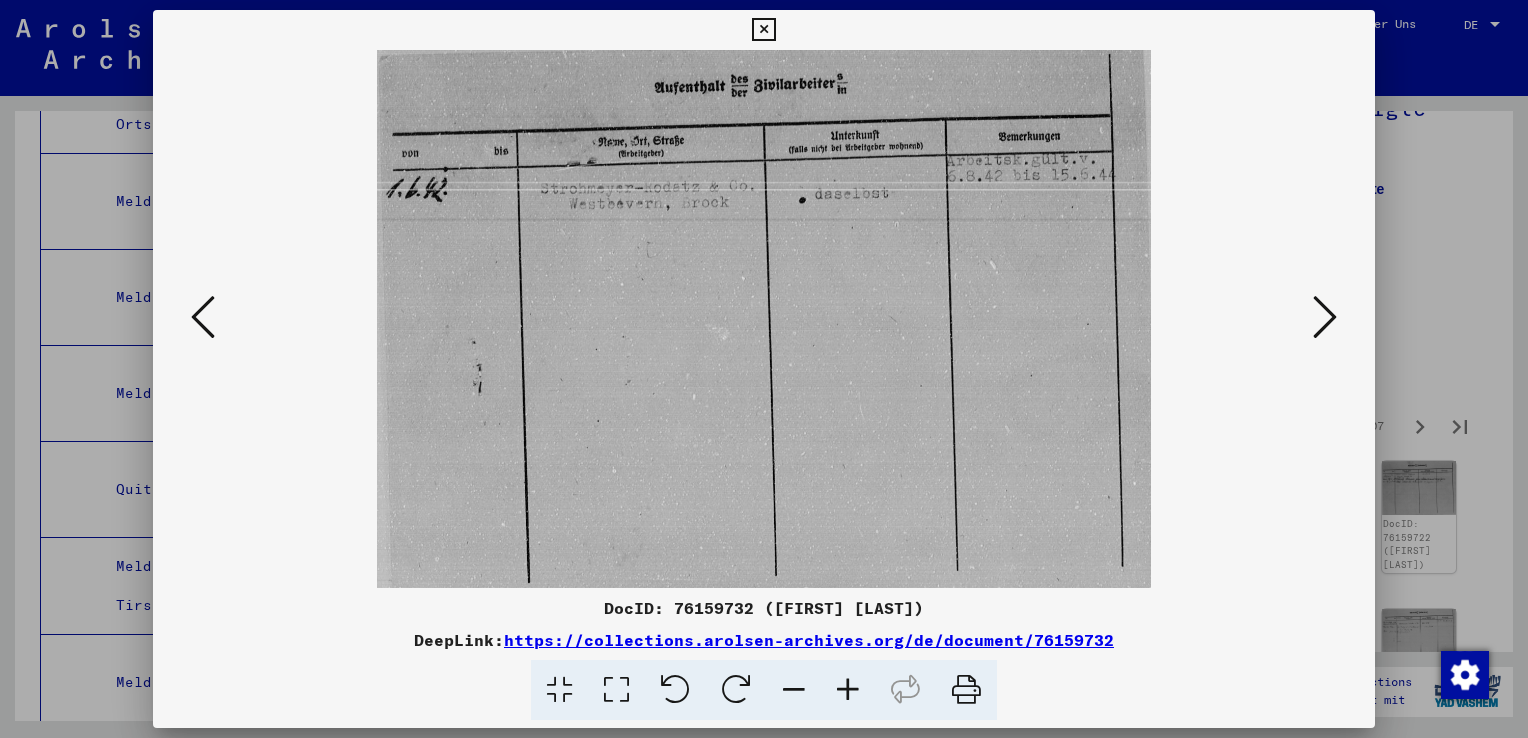 click at bounding box center [1325, 317] 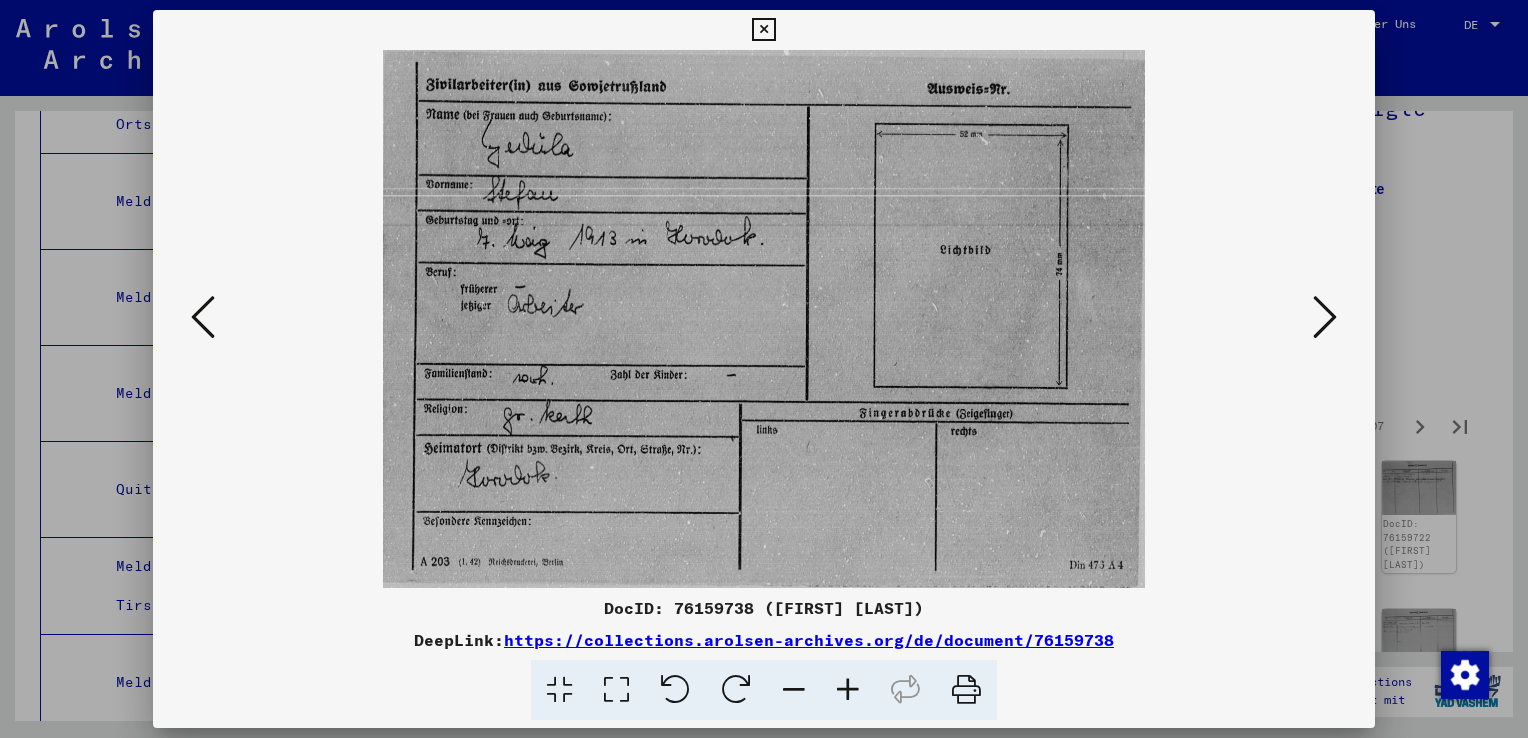 click at bounding box center (1325, 317) 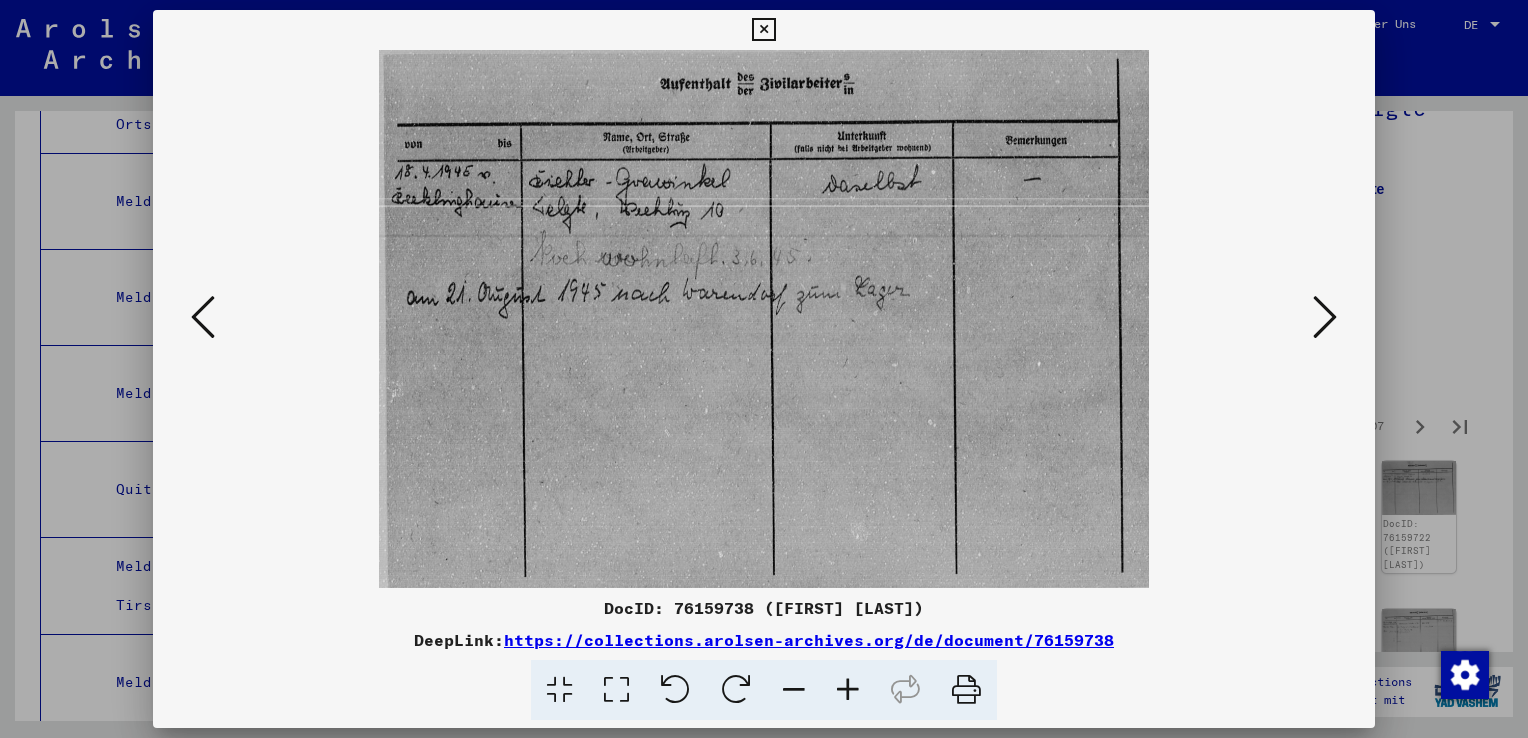 click at bounding box center [1325, 317] 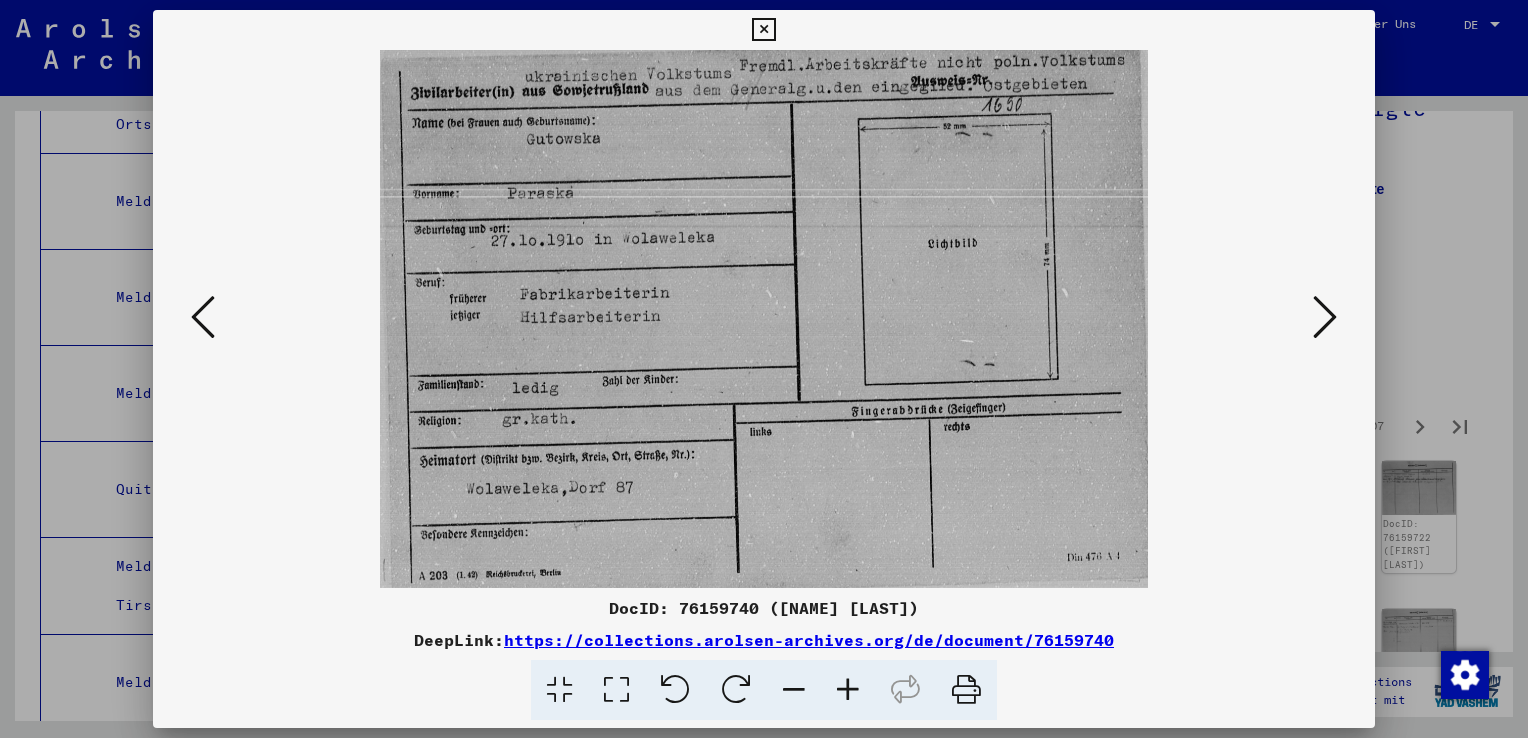 click at bounding box center [1325, 317] 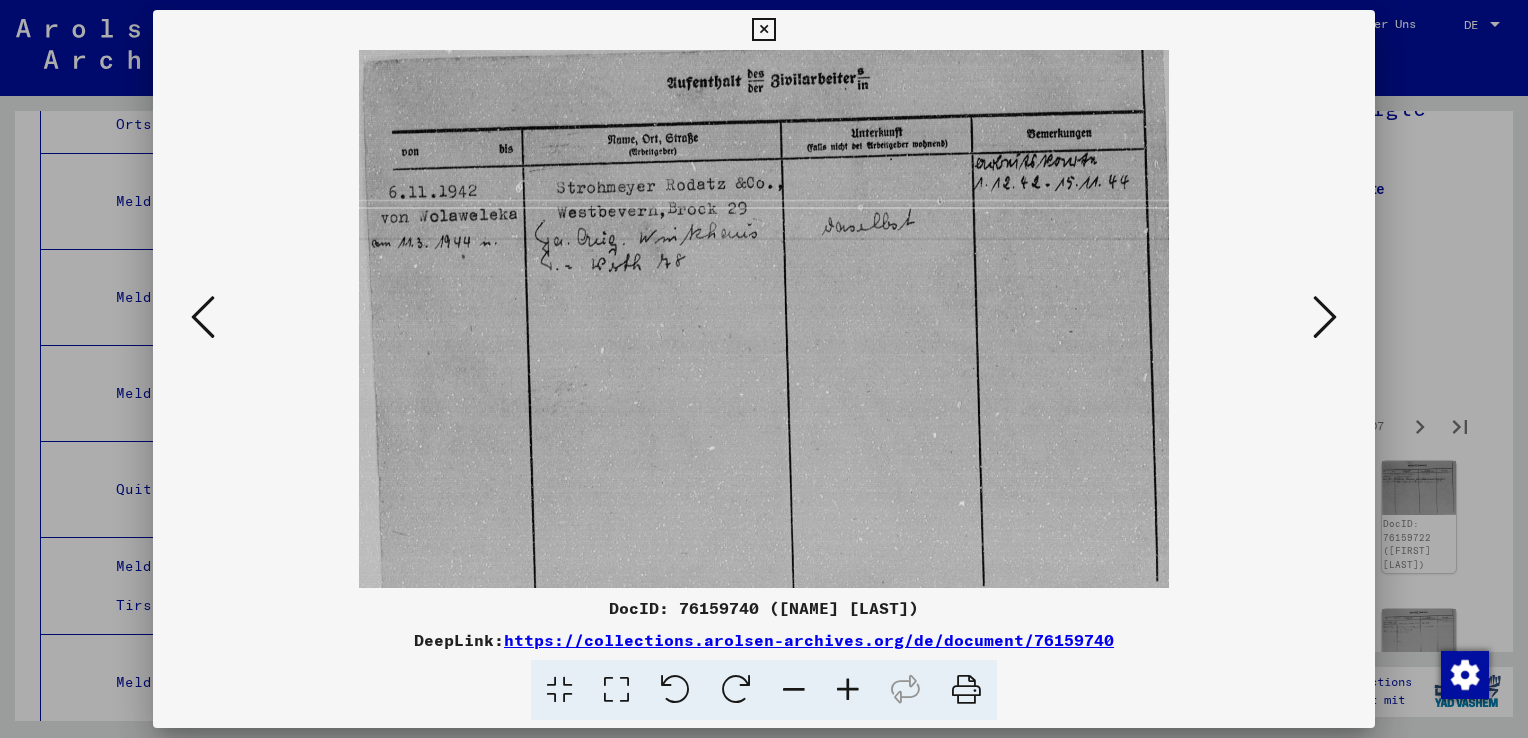 click at bounding box center (1325, 317) 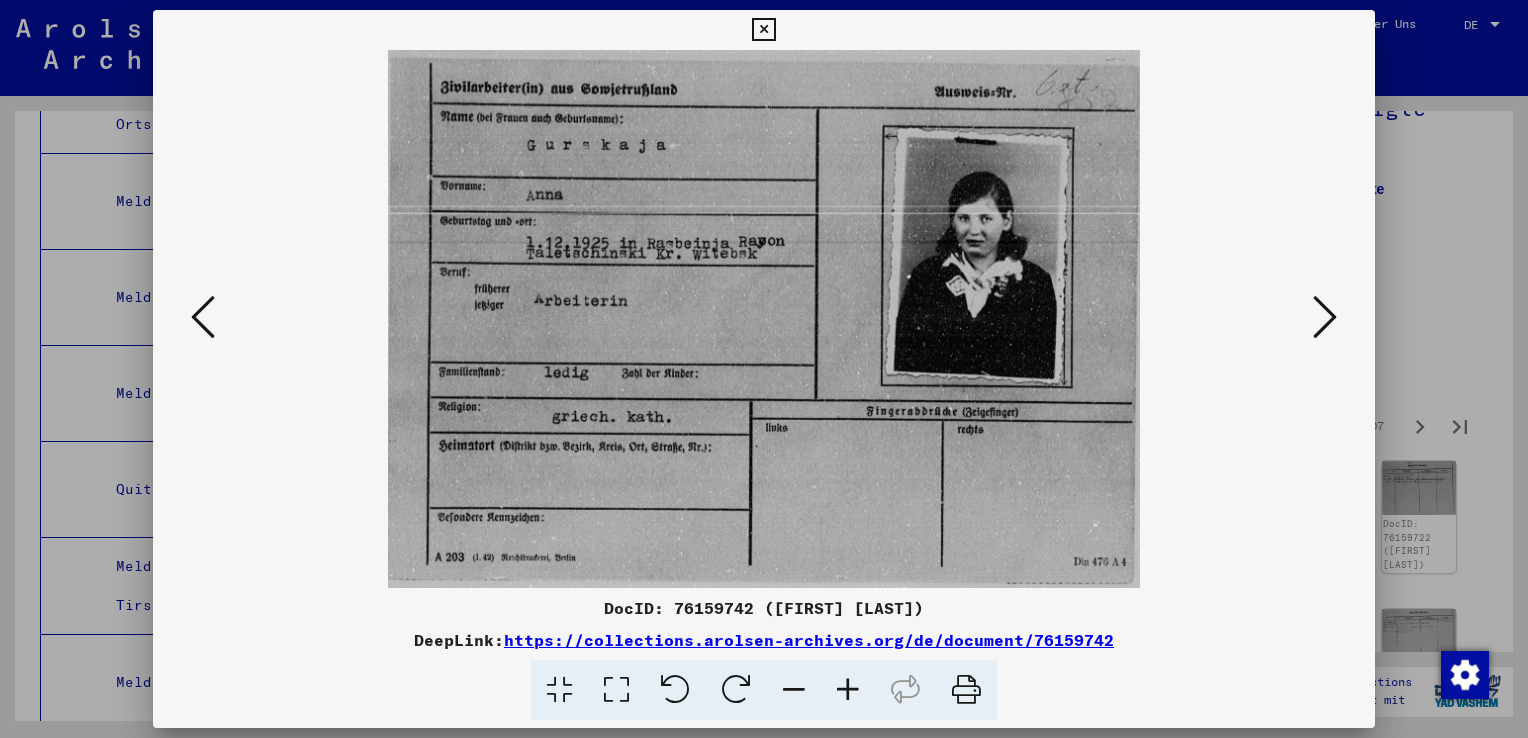 click at bounding box center [1325, 317] 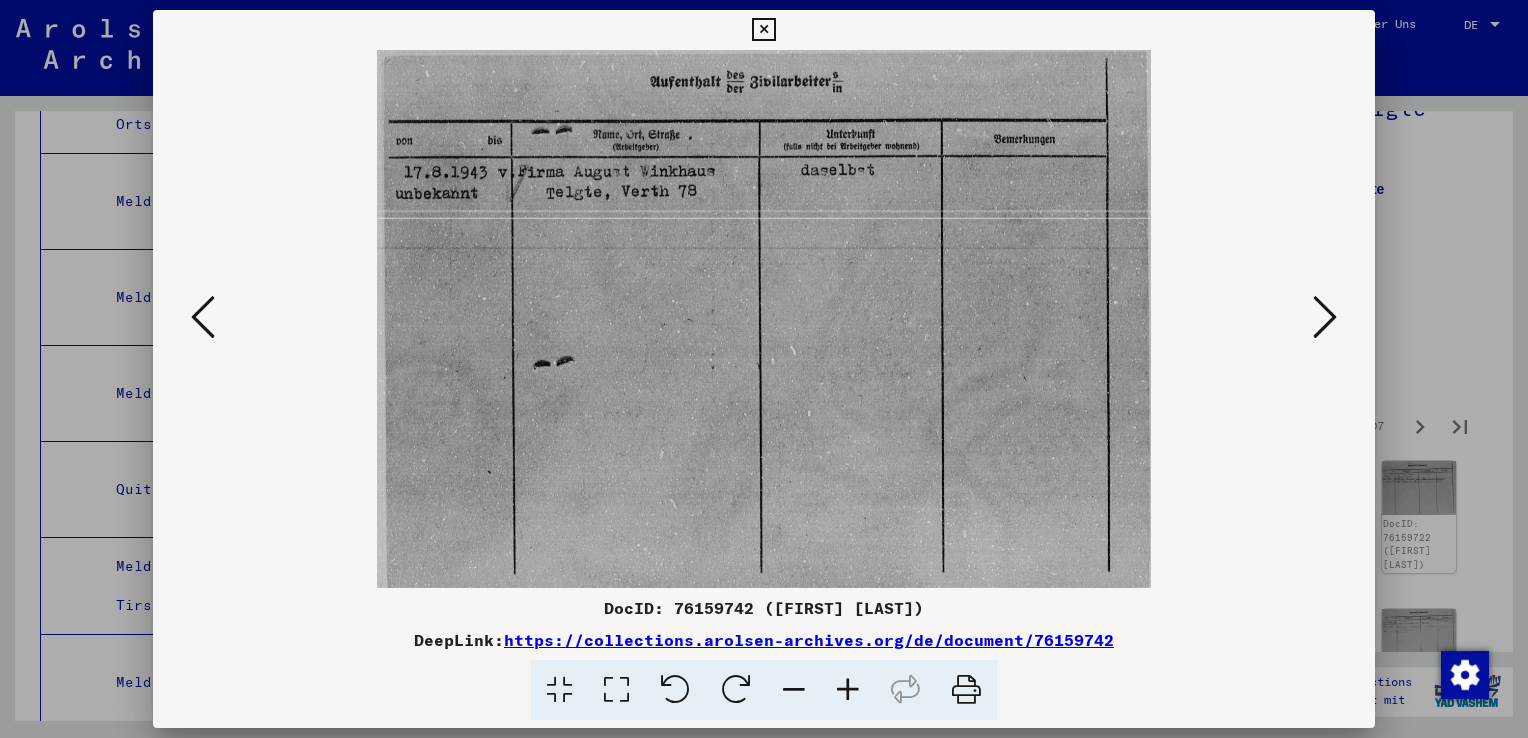 click at bounding box center (1325, 317) 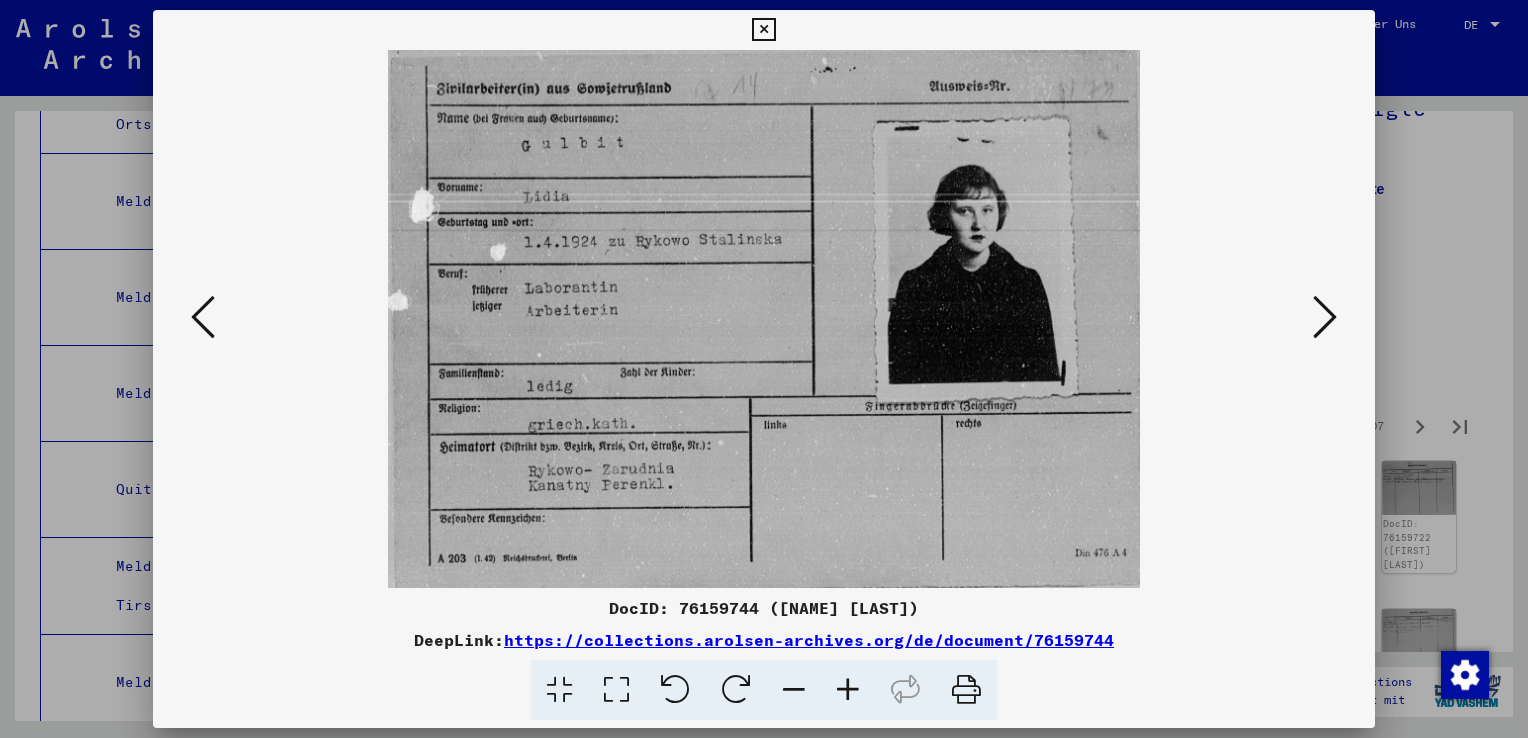 click at bounding box center (1325, 317) 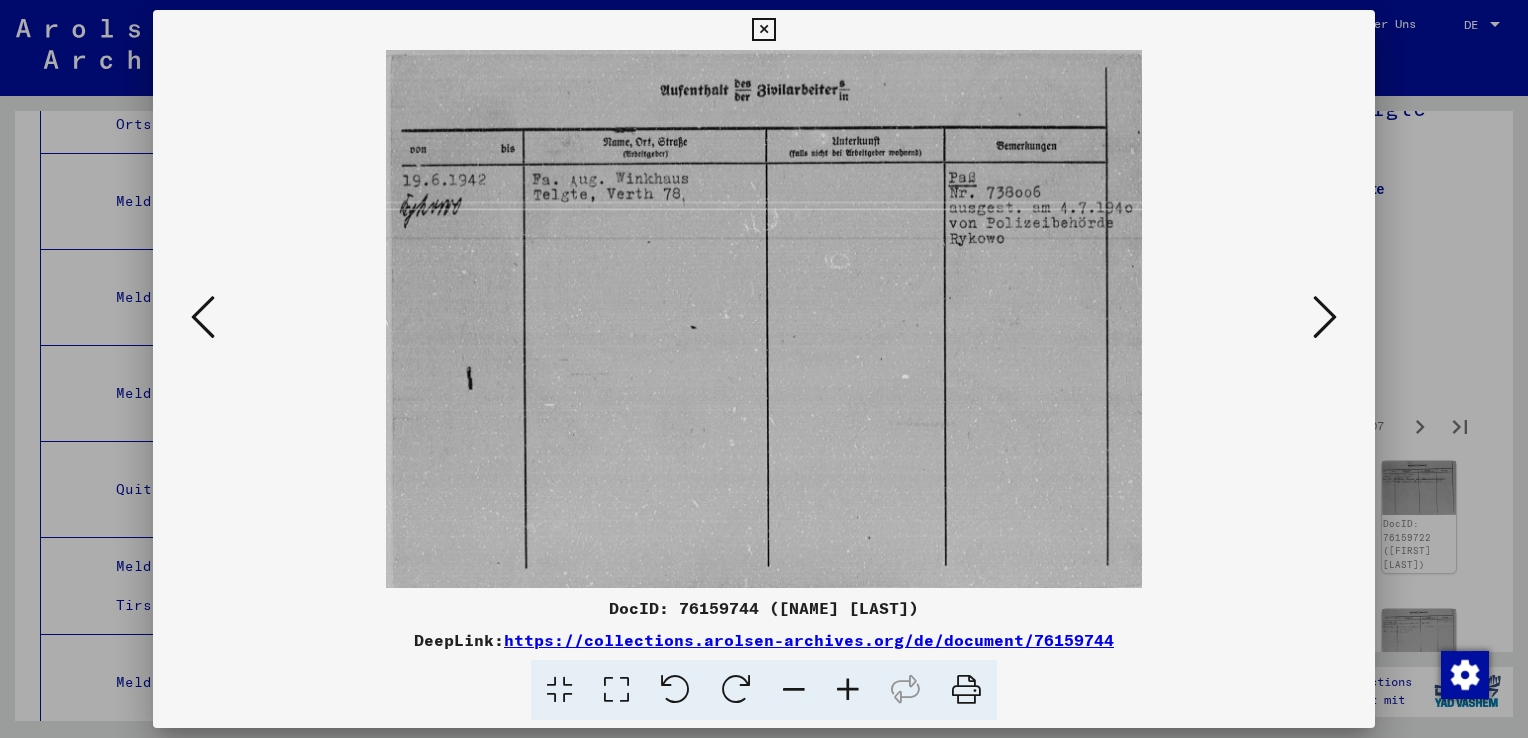 click at bounding box center [1325, 317] 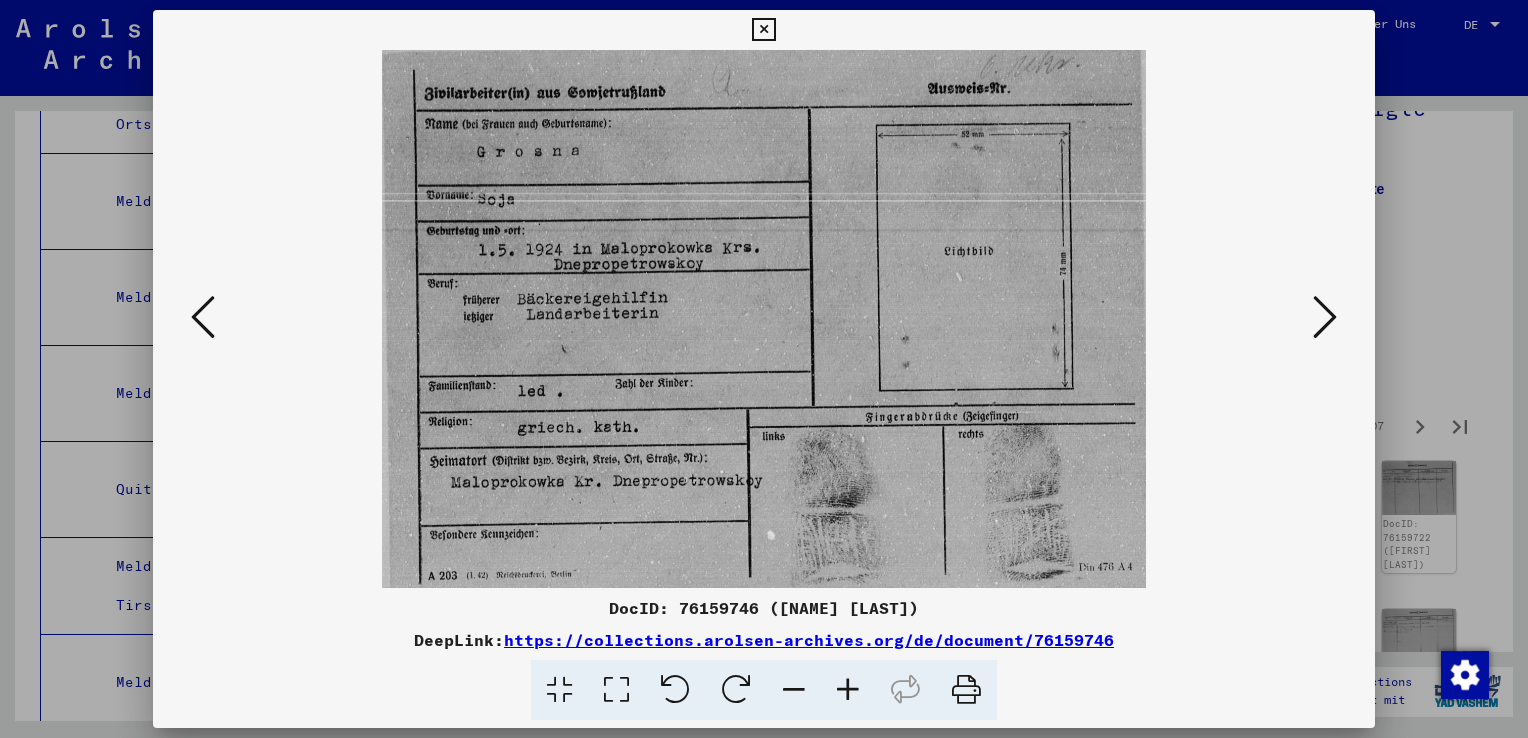 click at bounding box center [1325, 317] 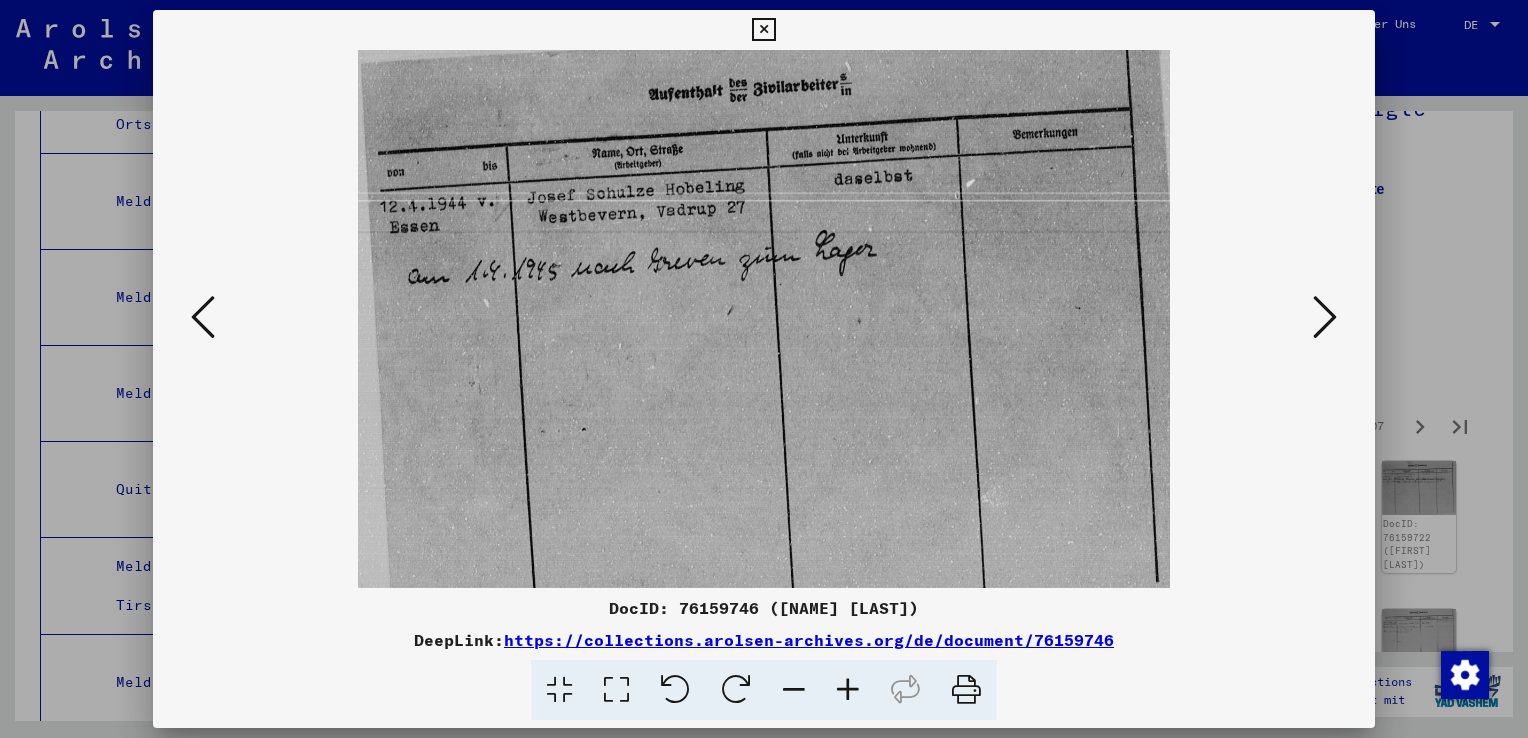 click at bounding box center [1325, 317] 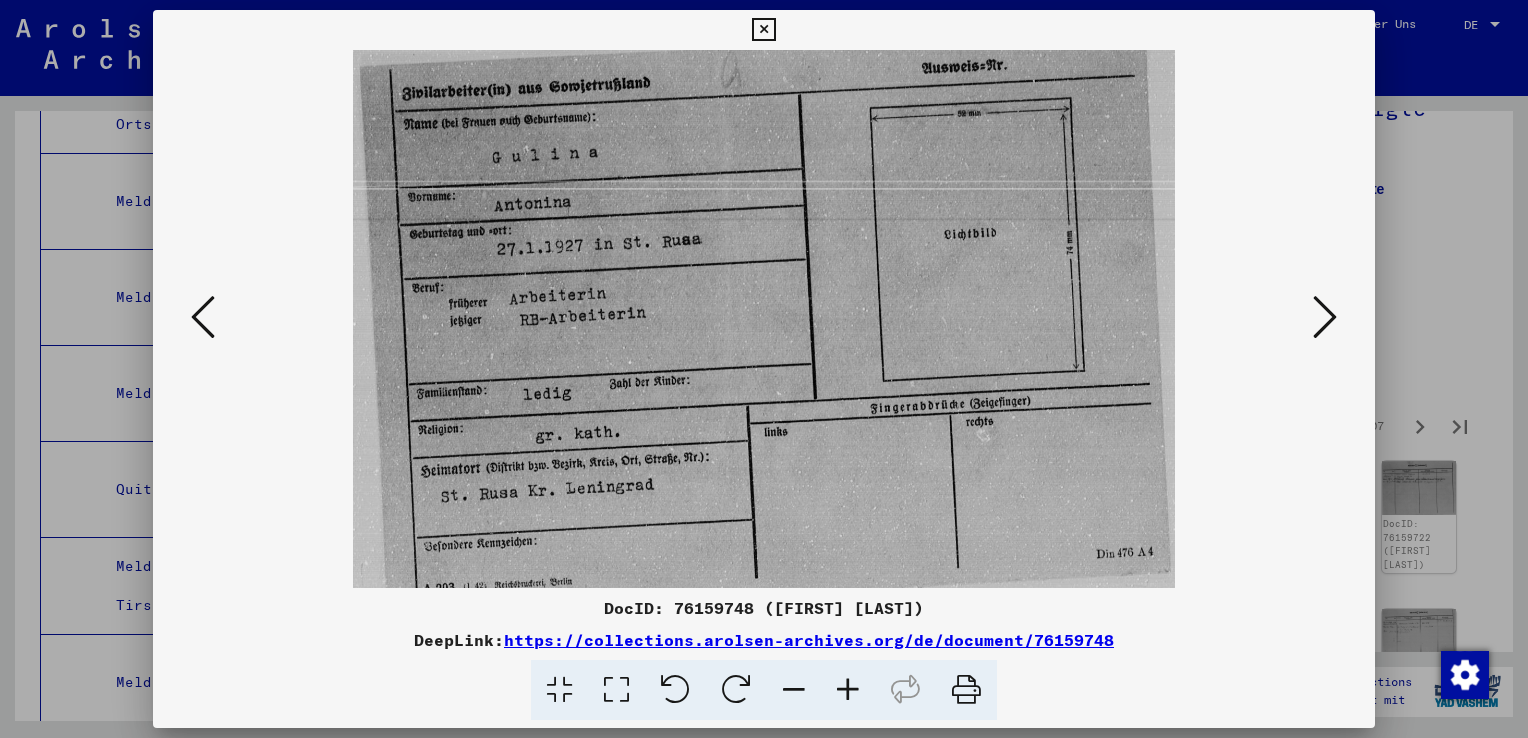 click at bounding box center [1325, 317] 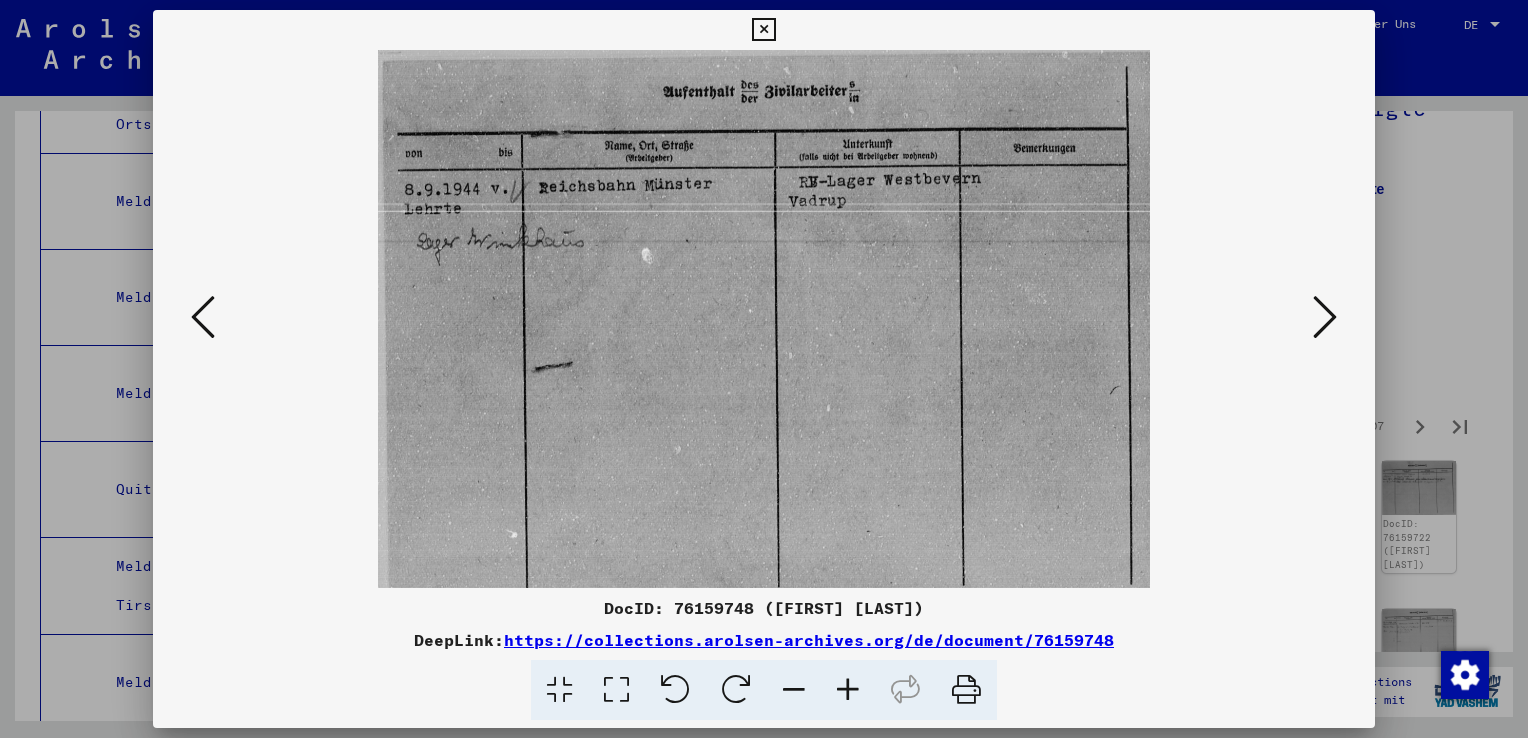 click at bounding box center (1325, 317) 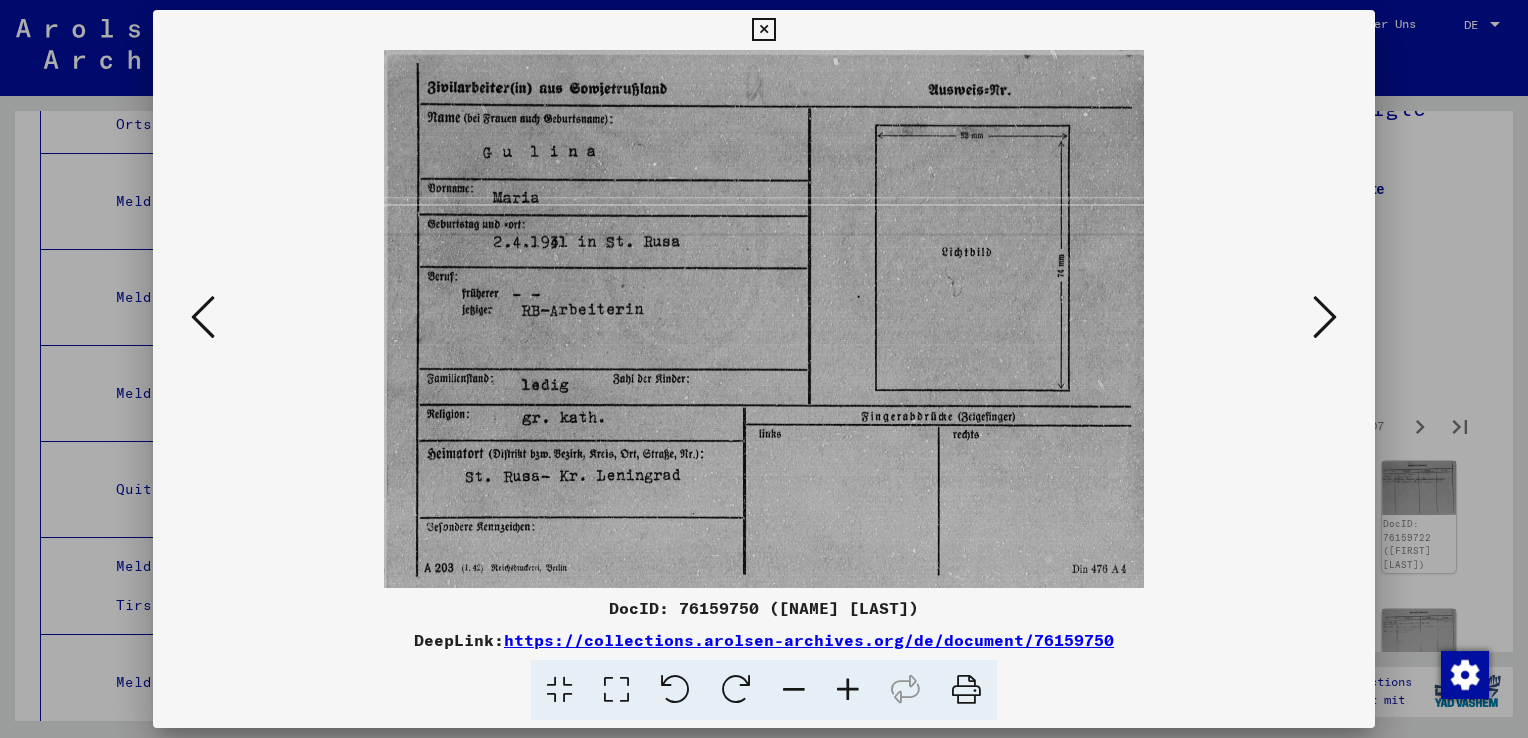 click at bounding box center [1325, 317] 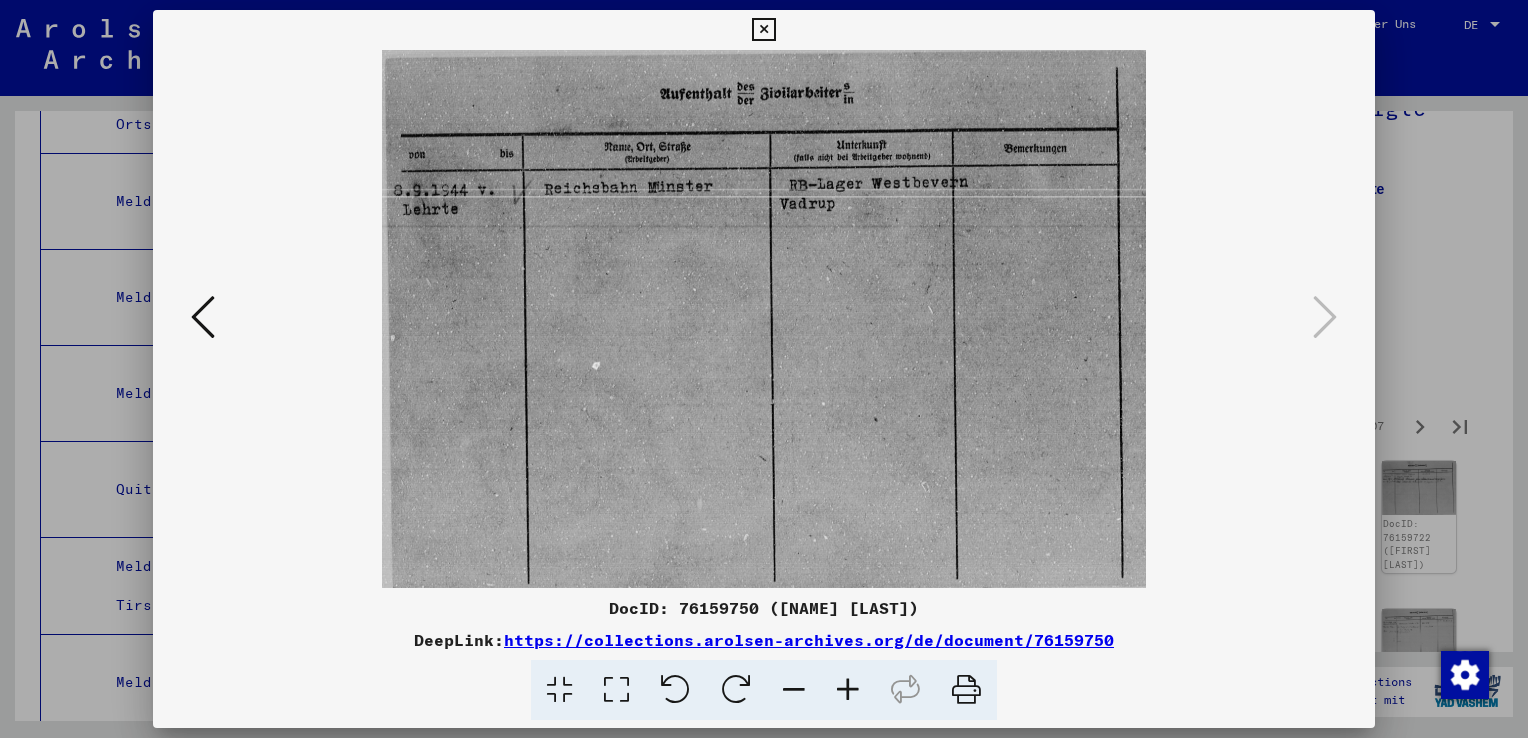click at bounding box center [764, 369] 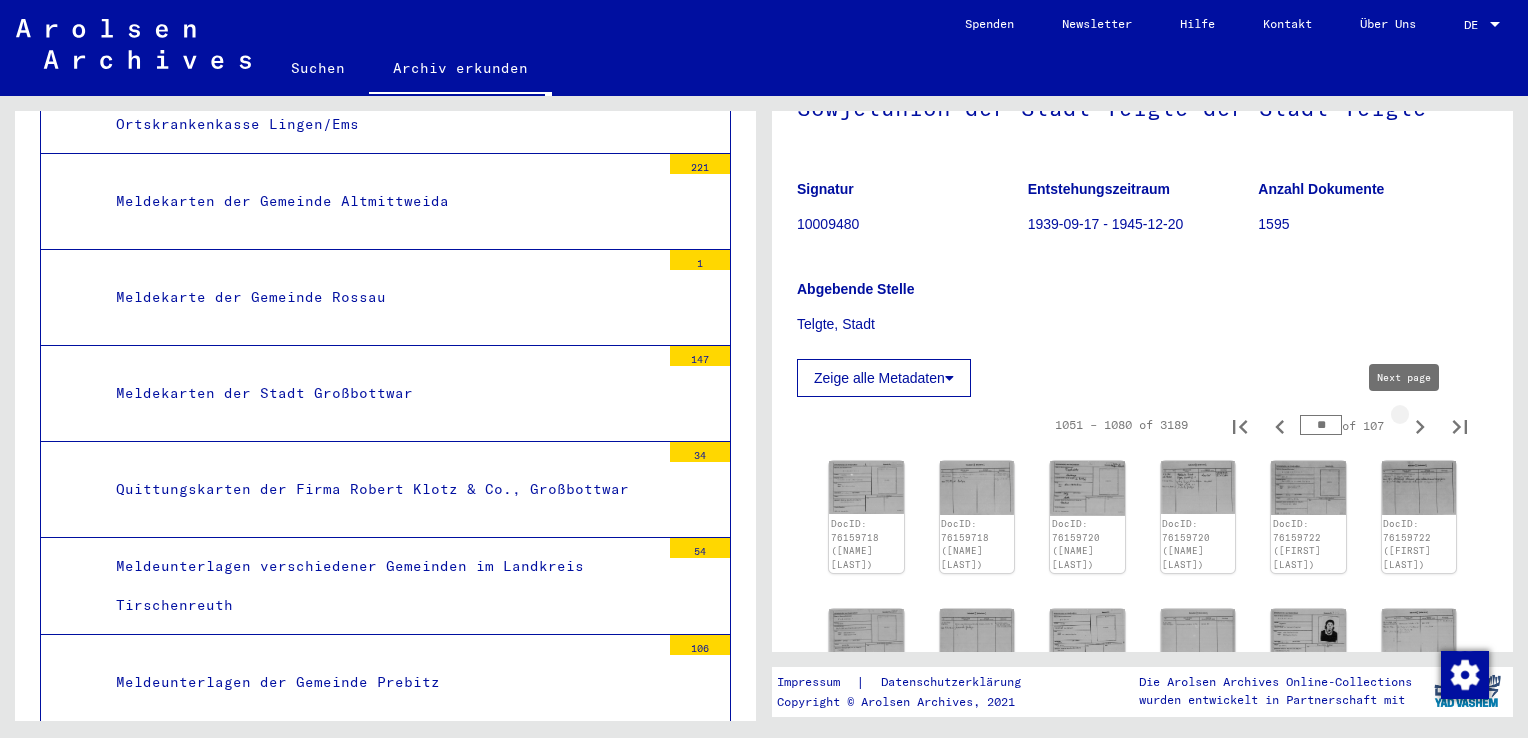 click 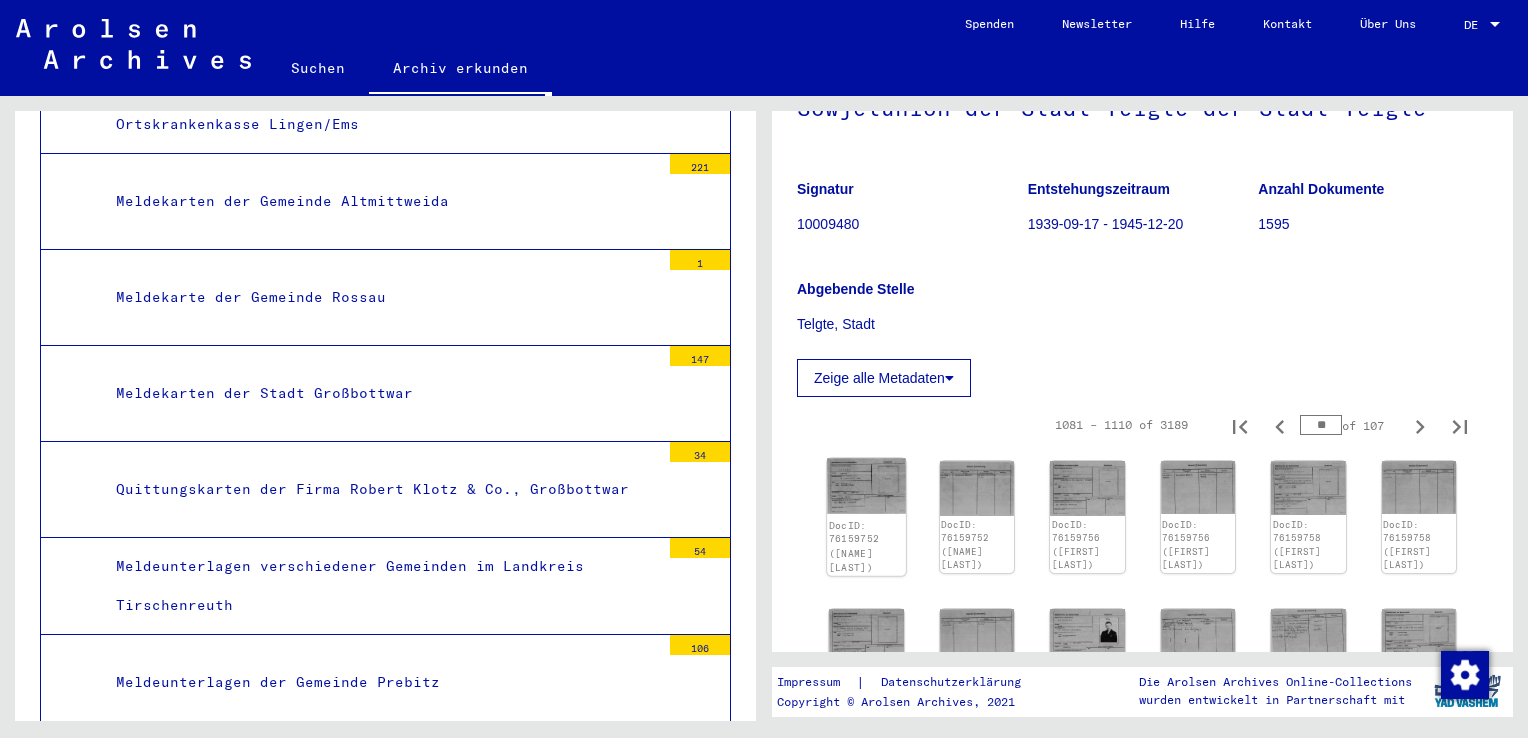 click 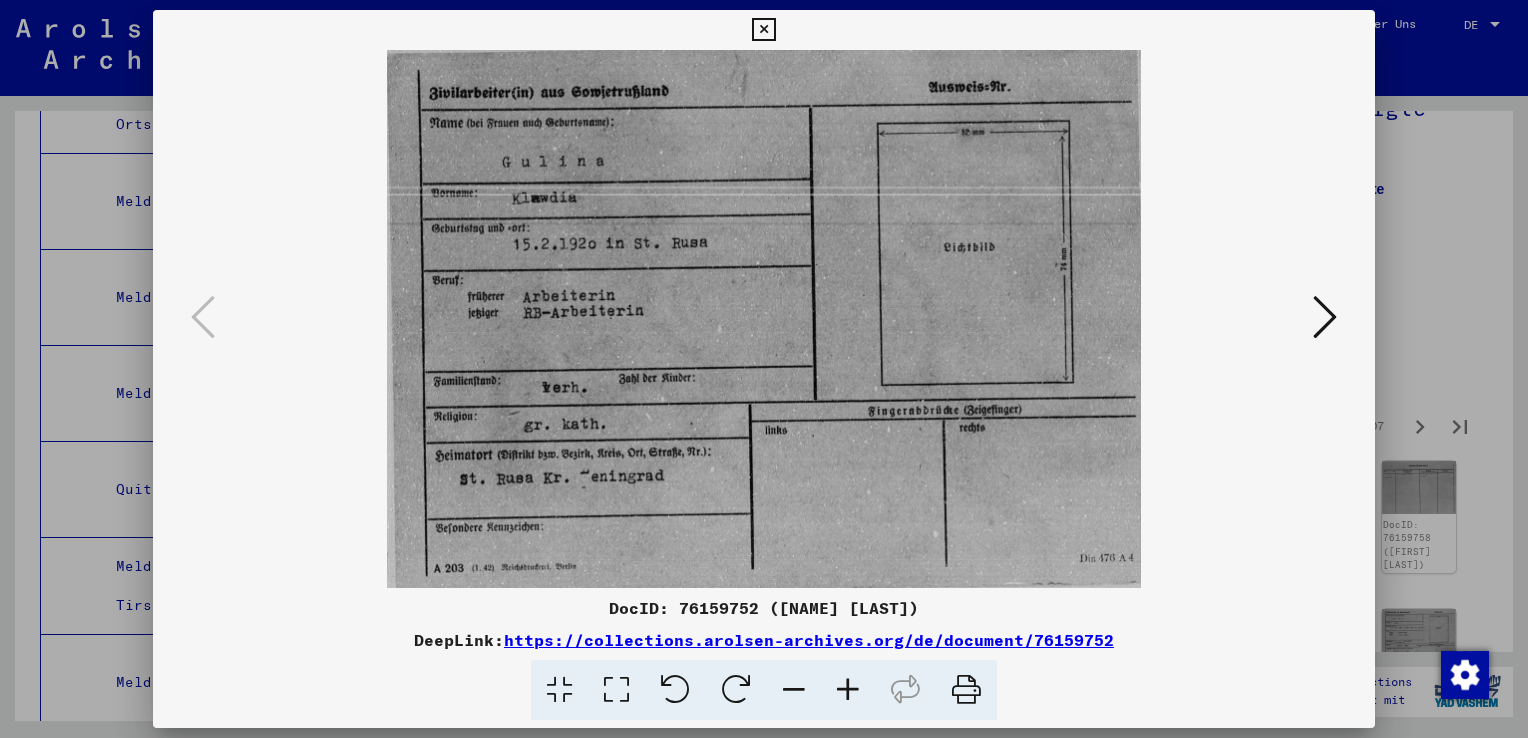 click at bounding box center (1325, 317) 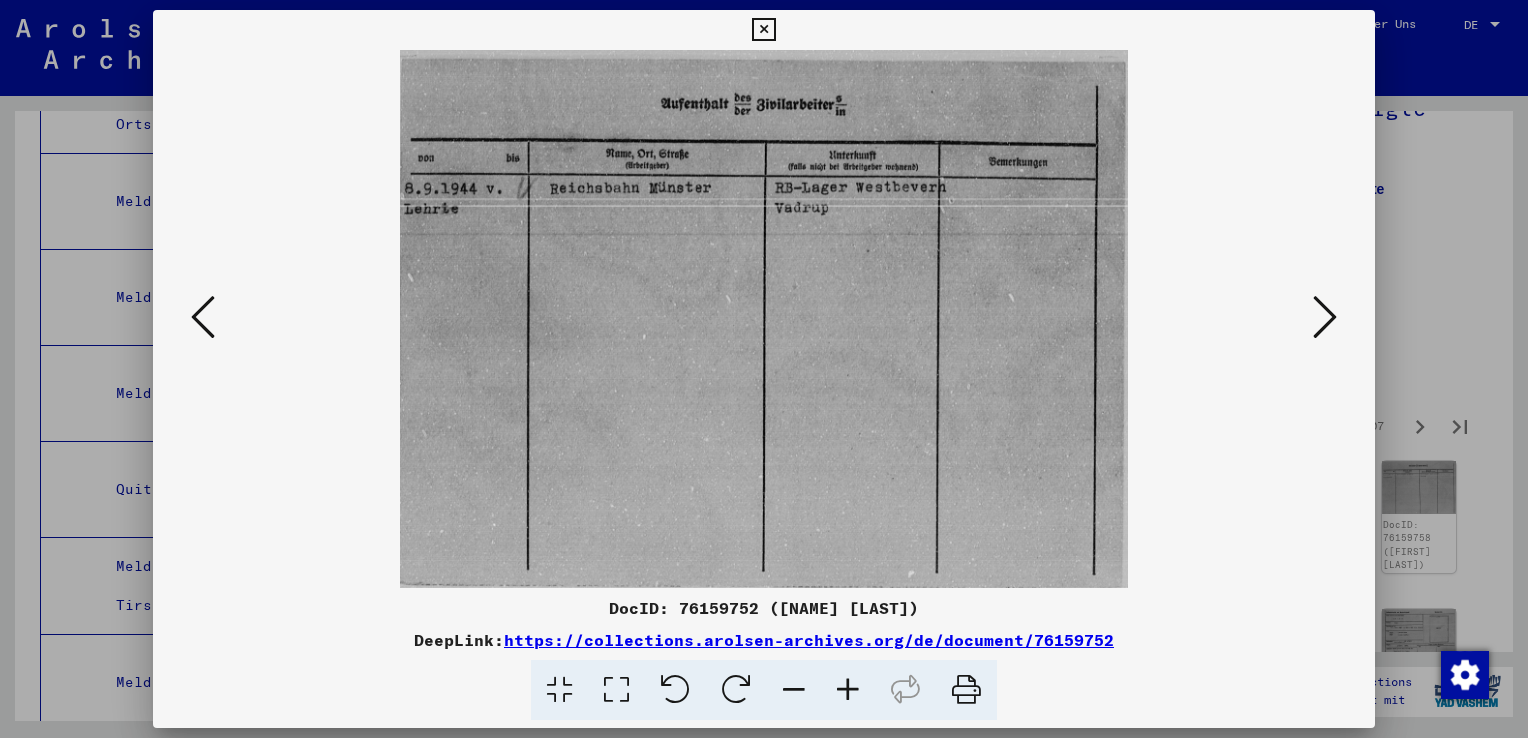 click at bounding box center [1325, 317] 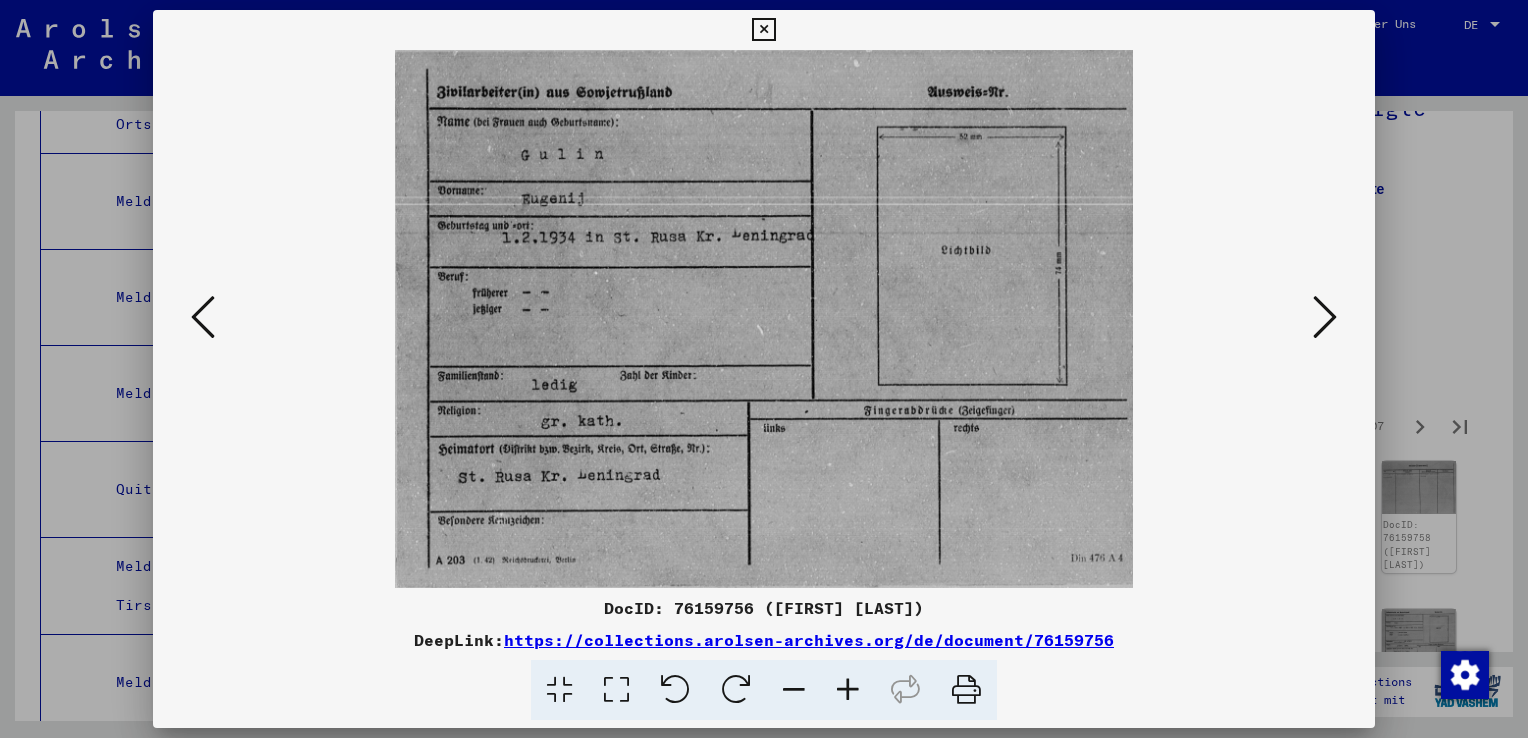 click at bounding box center [1325, 317] 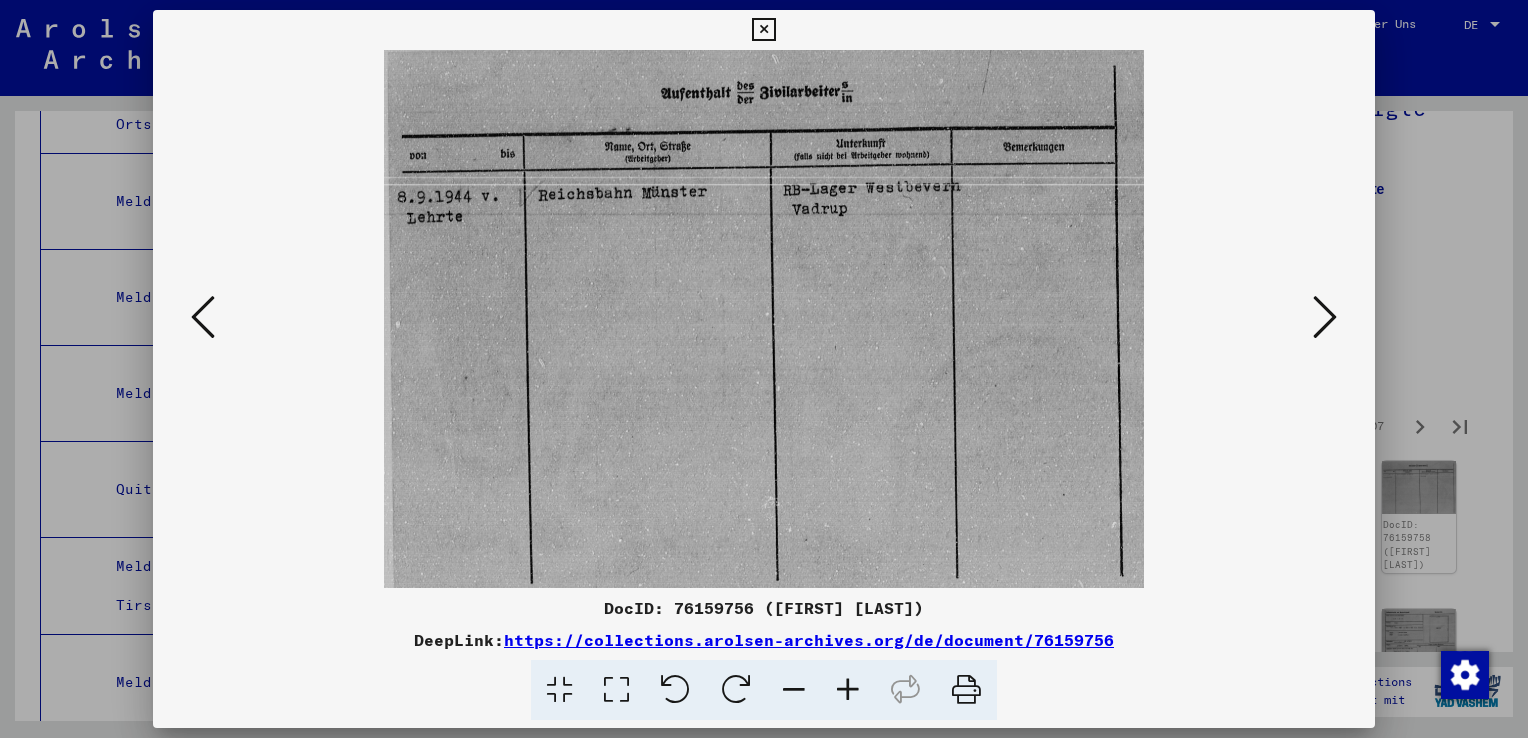 click at bounding box center (1325, 317) 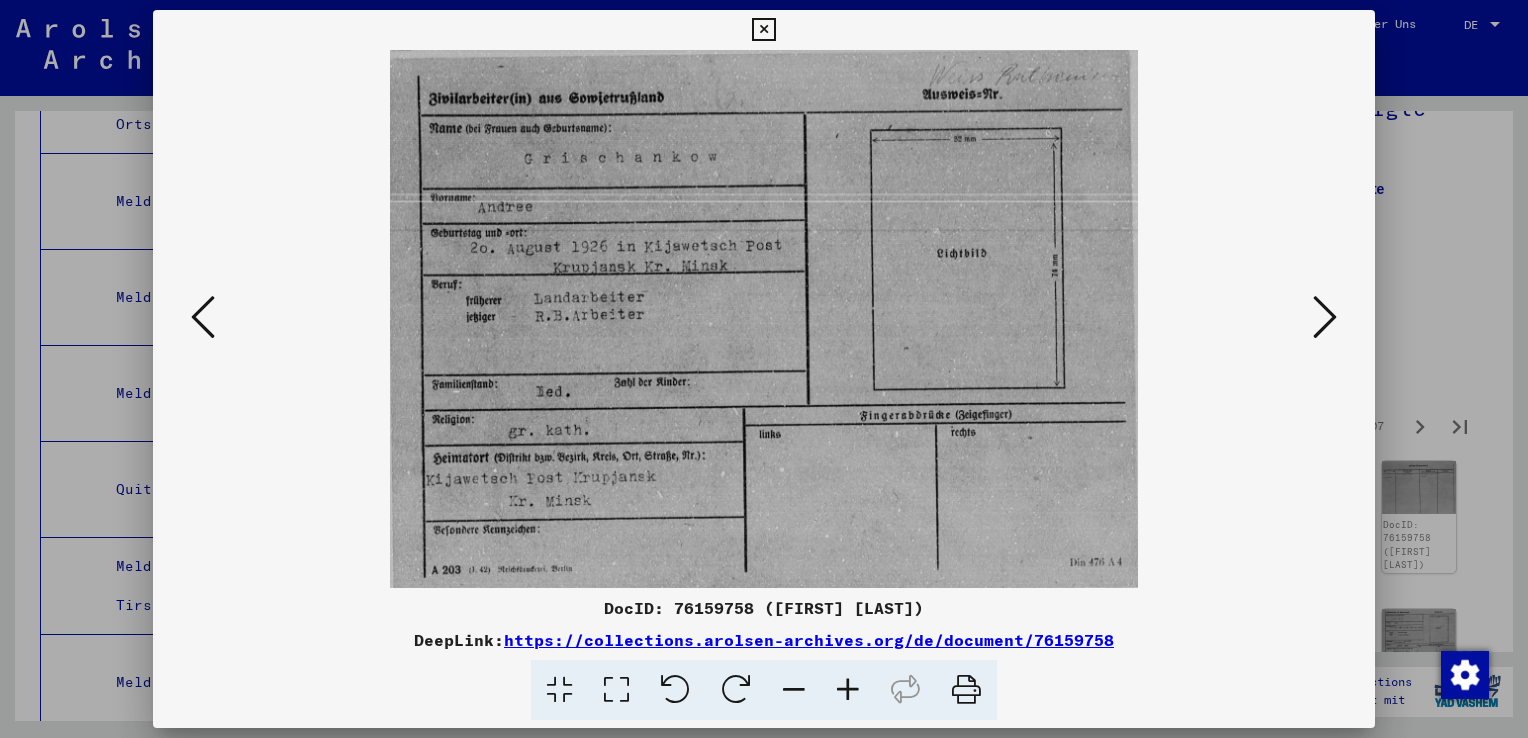click at bounding box center (1325, 317) 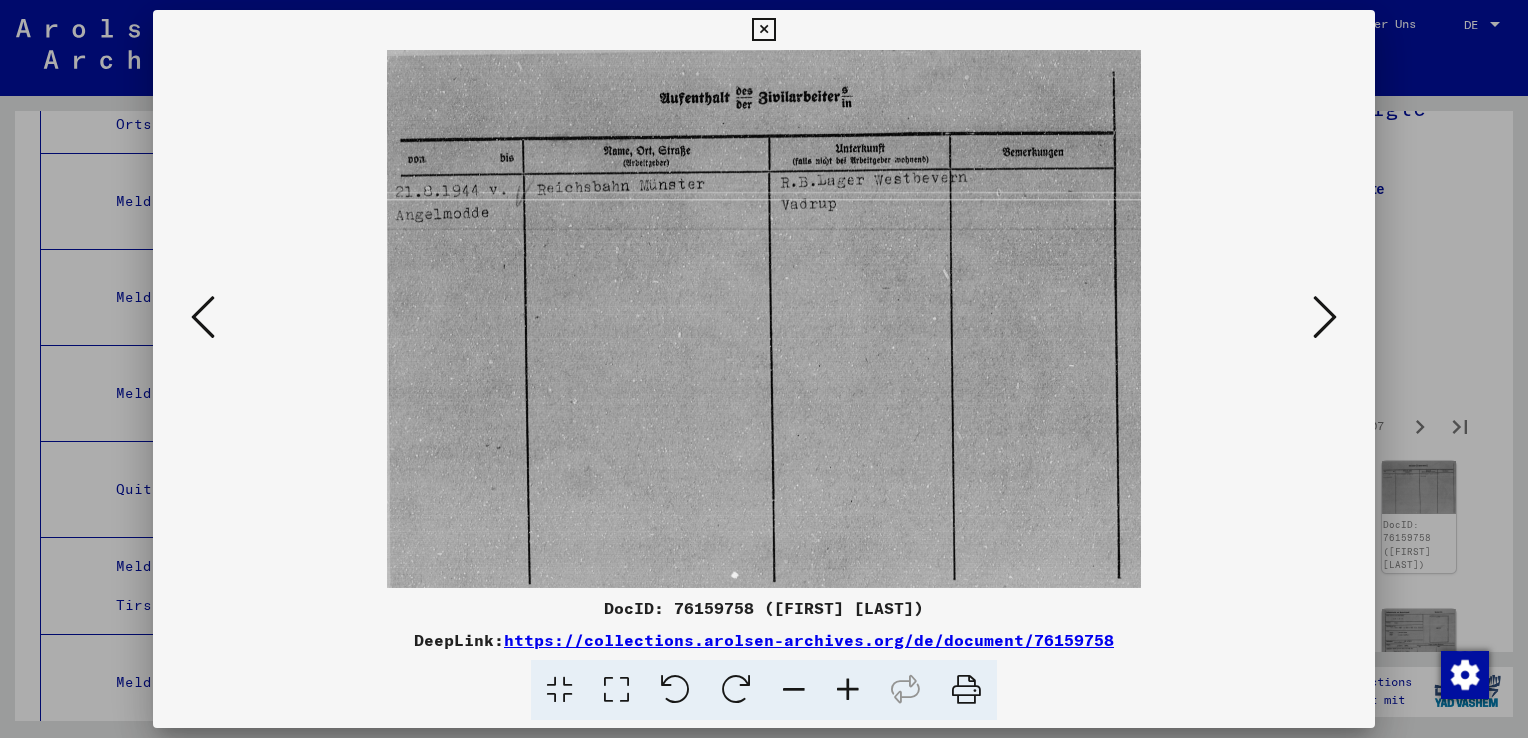click at bounding box center (1325, 317) 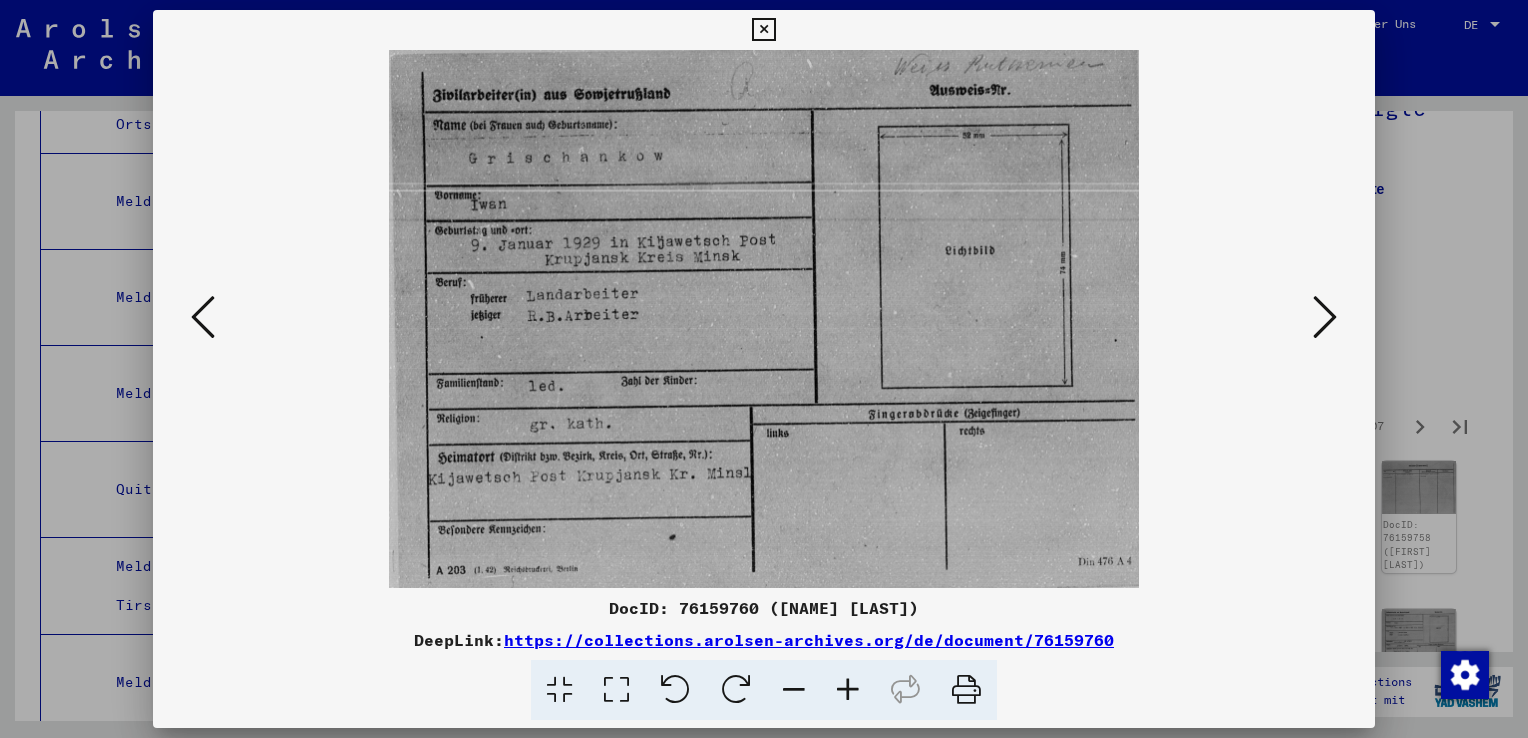 click at bounding box center (1325, 317) 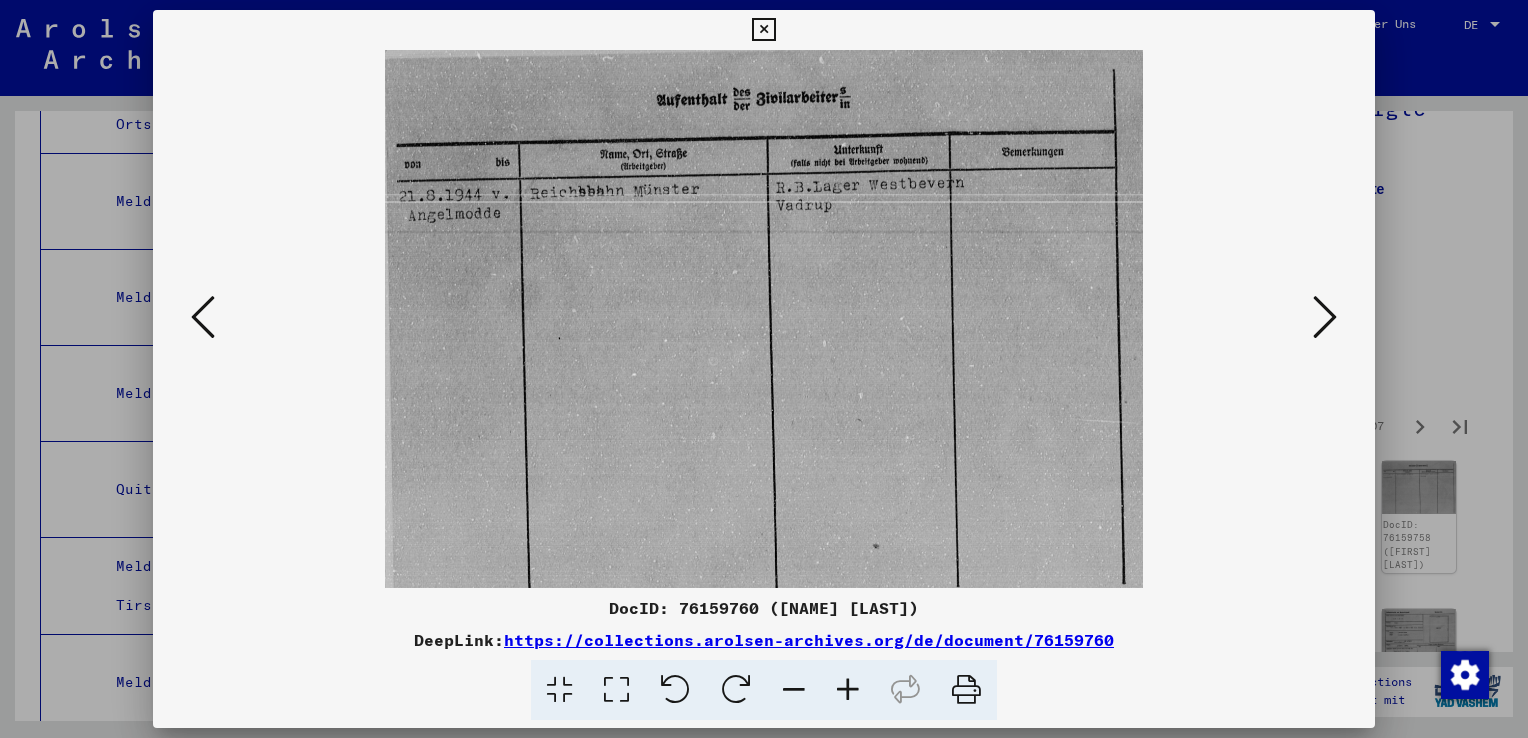 click at bounding box center (1325, 317) 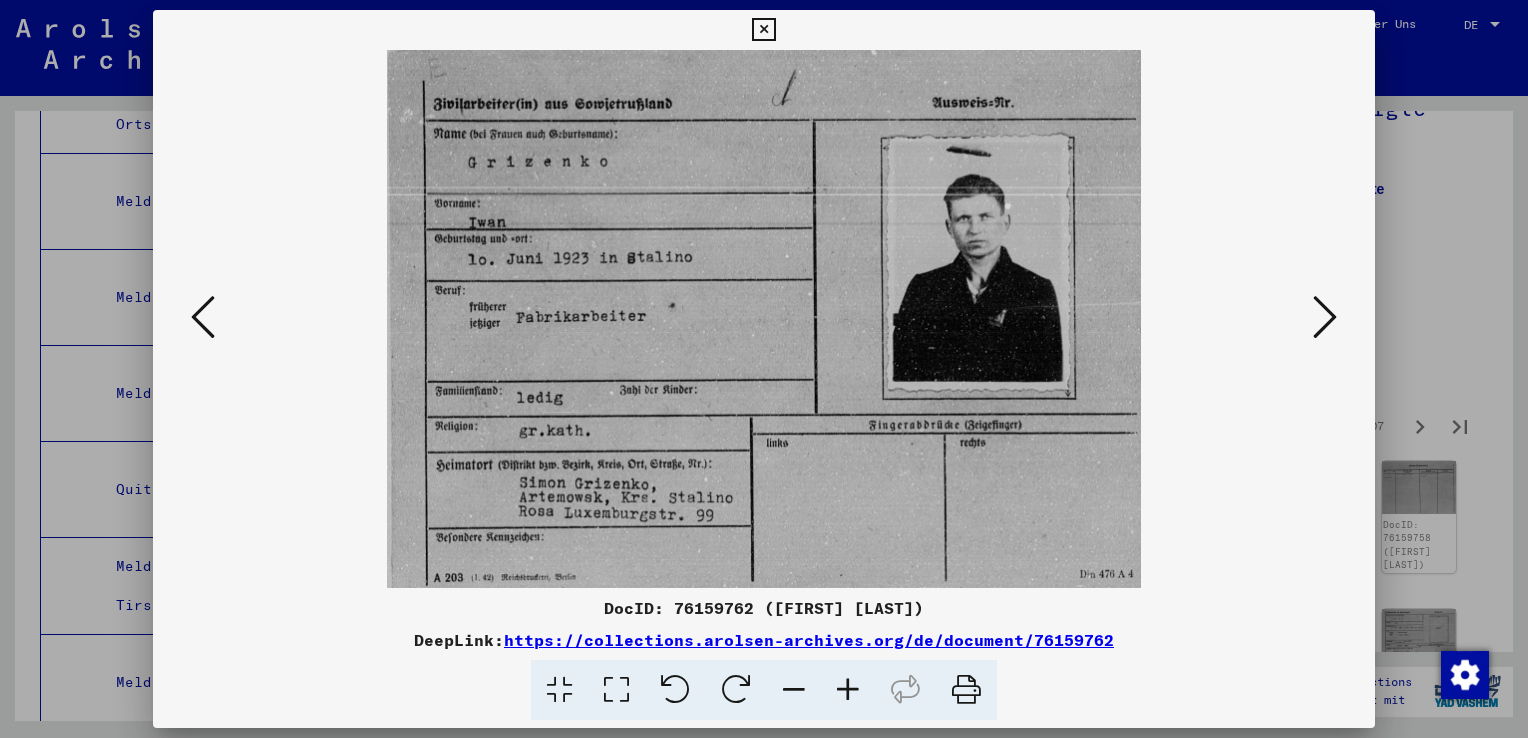 click at bounding box center (1325, 317) 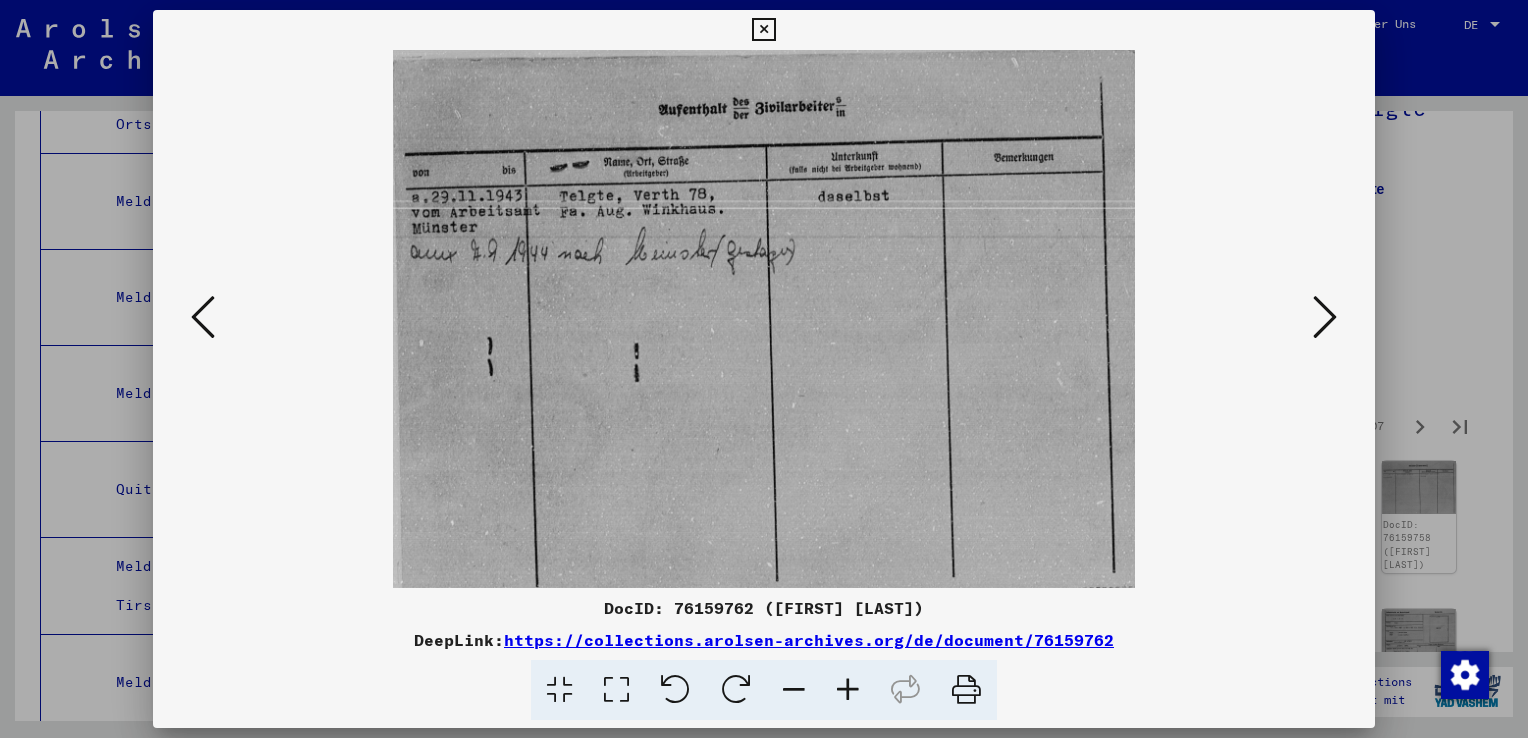 click at bounding box center (1325, 317) 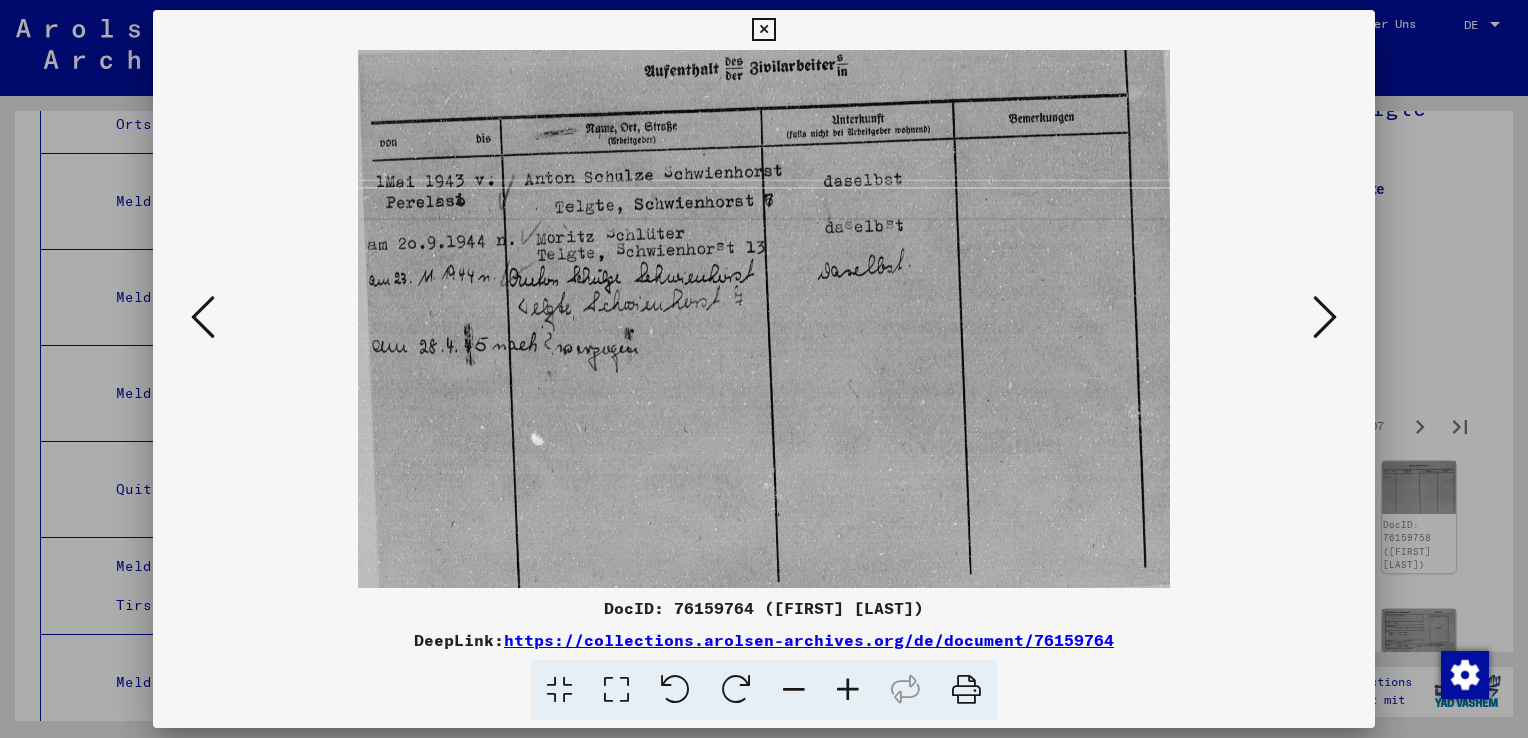 click at bounding box center [1325, 317] 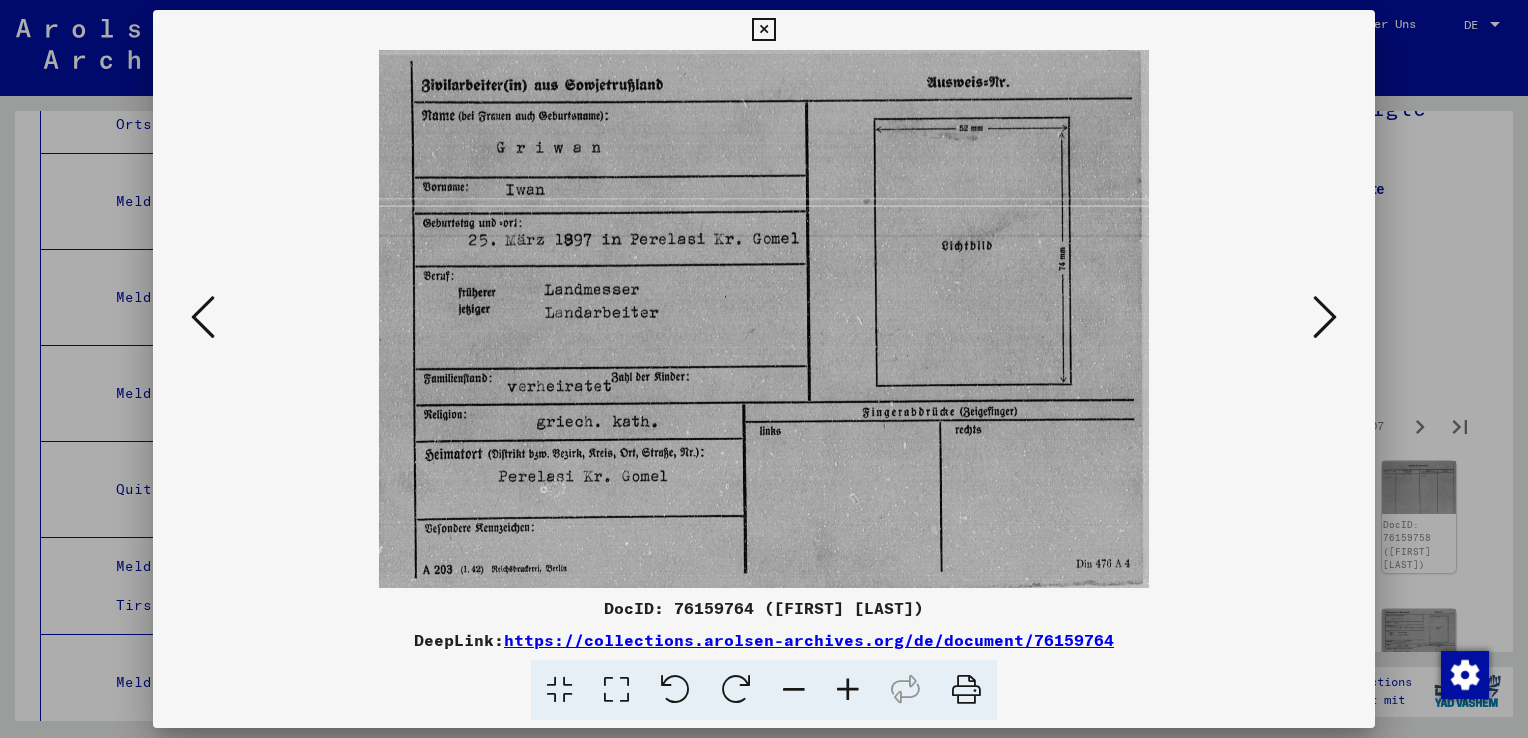 click at bounding box center [203, 317] 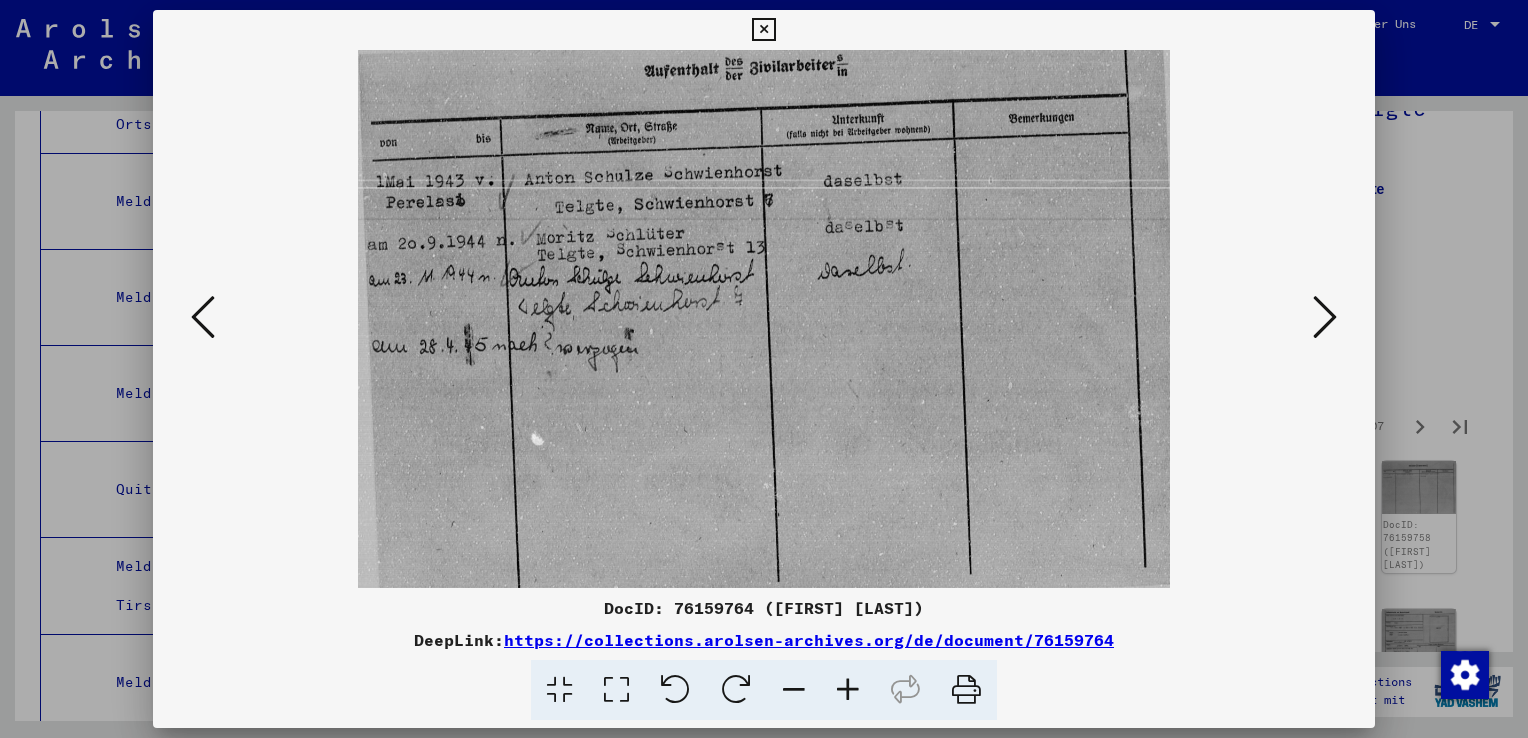click at bounding box center (1325, 317) 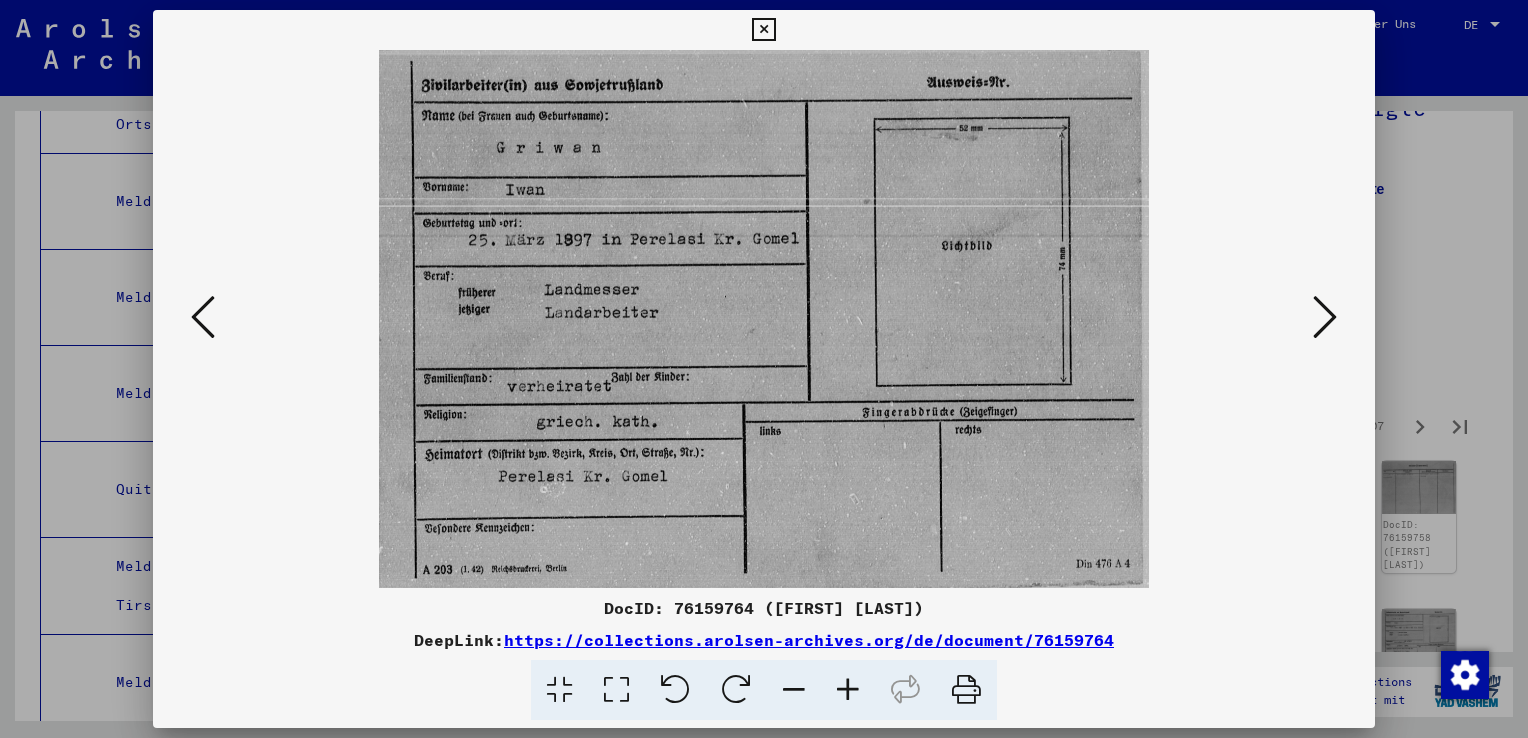click at bounding box center [1325, 317] 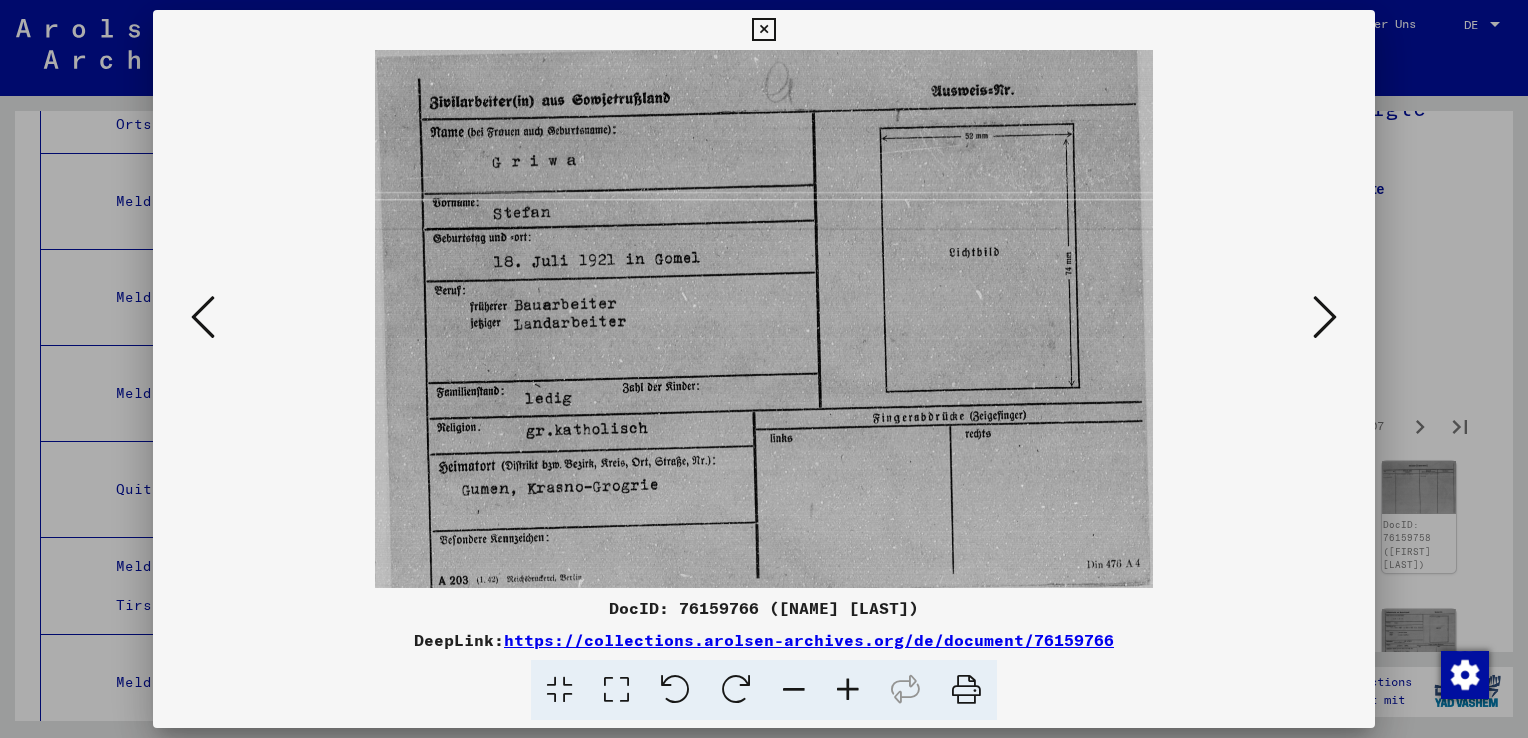 click at bounding box center (203, 317) 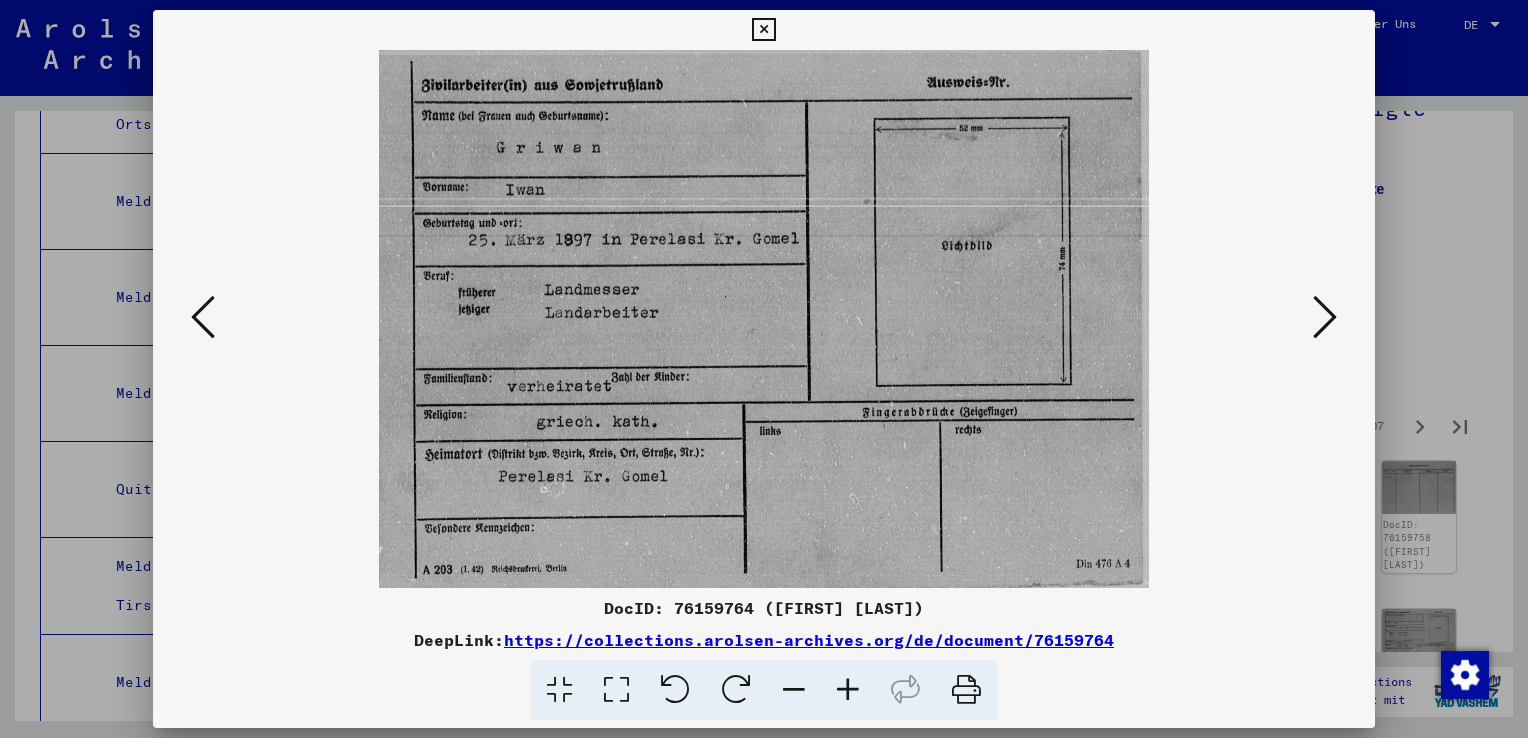 click at bounding box center (1325, 317) 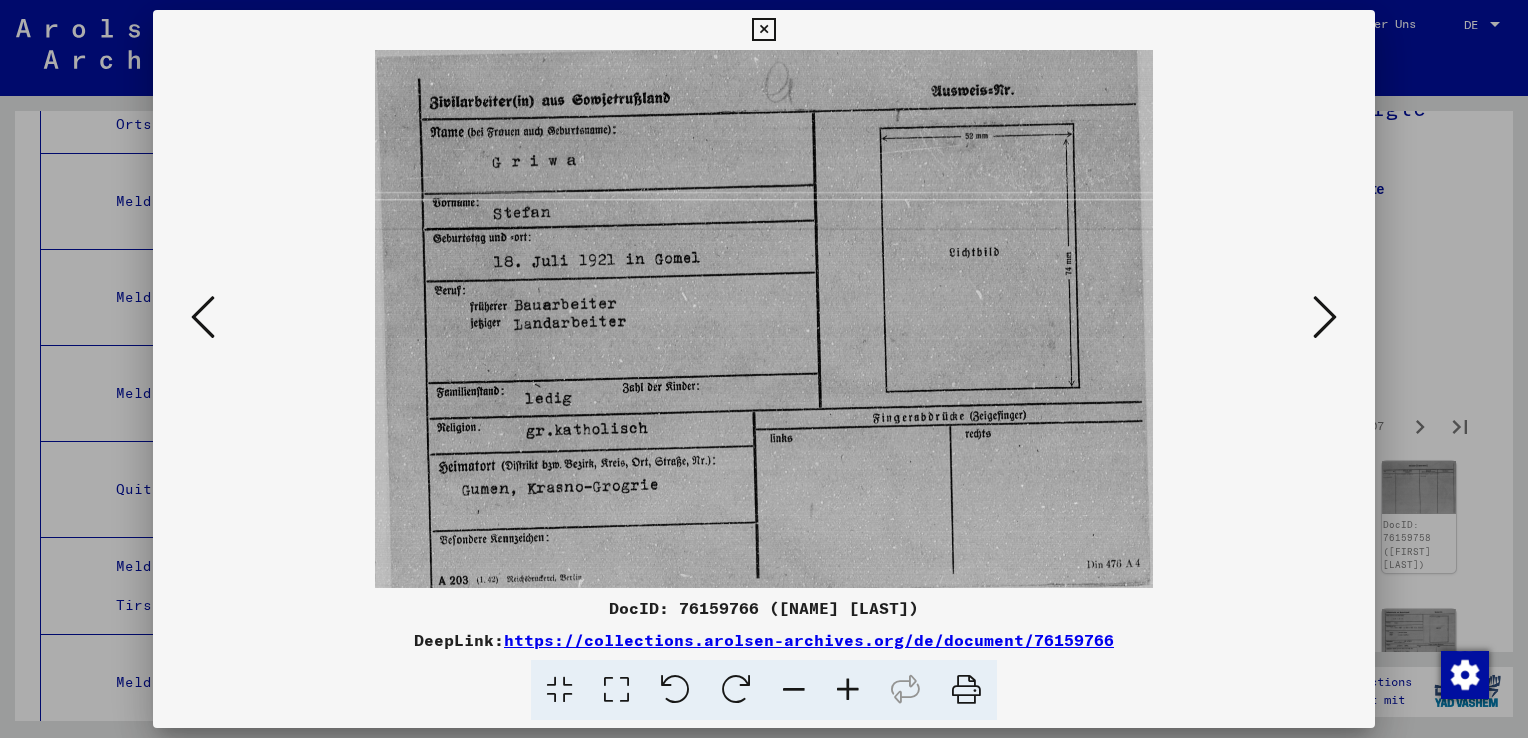 click at bounding box center [1325, 317] 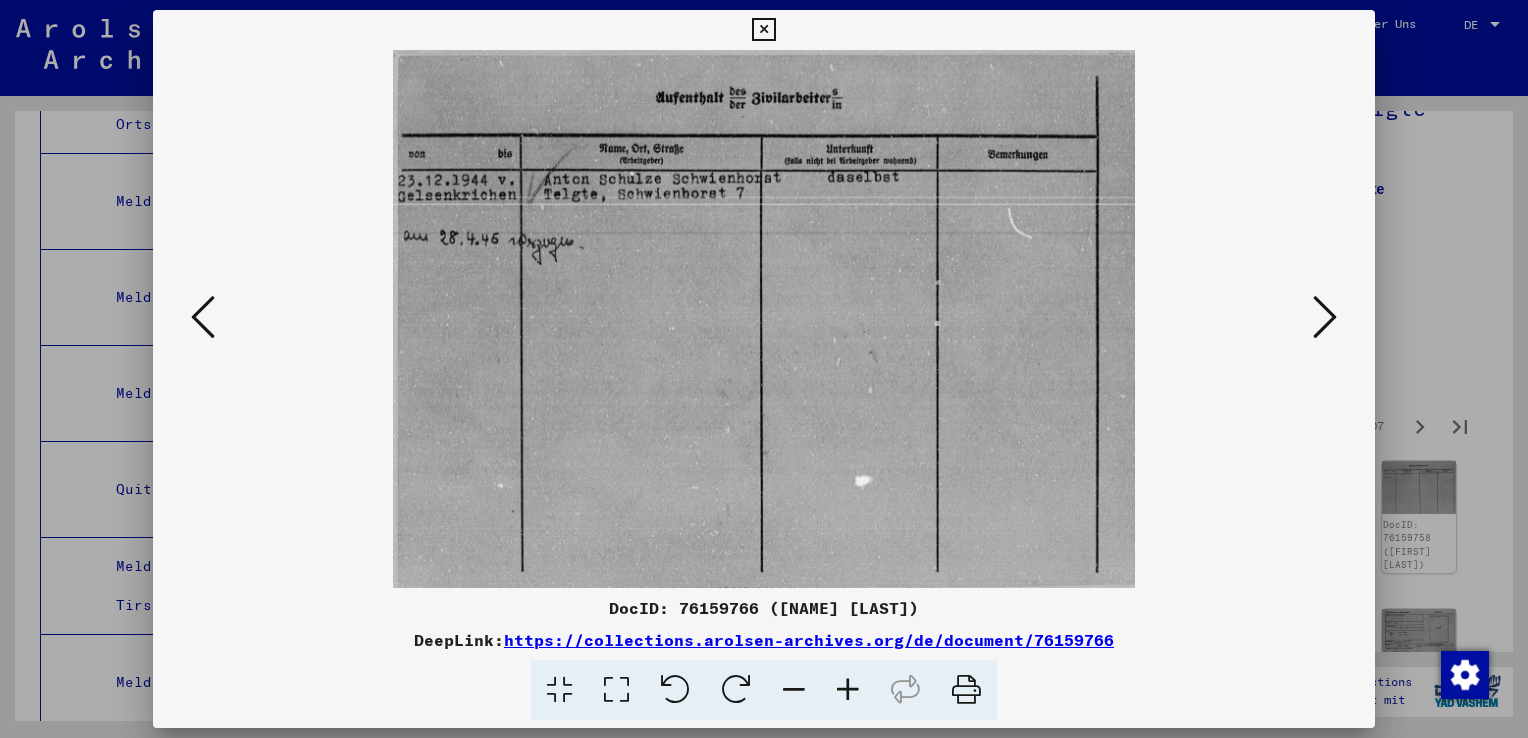 click at bounding box center (1325, 317) 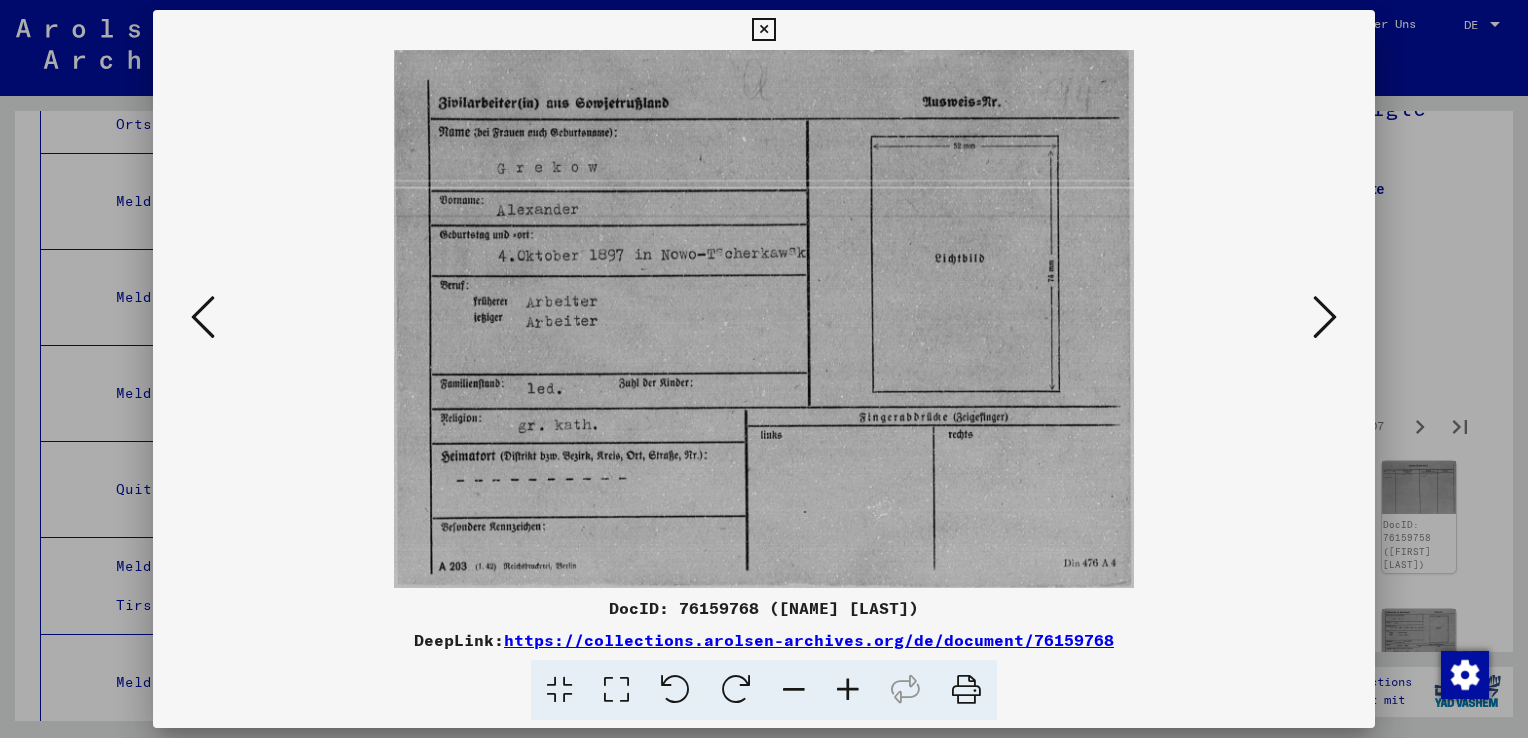 click at bounding box center (1325, 317) 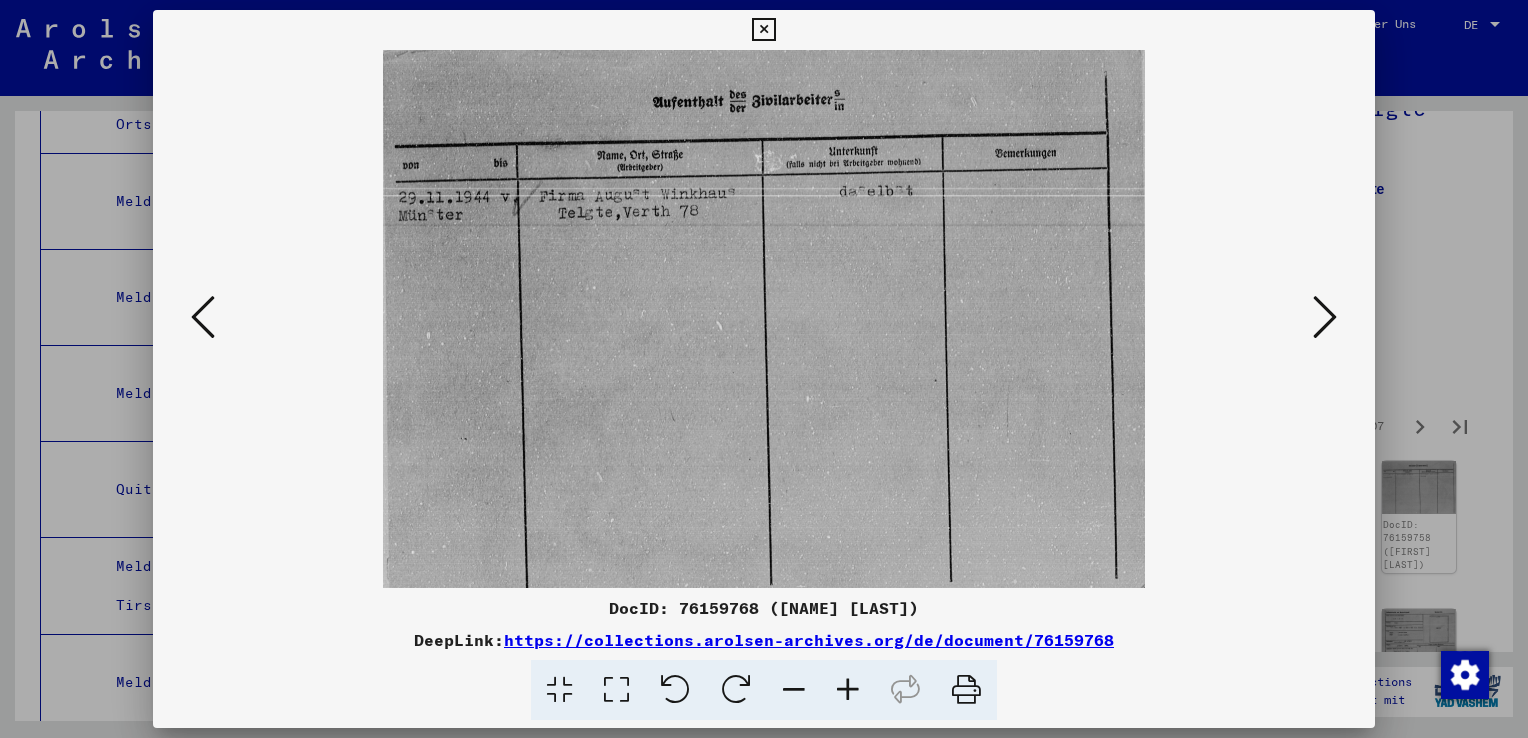click at bounding box center [1325, 317] 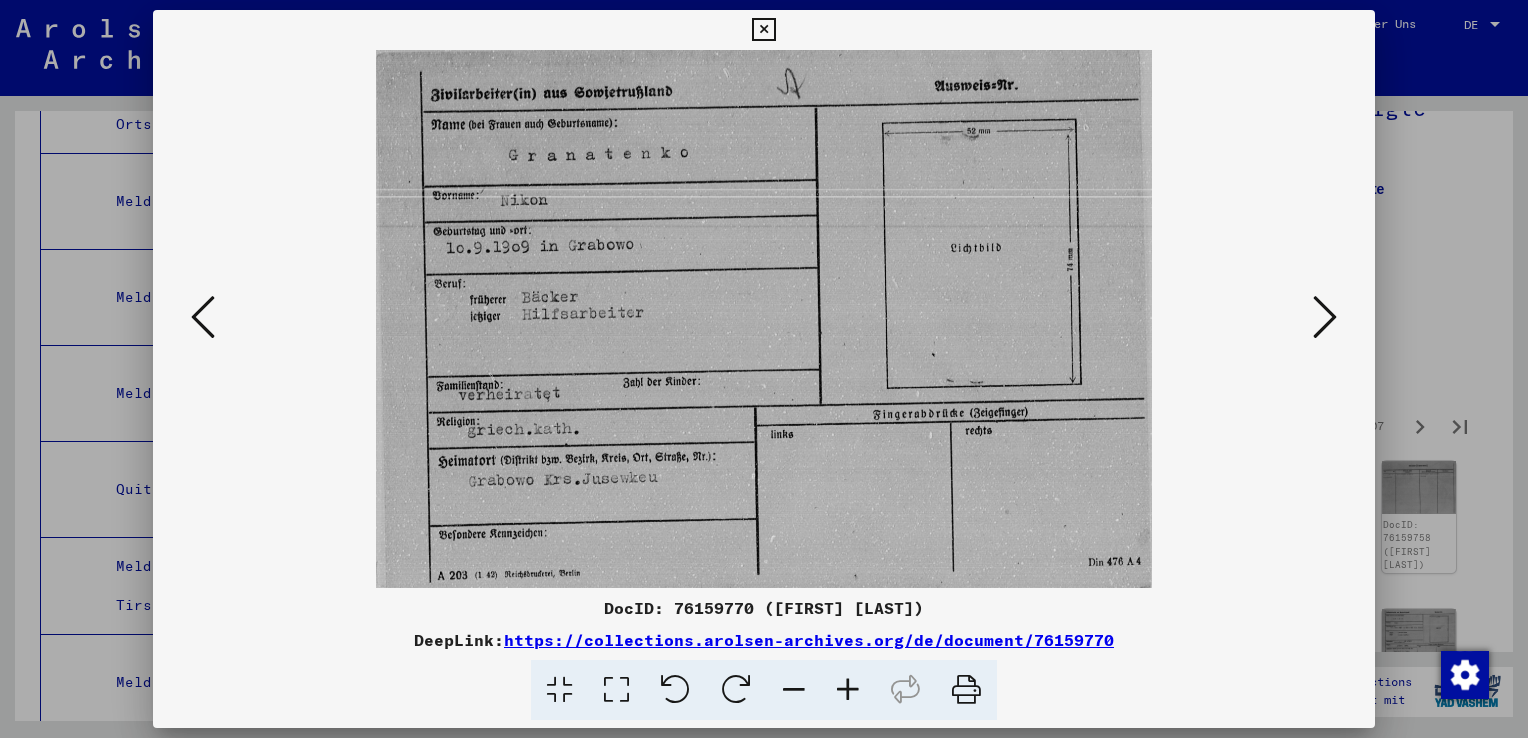 click at bounding box center (1325, 317) 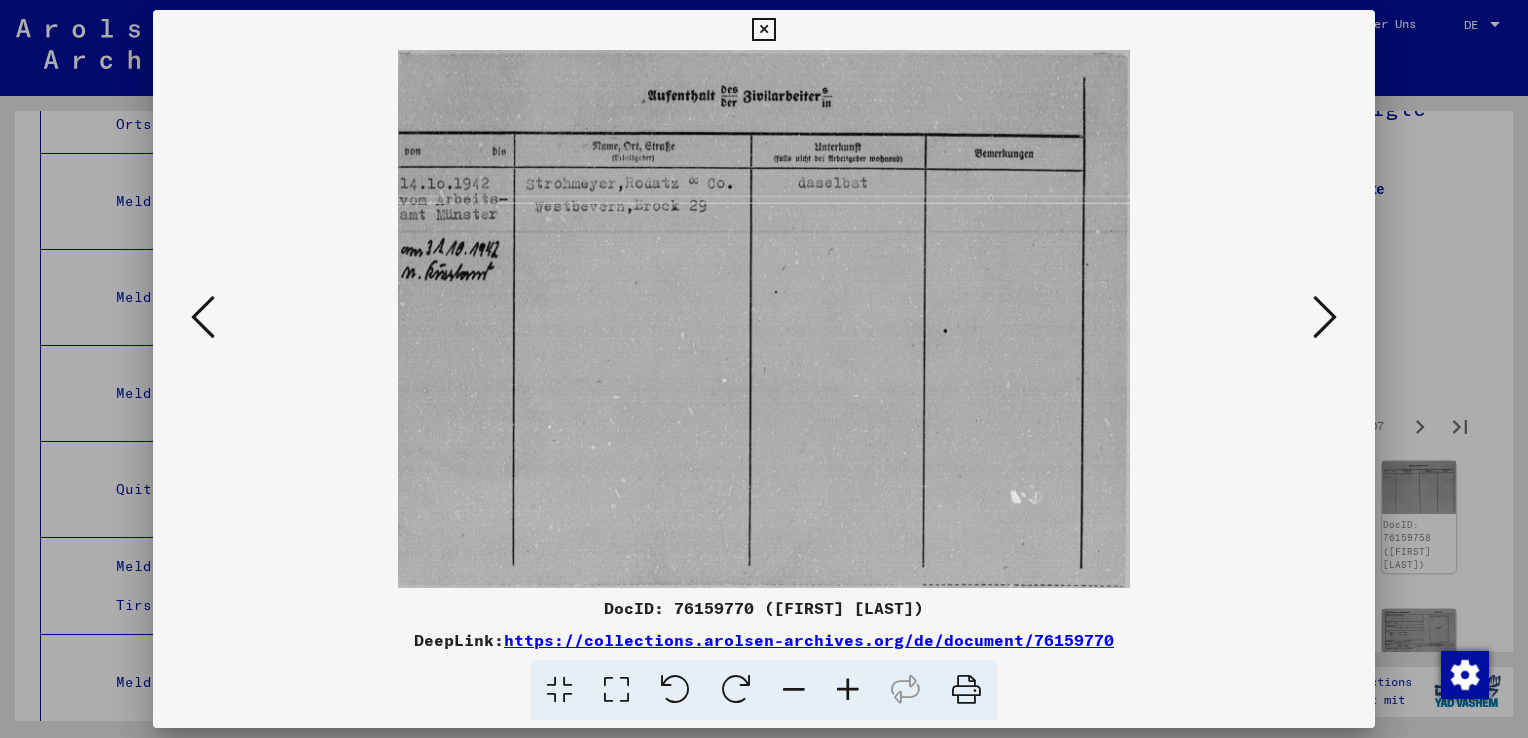 click at bounding box center [1325, 317] 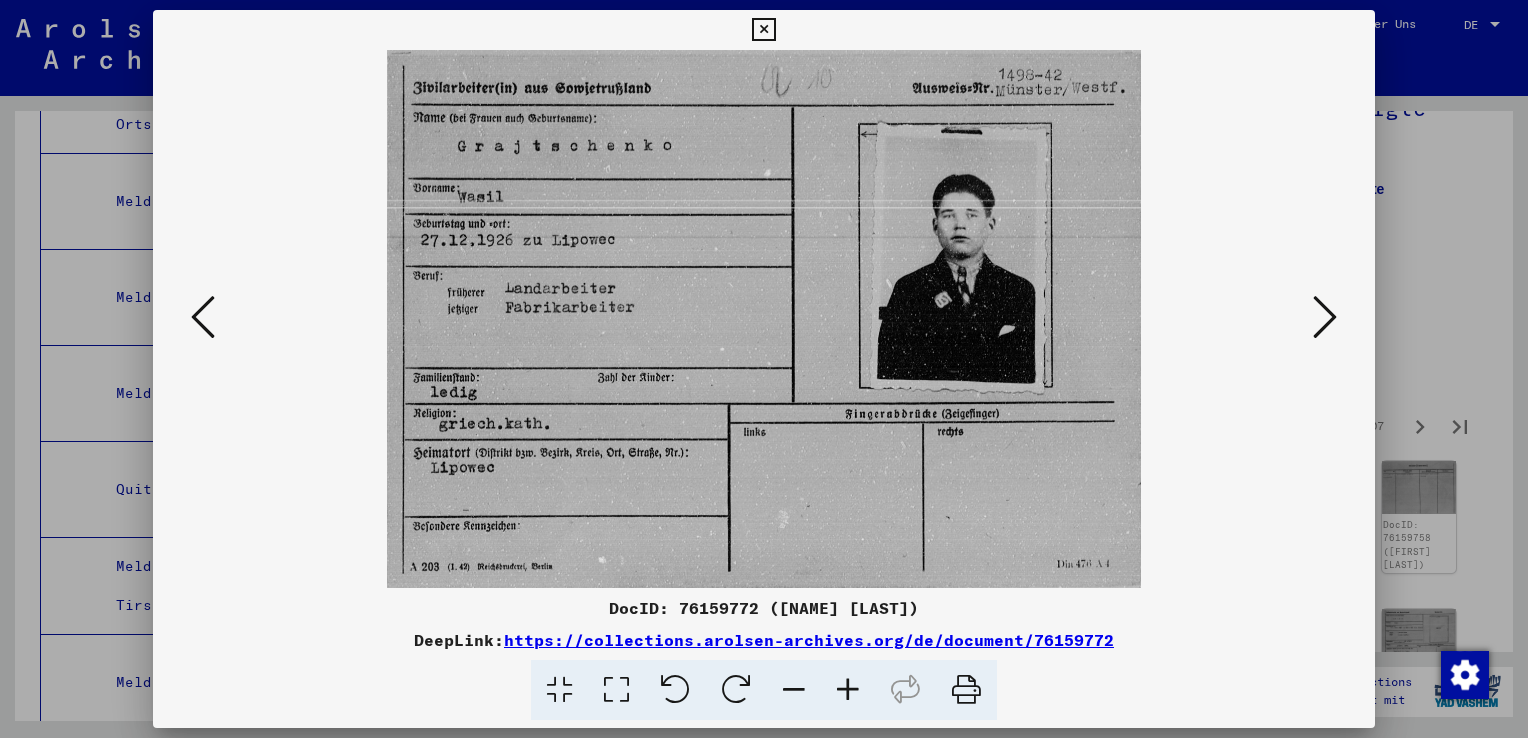 click at bounding box center [1325, 317] 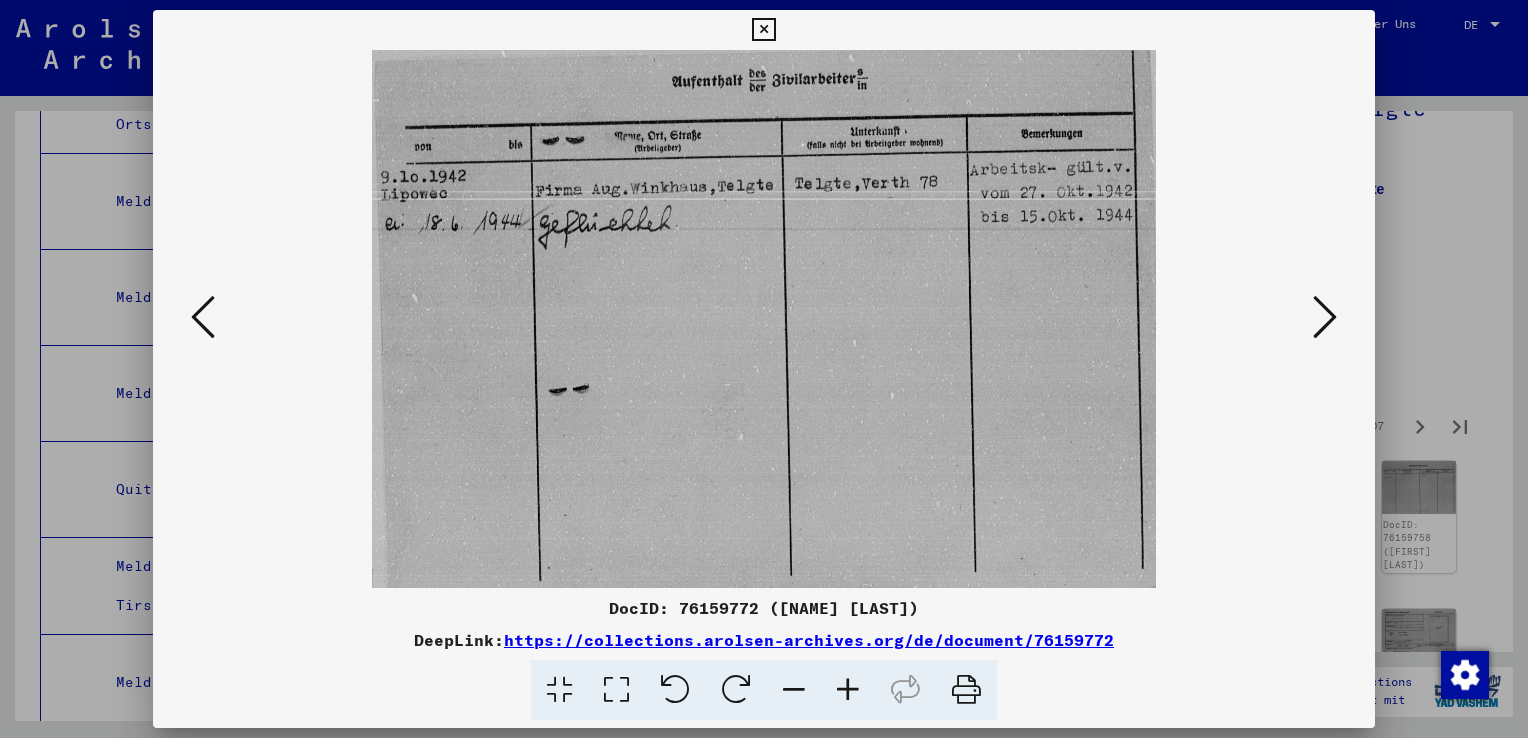 click at bounding box center (1325, 317) 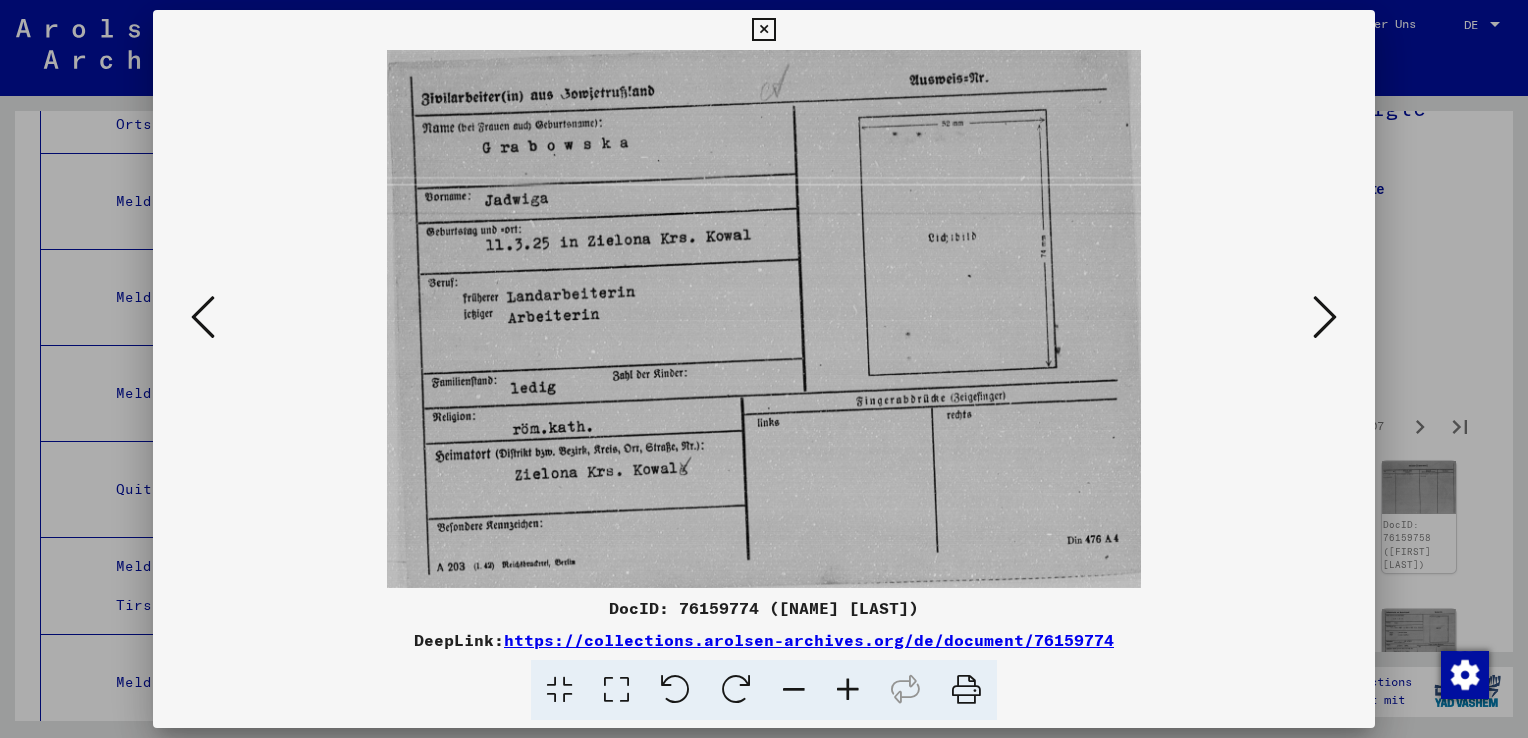 click at bounding box center (1325, 317) 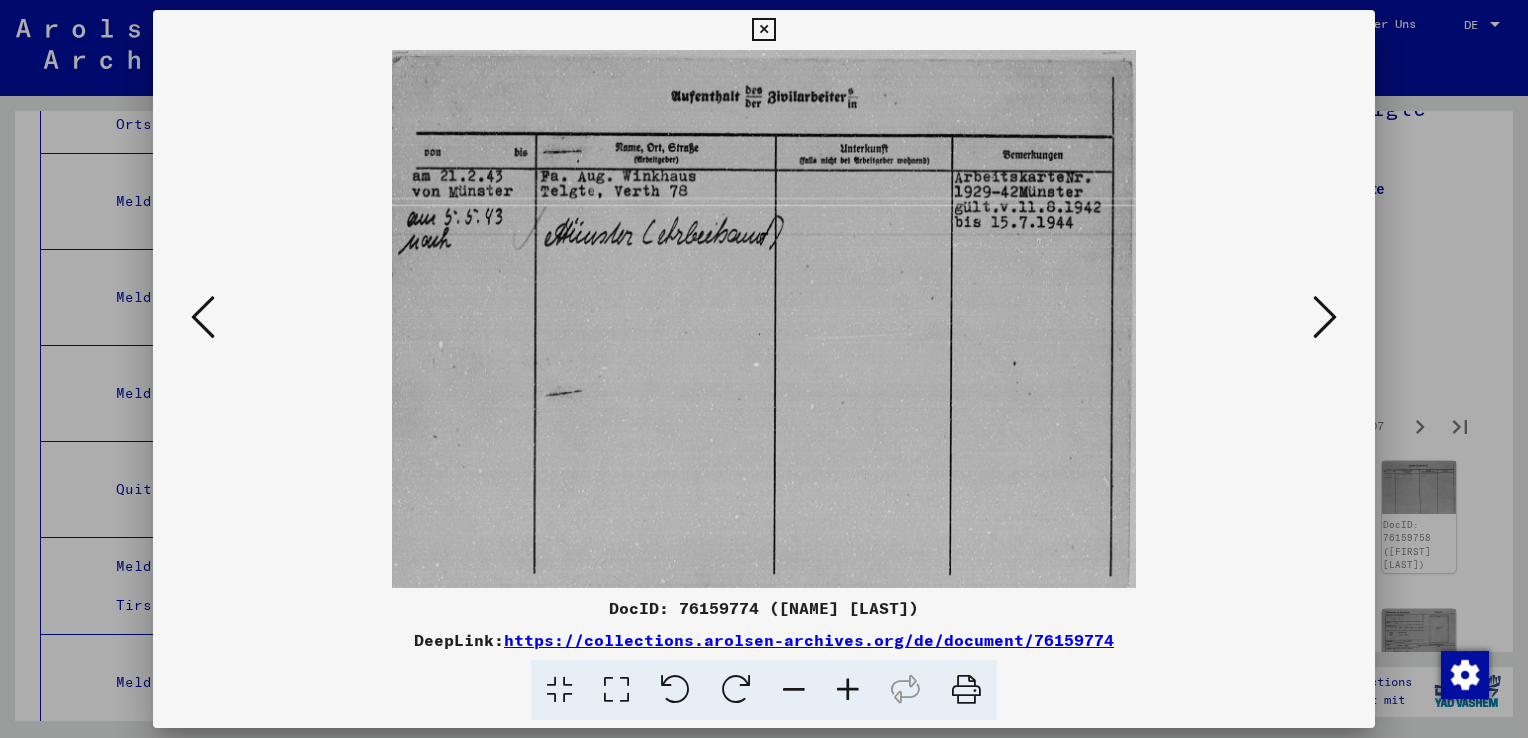 click at bounding box center [1325, 317] 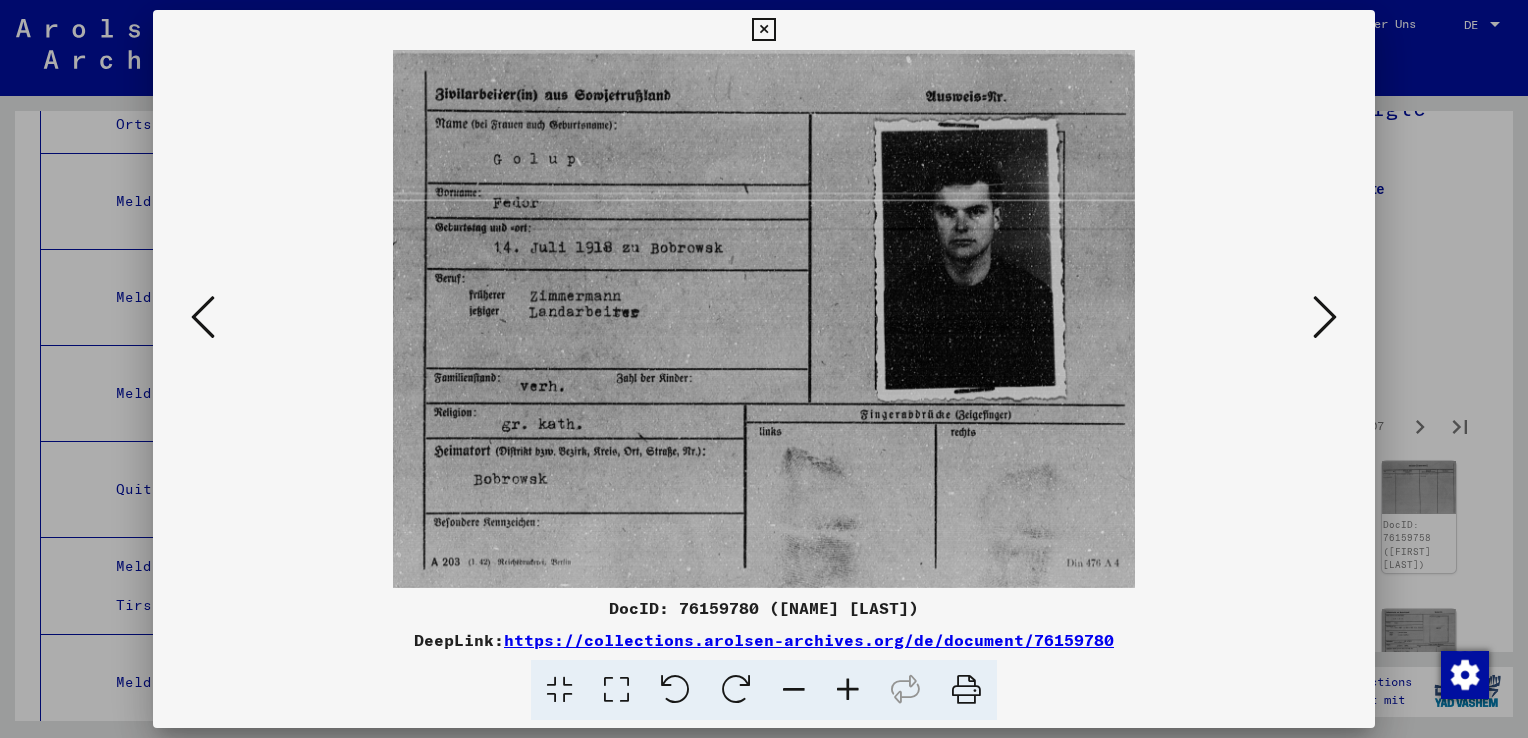 click at bounding box center (1325, 317) 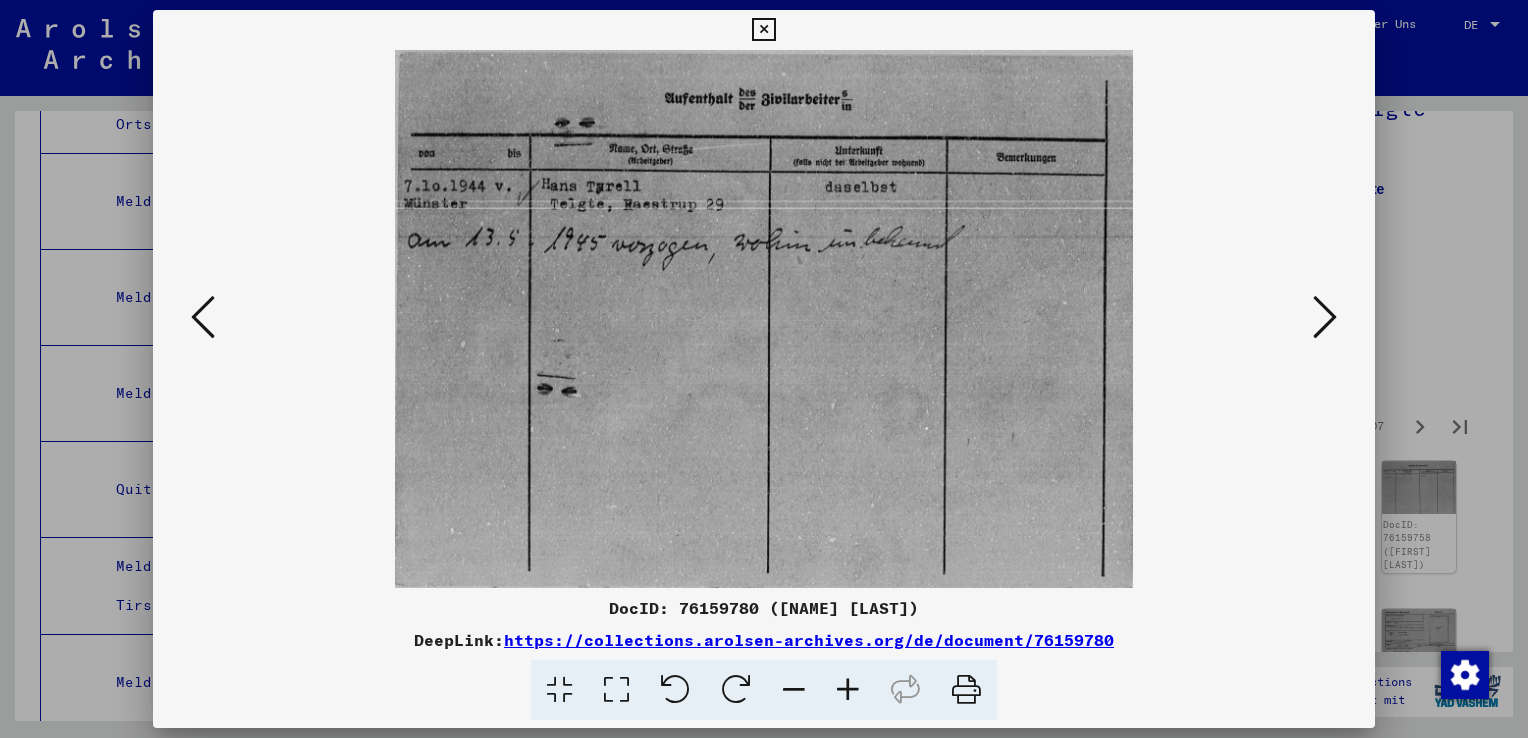 click at bounding box center (1325, 317) 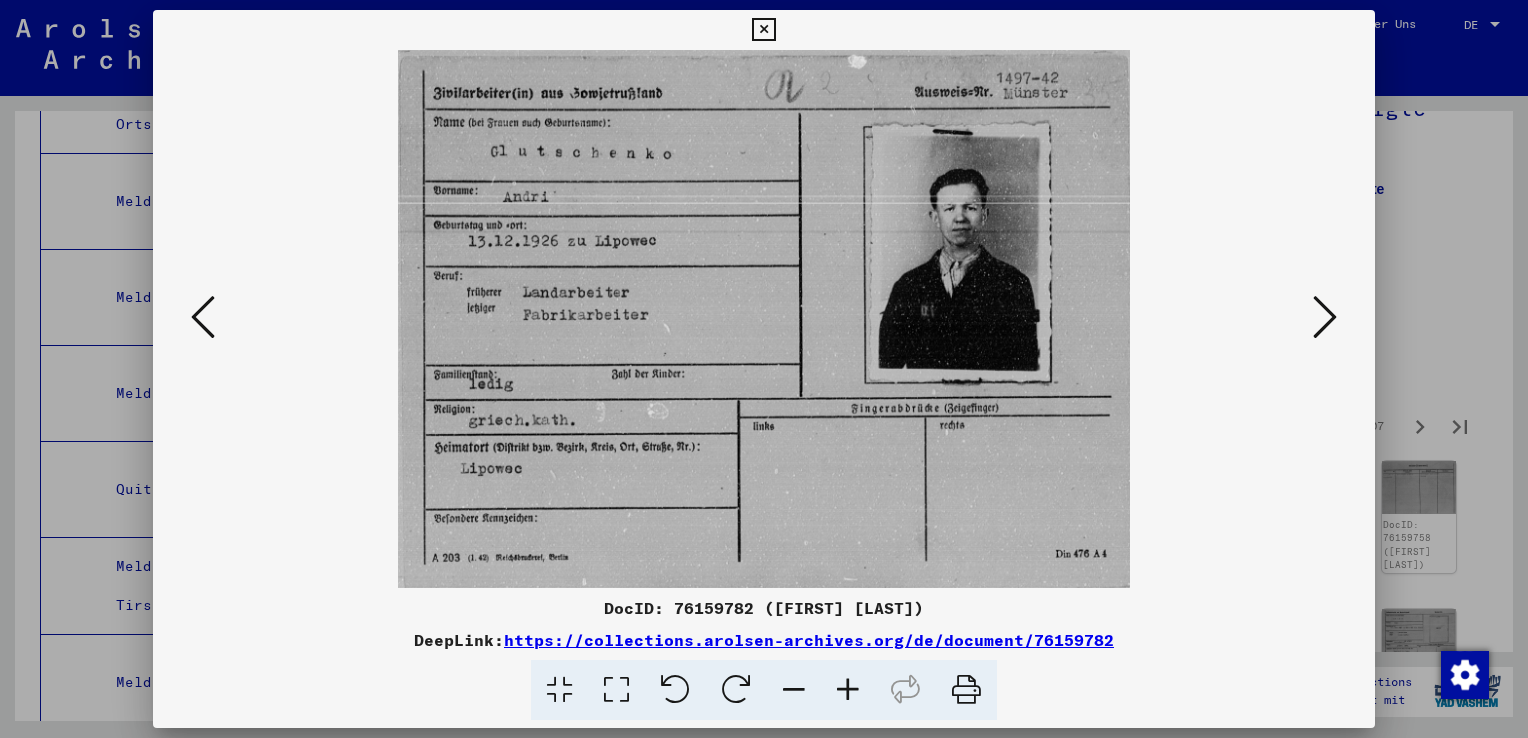 click at bounding box center [1325, 317] 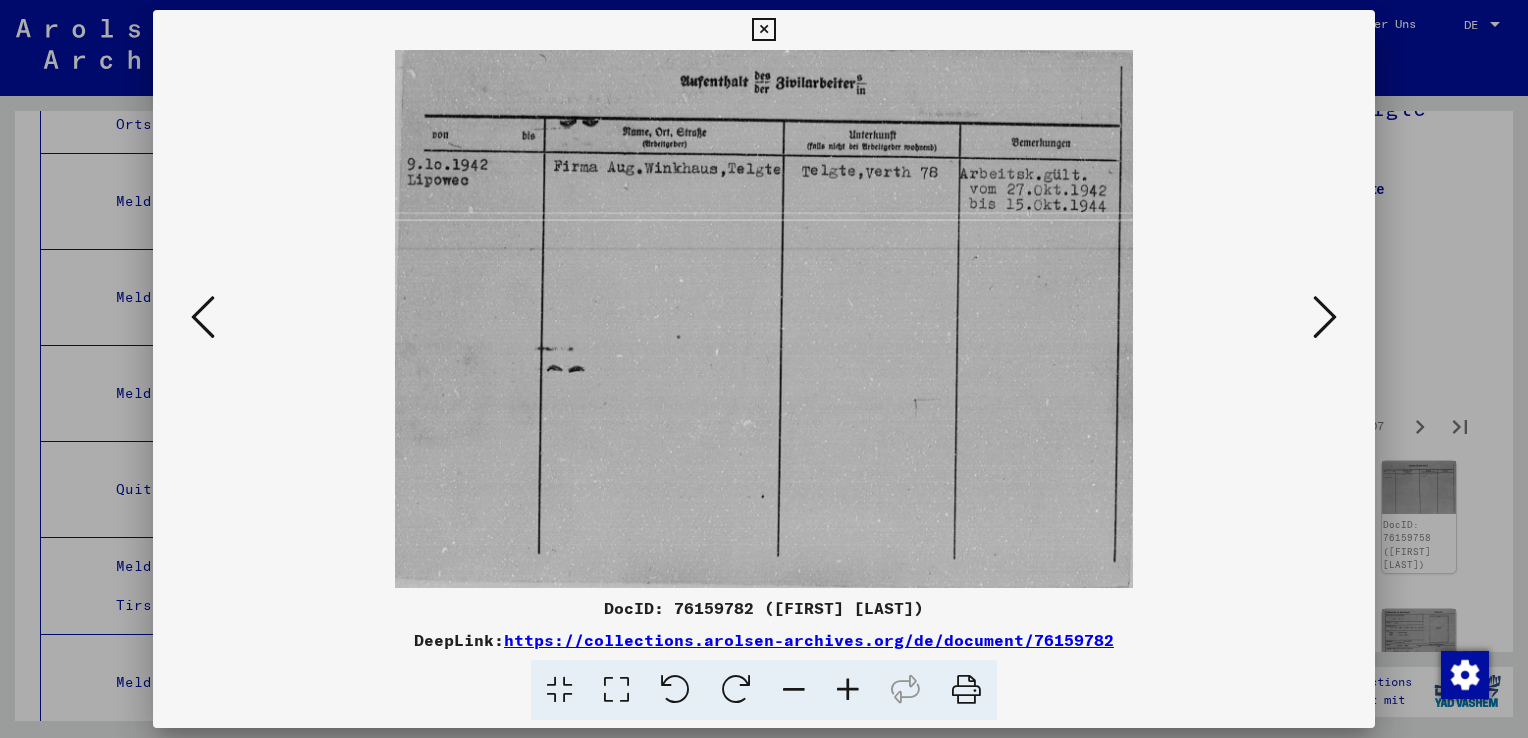 click at bounding box center [1325, 317] 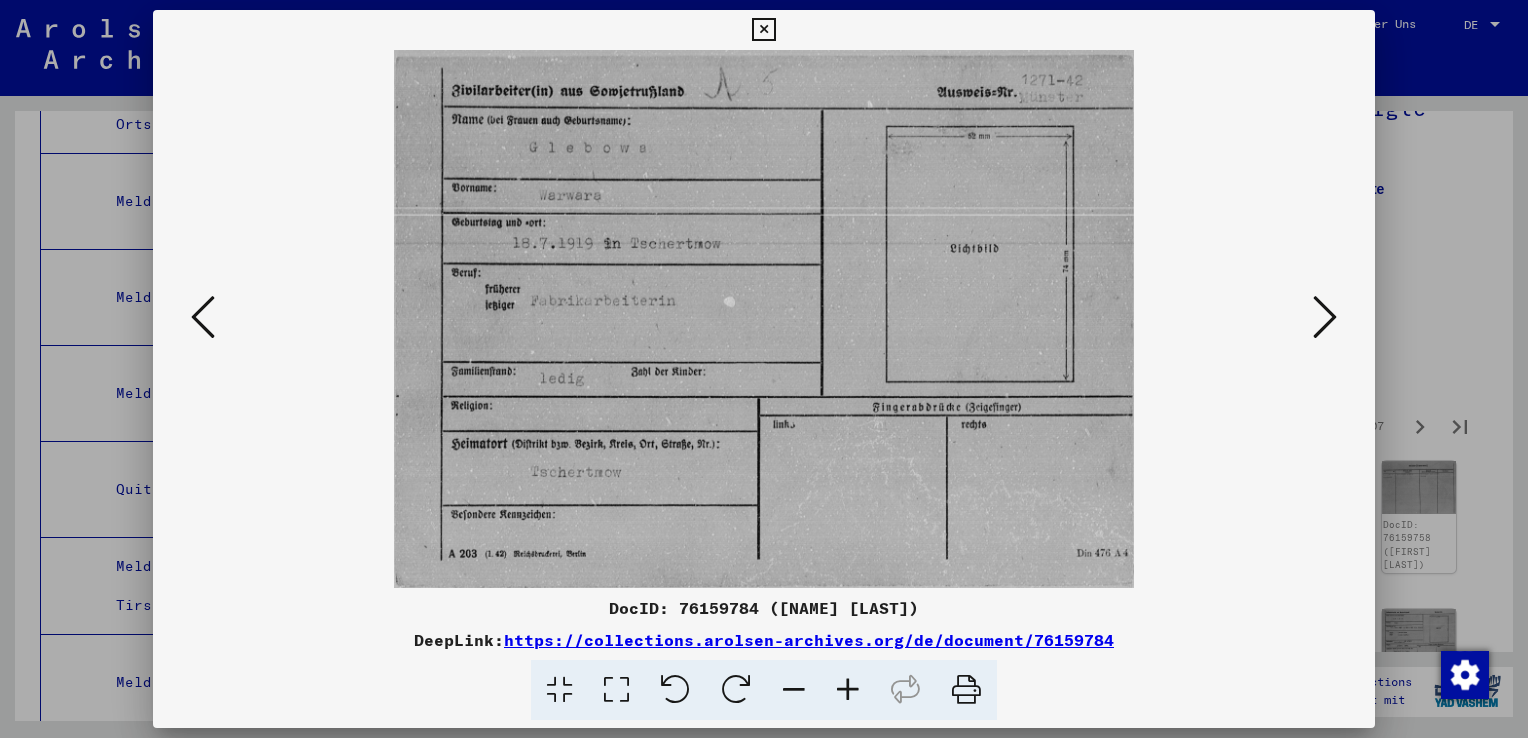 click at bounding box center [1325, 317] 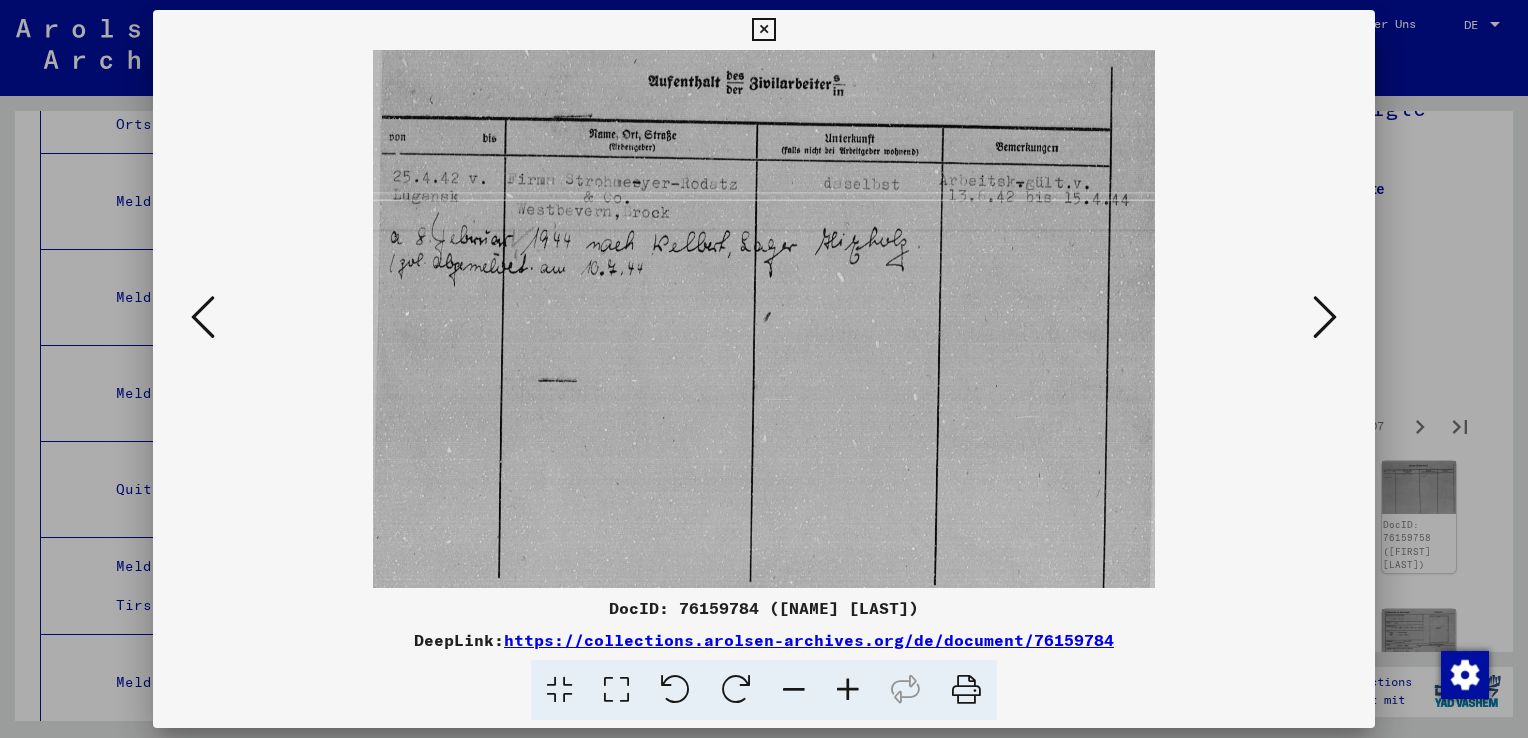 click at bounding box center (1325, 317) 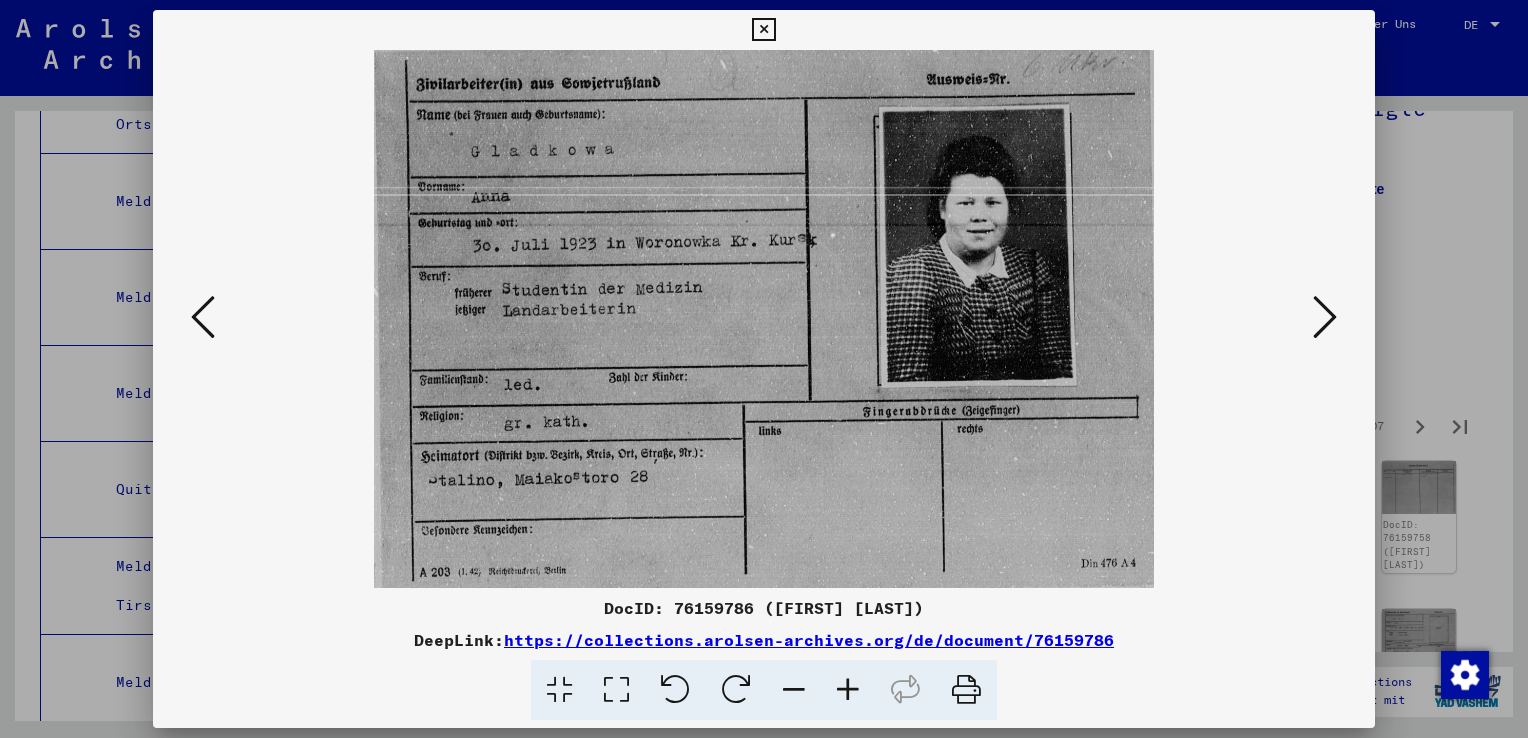 click at bounding box center (1325, 317) 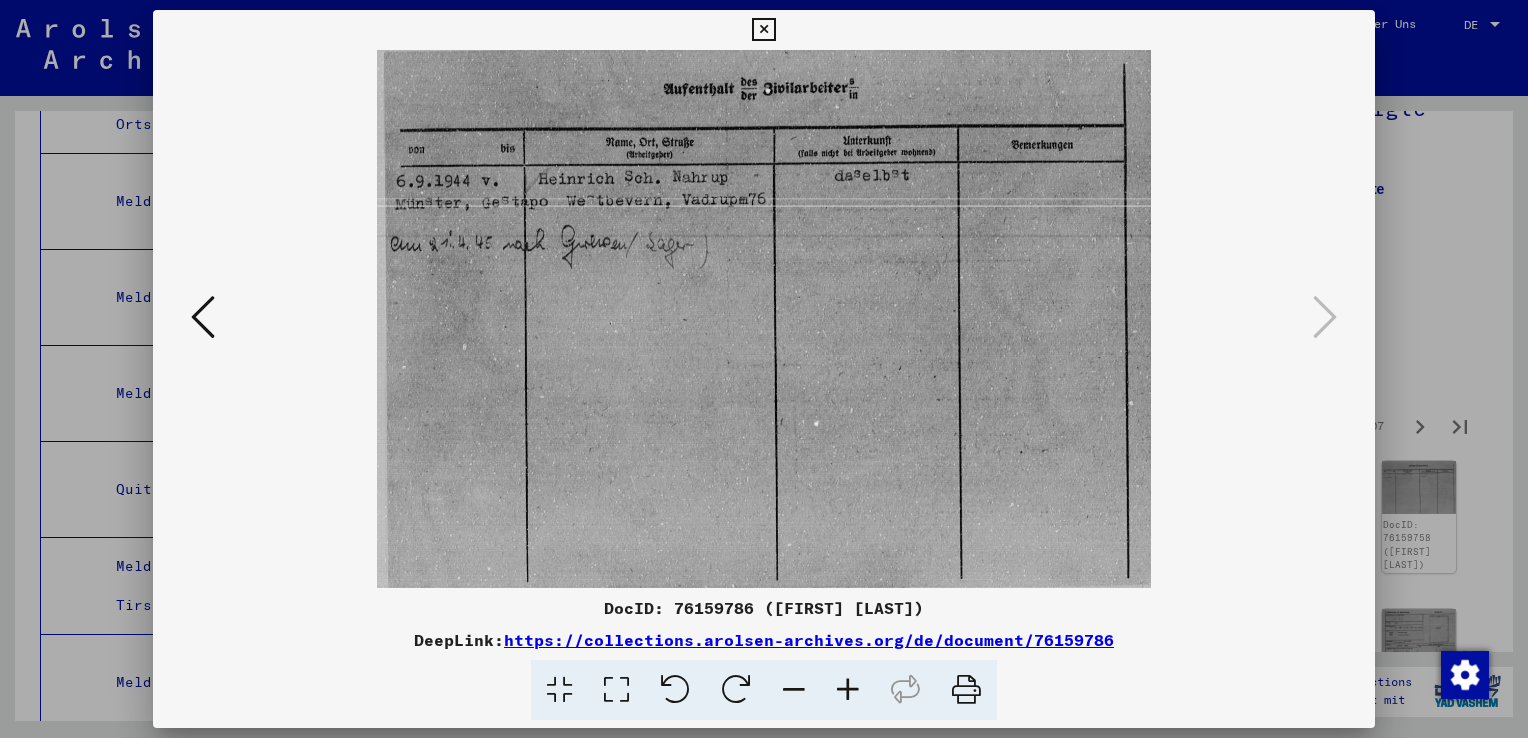 click at bounding box center (764, 369) 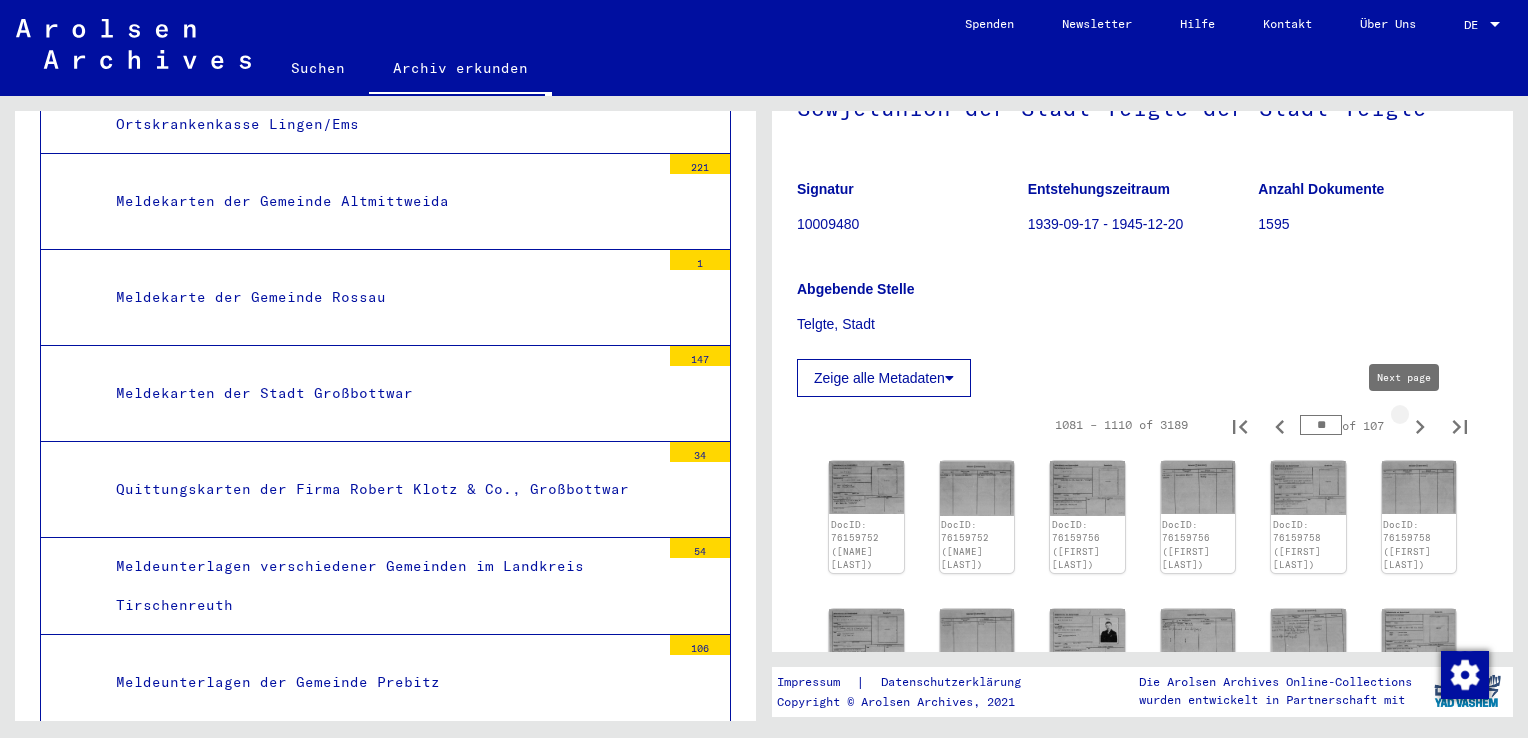 click 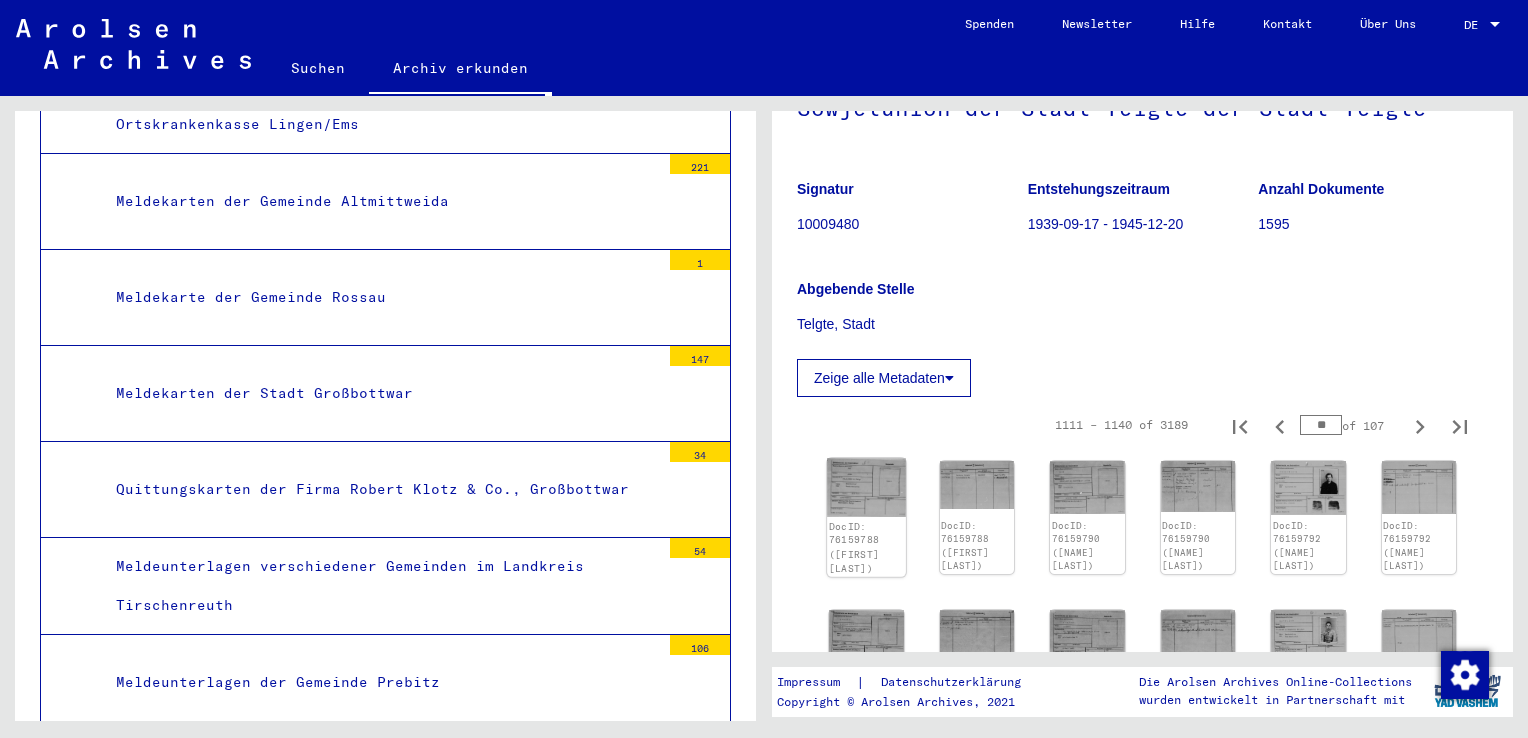 click 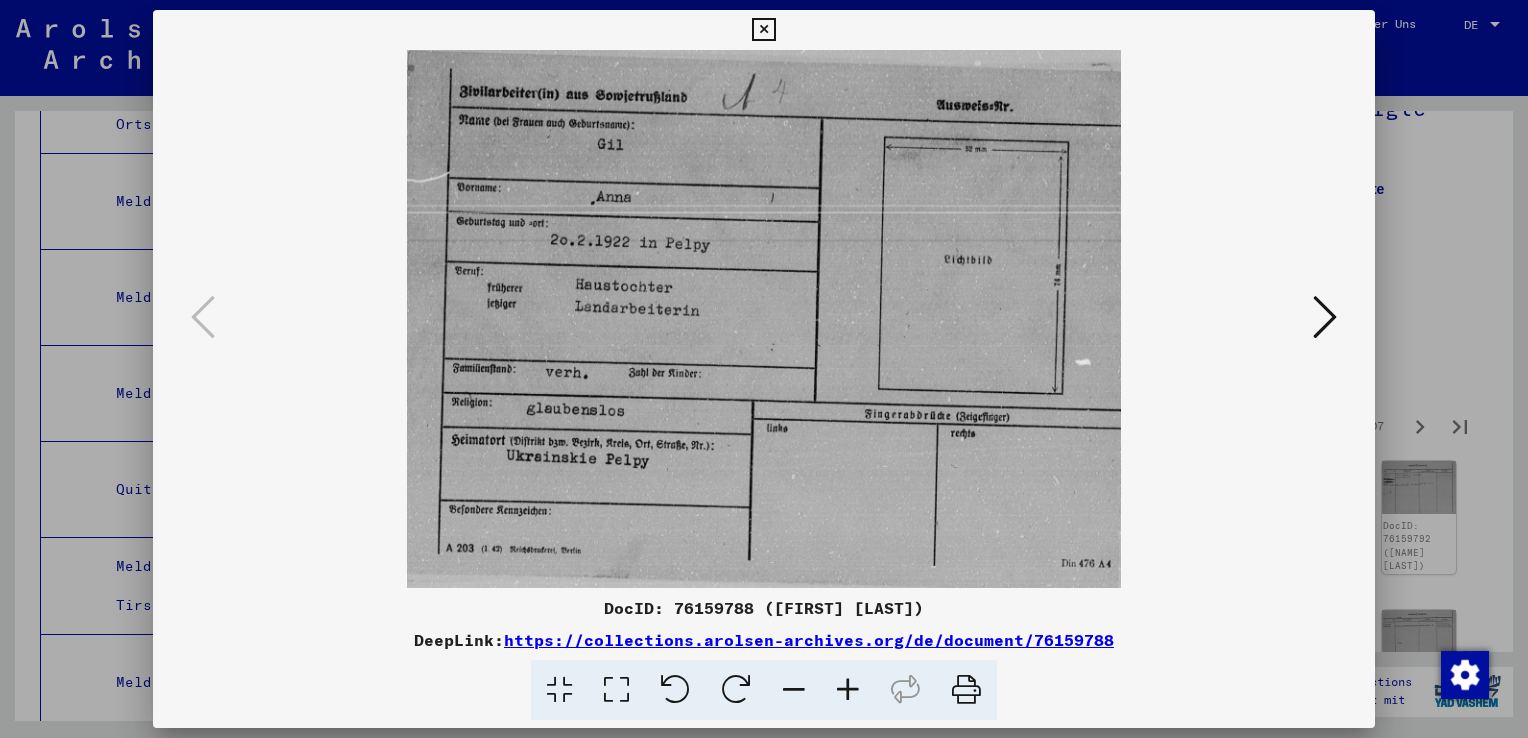 click at bounding box center (1325, 317) 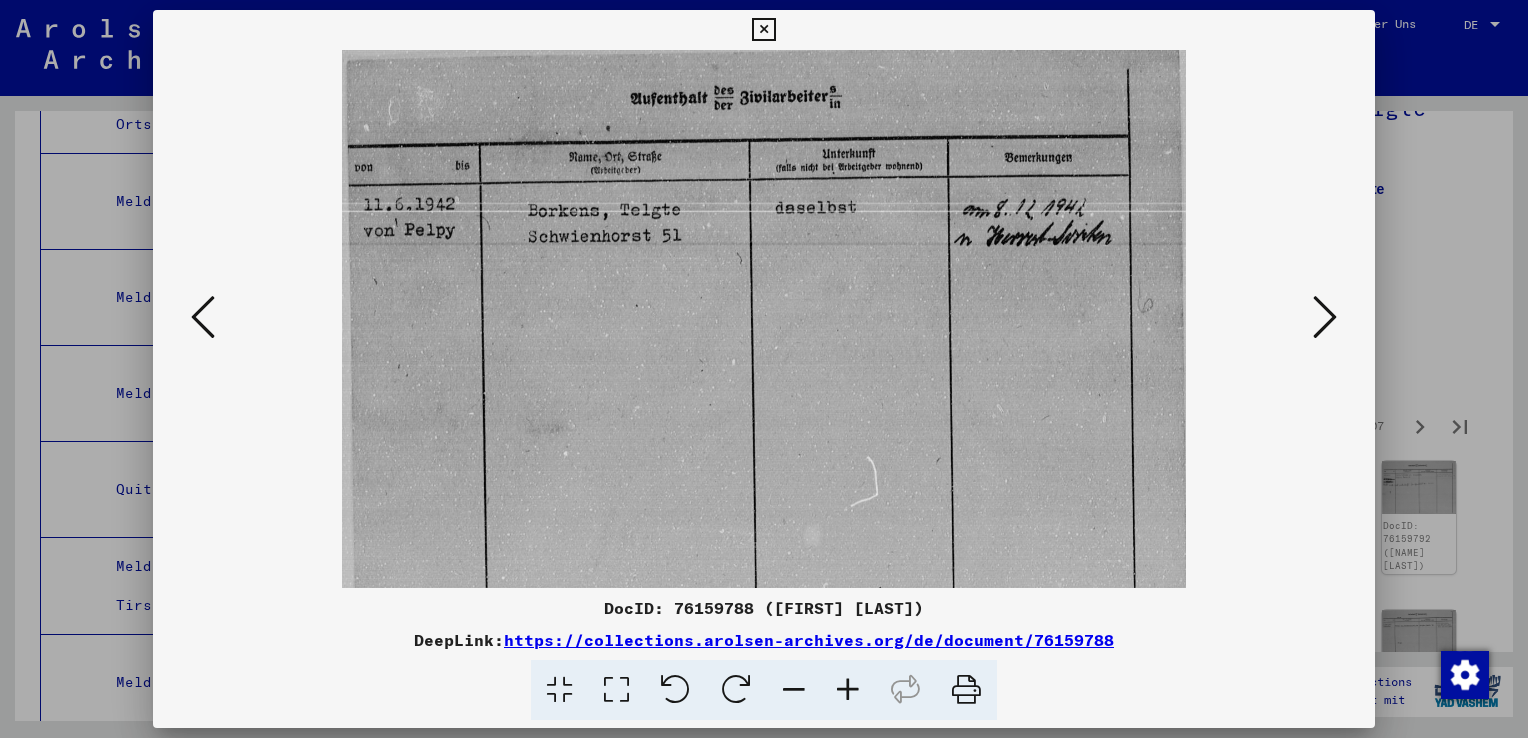 click at bounding box center [1325, 317] 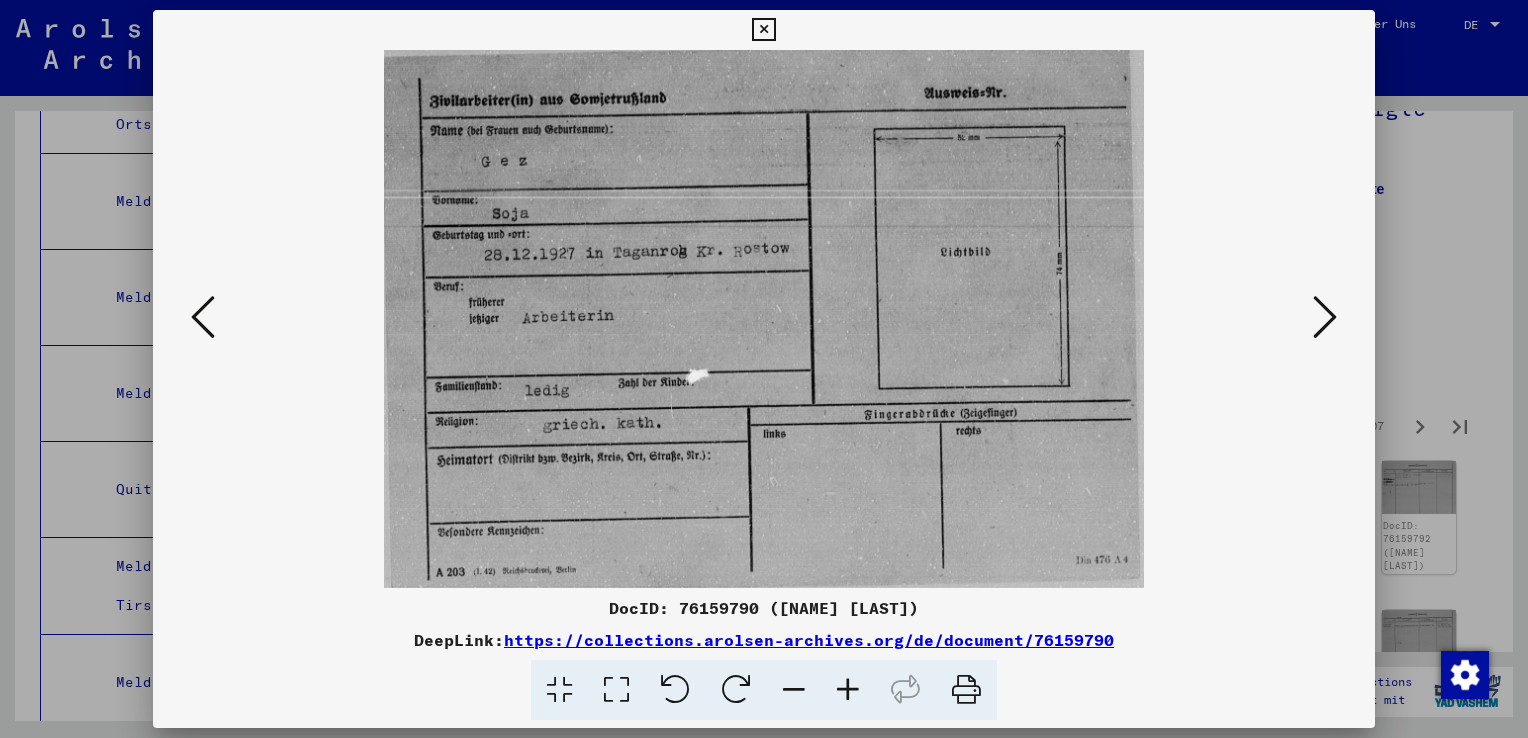 click at bounding box center (1325, 317) 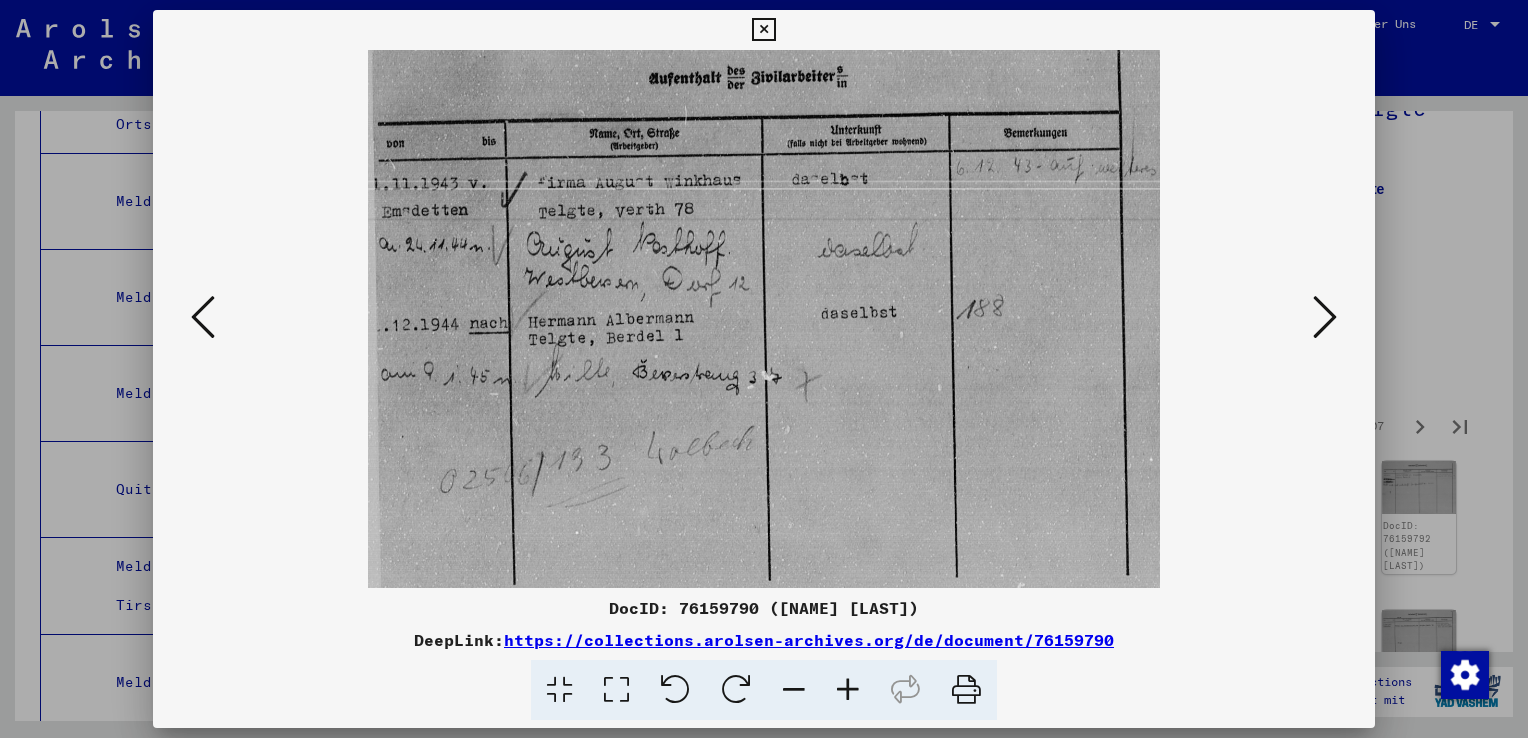 click at bounding box center (1325, 317) 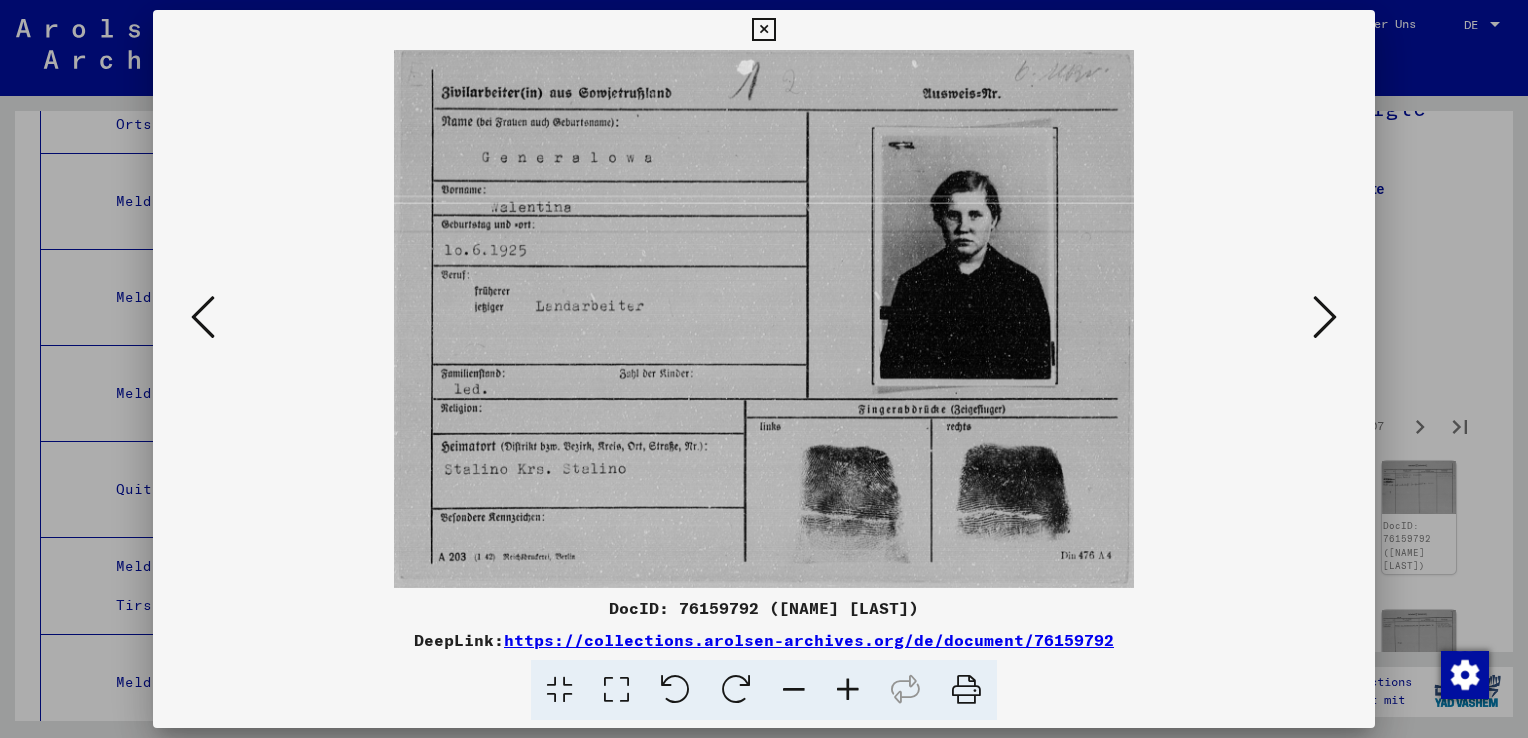 click at bounding box center [1325, 317] 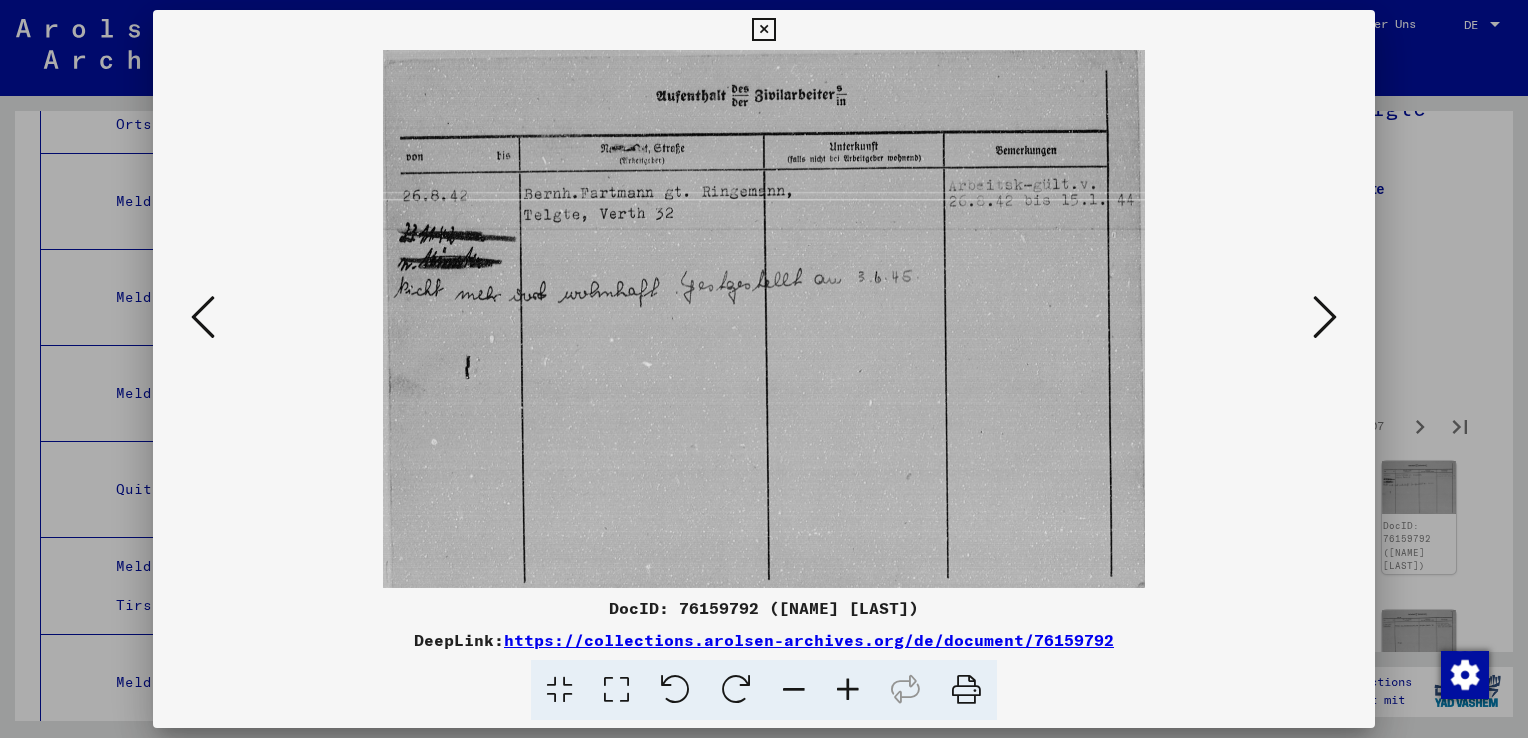 click at bounding box center [1325, 317] 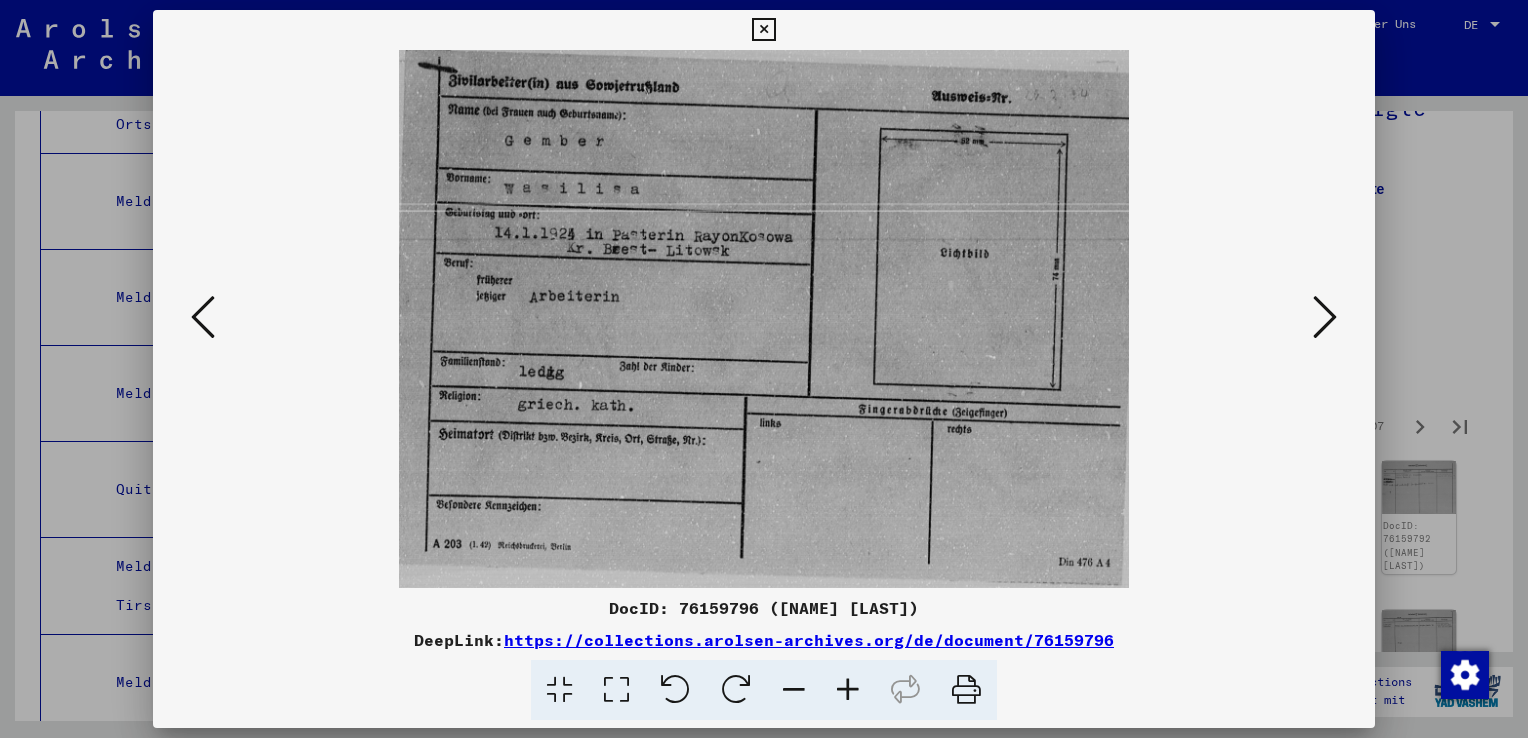 click at bounding box center [1325, 317] 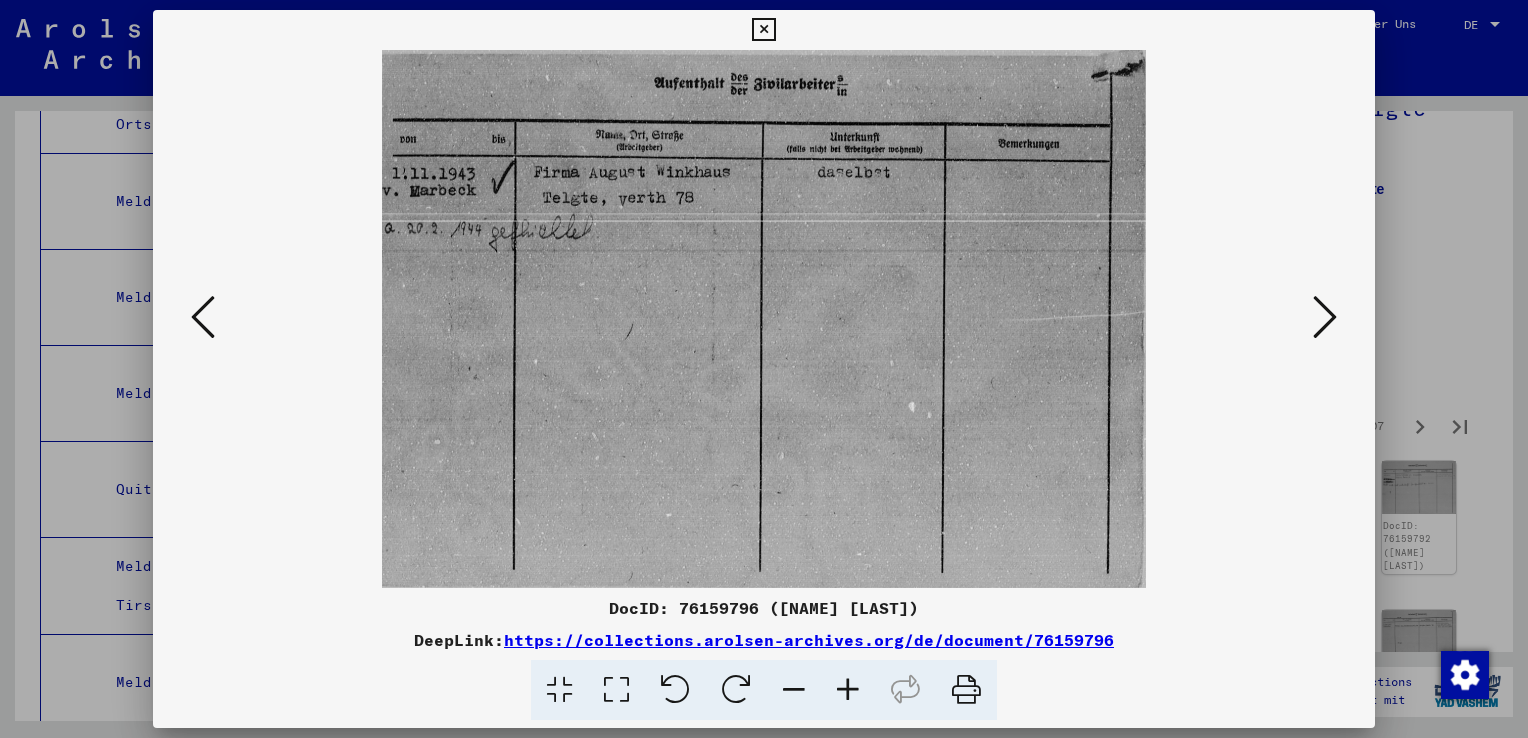 click at bounding box center [1325, 317] 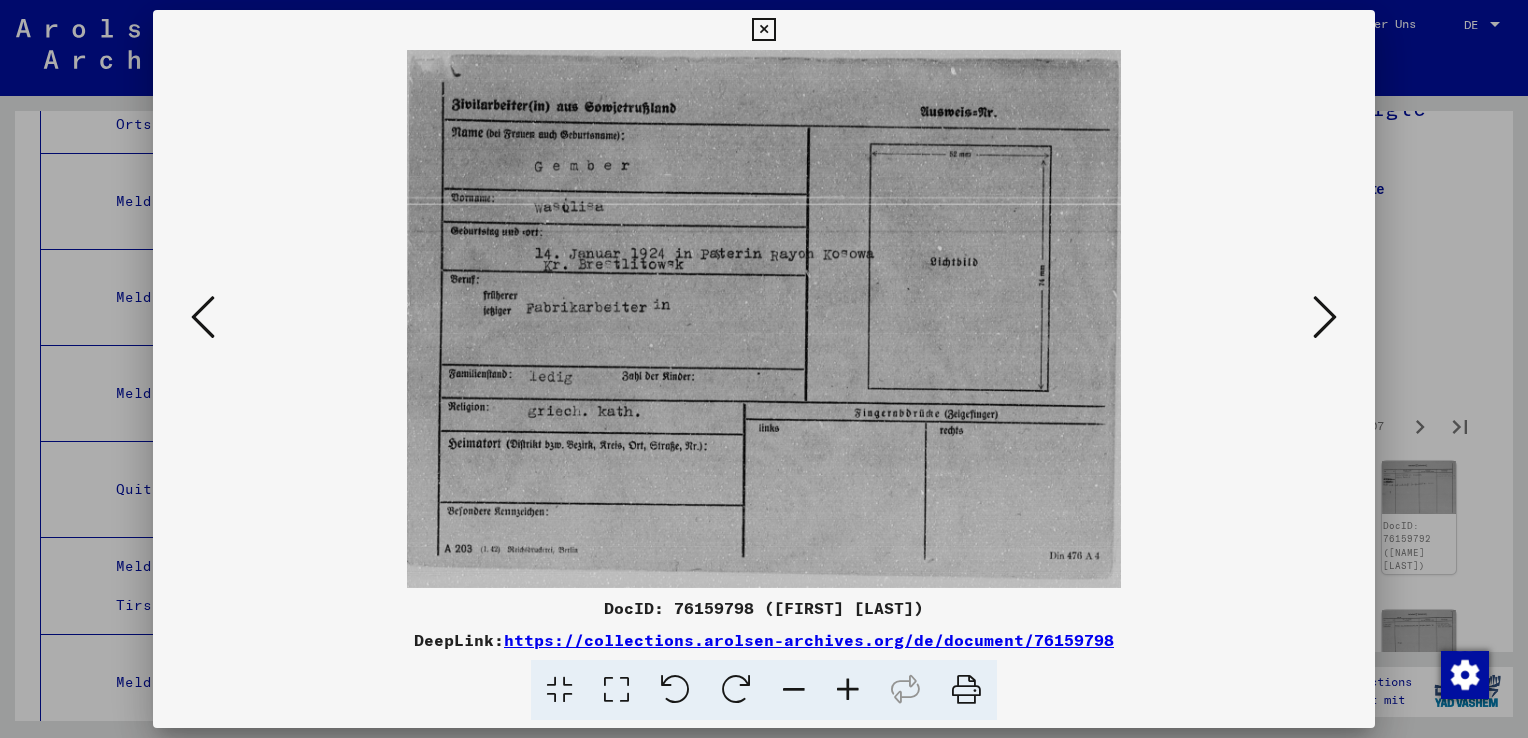 click at bounding box center (1325, 317) 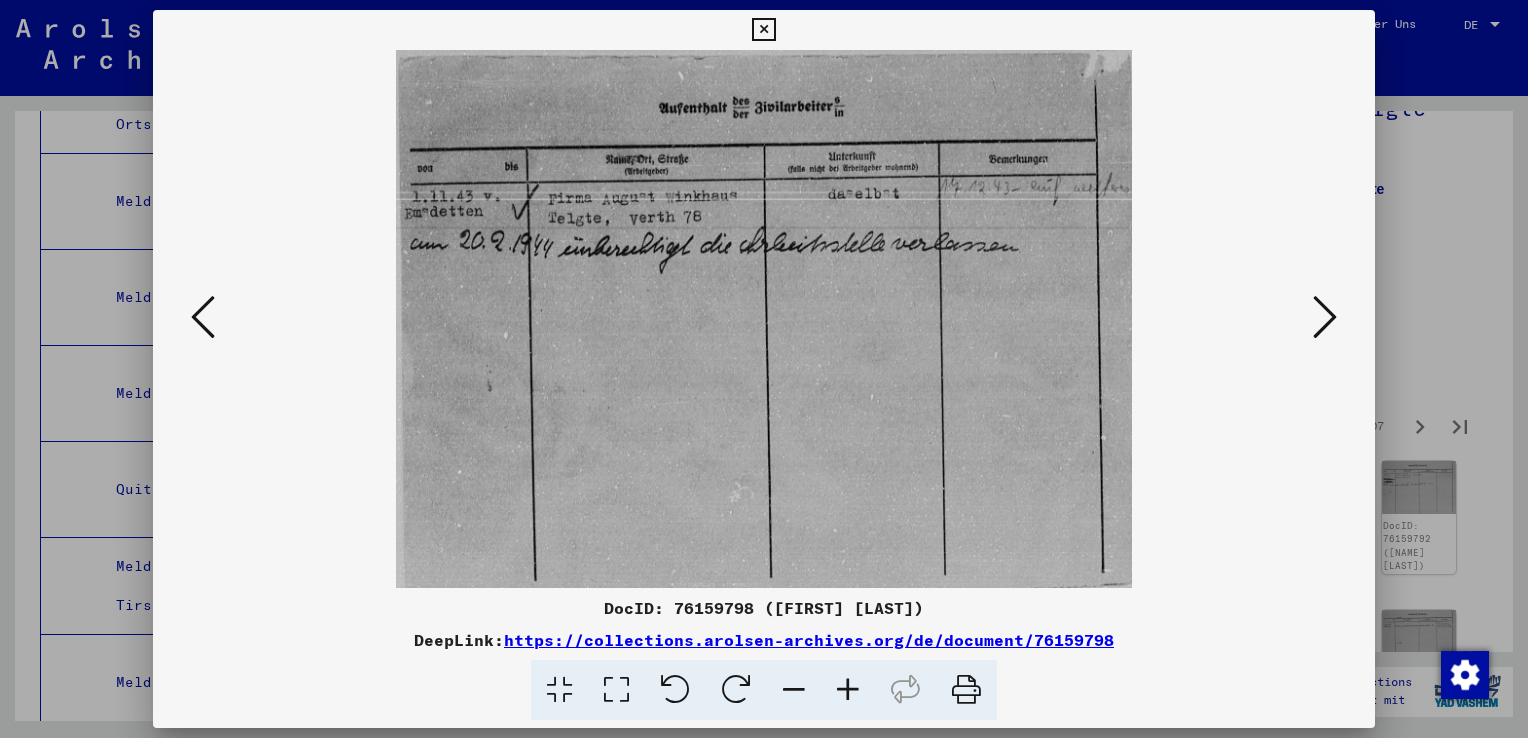 click at bounding box center [1325, 317] 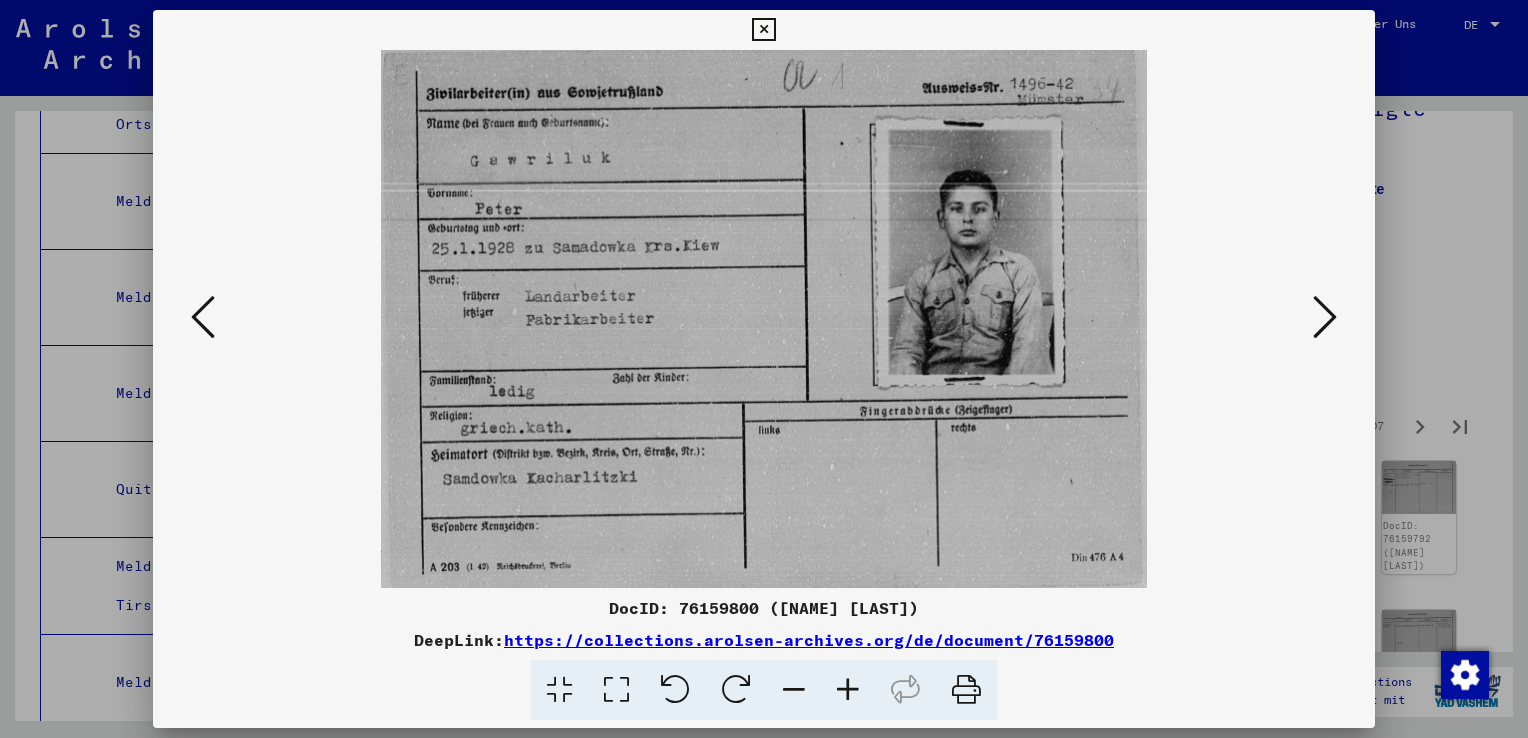 click at bounding box center (1325, 317) 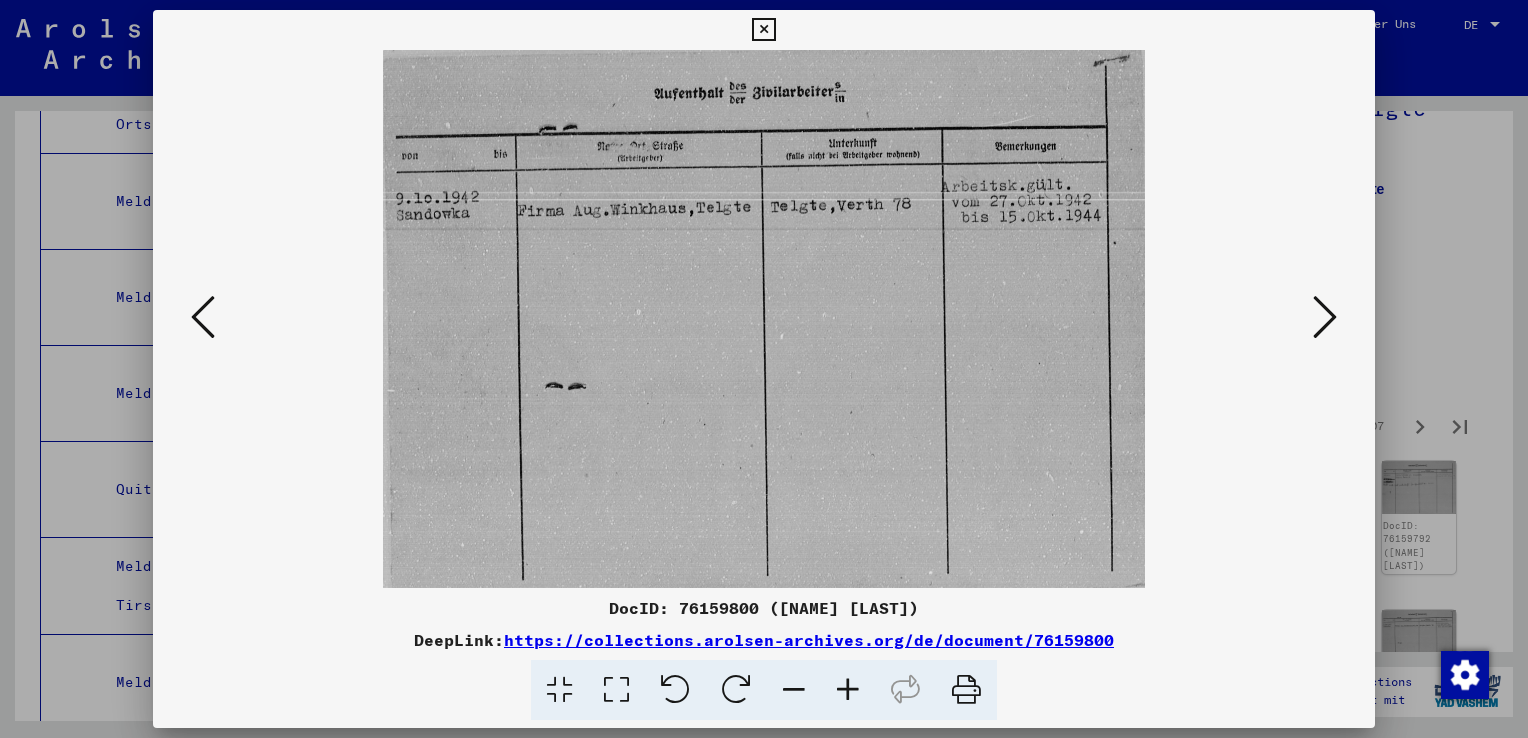 click at bounding box center [1325, 317] 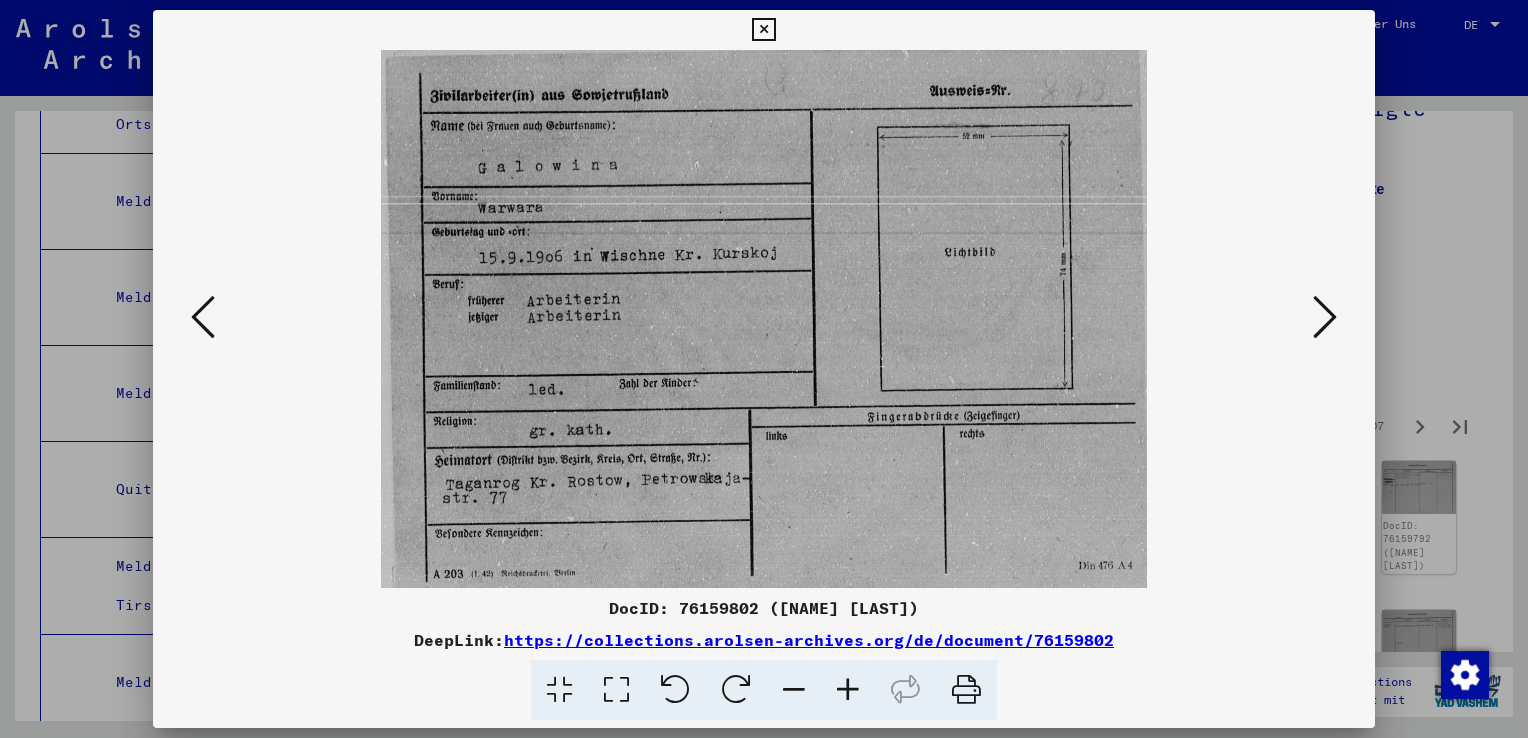 click at bounding box center [1325, 317] 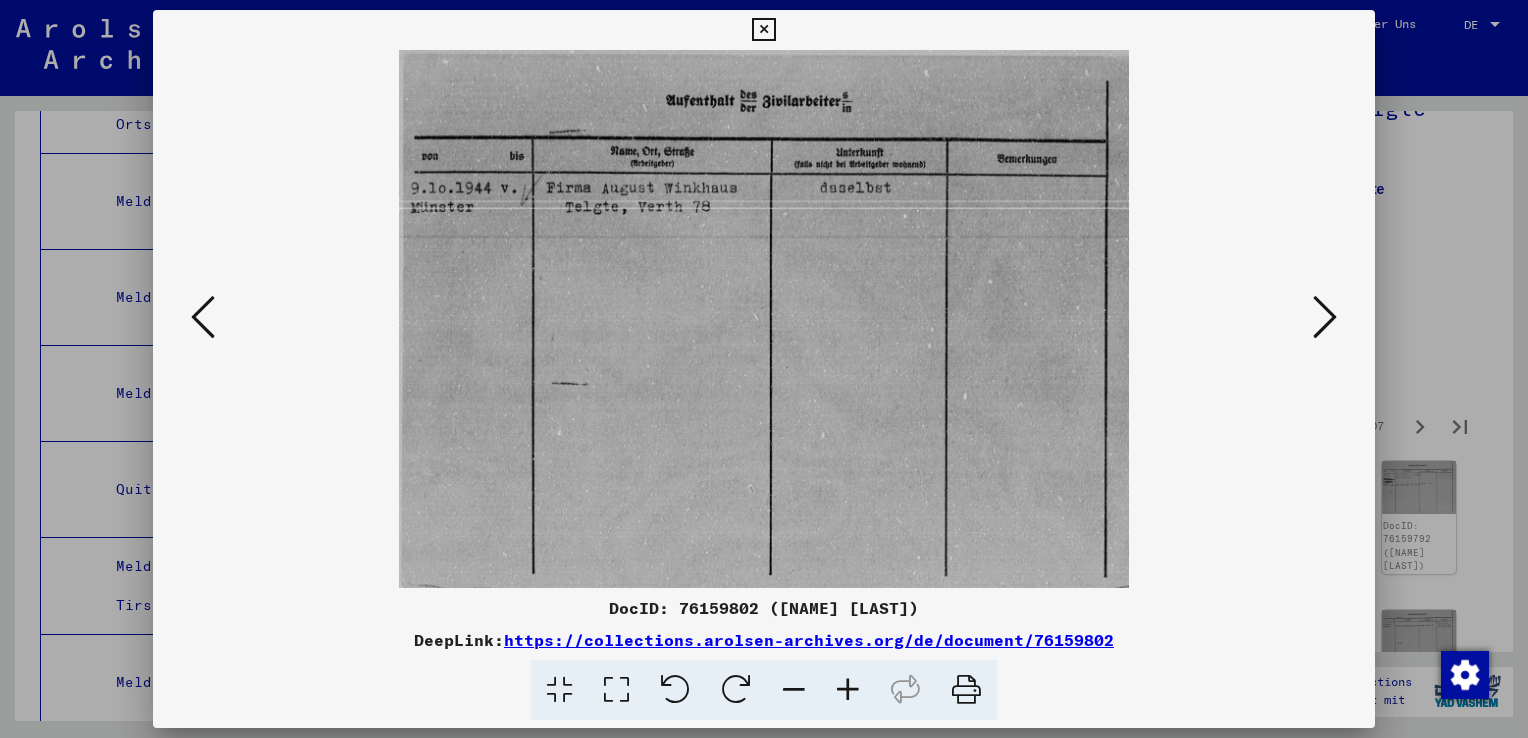 click at bounding box center [1325, 317] 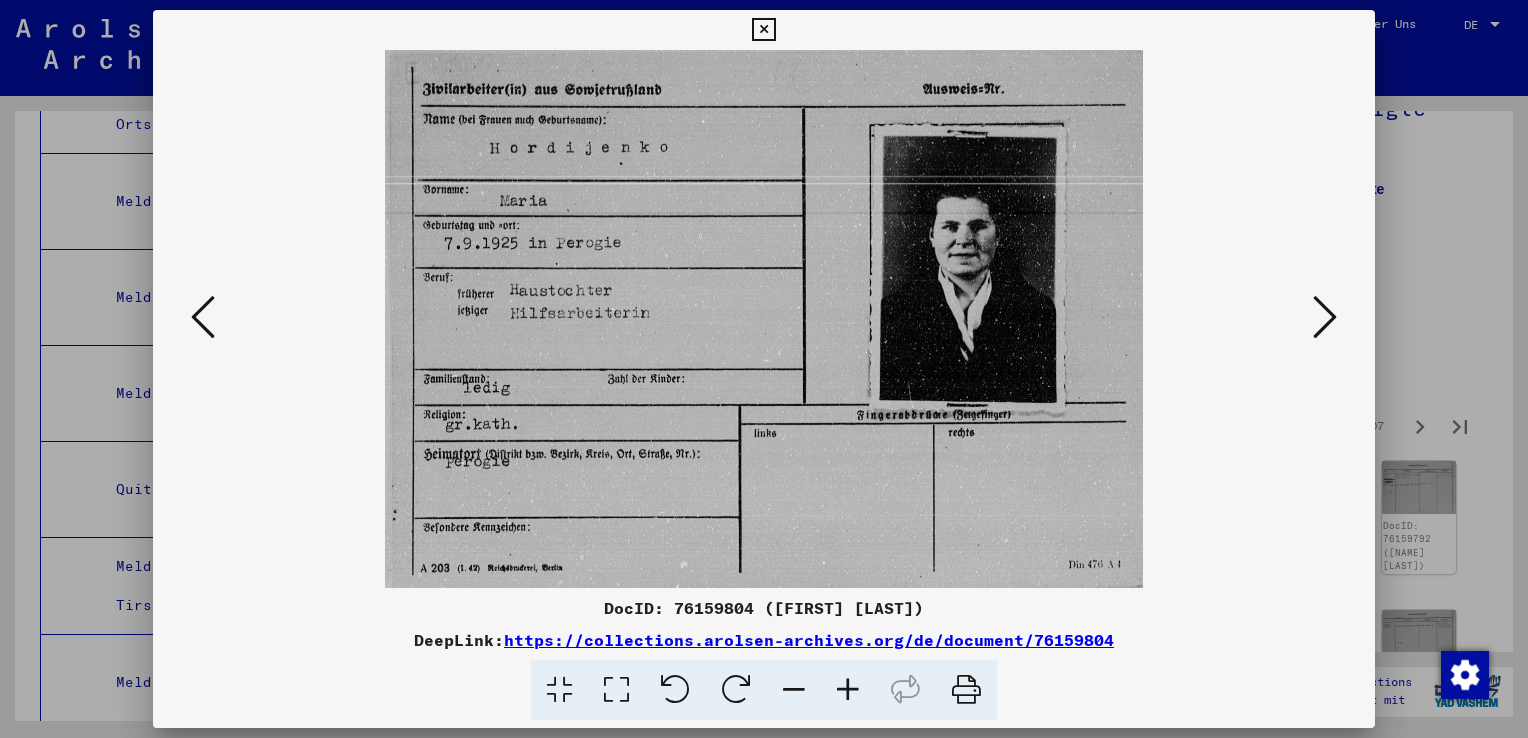 click at bounding box center (1325, 317) 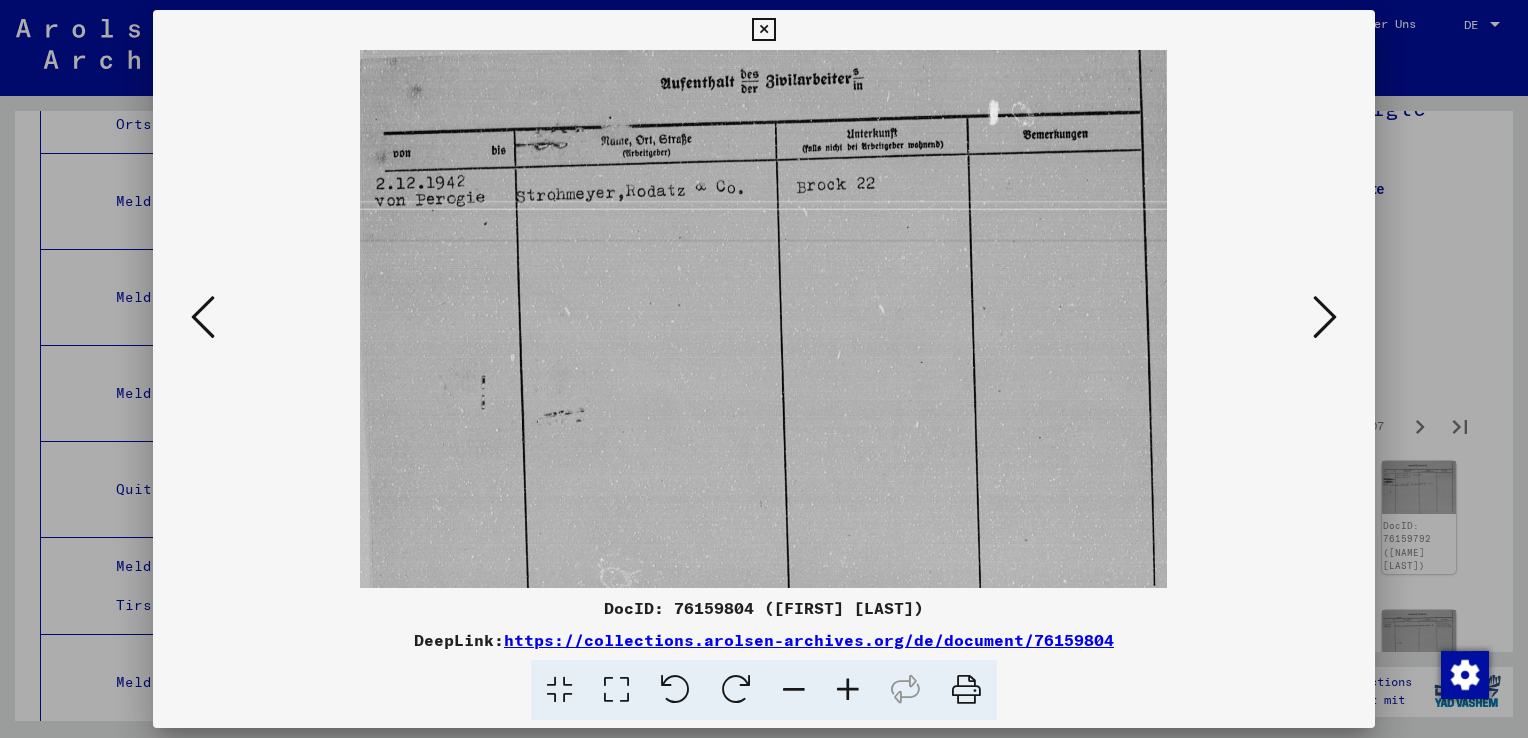 click at bounding box center [1325, 317] 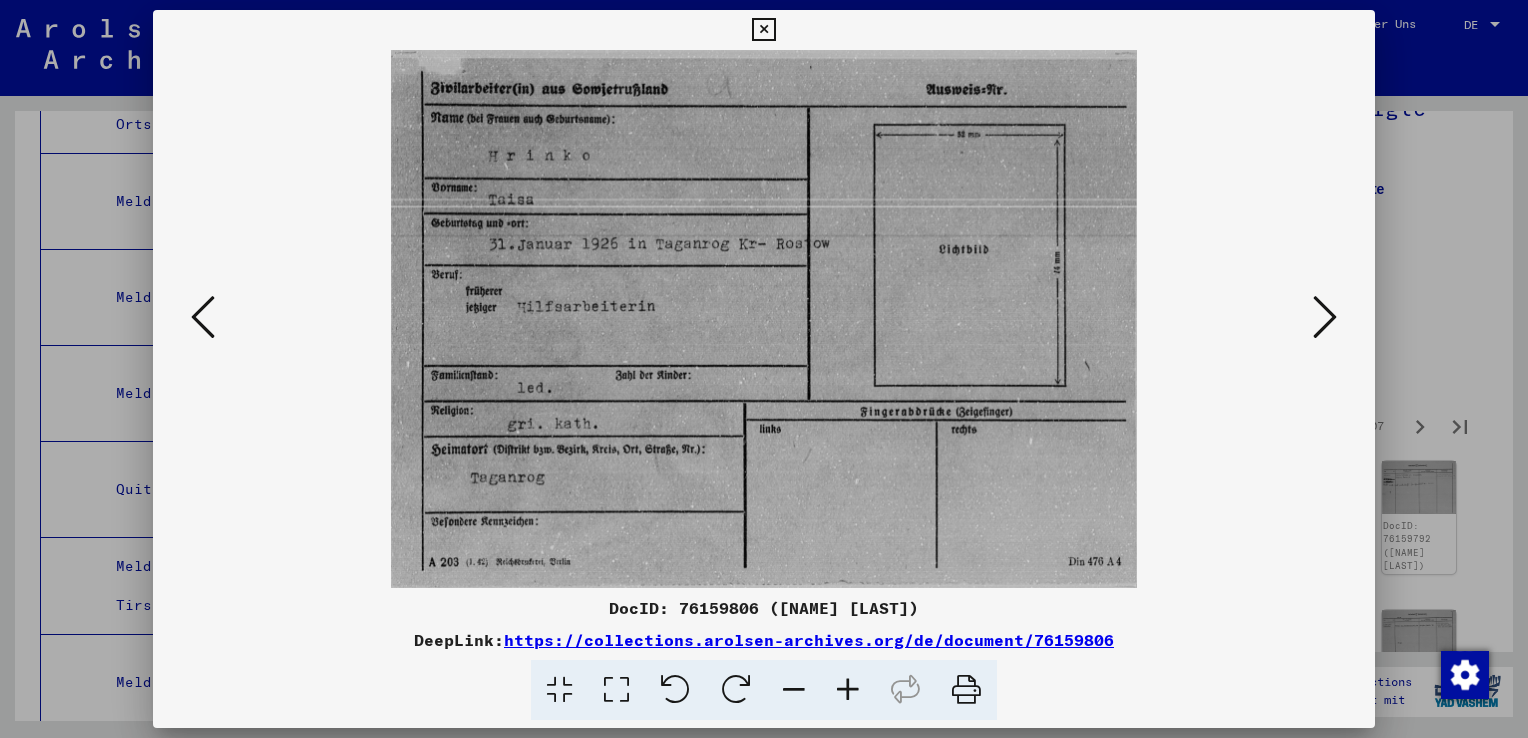 click at bounding box center [1325, 317] 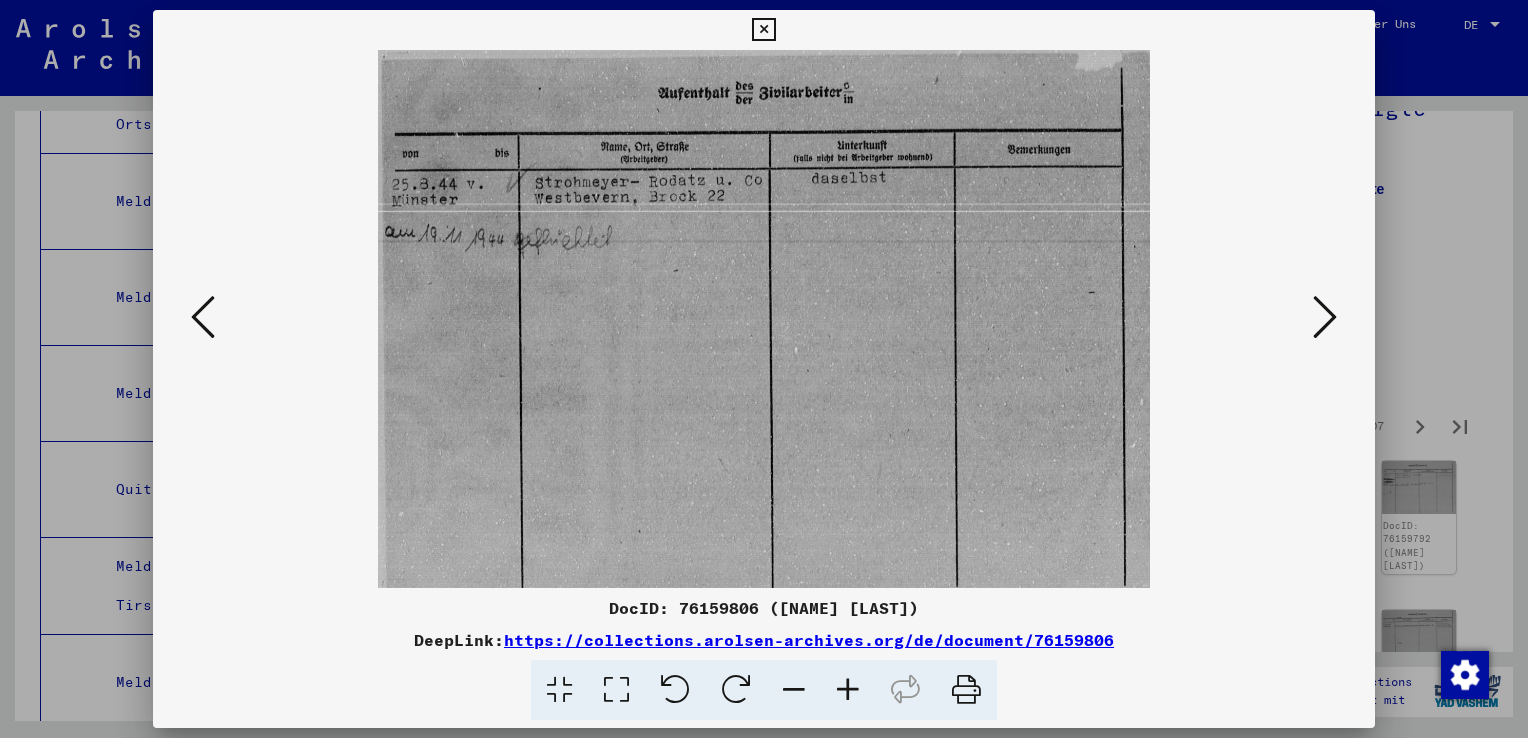click at bounding box center [1325, 317] 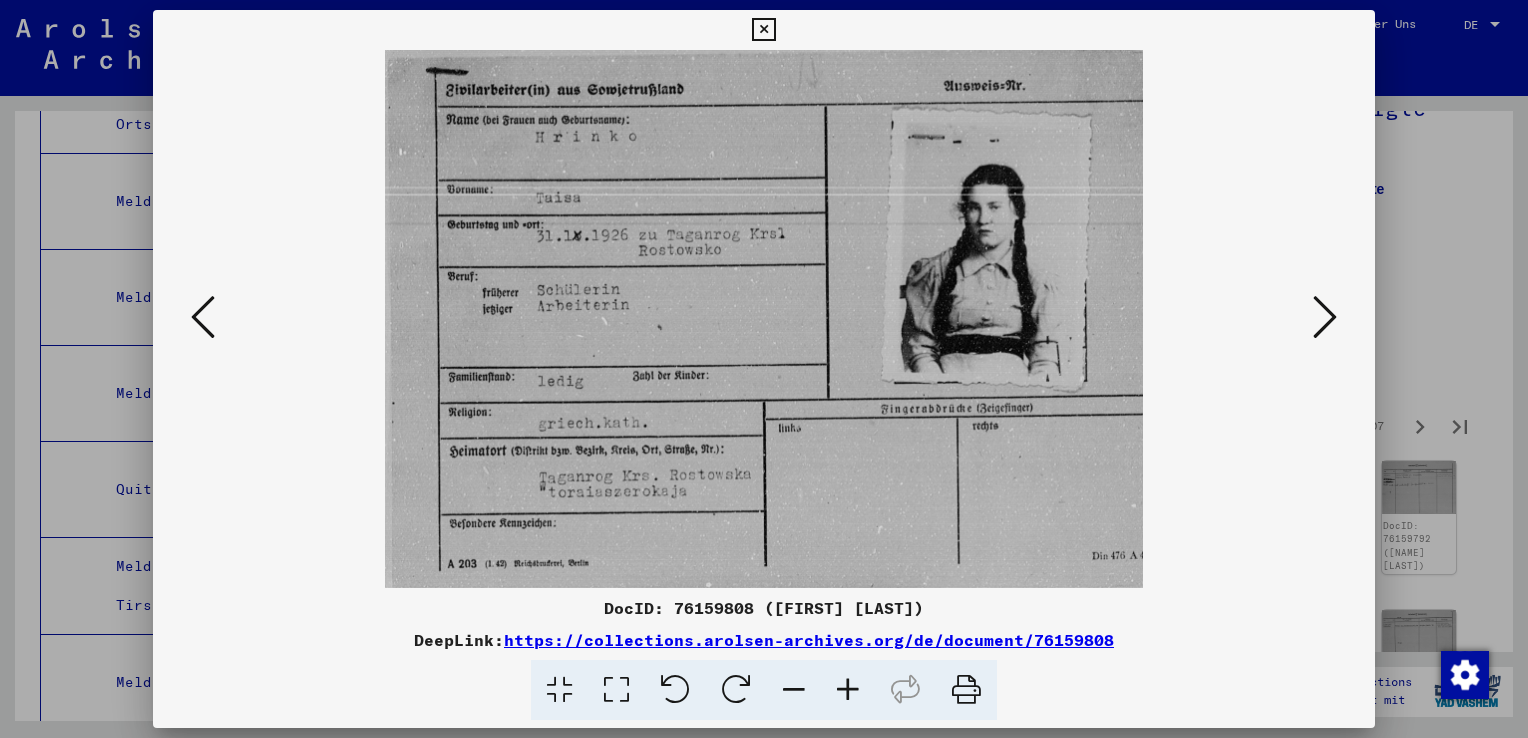 click at bounding box center [1325, 317] 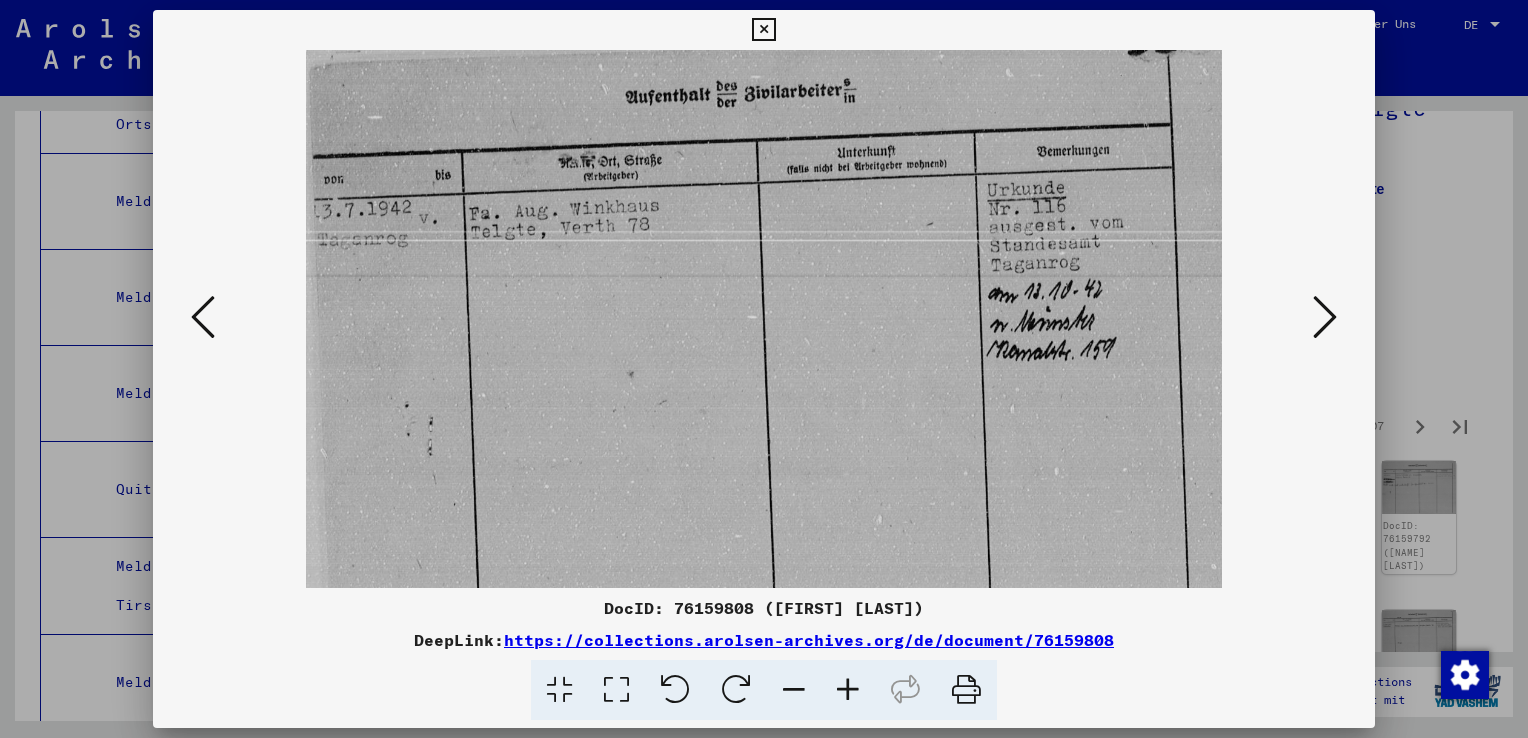 click at bounding box center [1325, 317] 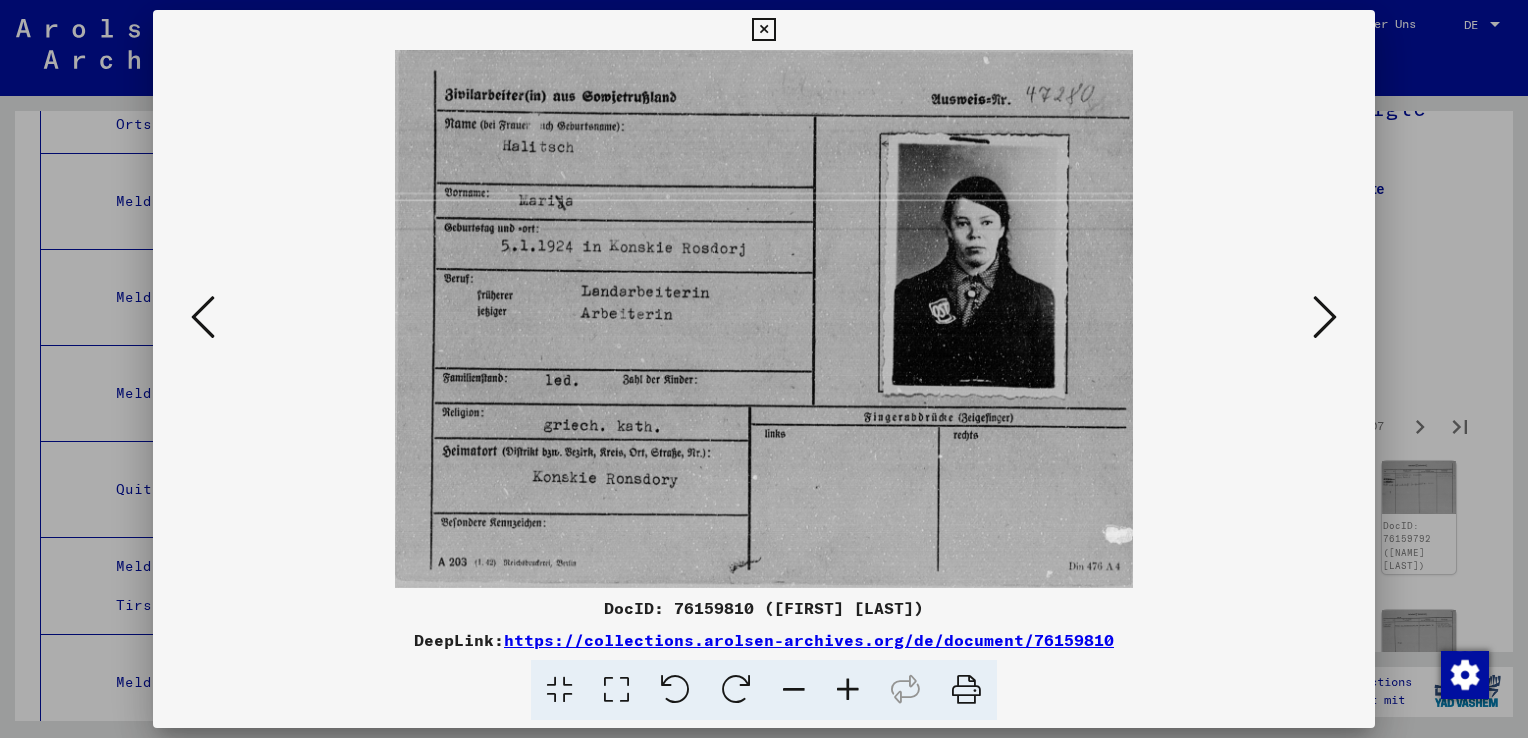 click at bounding box center [1325, 317] 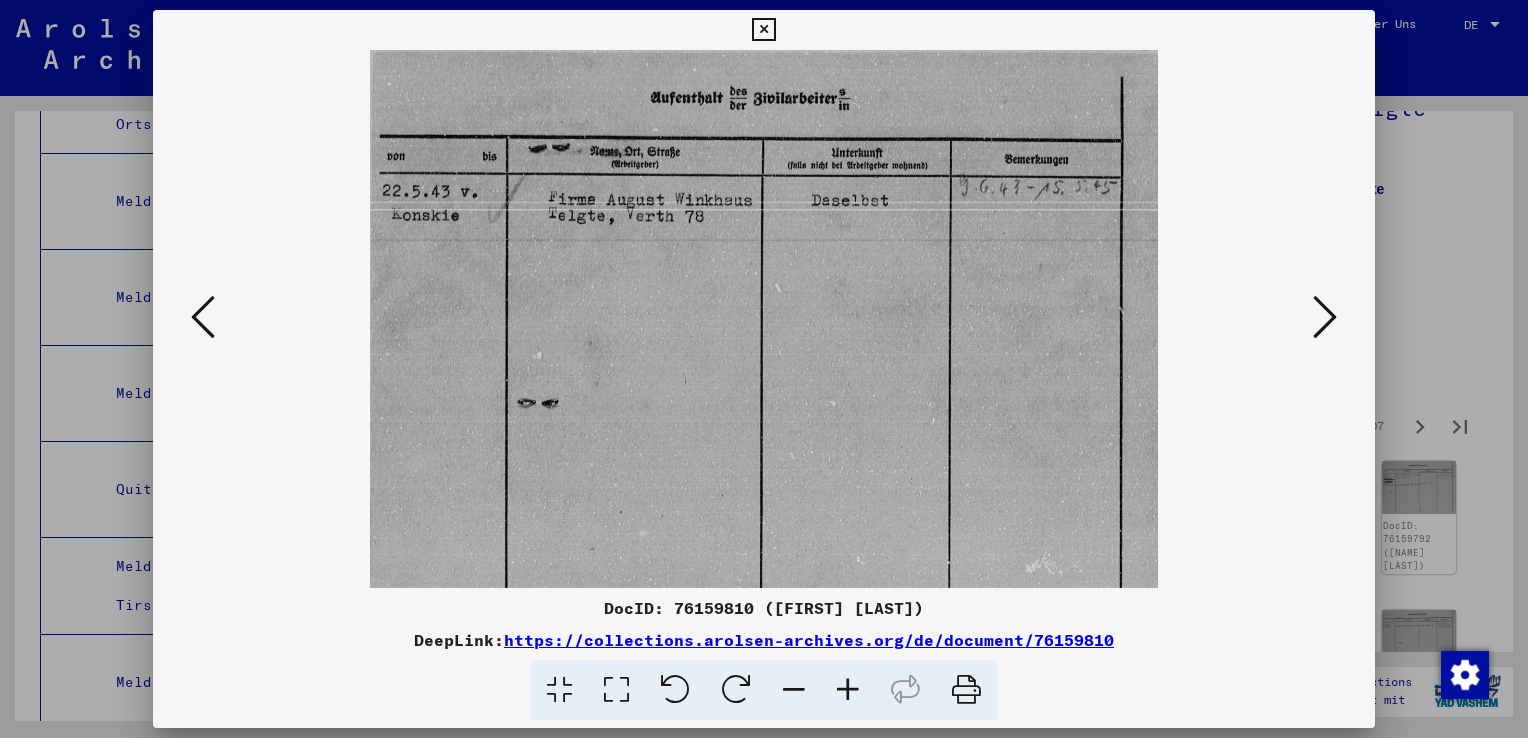 click at bounding box center (1325, 317) 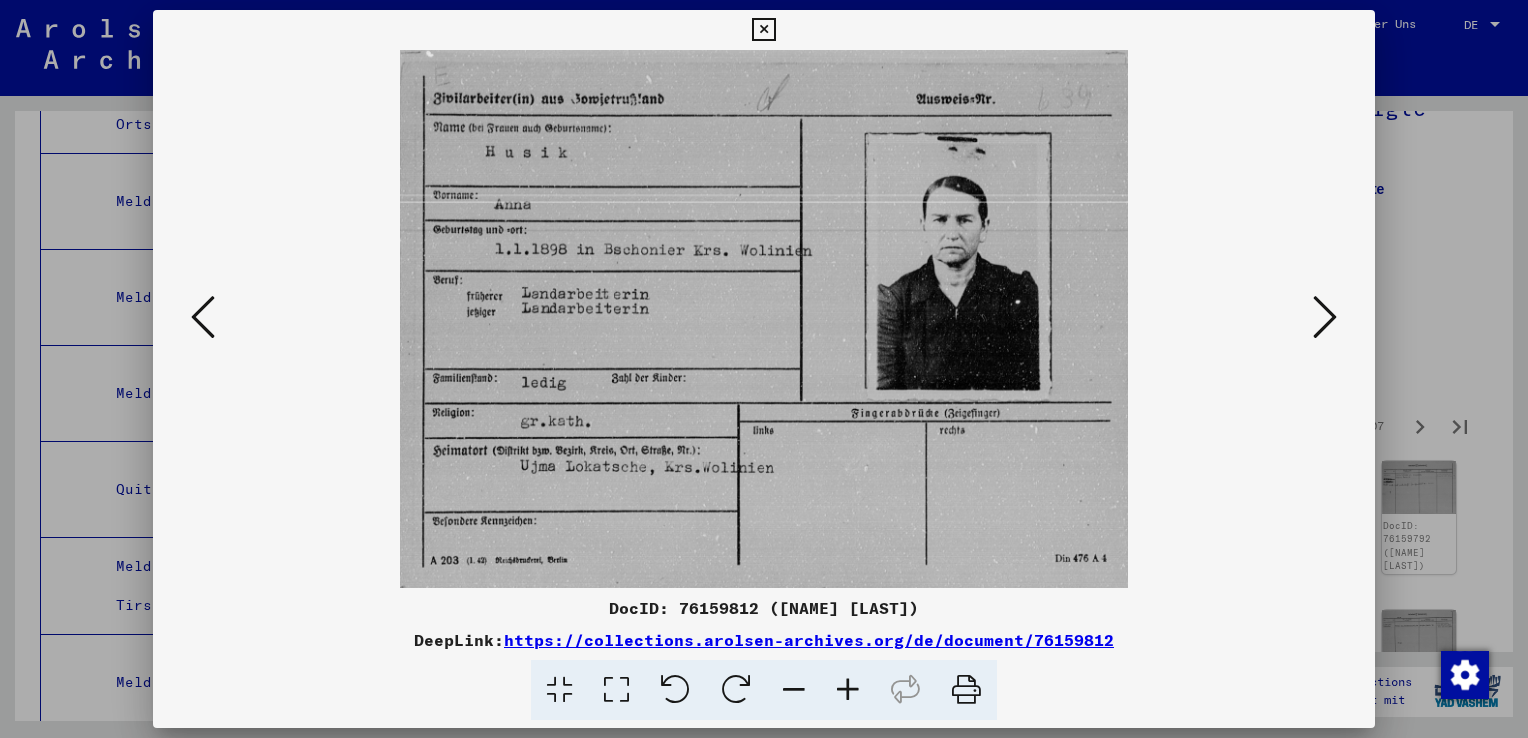 click at bounding box center (1325, 317) 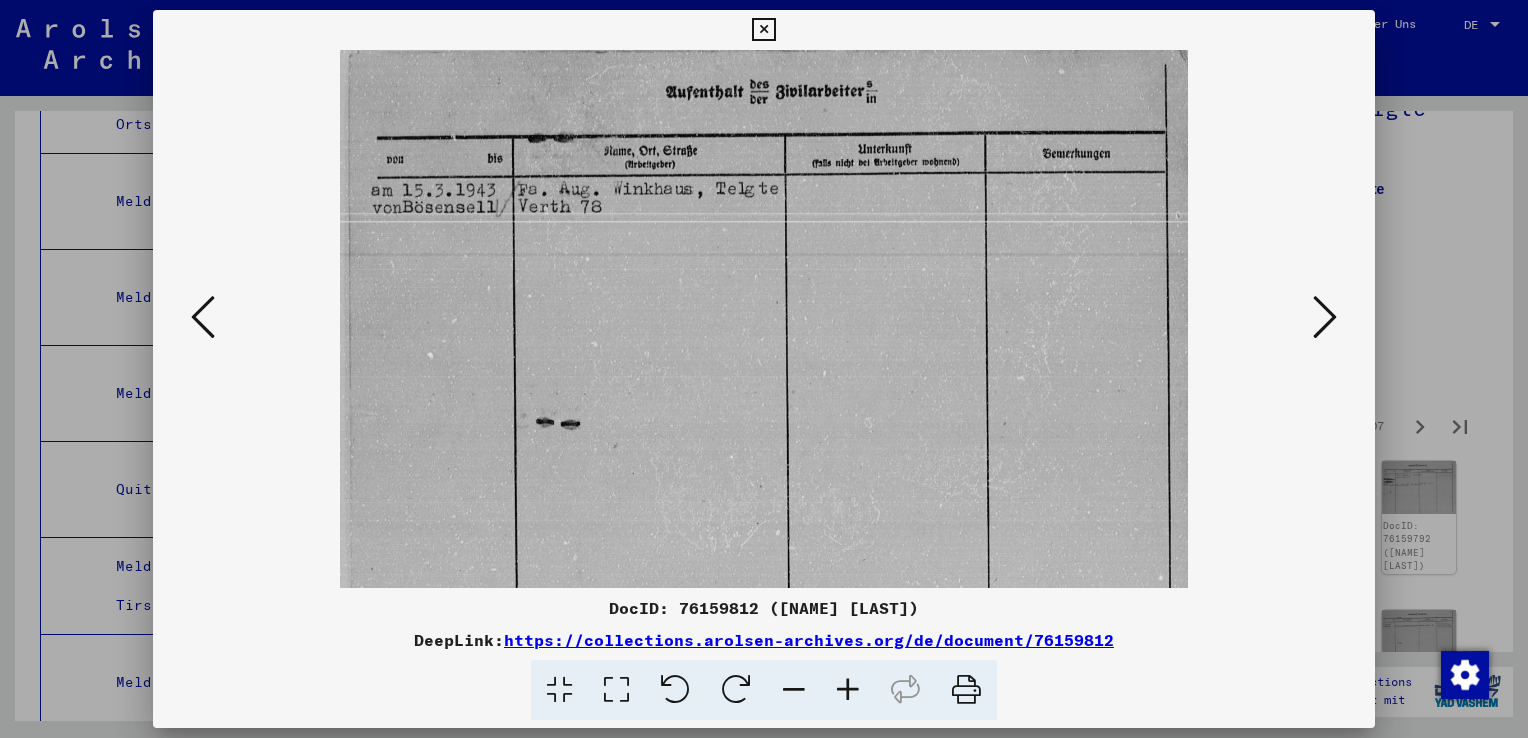 click at bounding box center [1325, 317] 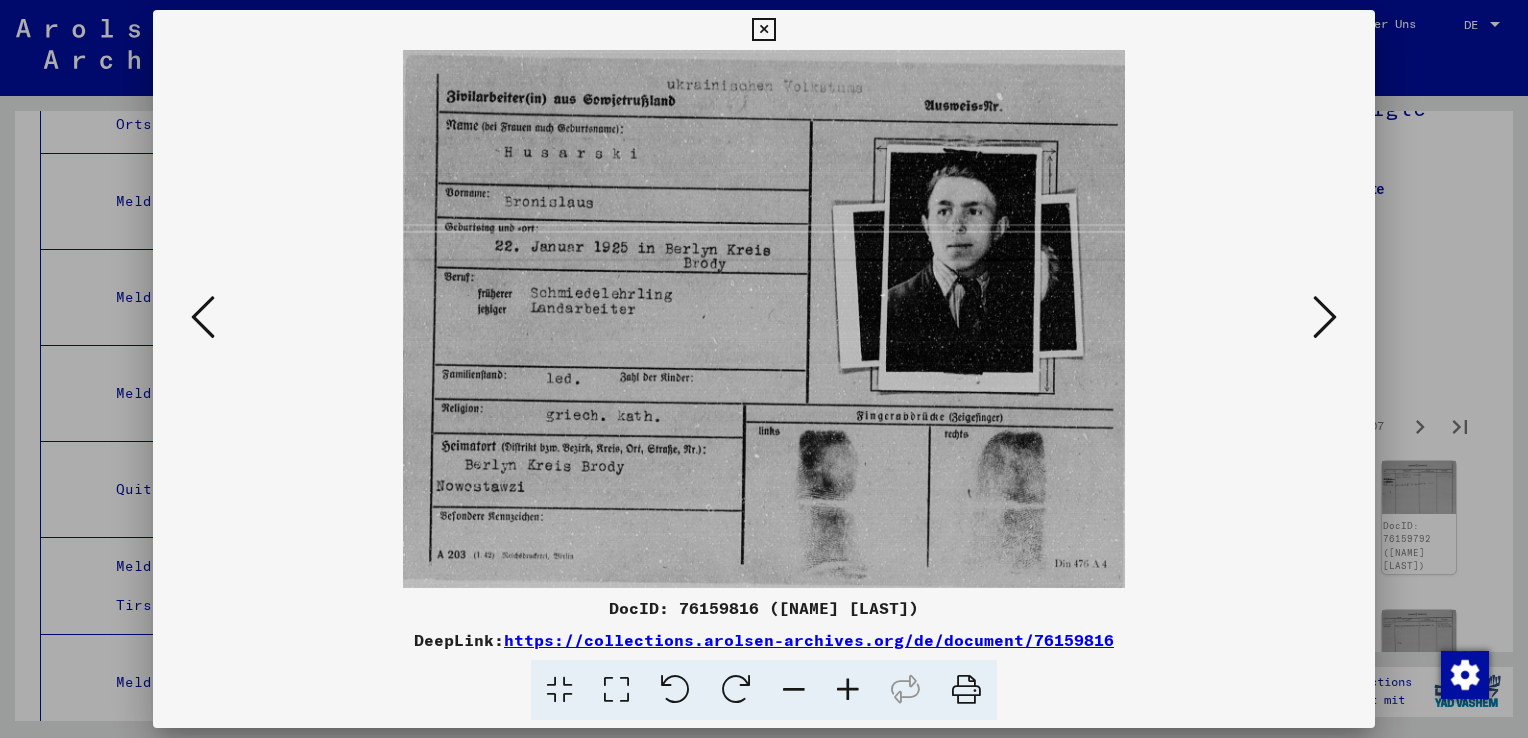 click at bounding box center [1325, 317] 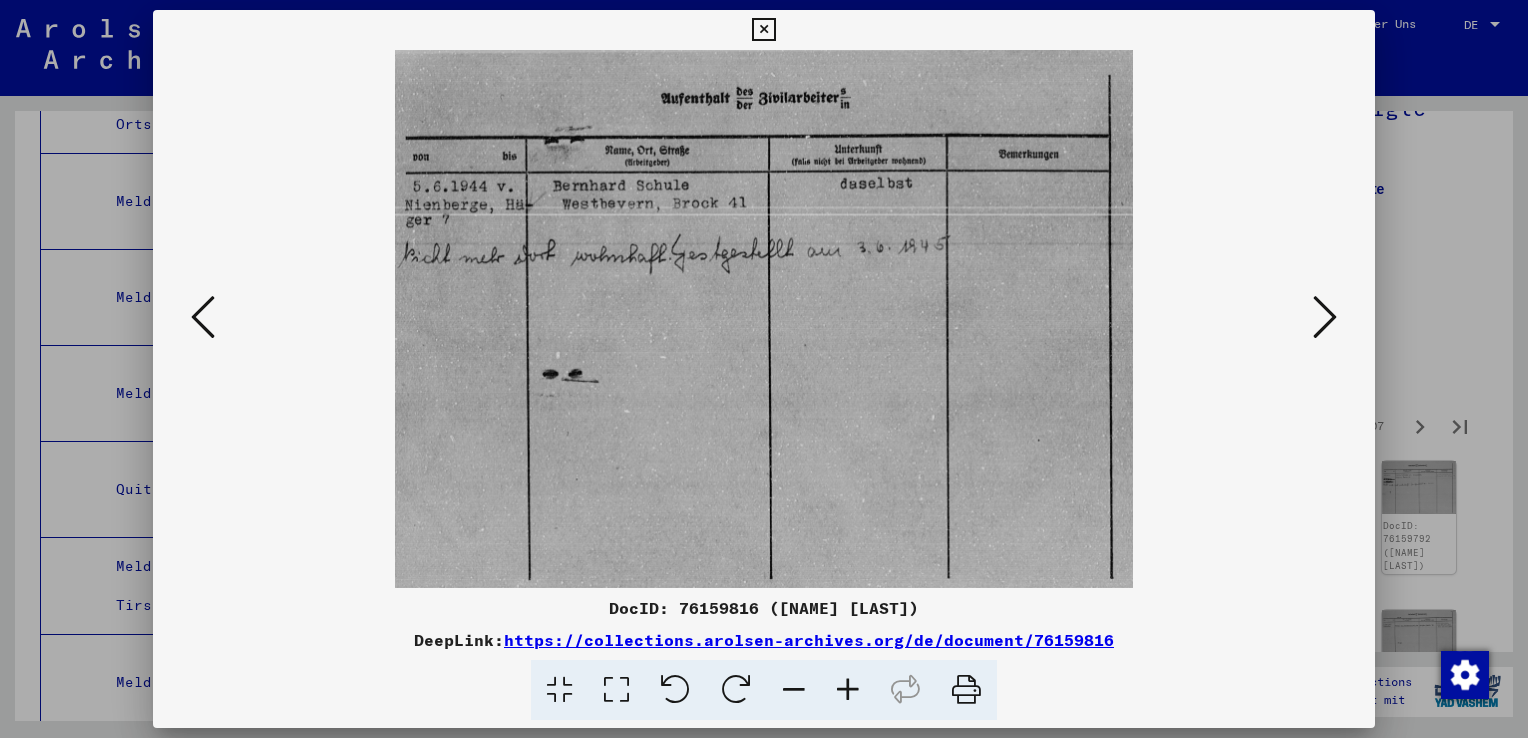 click at bounding box center (1325, 317) 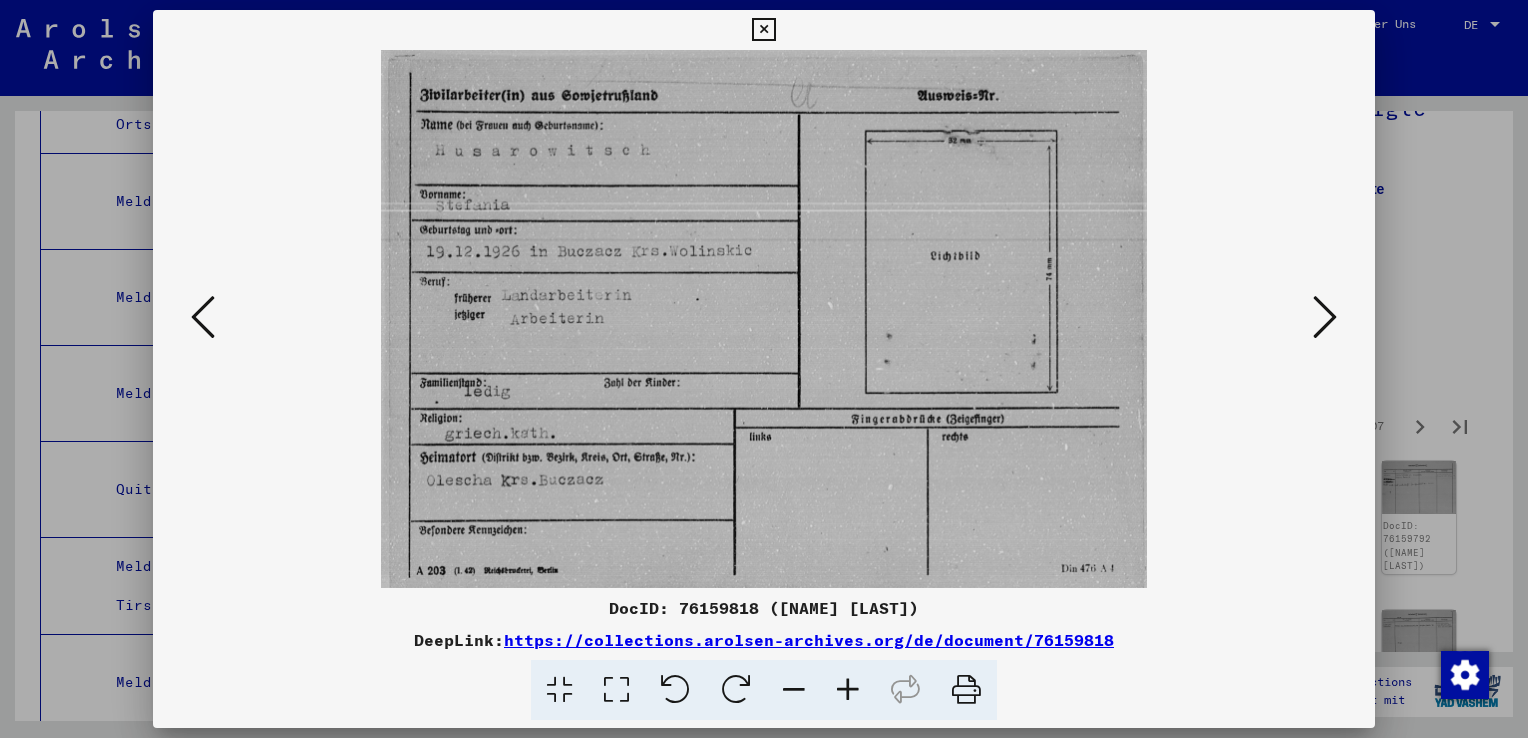 click at bounding box center [1325, 317] 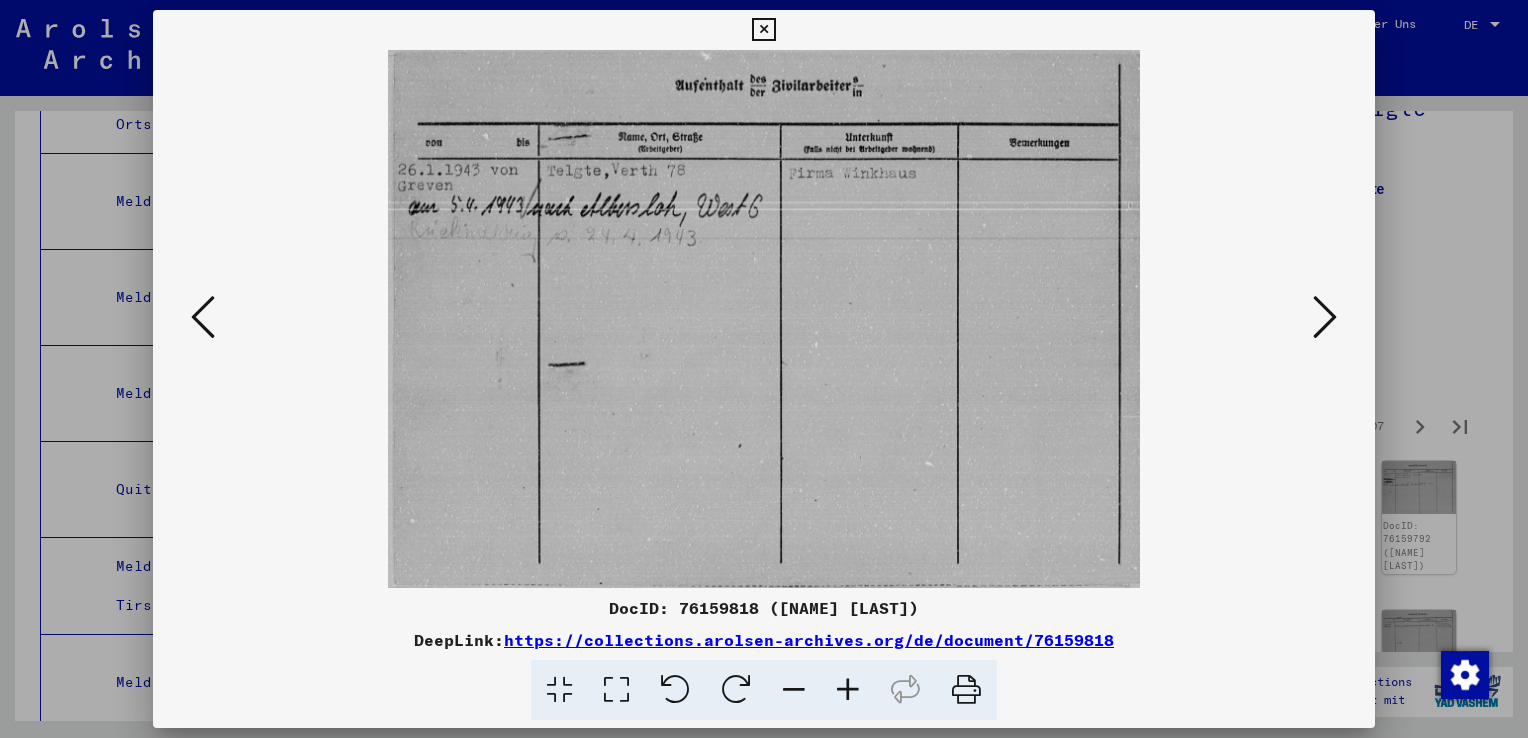 click at bounding box center [1325, 317] 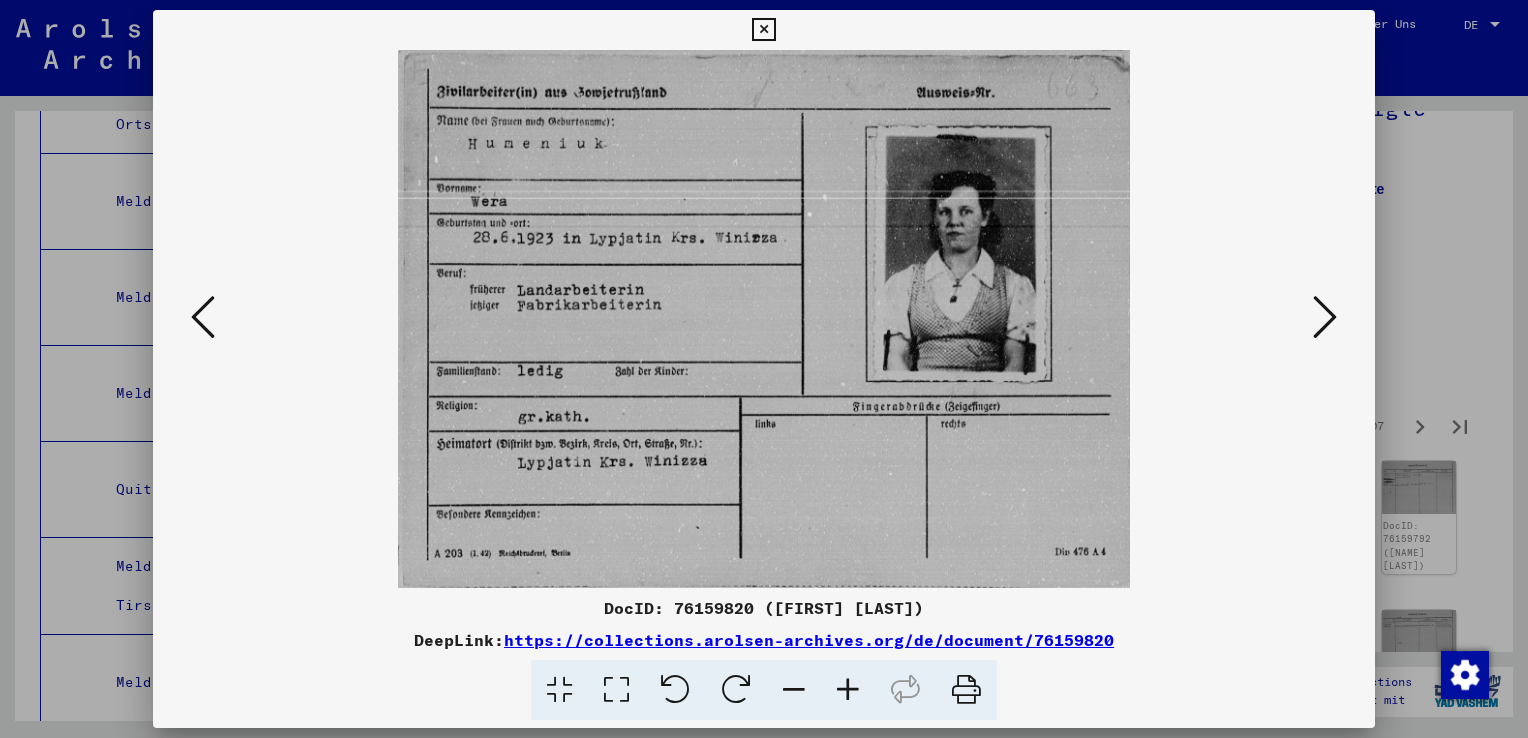 click at bounding box center (1325, 317) 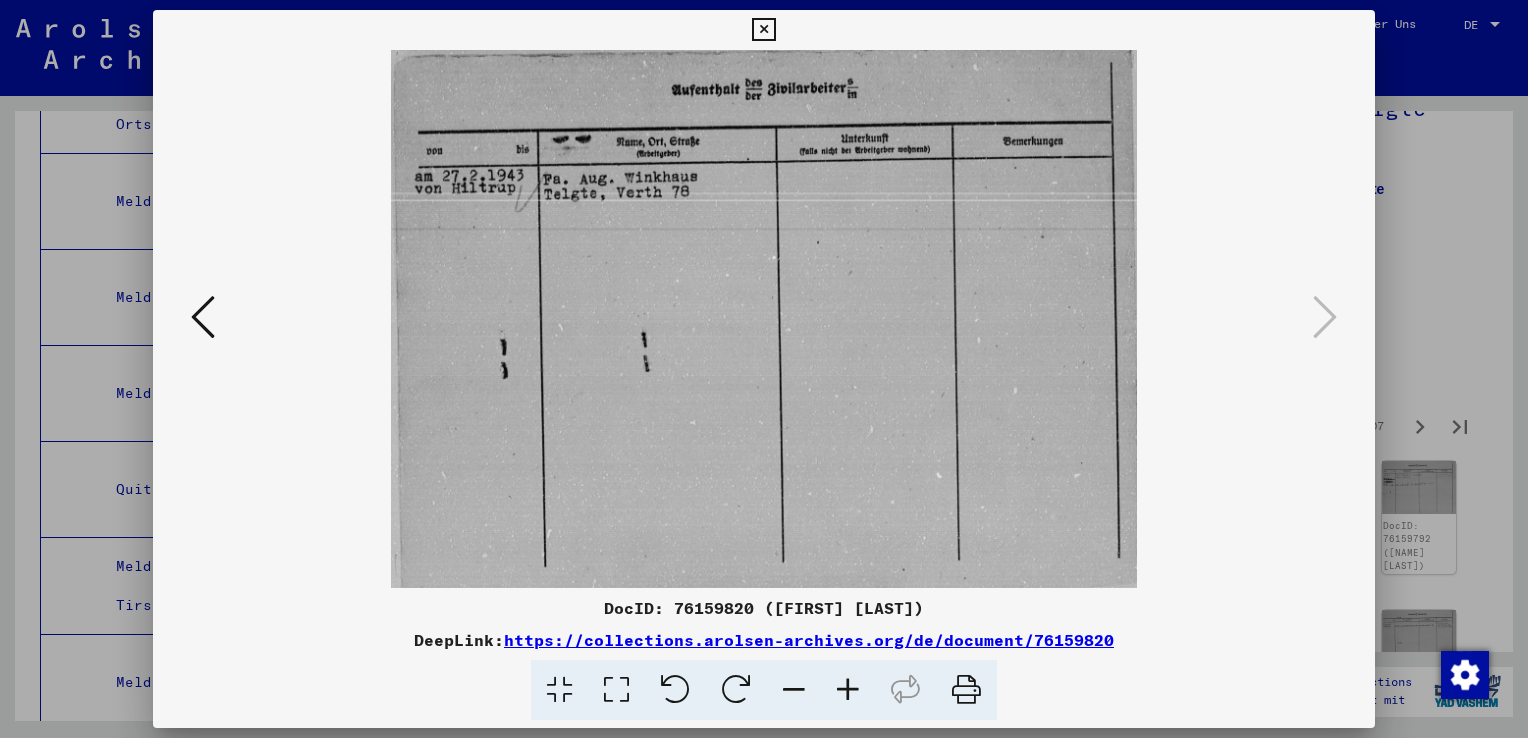click at bounding box center (203, 318) 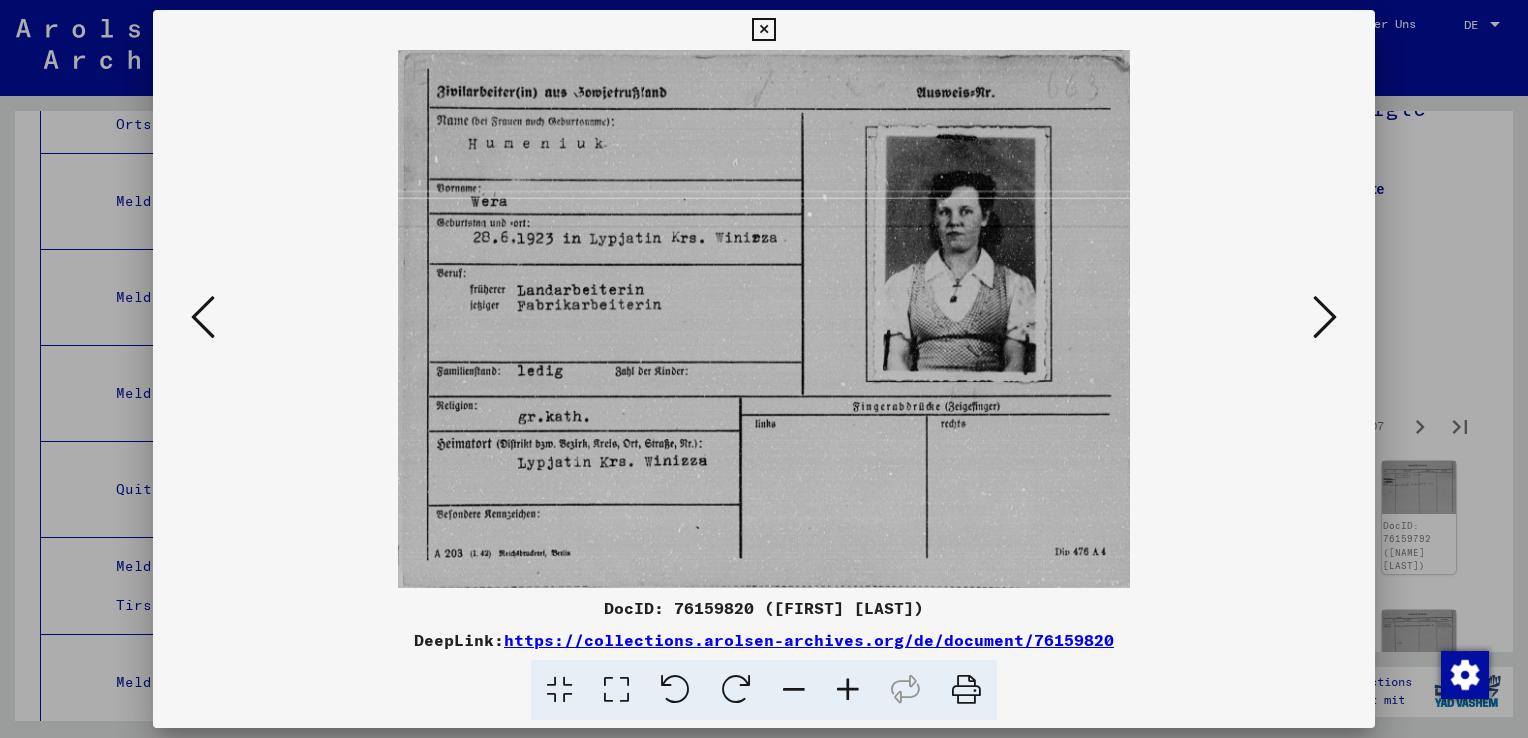 click at bounding box center (203, 318) 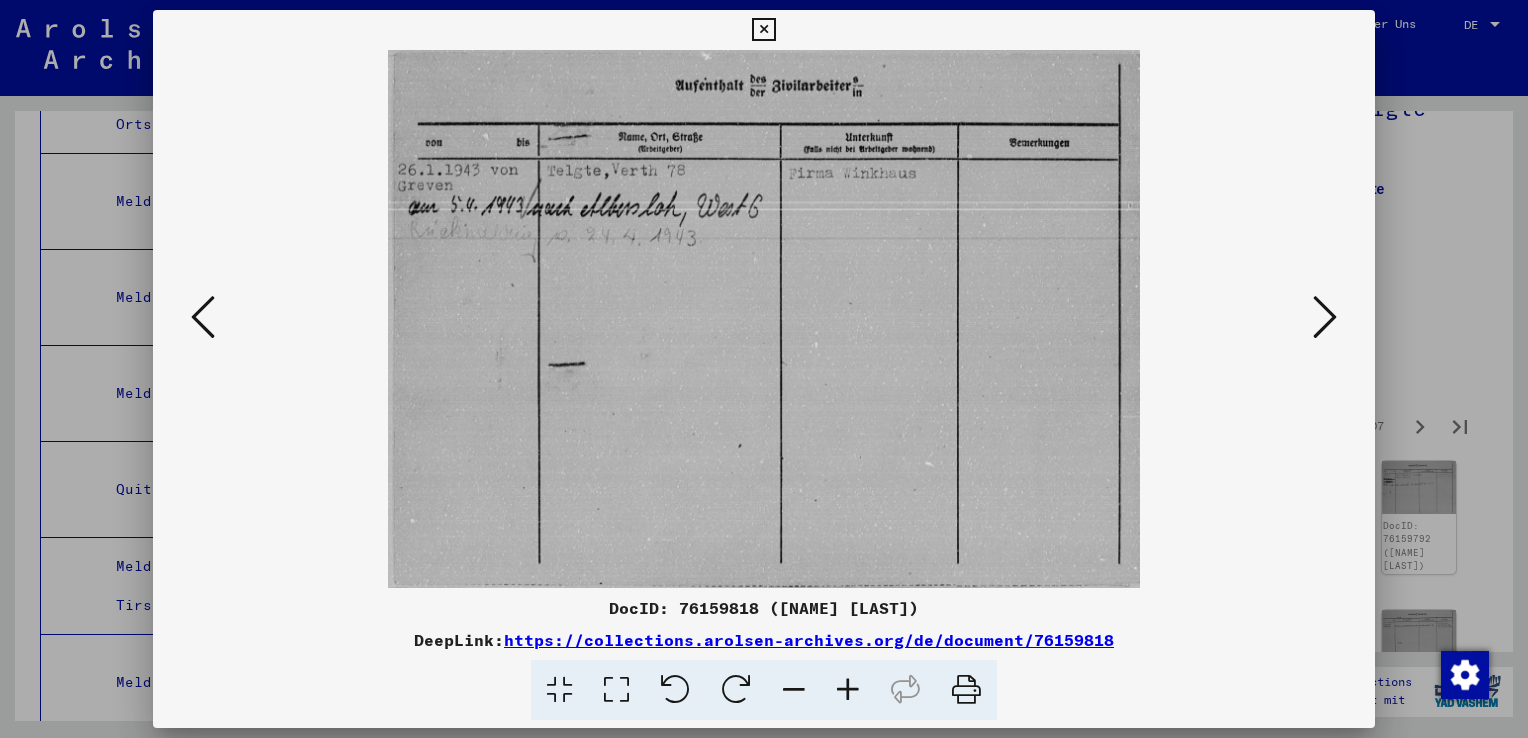 click at bounding box center (1325, 317) 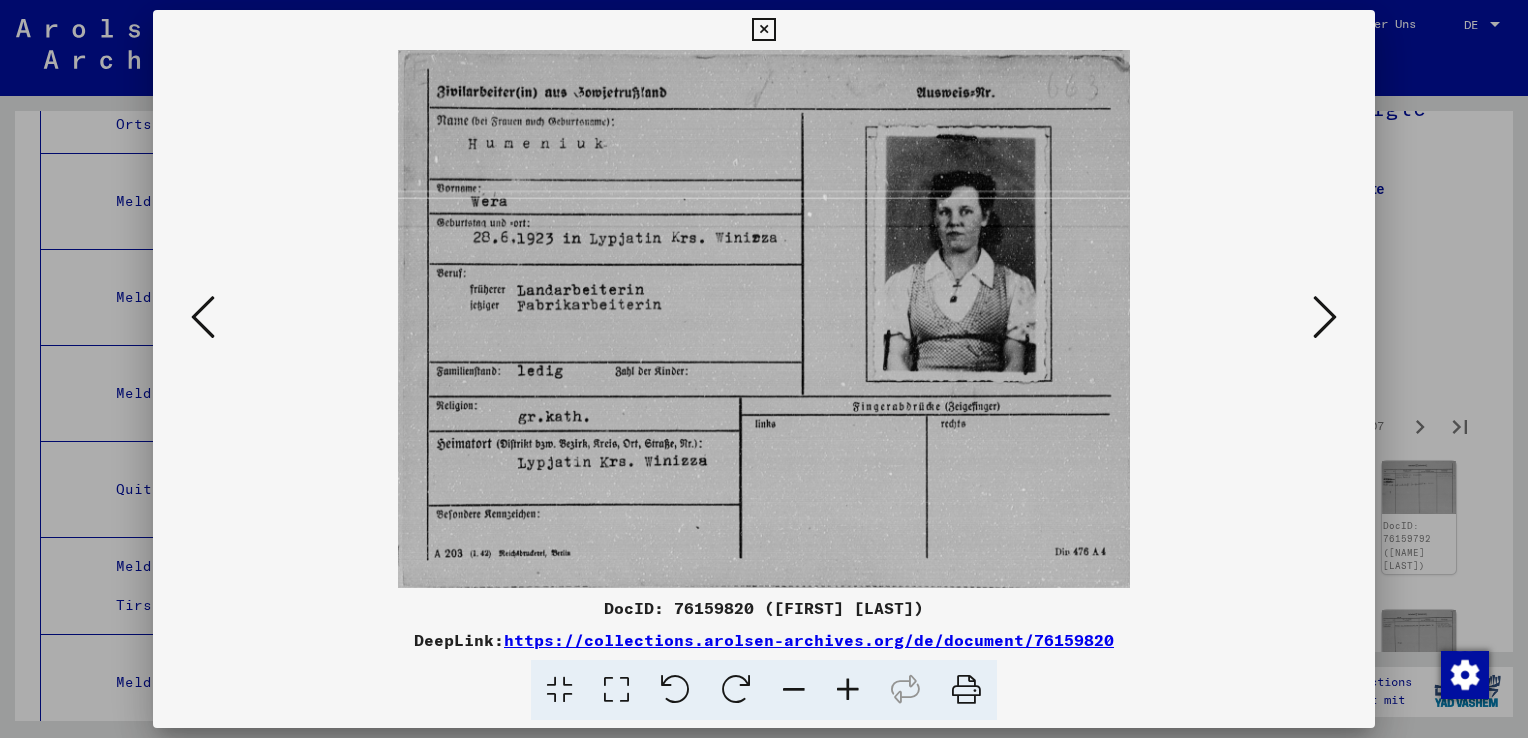 click at bounding box center [1325, 317] 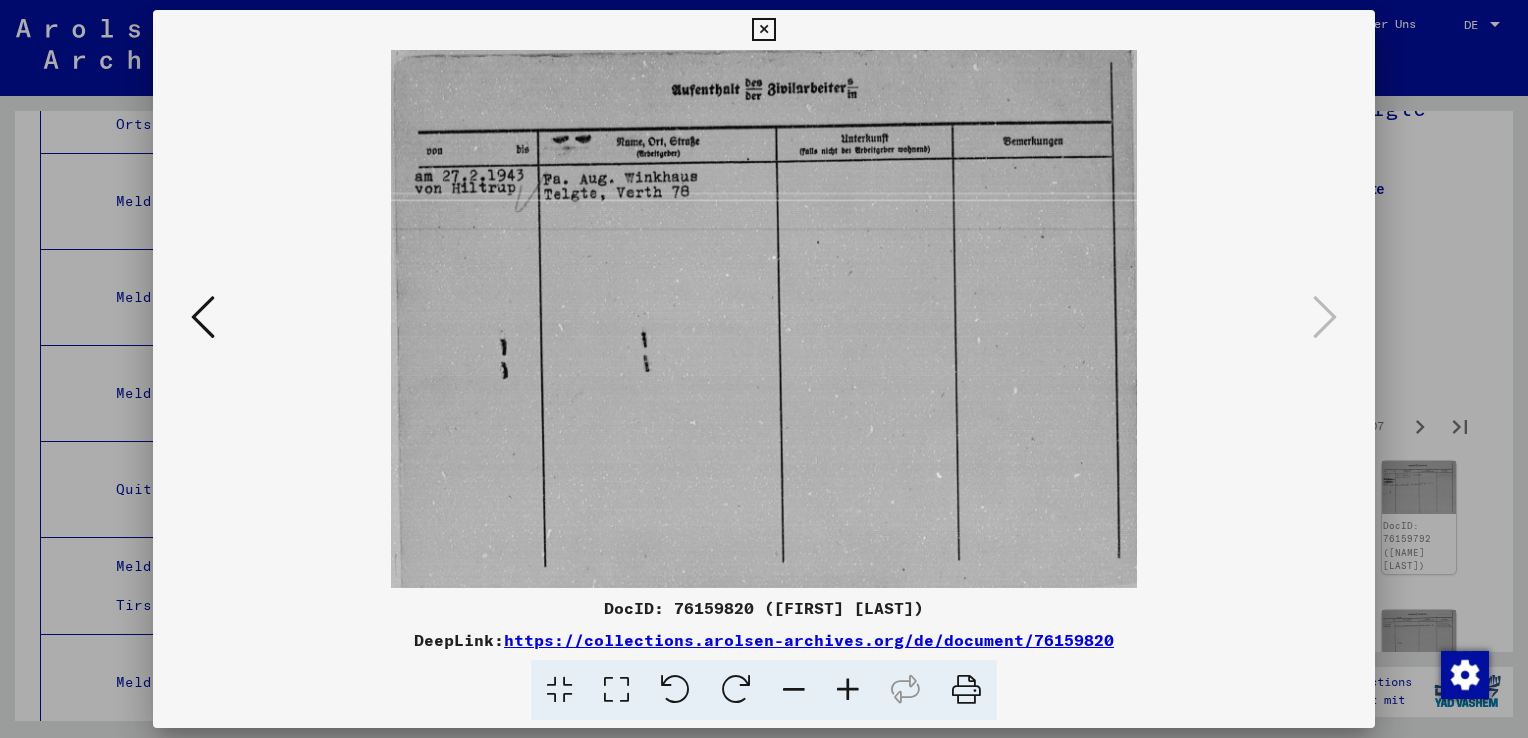 click at bounding box center [764, 369] 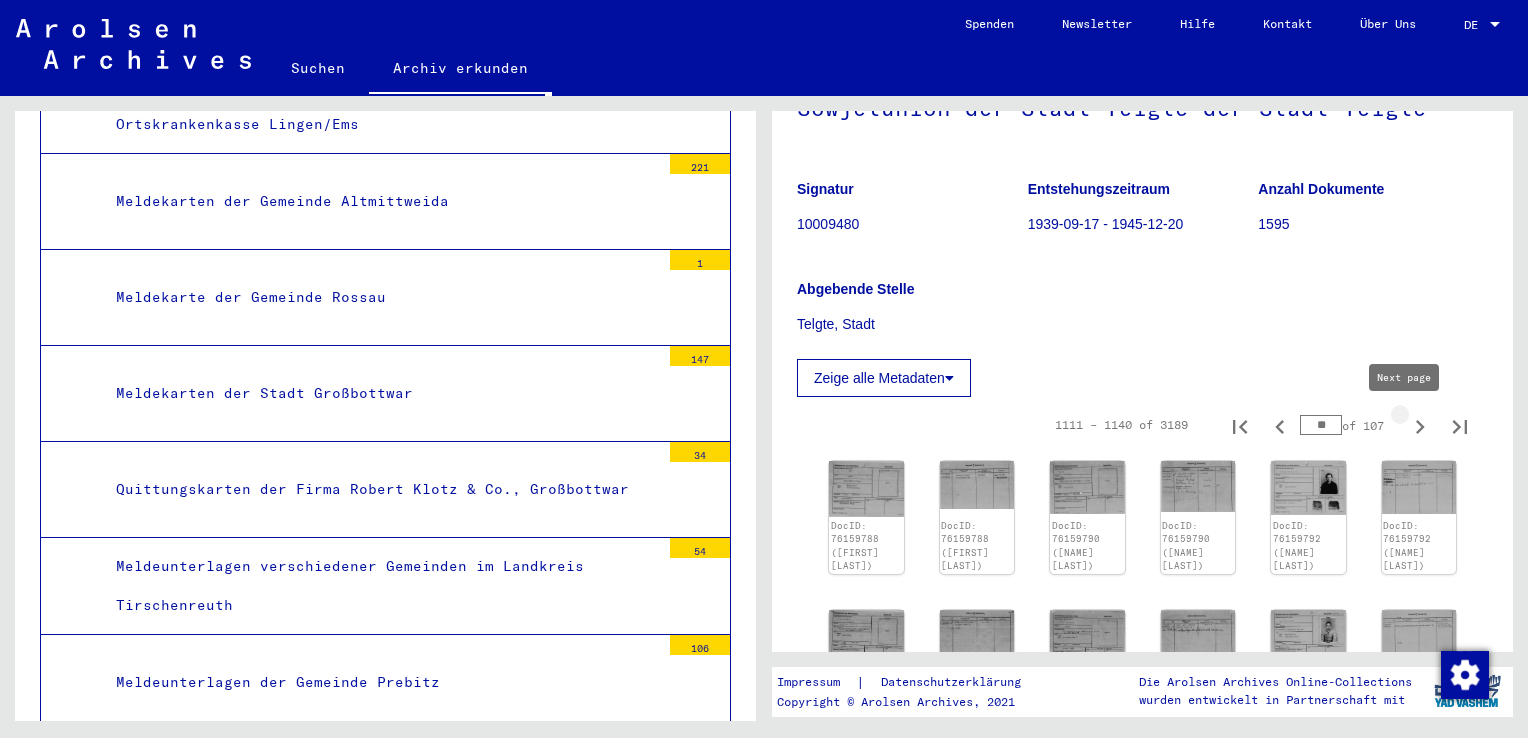 click 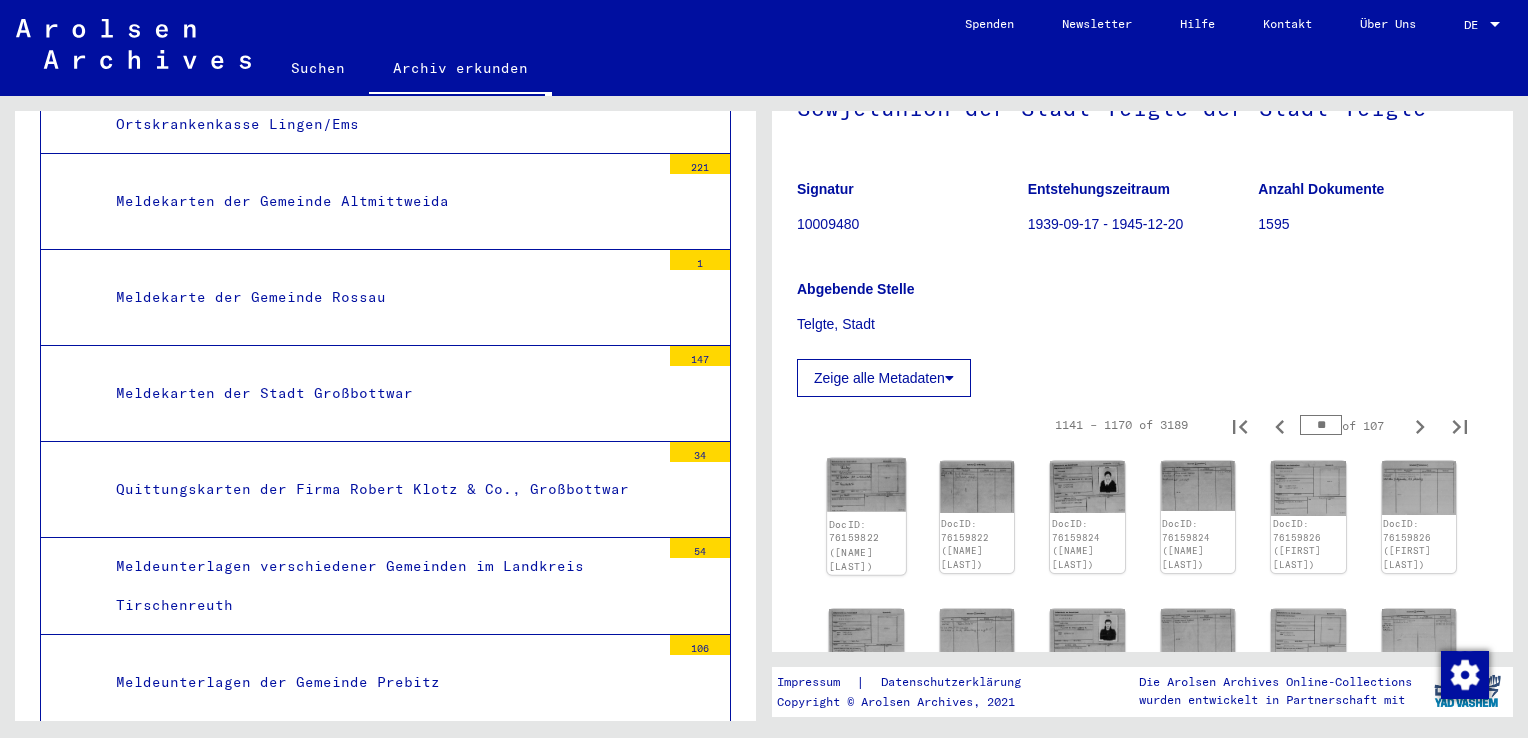 click 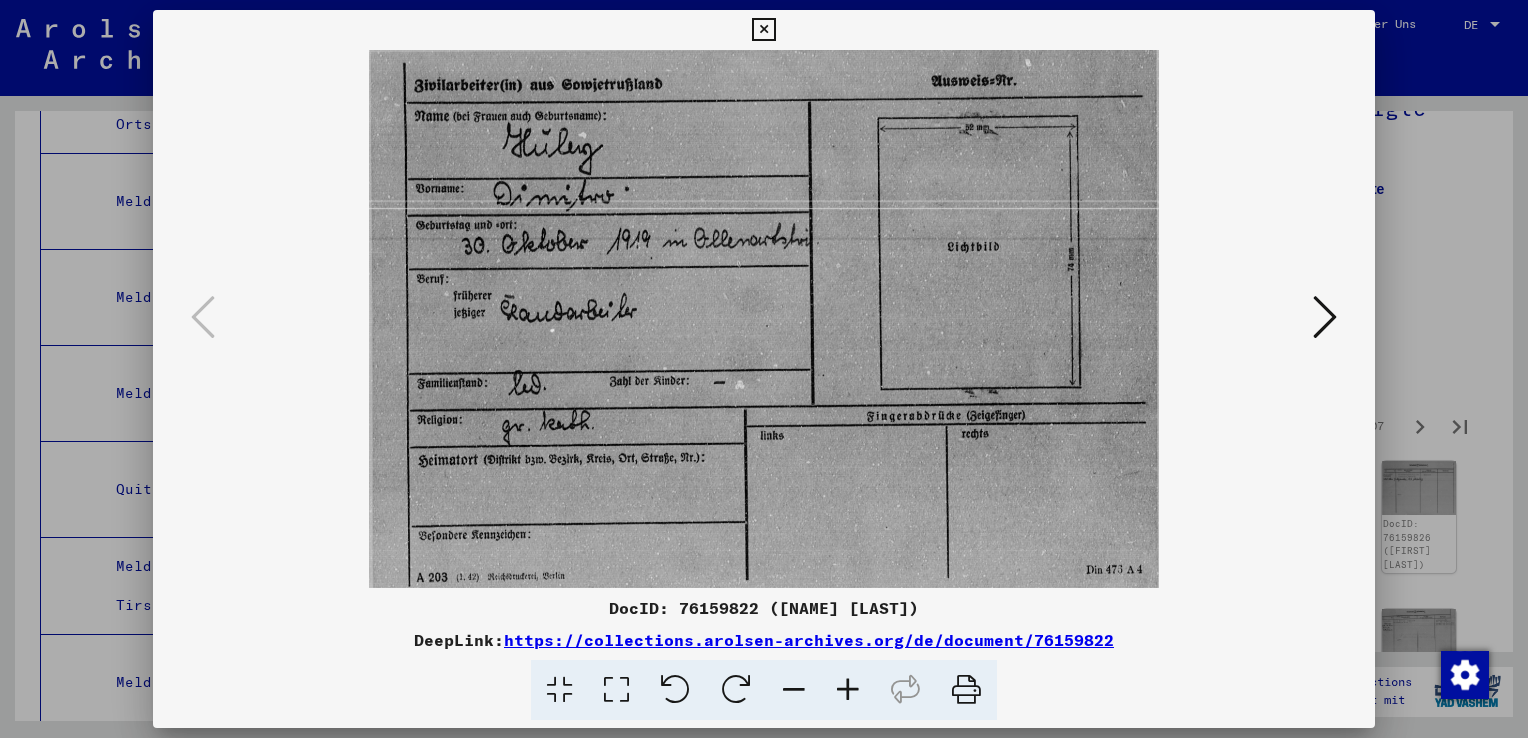 click at bounding box center (1325, 317) 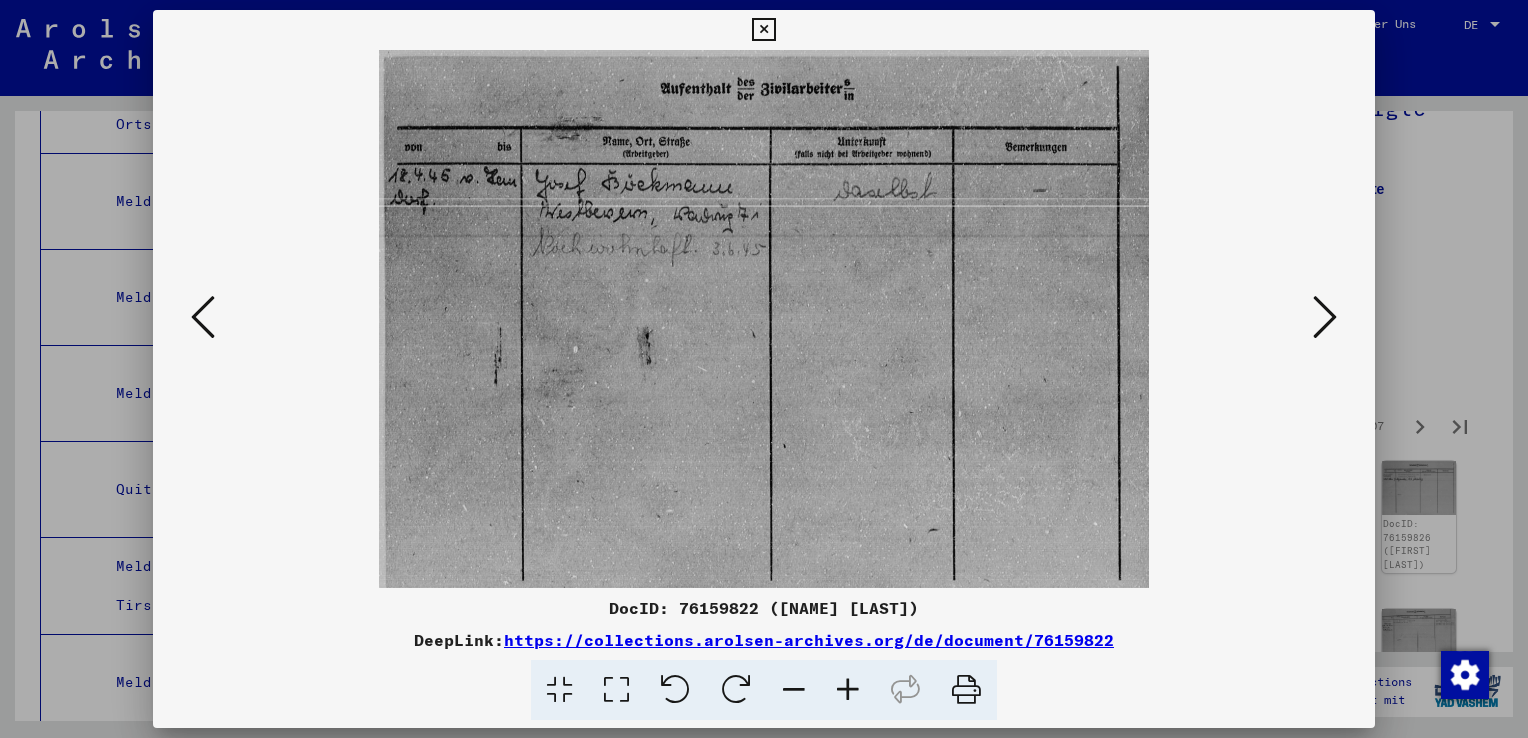 click at bounding box center (1325, 317) 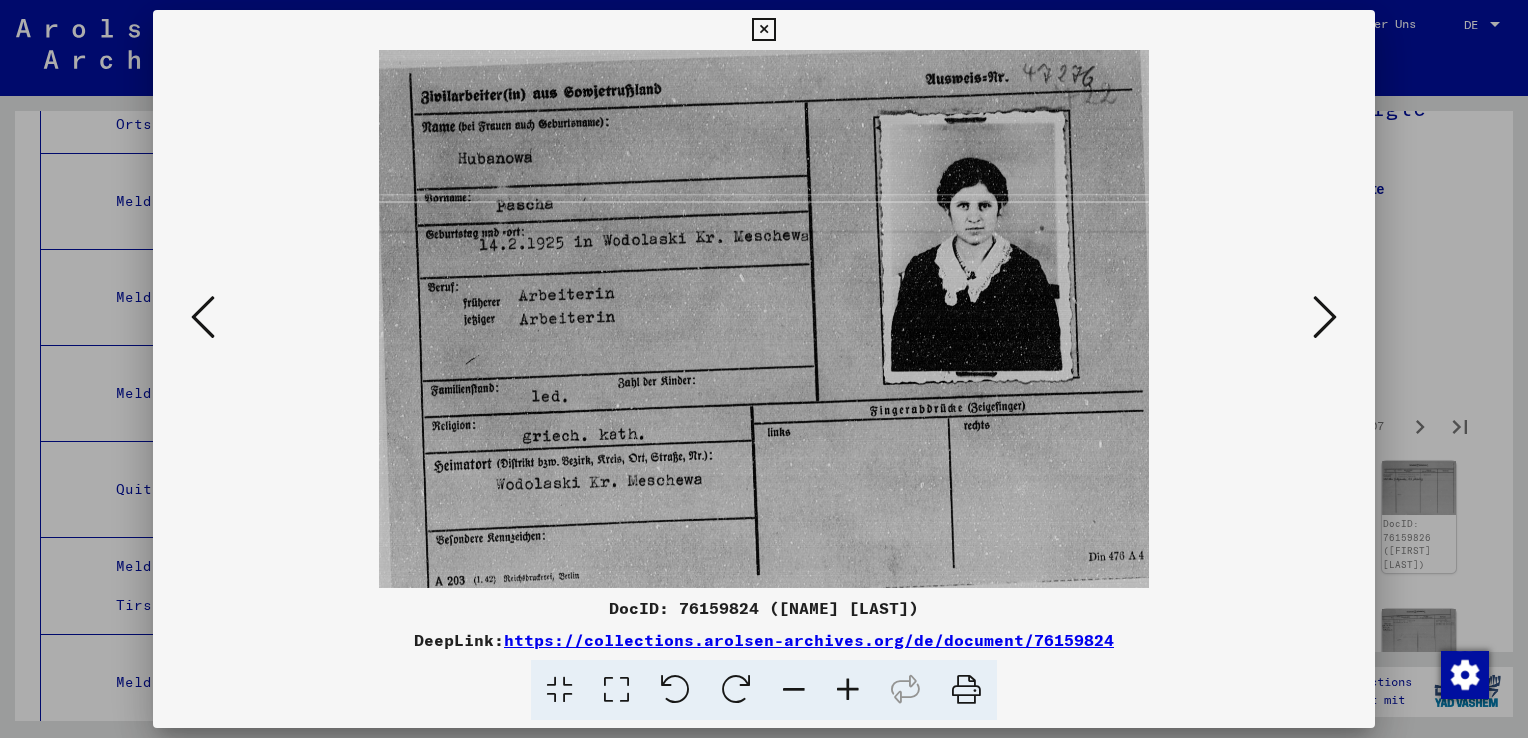click at bounding box center [1325, 317] 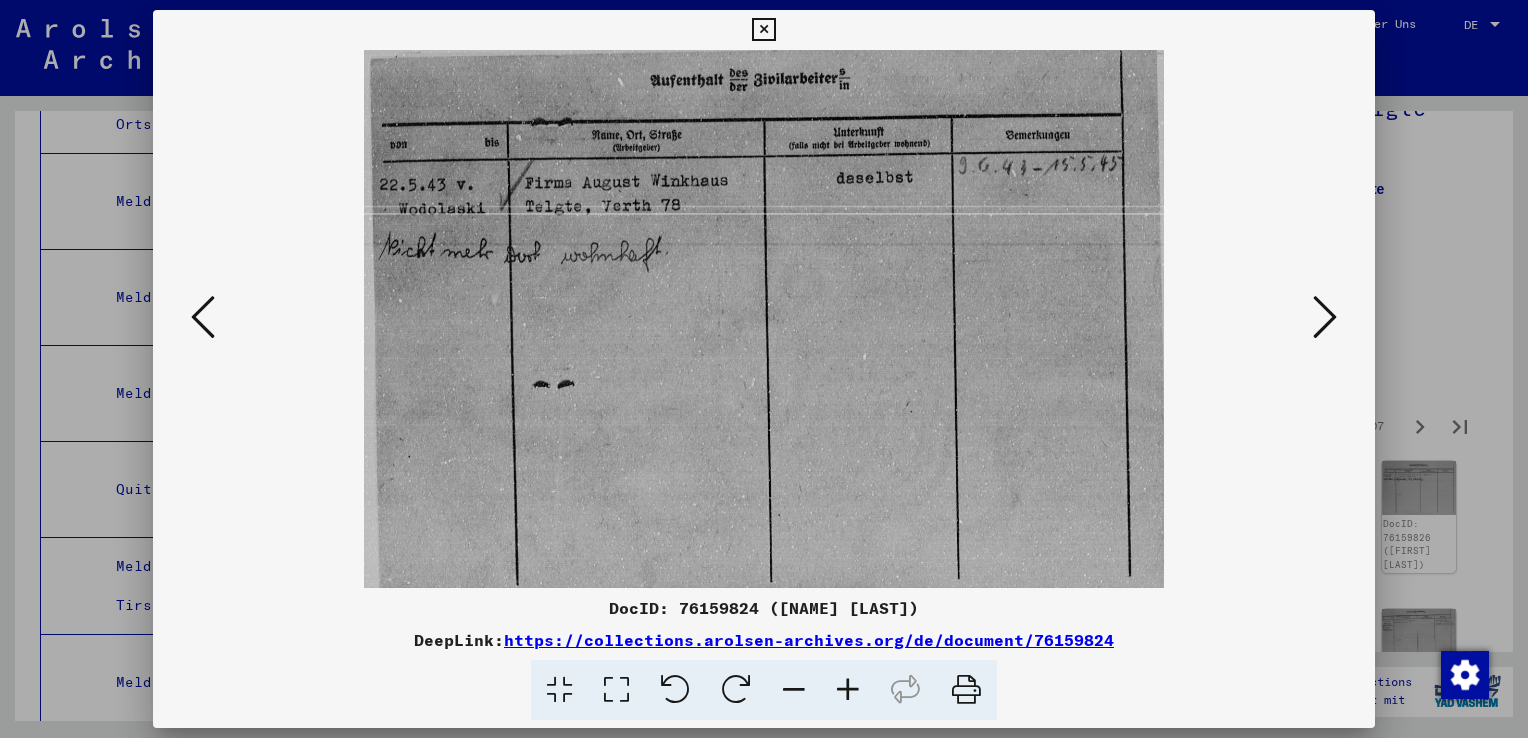 click at bounding box center [1325, 317] 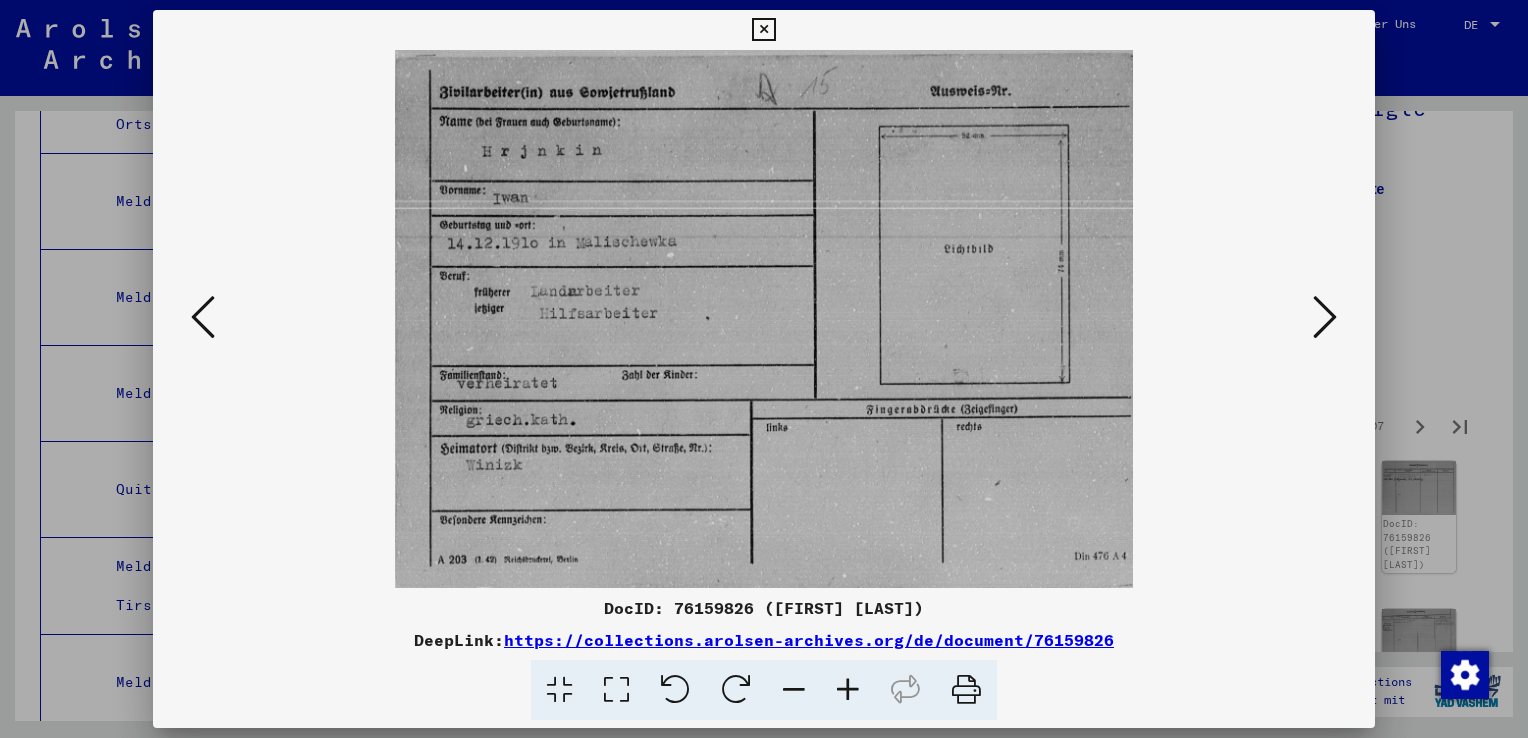 click at bounding box center [1325, 317] 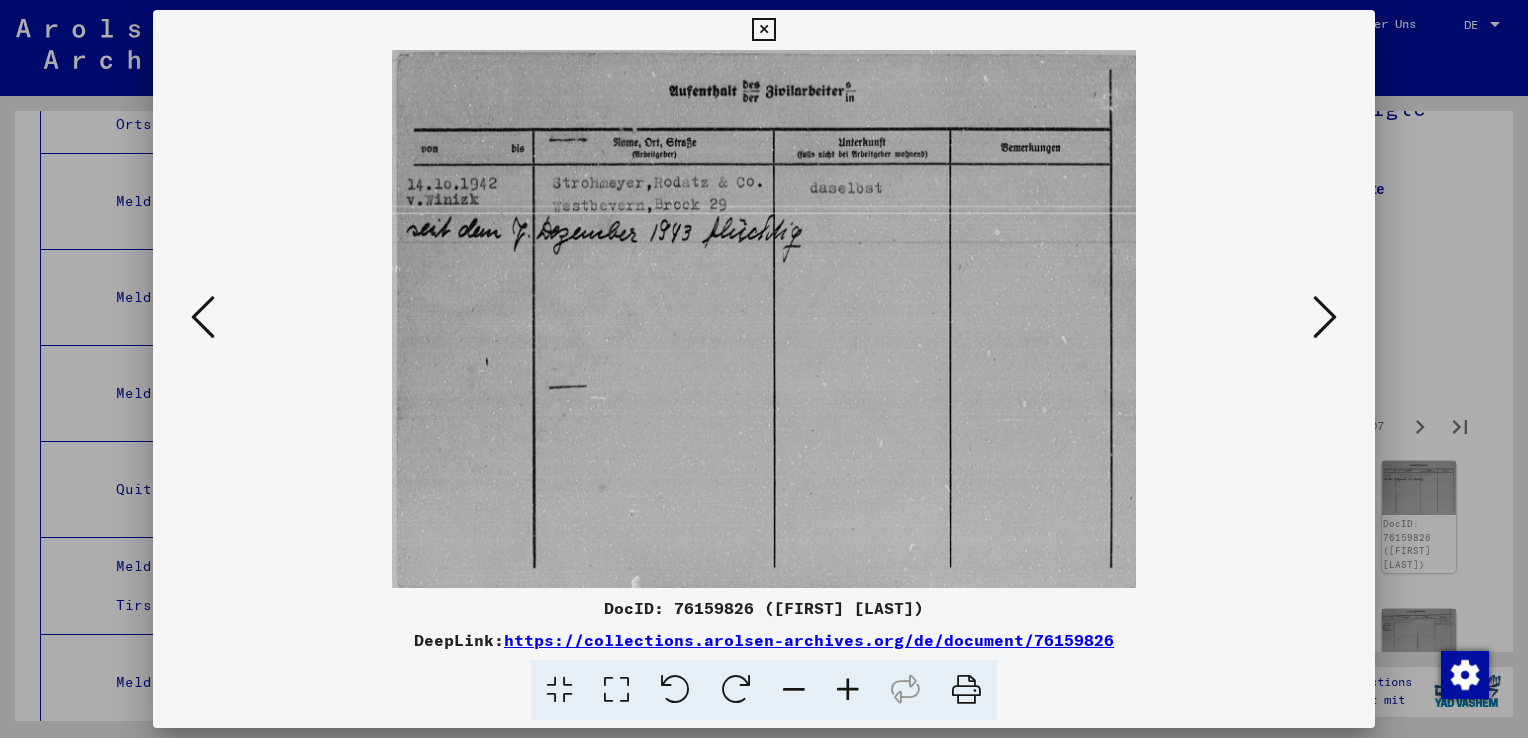 click at bounding box center [1325, 317] 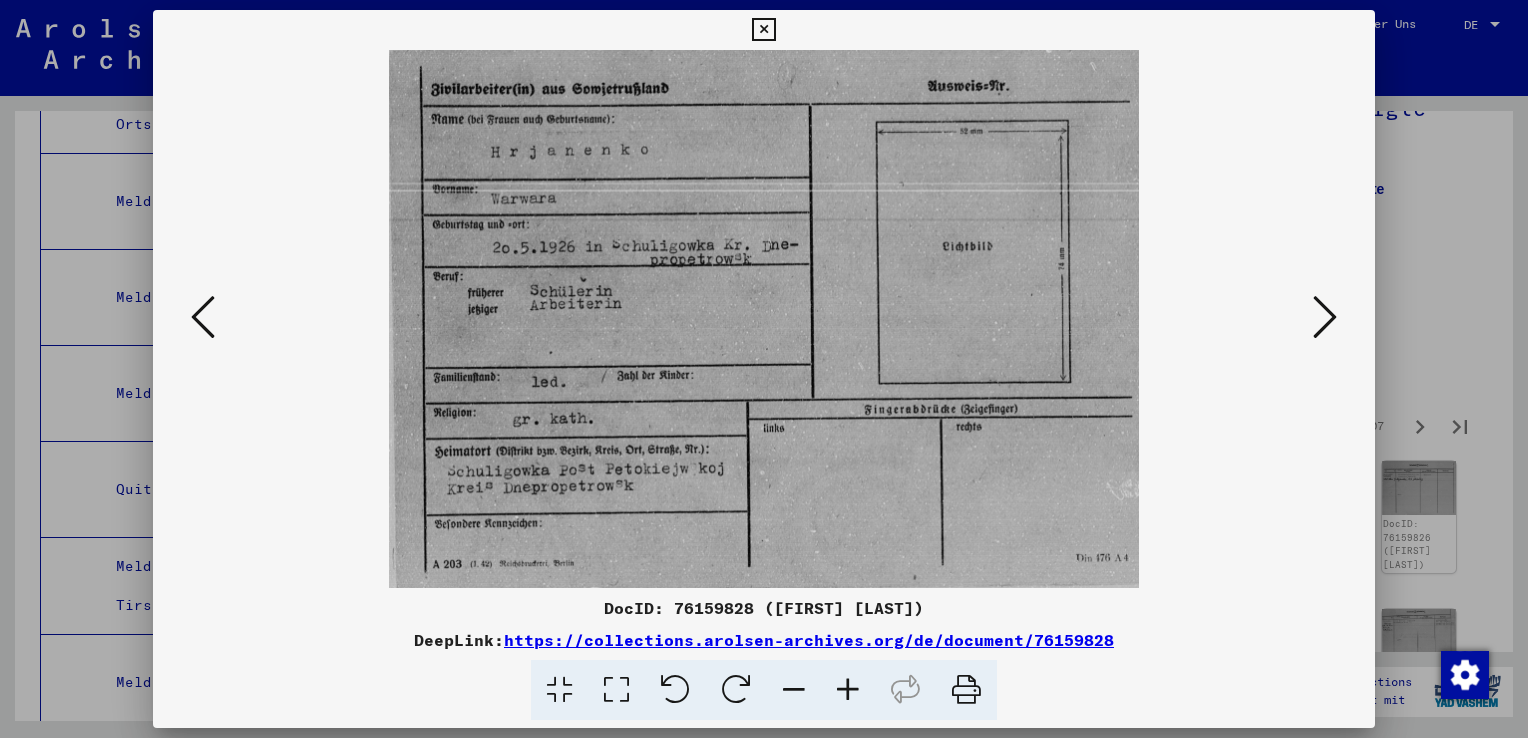 click at bounding box center [1325, 317] 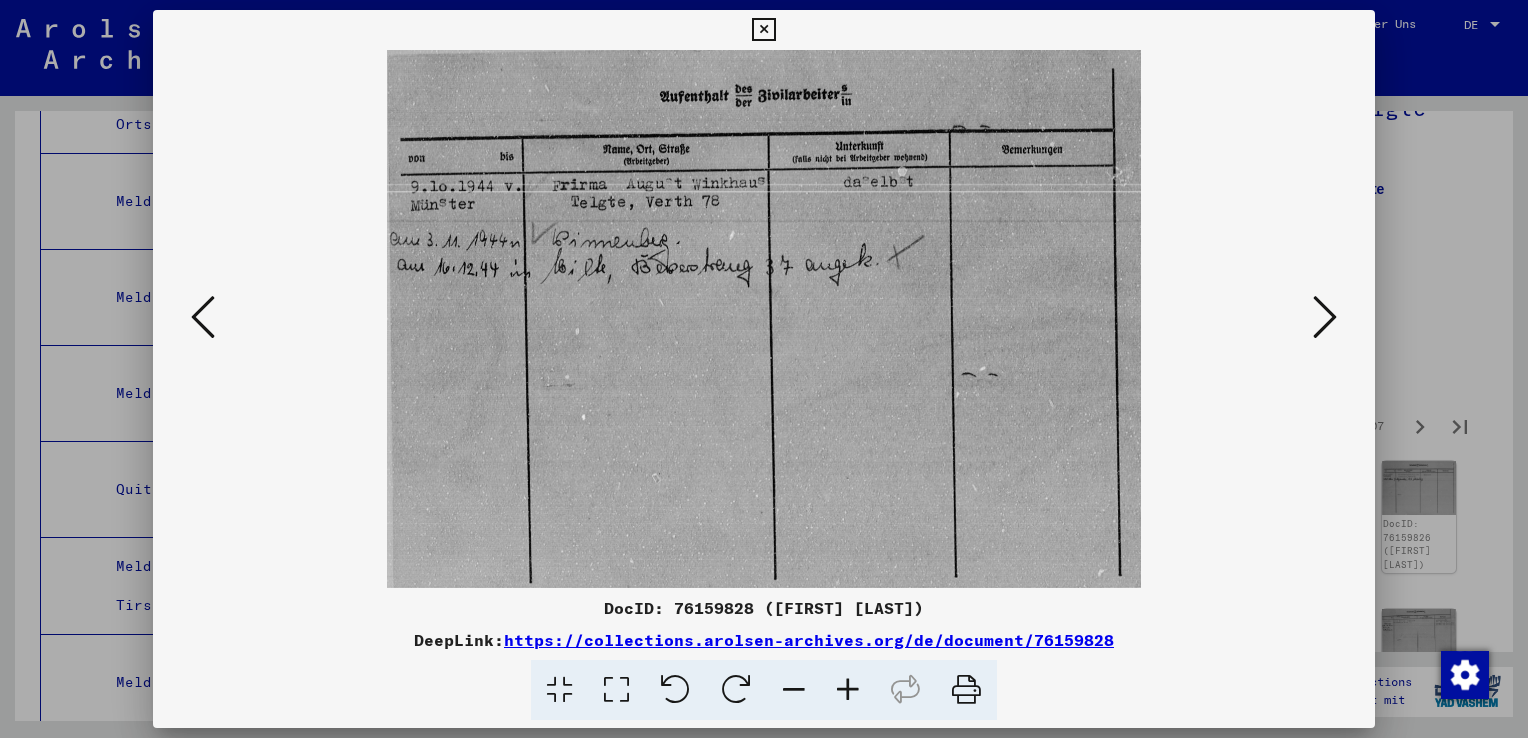 click at bounding box center [1325, 317] 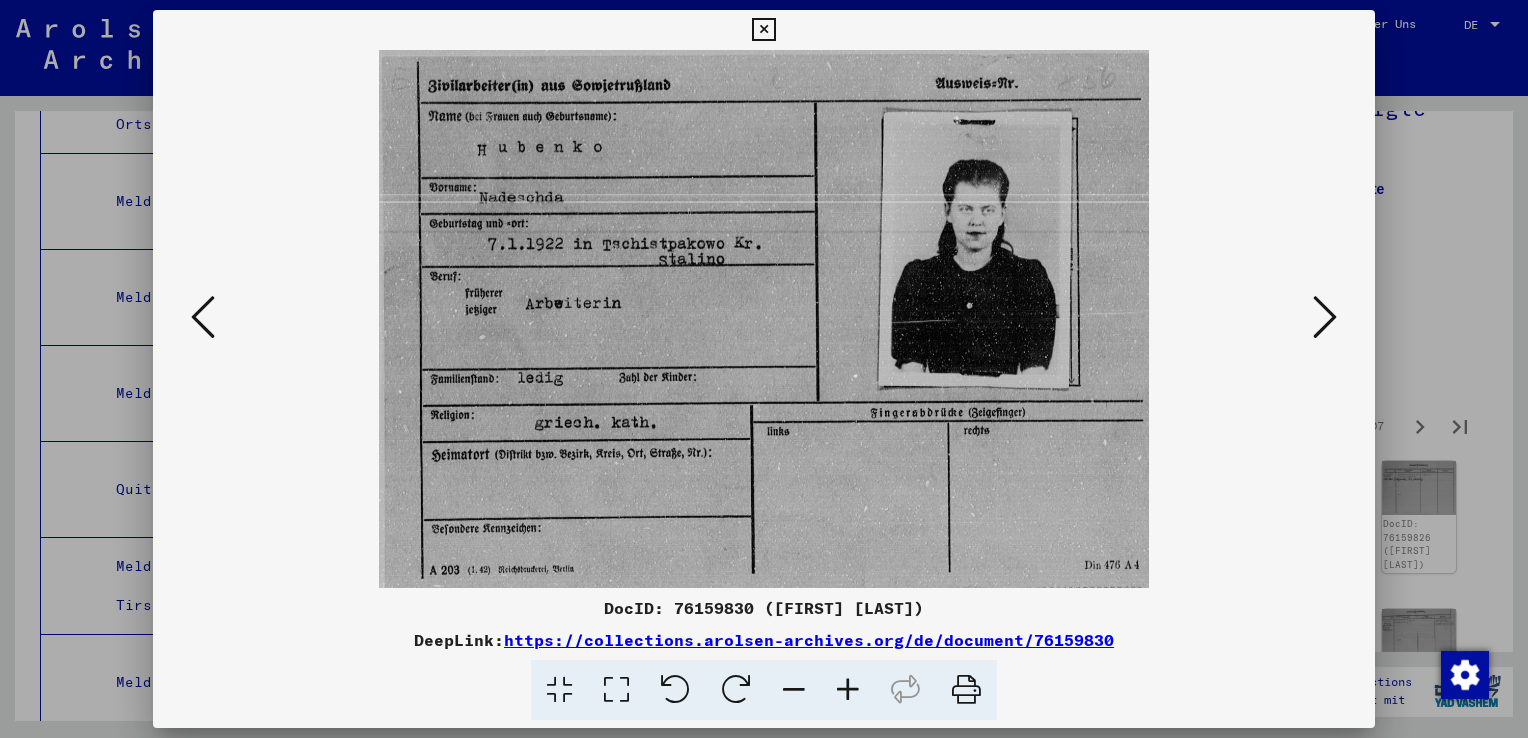 click at bounding box center [1325, 317] 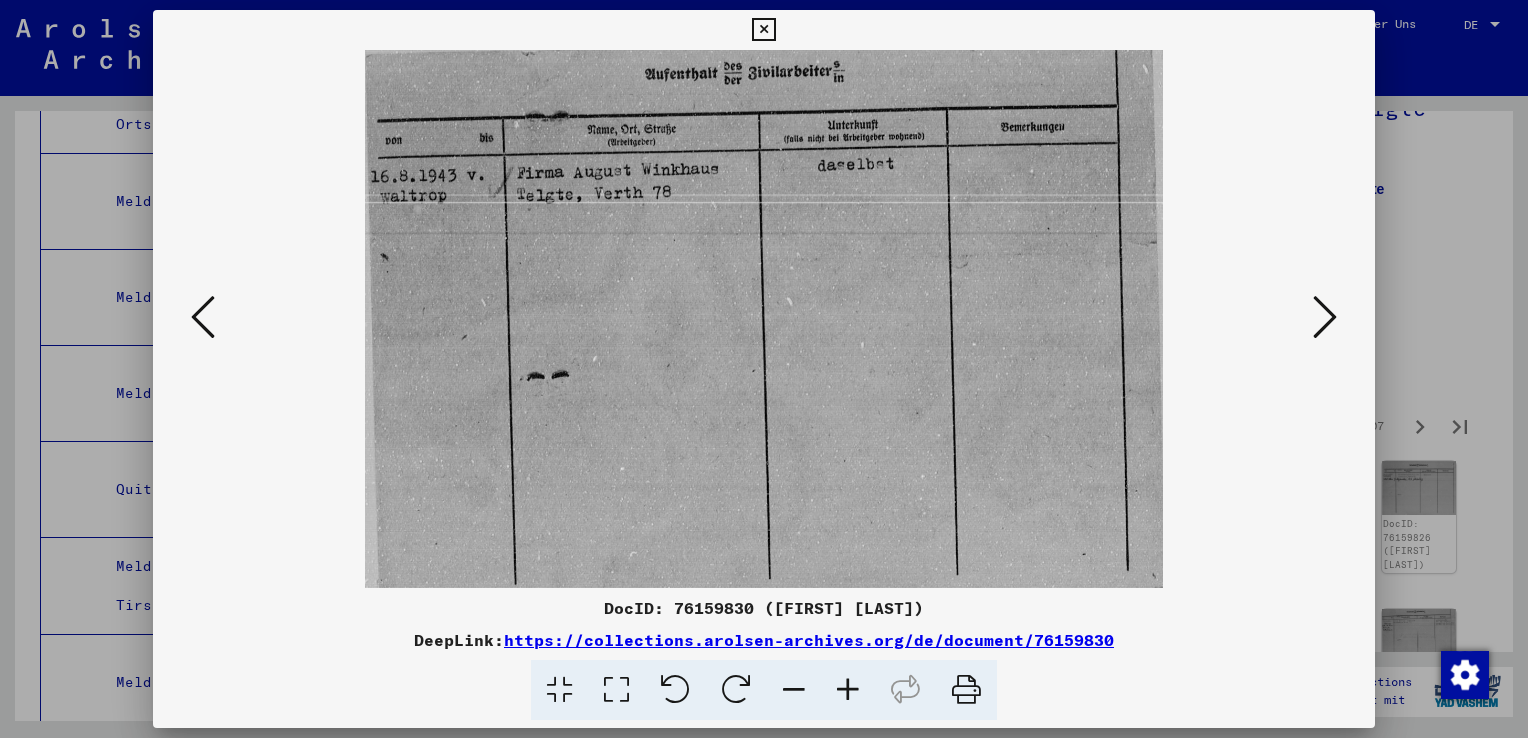 click at bounding box center [1325, 317] 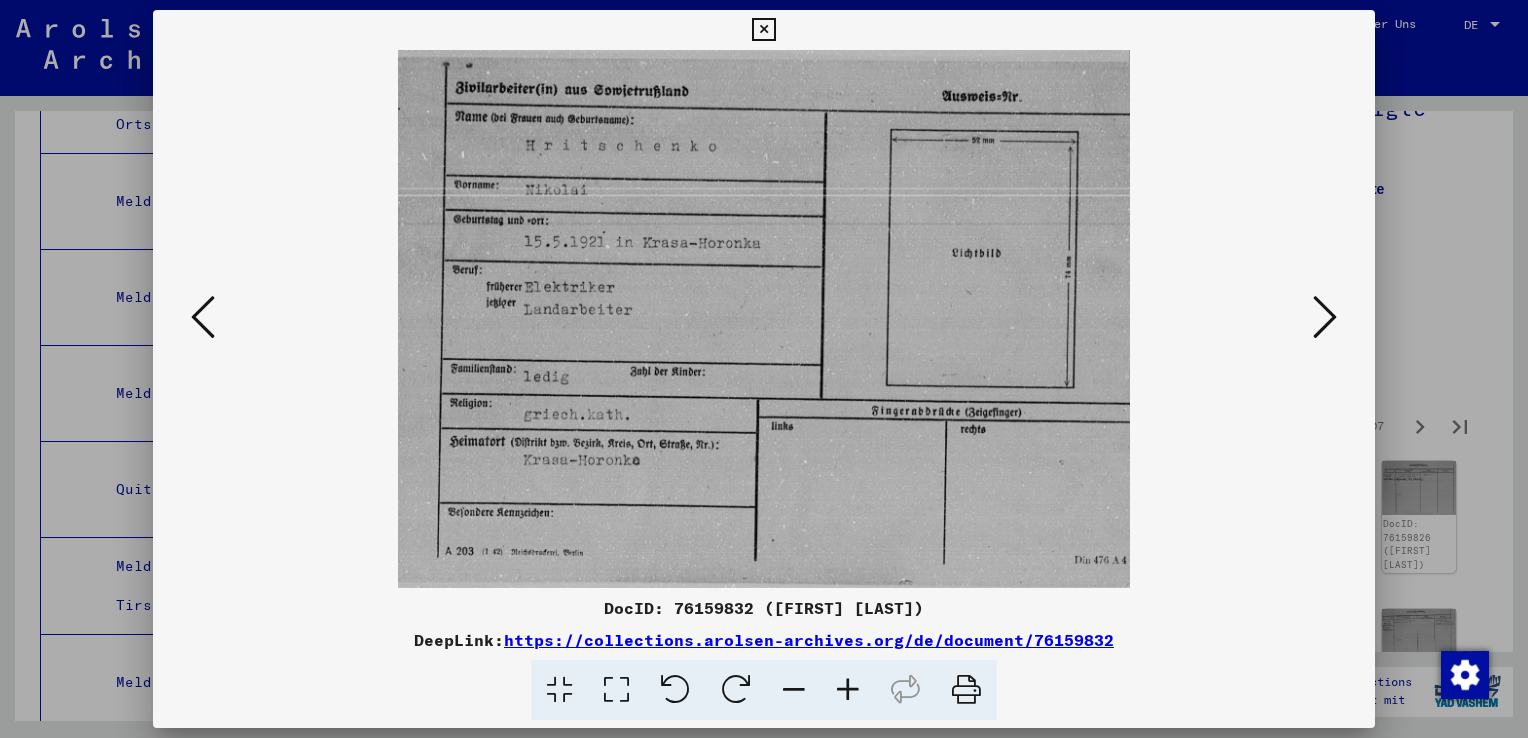 click at bounding box center (1325, 317) 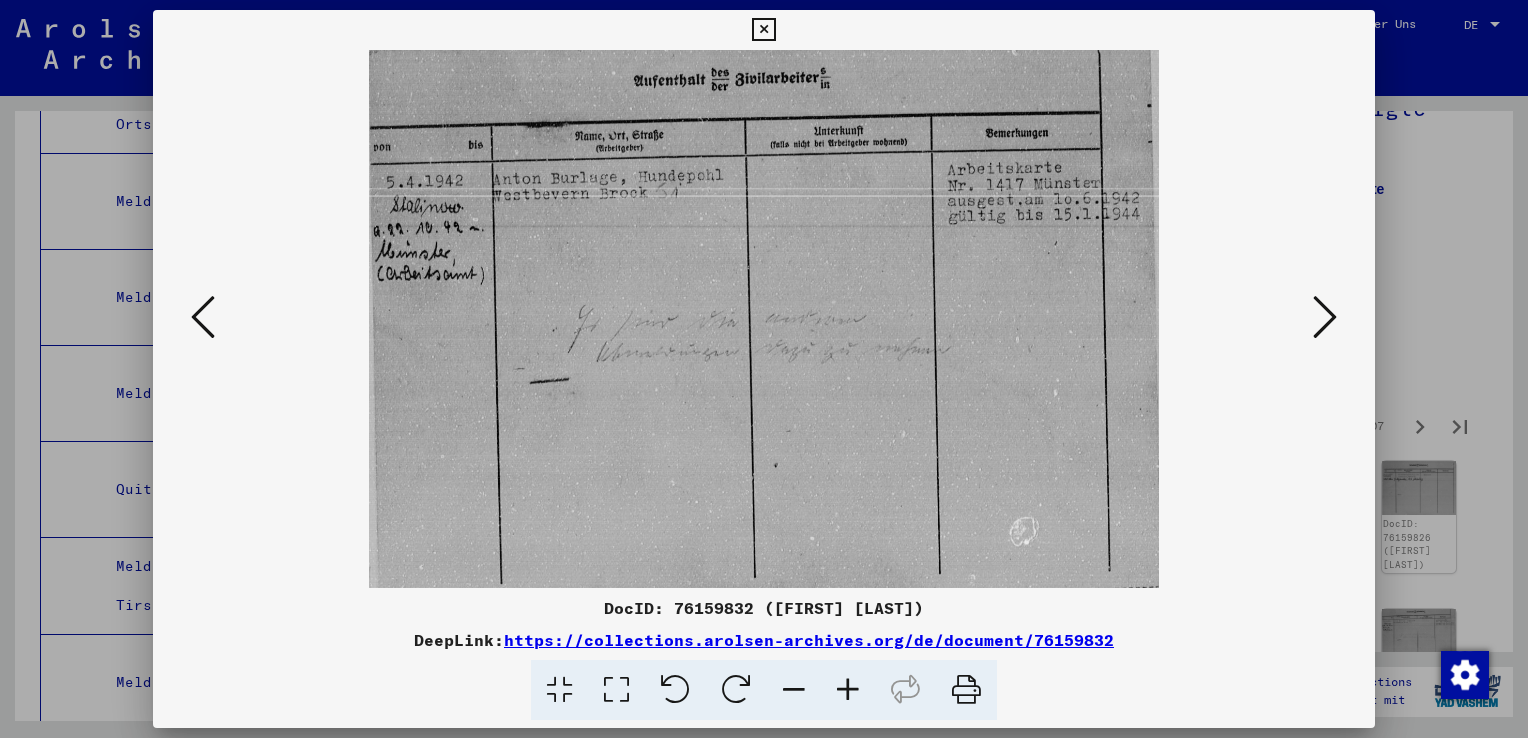 click at bounding box center [1325, 317] 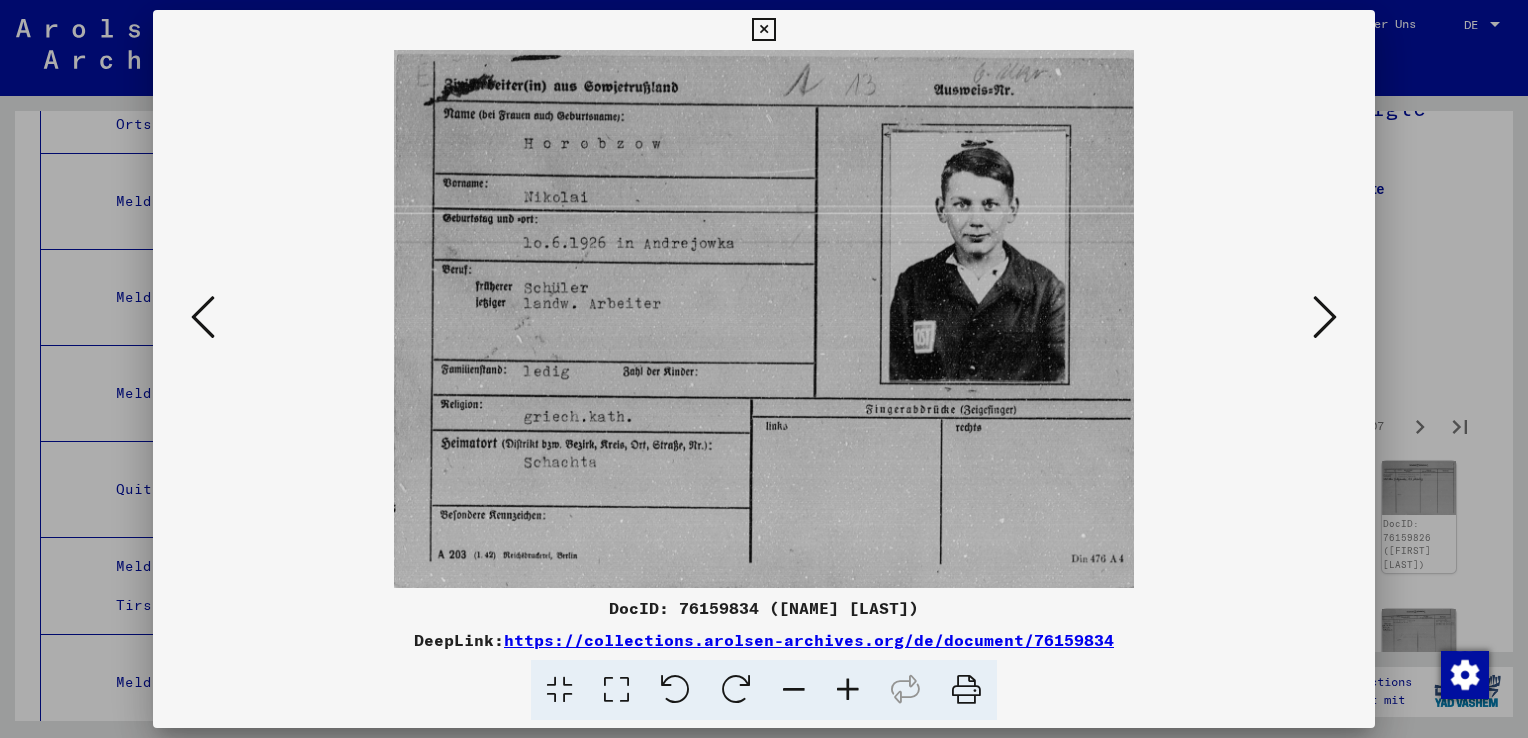 click at bounding box center (1325, 317) 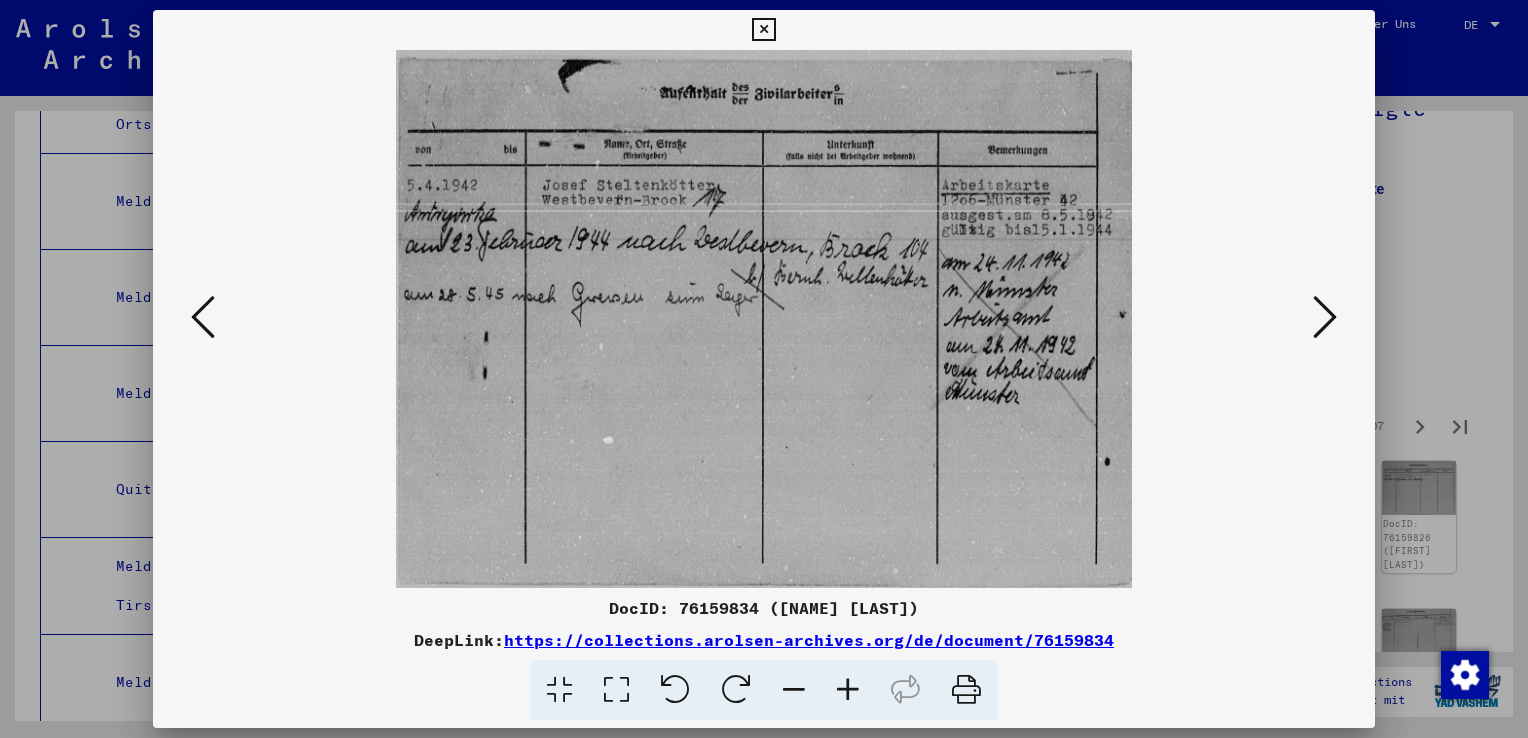 click at bounding box center [1325, 317] 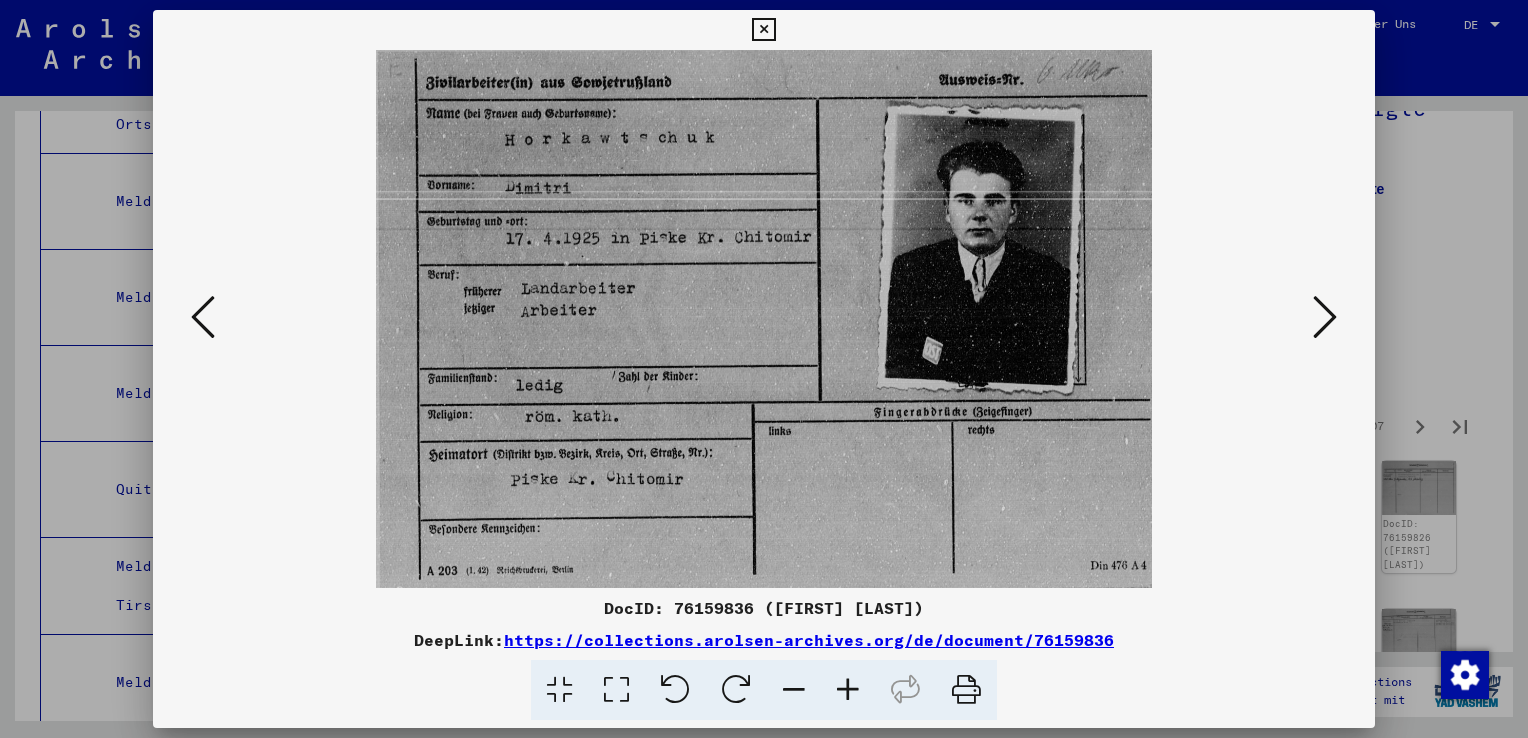 click at bounding box center (1325, 317) 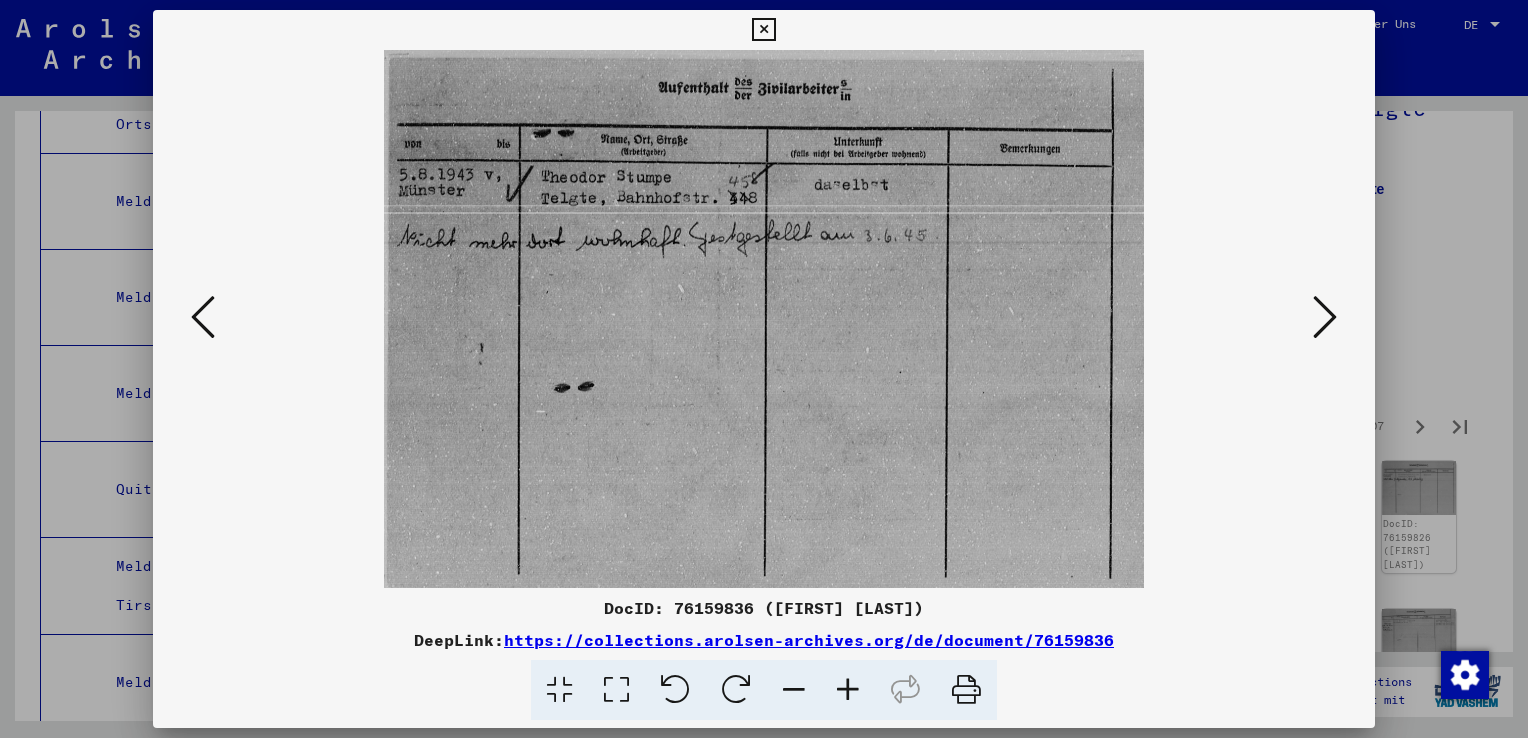 click at bounding box center [1325, 317] 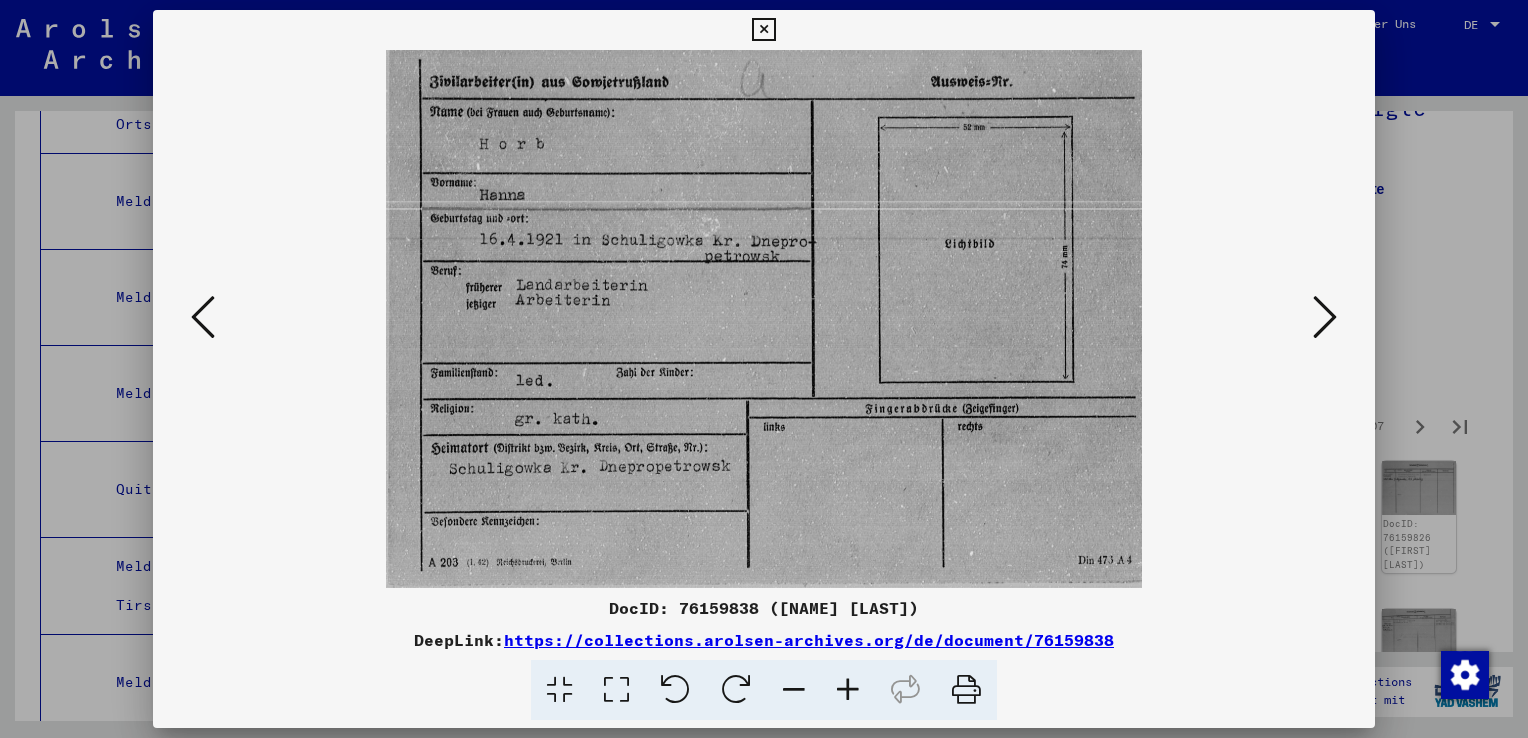 click at bounding box center [1325, 317] 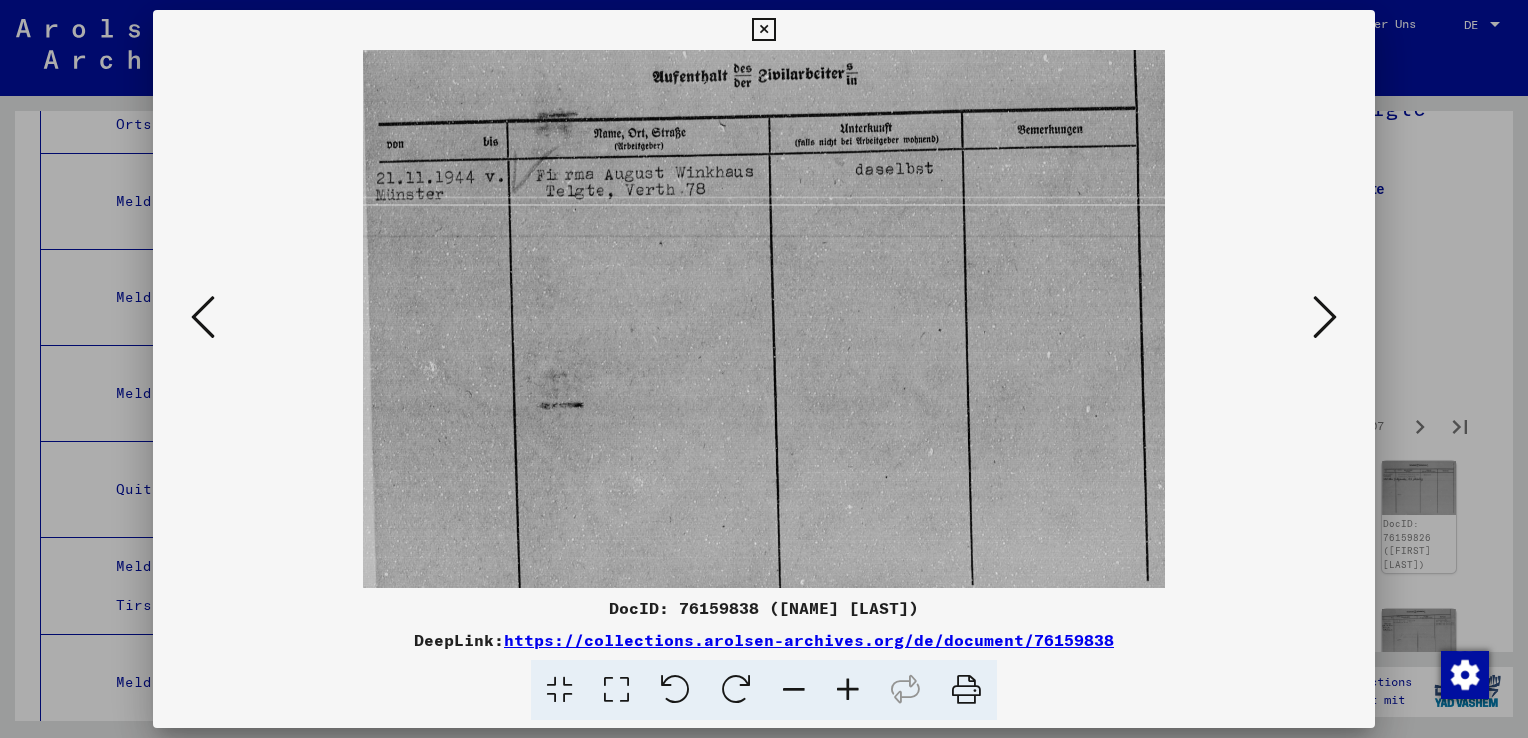 click at bounding box center (1325, 317) 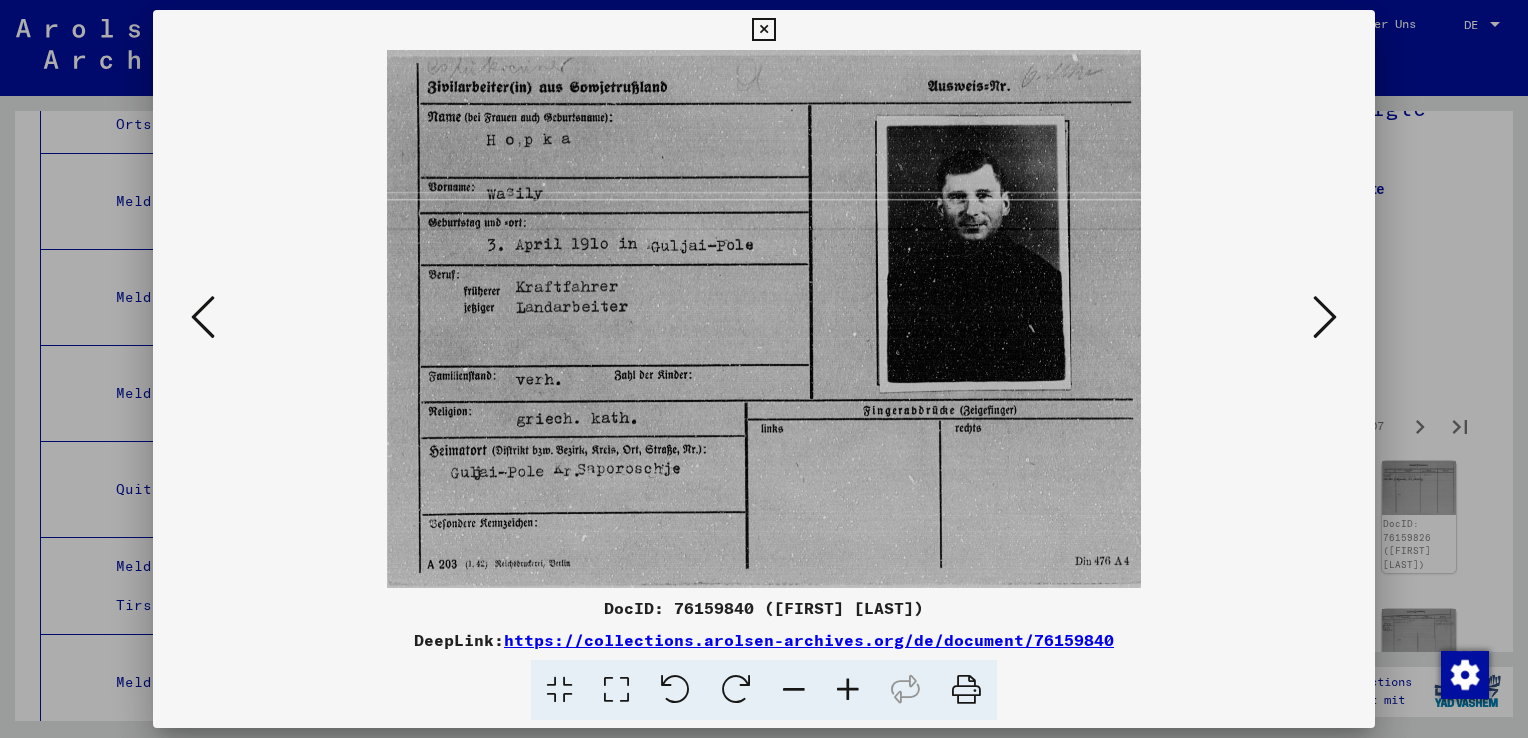 click at bounding box center (1325, 317) 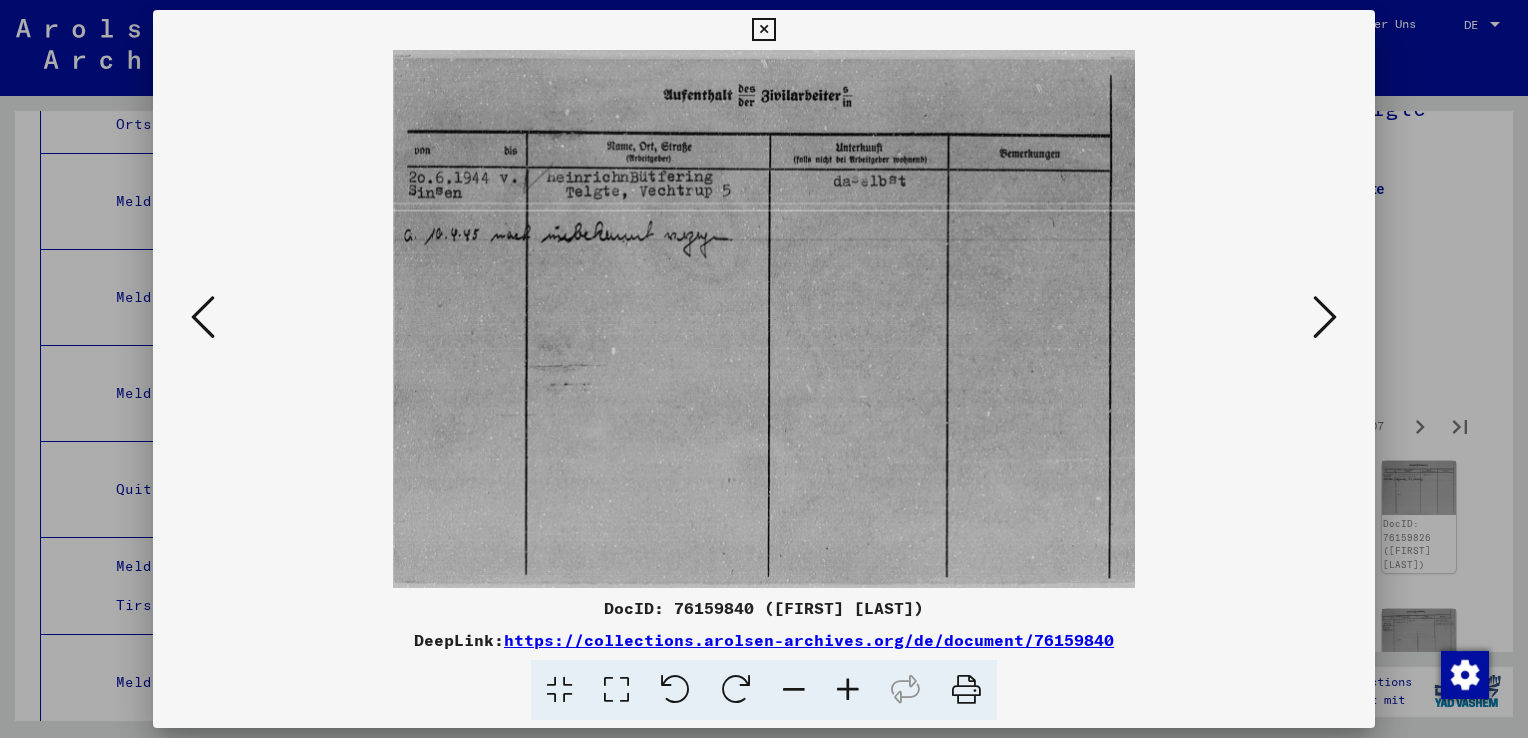 click at bounding box center [1325, 317] 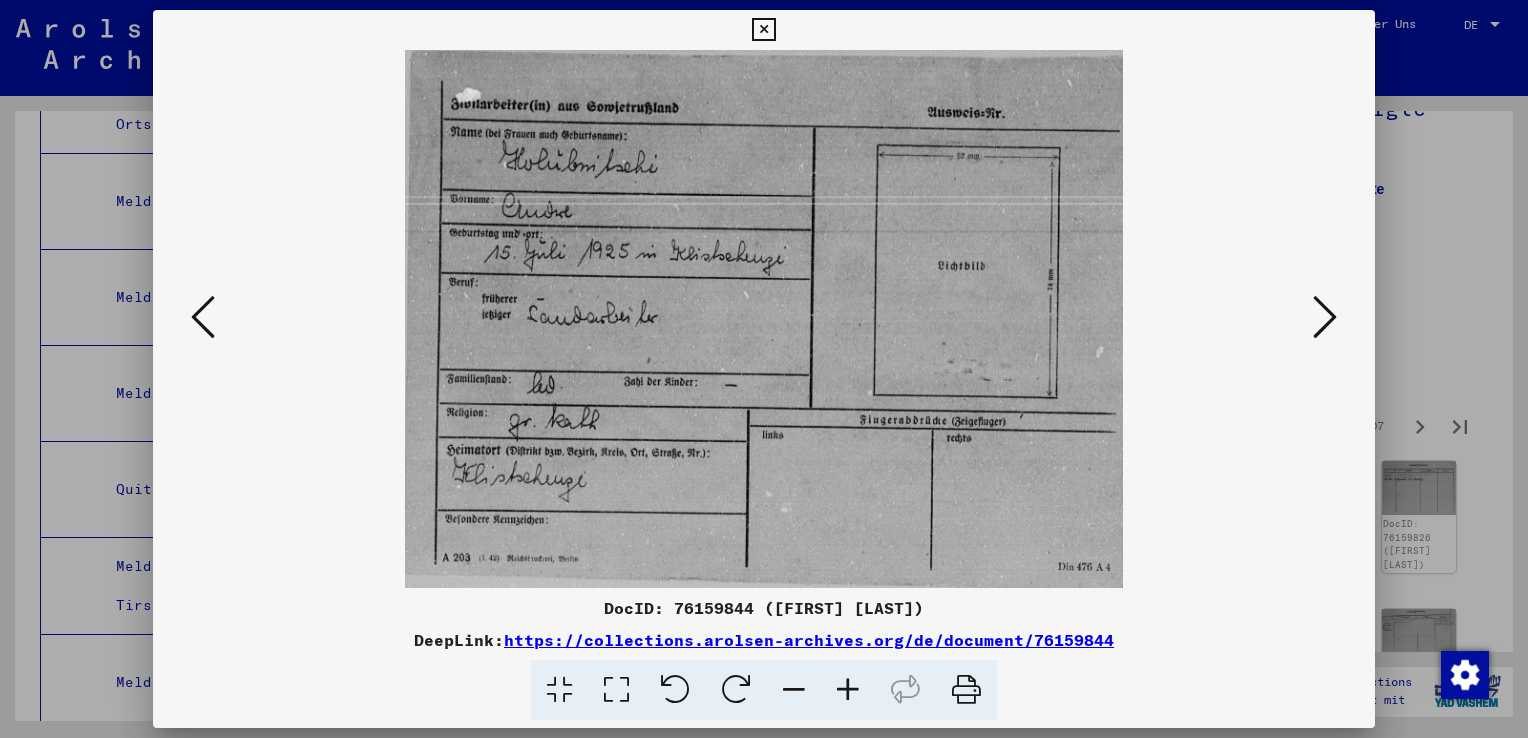 click at bounding box center (1325, 317) 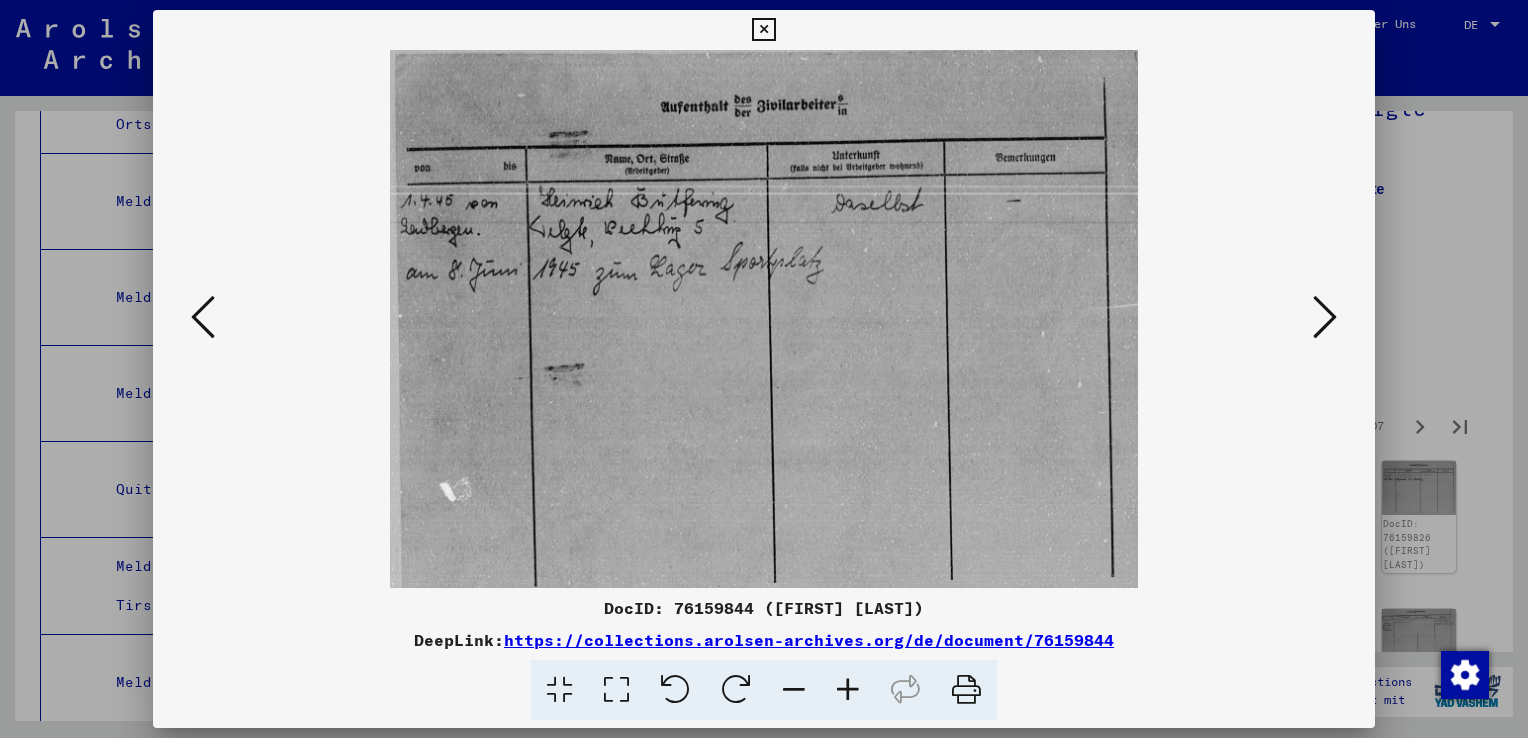 click at bounding box center [1325, 317] 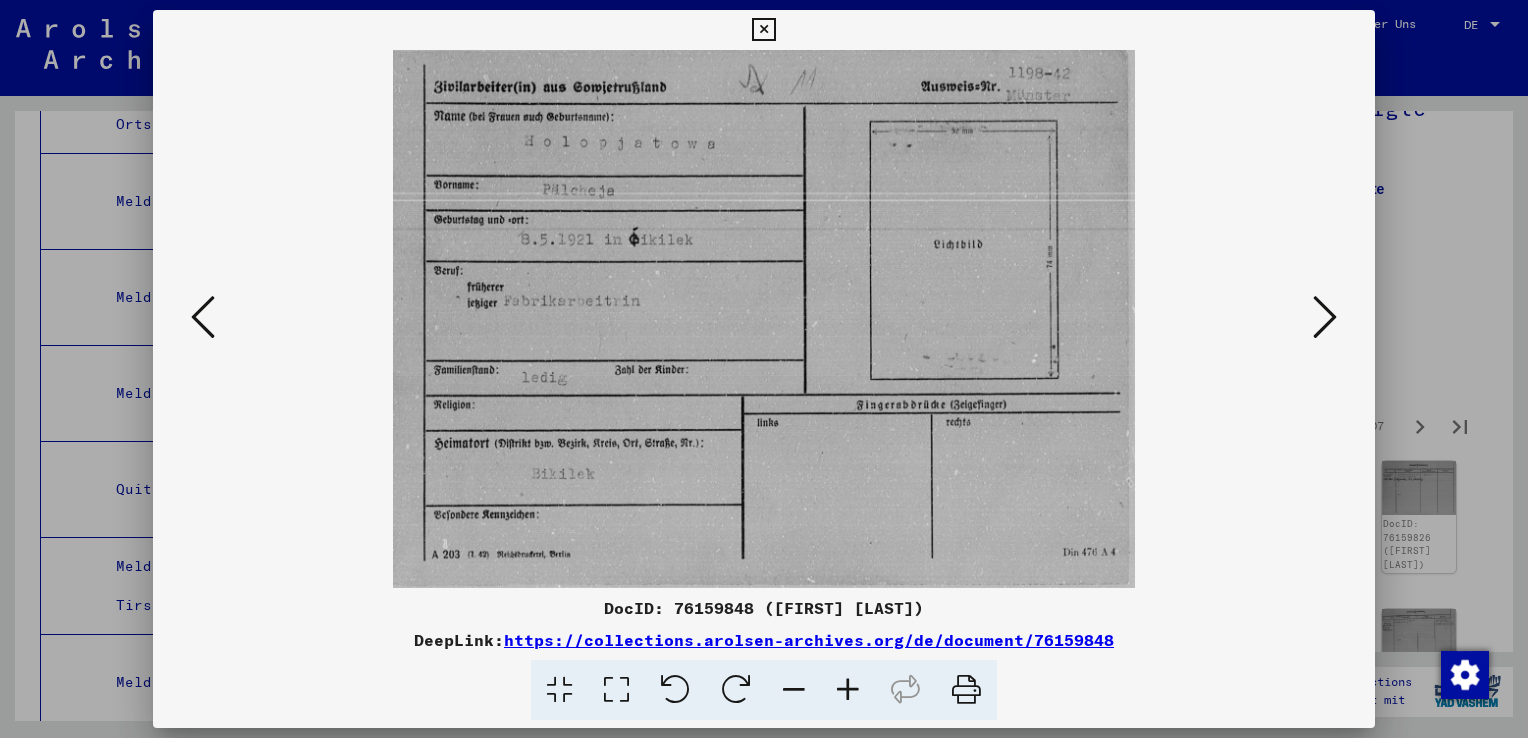 click at bounding box center (1325, 317) 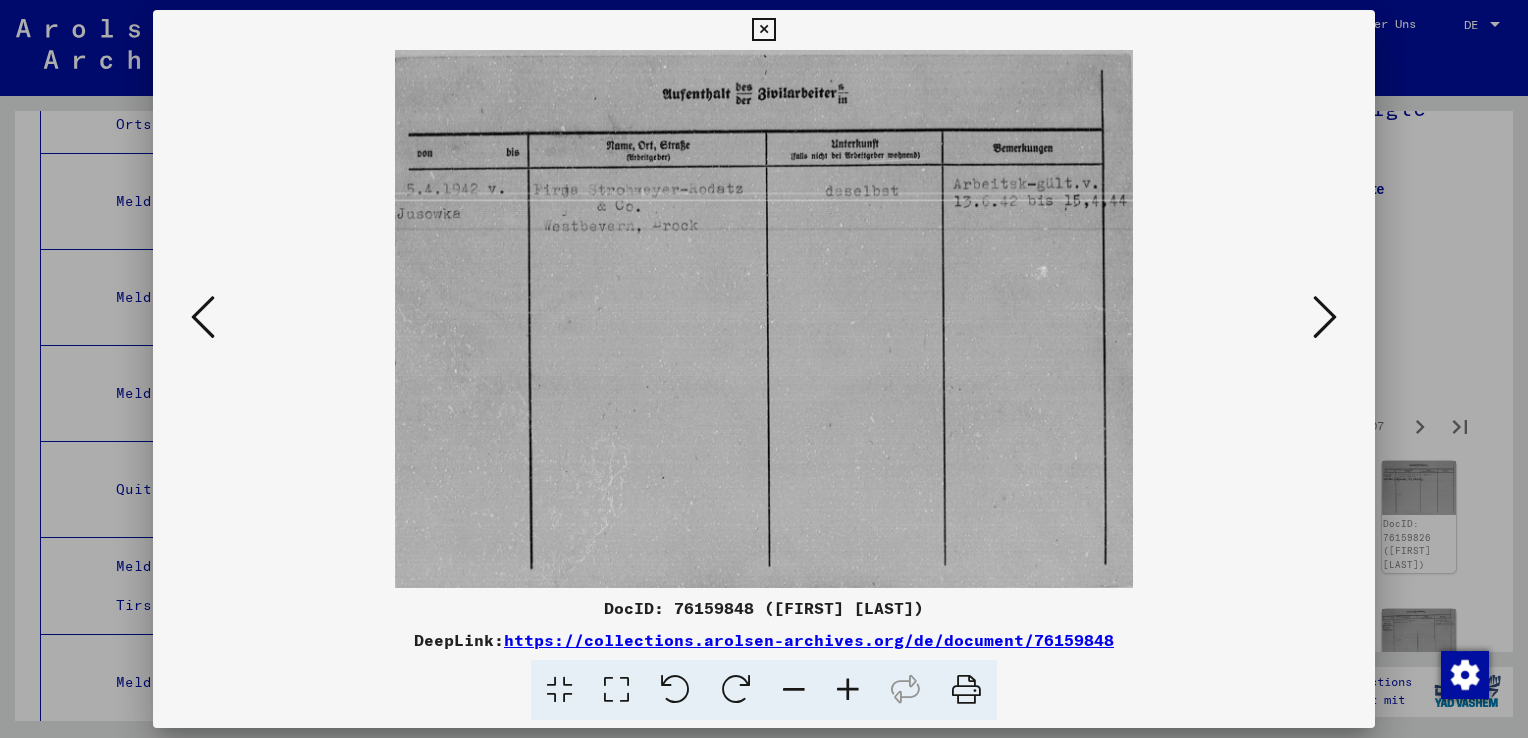click at bounding box center (1325, 317) 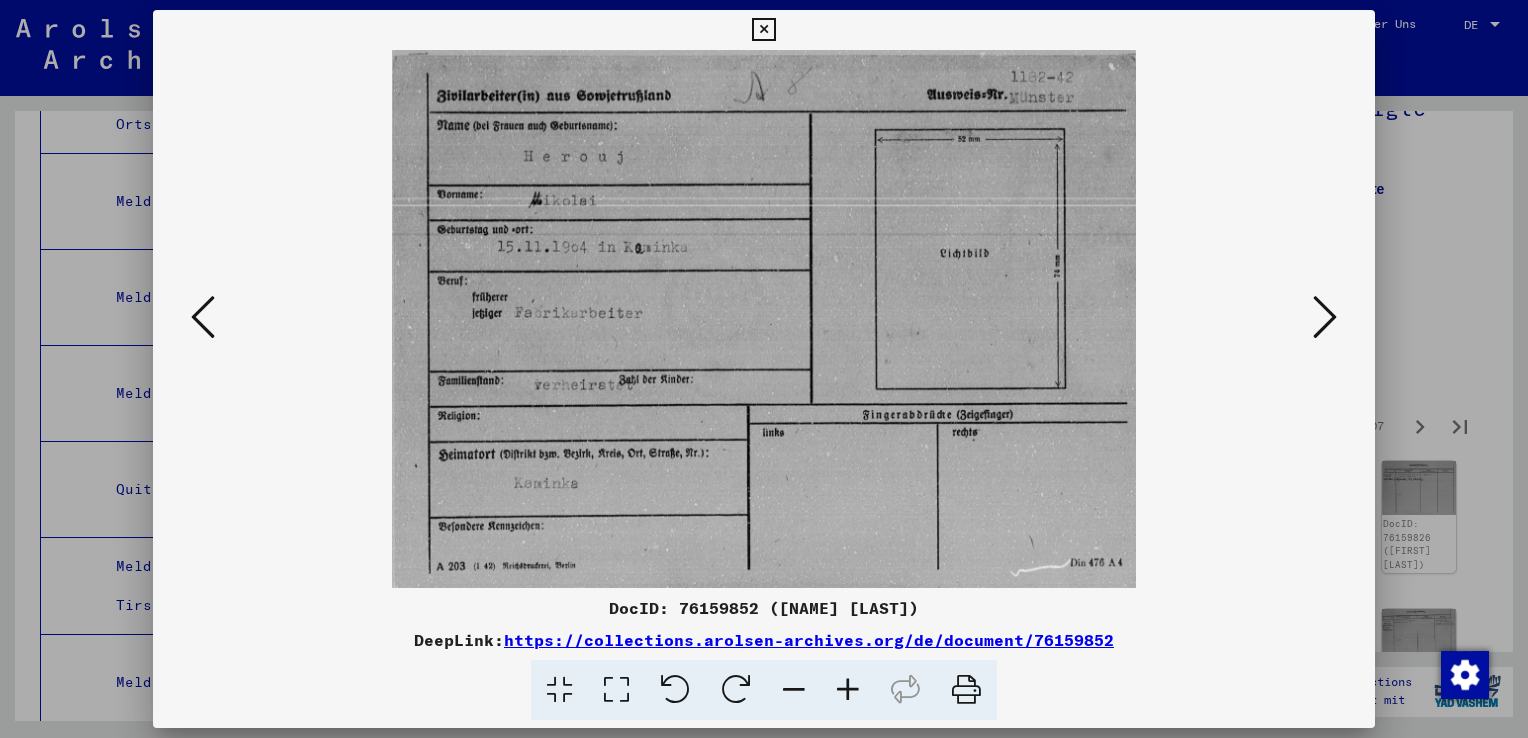 click at bounding box center (1325, 317) 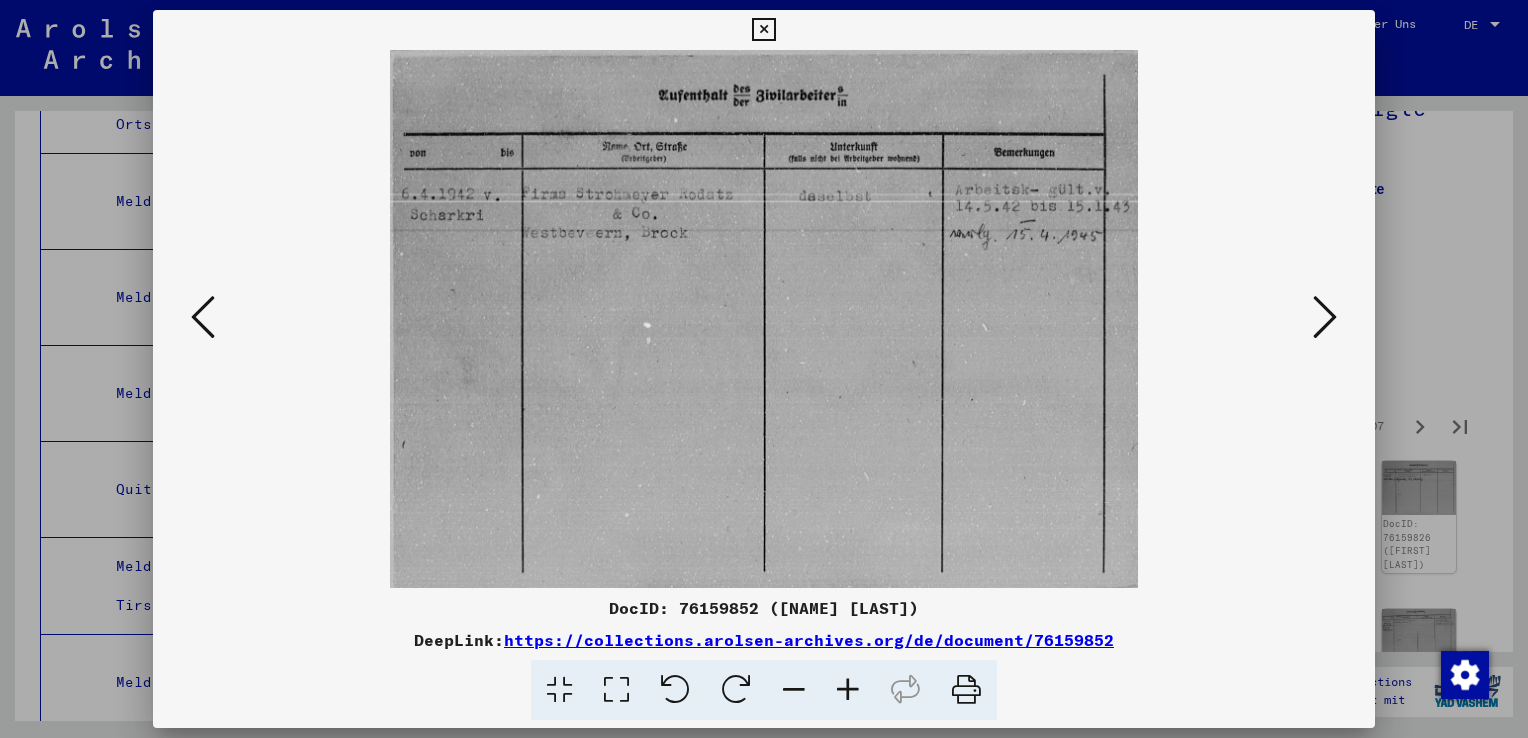 click at bounding box center (1325, 317) 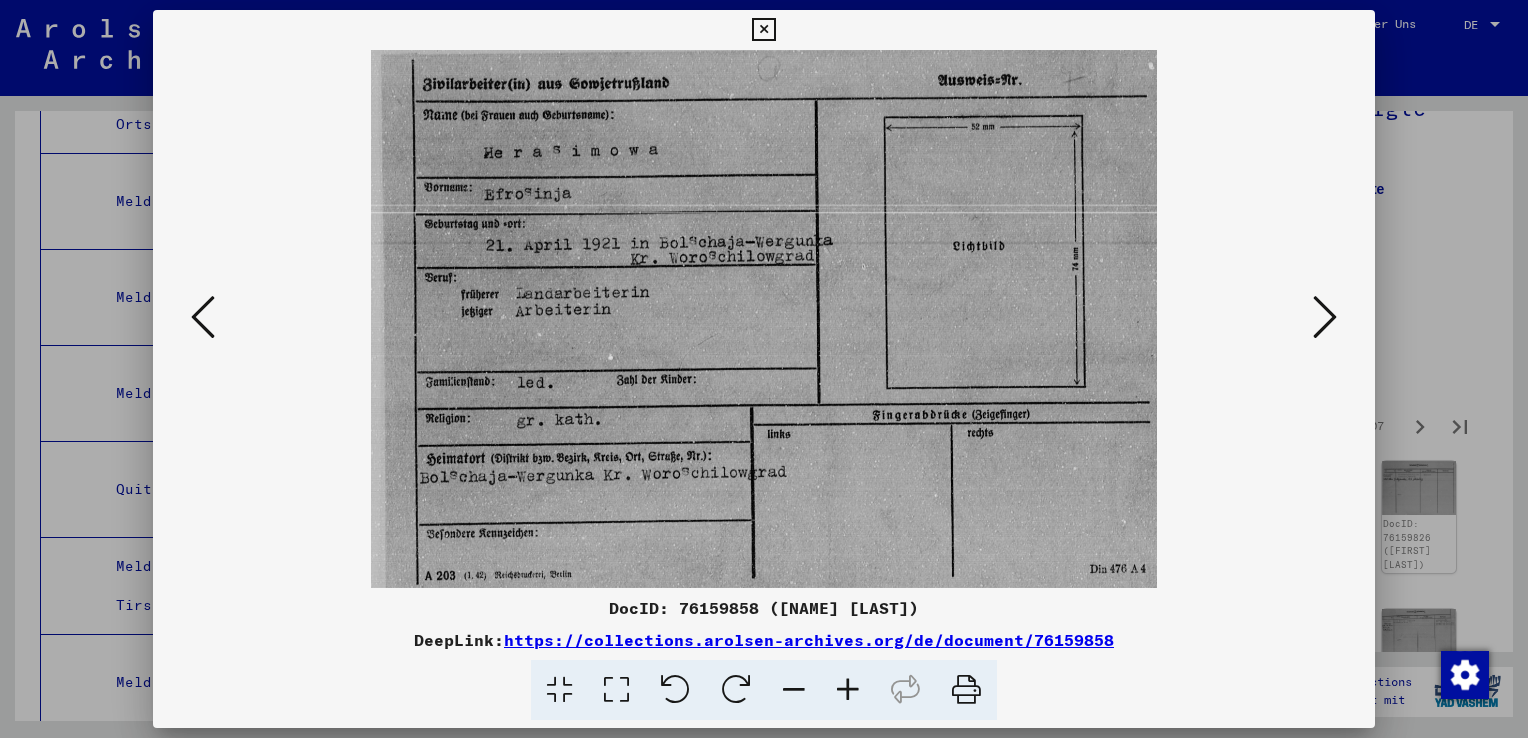 click at bounding box center (1325, 317) 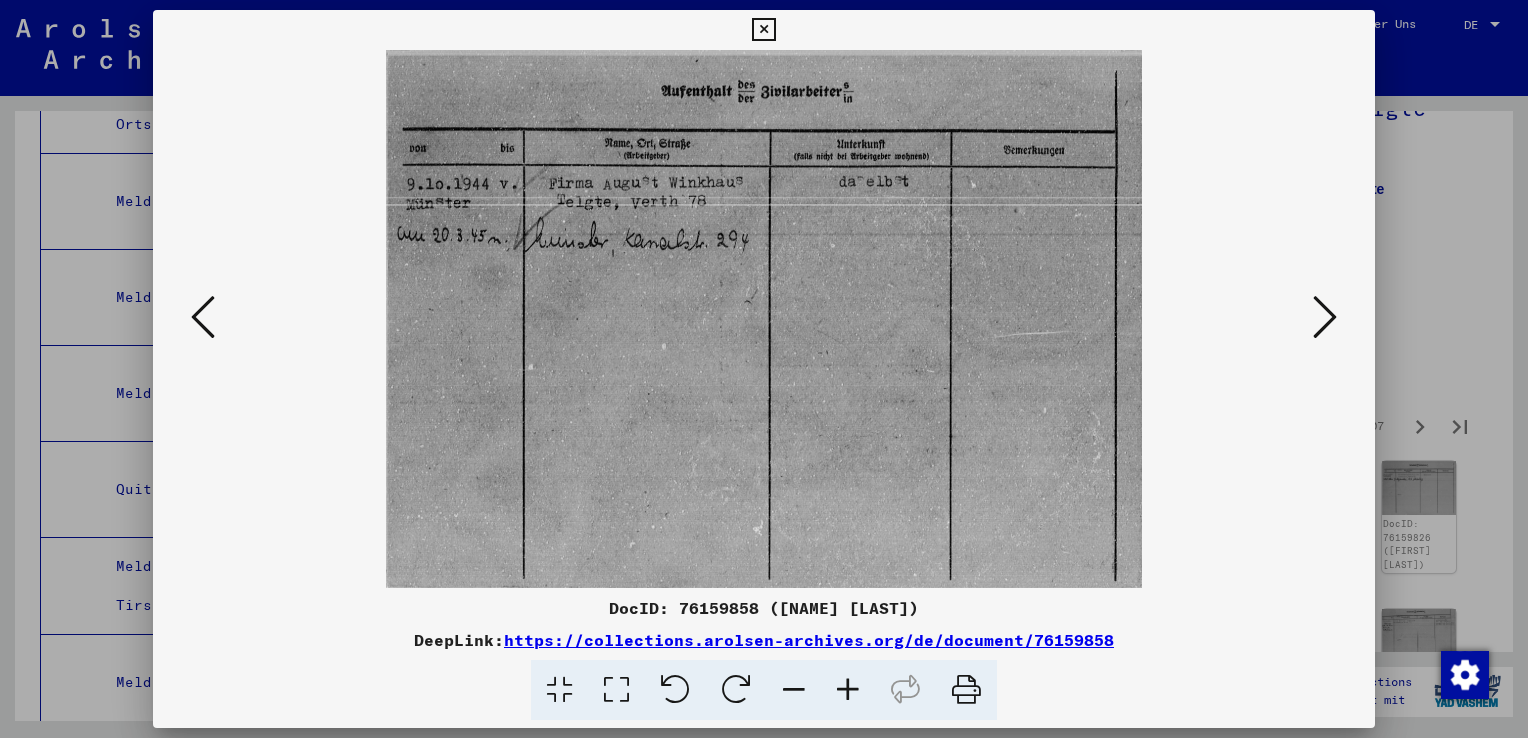 click at bounding box center (1325, 317) 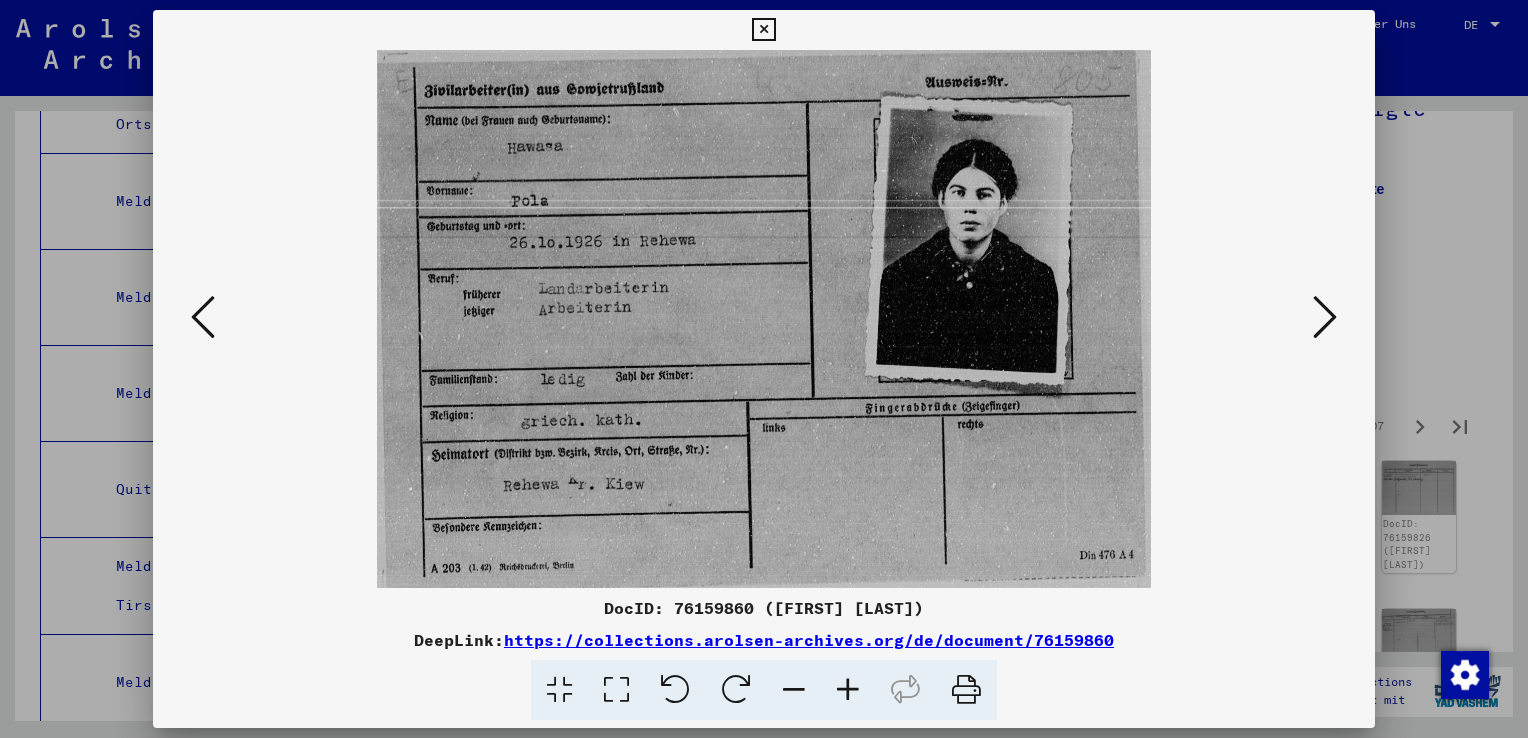 click at bounding box center [1325, 317] 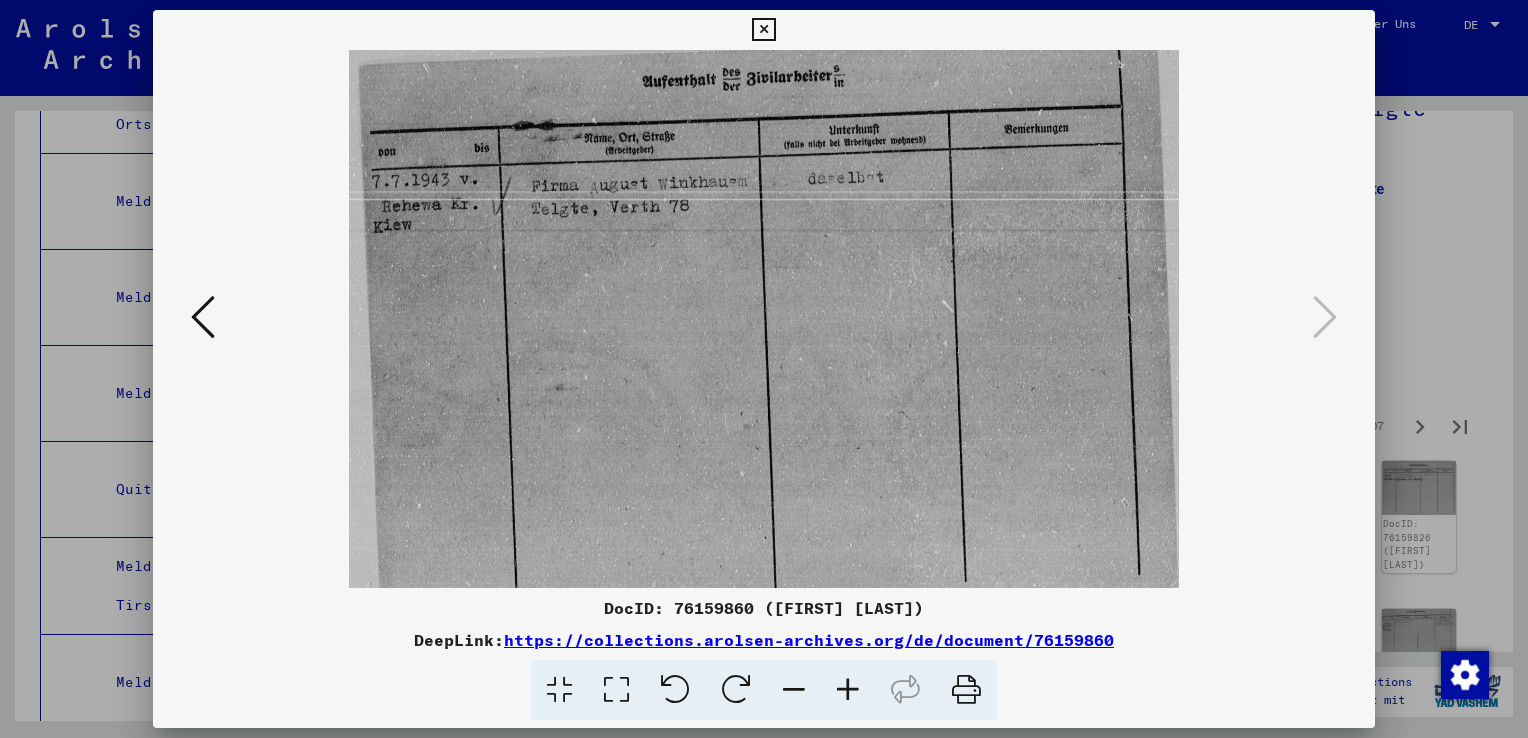 click at bounding box center [764, 369] 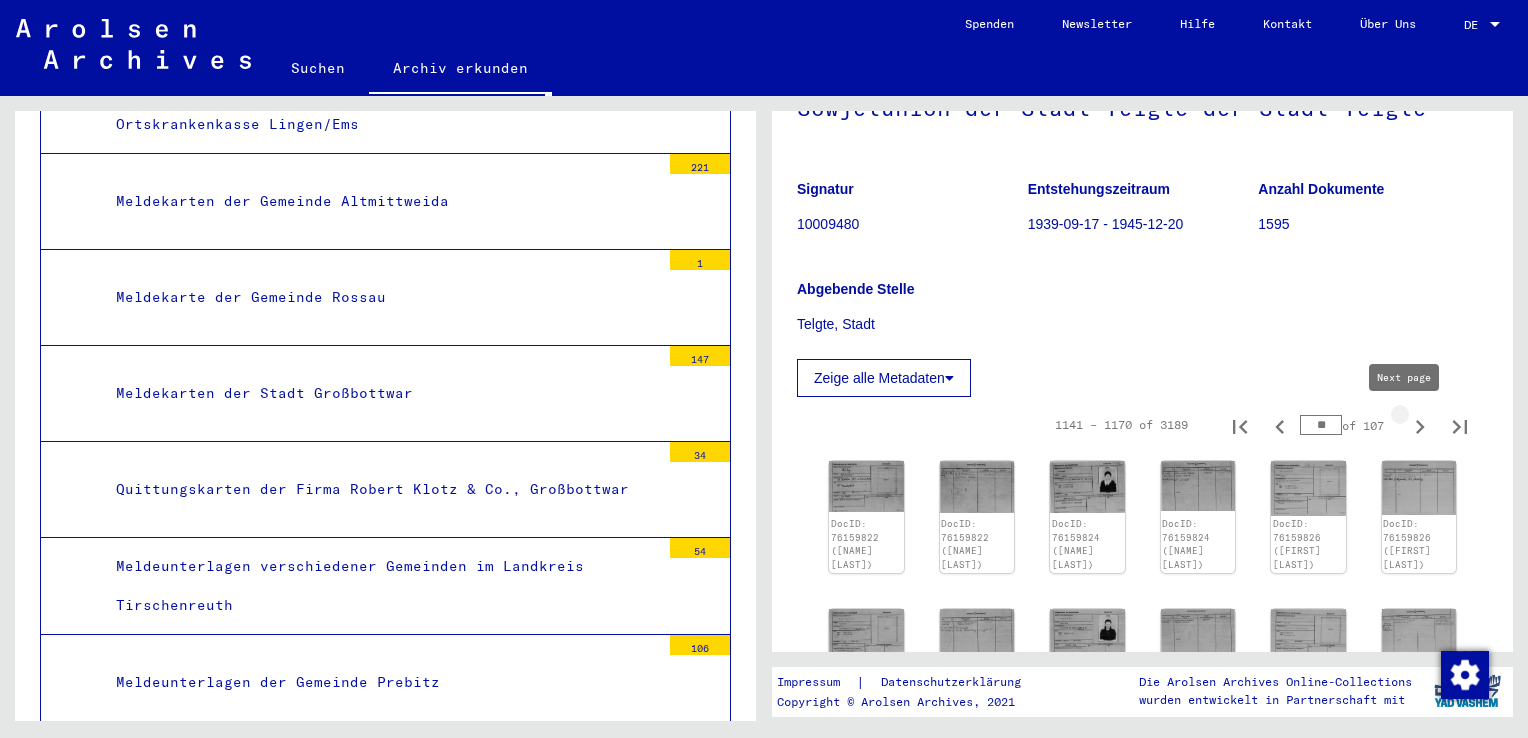 click 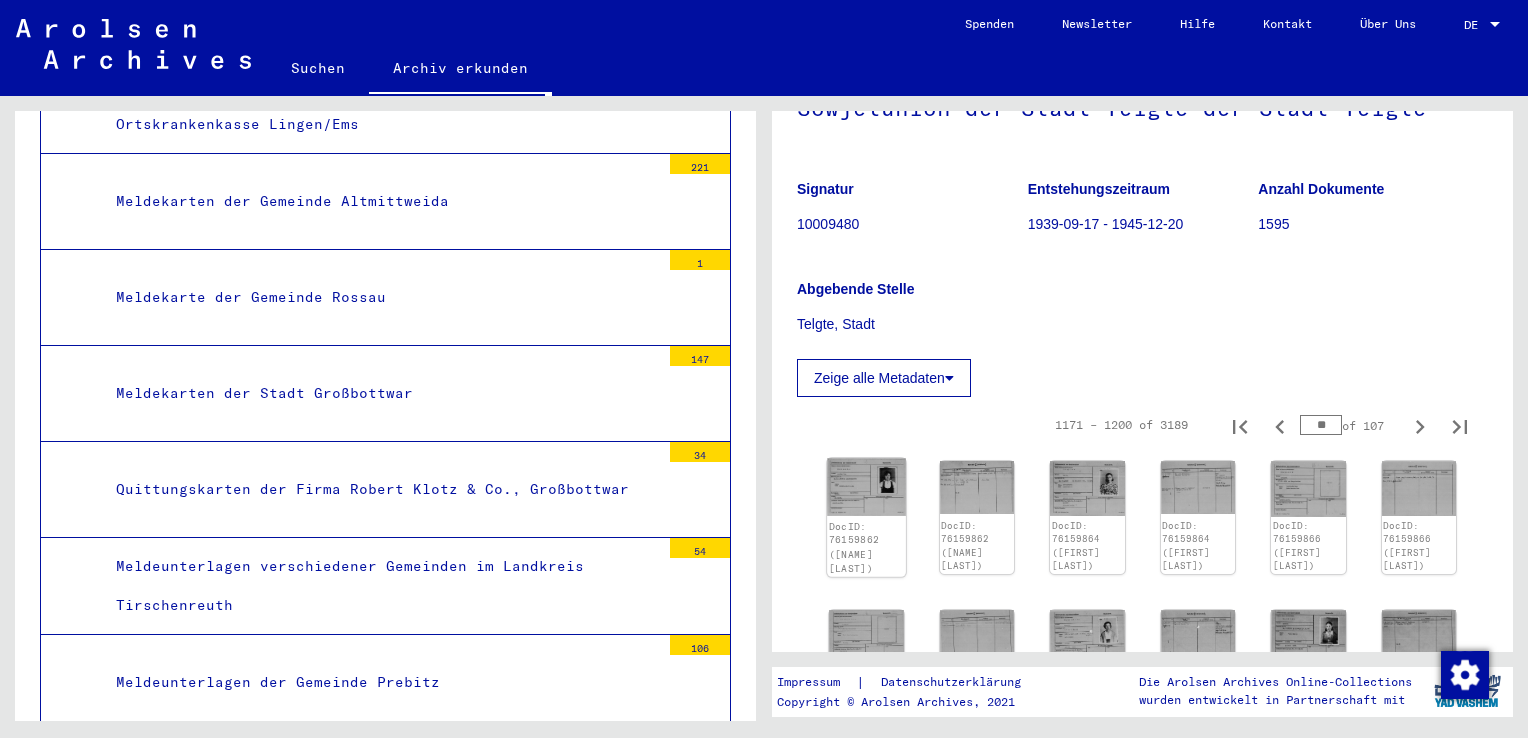 click 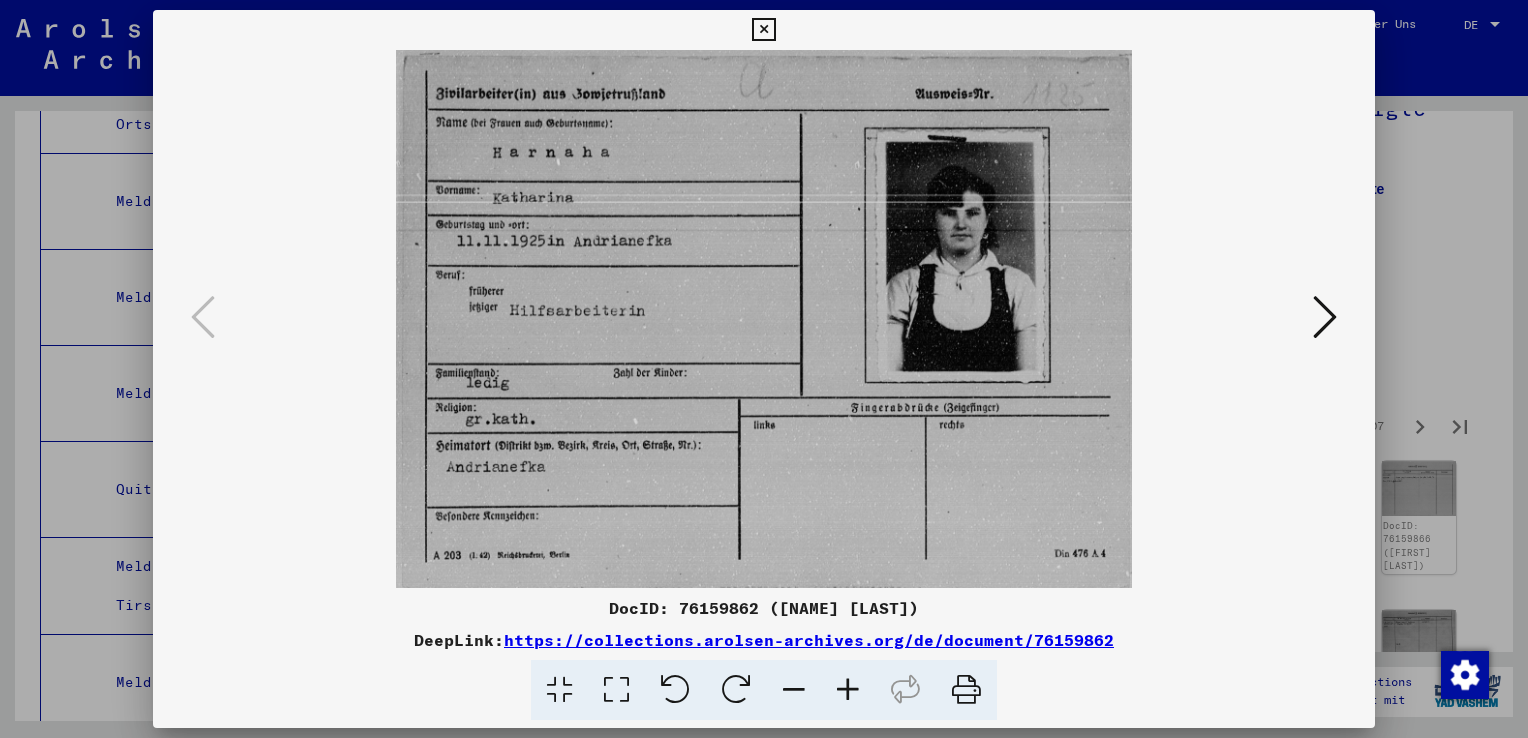 click at bounding box center (1325, 317) 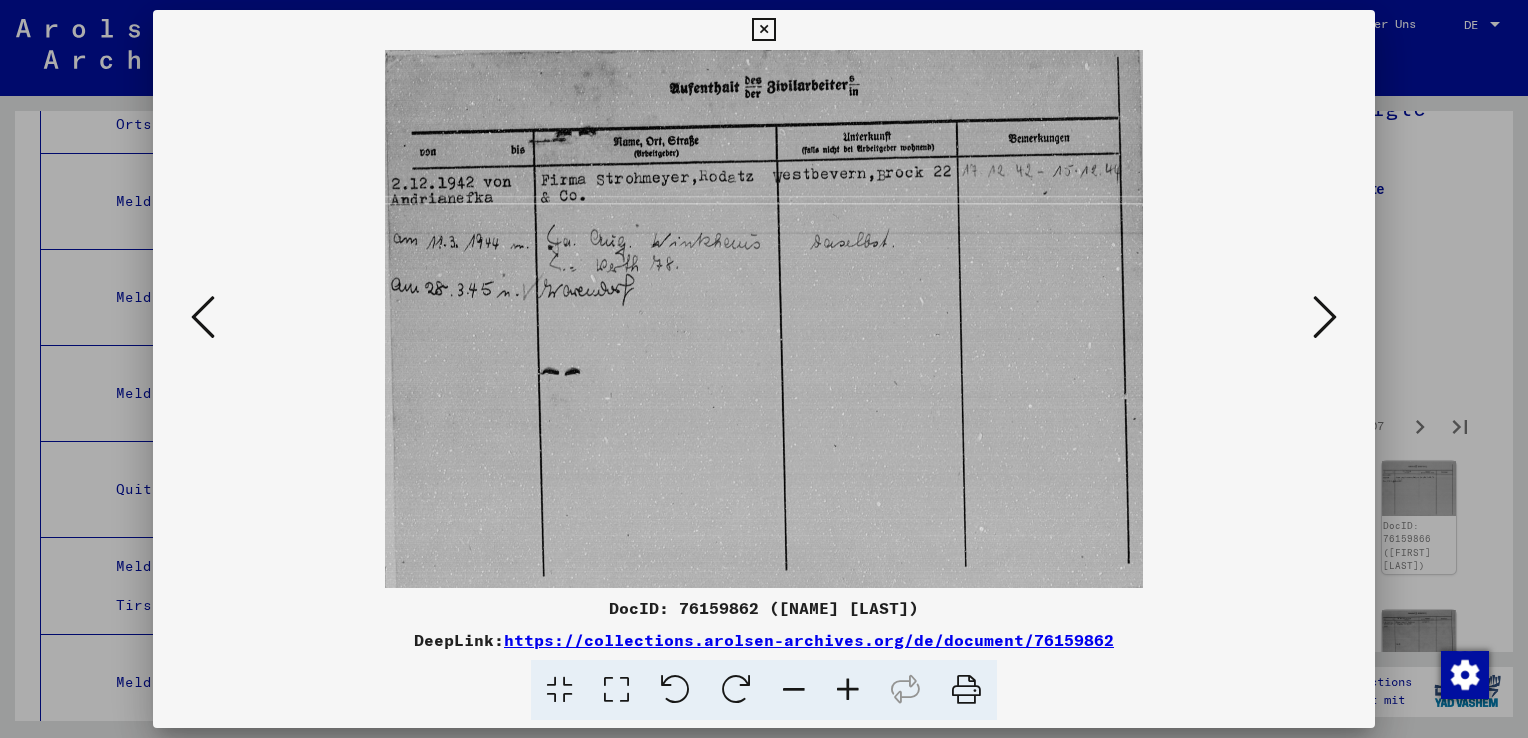 click at bounding box center [1325, 317] 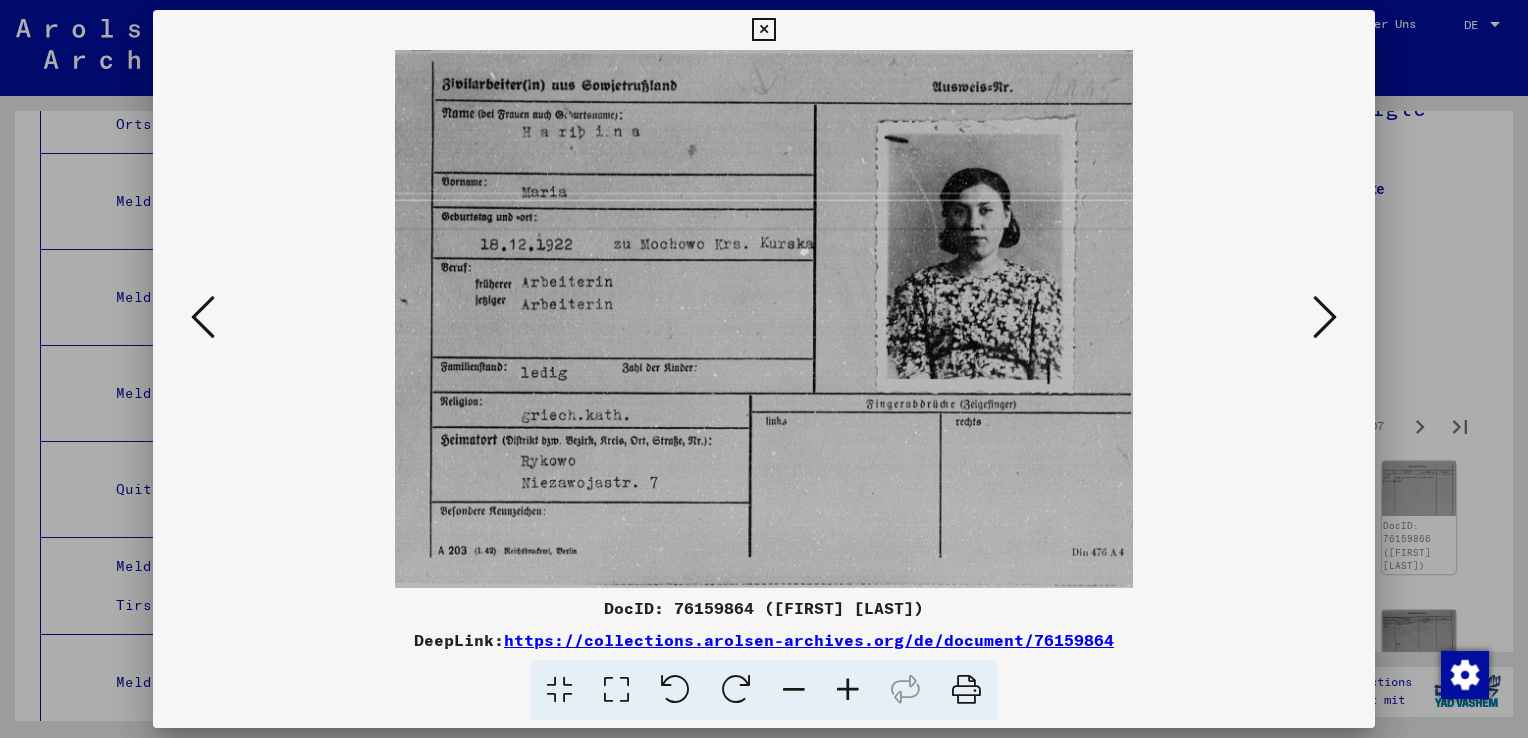 click at bounding box center (1325, 317) 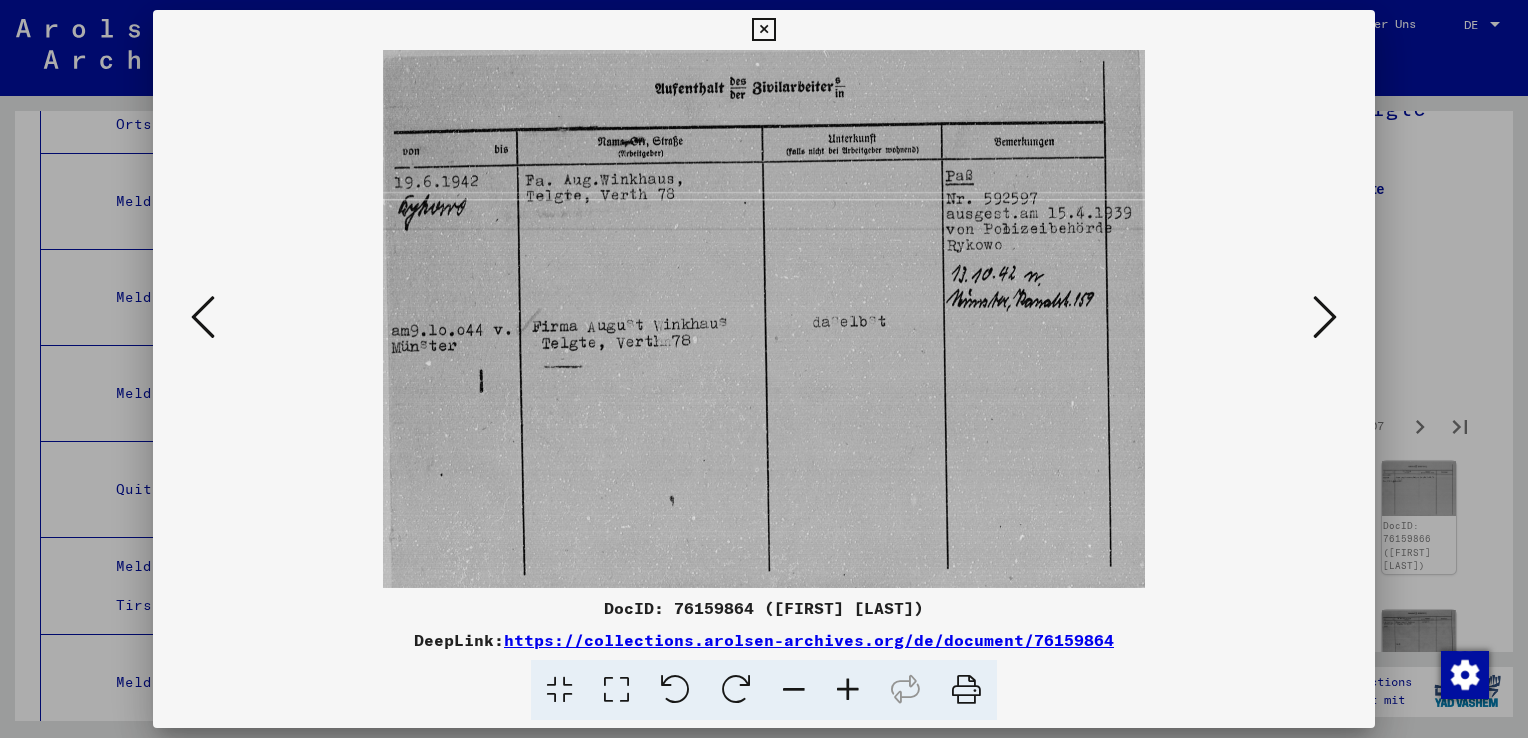 click at bounding box center (1325, 317) 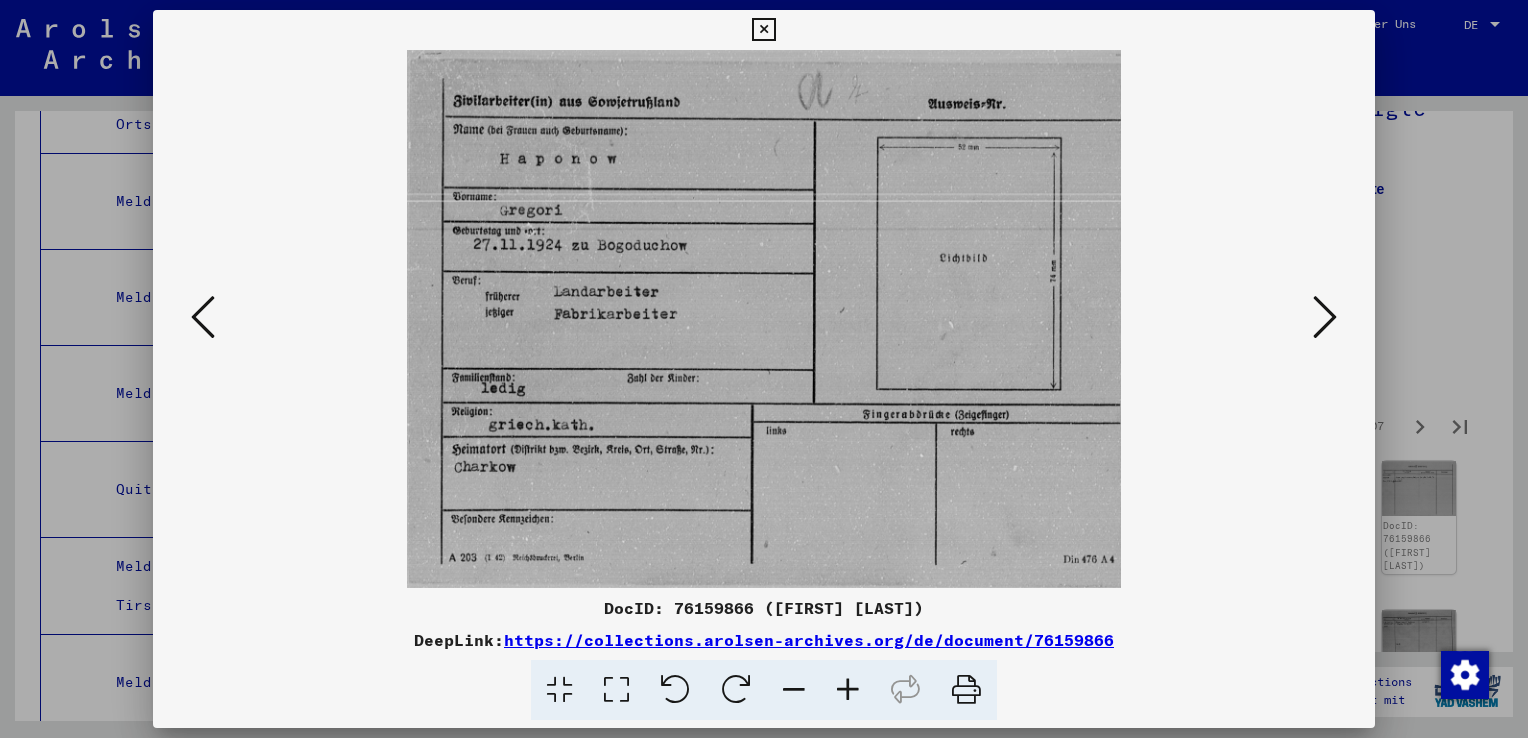 click at bounding box center [1325, 317] 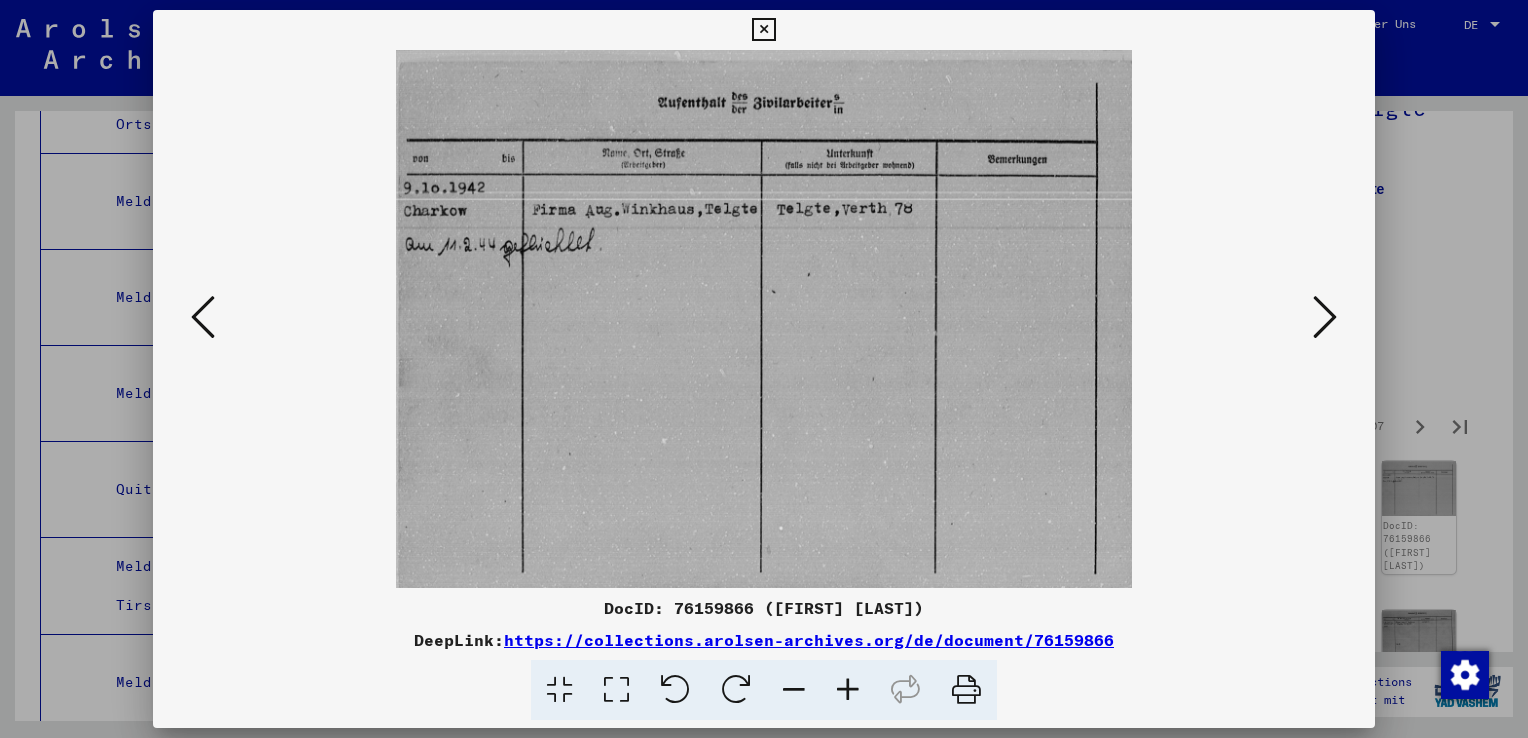 click at bounding box center [1325, 317] 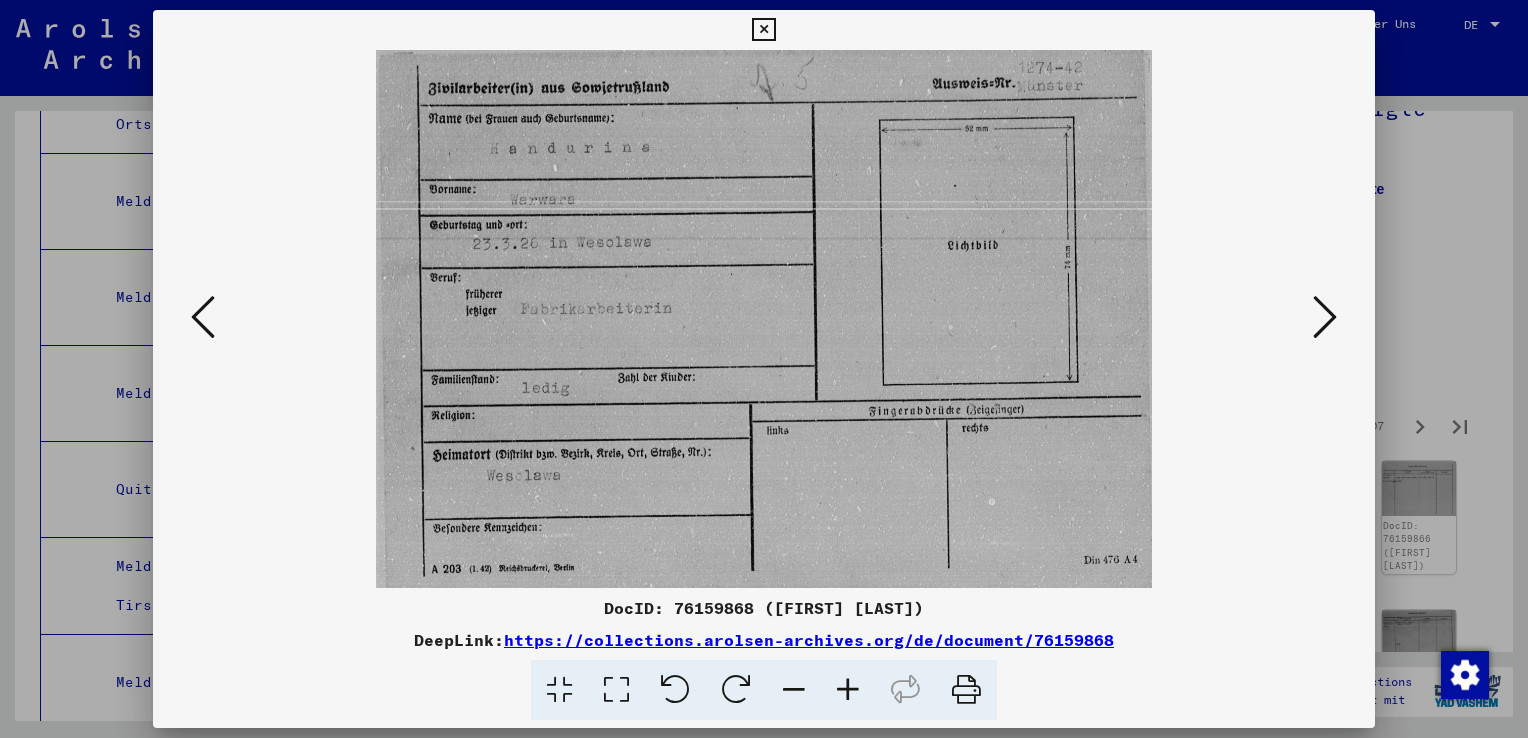 click at bounding box center (1325, 317) 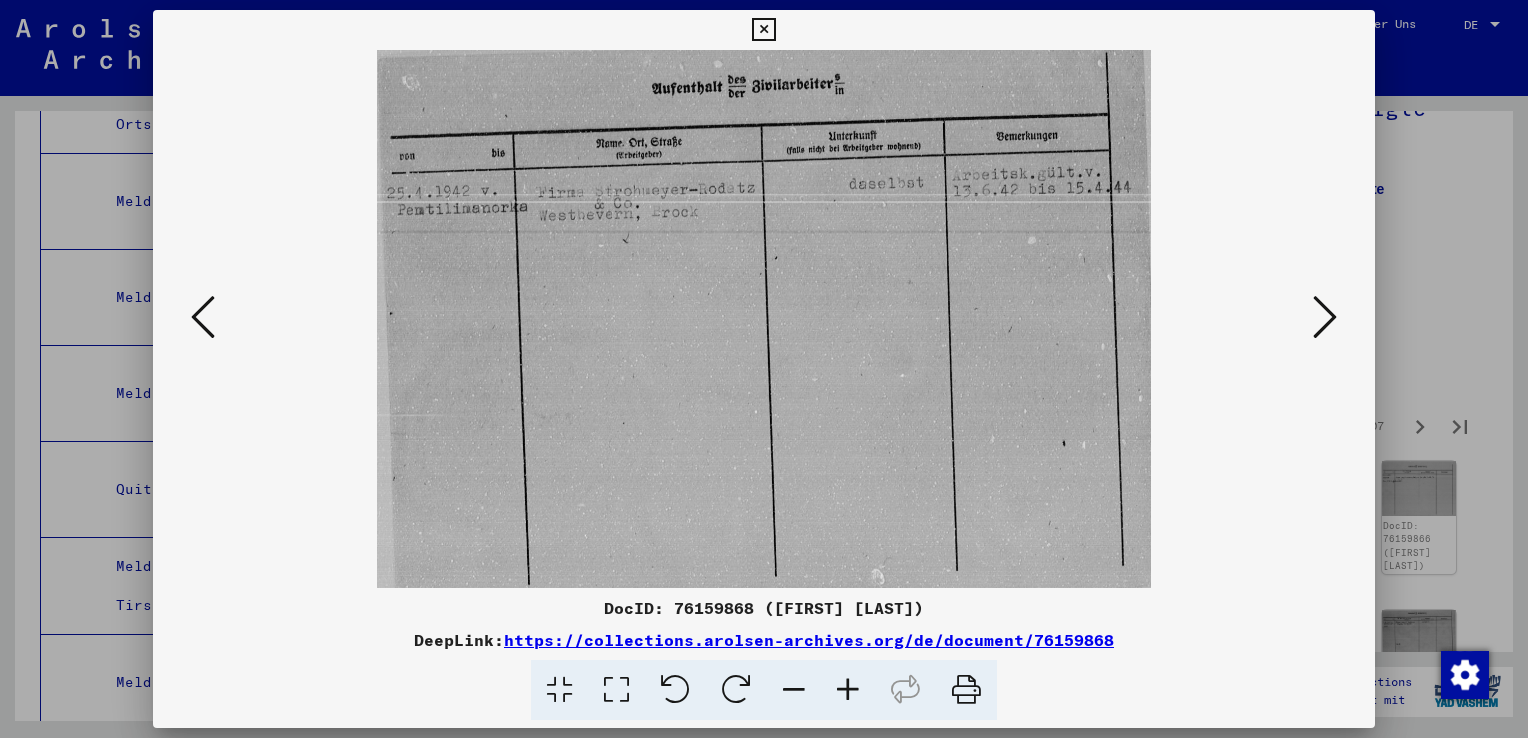 click at bounding box center [1325, 317] 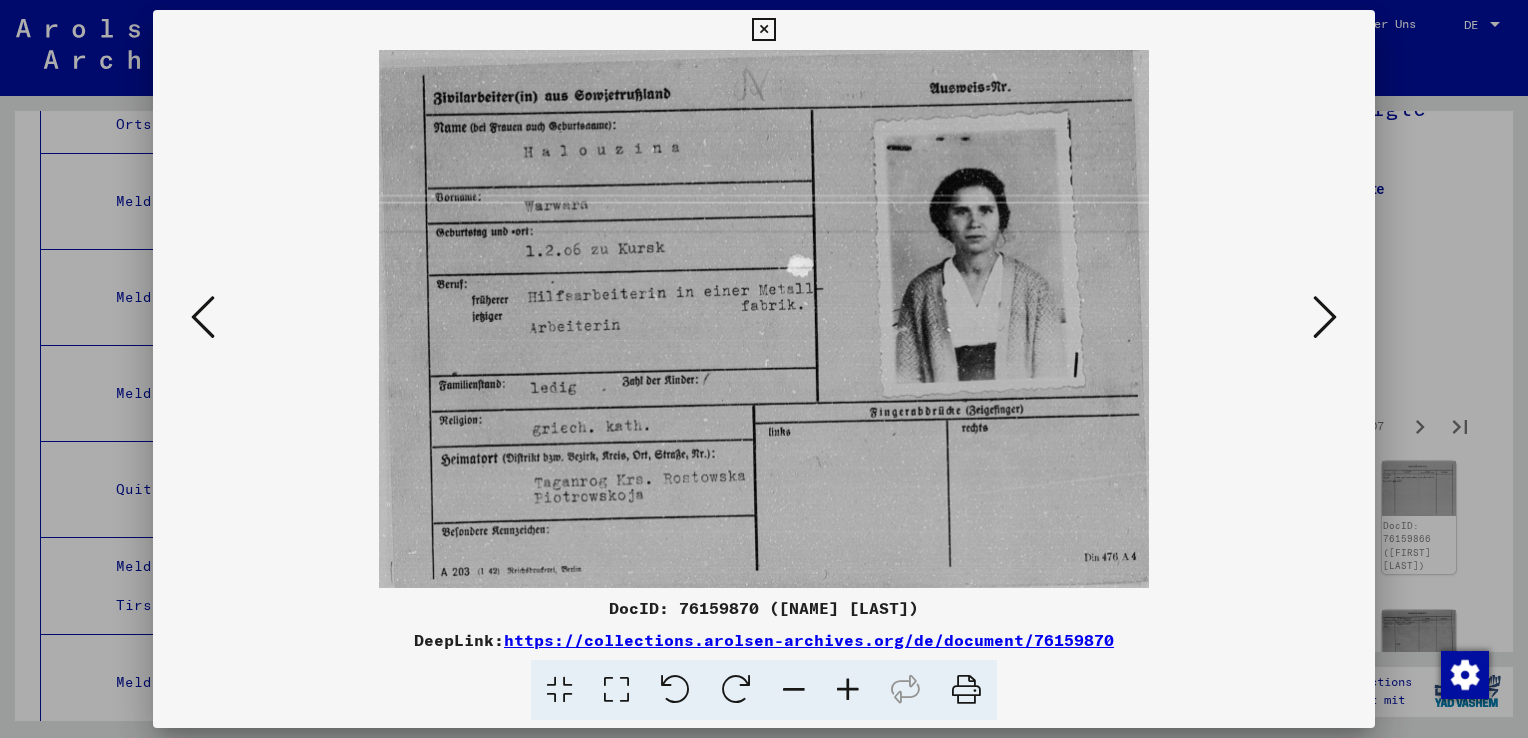 click at bounding box center [1325, 317] 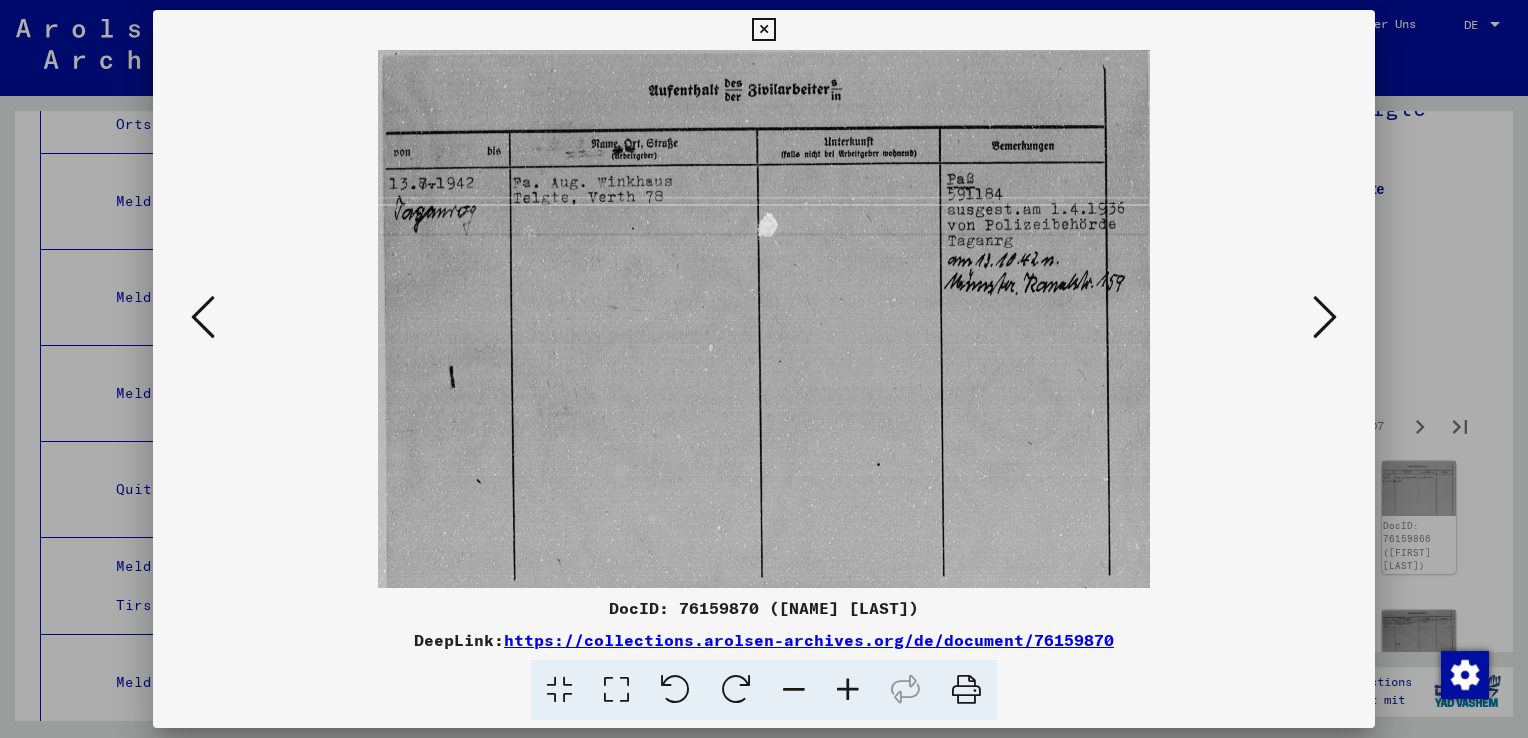 click at bounding box center [1325, 317] 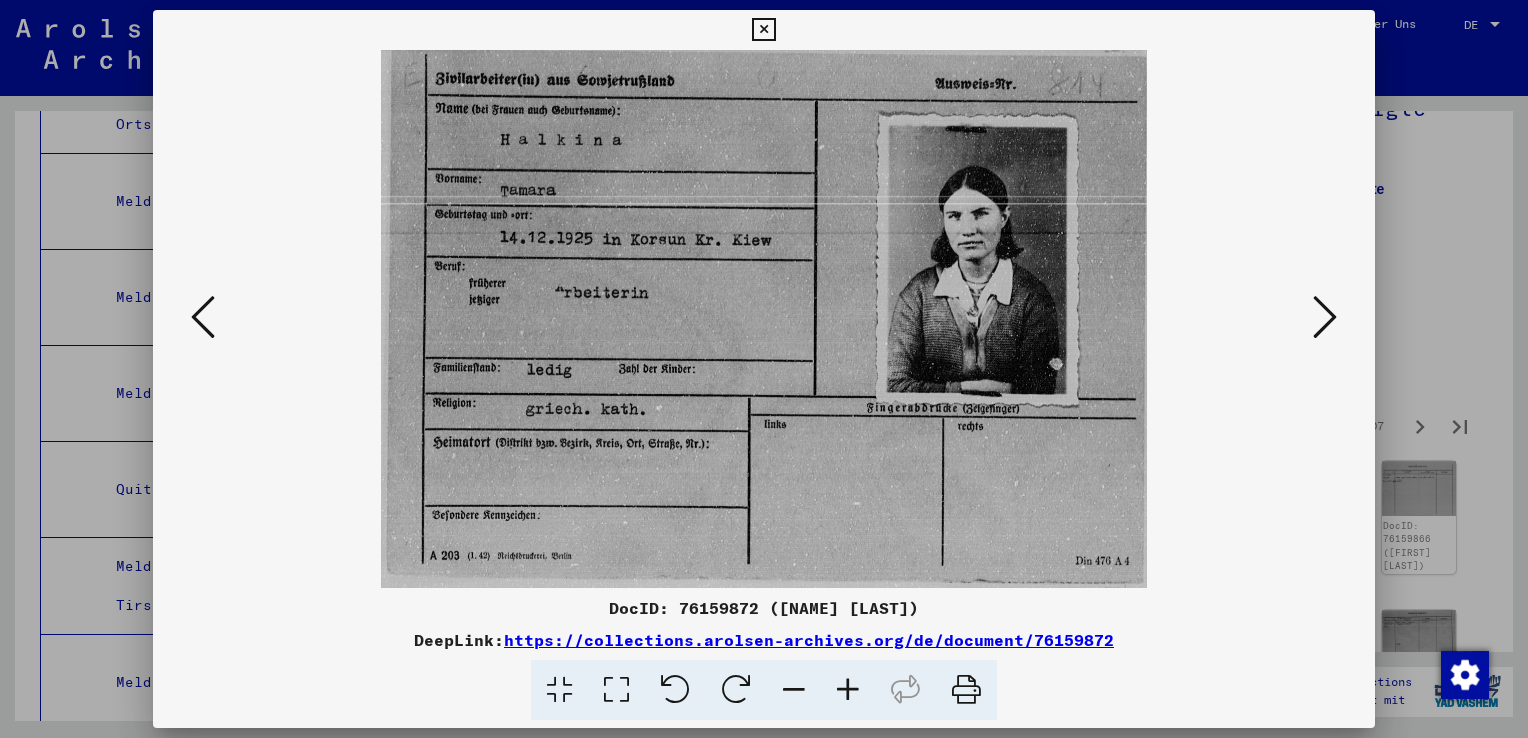 click at bounding box center [1325, 317] 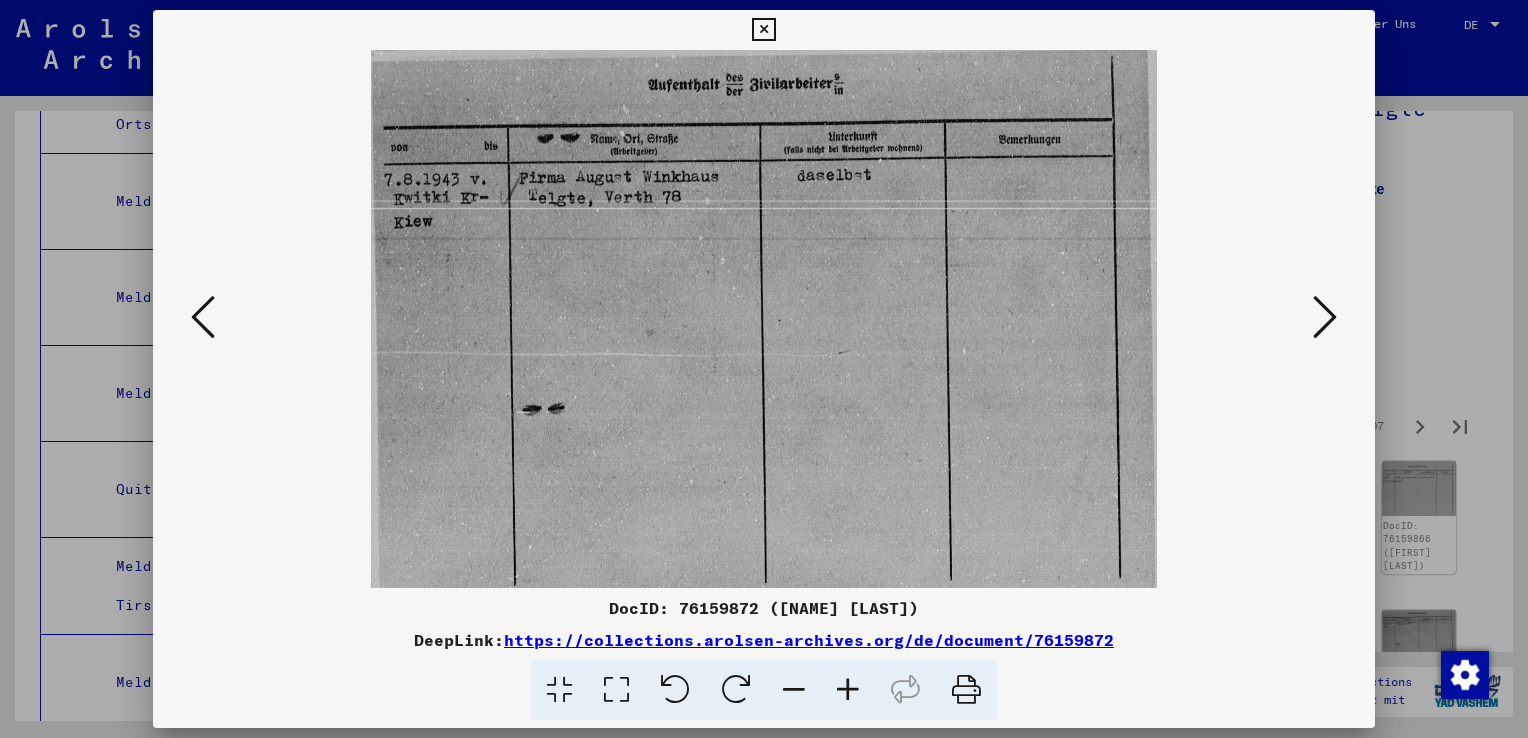 click at bounding box center [1325, 317] 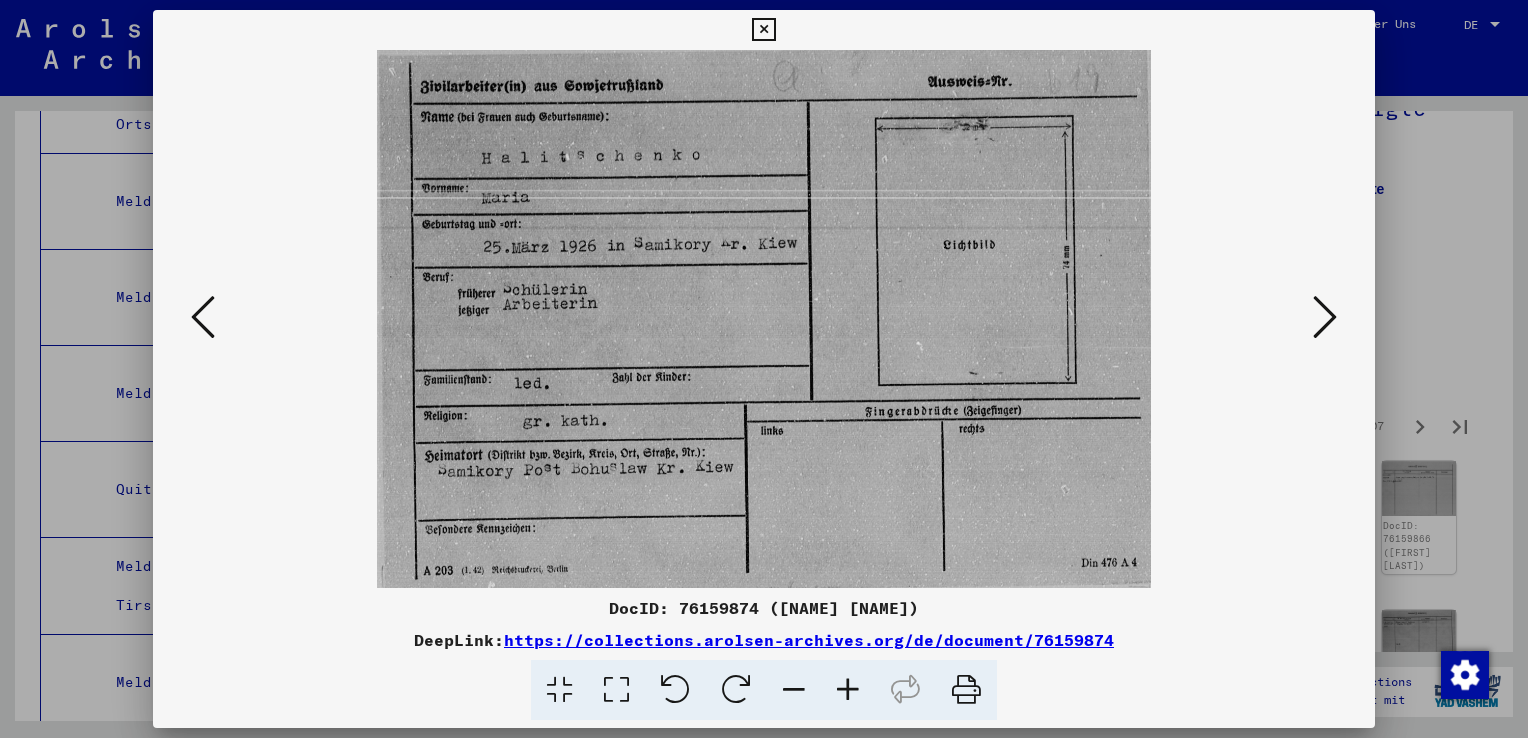 click at bounding box center (1325, 317) 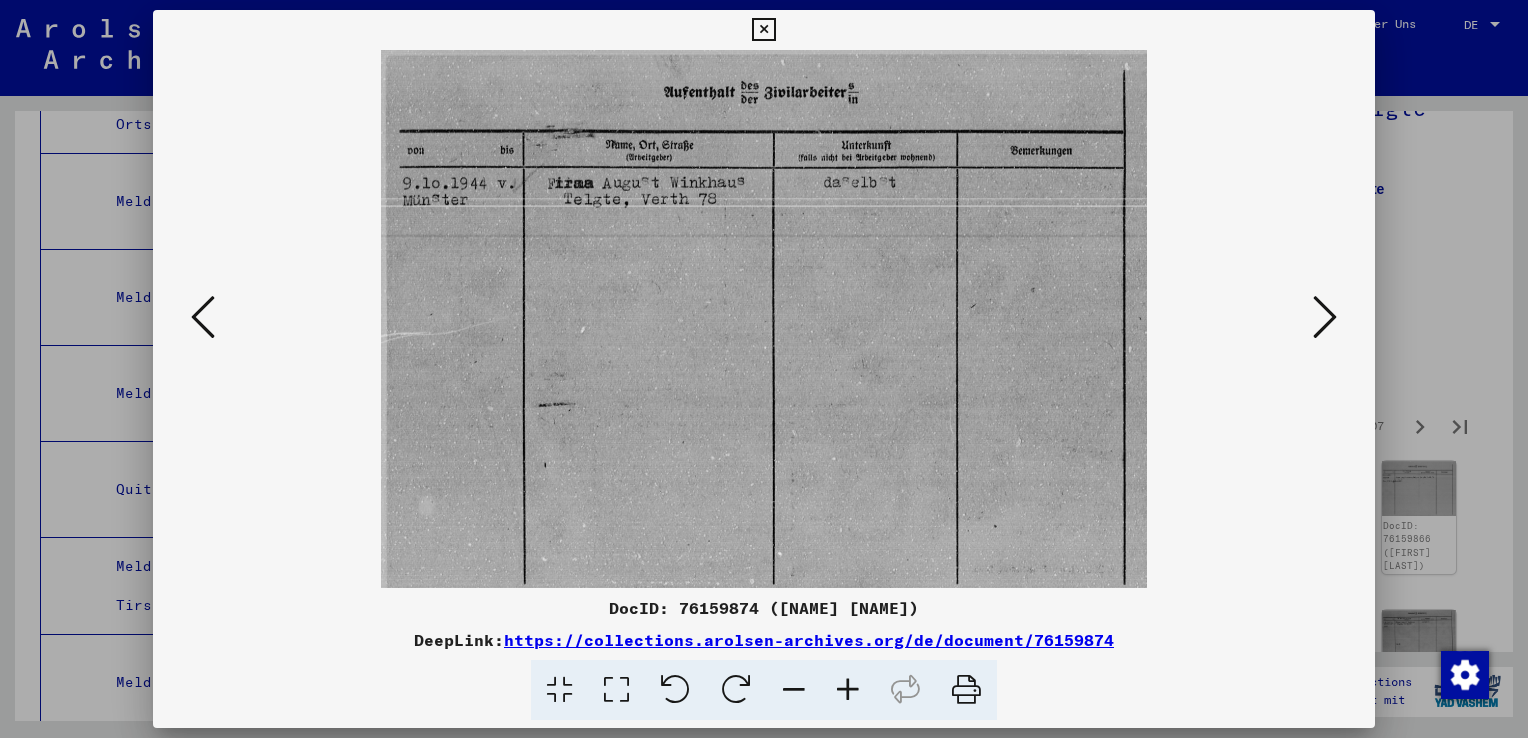 click at bounding box center (1325, 317) 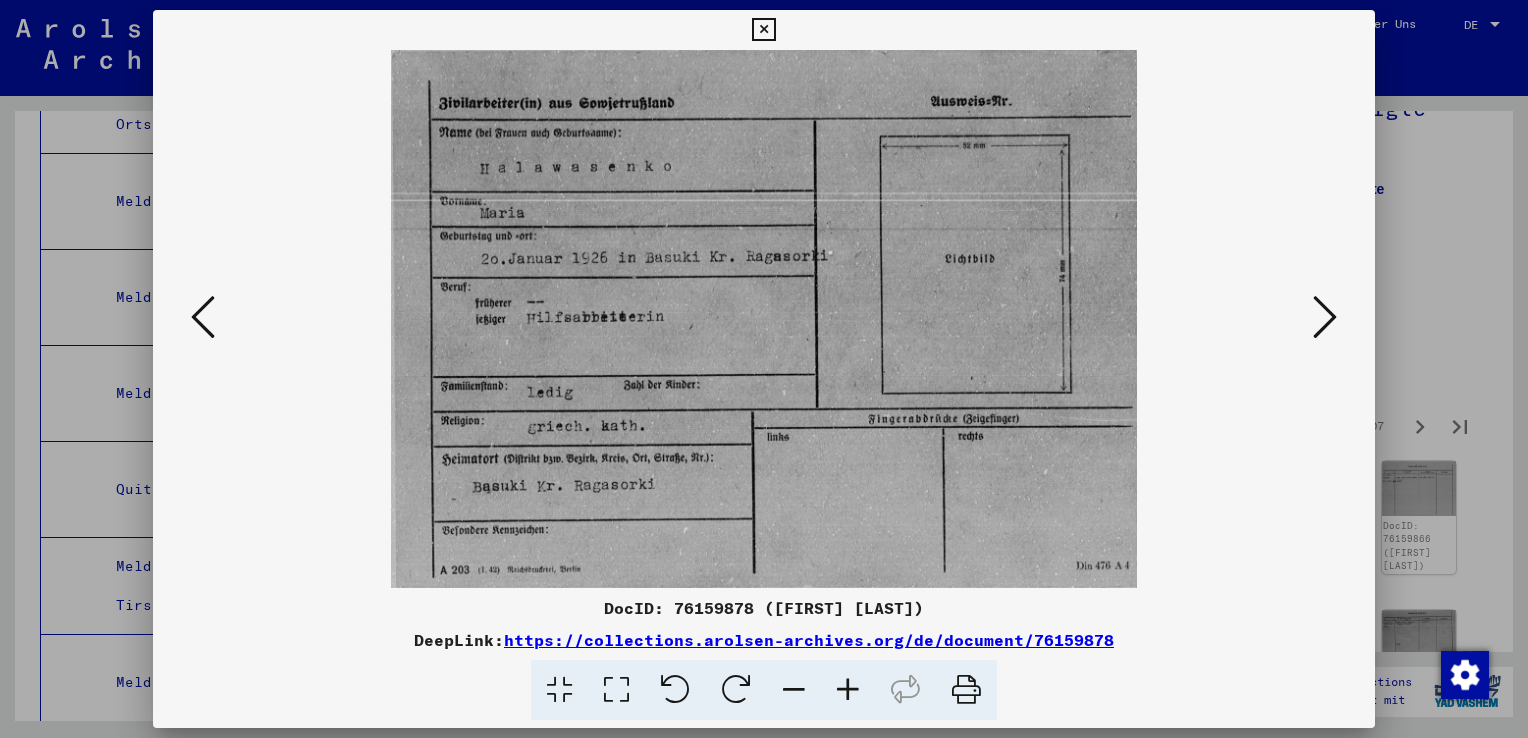 click at bounding box center (1325, 317) 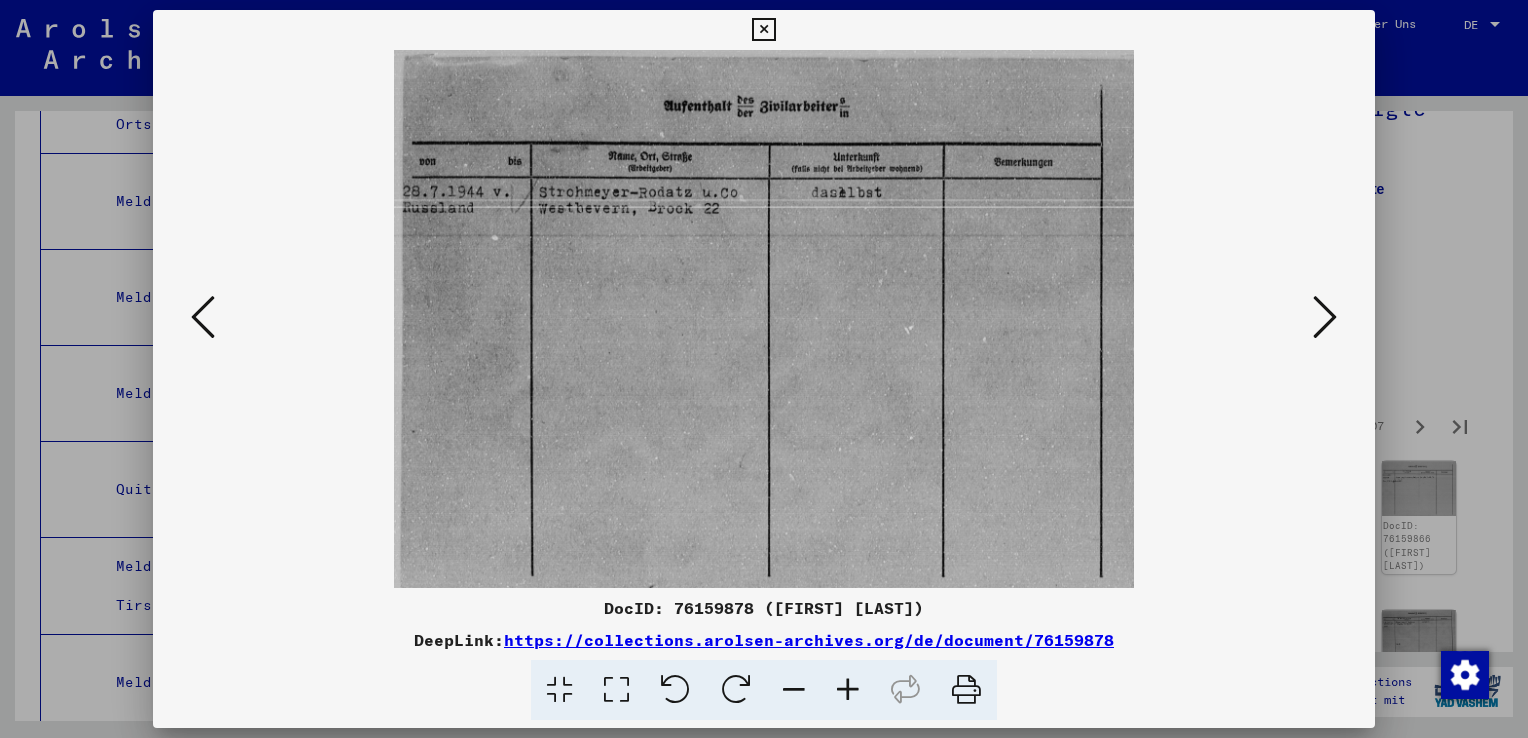 click at bounding box center [1325, 317] 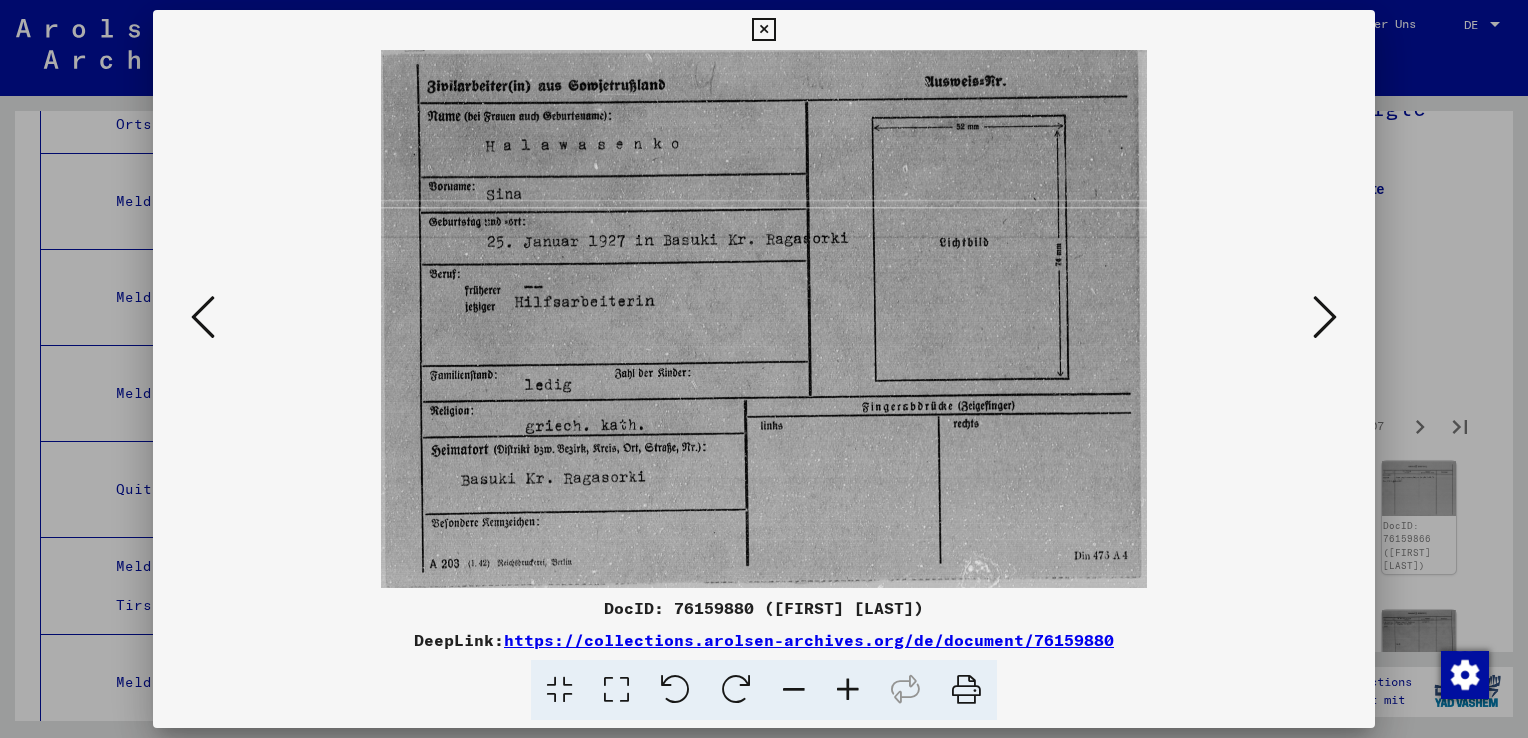click at bounding box center [1325, 317] 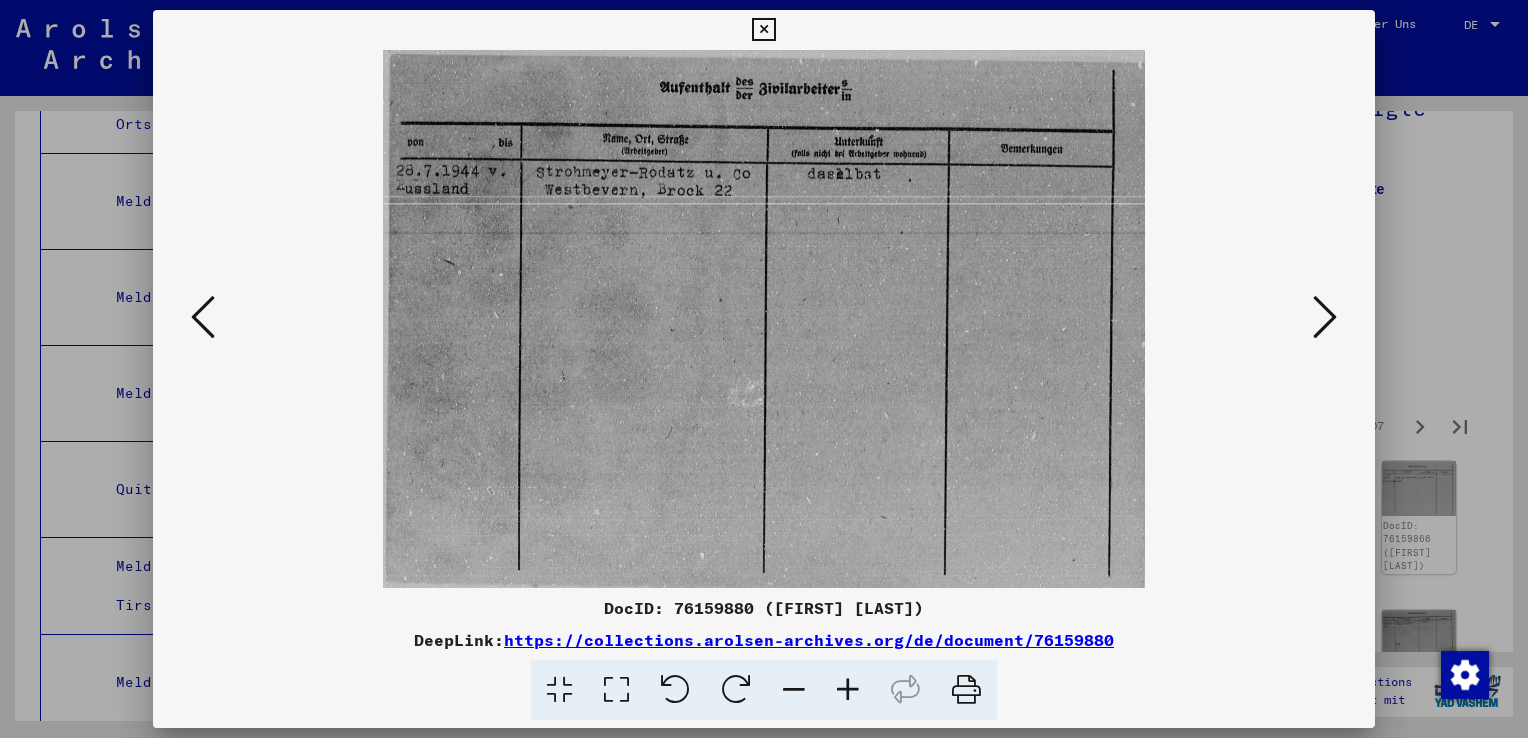click at bounding box center (1325, 317) 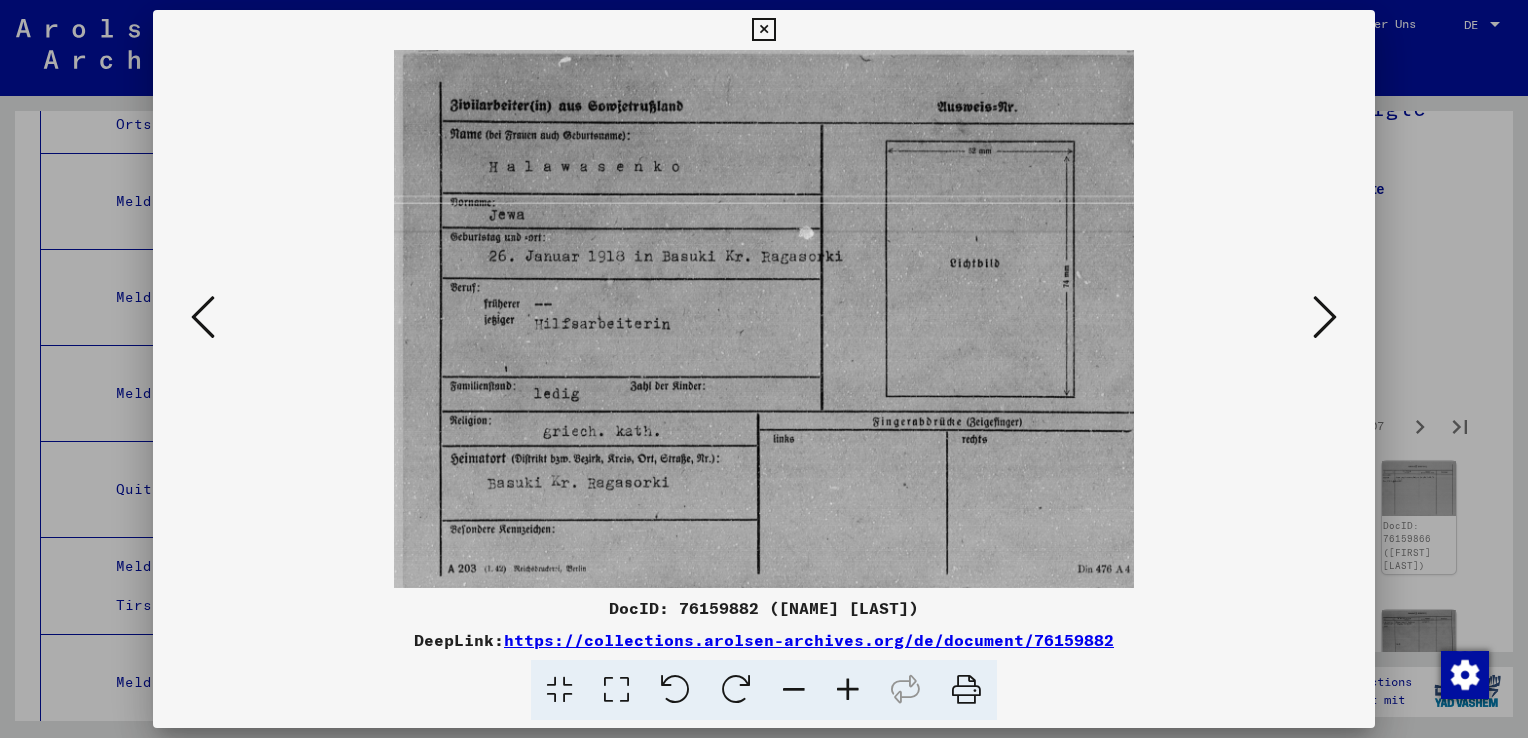 click at bounding box center (1325, 317) 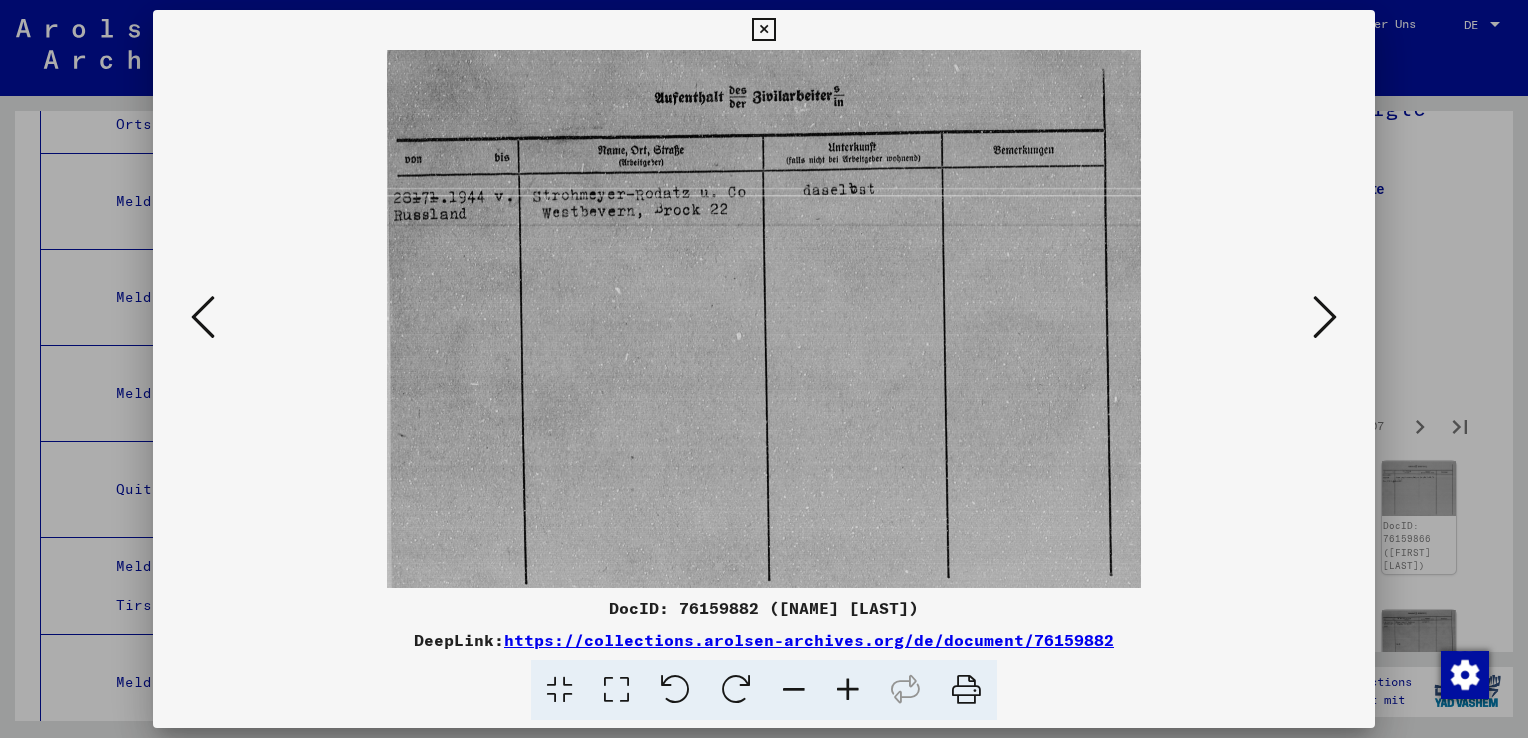 click at bounding box center (1325, 317) 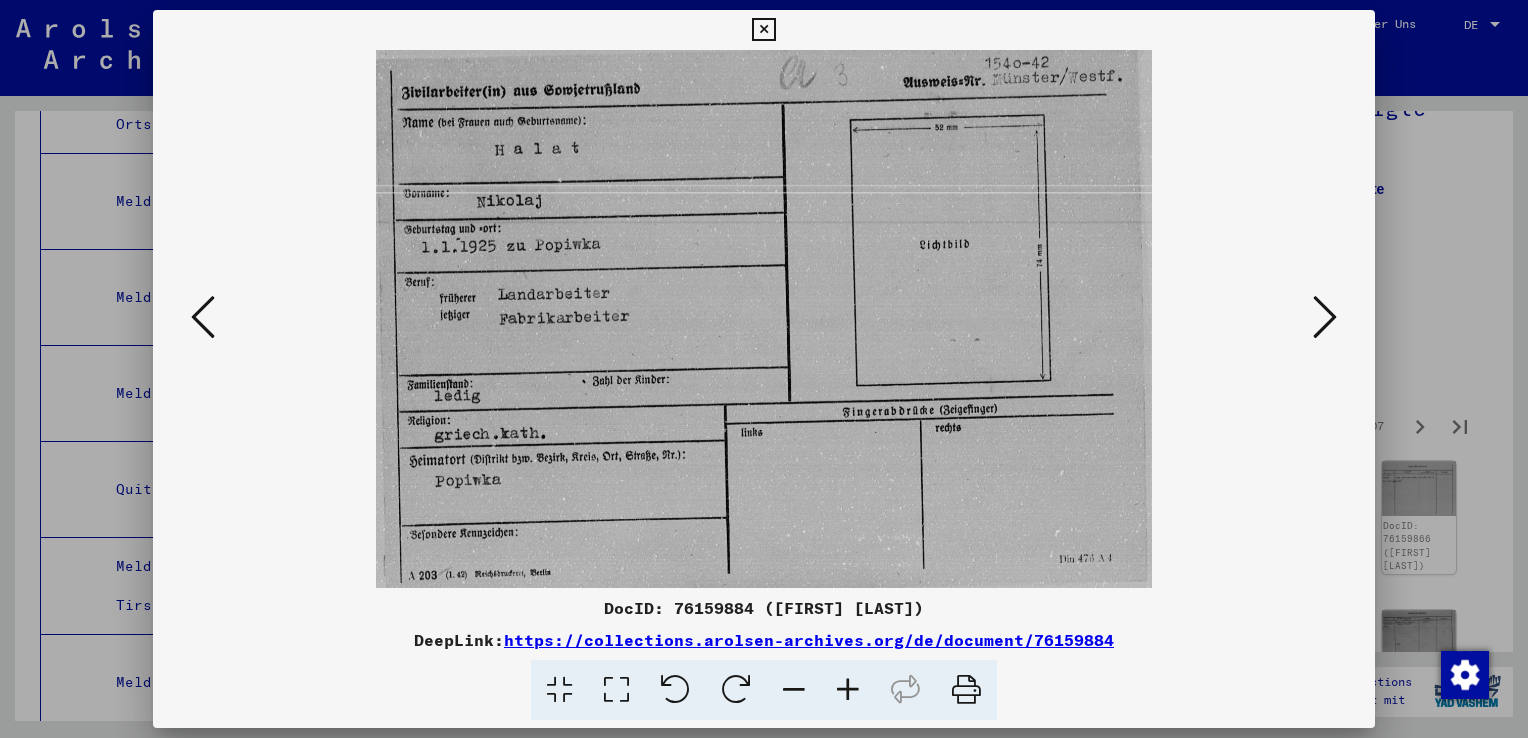 click at bounding box center (1325, 317) 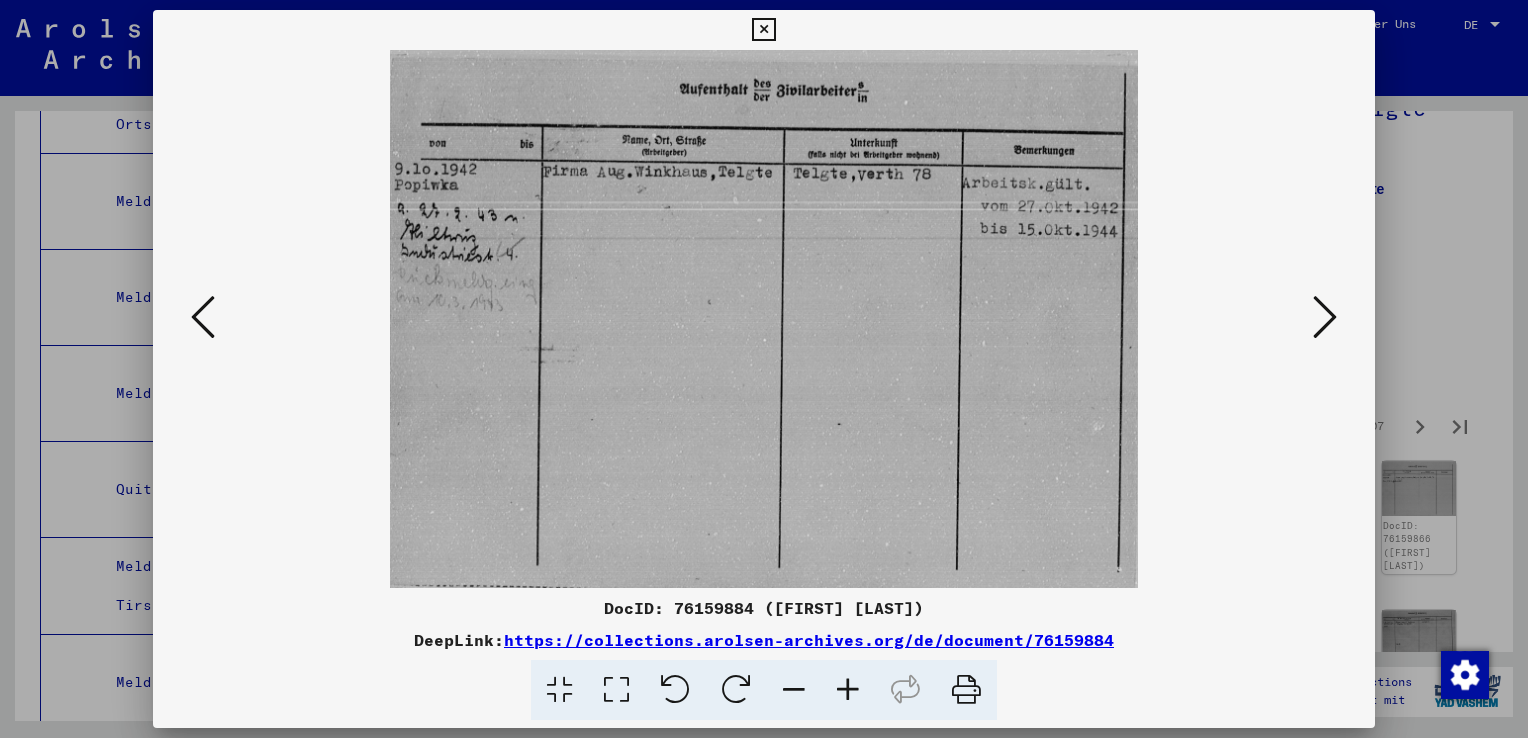 click at bounding box center [1325, 317] 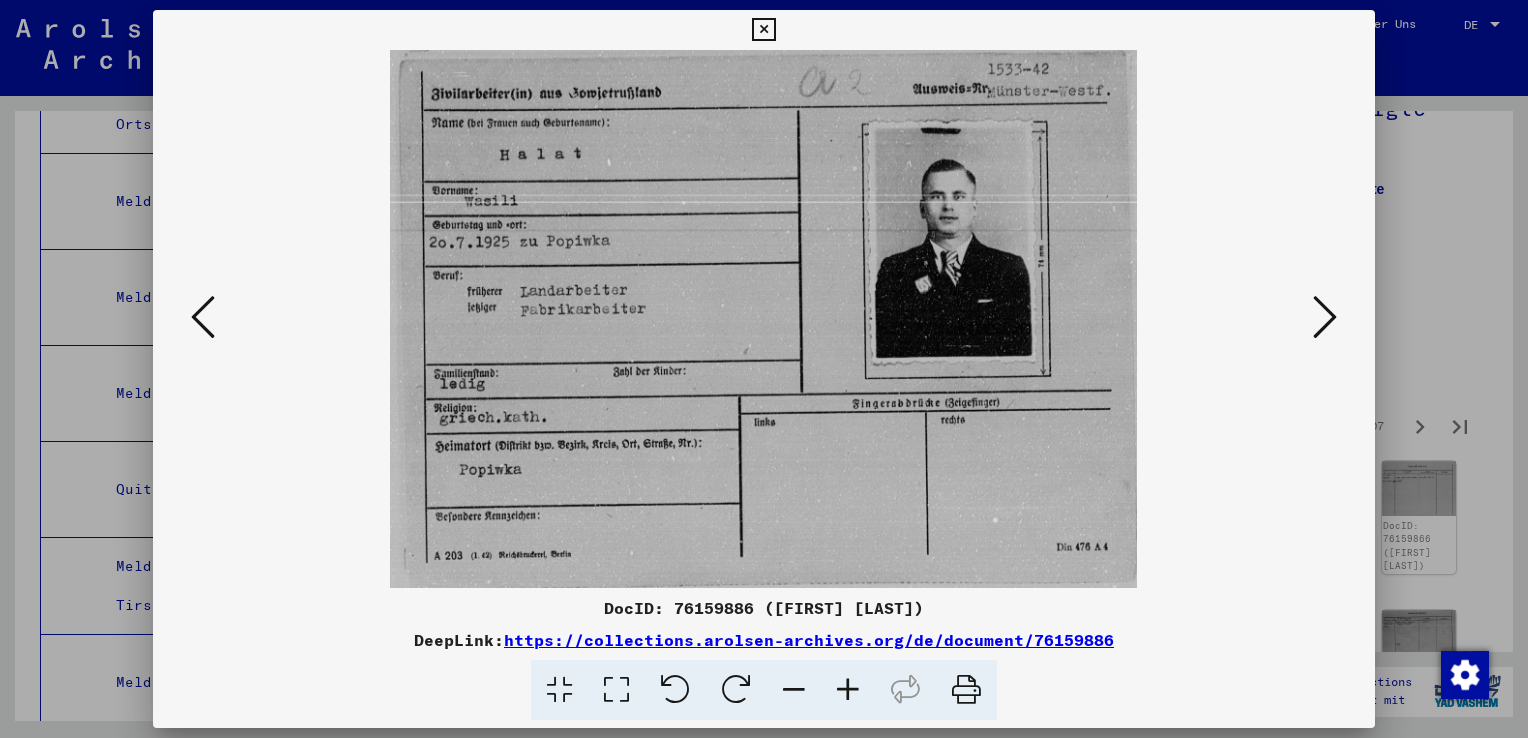 click at bounding box center [1325, 317] 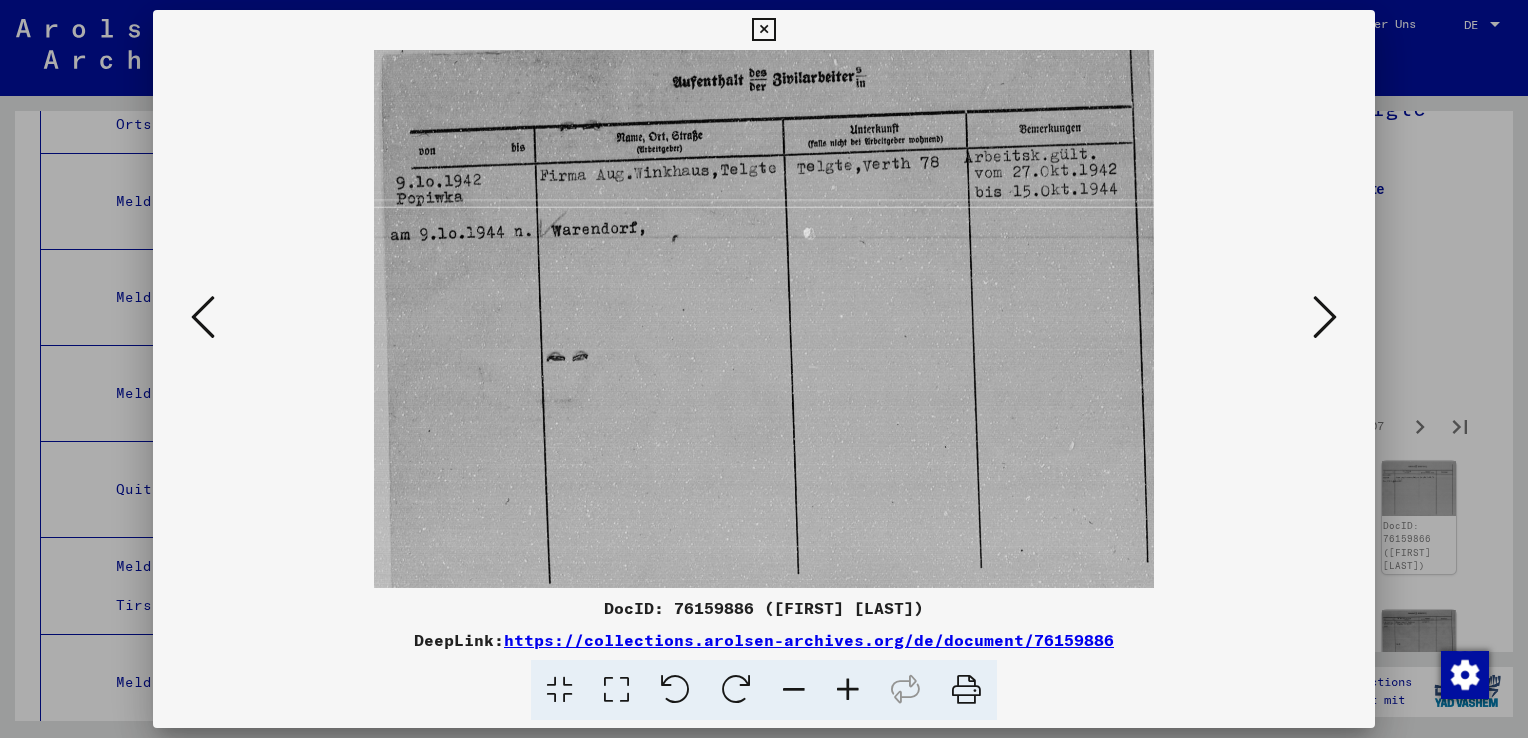 click at bounding box center (1325, 317) 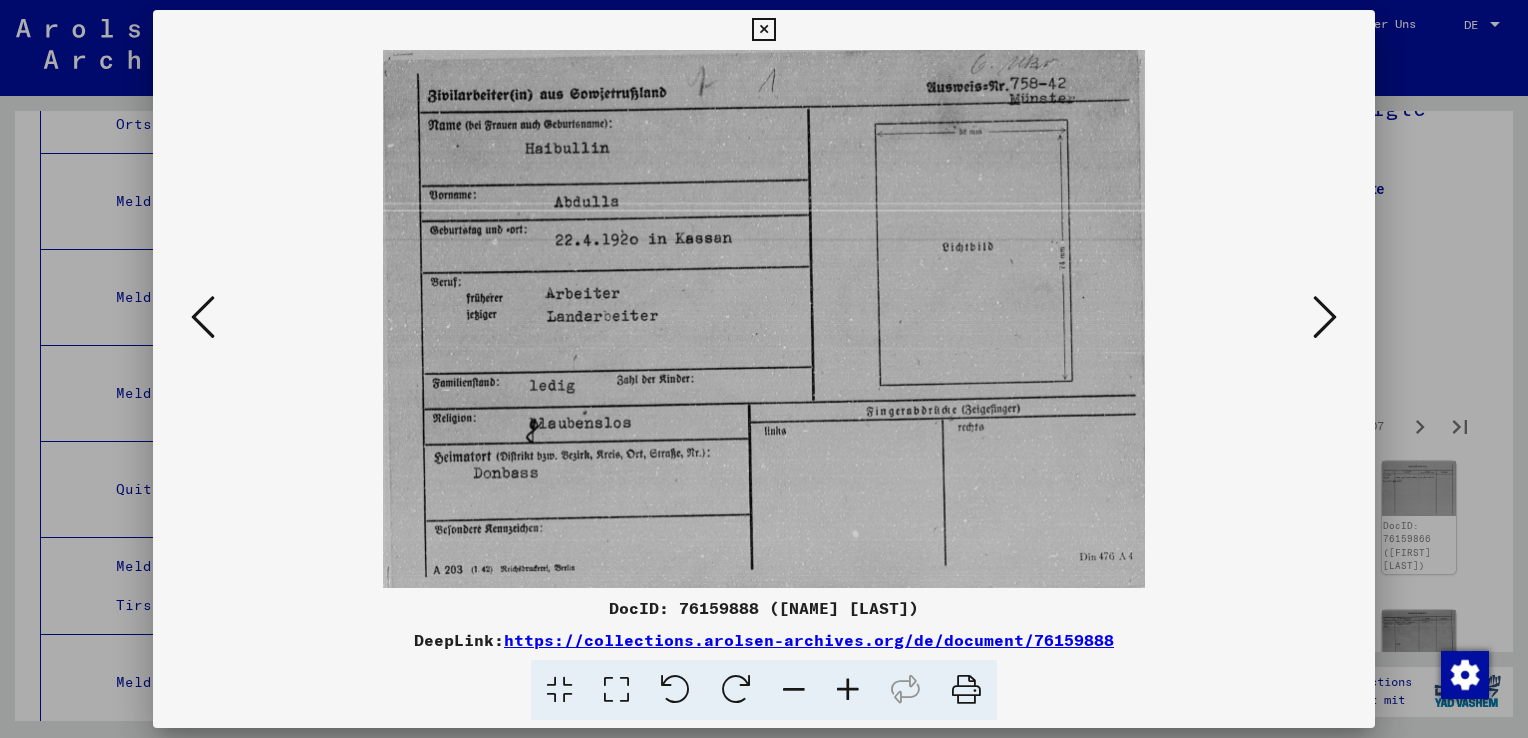 click at bounding box center (1325, 317) 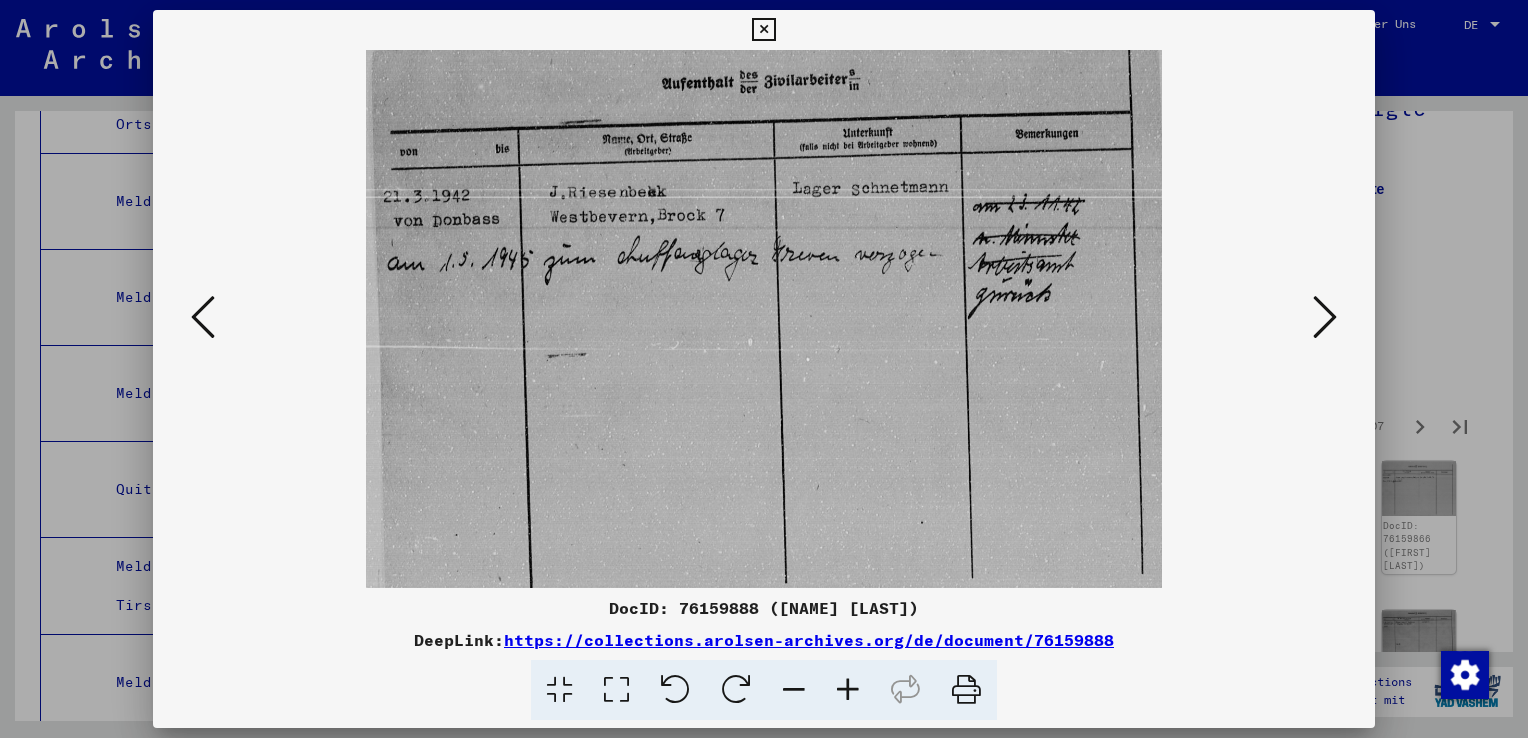 click at bounding box center (1325, 317) 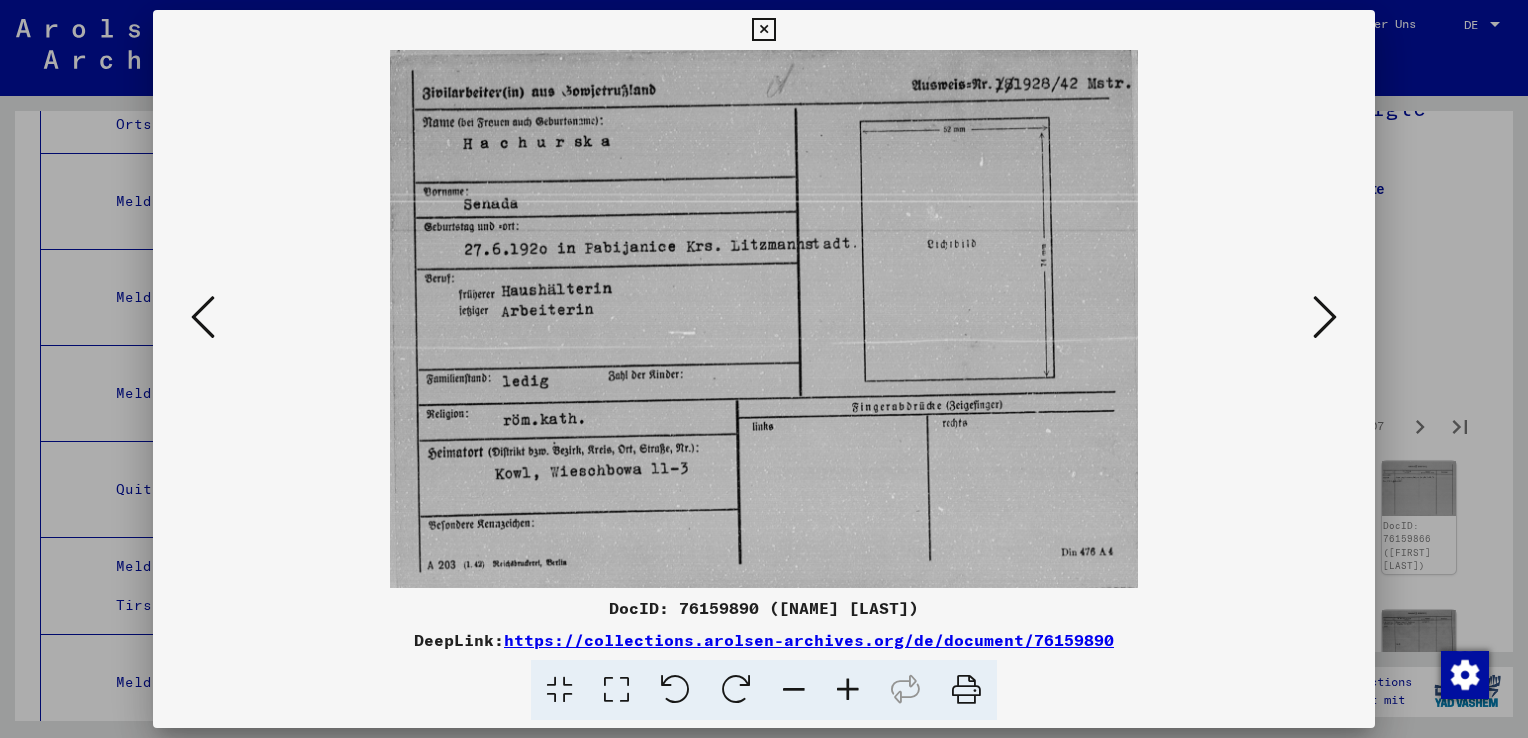 click at bounding box center (1325, 317) 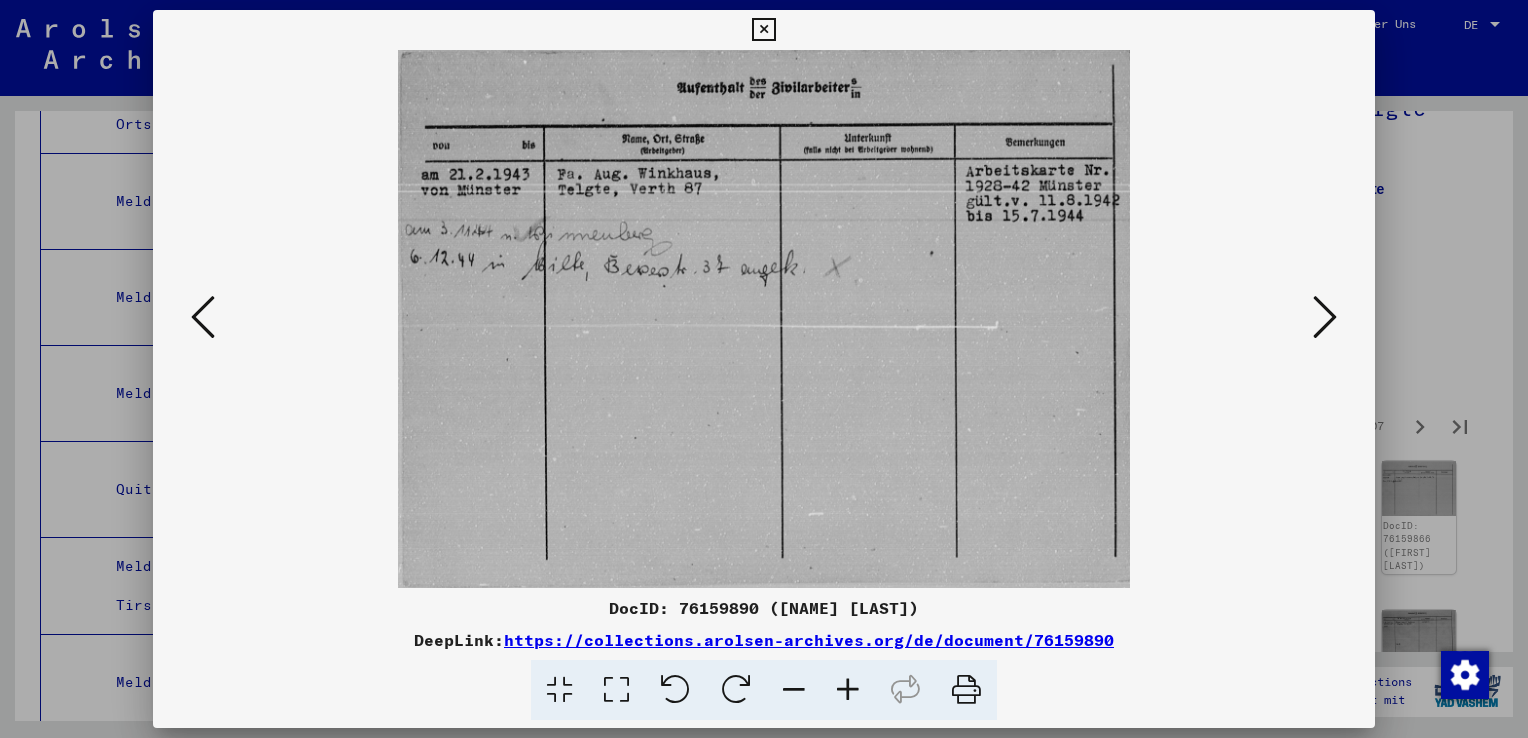 click at bounding box center (1325, 317) 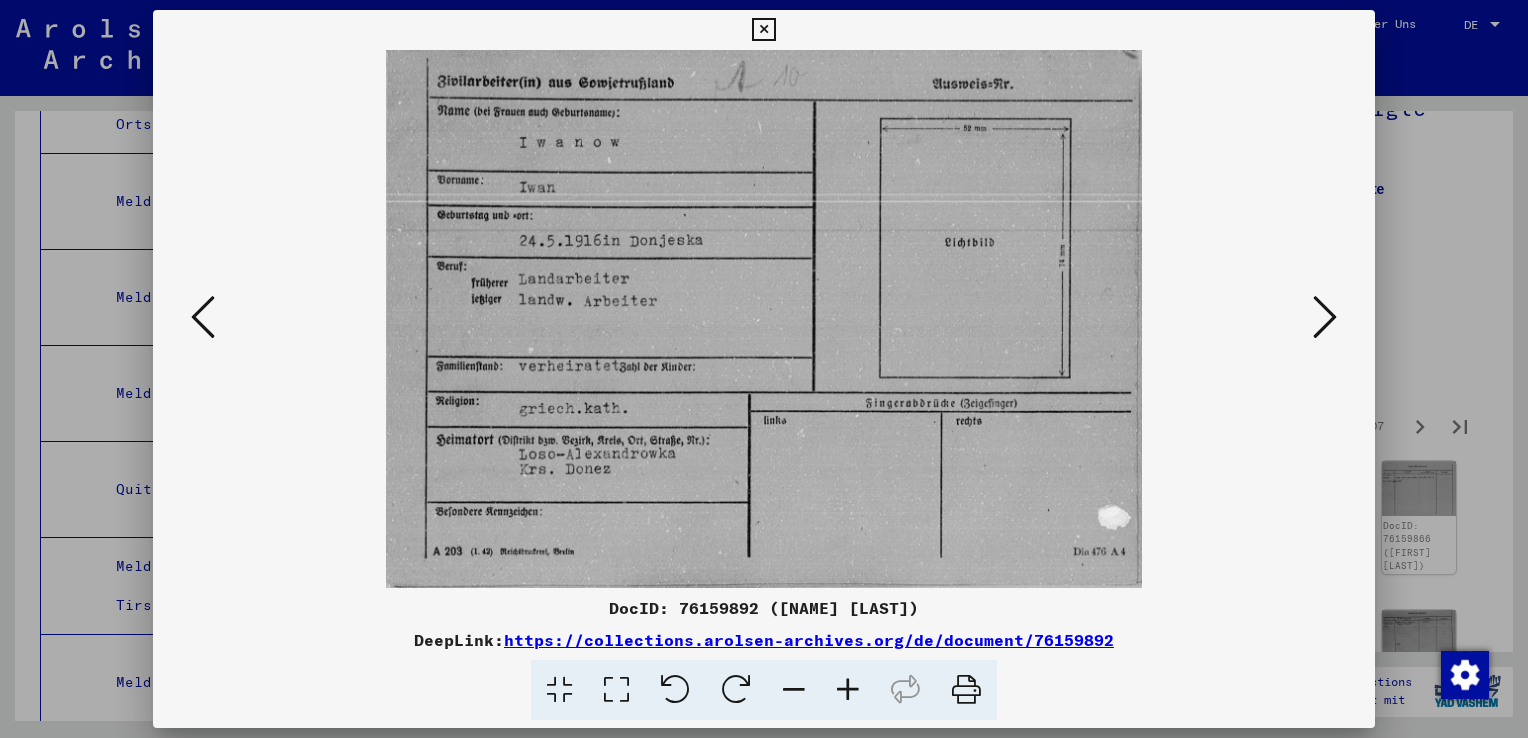 click at bounding box center [1325, 317] 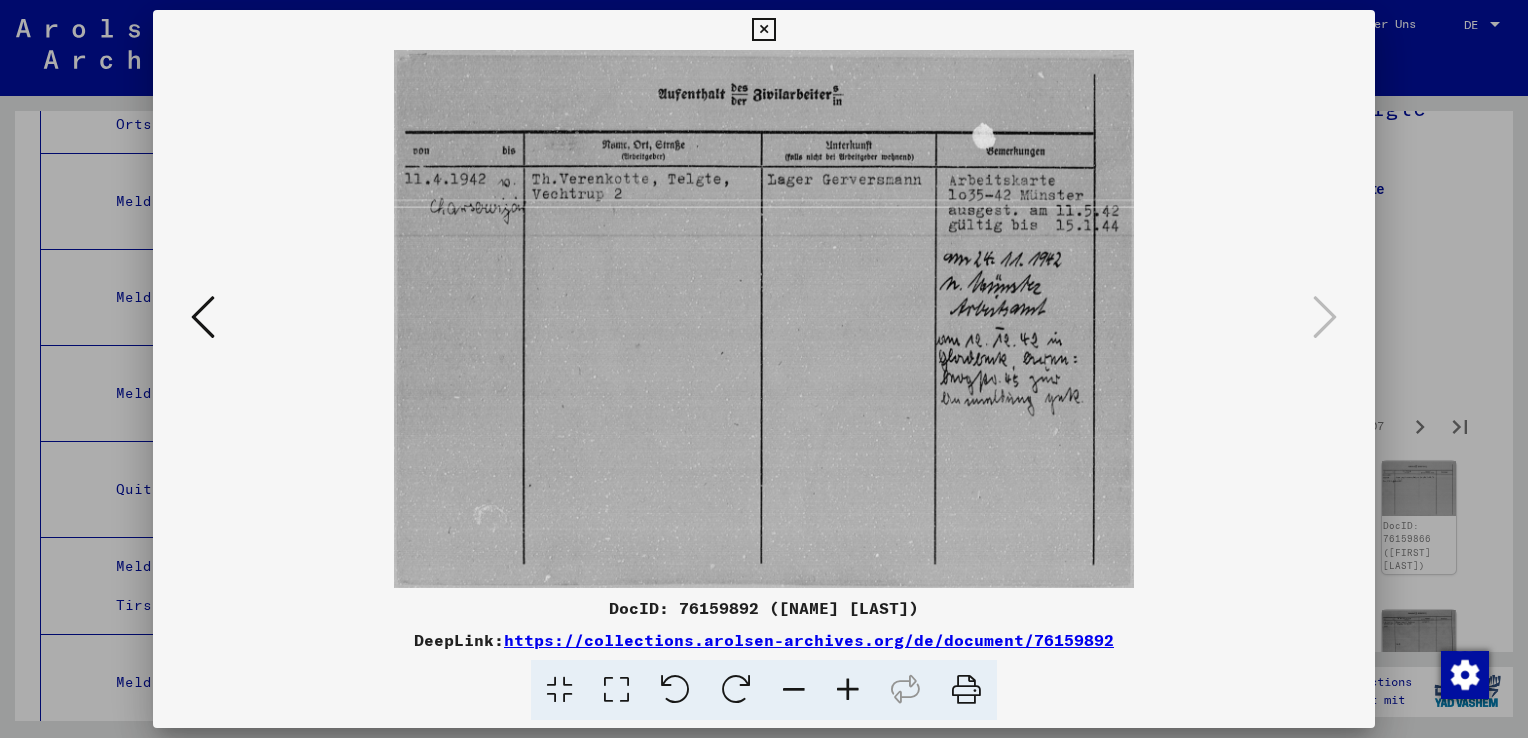 click at bounding box center (203, 317) 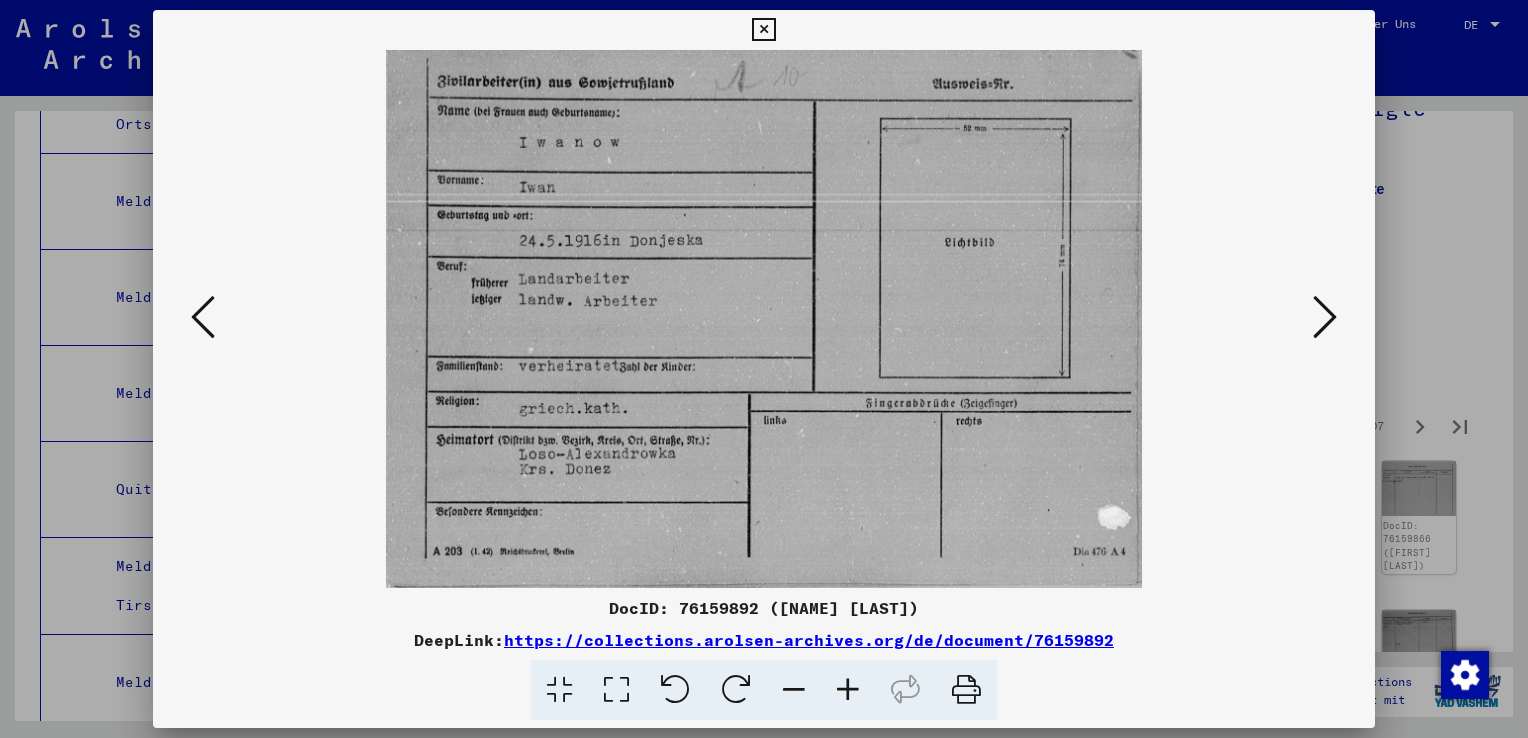 click at bounding box center [203, 317] 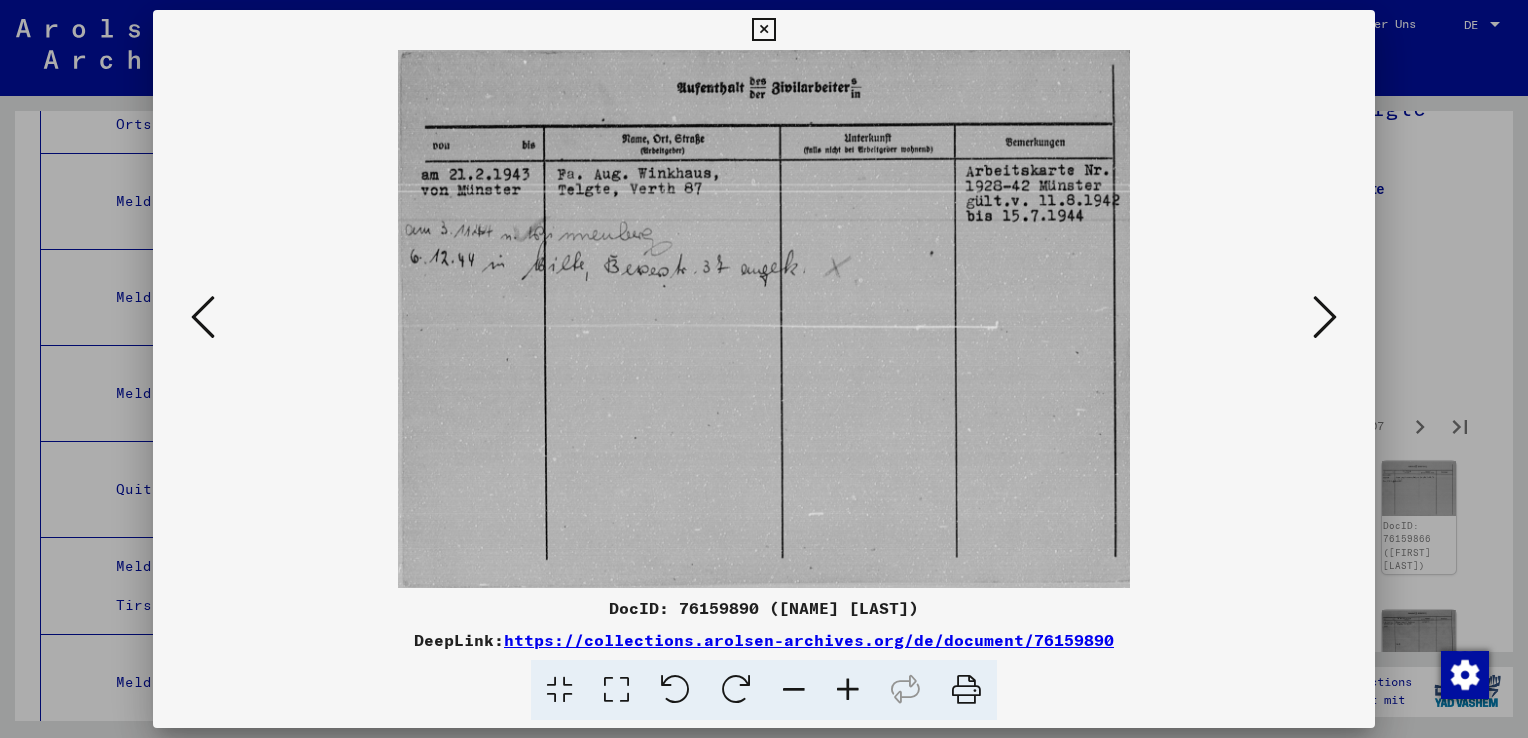 click at bounding box center (1325, 317) 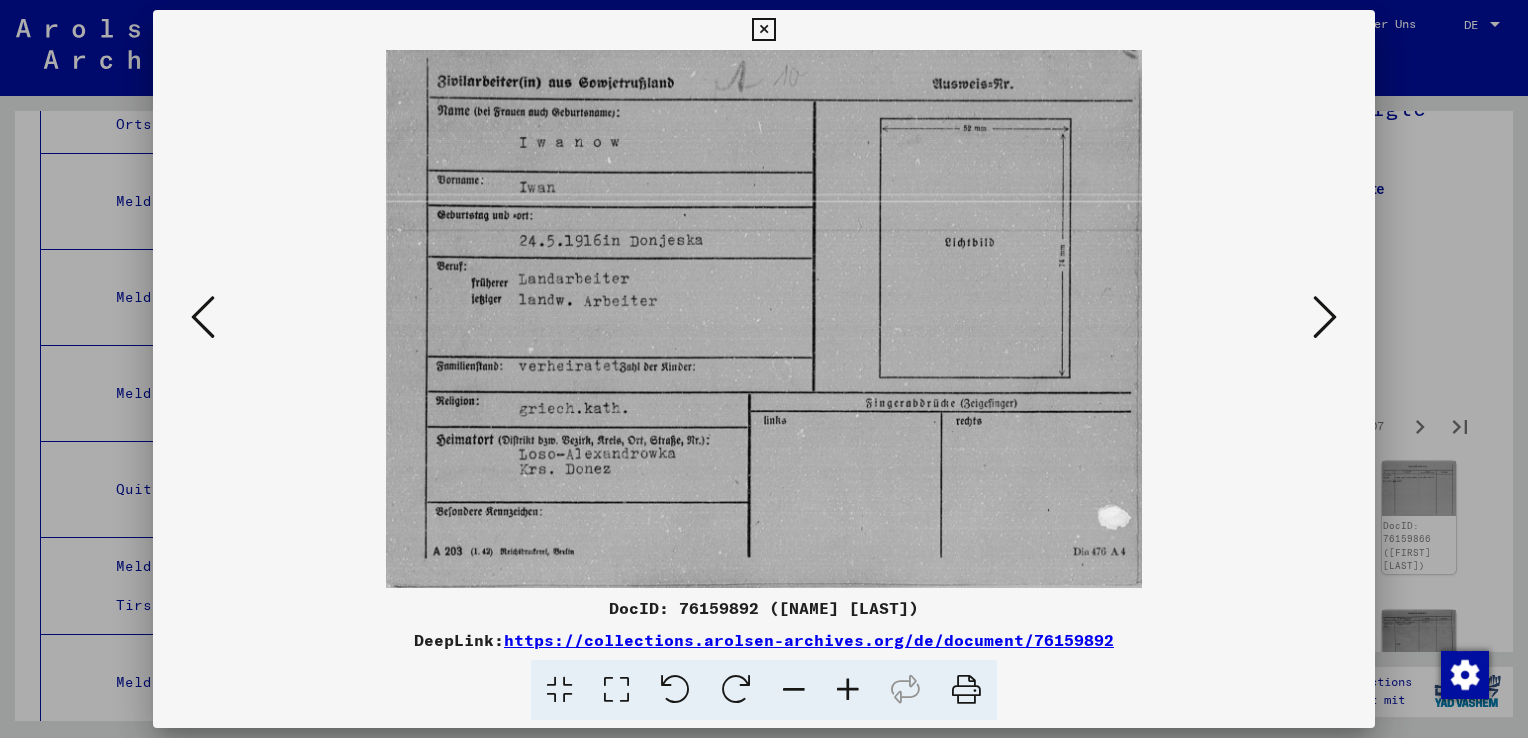 click at bounding box center [1325, 317] 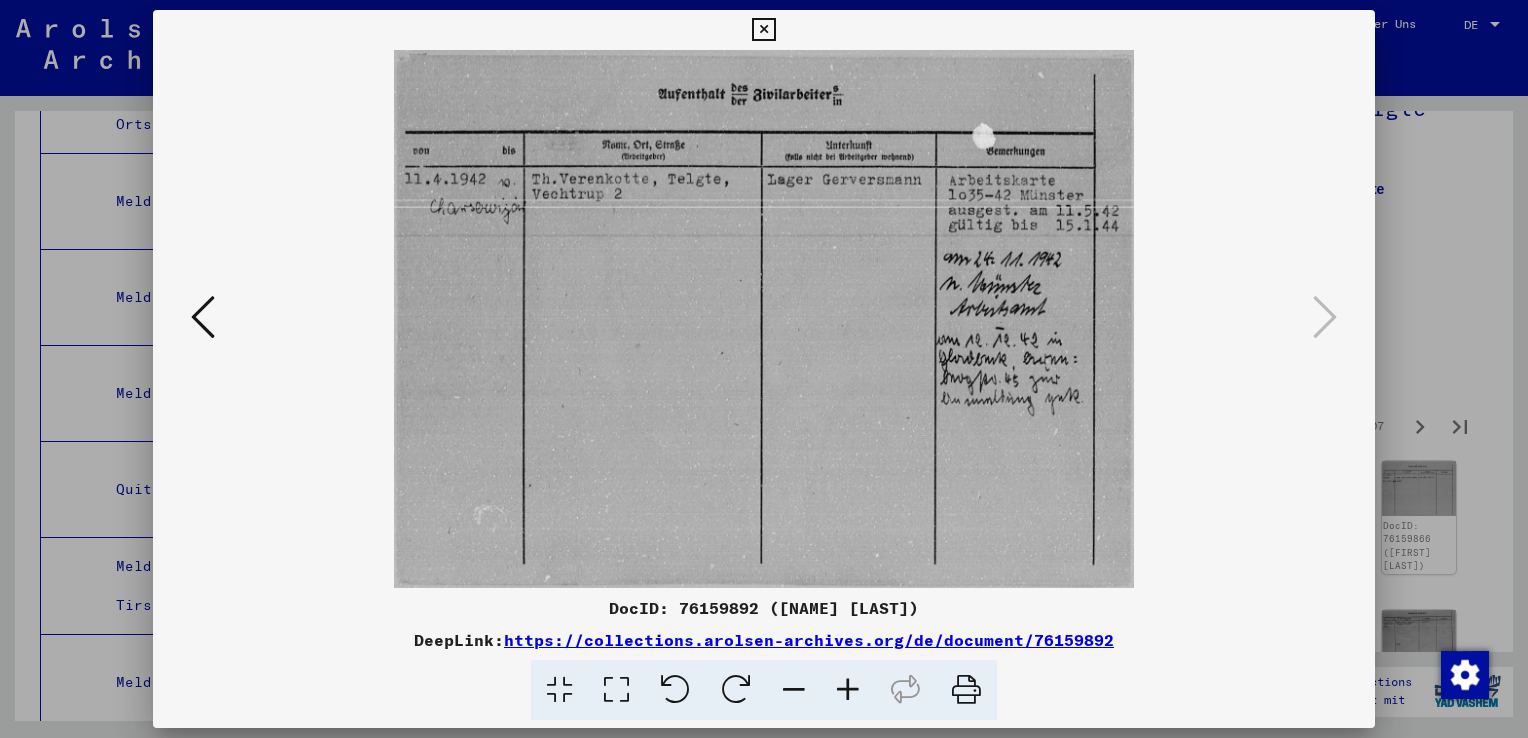 click at bounding box center [764, 369] 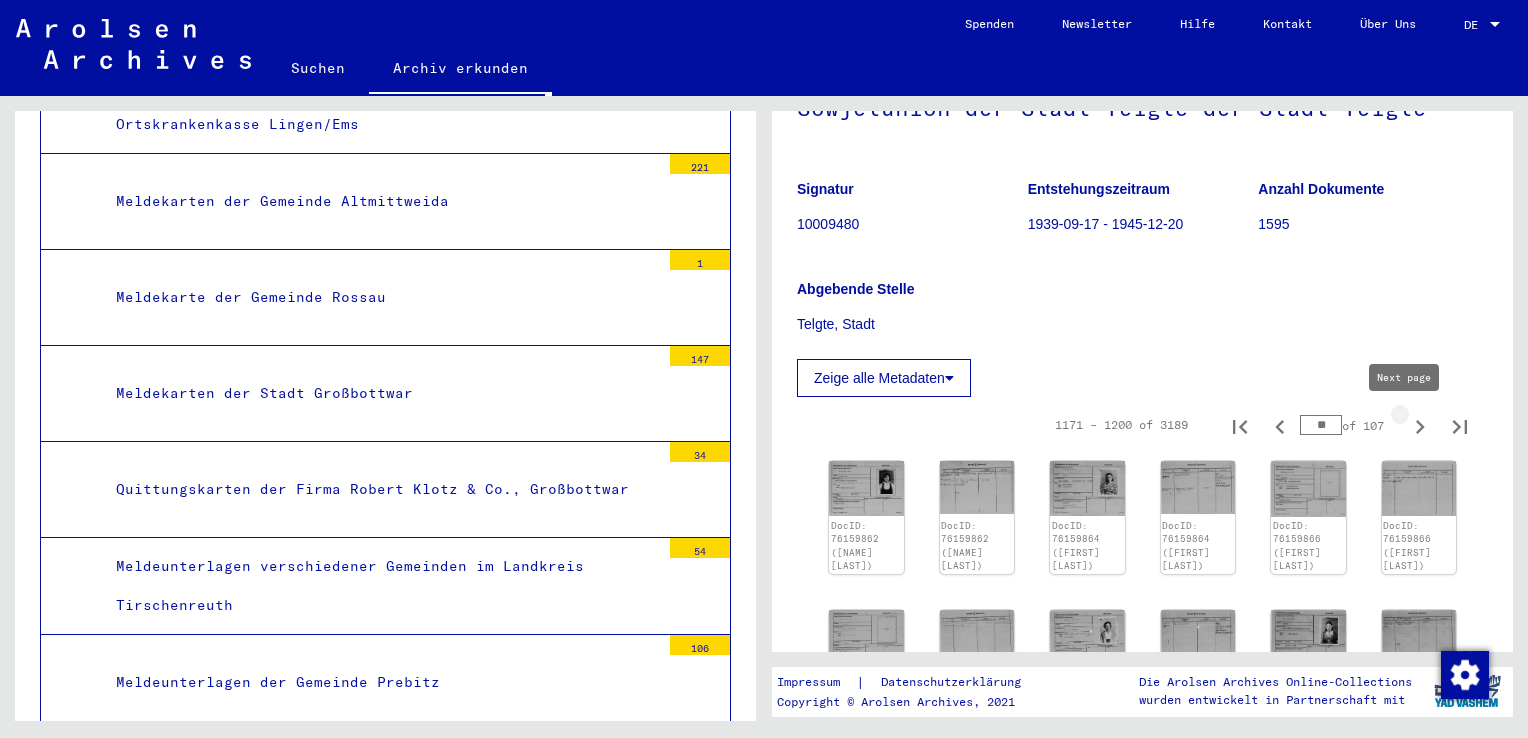 click 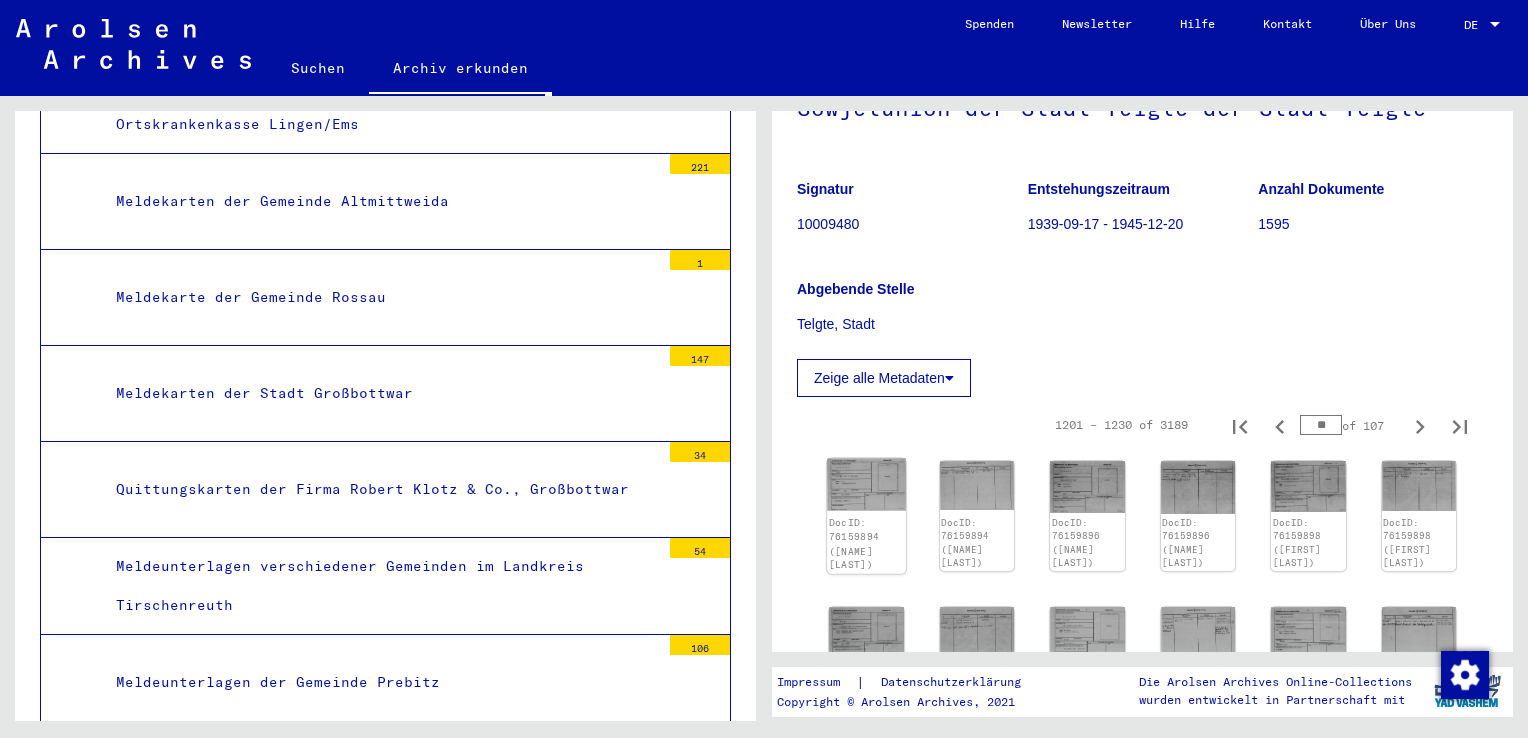 click 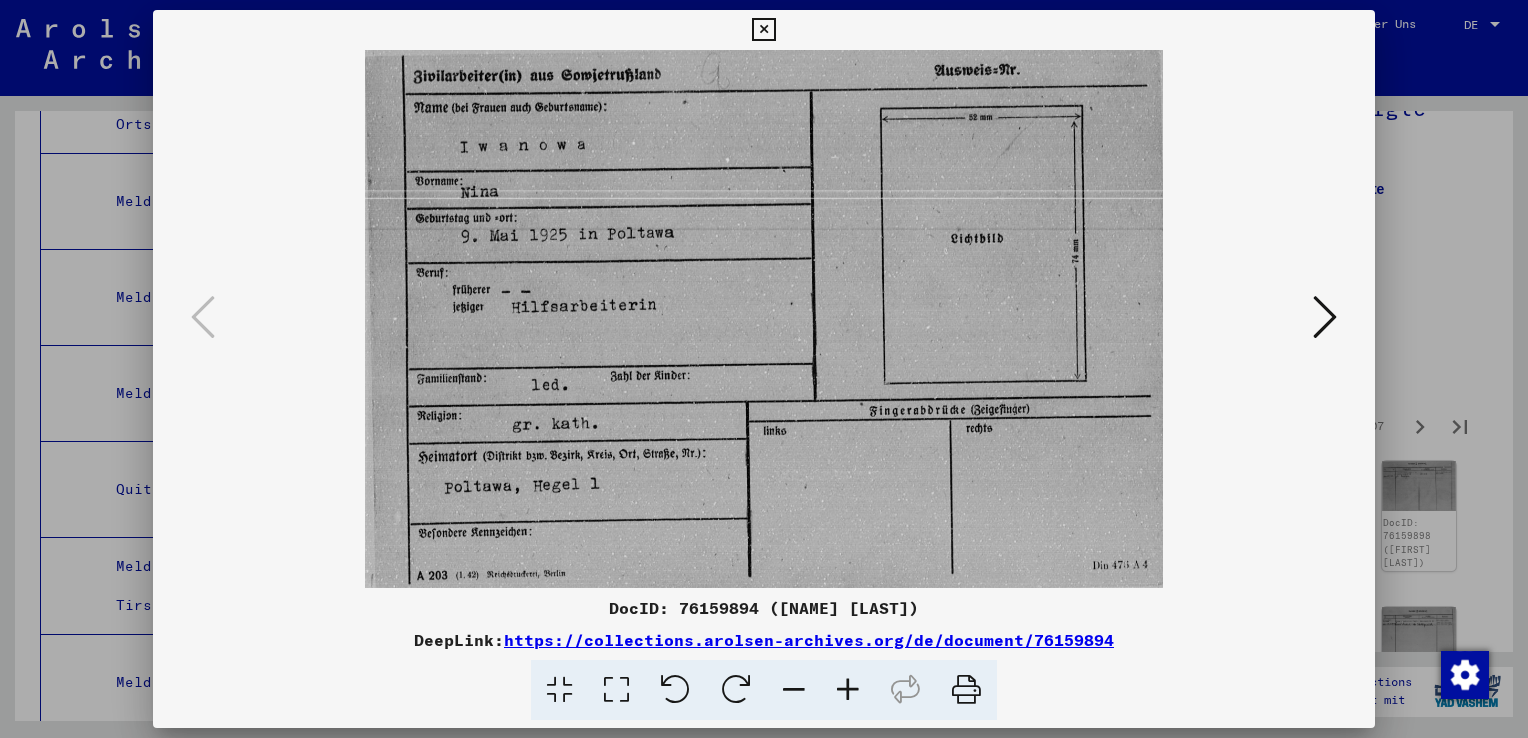 click at bounding box center [1325, 317] 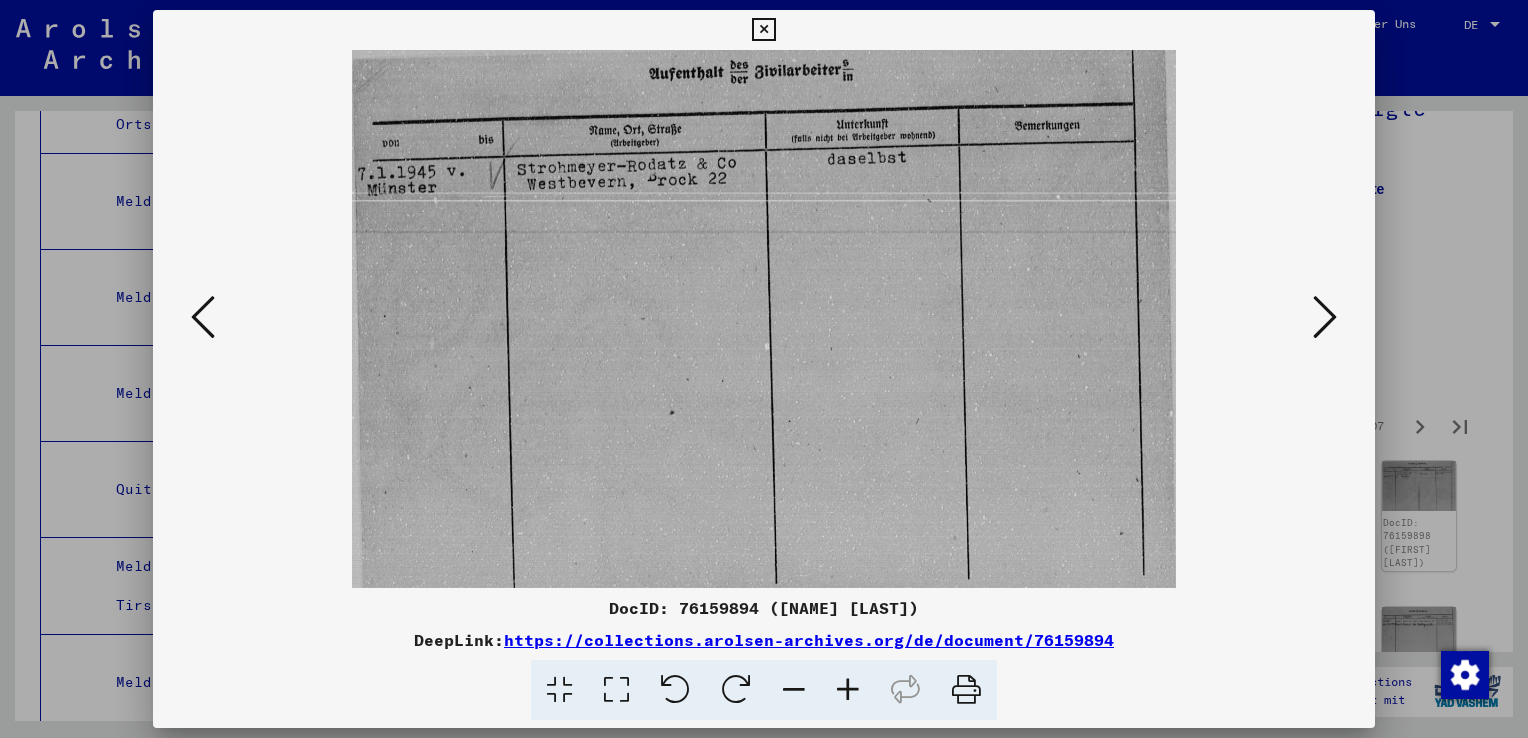 click at bounding box center [1325, 317] 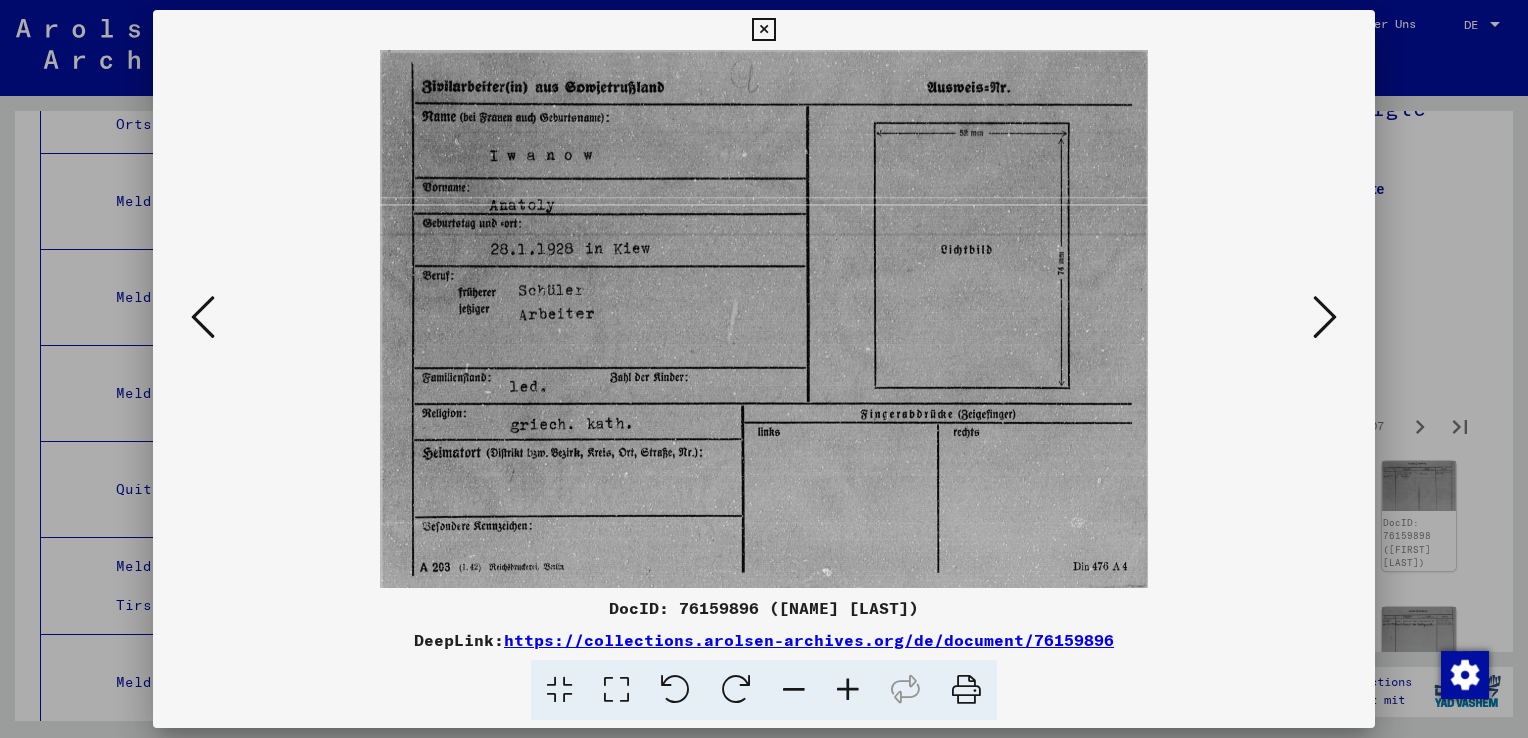 click at bounding box center [1325, 317] 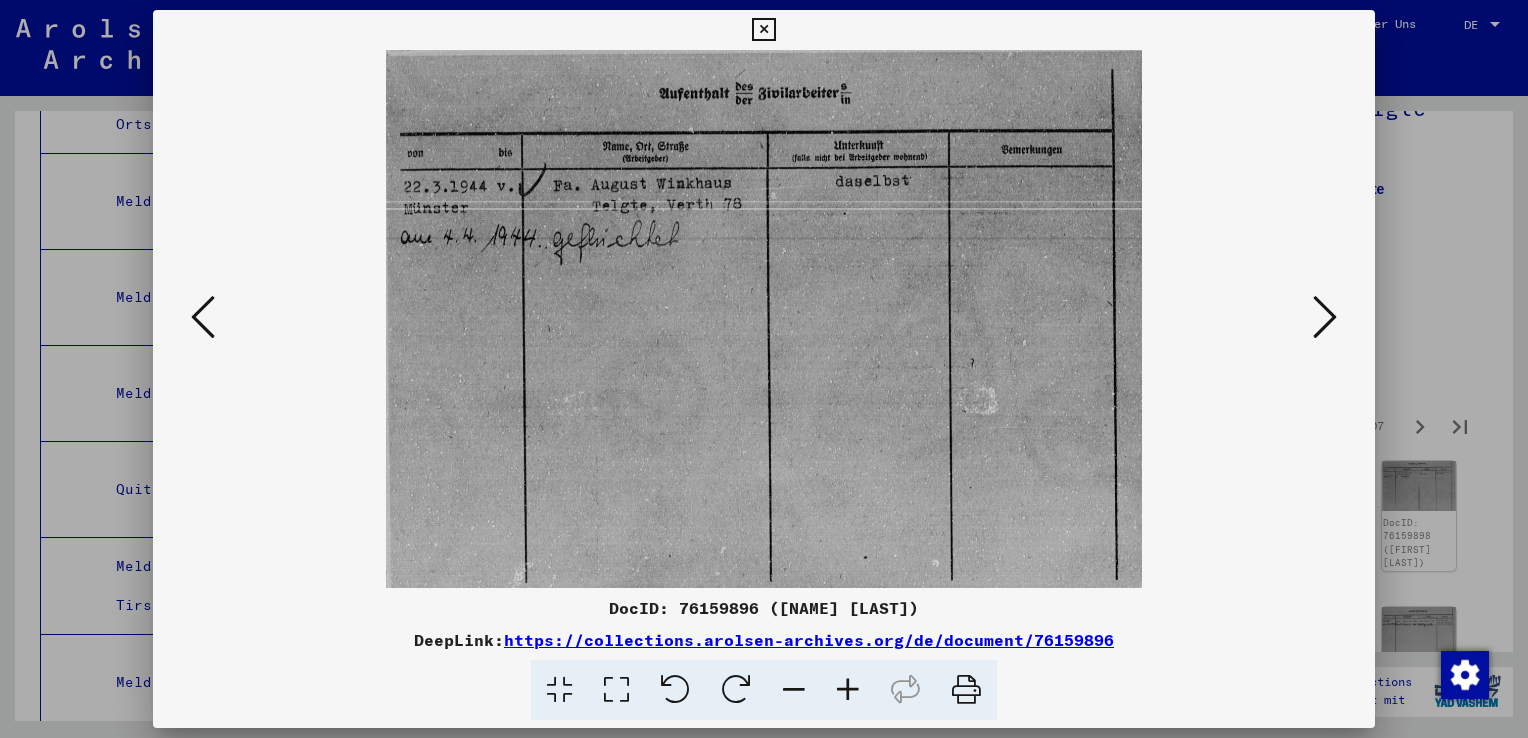 click at bounding box center [1325, 317] 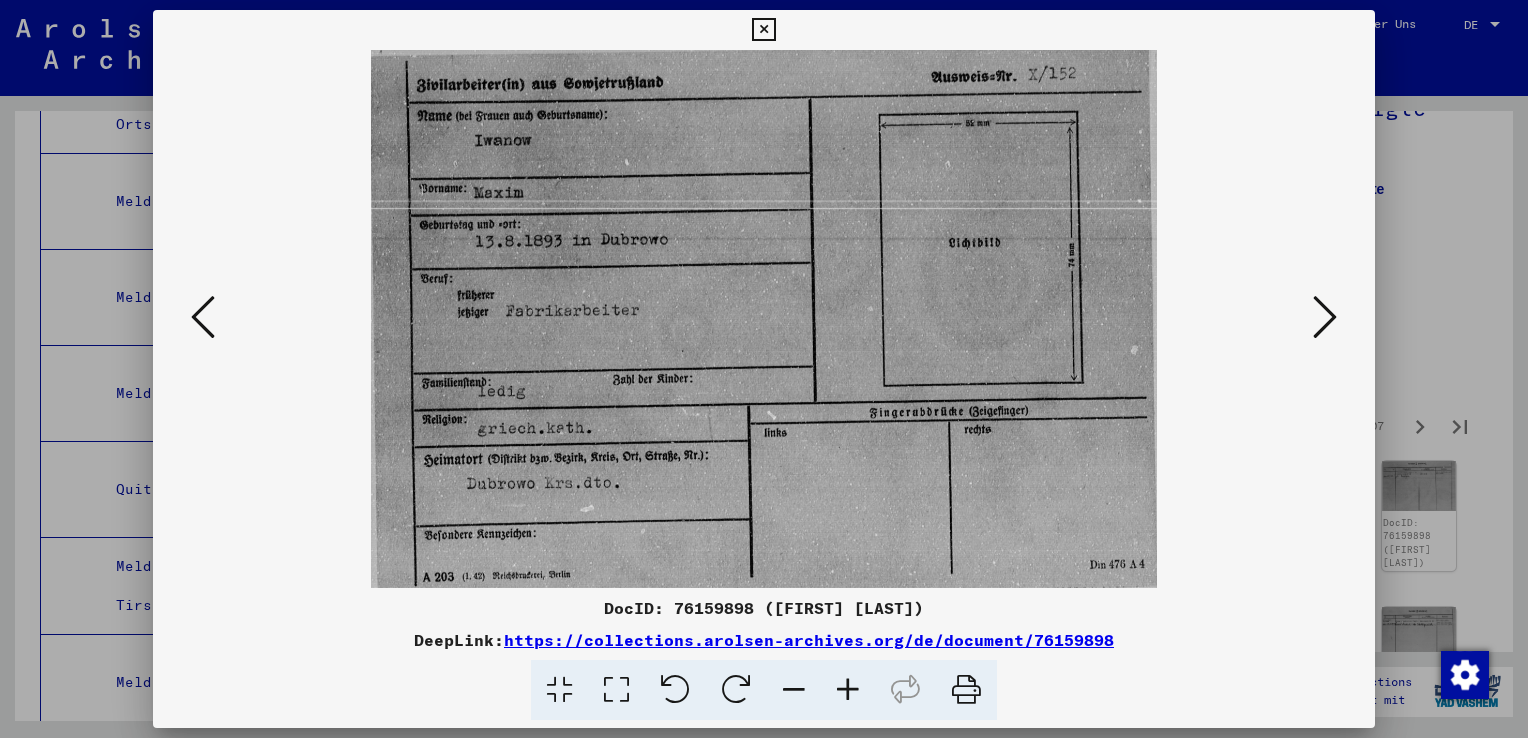 click at bounding box center (1325, 317) 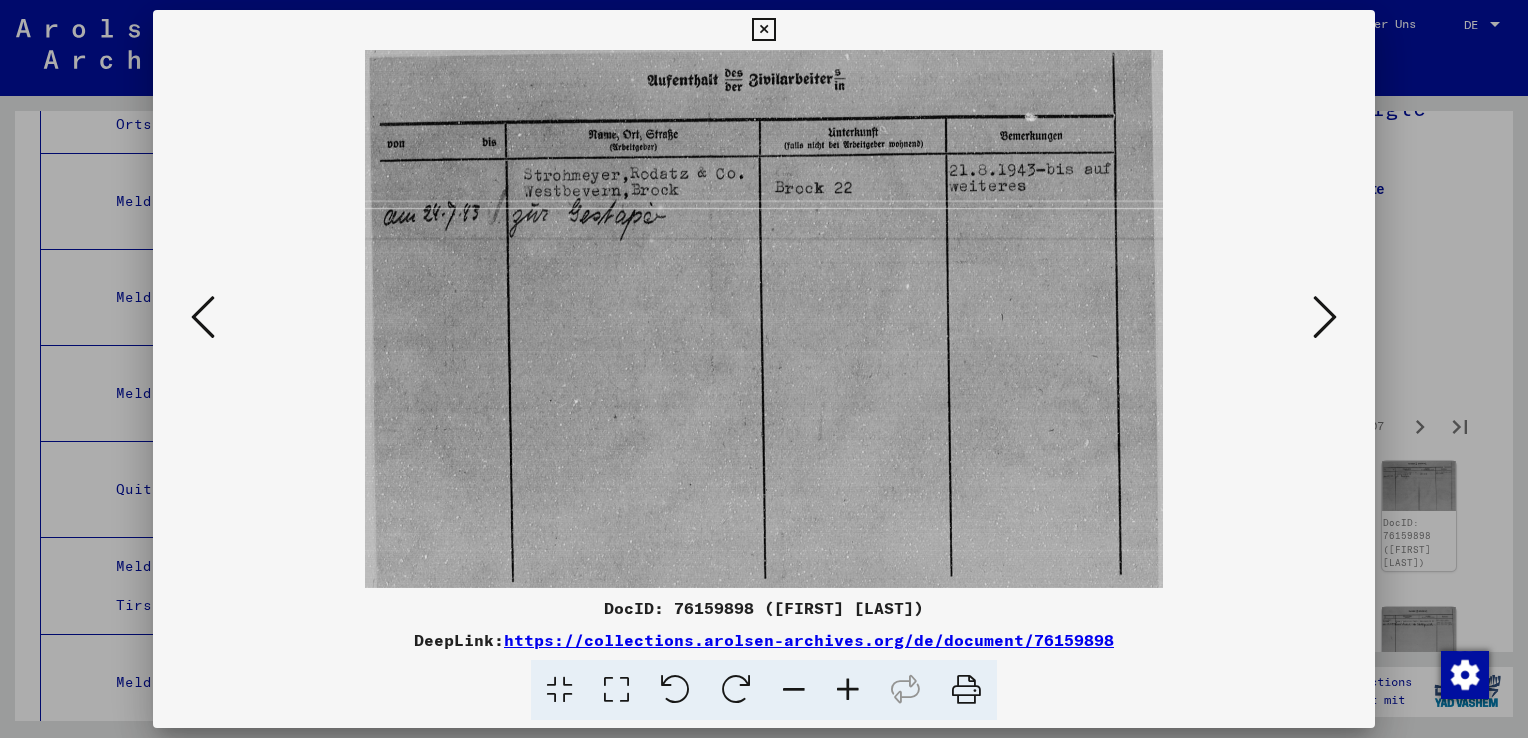 click at bounding box center (1325, 317) 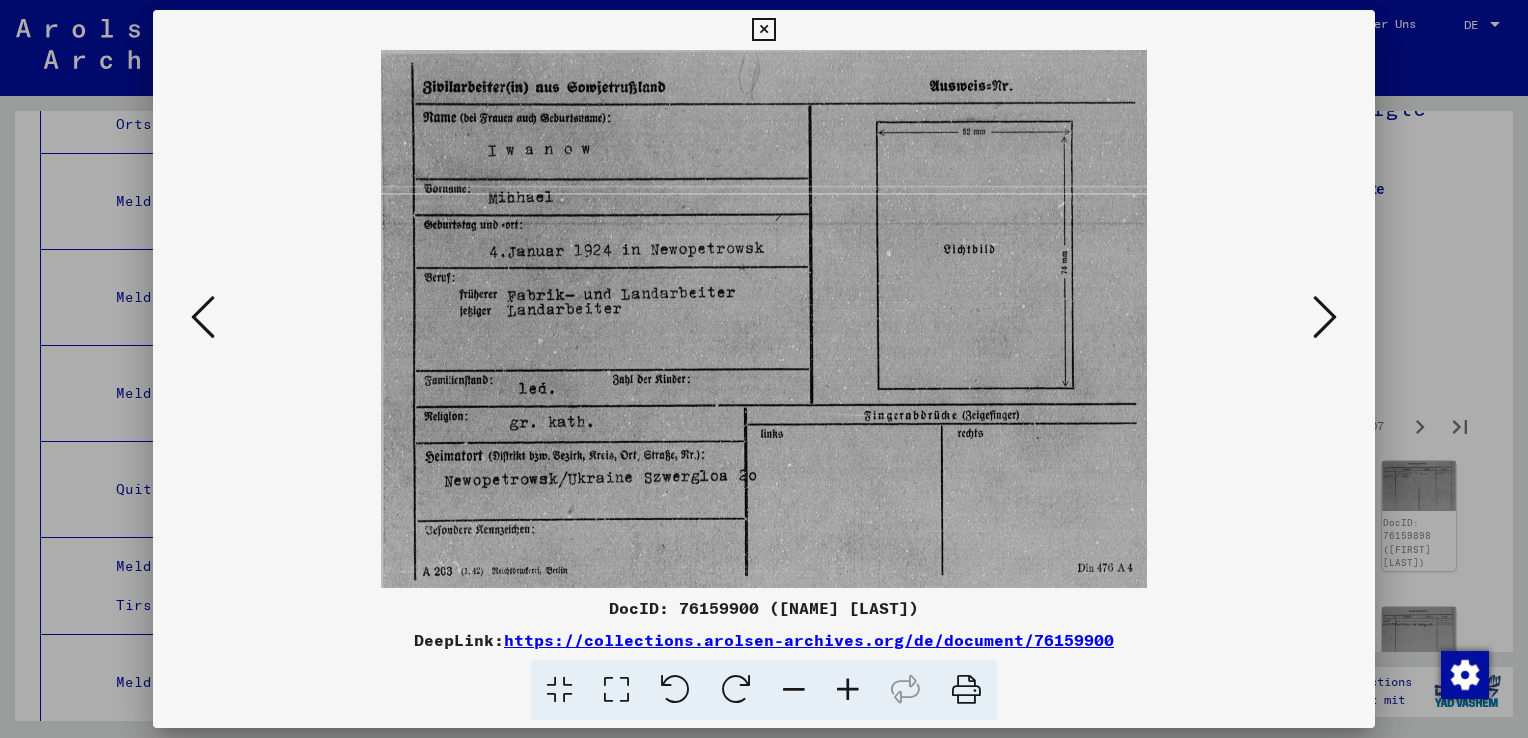 click at bounding box center (1325, 317) 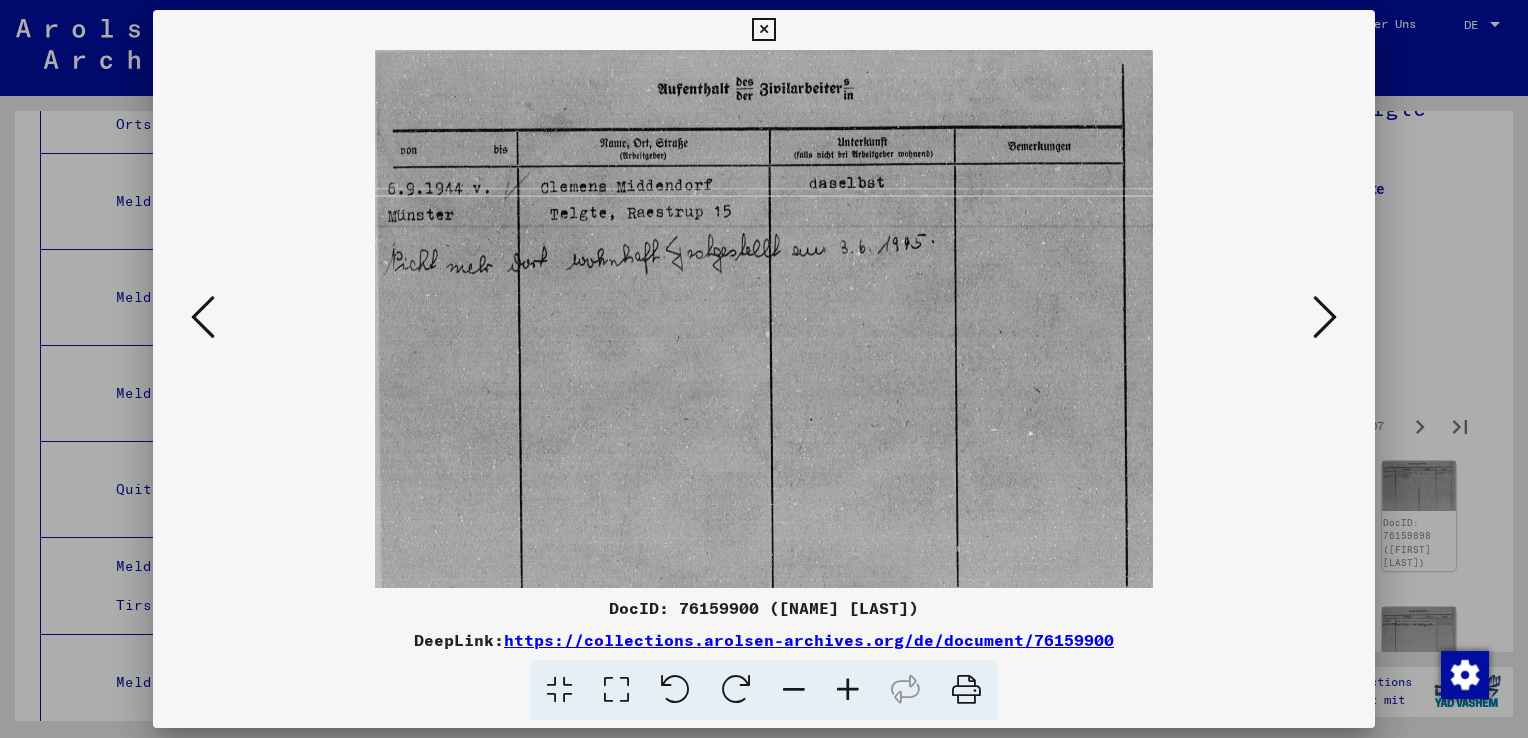 click at bounding box center [1325, 317] 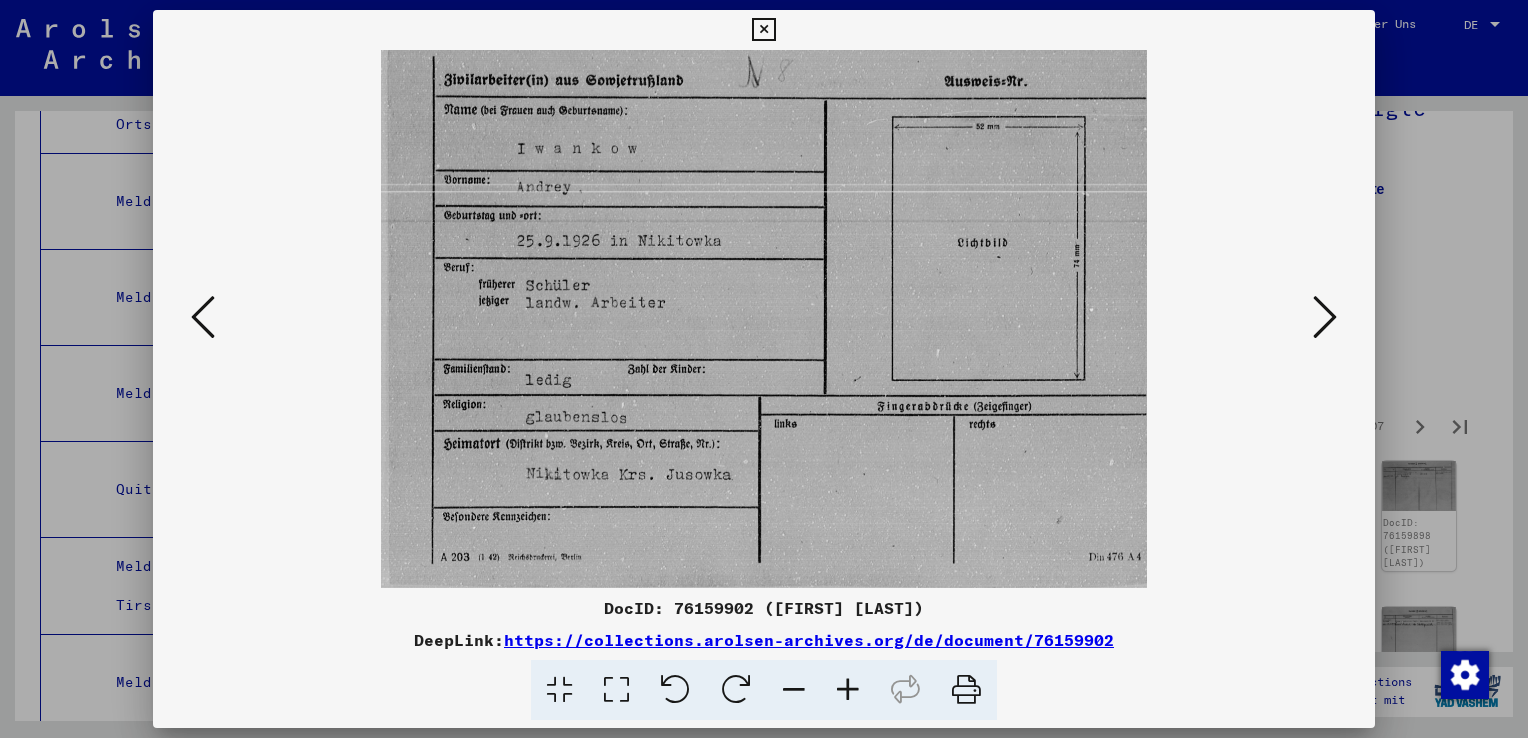 click at bounding box center [1325, 317] 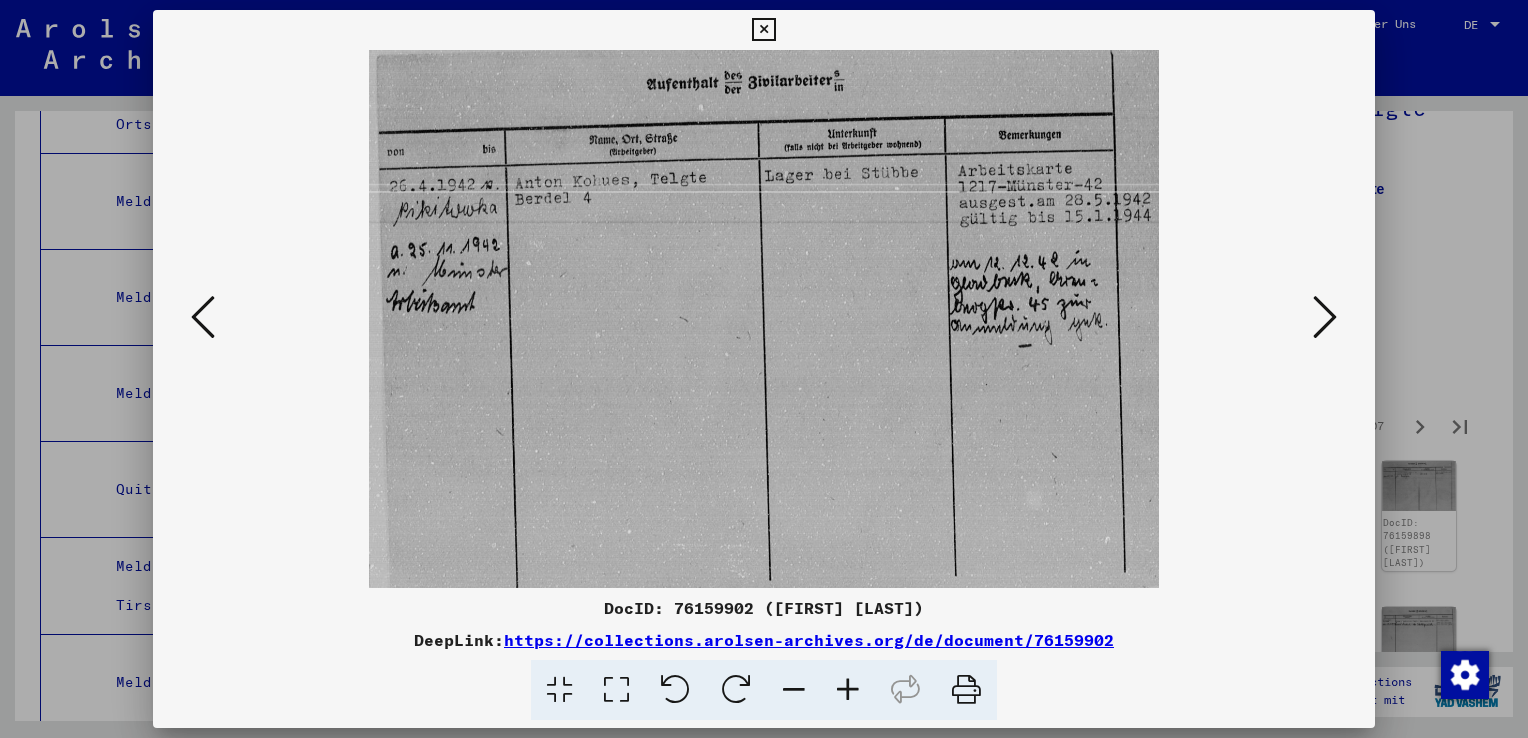 click at bounding box center (1325, 317) 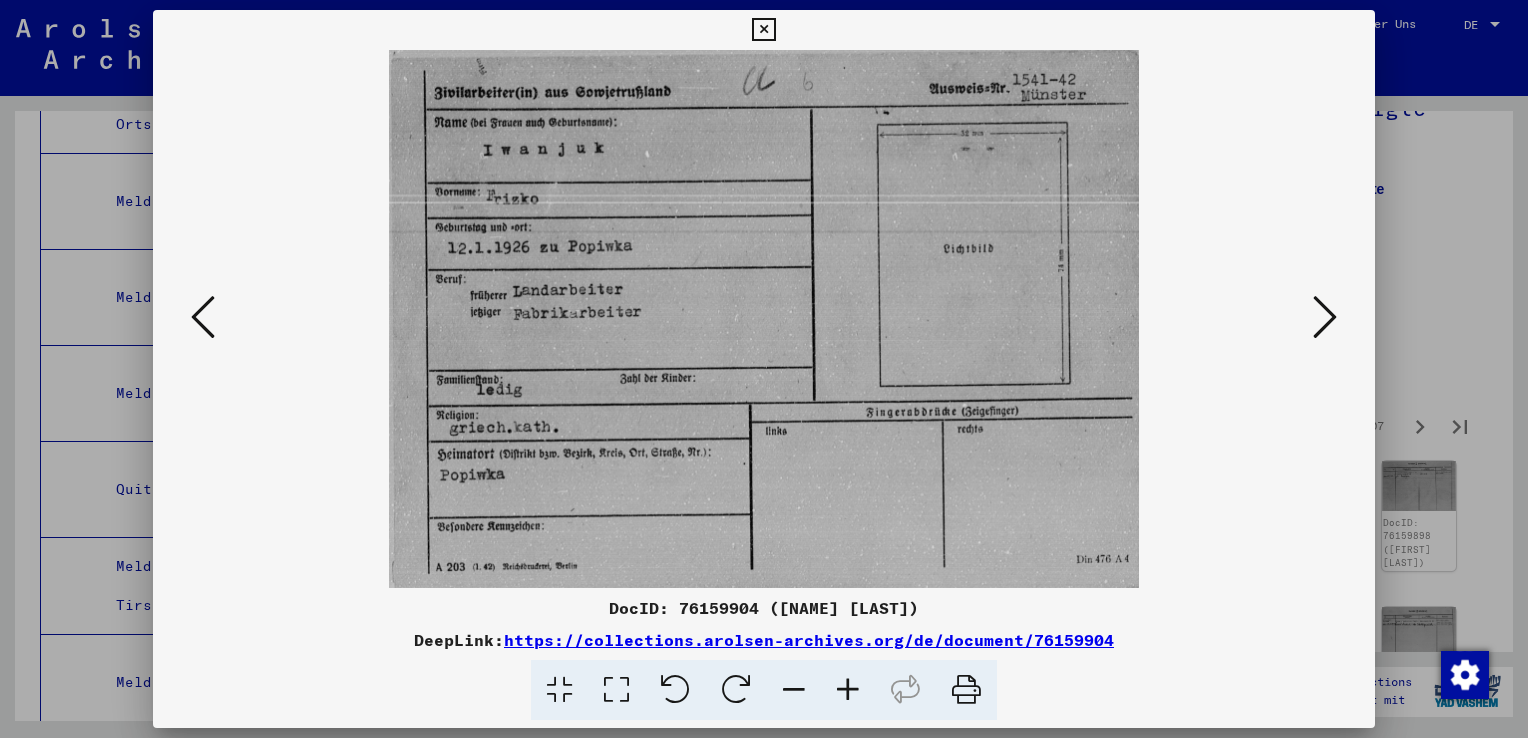 click at bounding box center [1325, 317] 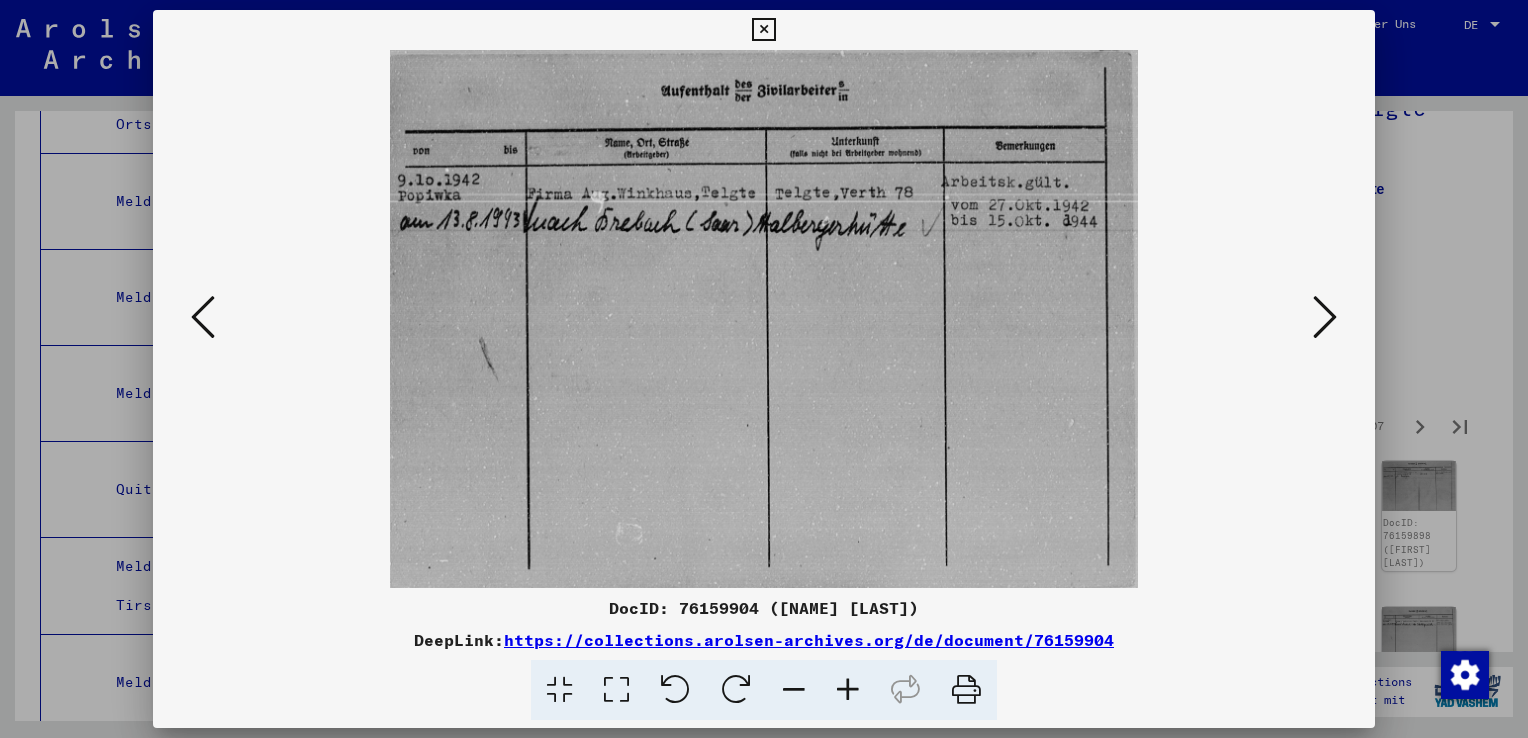 click at bounding box center [1325, 317] 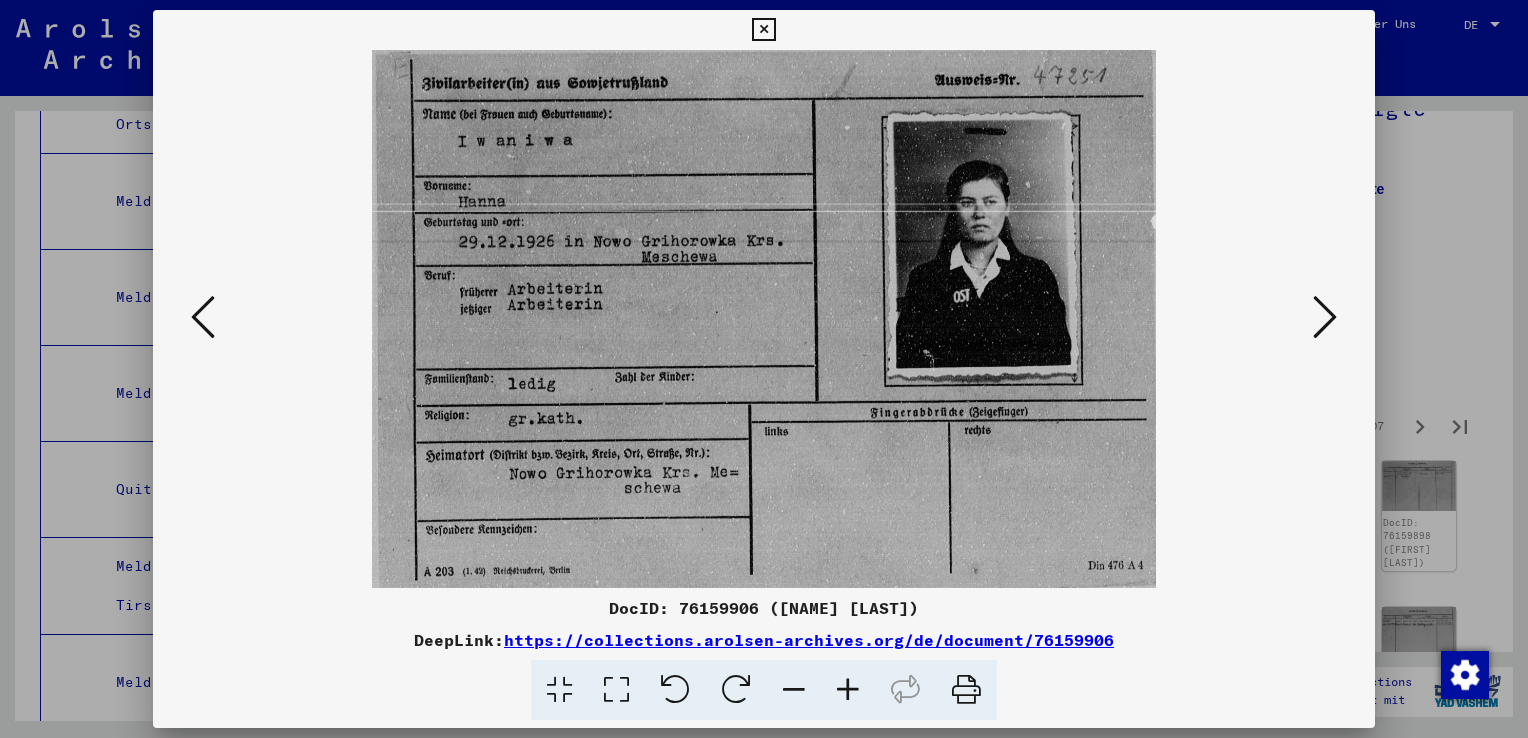 click at bounding box center [1325, 317] 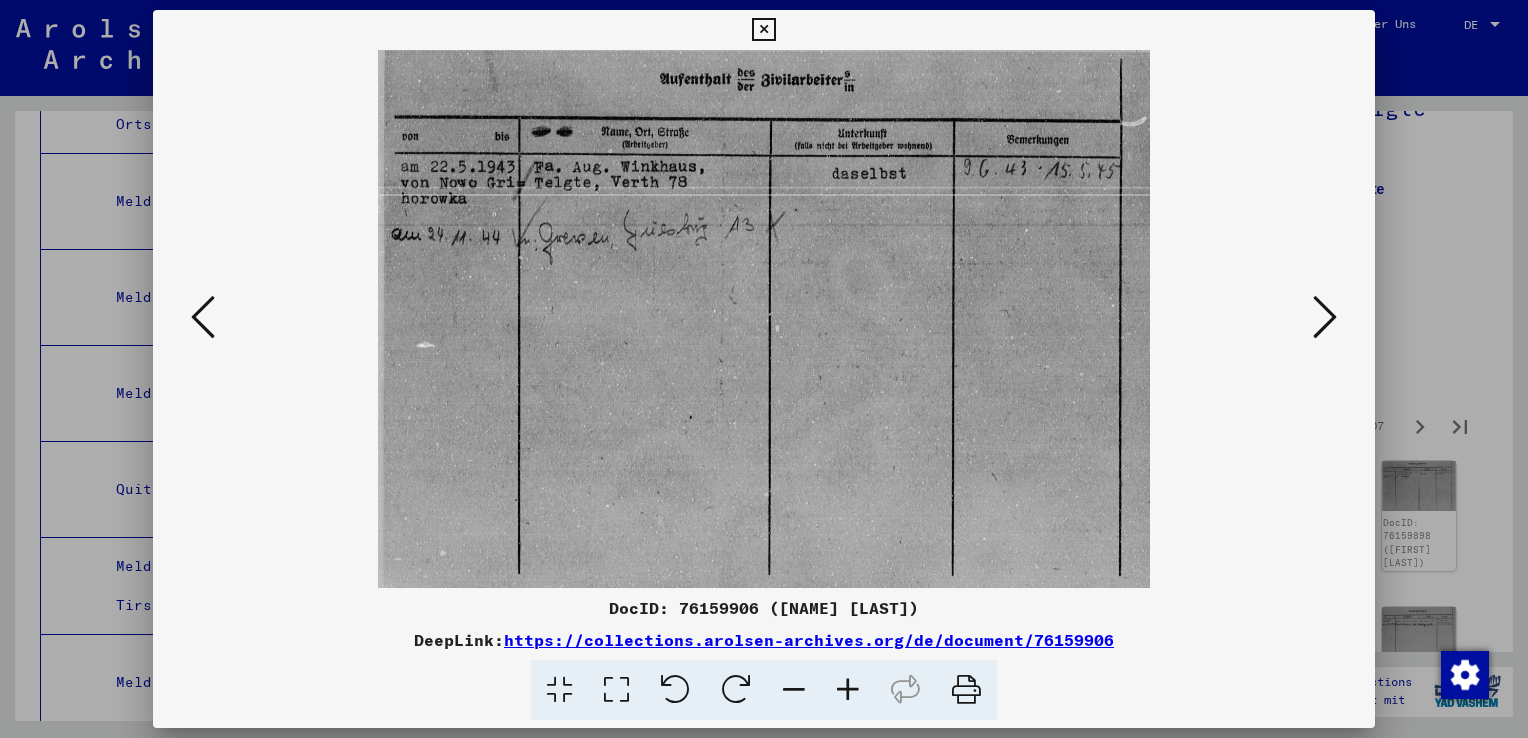 click at bounding box center (1325, 317) 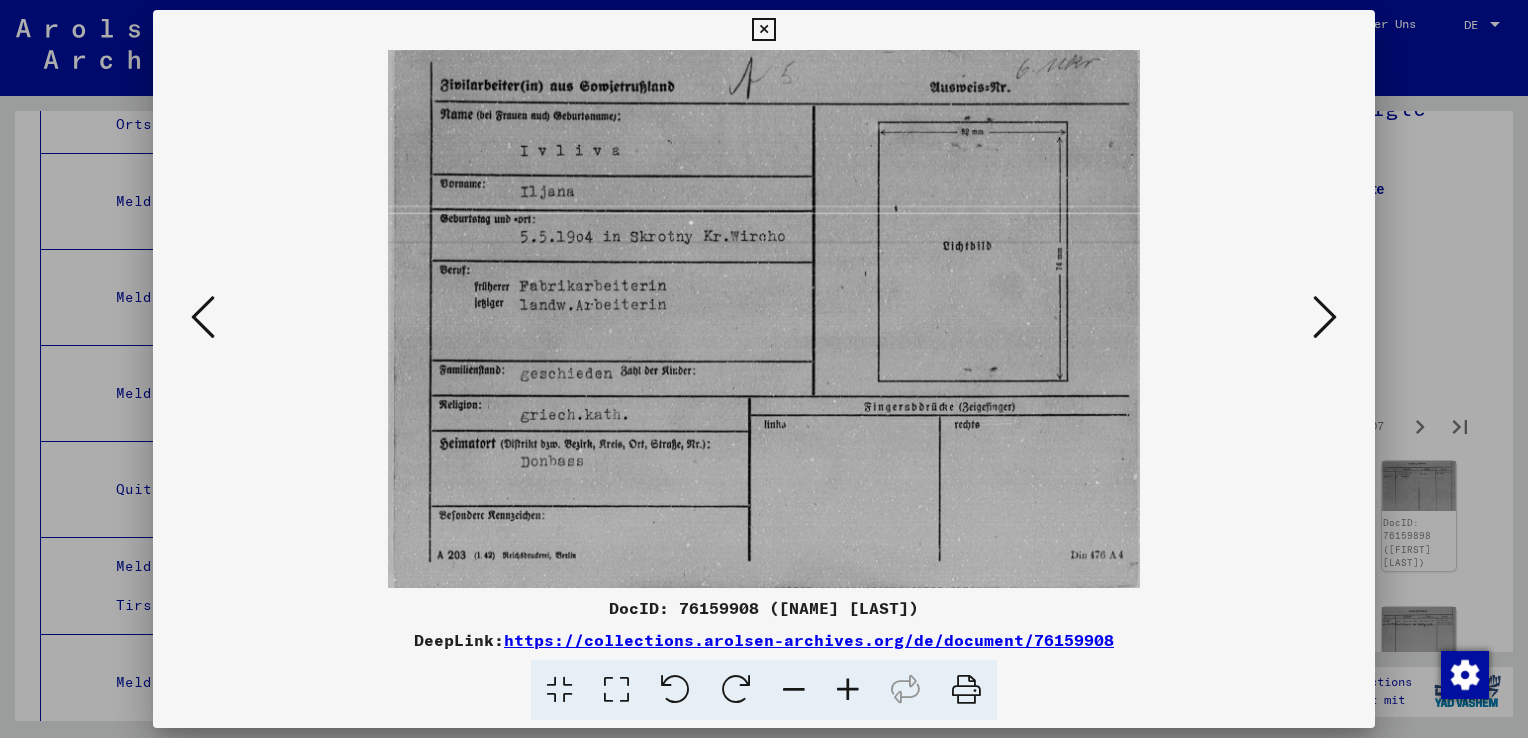 click at bounding box center [1325, 317] 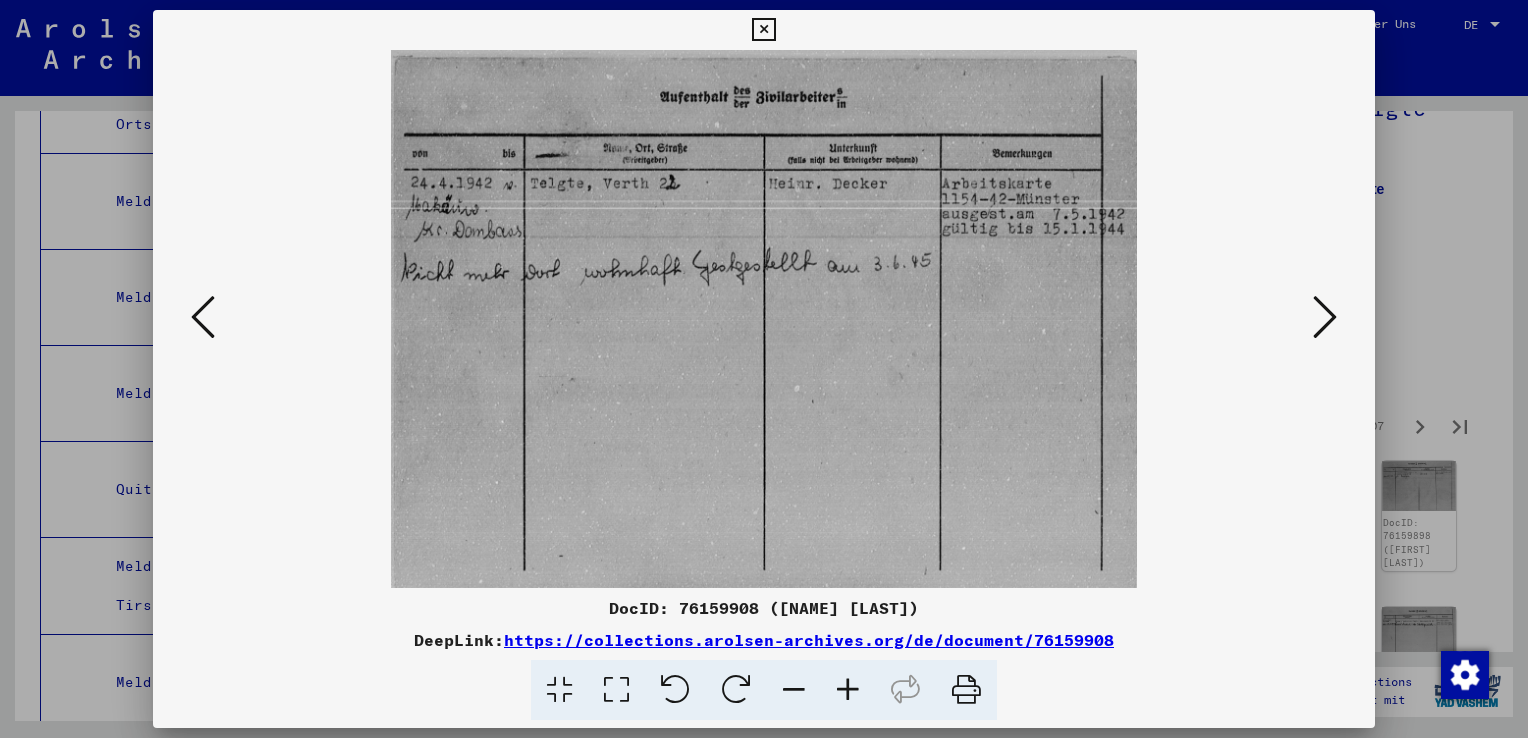 click at bounding box center [1325, 317] 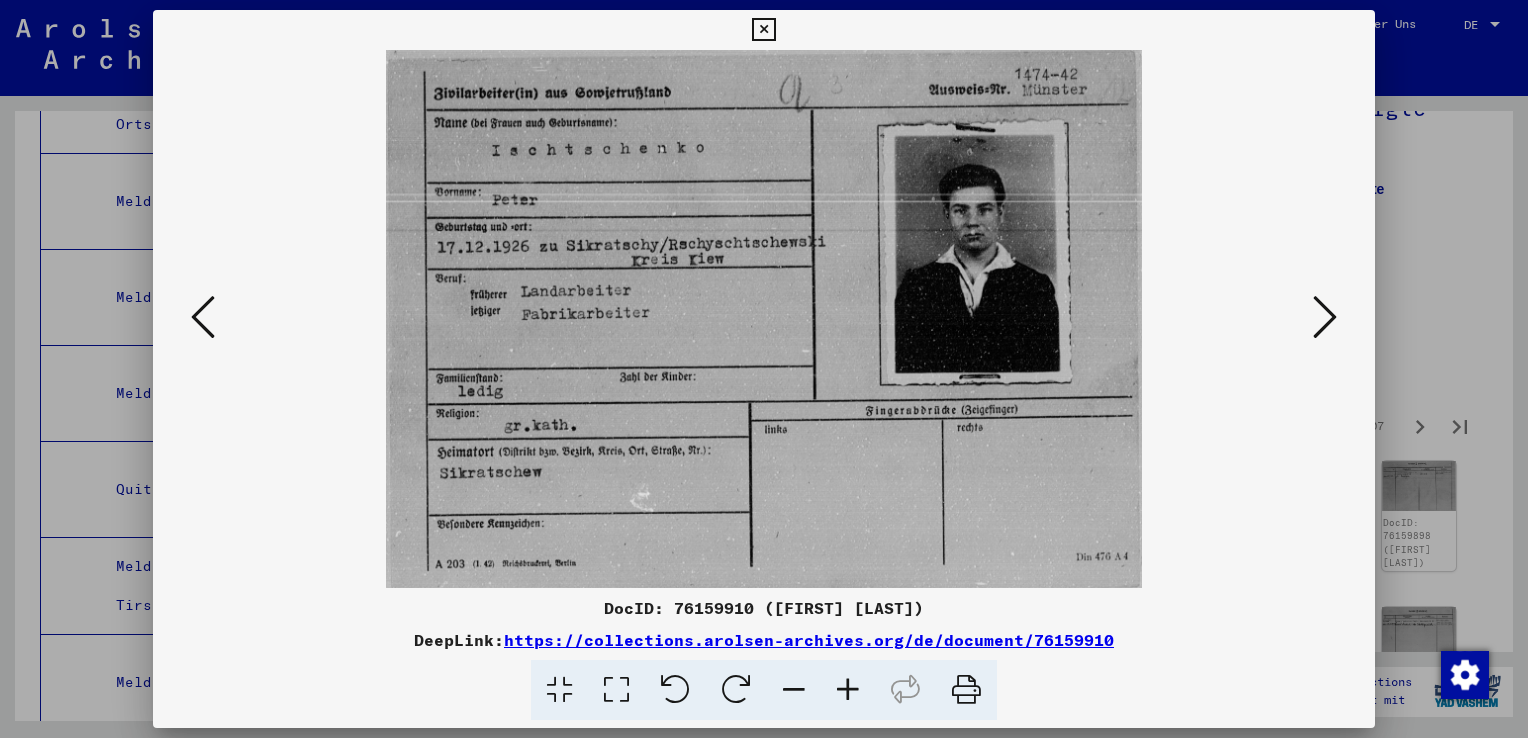 click at bounding box center (1325, 317) 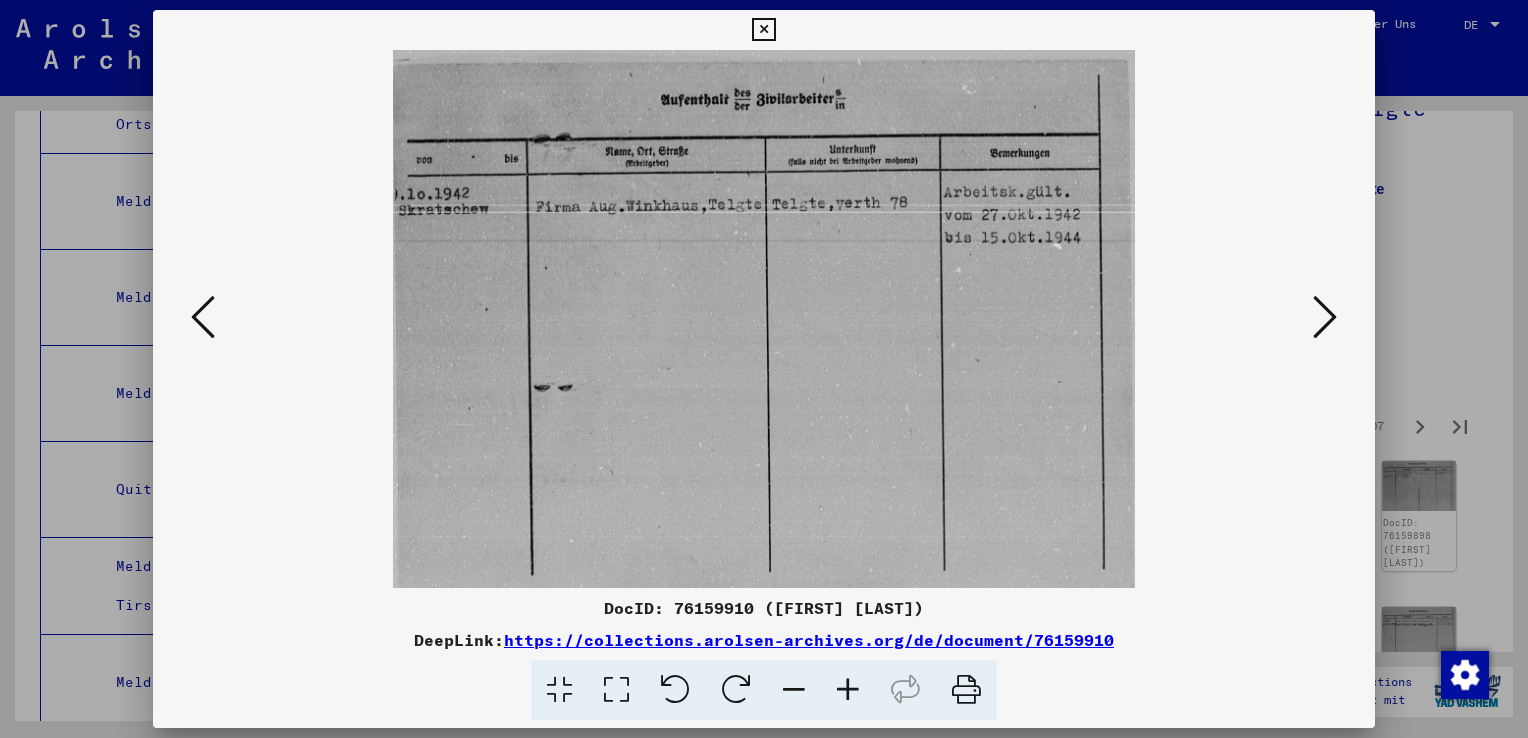click at bounding box center (1325, 317) 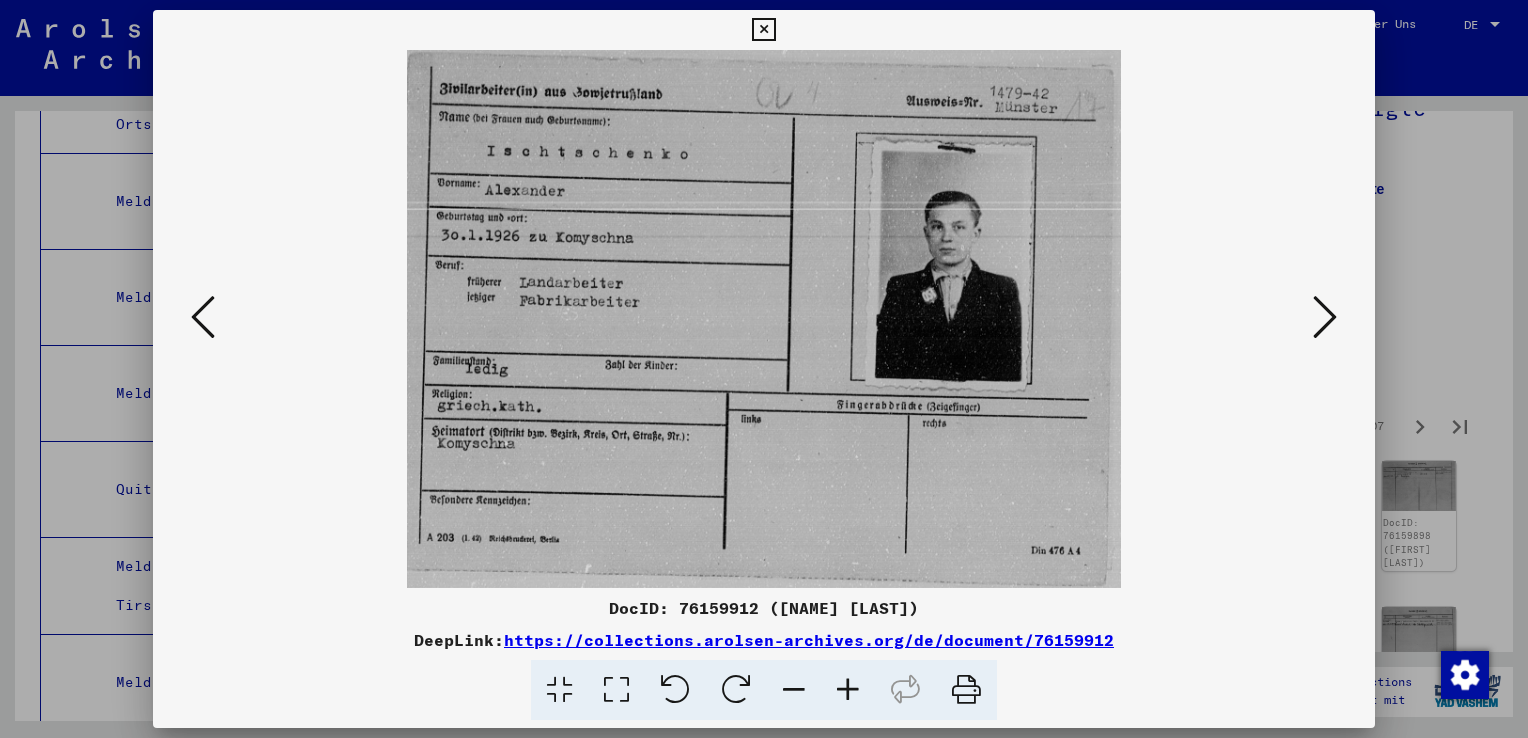 click at bounding box center (1325, 317) 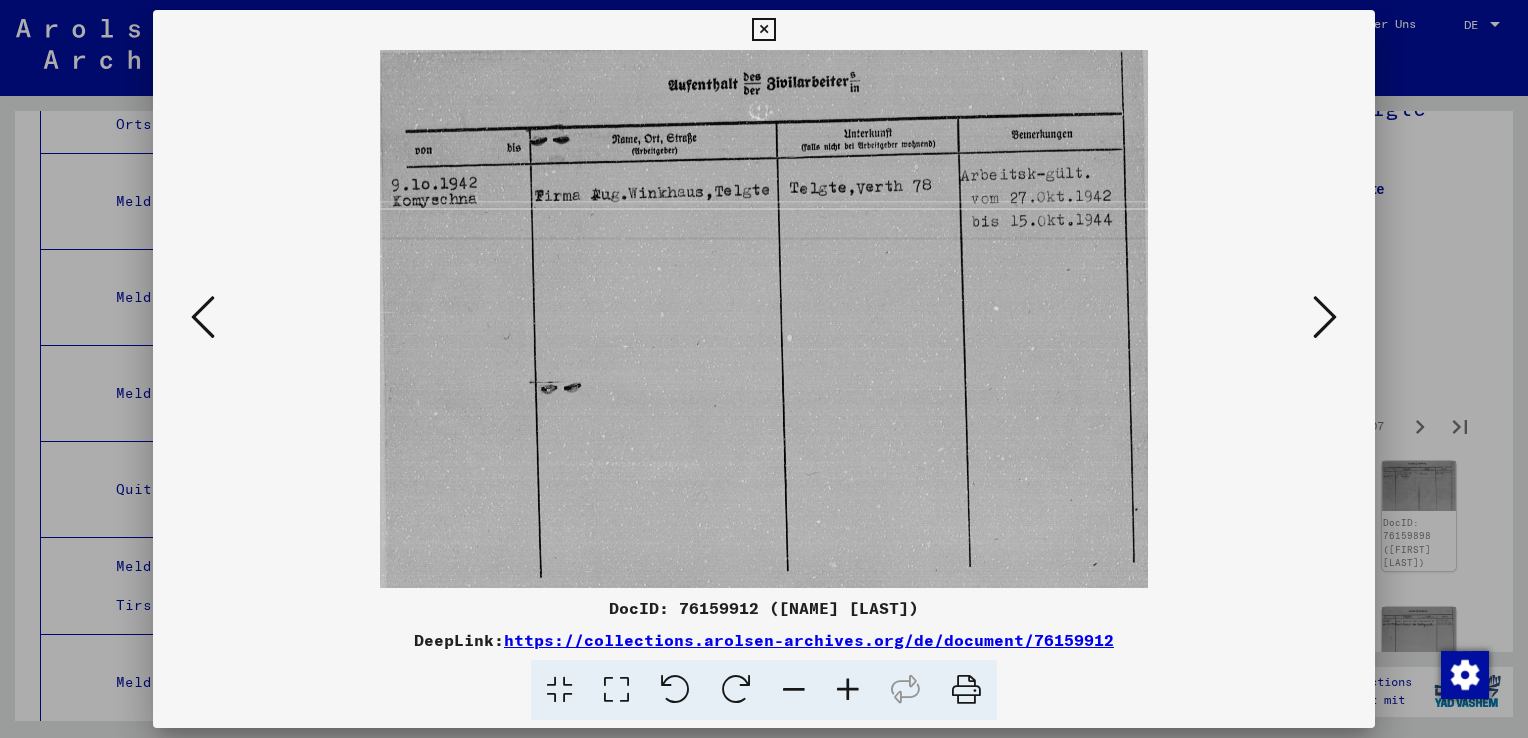 click at bounding box center (1325, 317) 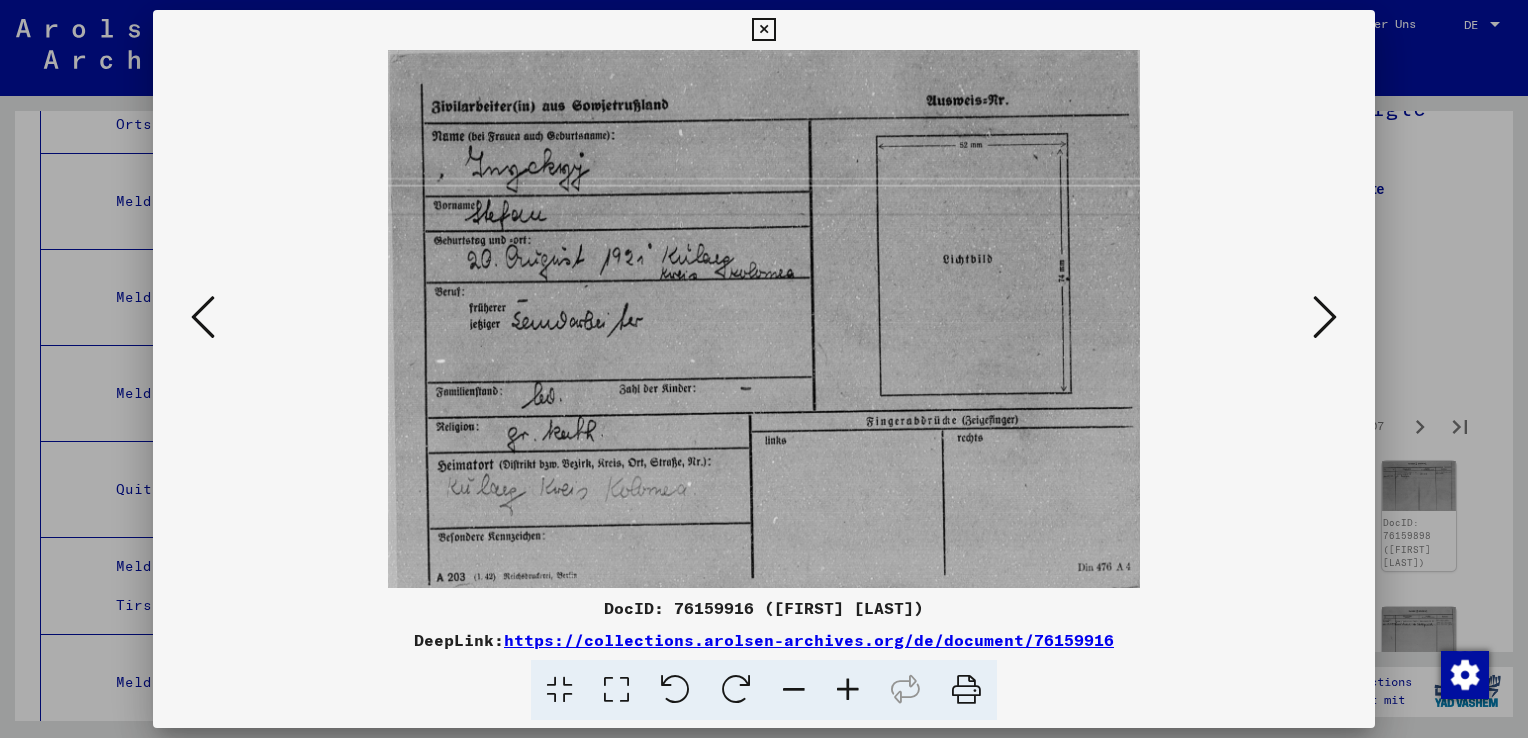 click at bounding box center [1325, 317] 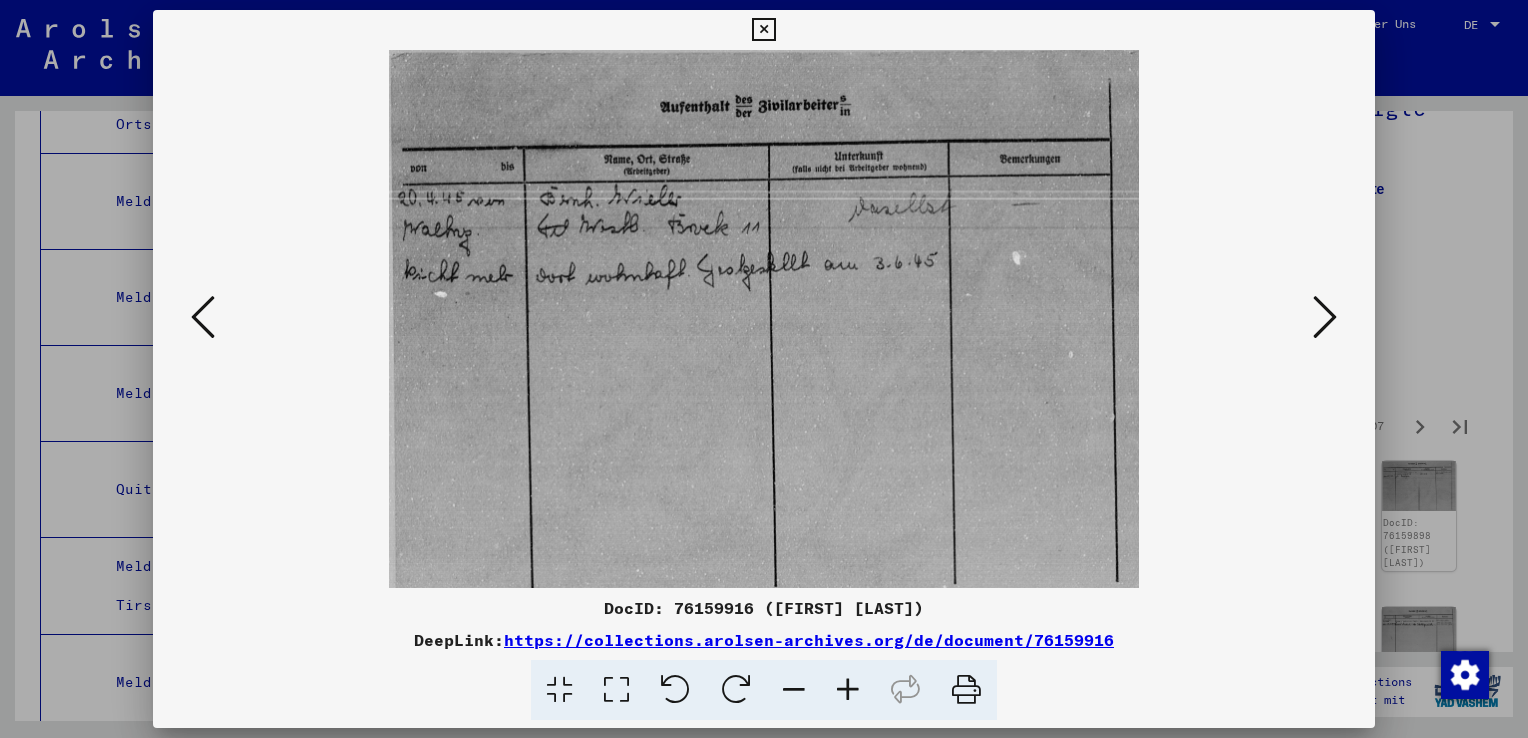 click at bounding box center [1325, 317] 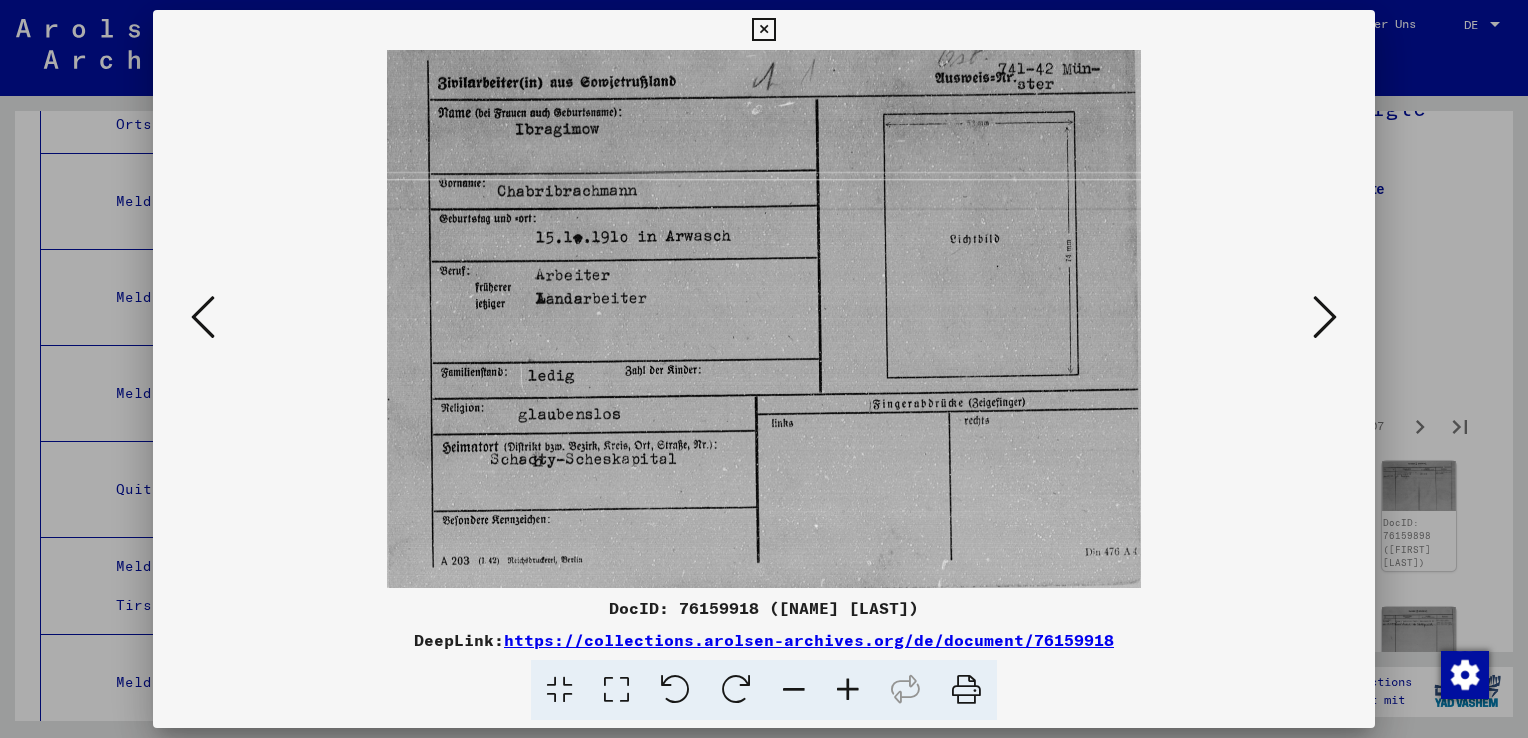 click at bounding box center (1325, 317) 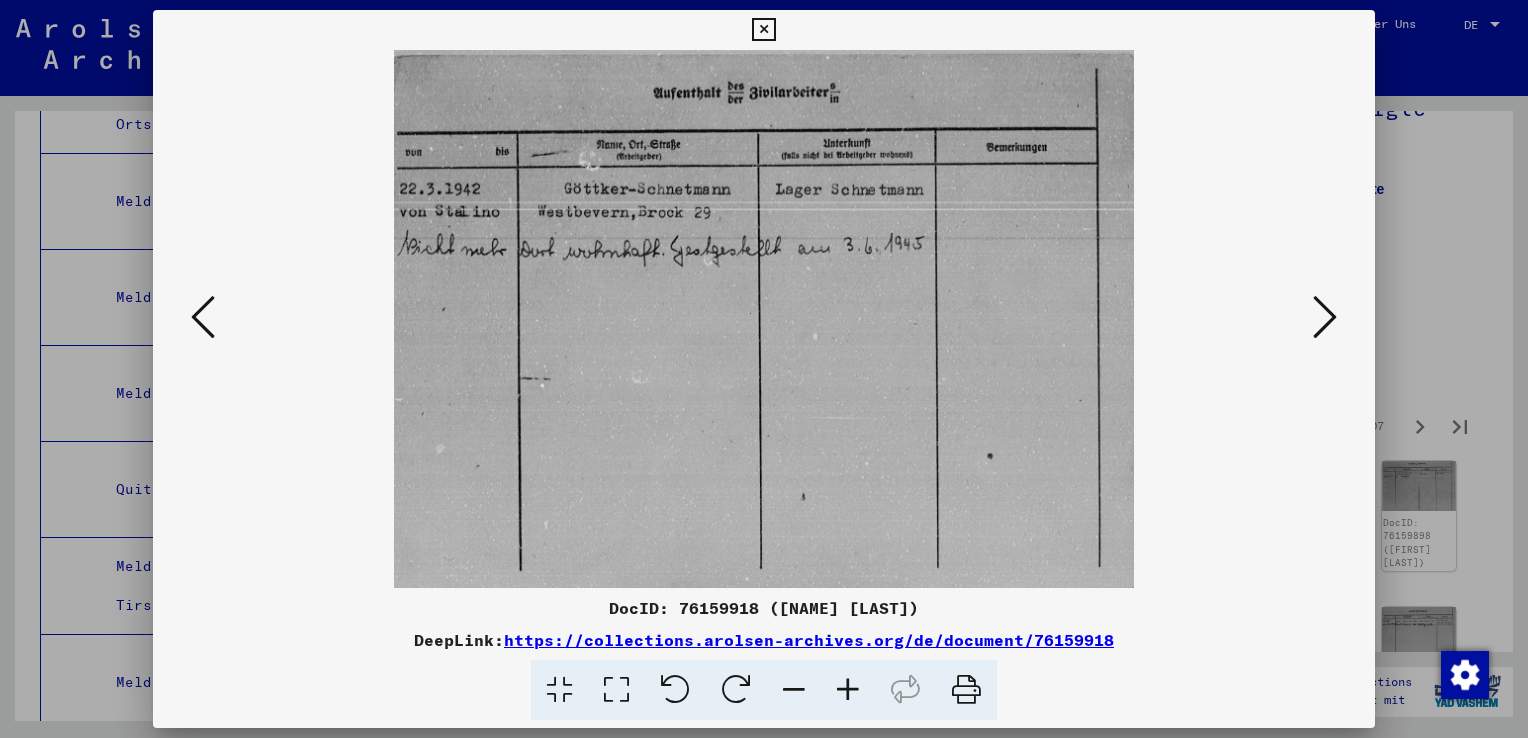 click at bounding box center [1325, 317] 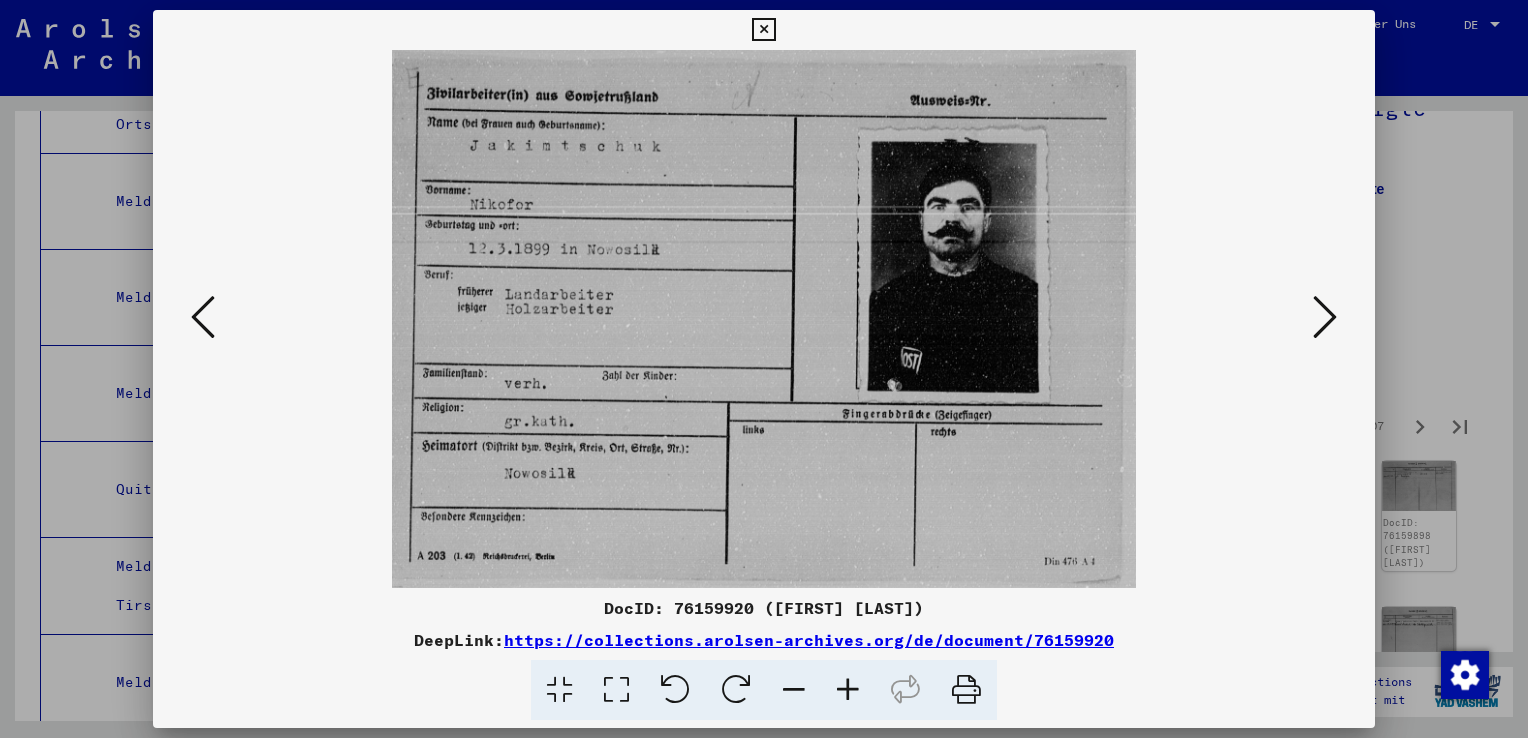 click at bounding box center [1325, 317] 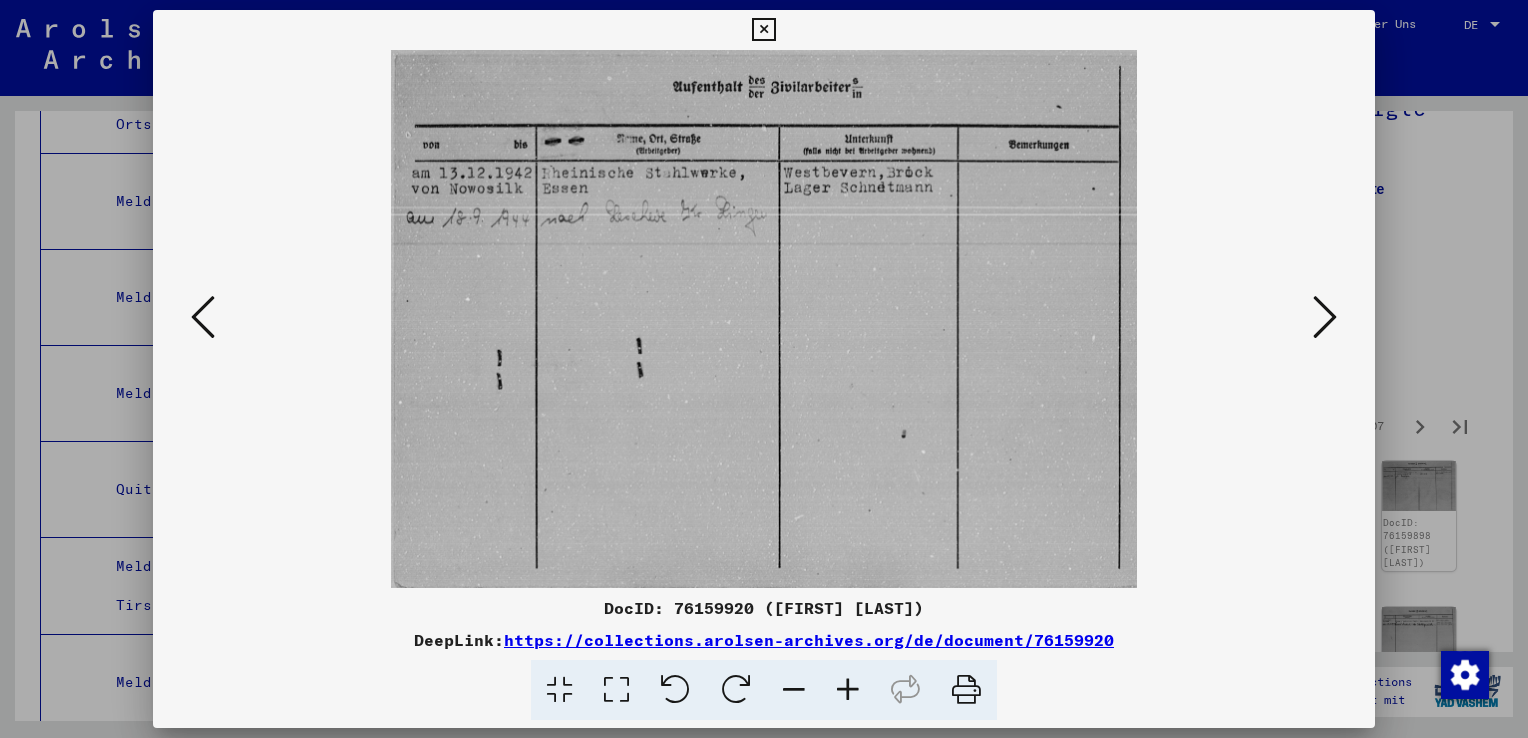 click at bounding box center [1325, 317] 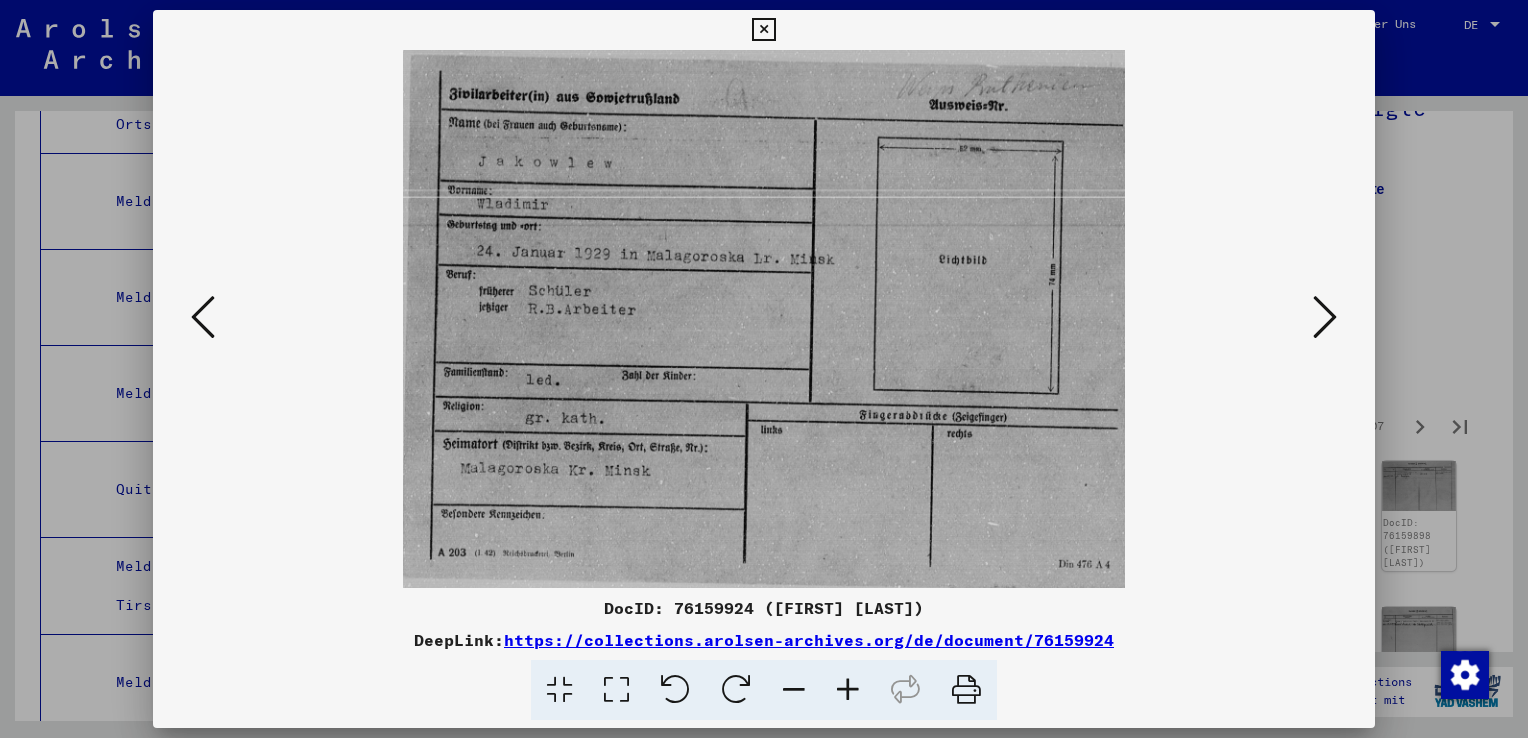 click at bounding box center (1325, 317) 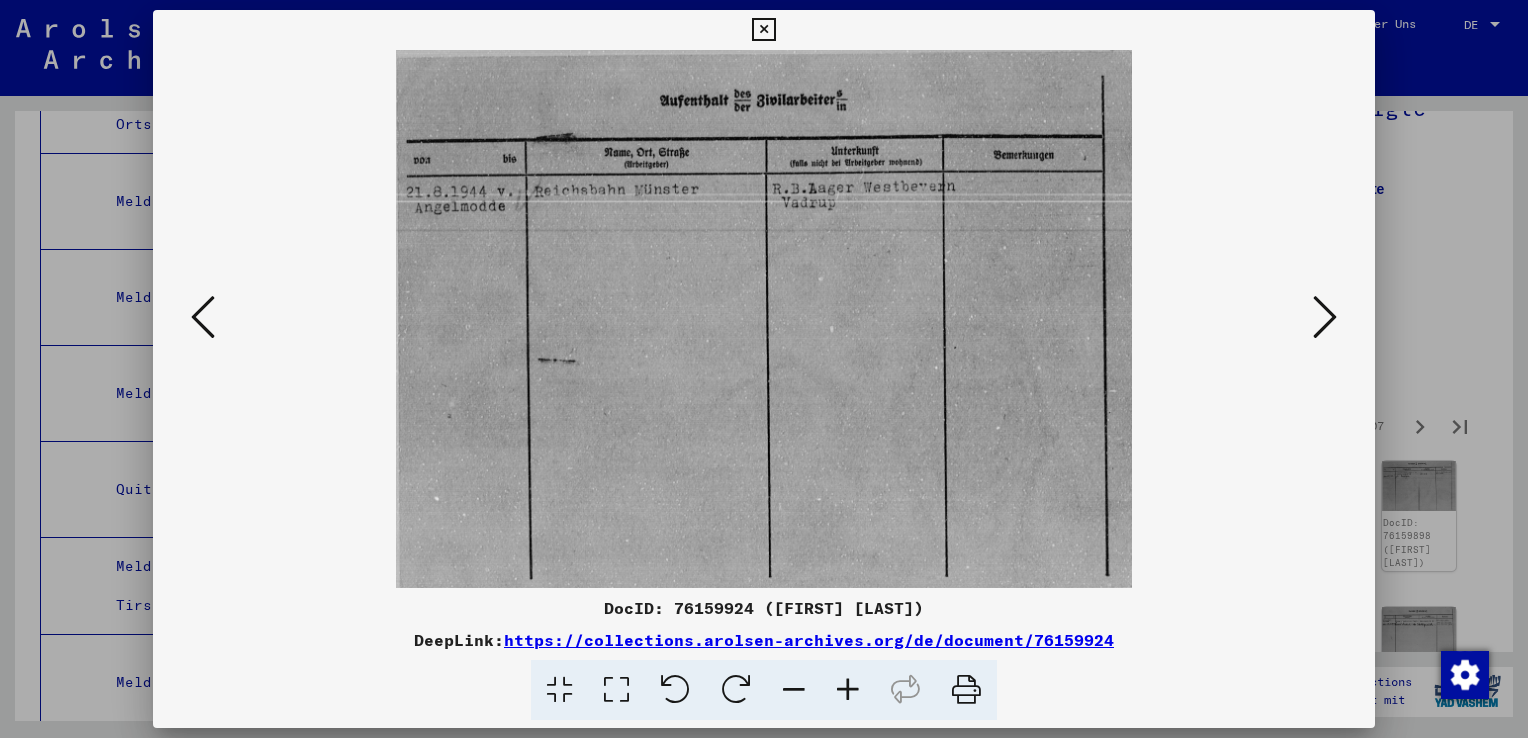 click at bounding box center (1325, 317) 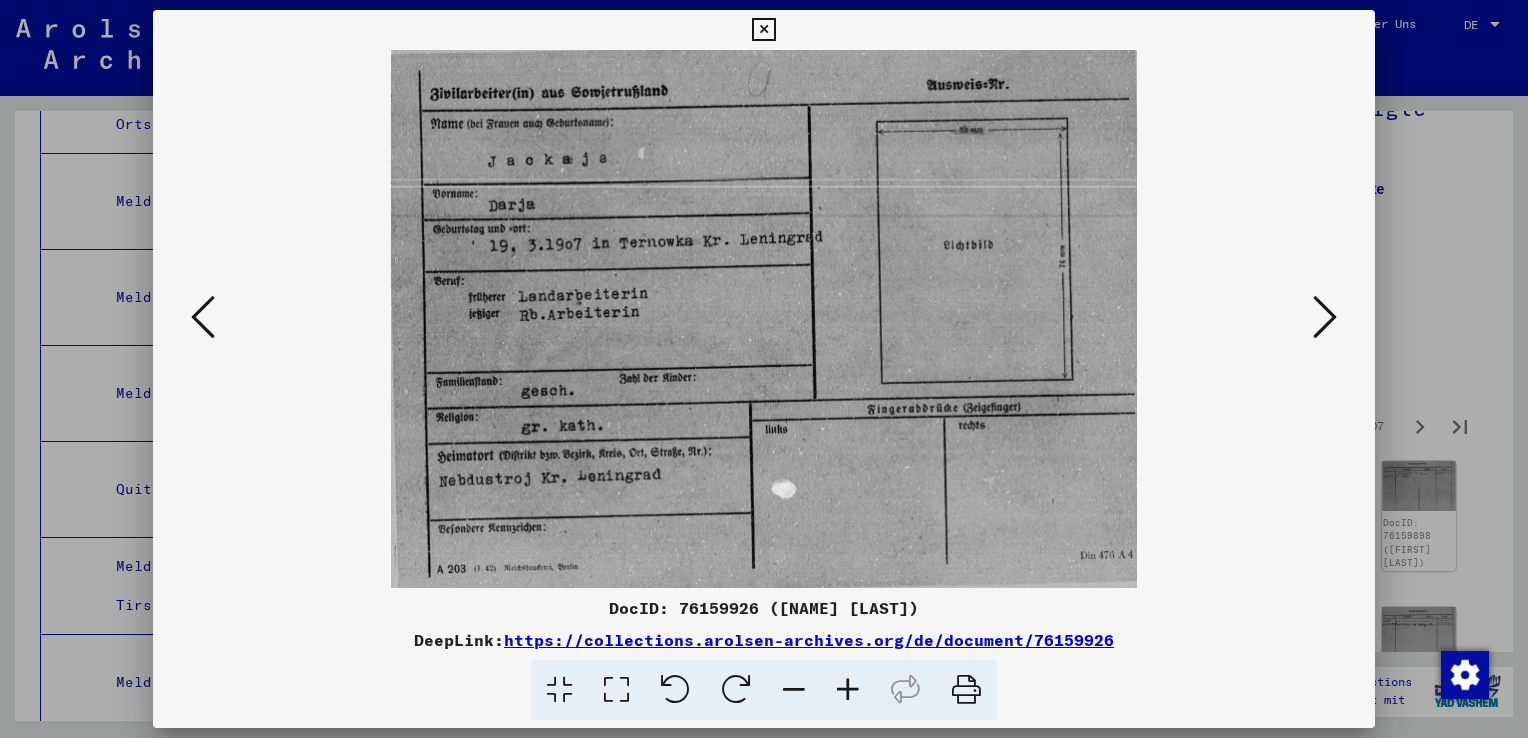click at bounding box center (1325, 317) 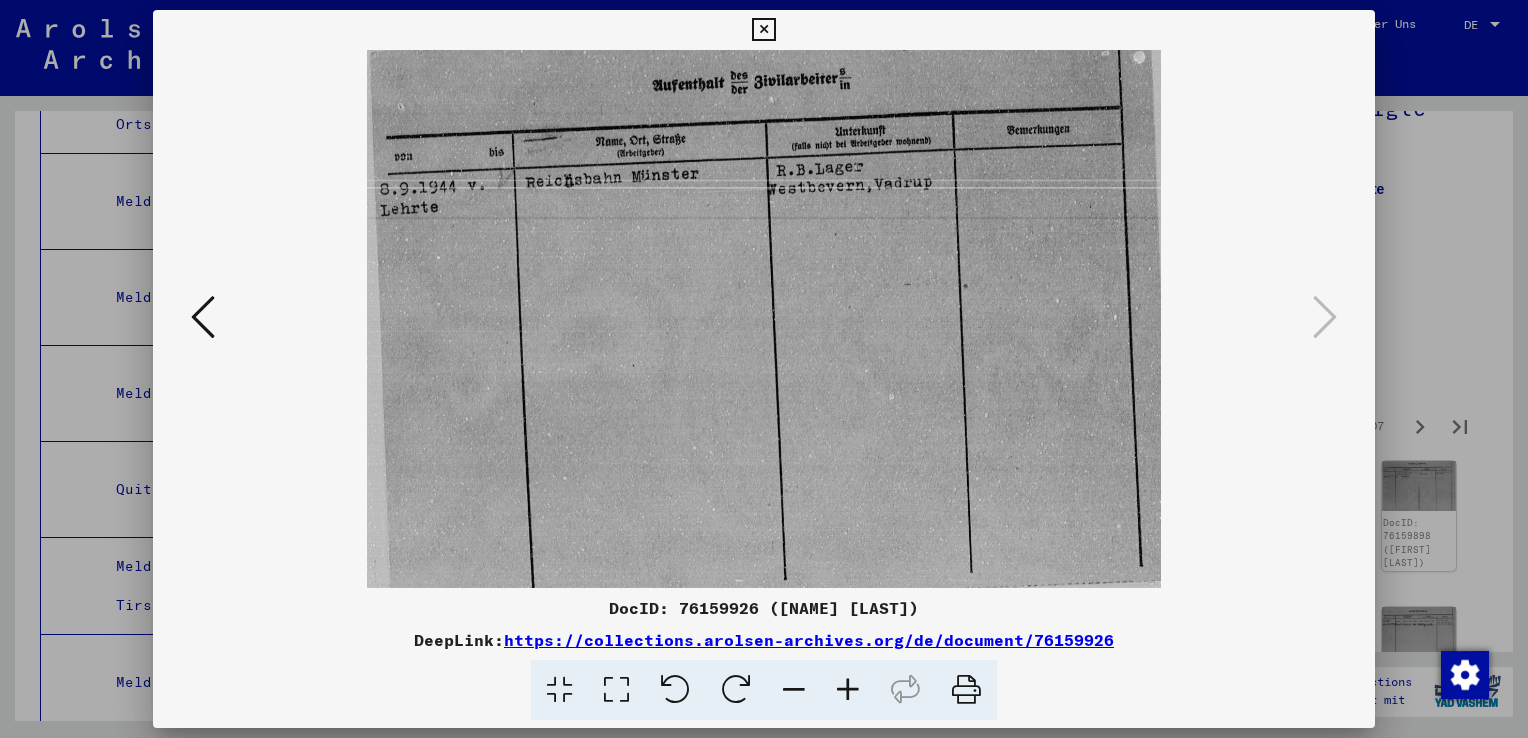 drag, startPoint x: 1415, startPoint y: 279, endPoint x: 1404, endPoint y: 428, distance: 149.40549 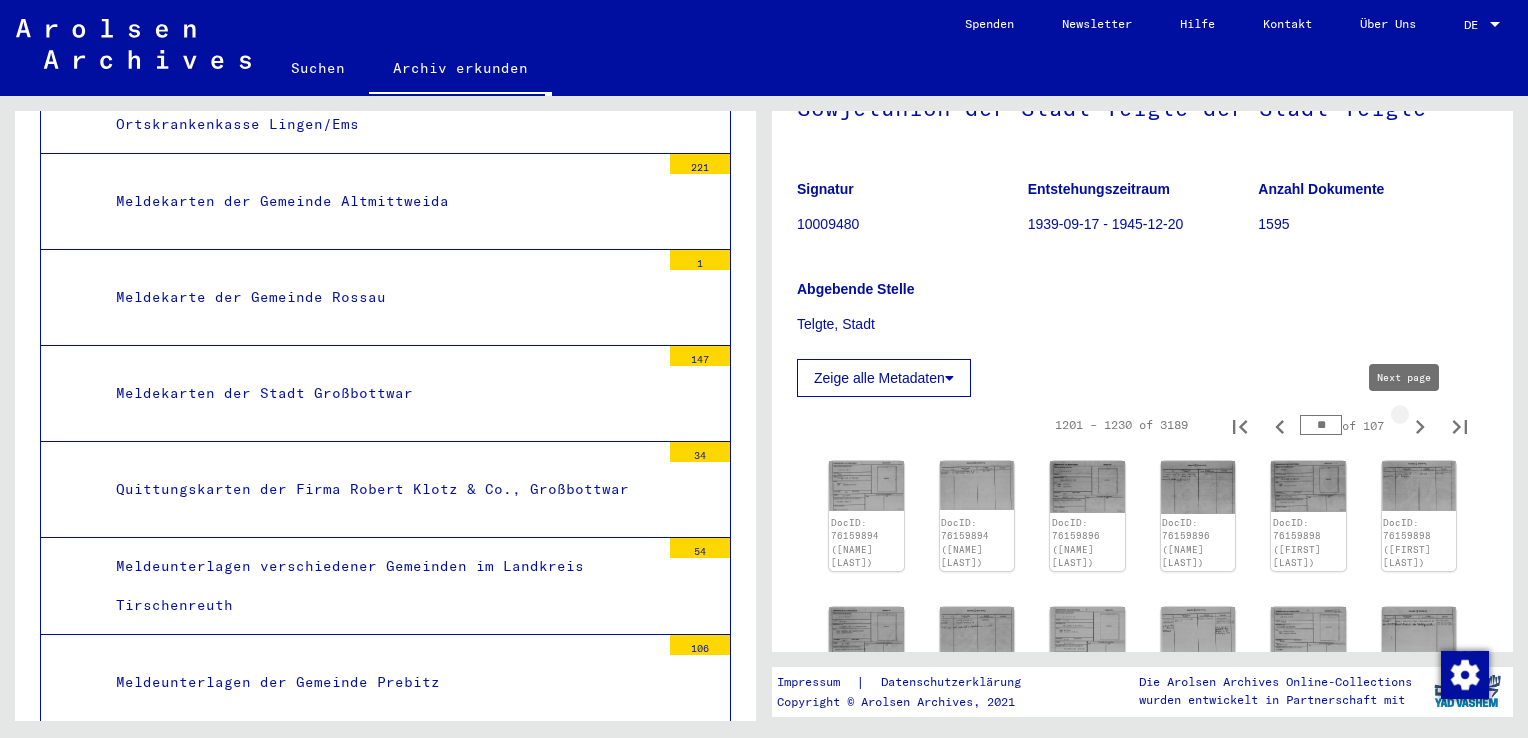 click 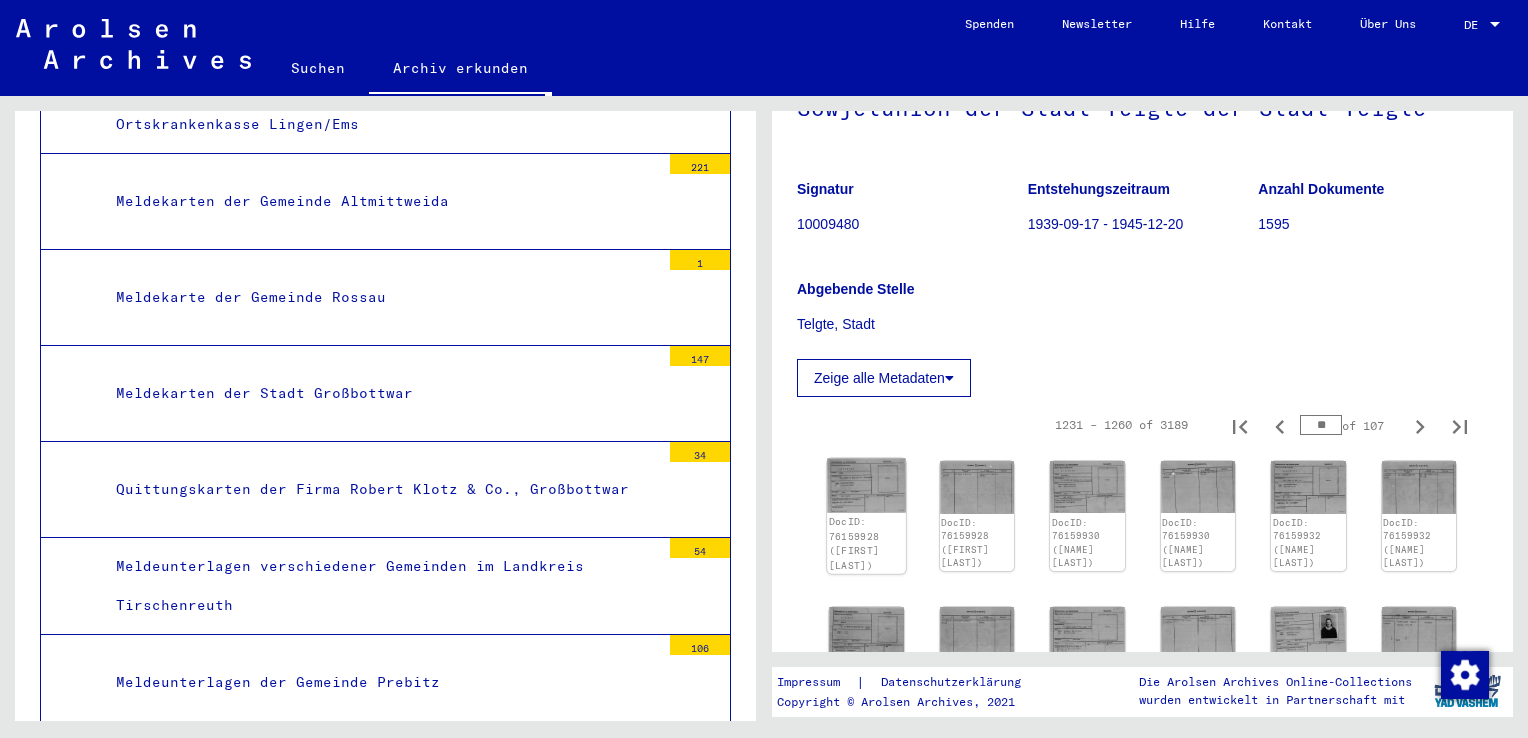 click 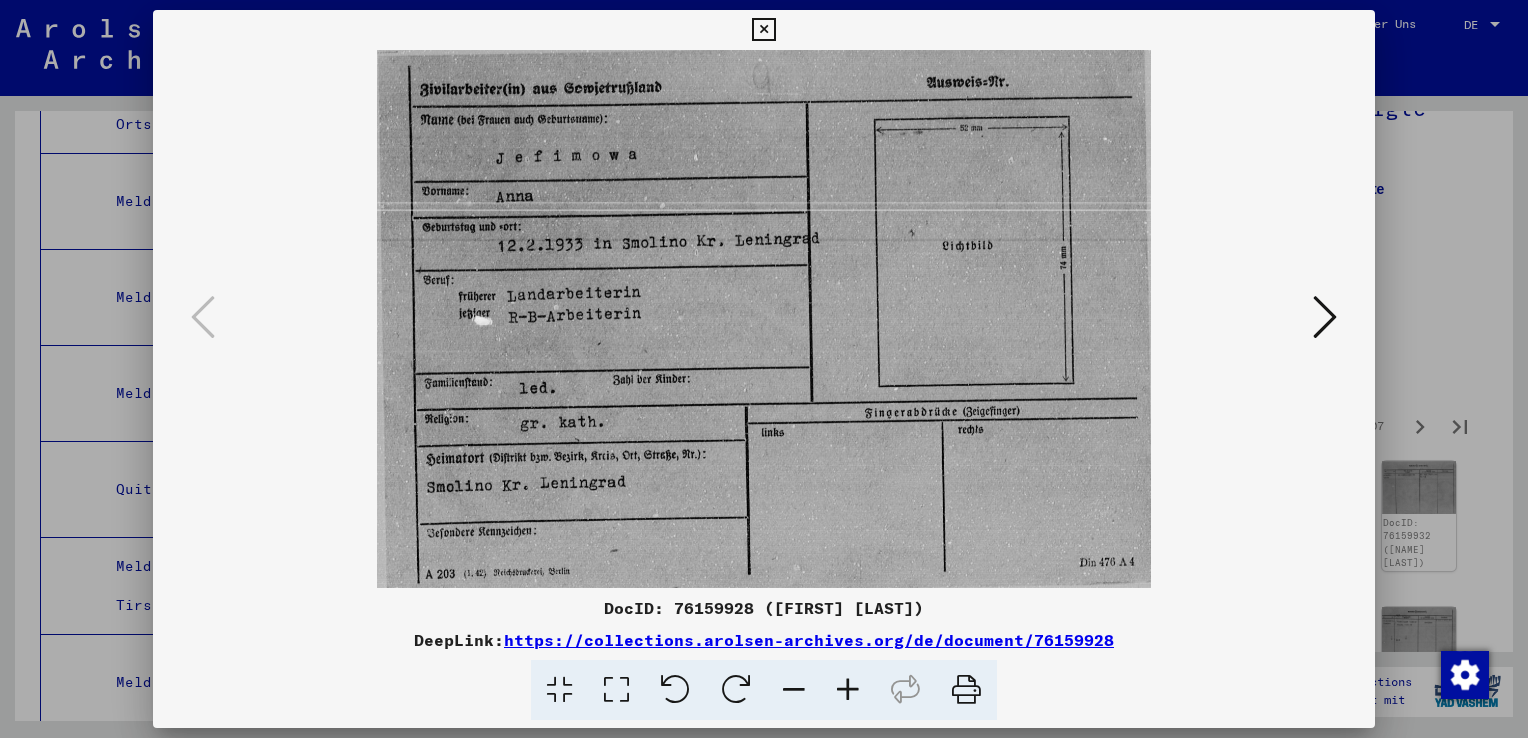 click at bounding box center [1325, 317] 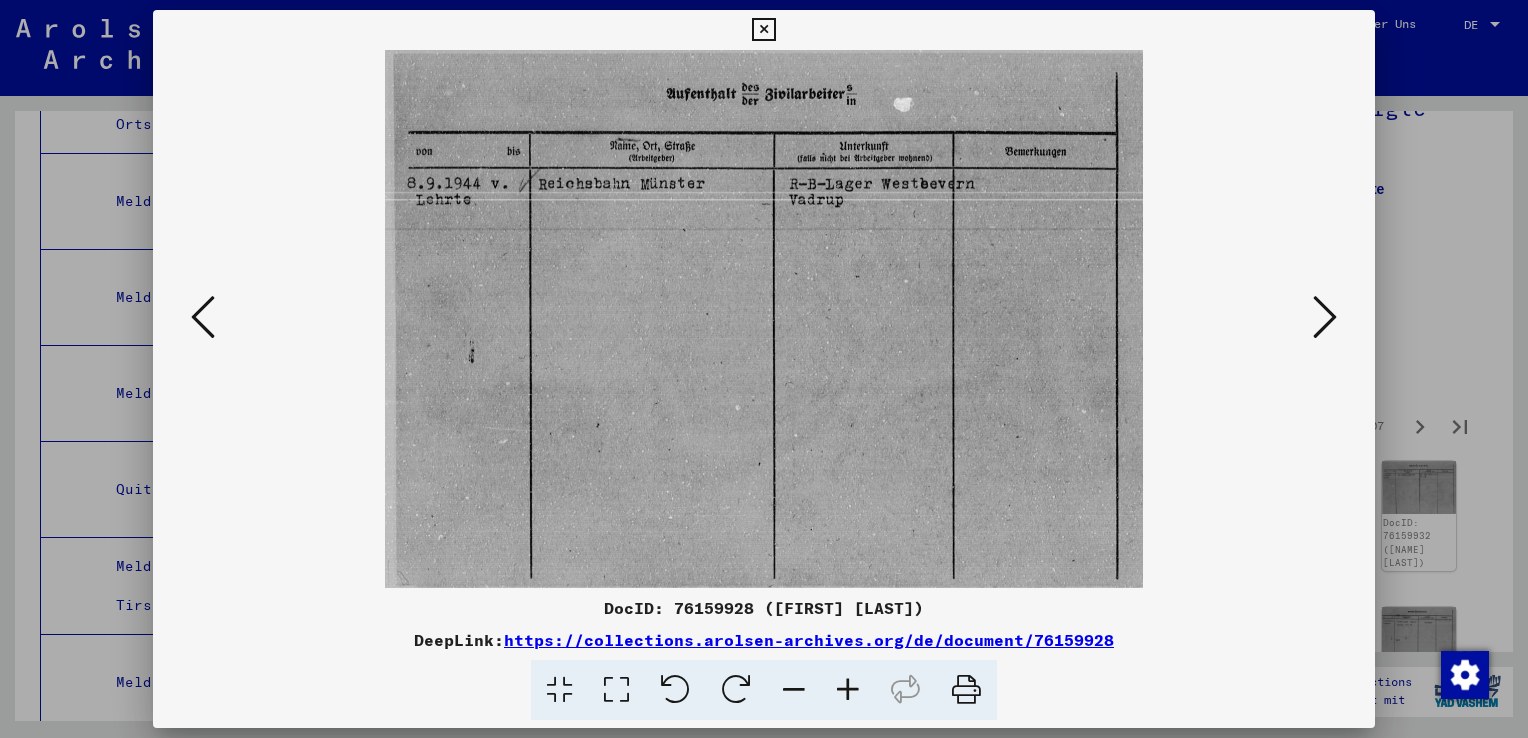click at bounding box center (1325, 317) 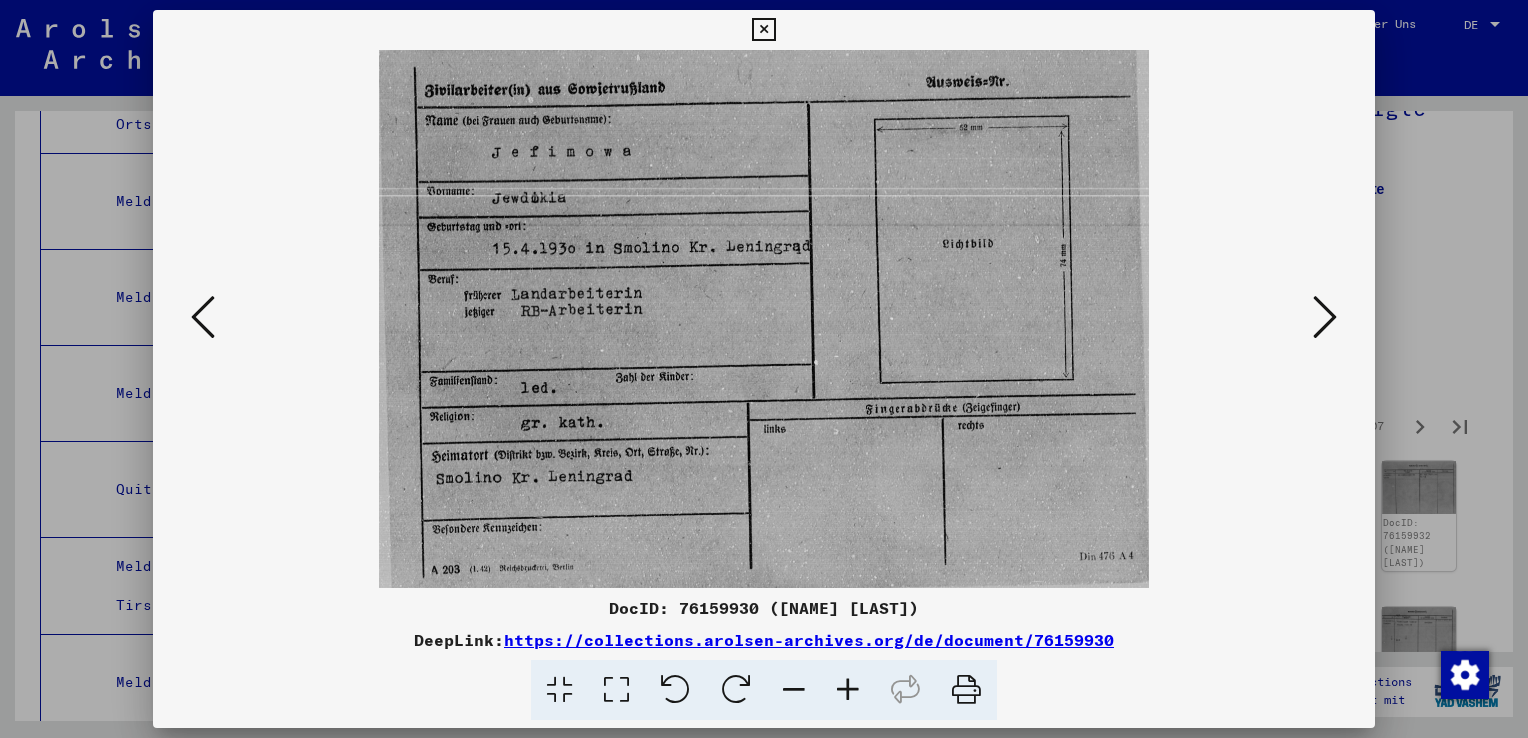 click at bounding box center (1325, 317) 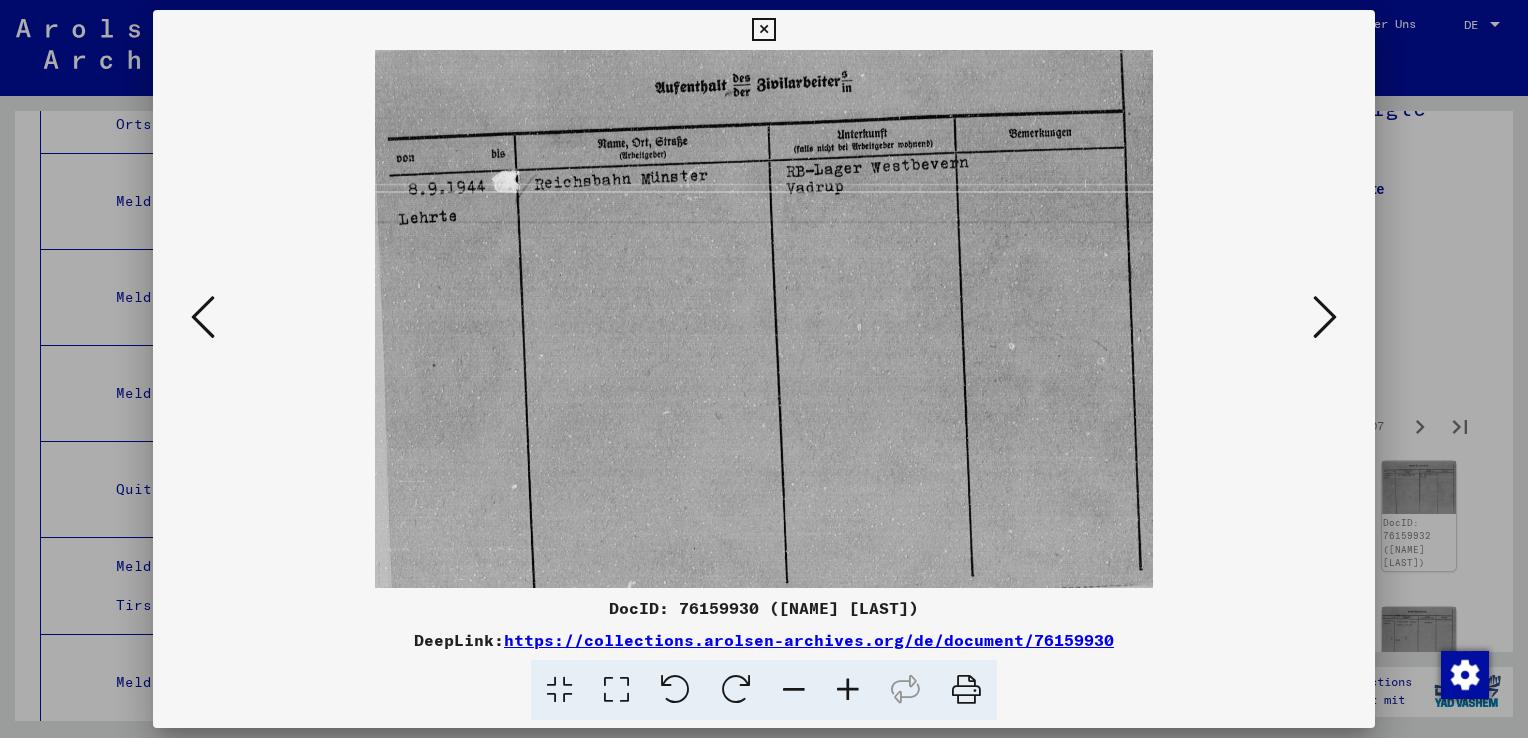 click at bounding box center (1325, 317) 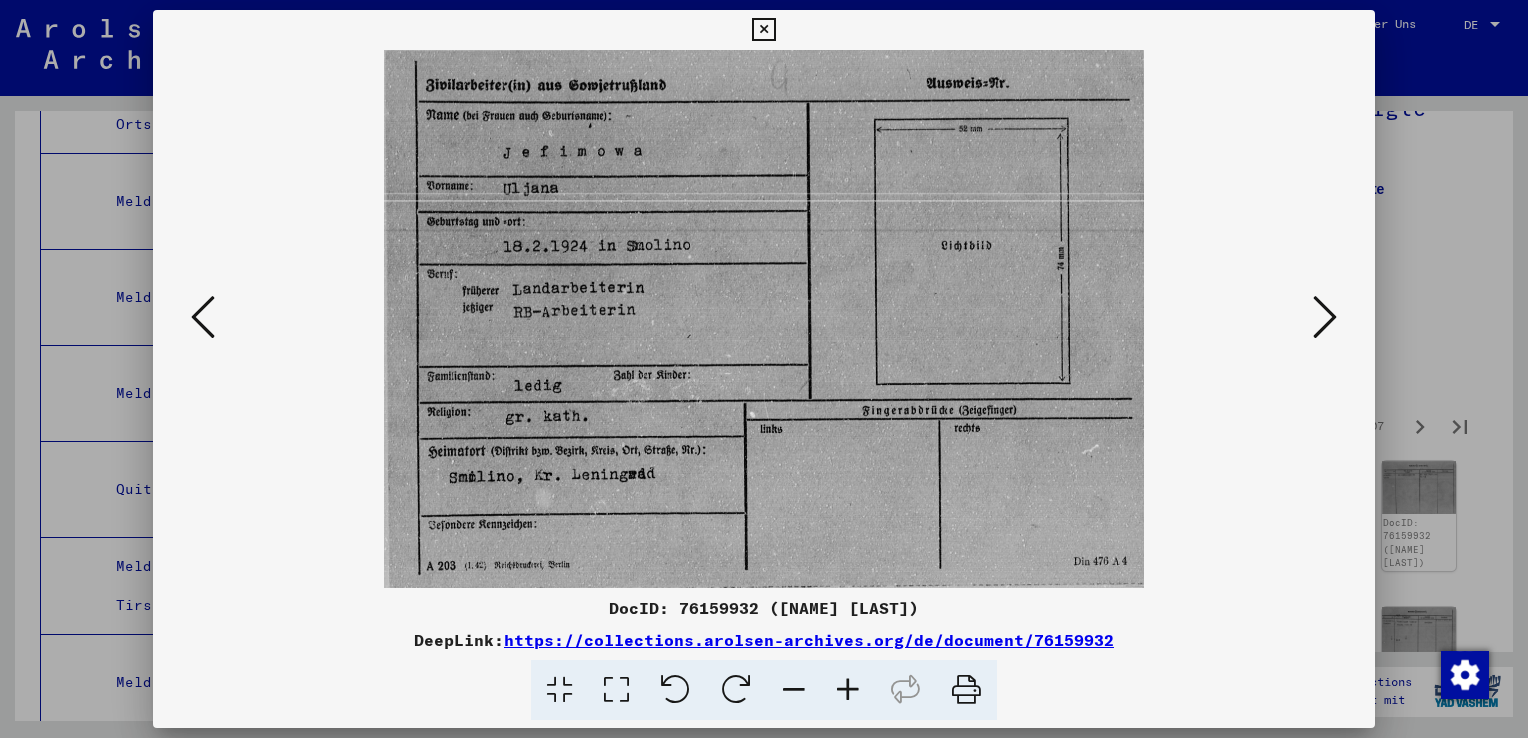 click at bounding box center (1325, 317) 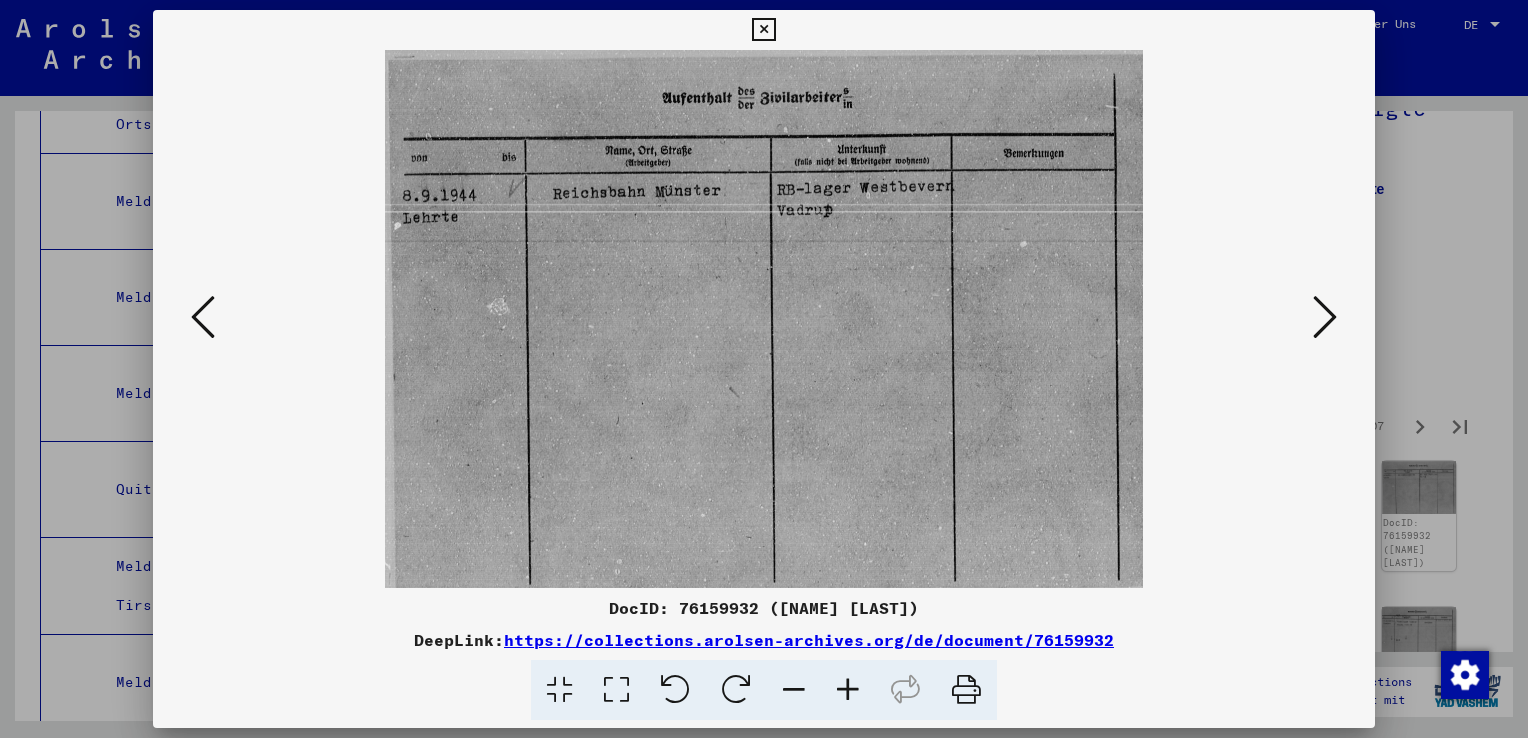 click at bounding box center [1325, 317] 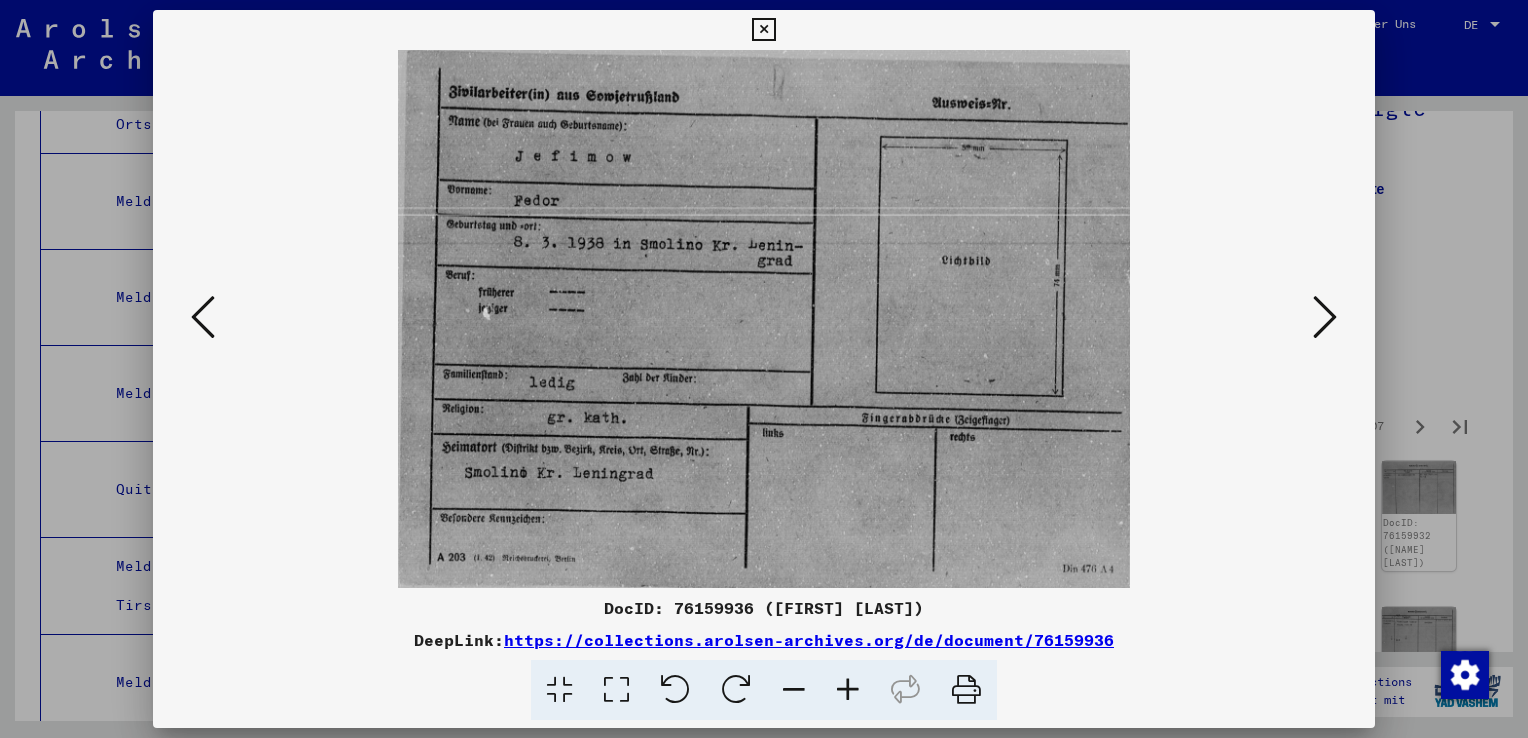 click at bounding box center (1325, 317) 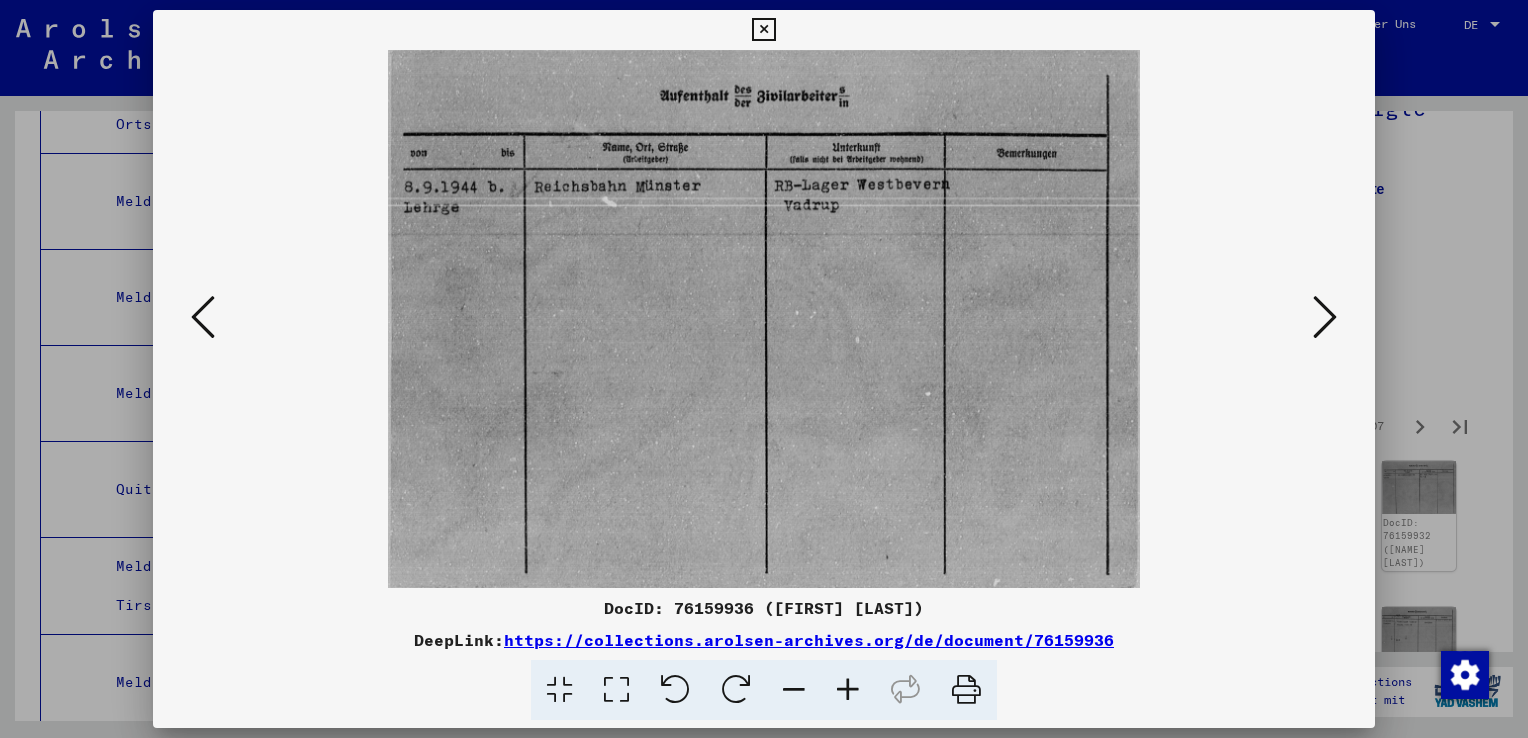 click at bounding box center (1325, 317) 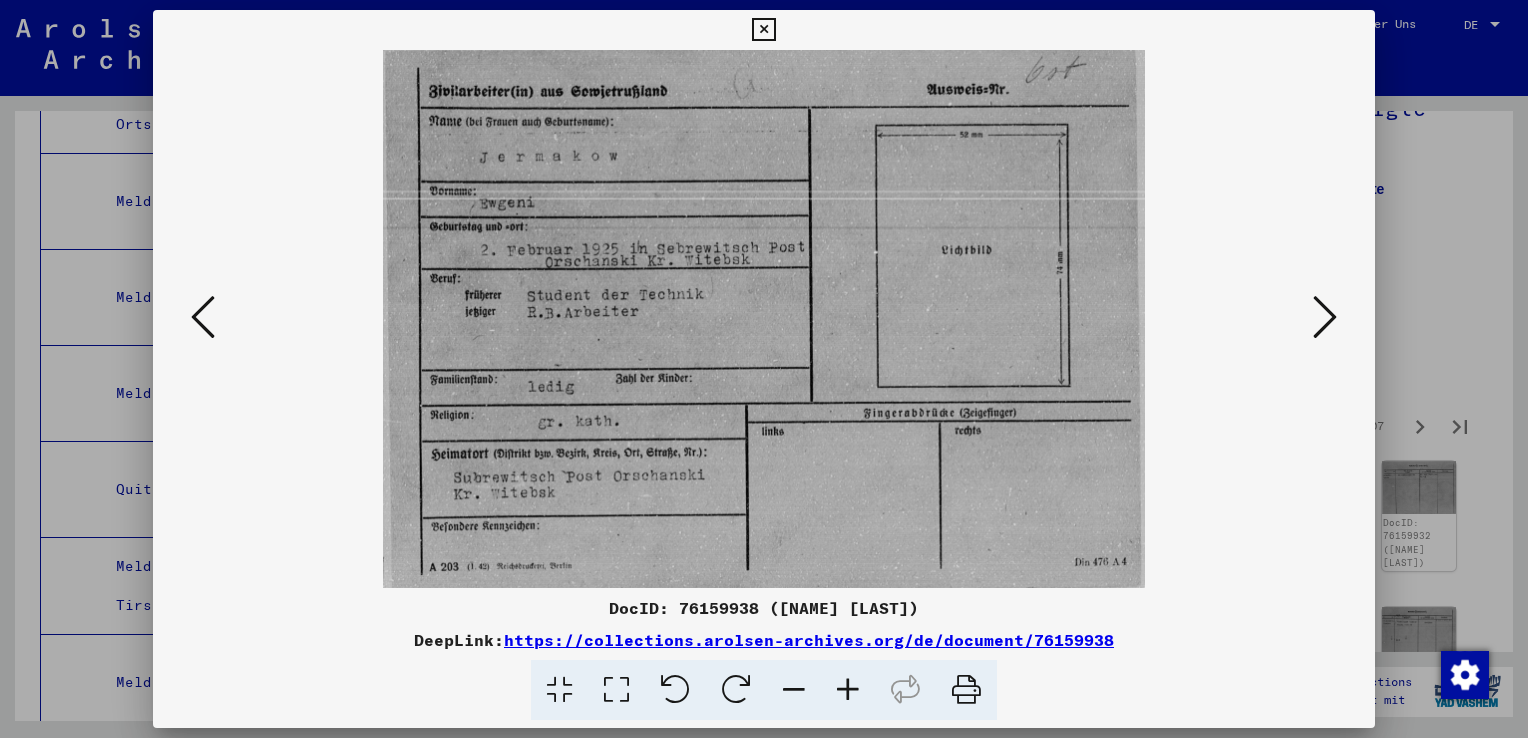 click at bounding box center (1325, 317) 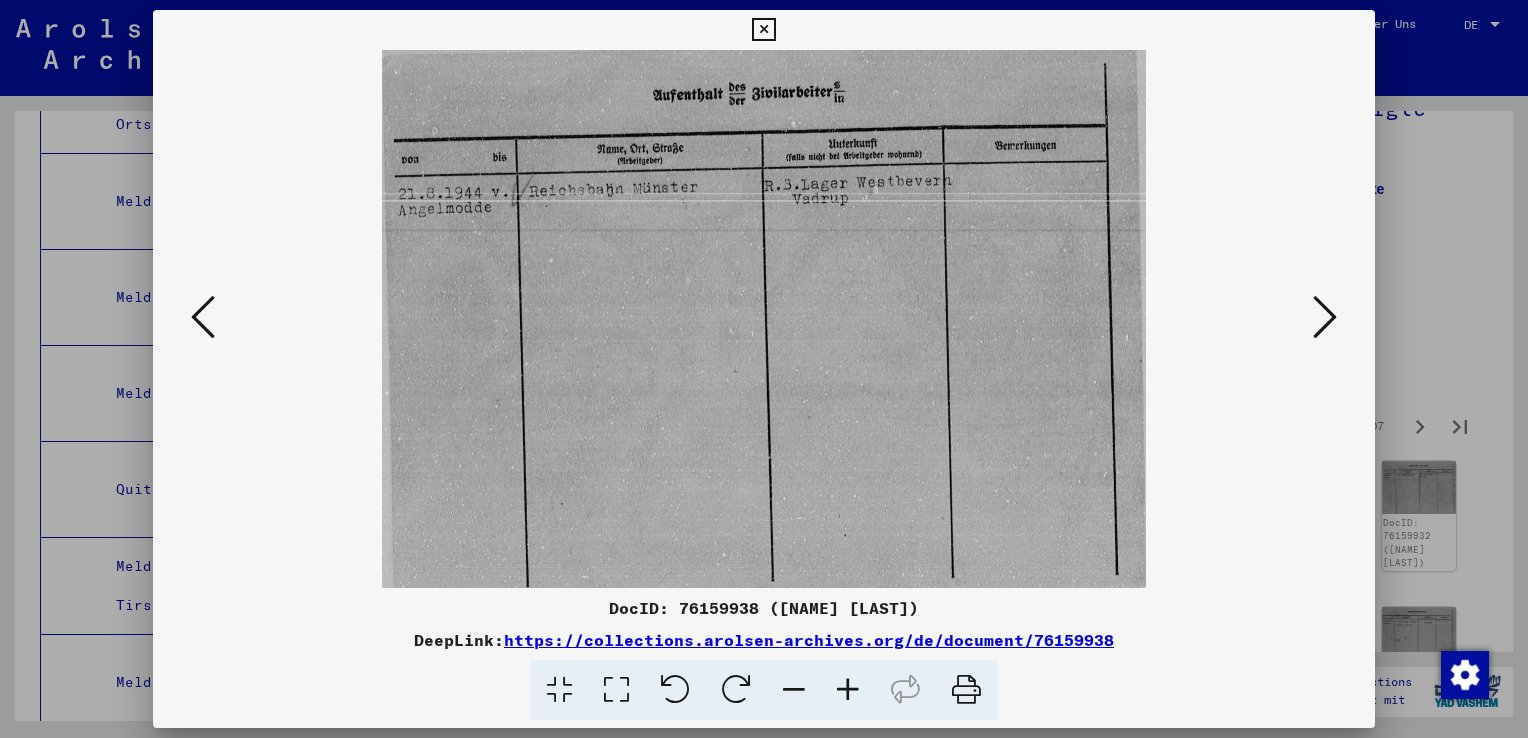 click at bounding box center [1325, 317] 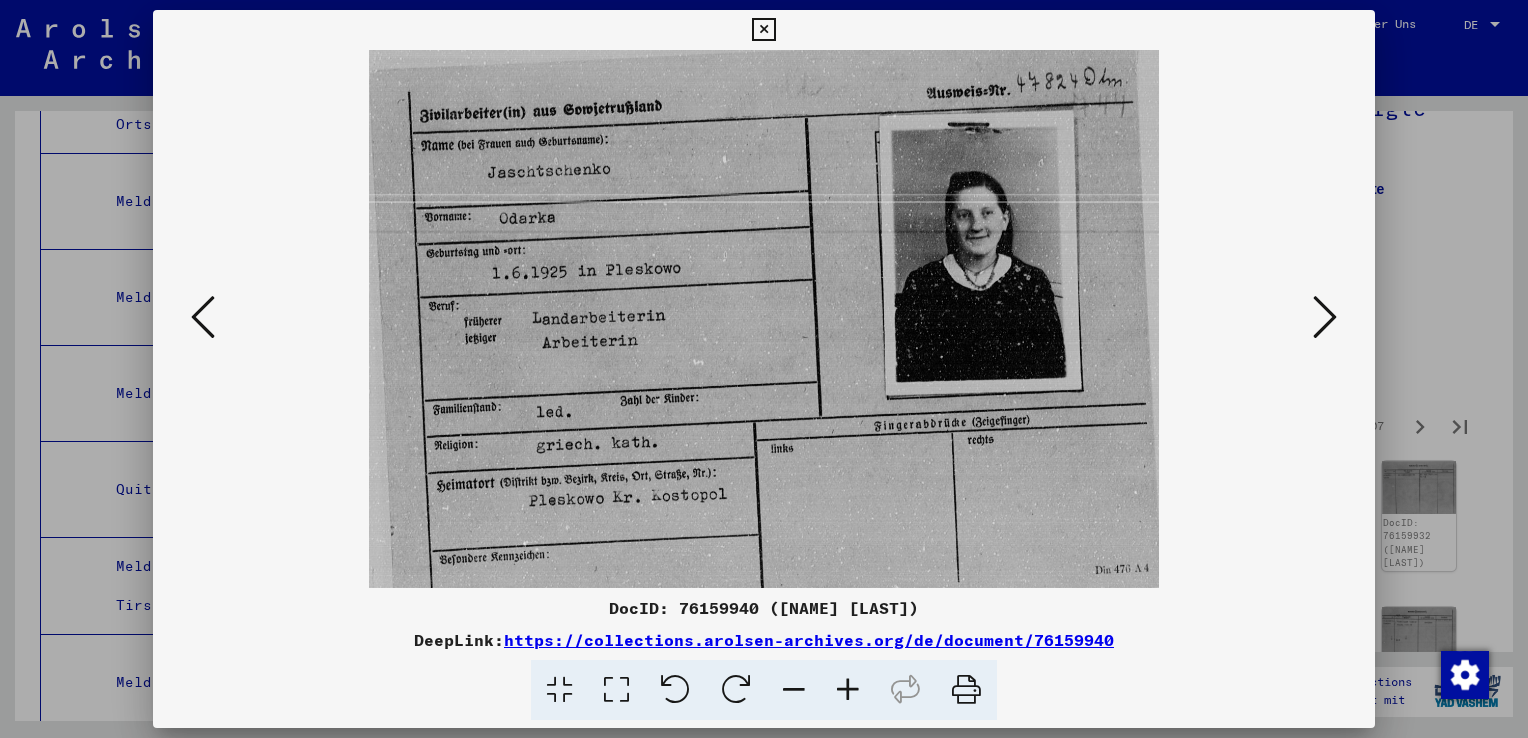 click at bounding box center (1325, 317) 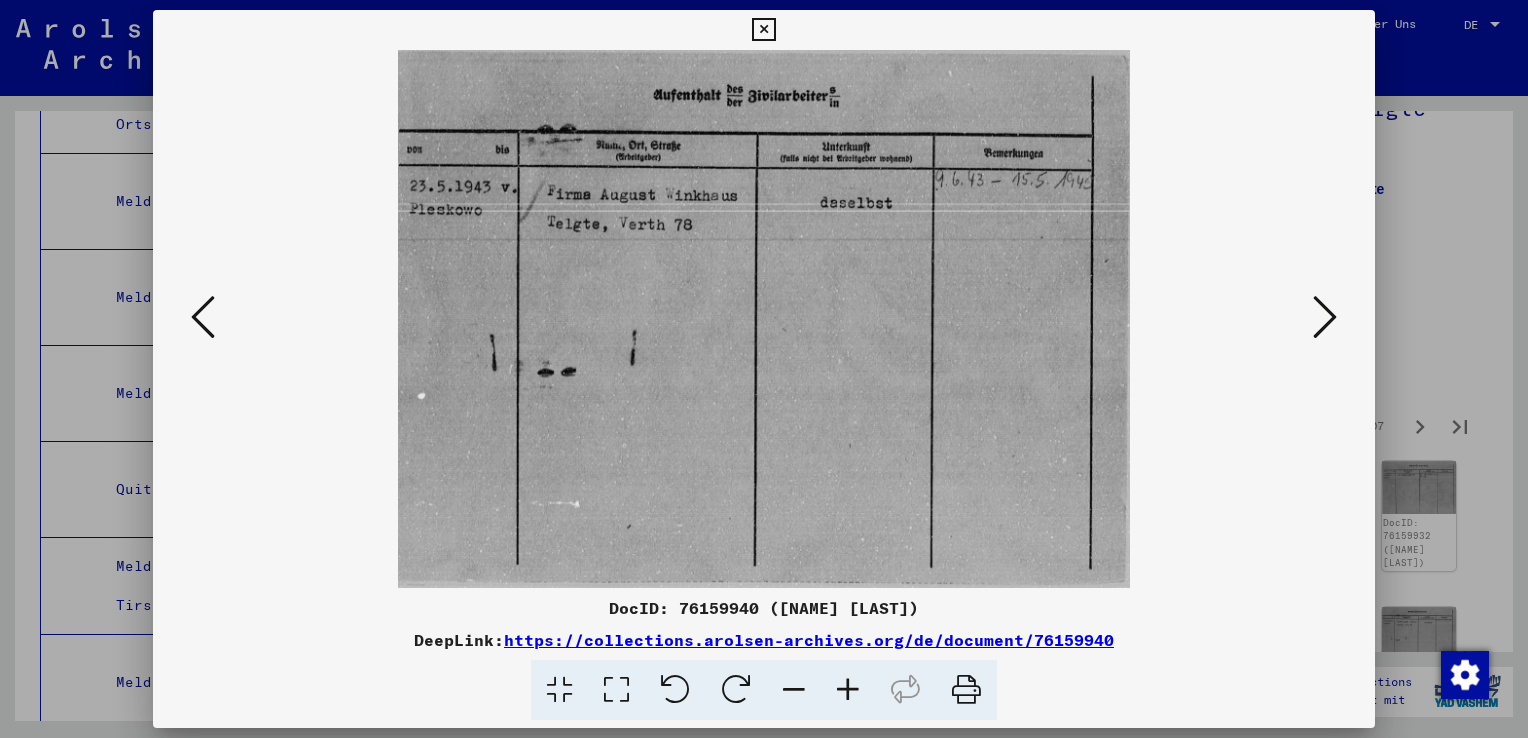 click at bounding box center [1325, 317] 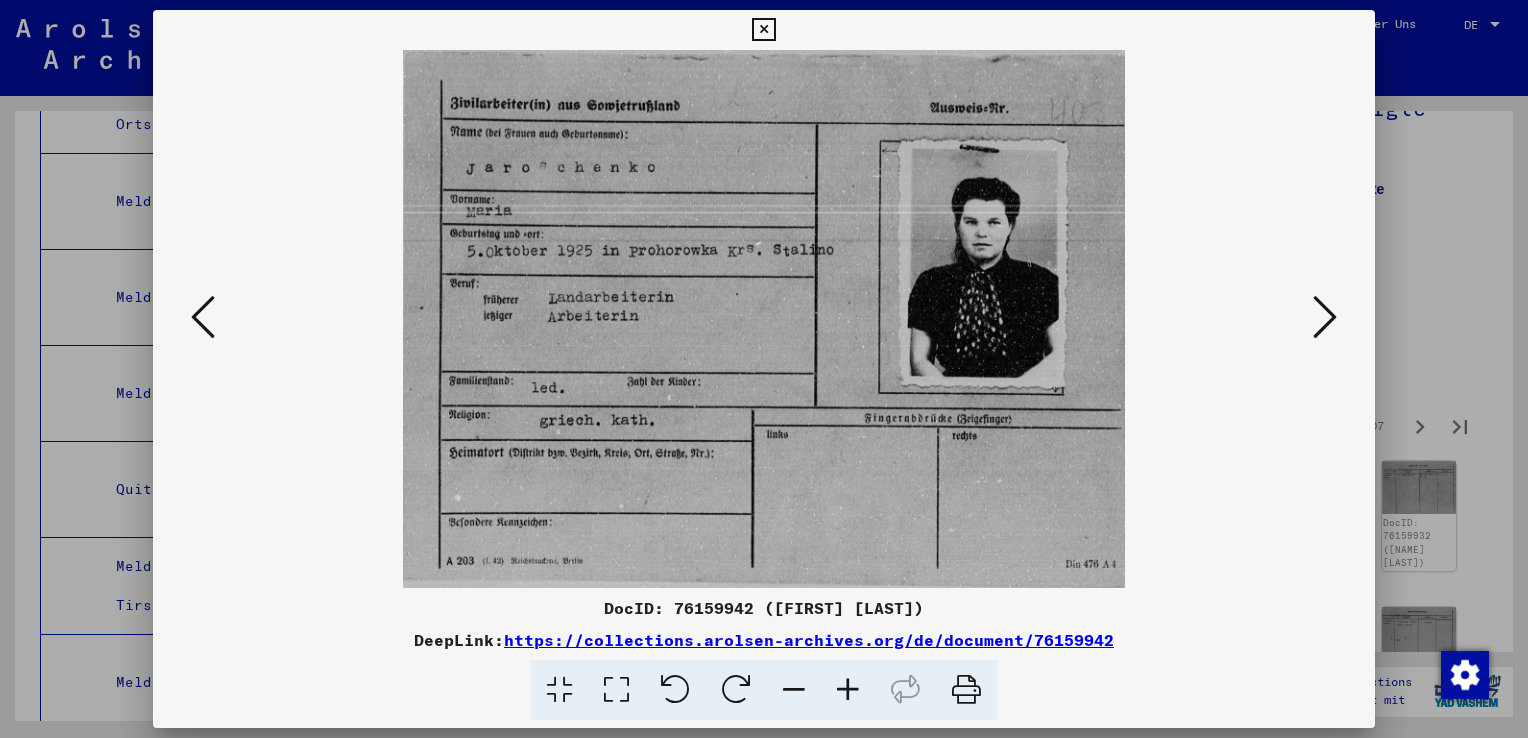 click at bounding box center [1325, 317] 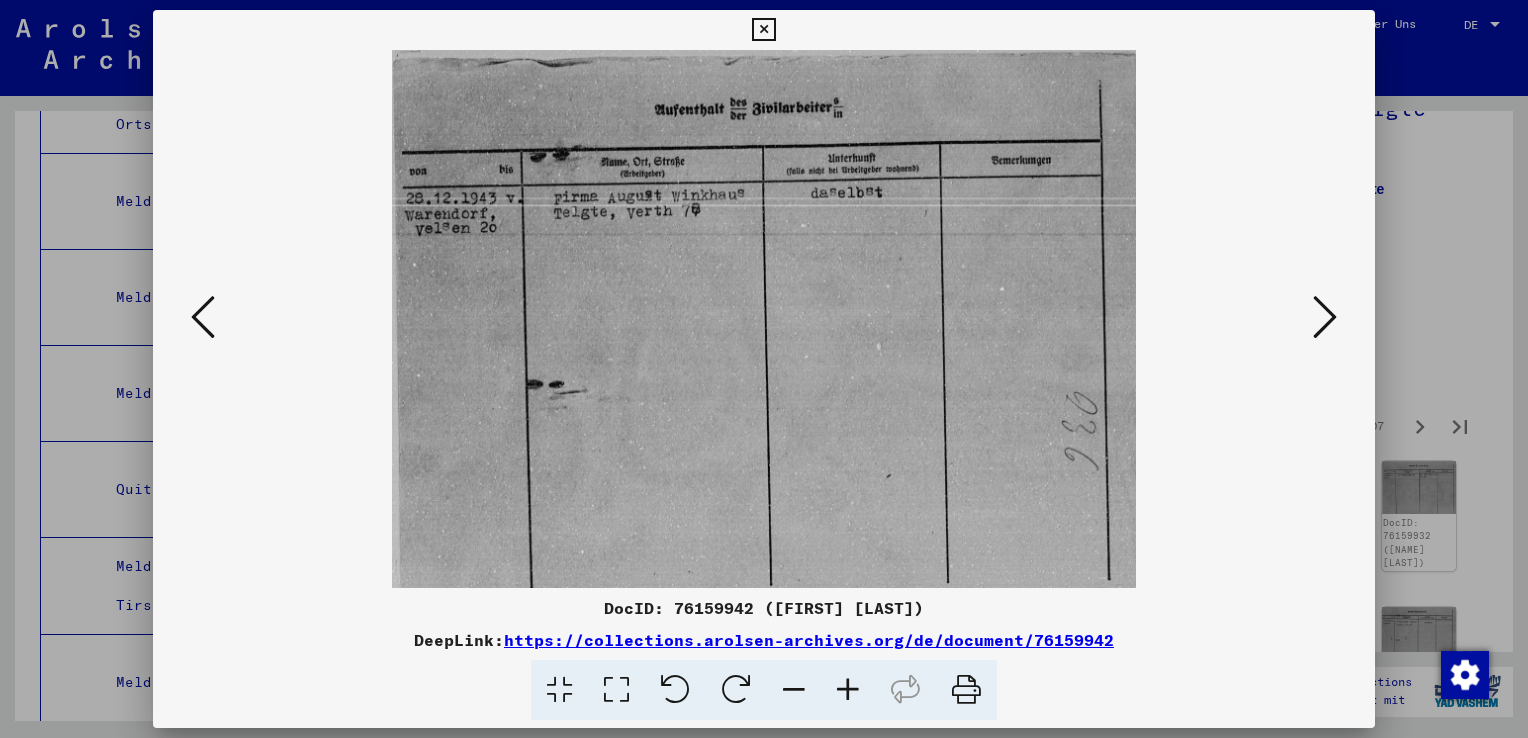 click at bounding box center [1325, 317] 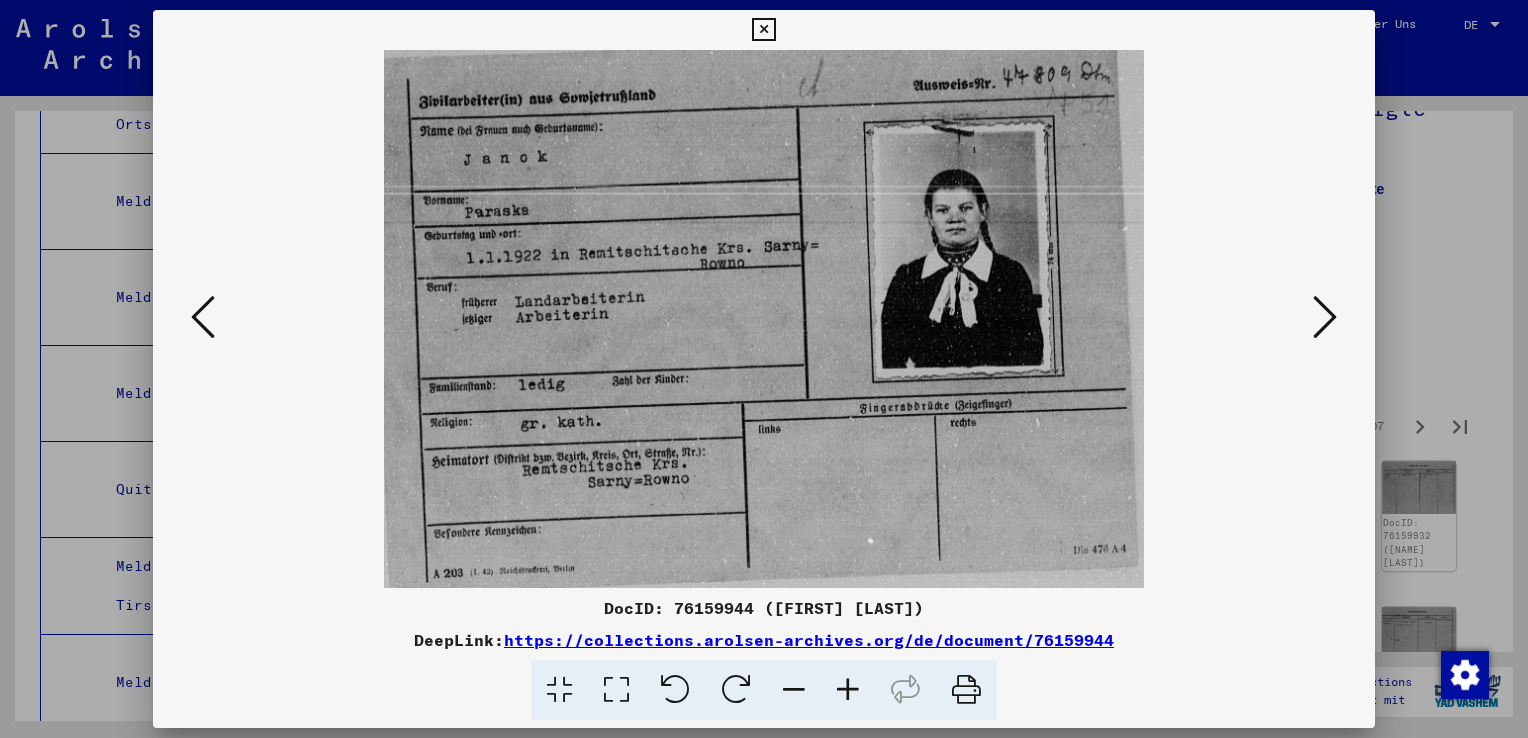 click at bounding box center [1325, 317] 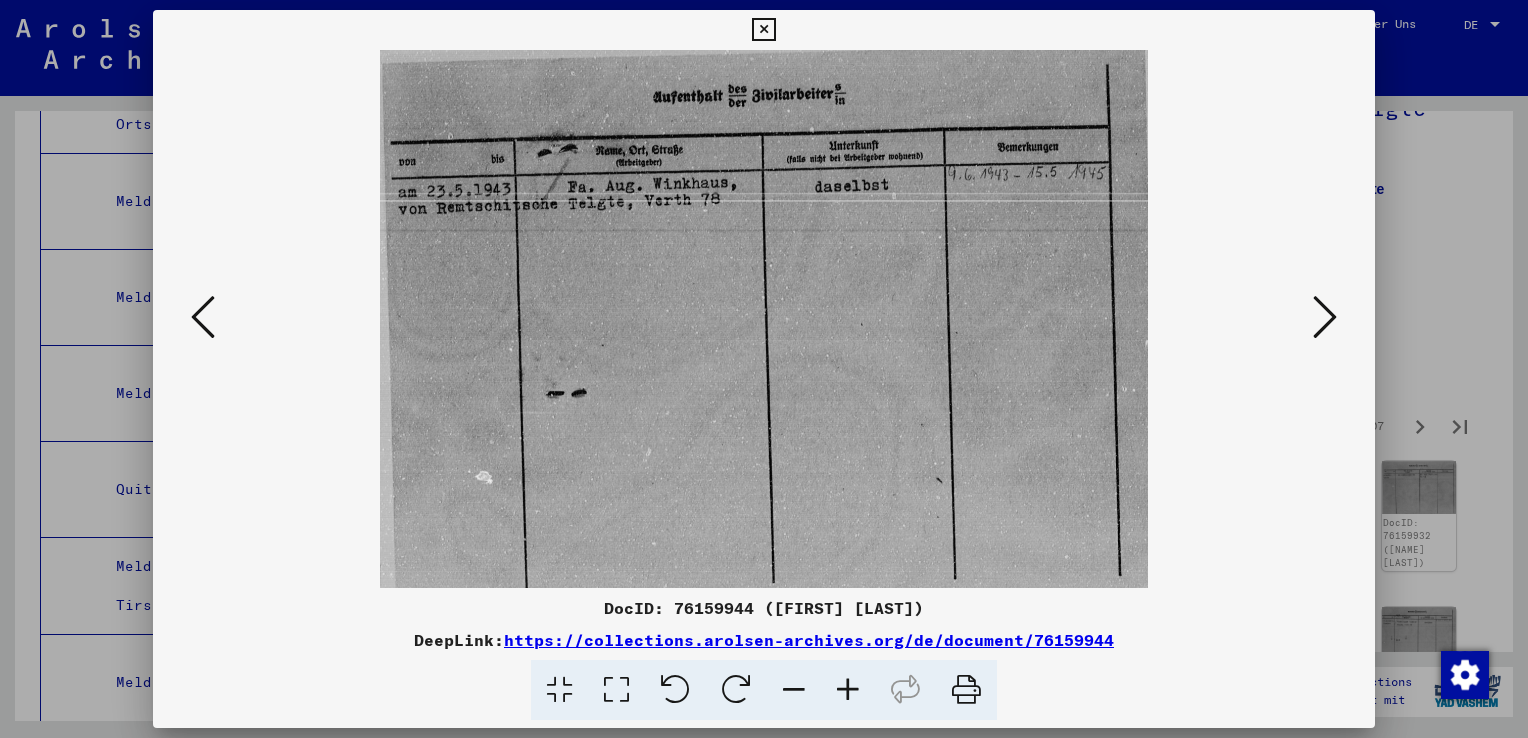 click at bounding box center (1325, 317) 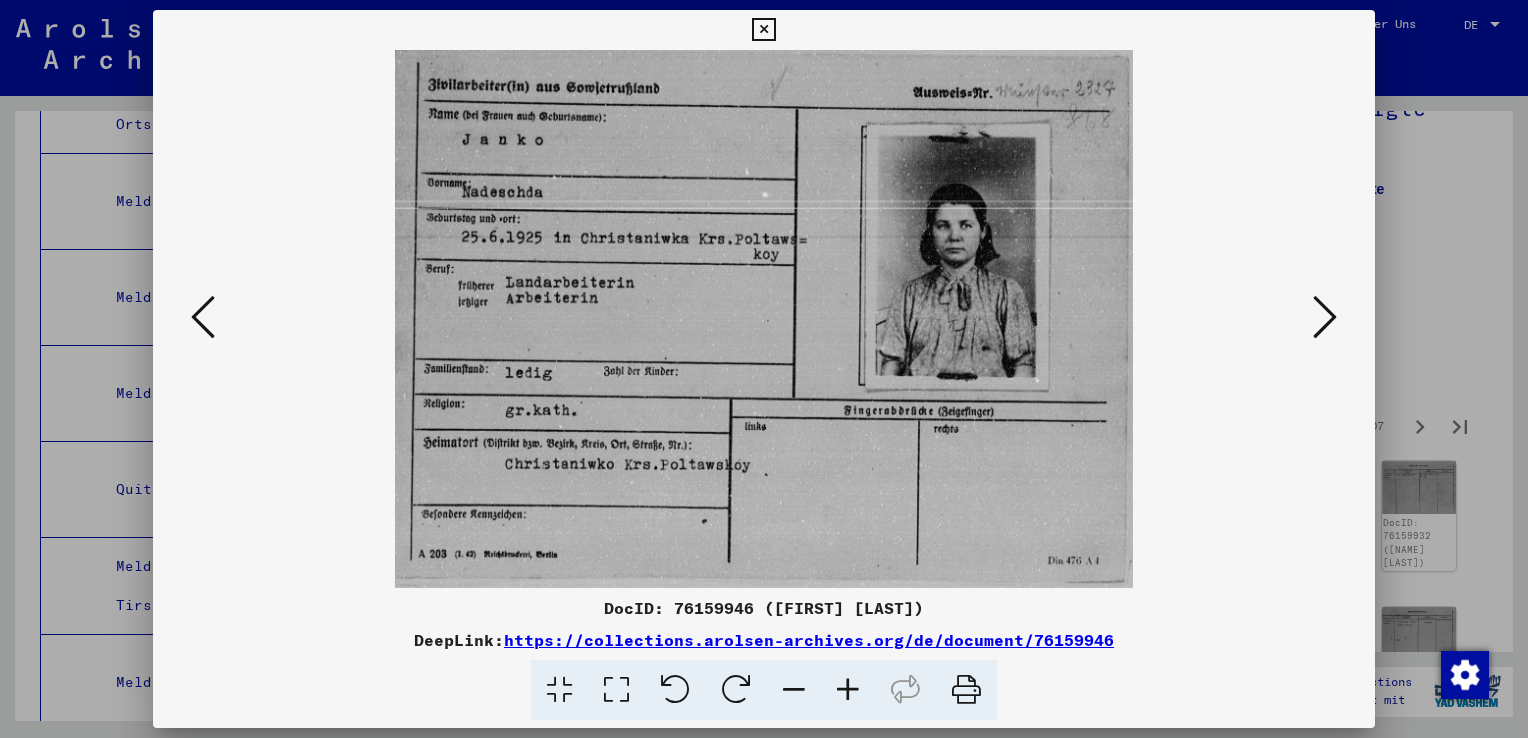 click at bounding box center [1325, 317] 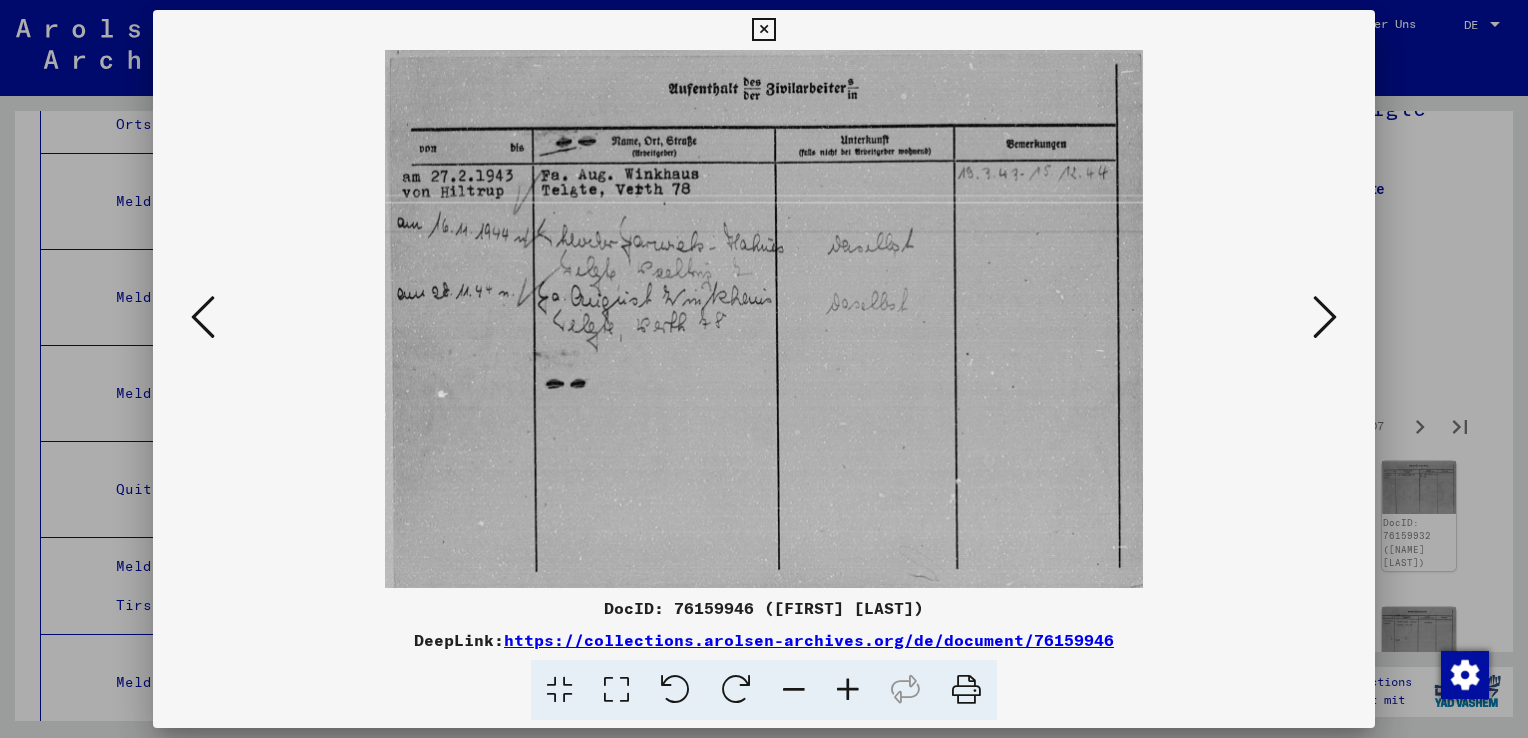 click at bounding box center (1325, 317) 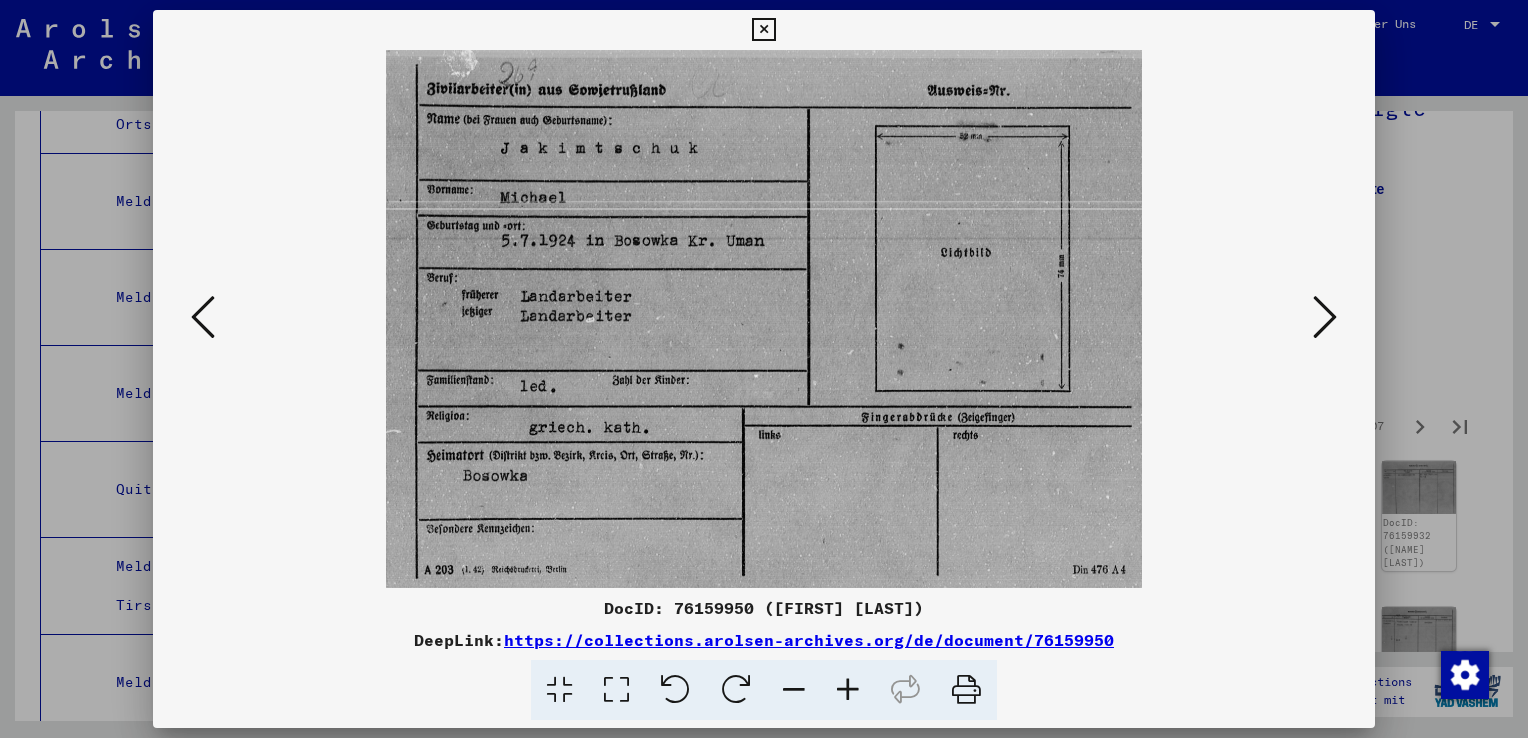 click at bounding box center (1325, 317) 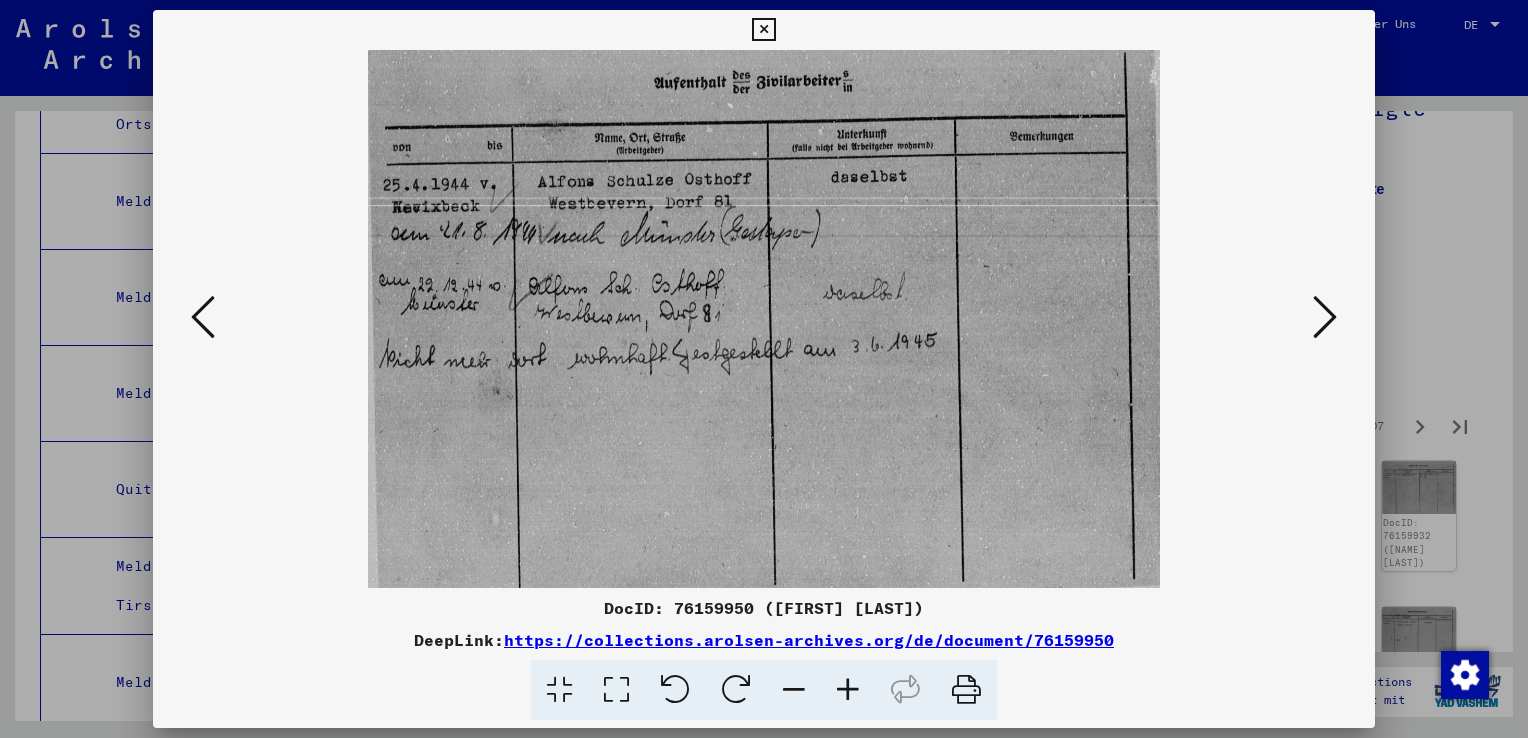 click at bounding box center (1325, 317) 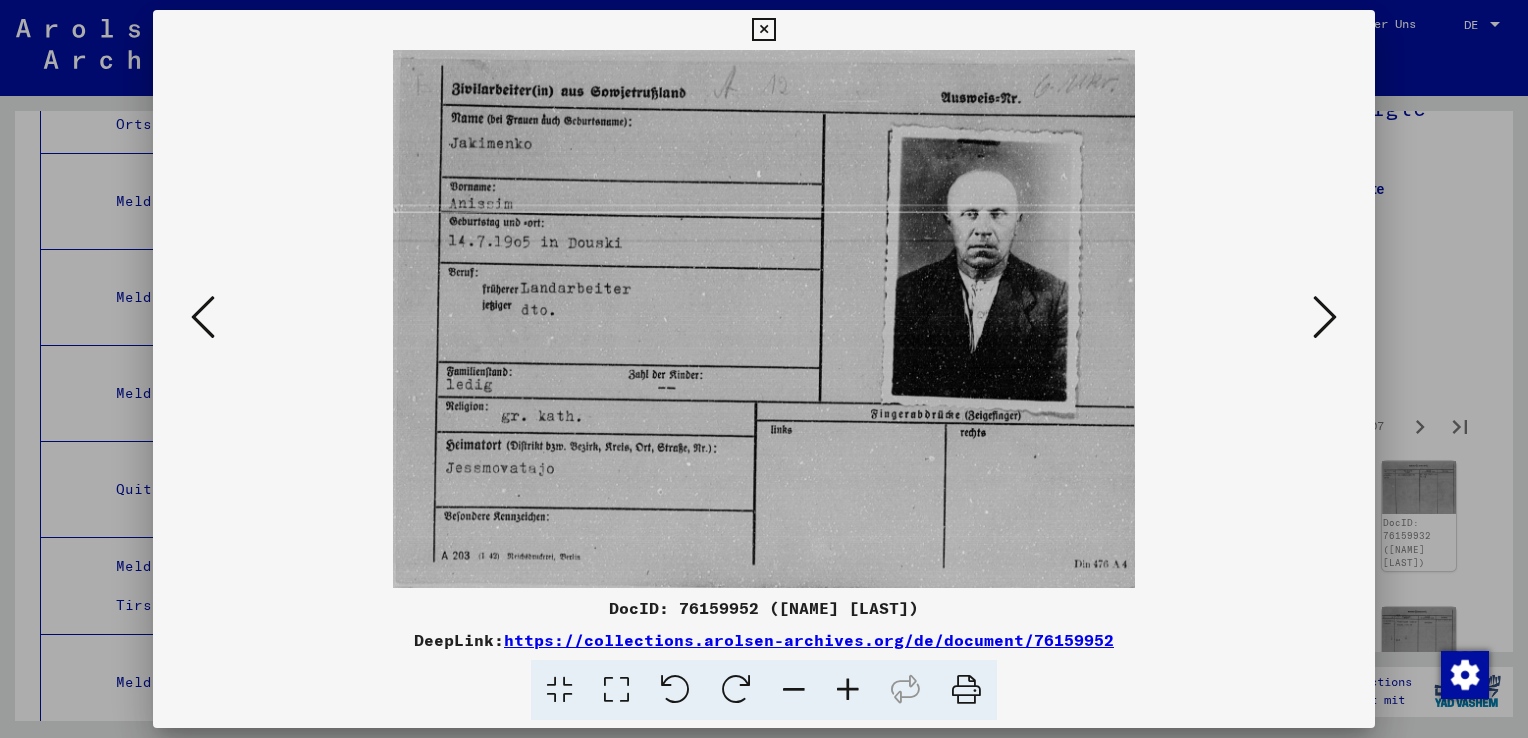 click at bounding box center (1325, 317) 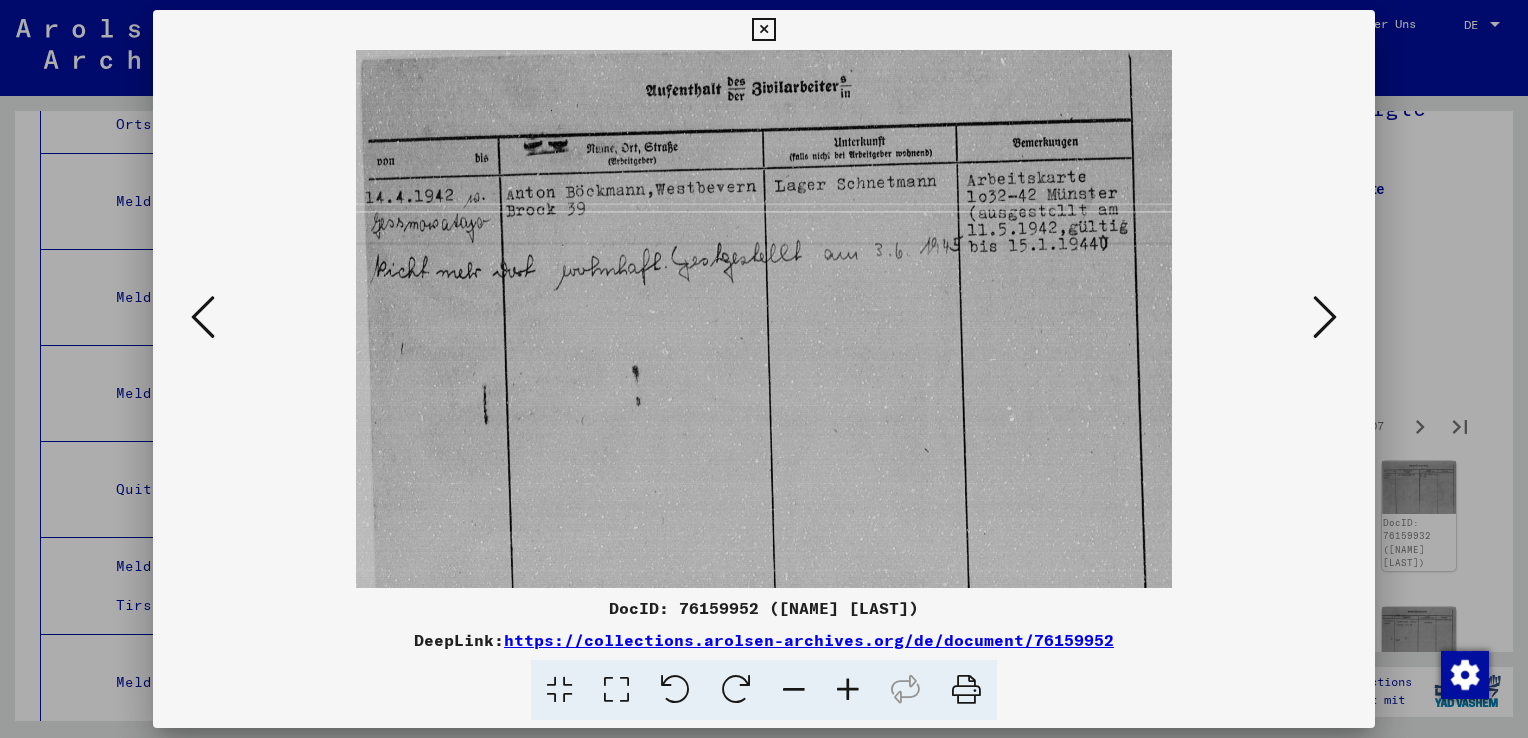 click at bounding box center [1325, 317] 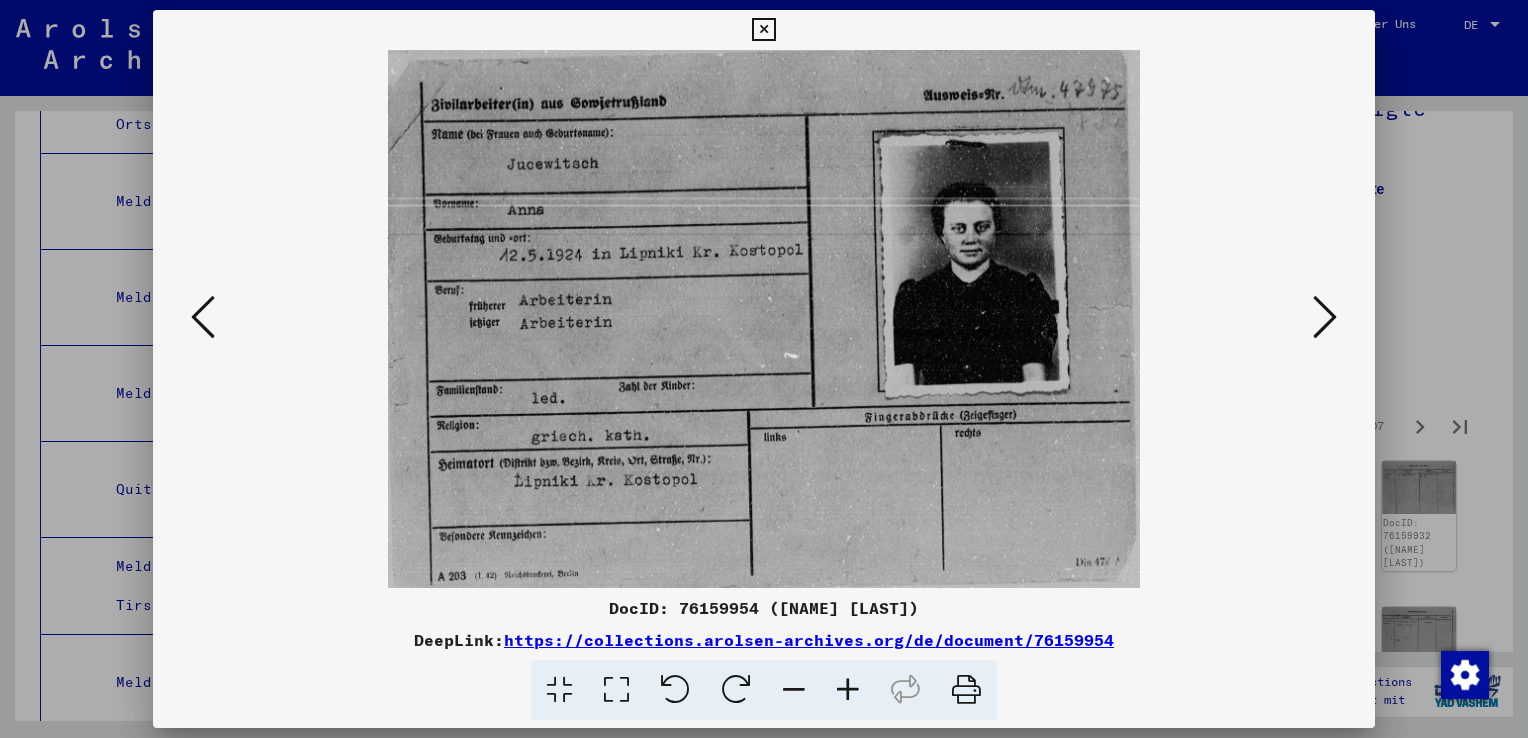 click at bounding box center [1325, 317] 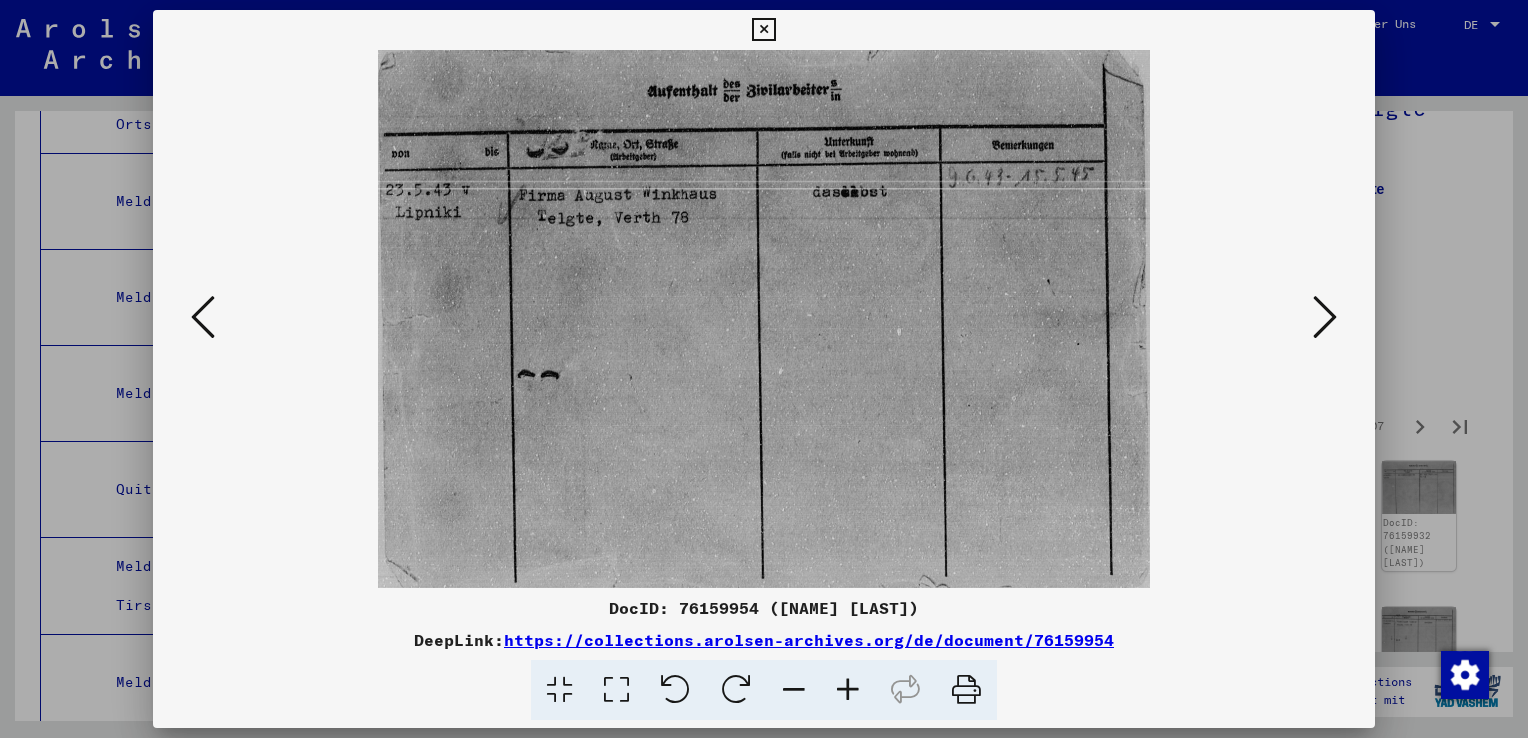 click at bounding box center (1325, 317) 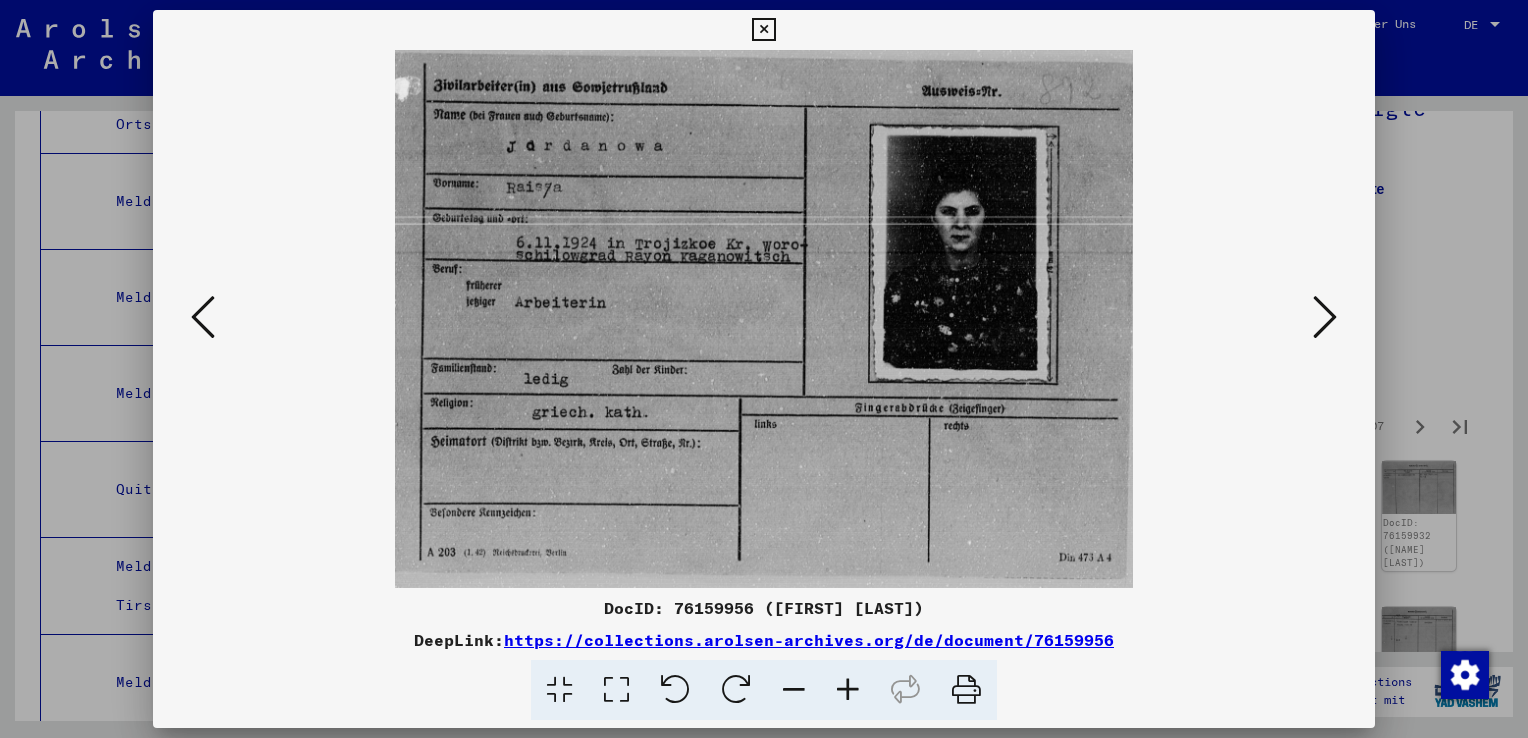 click at bounding box center [1325, 317] 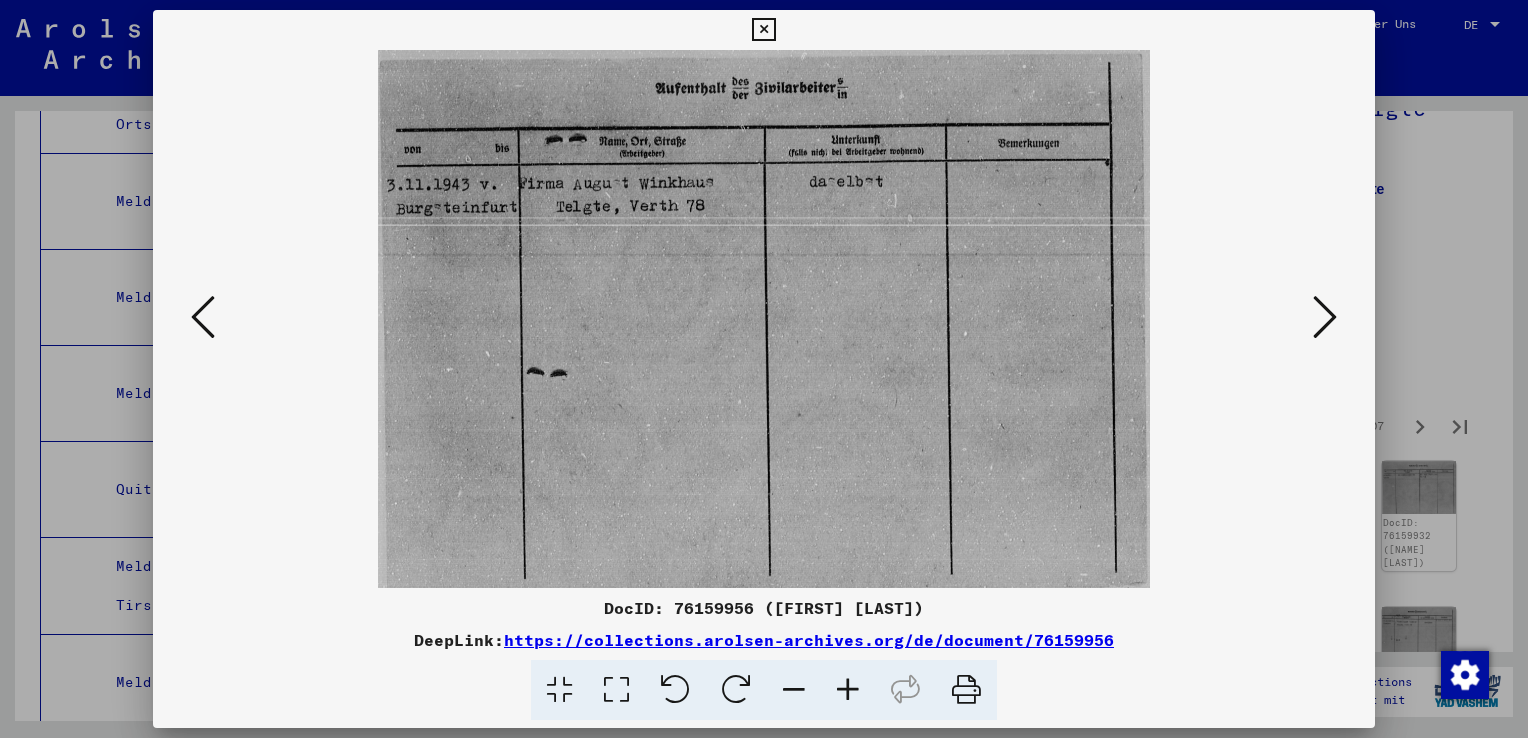 click at bounding box center [1325, 317] 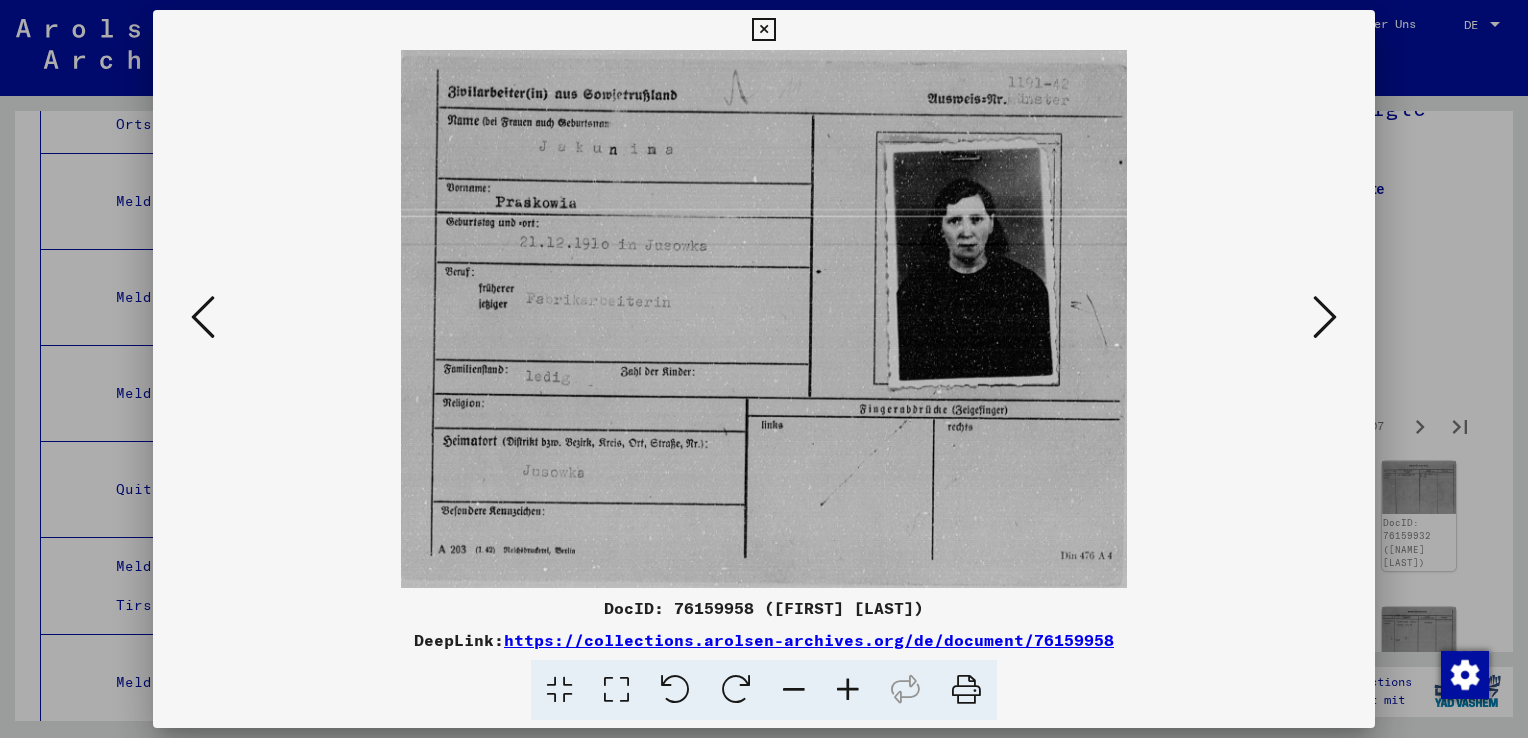 click at bounding box center [1325, 317] 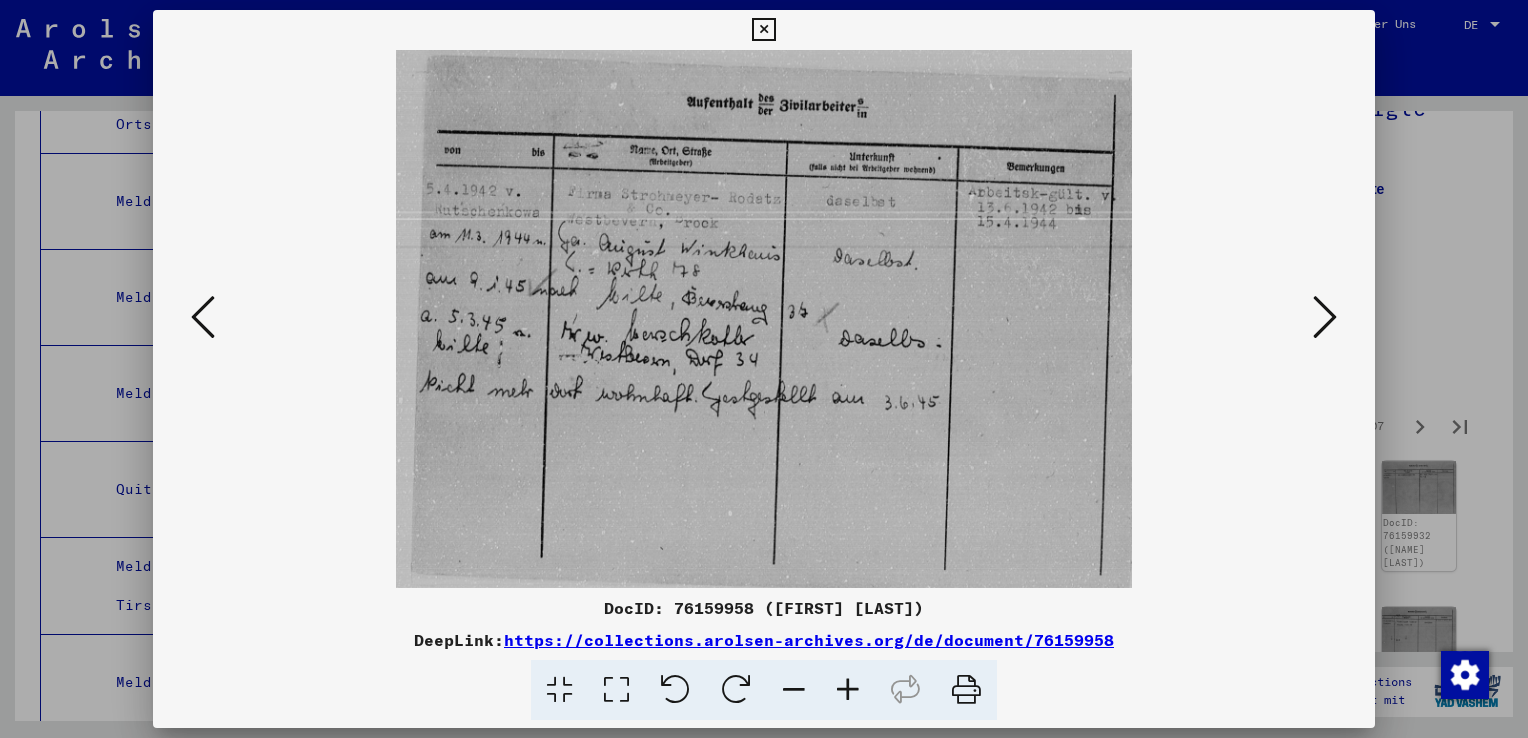 click at bounding box center [1325, 317] 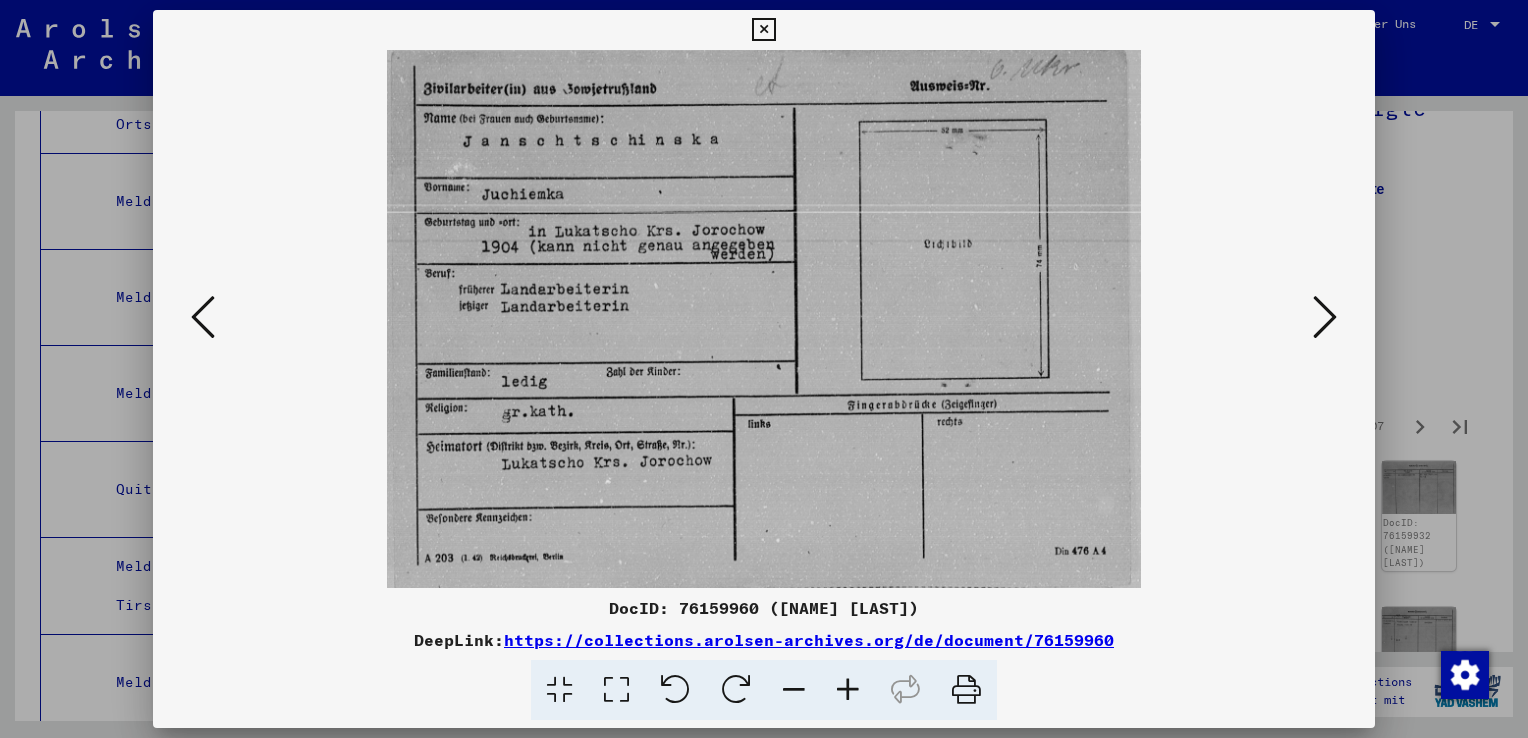 click at bounding box center (1325, 317) 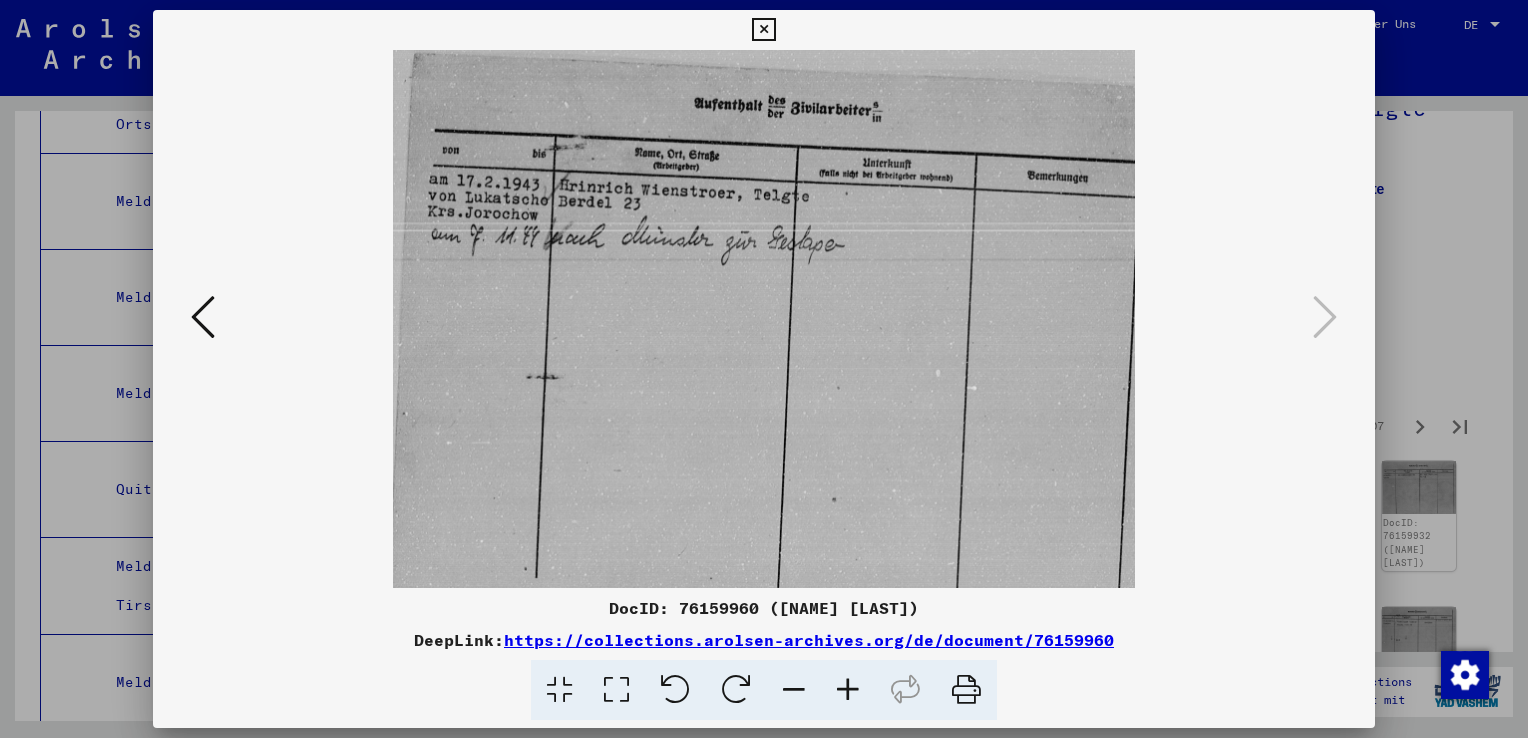 click at bounding box center [764, 369] 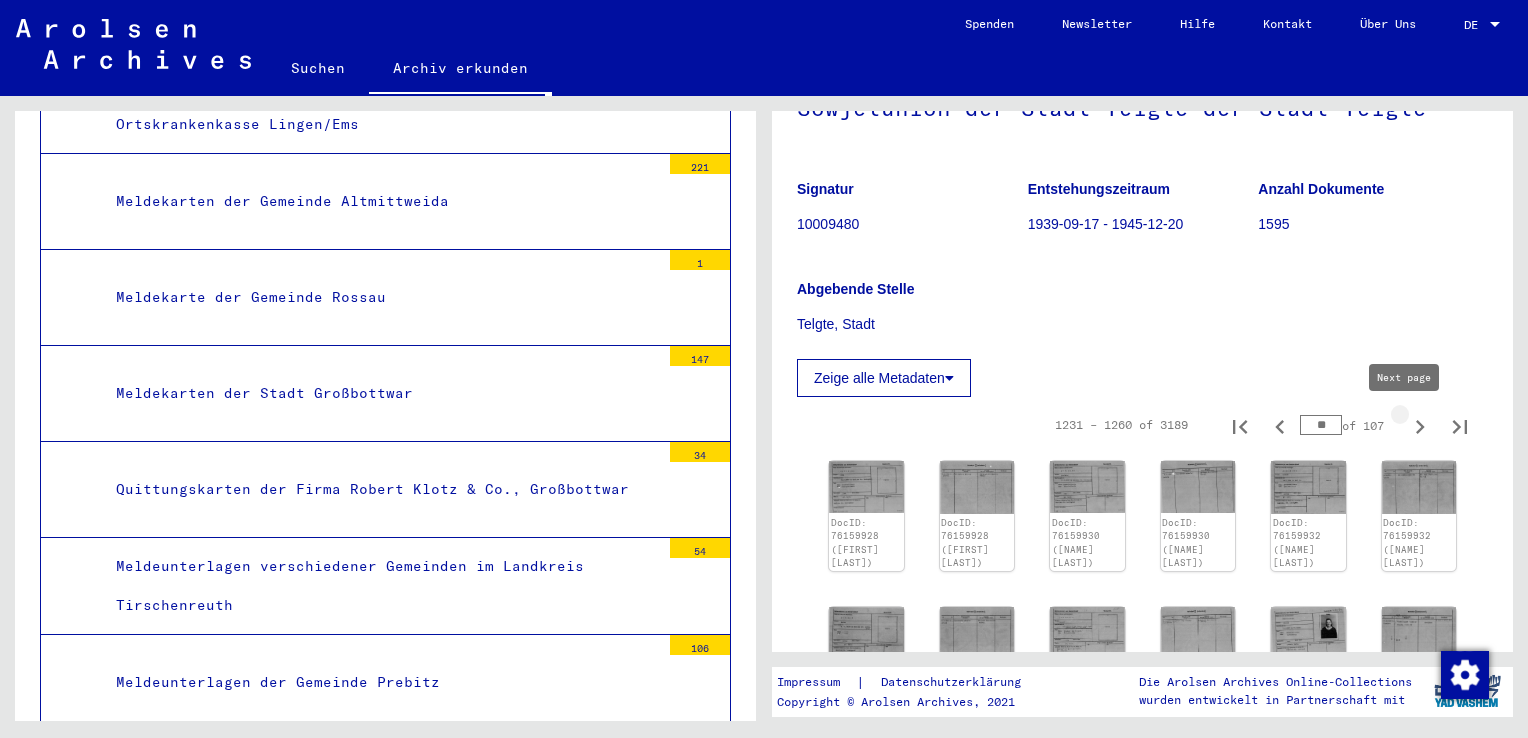click 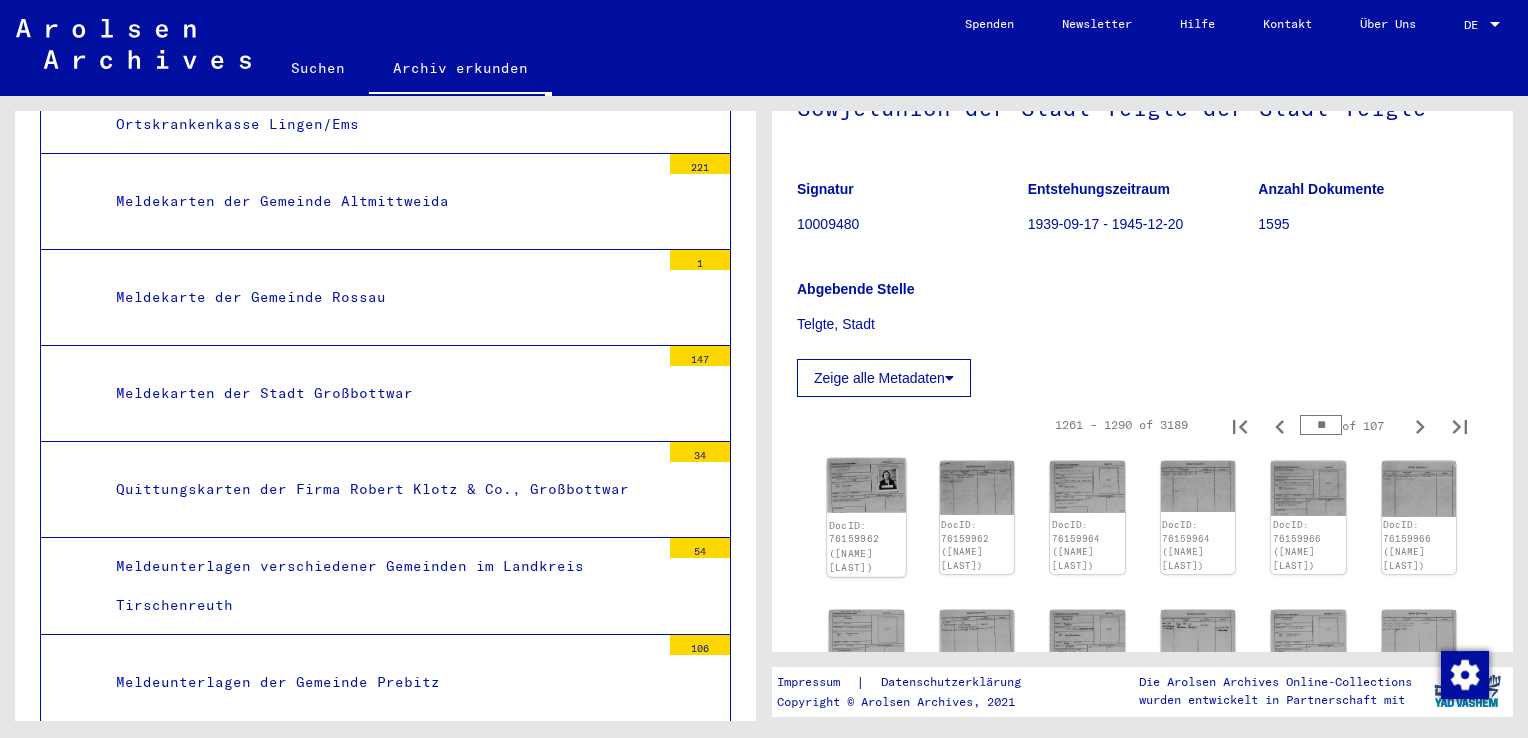 click 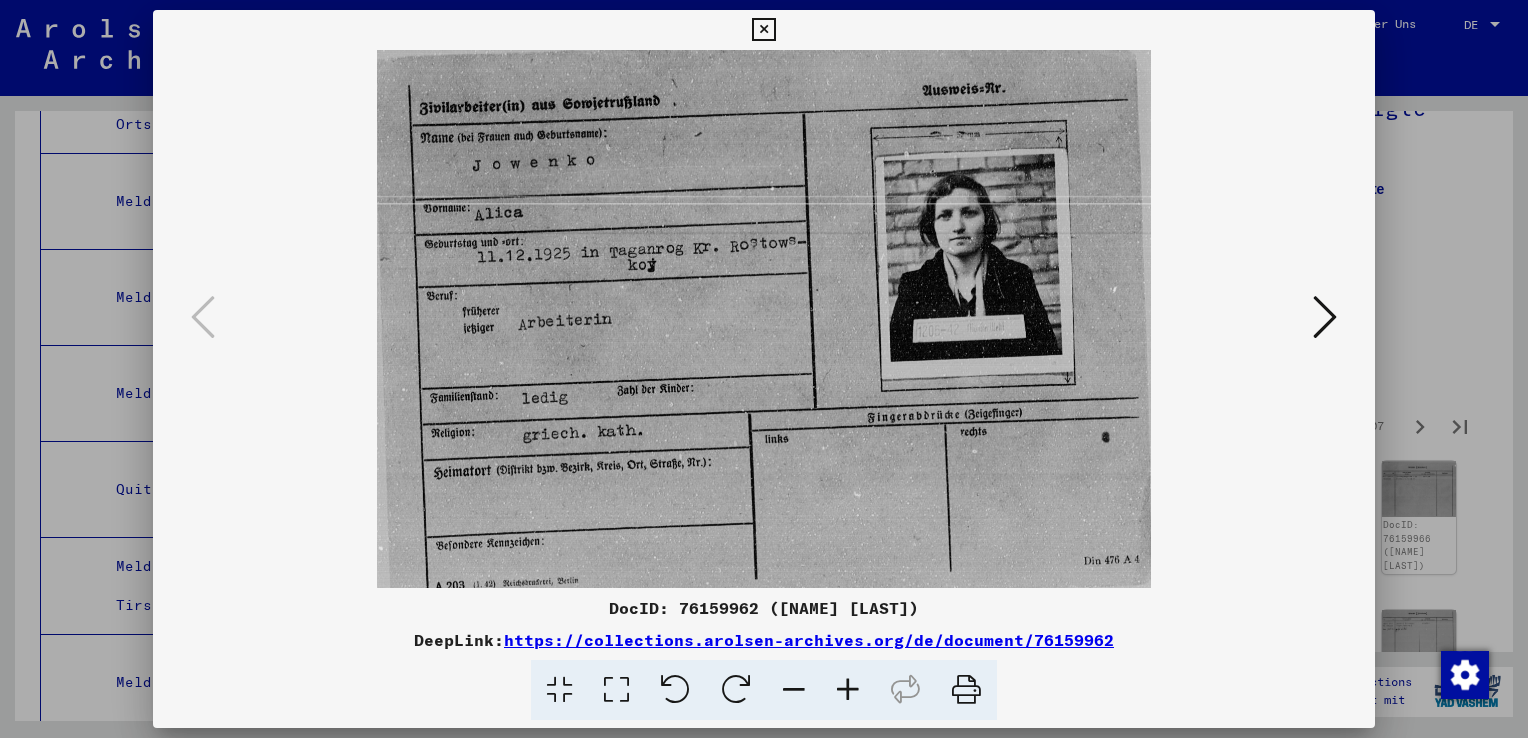click at bounding box center (1325, 317) 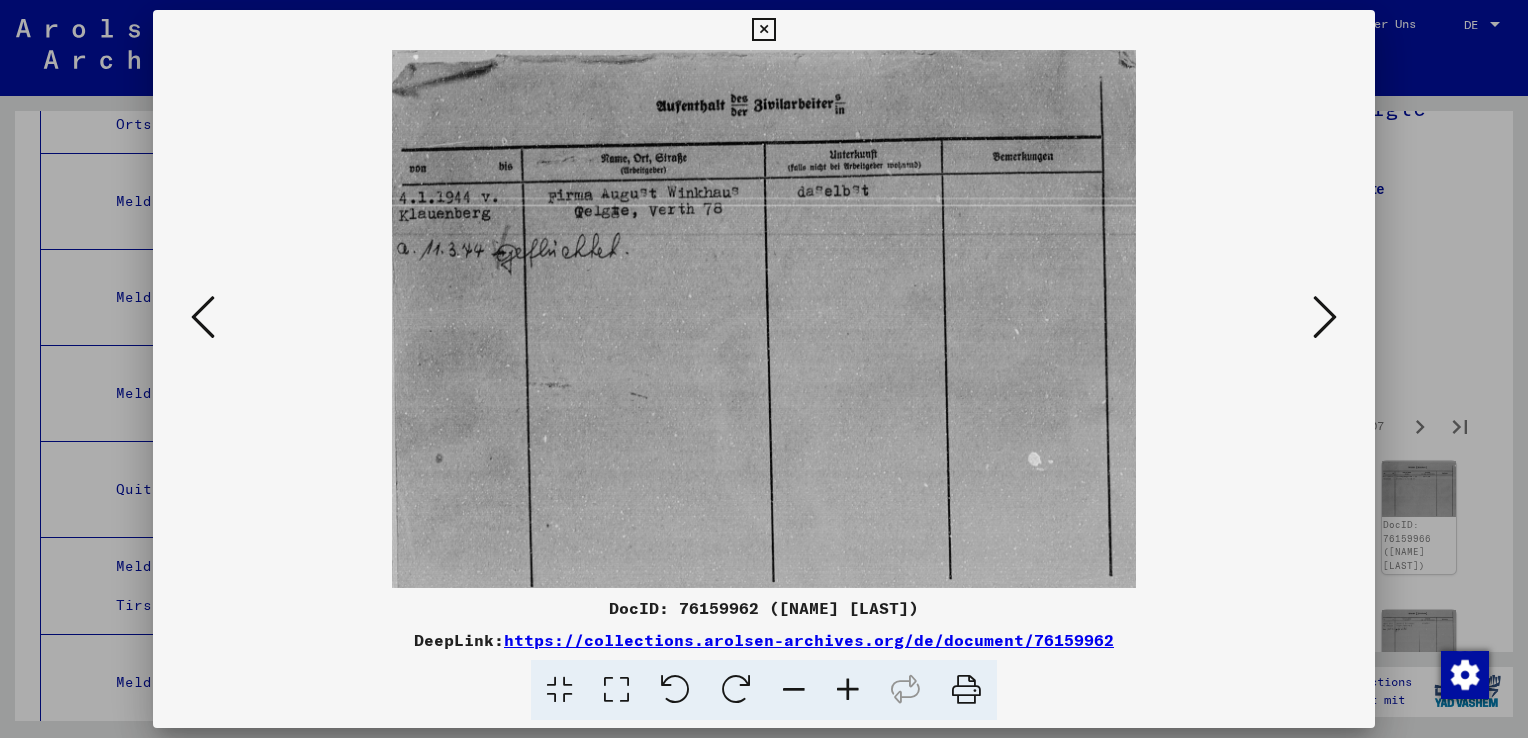 click at bounding box center (1325, 317) 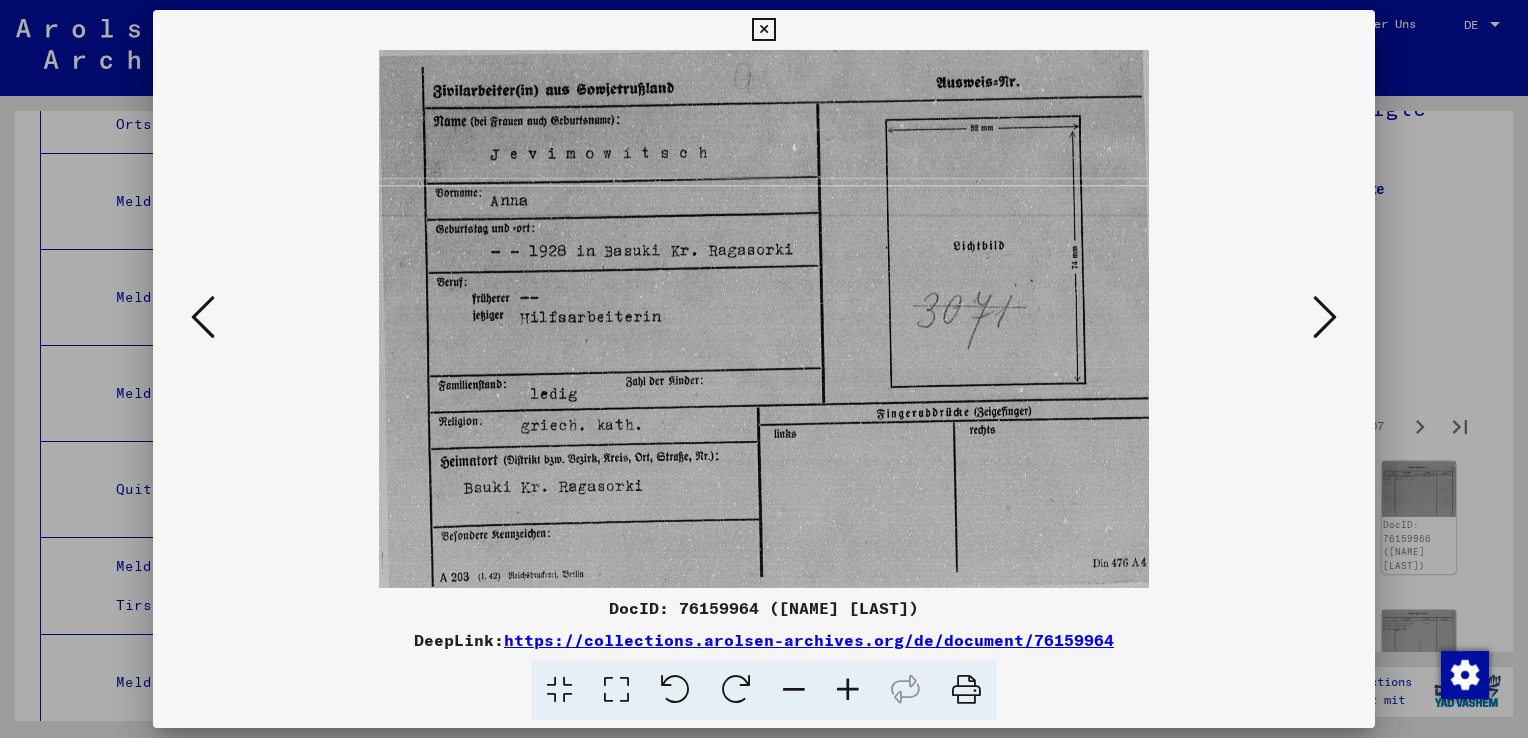 click at bounding box center (1325, 317) 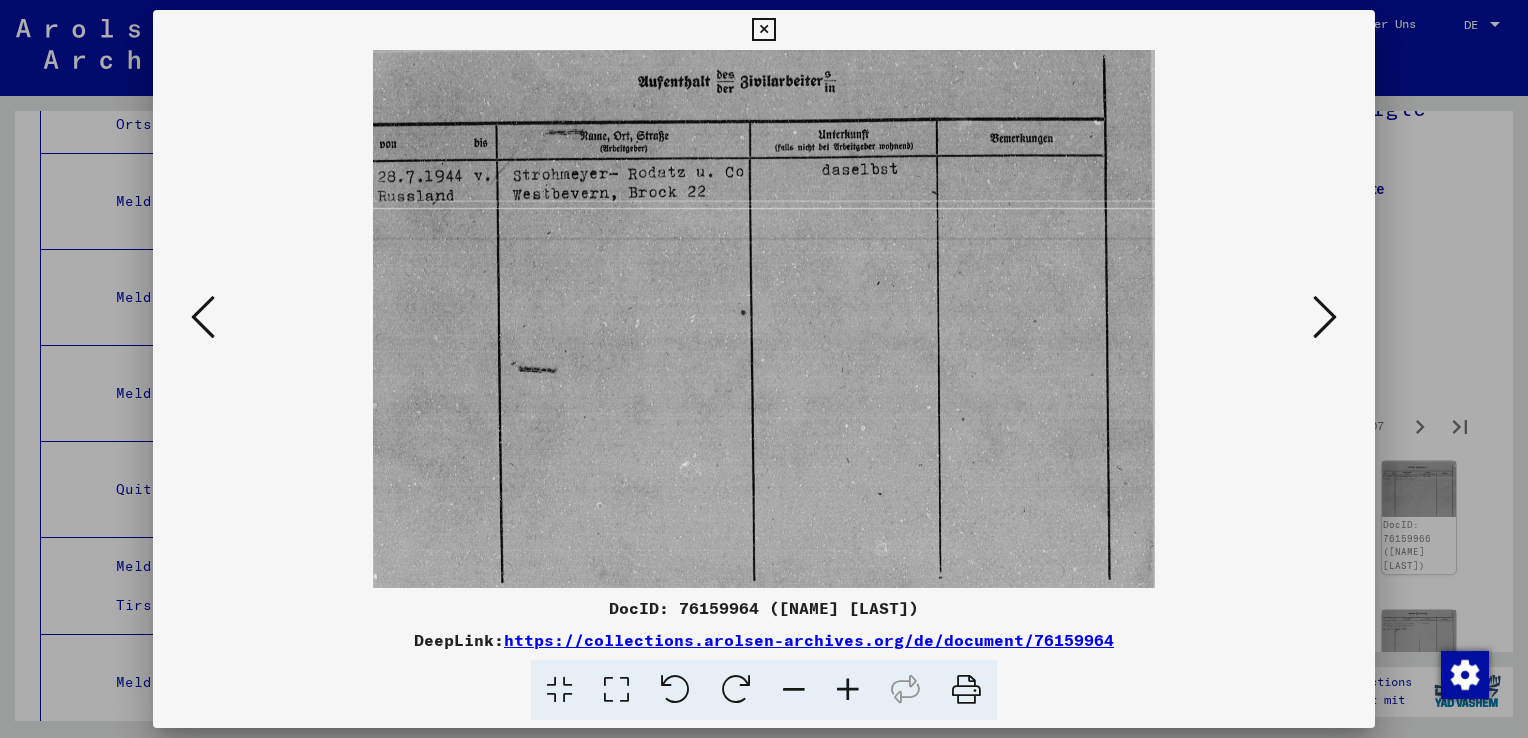 click at bounding box center (1325, 317) 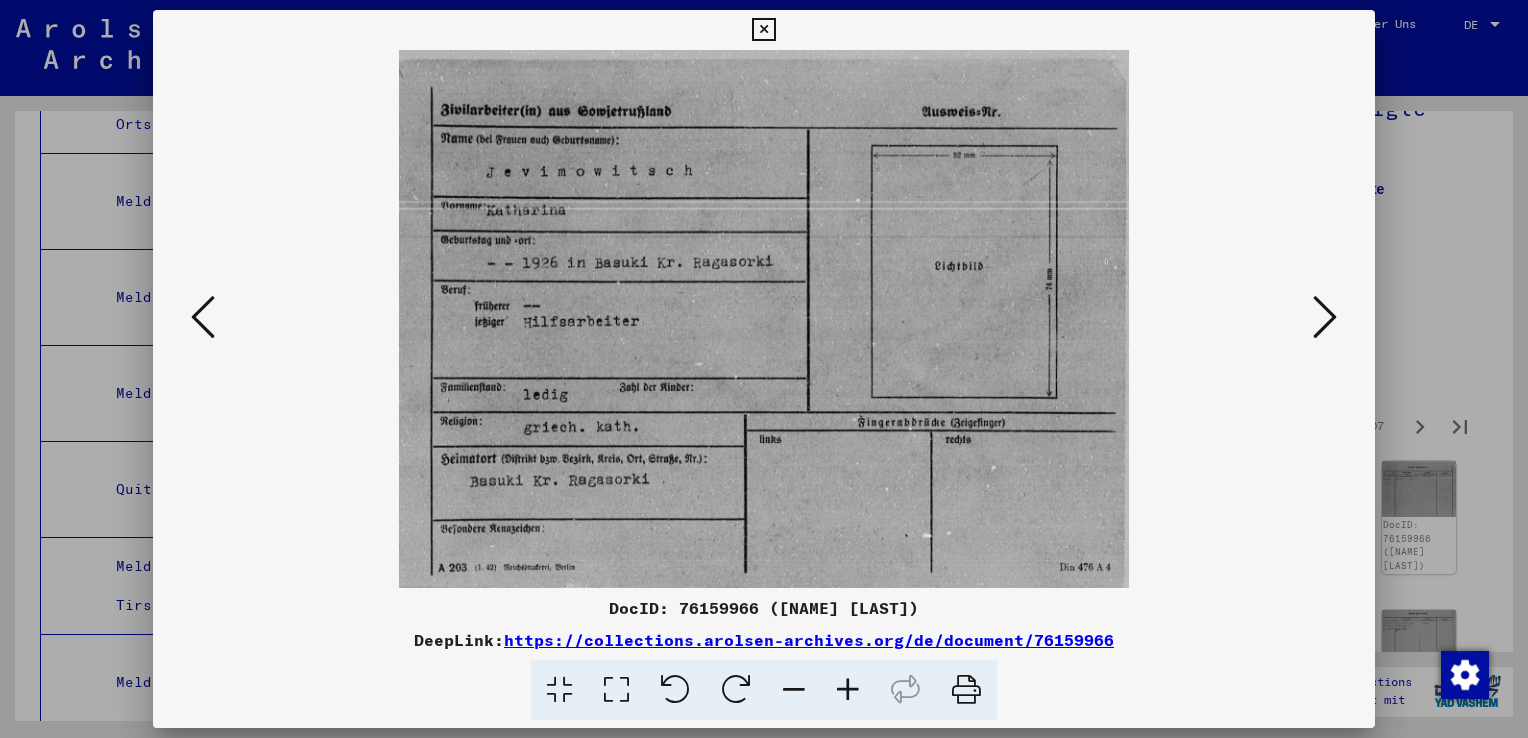 click at bounding box center (1325, 317) 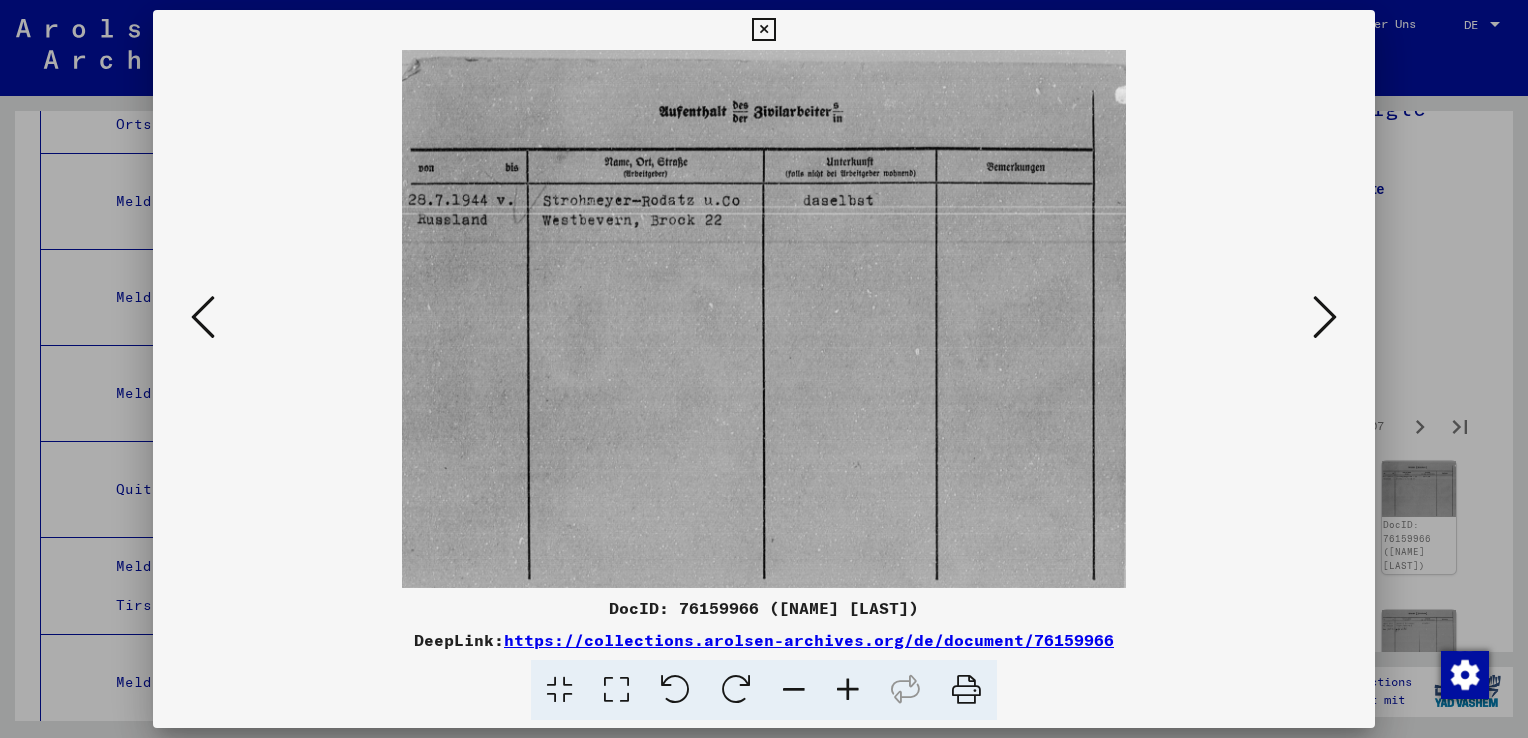 click at bounding box center (1325, 317) 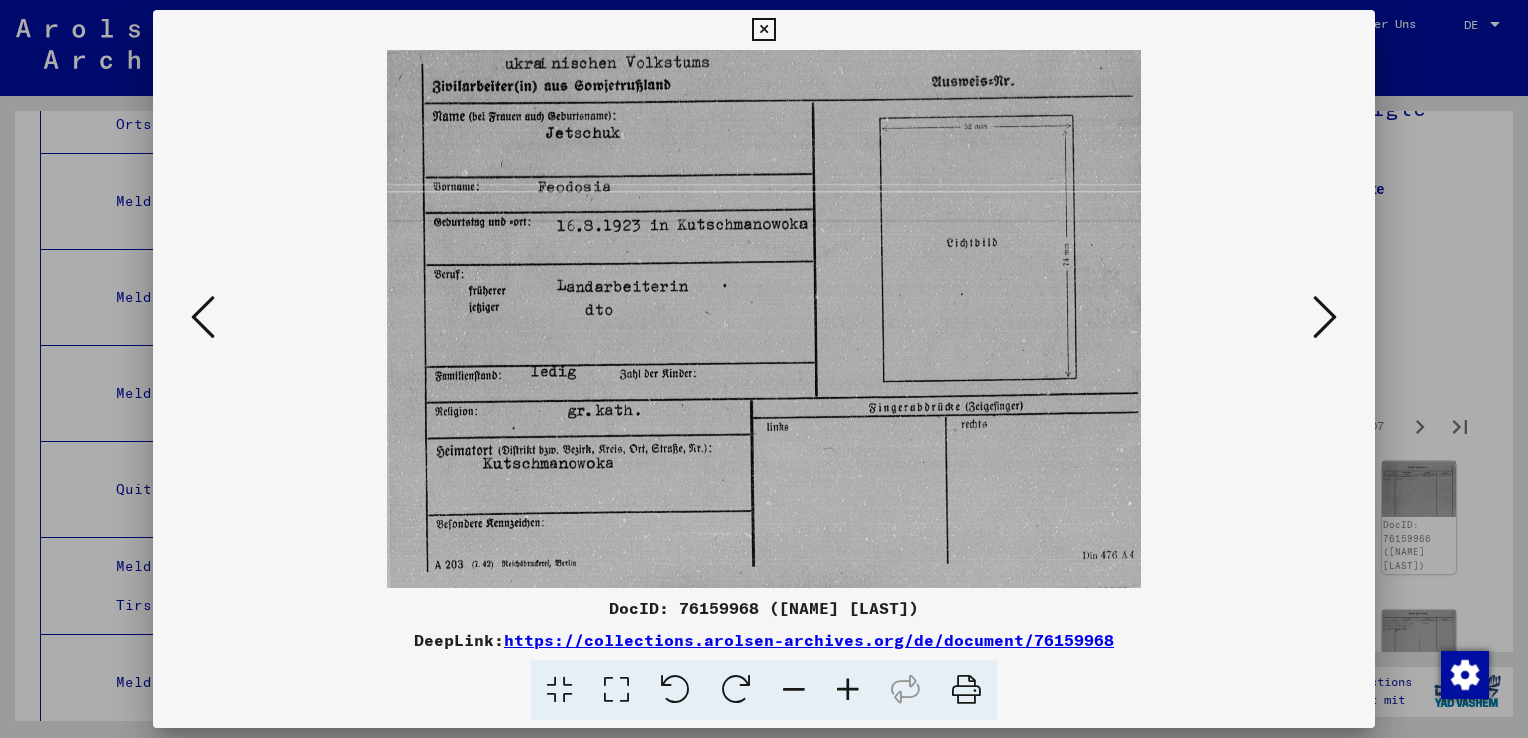click at bounding box center [1325, 317] 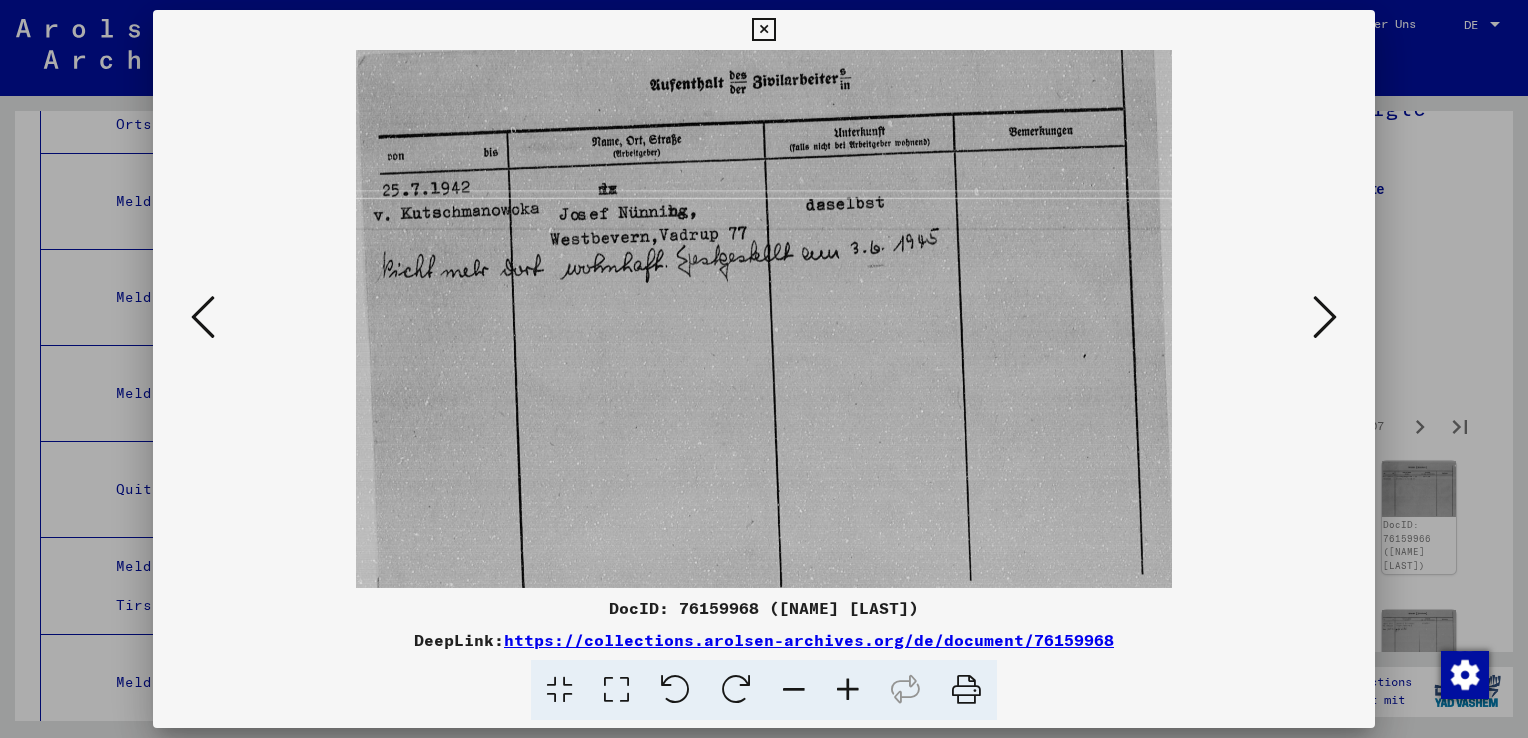 click at bounding box center (1325, 317) 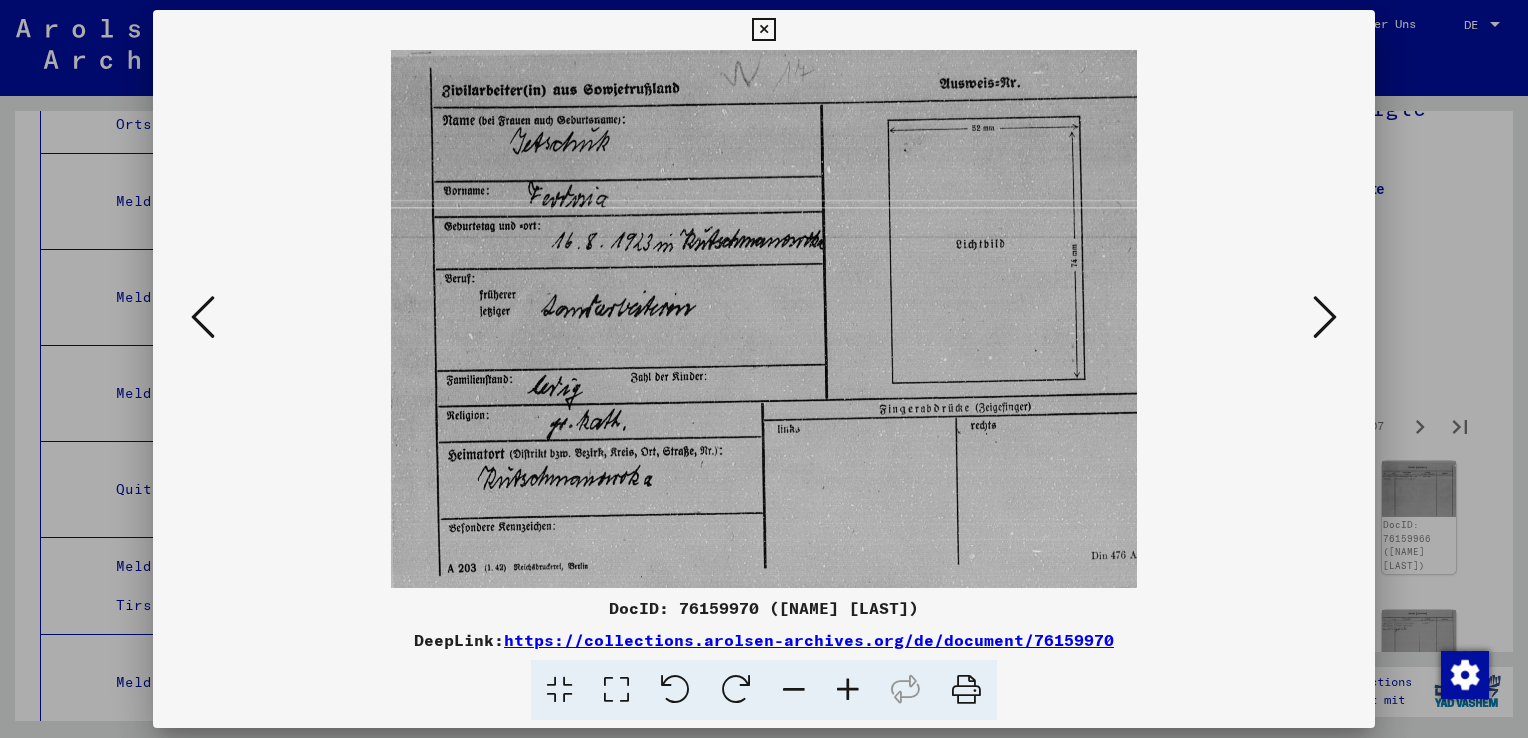 click at bounding box center (1325, 317) 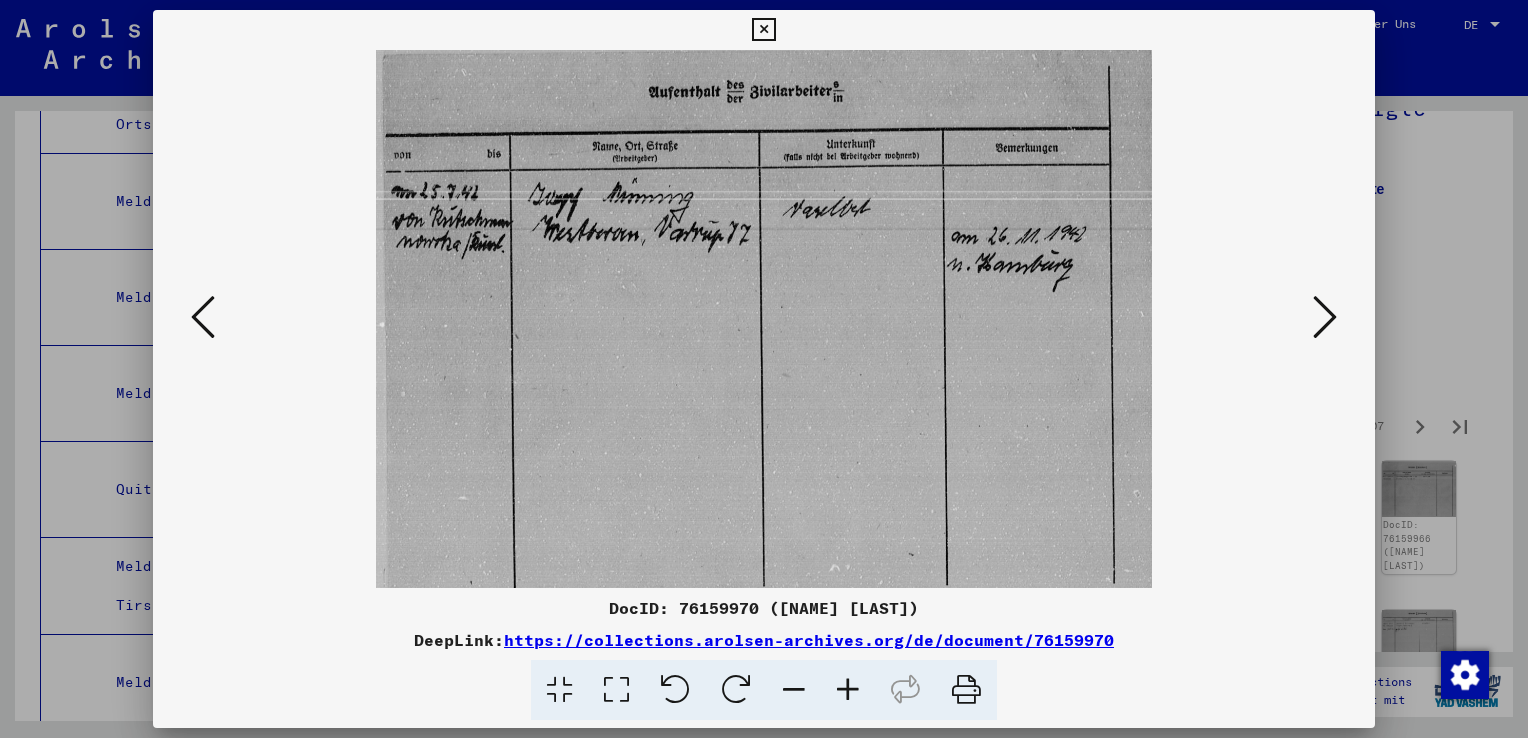 click at bounding box center [1325, 317] 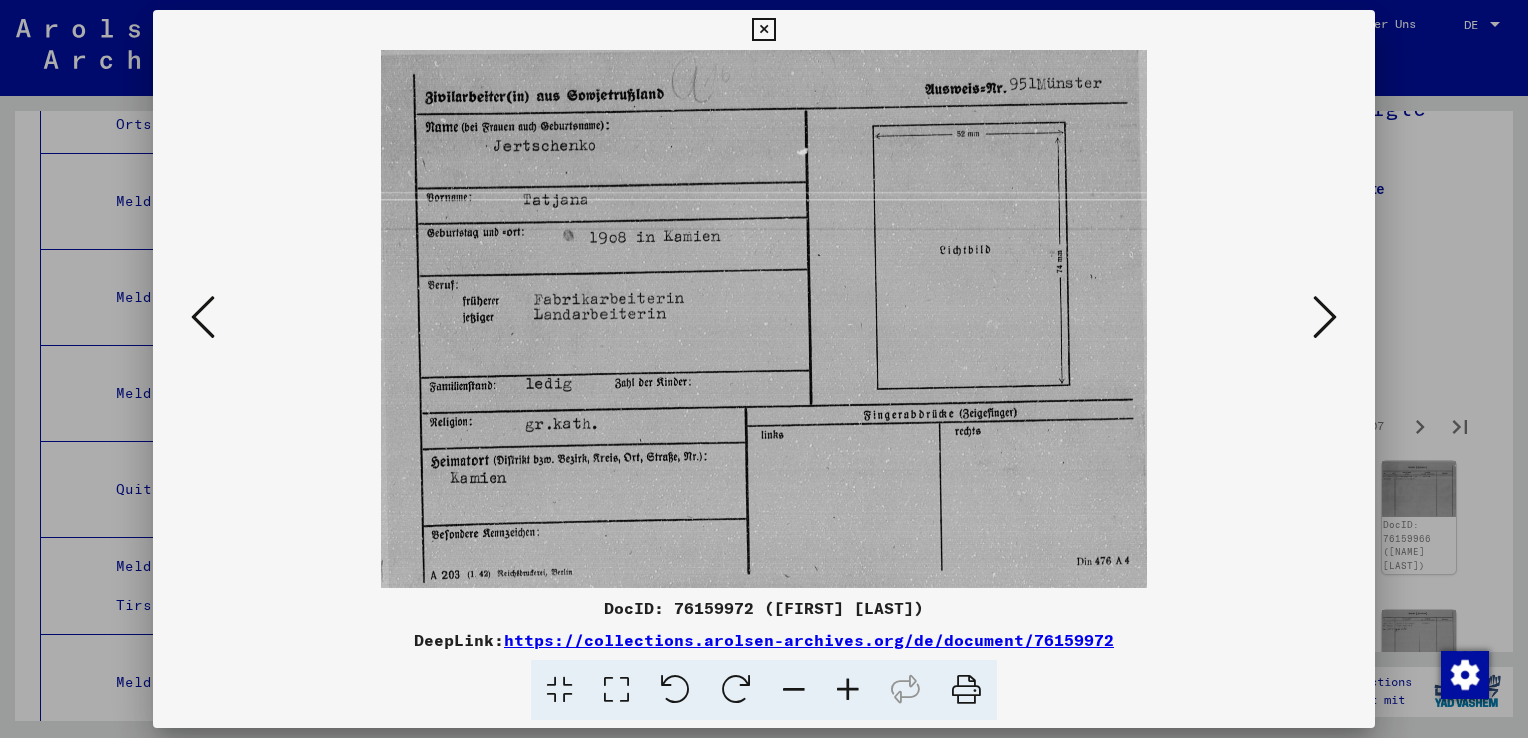 click at bounding box center [1325, 317] 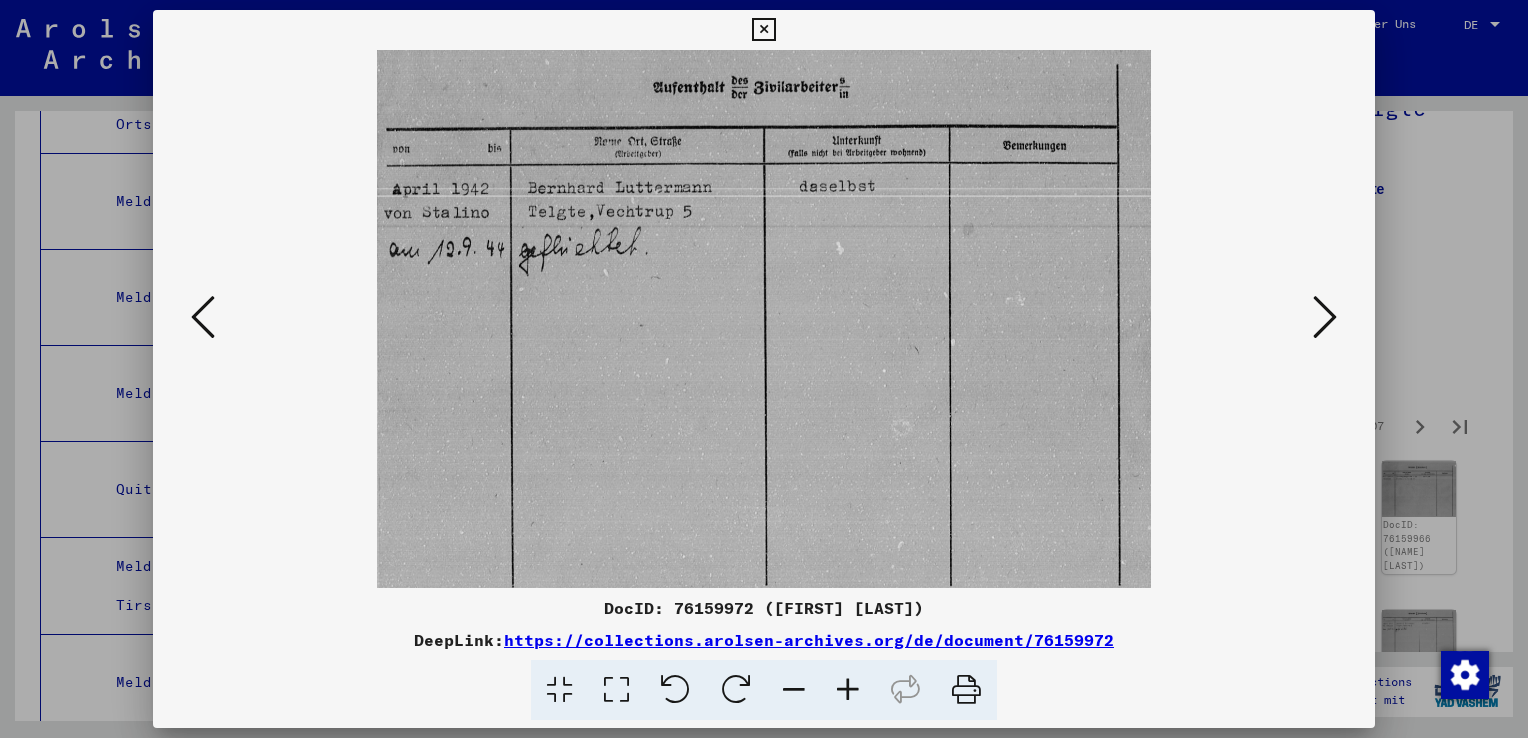 click at bounding box center (1325, 317) 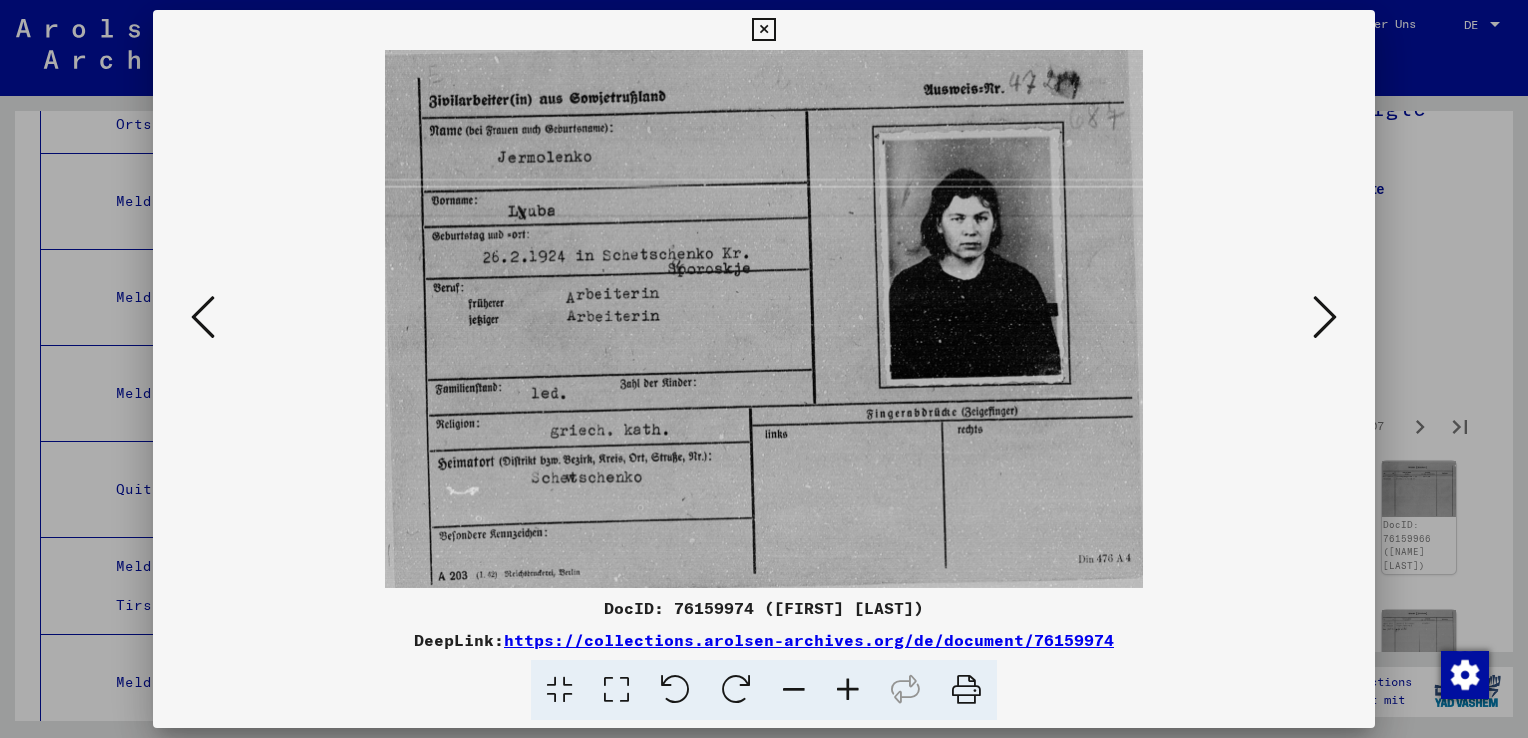click at bounding box center (1325, 317) 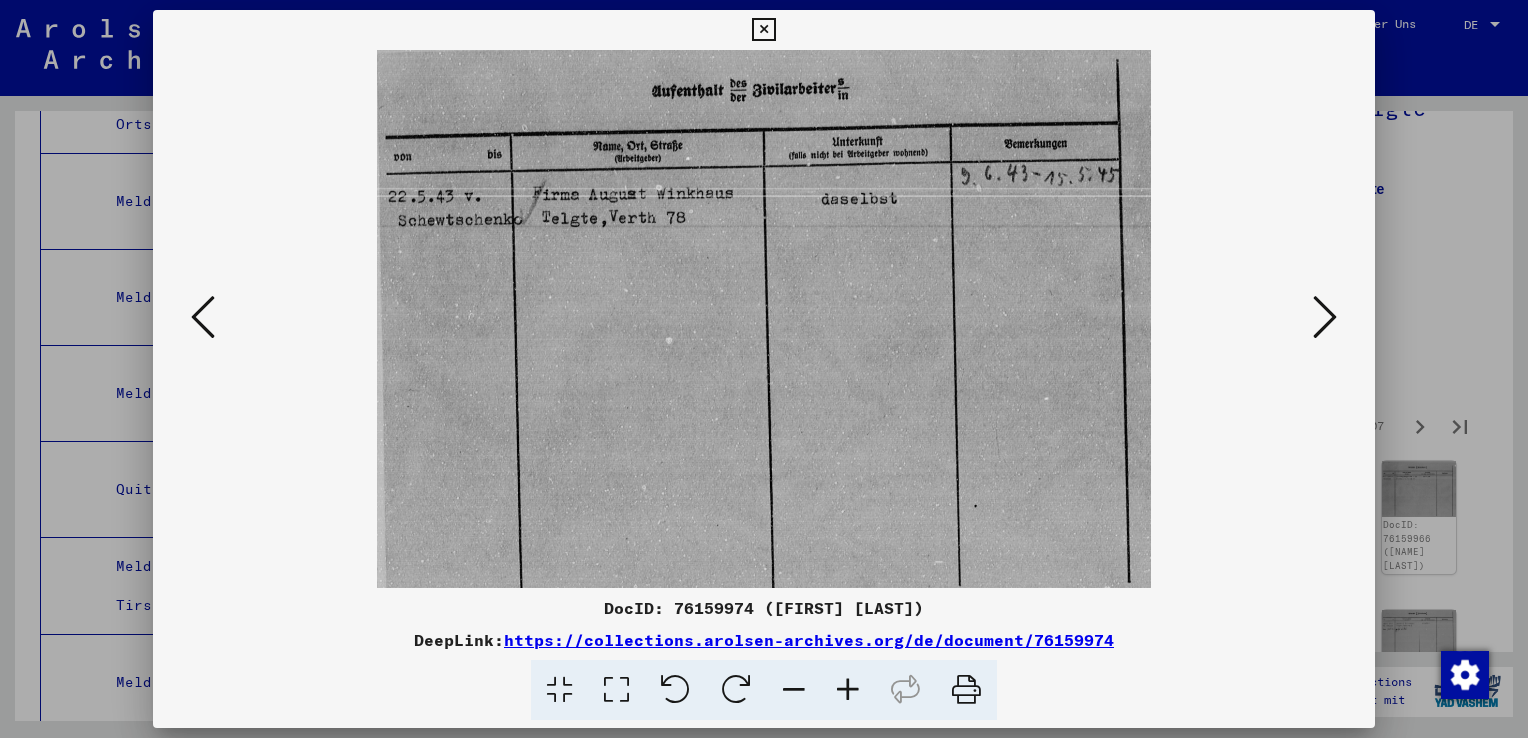 click at bounding box center [1325, 317] 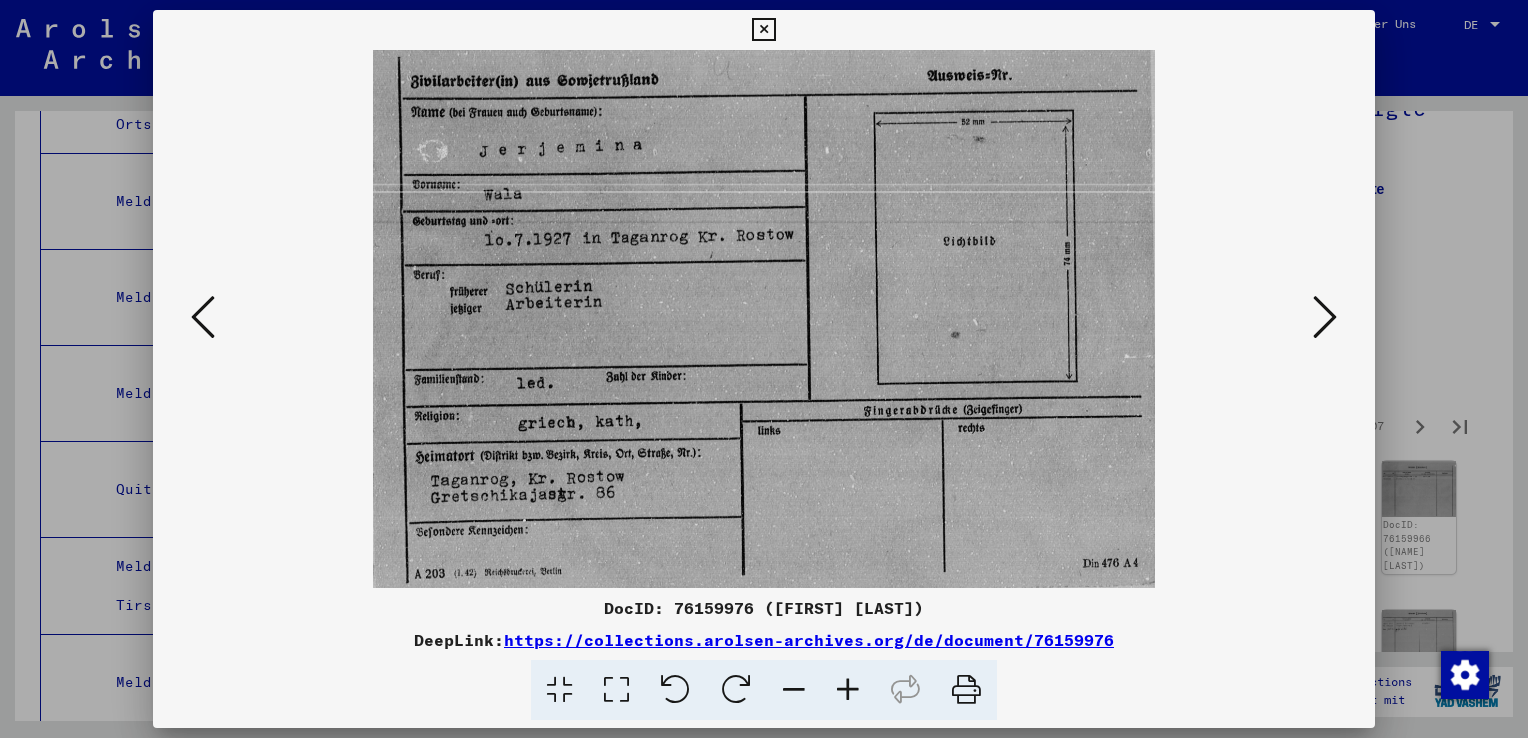 click at bounding box center (1325, 317) 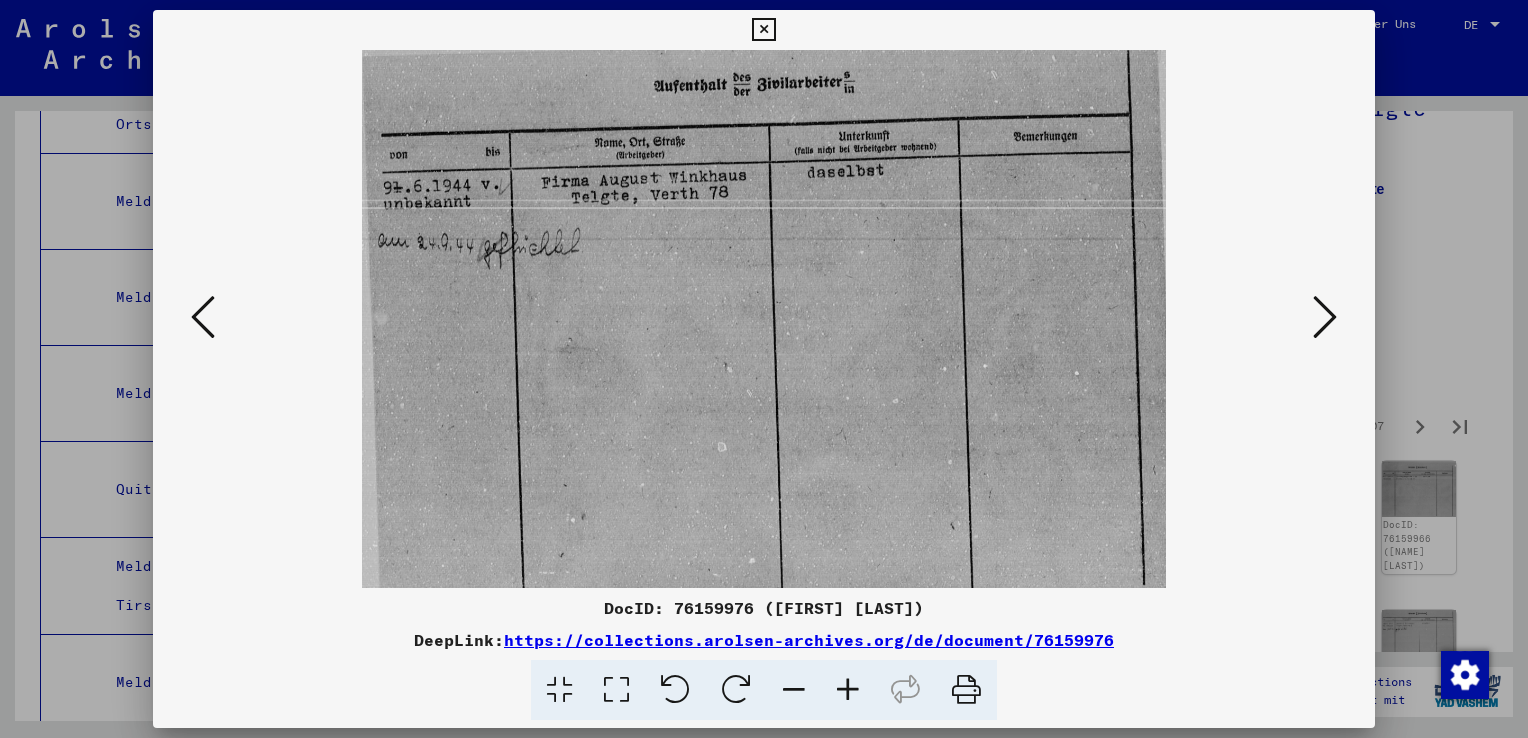 click at bounding box center [1325, 317] 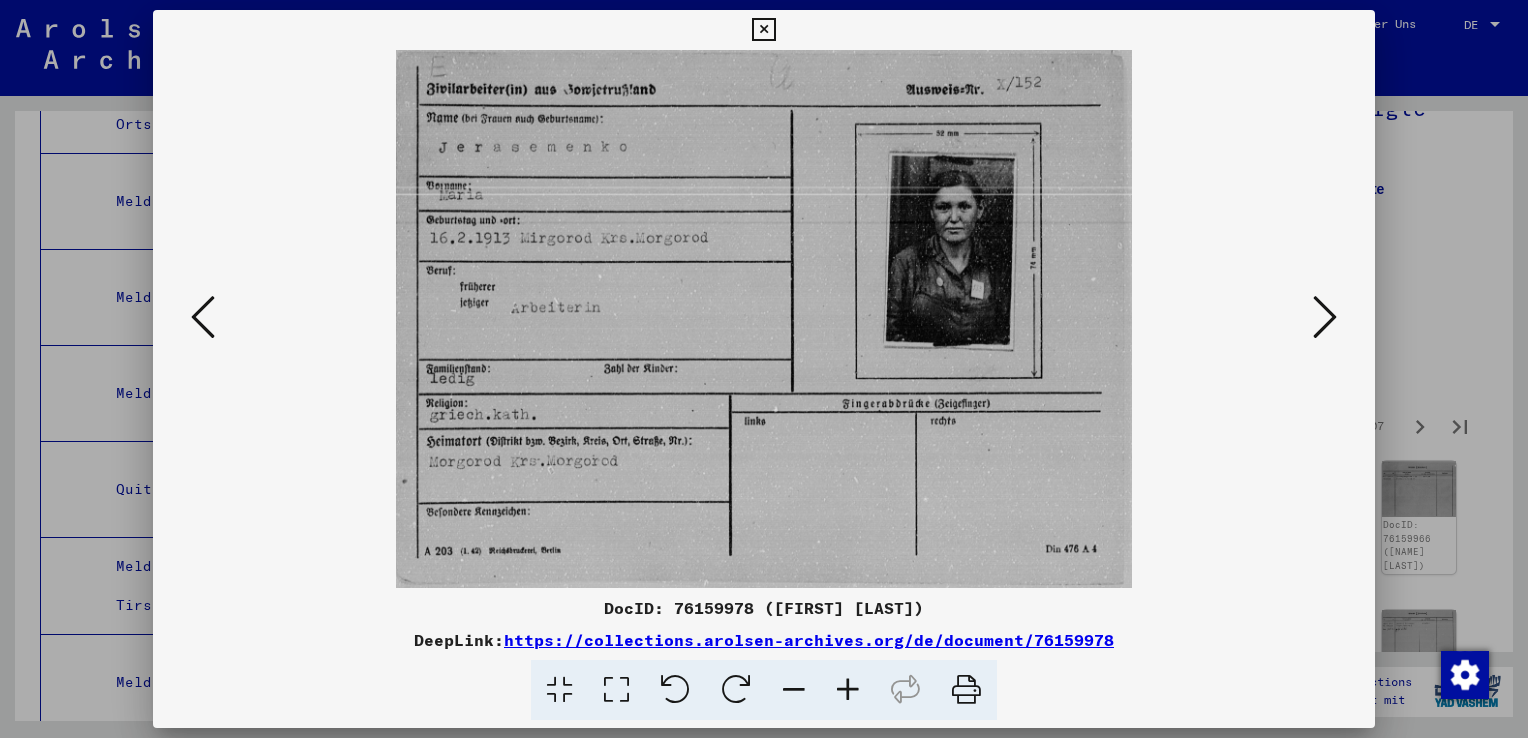 click at bounding box center (1325, 317) 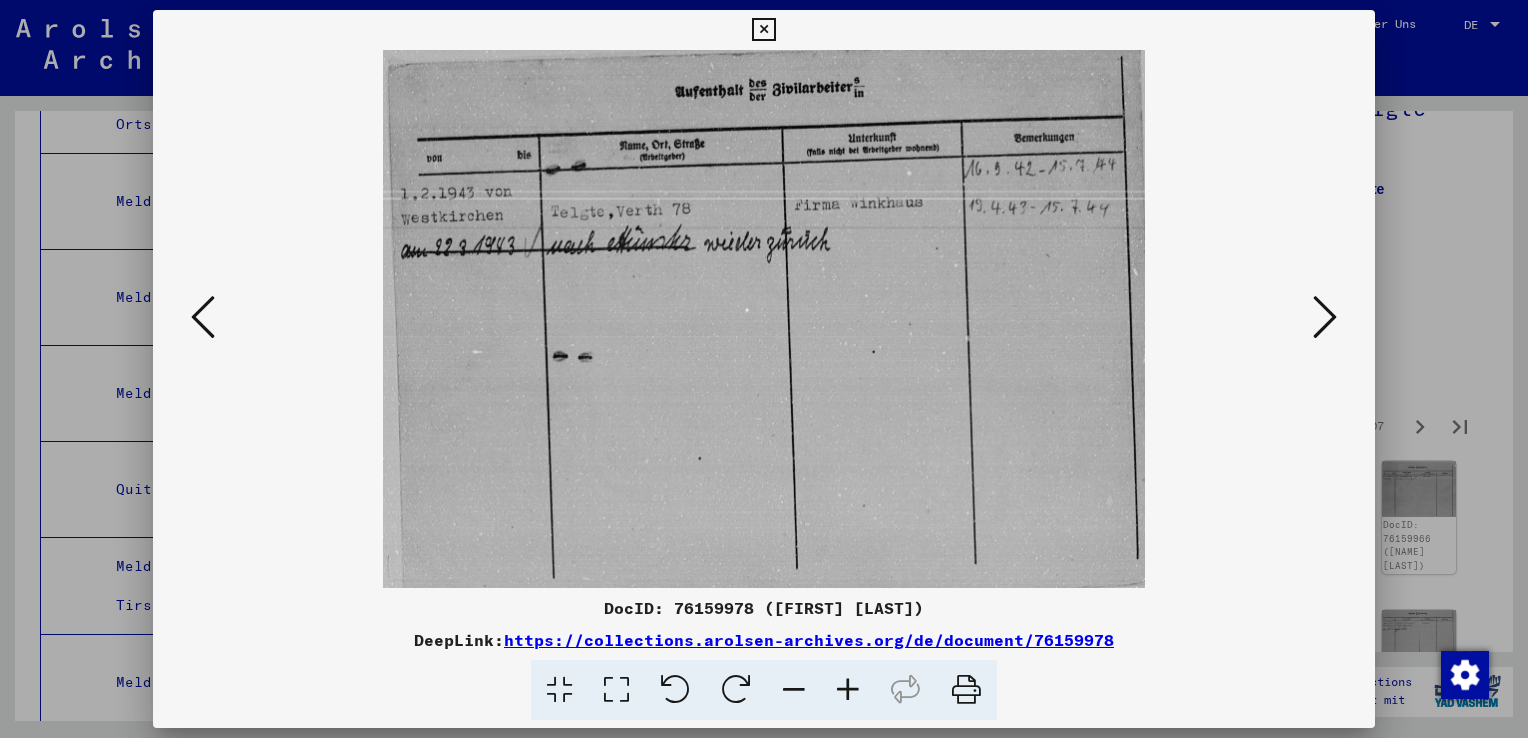 click at bounding box center [1325, 317] 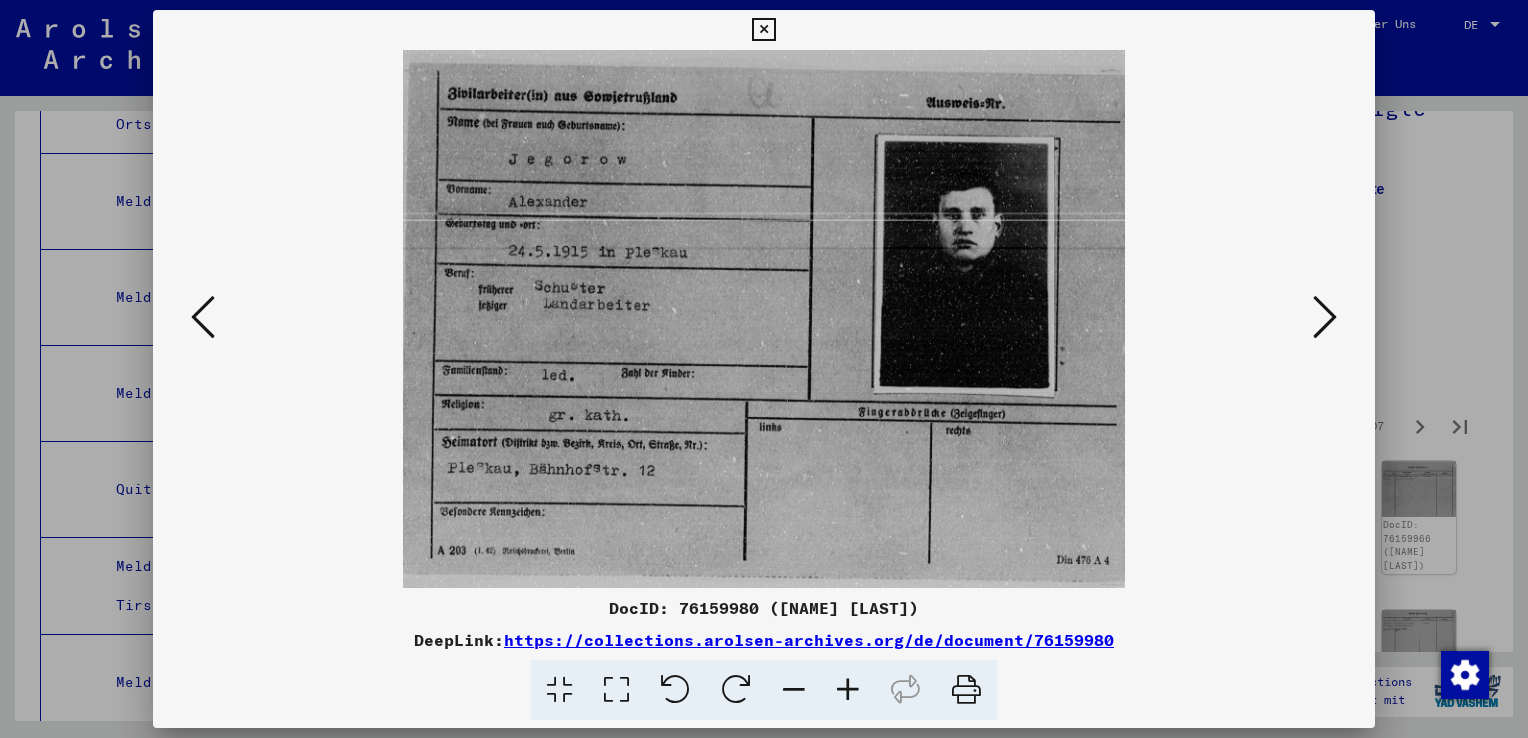 click at bounding box center [1325, 317] 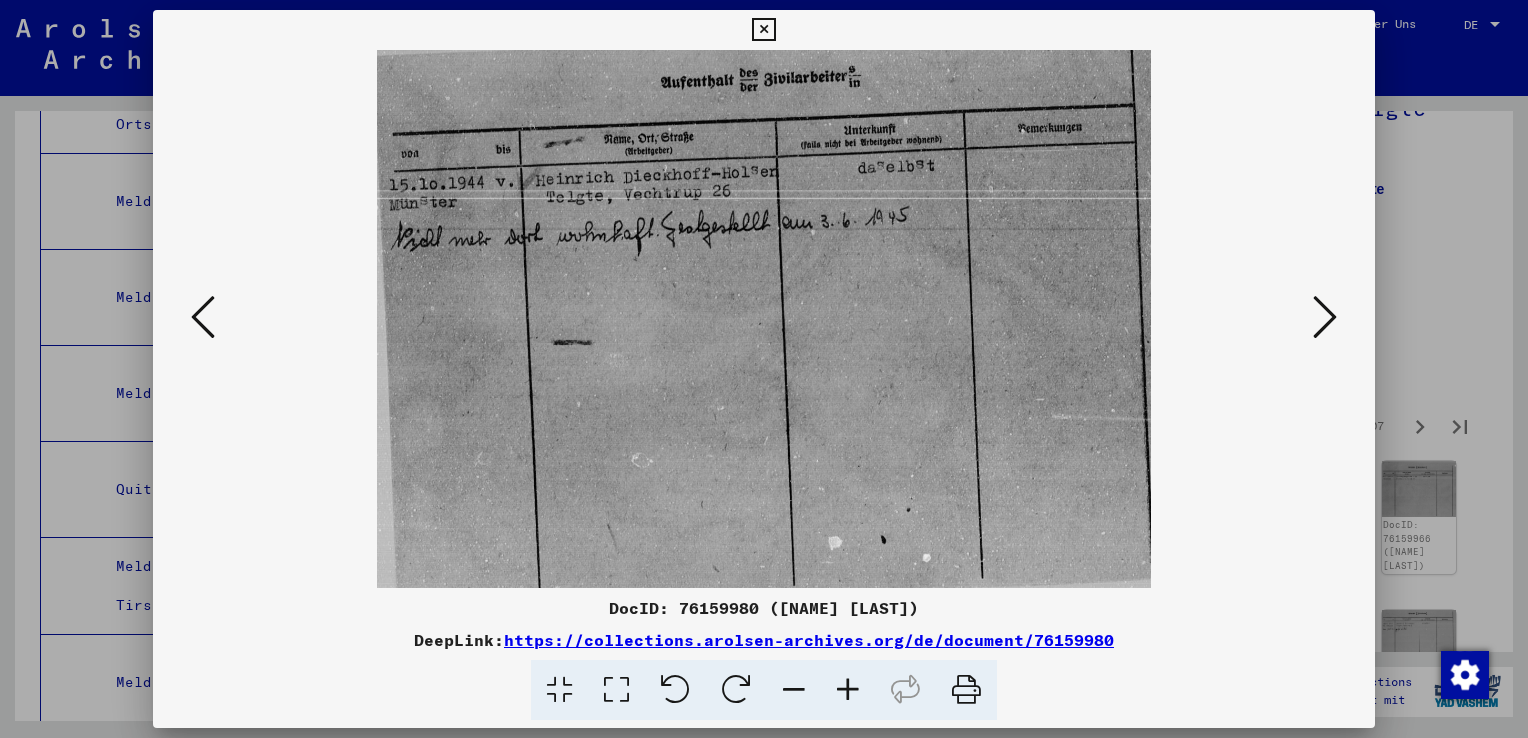 click at bounding box center [1325, 317] 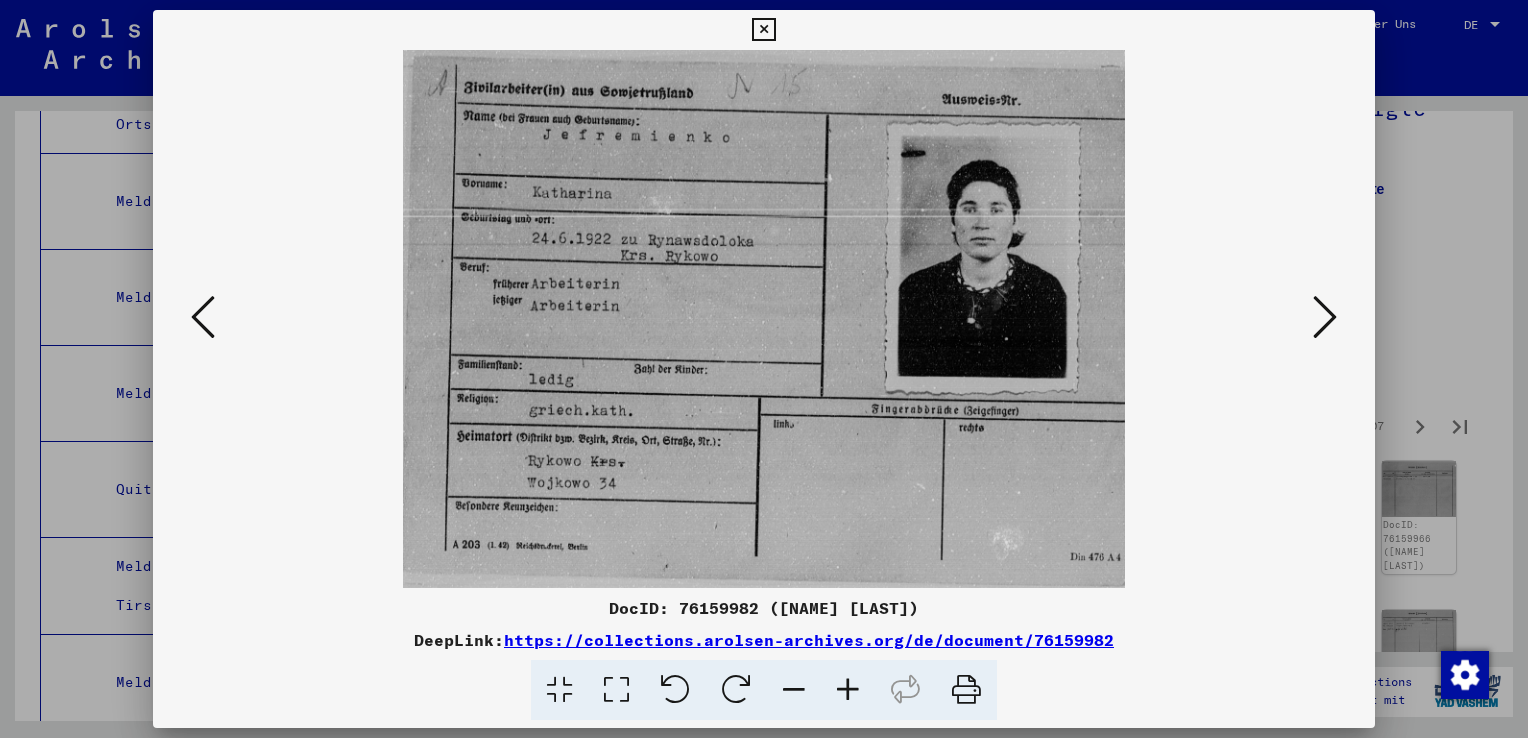 click at bounding box center [1325, 317] 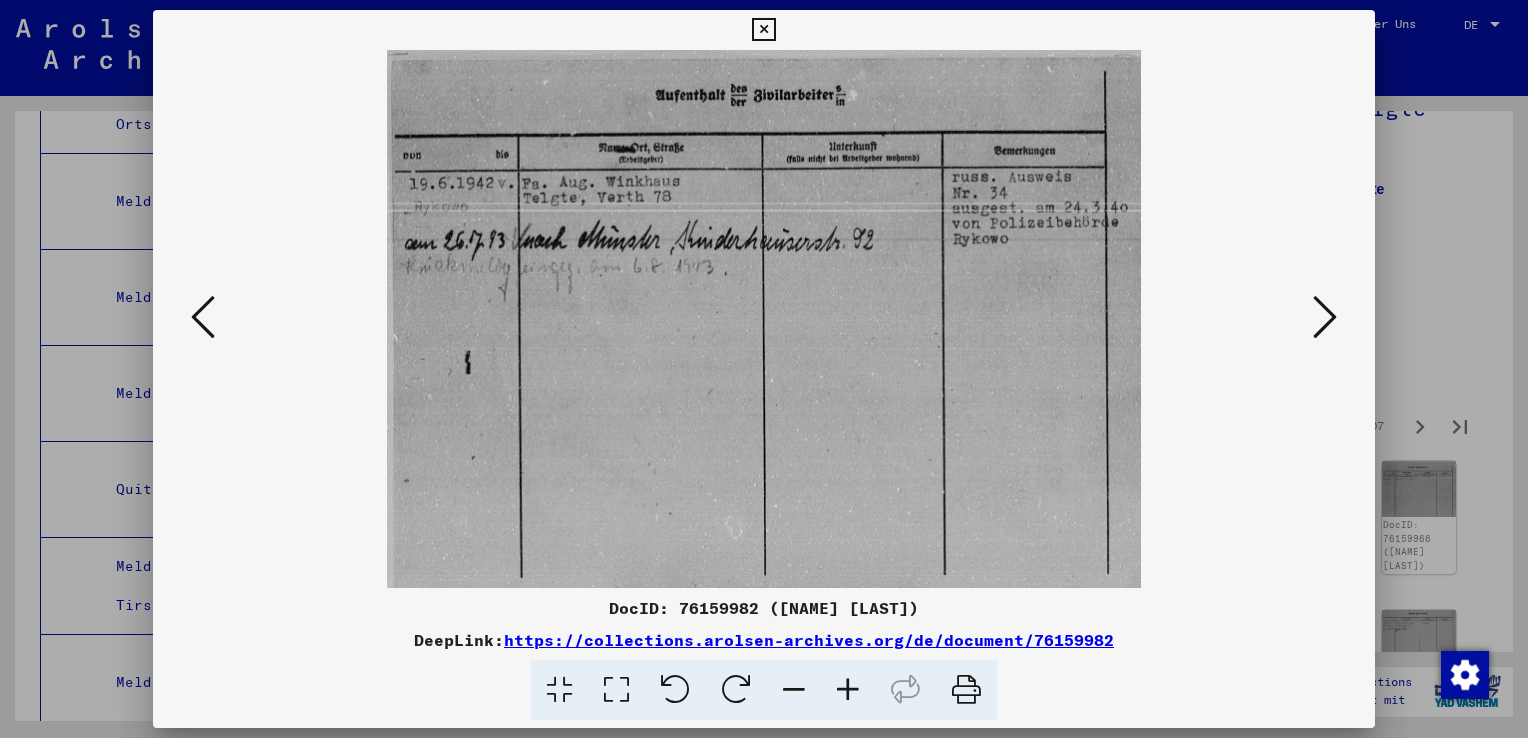 click at bounding box center [1325, 317] 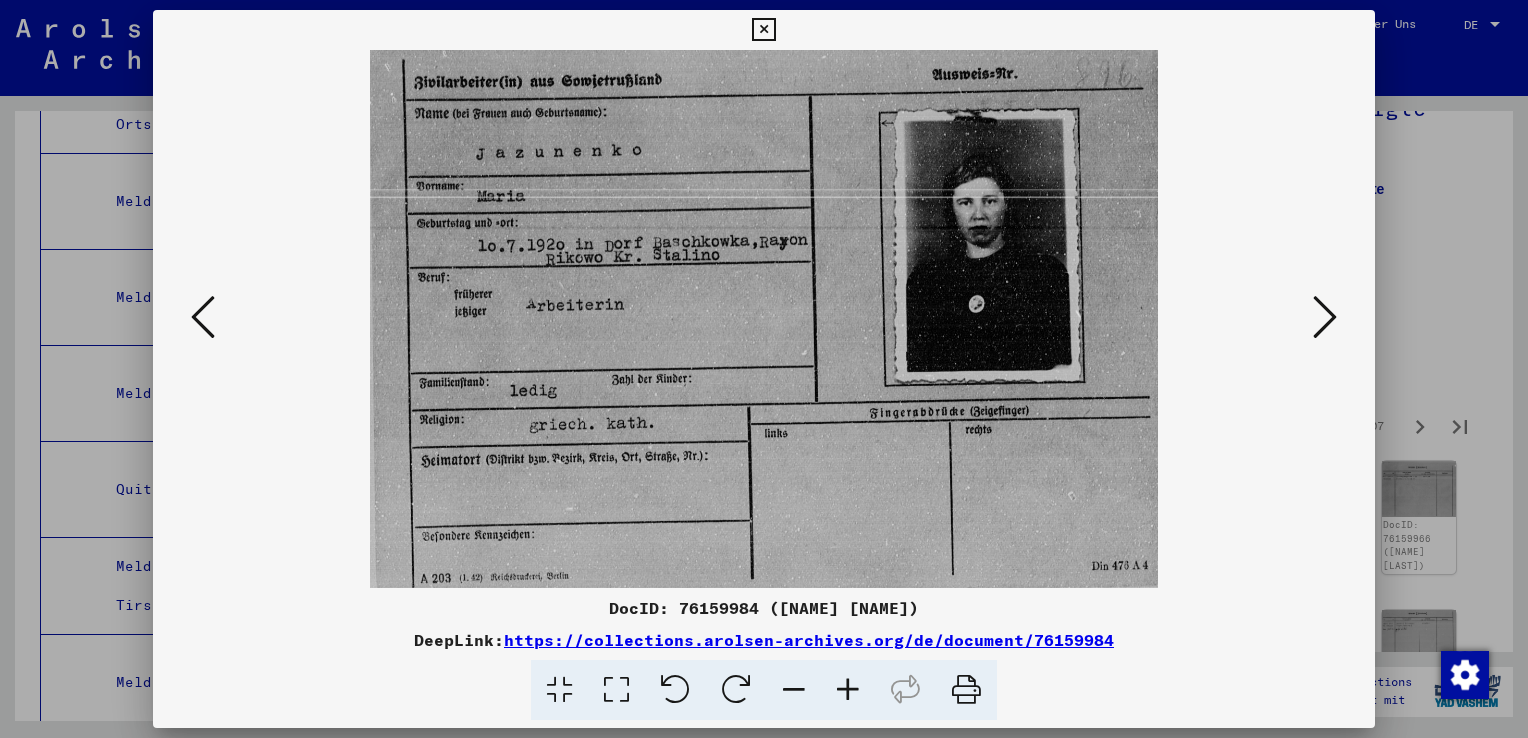 click at bounding box center (1325, 317) 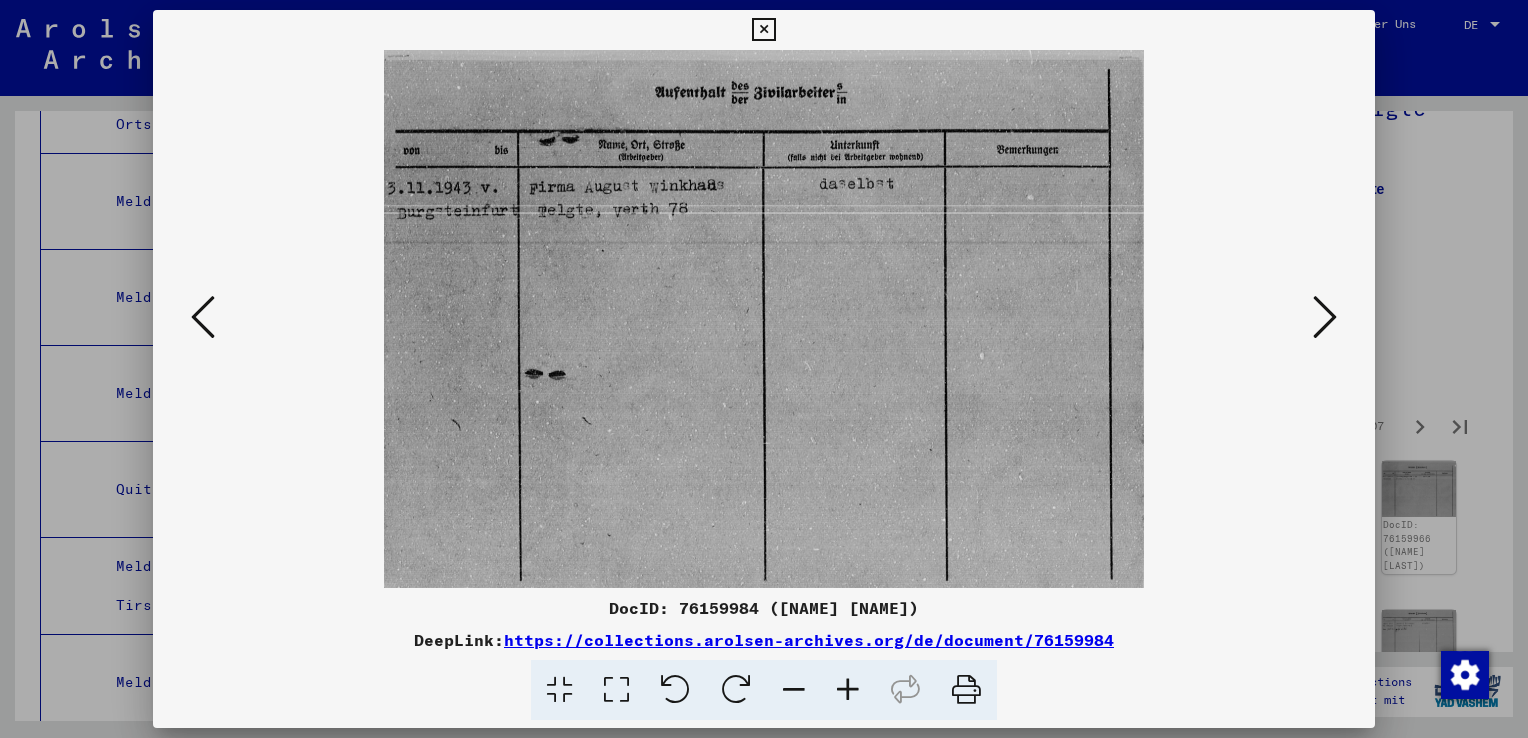 click at bounding box center (1325, 317) 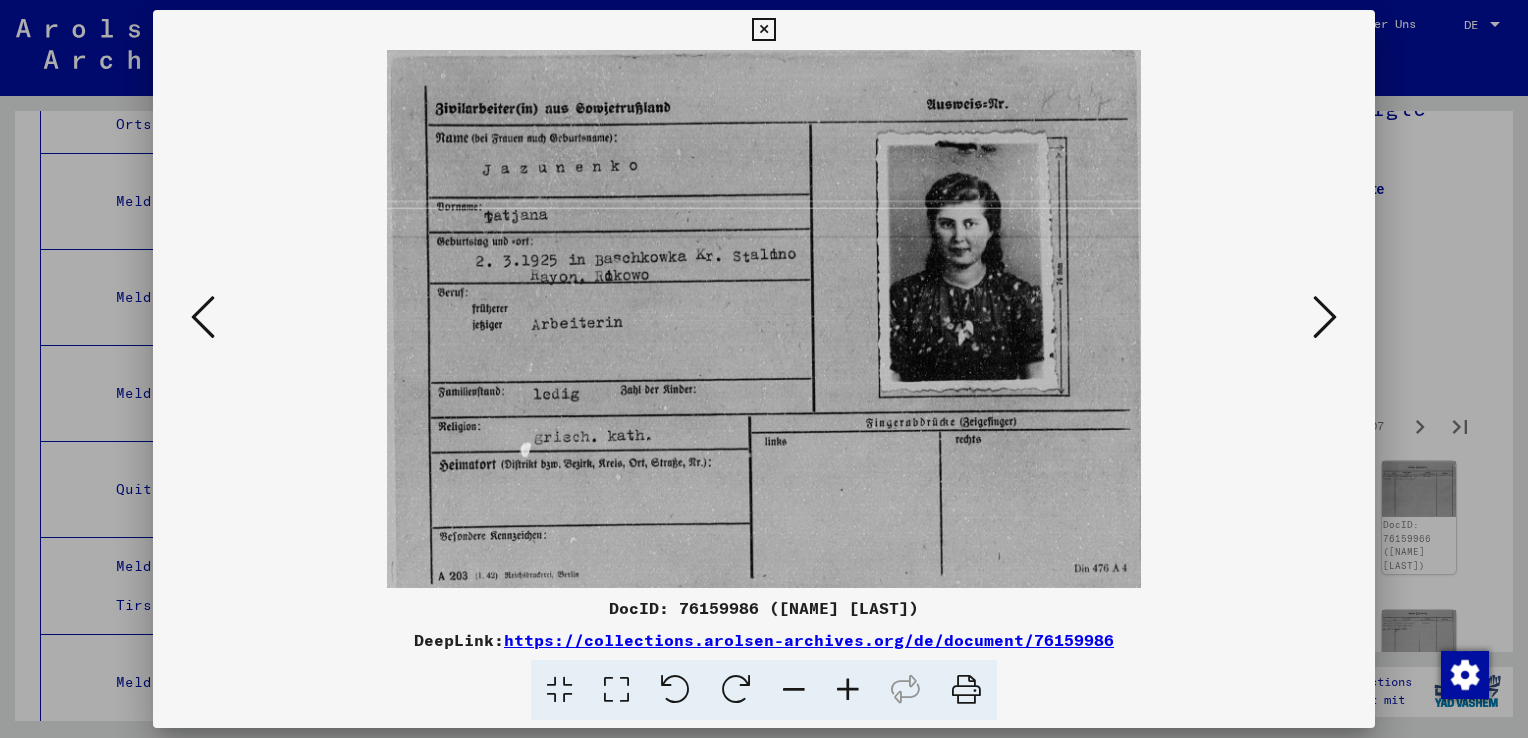 click at bounding box center (1325, 317) 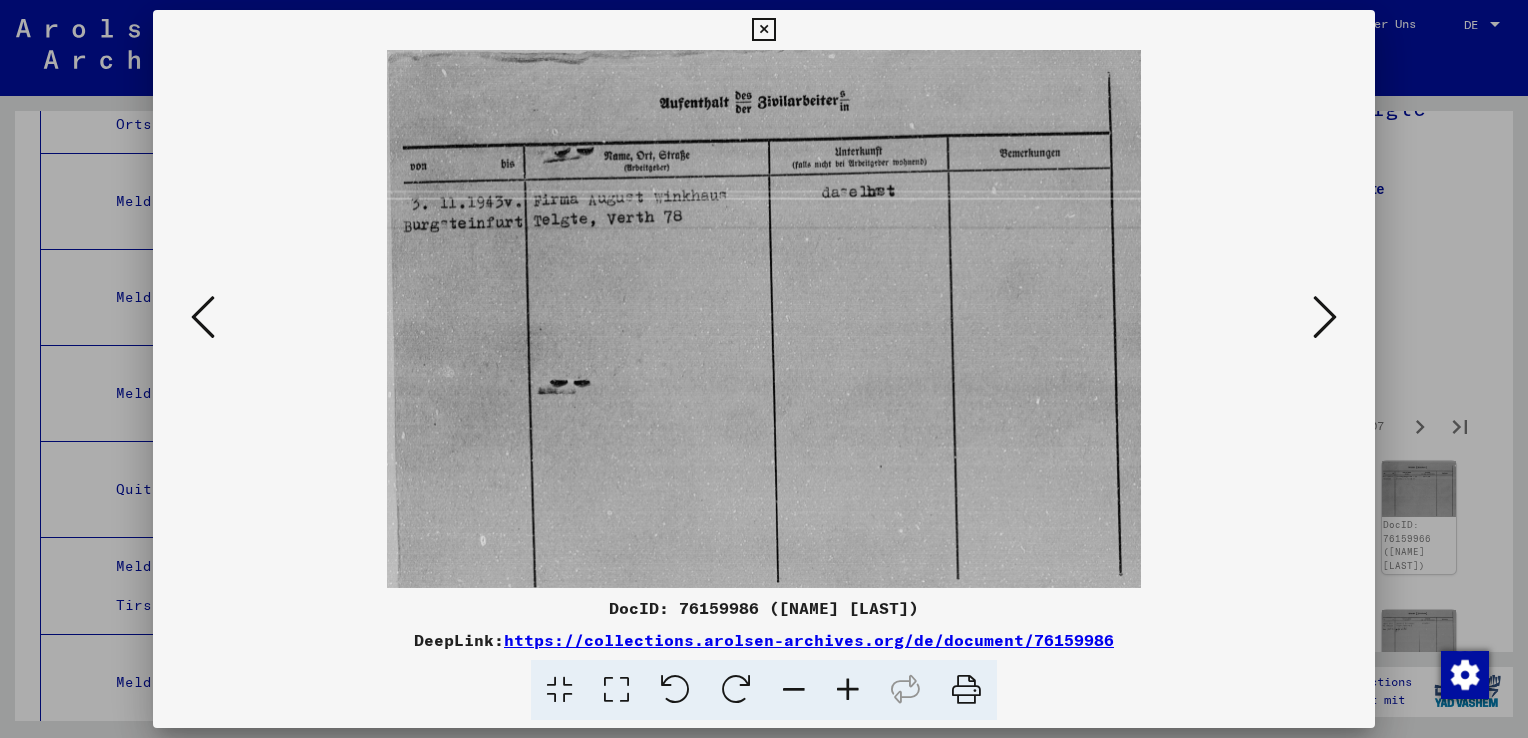 click at bounding box center [1325, 317] 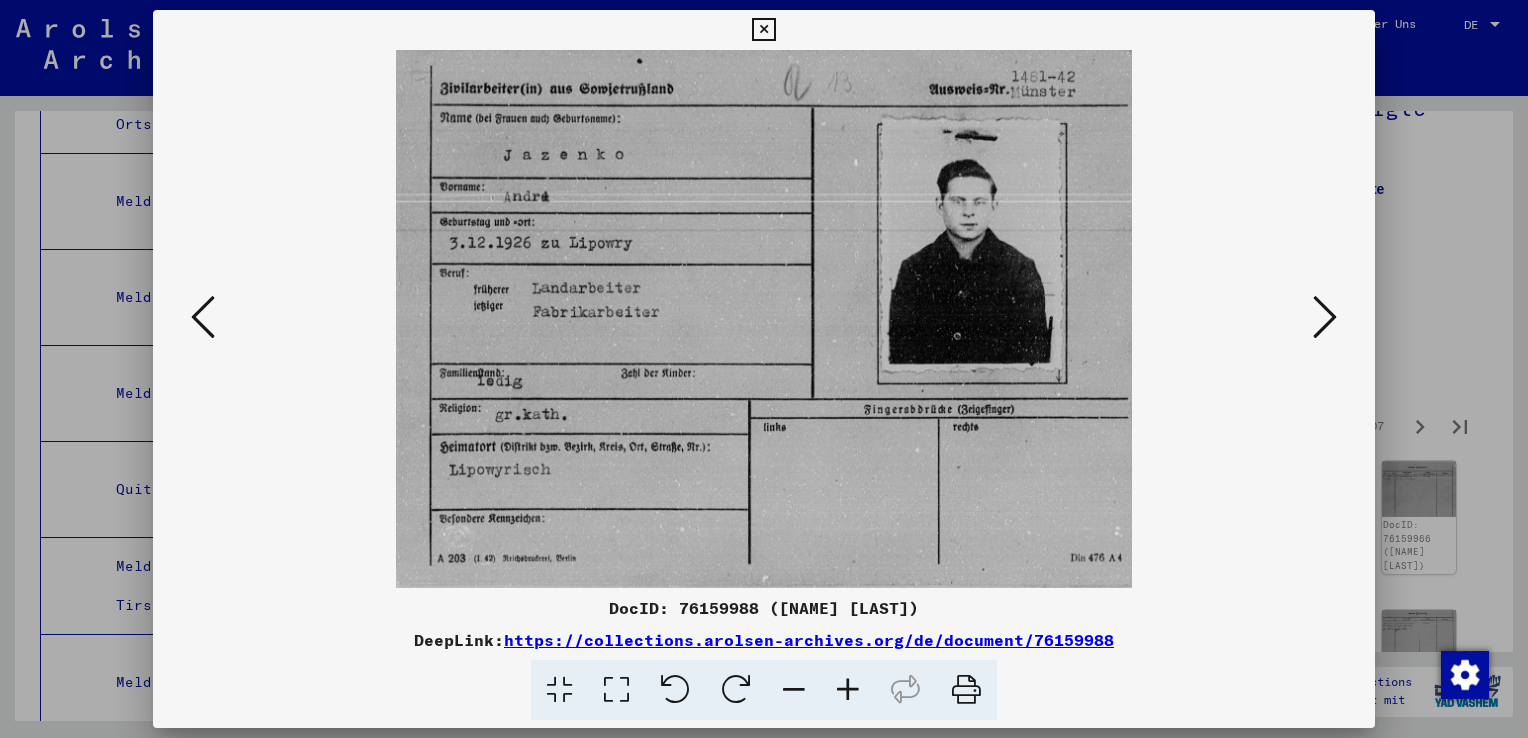 click at bounding box center (1325, 317) 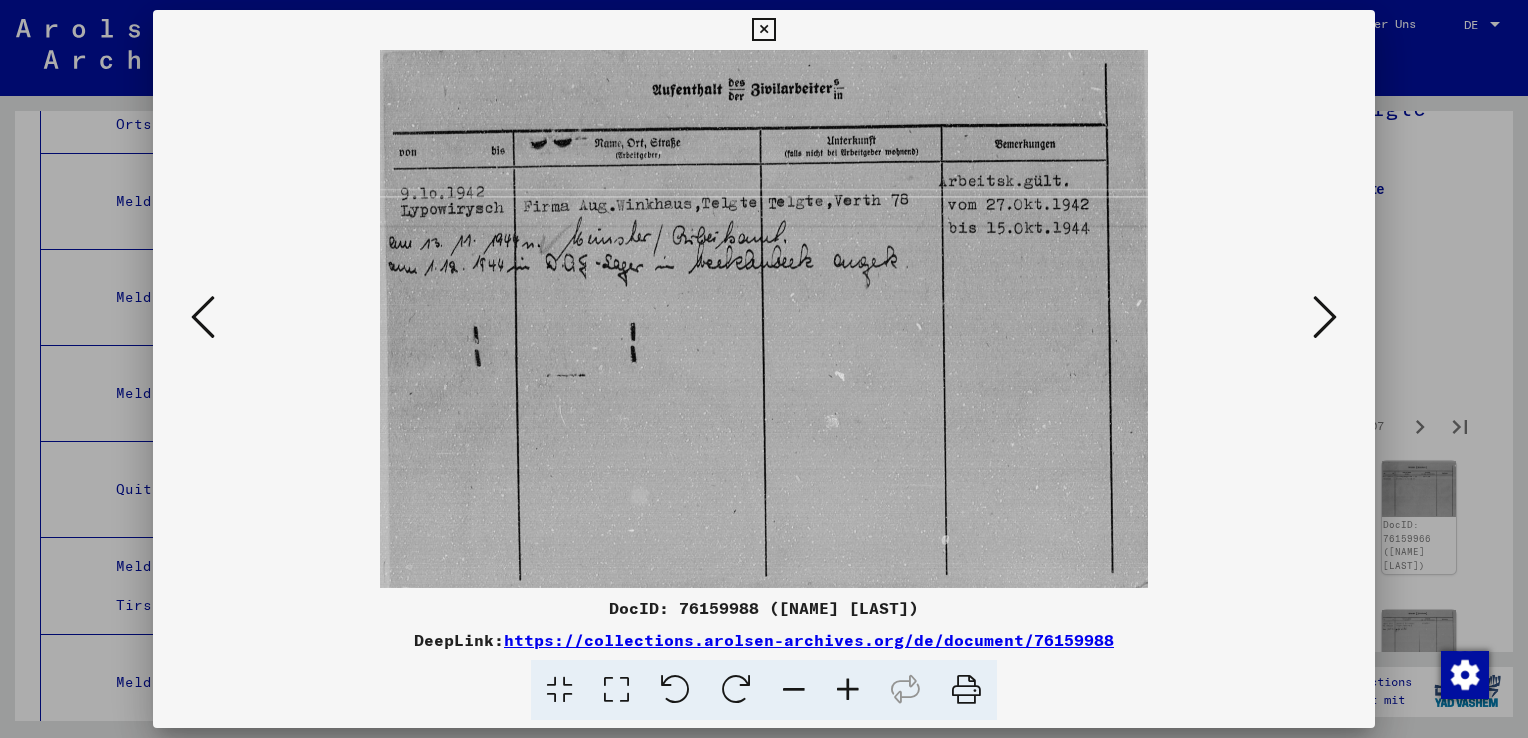 click at bounding box center [1325, 317] 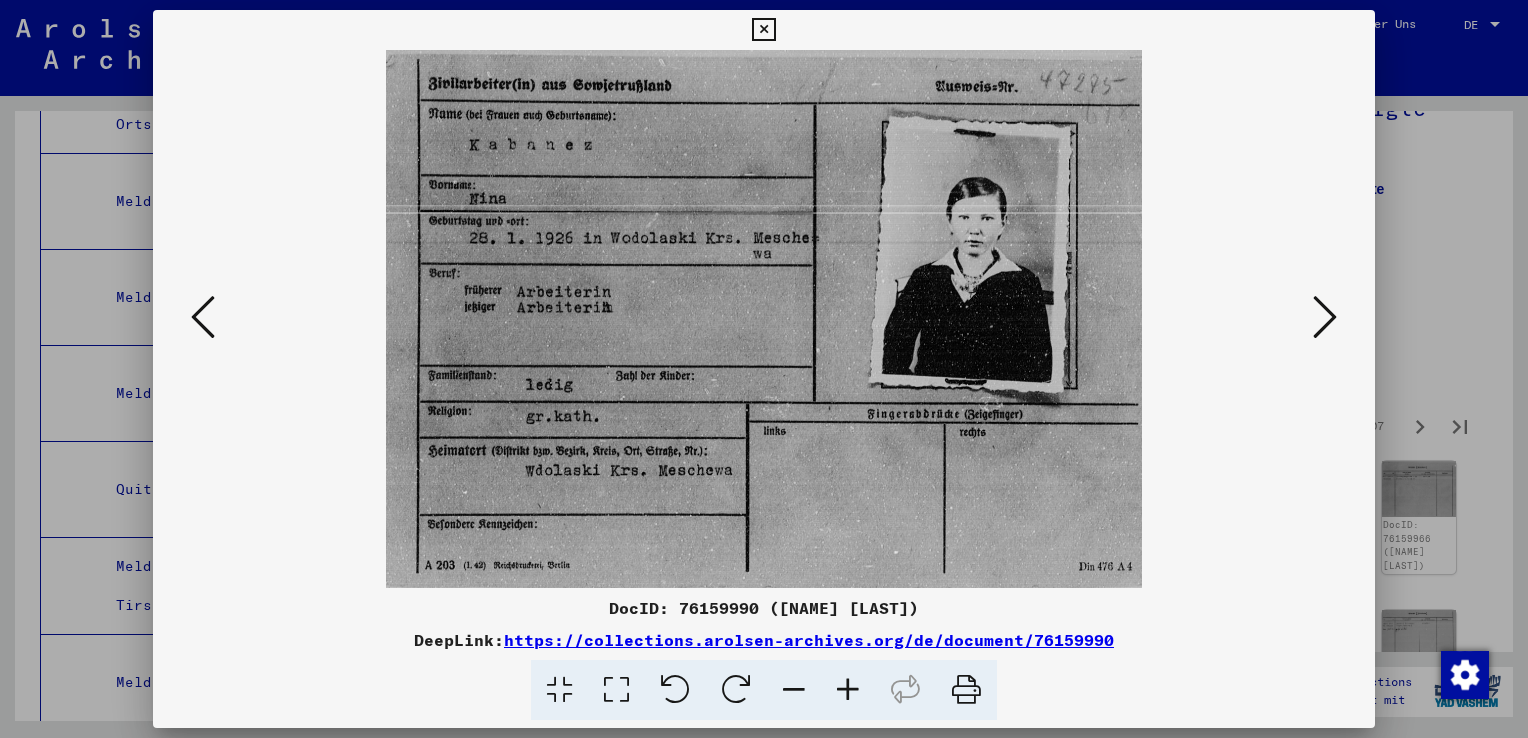 click at bounding box center (1325, 317) 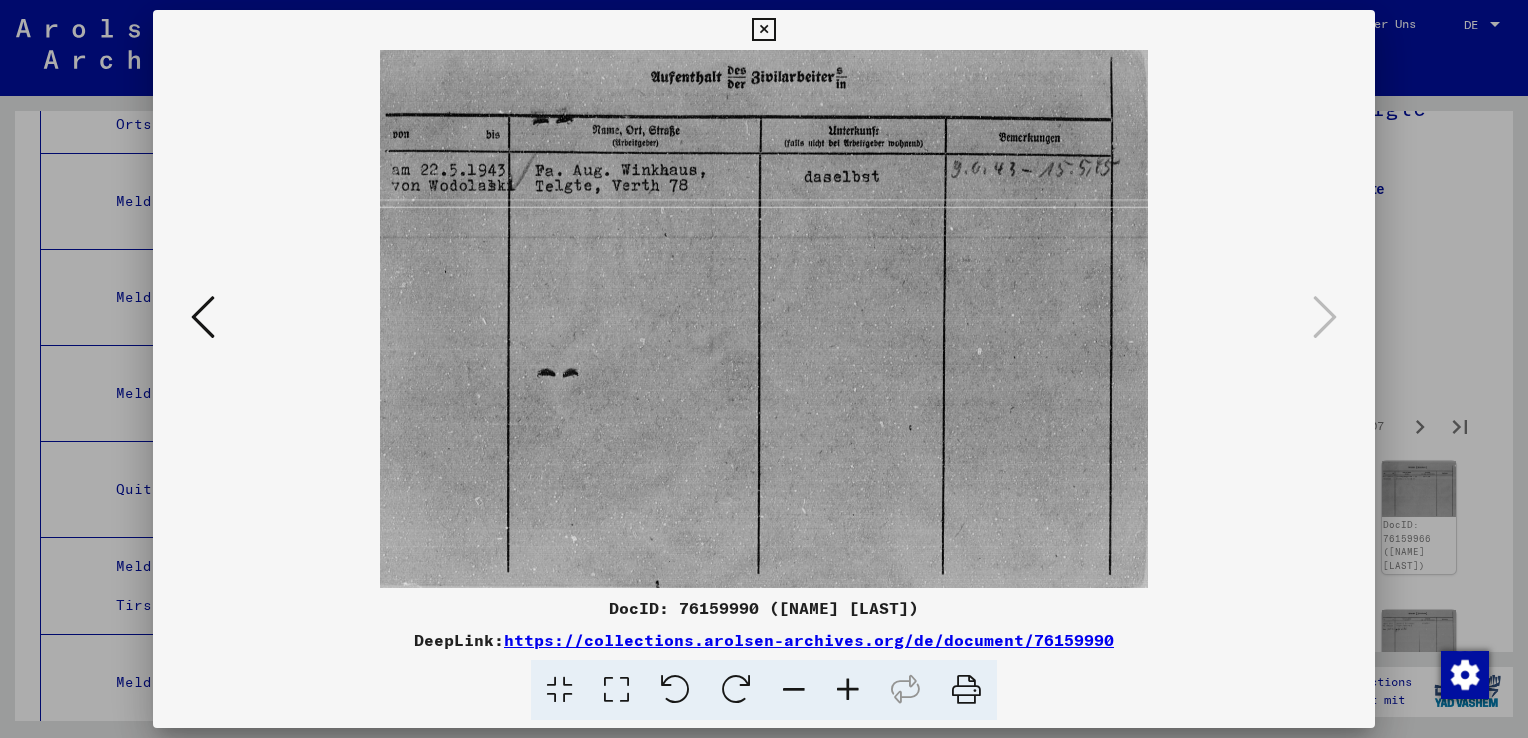 click at bounding box center [764, 369] 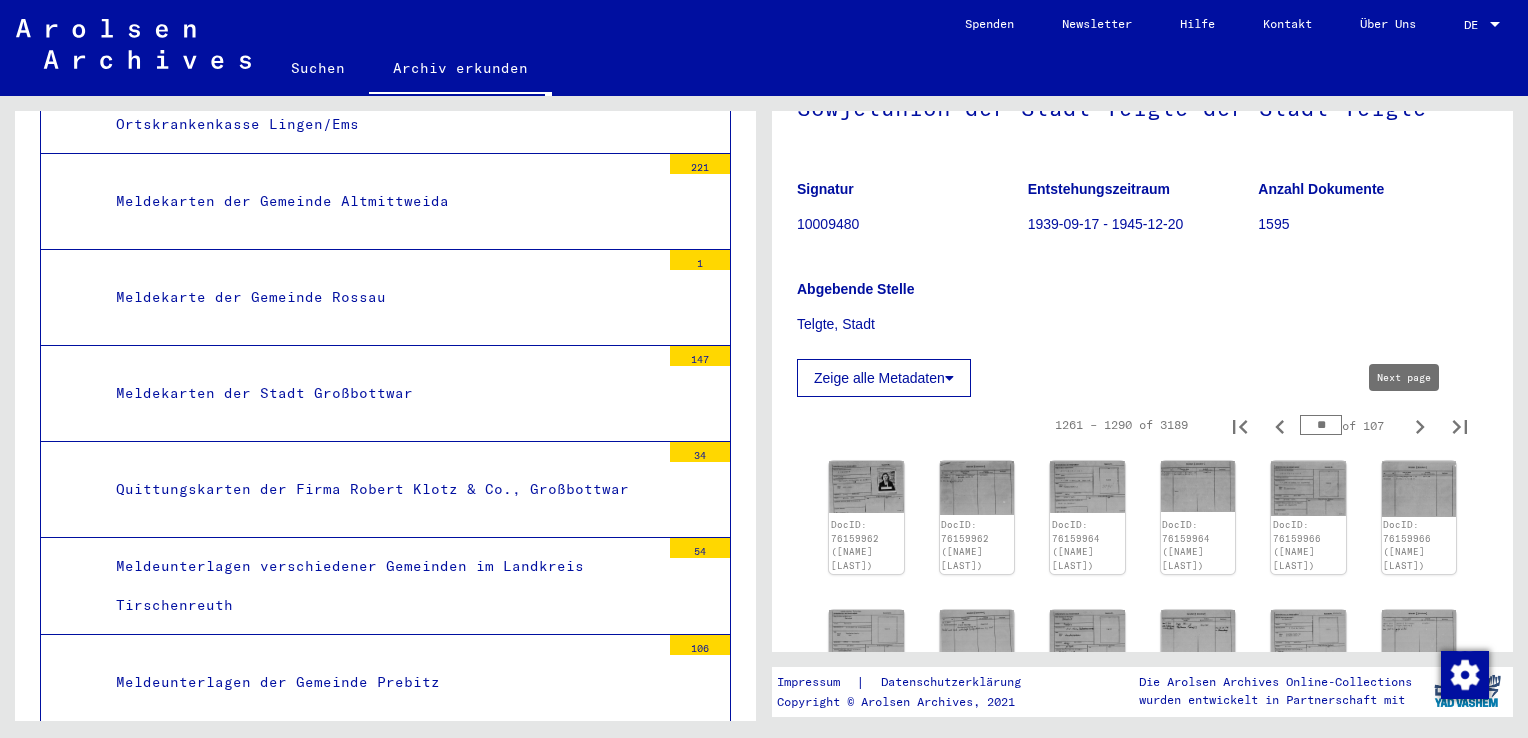 click 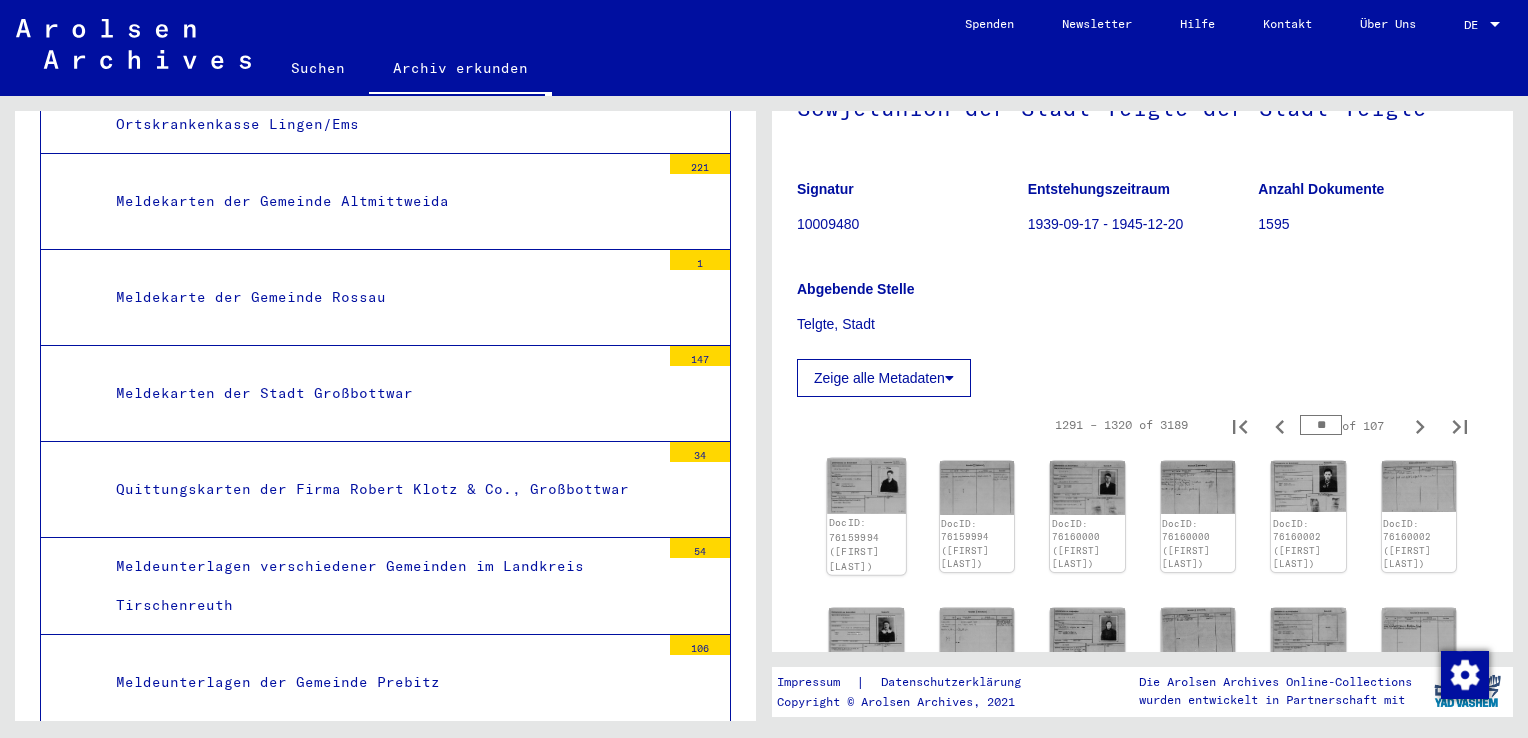 click 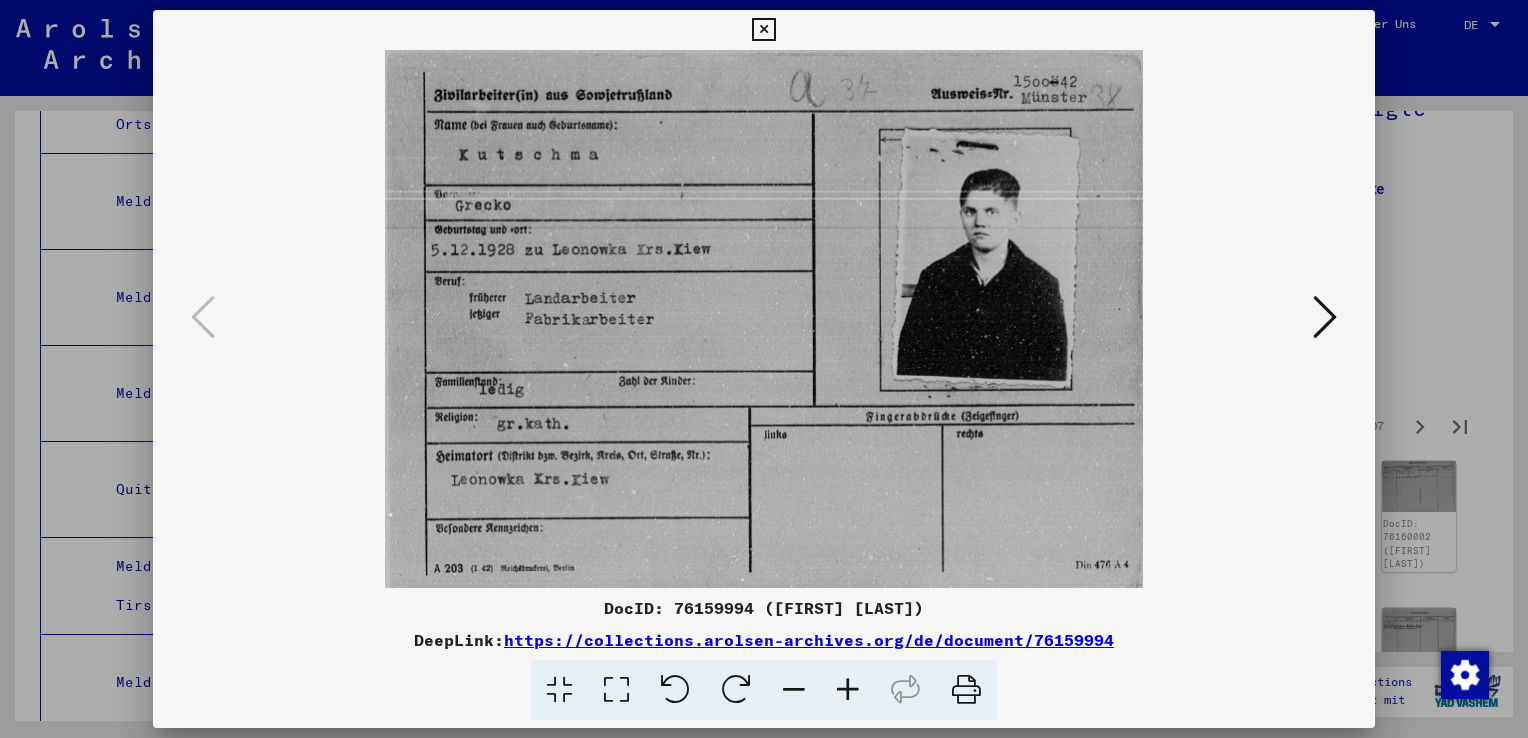 click at bounding box center (1325, 317) 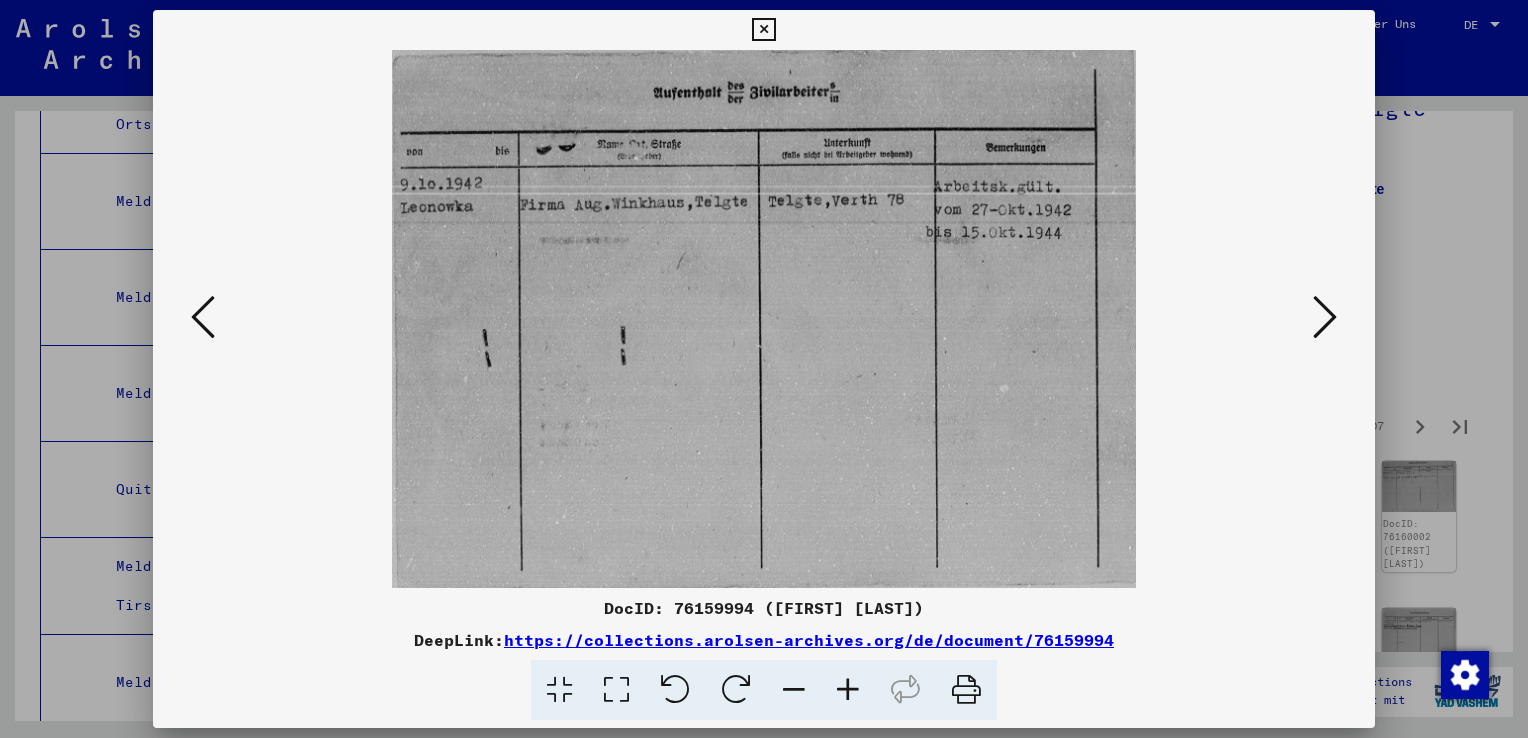 click at bounding box center (1325, 317) 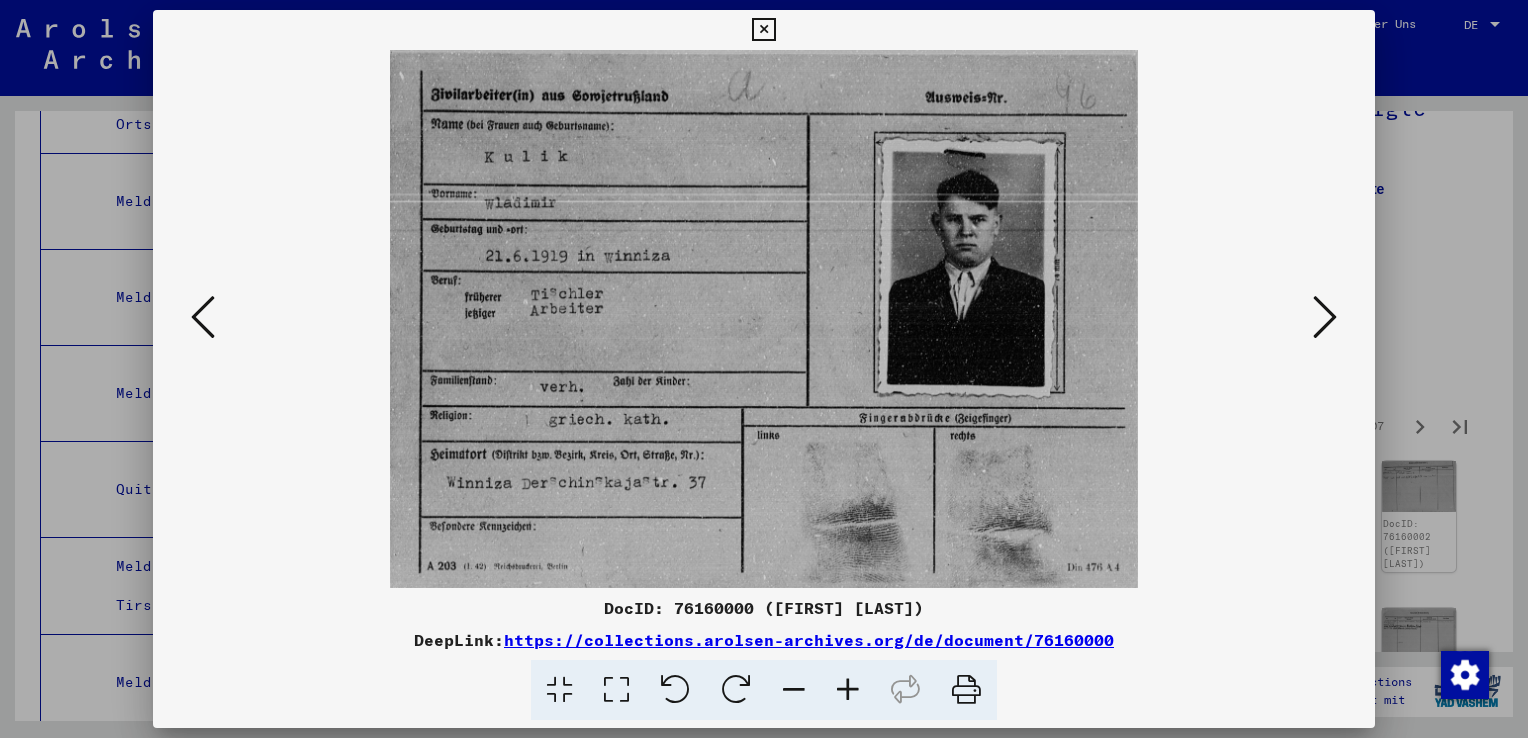 click at bounding box center [1325, 317] 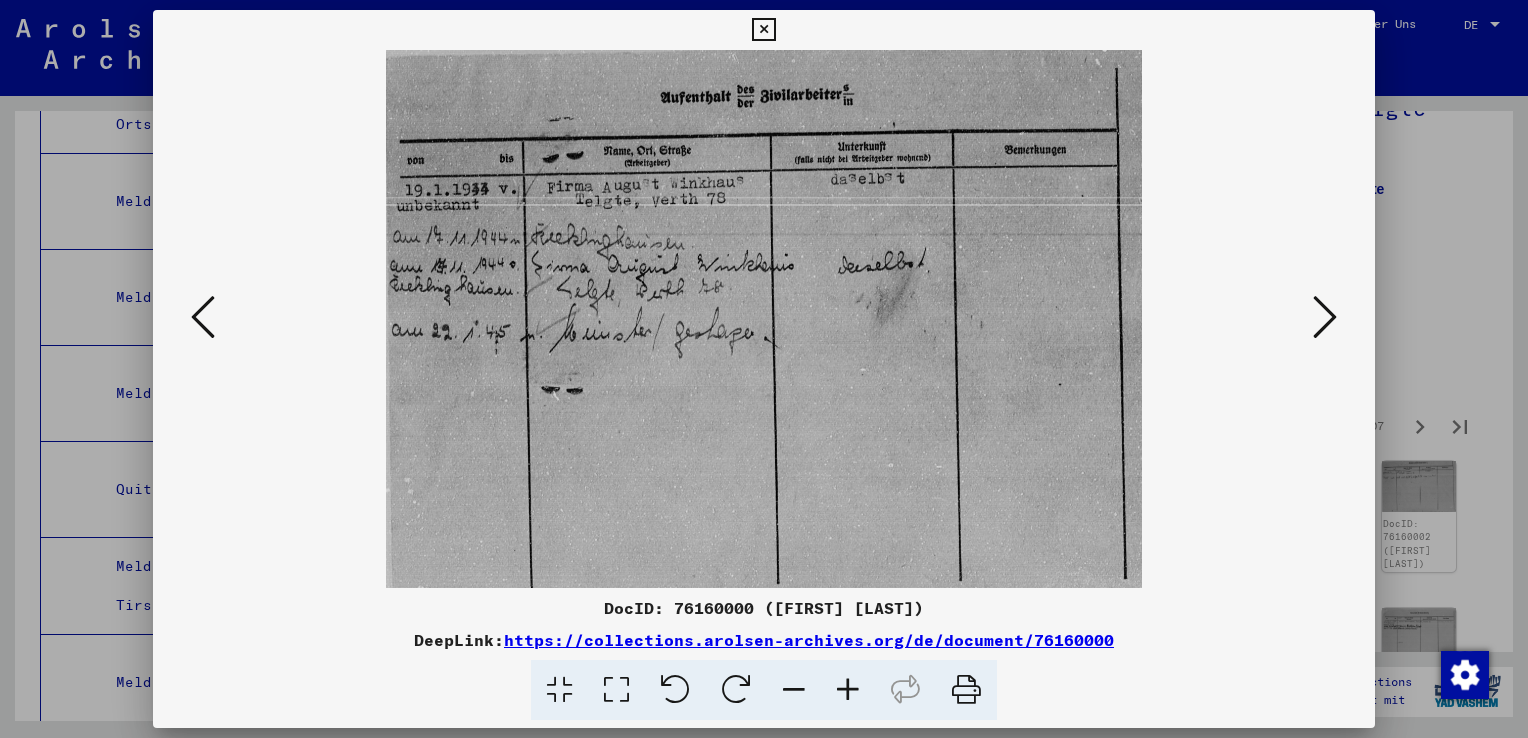 click at bounding box center [1325, 317] 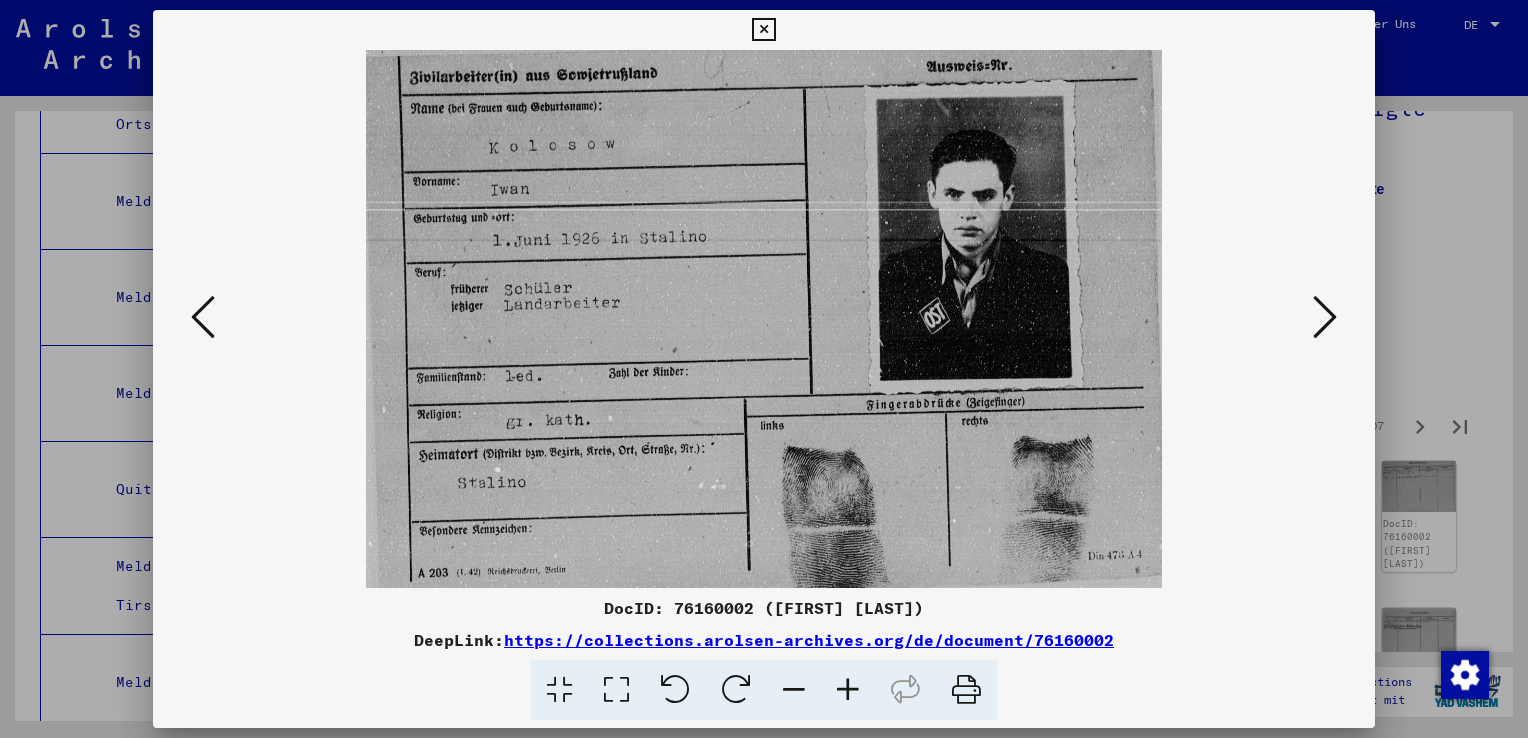 click at bounding box center (1325, 317) 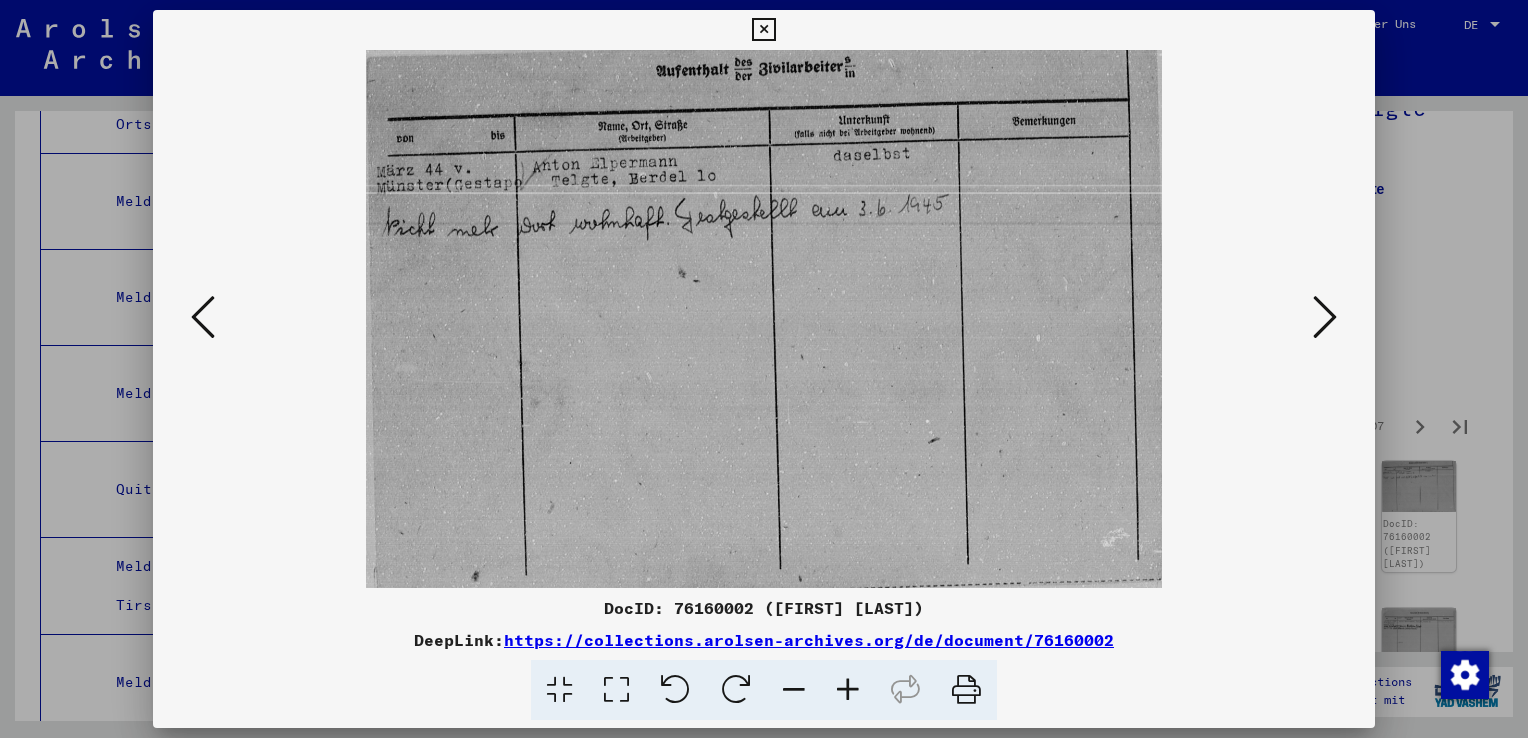 click at bounding box center (1325, 317) 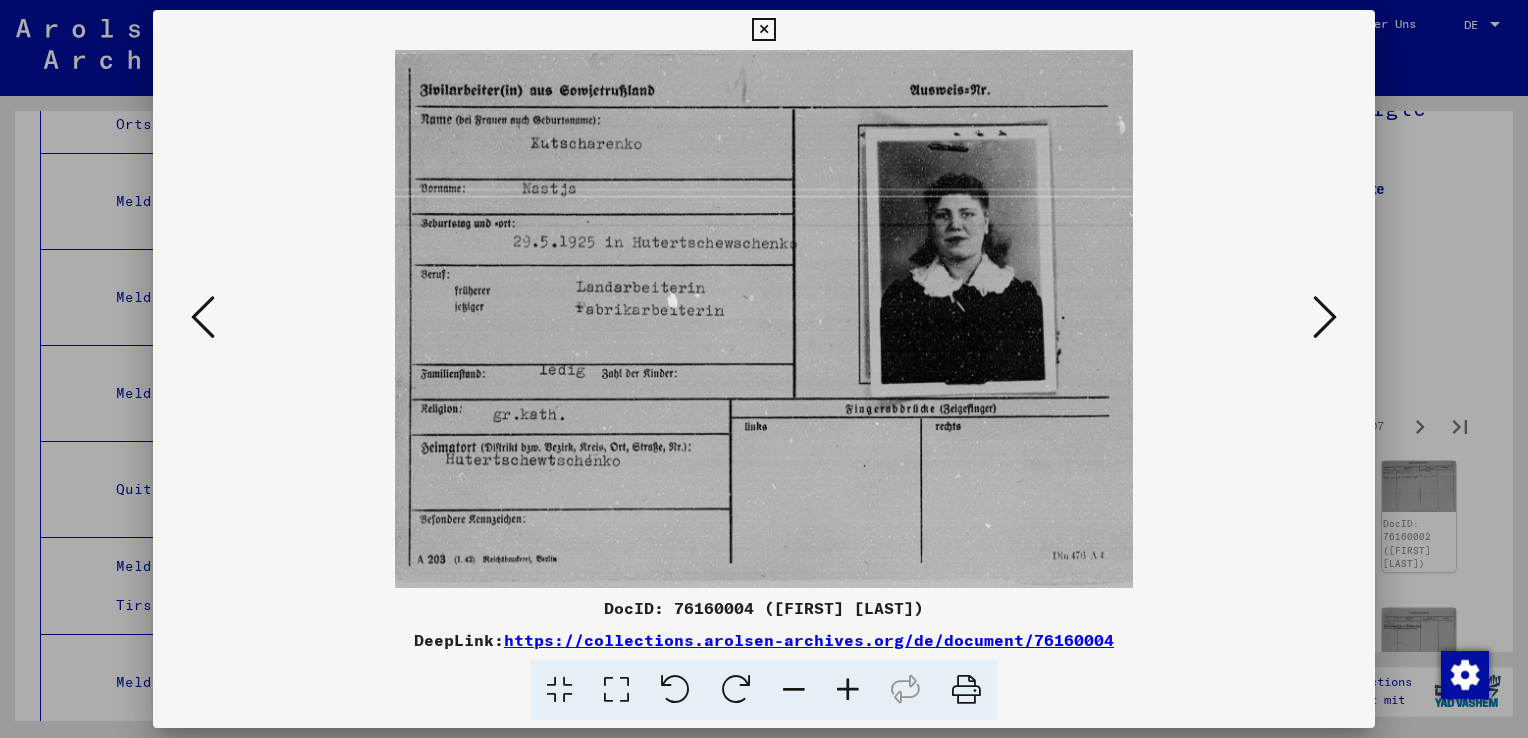 click at bounding box center [1325, 317] 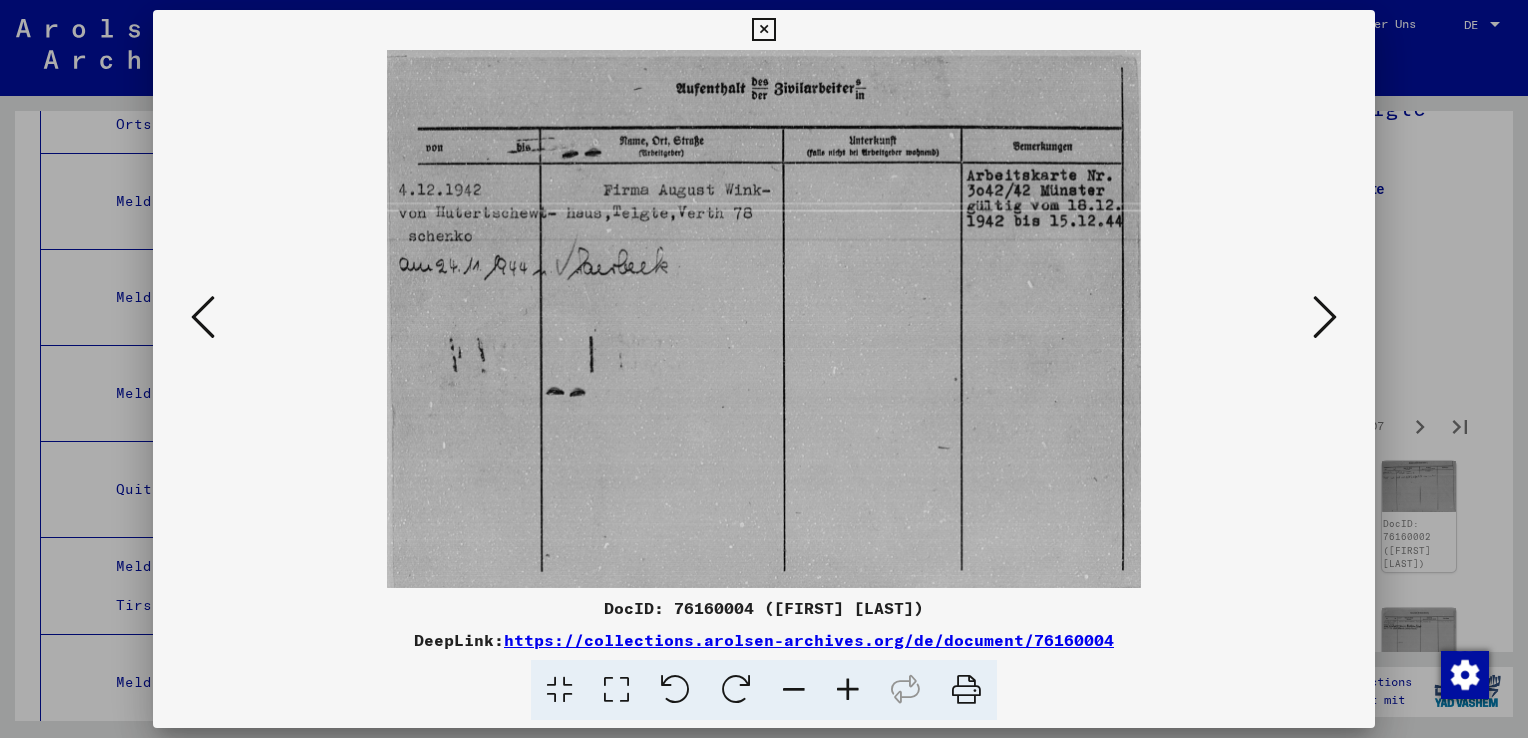 click at bounding box center [1325, 317] 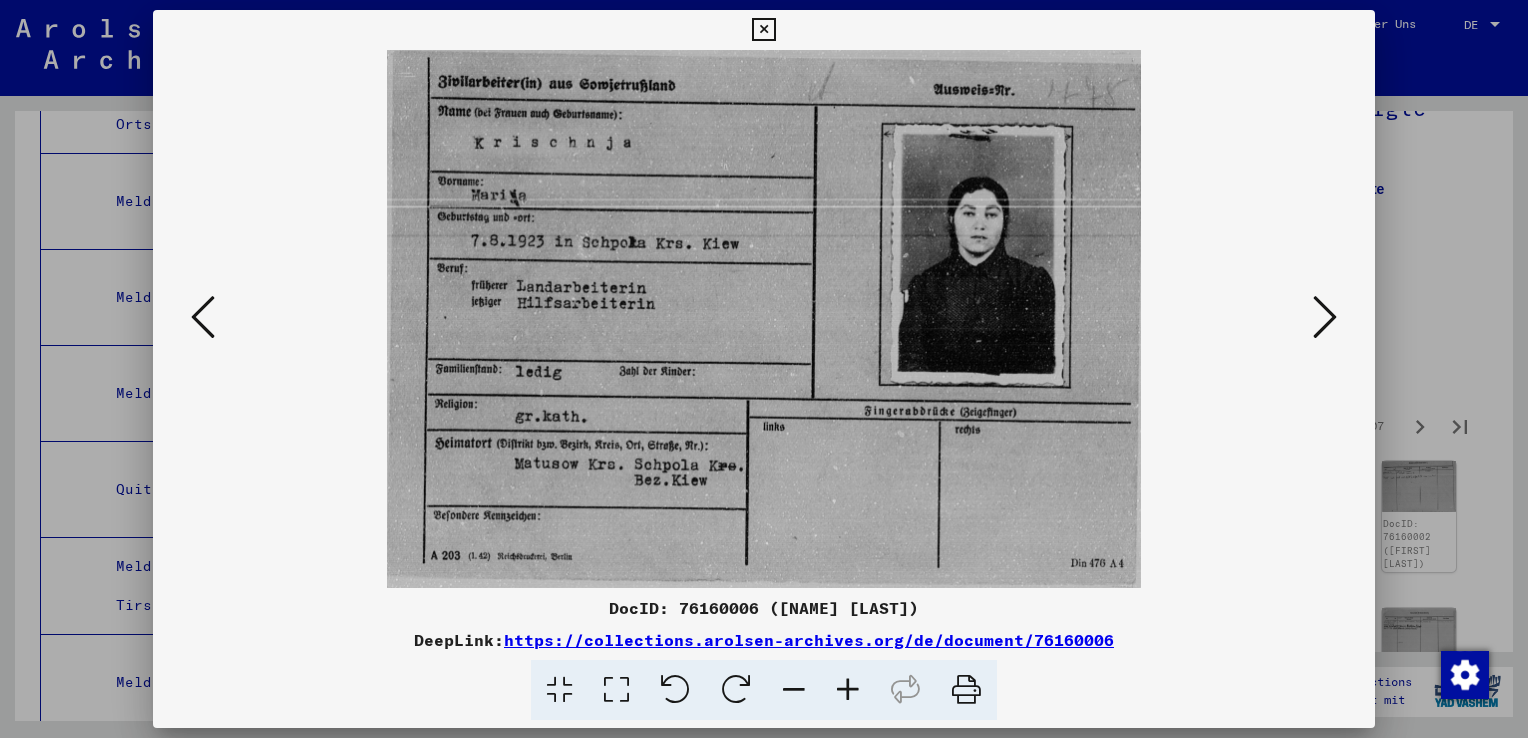 click at bounding box center [1325, 317] 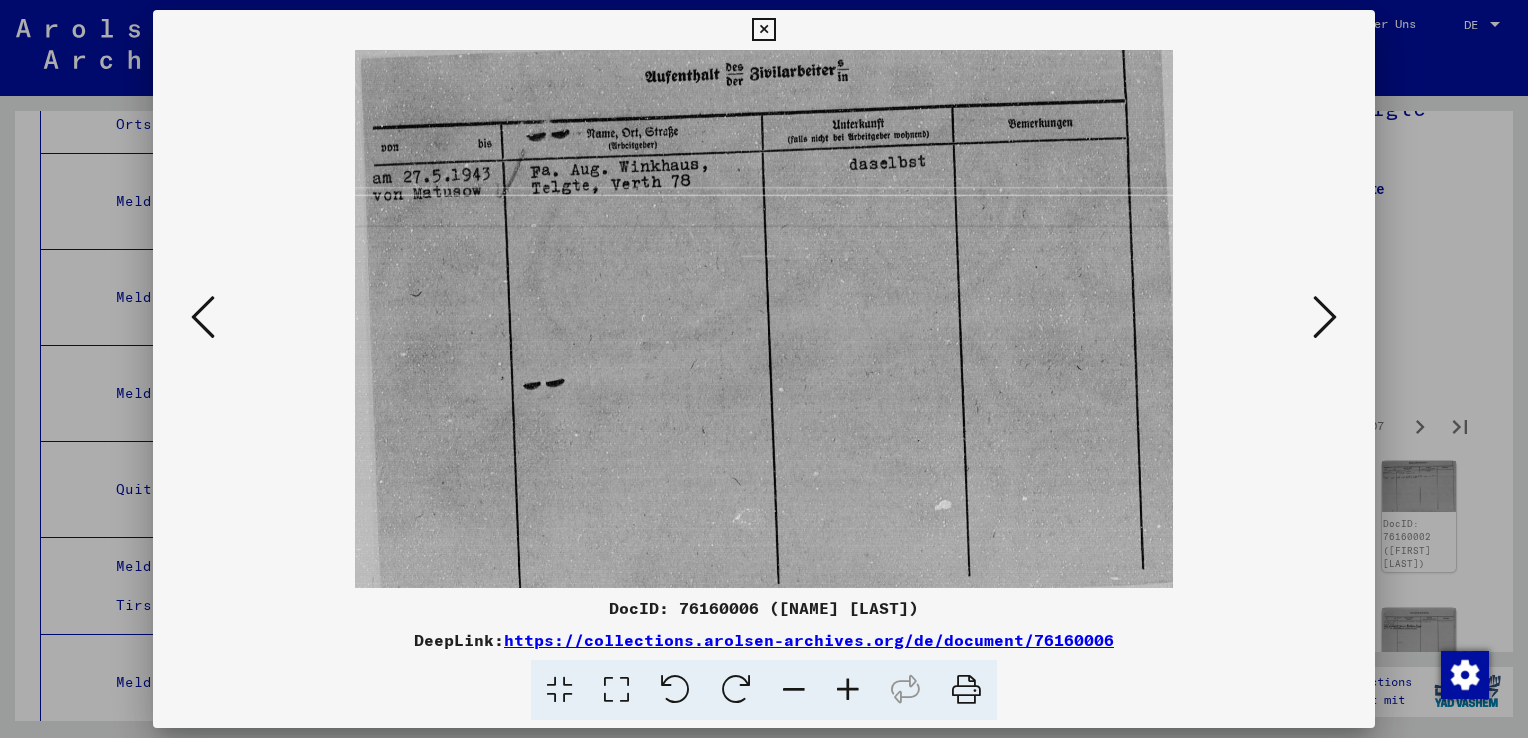click at bounding box center (1325, 317) 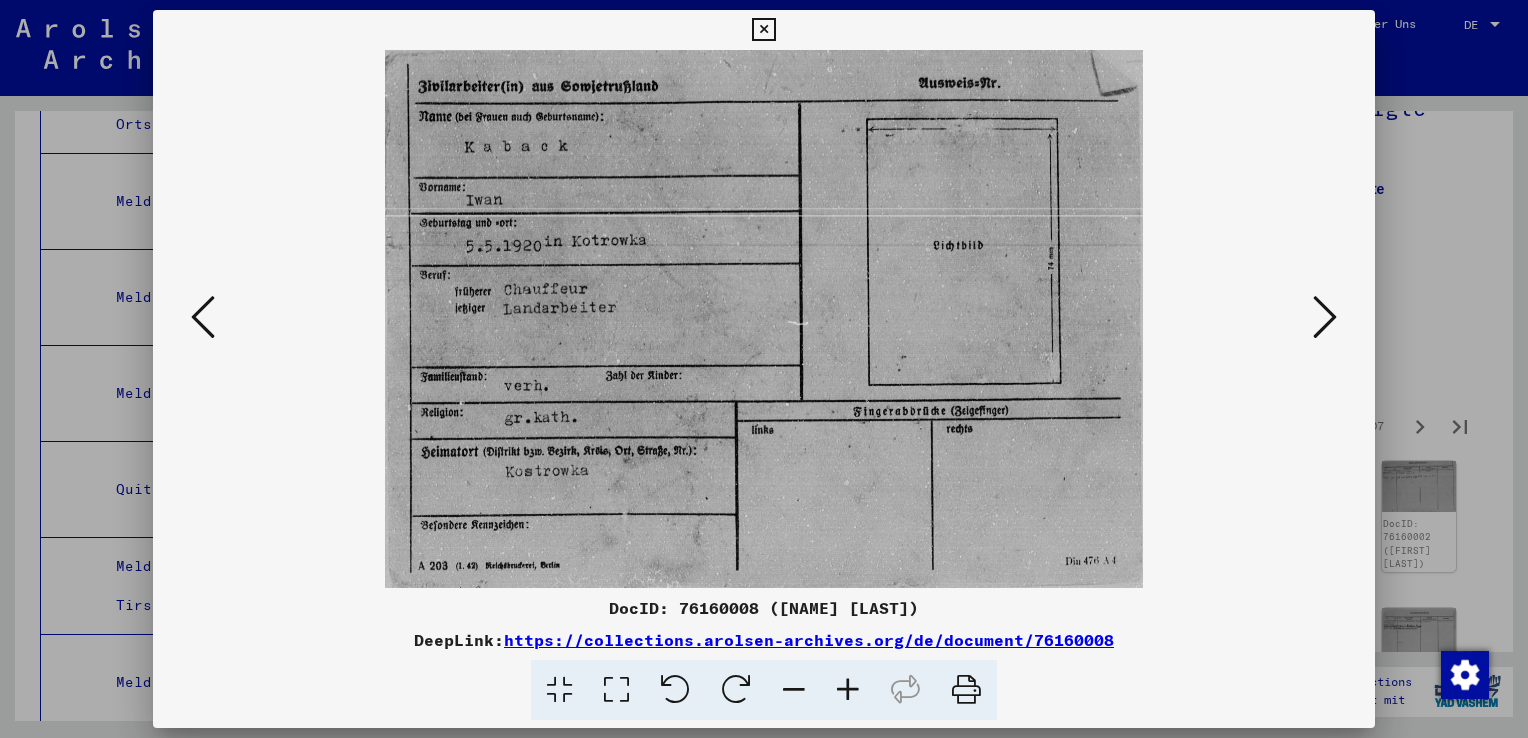 click at bounding box center [1325, 317] 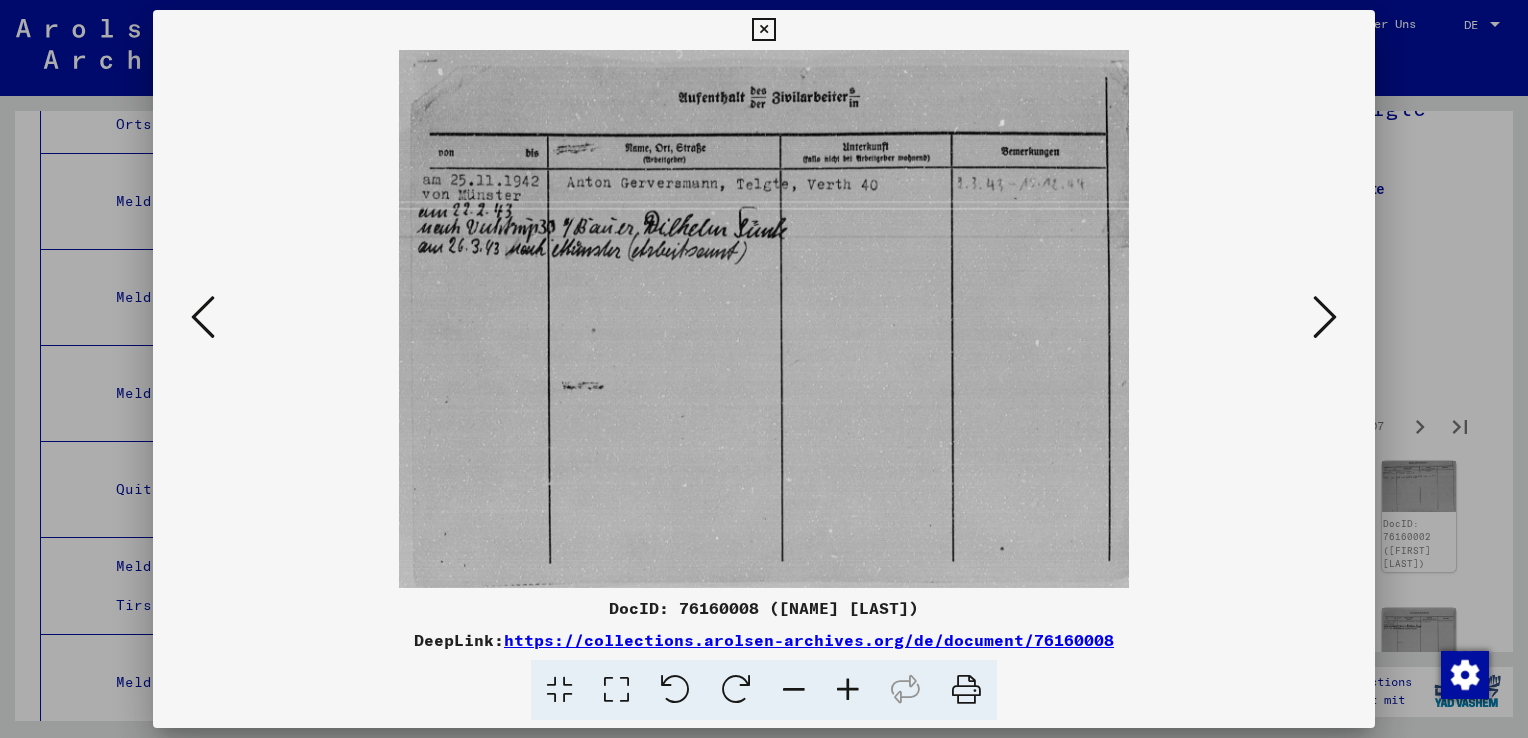 click at bounding box center (1325, 317) 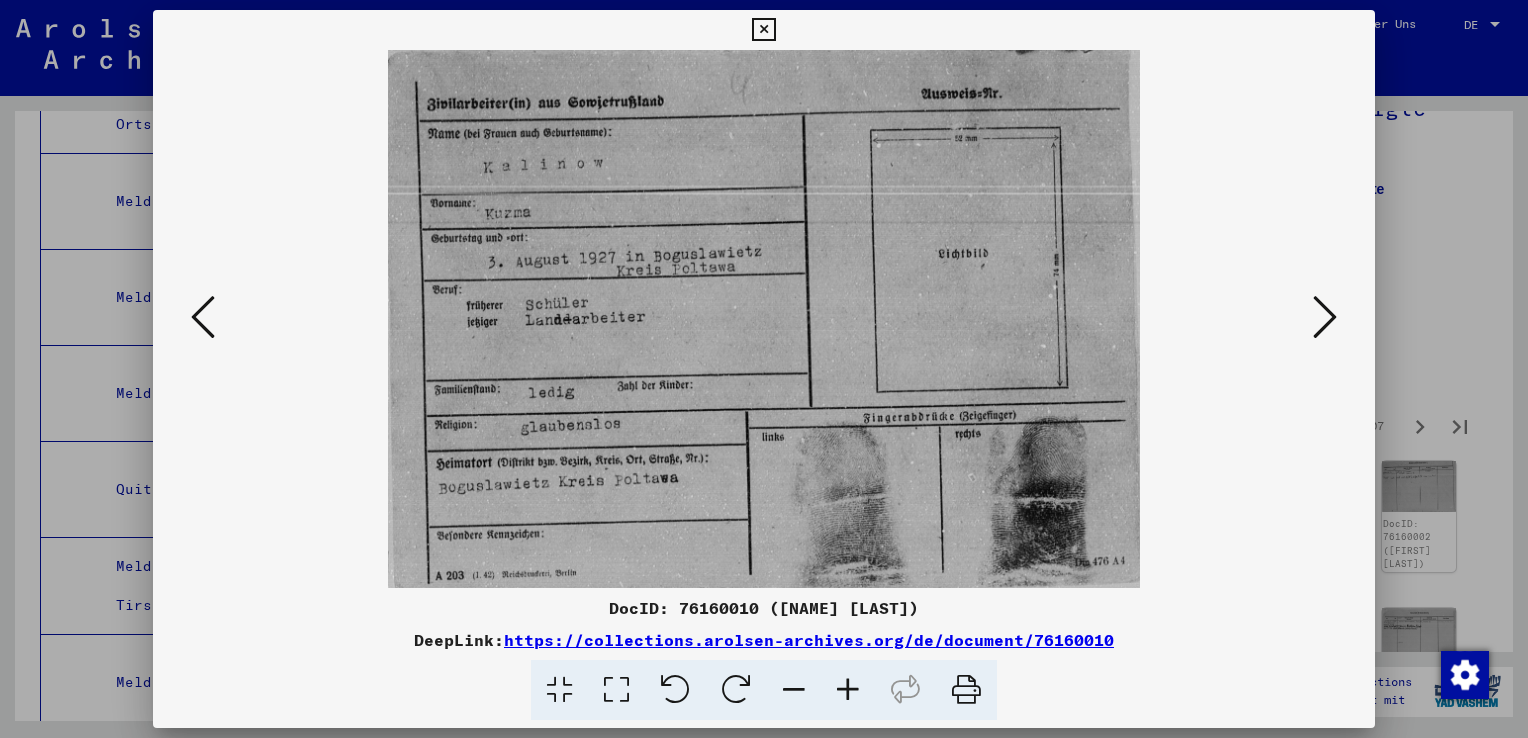click at bounding box center [1325, 317] 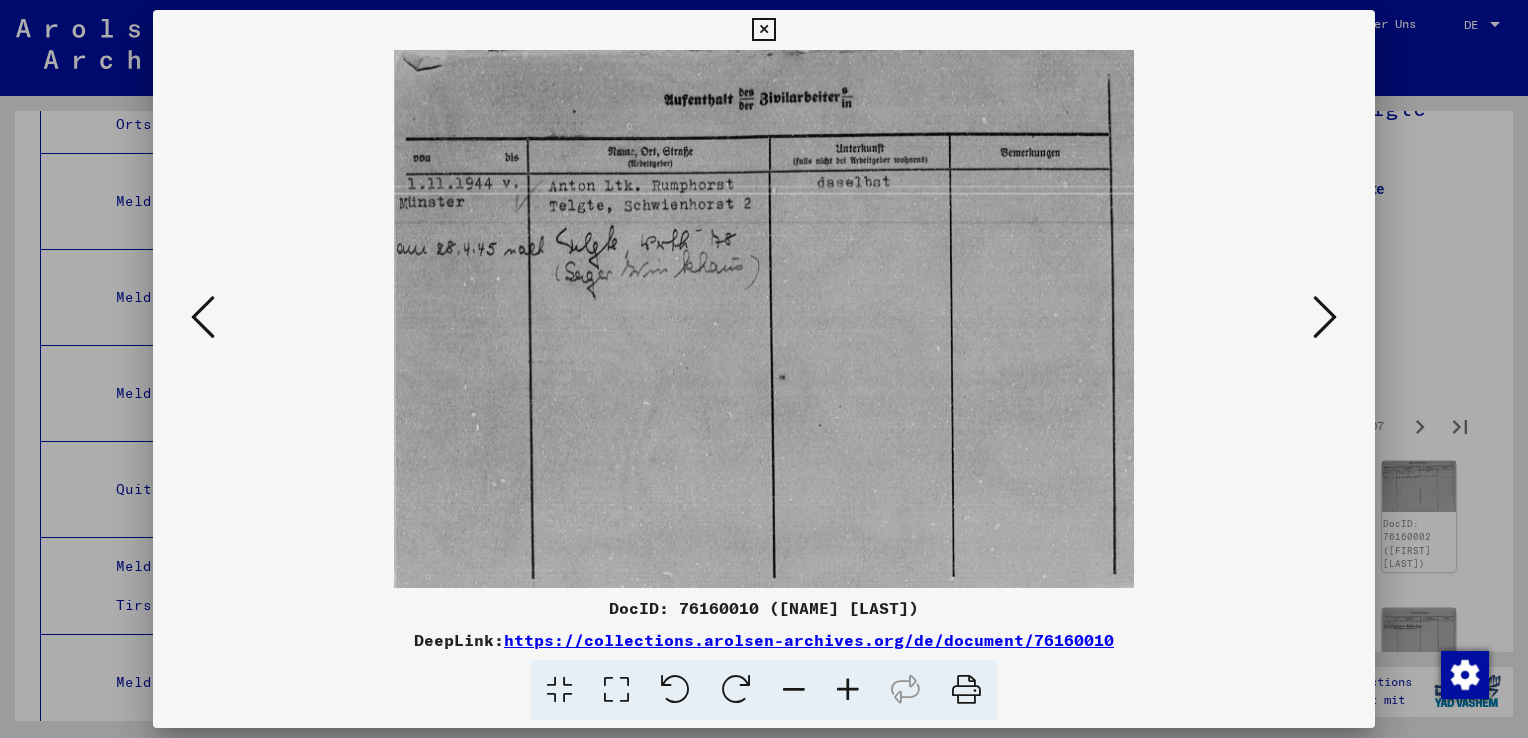 click at bounding box center [1325, 317] 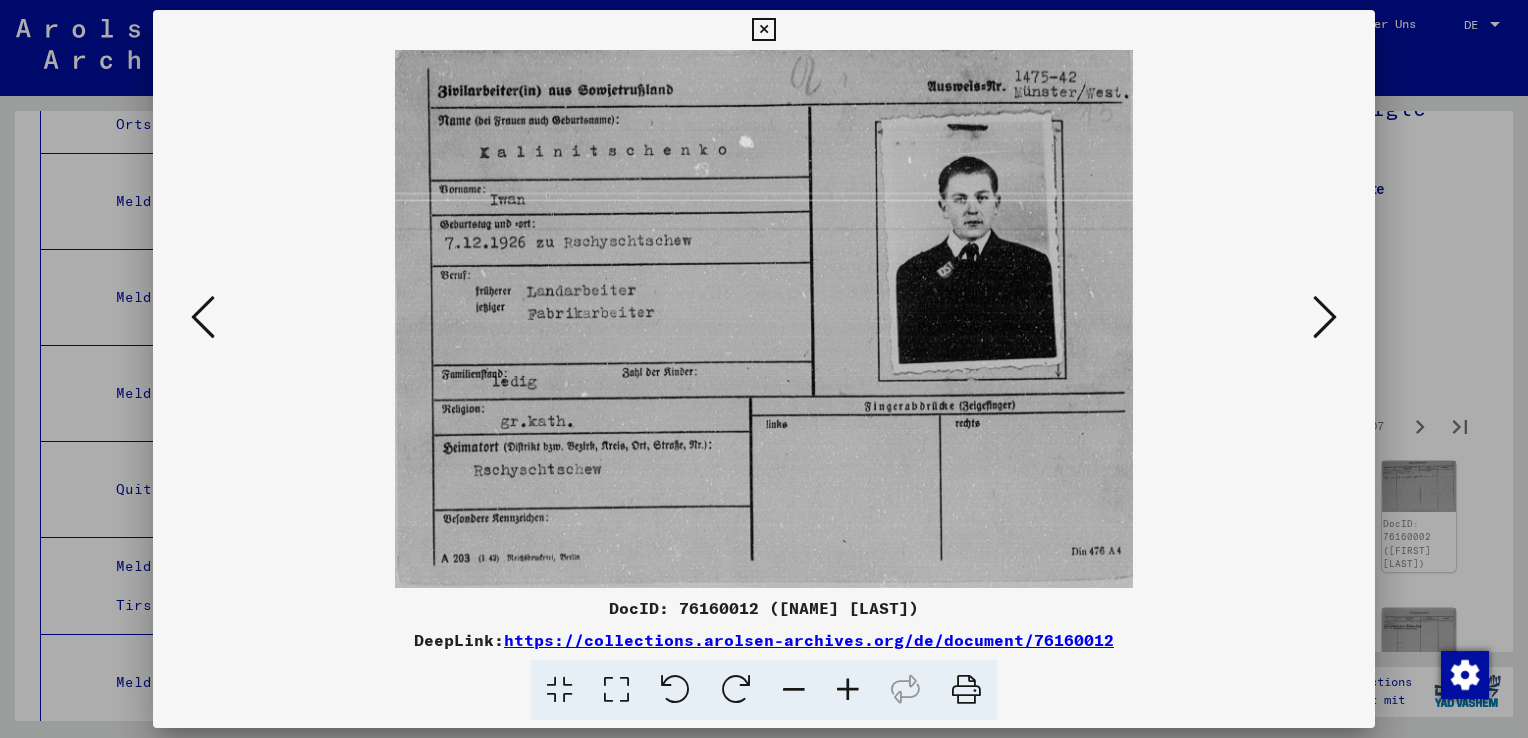 click at bounding box center [1325, 317] 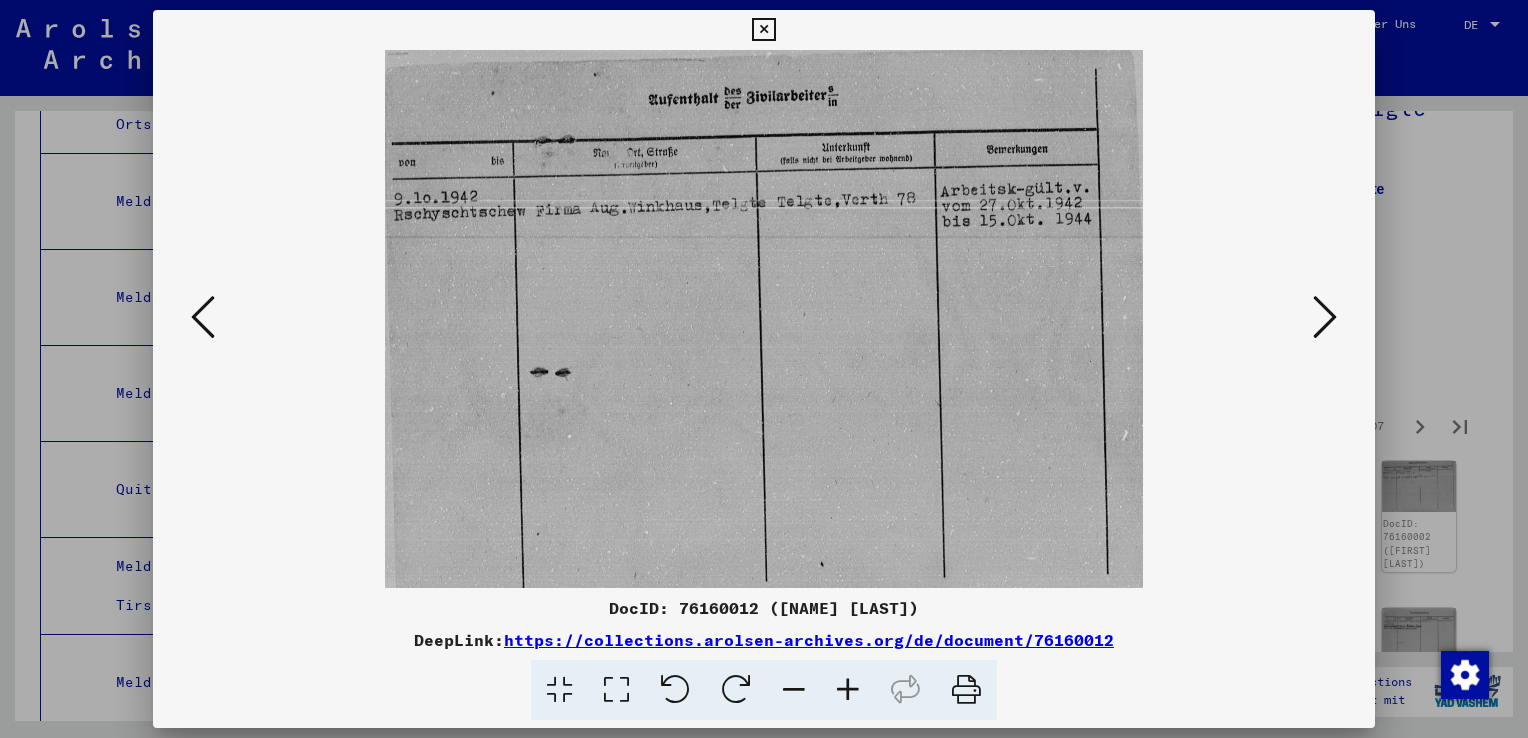 click at bounding box center (1325, 317) 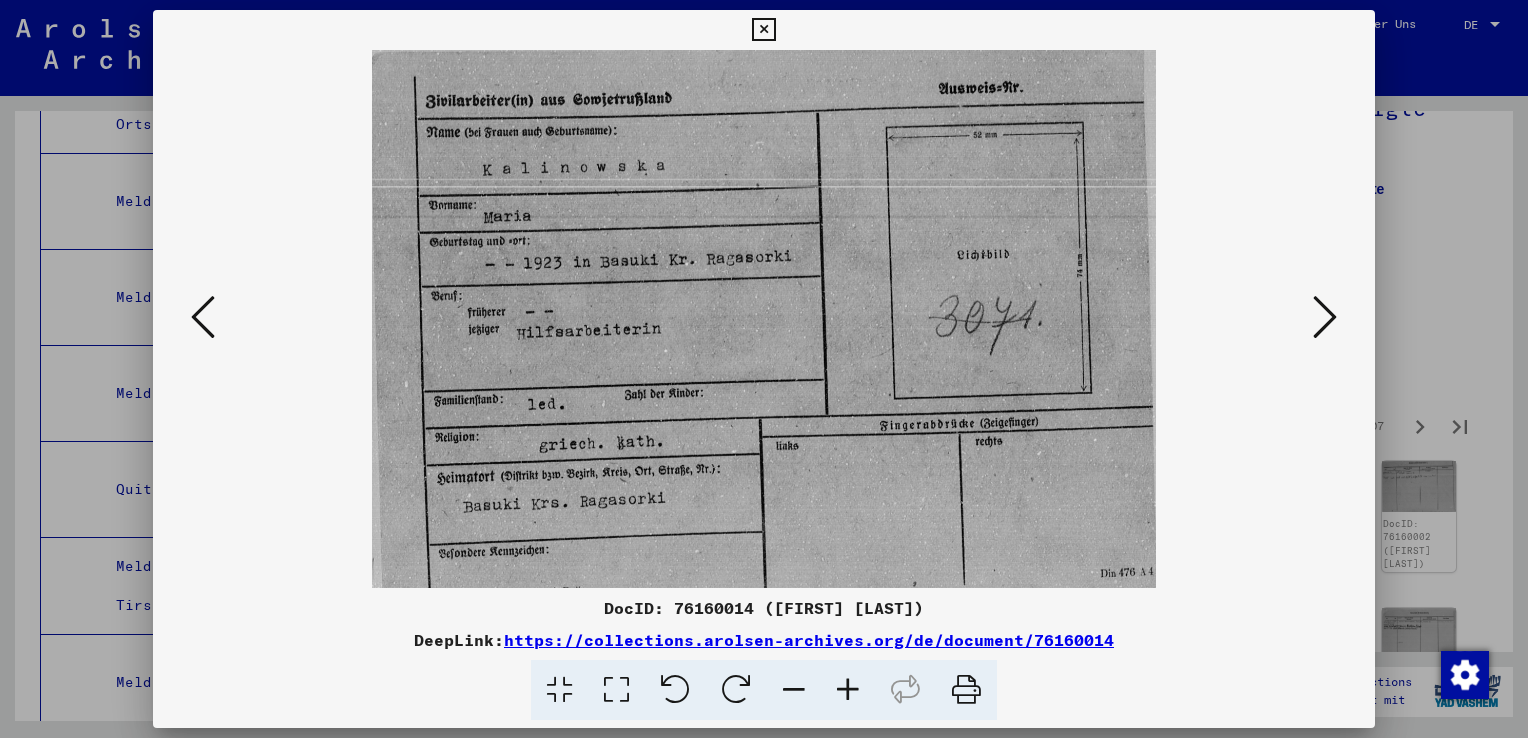 click at bounding box center [1325, 317] 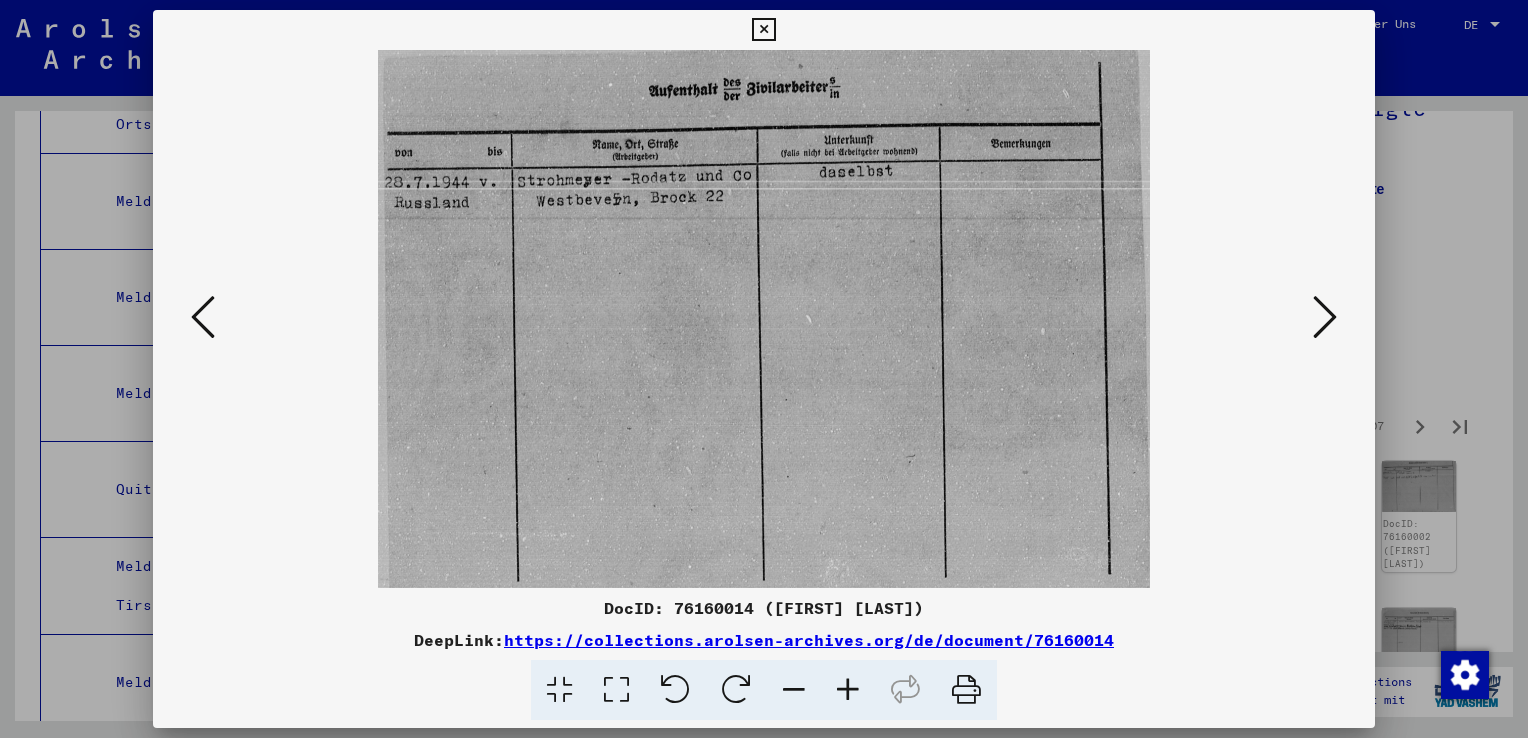 click at bounding box center (1325, 317) 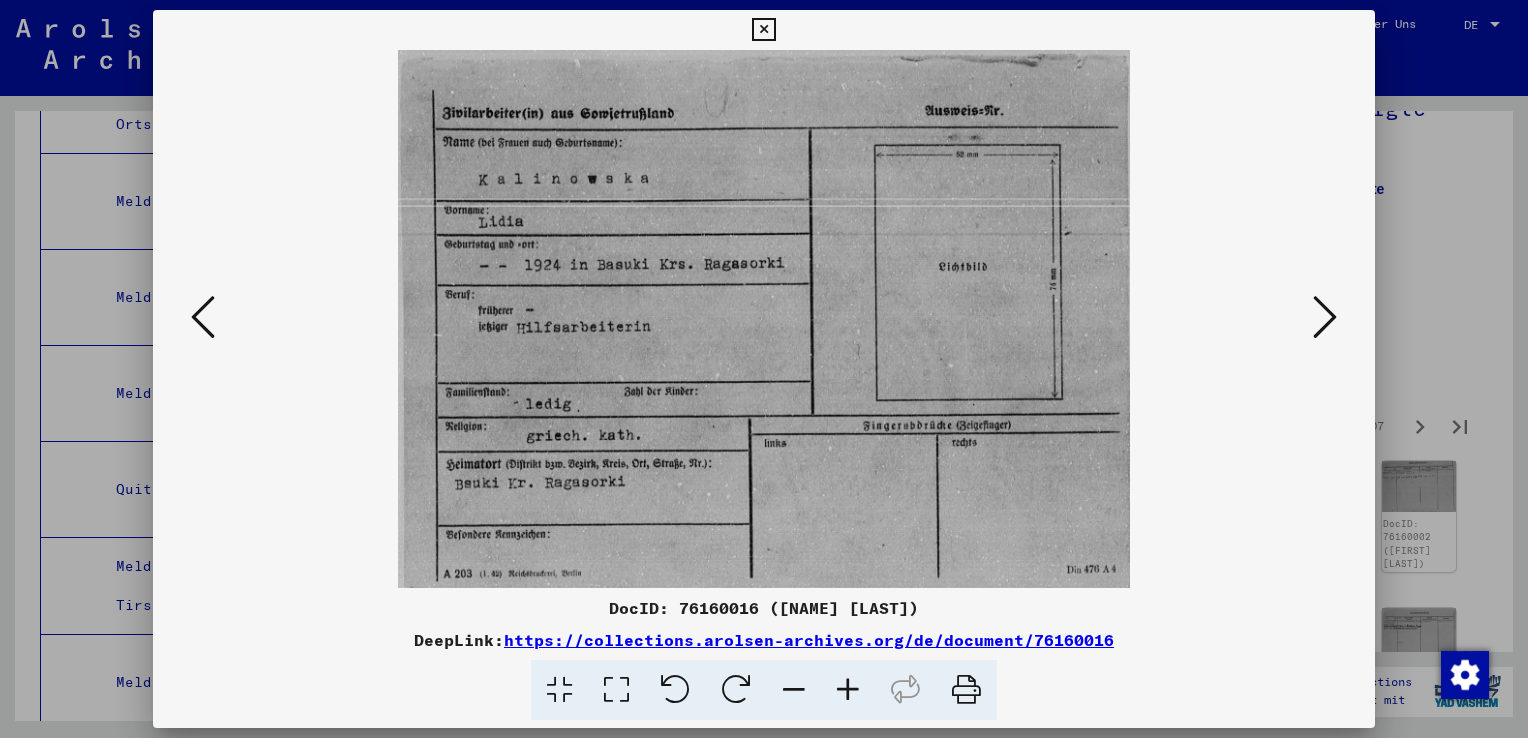 click at bounding box center [1325, 317] 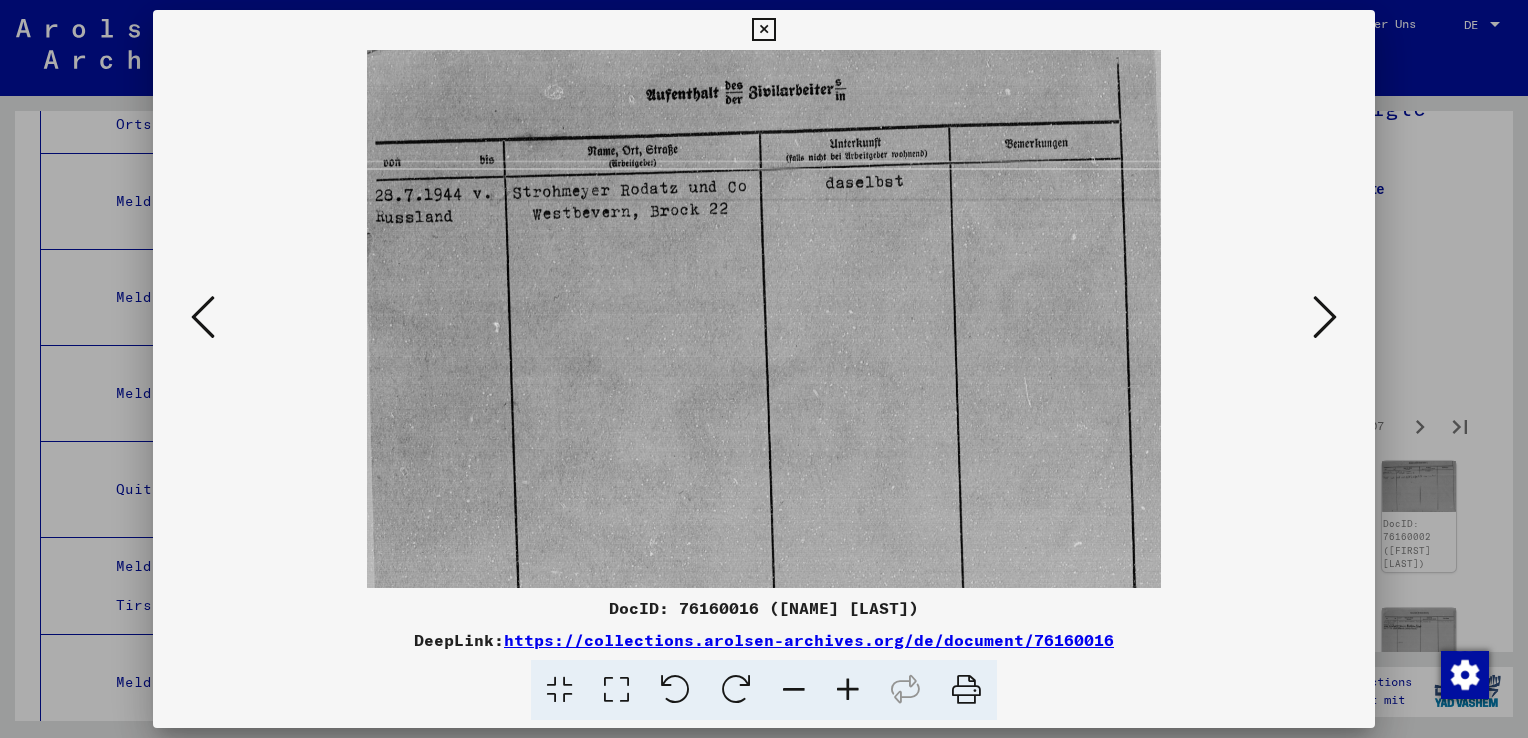 click at bounding box center [1325, 317] 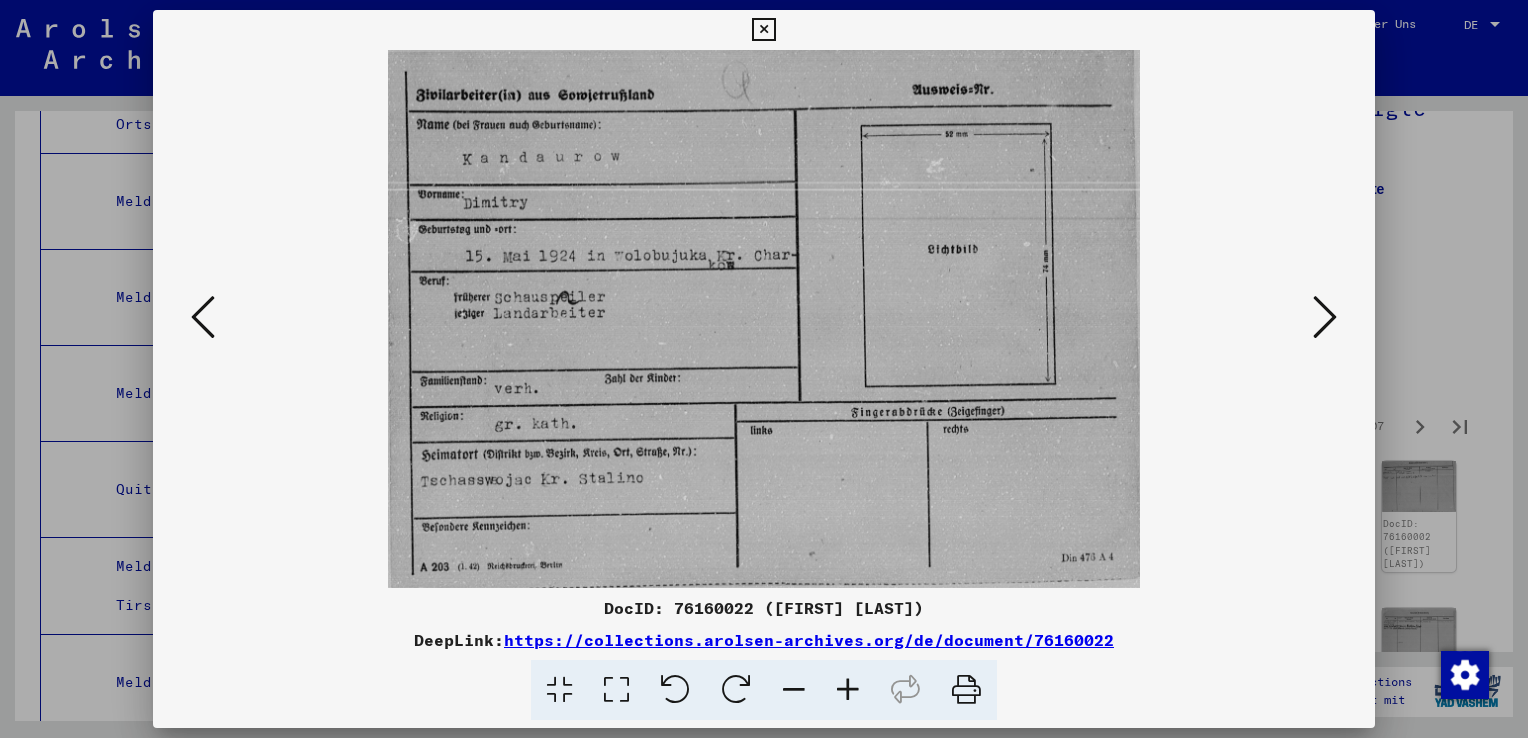 click at bounding box center (1325, 317) 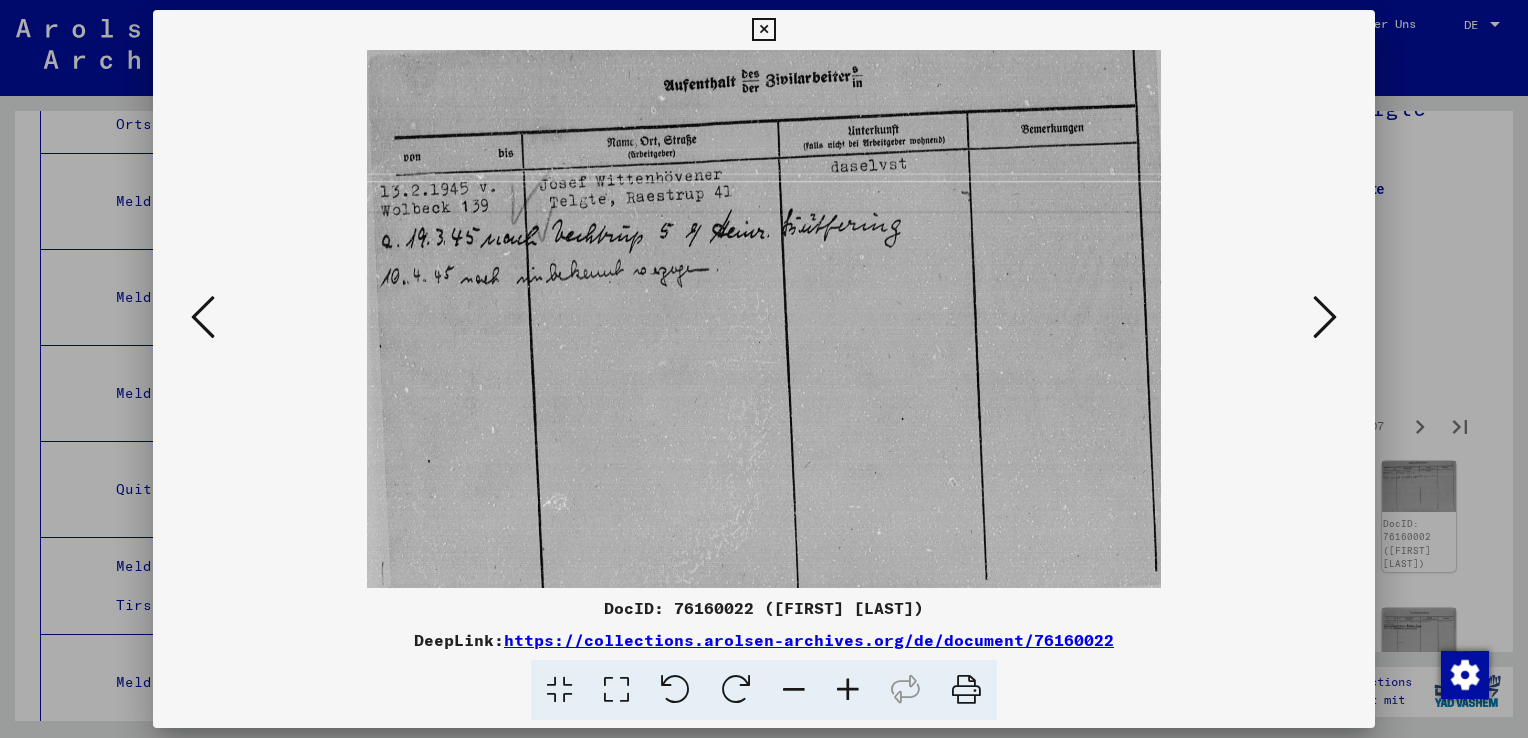 click at bounding box center (1325, 317) 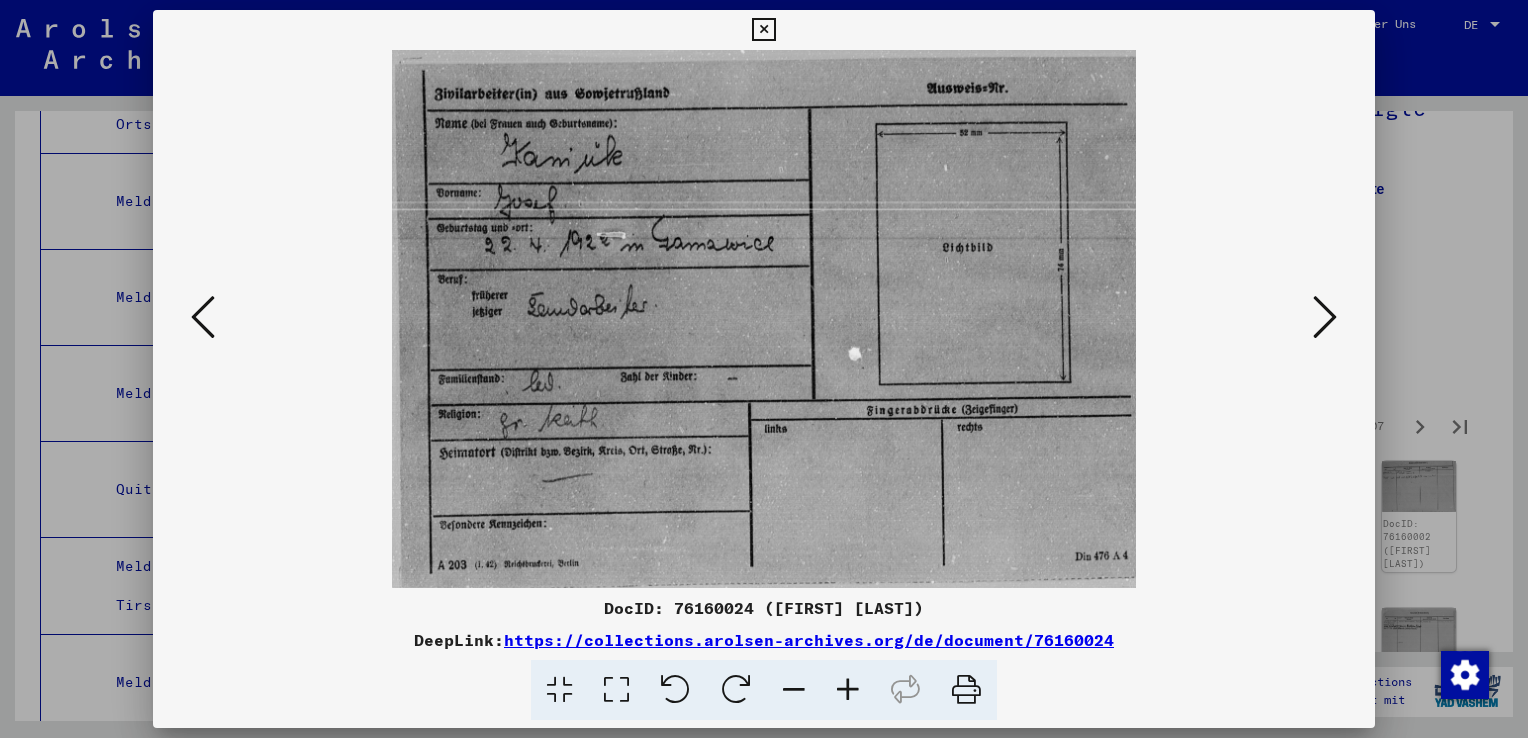 click at bounding box center (1325, 317) 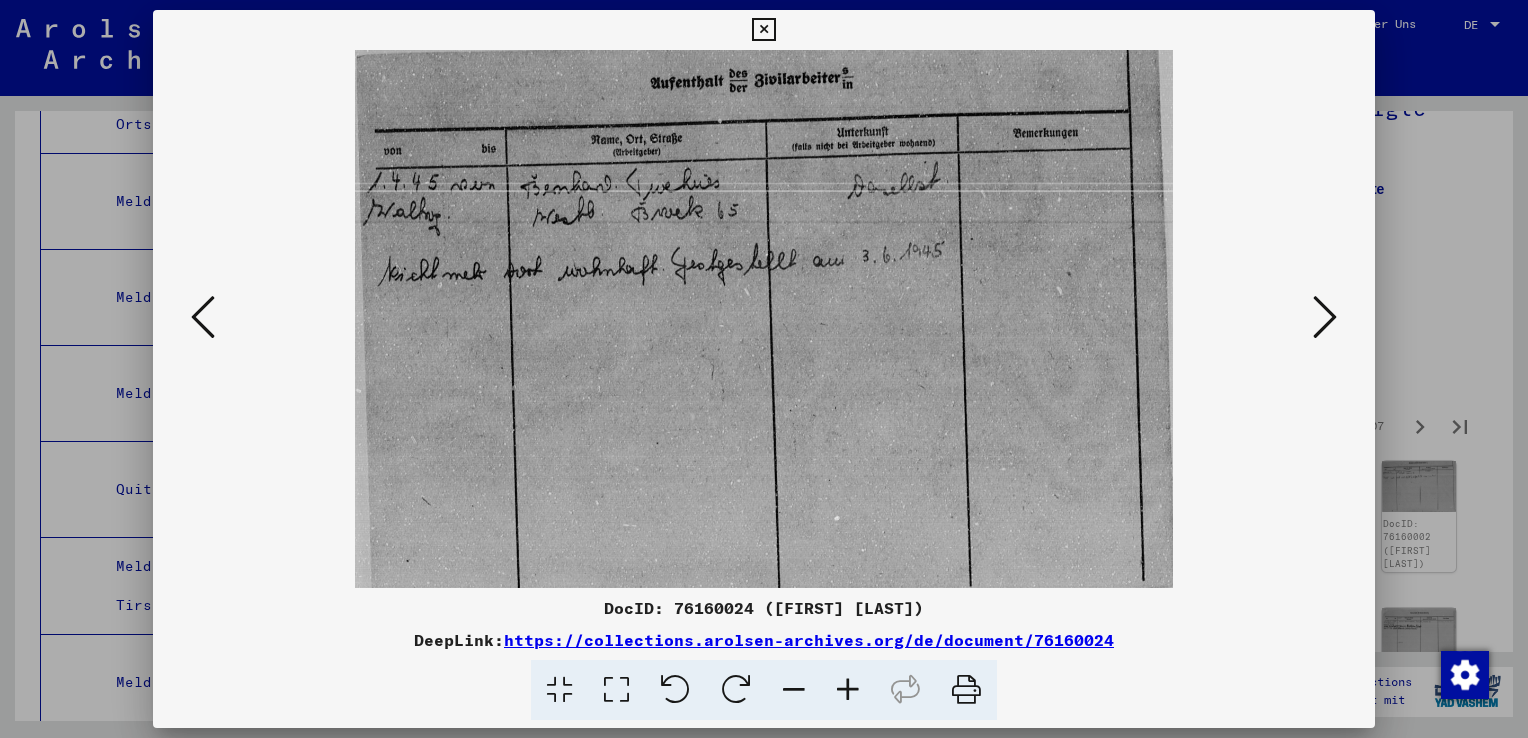 click at bounding box center [1325, 317] 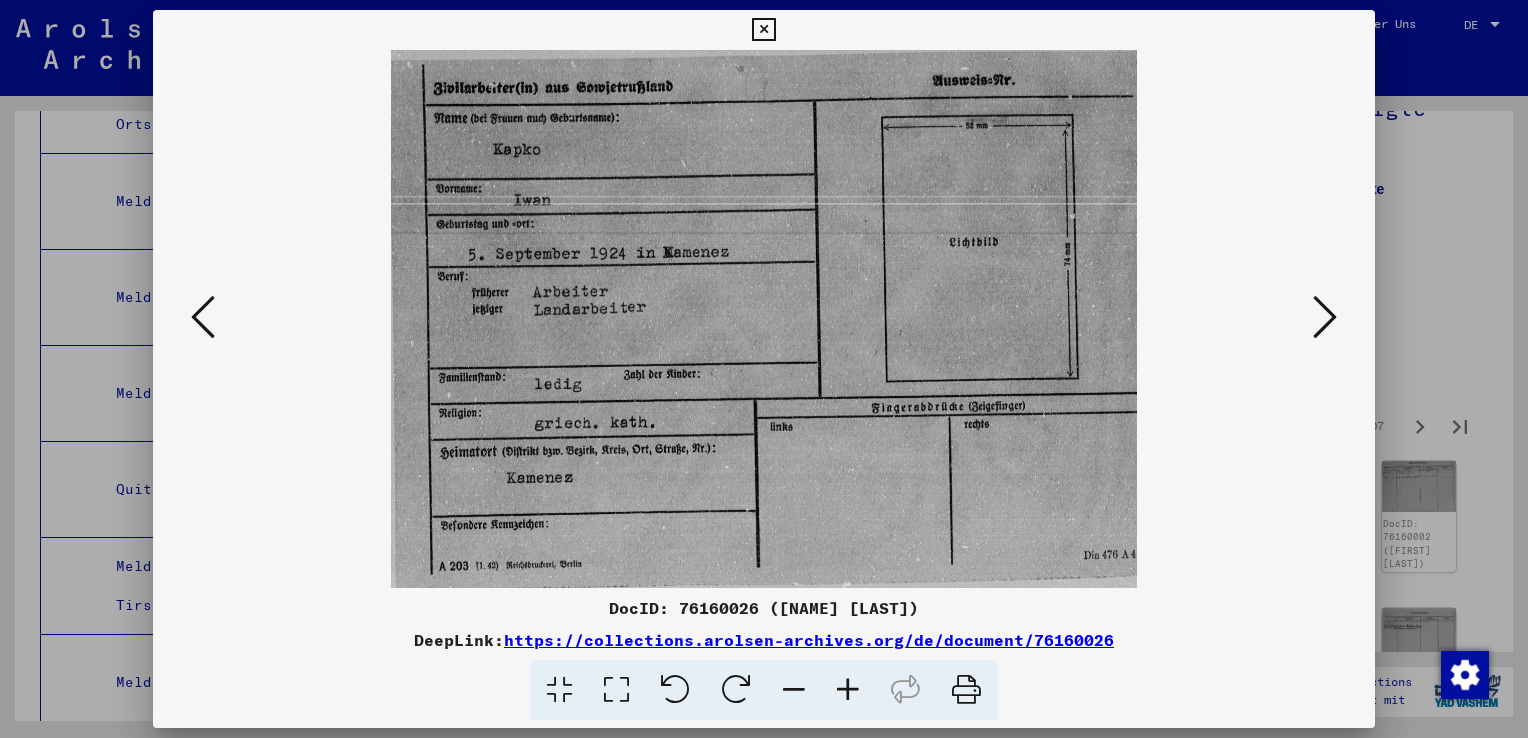 click at bounding box center [1325, 317] 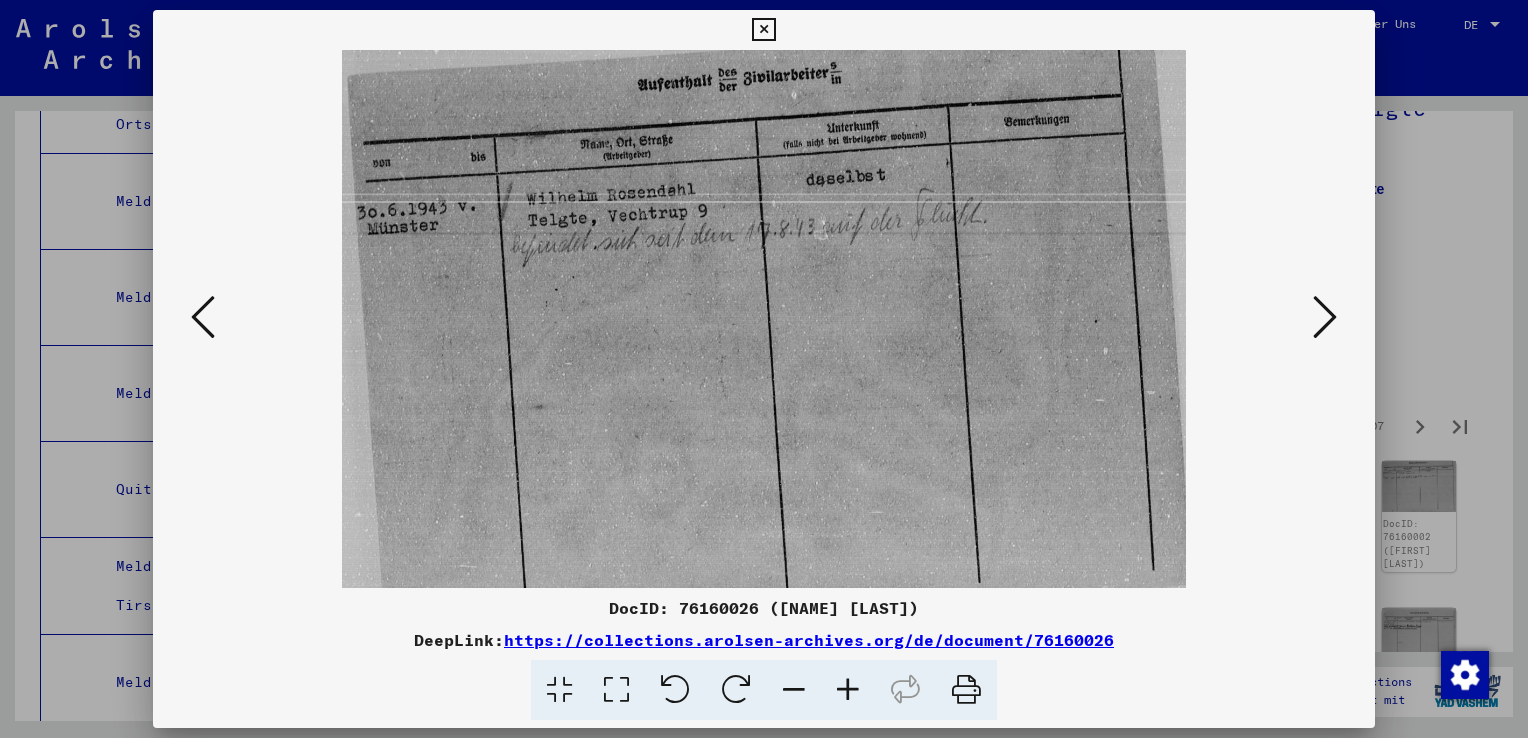click at bounding box center (1325, 317) 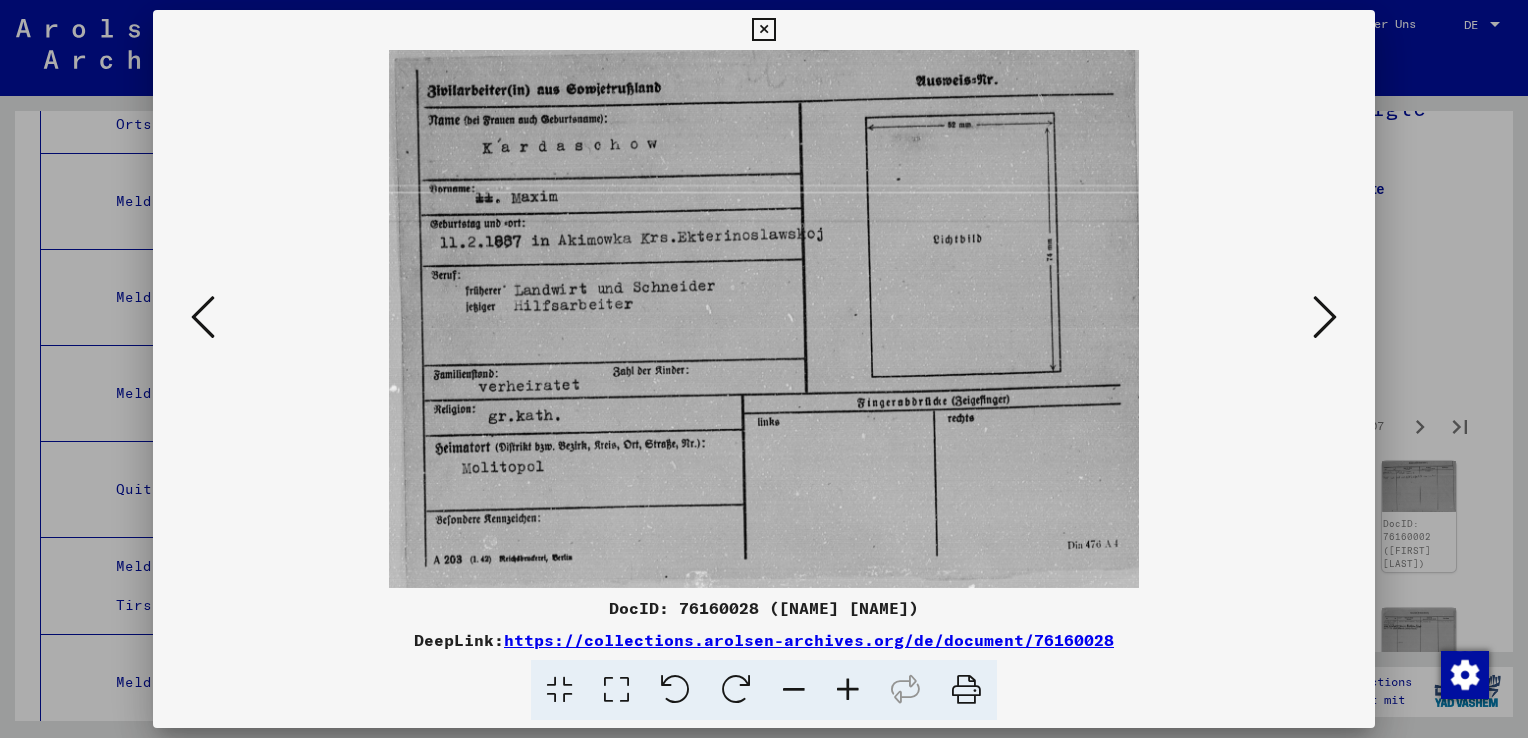 click at bounding box center (1325, 317) 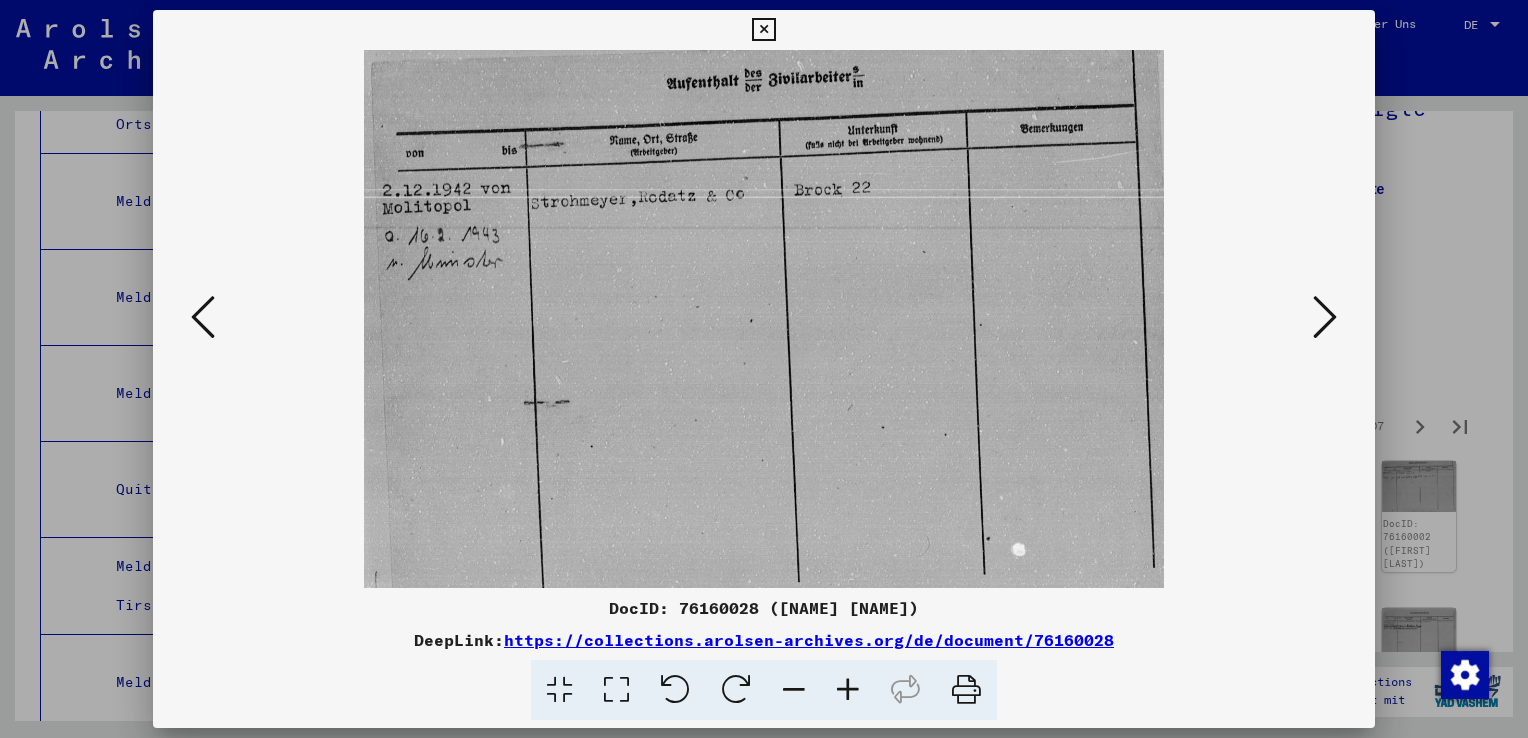 click at bounding box center (1325, 317) 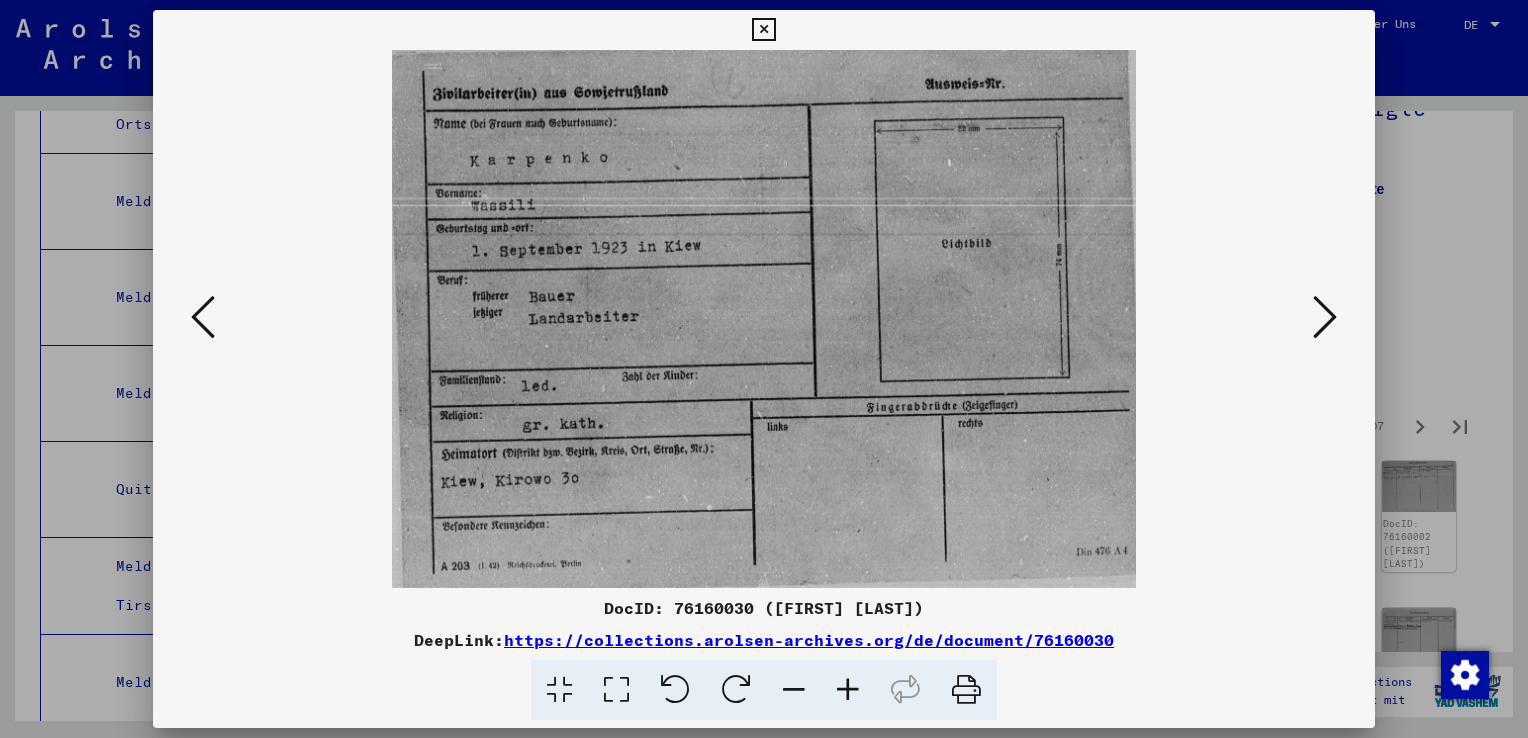 click at bounding box center [1325, 317] 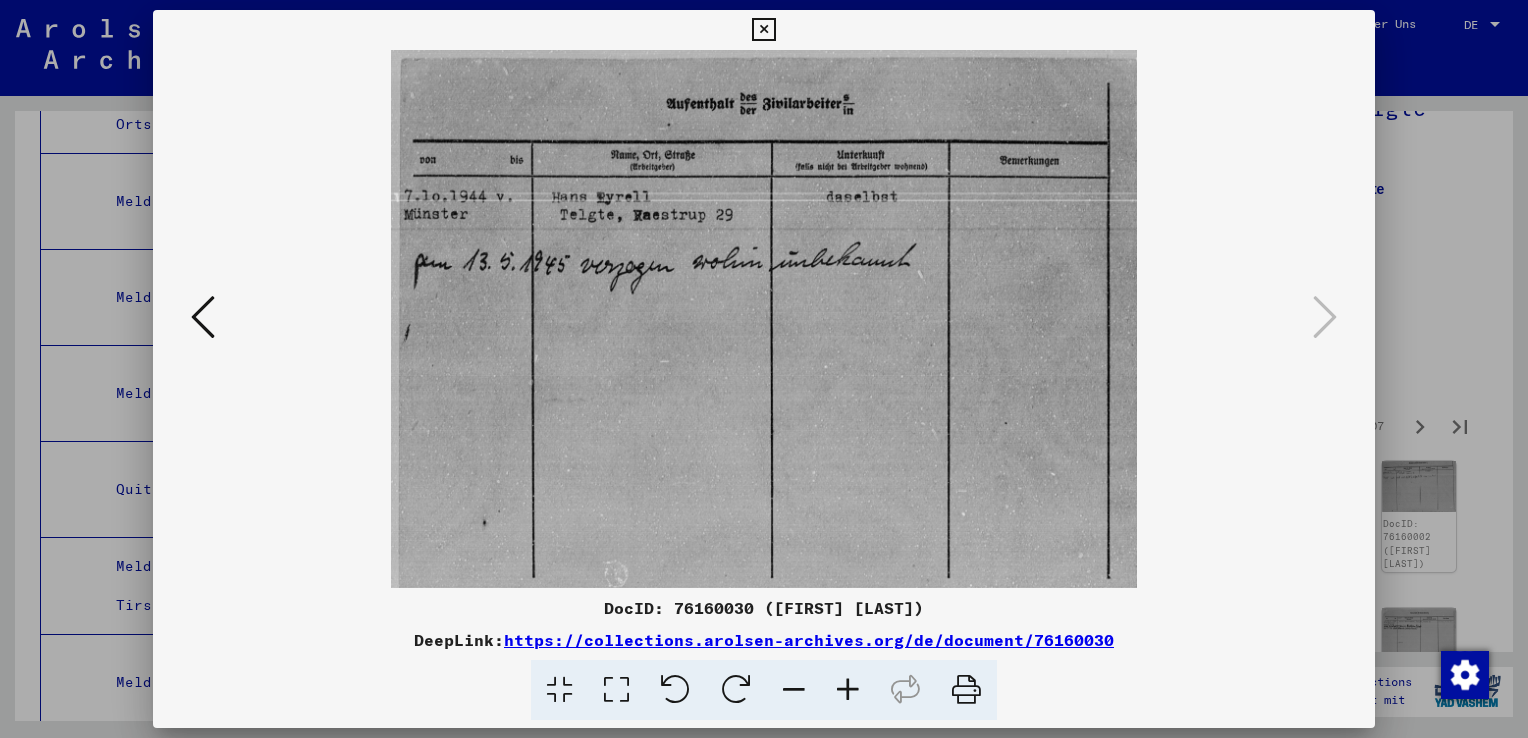 click at bounding box center (764, 369) 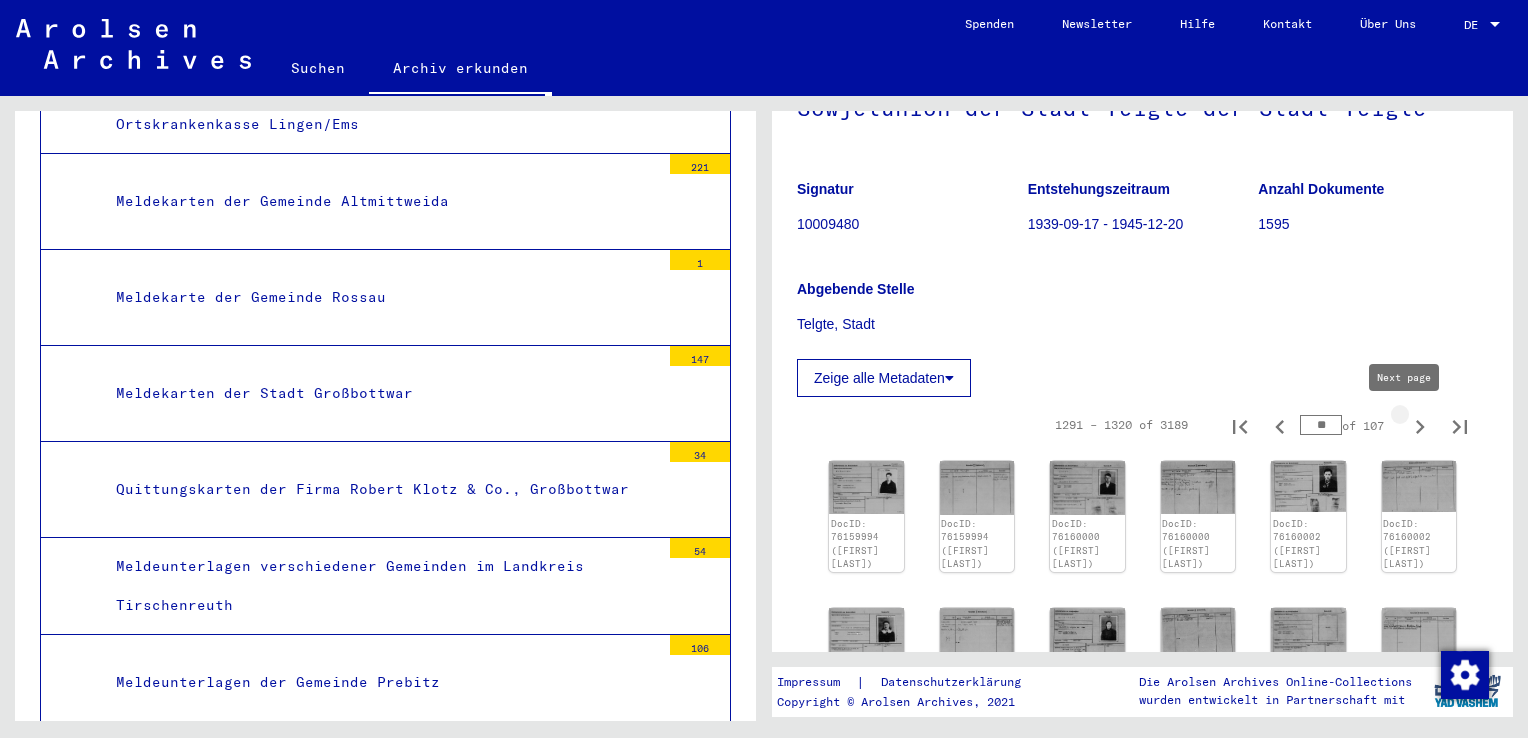 click 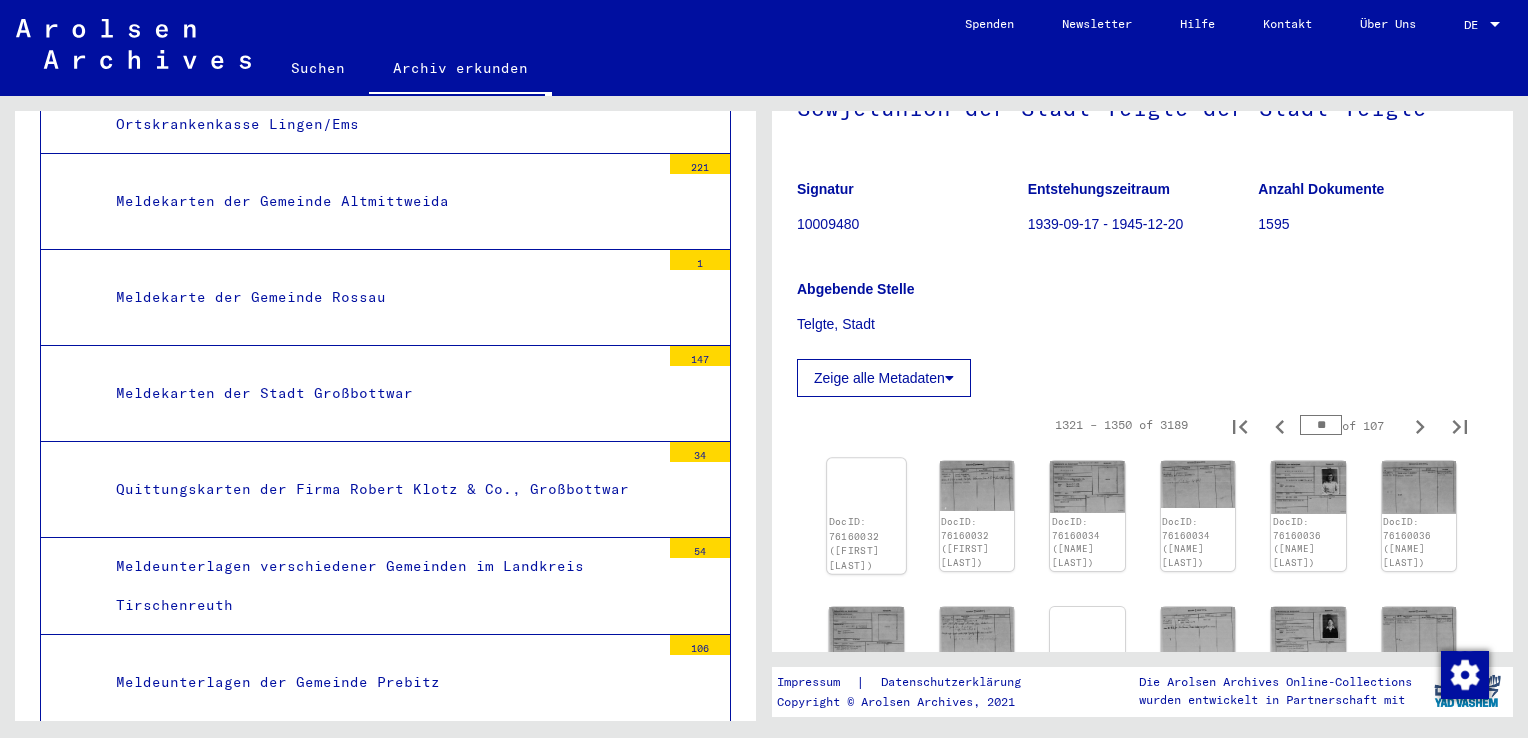 click 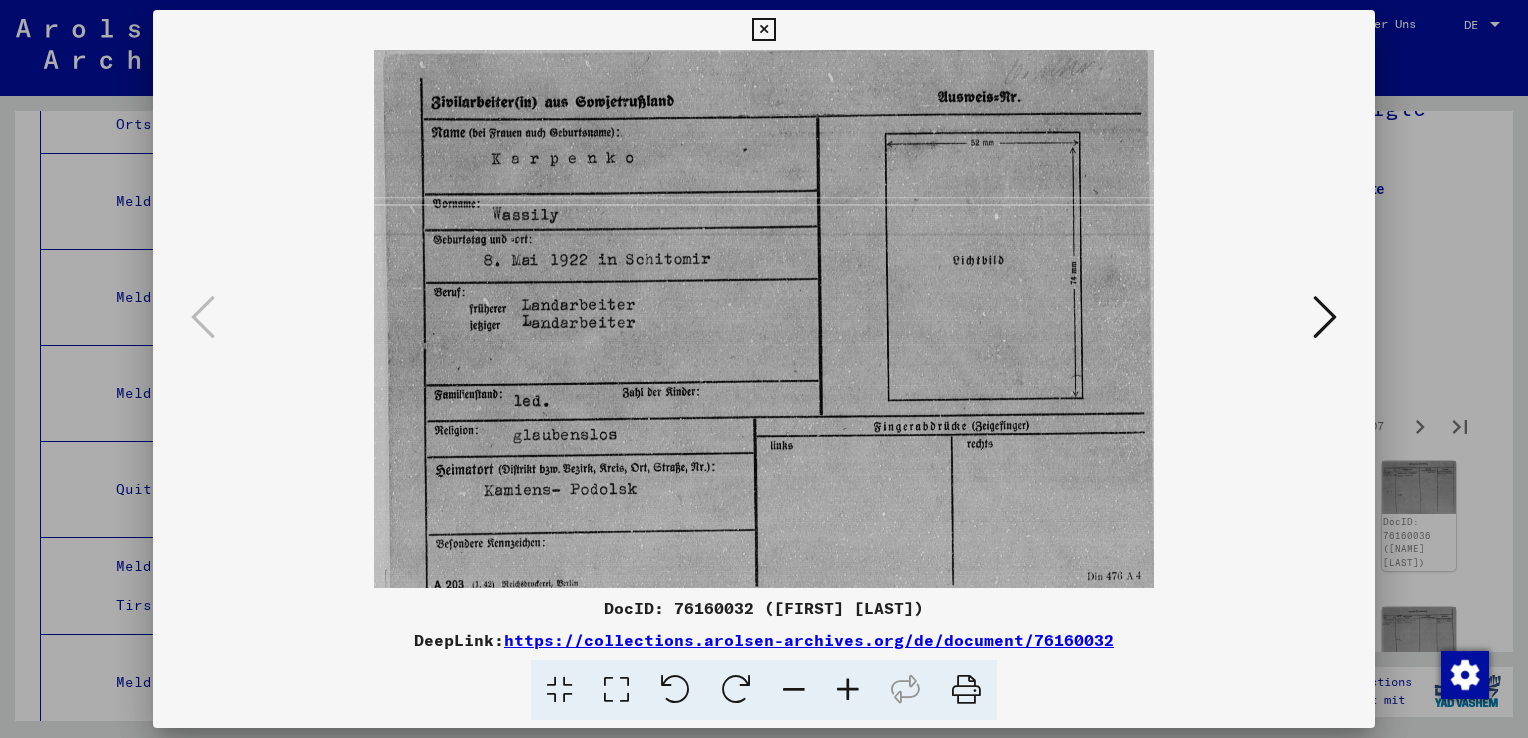 click at bounding box center (1325, 317) 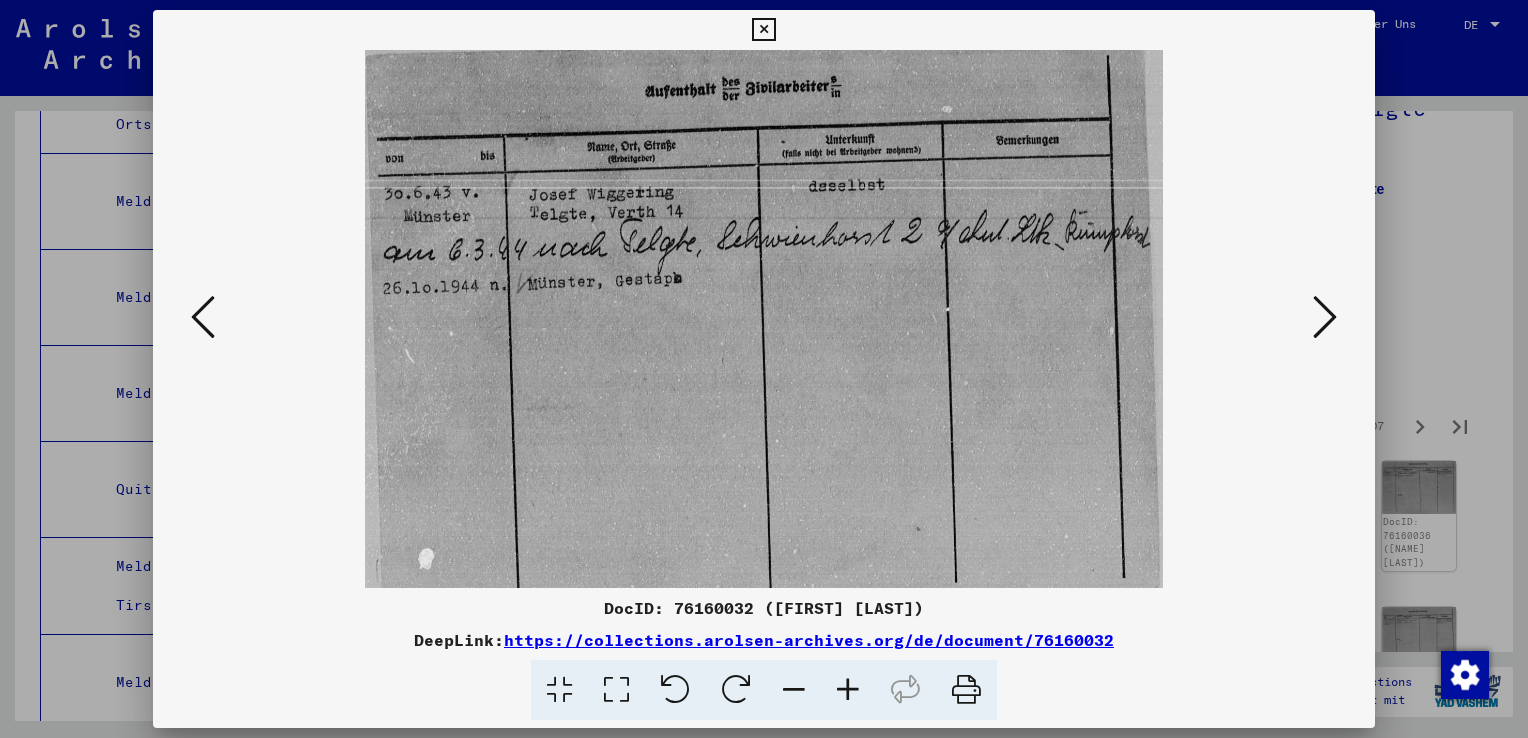 click at bounding box center [1325, 317] 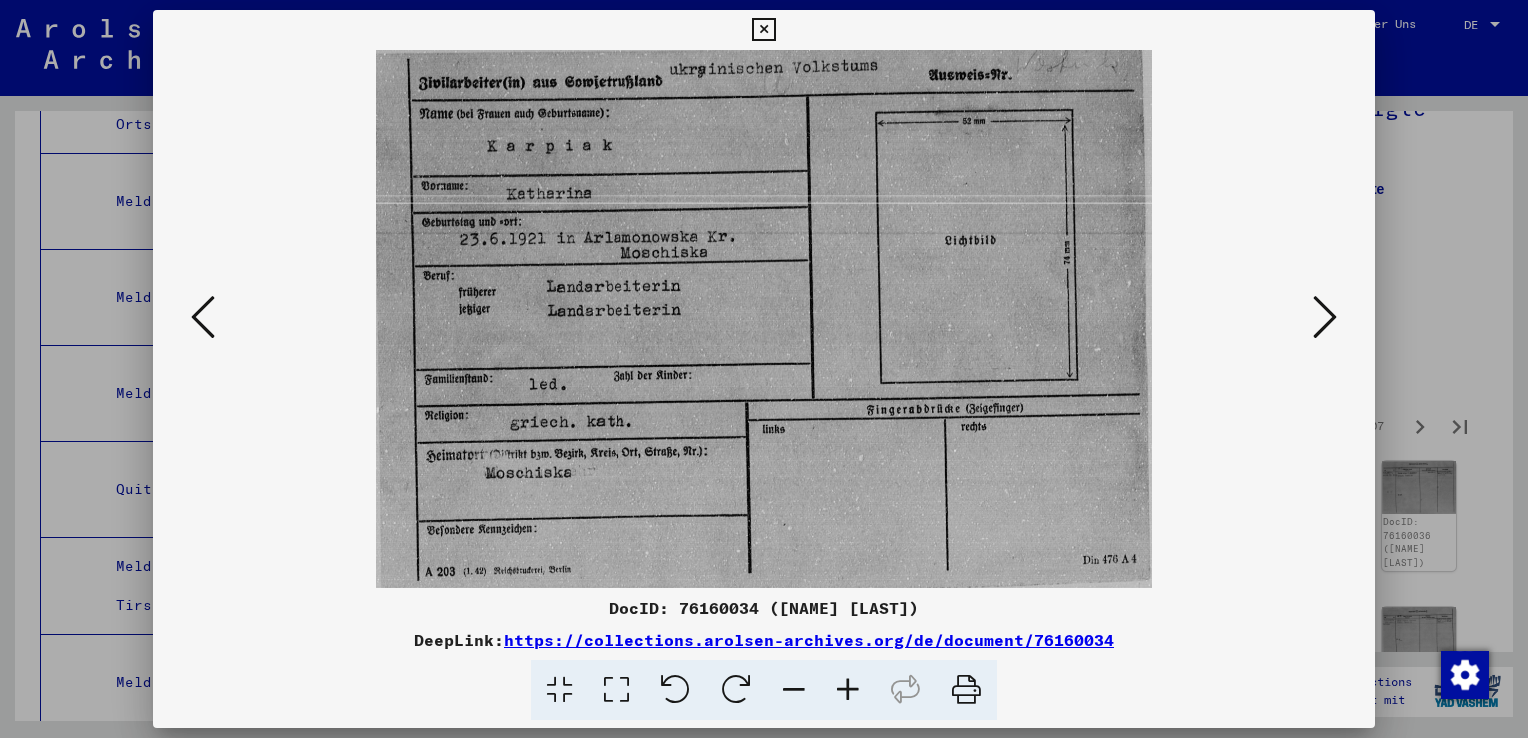 click at bounding box center [203, 317] 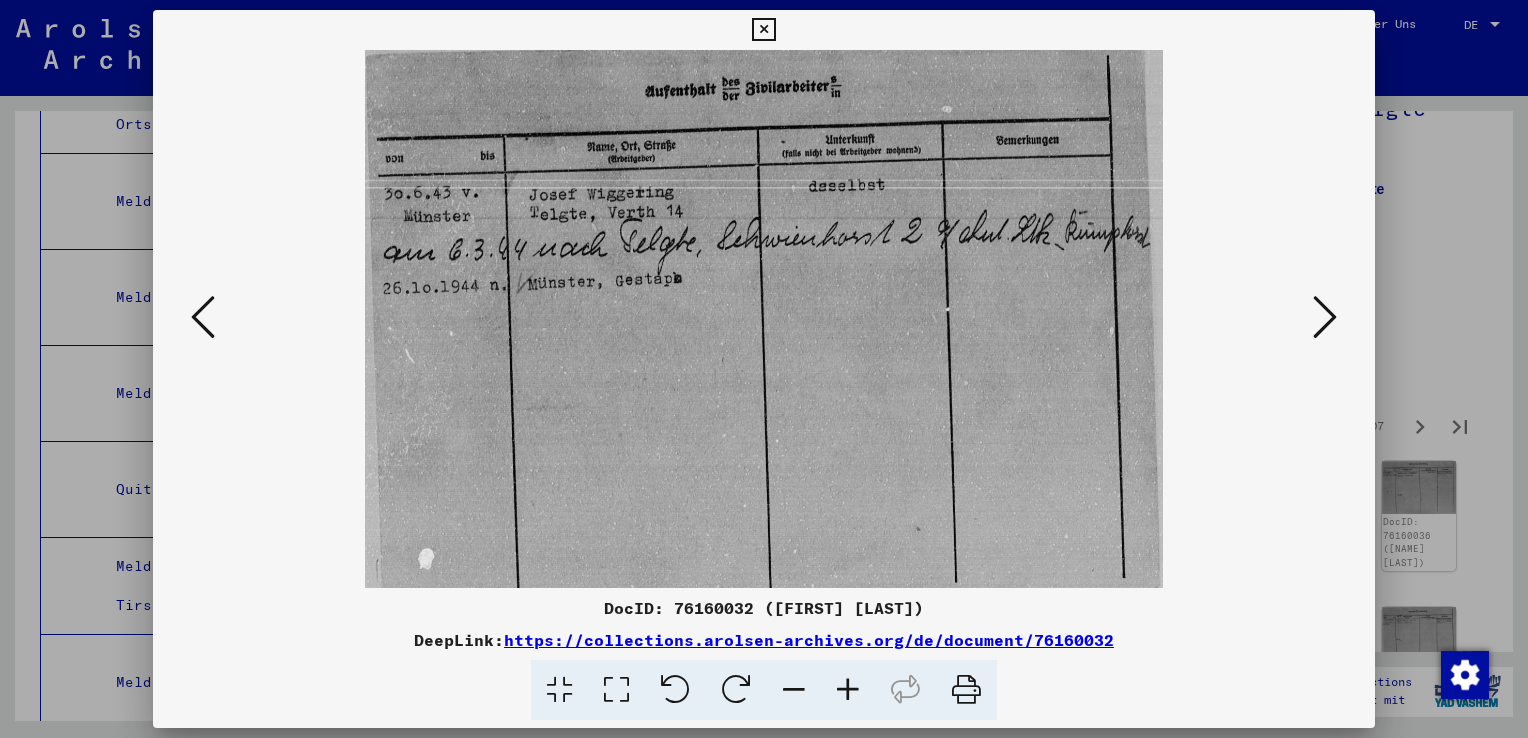 click at bounding box center (1325, 317) 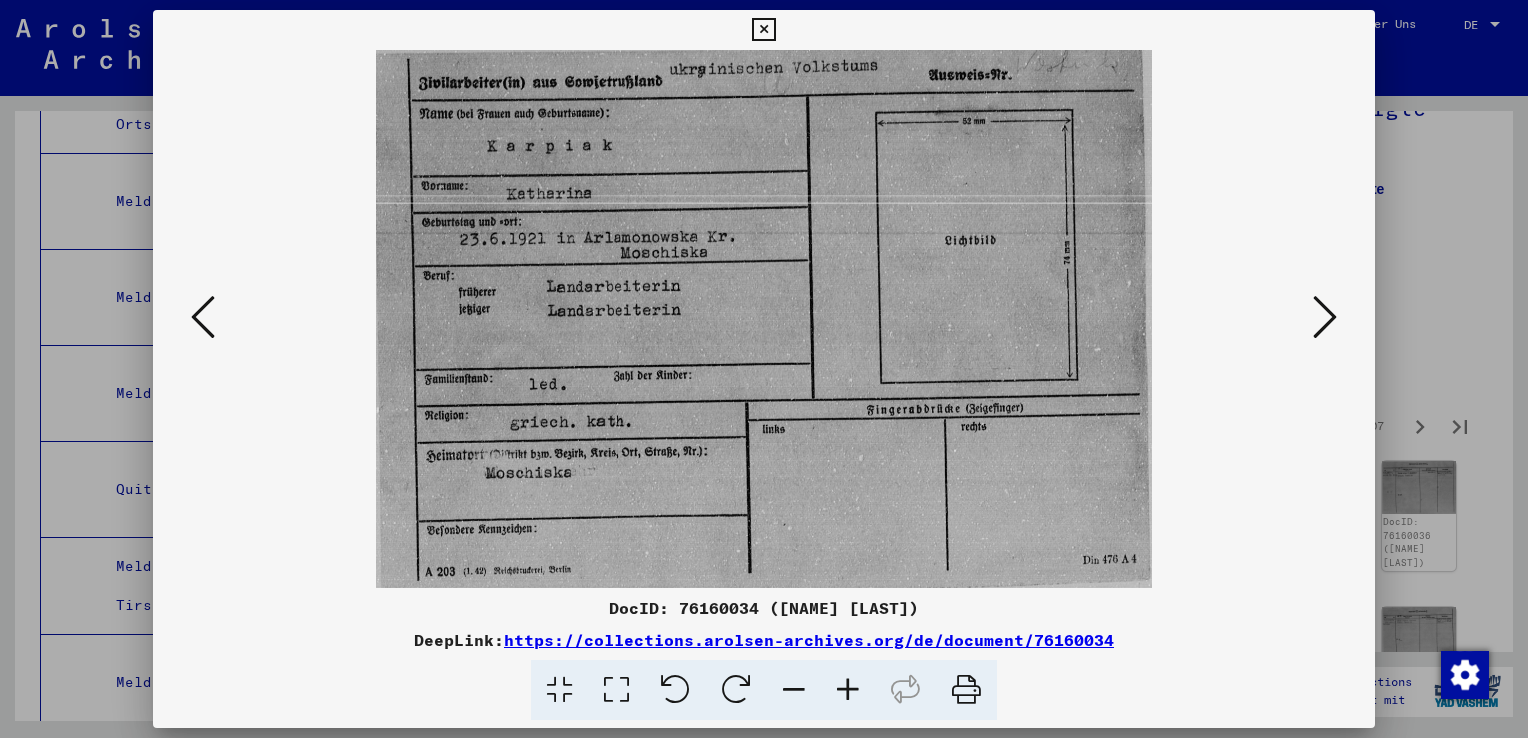 click at bounding box center (1325, 317) 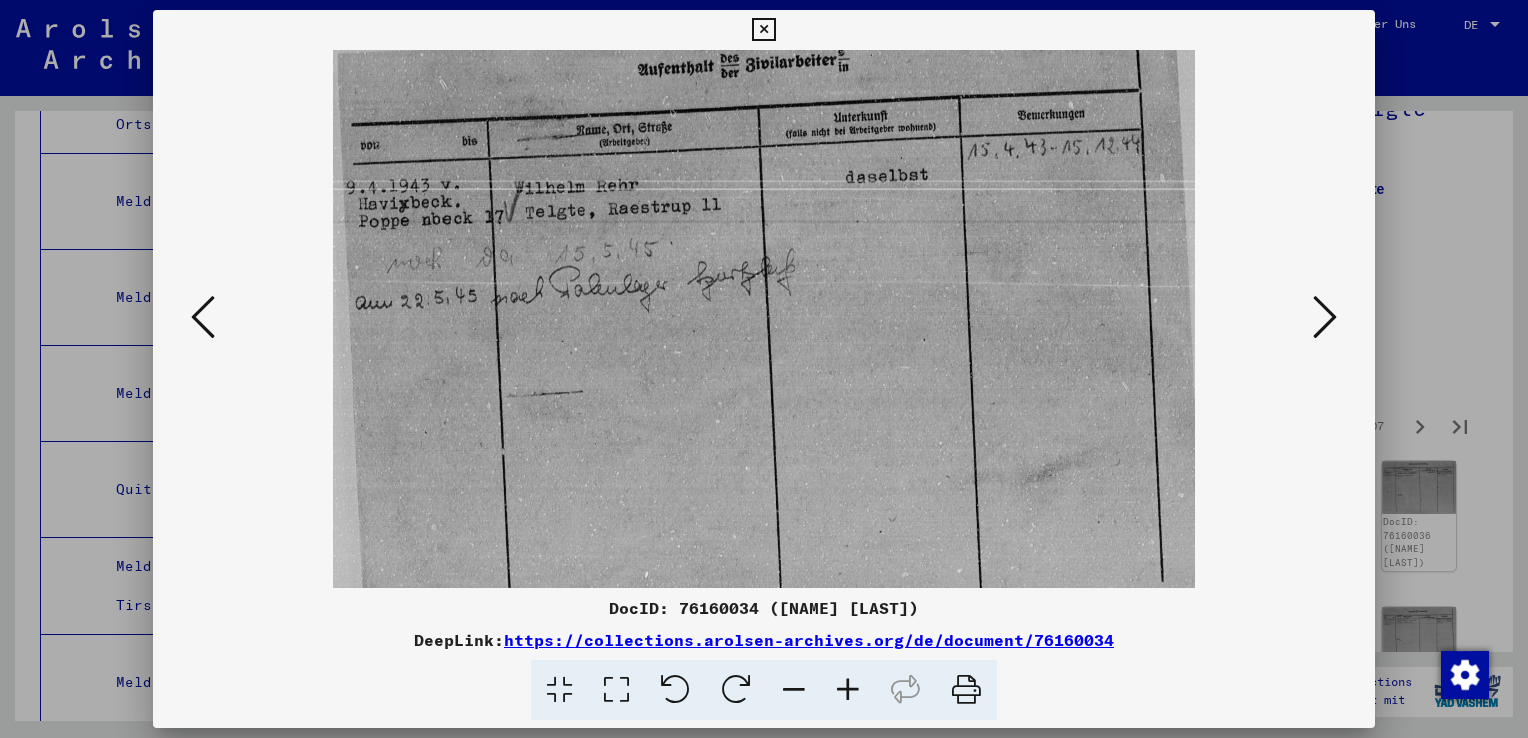 click at bounding box center (1325, 317) 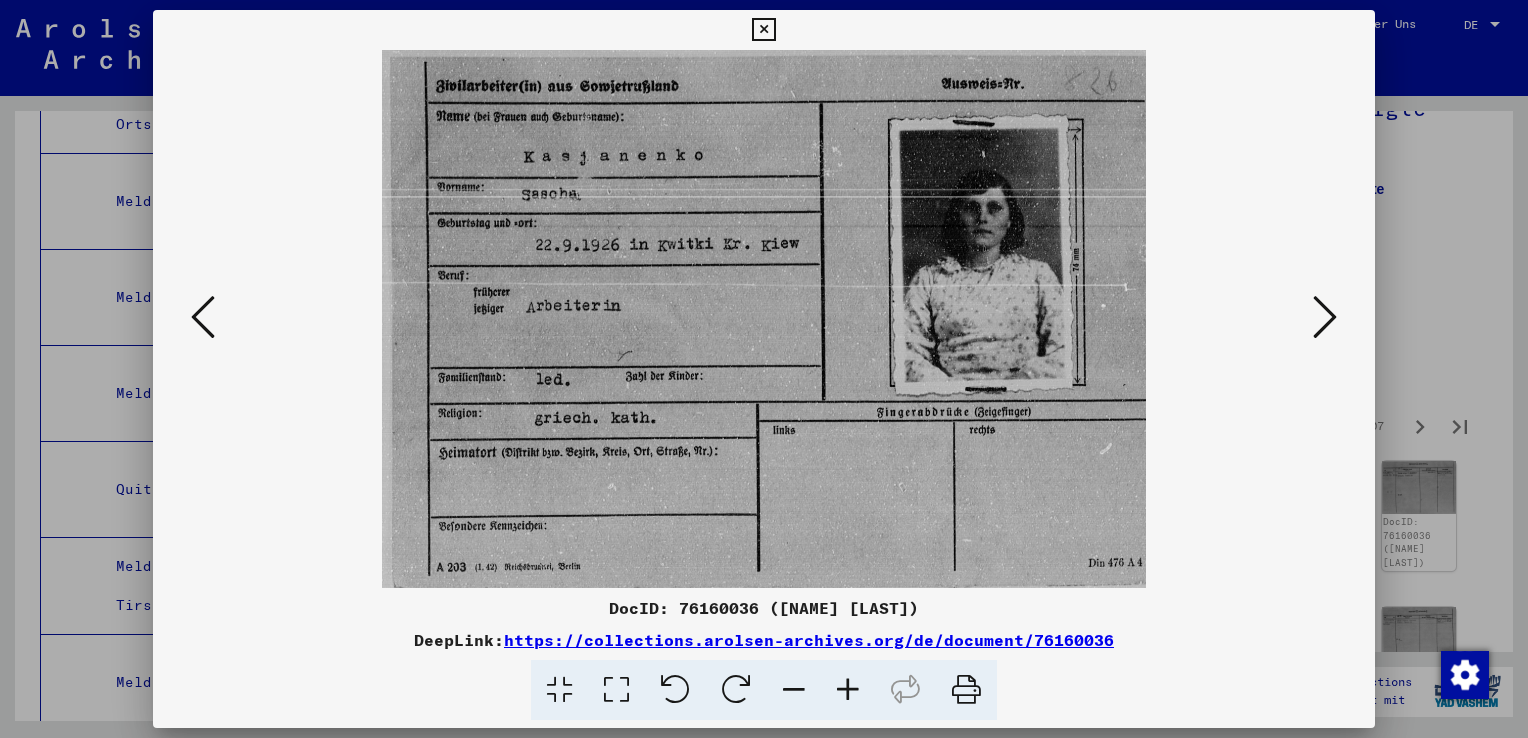 click at bounding box center [203, 318] 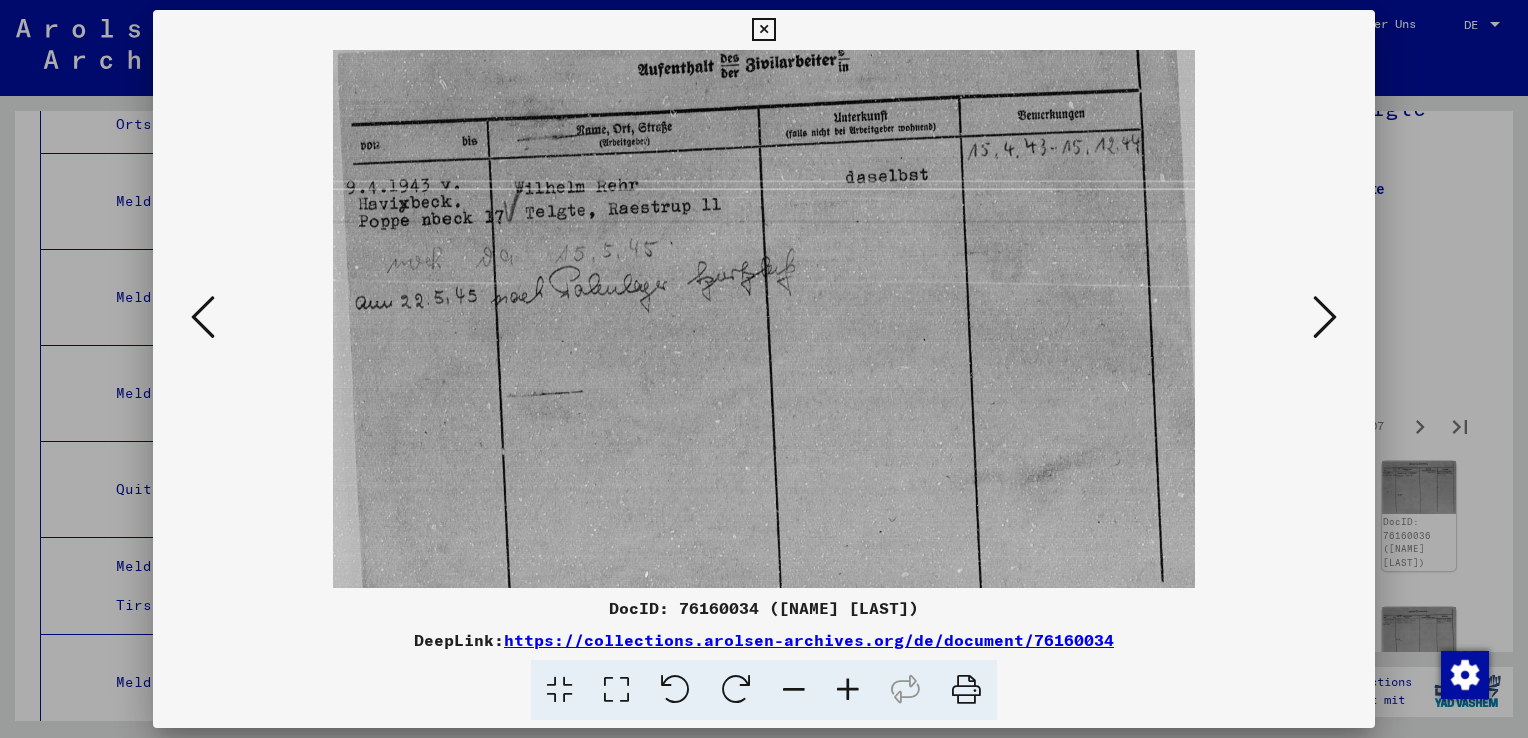click at bounding box center [1325, 317] 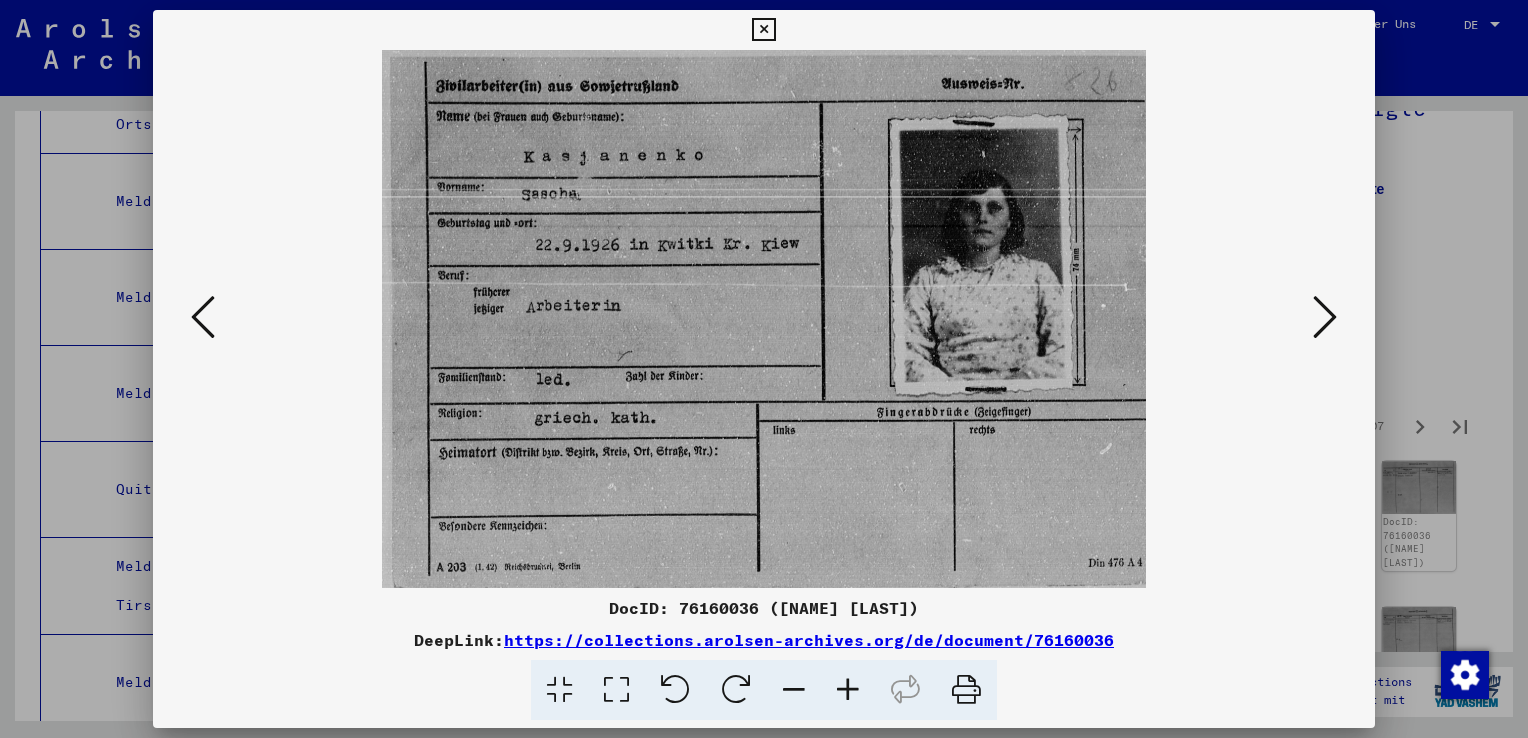 click at bounding box center (1325, 317) 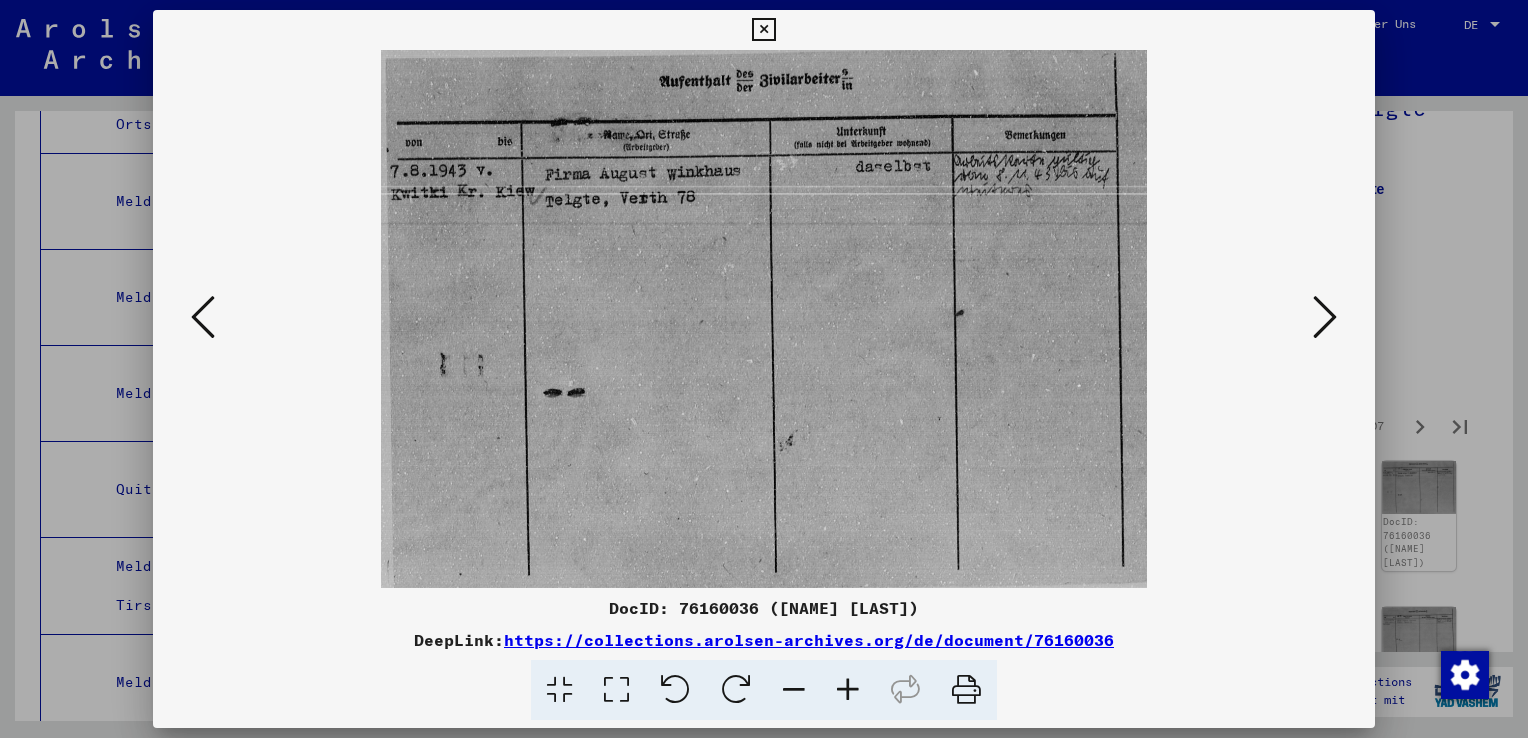 click at bounding box center [1325, 317] 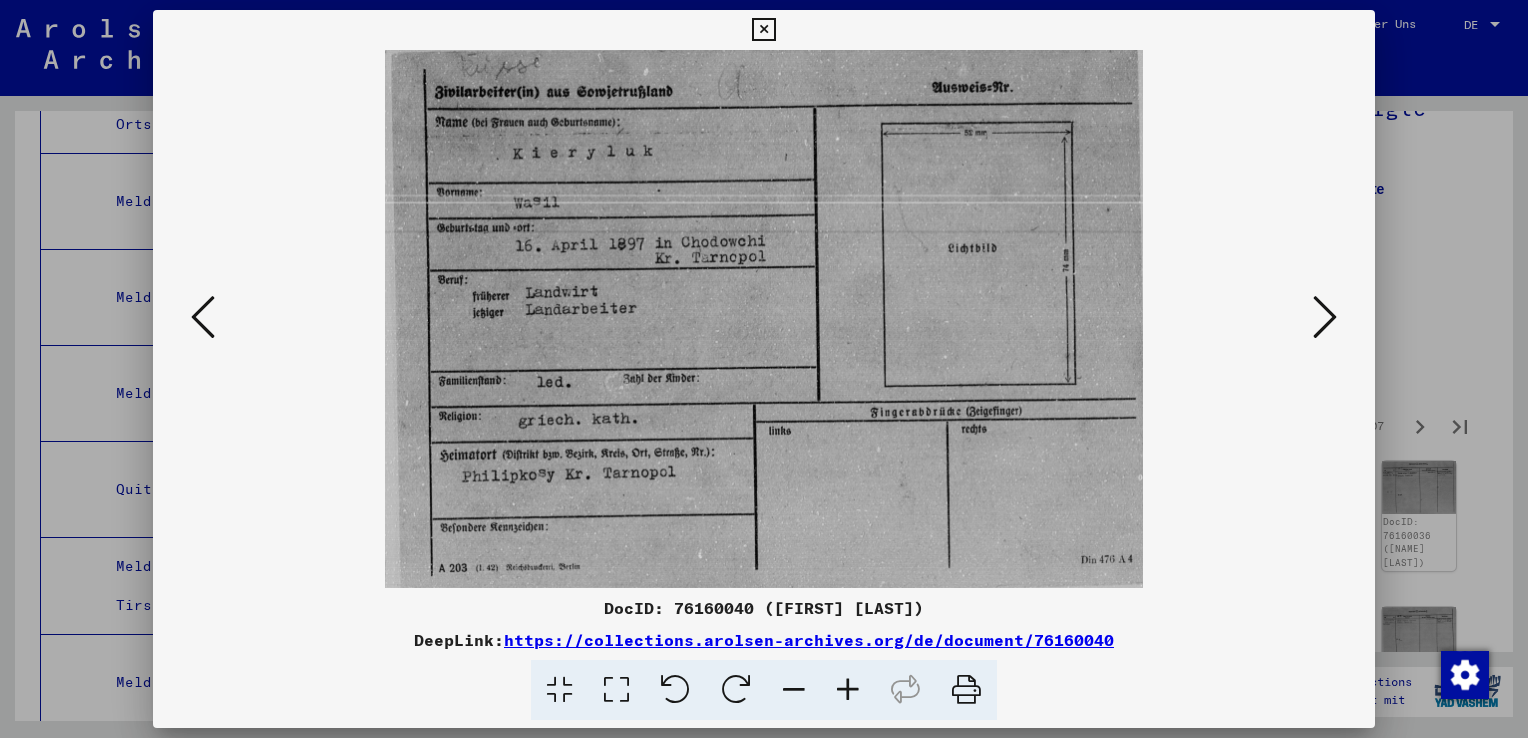 click at bounding box center [1325, 317] 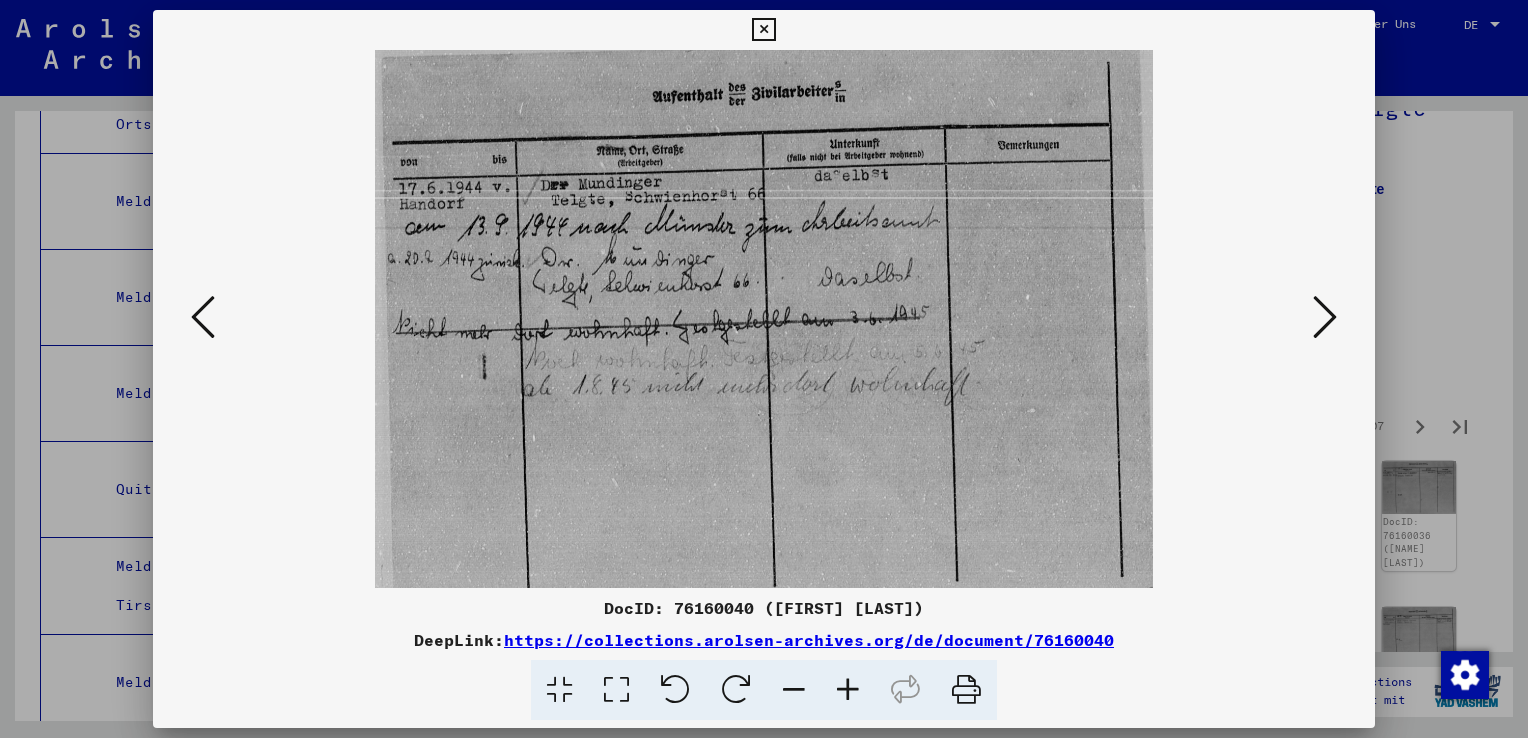 click at bounding box center [1325, 317] 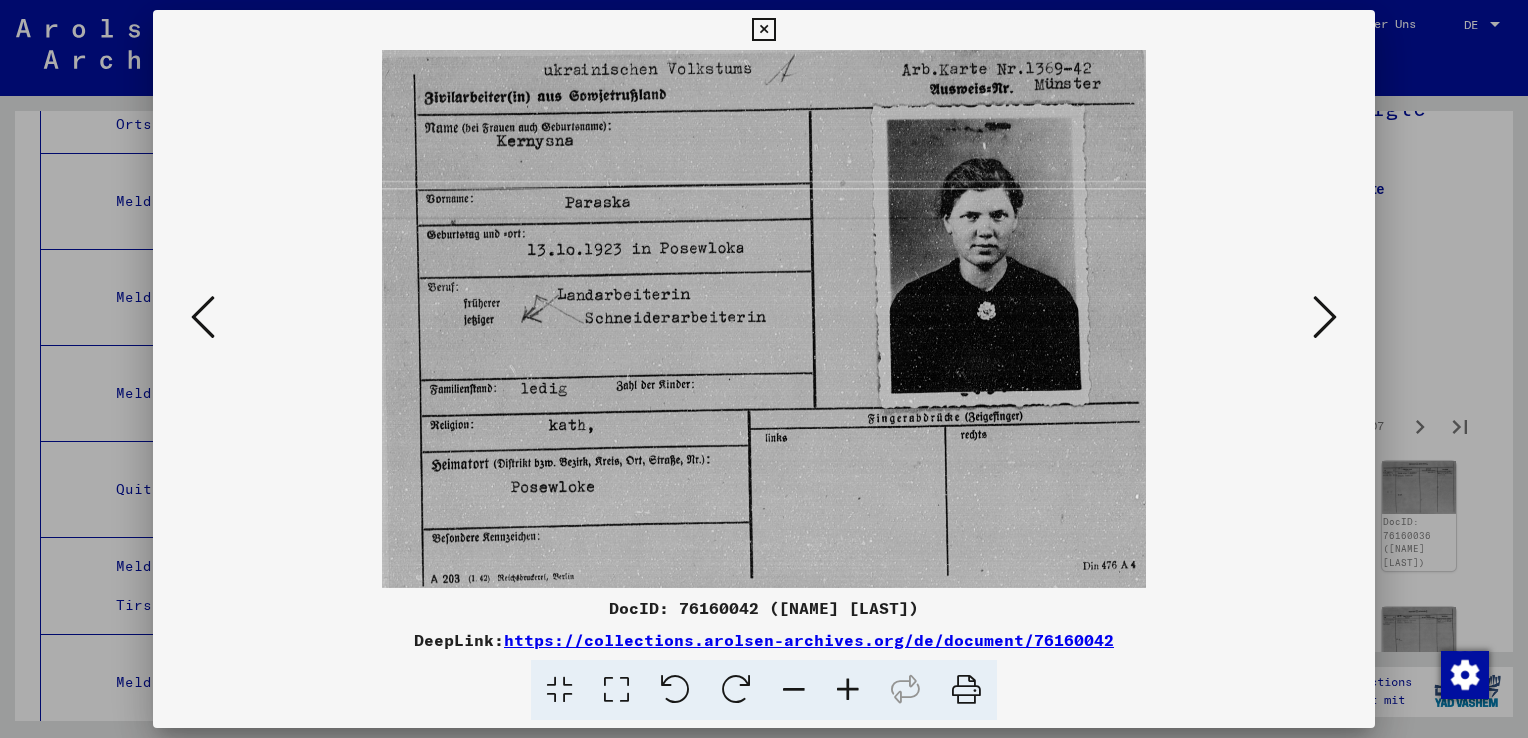 click at bounding box center [1325, 317] 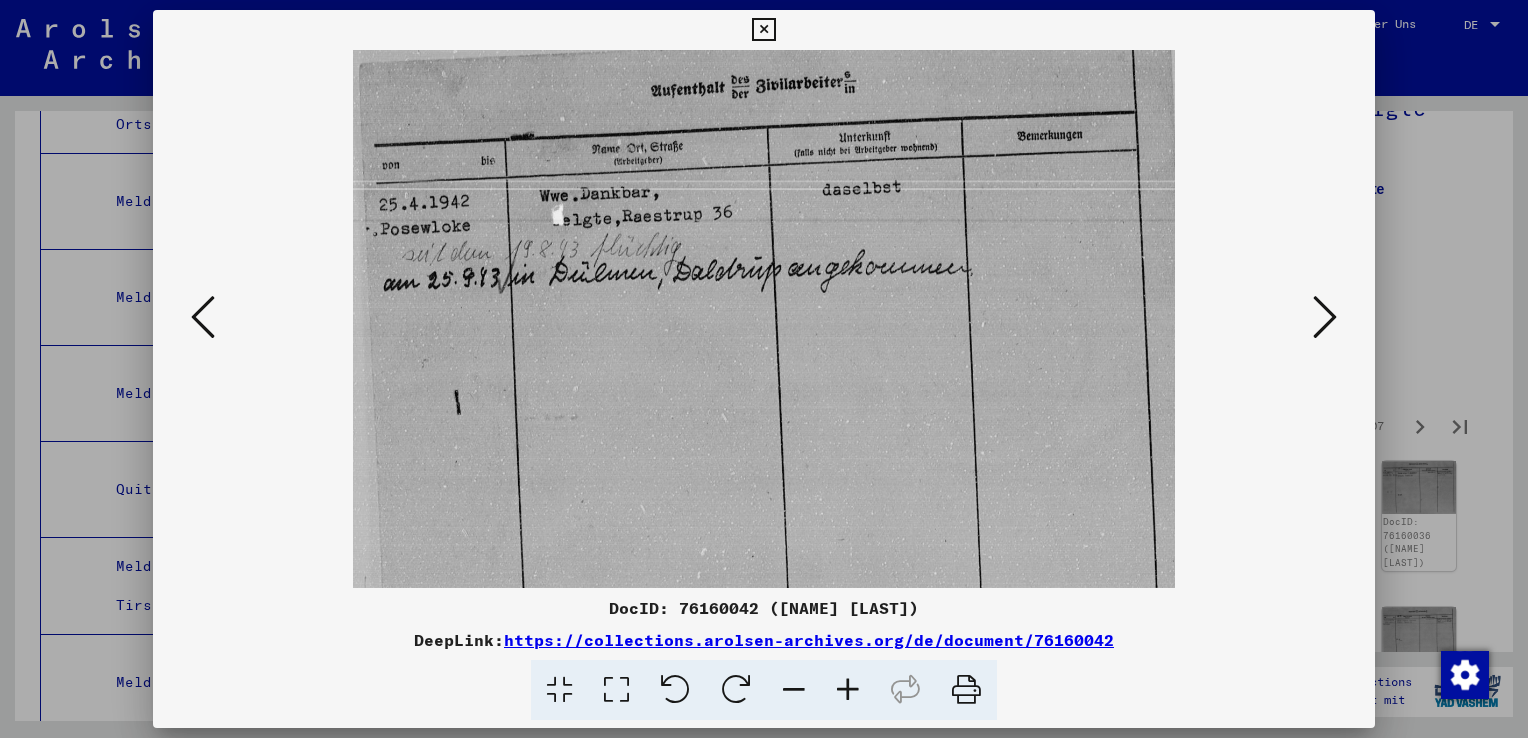 click at bounding box center [203, 318] 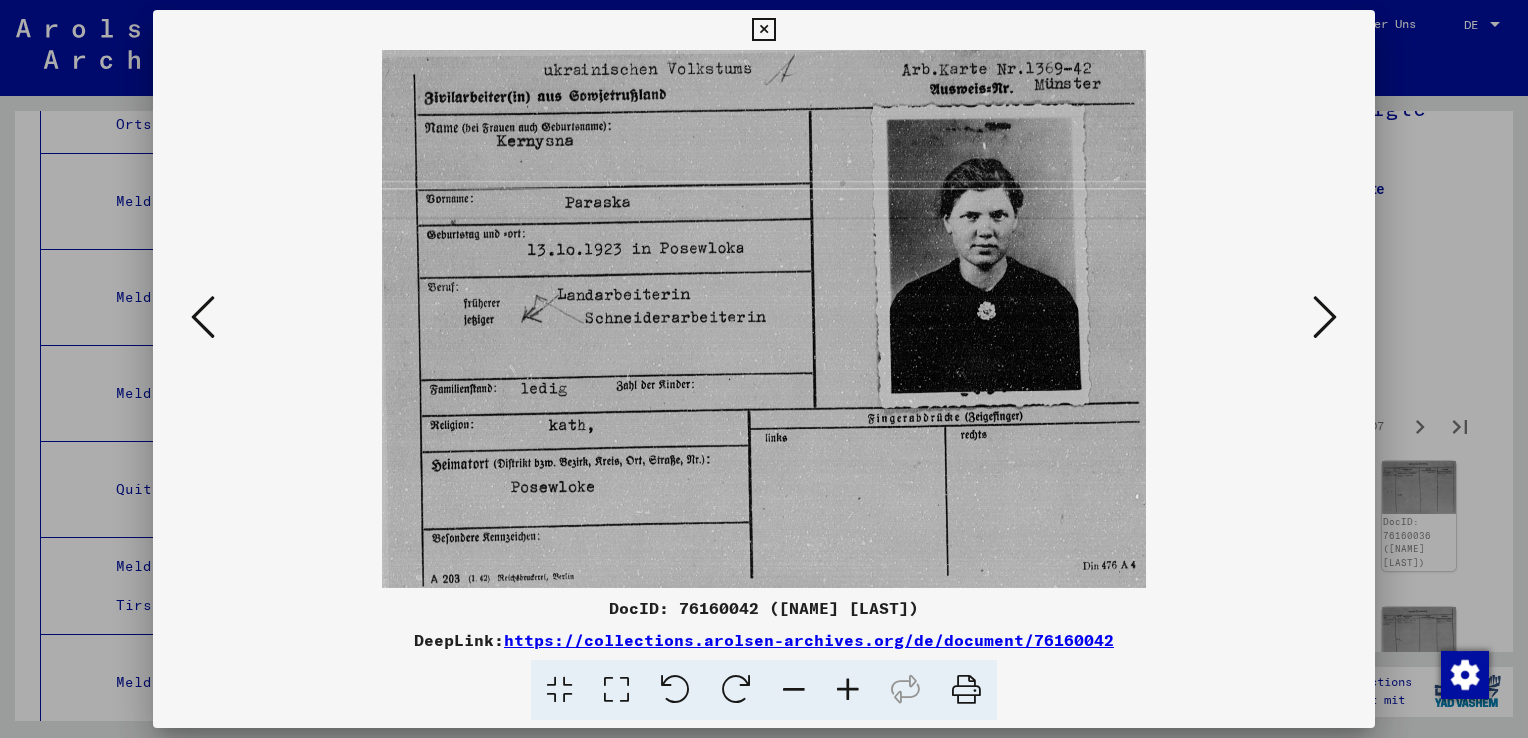 click at bounding box center (203, 318) 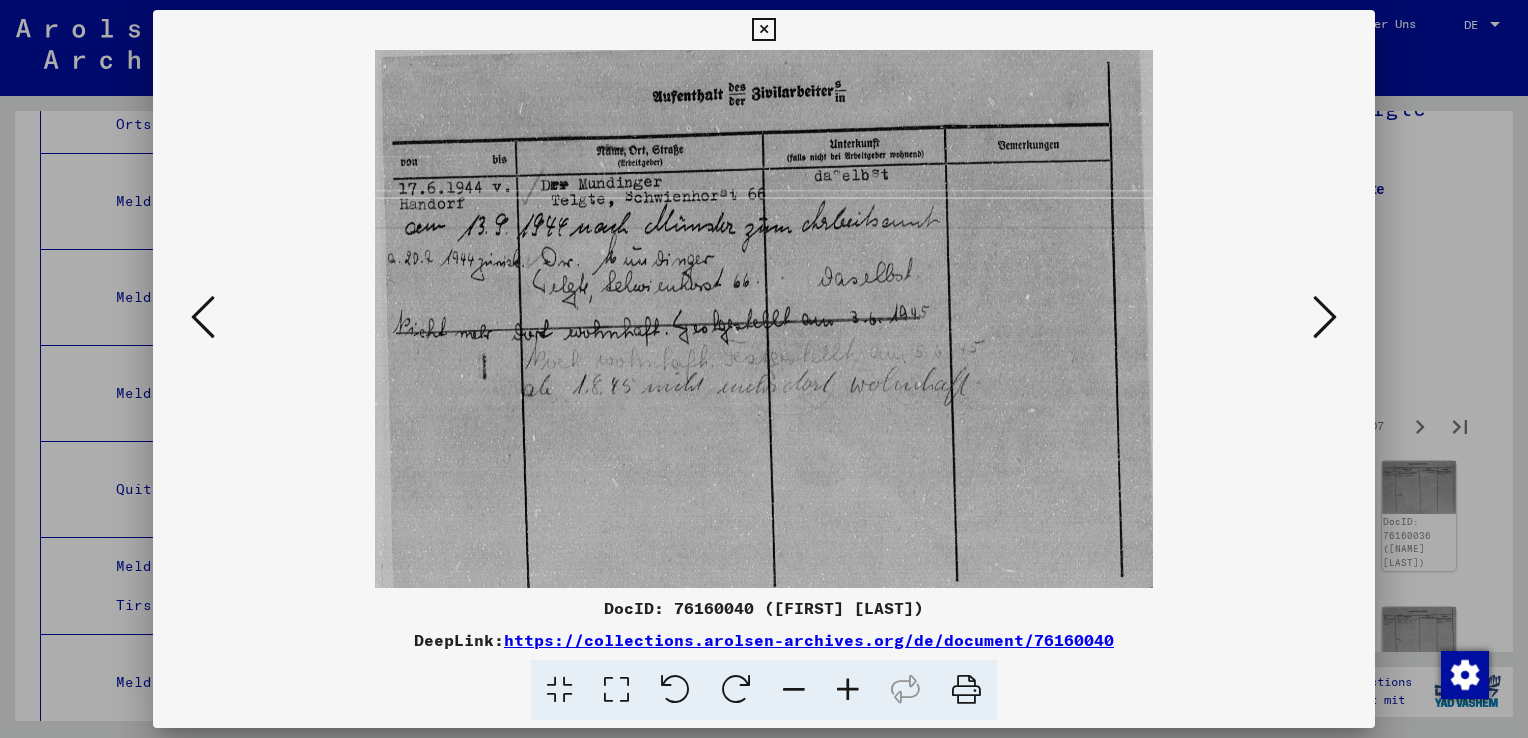 click at bounding box center (1325, 317) 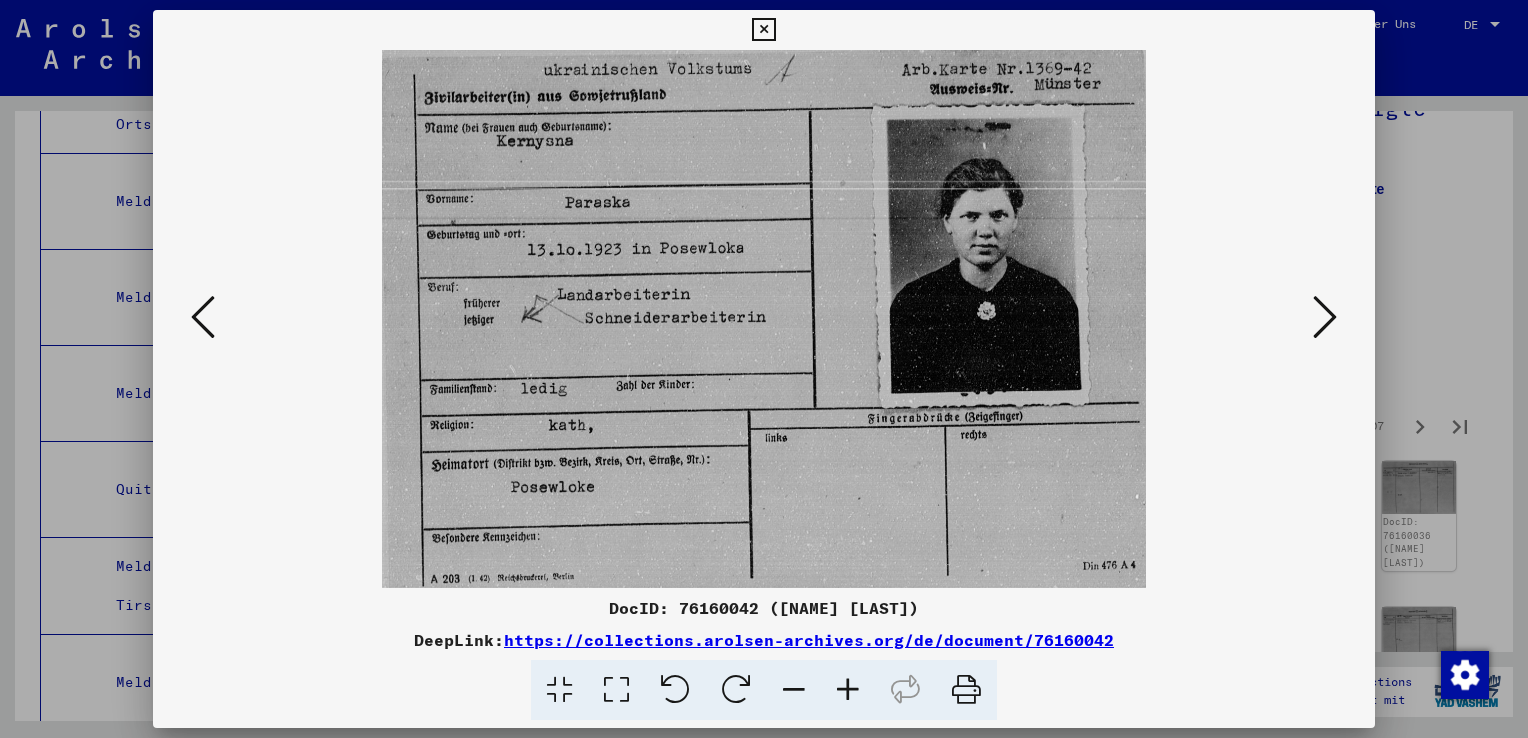click at bounding box center [1325, 317] 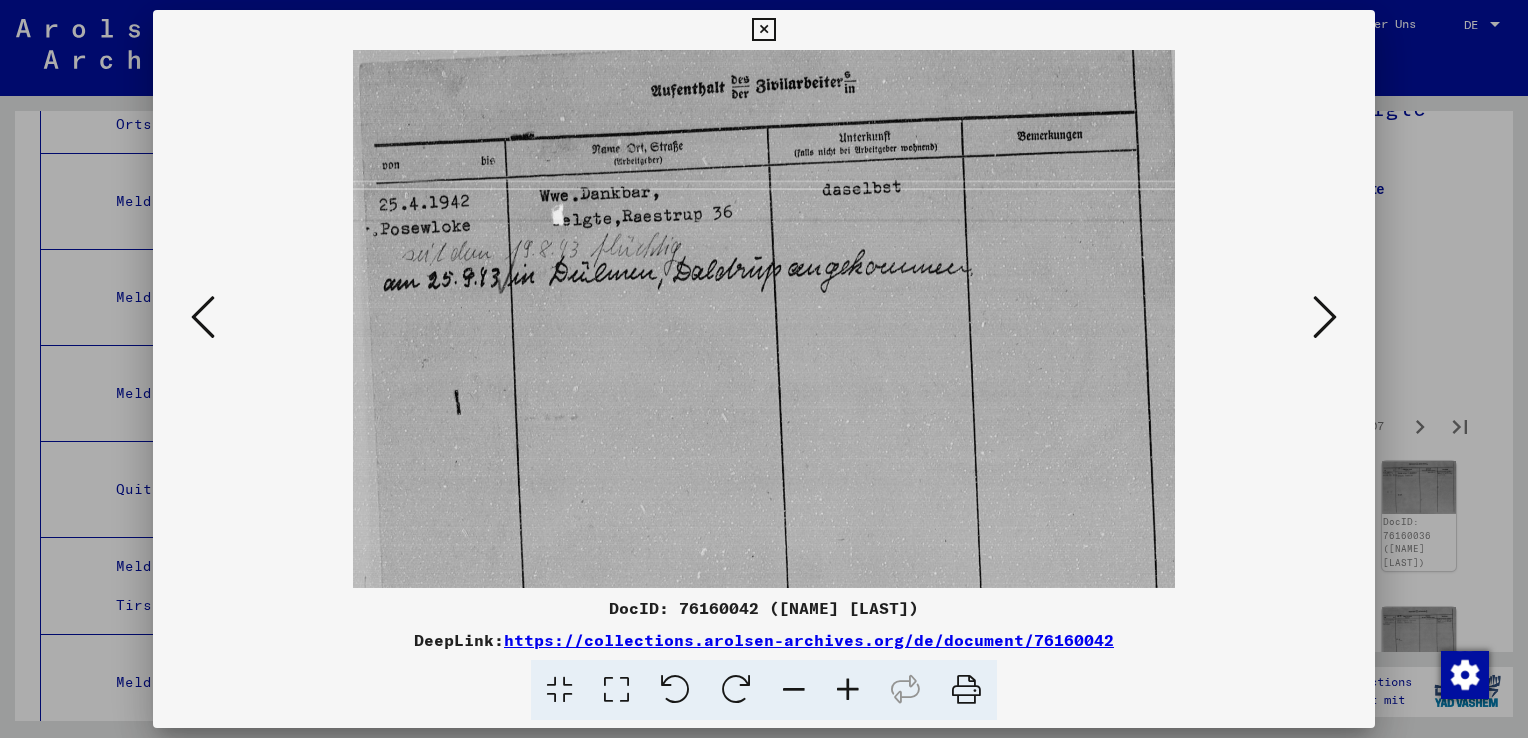 click at bounding box center [1325, 317] 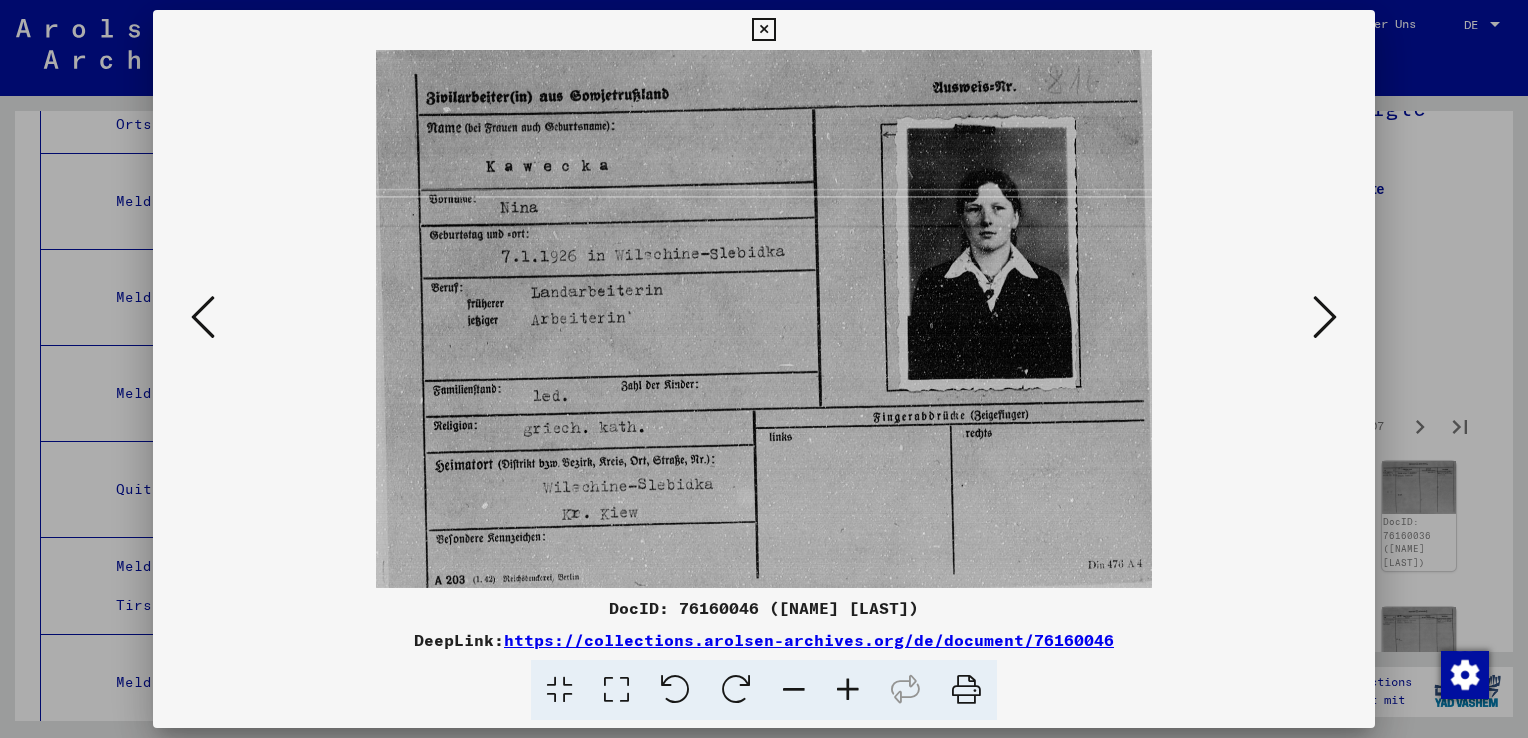 click at bounding box center [1325, 317] 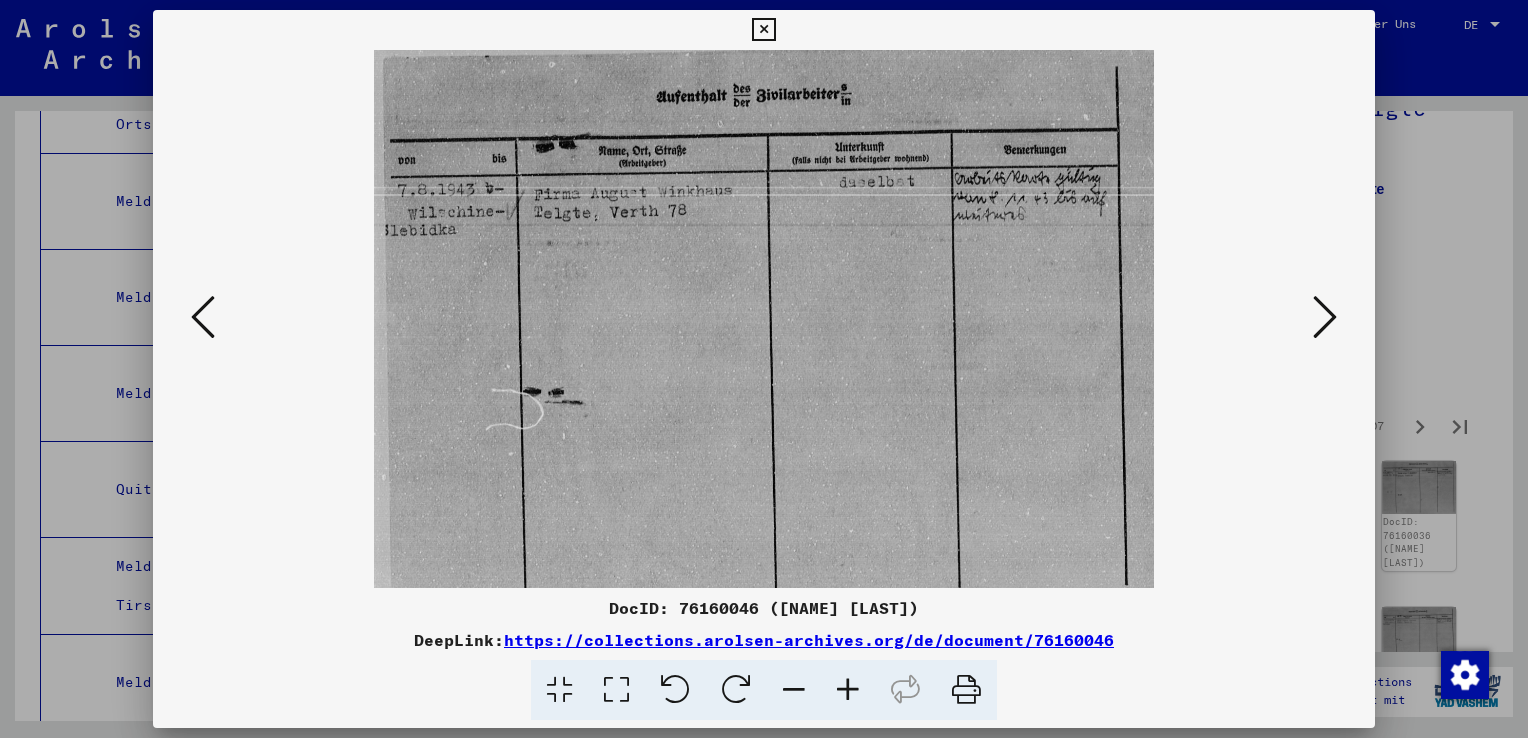 click at bounding box center [1325, 317] 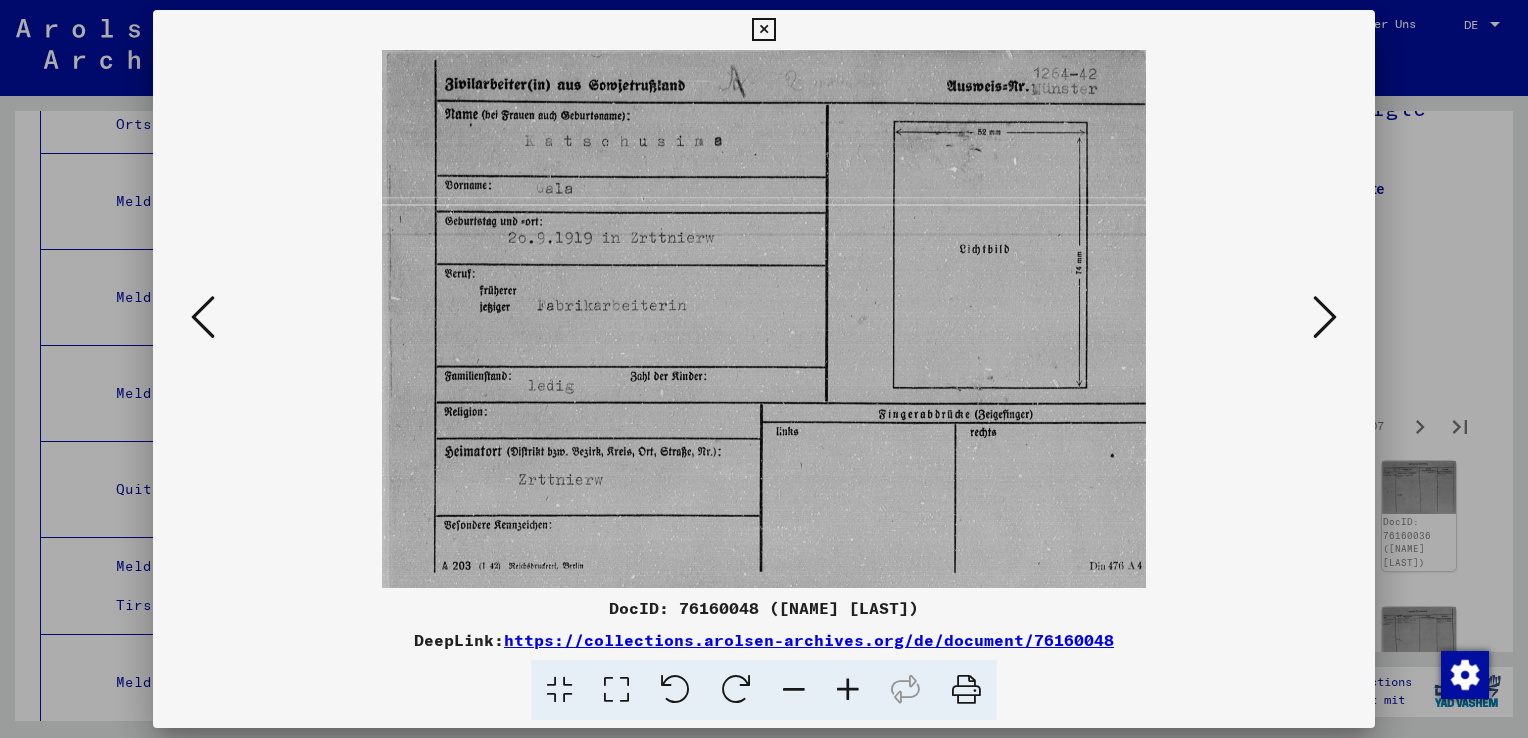 click at bounding box center (1325, 317) 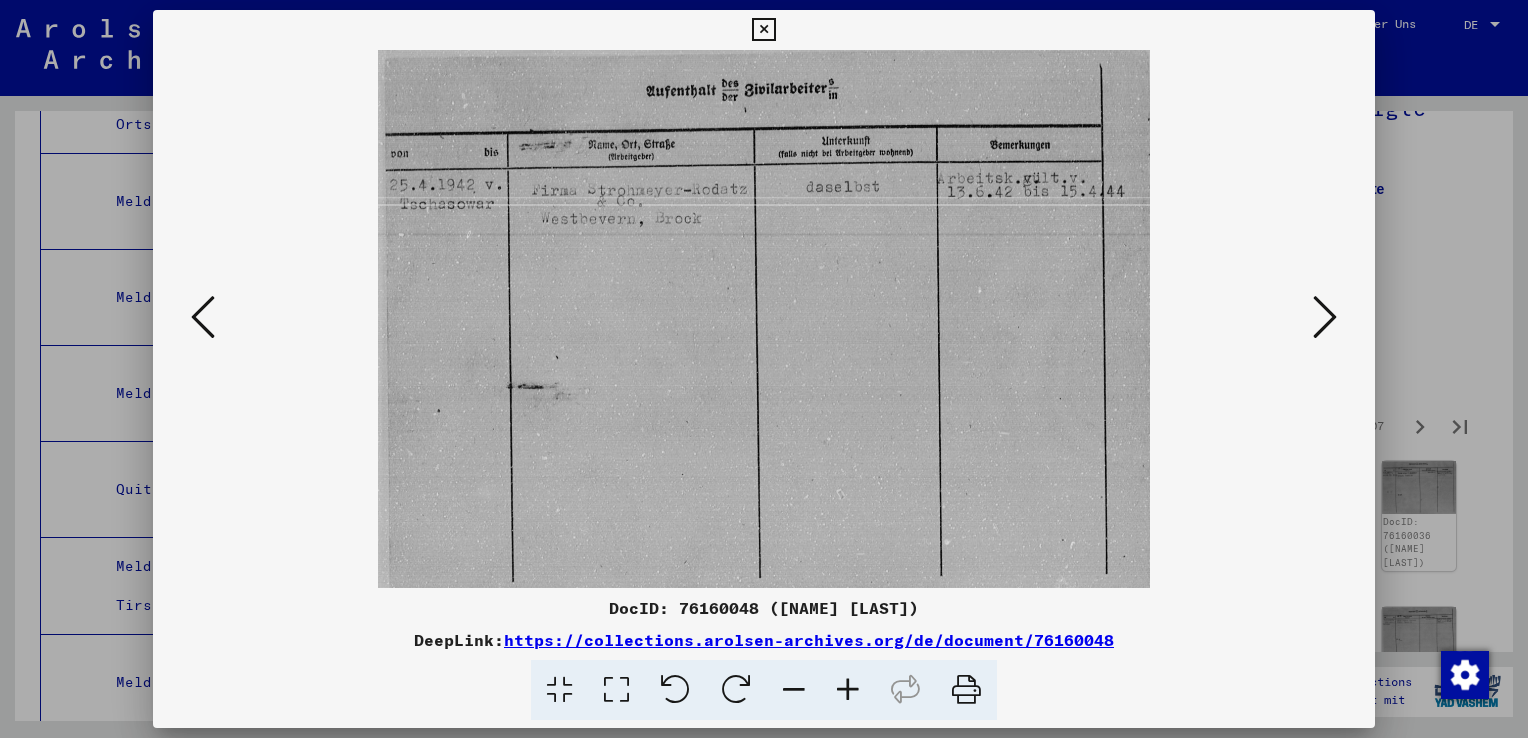 click at bounding box center [1325, 317] 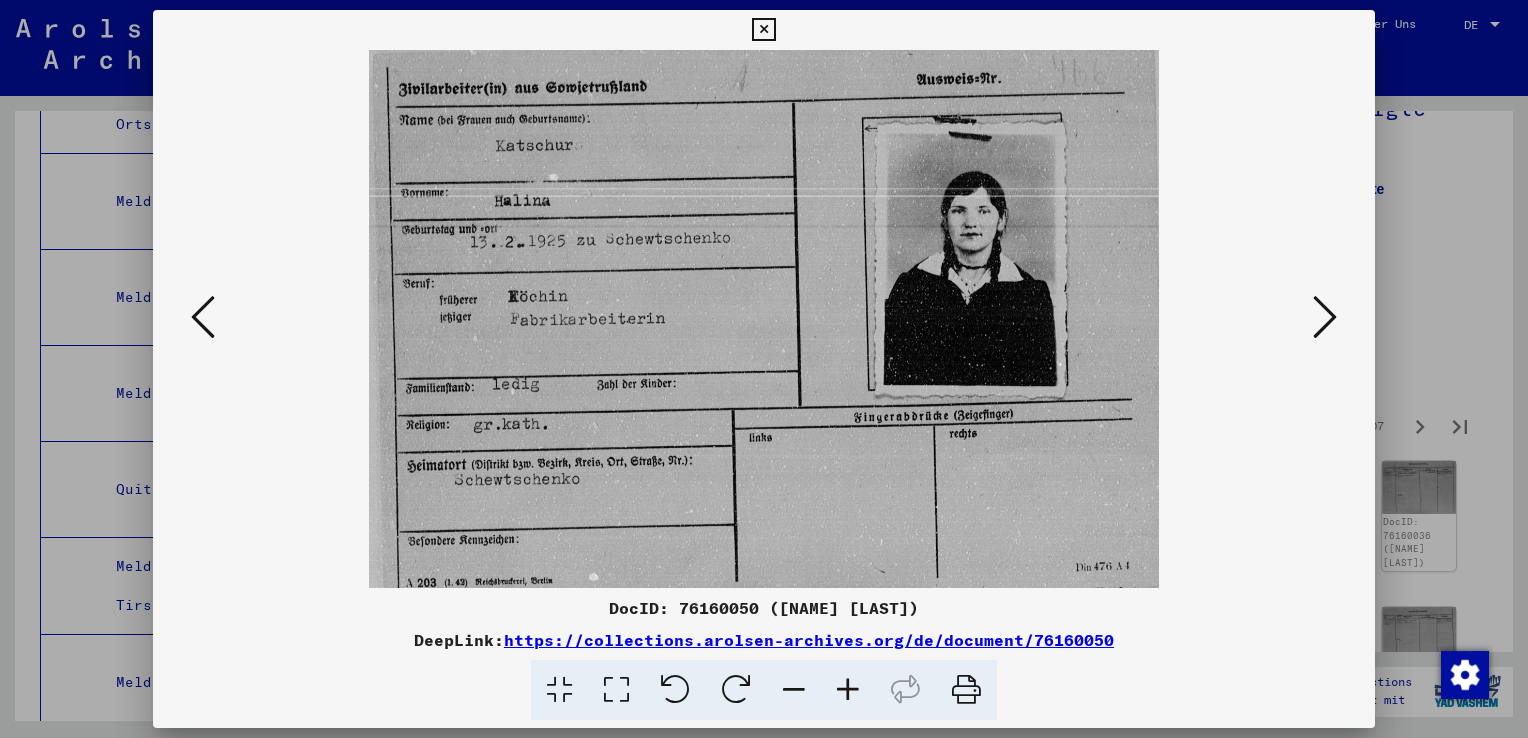 click at bounding box center (1325, 317) 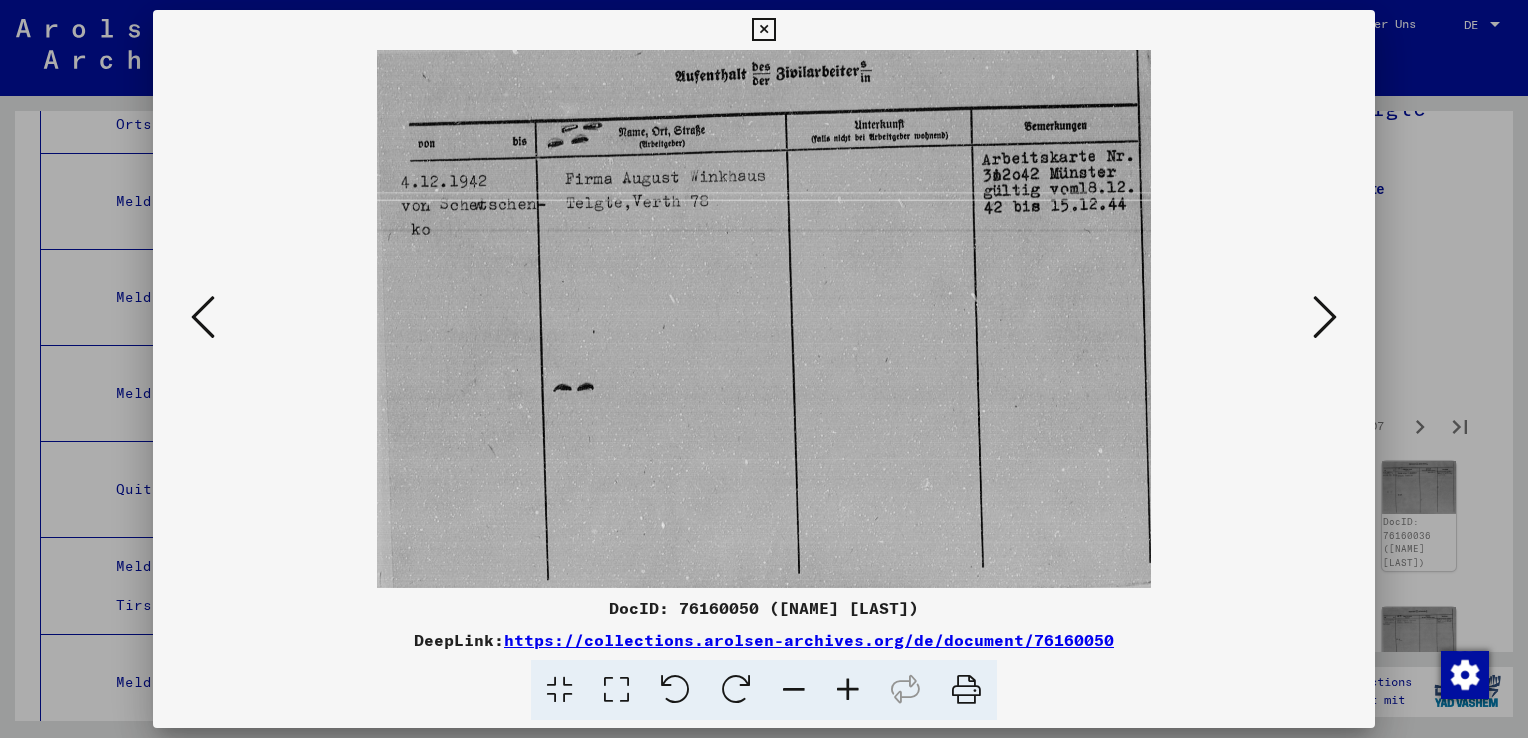click at bounding box center (1325, 317) 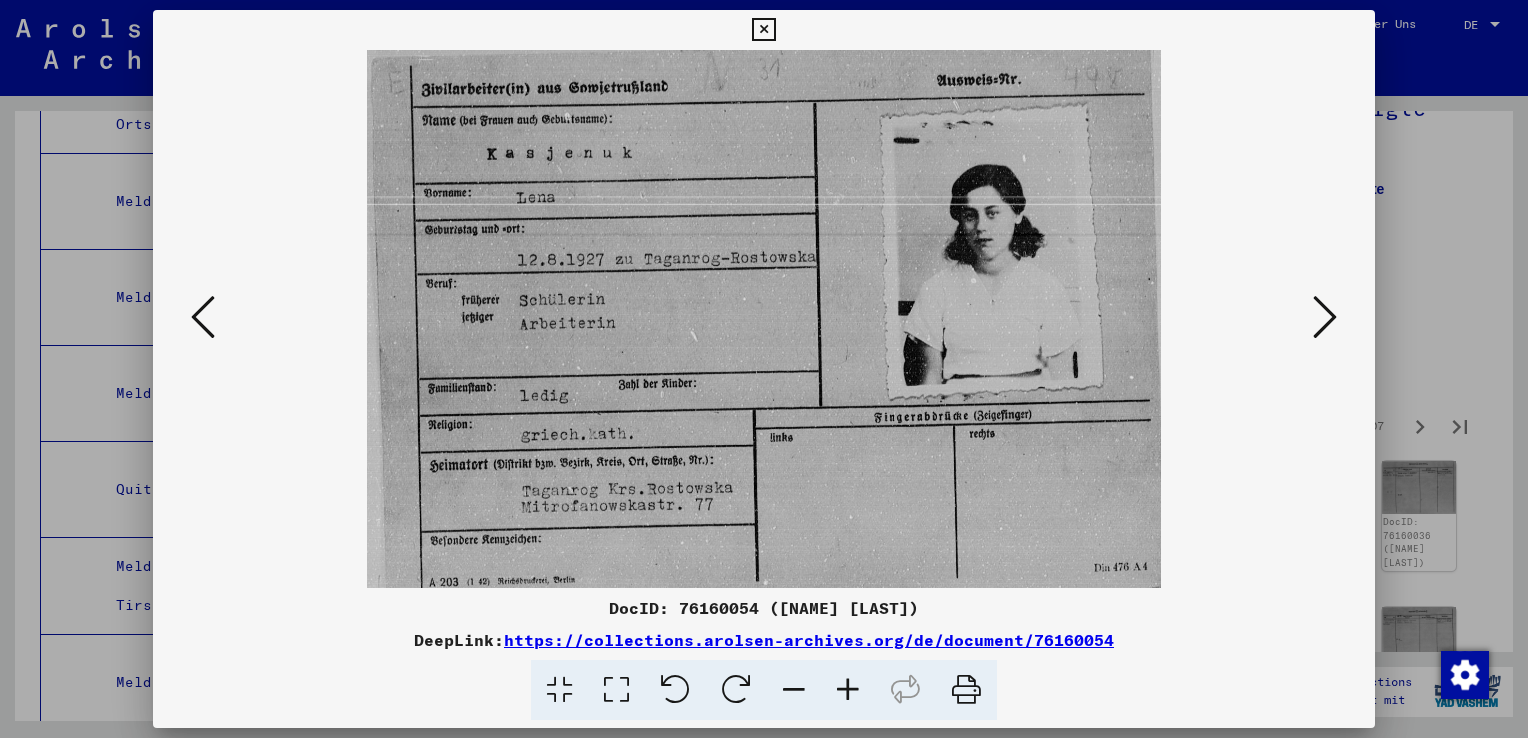 click at bounding box center [1325, 317] 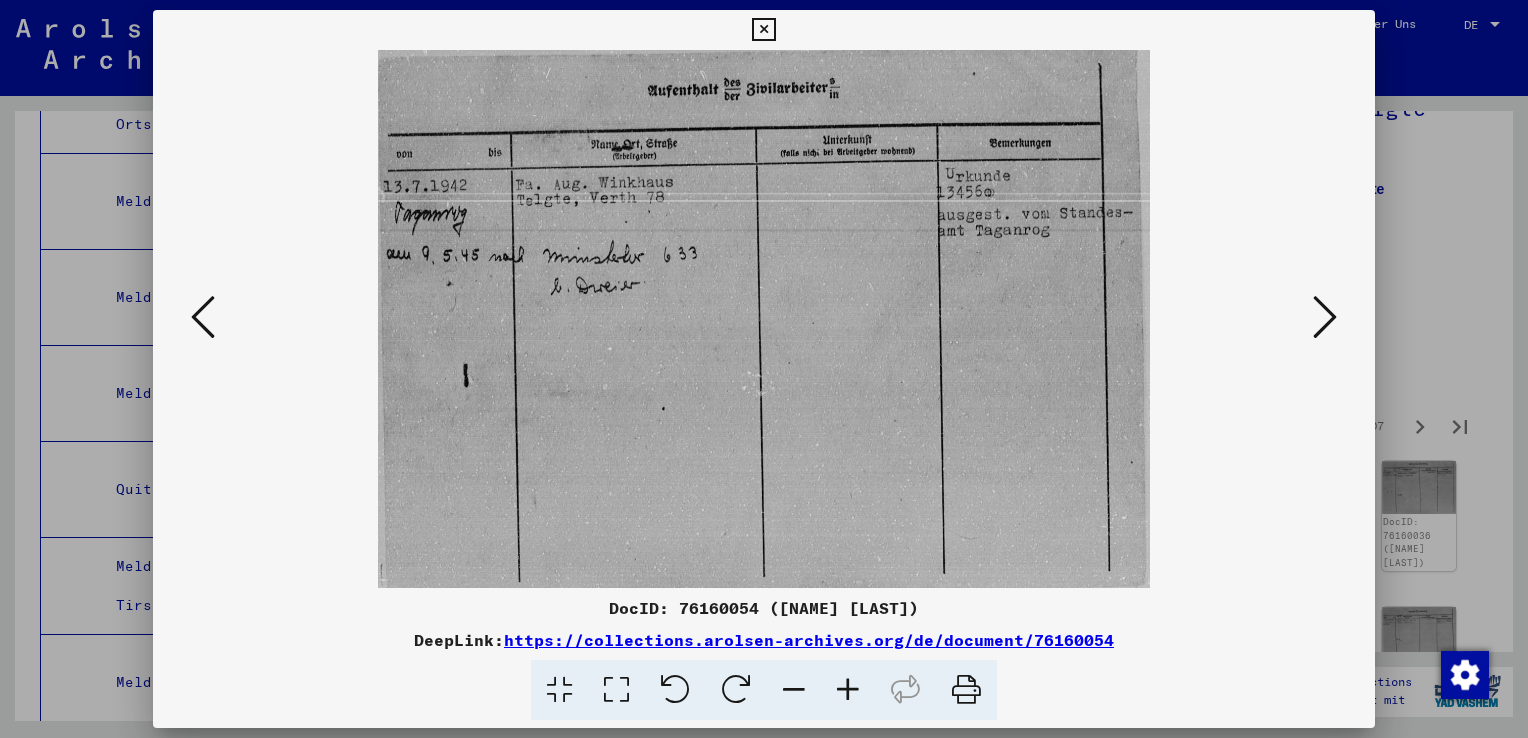 click at bounding box center (1325, 317) 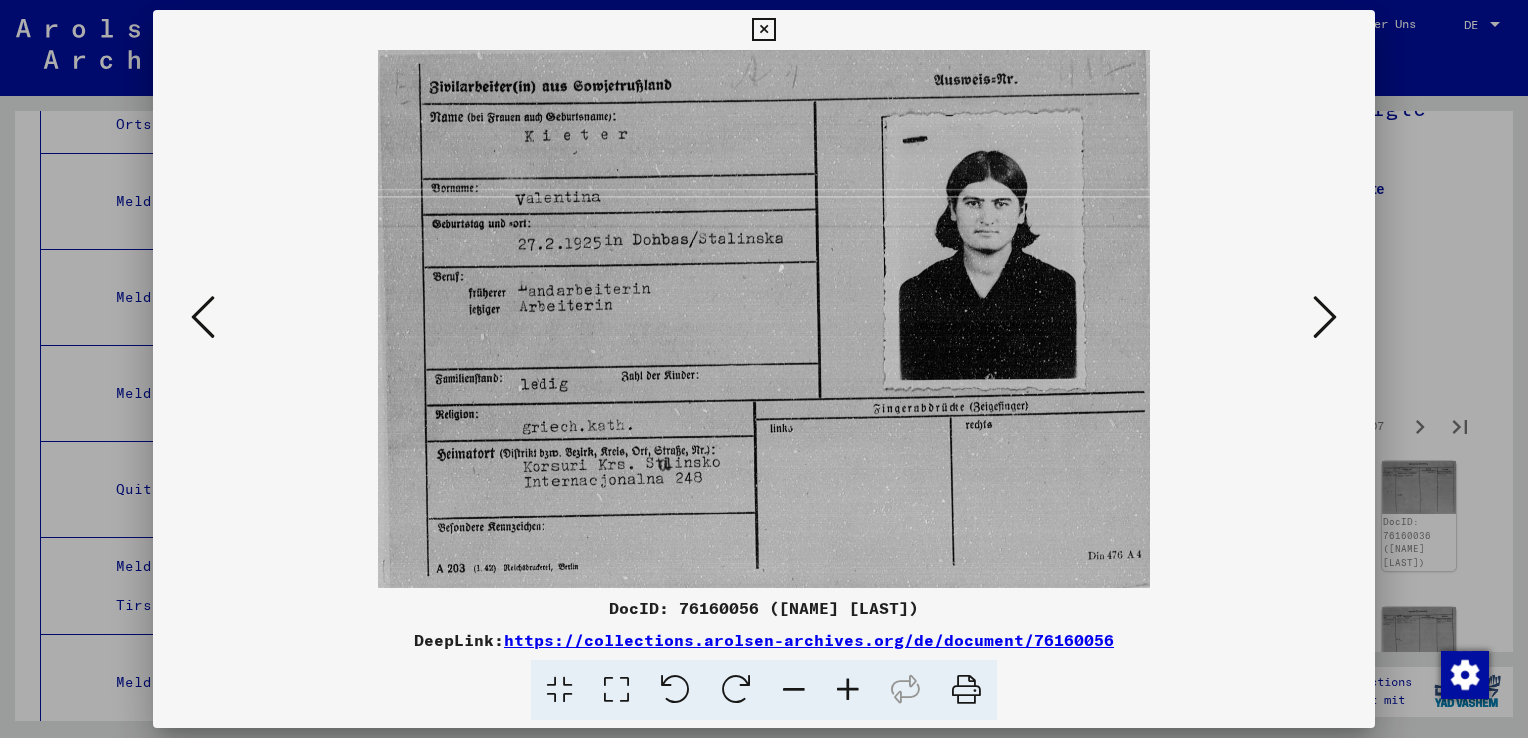 click at bounding box center [1325, 317] 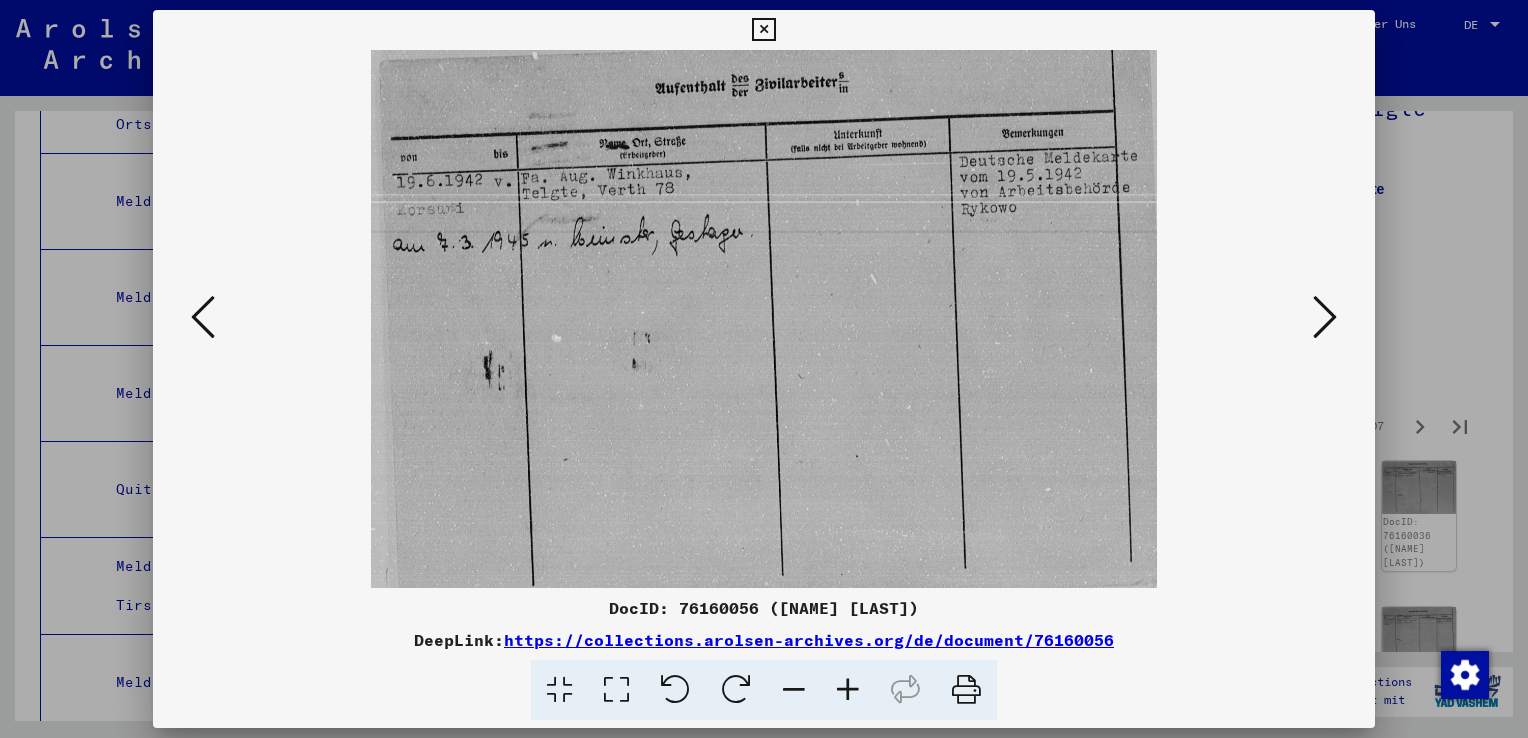 click at bounding box center (1325, 317) 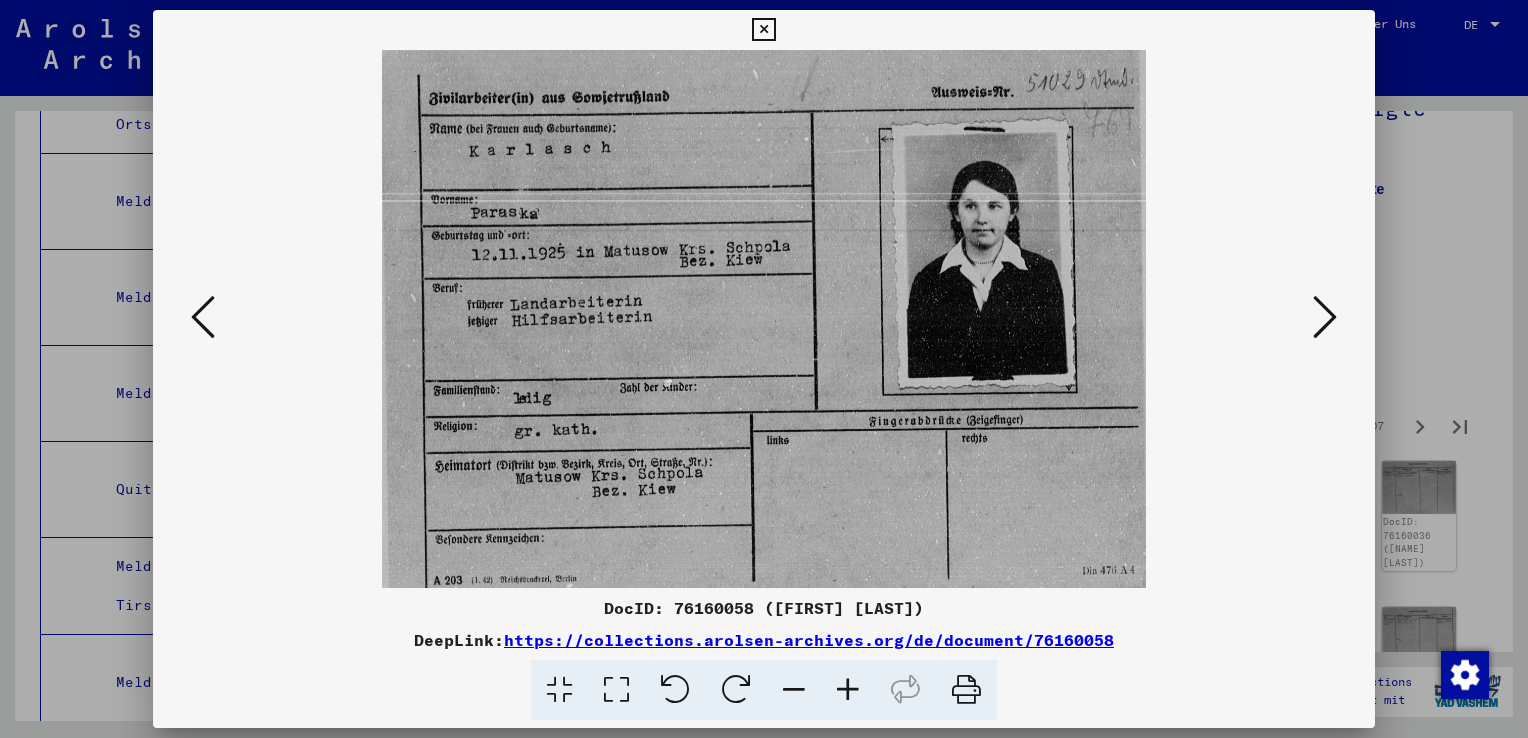 click at bounding box center [1325, 317] 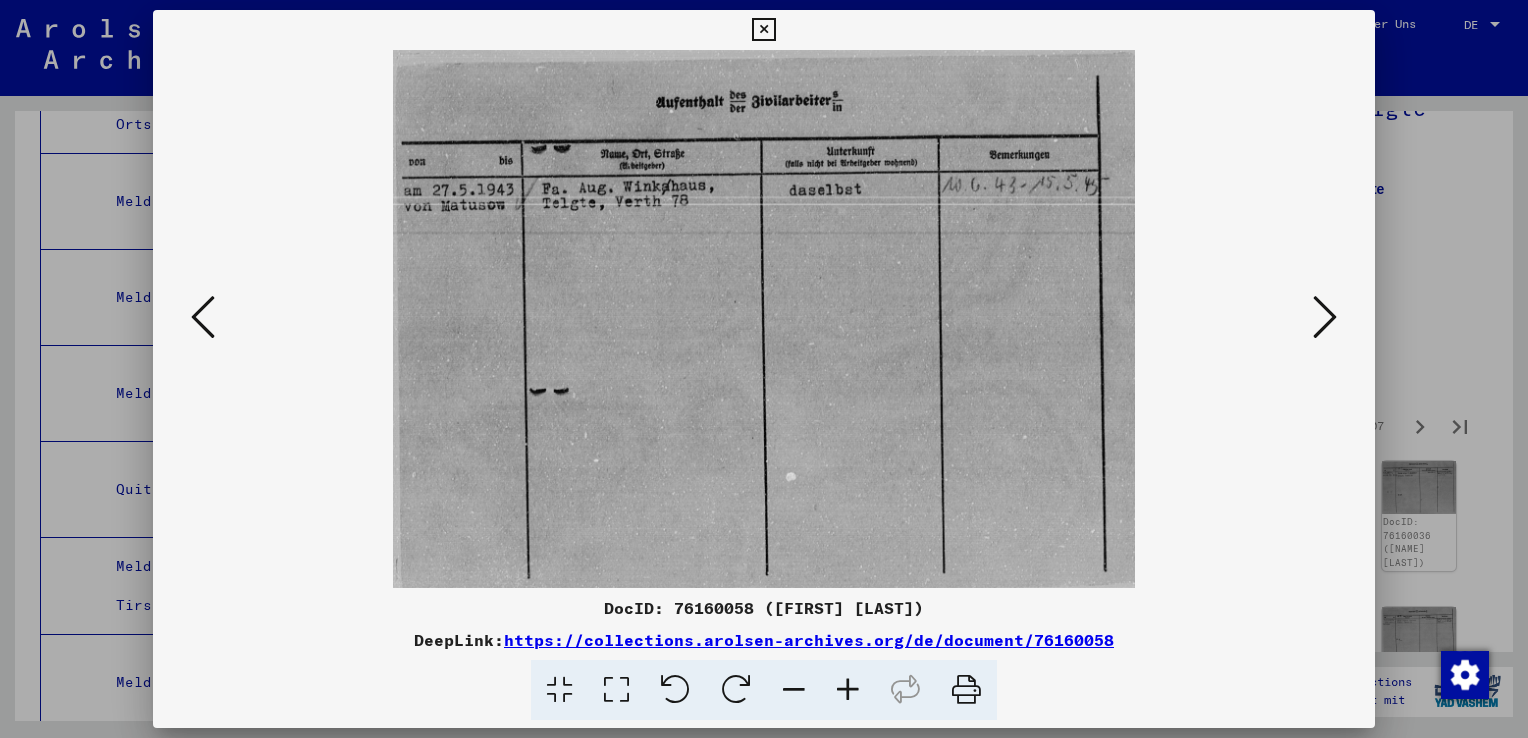 click at bounding box center (1325, 317) 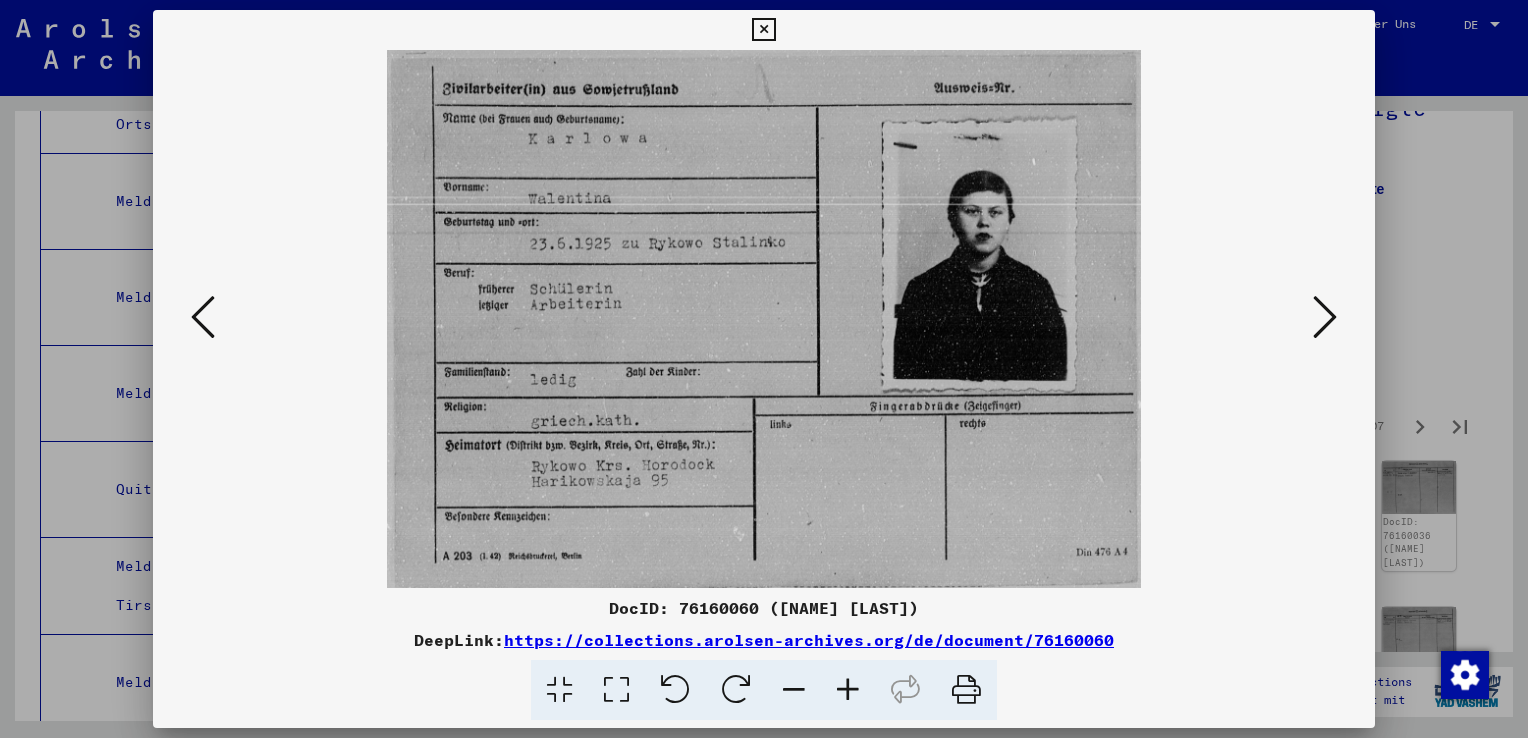 click at bounding box center (1325, 317) 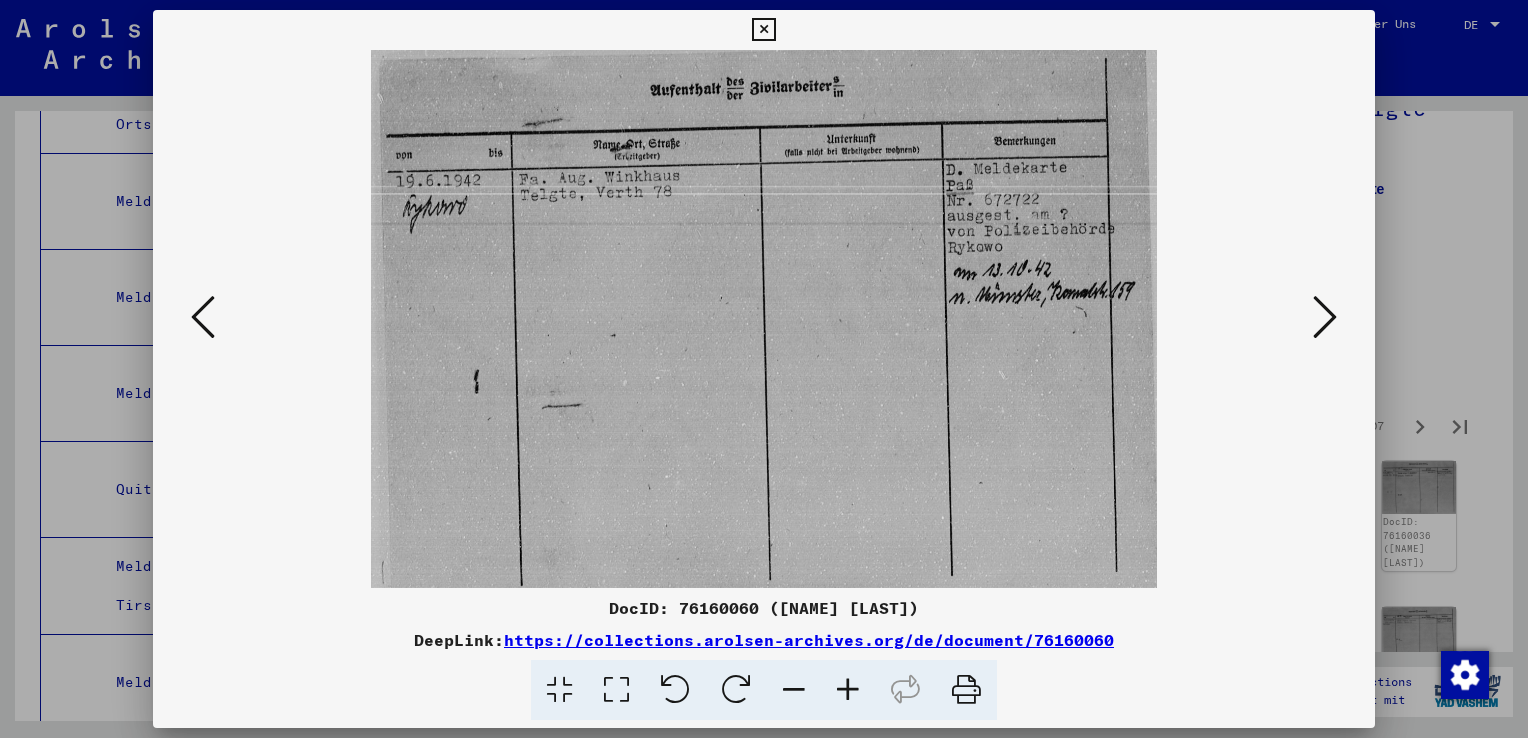 click at bounding box center [1325, 317] 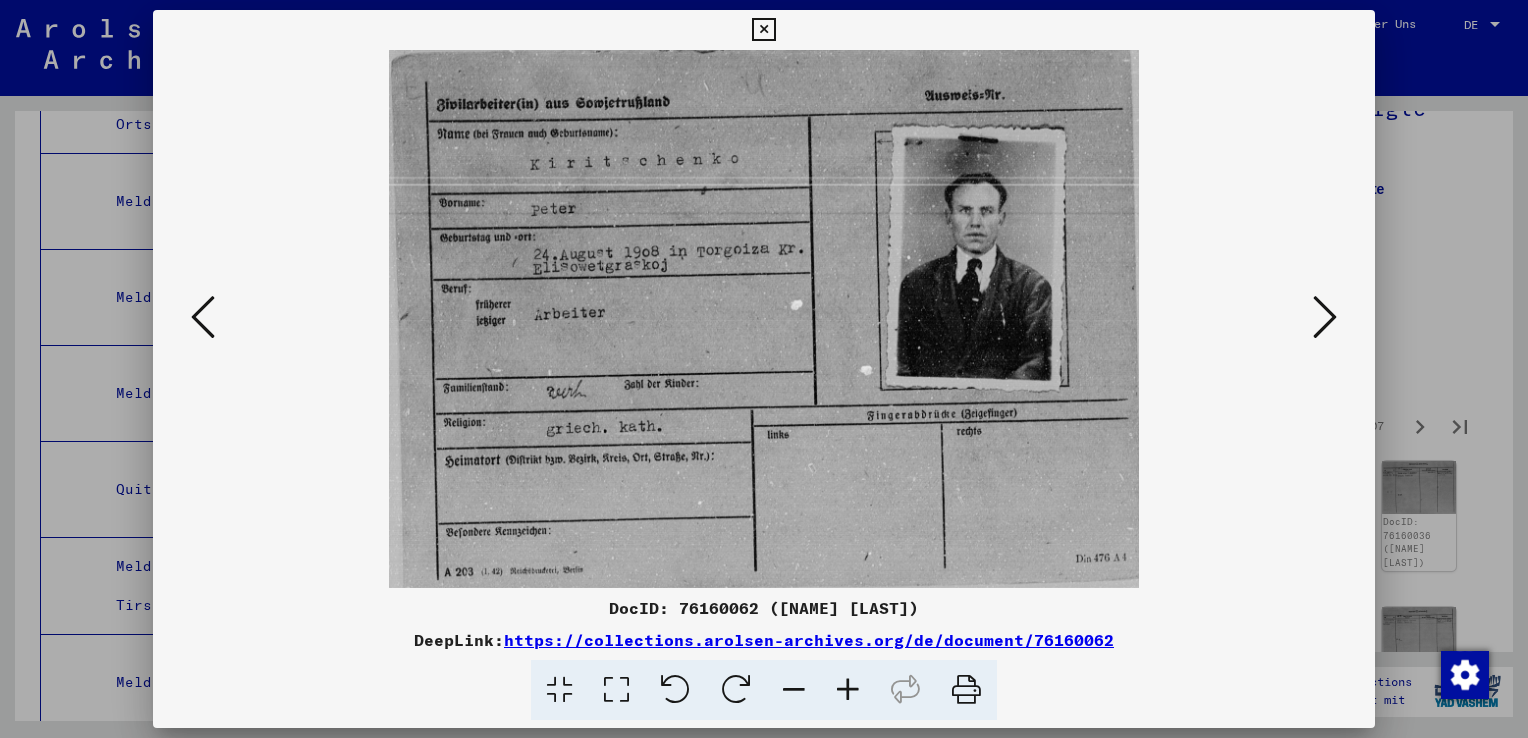 click at bounding box center [1325, 317] 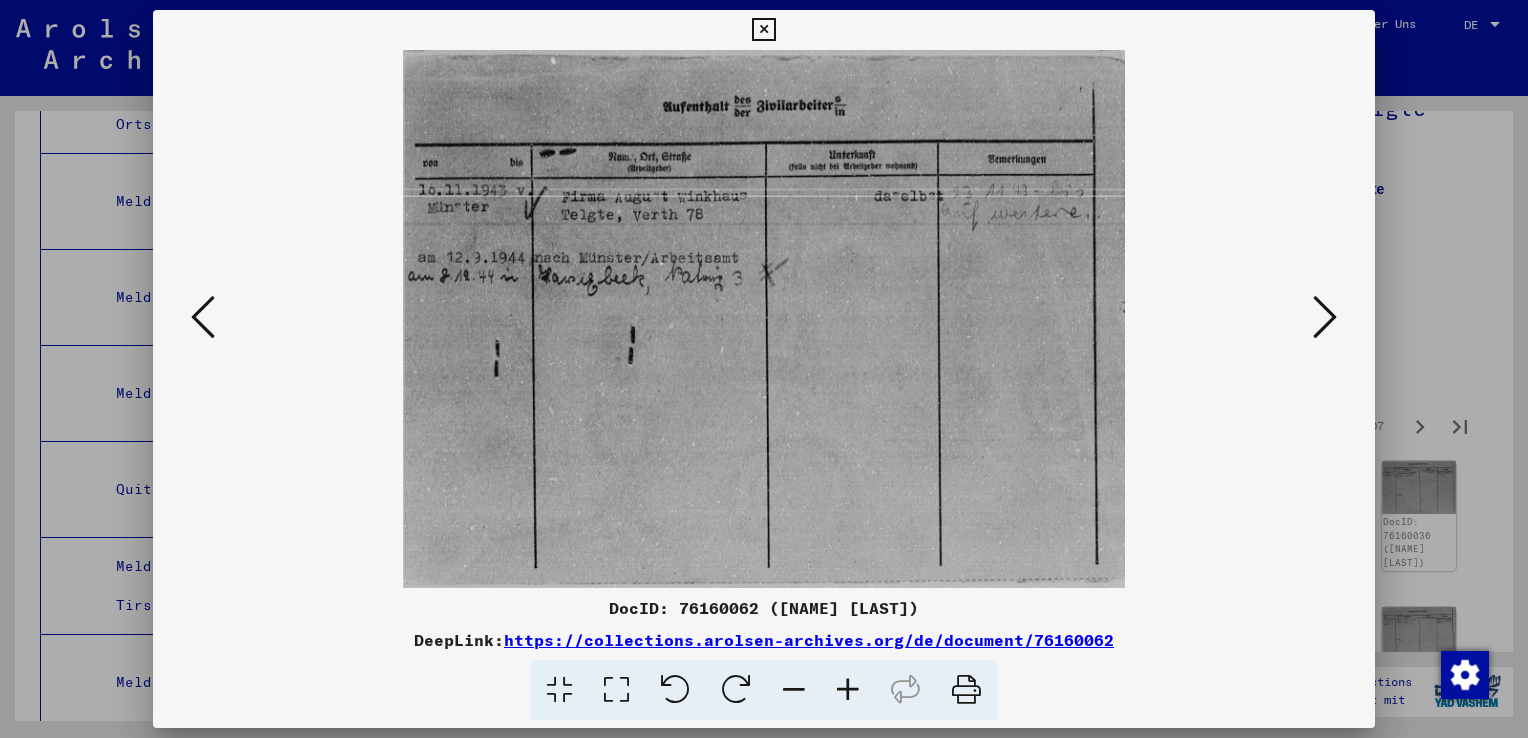 click at bounding box center (1325, 317) 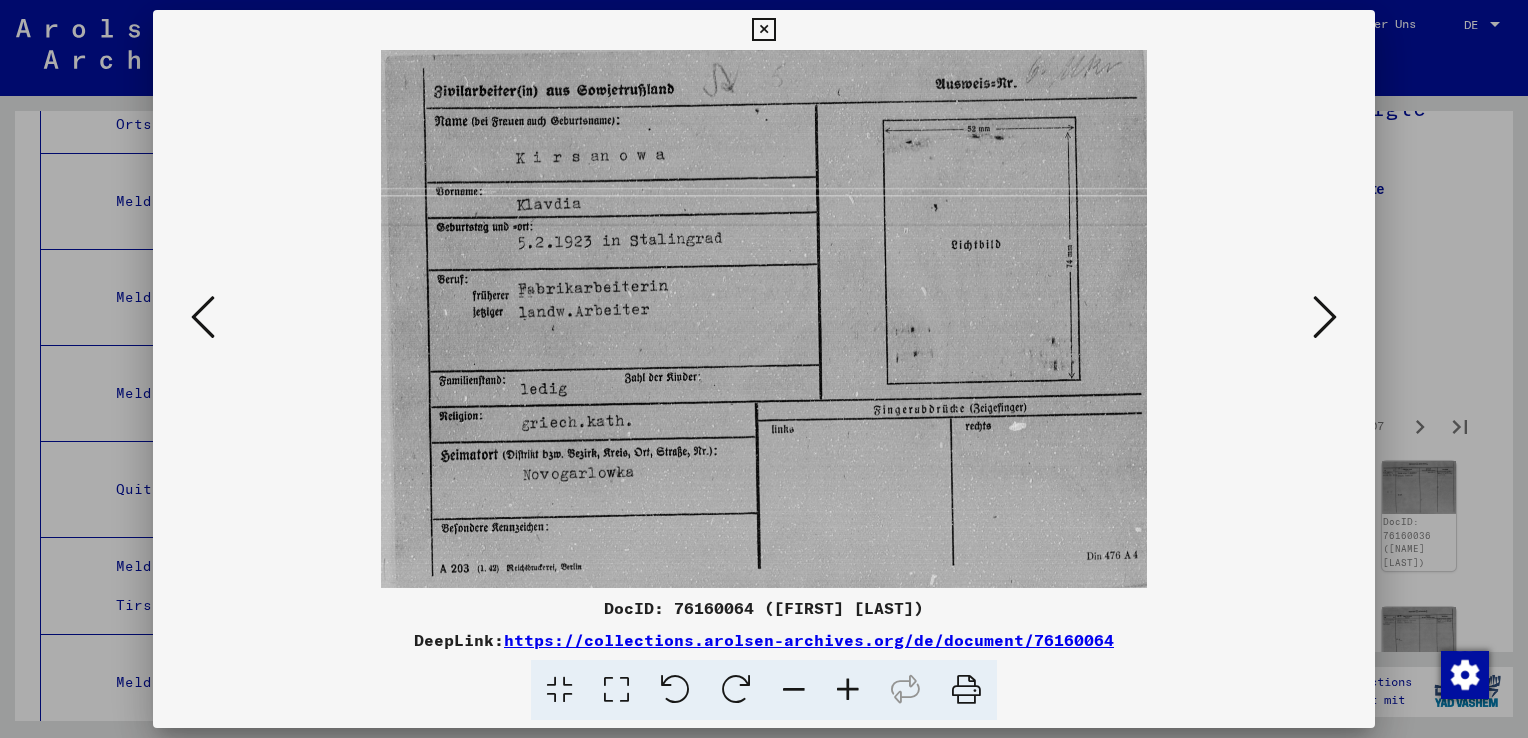 click at bounding box center [1325, 317] 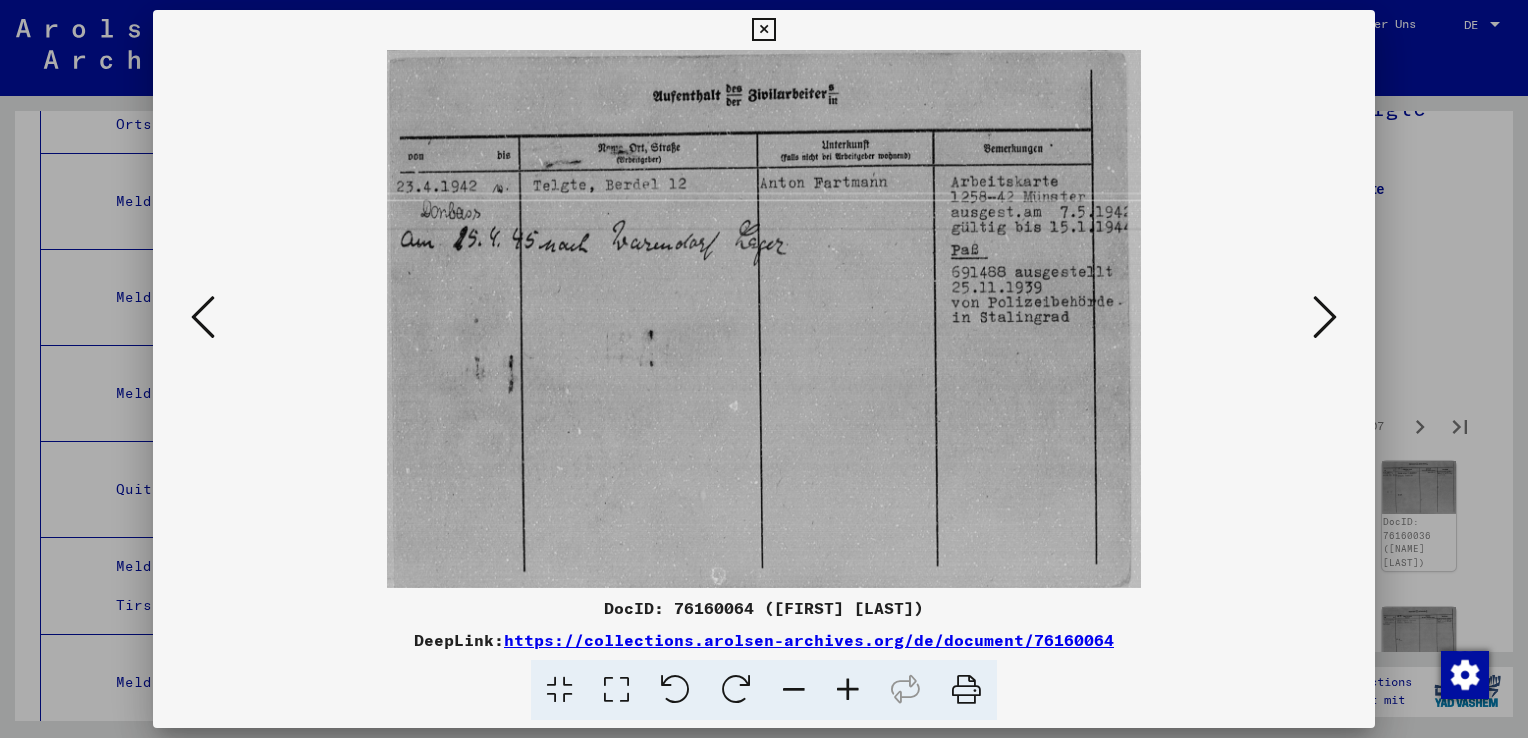 click at bounding box center (1325, 317) 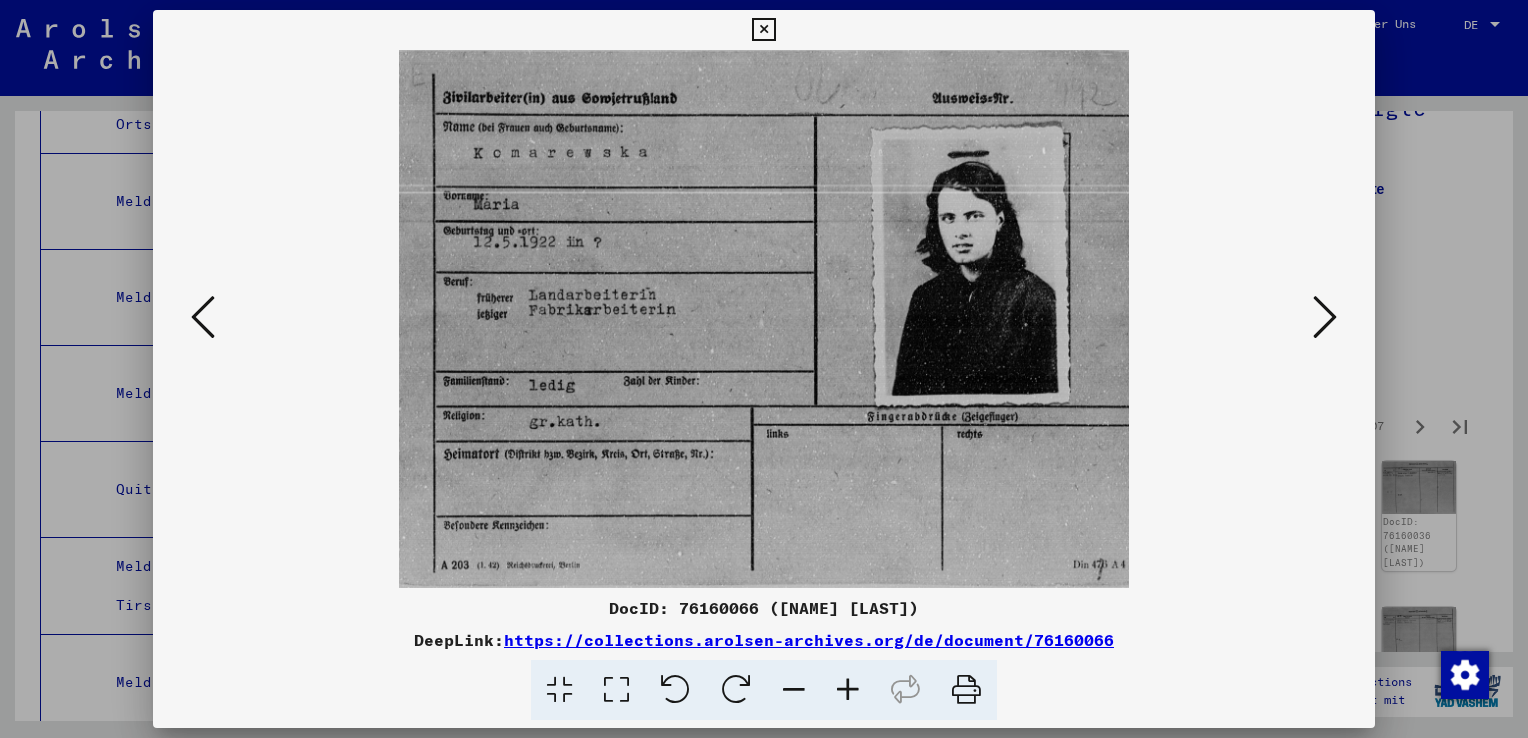 click at bounding box center [1325, 317] 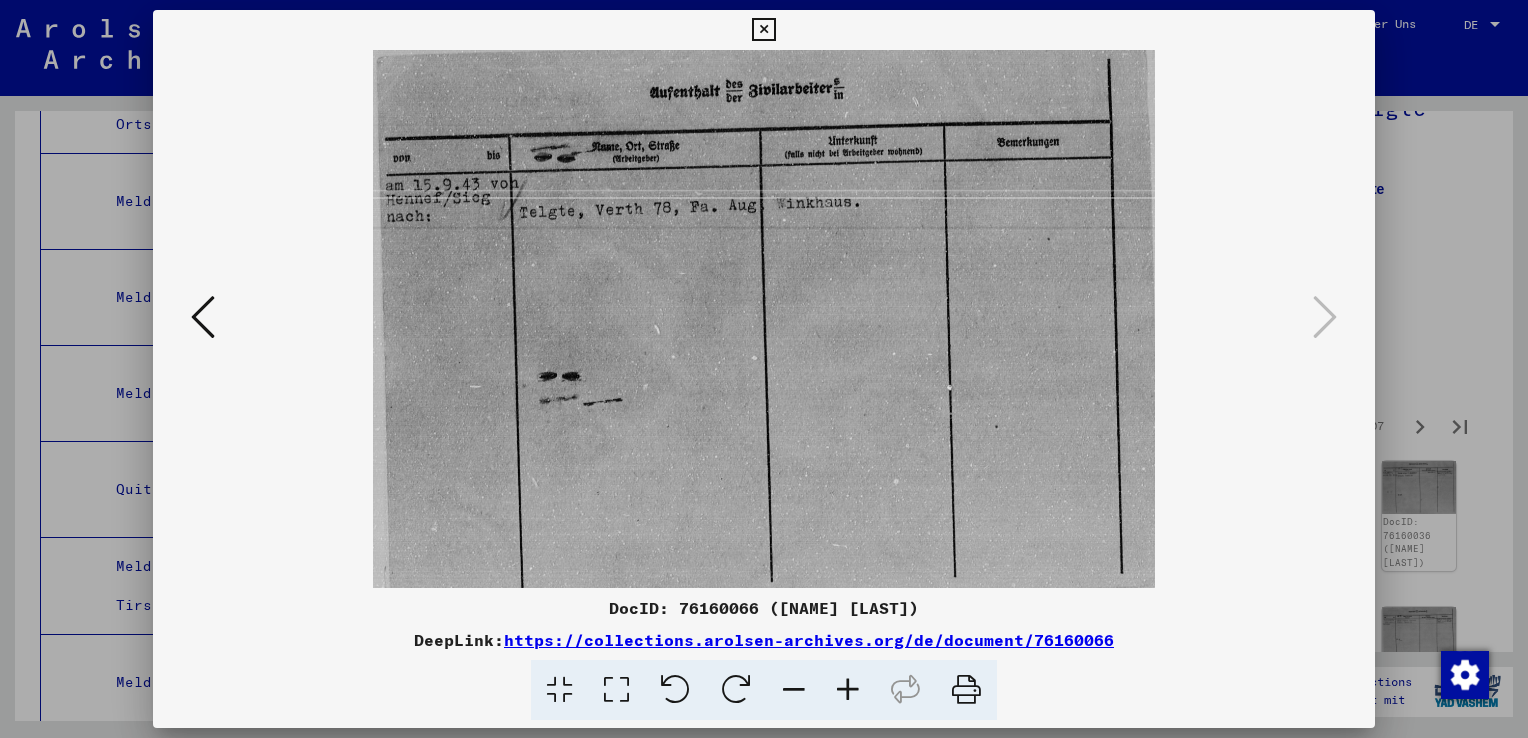 click at bounding box center [764, 369] 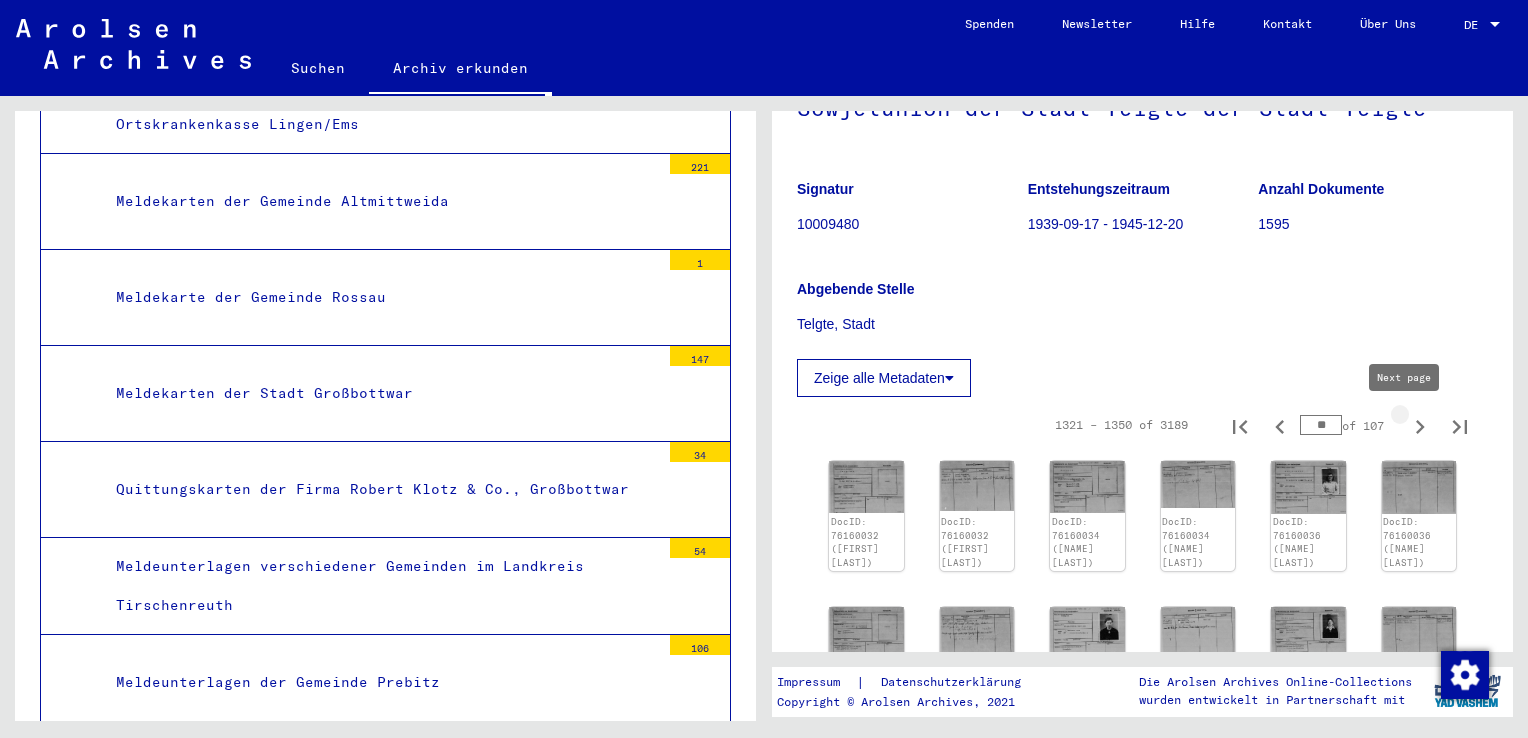click 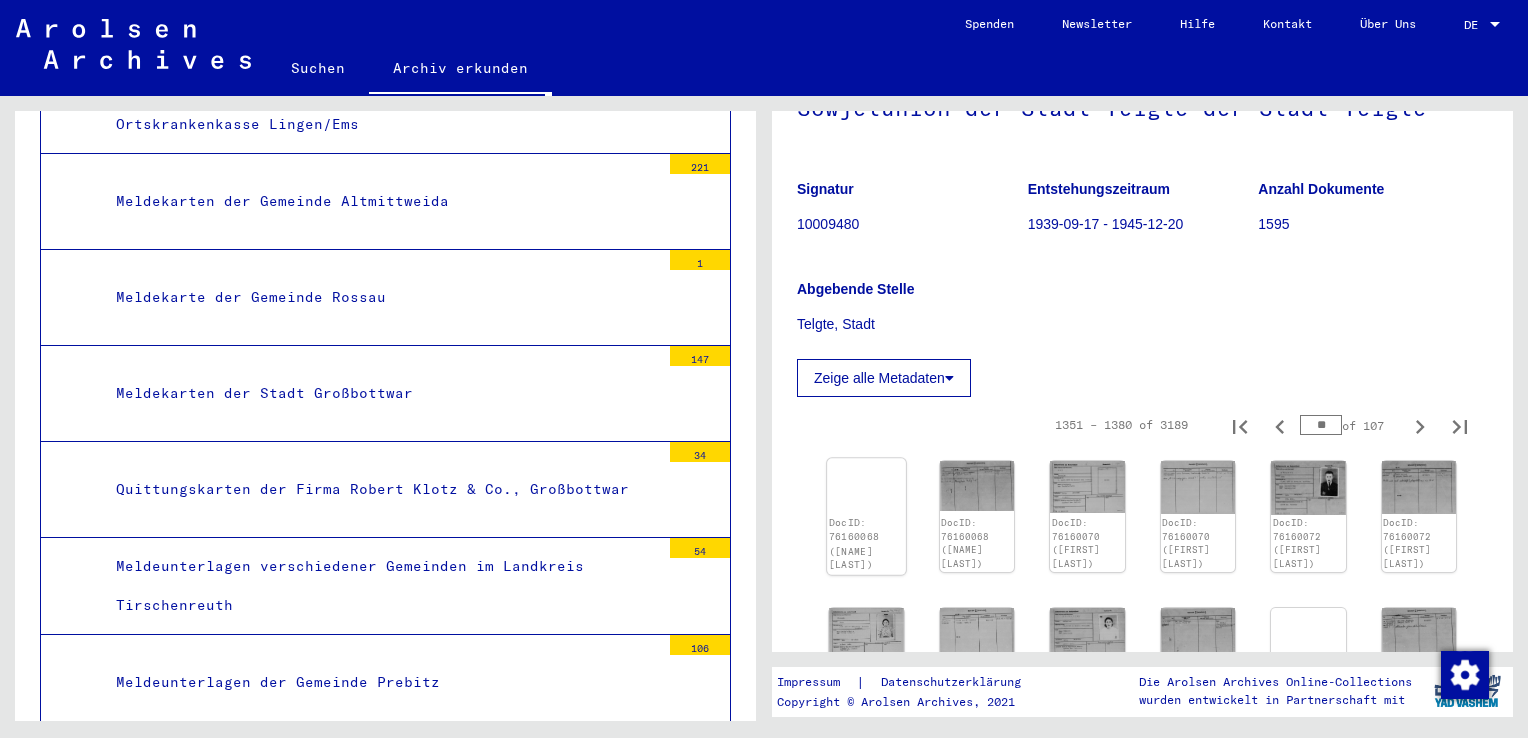click 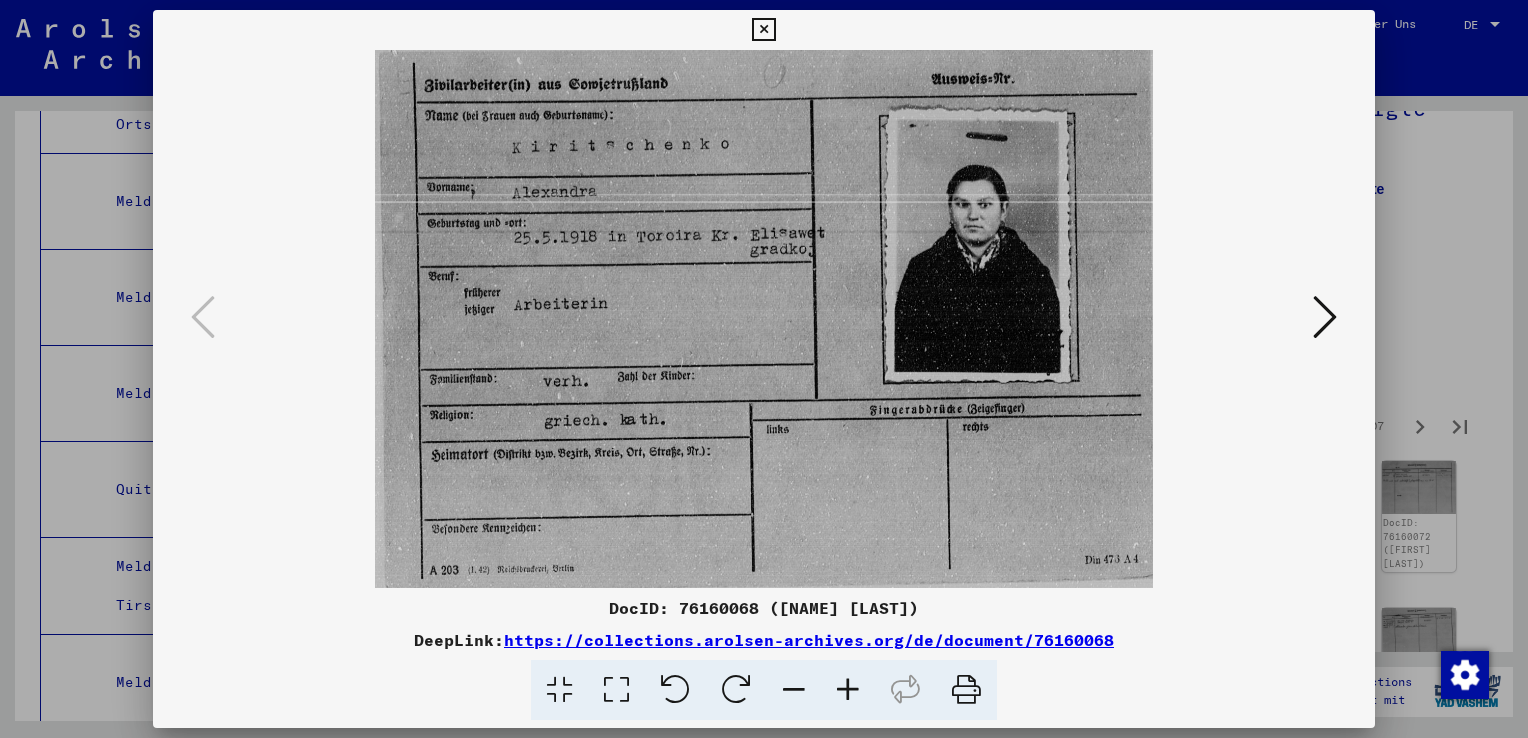 click at bounding box center (1325, 317) 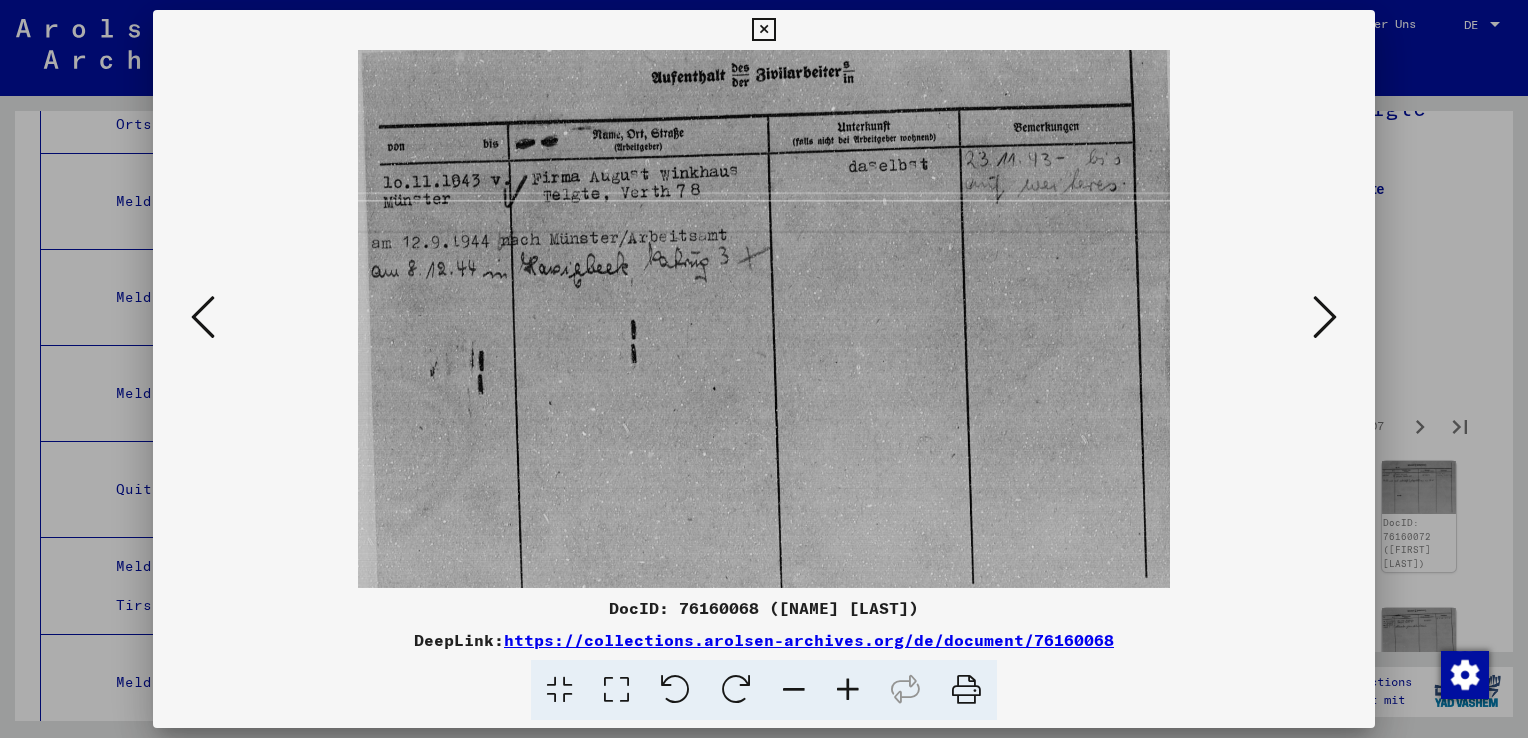 click at bounding box center [1325, 317] 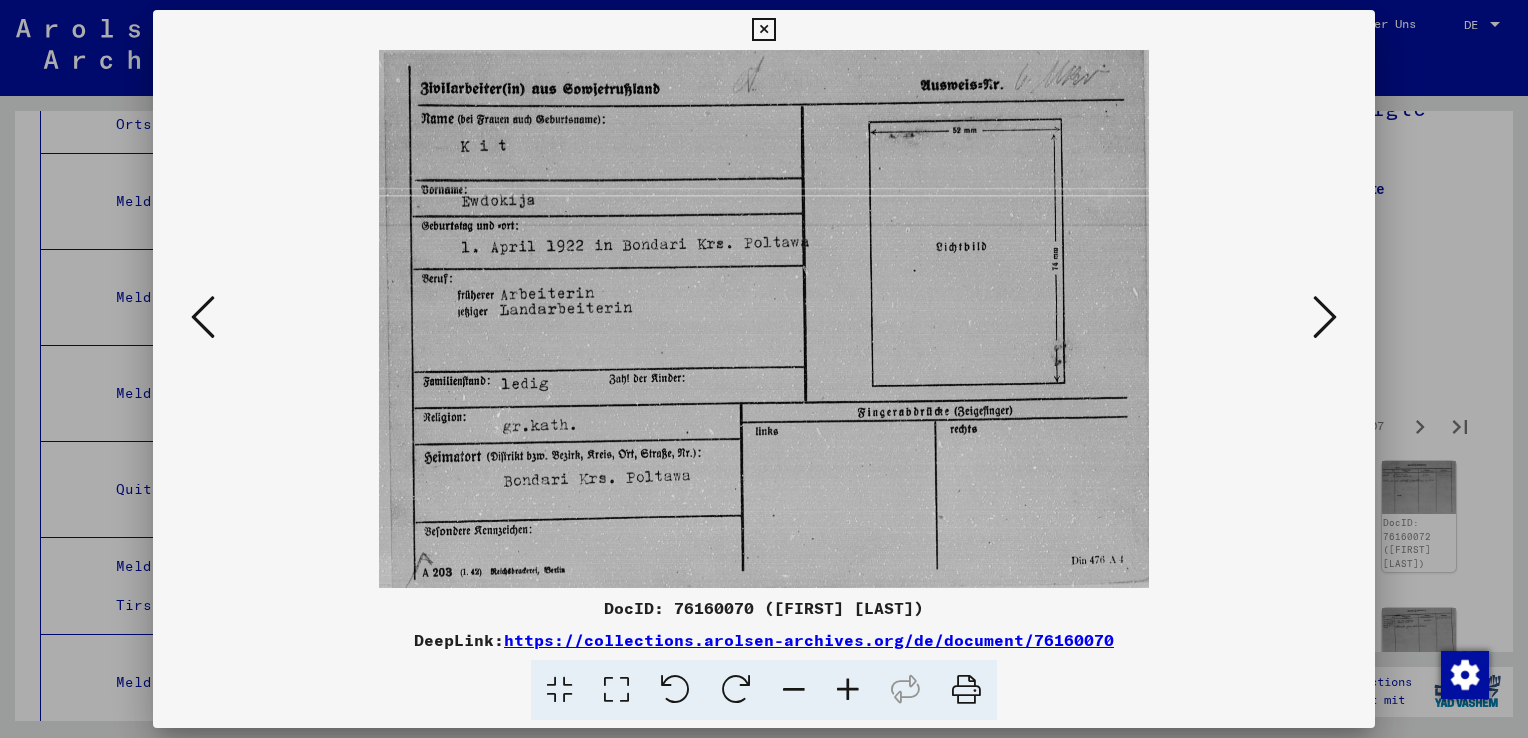 click at bounding box center (1325, 317) 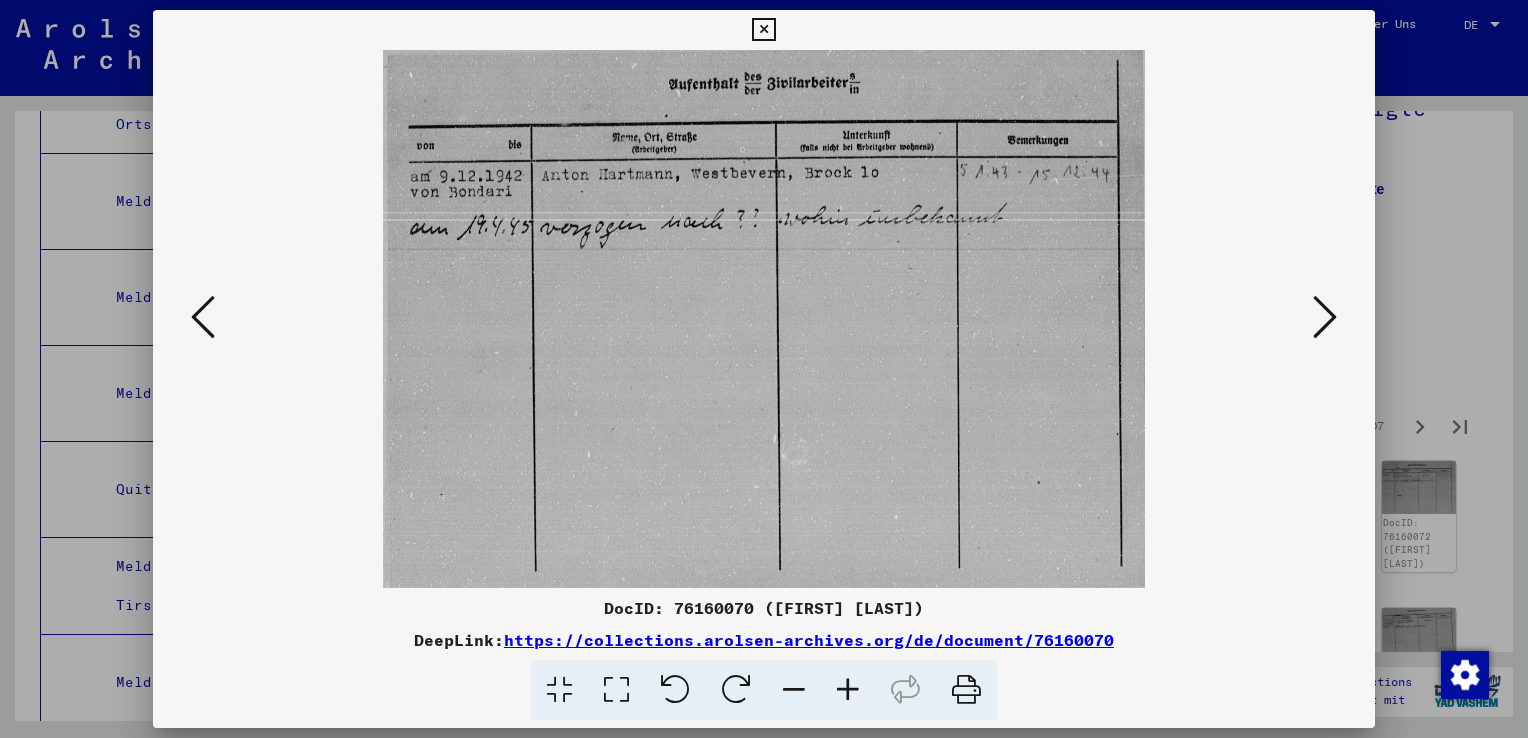click at bounding box center (1325, 317) 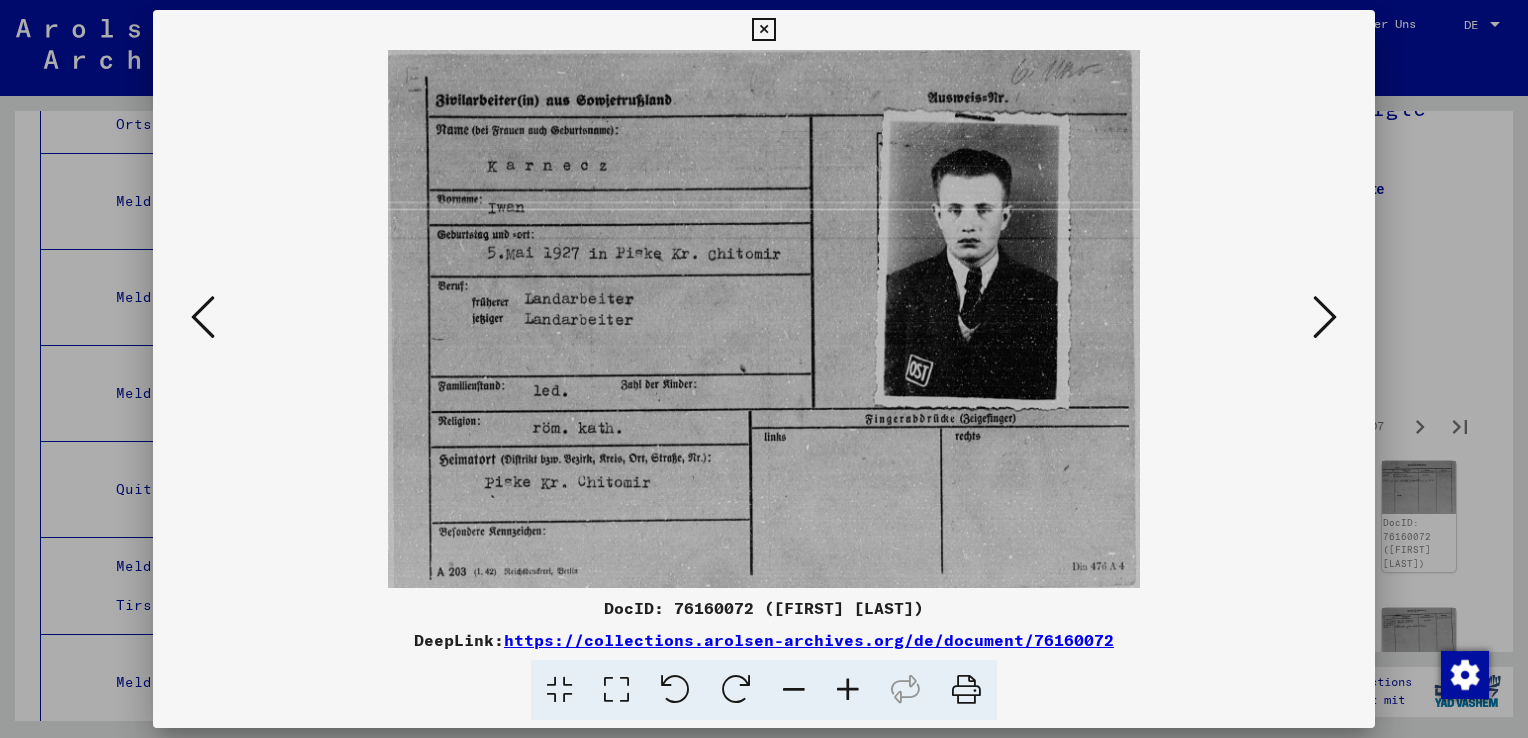 click at bounding box center [1325, 317] 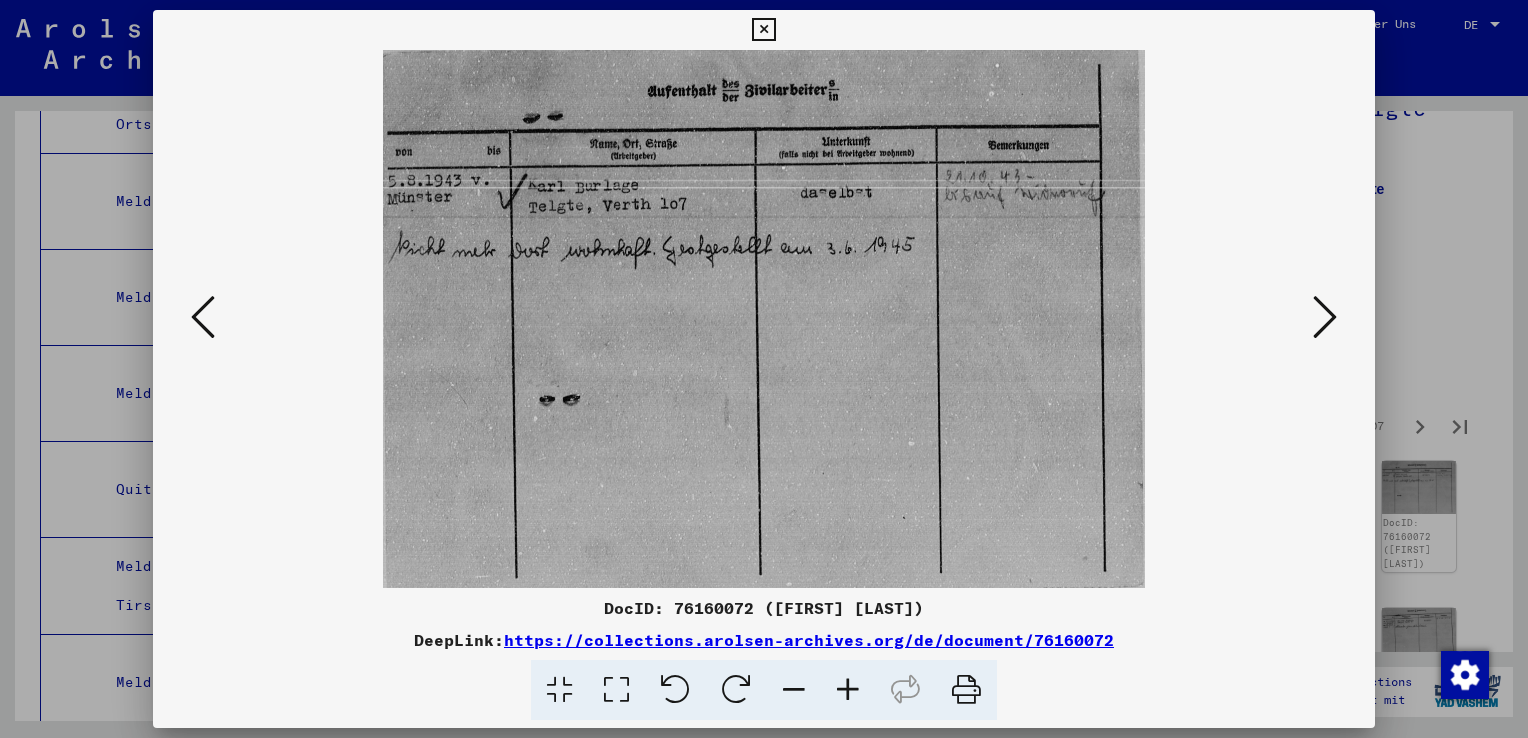 click at bounding box center [1325, 317] 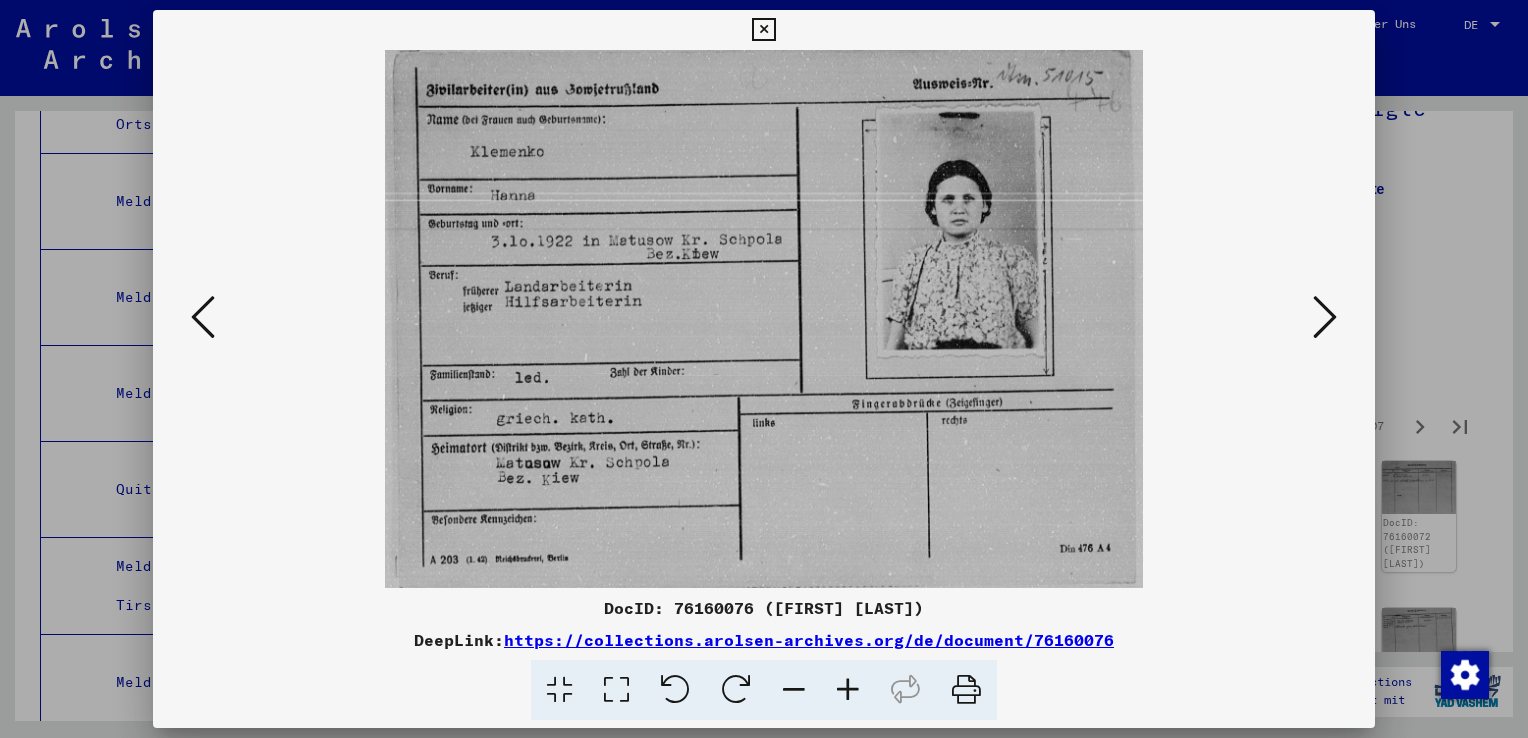 click at bounding box center [1325, 317] 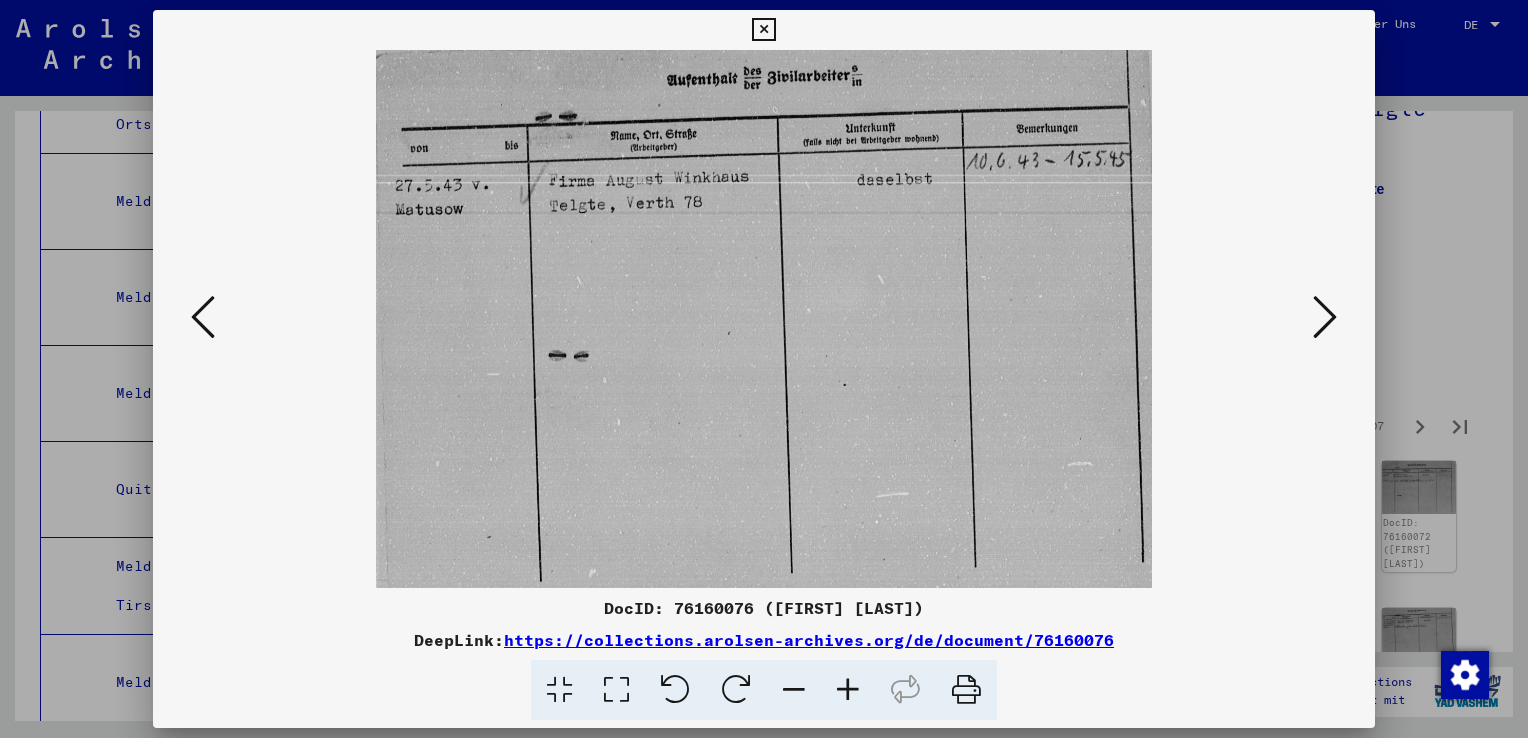 click at bounding box center [1325, 317] 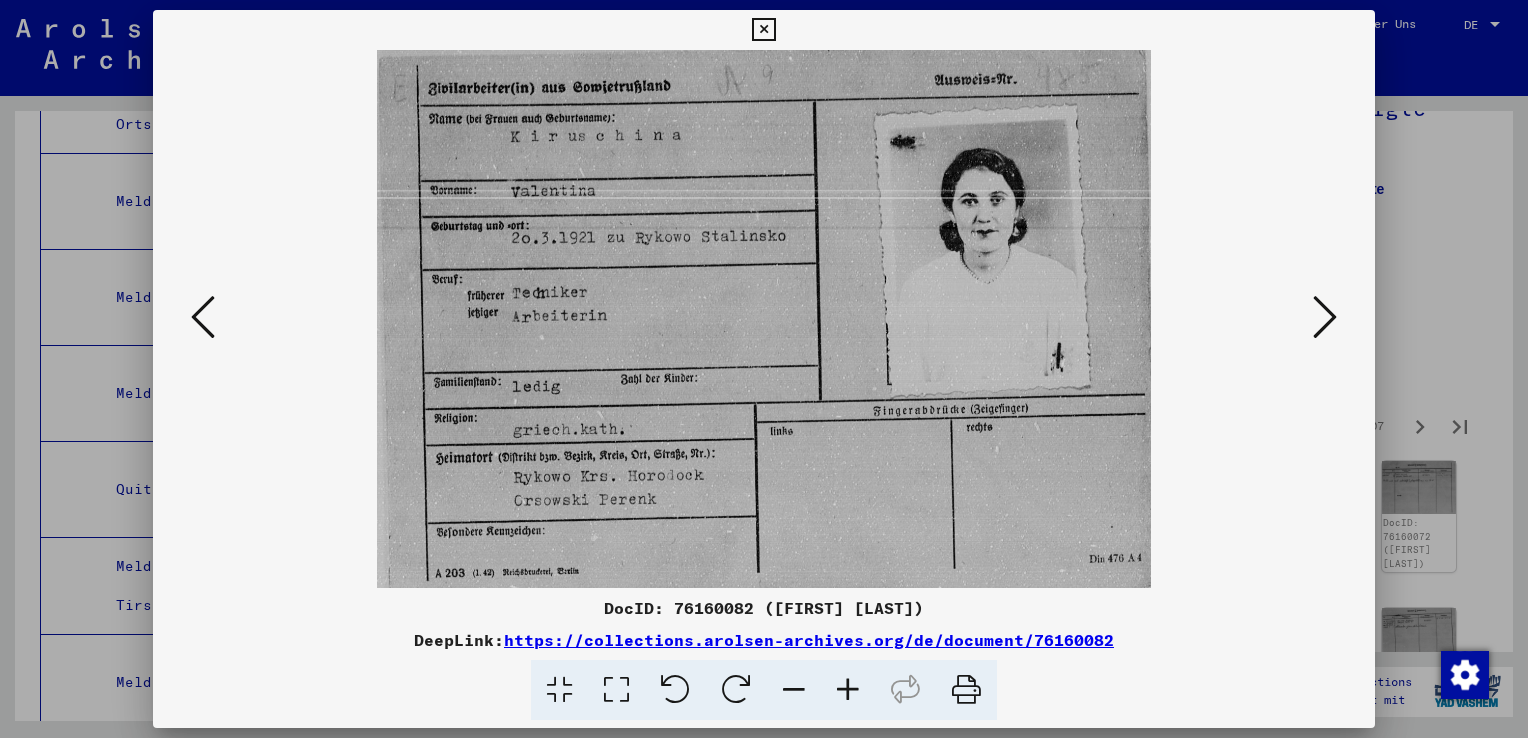 click at bounding box center [1325, 317] 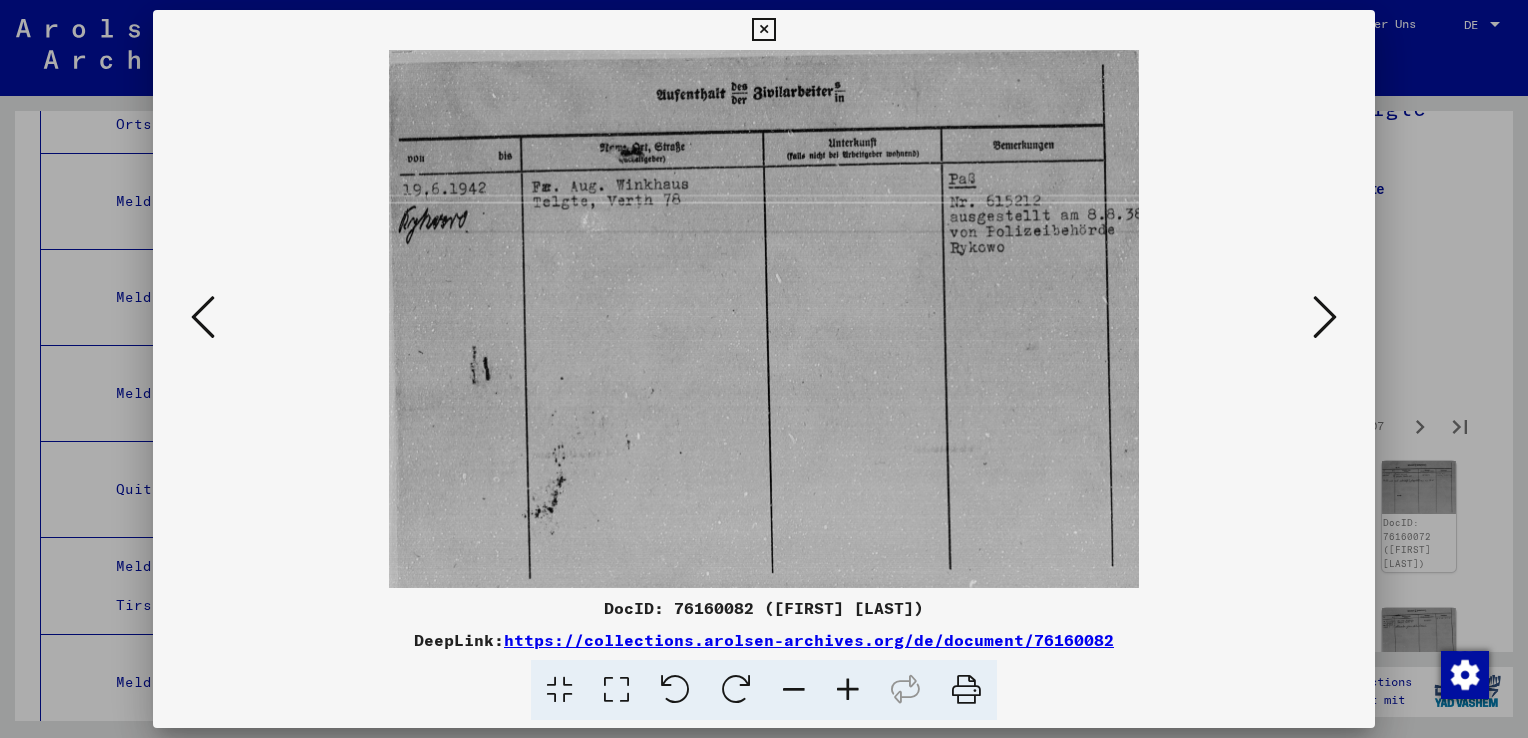 click at bounding box center [1325, 317] 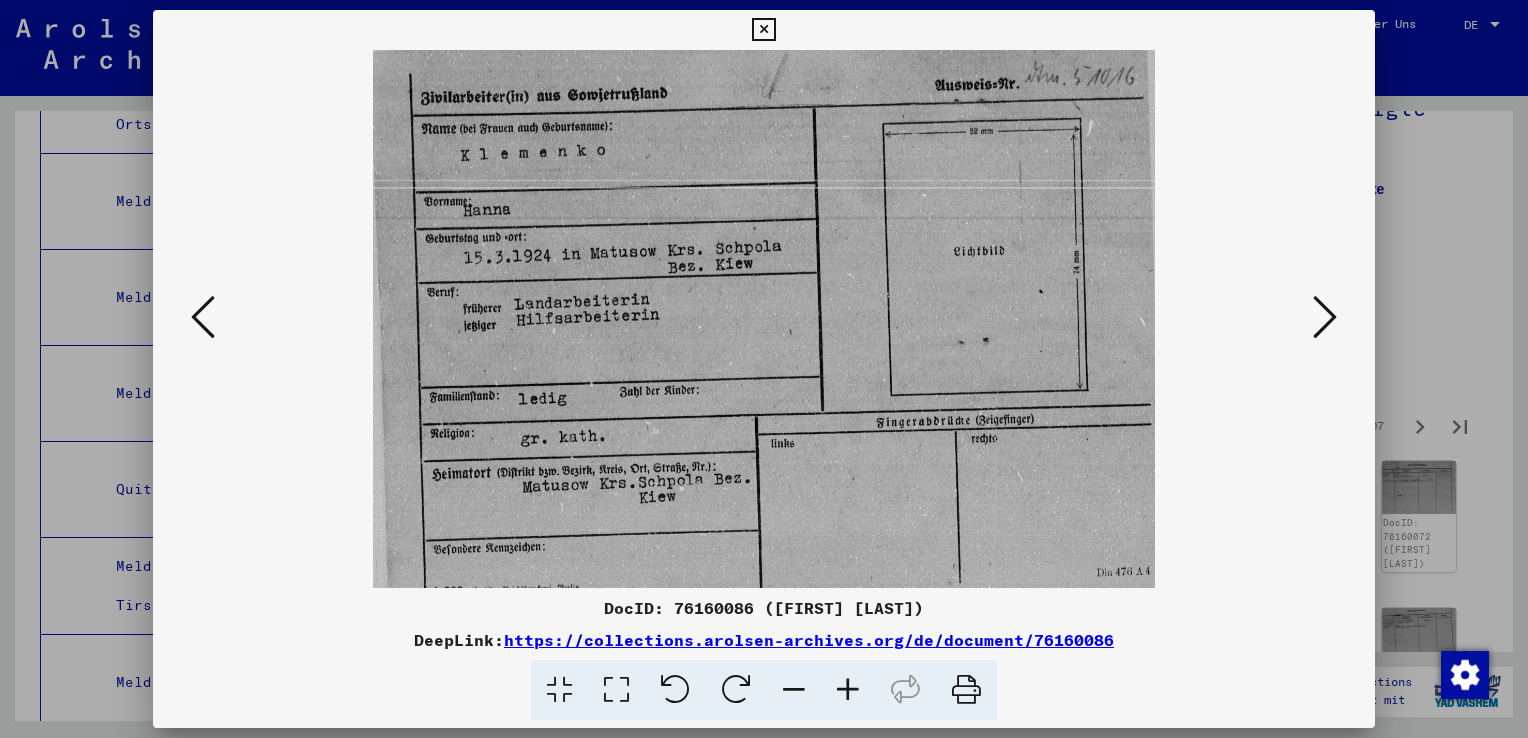 click at bounding box center [1325, 317] 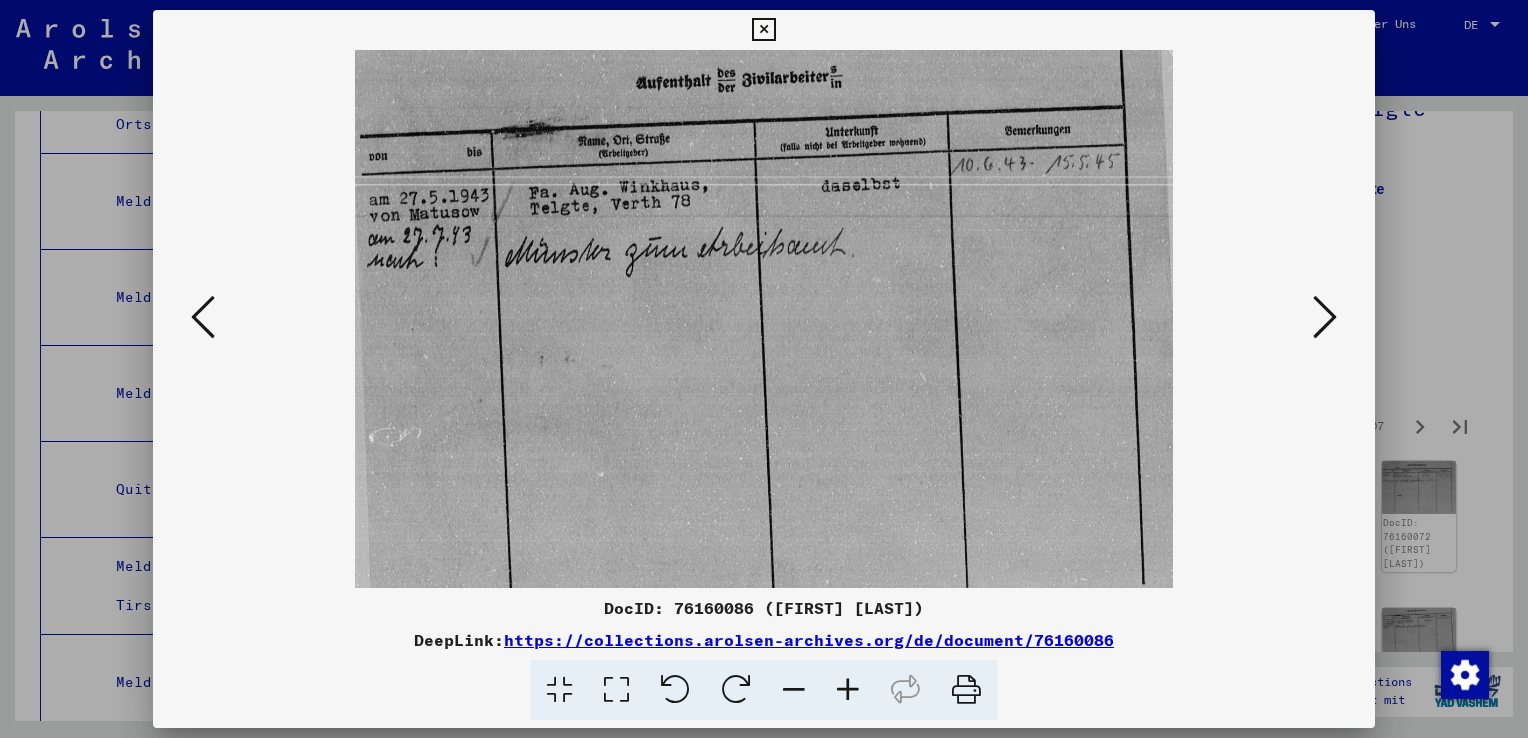 click at bounding box center (1325, 317) 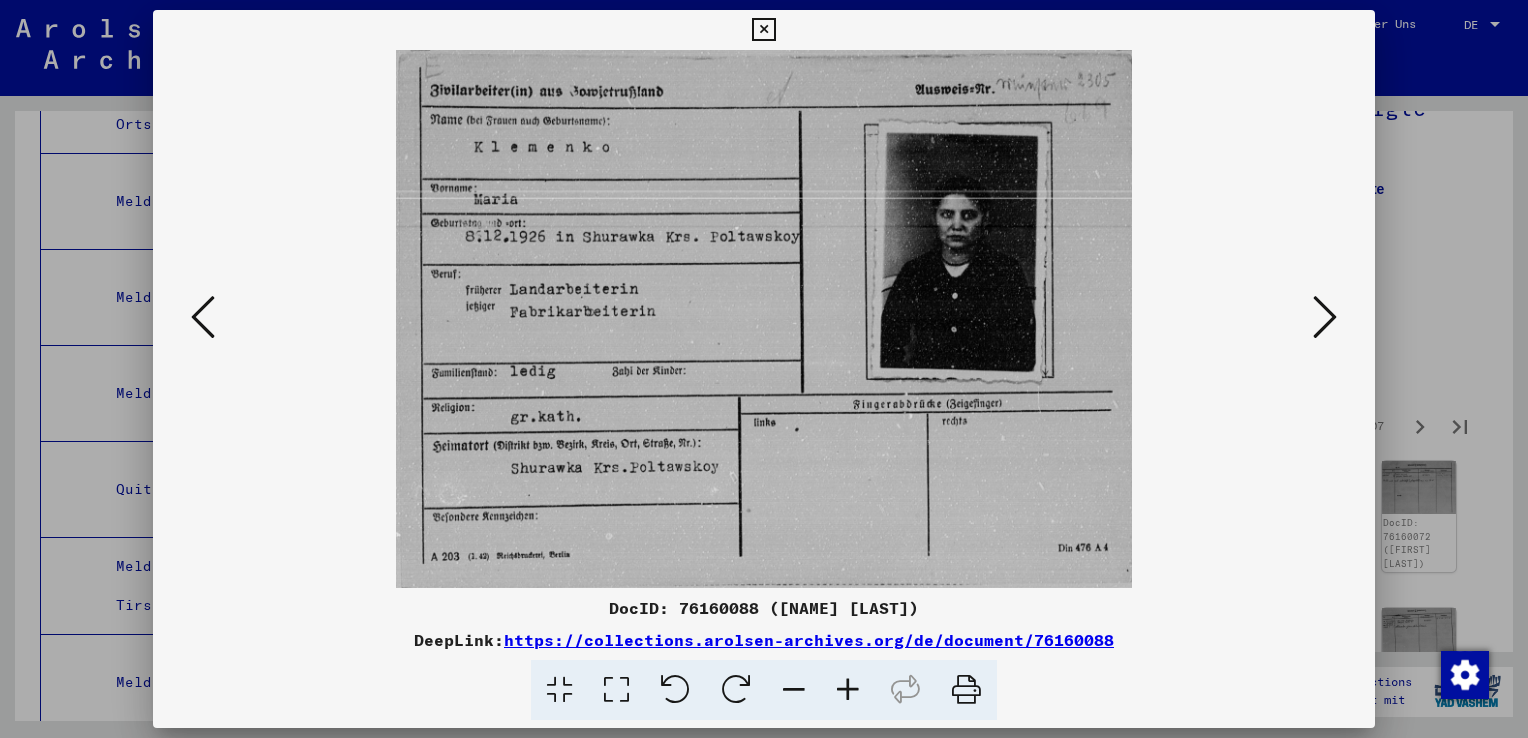 click at bounding box center (1325, 317) 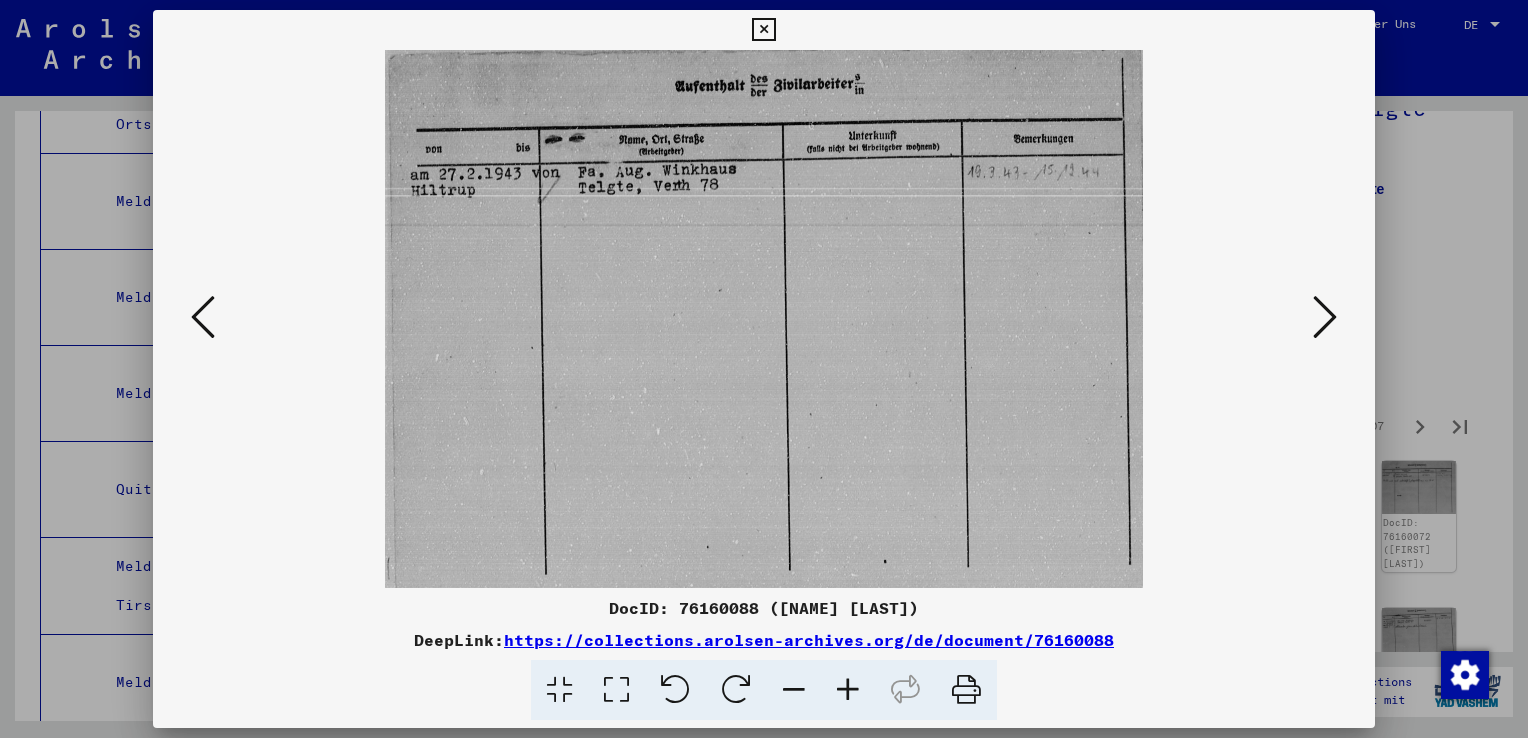 click at bounding box center (1325, 317) 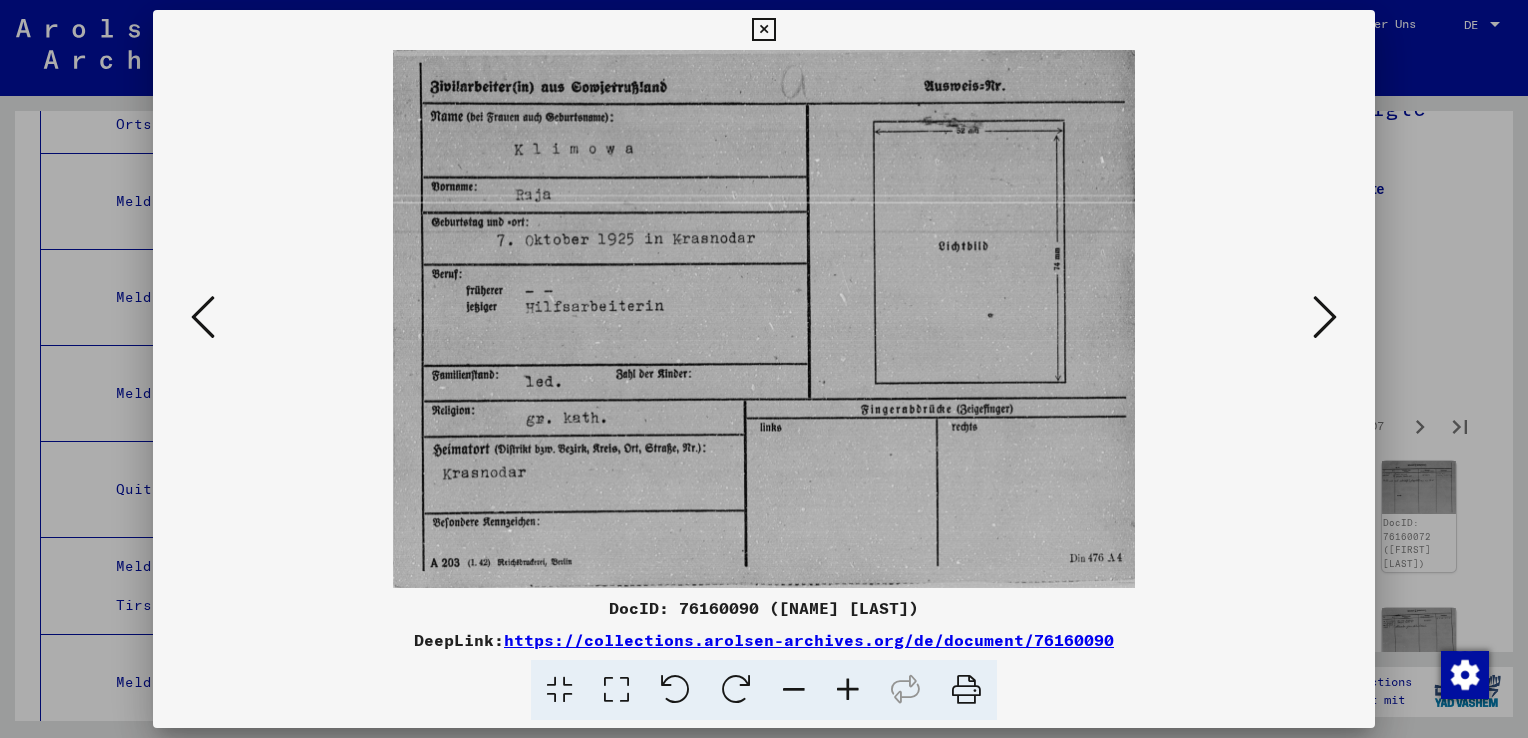 click at bounding box center [1325, 317] 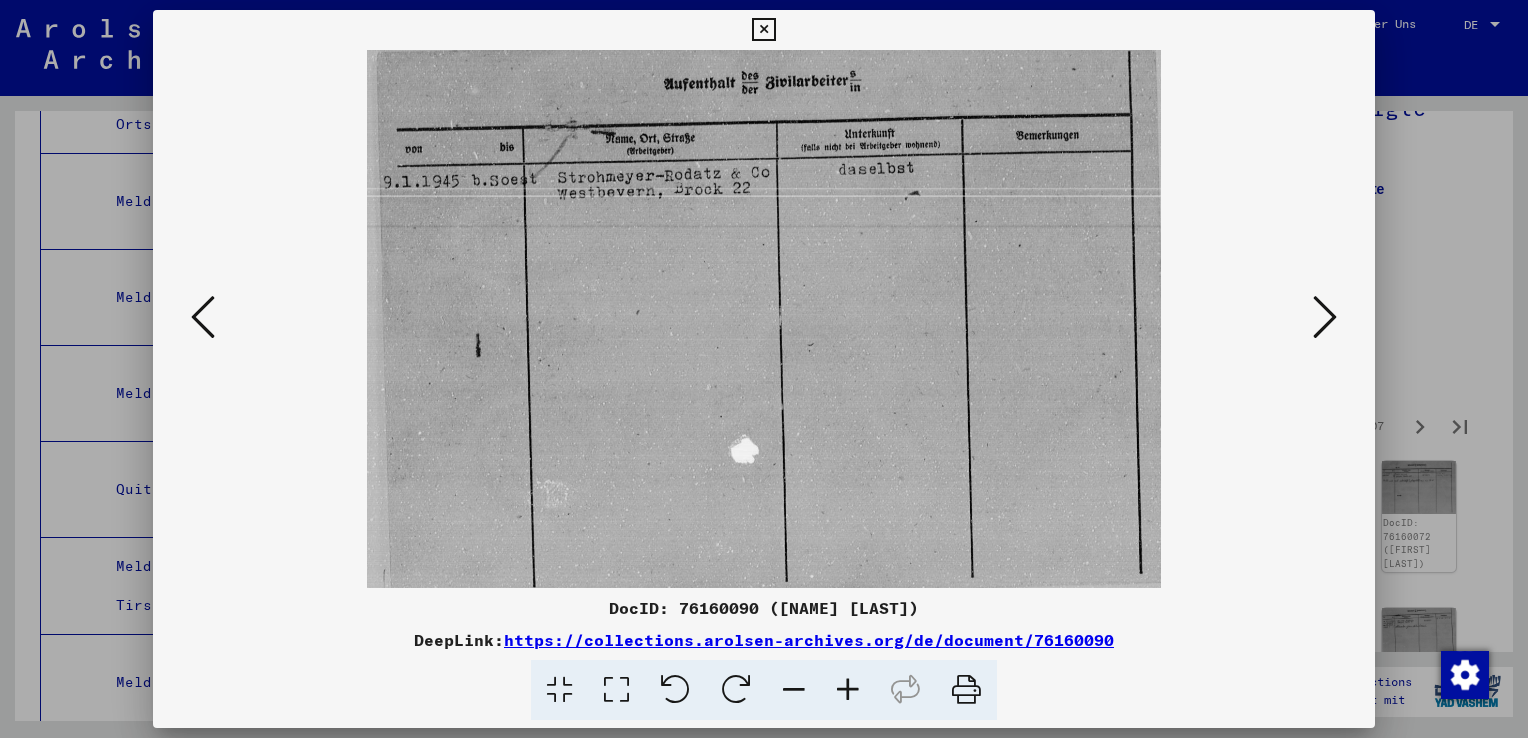 click at bounding box center (1325, 317) 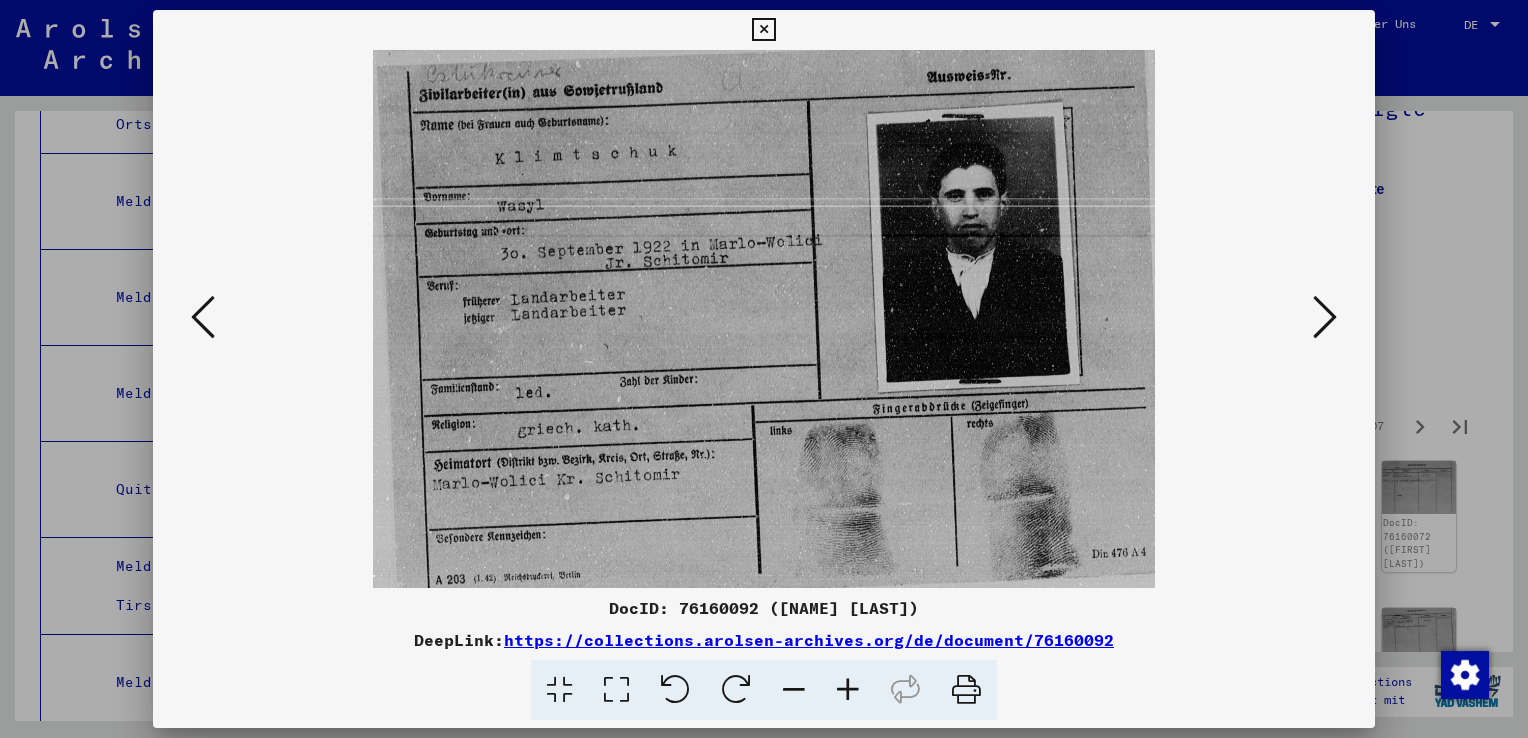 click at bounding box center (1325, 317) 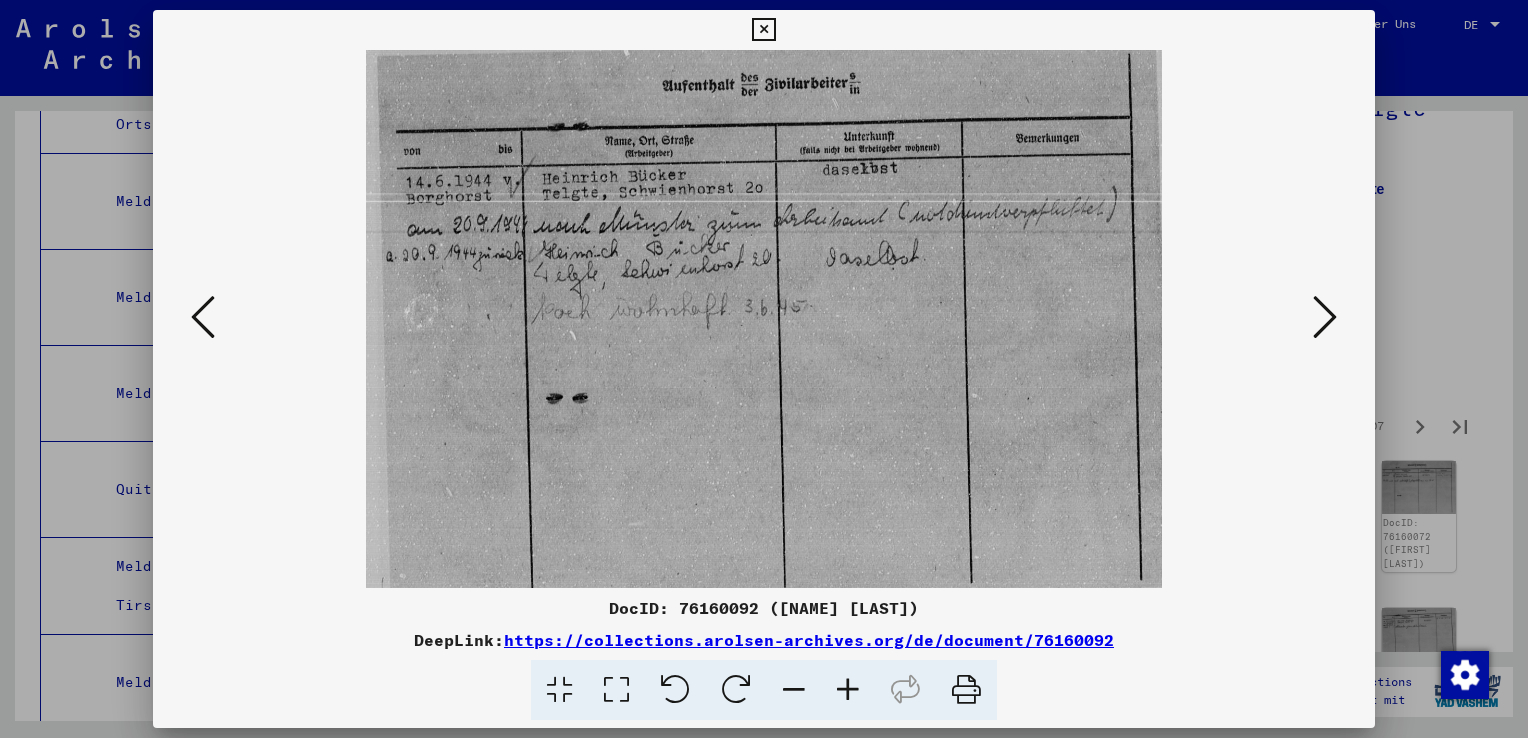 click at bounding box center [1325, 317] 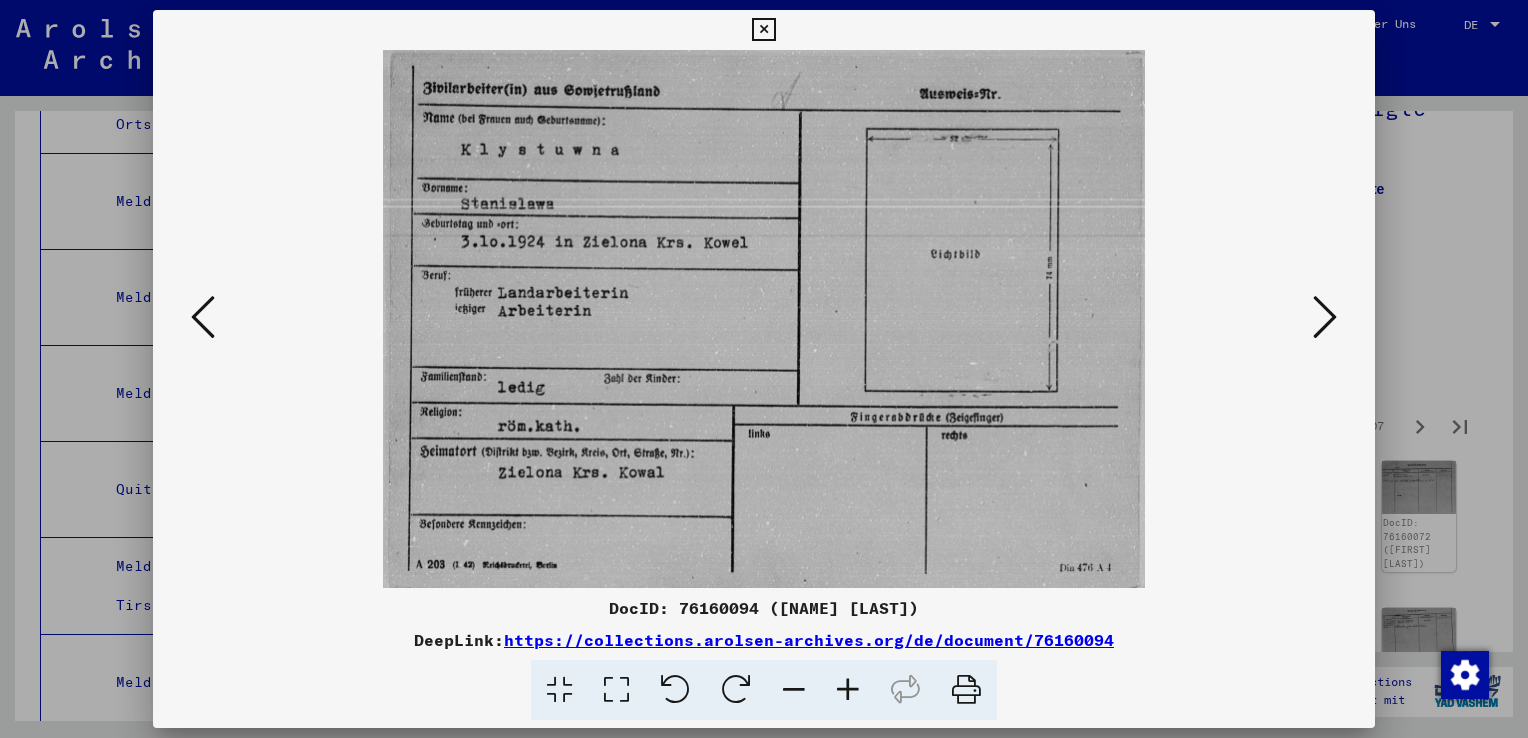 click at bounding box center (1325, 317) 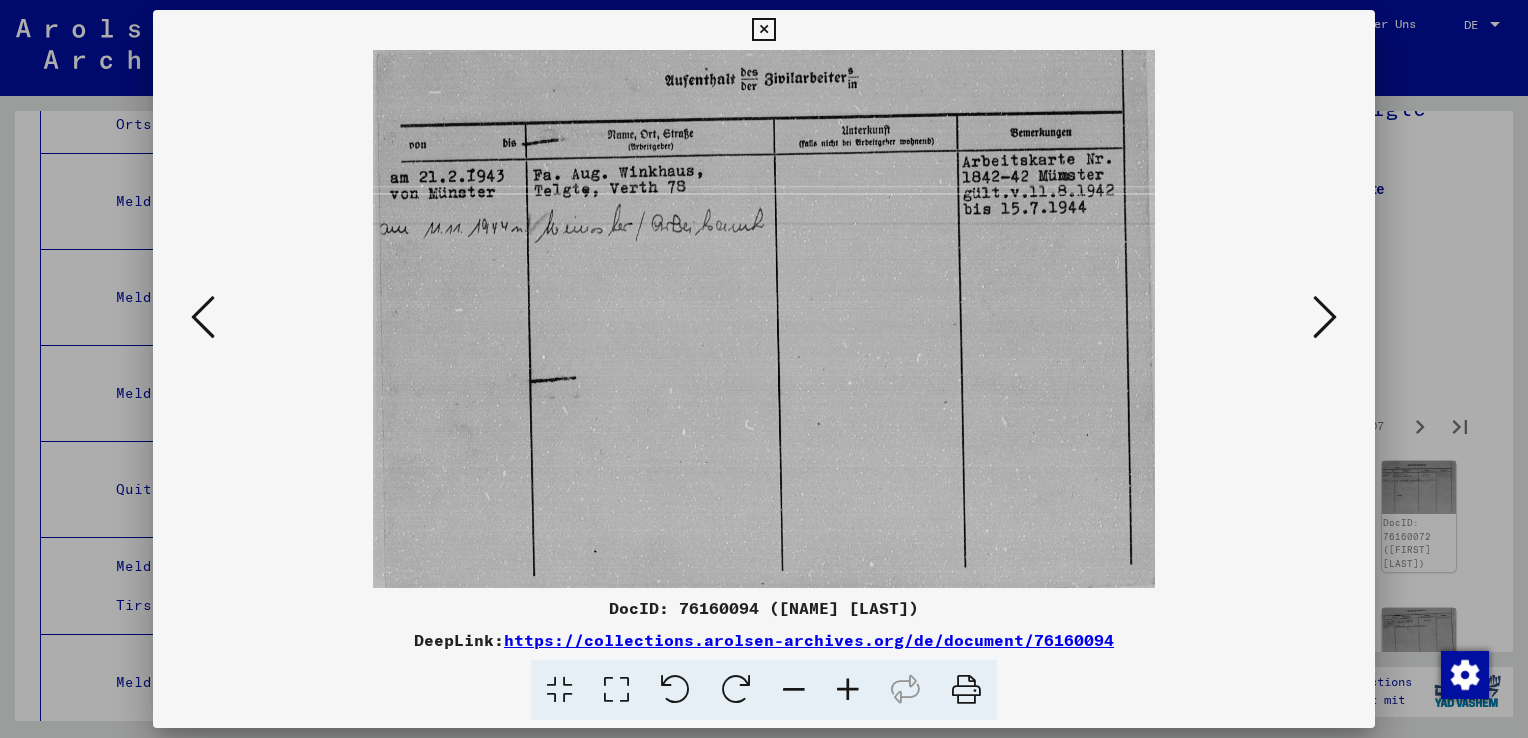 click at bounding box center (1325, 317) 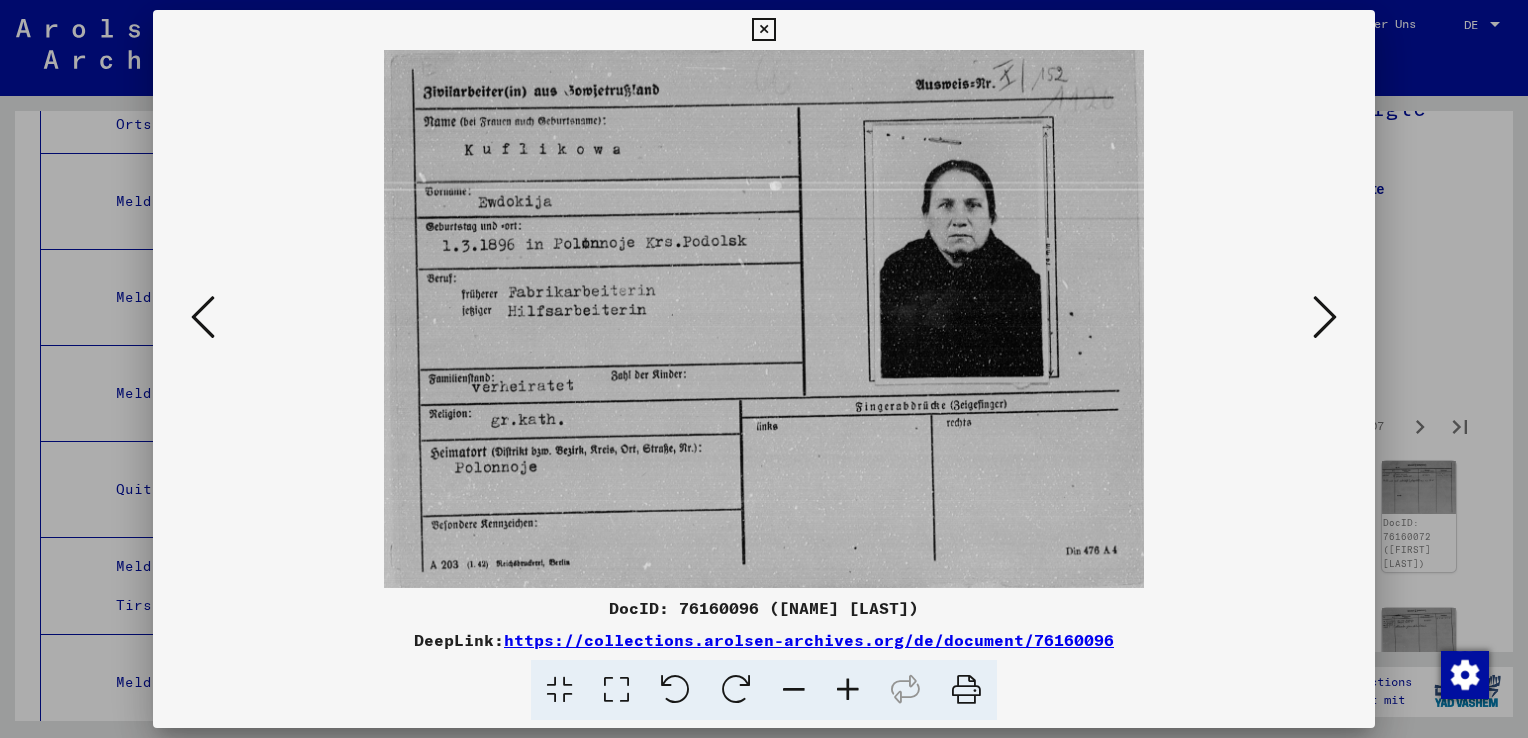 click at bounding box center (1325, 317) 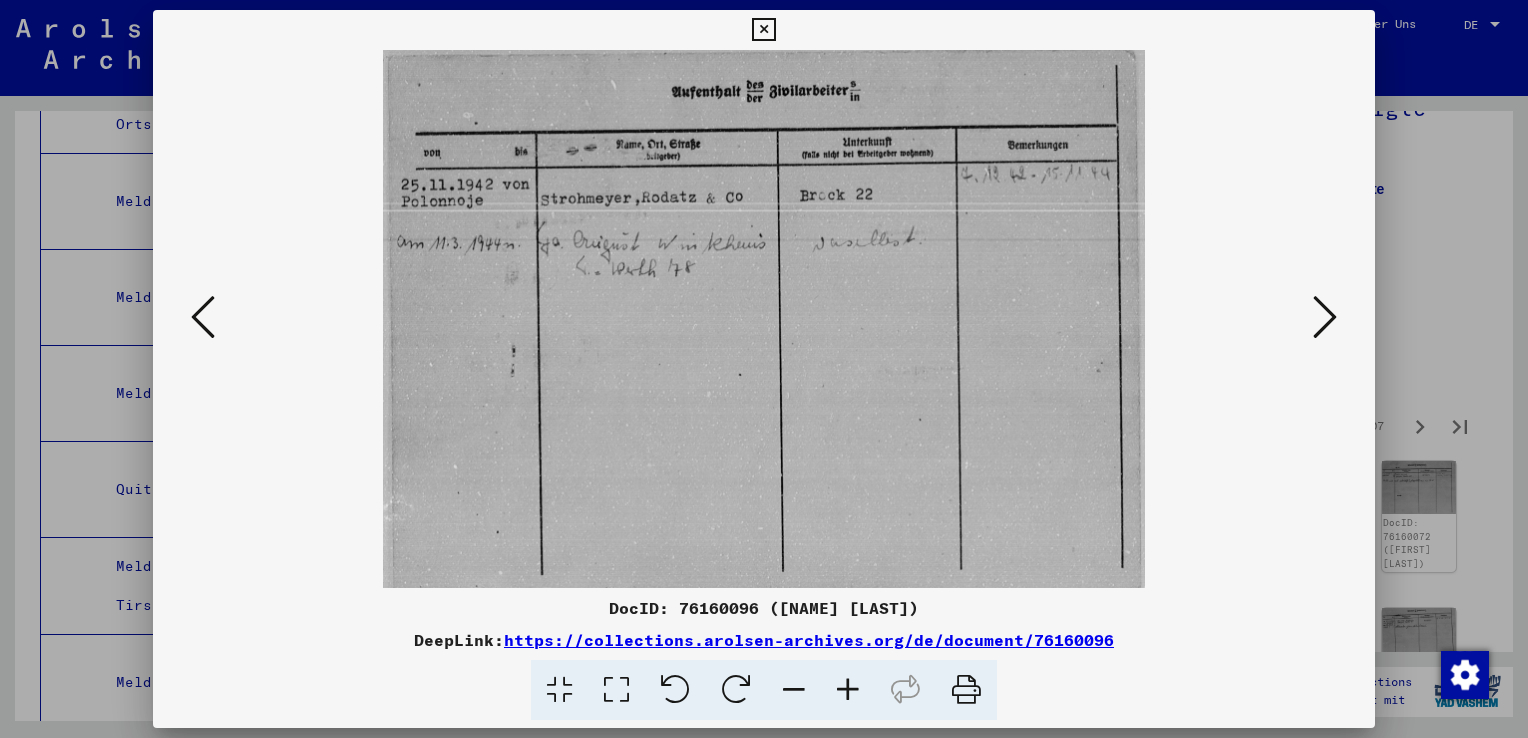 click at bounding box center (1325, 317) 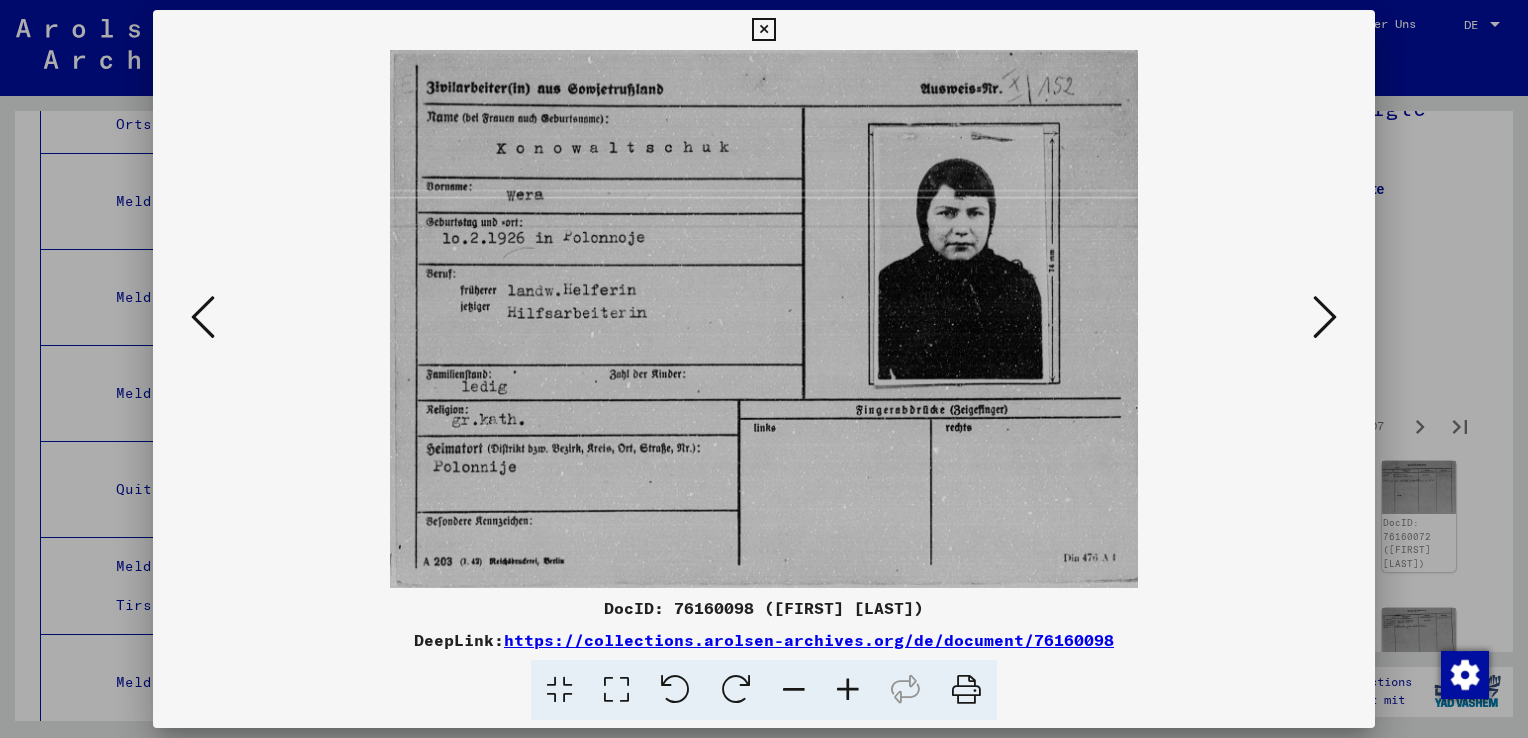 click at bounding box center (1325, 317) 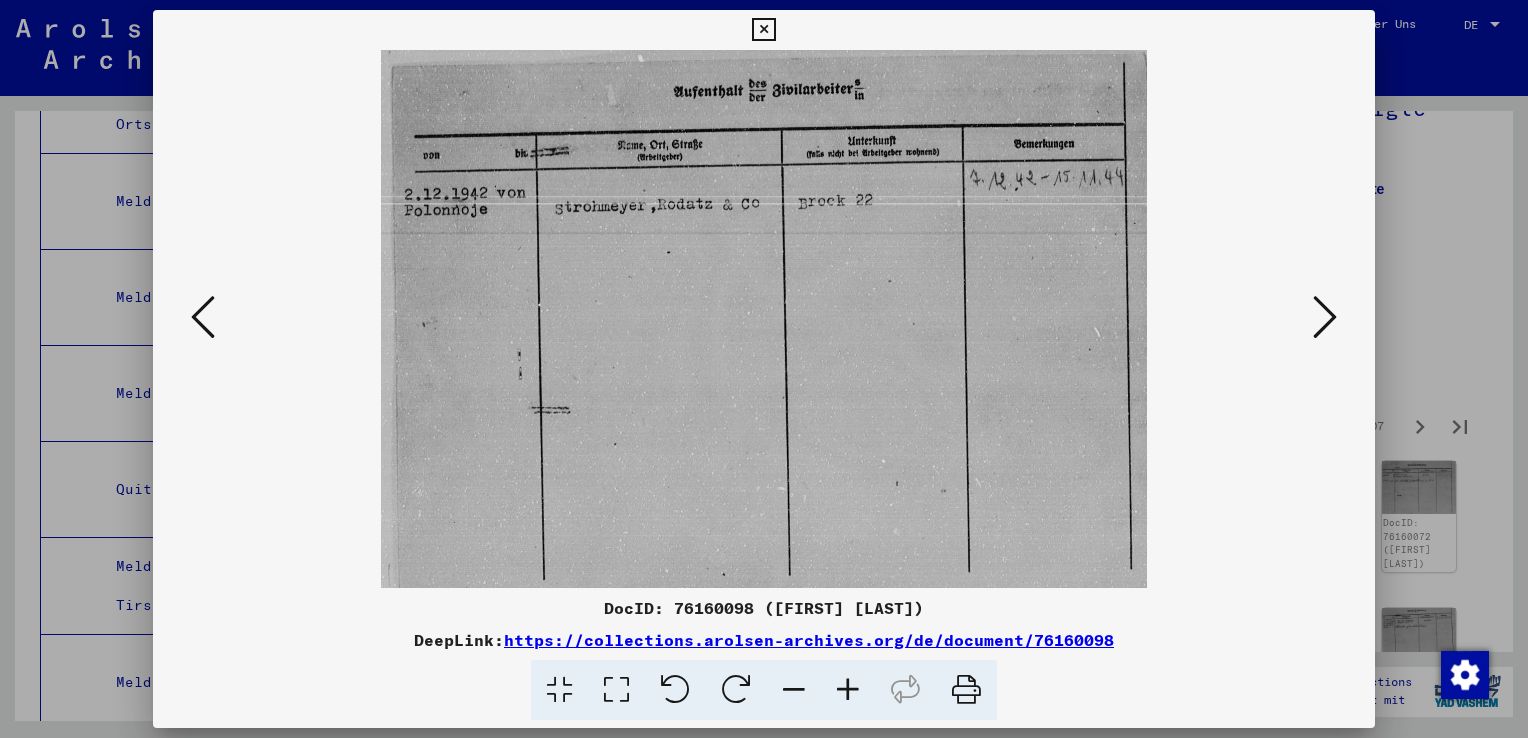 click at bounding box center [1325, 317] 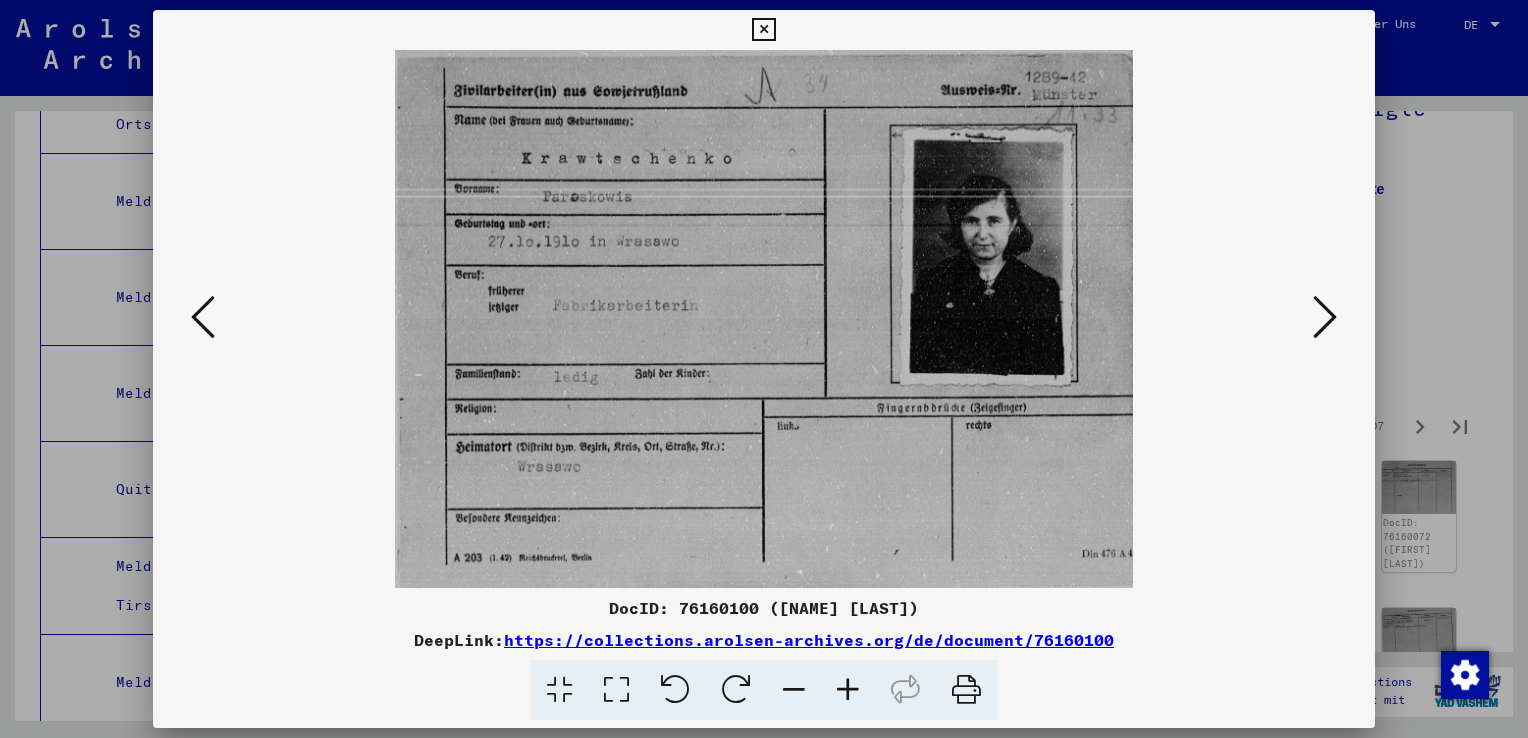 click at bounding box center [1325, 317] 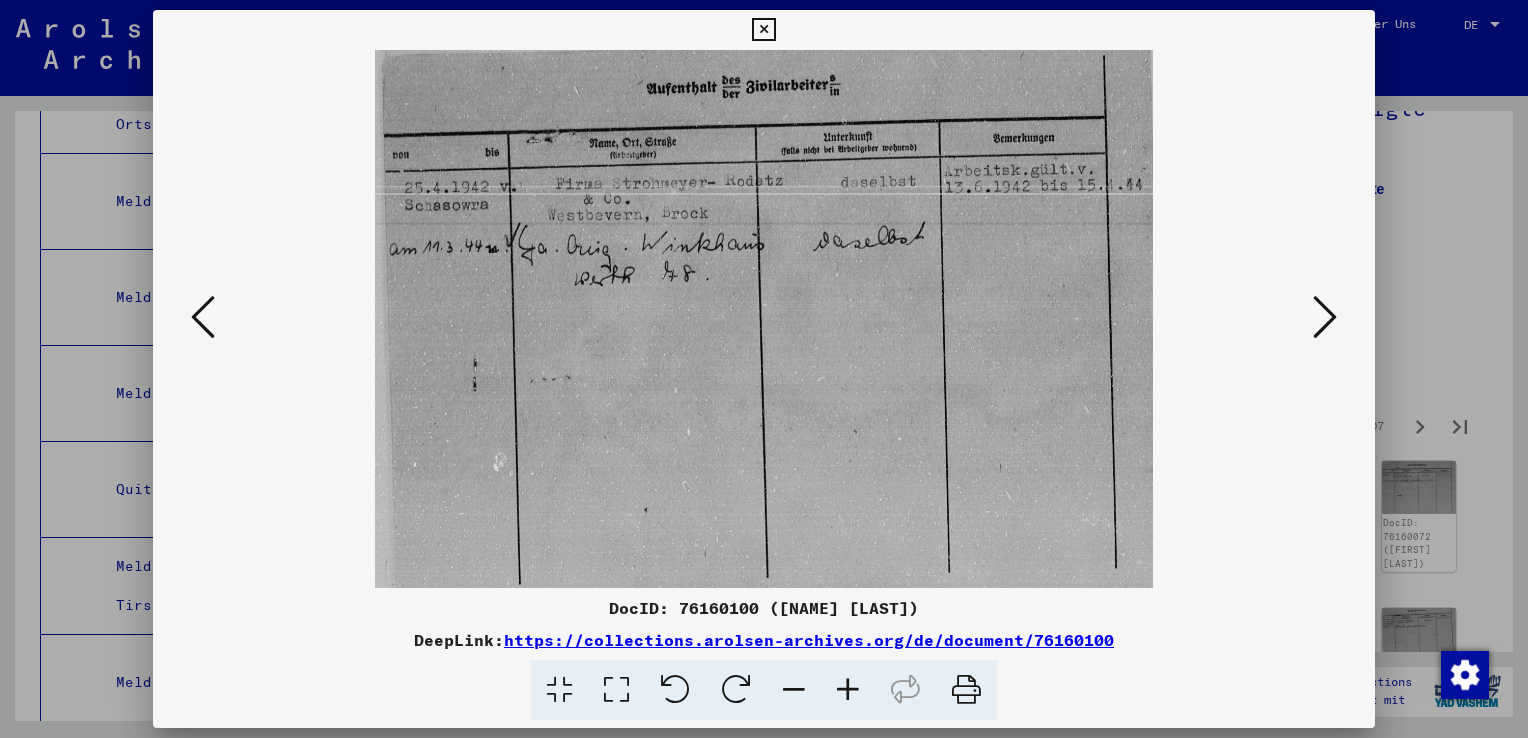 click at bounding box center [1325, 317] 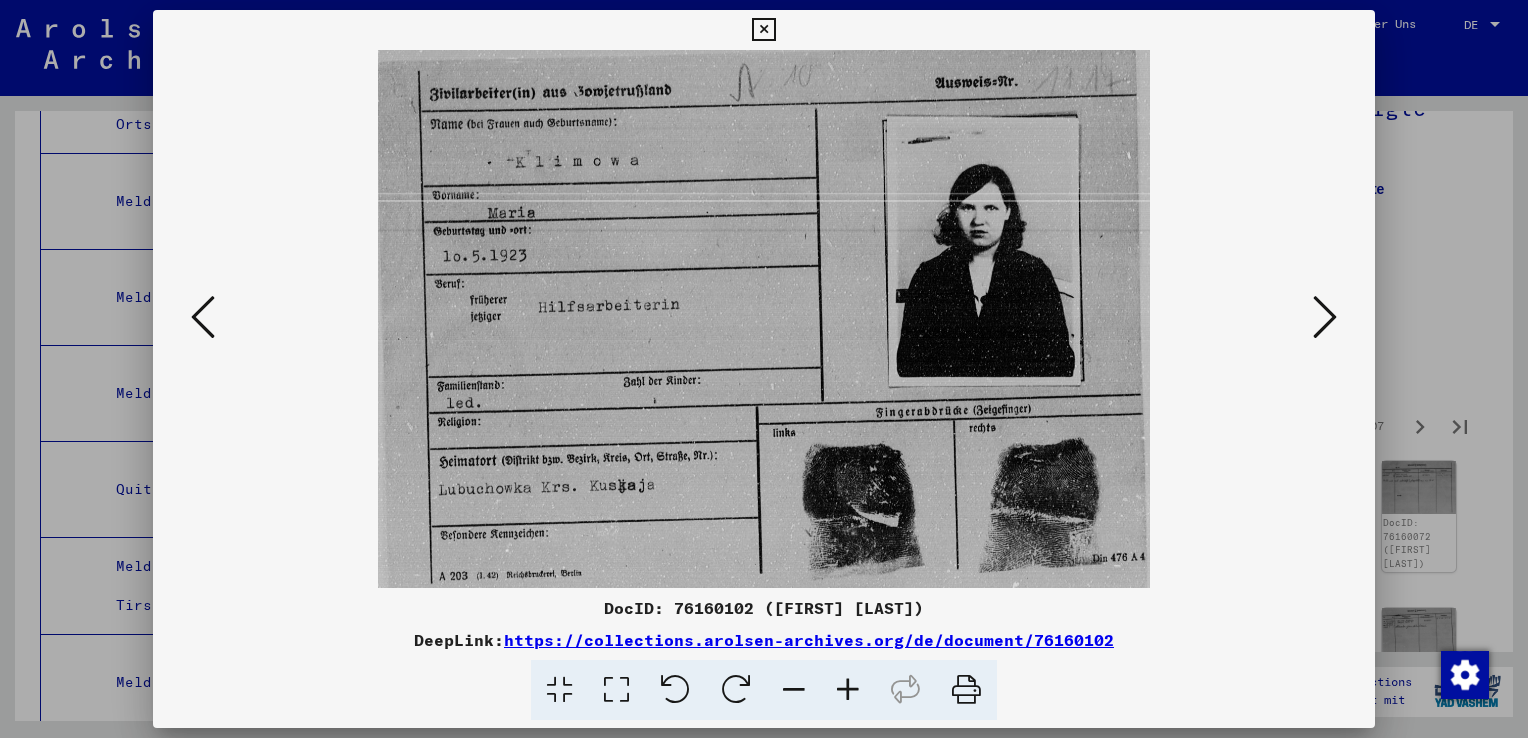 click at bounding box center (1325, 317) 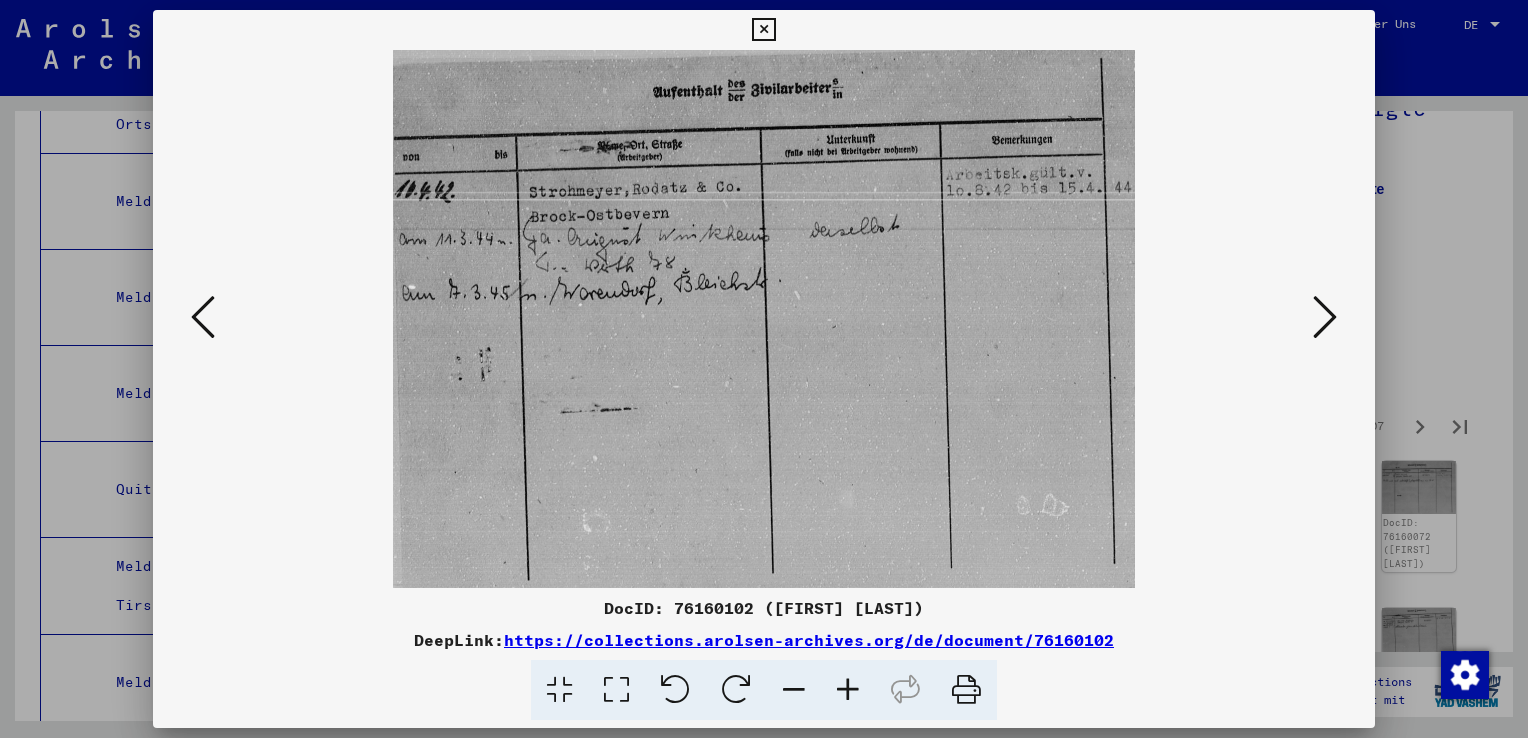 click at bounding box center [1325, 317] 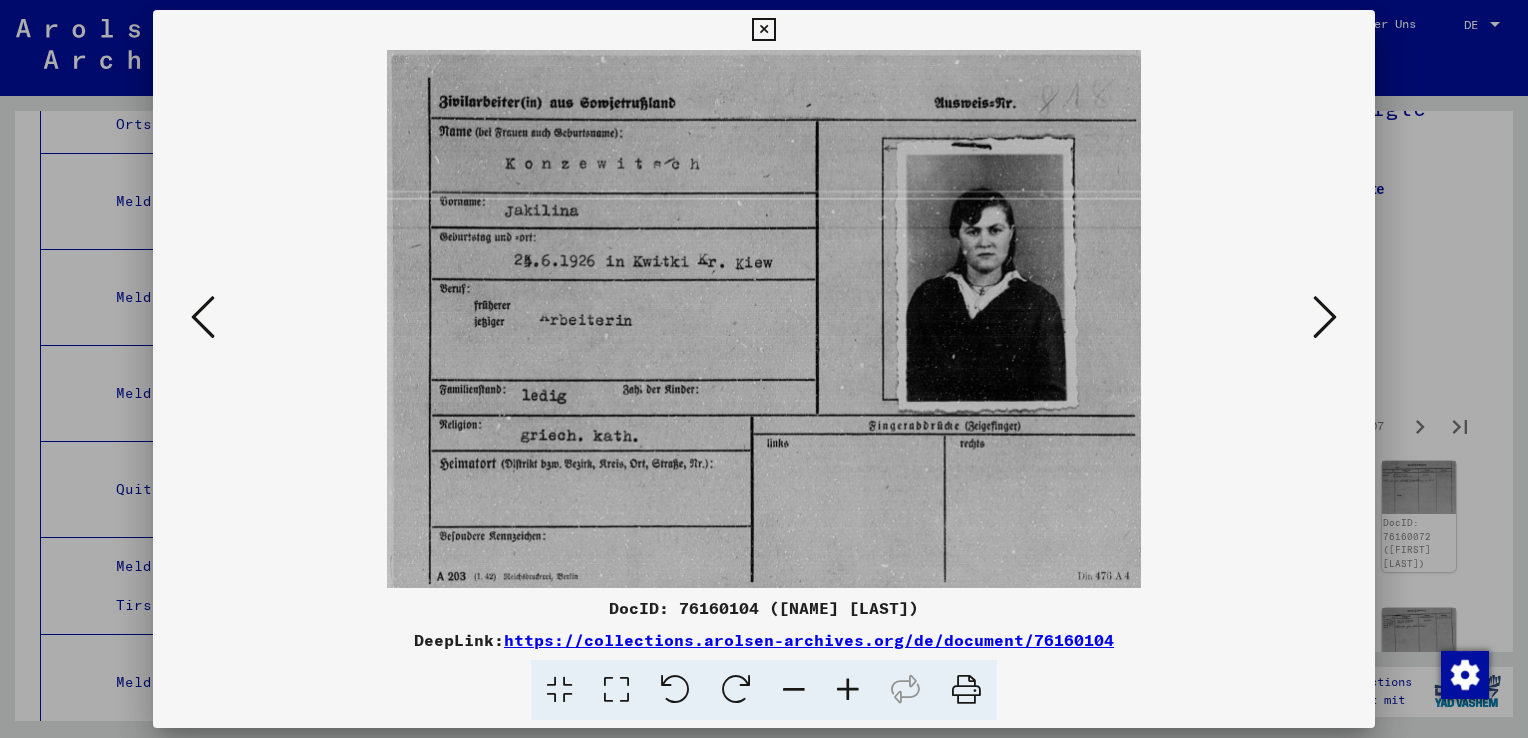 click at bounding box center [1325, 317] 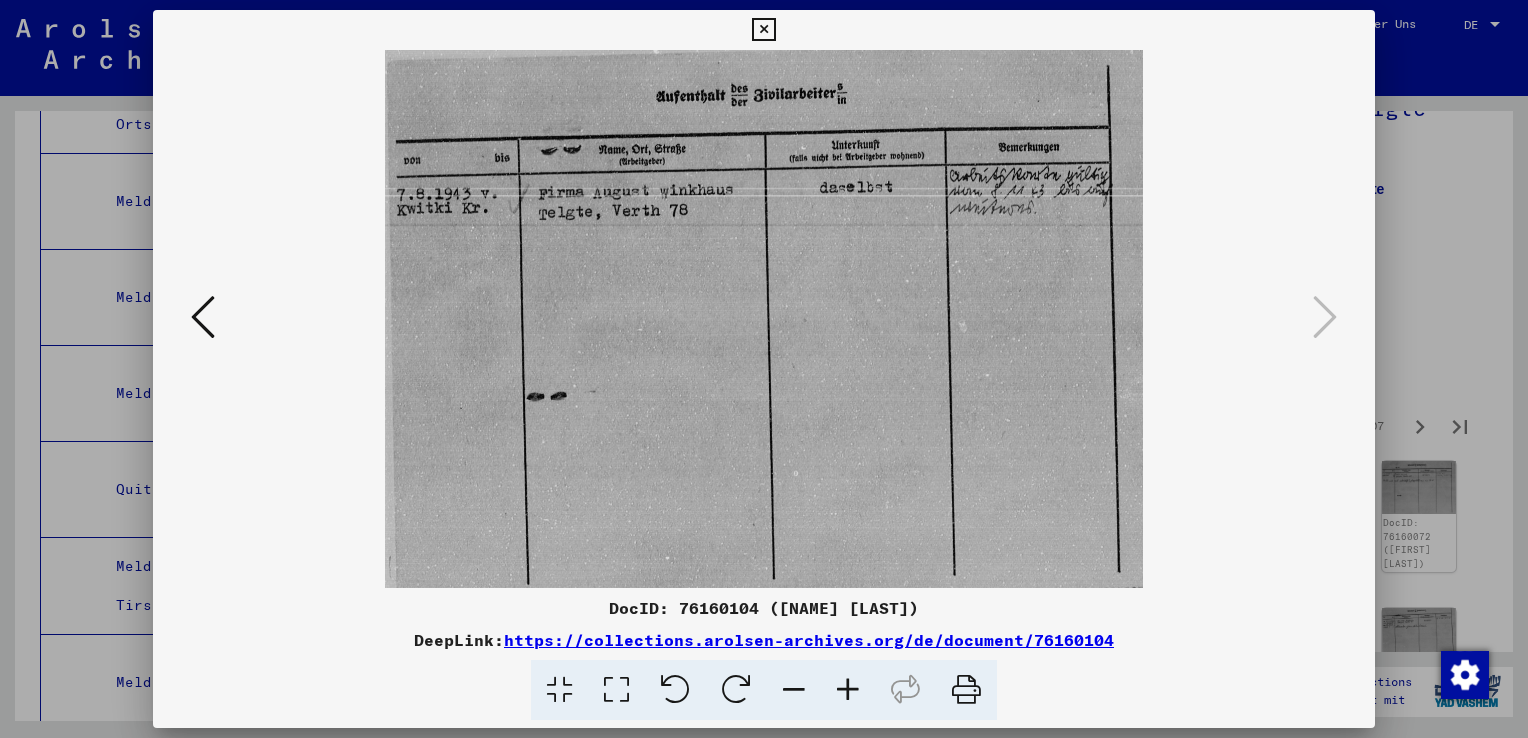 click at bounding box center [764, 369] 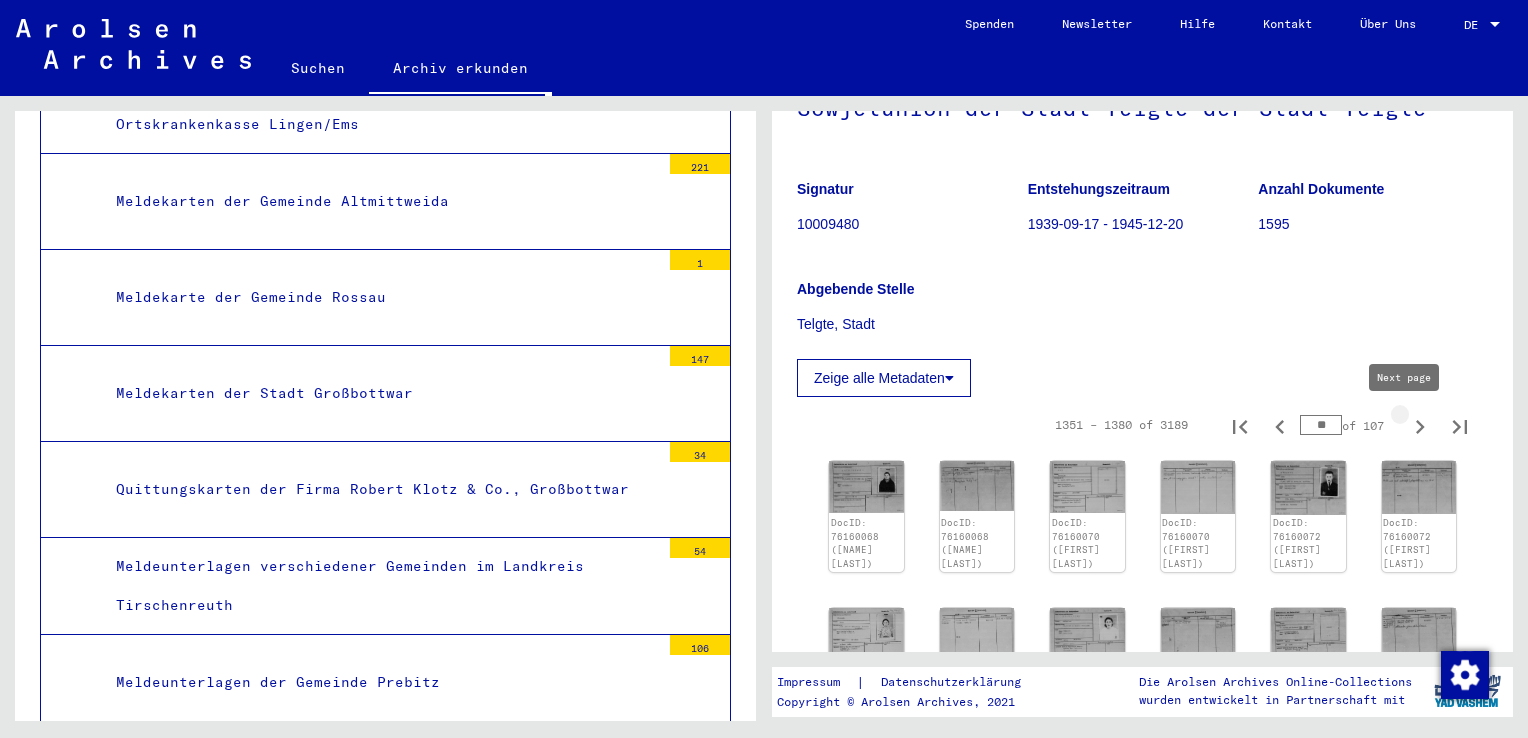 click 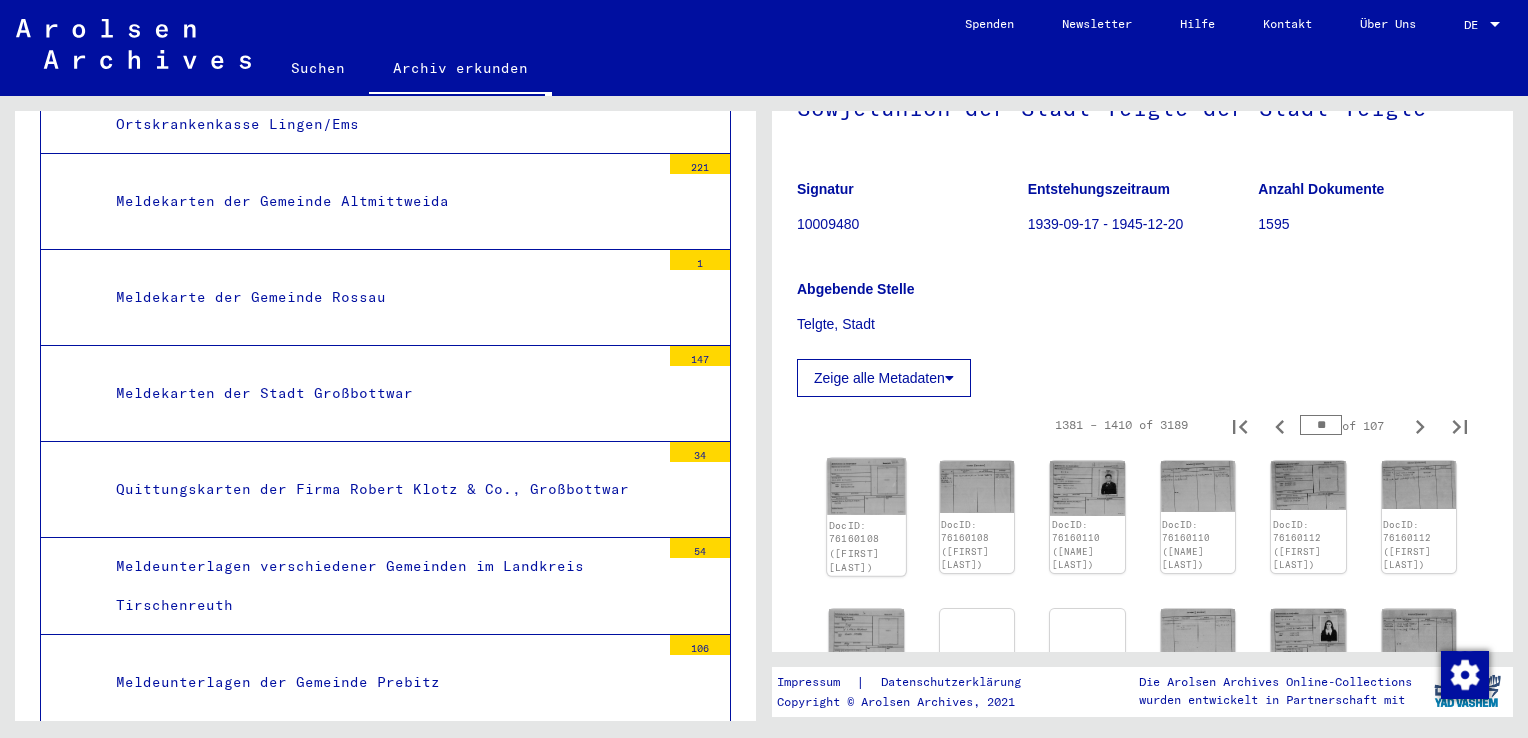 click 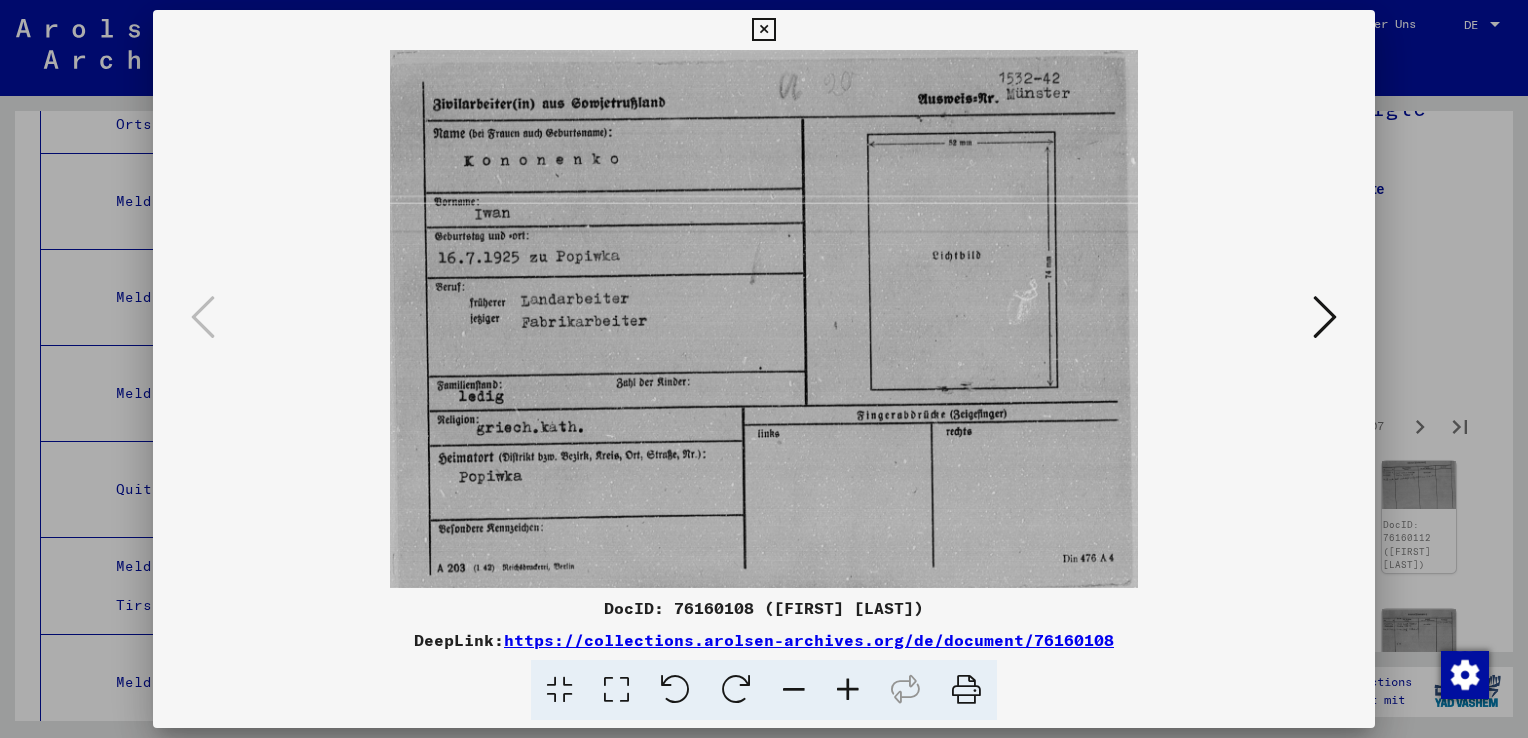 click at bounding box center [1325, 317] 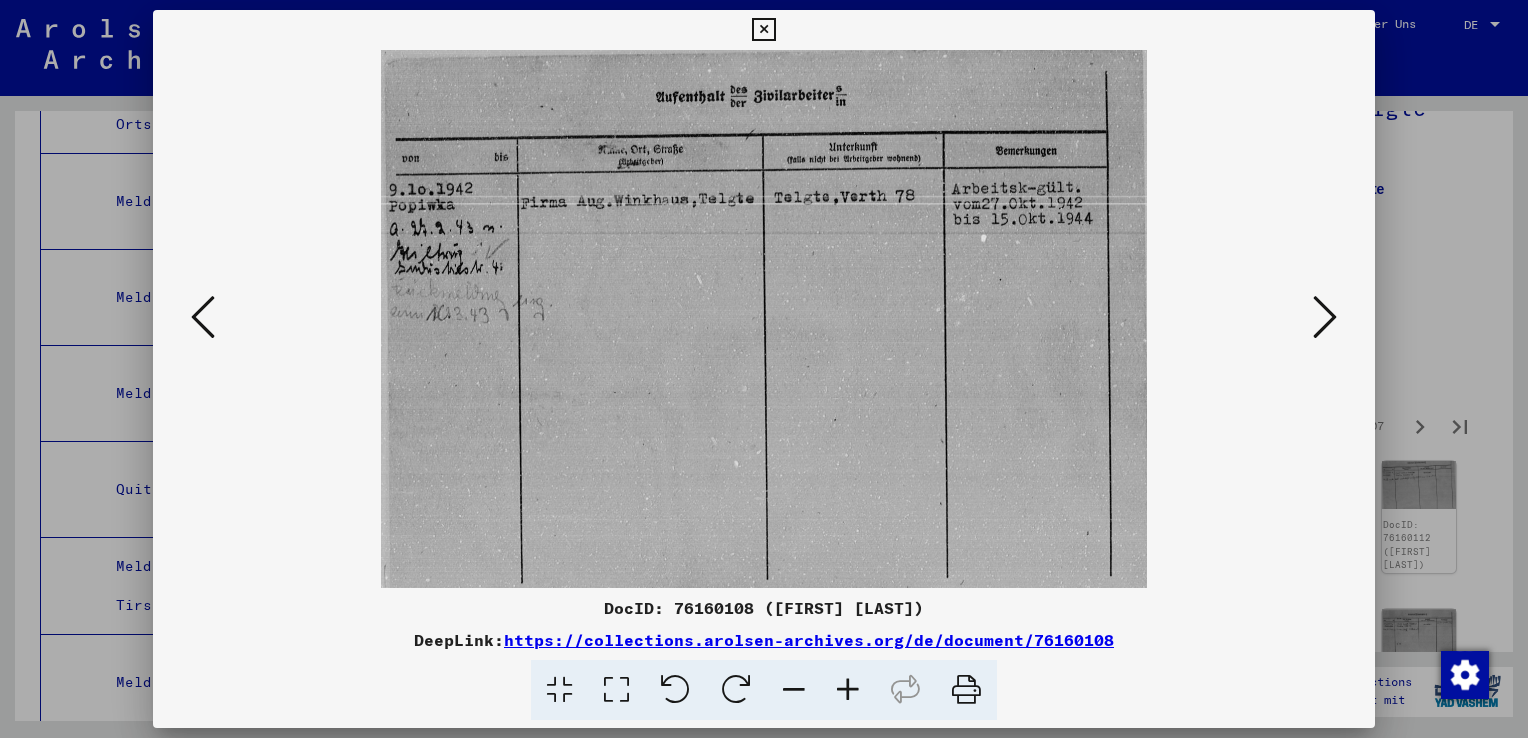 click at bounding box center (1325, 317) 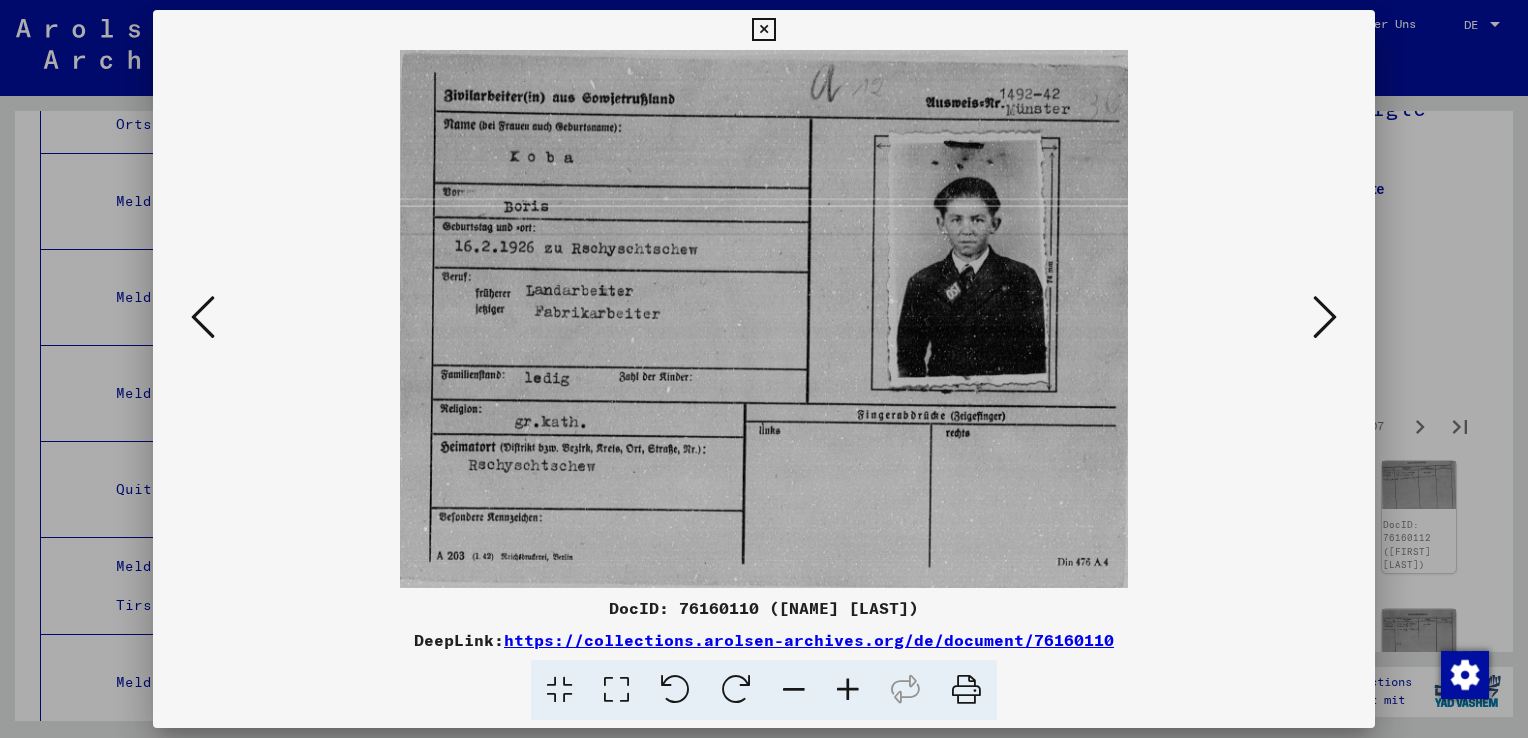 click at bounding box center (1325, 317) 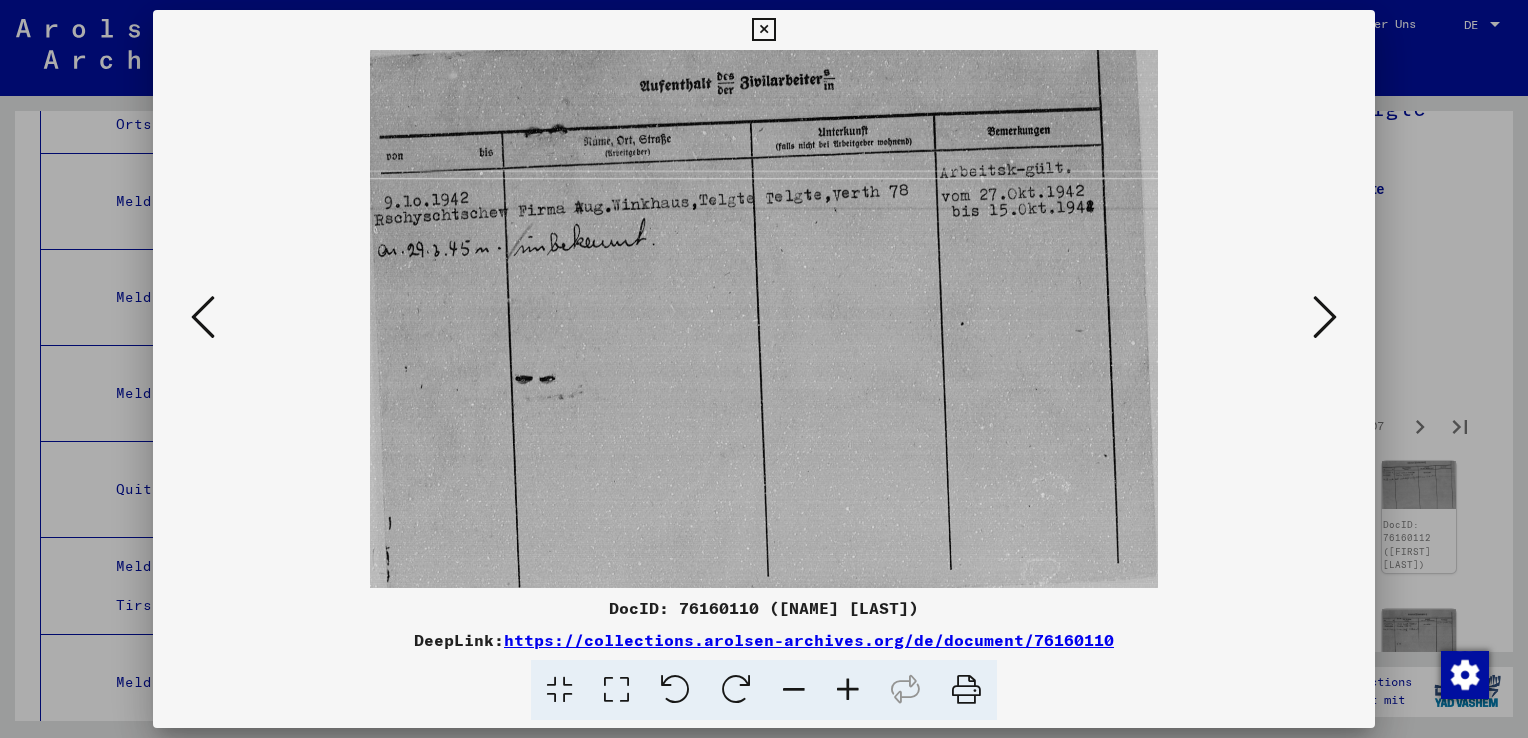 click at bounding box center [1325, 317] 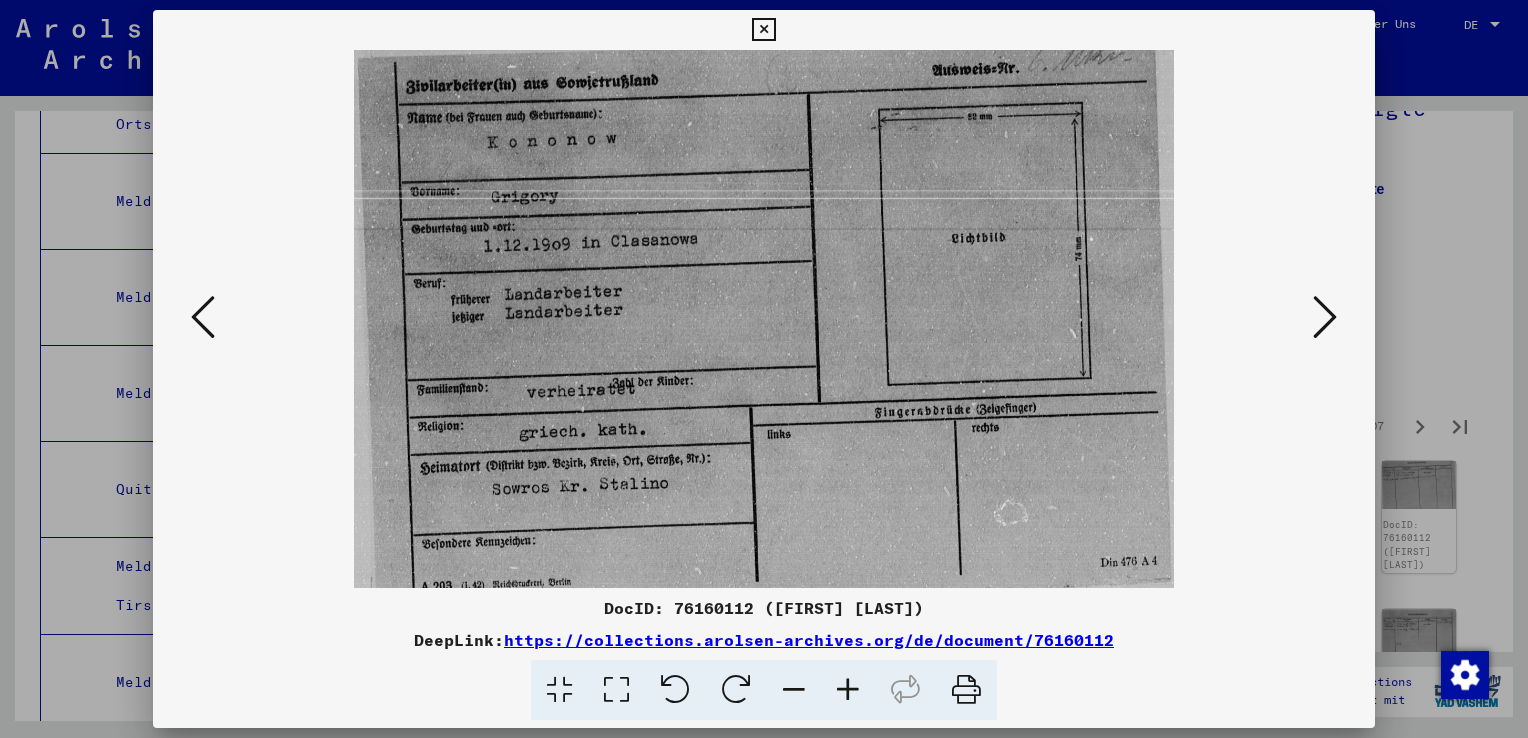 click at bounding box center [1325, 317] 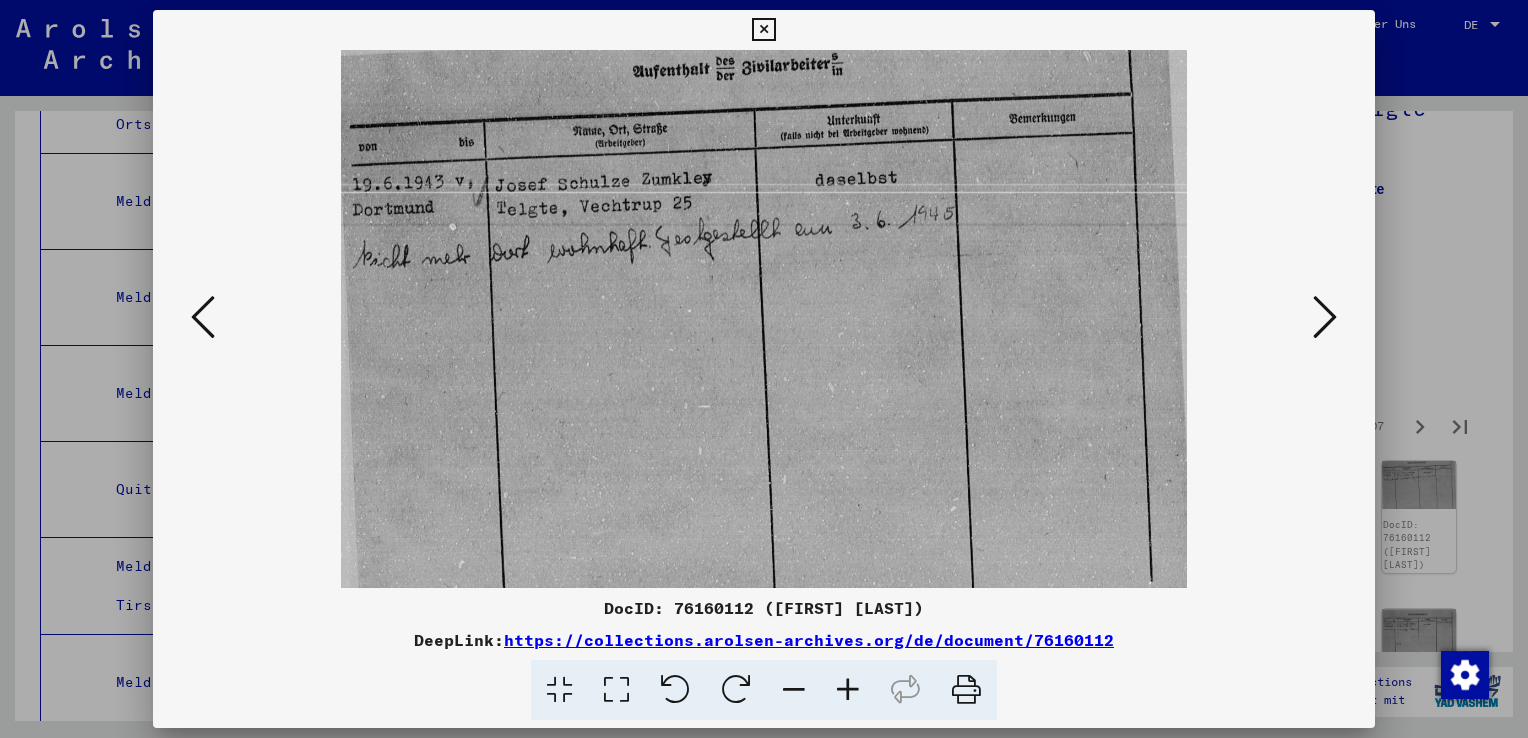 click at bounding box center [1325, 317] 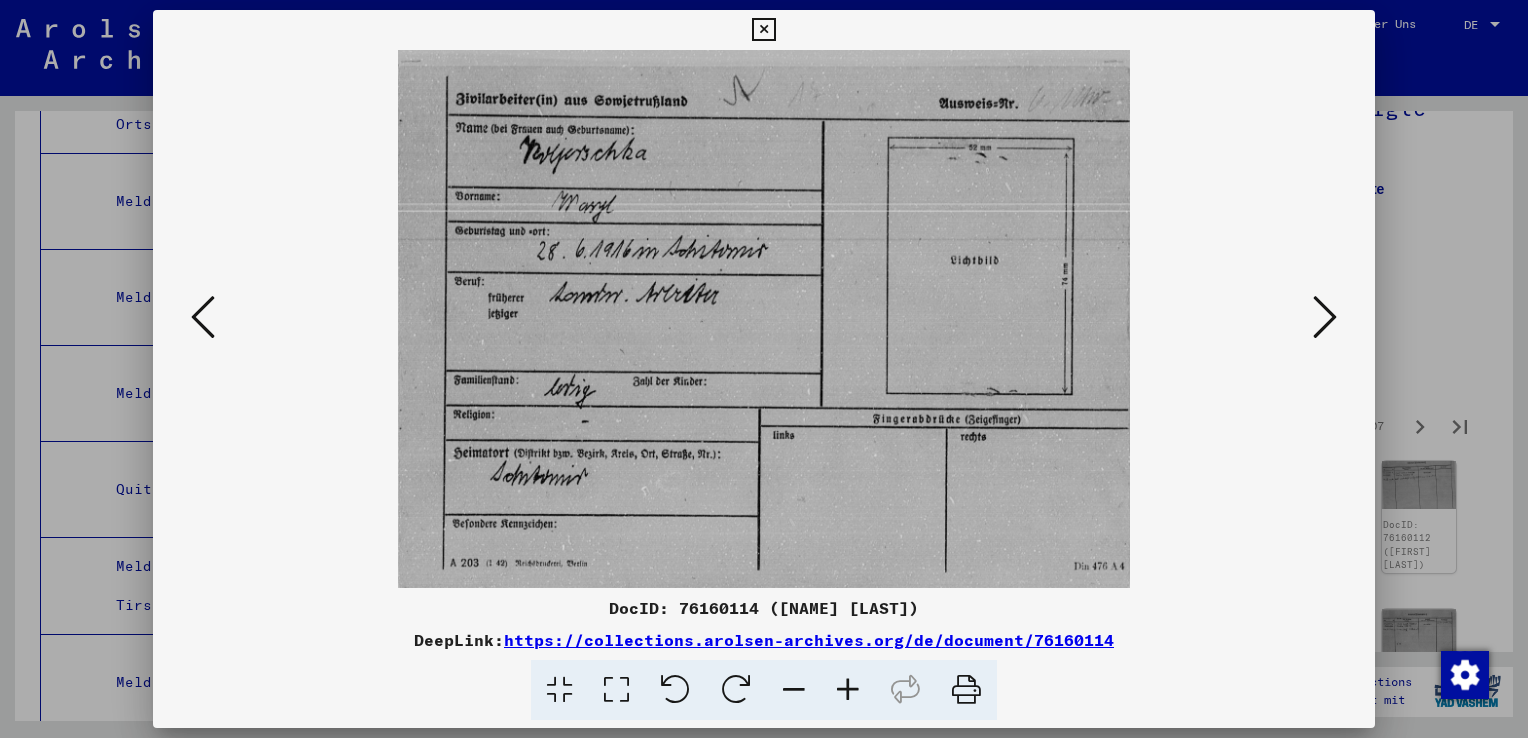 click at bounding box center (1325, 317) 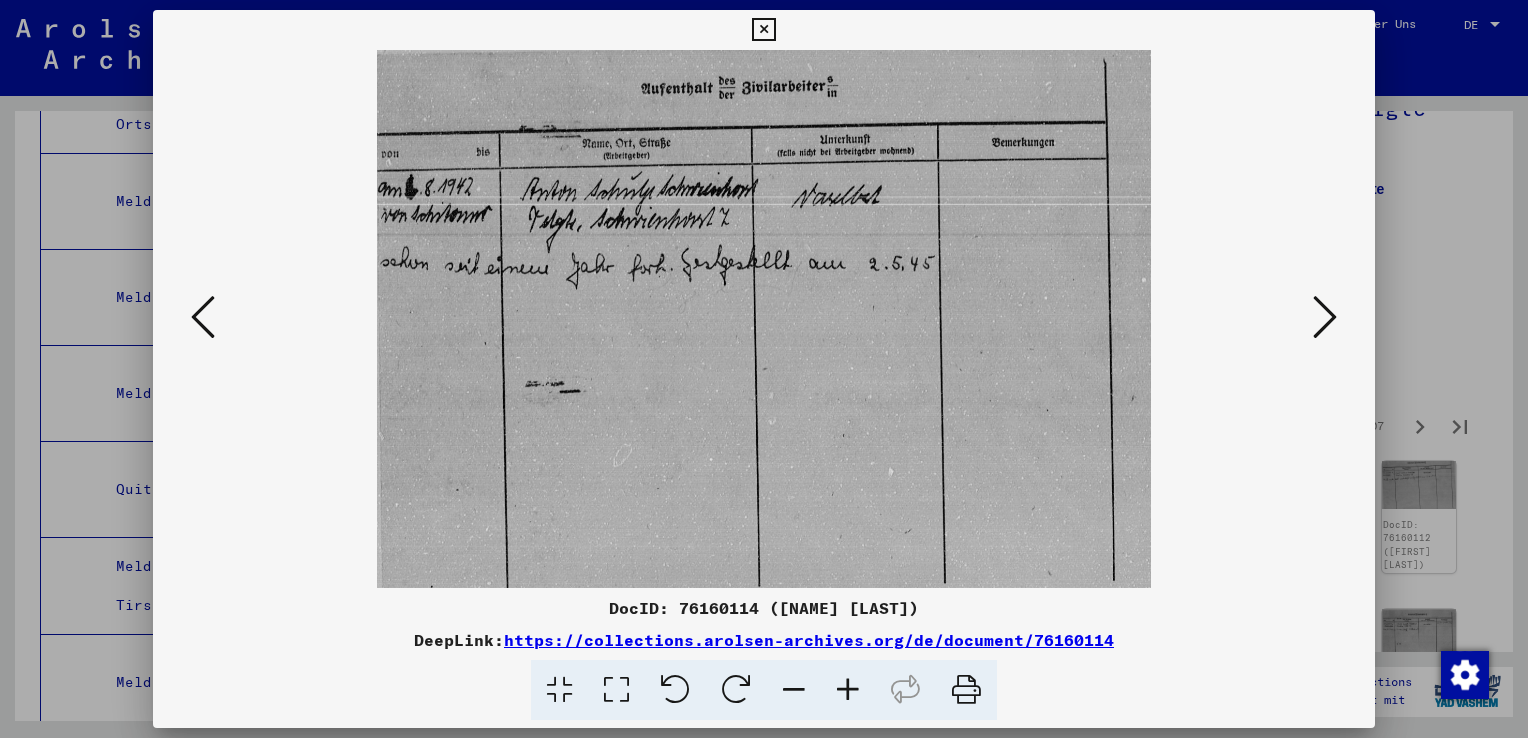 click at bounding box center (1325, 317) 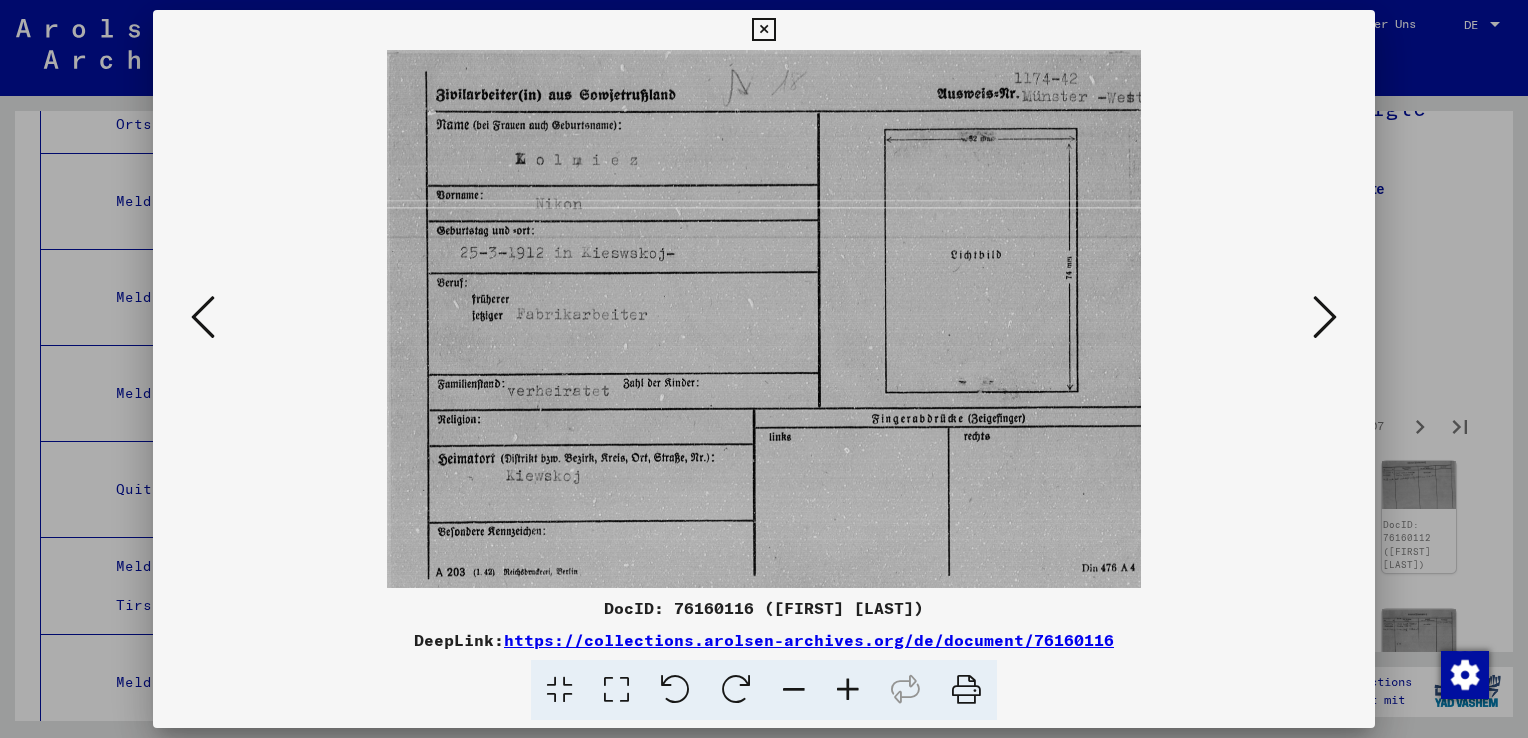 click at bounding box center [203, 317] 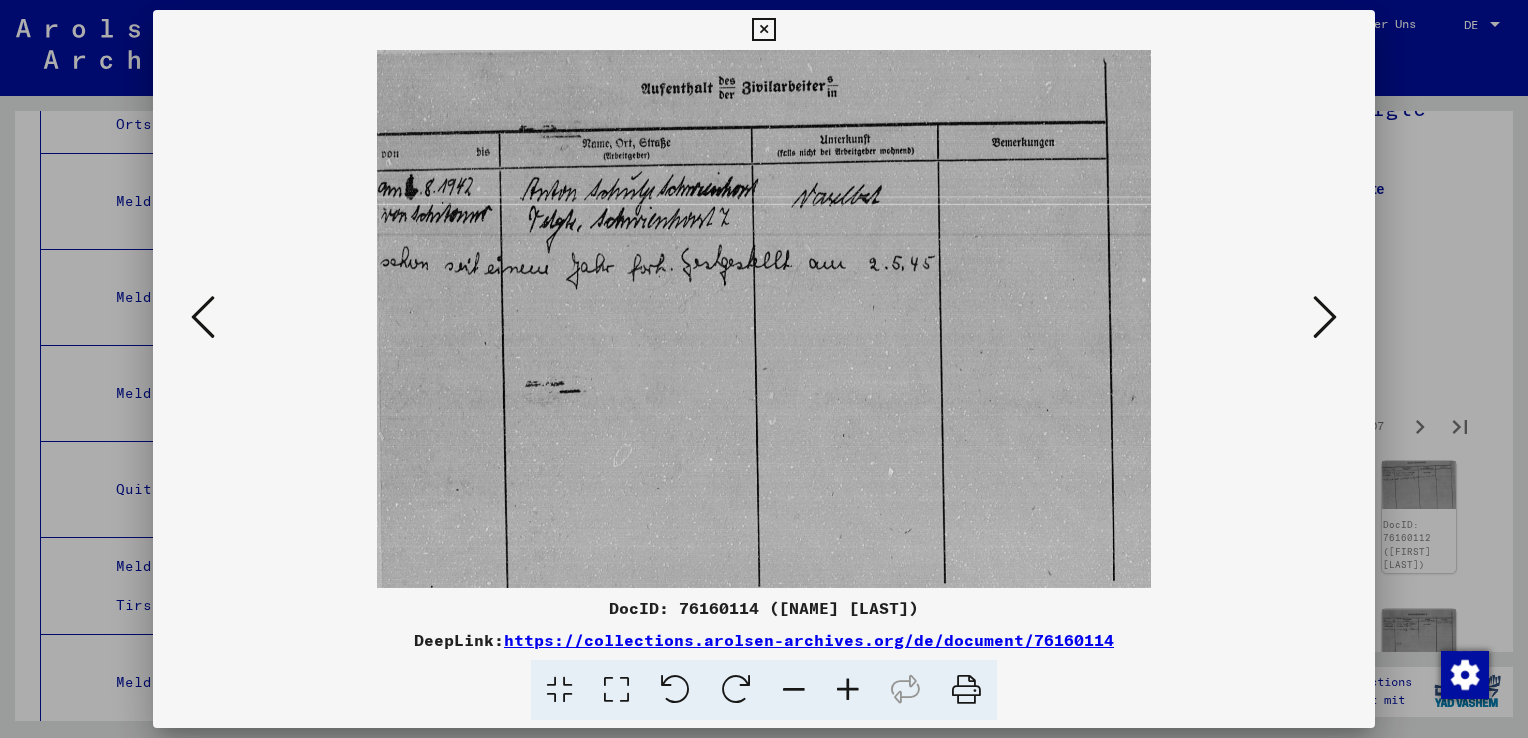 click at bounding box center (1325, 317) 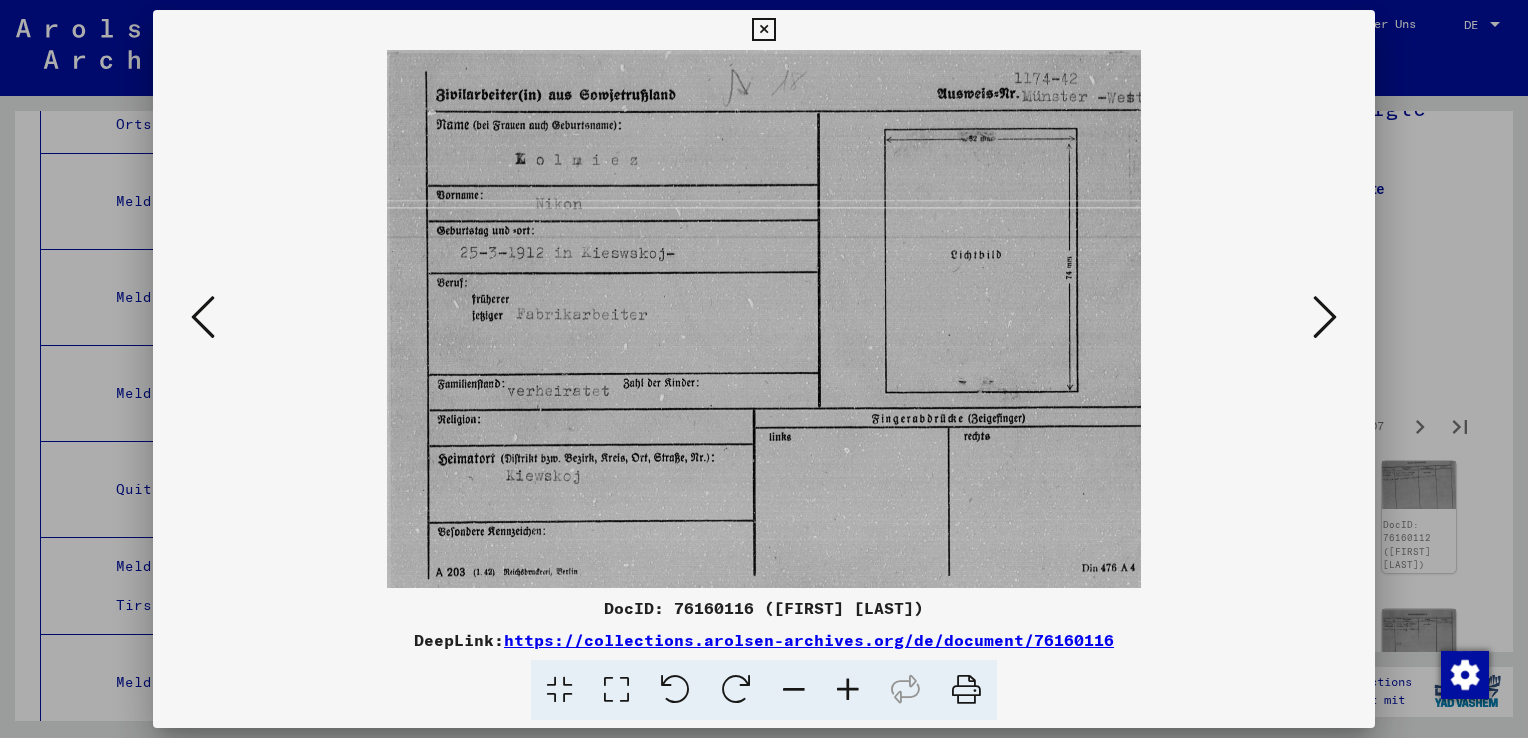 click at bounding box center [1325, 317] 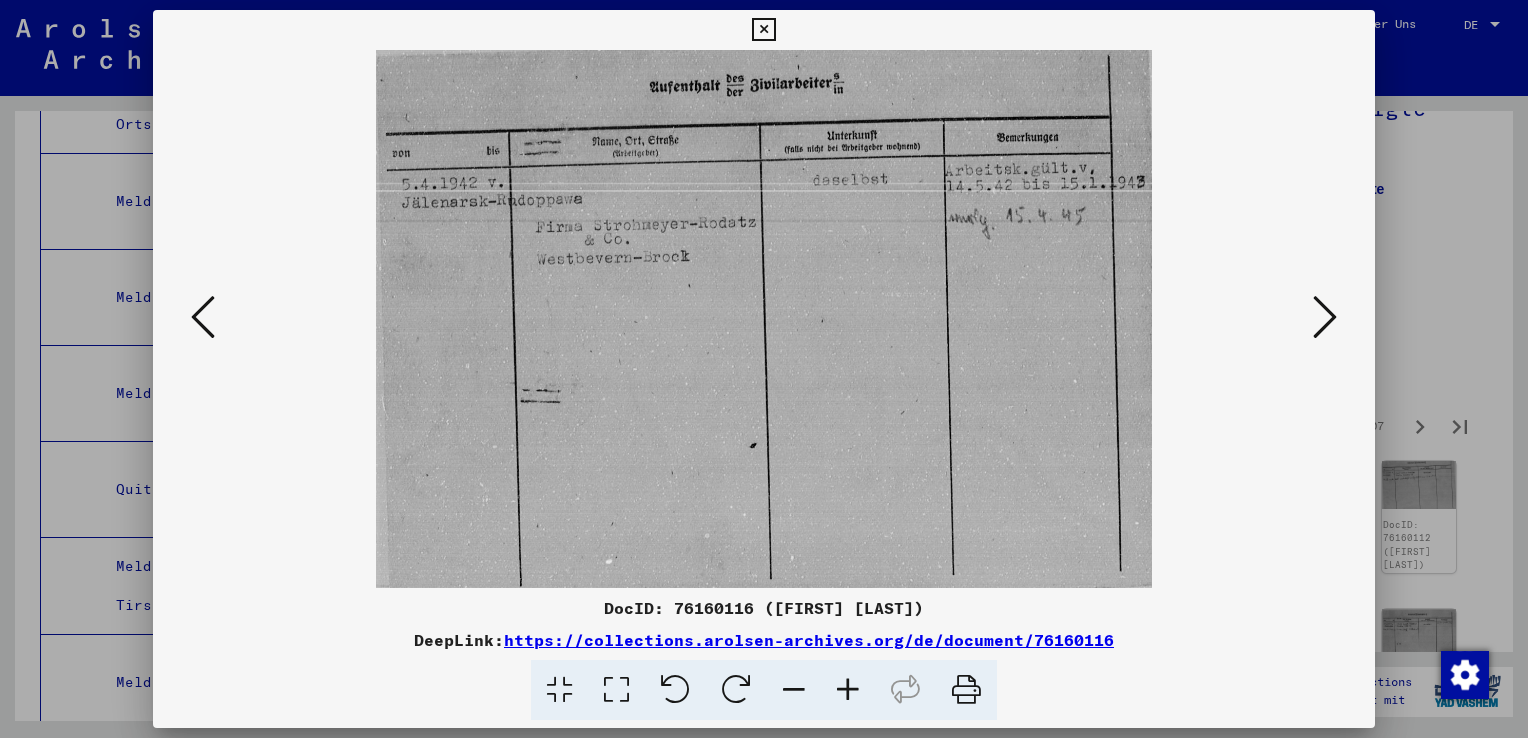 click at bounding box center (1325, 317) 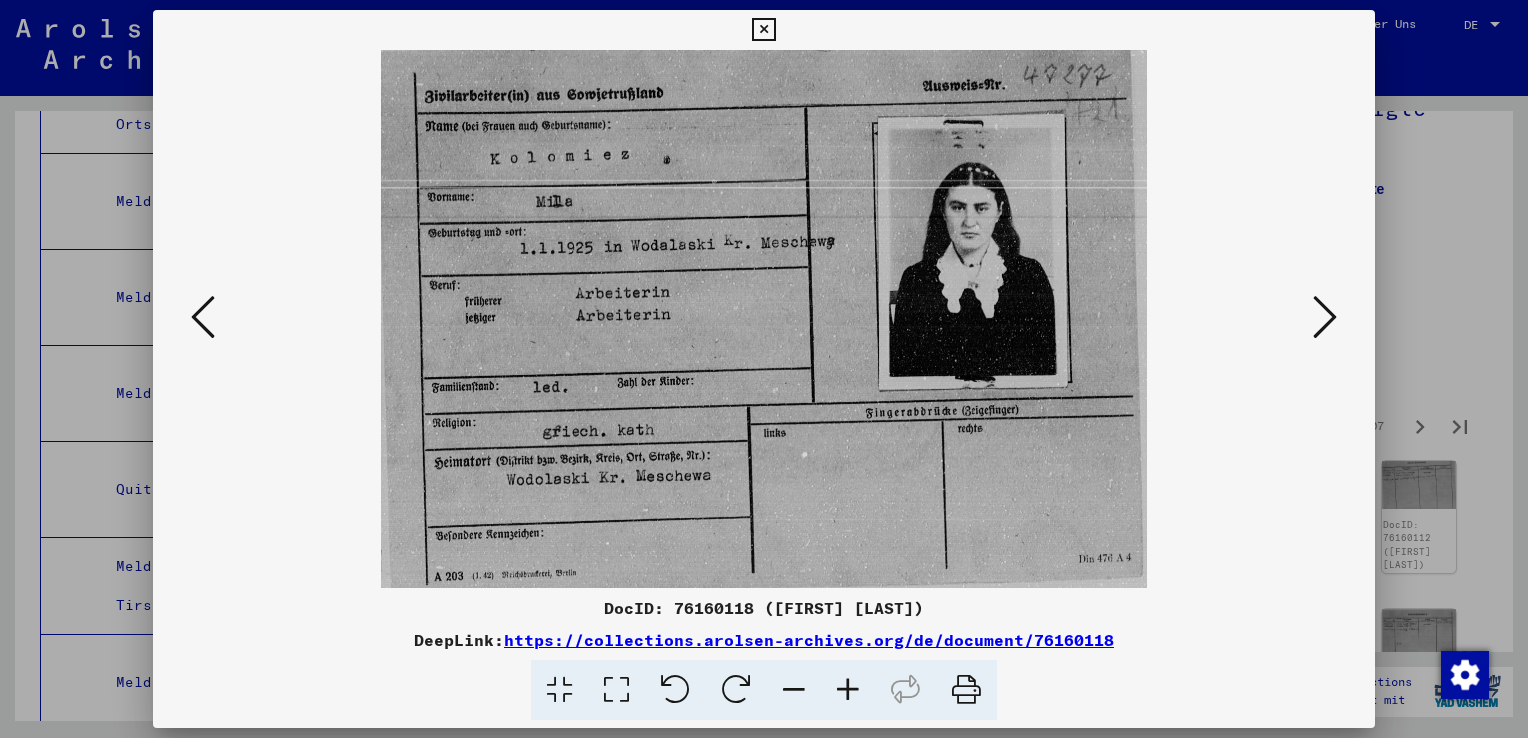 click at bounding box center (1325, 317) 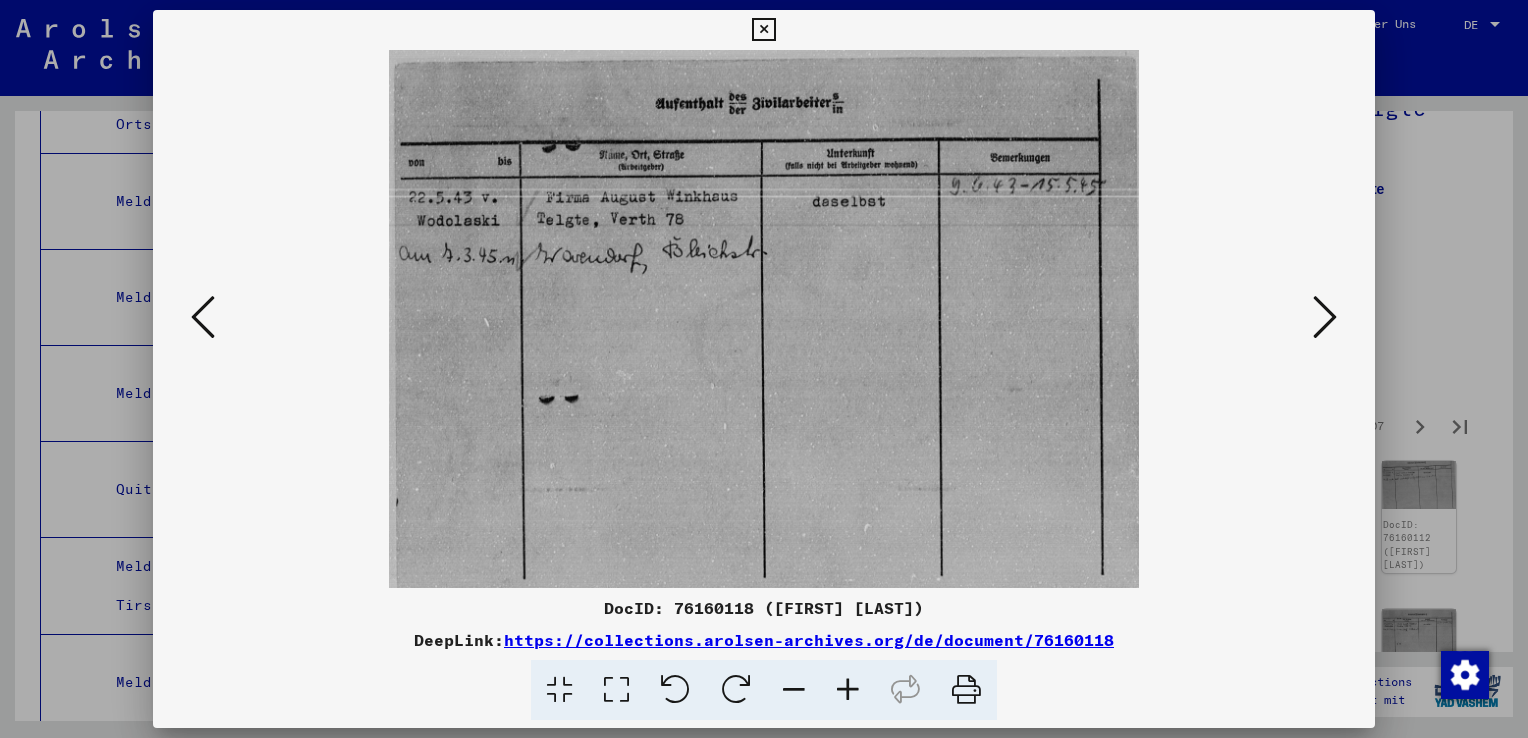 click at bounding box center [1325, 317] 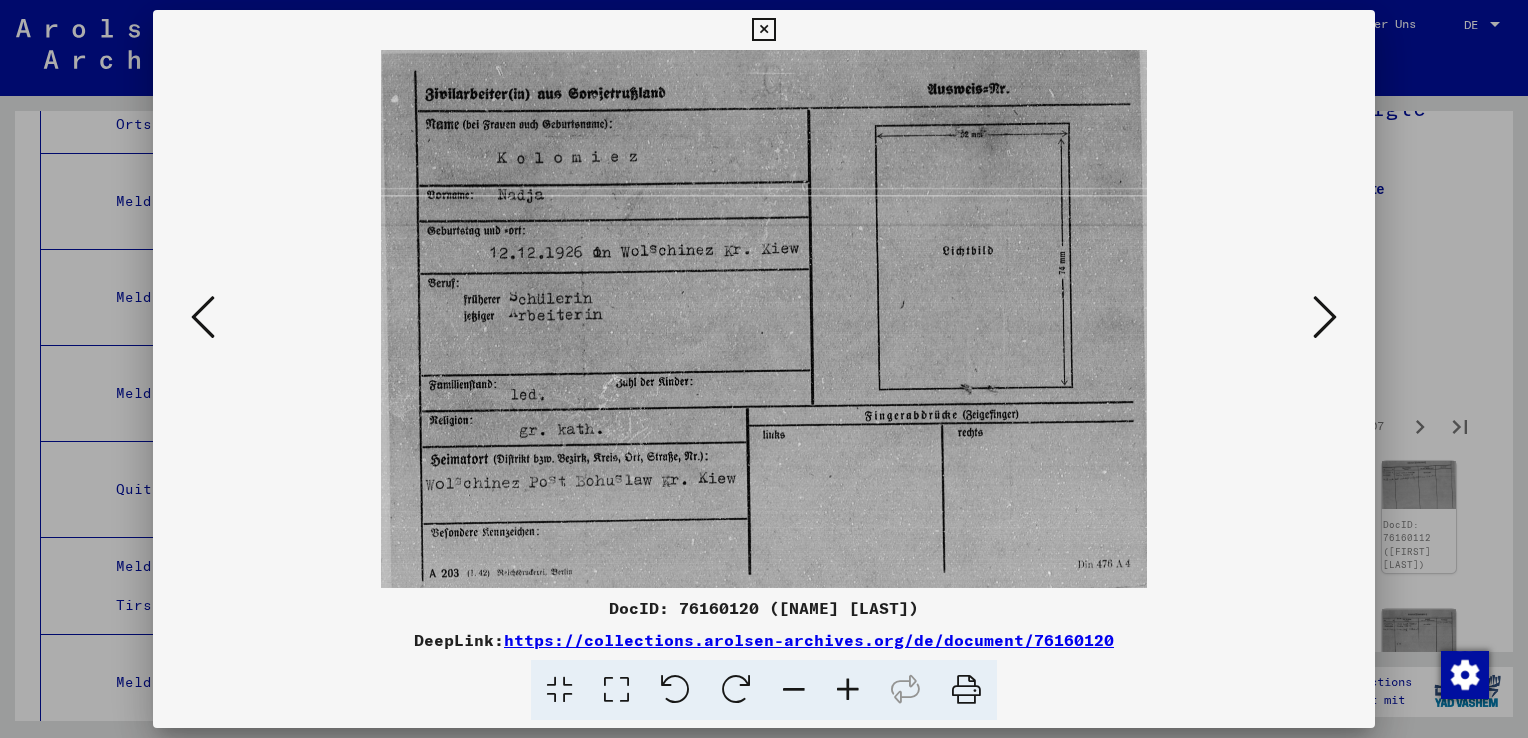 click at bounding box center (1325, 317) 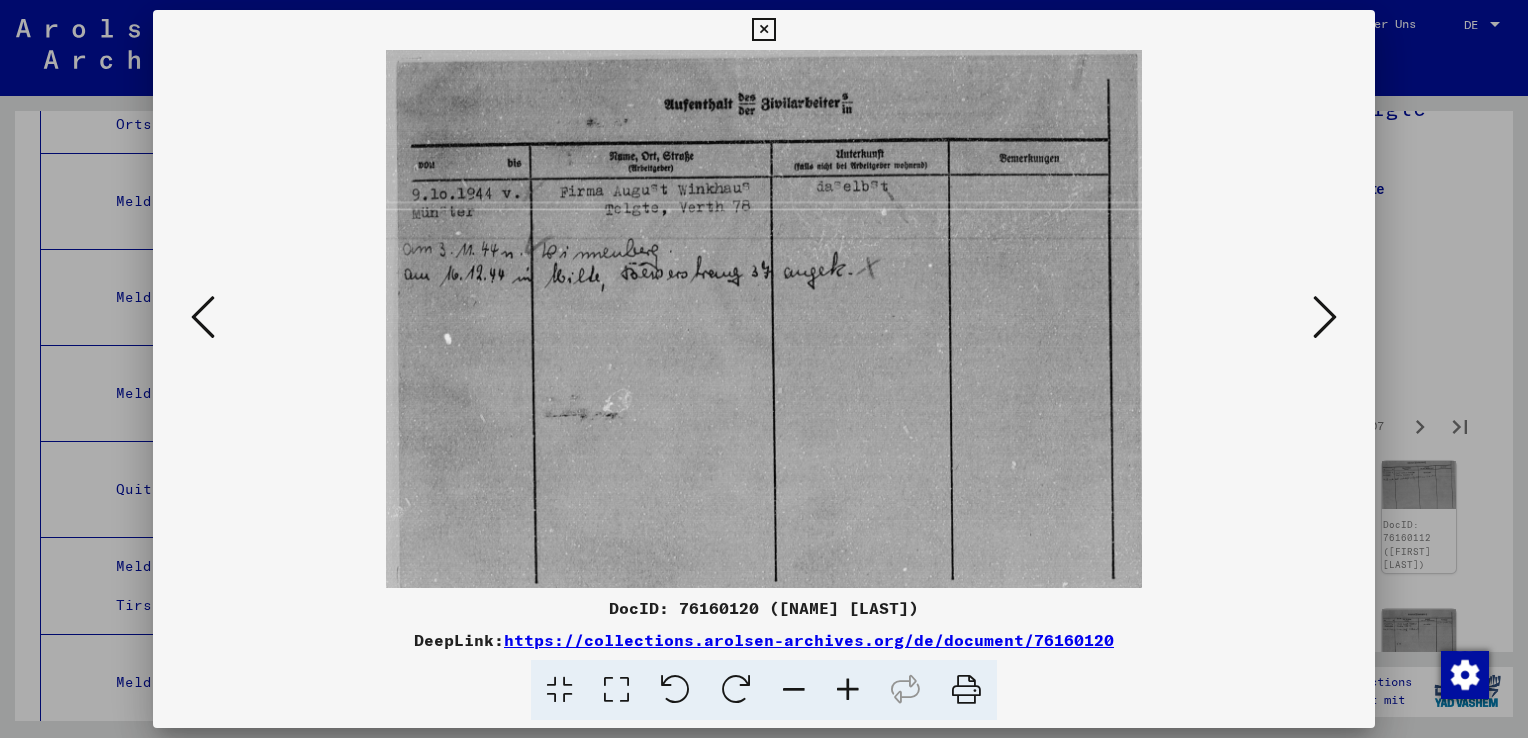 click at bounding box center (1325, 317) 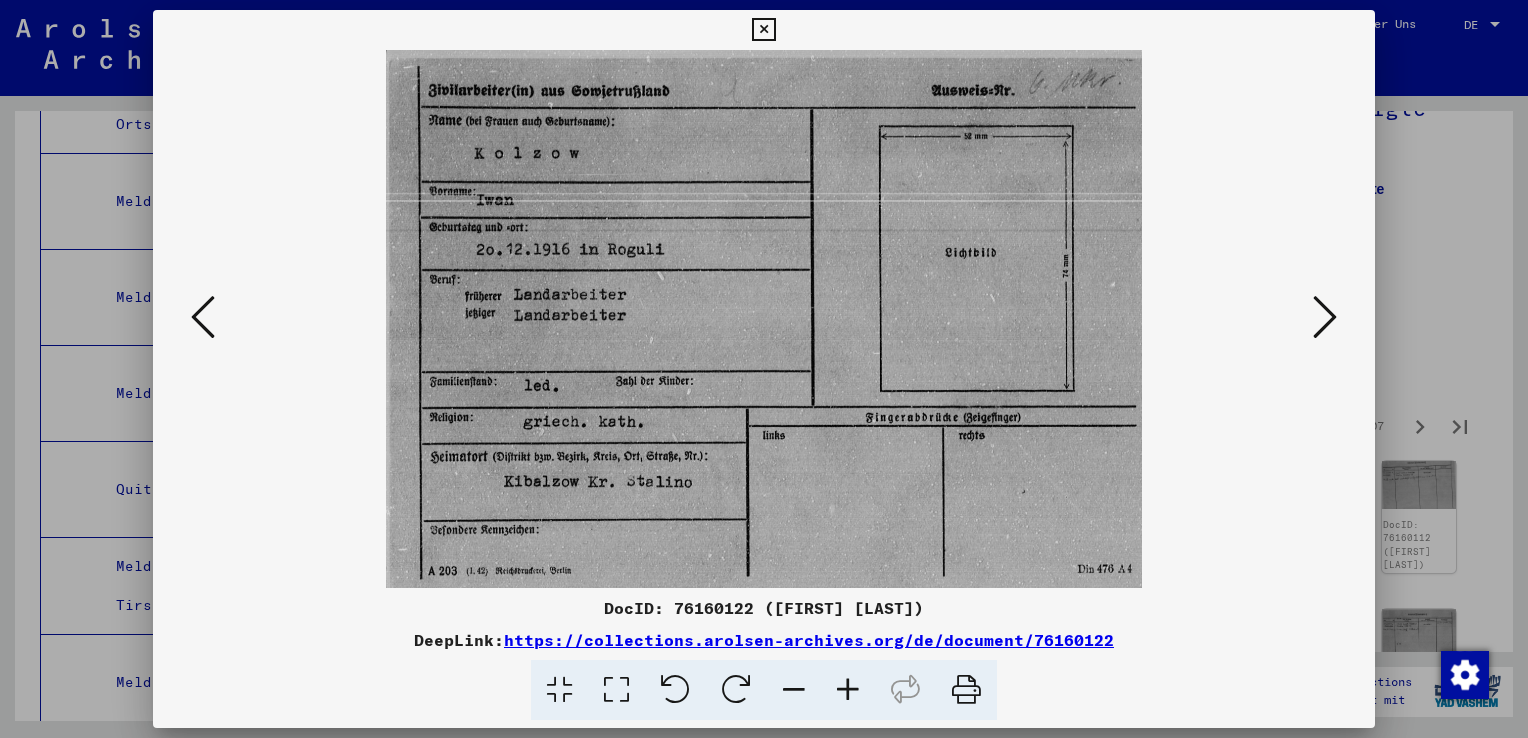 click at bounding box center [1325, 317] 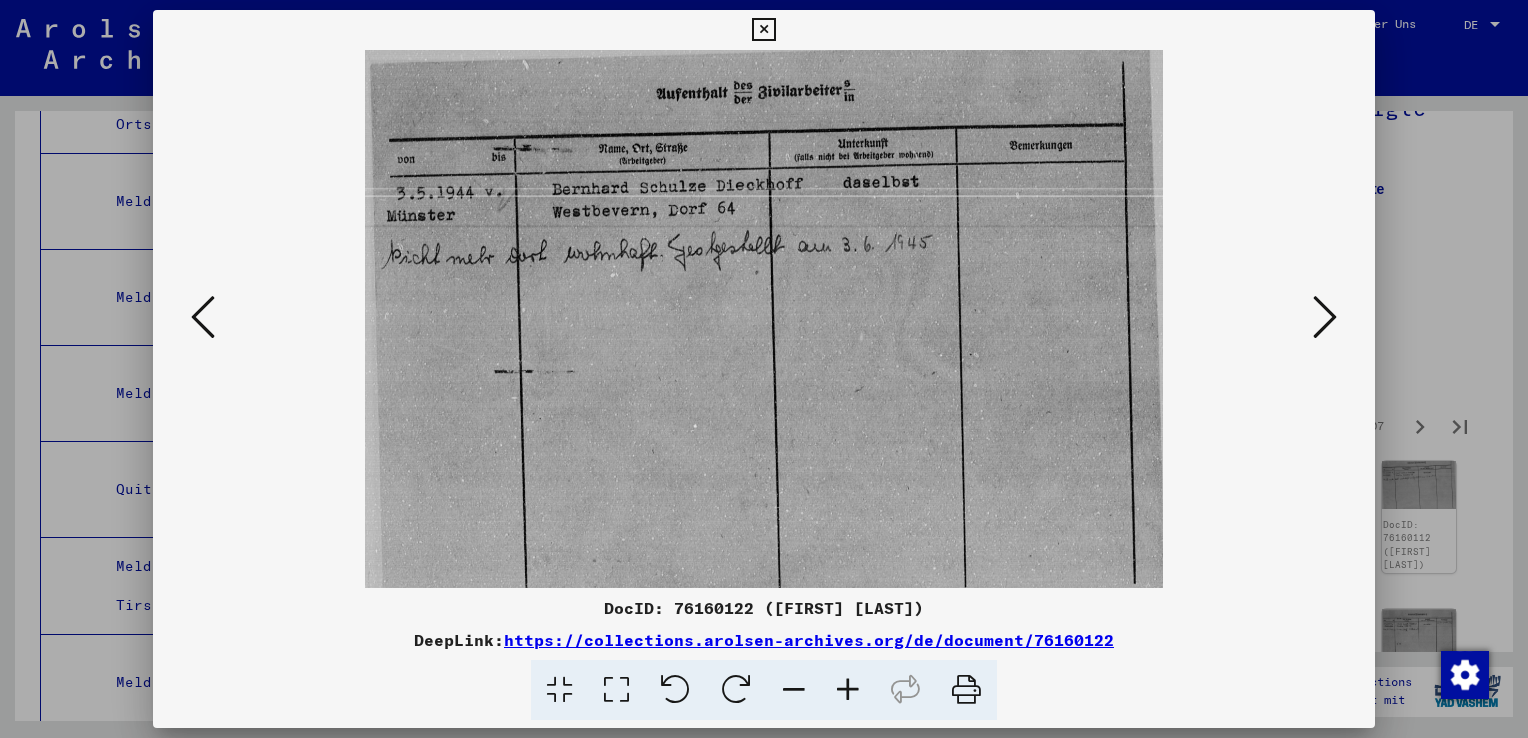 click at bounding box center [1325, 317] 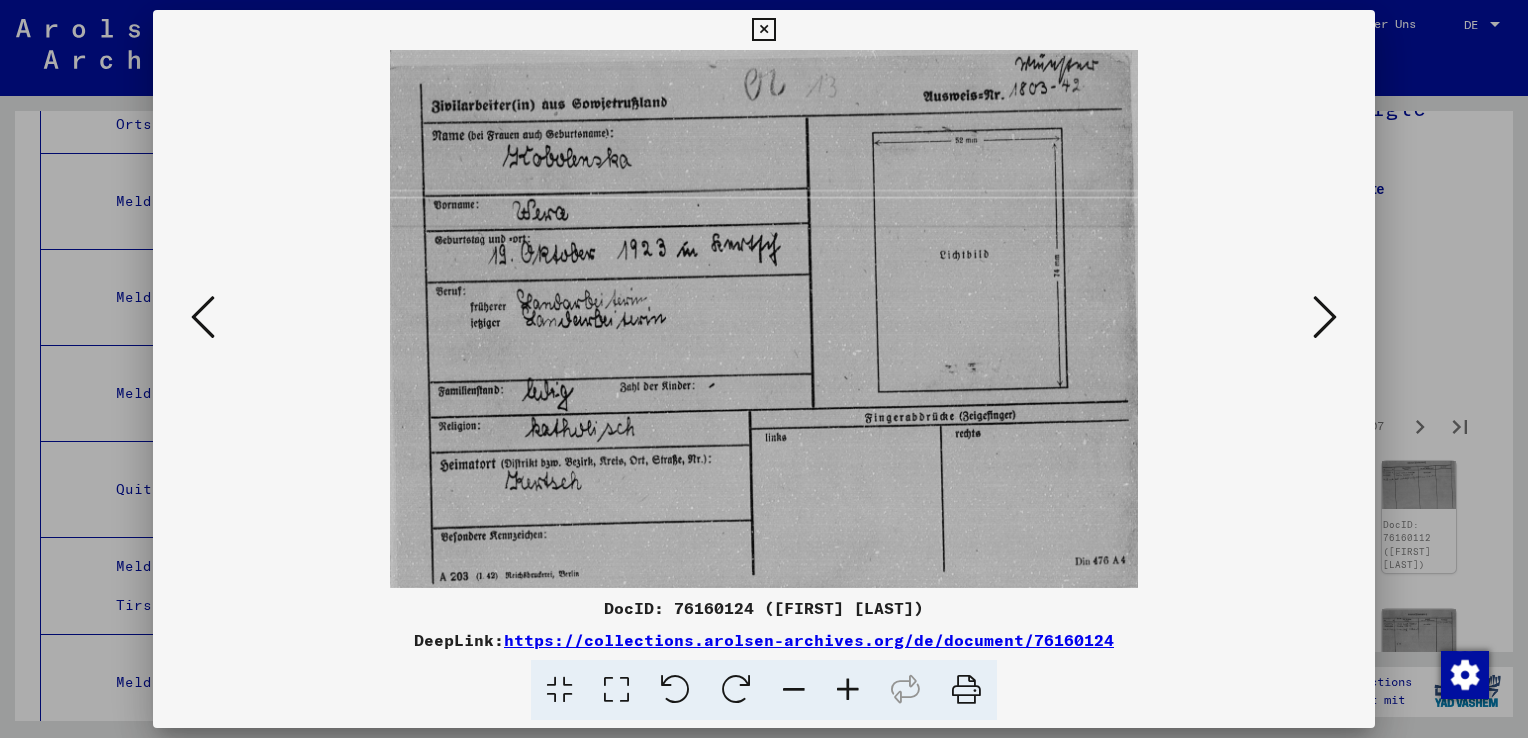 click at bounding box center [1325, 317] 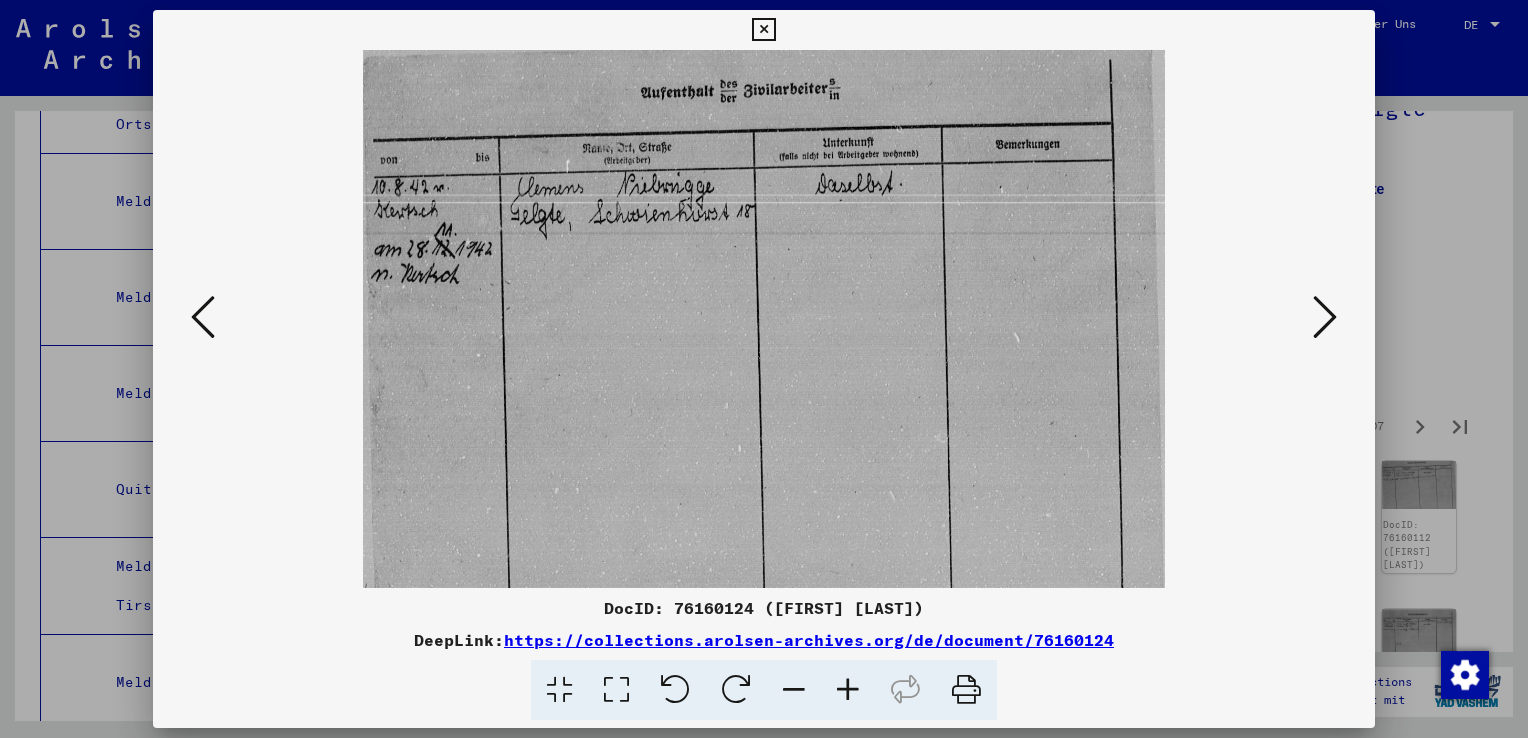 click at bounding box center [1325, 317] 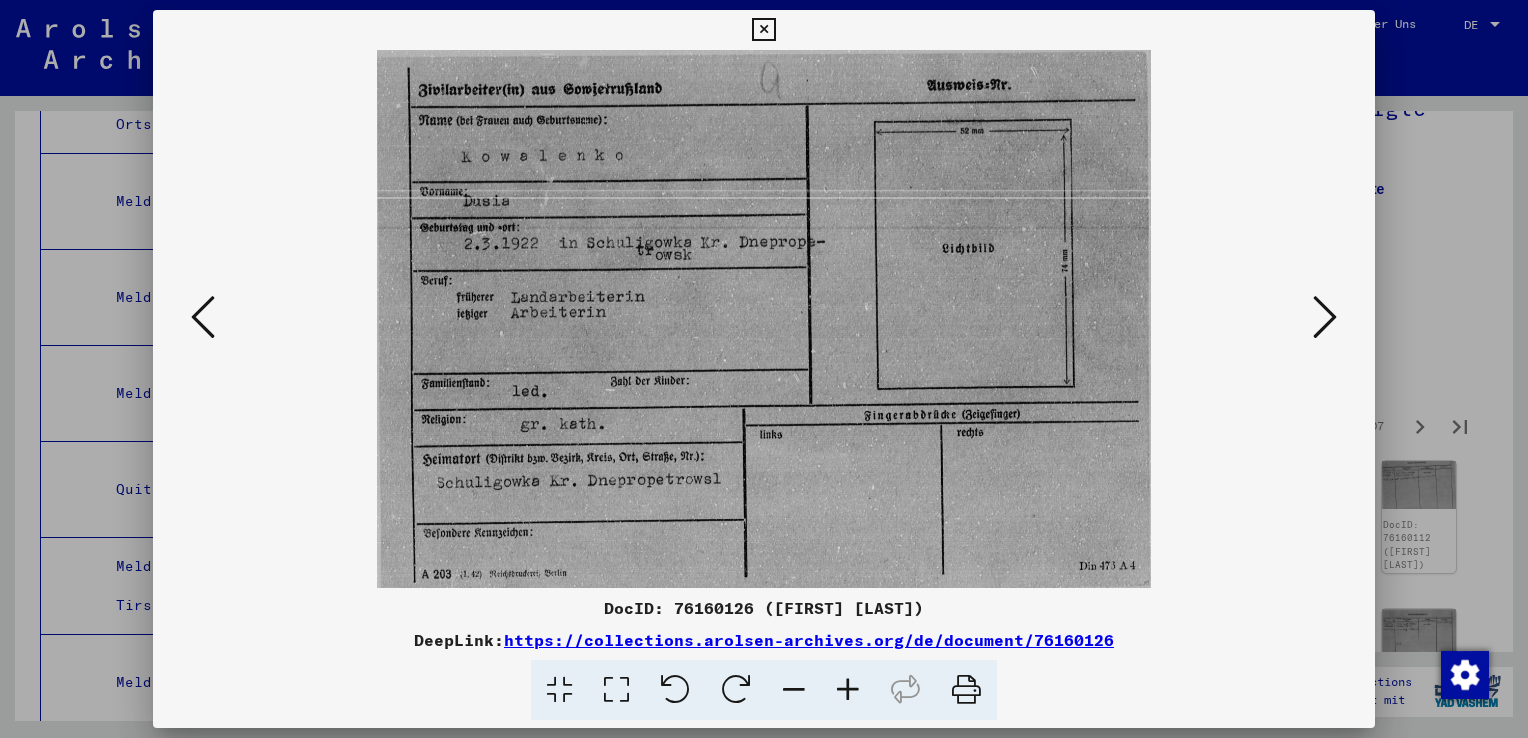 click at bounding box center (1325, 317) 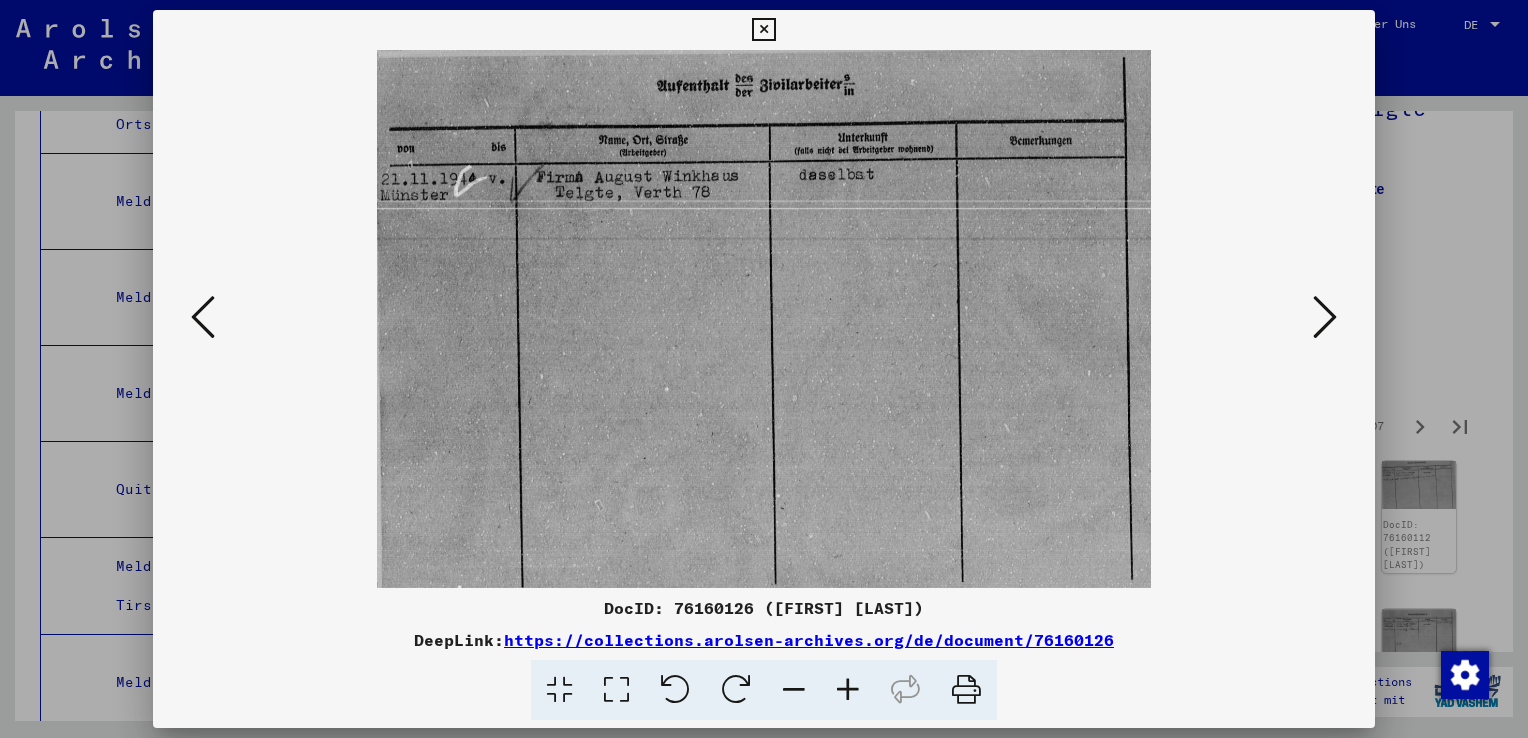 click at bounding box center (1325, 317) 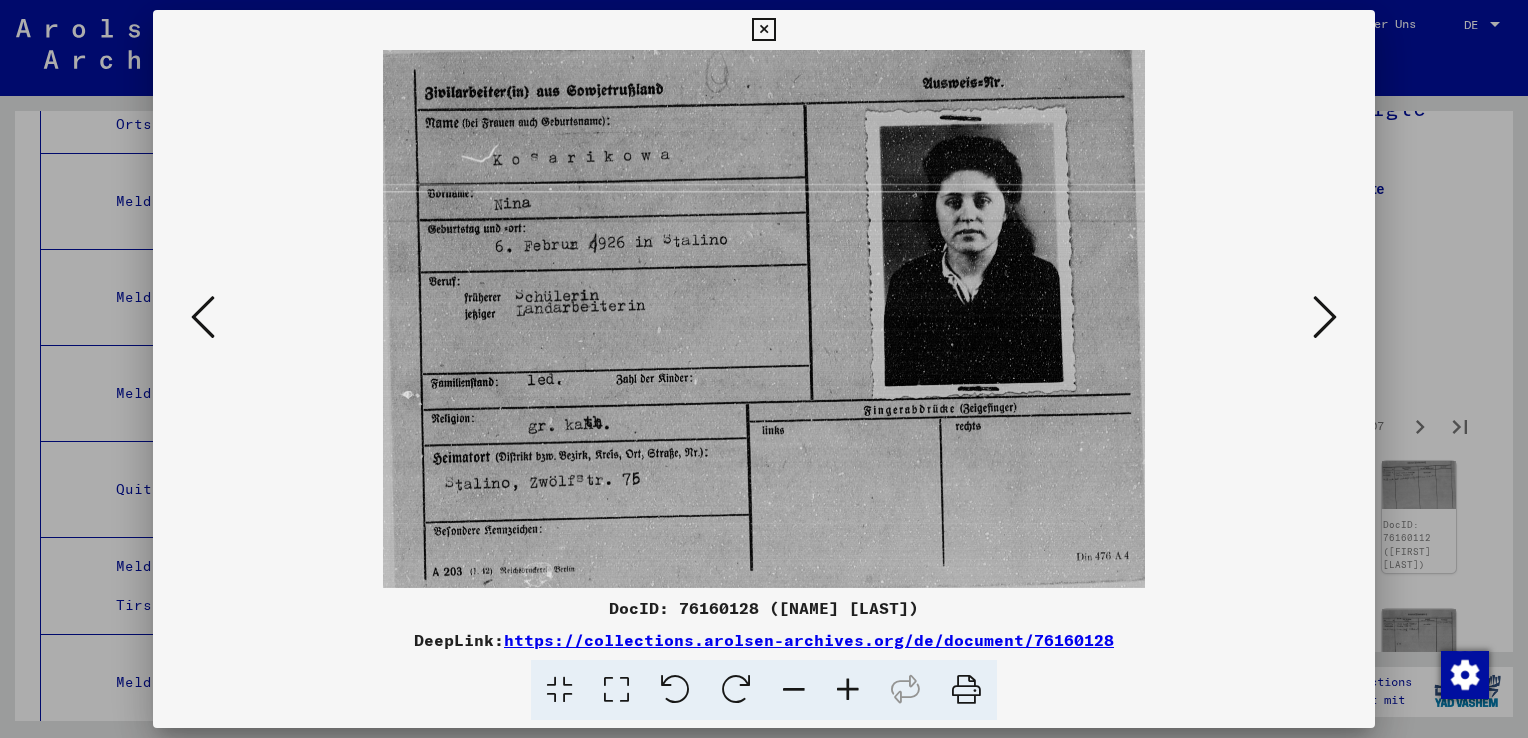 click at bounding box center [1325, 317] 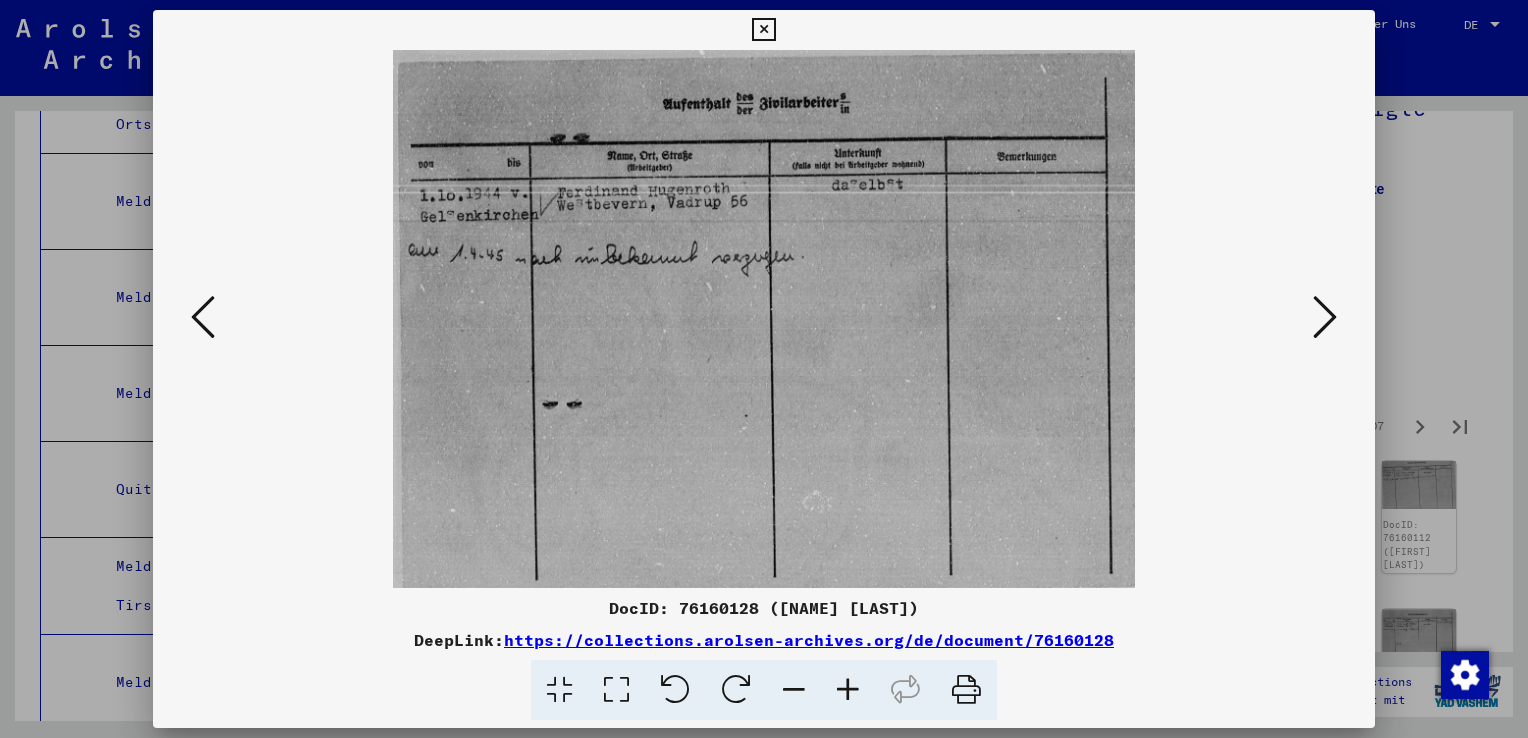 click at bounding box center (1325, 317) 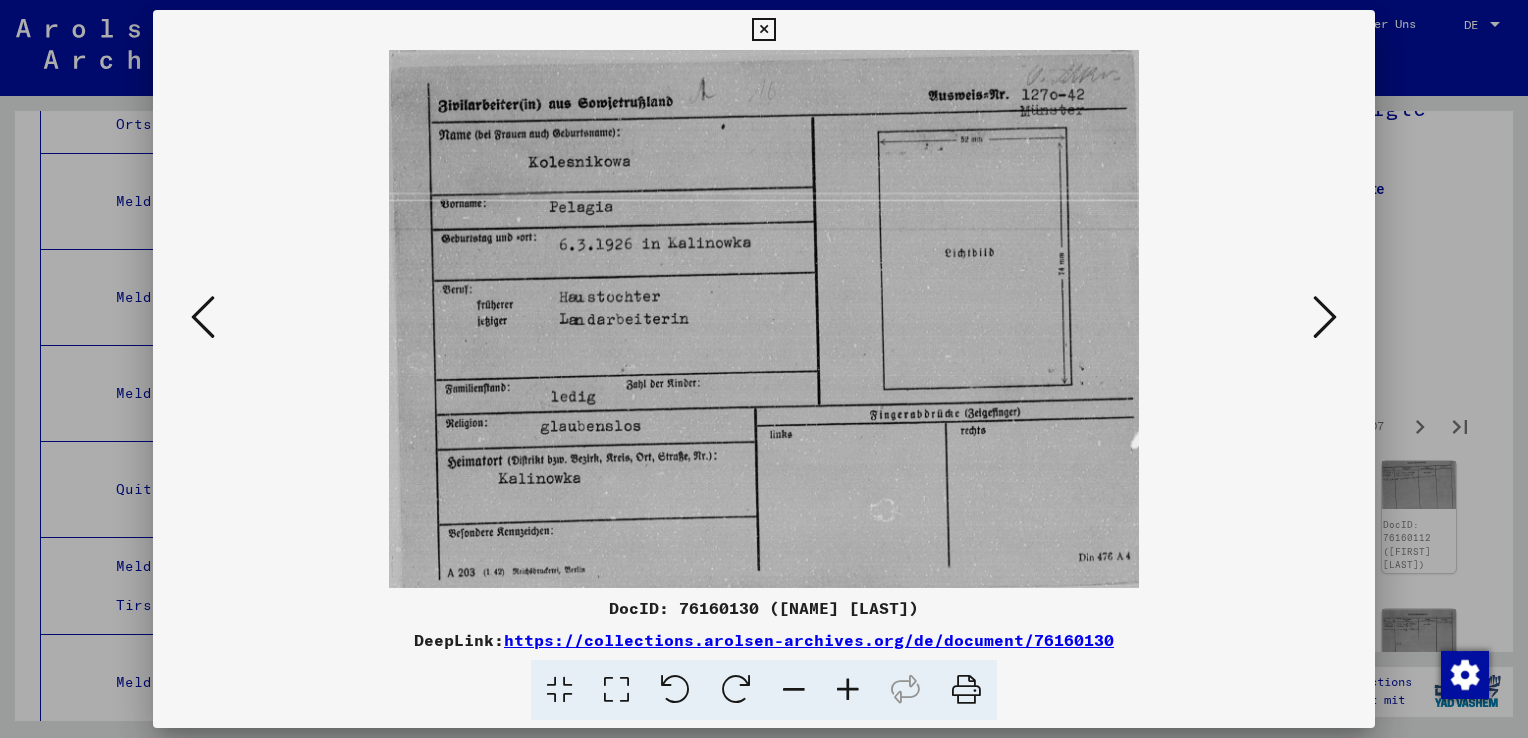 click at bounding box center (1325, 317) 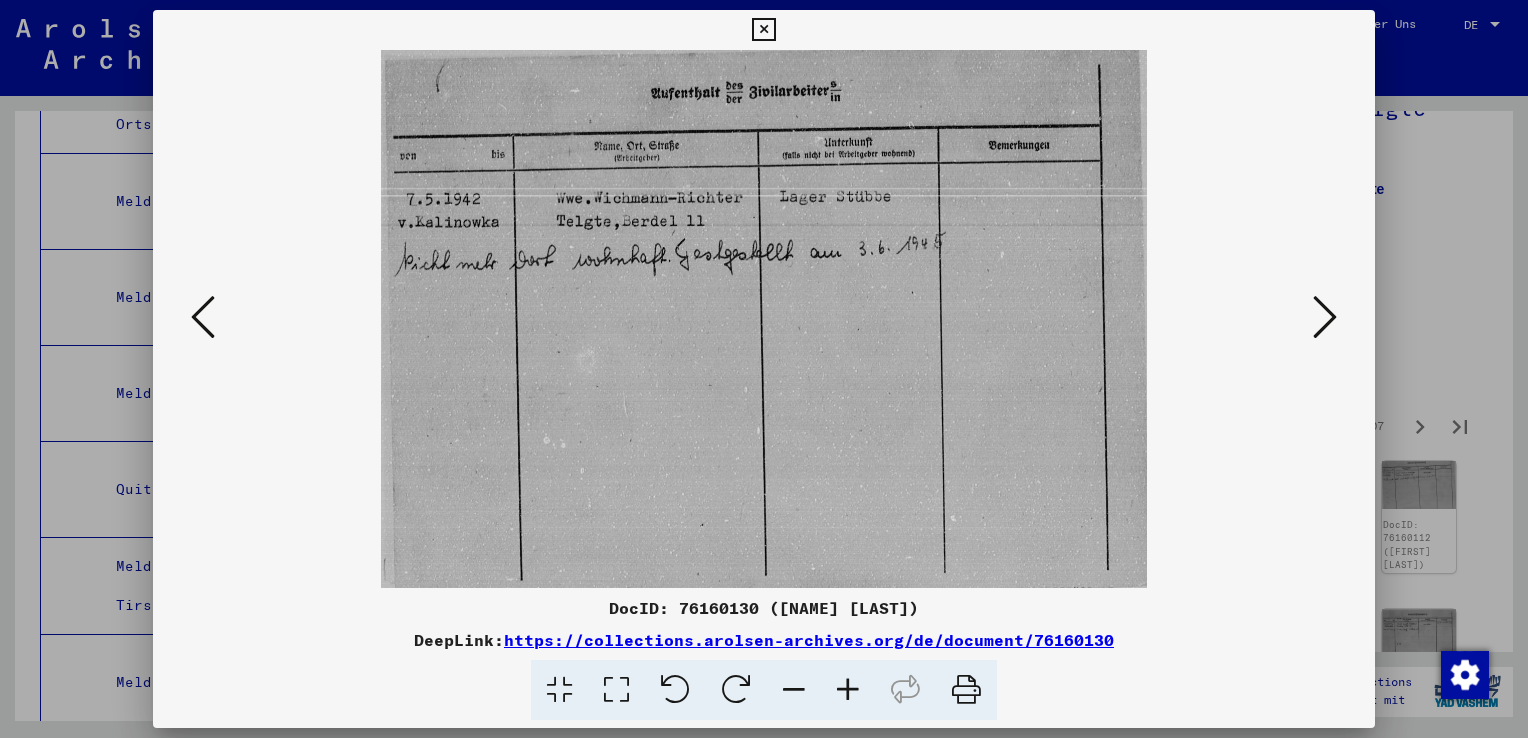 click at bounding box center [1325, 317] 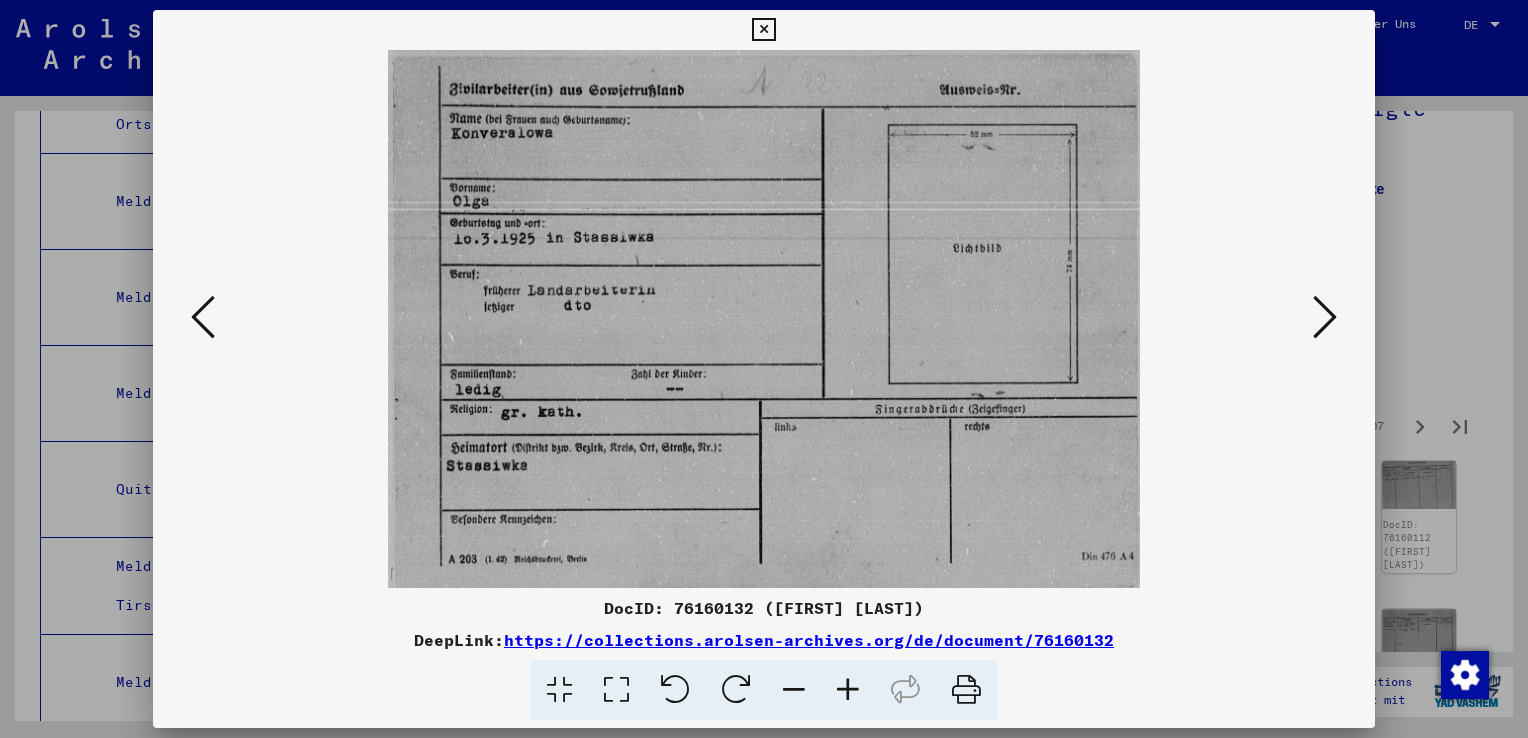 click at bounding box center [1325, 317] 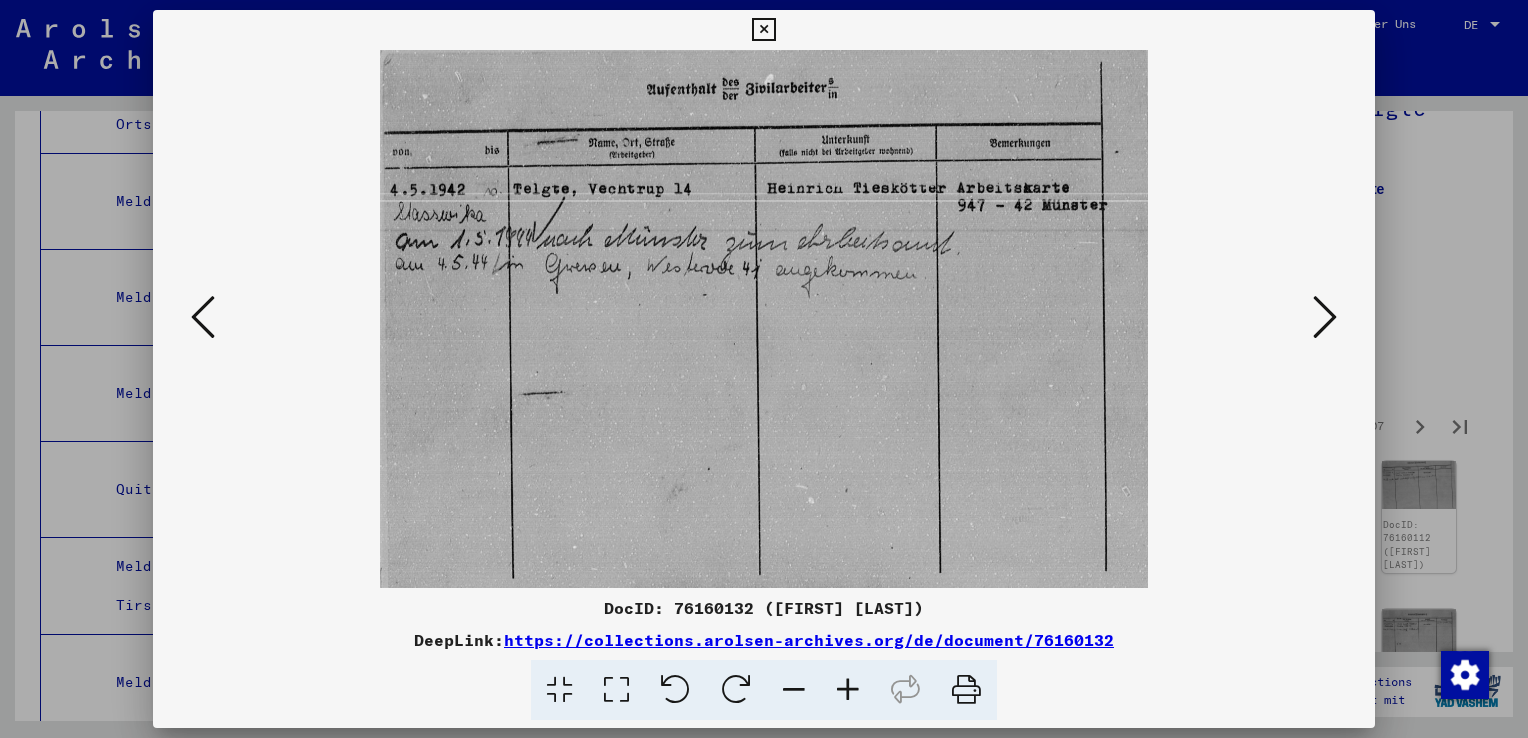 click at bounding box center [1325, 317] 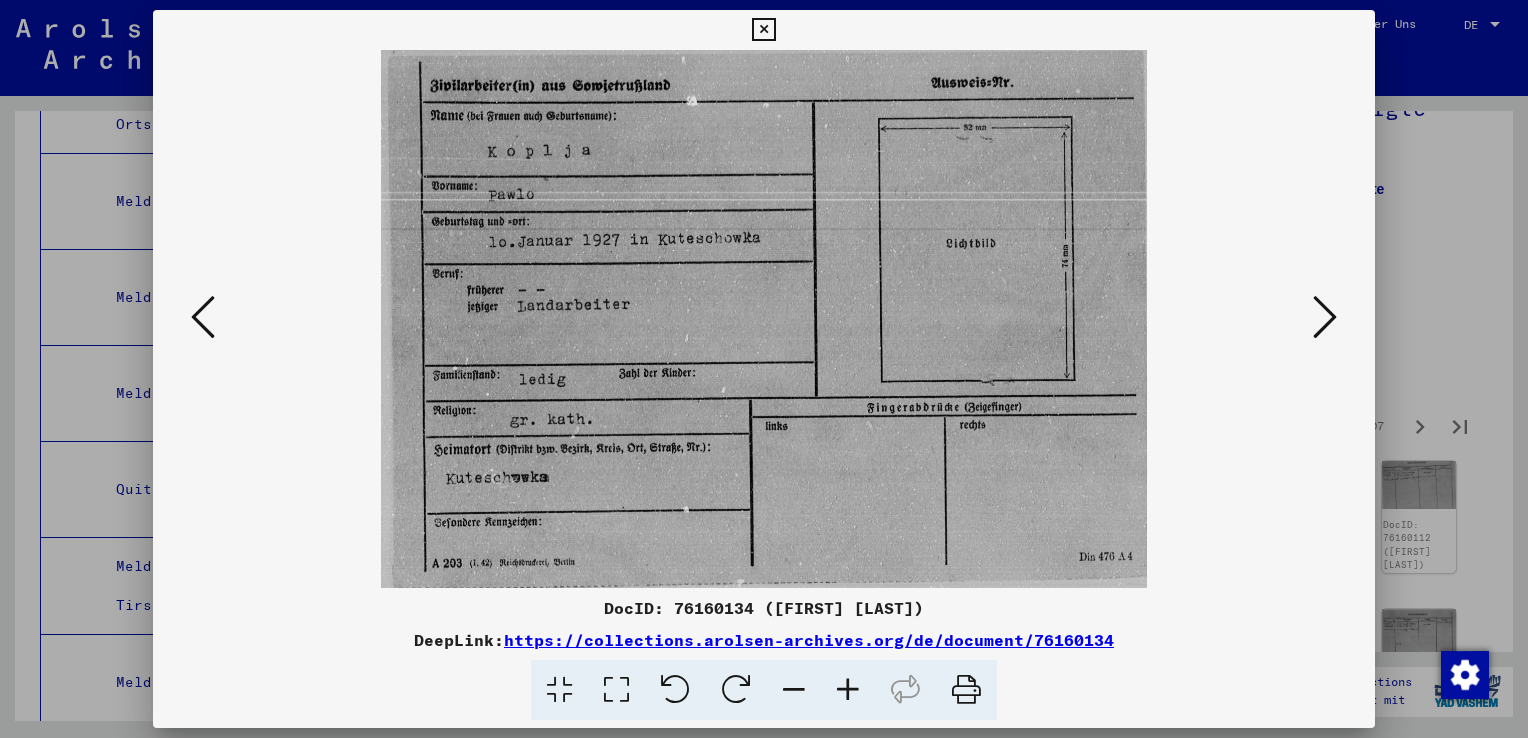 click at bounding box center (1325, 317) 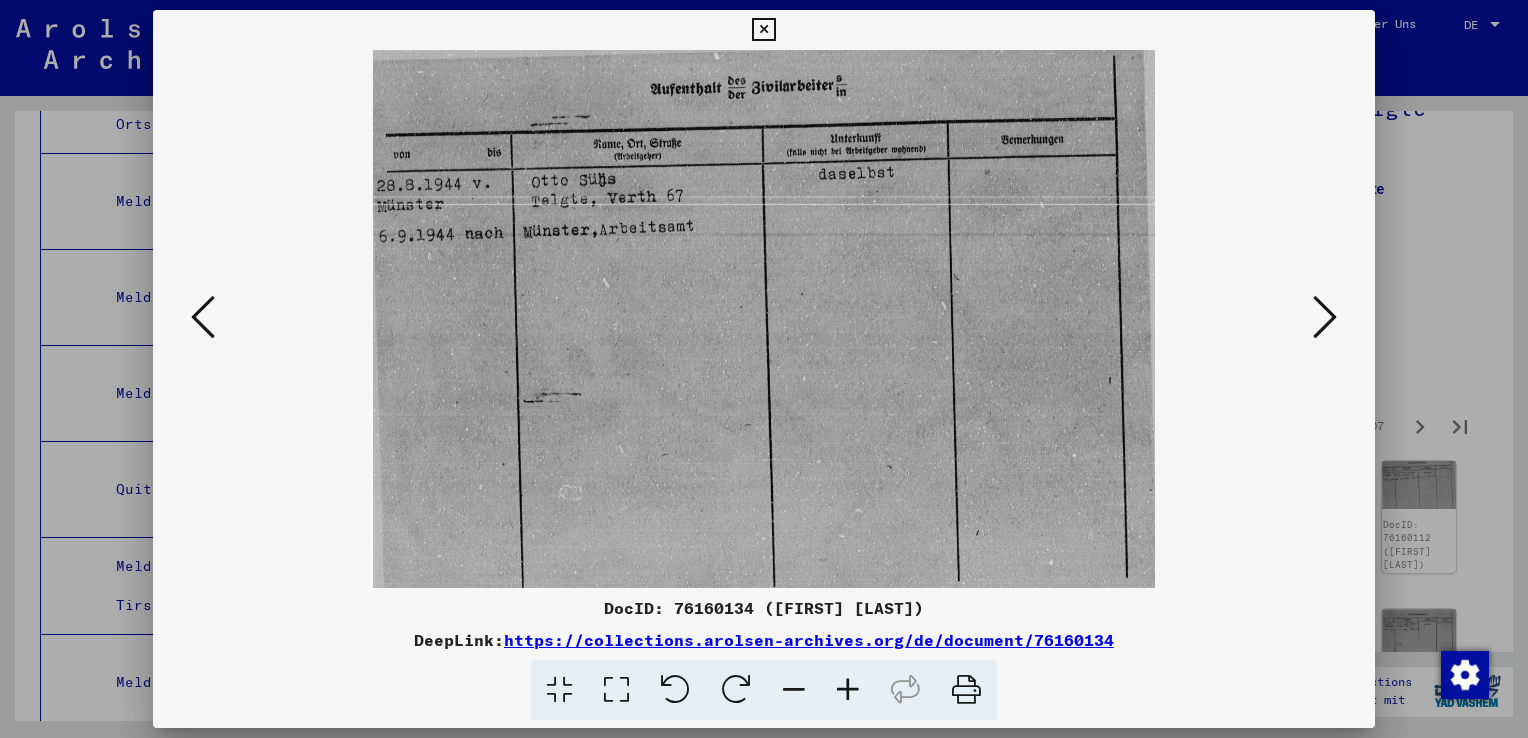 click at bounding box center (1325, 317) 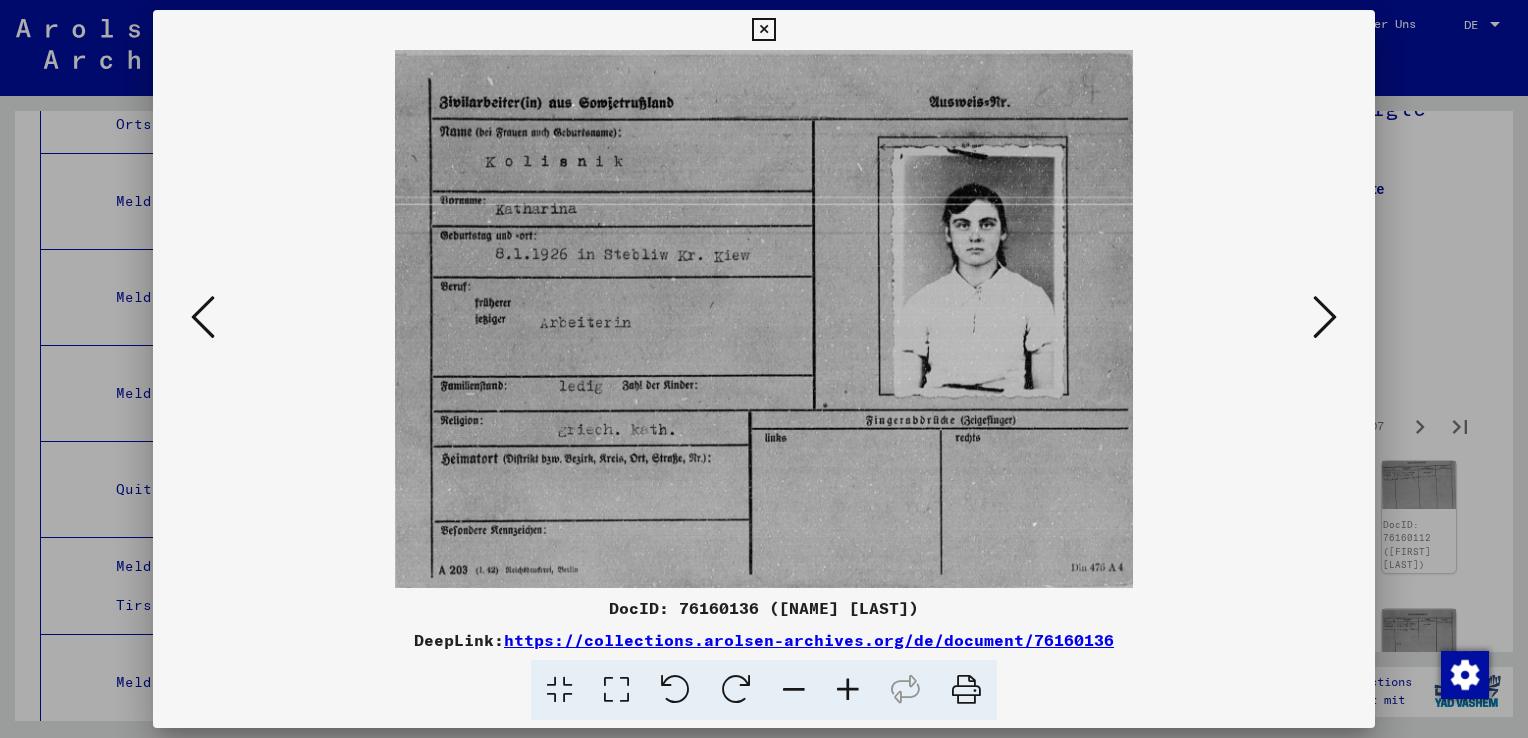 click at bounding box center [1325, 317] 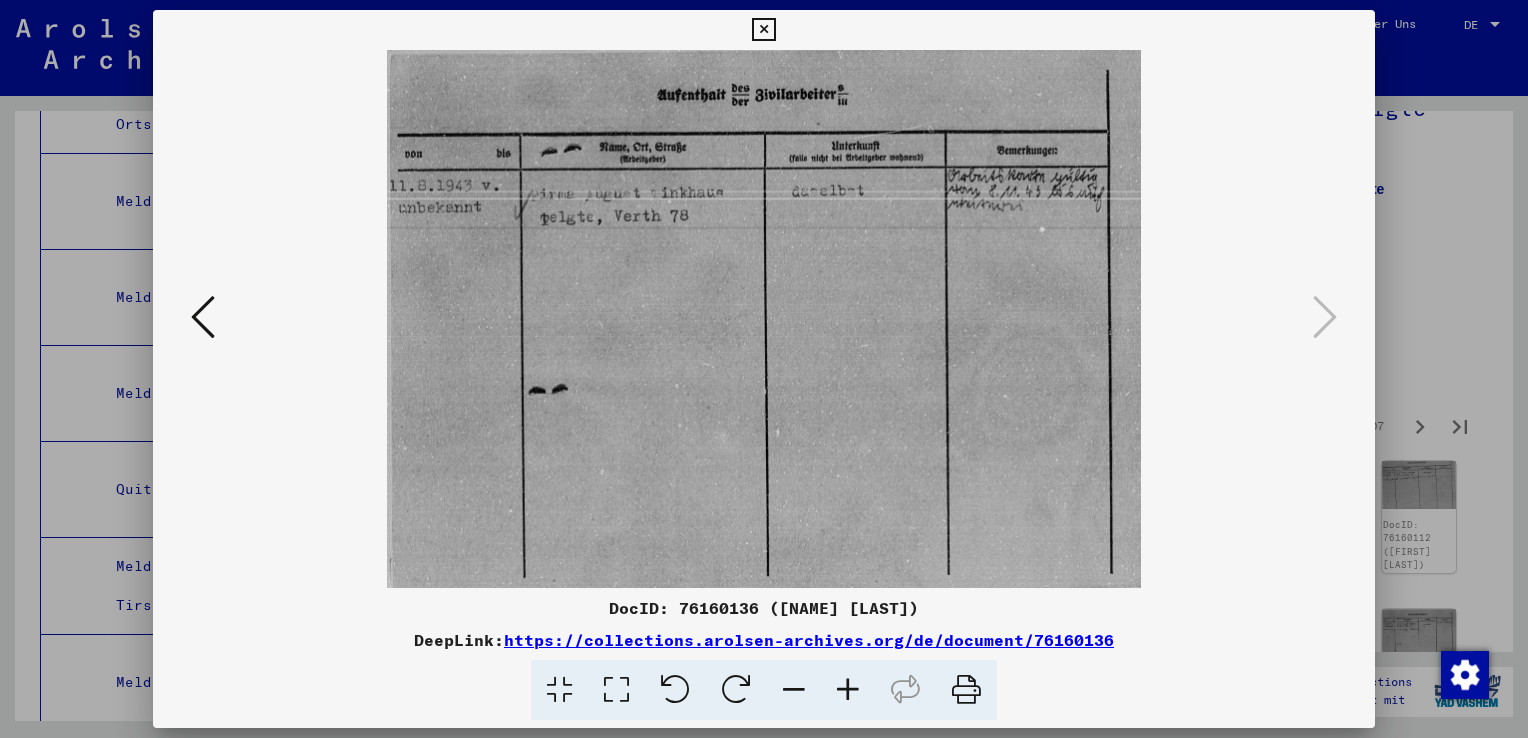 click at bounding box center (764, 369) 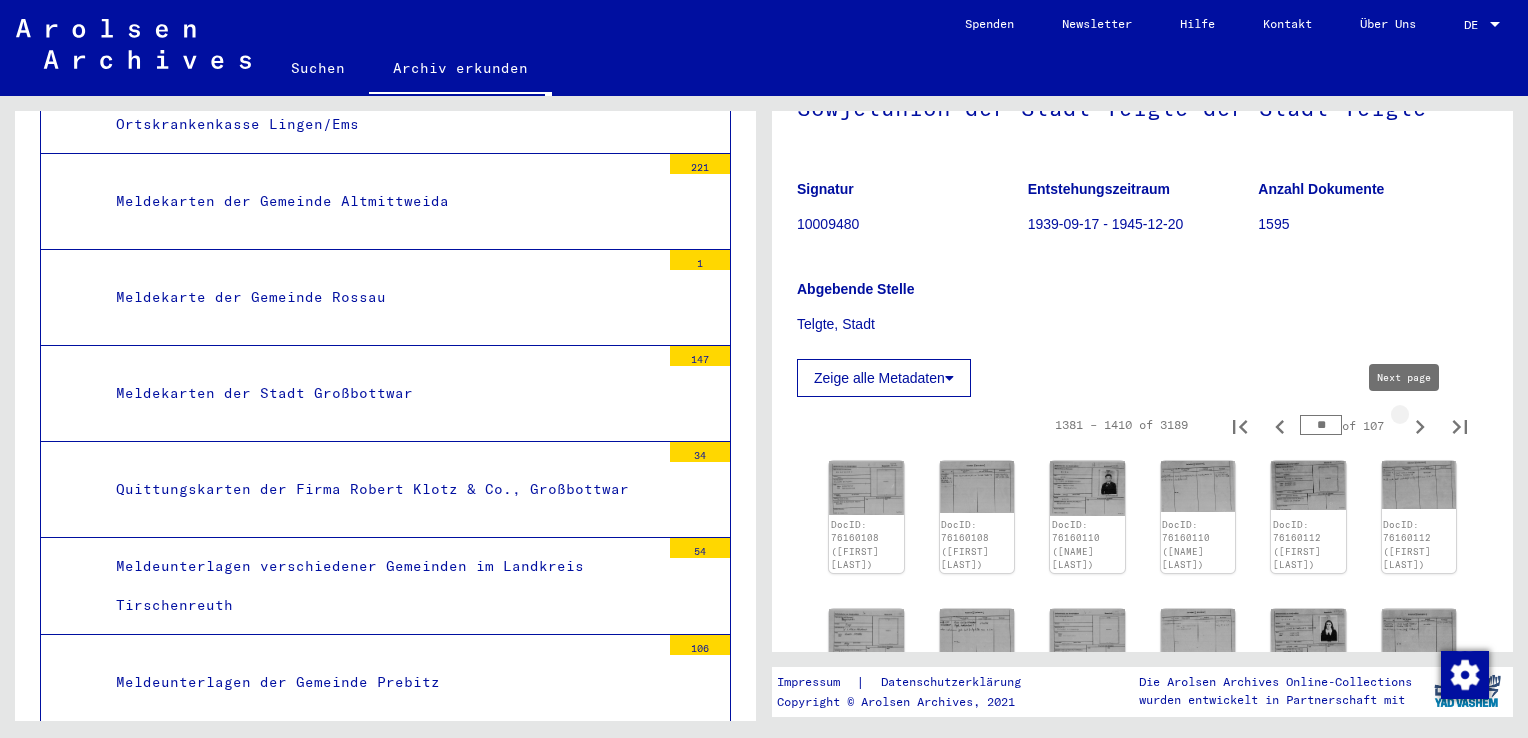 click 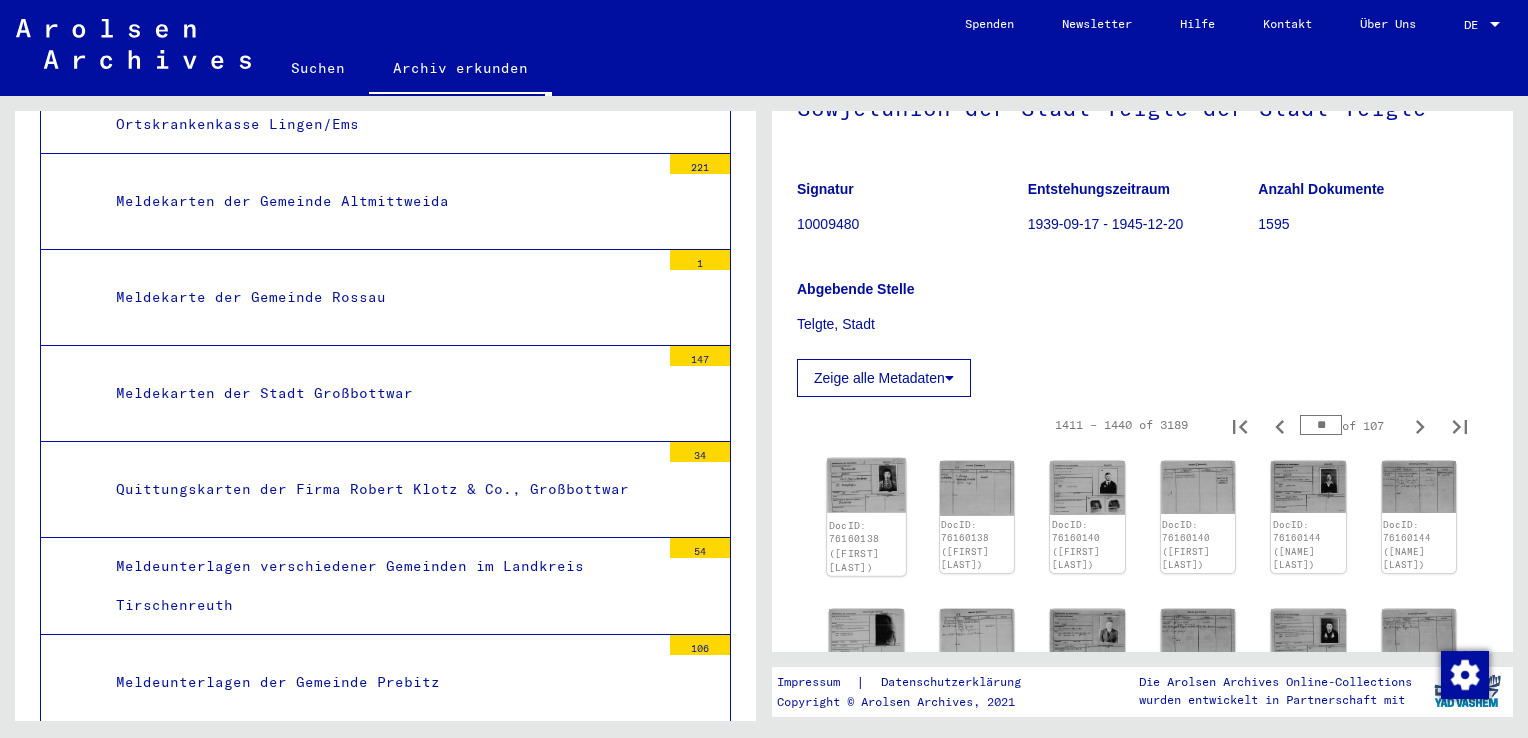 click 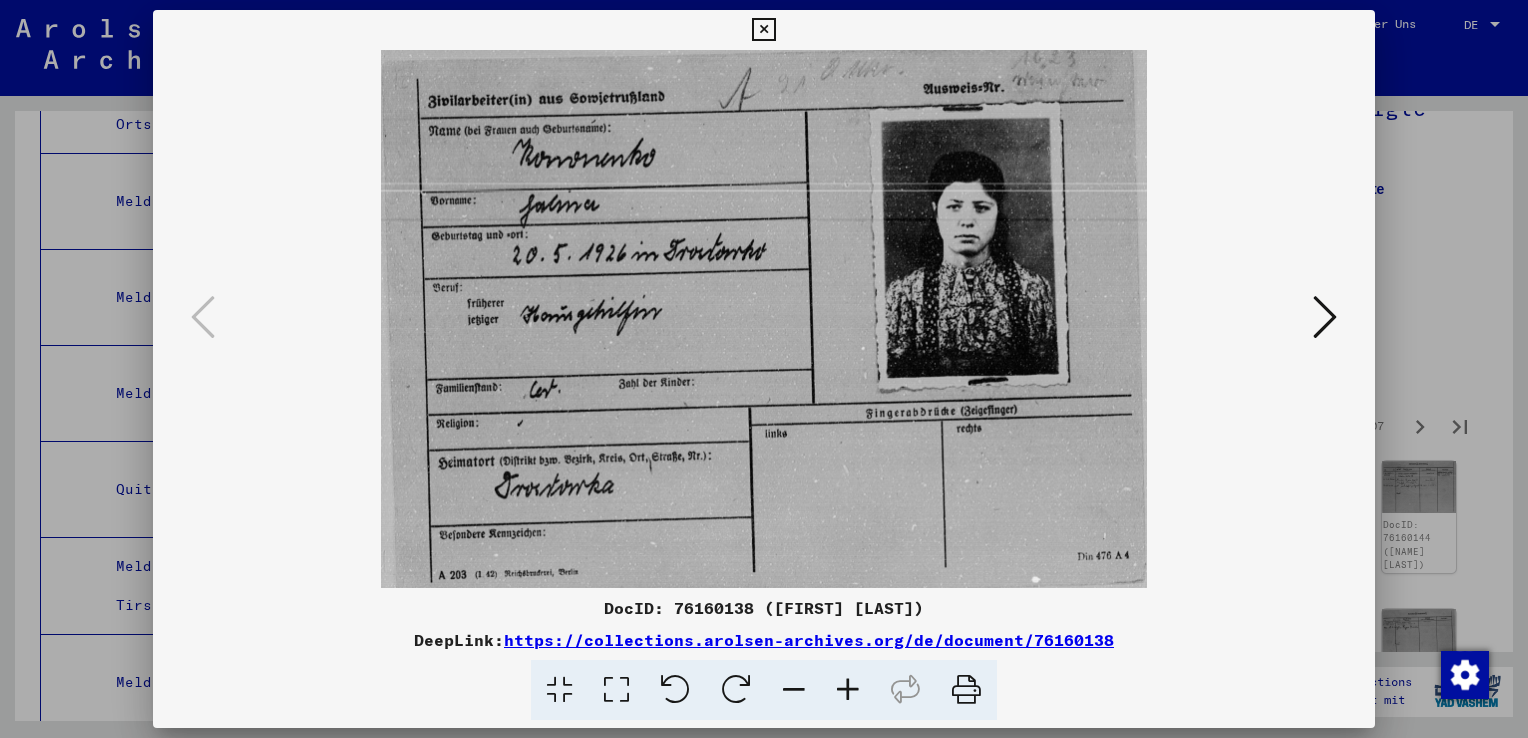 click at bounding box center [1325, 317] 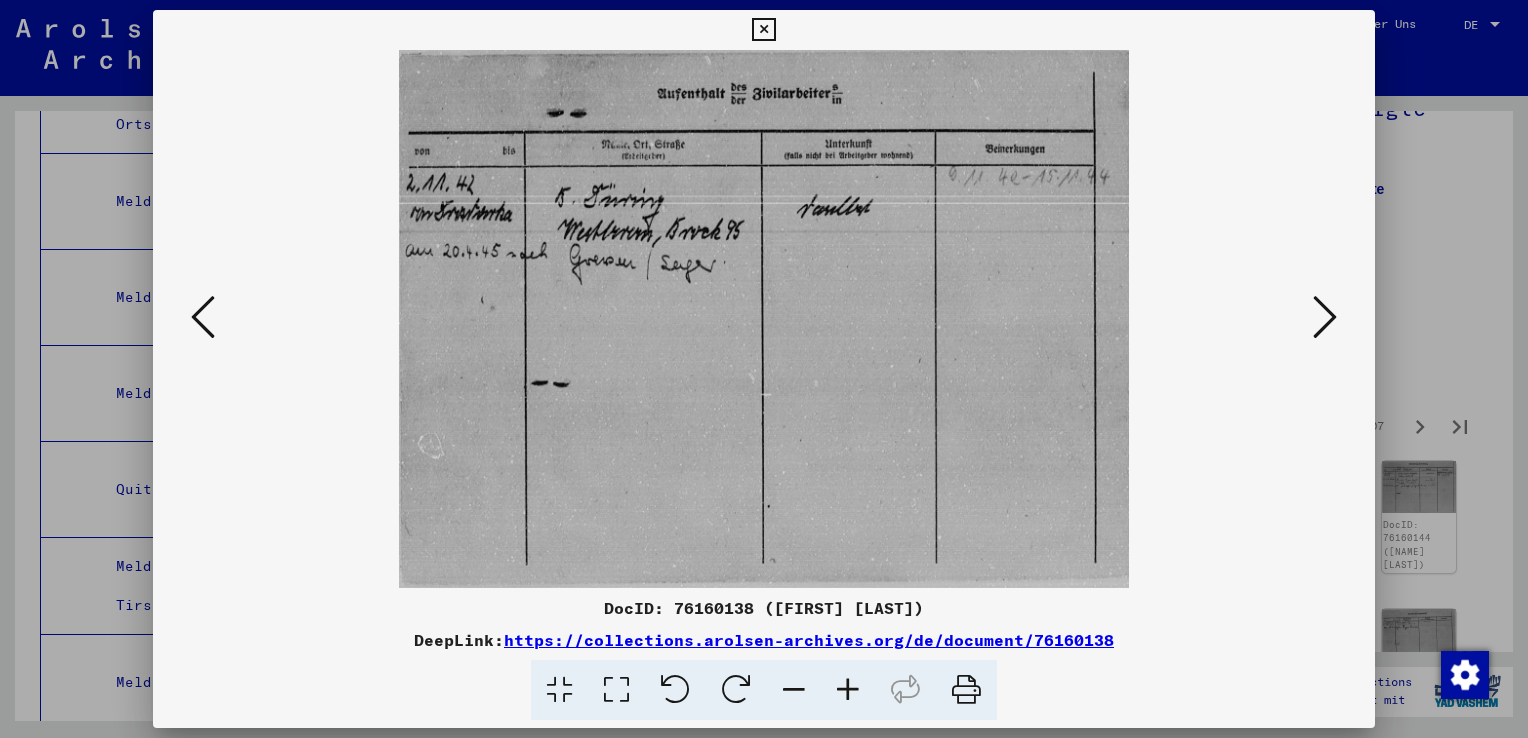 click at bounding box center (1325, 317) 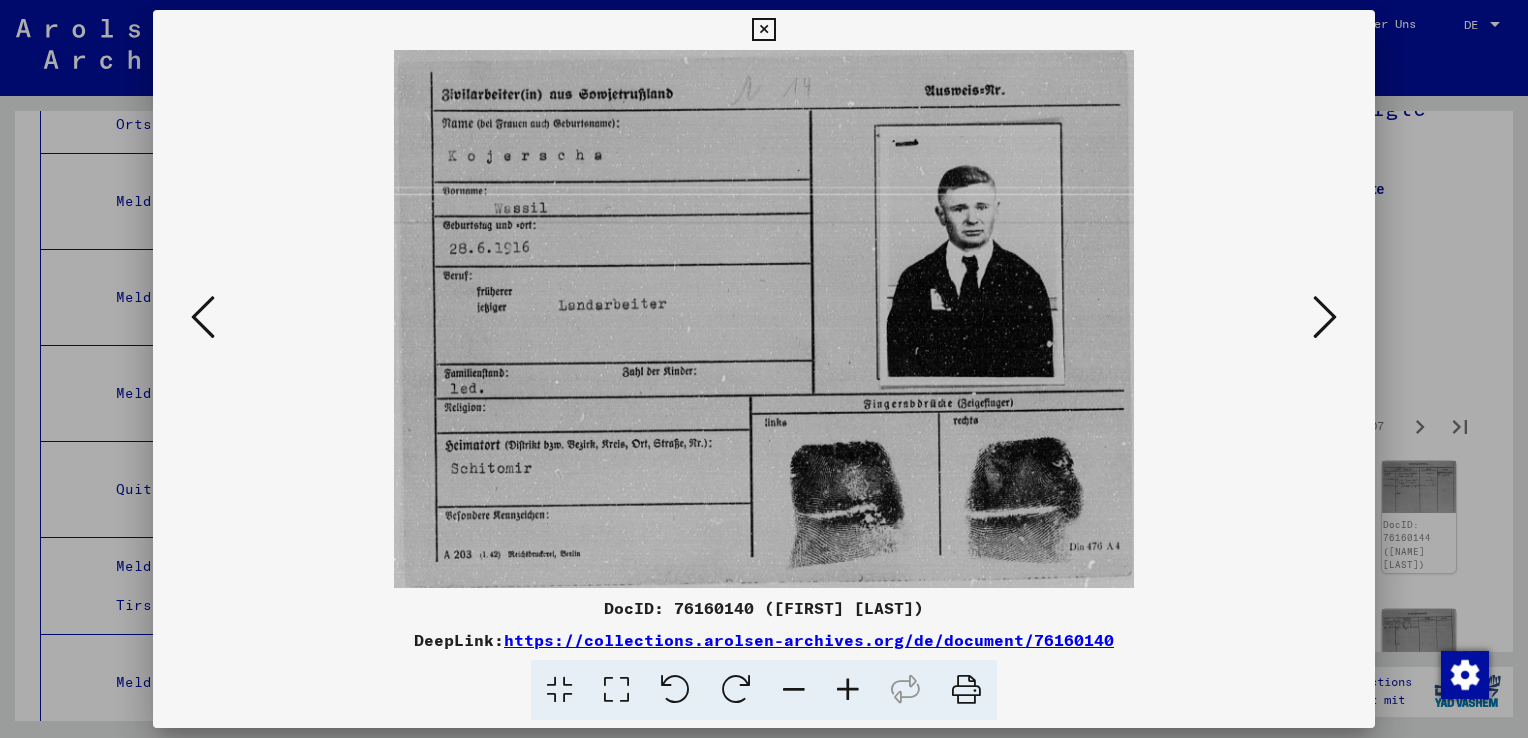 click at bounding box center (1325, 317) 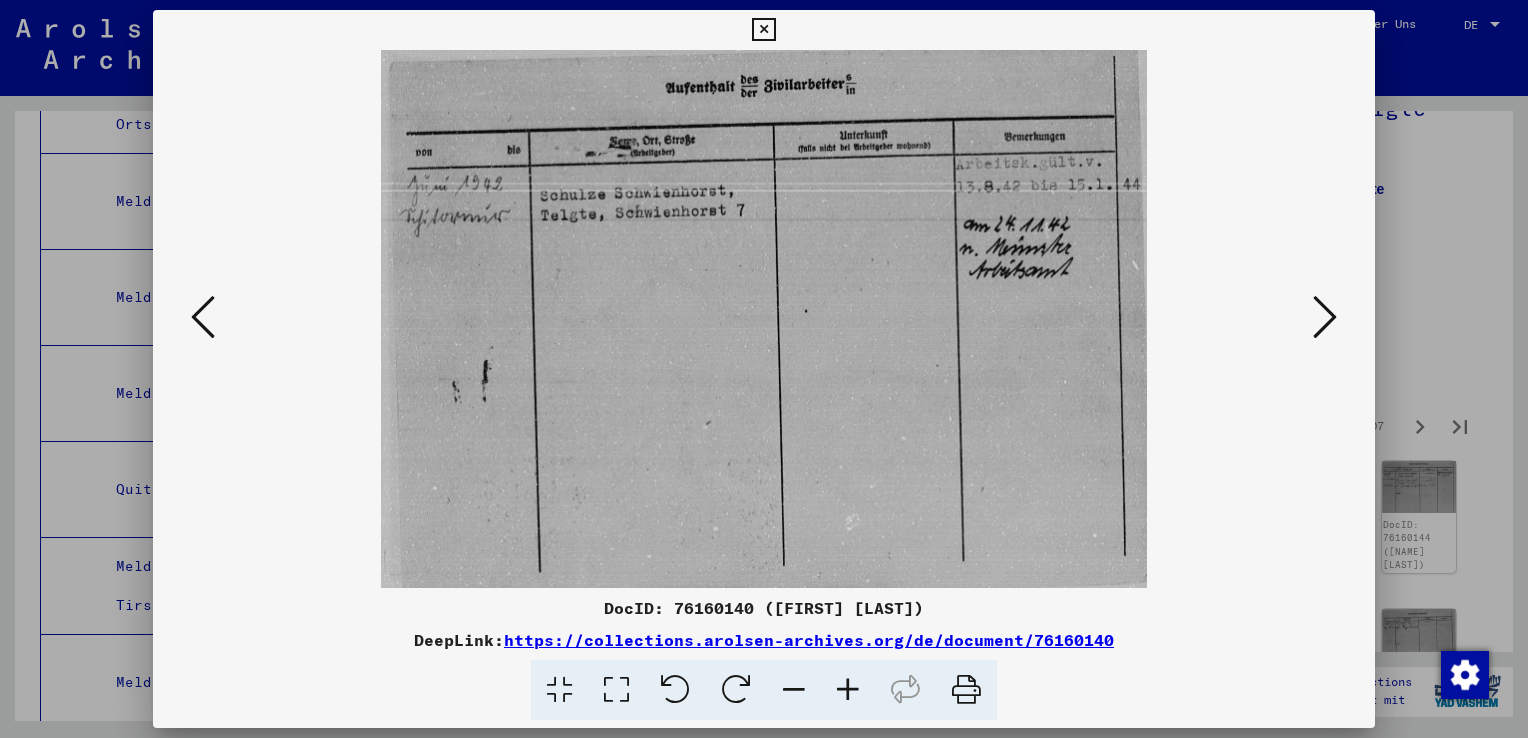 click at bounding box center (1325, 317) 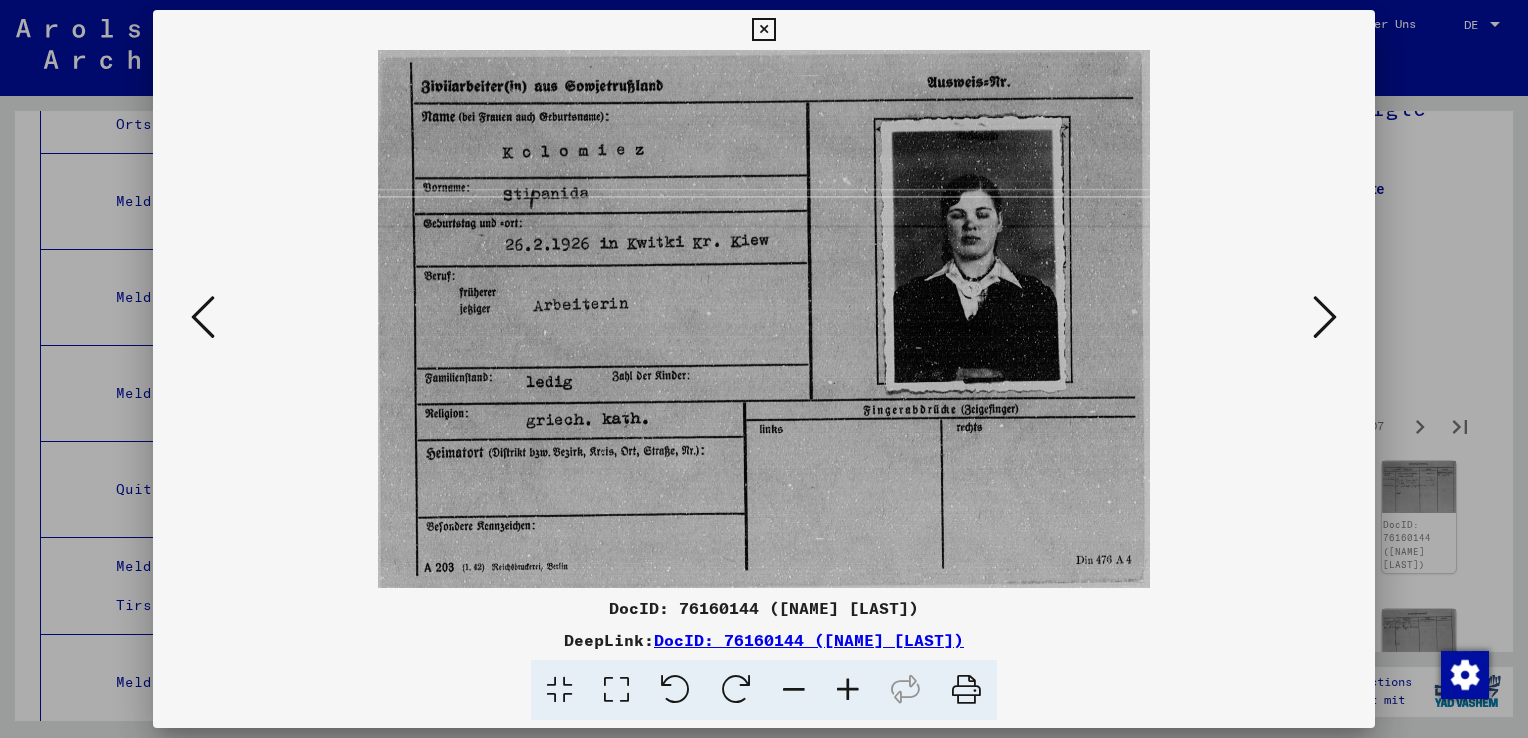 click at bounding box center (1325, 317) 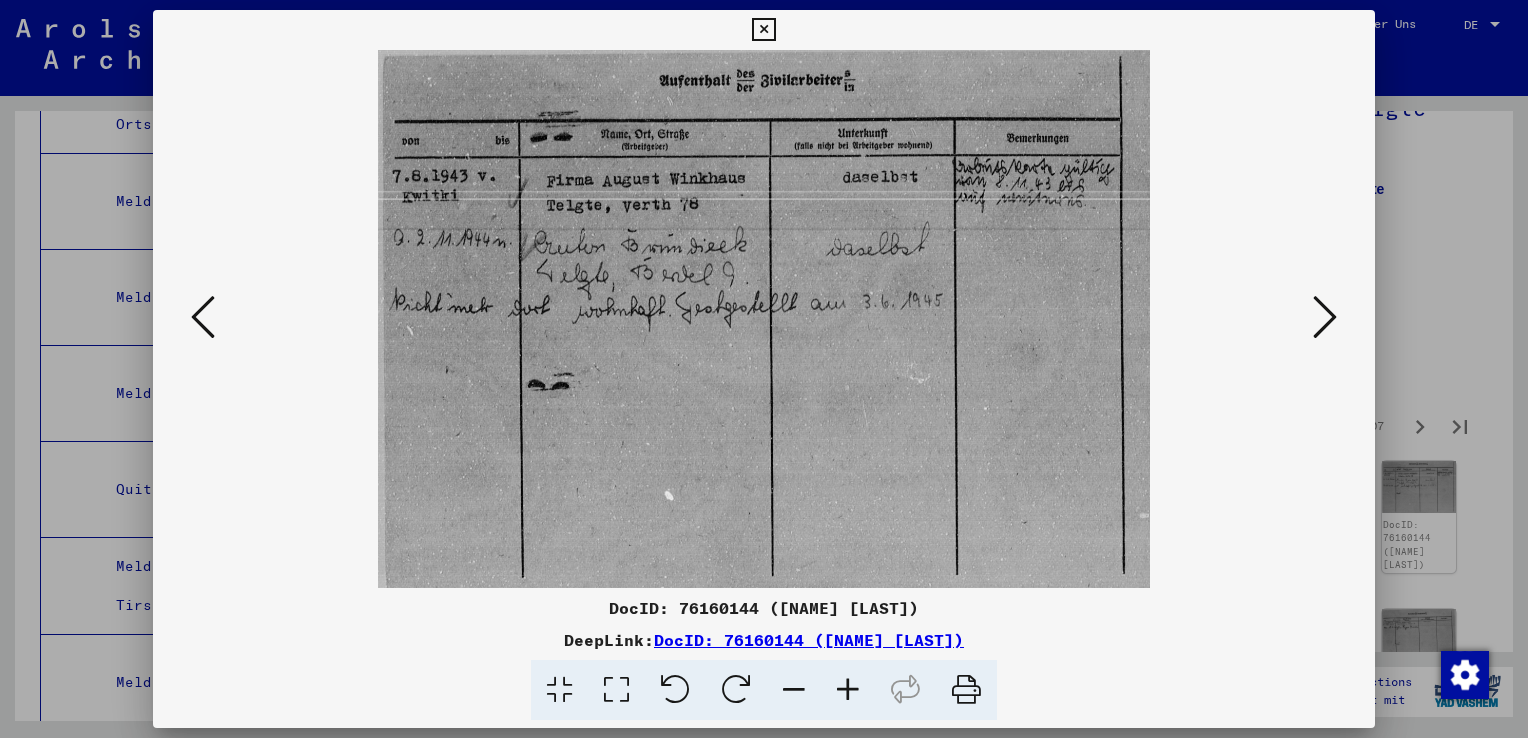 click at bounding box center [1325, 317] 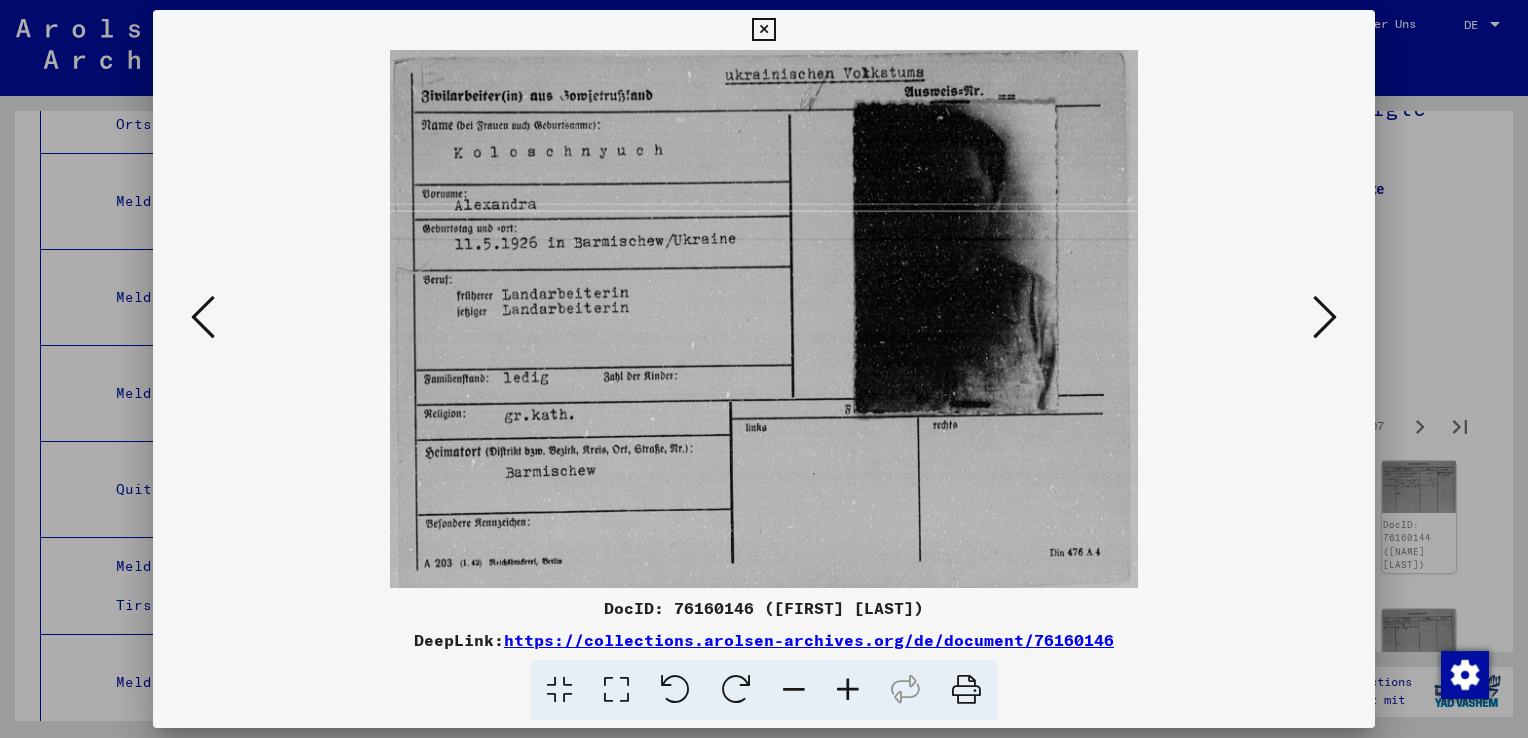 click at bounding box center (1325, 317) 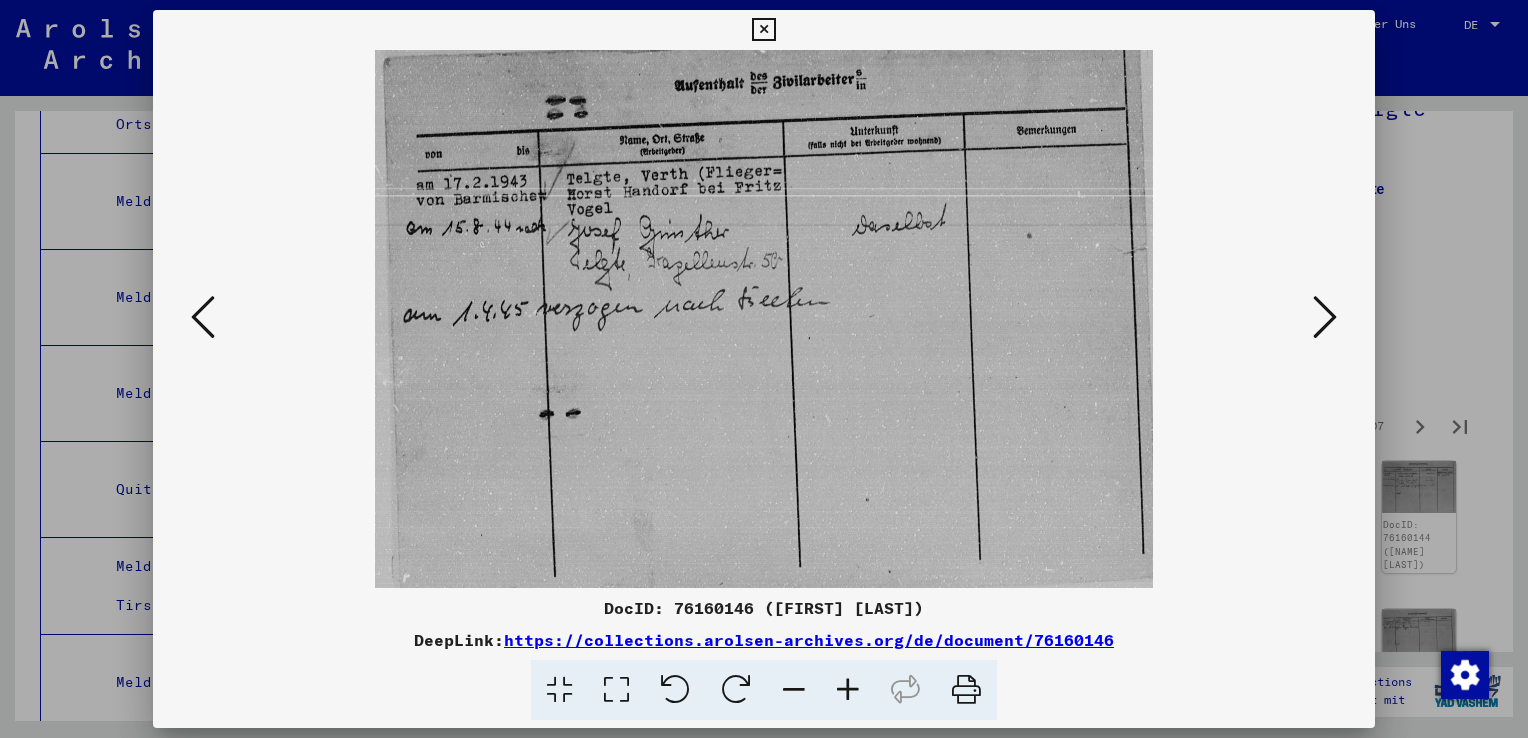 click 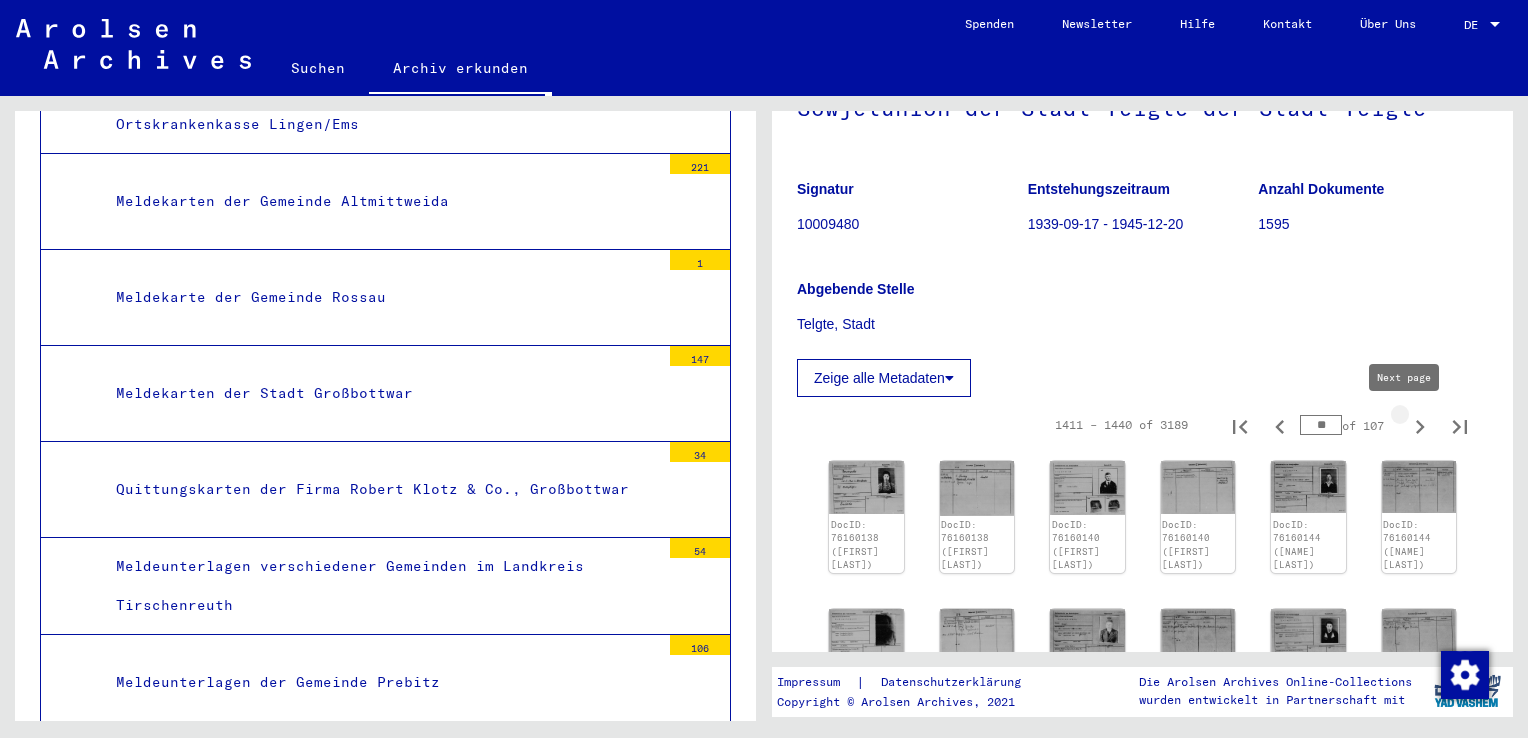type on "**" 